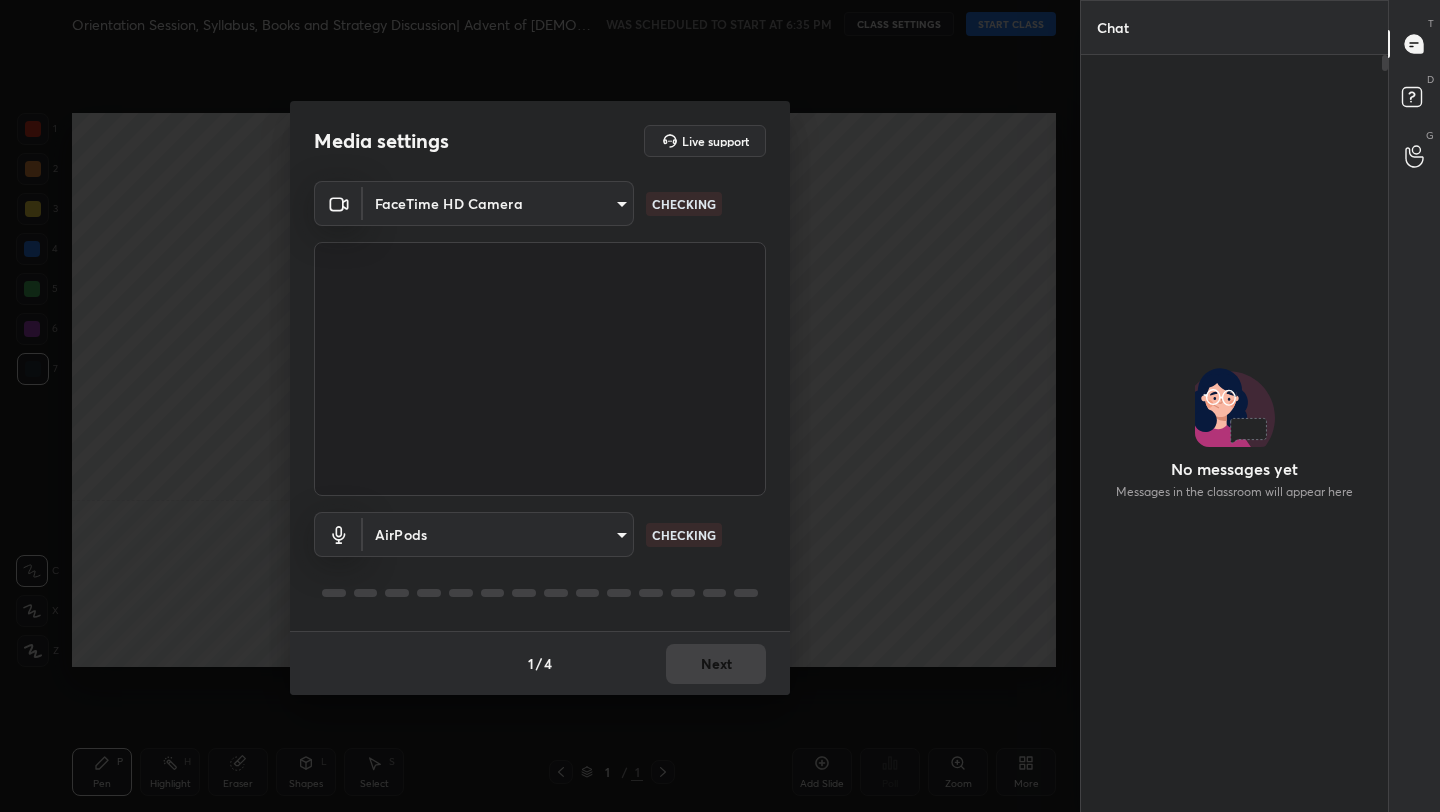 scroll, scrollTop: 0, scrollLeft: 0, axis: both 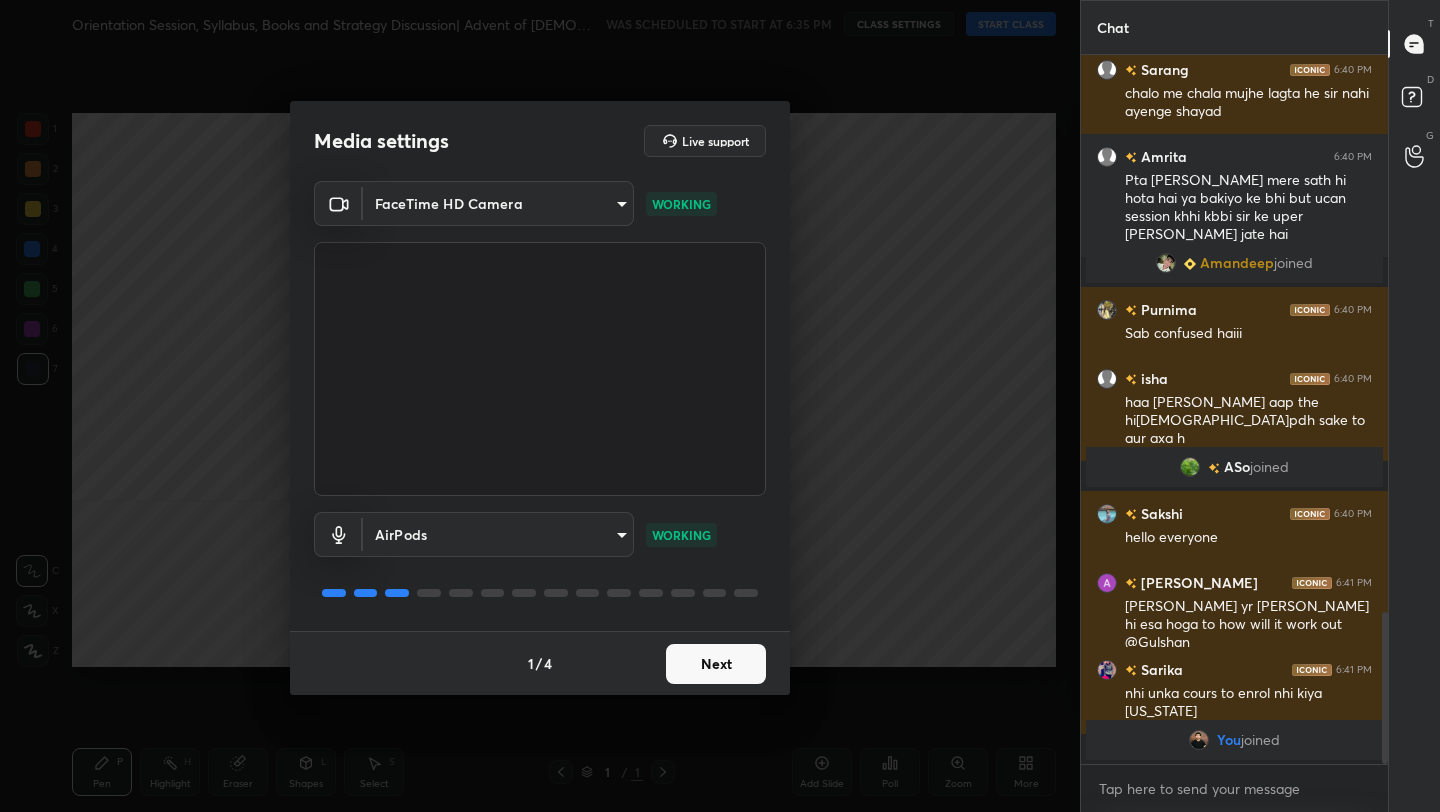 click on "Next" at bounding box center [716, 664] 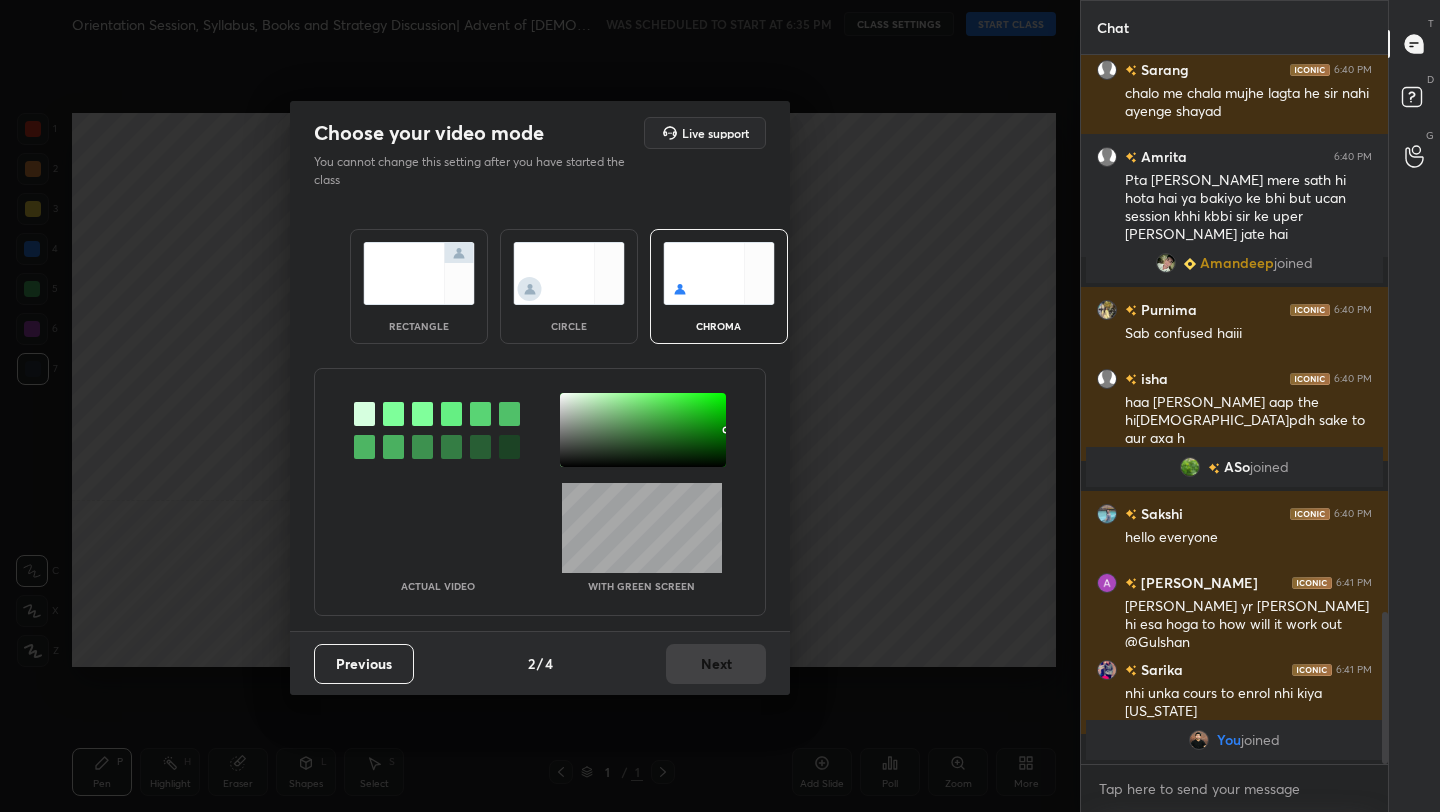 click on "rectangle" at bounding box center [419, 286] 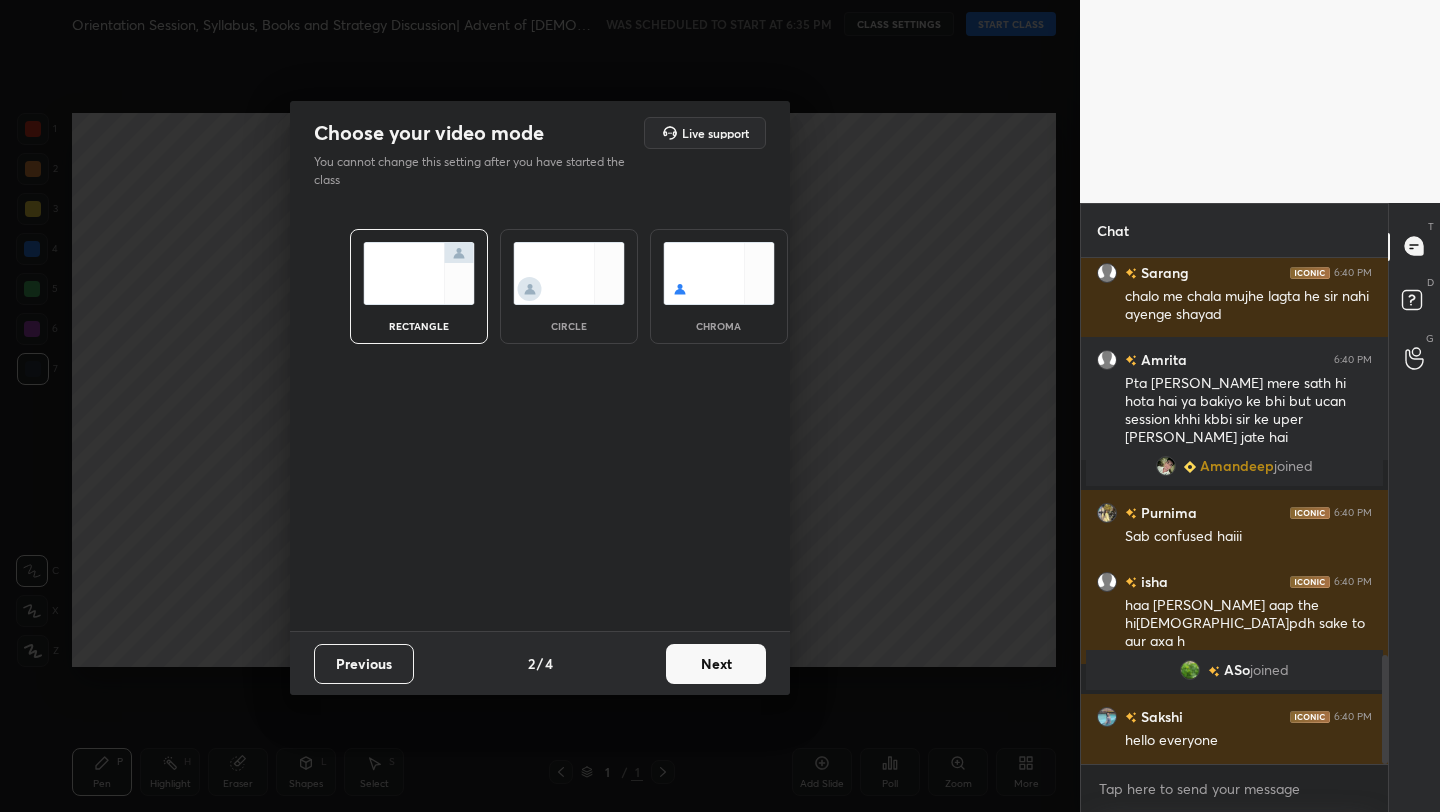 click on "Next" at bounding box center (716, 664) 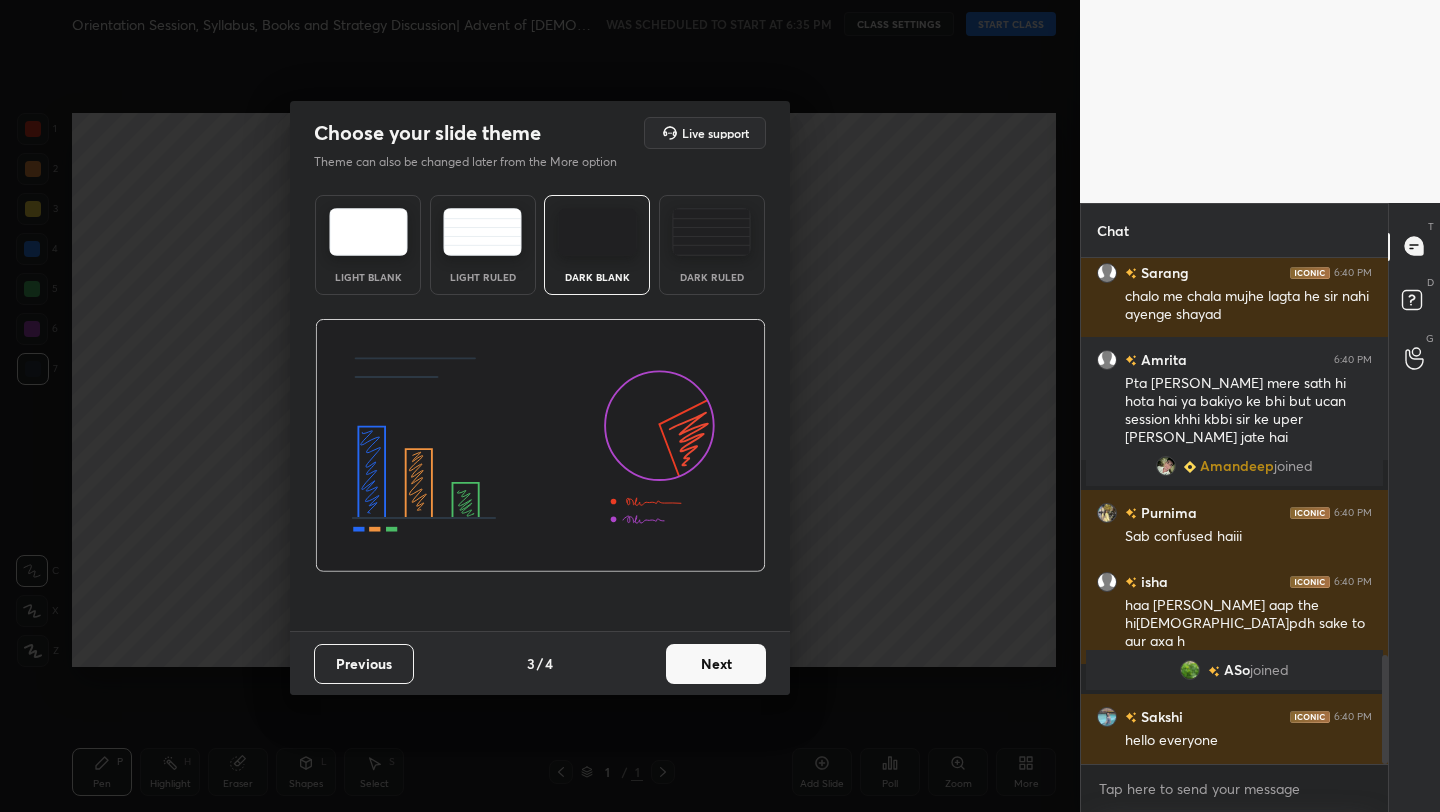 click on "Next" at bounding box center [716, 664] 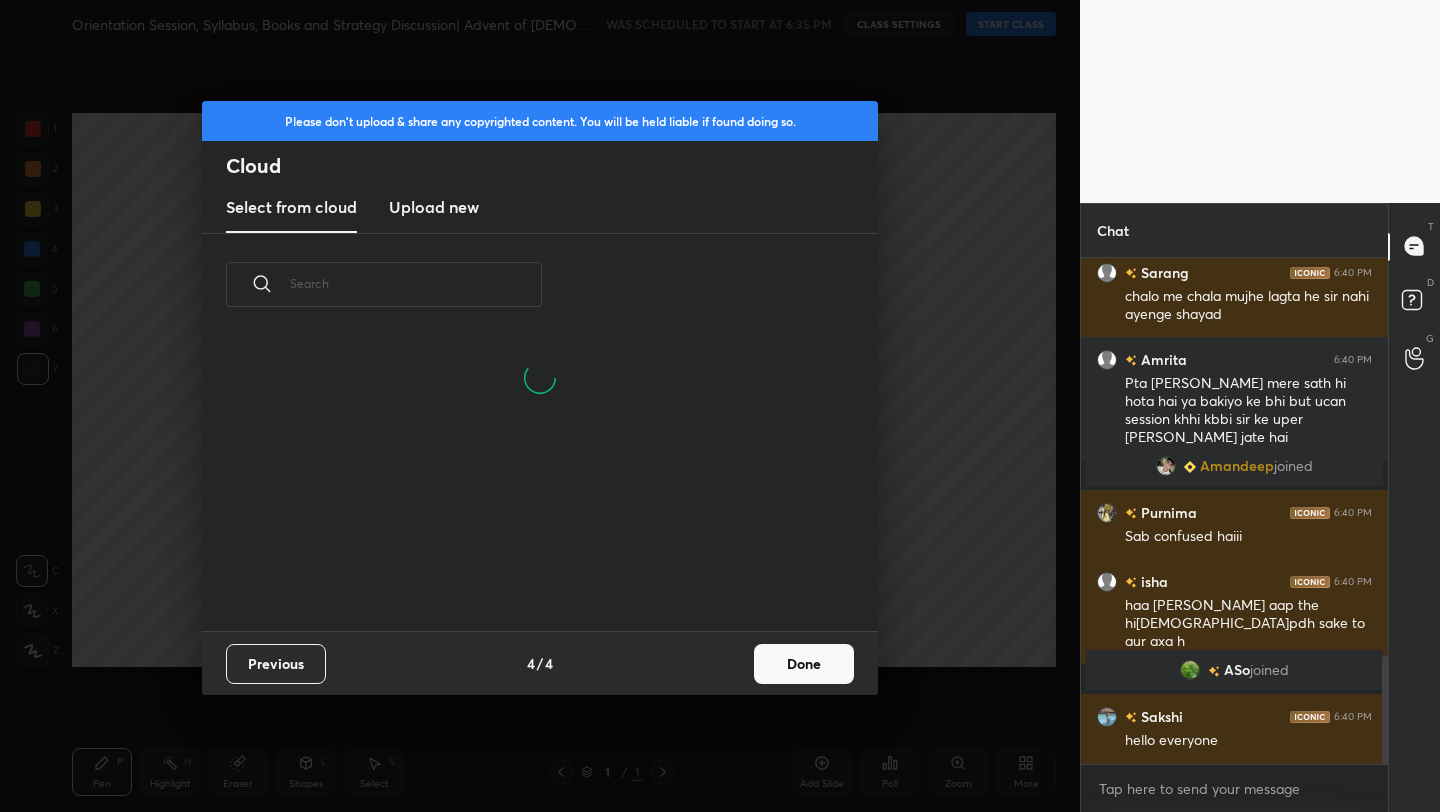 click on "Upload new" at bounding box center [434, 207] 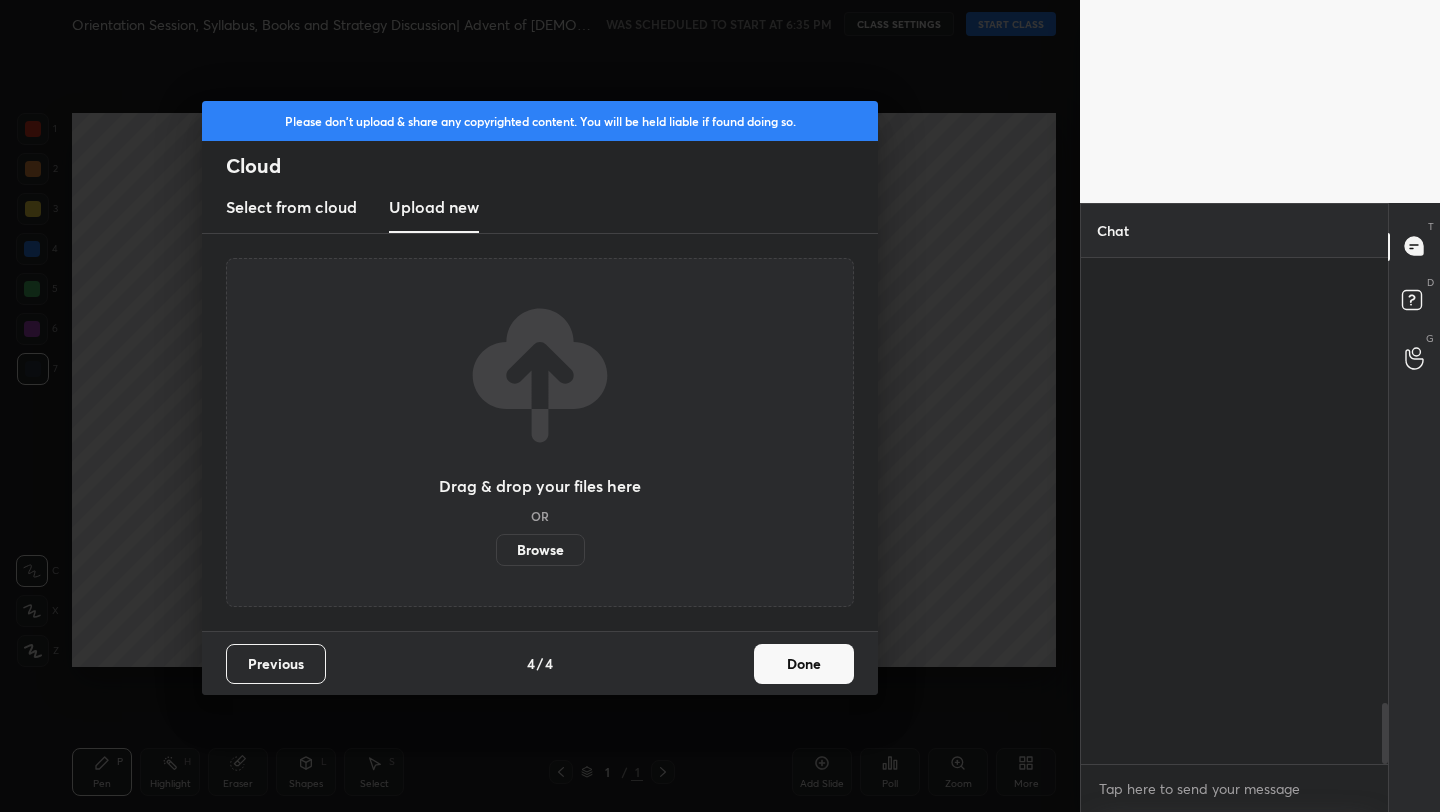 scroll, scrollTop: 3700, scrollLeft: 0, axis: vertical 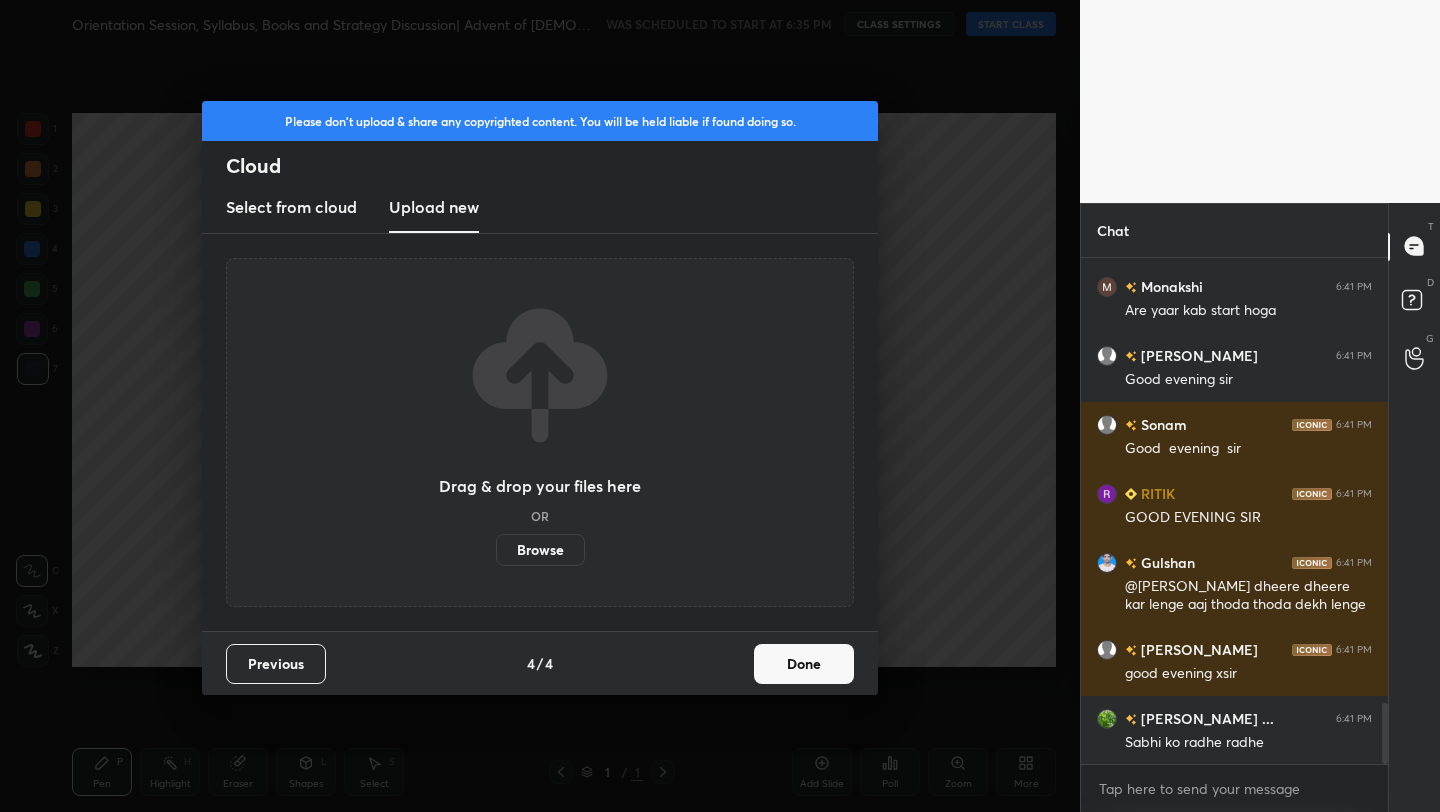 click on "Previous 4 / 4 Done" at bounding box center [540, 663] 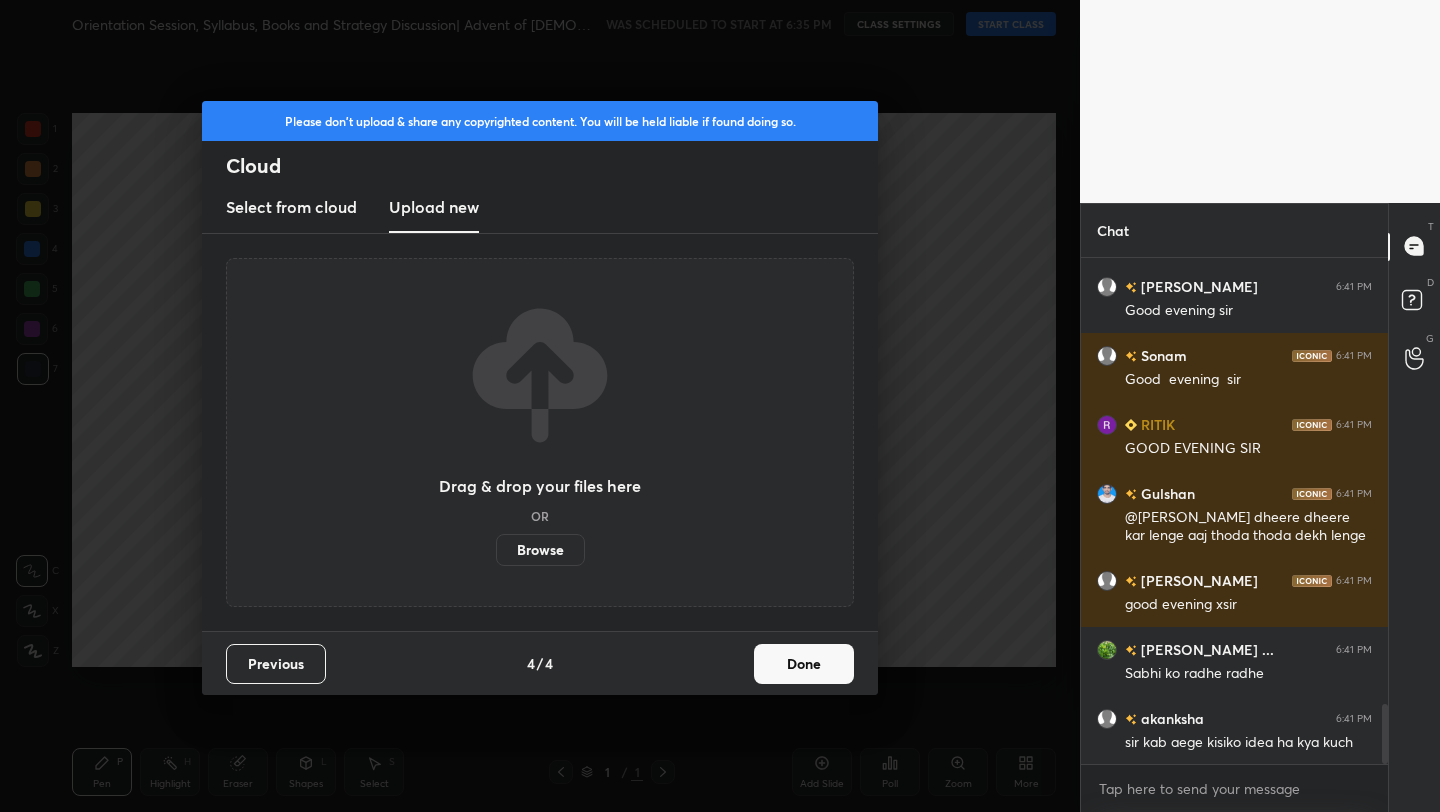 click on "Done" at bounding box center (804, 664) 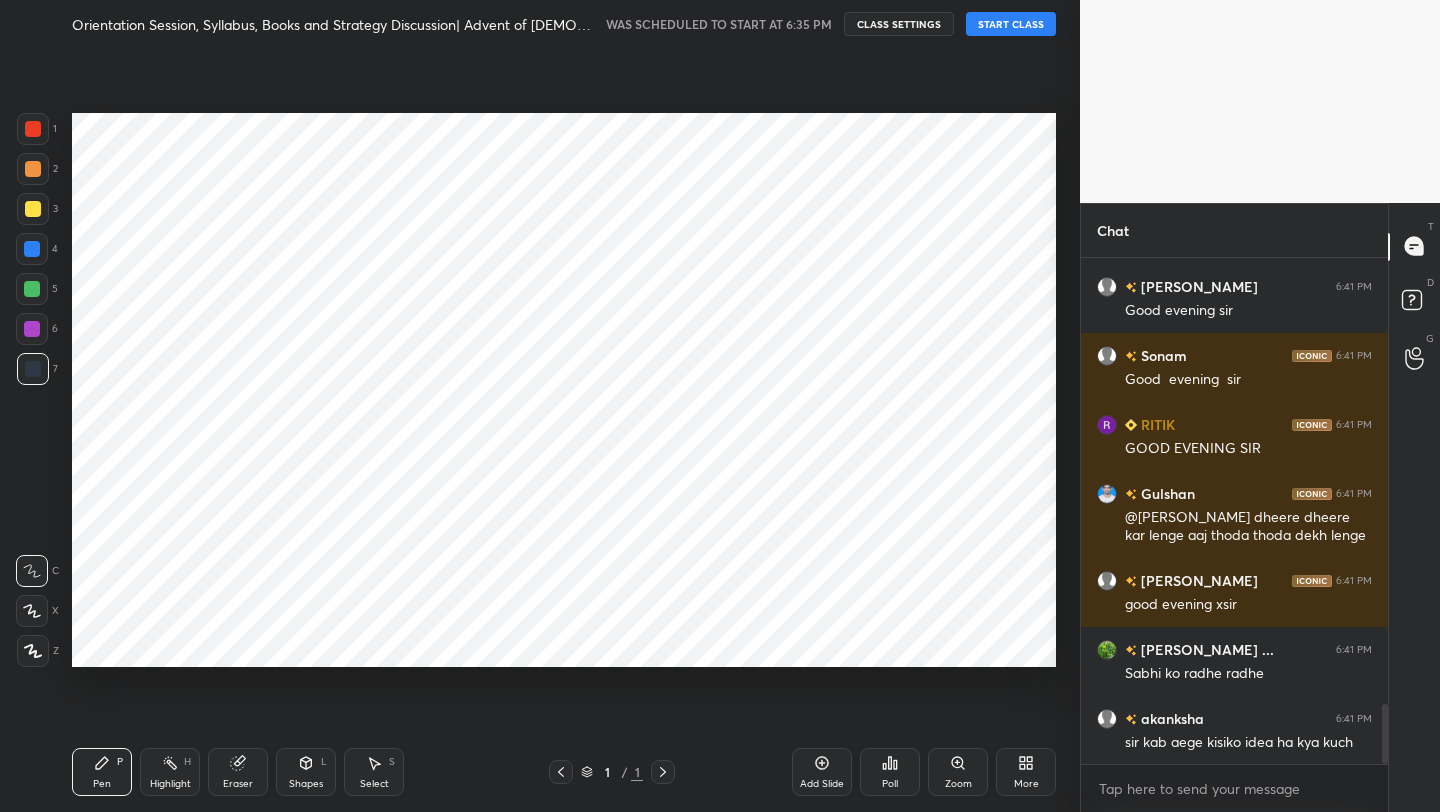 click on "START CLASS" at bounding box center (1011, 24) 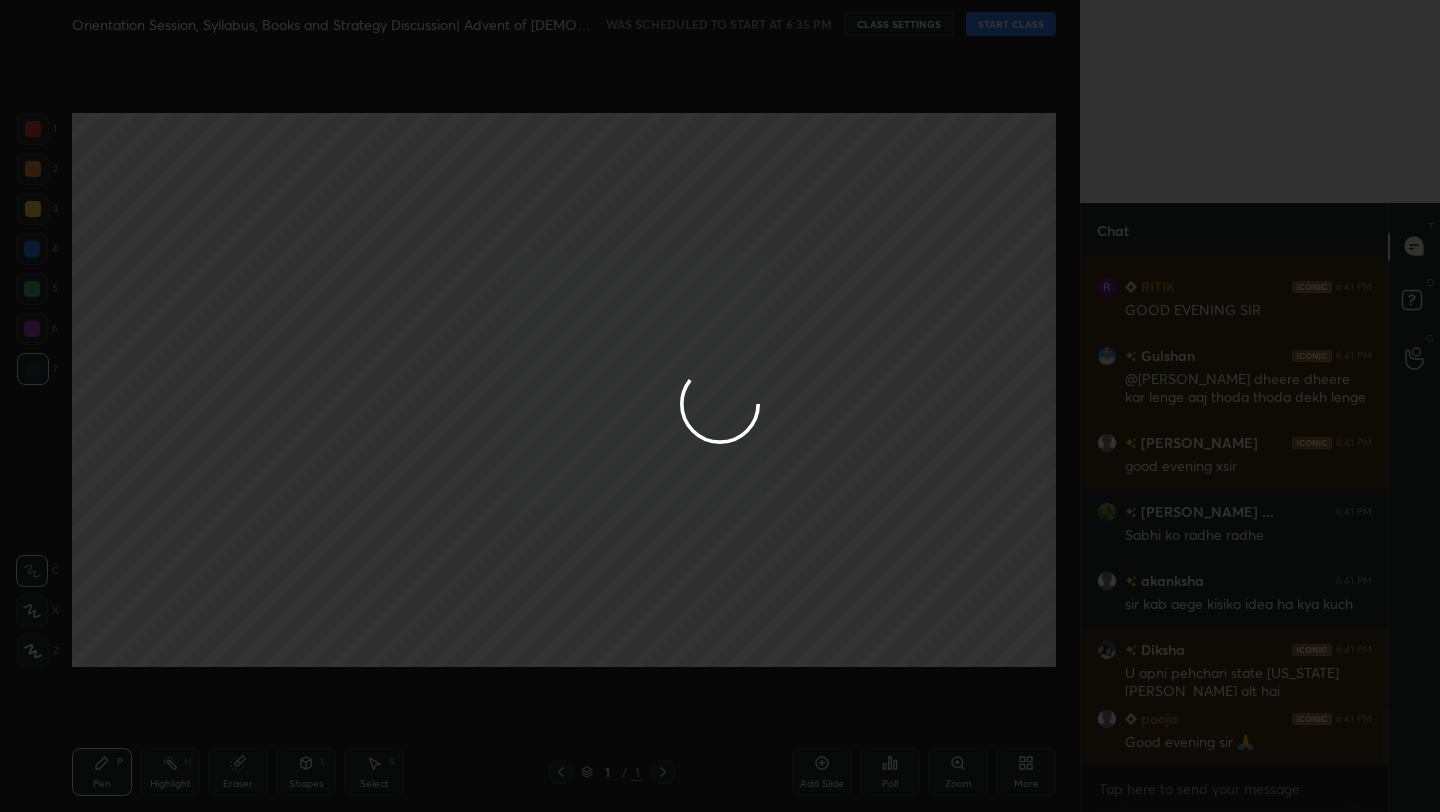 scroll, scrollTop: 3955, scrollLeft: 0, axis: vertical 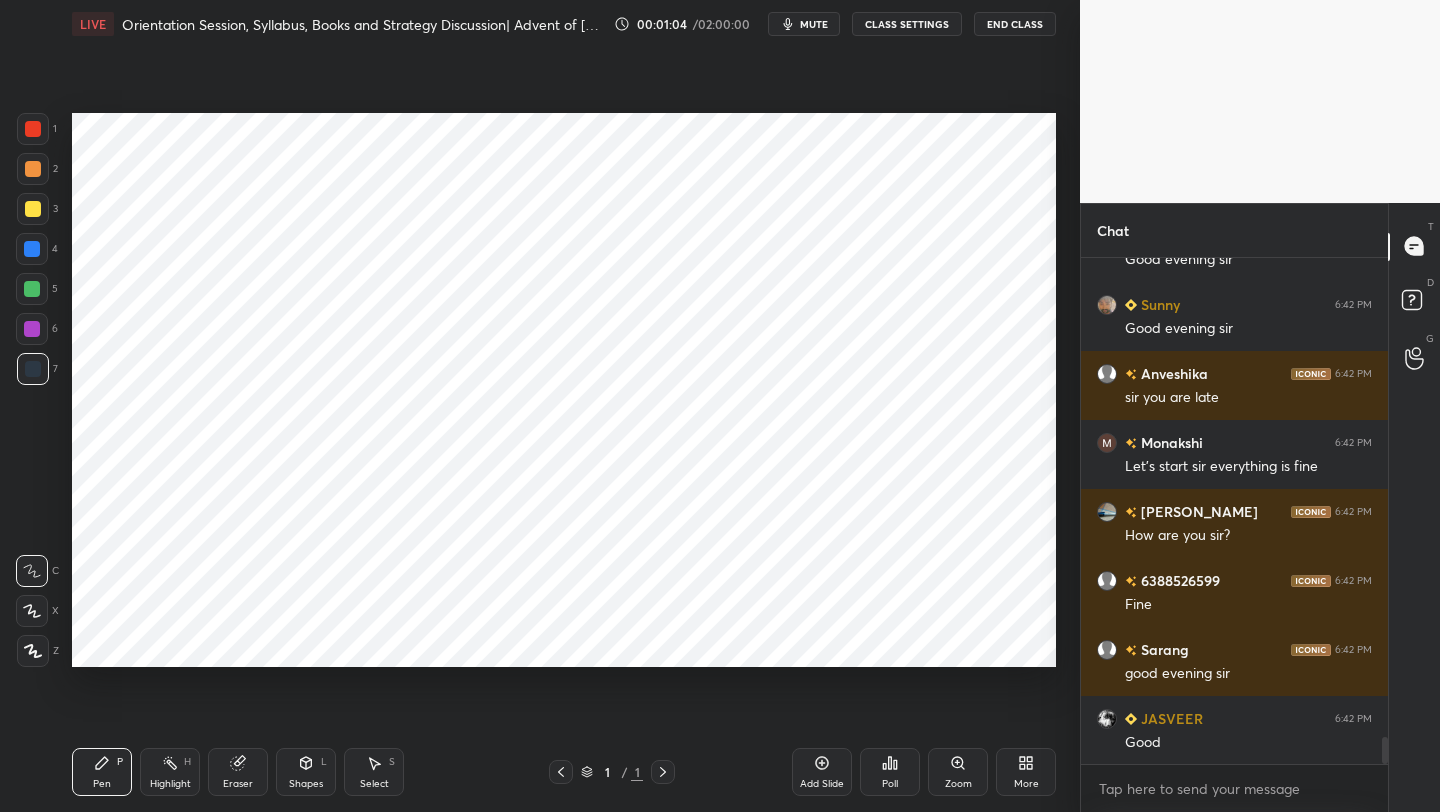 click on "More" at bounding box center (1026, 784) 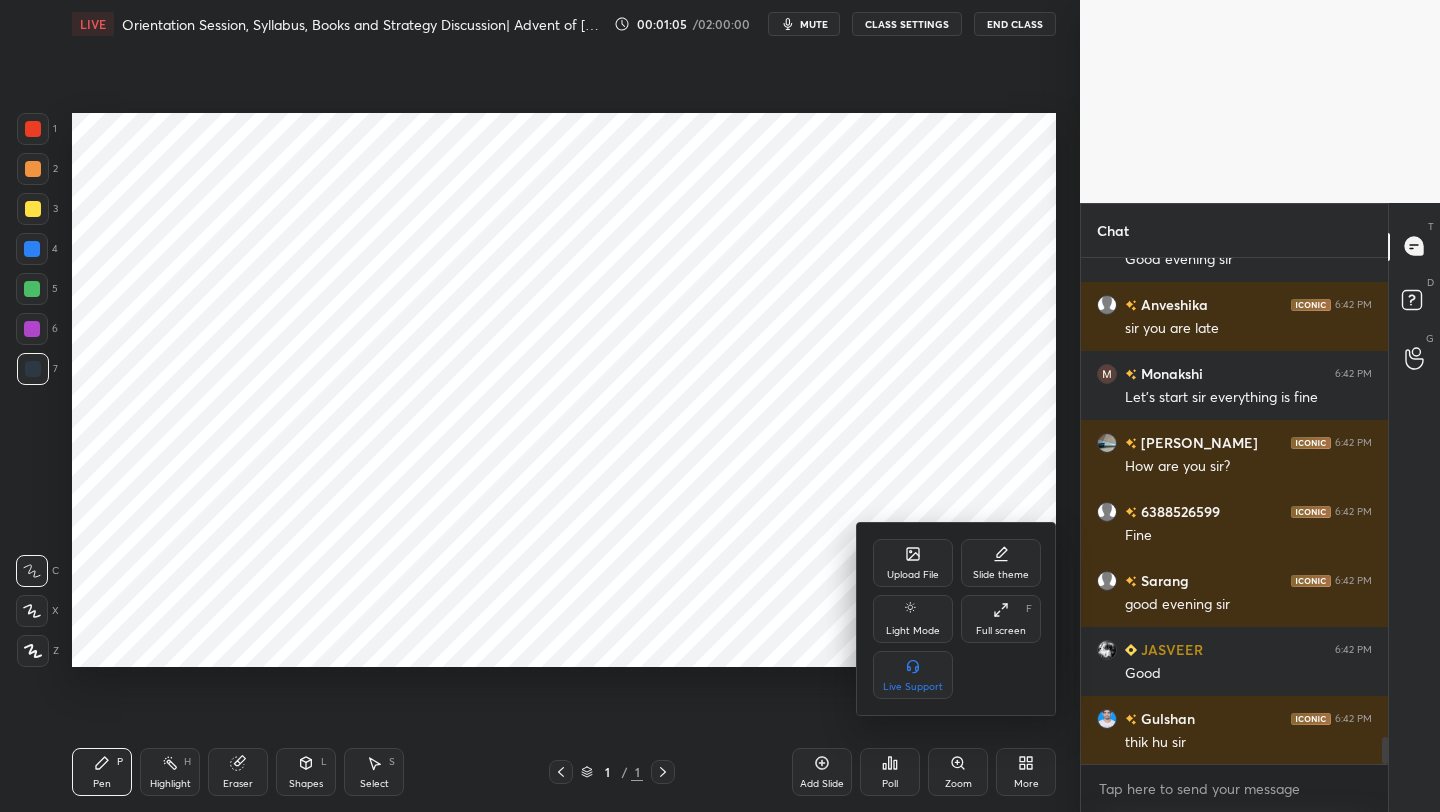 click on "Upload File" at bounding box center [913, 563] 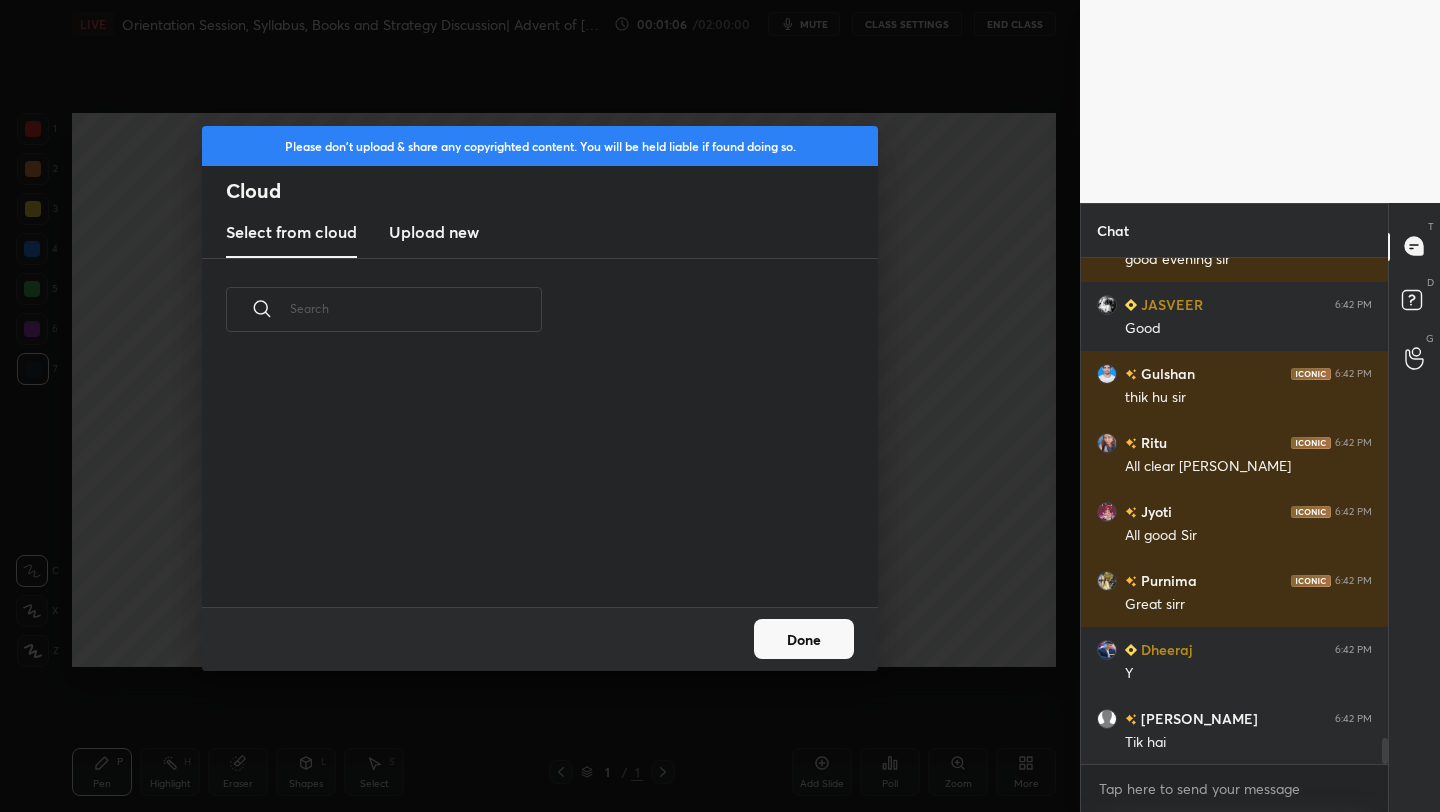 scroll, scrollTop: 7, scrollLeft: 11, axis: both 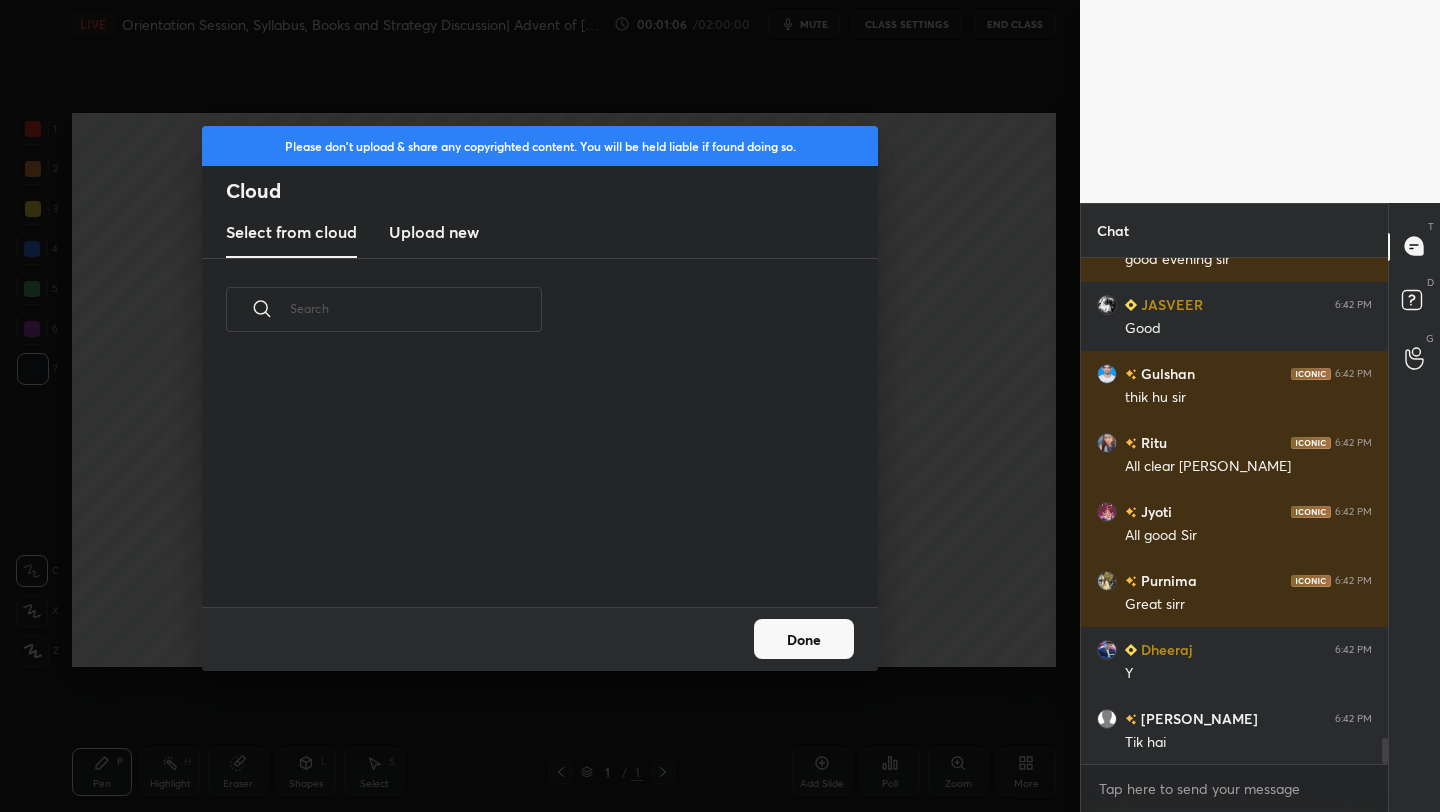 click on "Upload new" at bounding box center [434, 232] 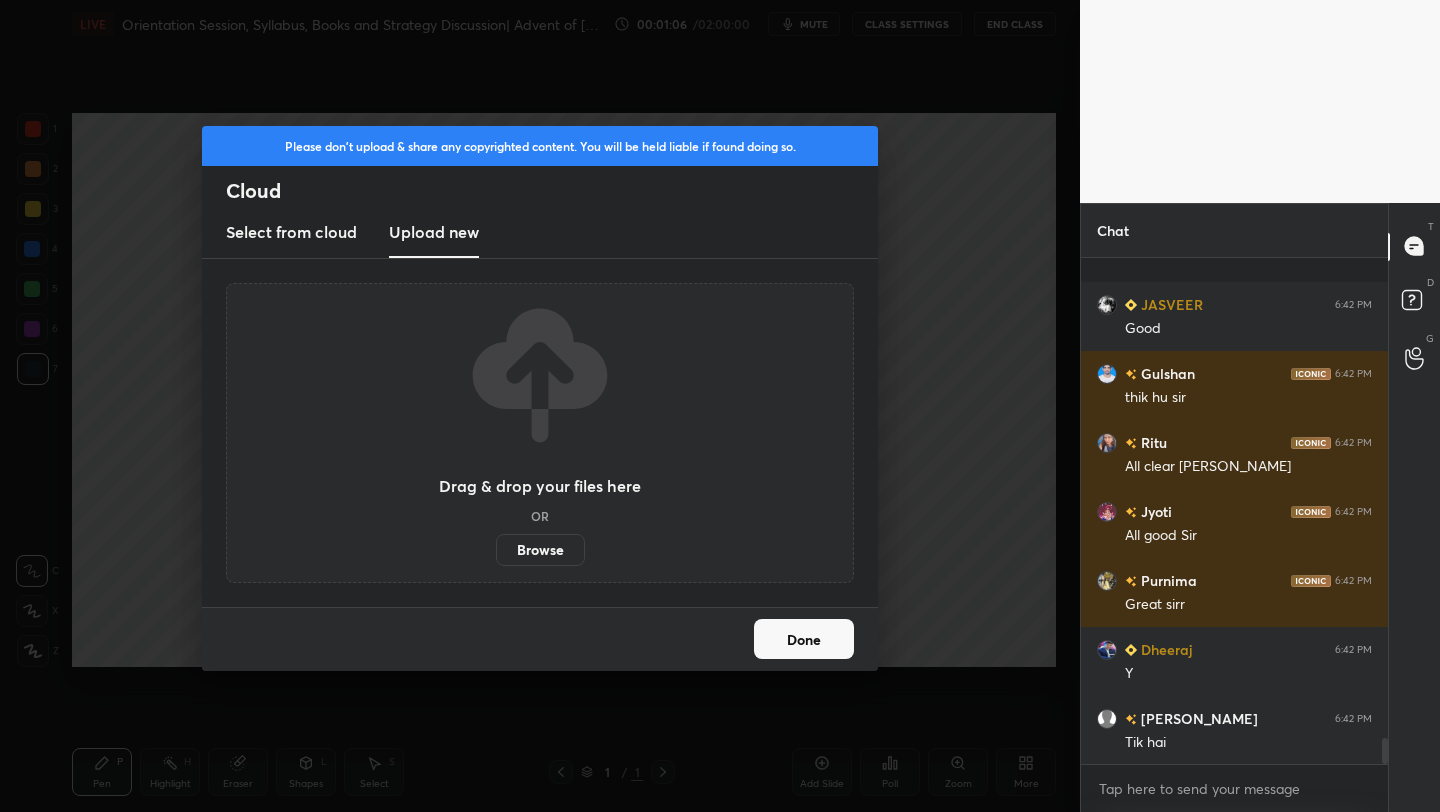 scroll, scrollTop: 9452, scrollLeft: 0, axis: vertical 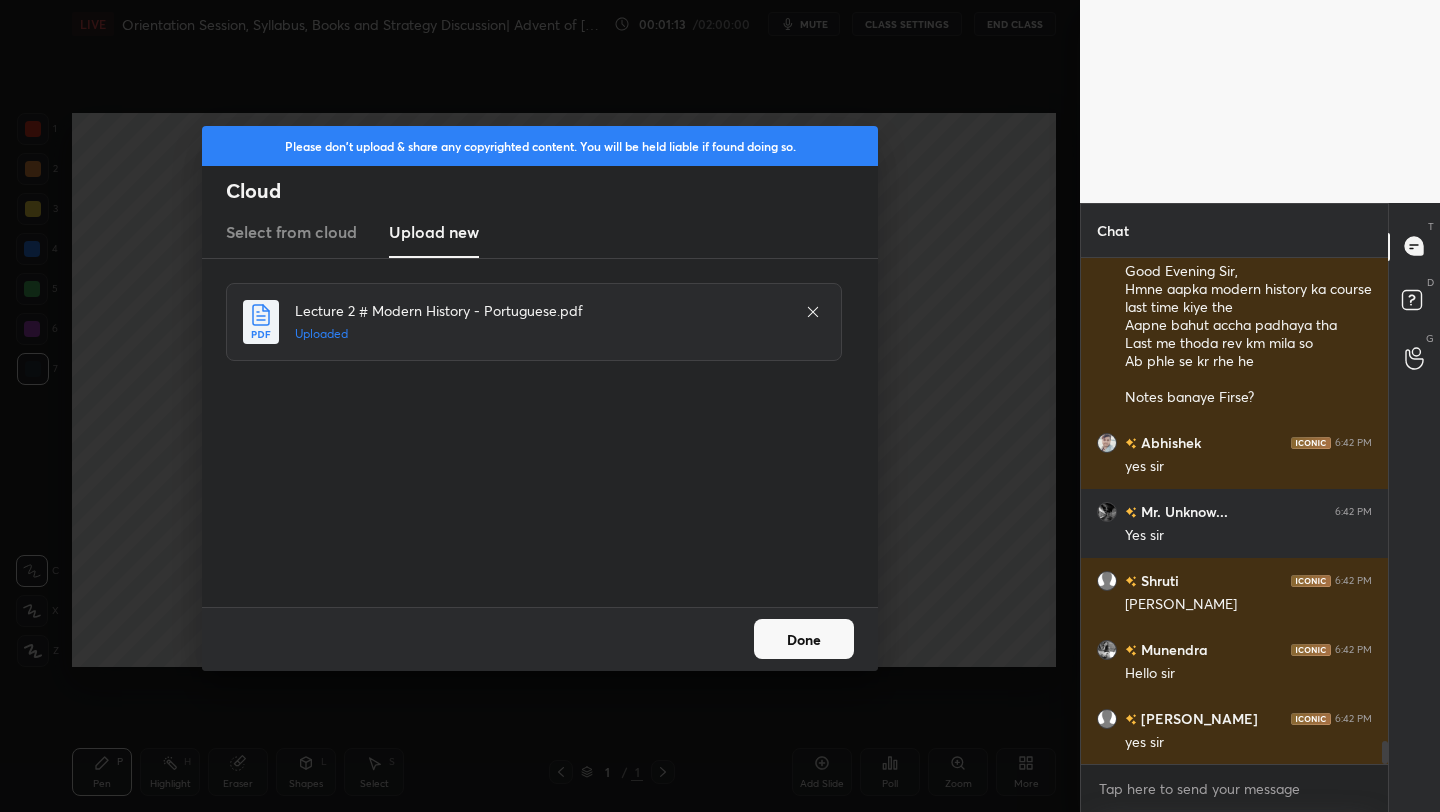 click on "Done" at bounding box center [804, 639] 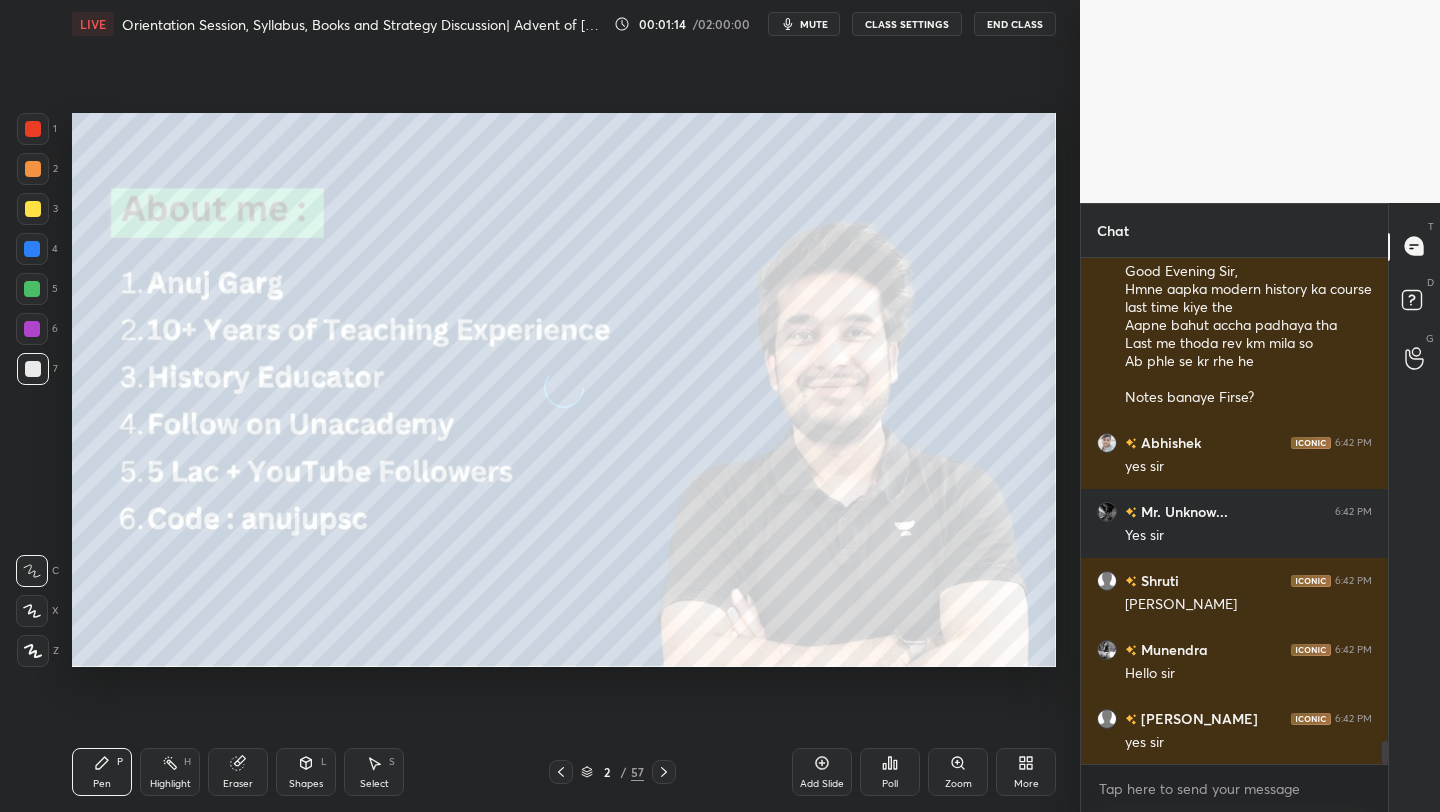 scroll, scrollTop: 11027, scrollLeft: 0, axis: vertical 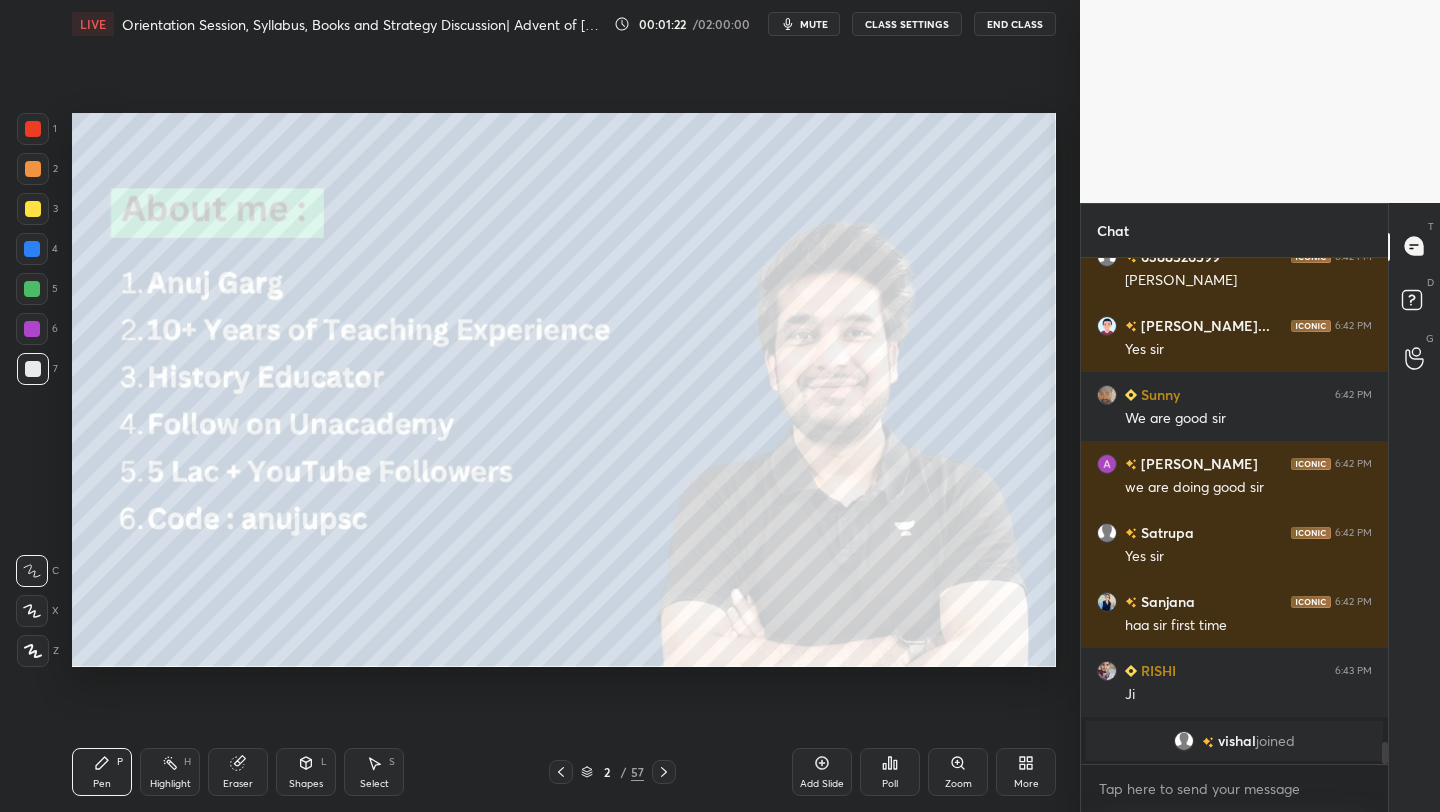 click 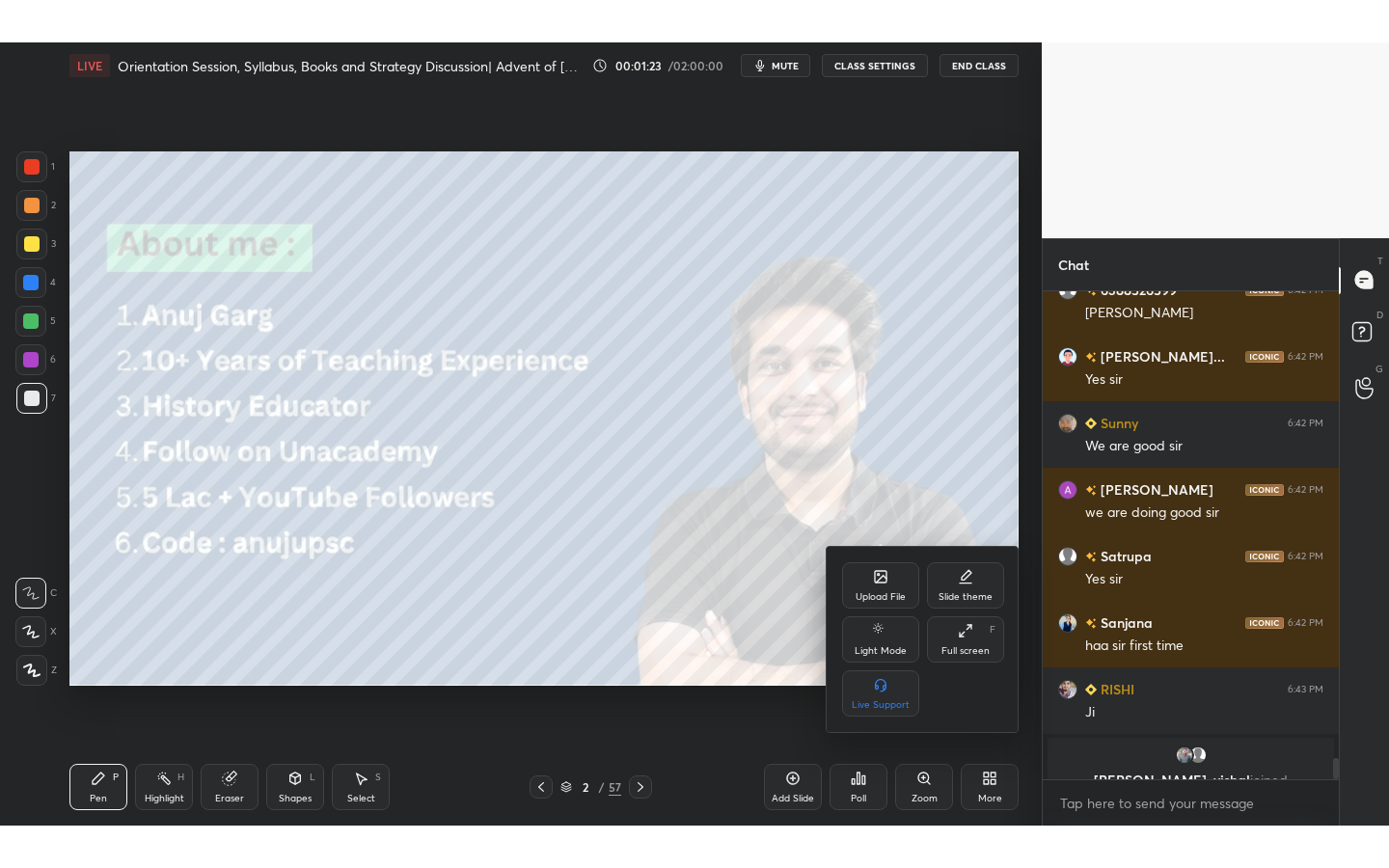 scroll, scrollTop: 10905, scrollLeft: 0, axis: vertical 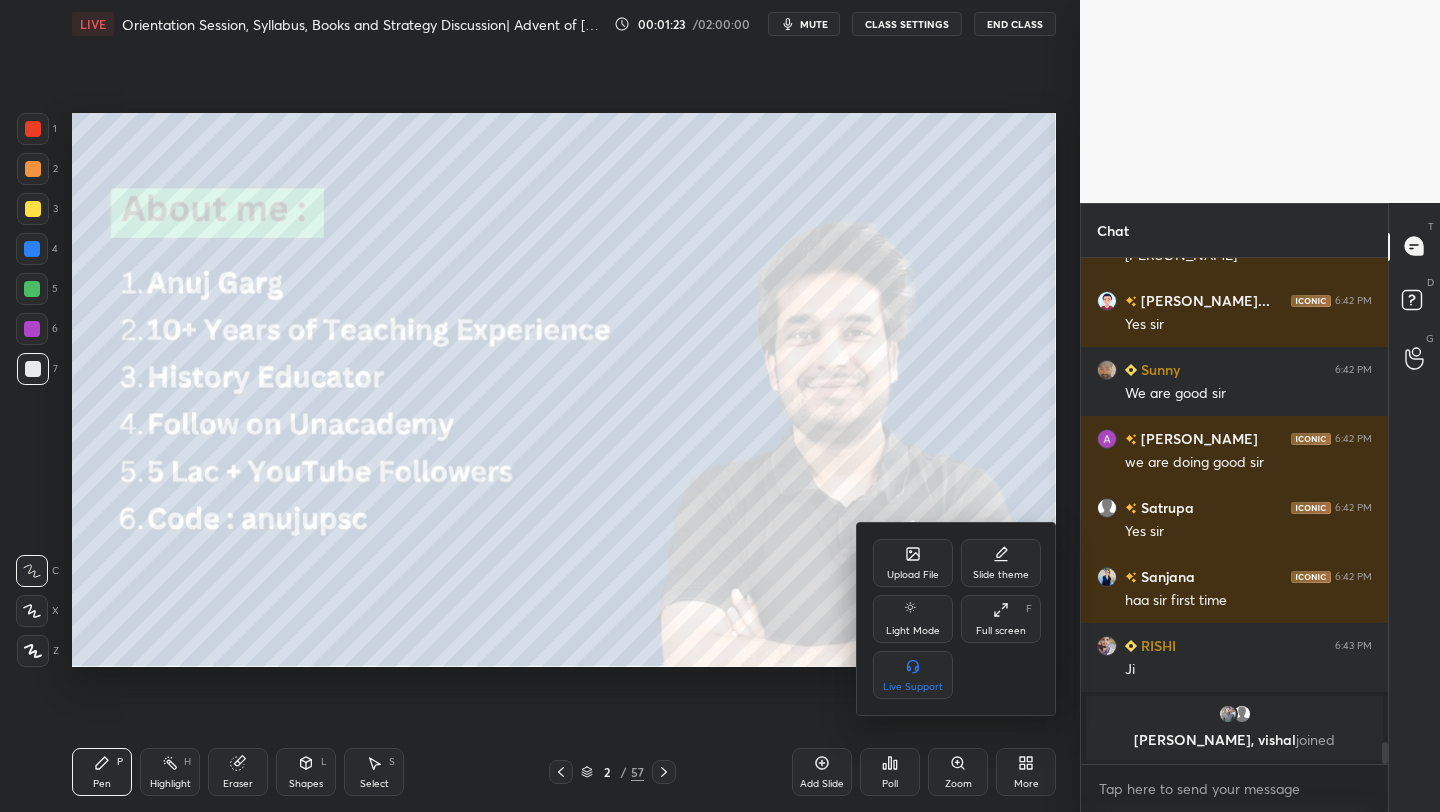 click on "Full screen F" at bounding box center [1001, 619] 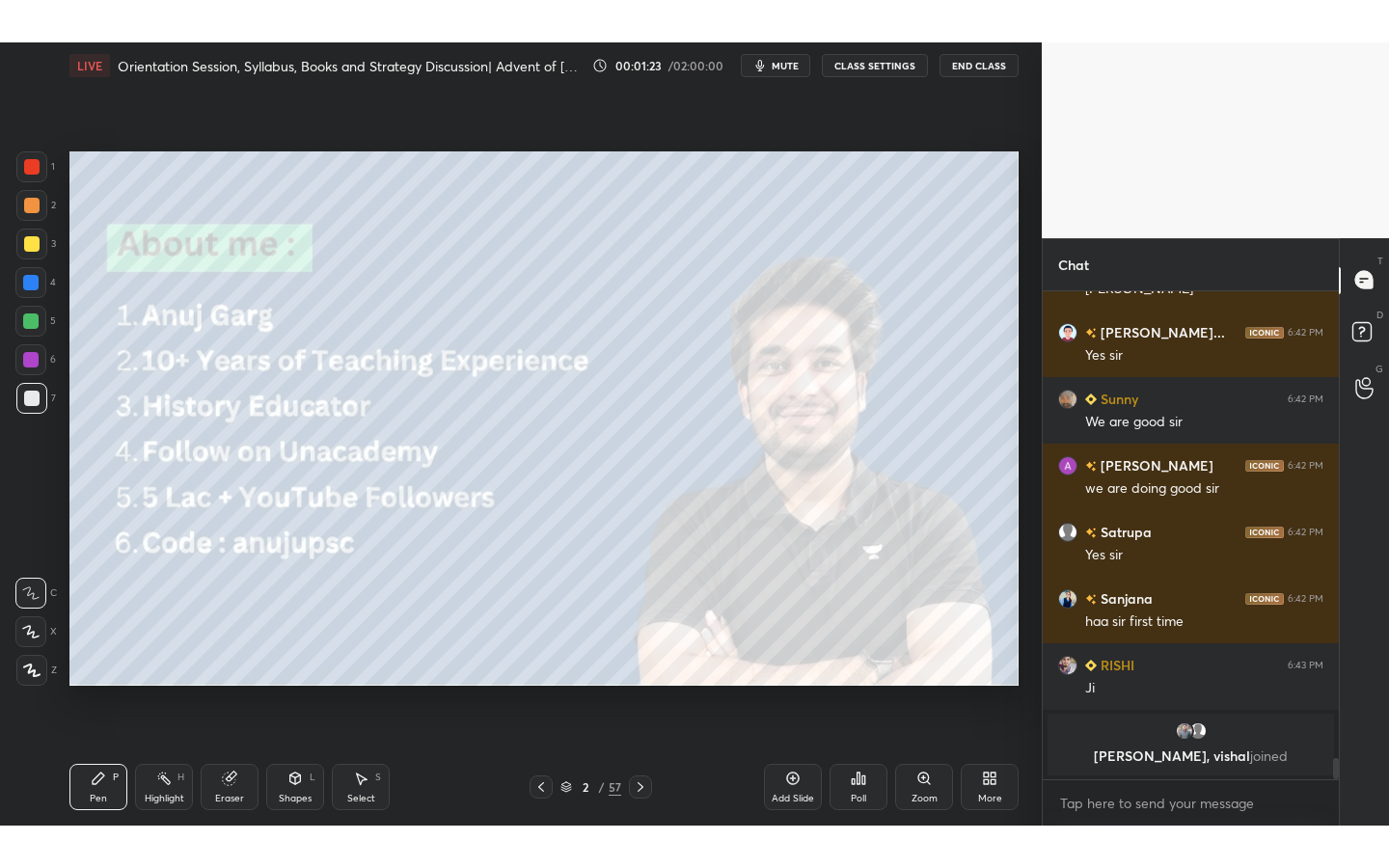 scroll, scrollTop: 95700, scrollLeft: 95494, axis: both 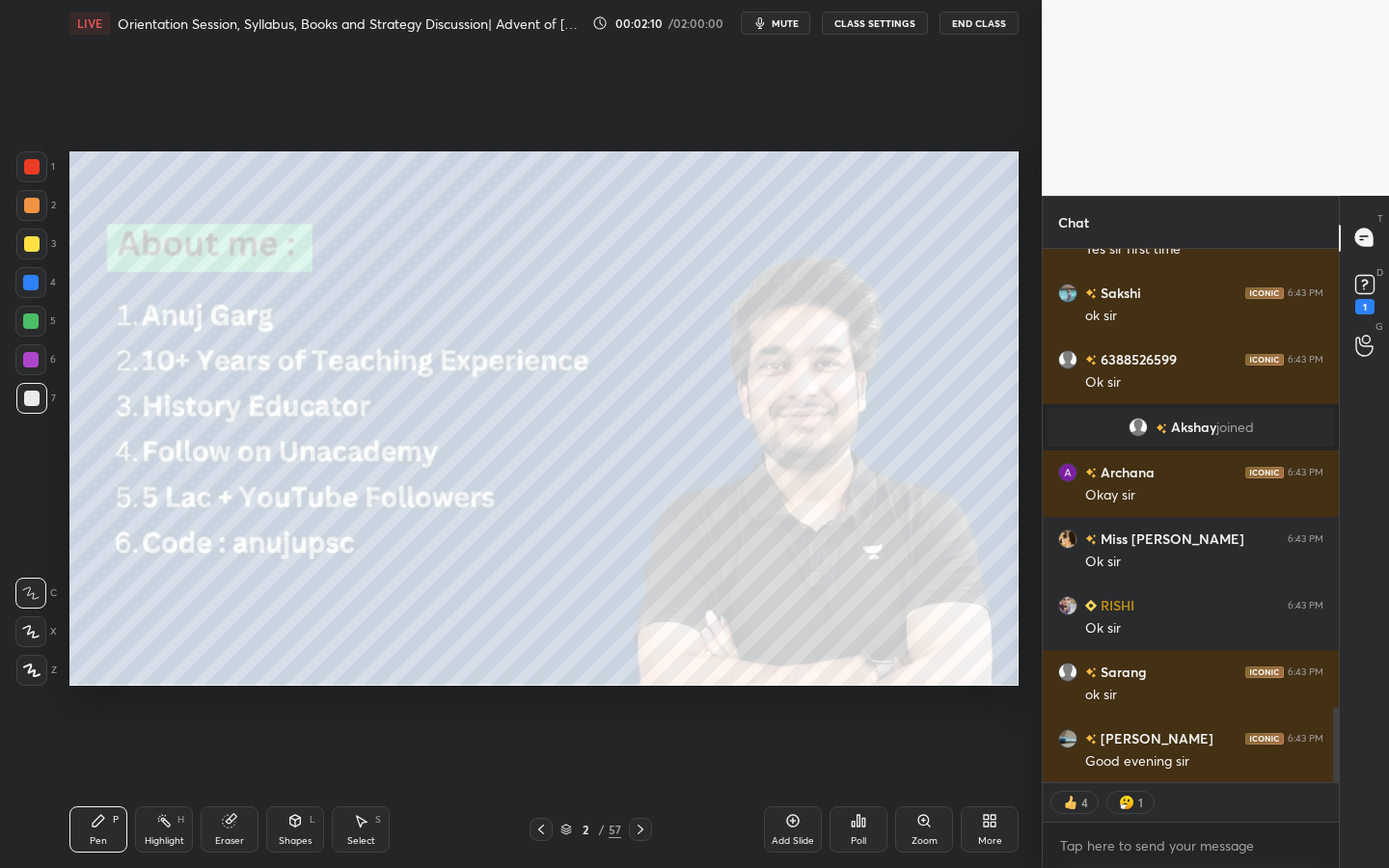click on "1 2 3 4 5 6 7 C X Z C X Z E E Erase all   H H LIVE Orientation Session, Syllabus, Books and Strategy Discussion| Advent of Europeans 00:02:10 /  02:00:00 mute CLASS SETTINGS End Class Setting up your live class Poll for   secs No correct answer Start poll Back Orientation Session, Syllabus, Books and Strategy Discussion| Advent of [DEMOGRAPHIC_DATA] • L1 of Modern Indian History | आधुनिक भारतीय इतिहास for UPSC 2026 & 2027 [PERSON_NAME] Pen P Highlight H Eraser Shapes L Select S 2 / 57 Add Slide Poll Zoom More" at bounding box center [513, 434] 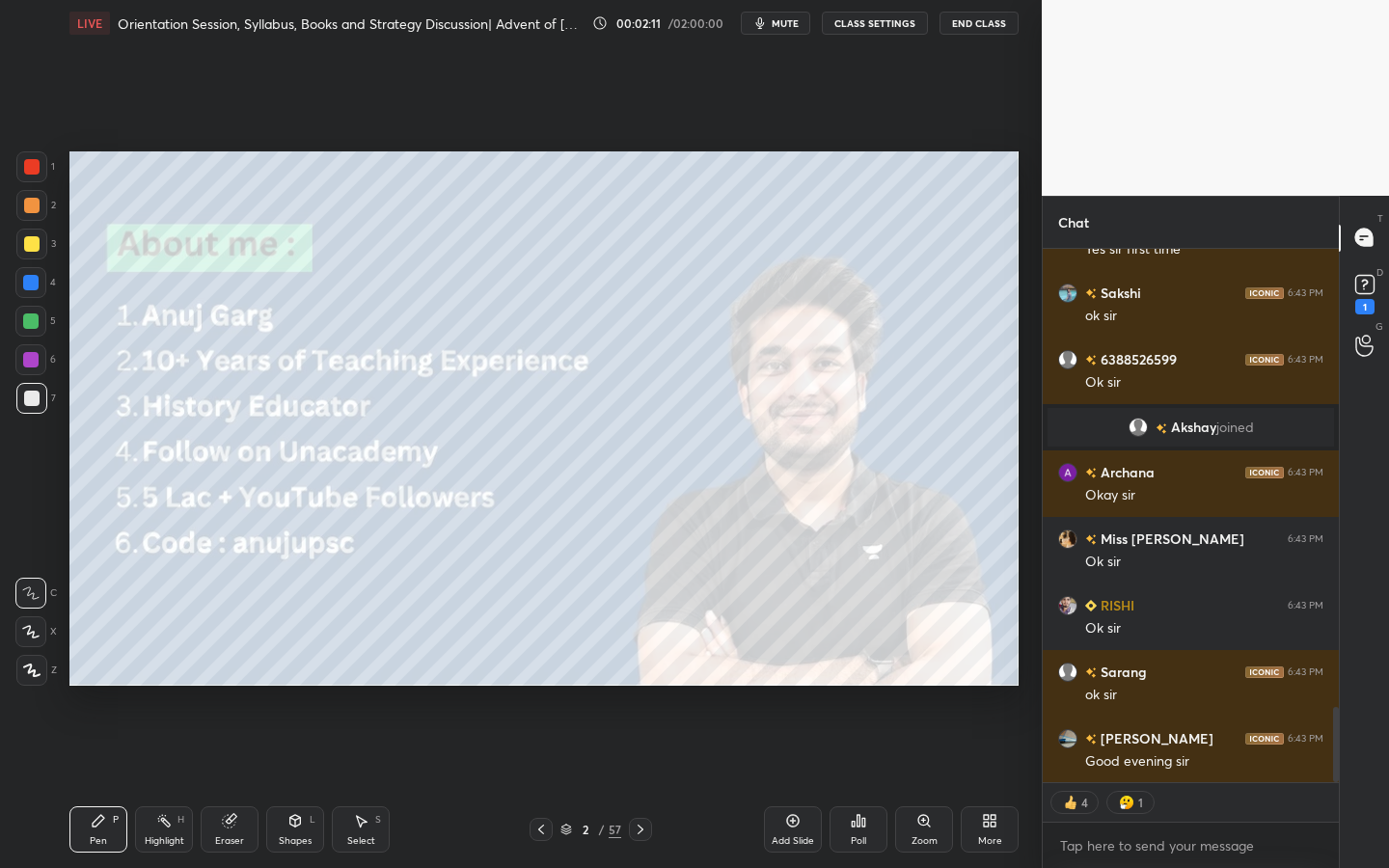 drag, startPoint x: 26, startPoint y: 244, endPoint x: 61, endPoint y: 253, distance: 36.138622 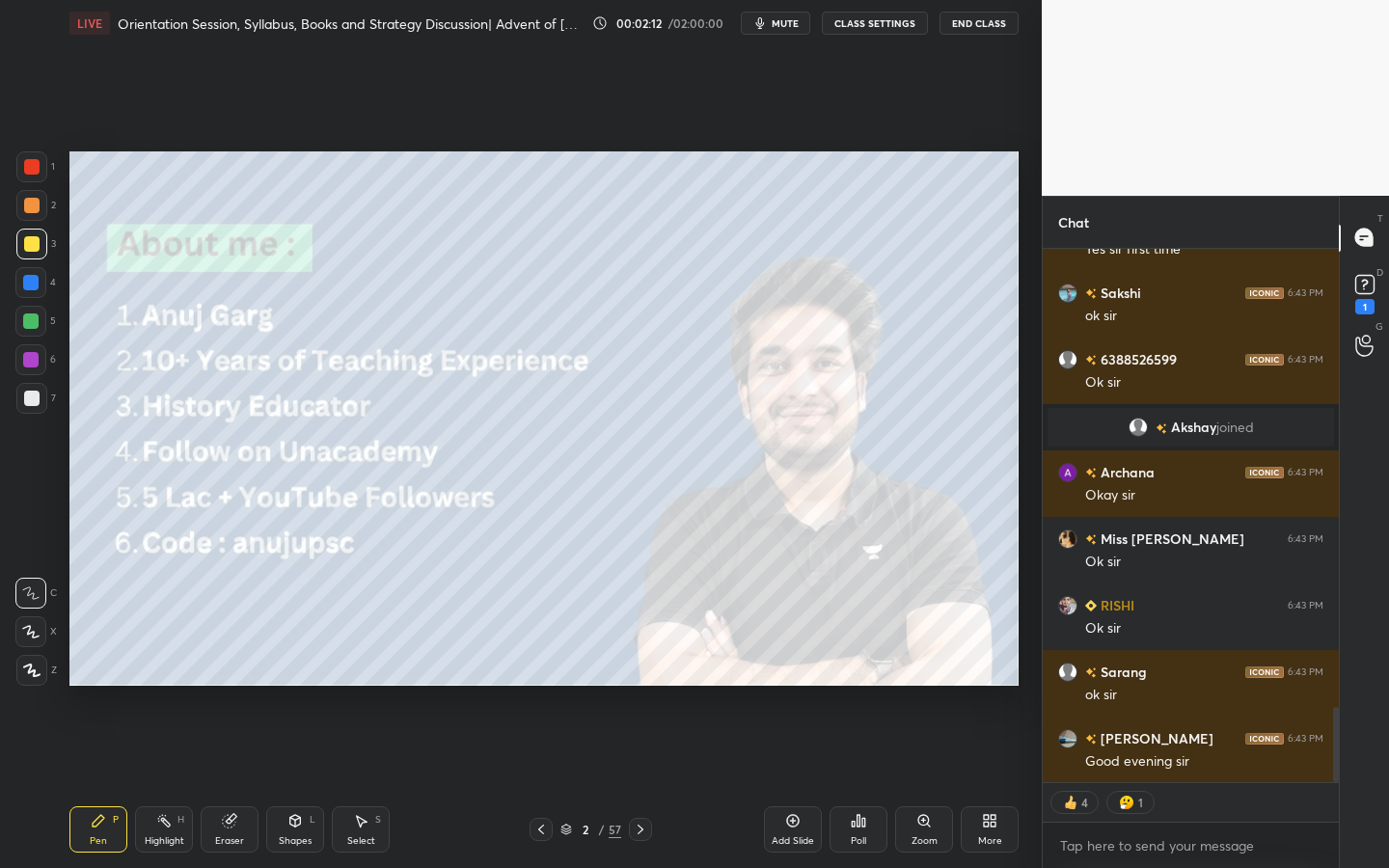 drag, startPoint x: 14, startPoint y: 683, endPoint x: 31, endPoint y: 678, distance: 17.720045 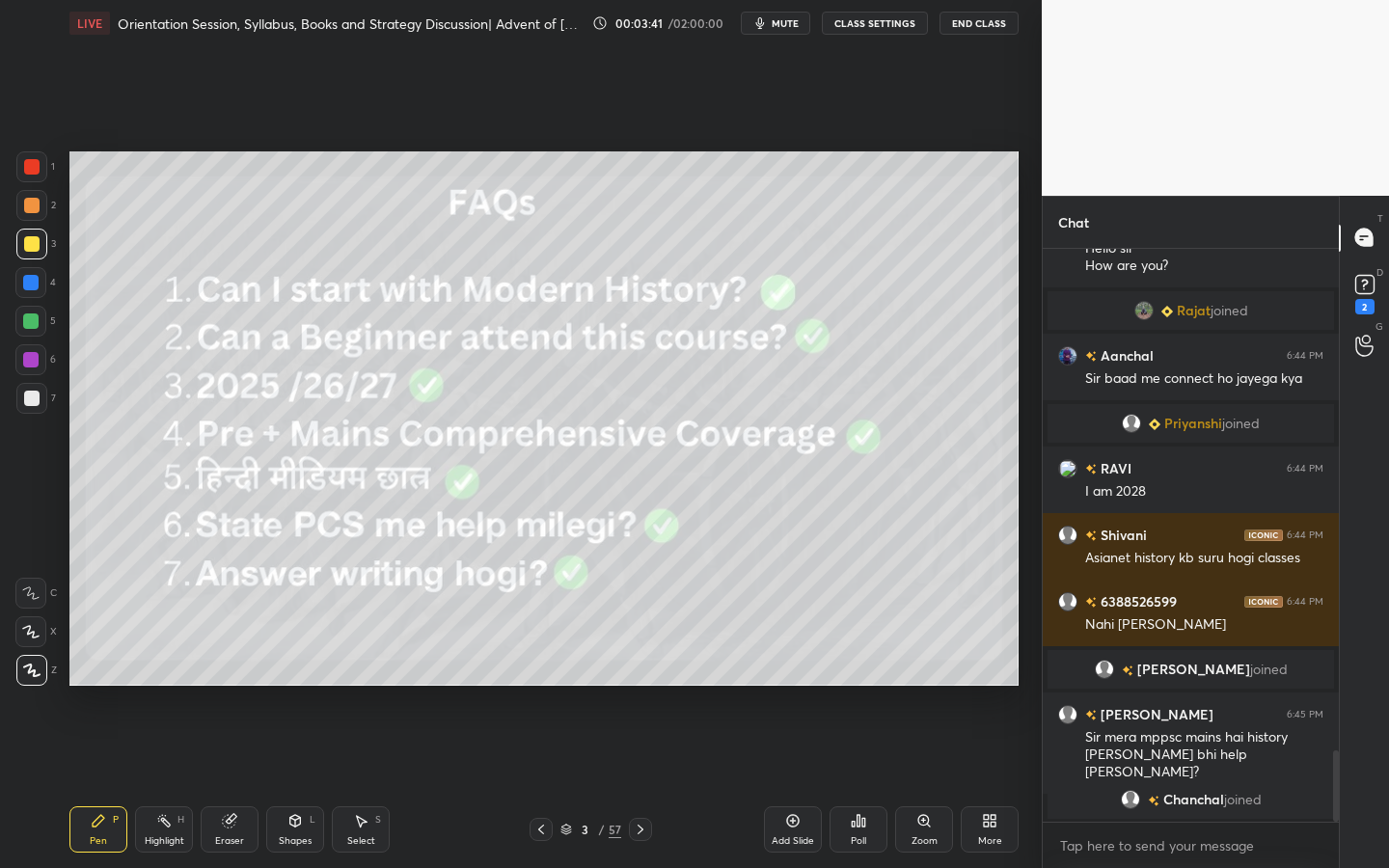 scroll, scrollTop: 4084, scrollLeft: 0, axis: vertical 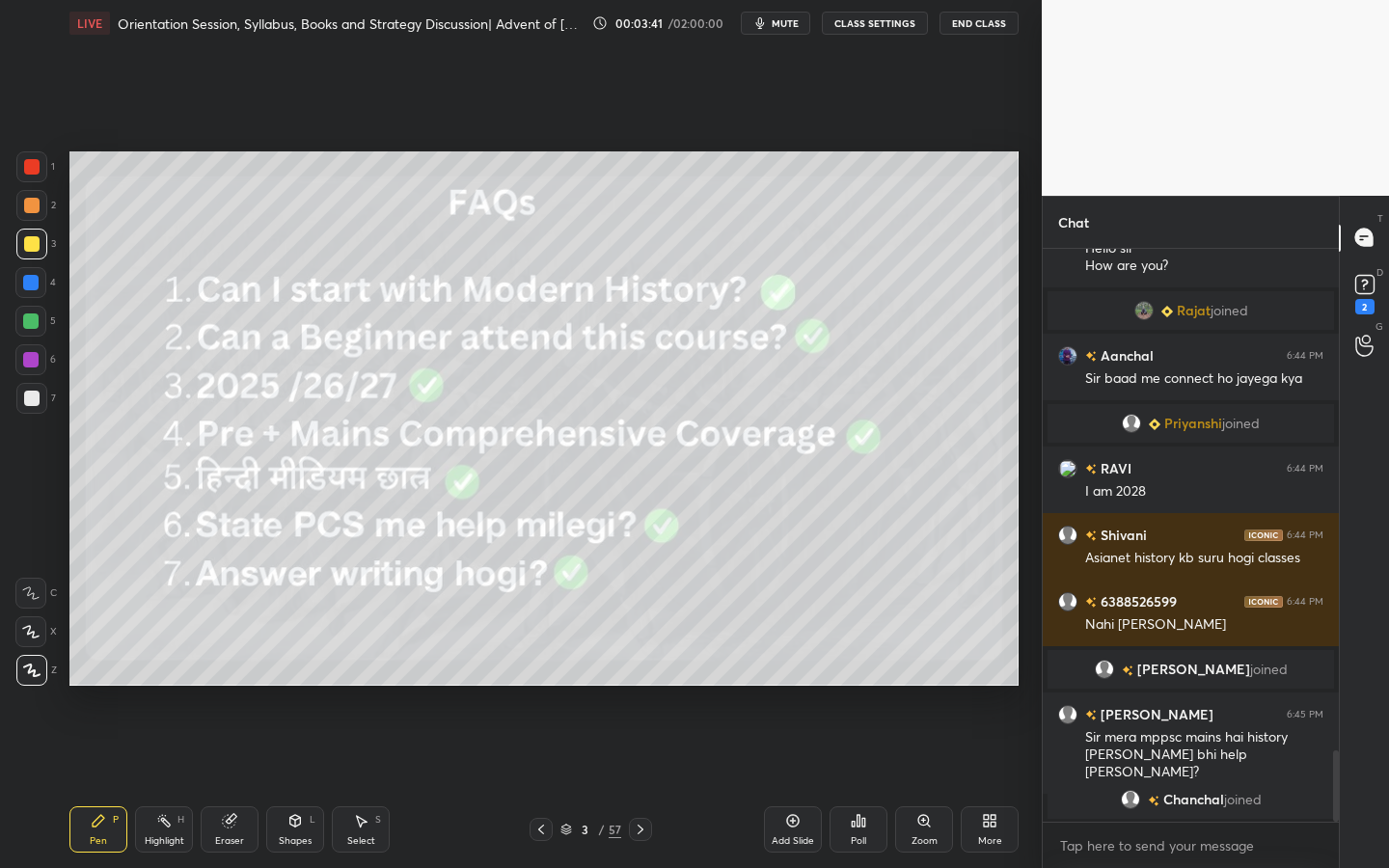click on "Eraser" at bounding box center (230, 841) 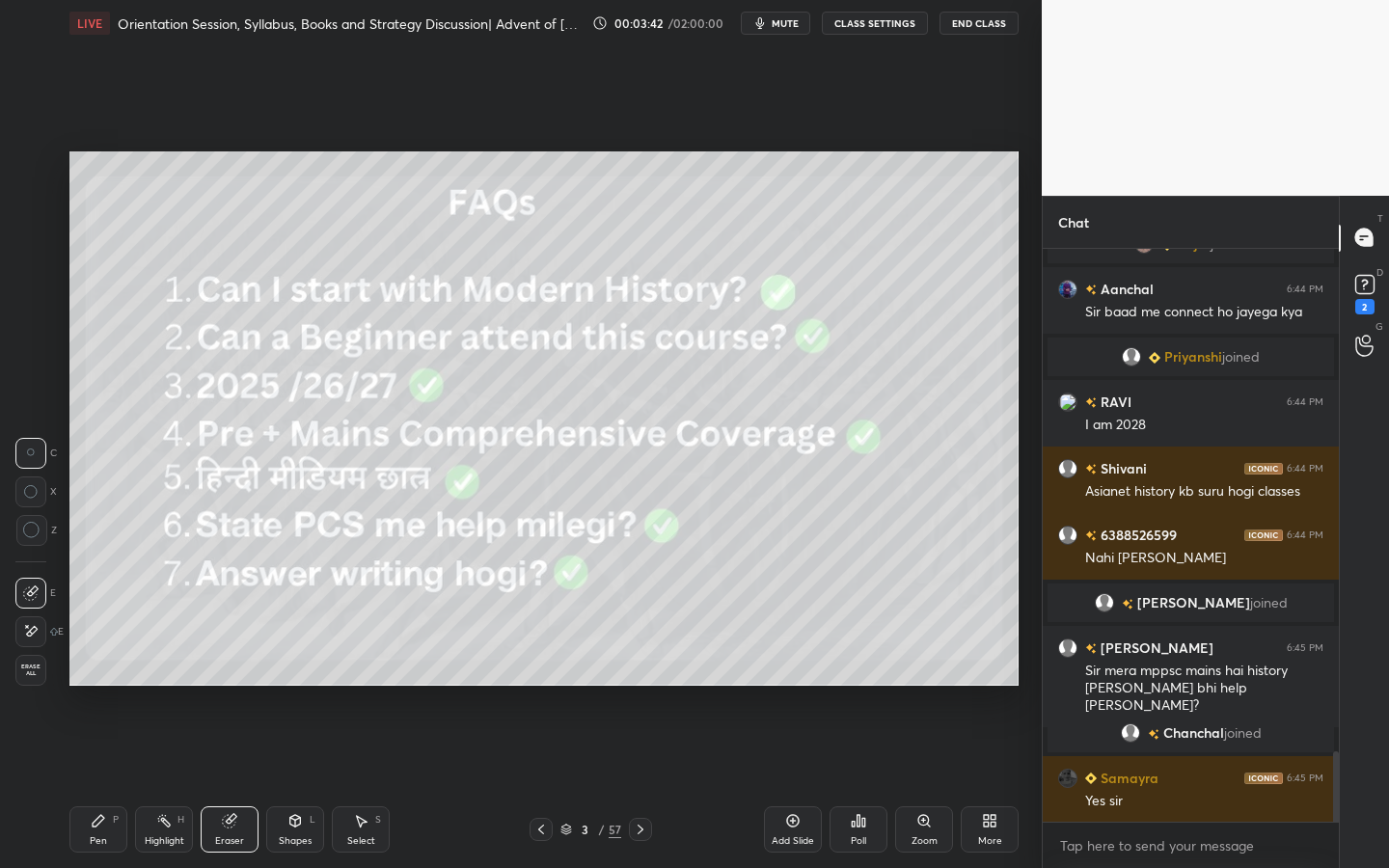 click on "1 2 3 4 5 6 7 C X Z C X Z E E Erase all   H H LIVE Orientation Session, Syllabus, Books and Strategy Discussion| Advent of Europeans 00:03:42 /  02:00:00 mute CLASS SETTINGS End Class Setting up your live class Poll for   secs No correct answer Start poll Back Orientation Session, Syllabus, Books and Strategy Discussion| Advent of Europeans • L1 of Modern Indian History | आधुनिक भारतीय इतिहास for UPSC 2026 & 2027 [PERSON_NAME] Pen P Highlight H Eraser Shapes L Select S 3 / 57 Add Slide Poll Zoom More" at bounding box center [513, 434] 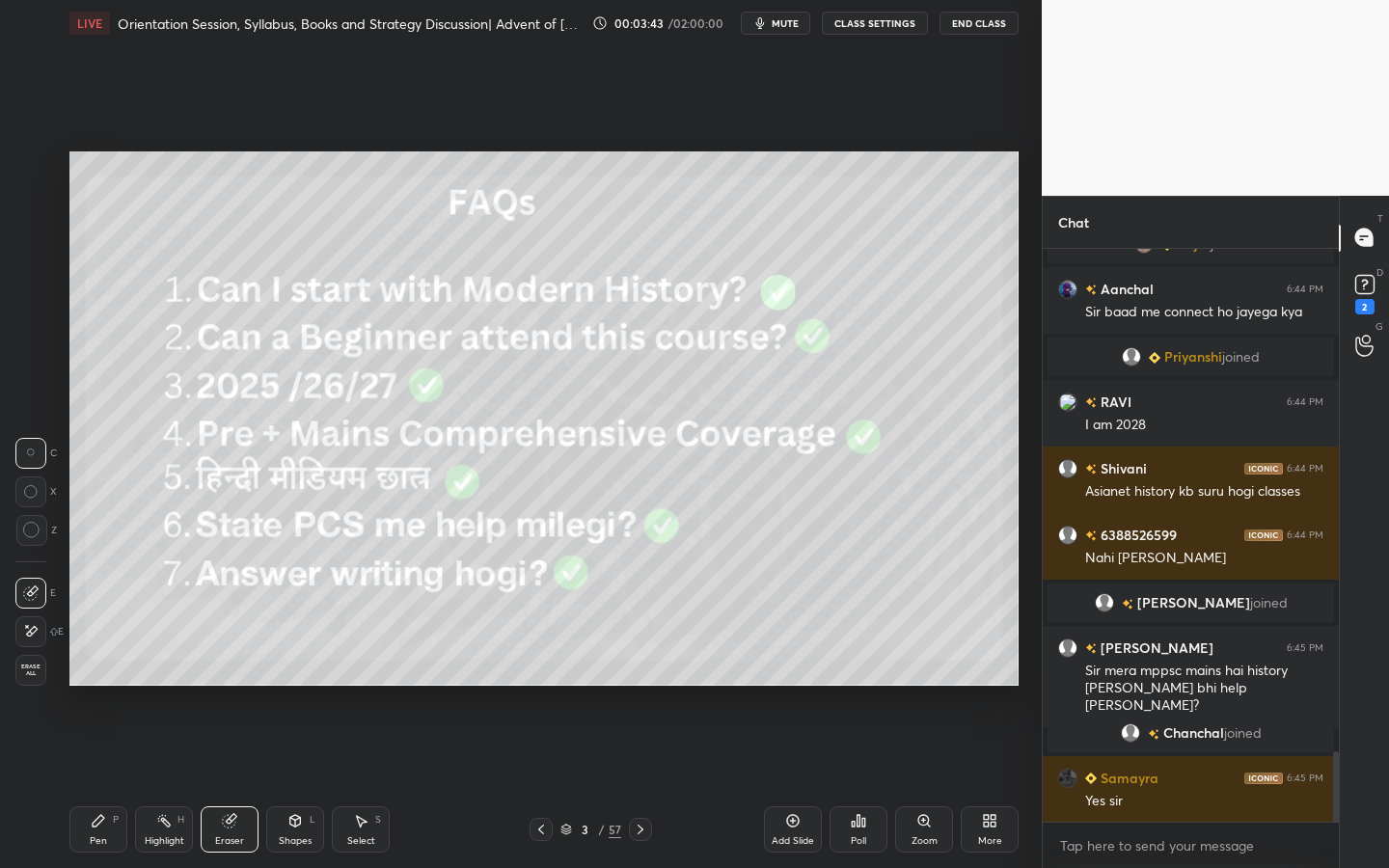 drag, startPoint x: 39, startPoint y: 672, endPoint x: 64, endPoint y: 657, distance: 29.154759 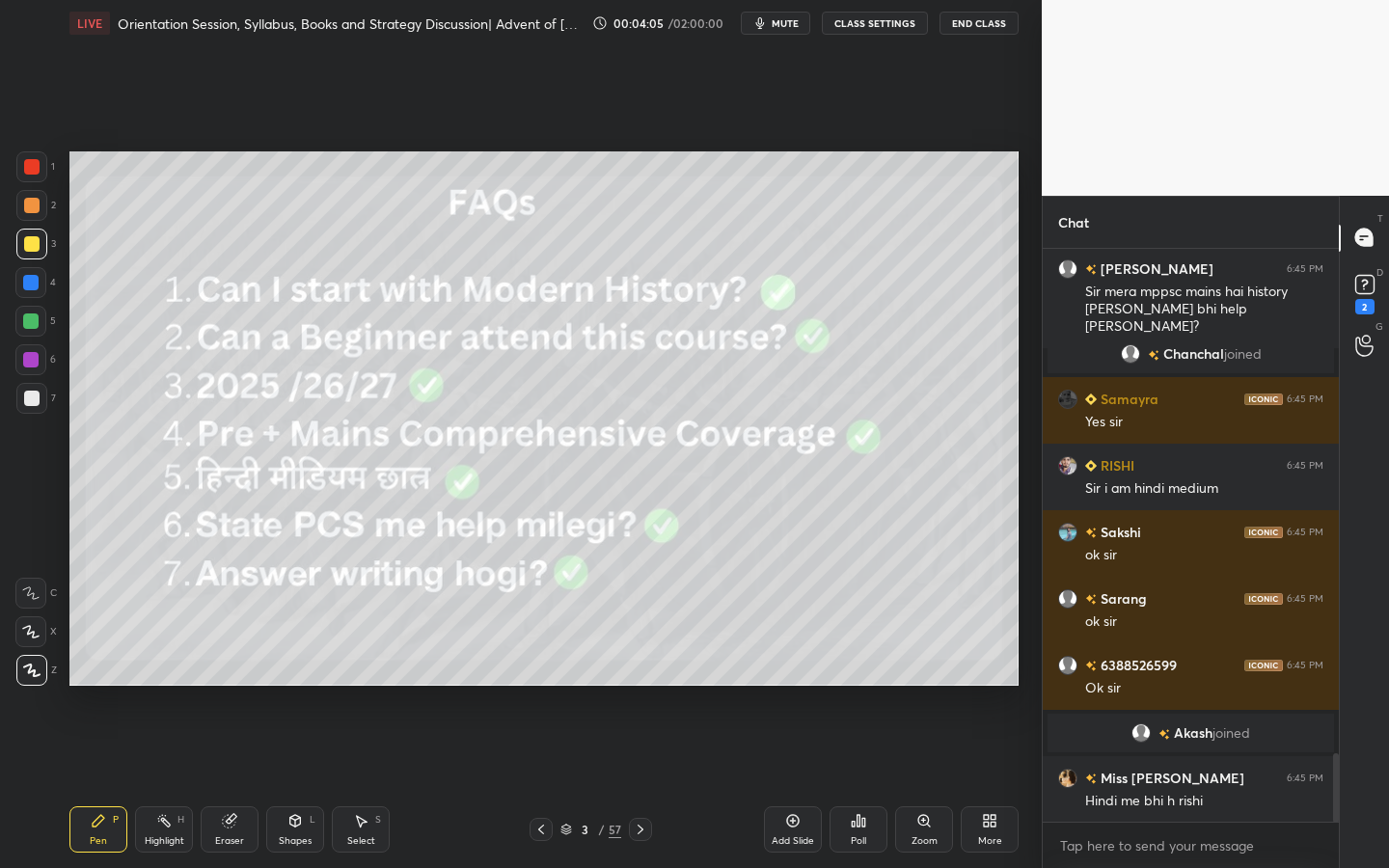 scroll, scrollTop: 4251, scrollLeft: 0, axis: vertical 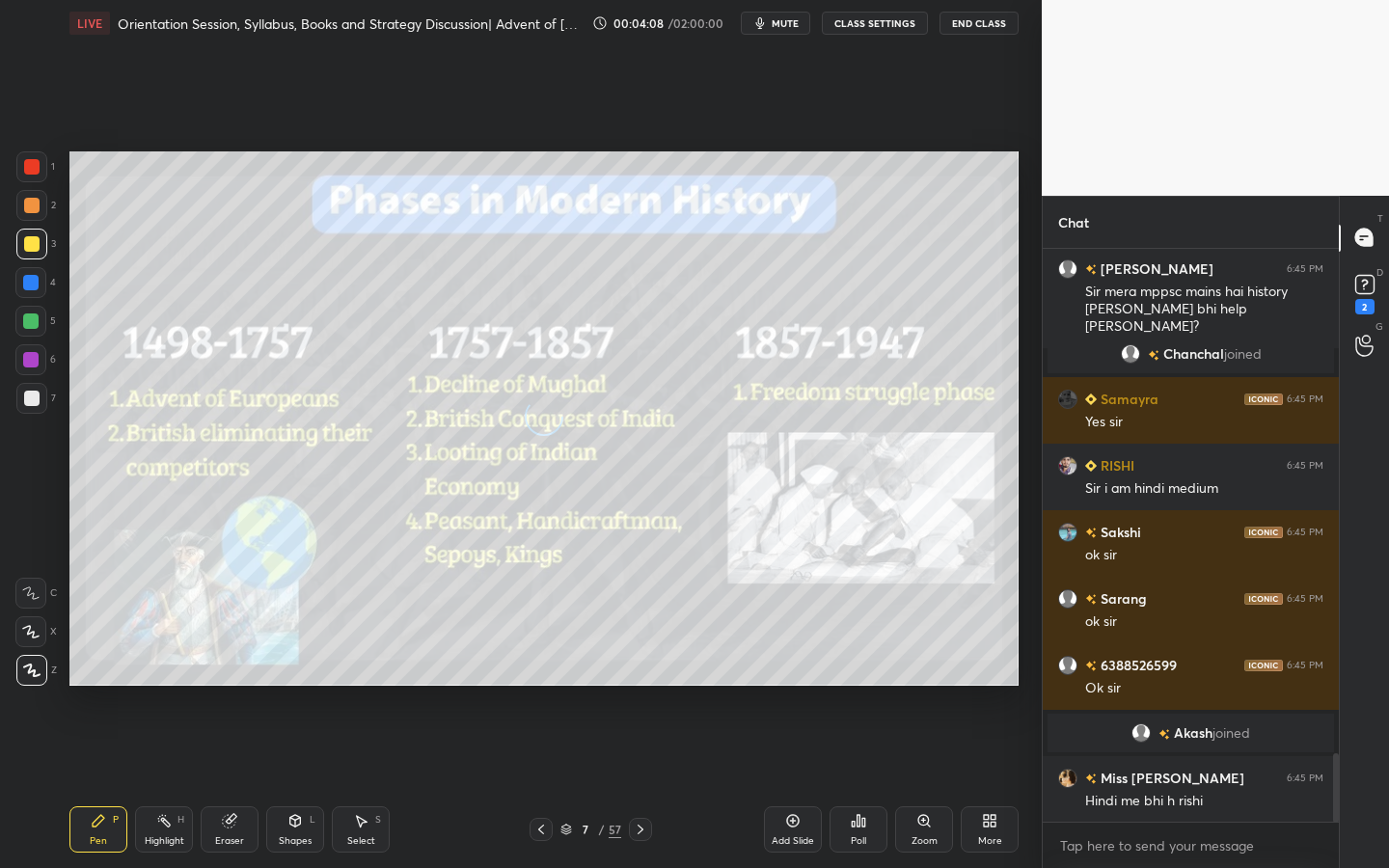click on "/" at bounding box center (602, 829) 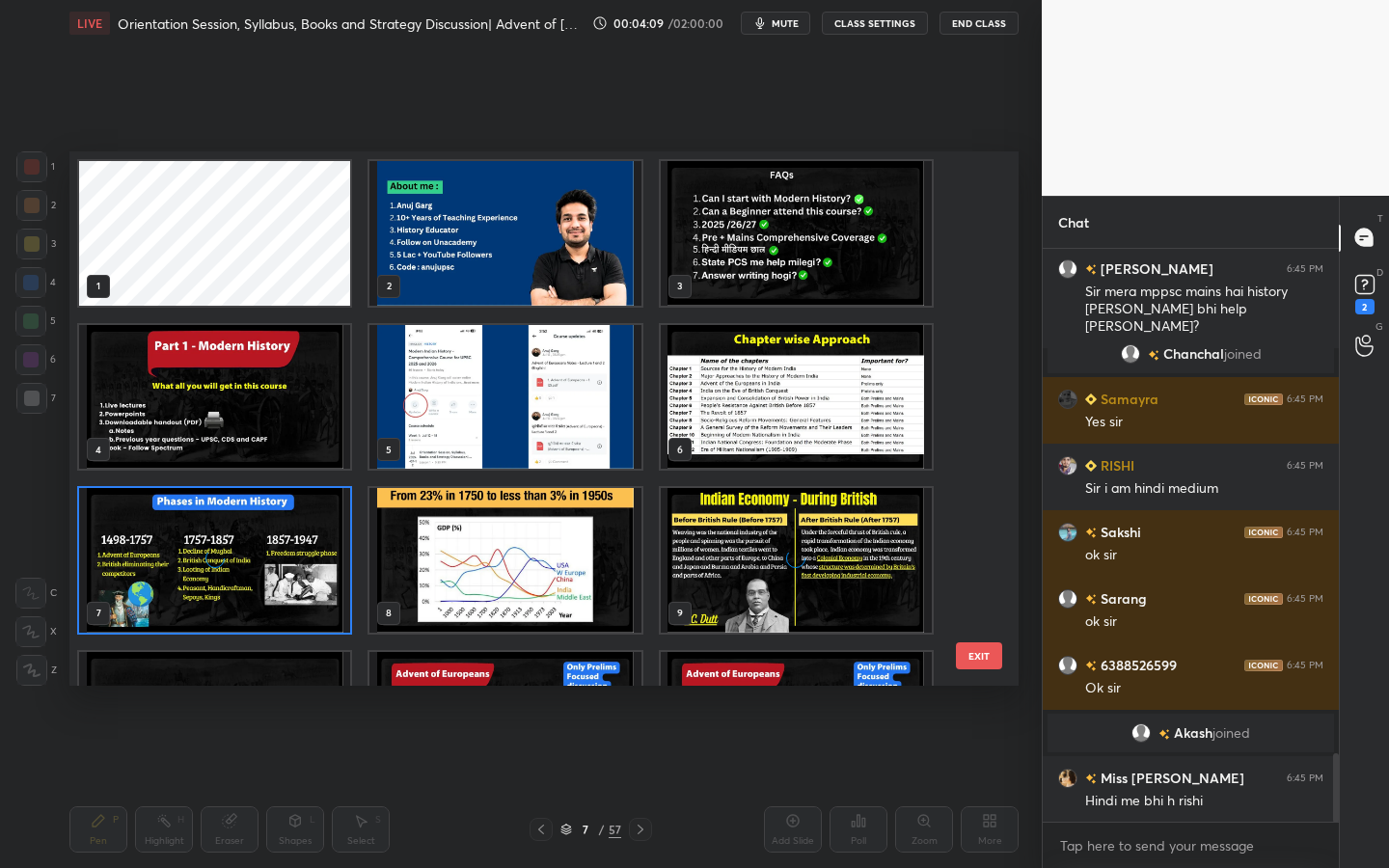 scroll, scrollTop: 528, scrollLeft: 940, axis: both 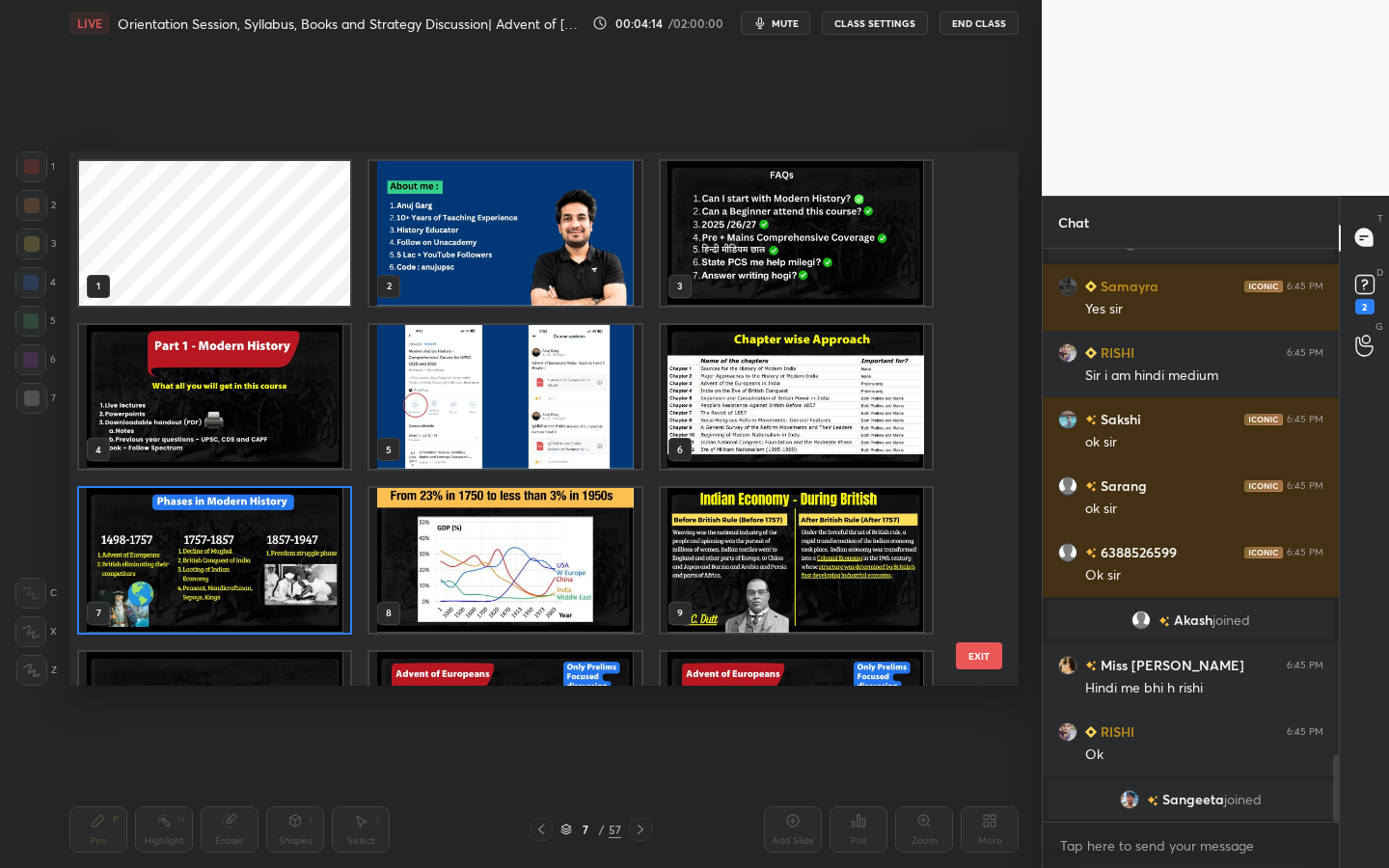 click at bounding box center [796, 233] 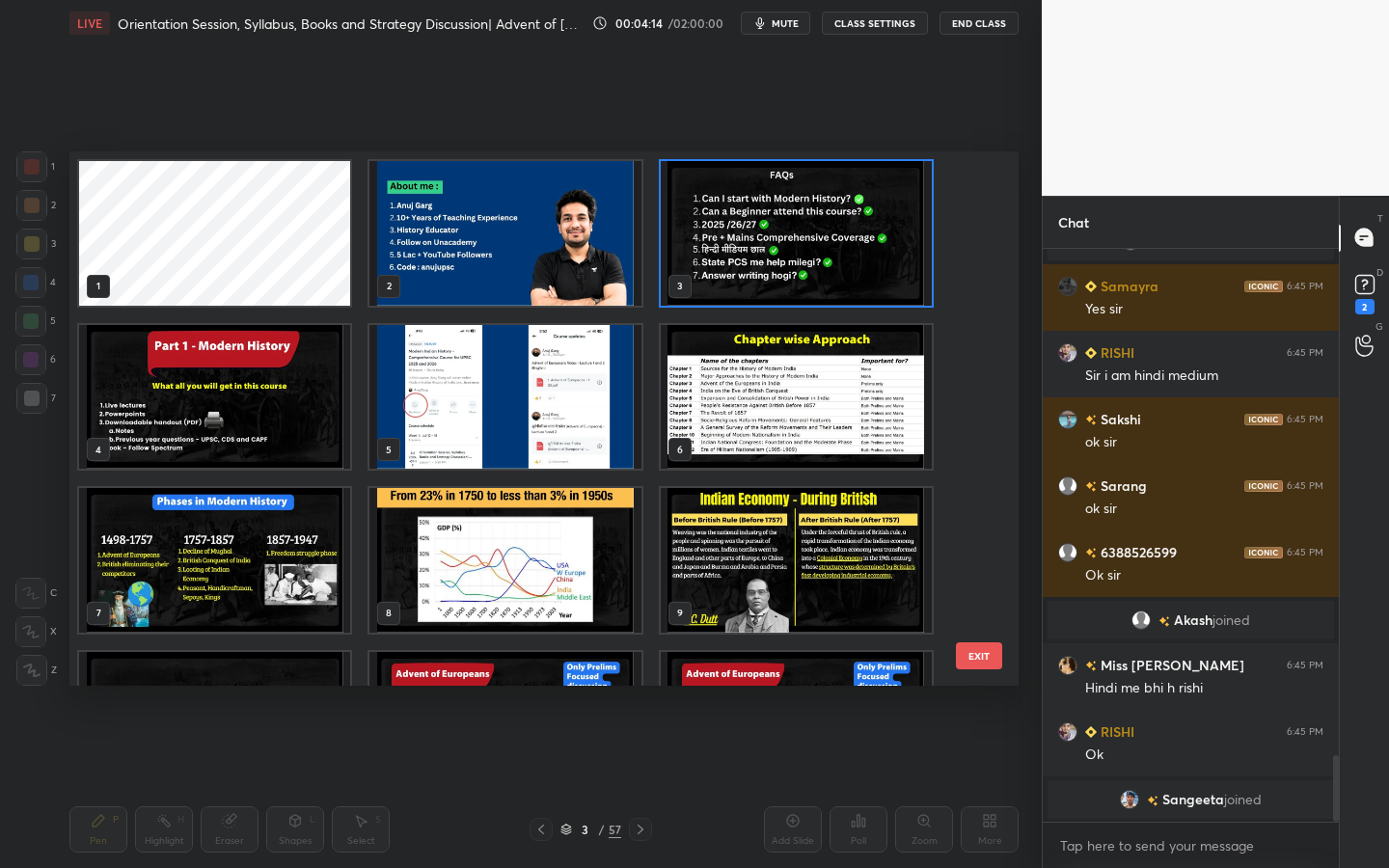 click at bounding box center [796, 233] 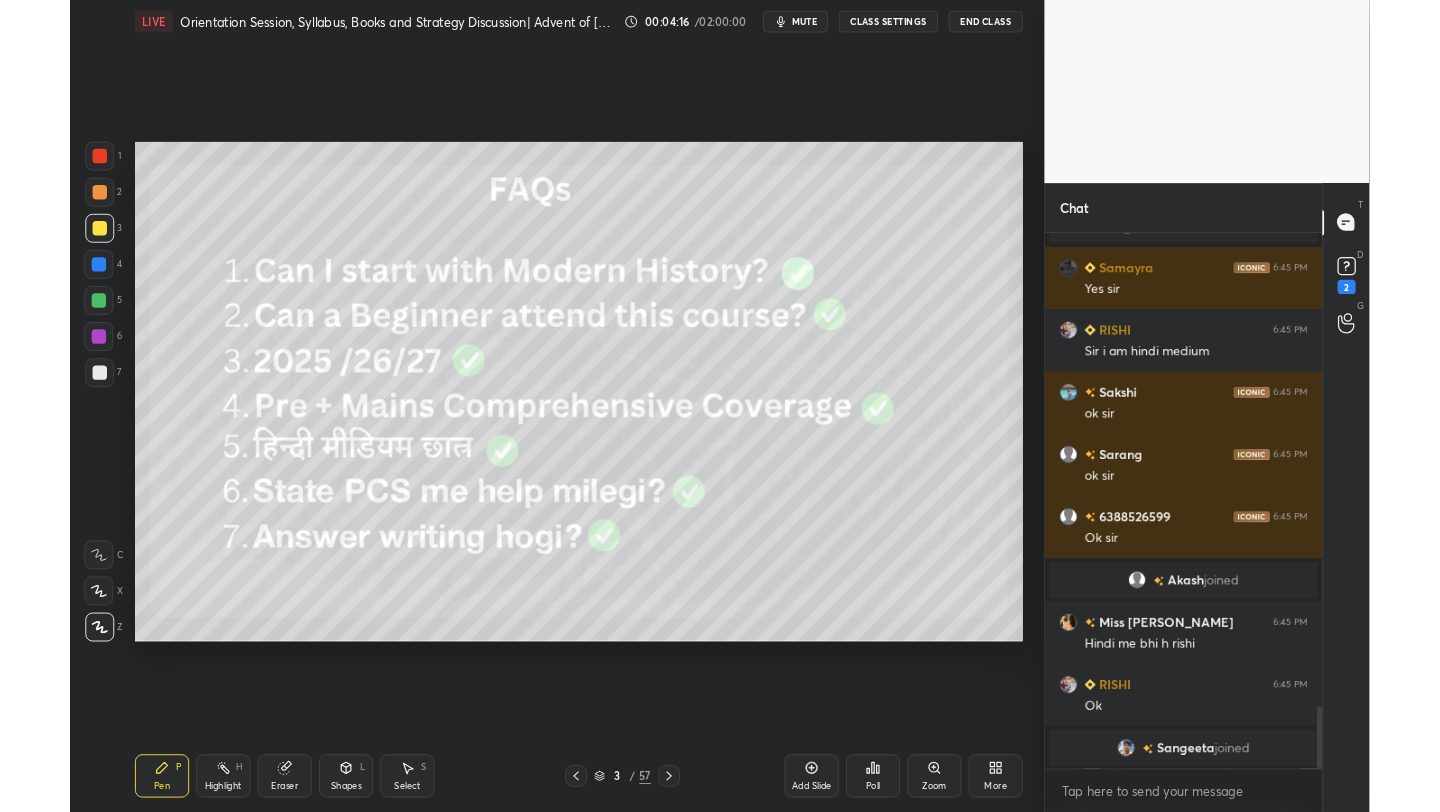 scroll, scrollTop: 684, scrollLeft: 1000, axis: both 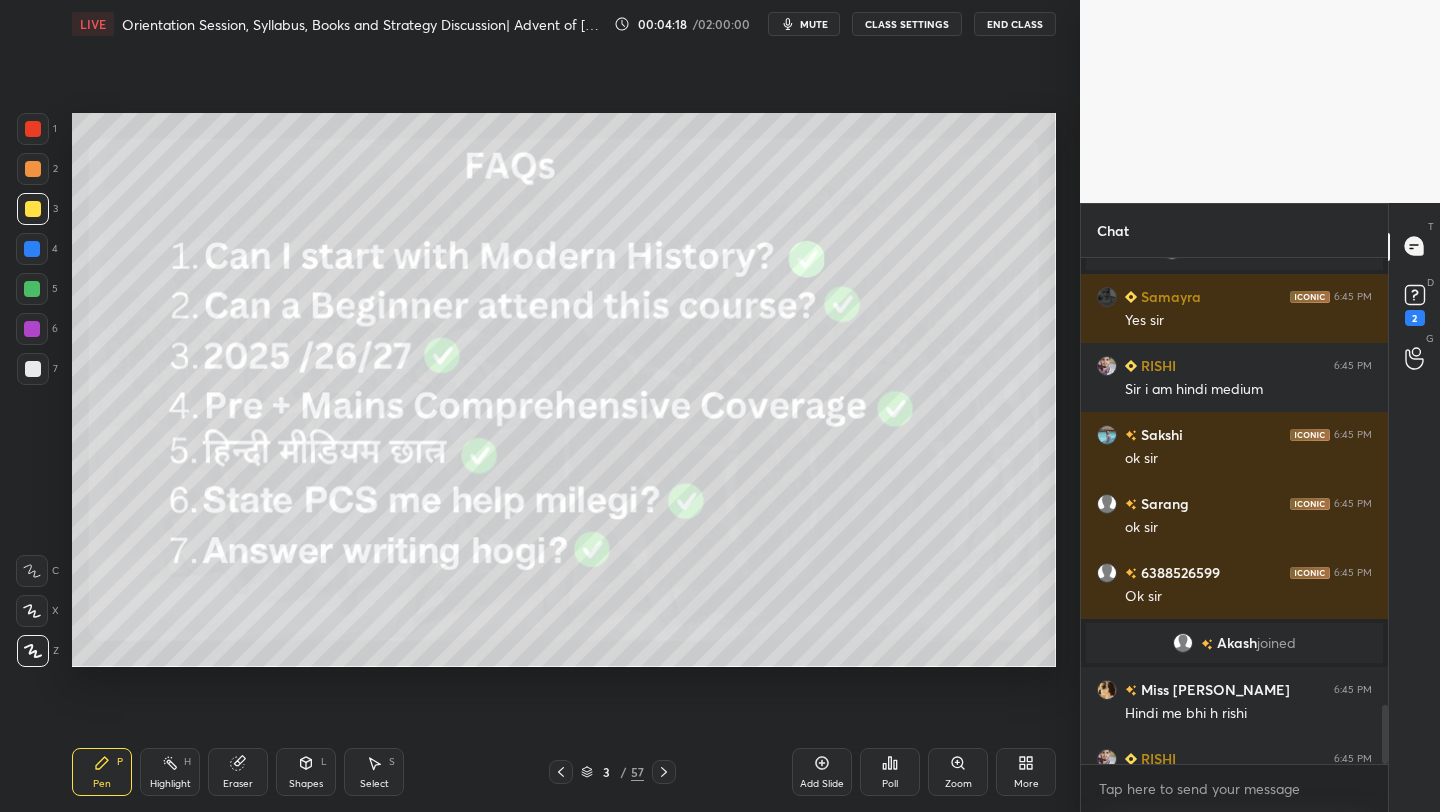 click 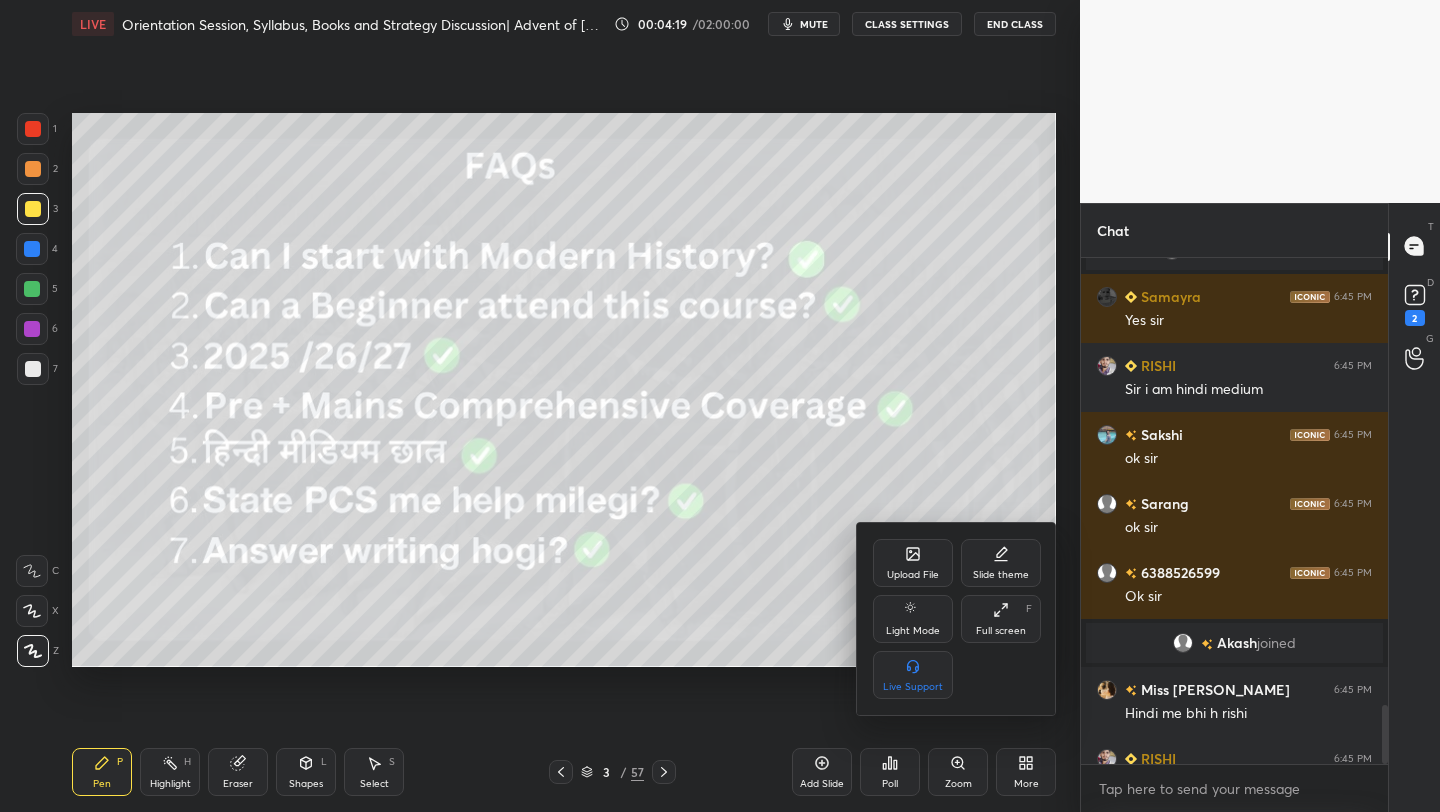 click on "Full screen F" at bounding box center [1001, 619] 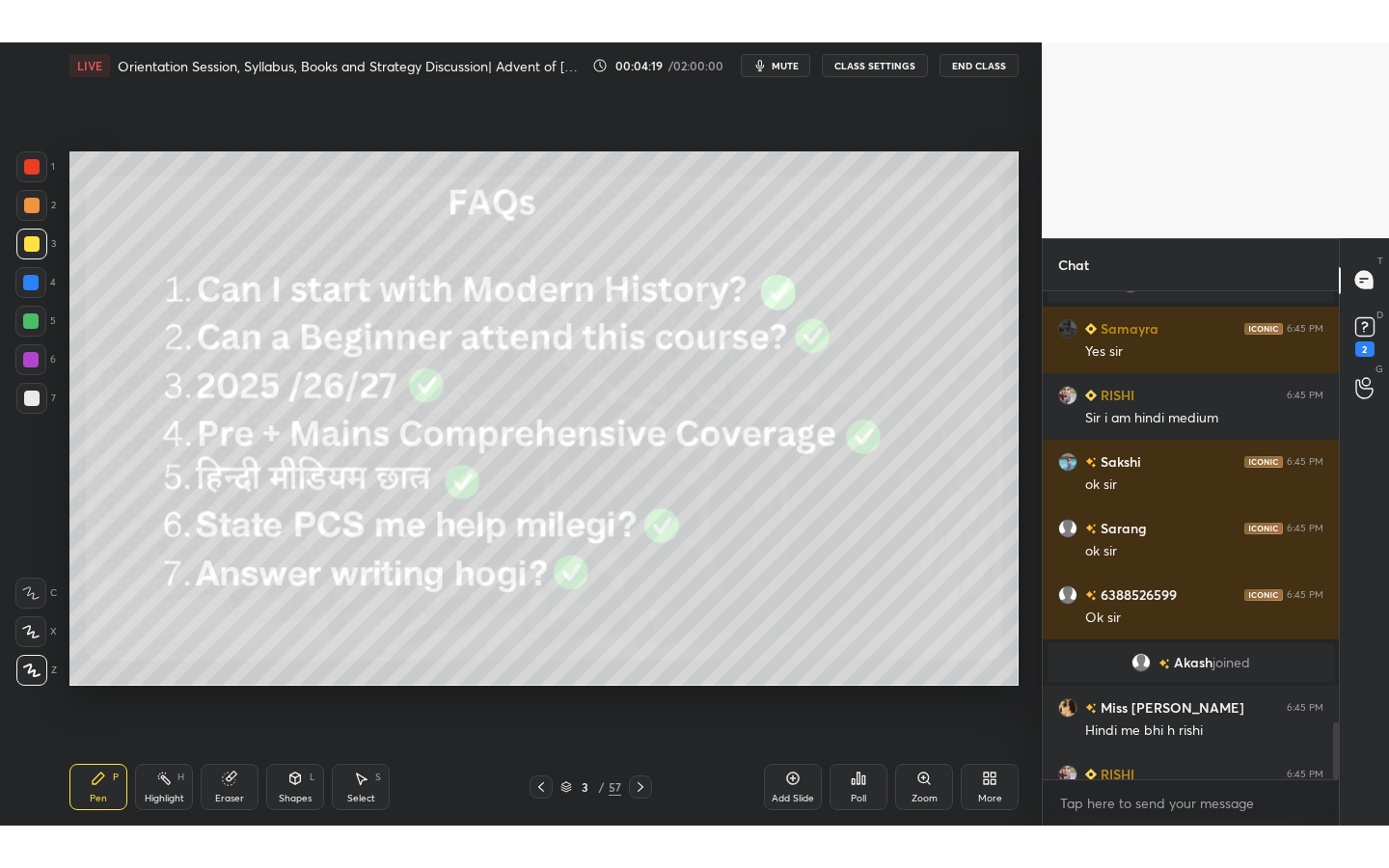 scroll, scrollTop: 95700, scrollLeft: 95494, axis: both 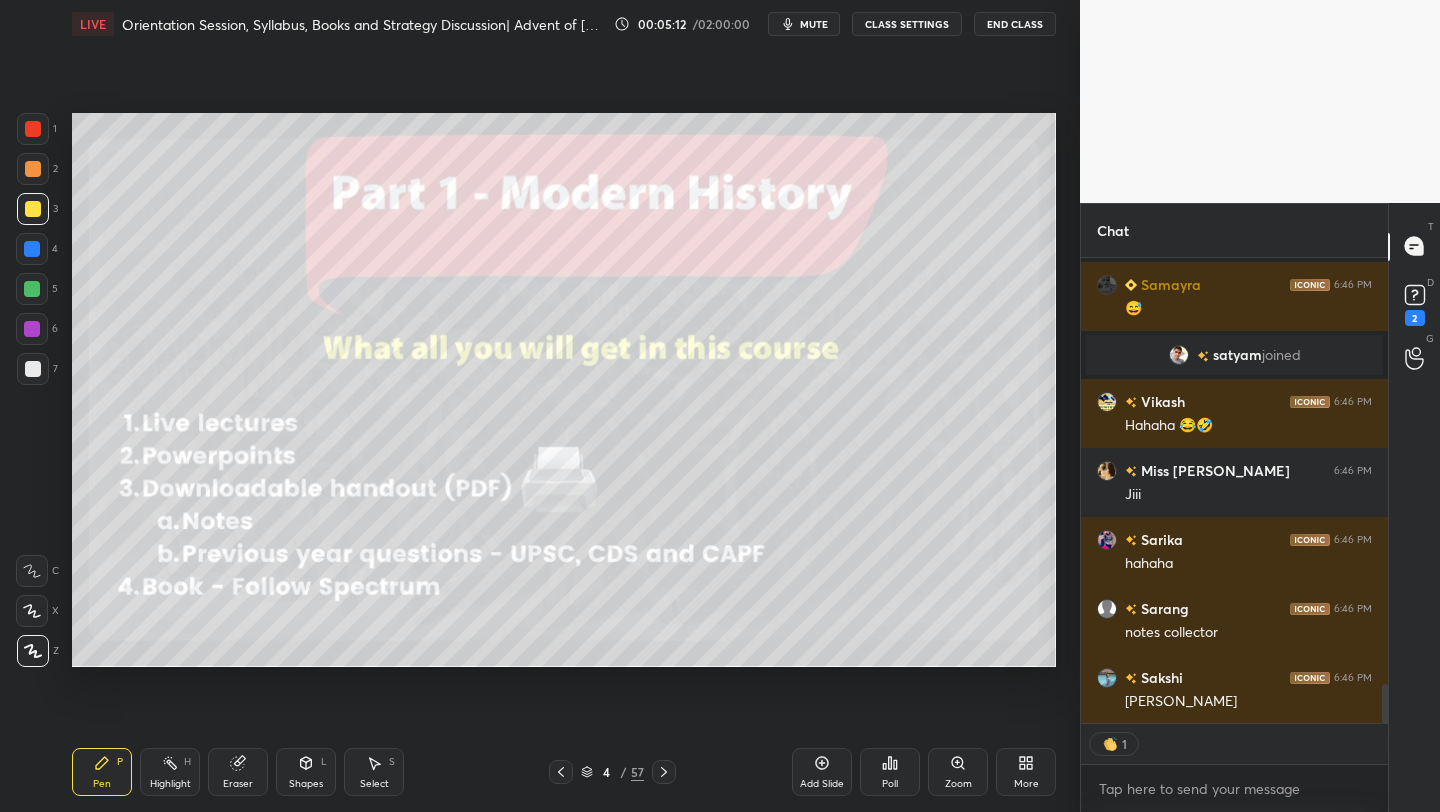 click on "4" at bounding box center [607, 772] 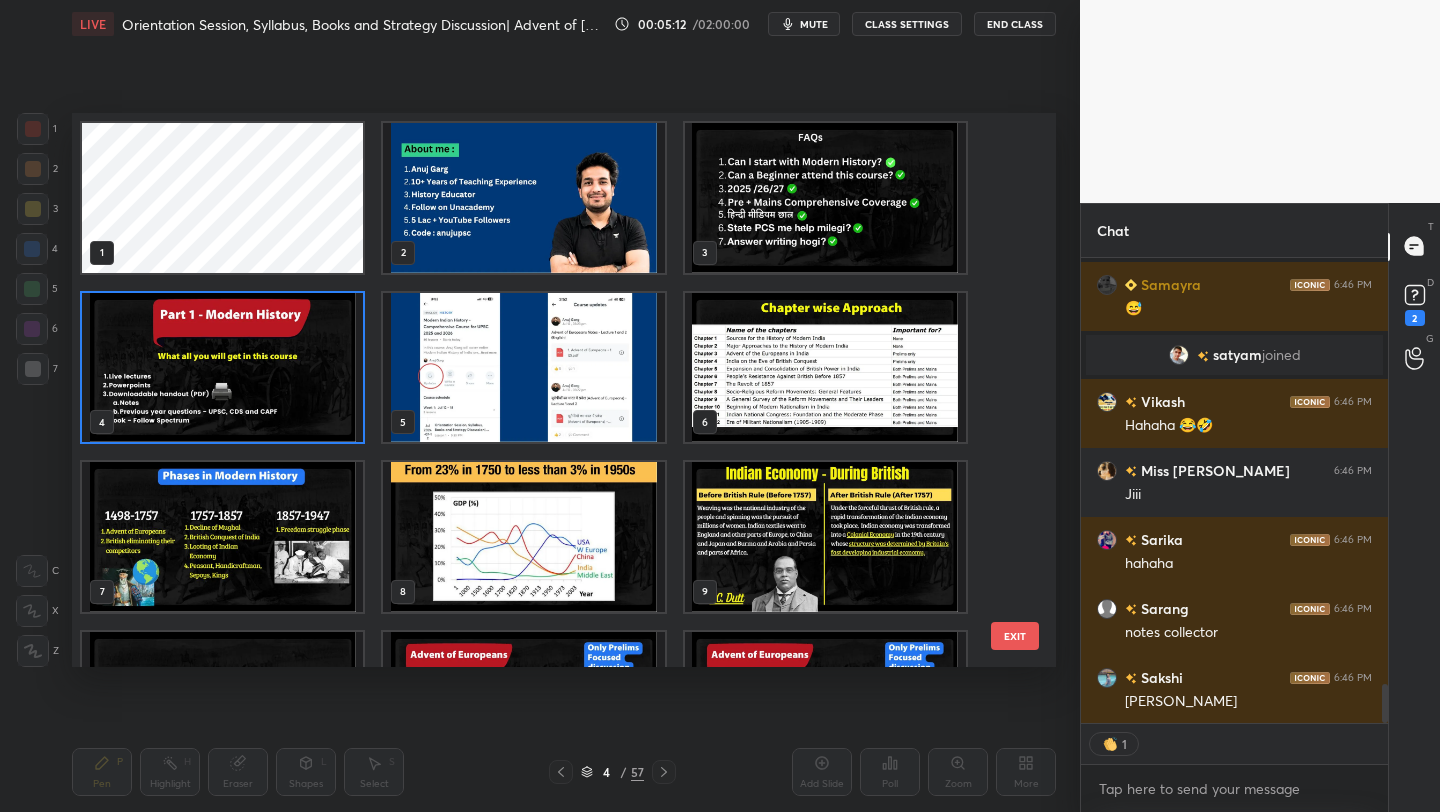 scroll, scrollTop: 547, scrollLeft: 974, axis: both 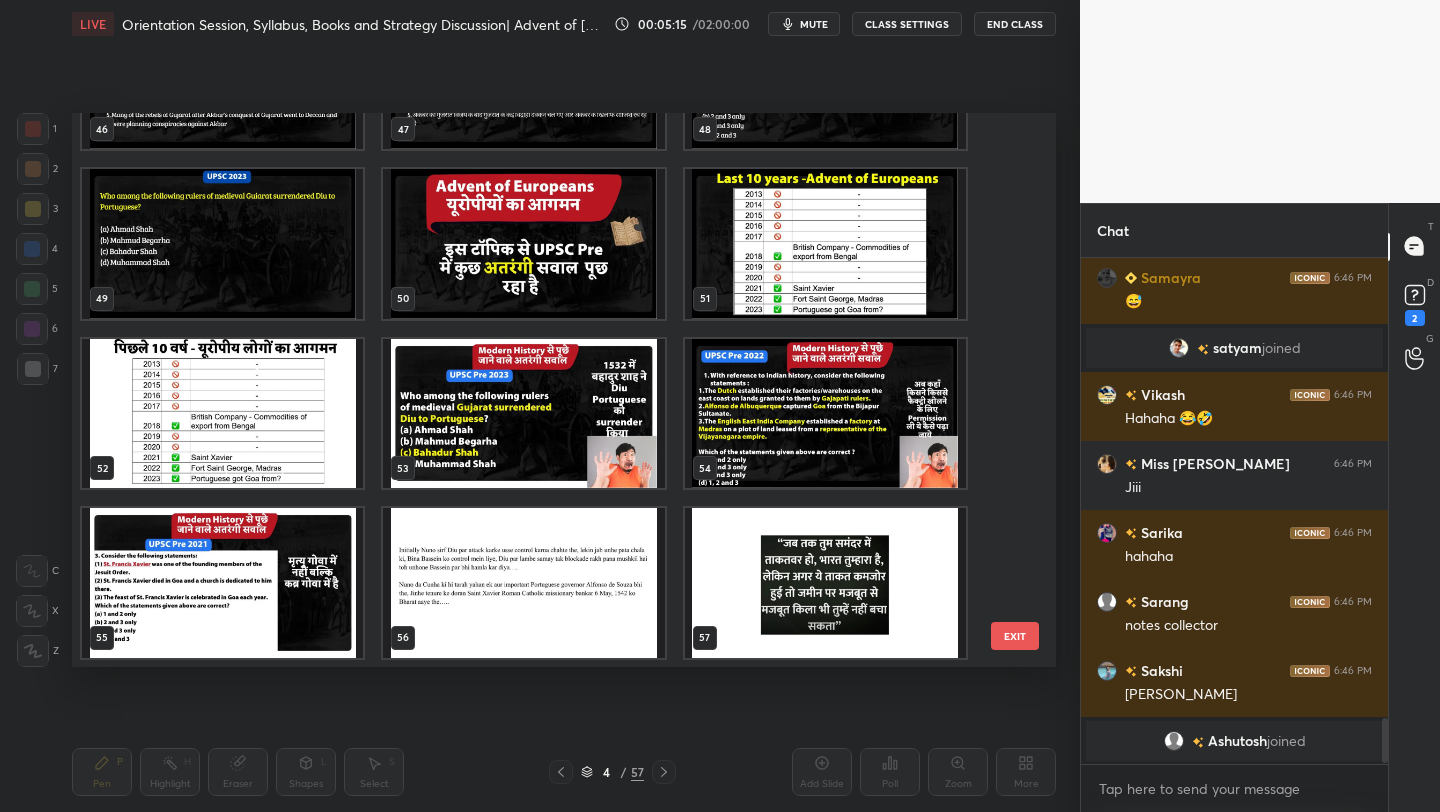 click at bounding box center [825, 583] 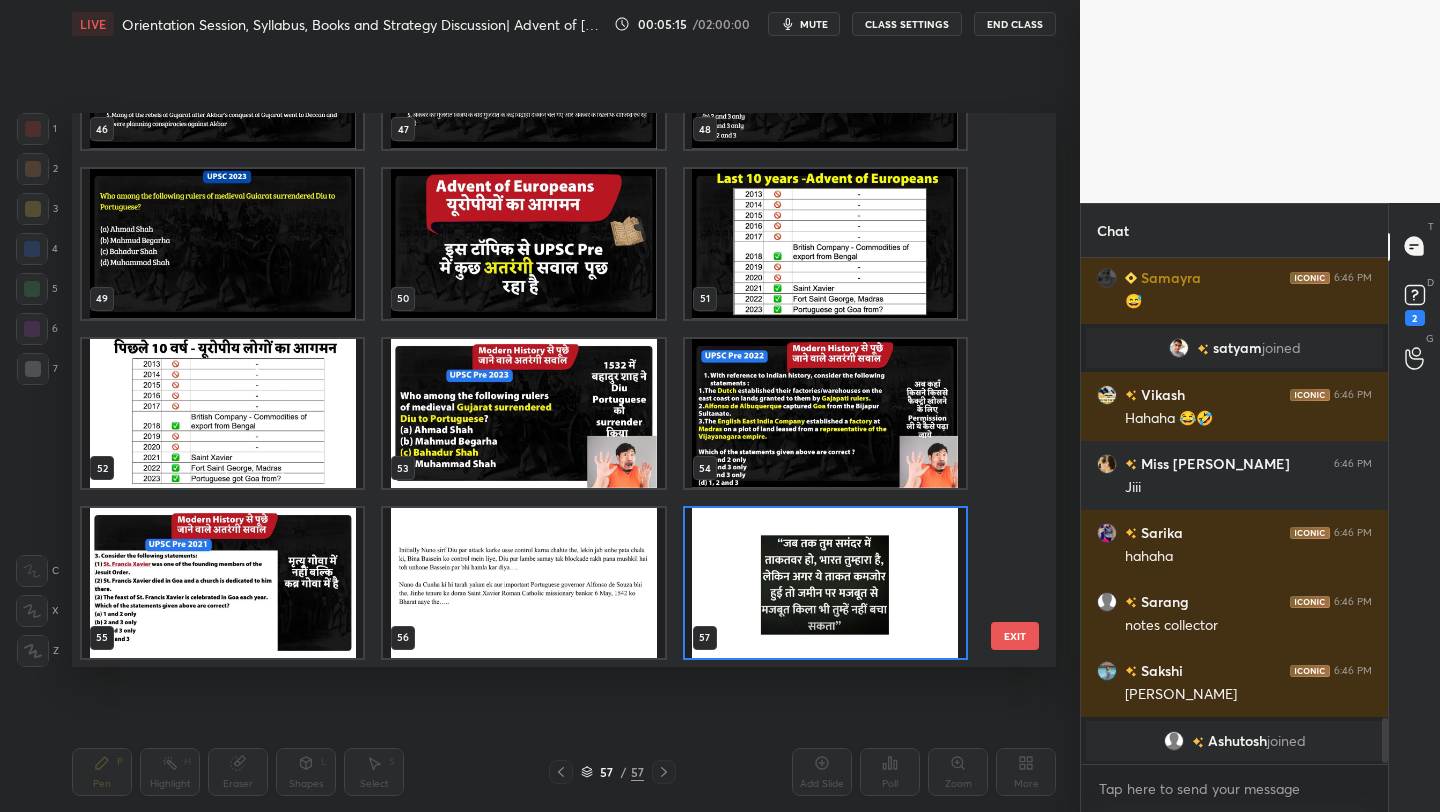 click at bounding box center [825, 583] 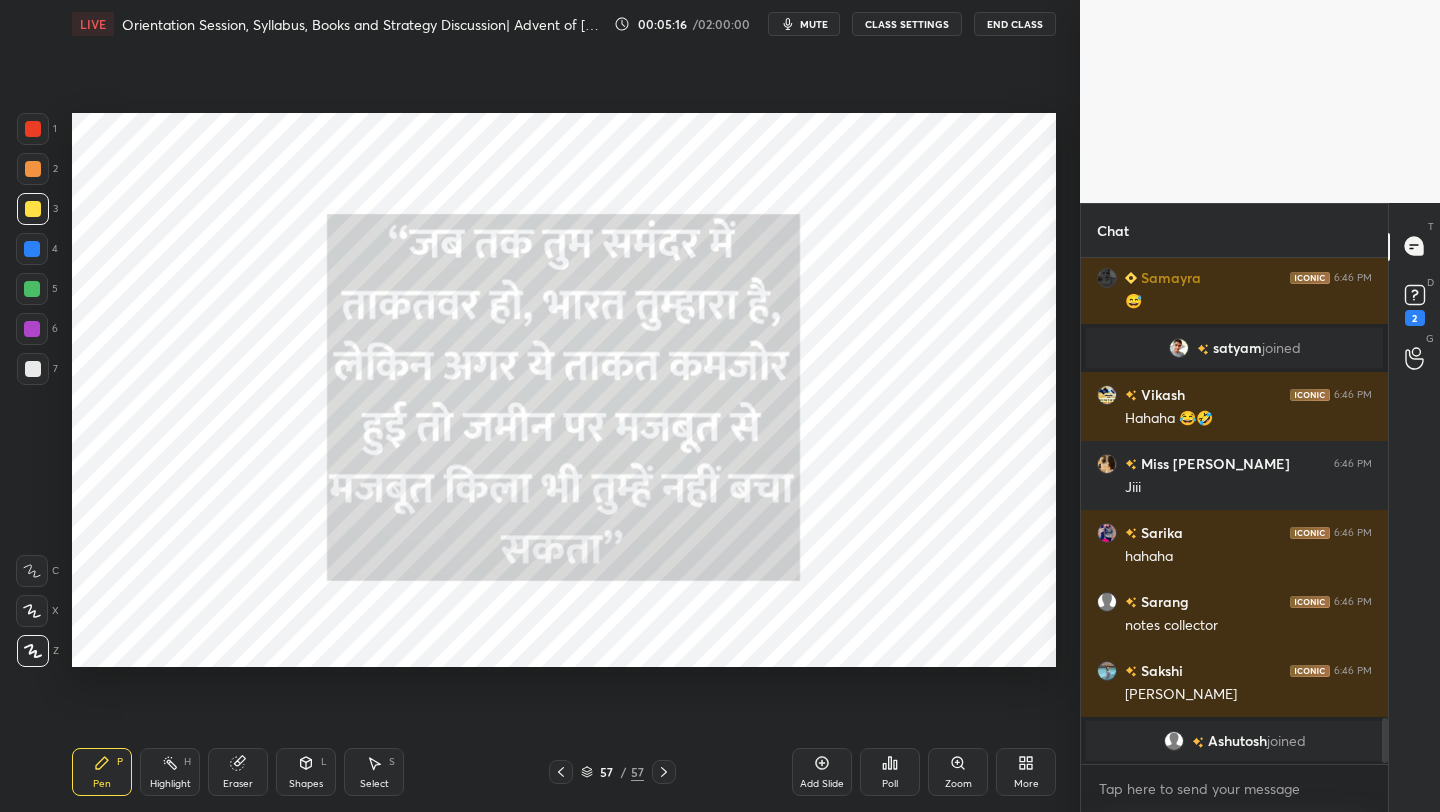 click on "More" at bounding box center [1026, 772] 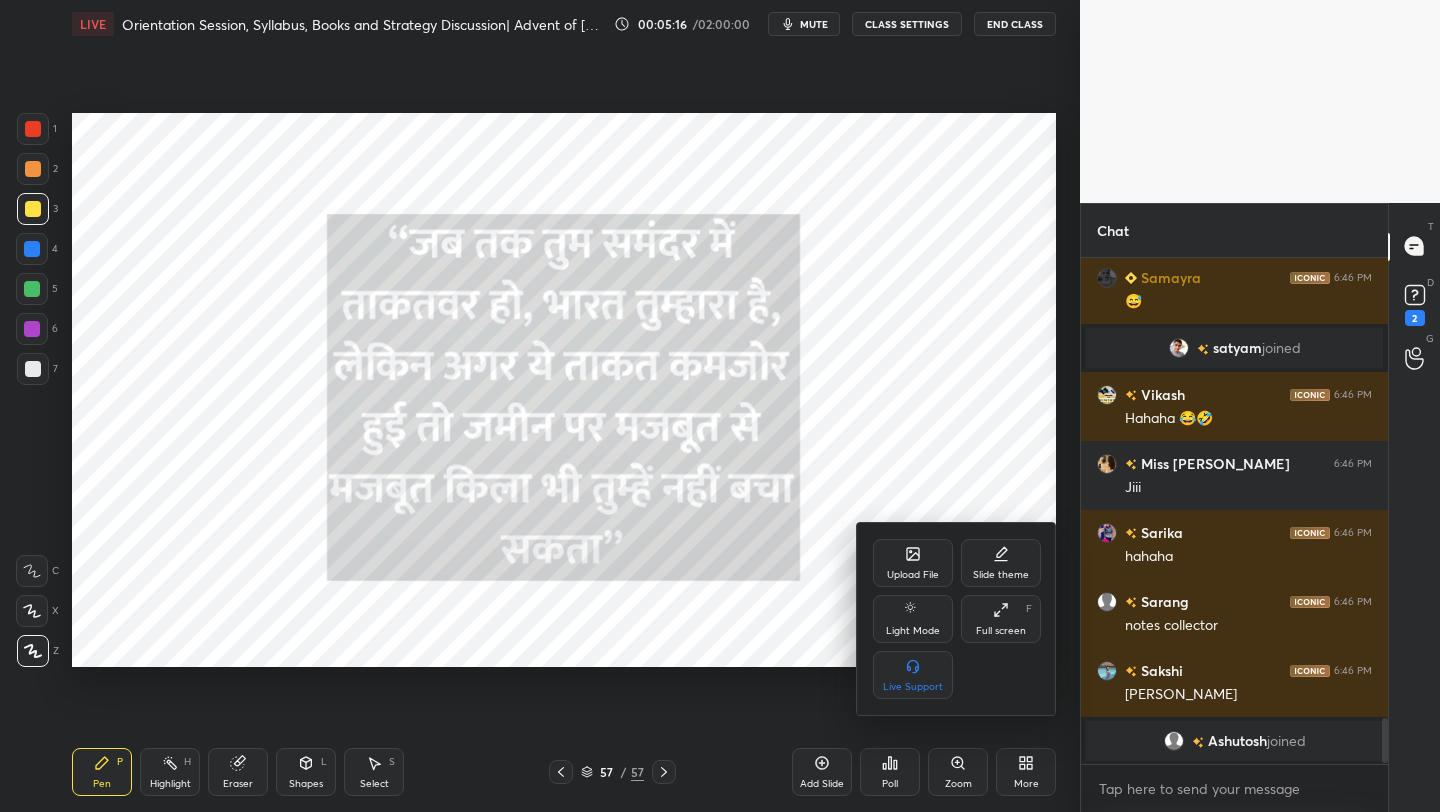 click on "Upload File" at bounding box center (913, 563) 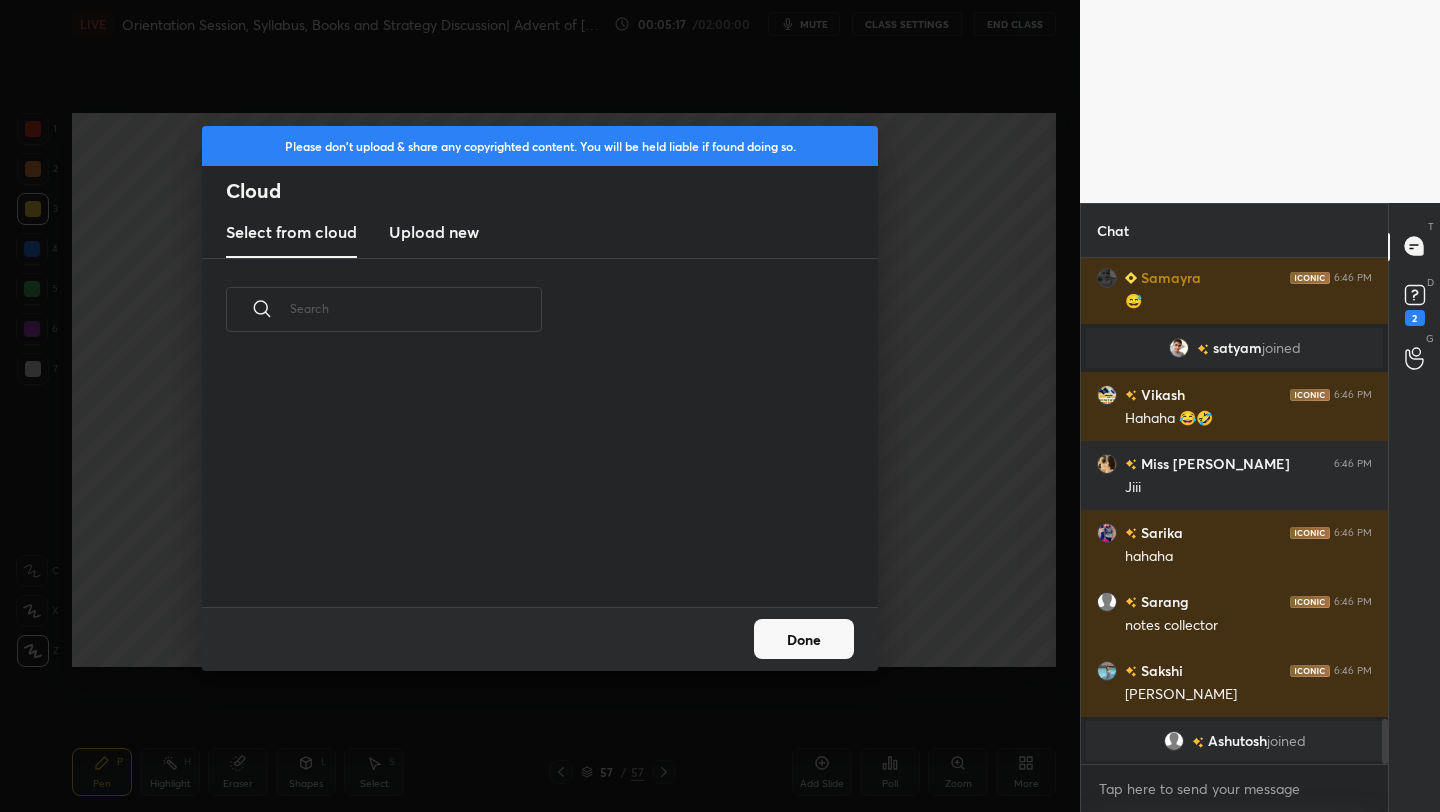 scroll, scrollTop: 5178, scrollLeft: 0, axis: vertical 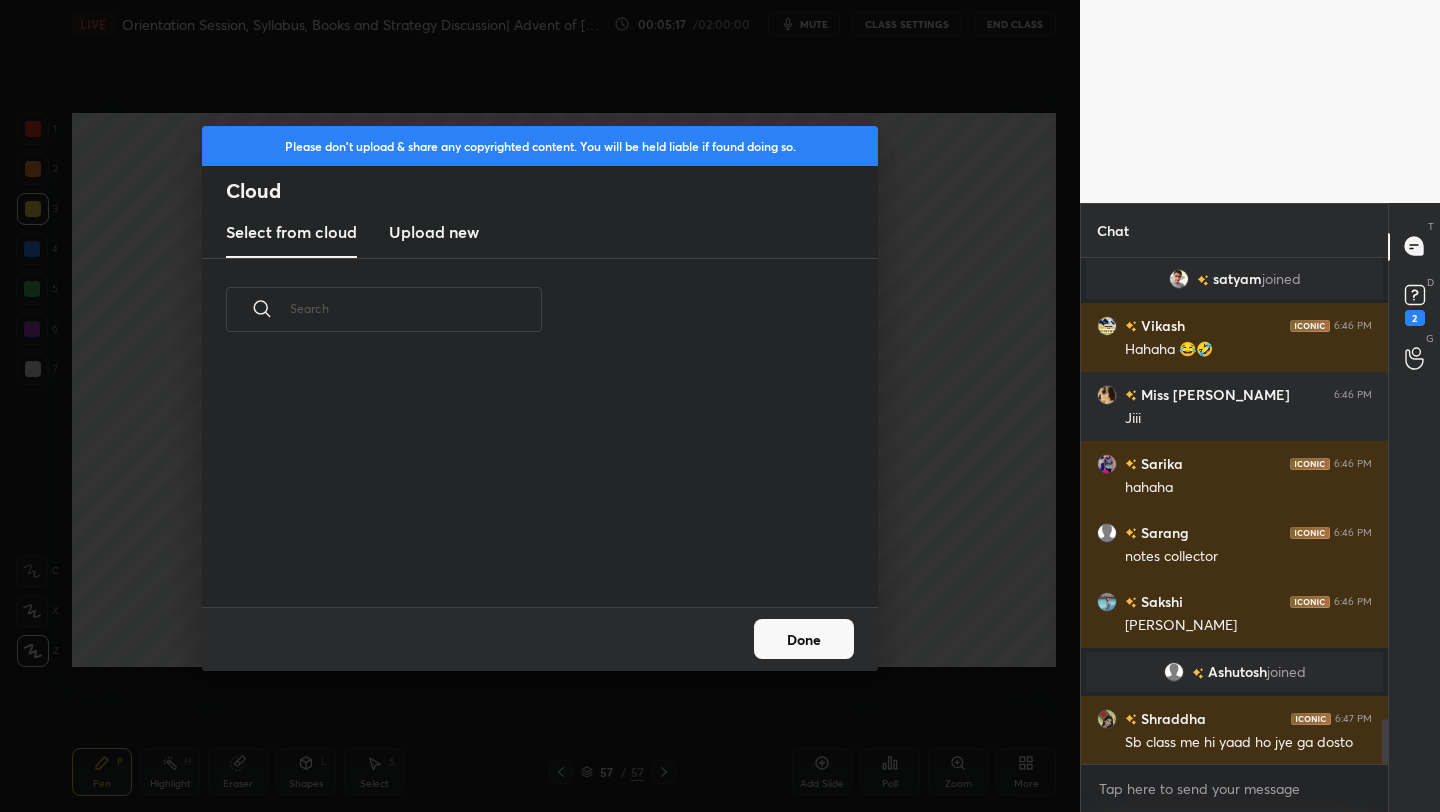 click on "Upload new" at bounding box center (434, 233) 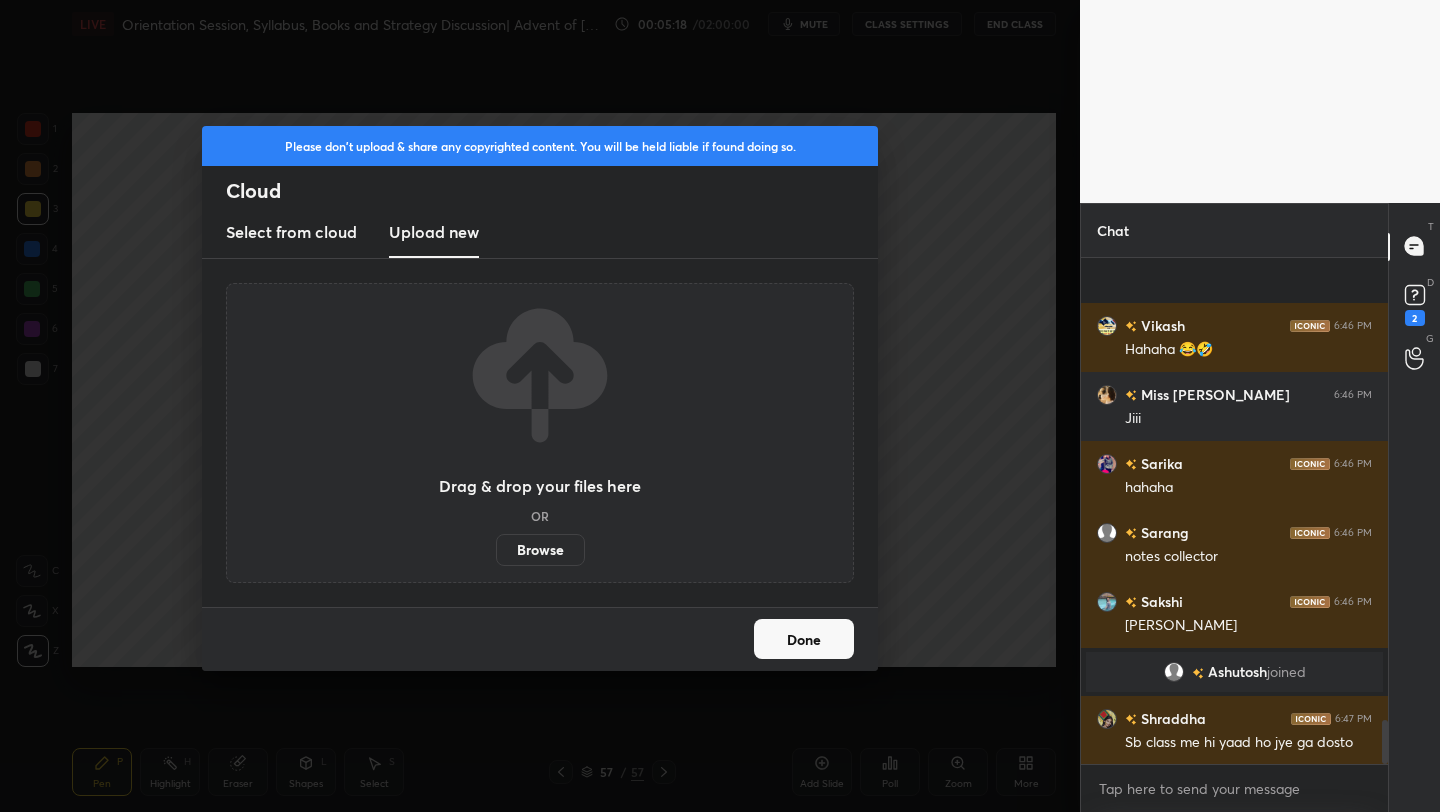 scroll, scrollTop: 5334, scrollLeft: 0, axis: vertical 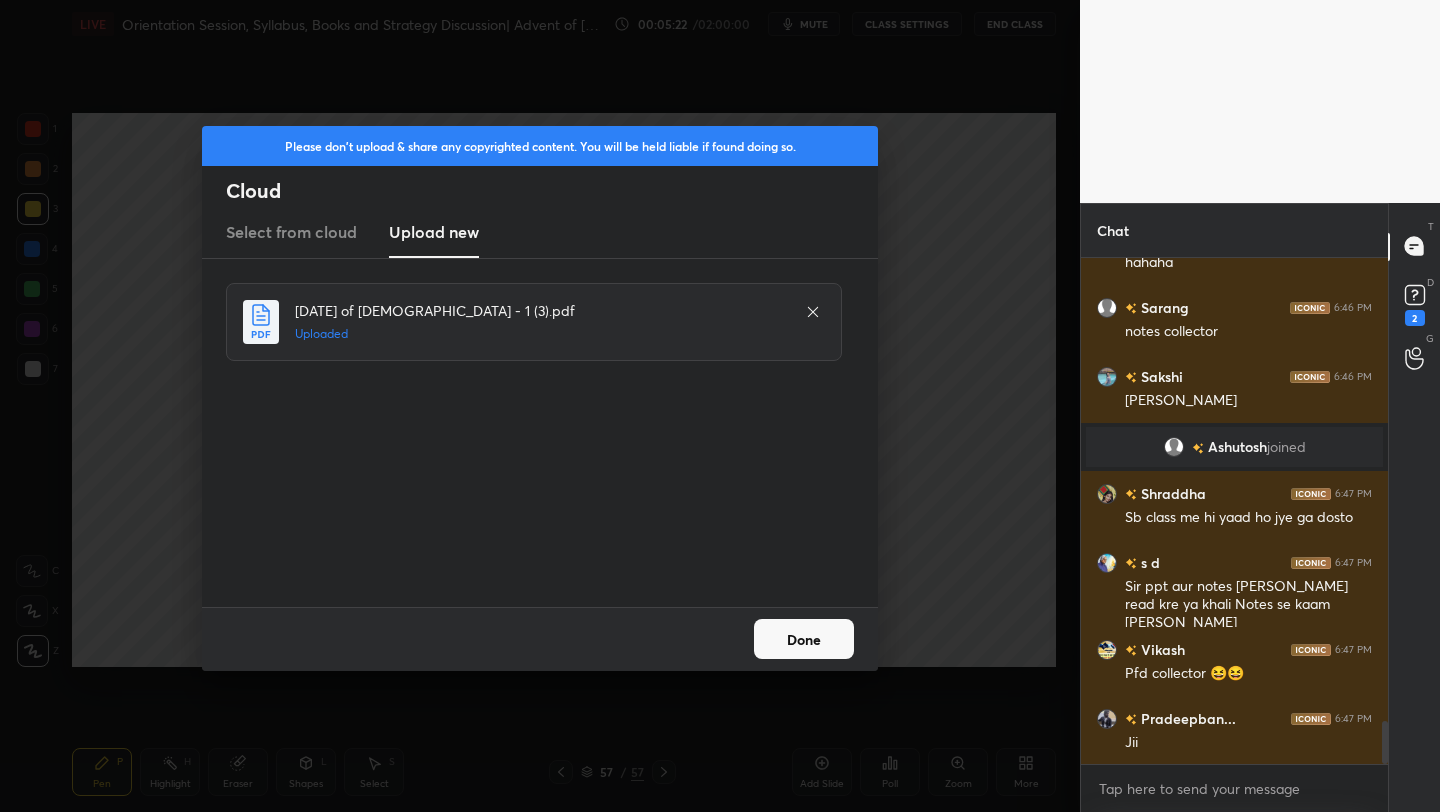click on "Done" at bounding box center (804, 639) 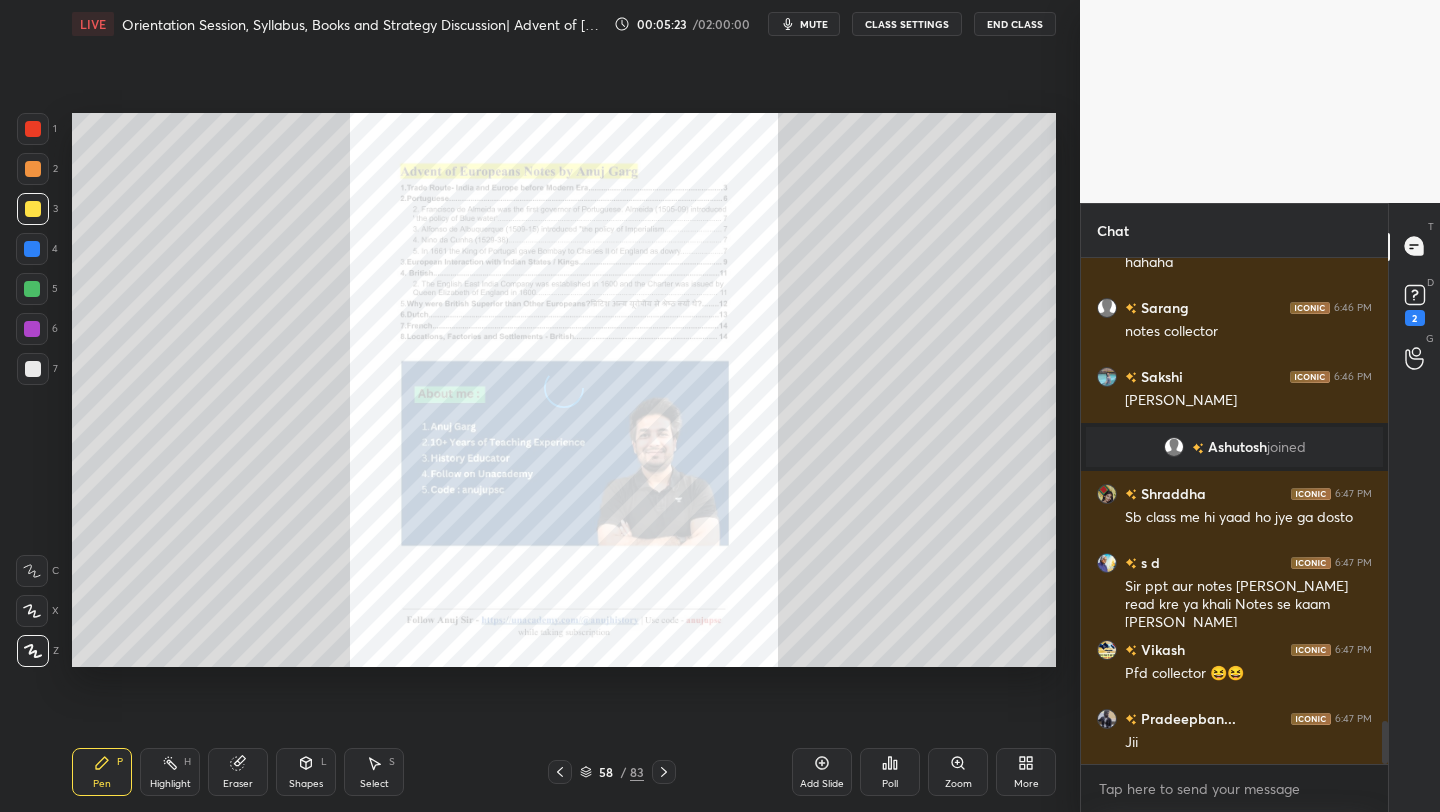 click on "More" at bounding box center (1026, 772) 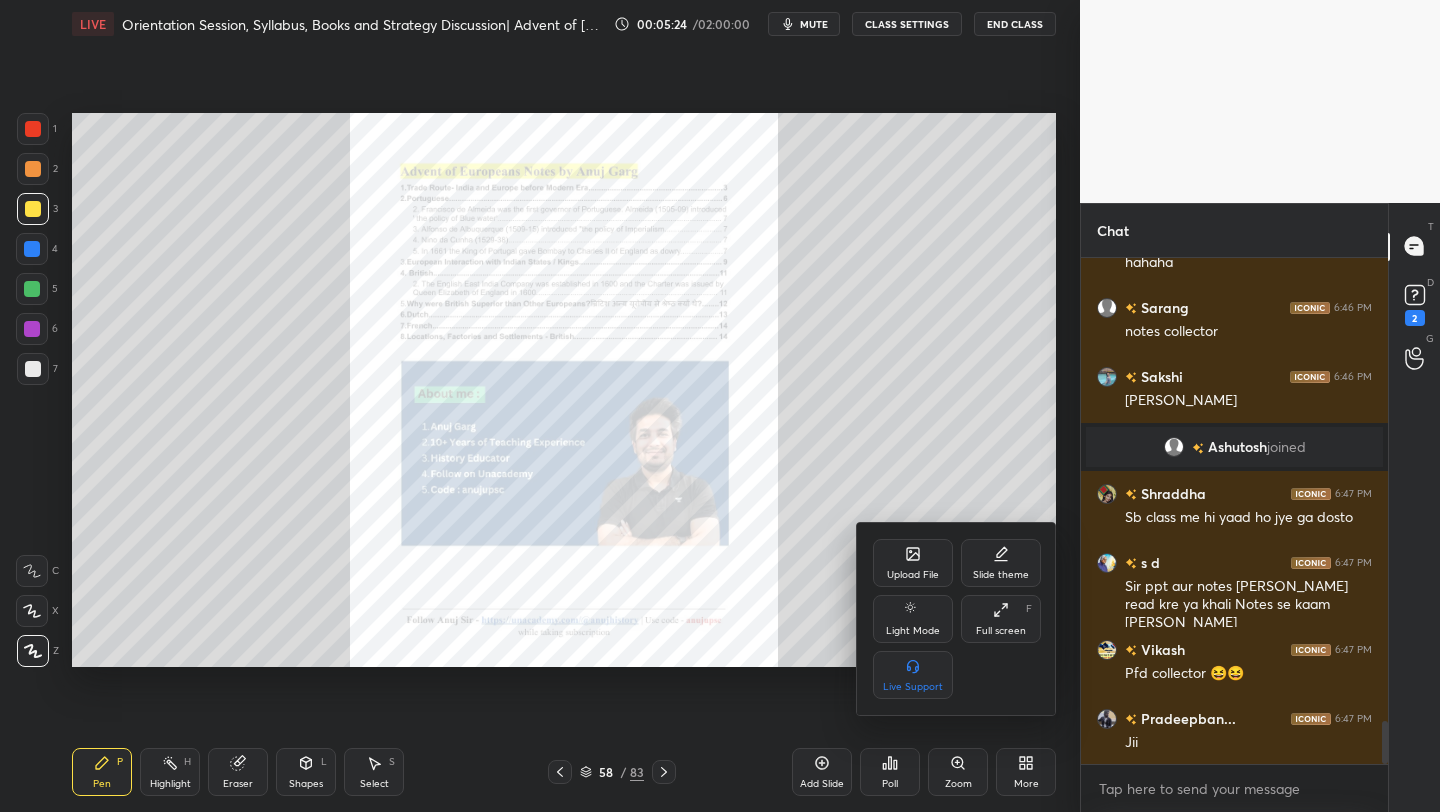 click on "Full screen F" at bounding box center (1001, 619) 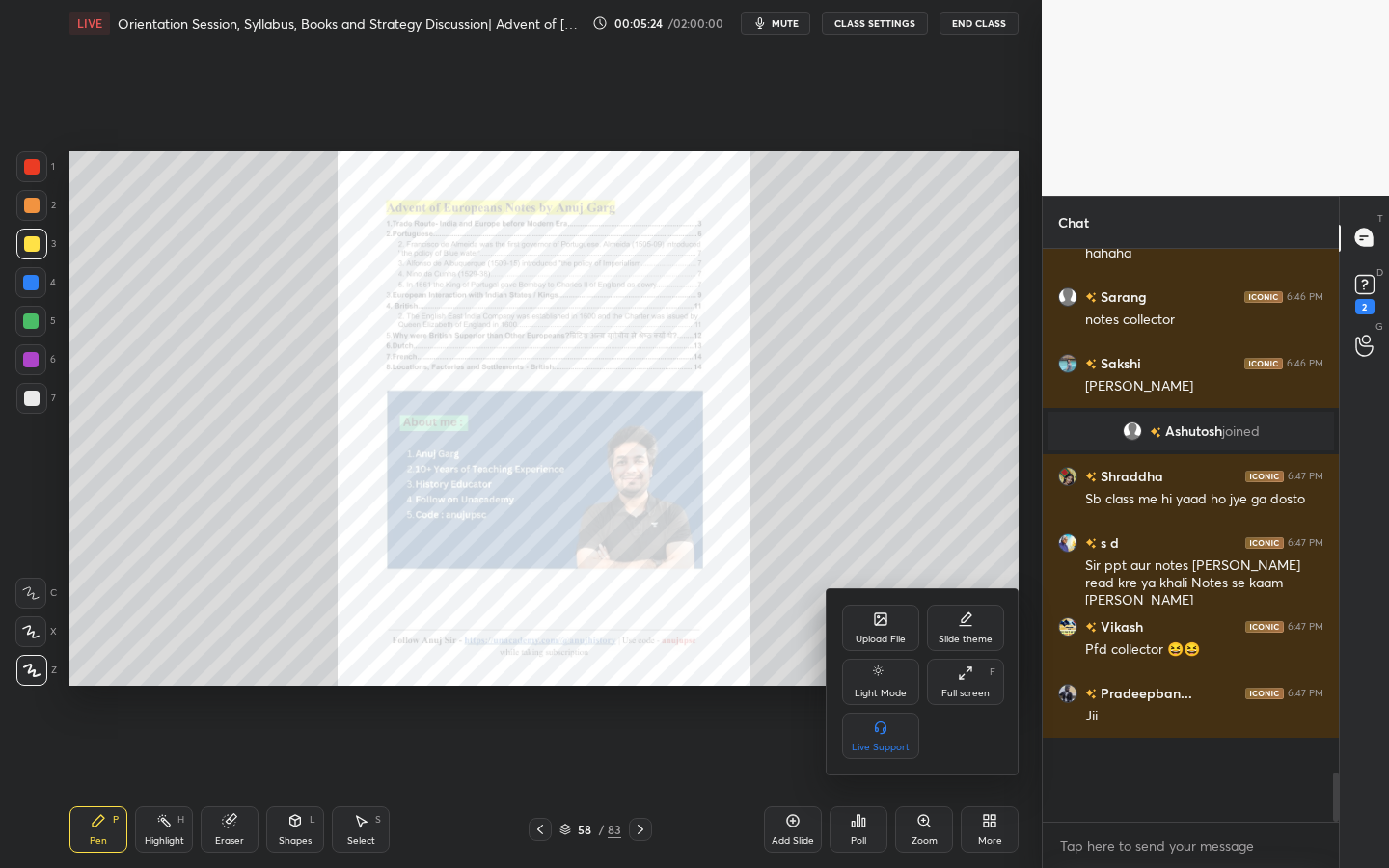 scroll, scrollTop: 95700, scrollLeft: 95494, axis: both 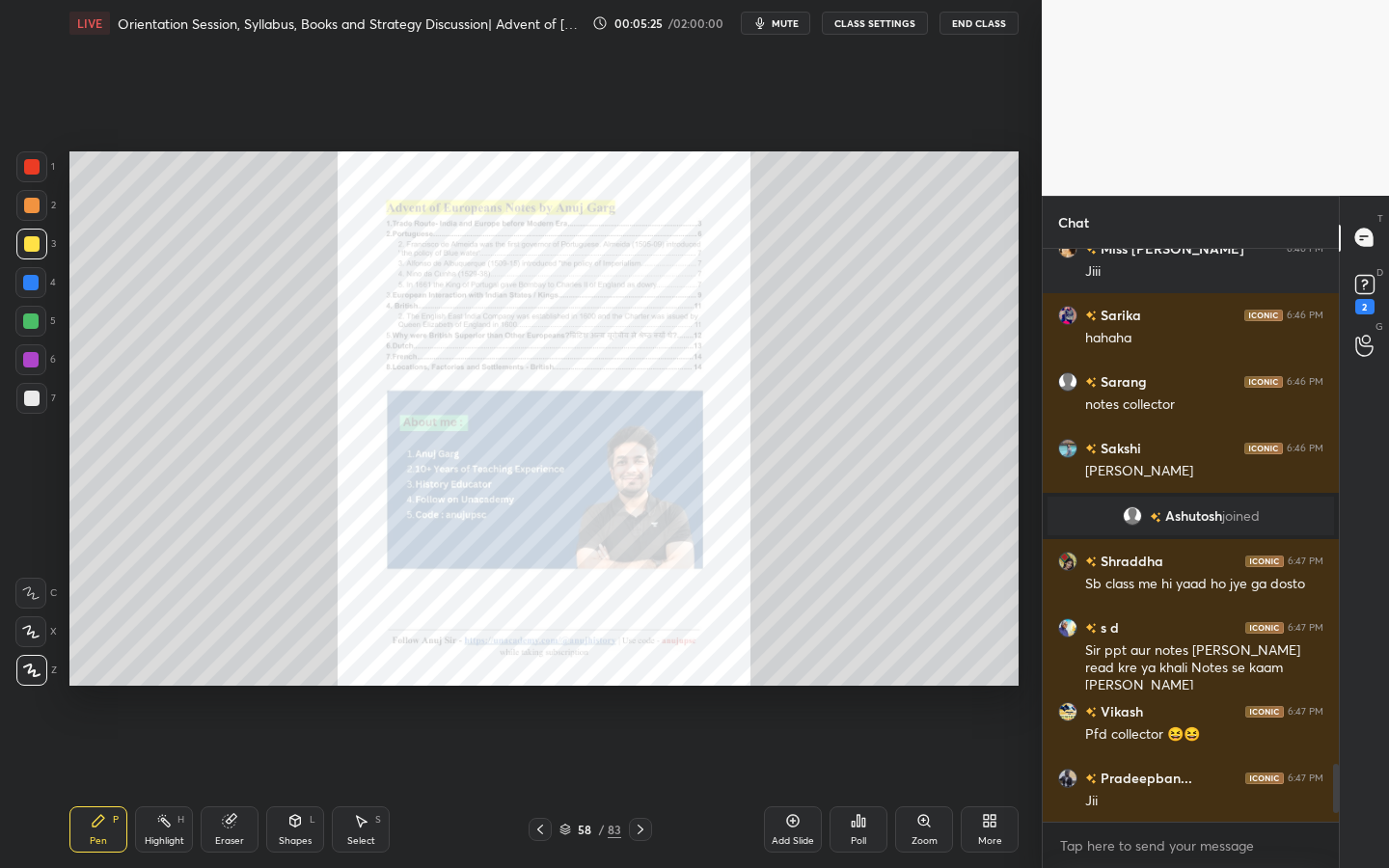 click on "83" at bounding box center (614, 829) 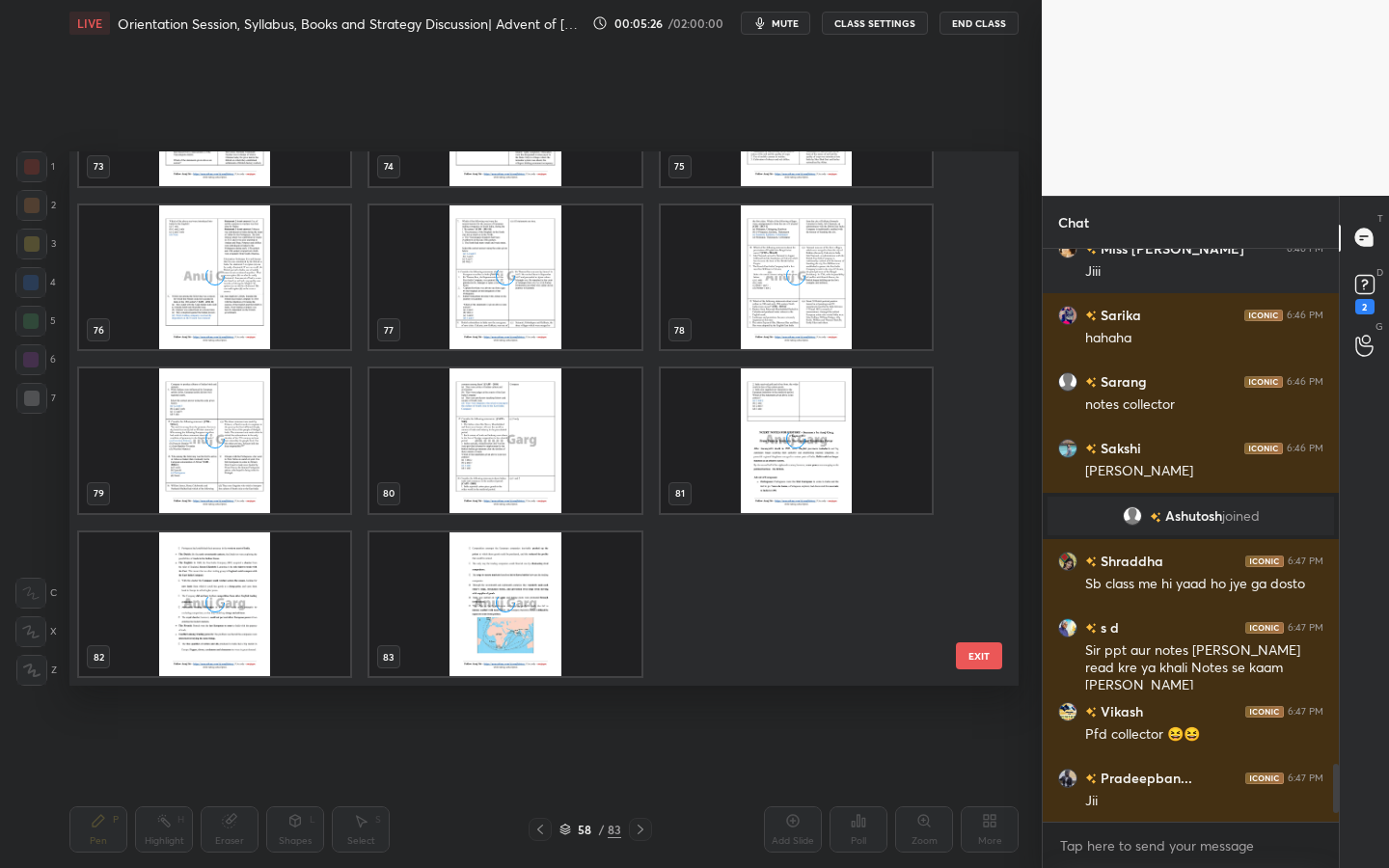 click at bounding box center (504, 605) 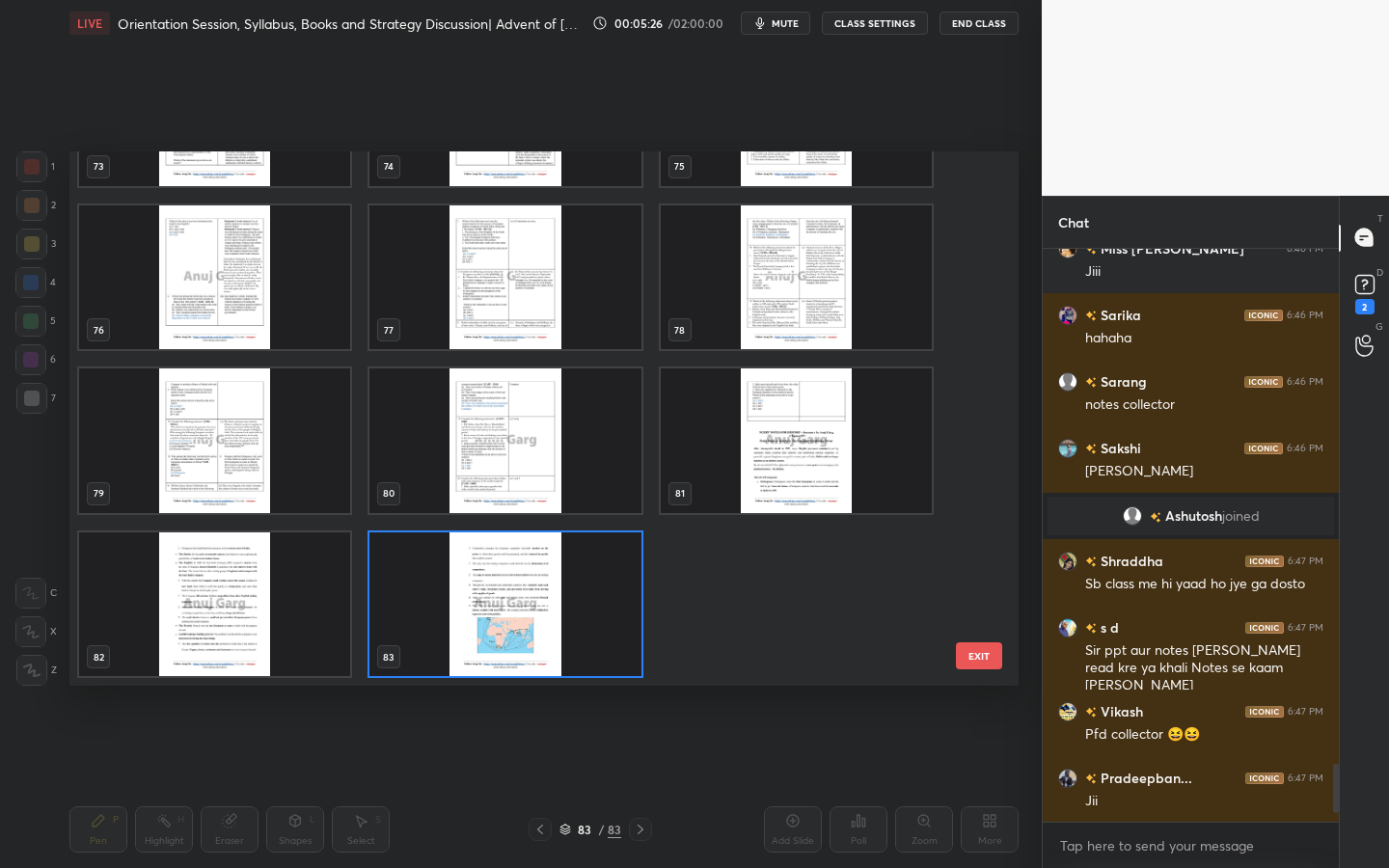 click at bounding box center [504, 605] 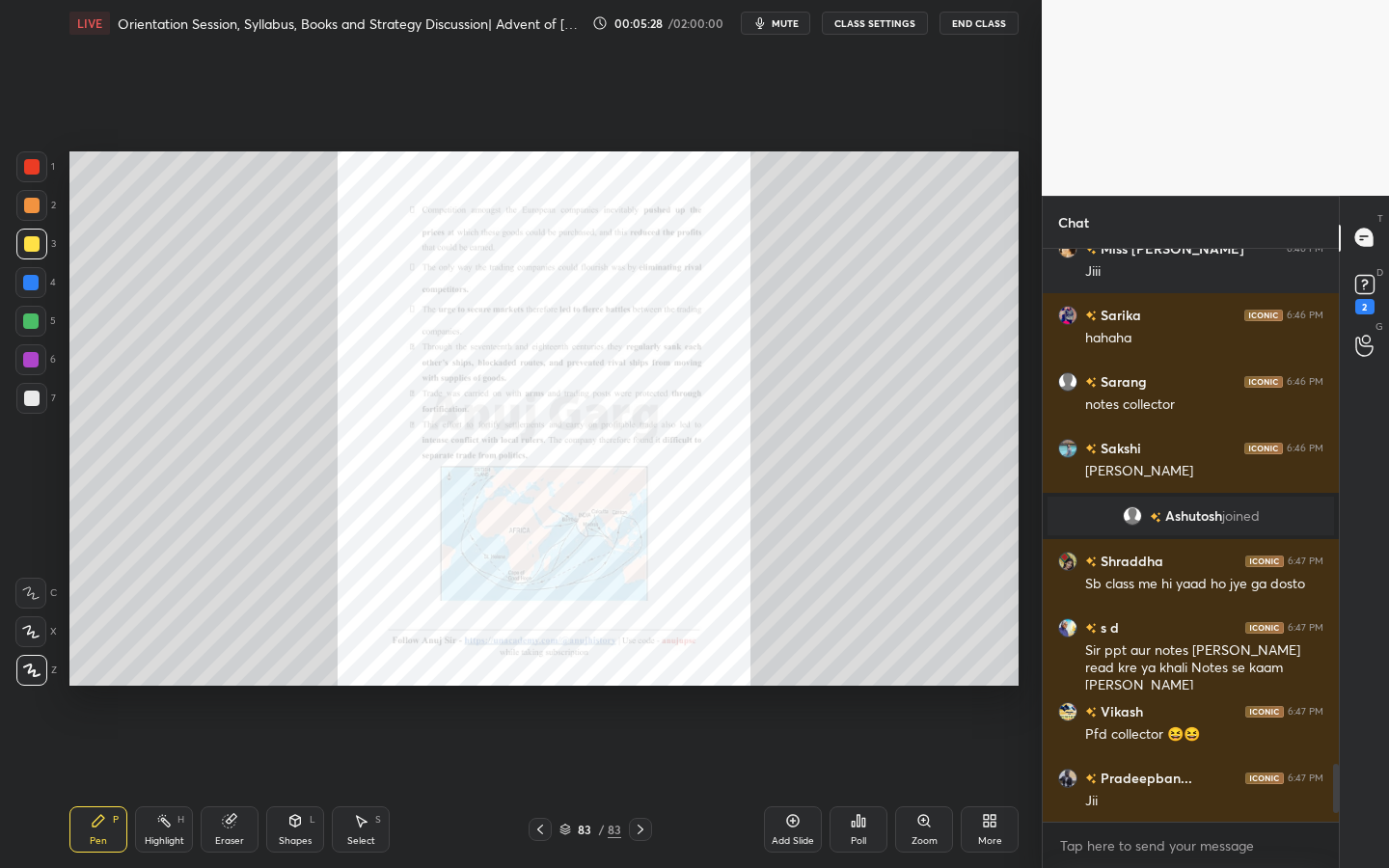 click on "More" at bounding box center (990, 841) 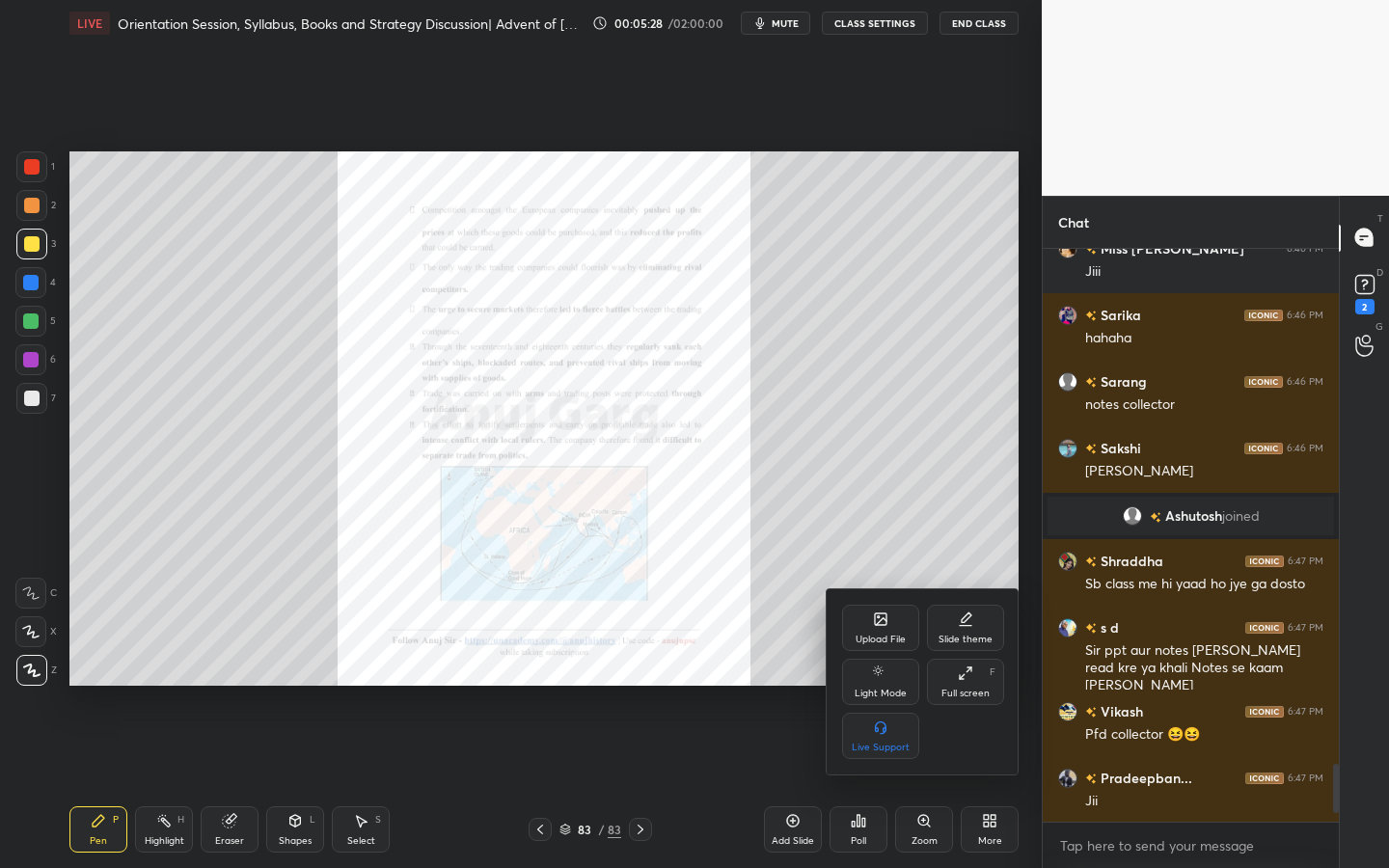 click on "Upload File" at bounding box center (881, 628) 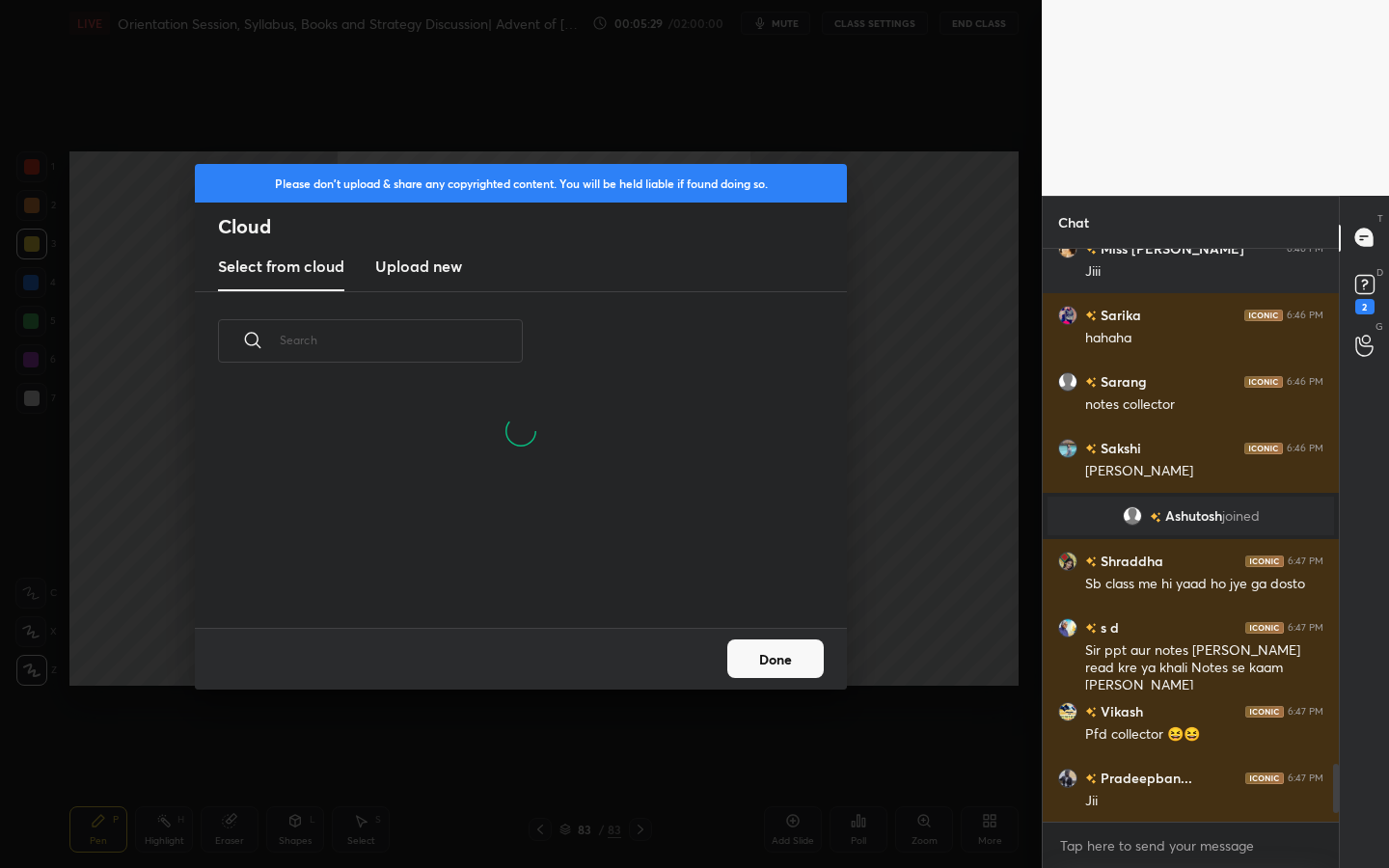 click on "Upload new" at bounding box center (419, 266) 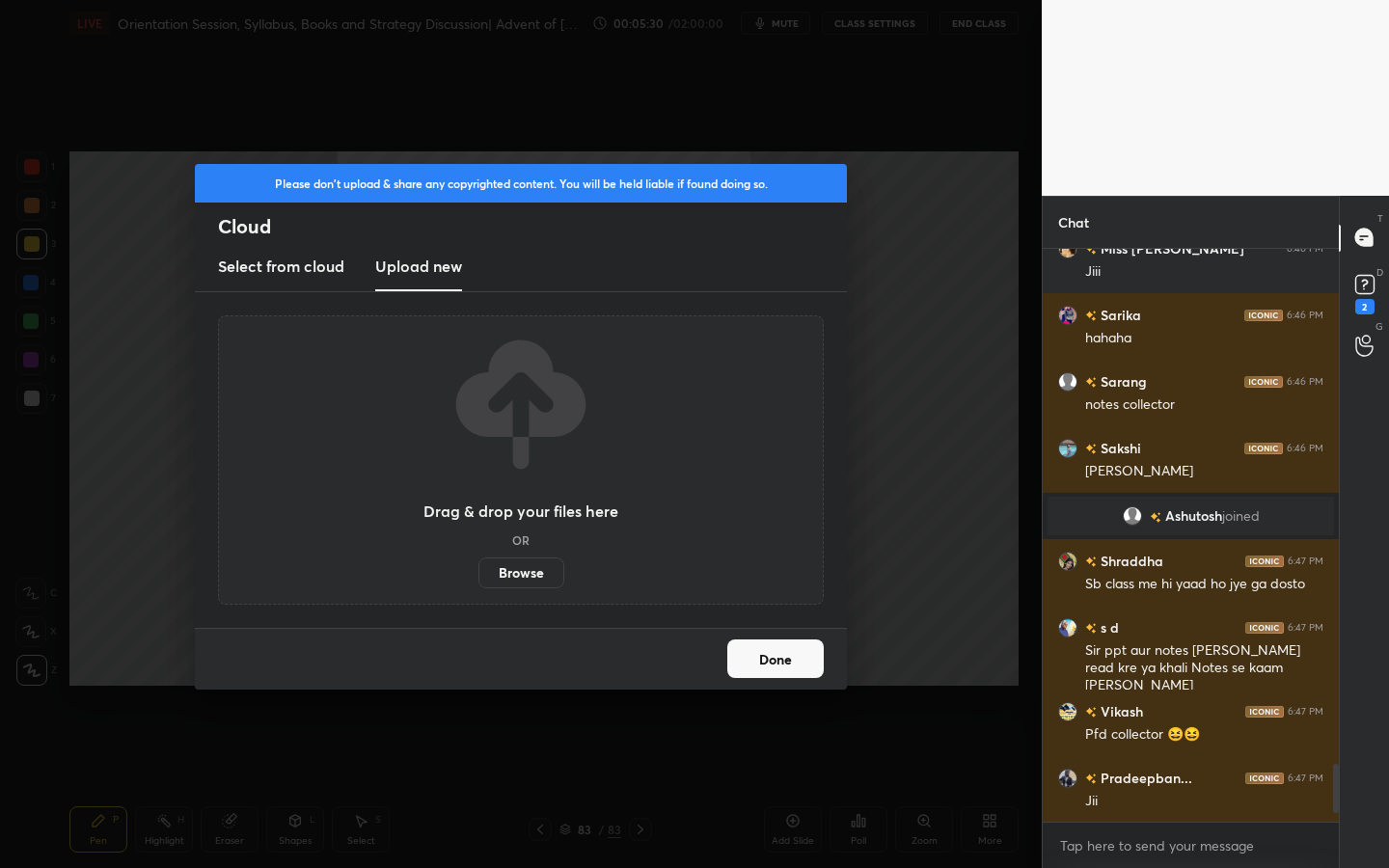 click on "Browse" at bounding box center [521, 573] 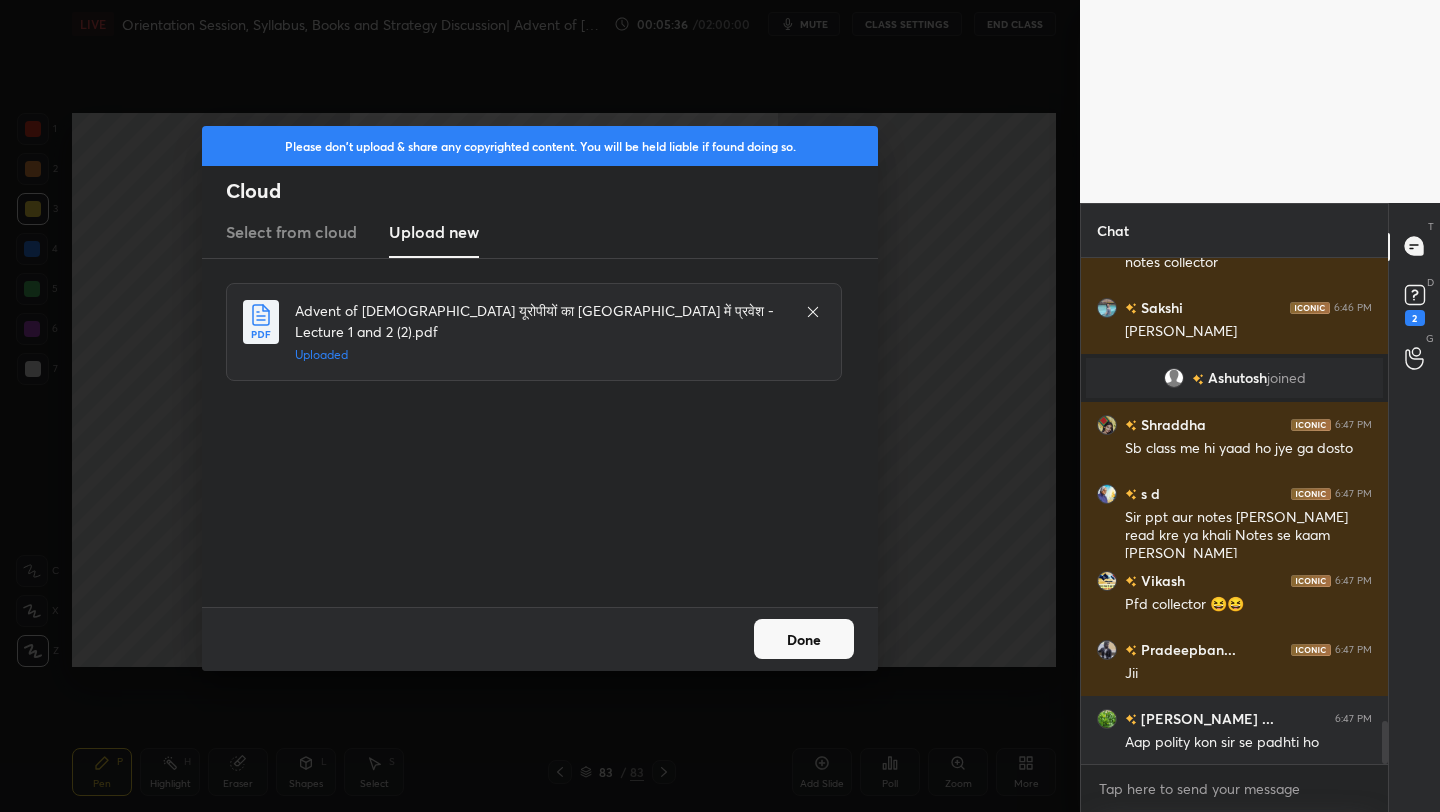 click on "Done" at bounding box center (804, 639) 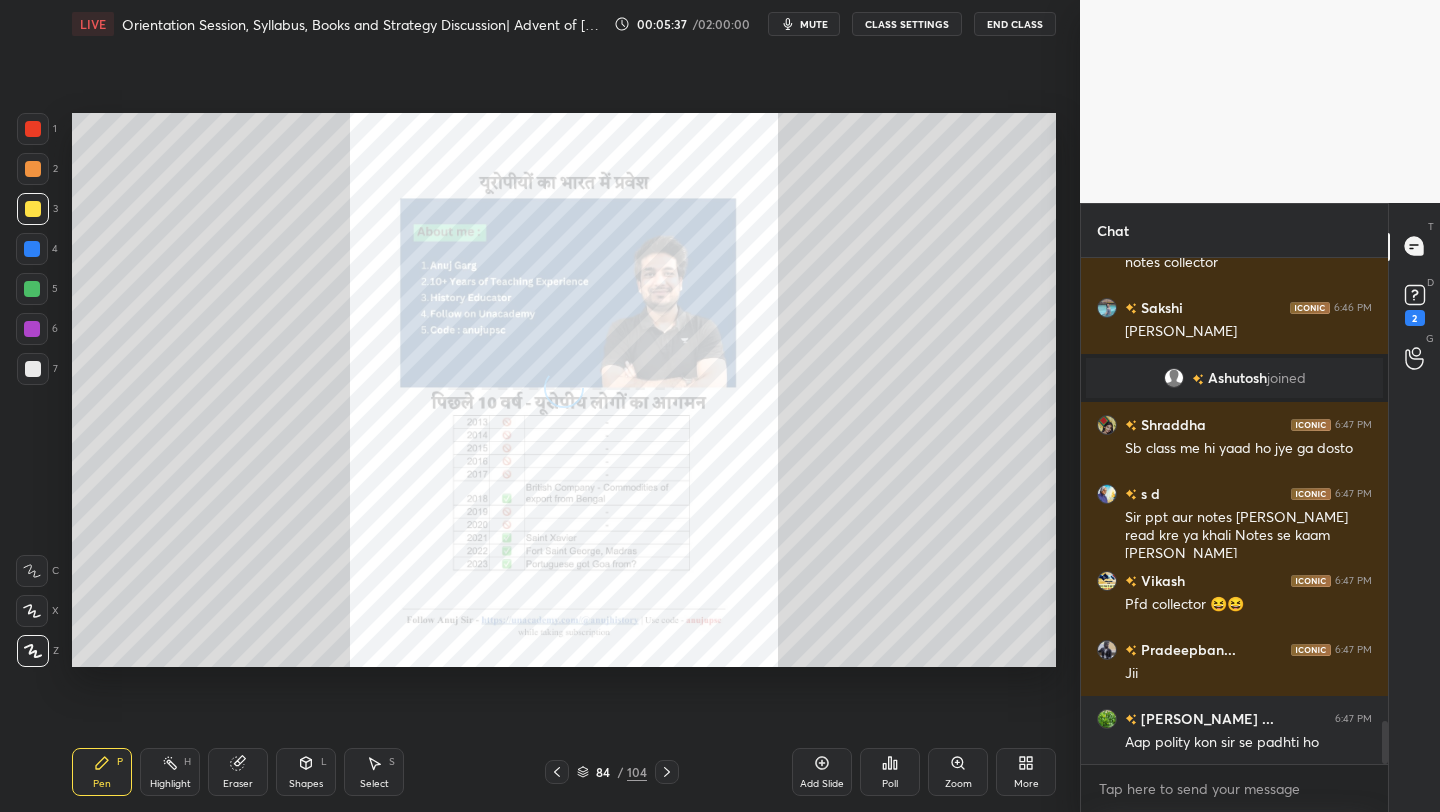 click 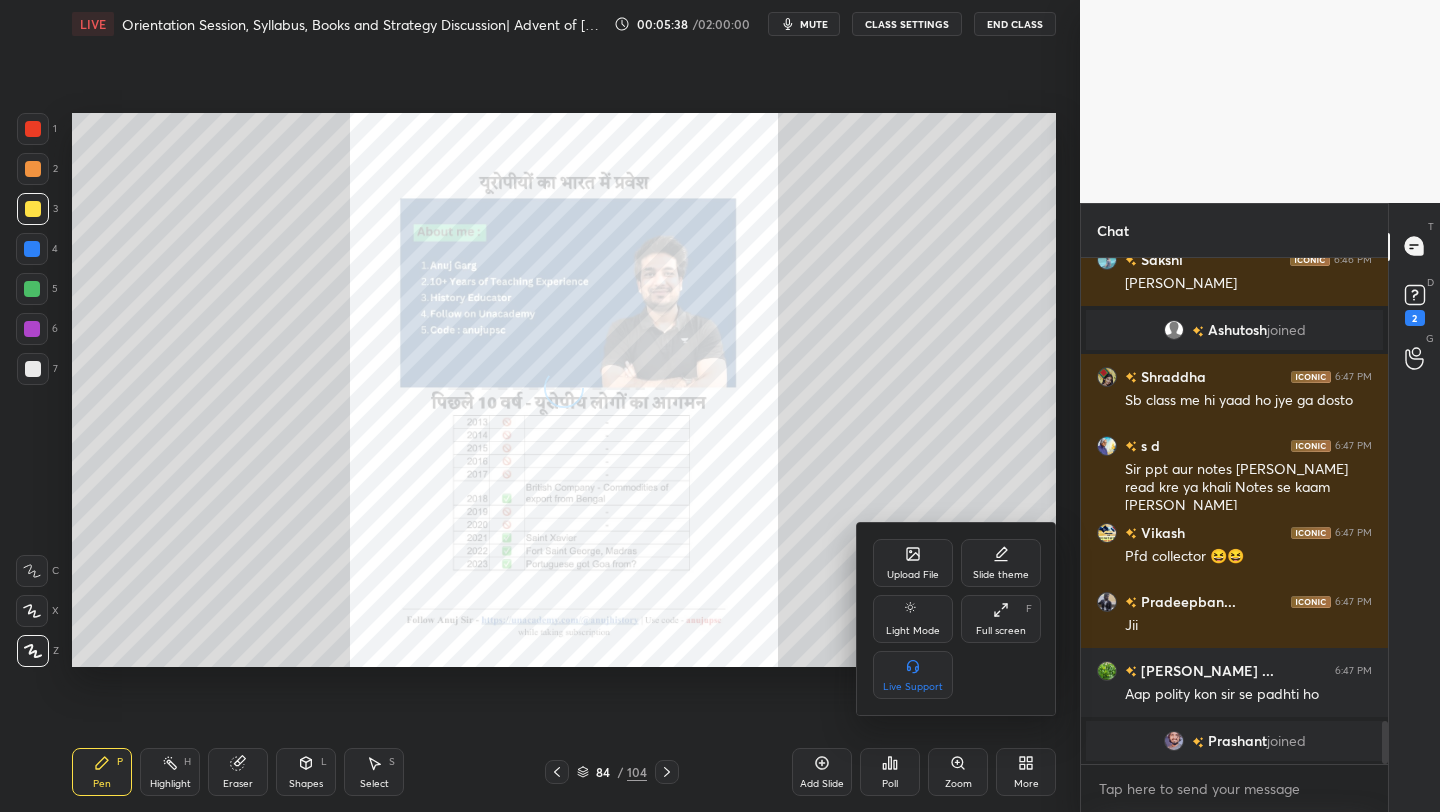 click on "Full screen" at bounding box center (1001, 631) 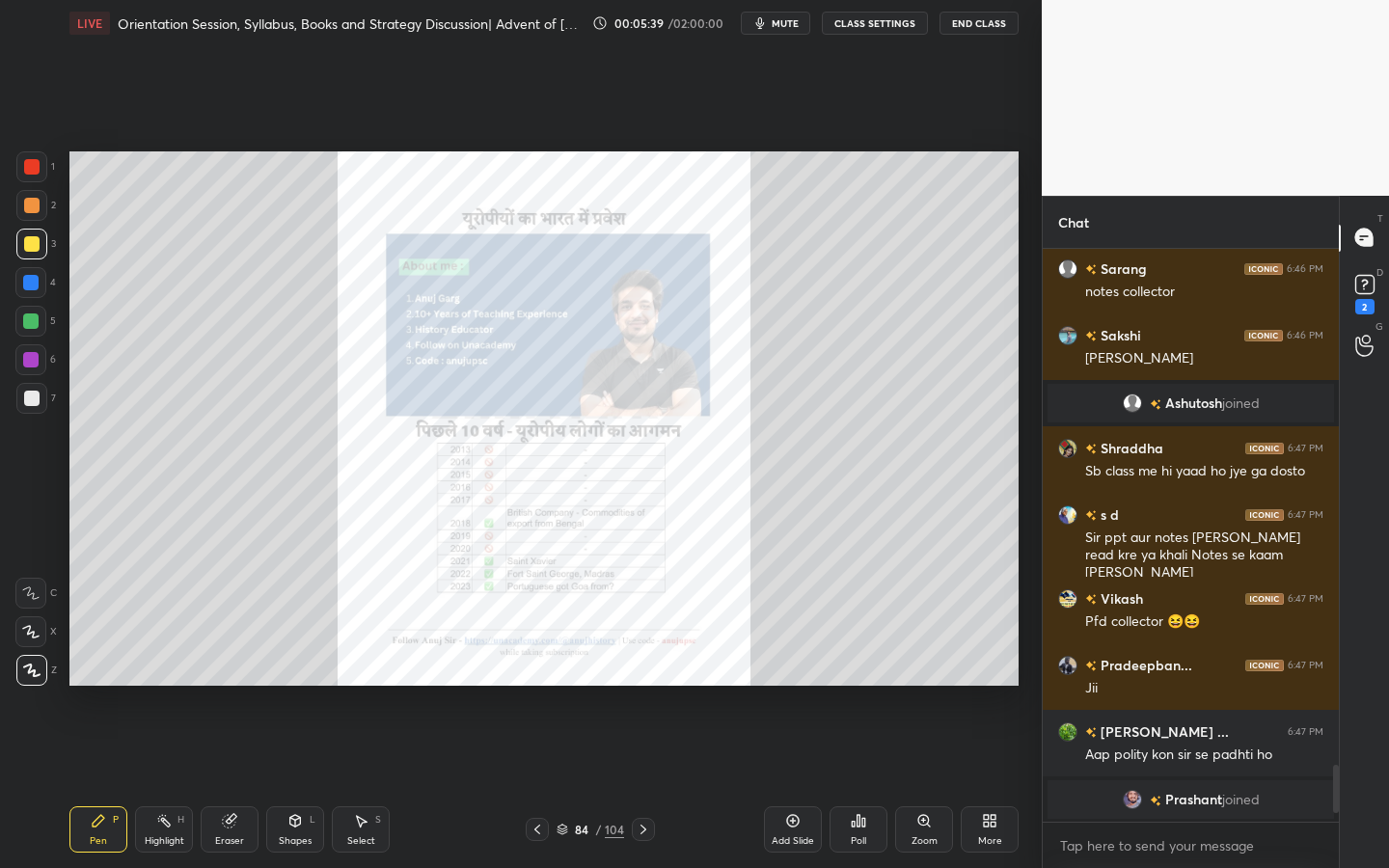 click on "84" at bounding box center (582, 829) 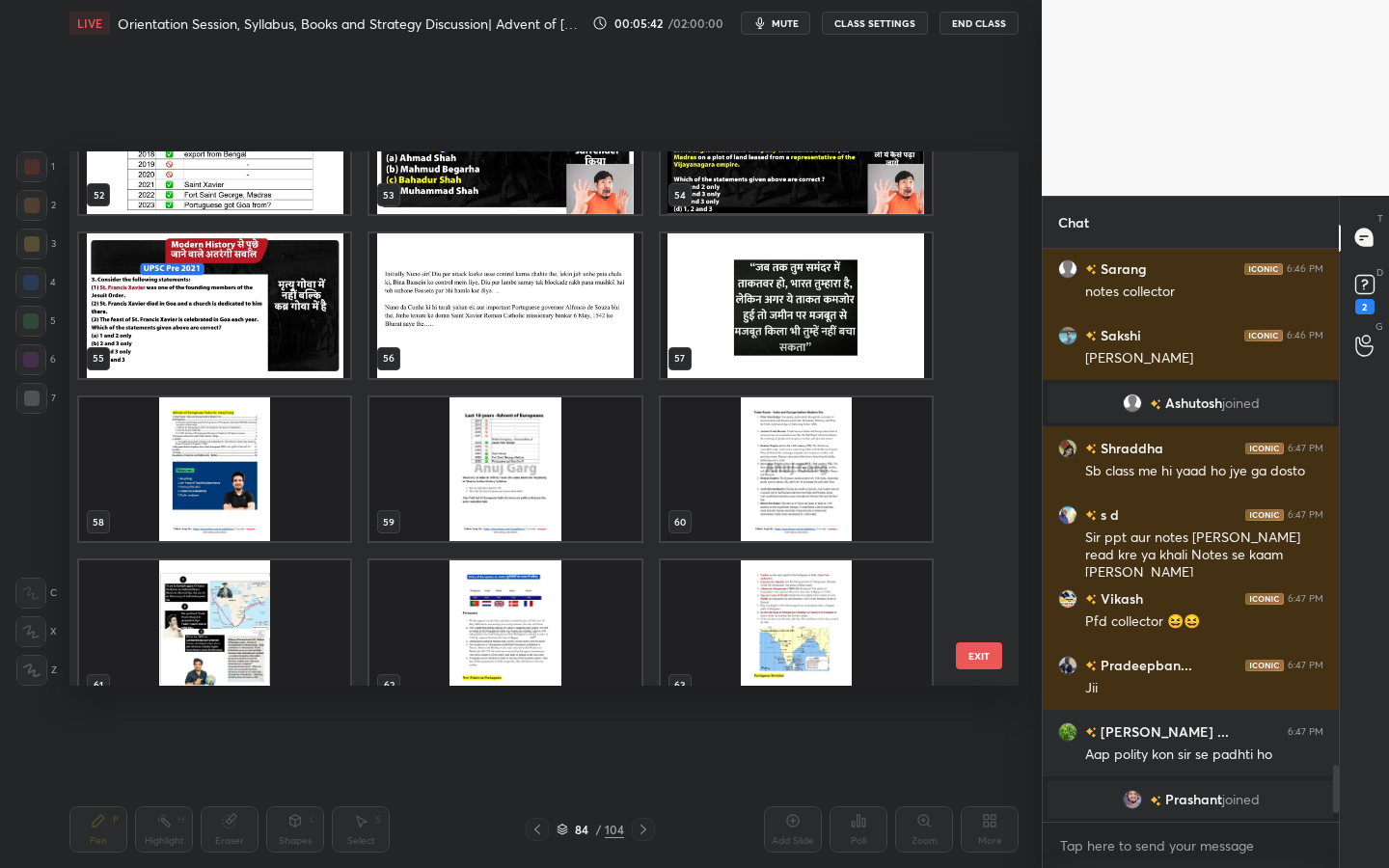 click at bounding box center [214, 470] 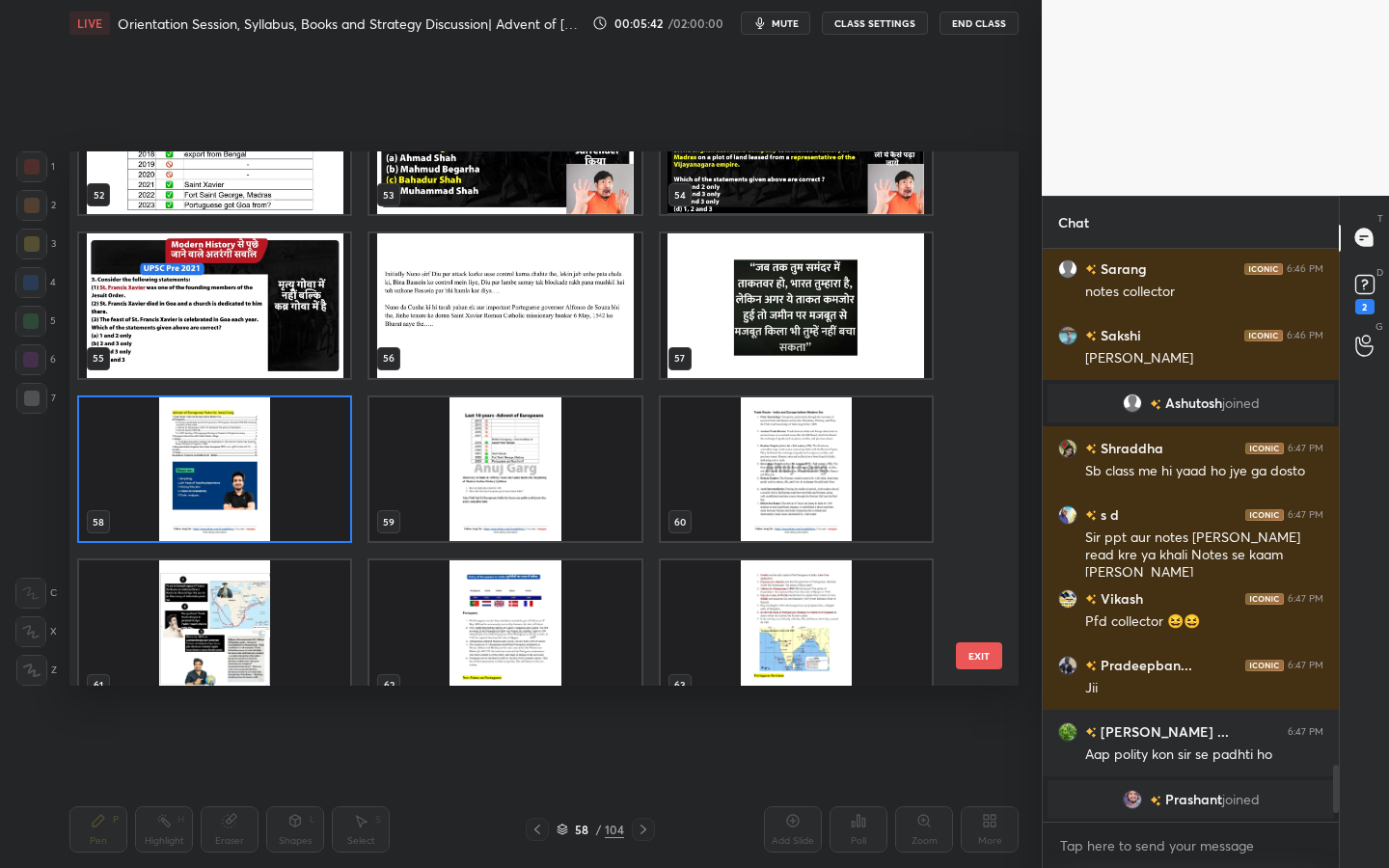 click at bounding box center (214, 470) 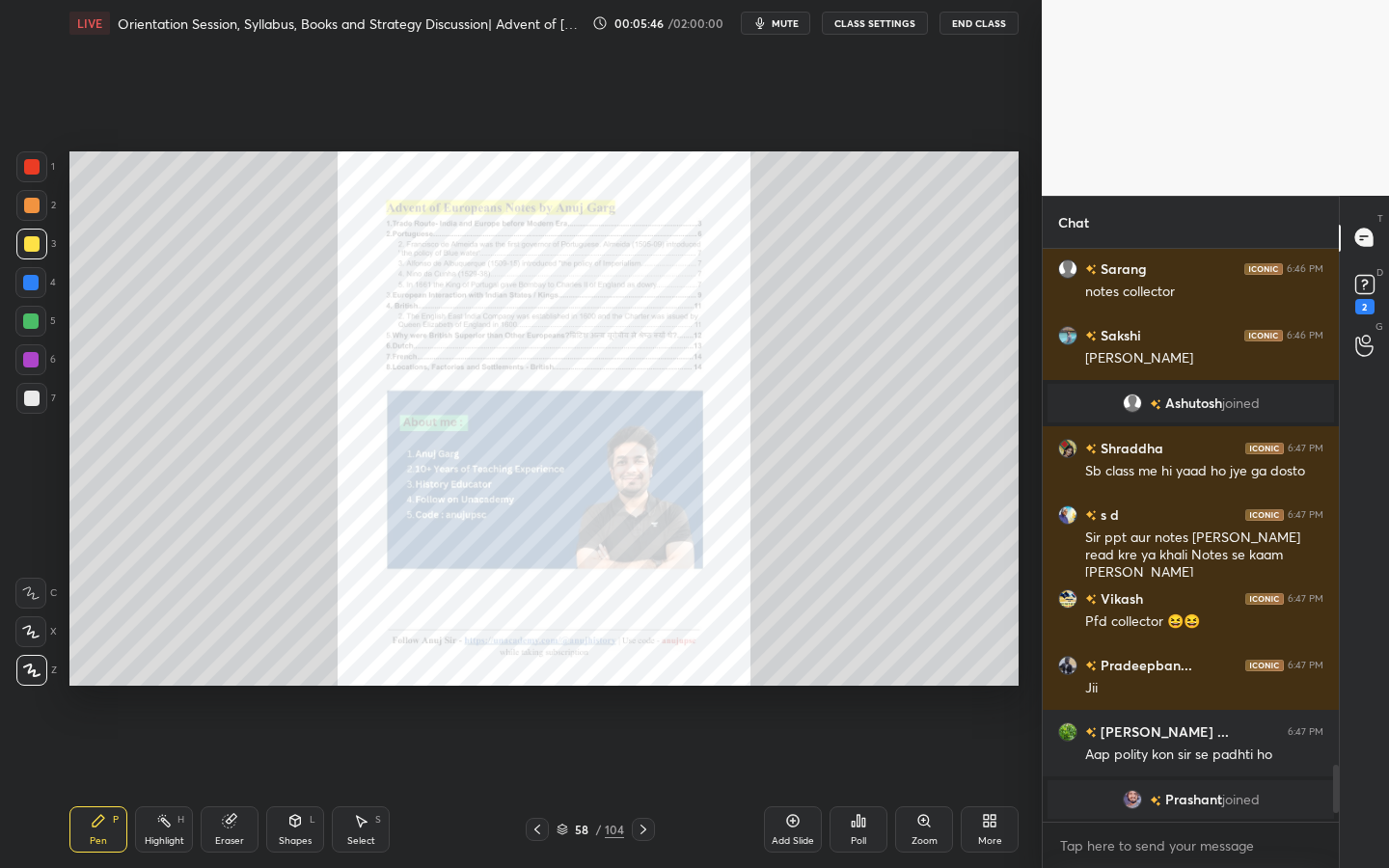 click on "Zoom" at bounding box center (924, 829) 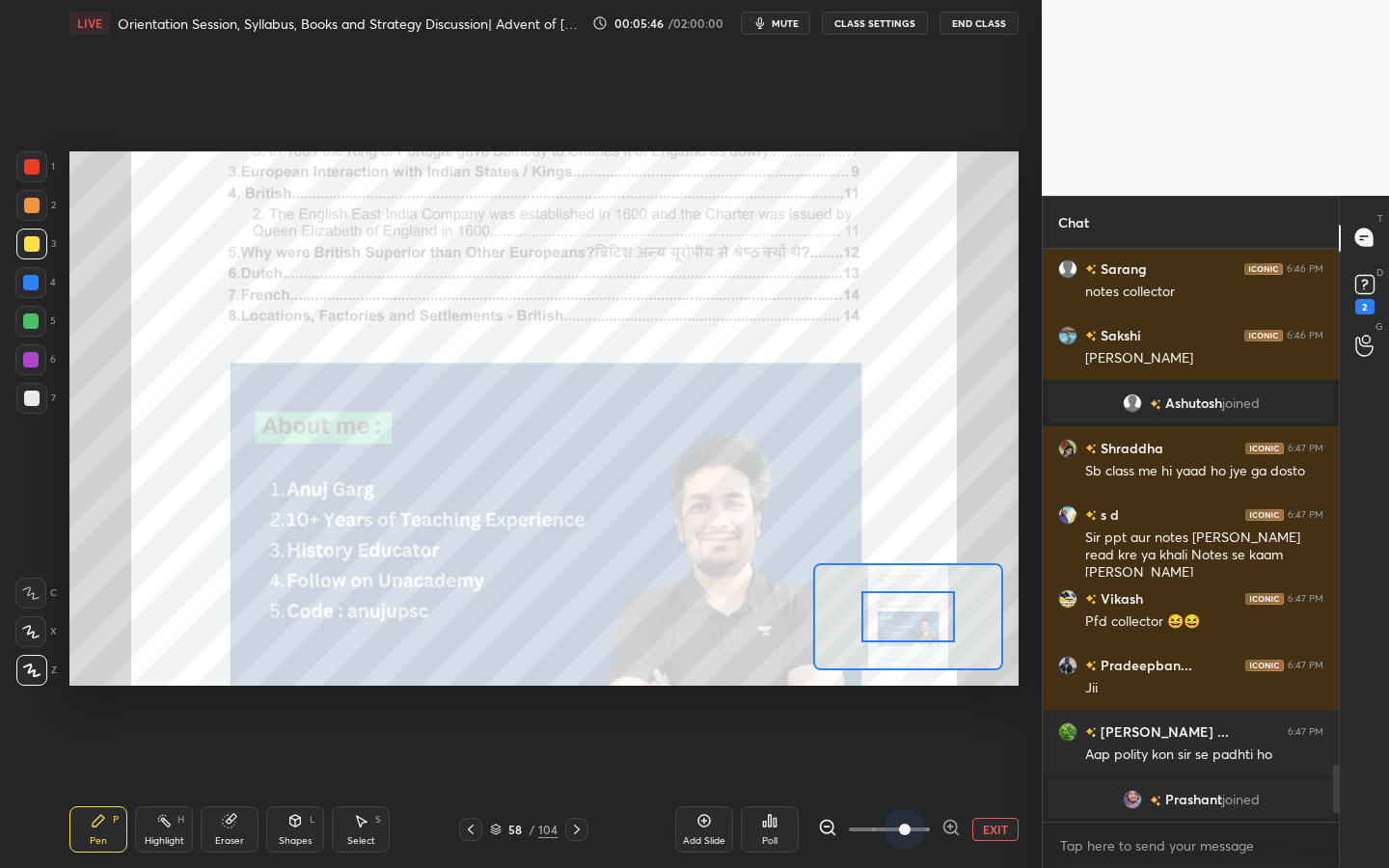click on "EXIT" at bounding box center [918, 829] 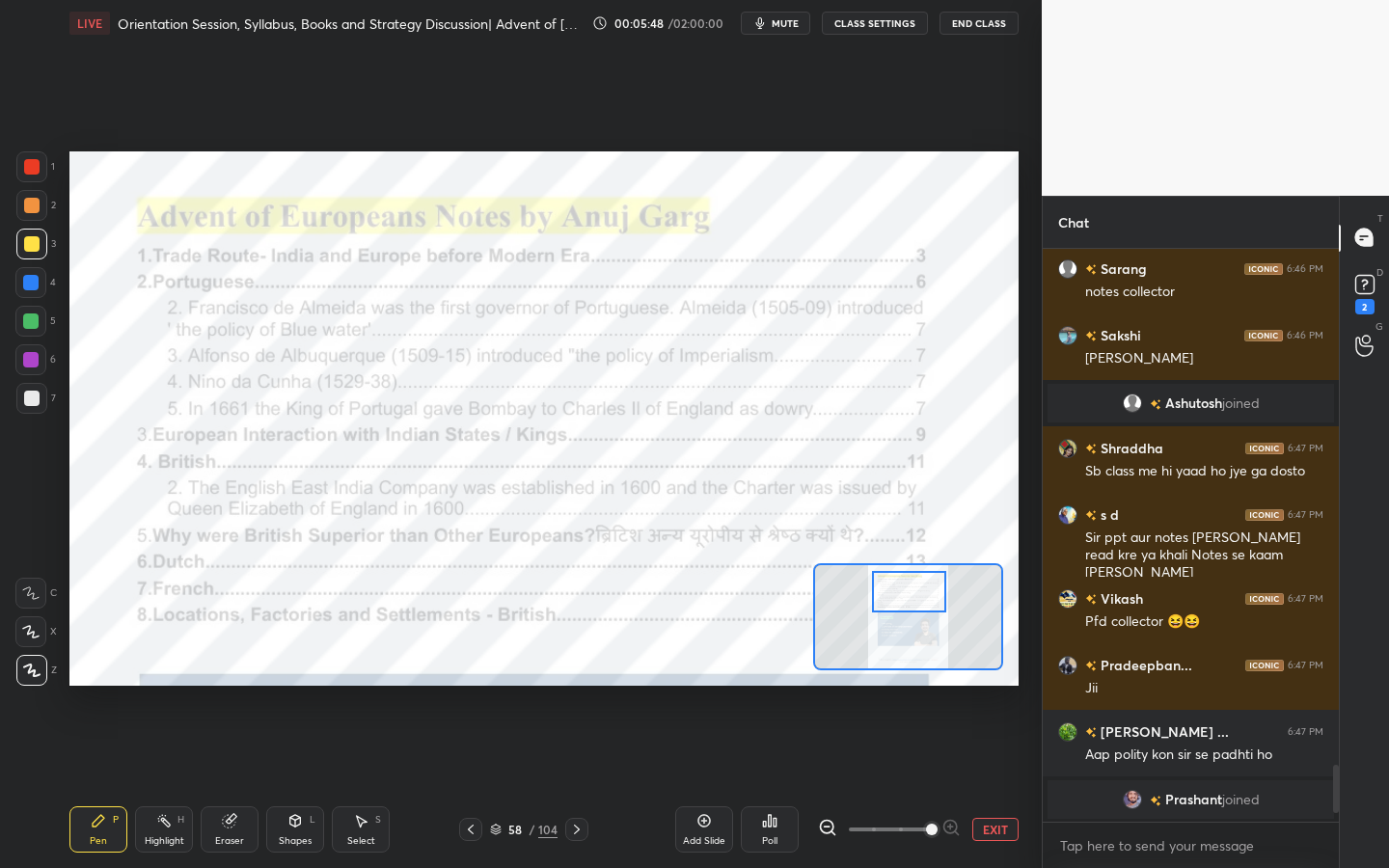 click at bounding box center (909, 591) 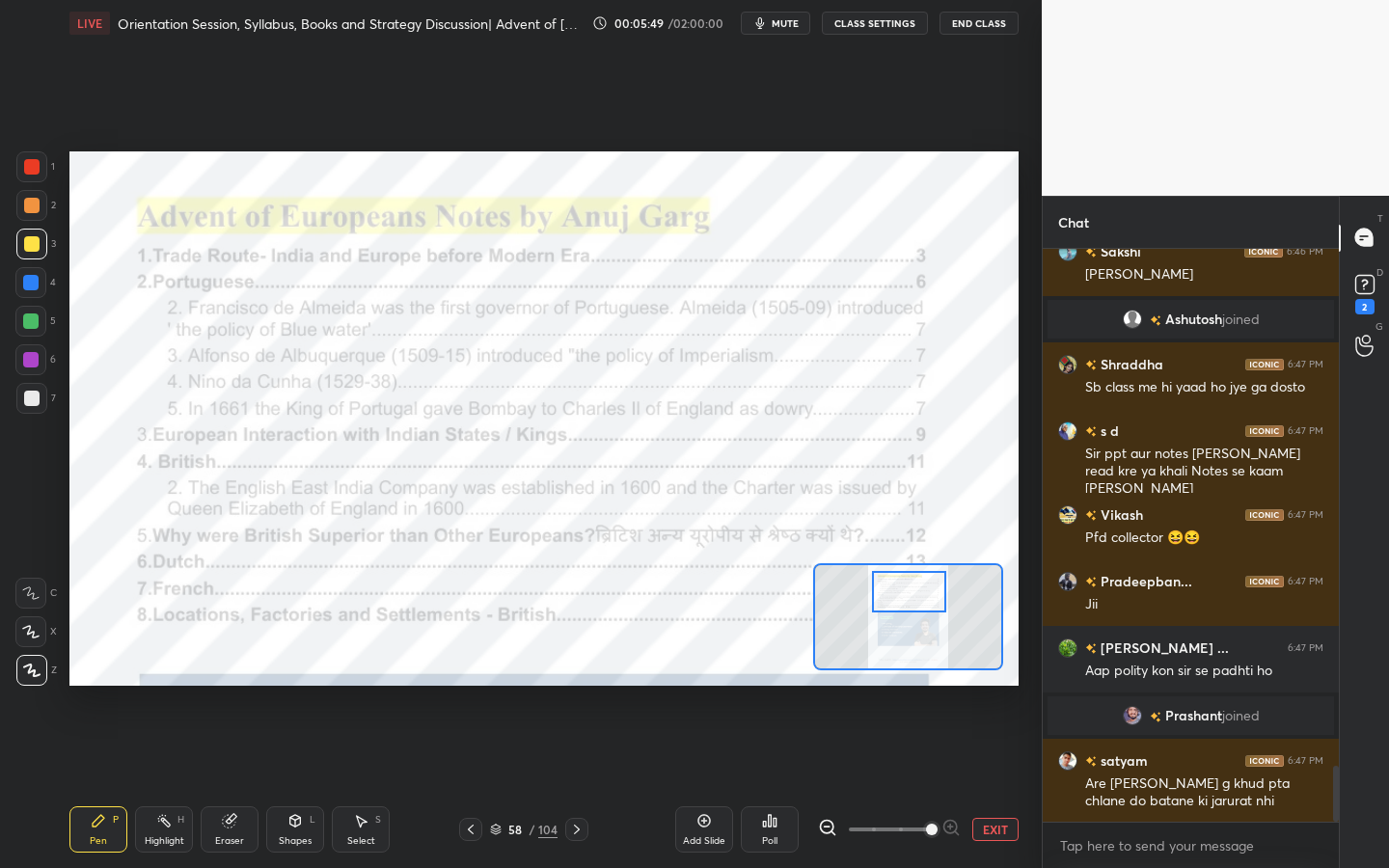 click at bounding box center [32, 167] 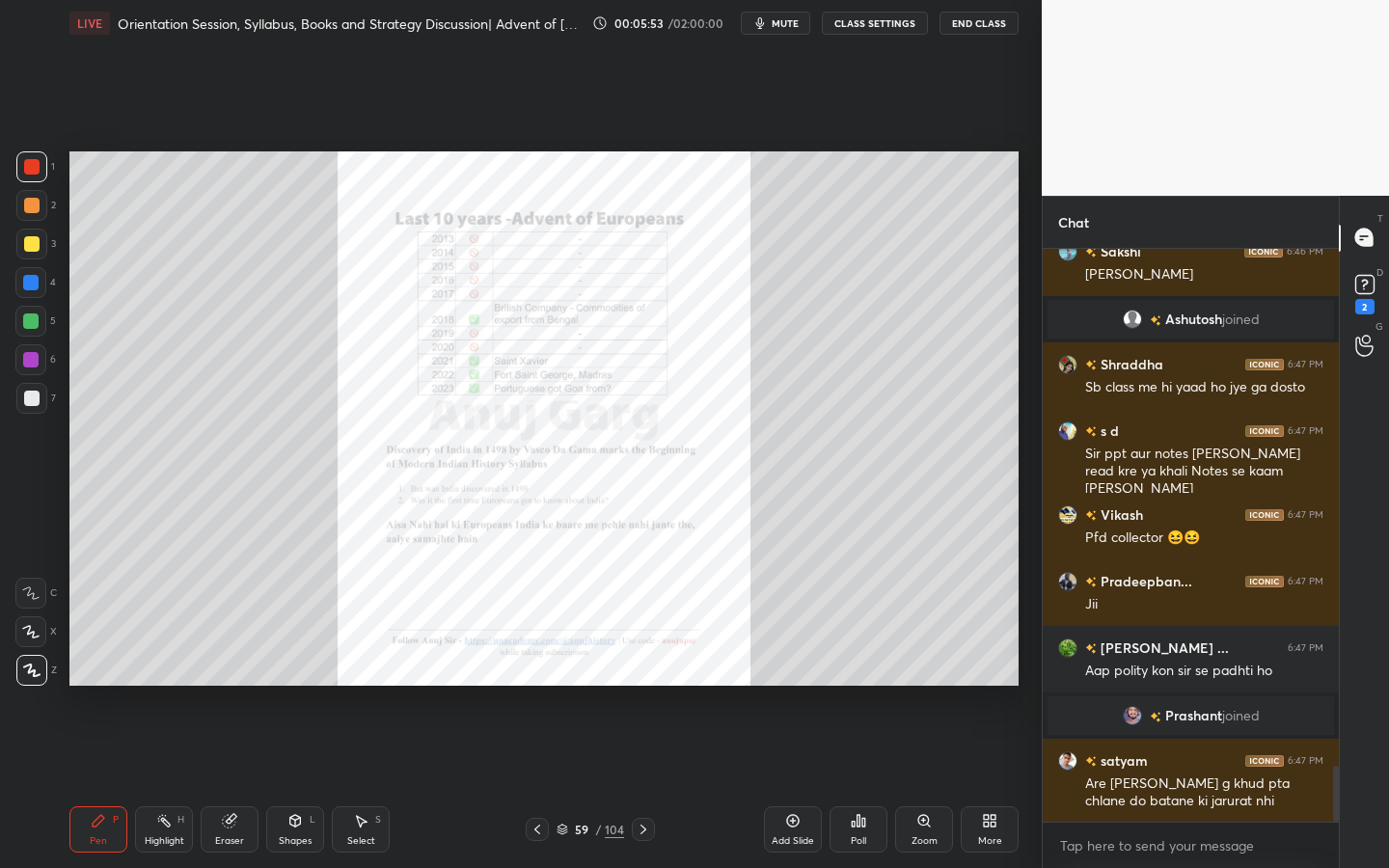 drag, startPoint x: 995, startPoint y: 854, endPoint x: 1014, endPoint y: 867, distance: 23.021729 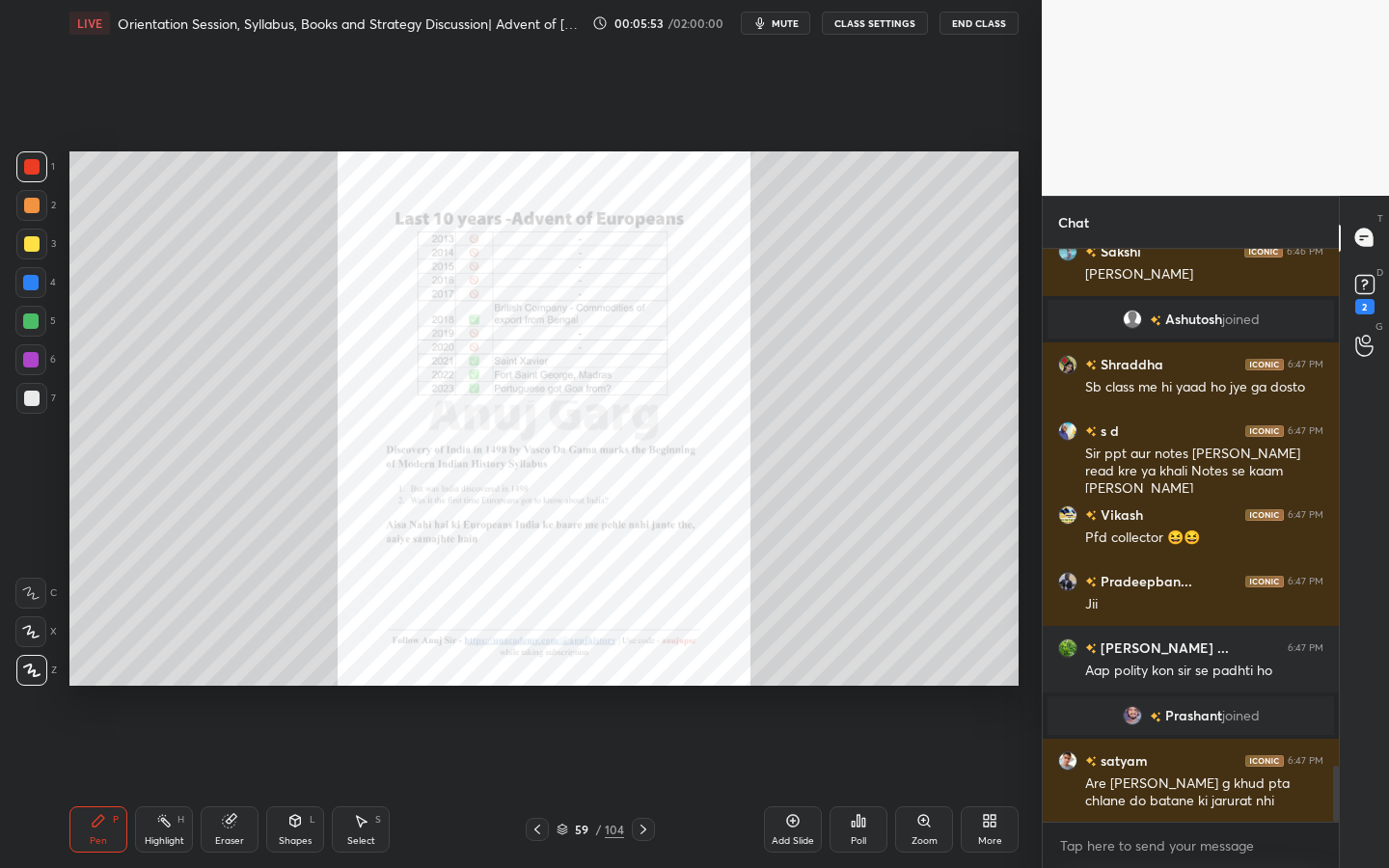 click on "Add Slide Poll Zoom More" at bounding box center (891, 829) 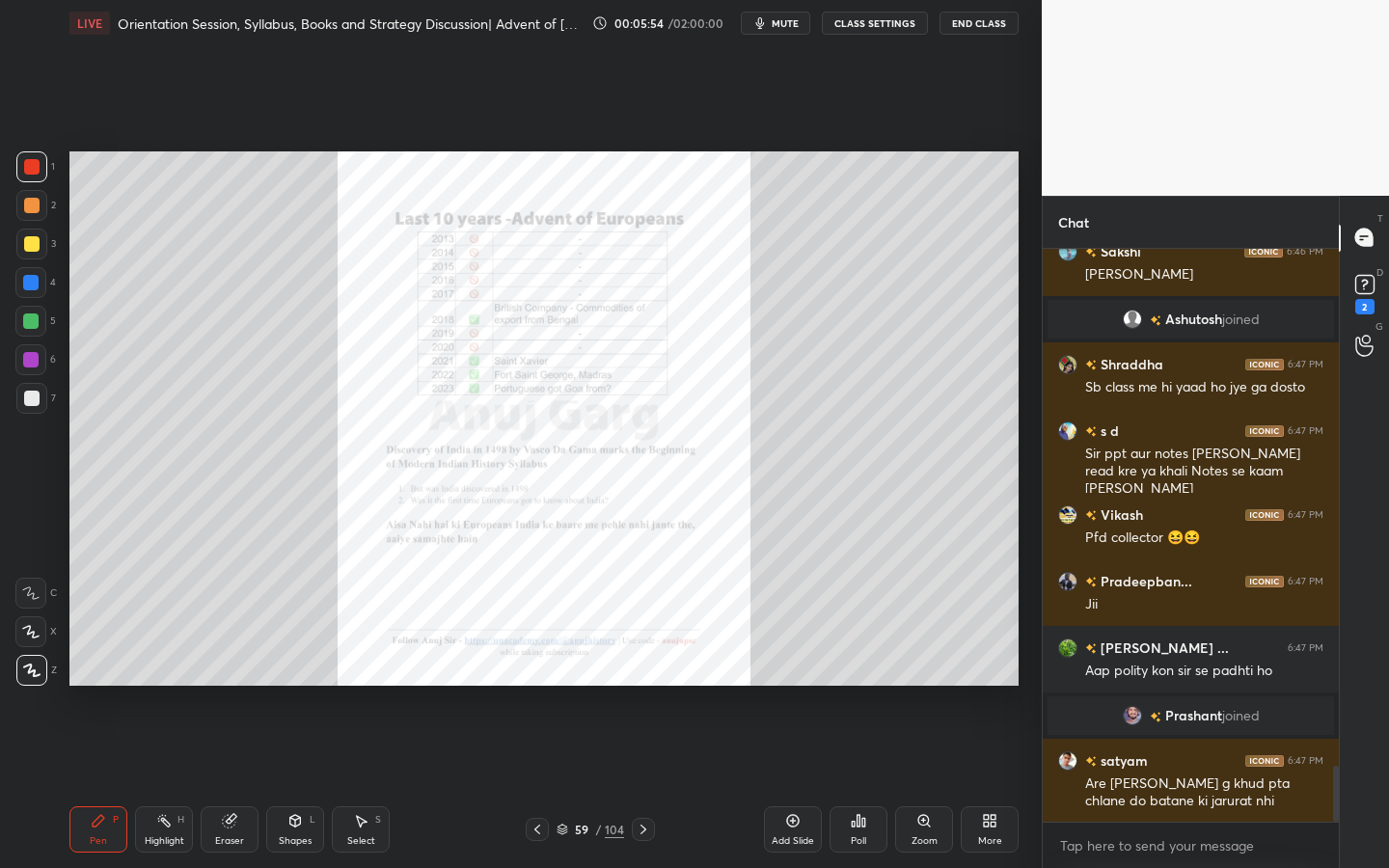 click on "Zoom" at bounding box center (924, 829) 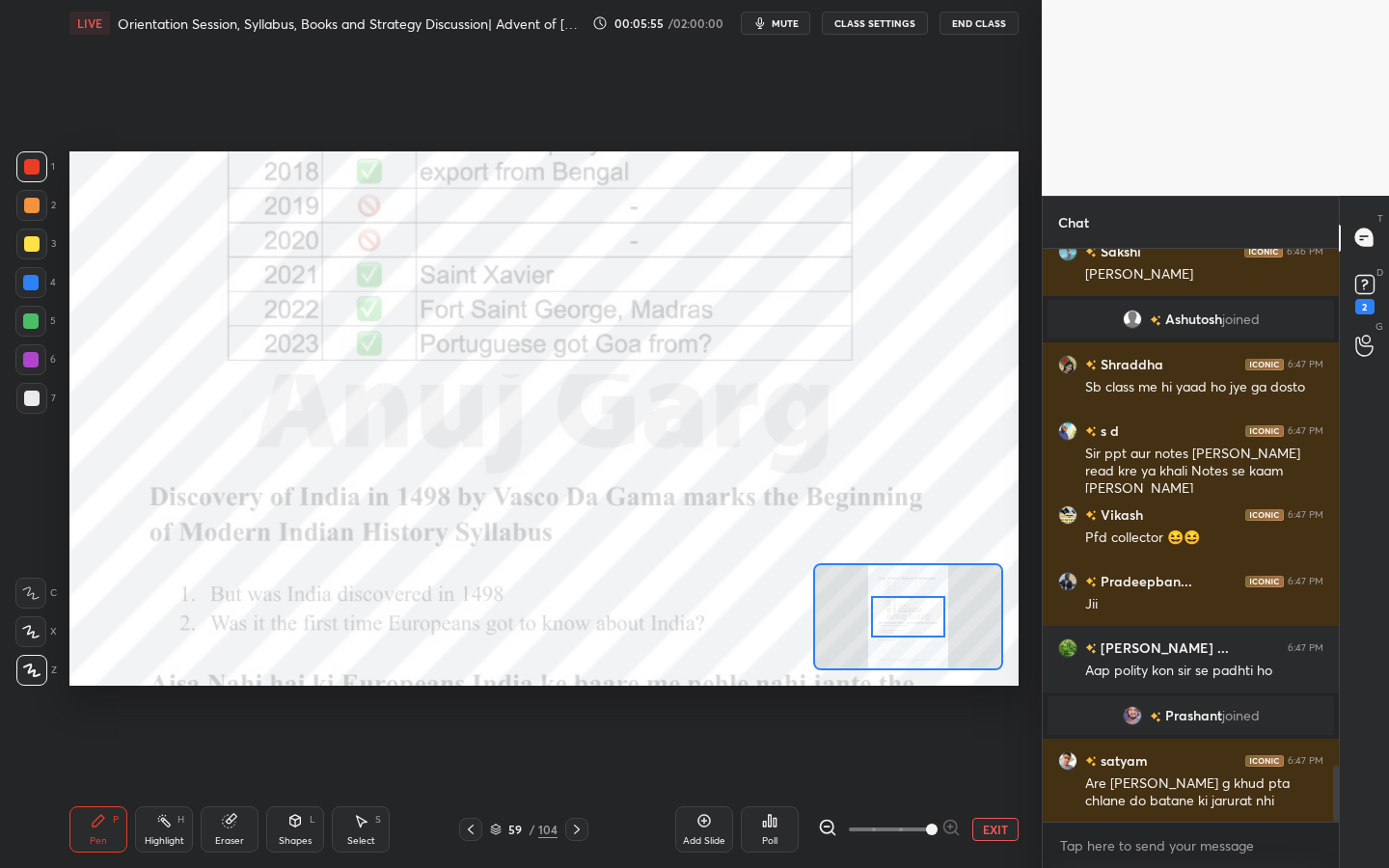 drag, startPoint x: 938, startPoint y: 822, endPoint x: 963, endPoint y: 815, distance: 25.96151 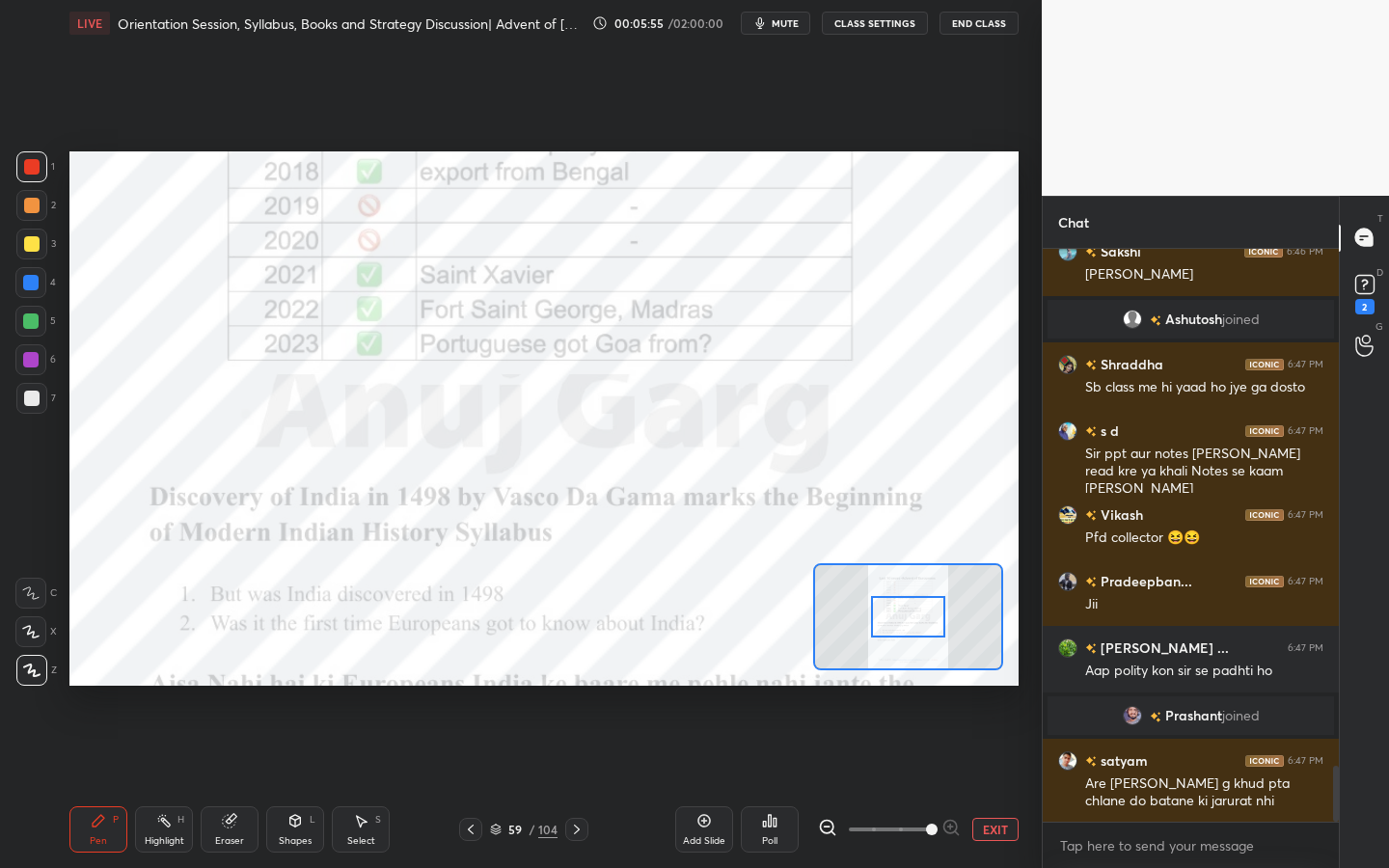 click on "EXIT" at bounding box center [918, 829] 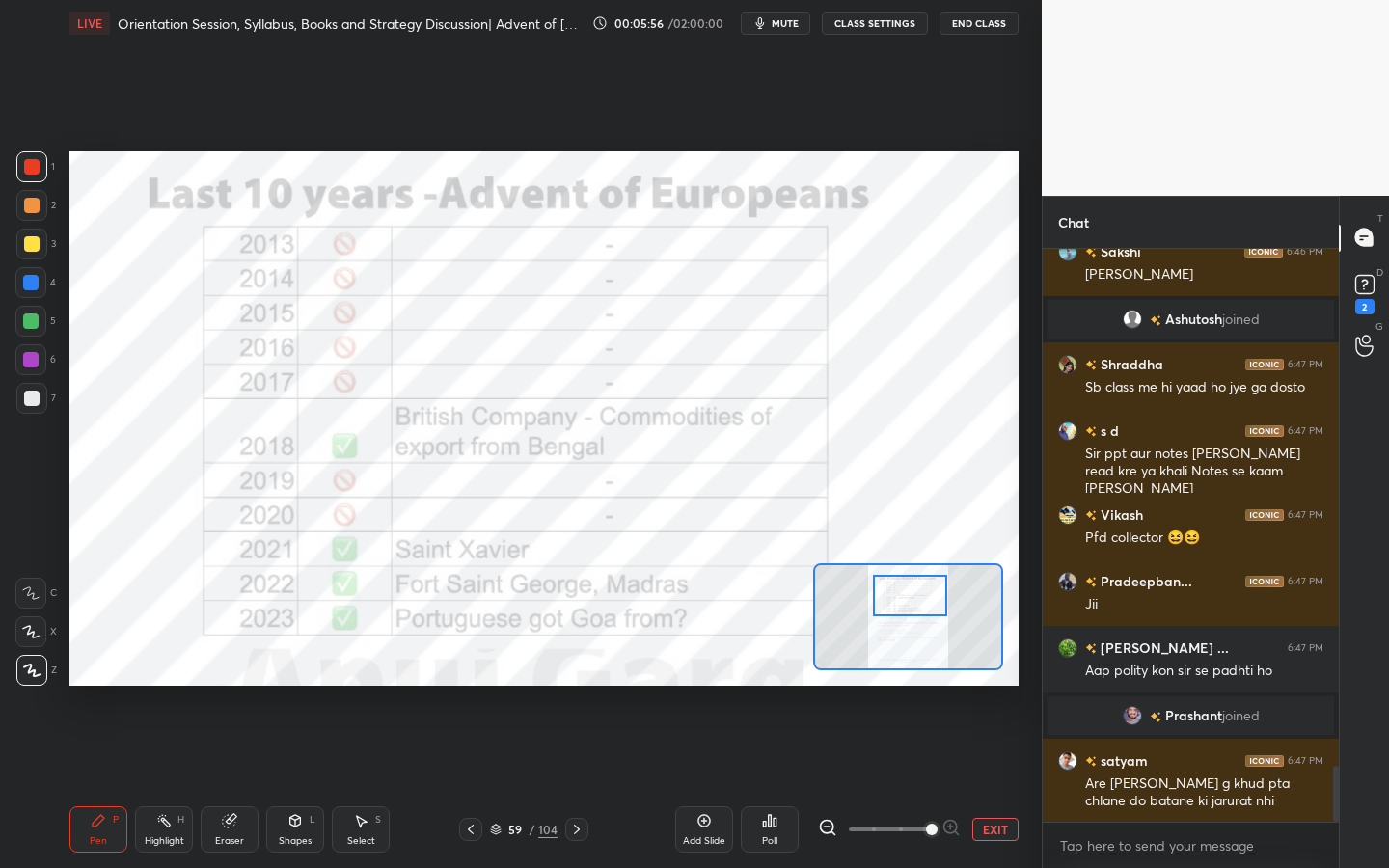 drag, startPoint x: 924, startPoint y: 628, endPoint x: 926, endPoint y: 608, distance: 20.099751 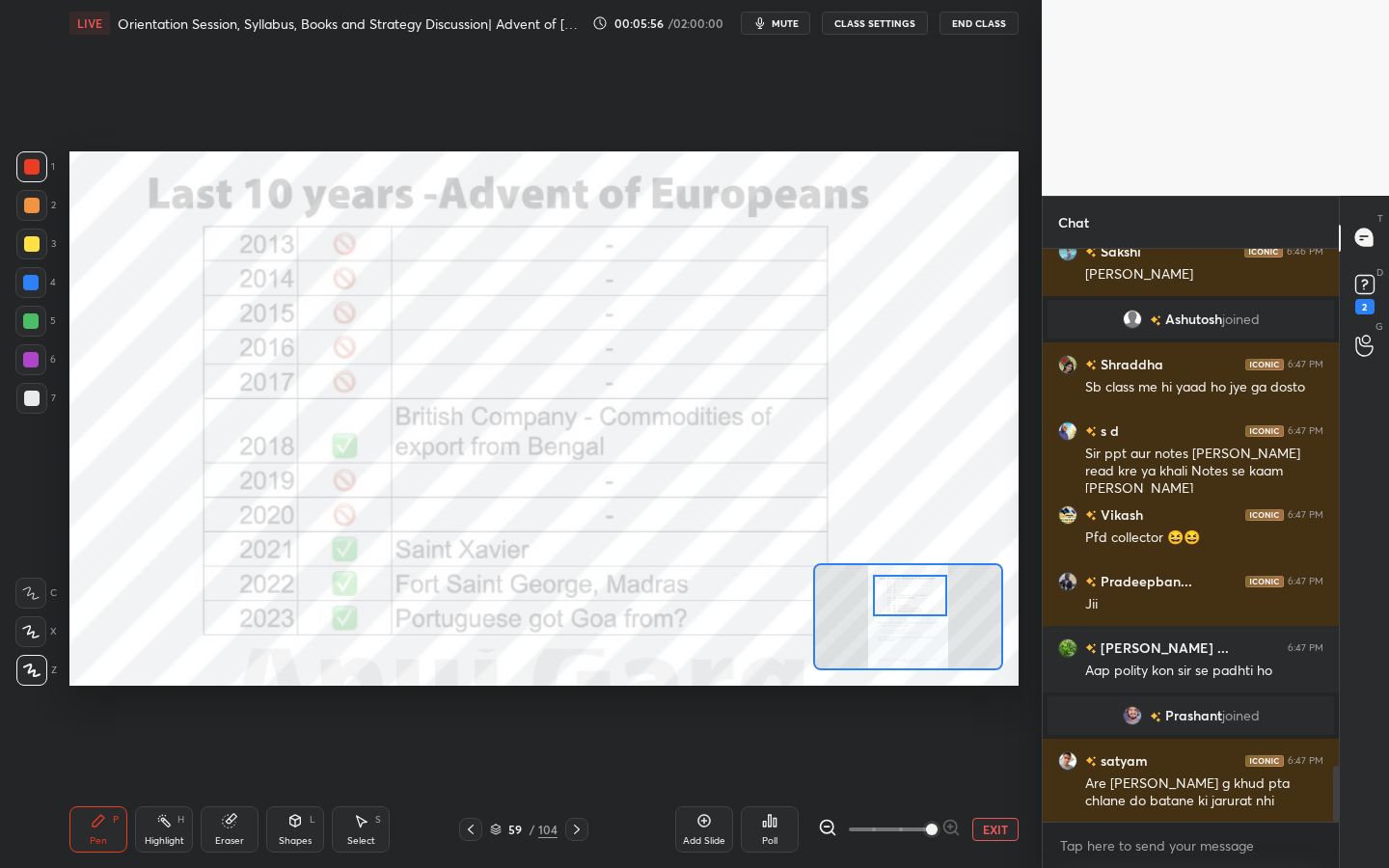 click at bounding box center (910, 595) 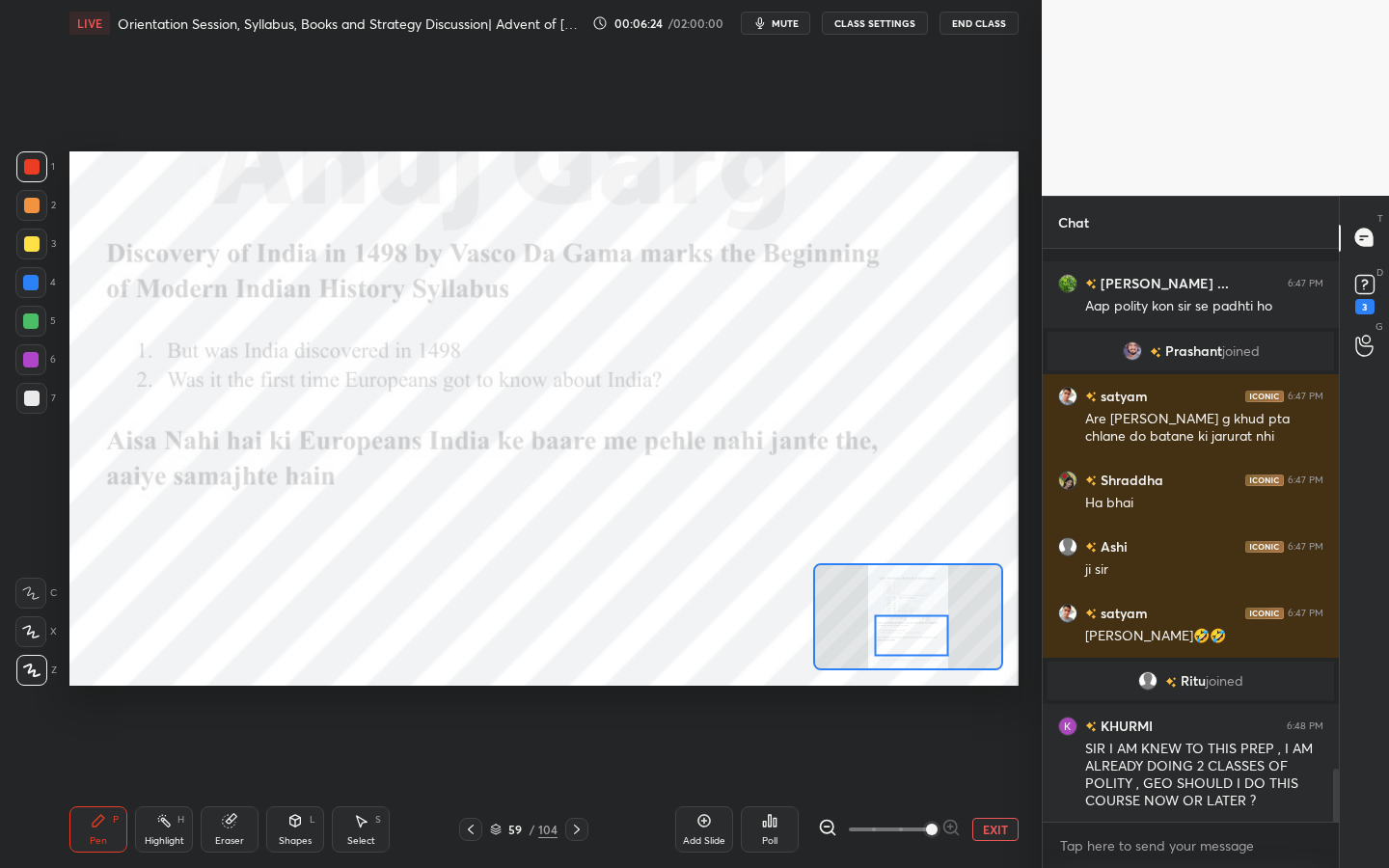 scroll, scrollTop: 5668, scrollLeft: 0, axis: vertical 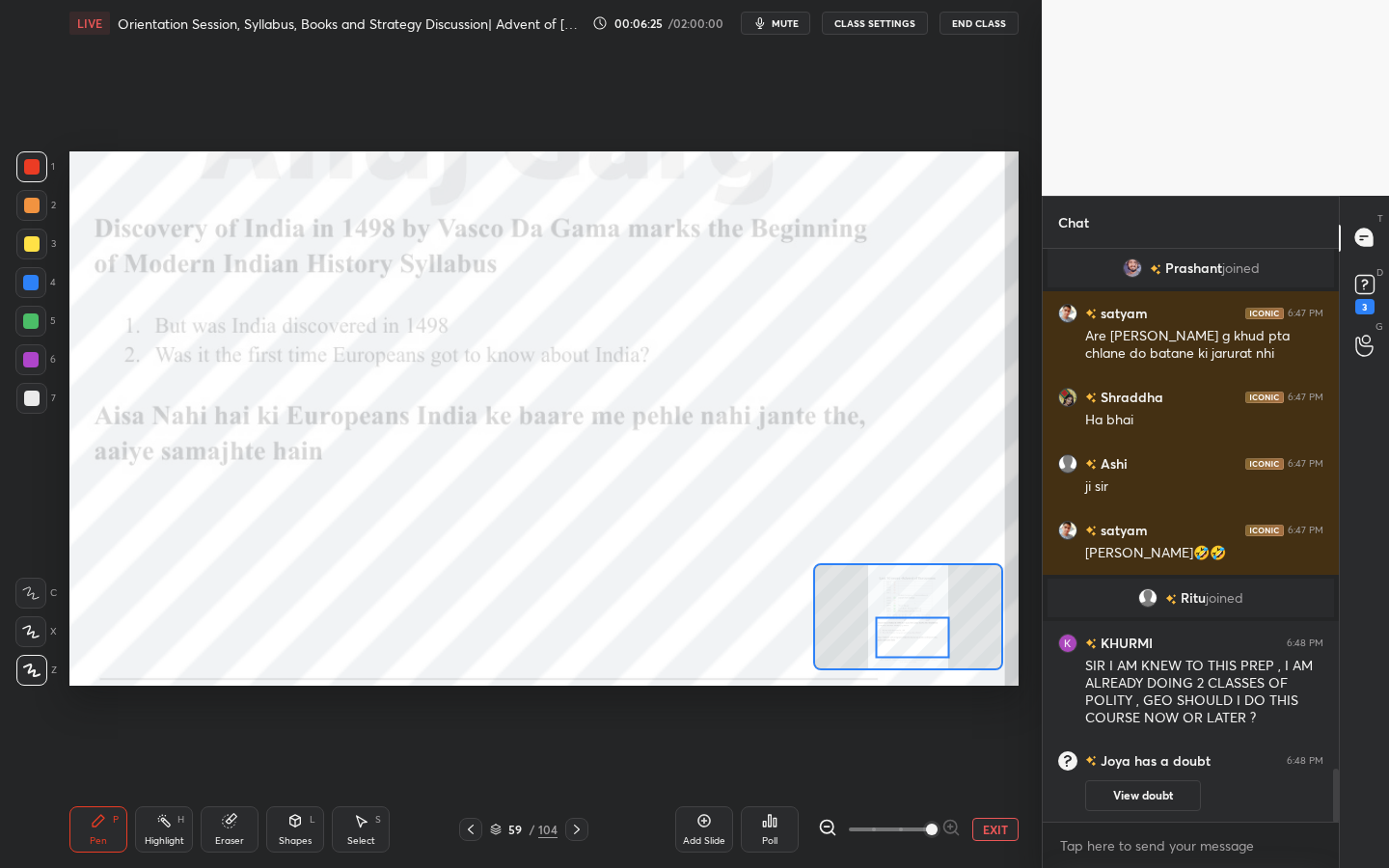 drag, startPoint x: 934, startPoint y: 611, endPoint x: 908, endPoint y: 624, distance: 29.068884 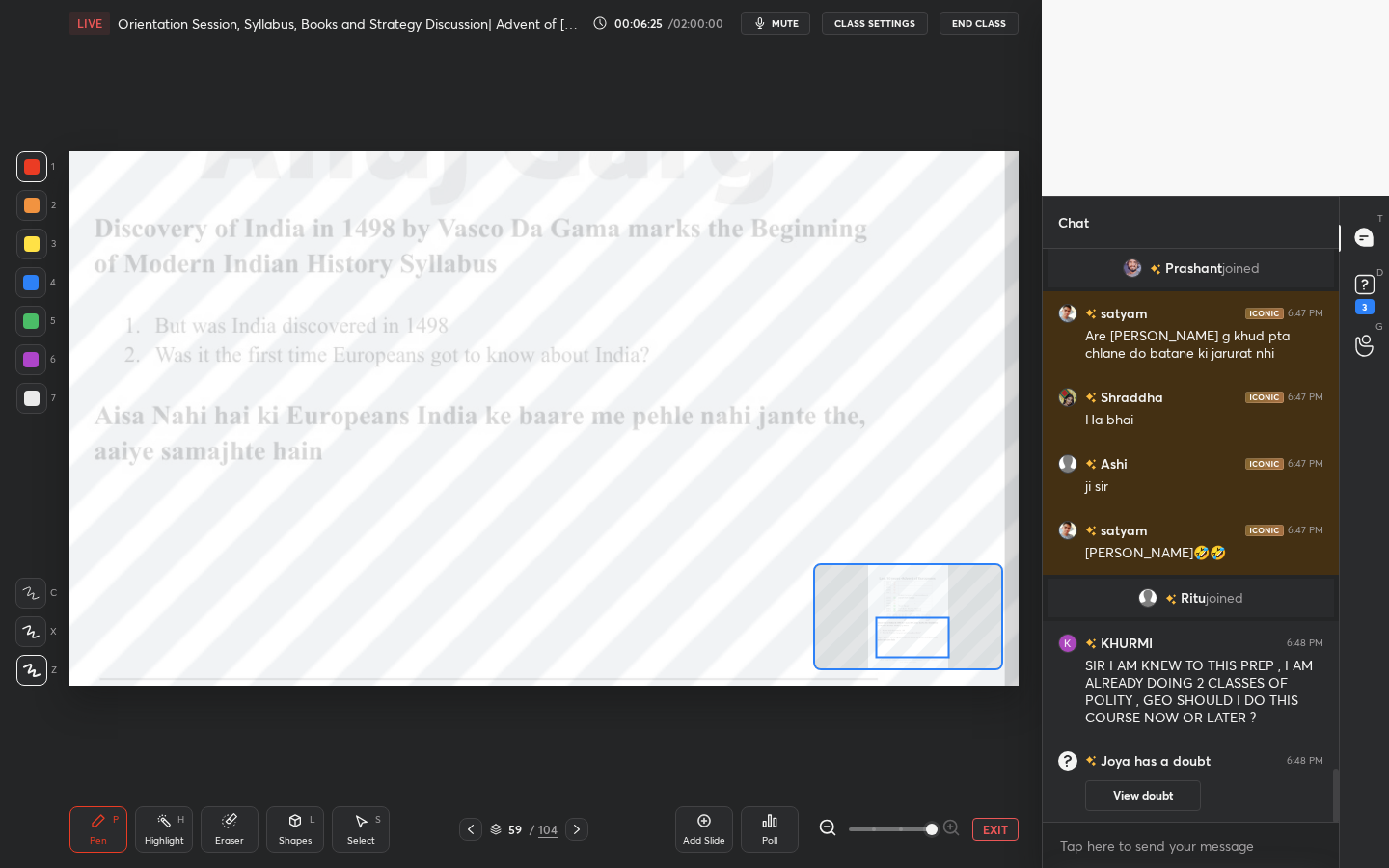 click at bounding box center (912, 637) 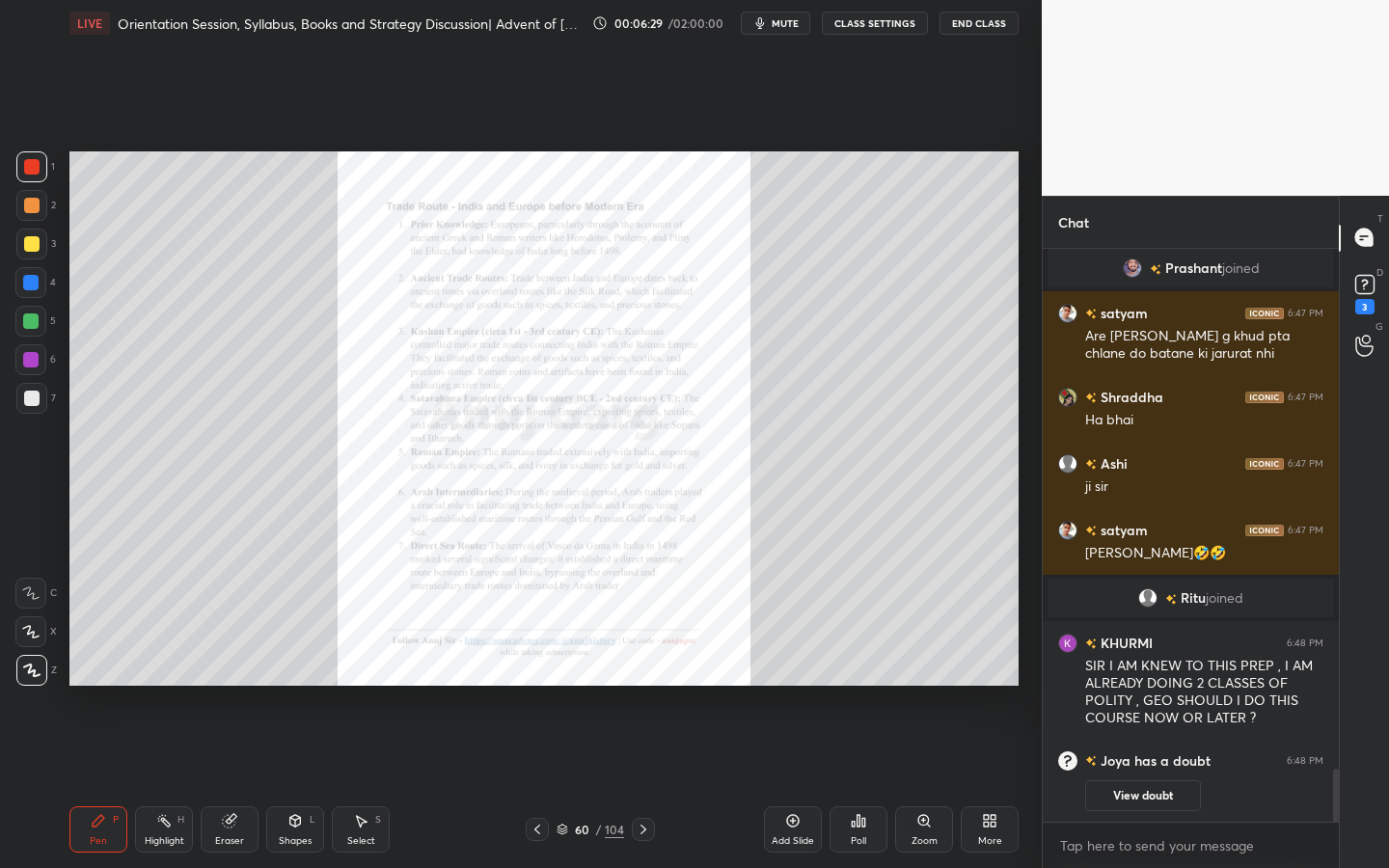 click on "Zoom" at bounding box center (924, 841) 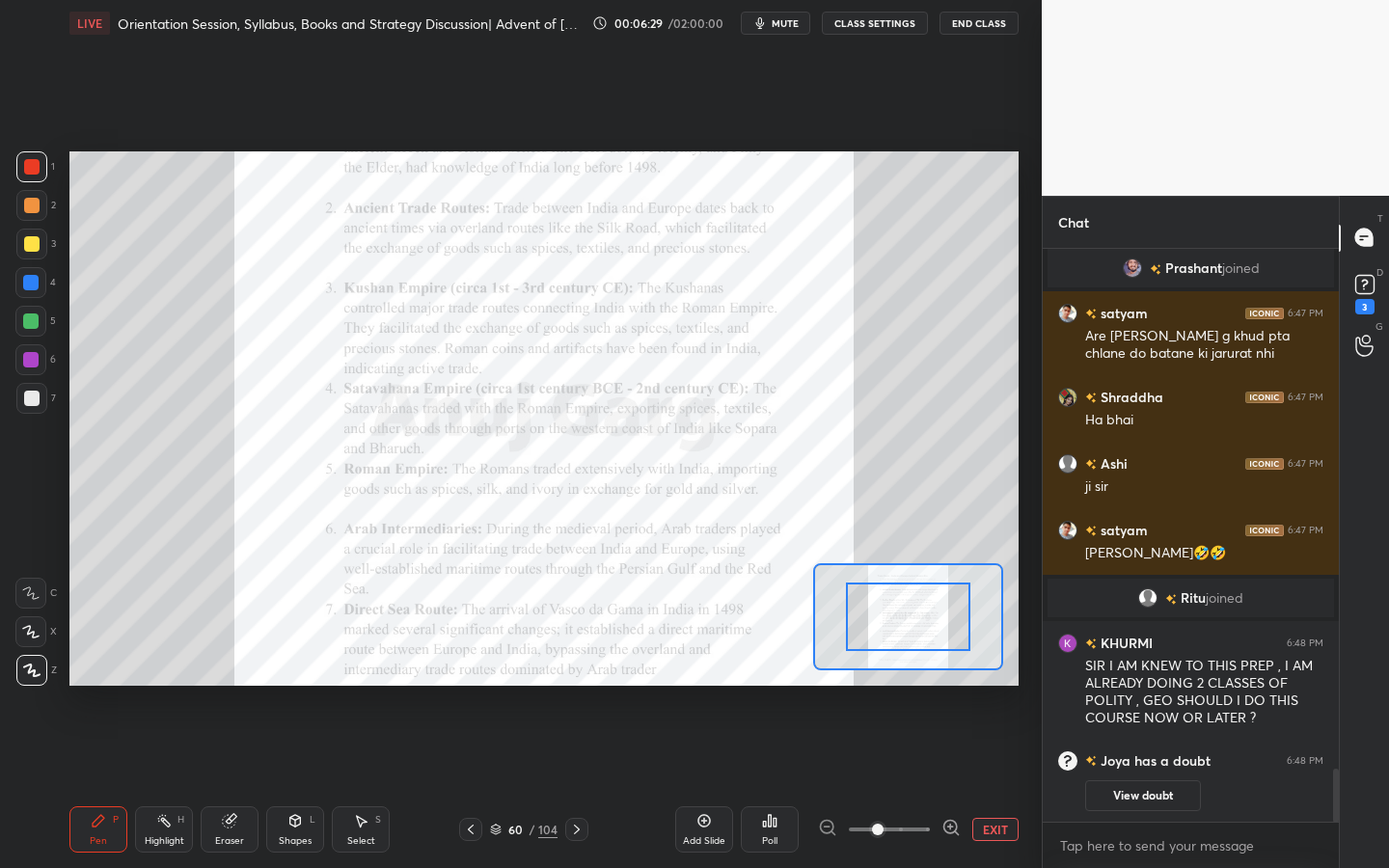 drag, startPoint x: 911, startPoint y: 842, endPoint x: 998, endPoint y: 827, distance: 88.28363 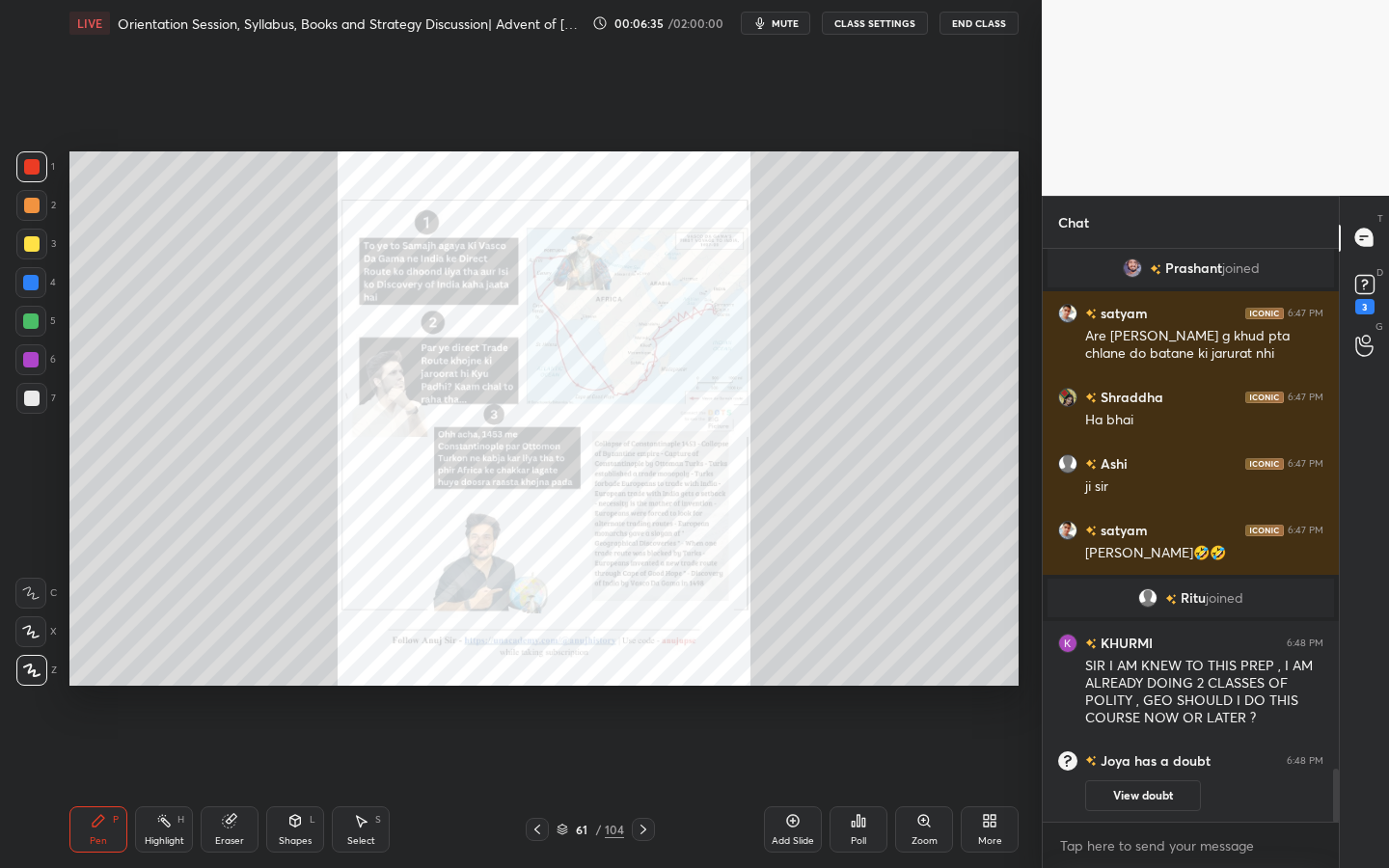 click on "Zoom" at bounding box center (924, 829) 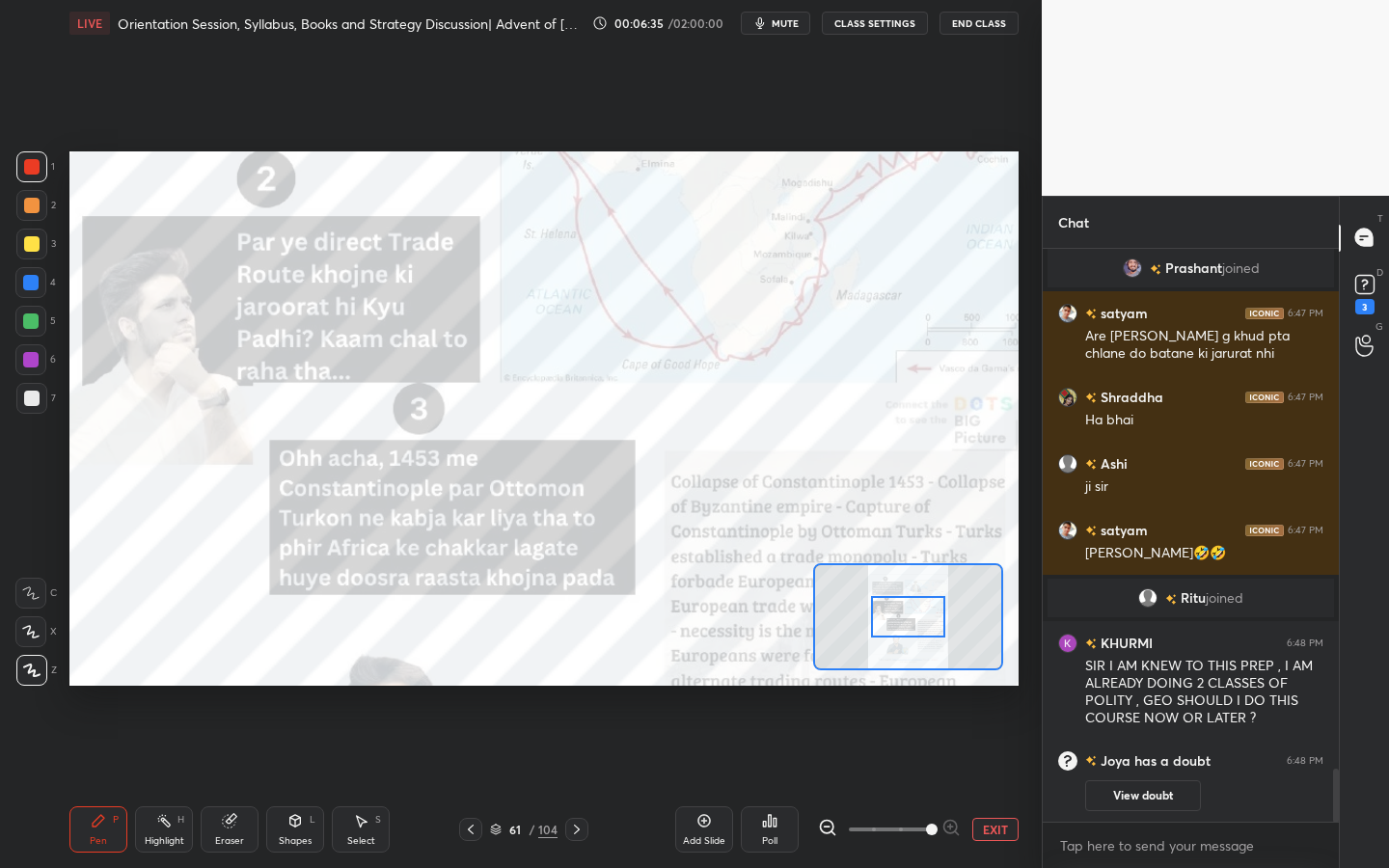 click on "EXIT" at bounding box center [918, 829] 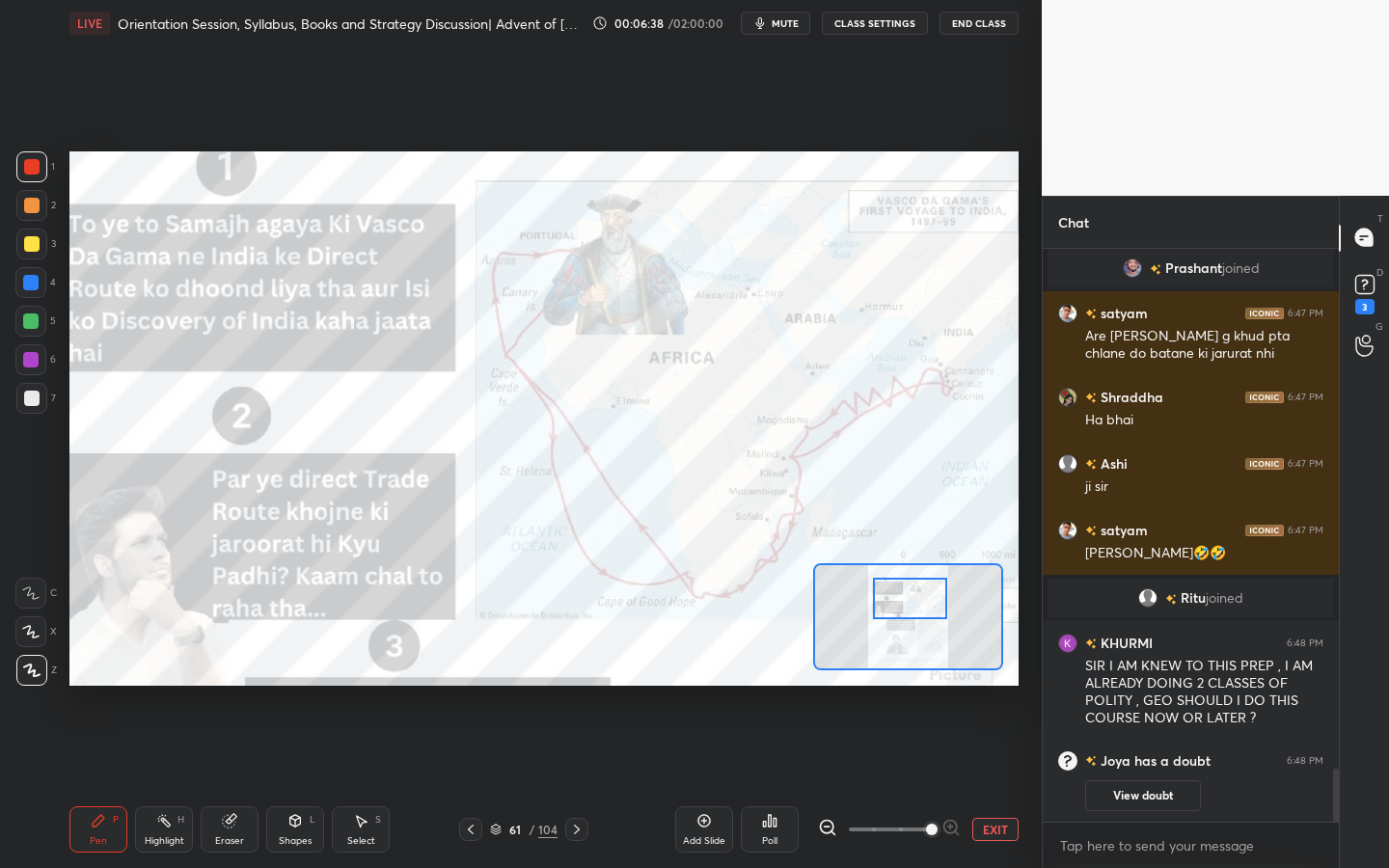 drag, startPoint x: 912, startPoint y: 626, endPoint x: 914, endPoint y: 610, distance: 16.124515 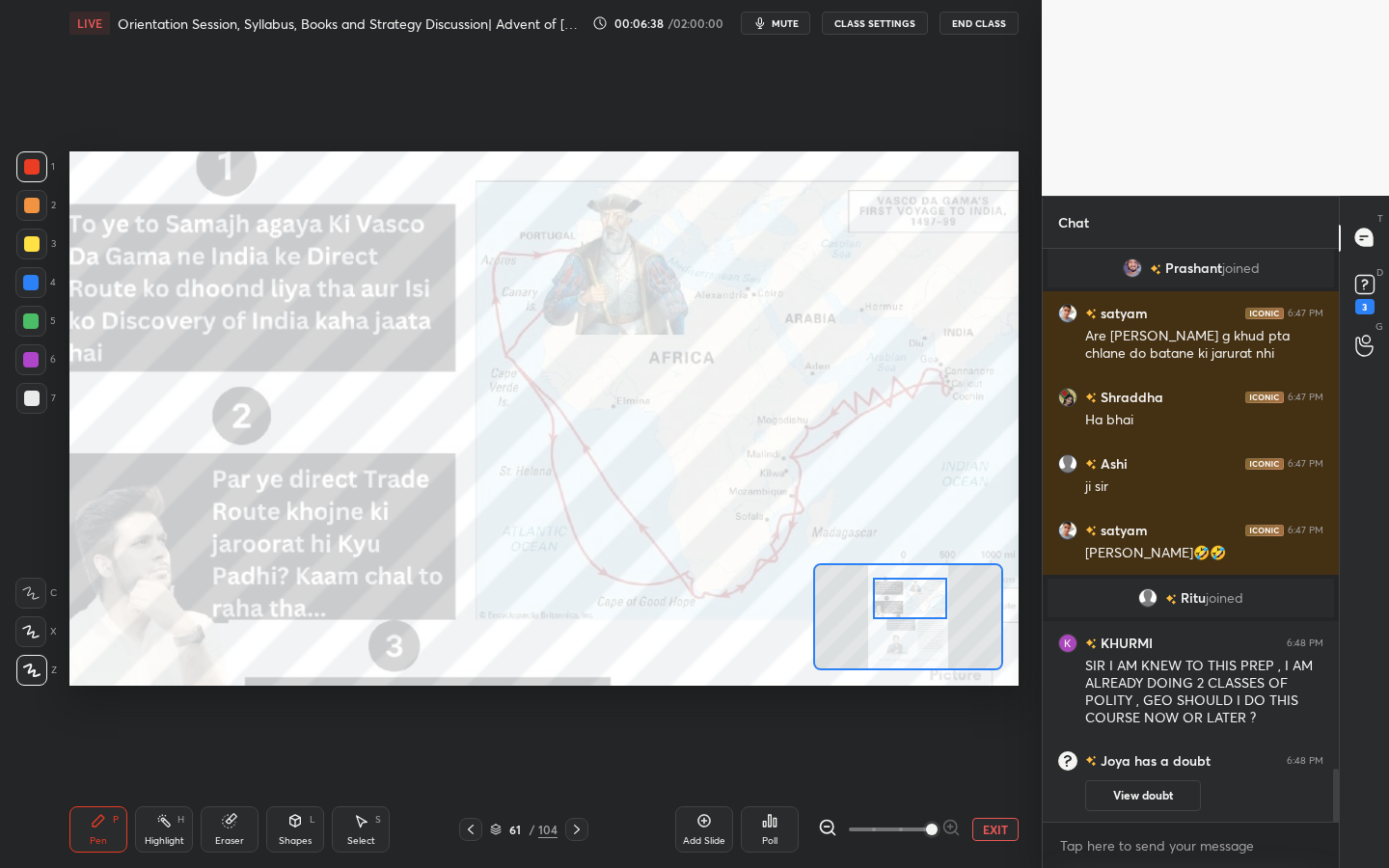 click at bounding box center [910, 598] 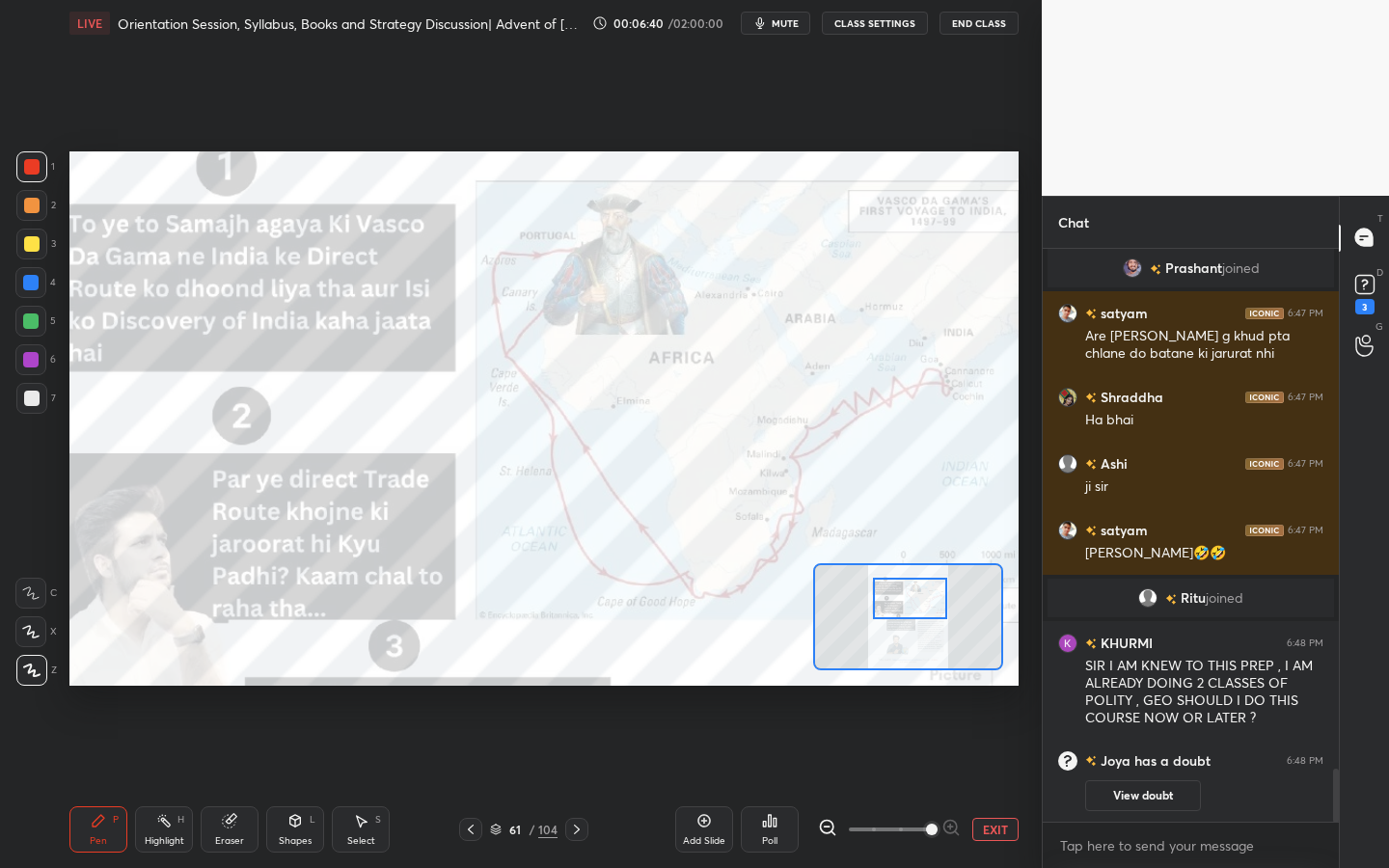 scroll, scrollTop: 5696, scrollLeft: 0, axis: vertical 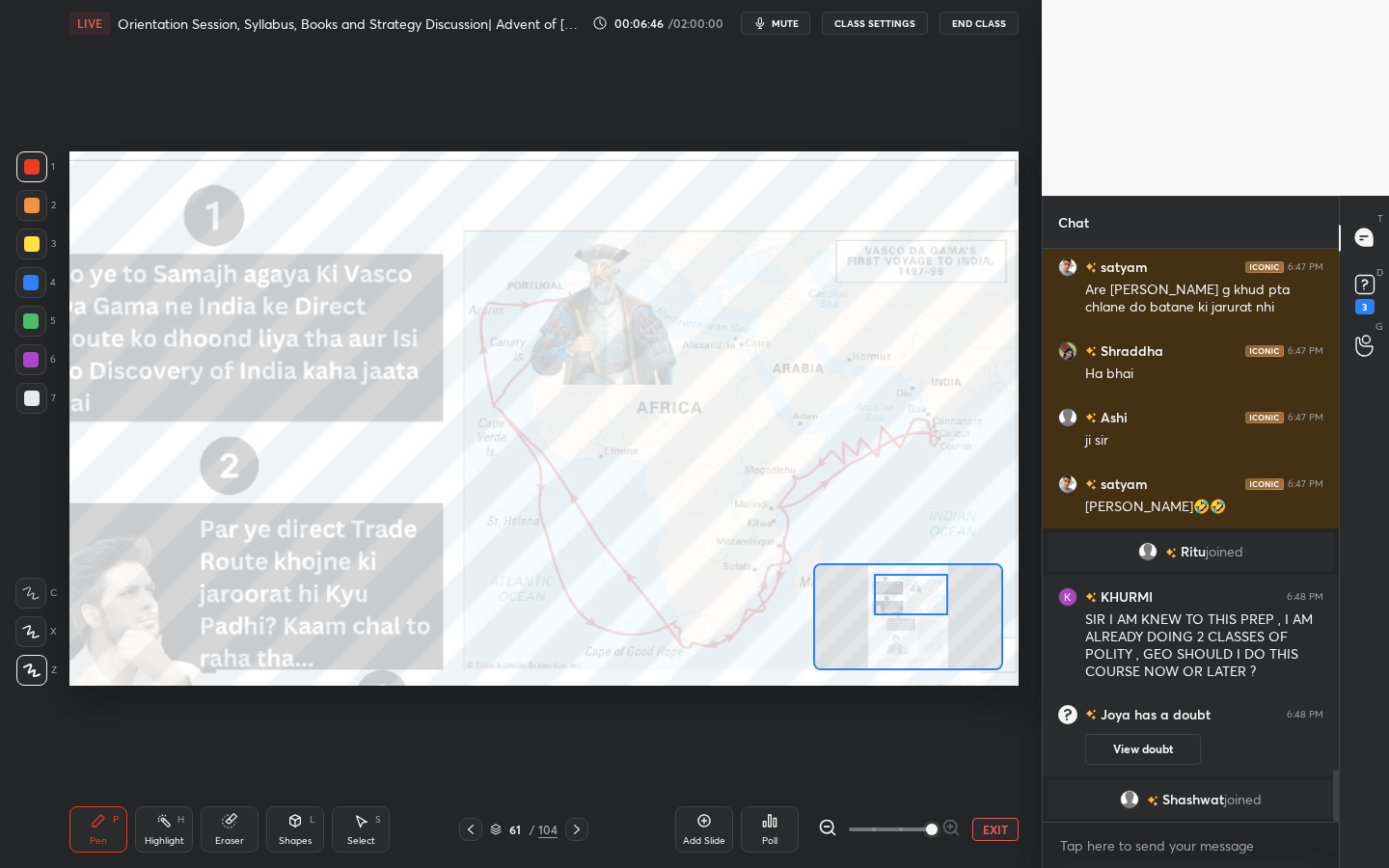 click at bounding box center (911, 594) 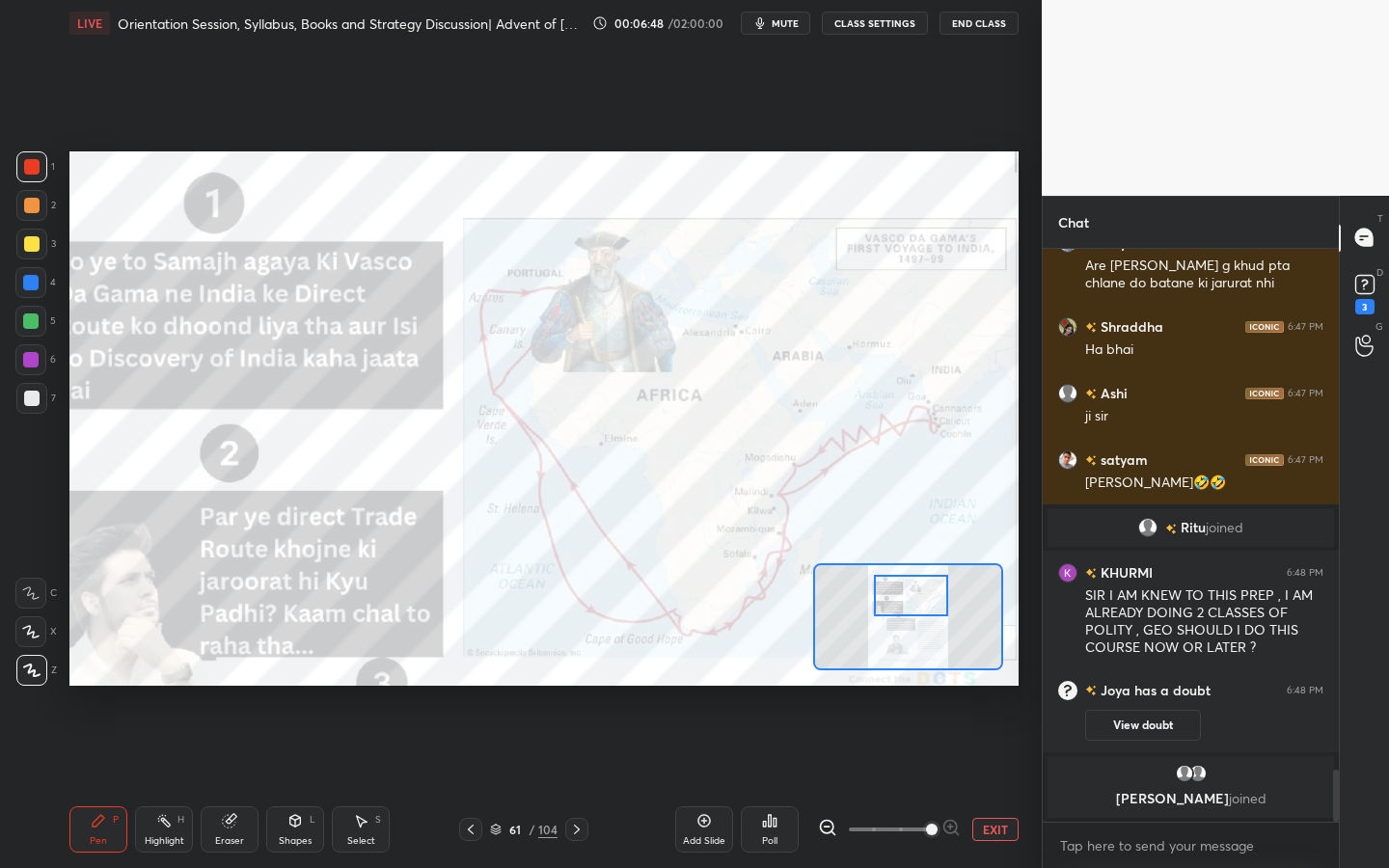 scroll, scrollTop: 5789, scrollLeft: 0, axis: vertical 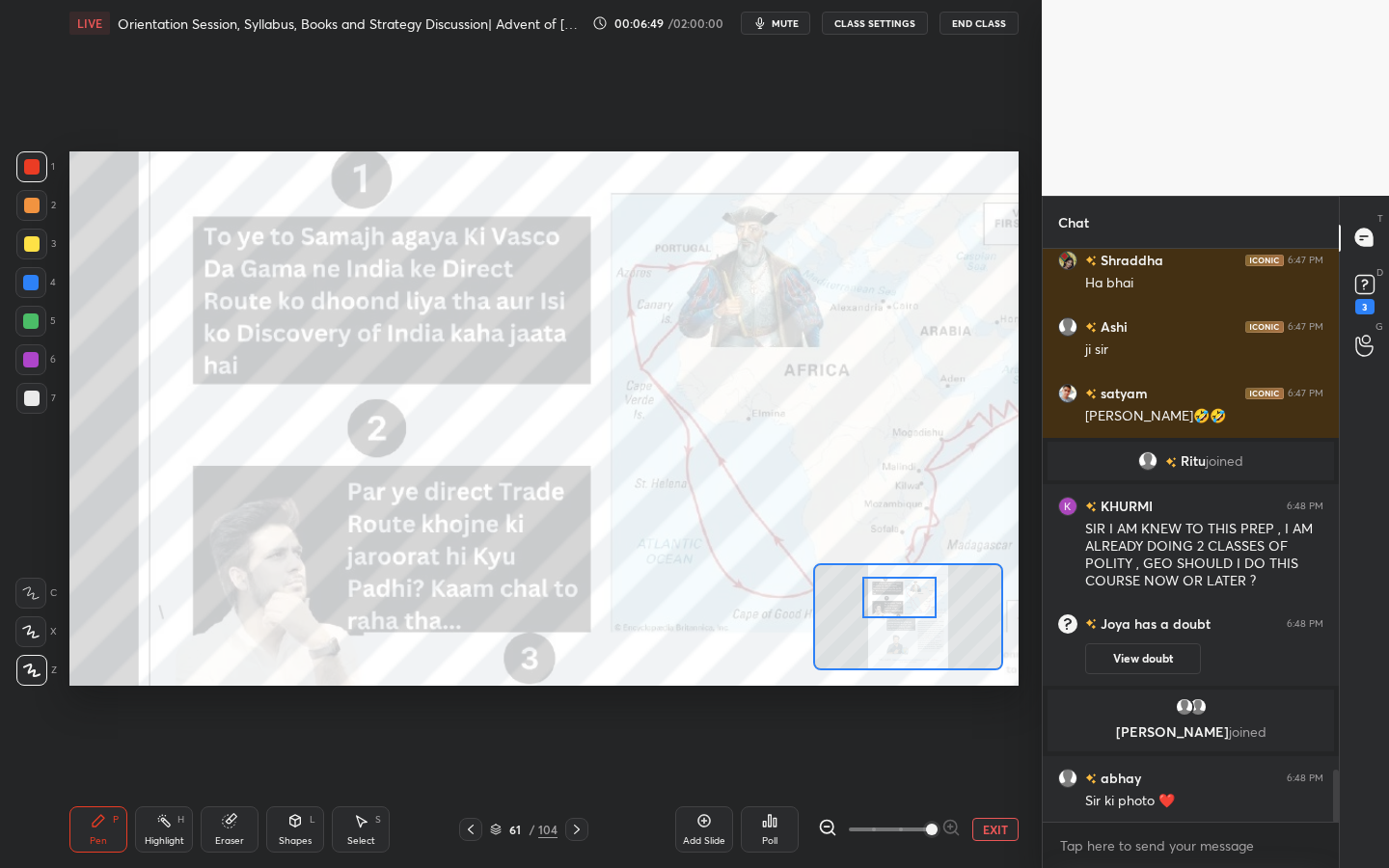 click at bounding box center (899, 597) 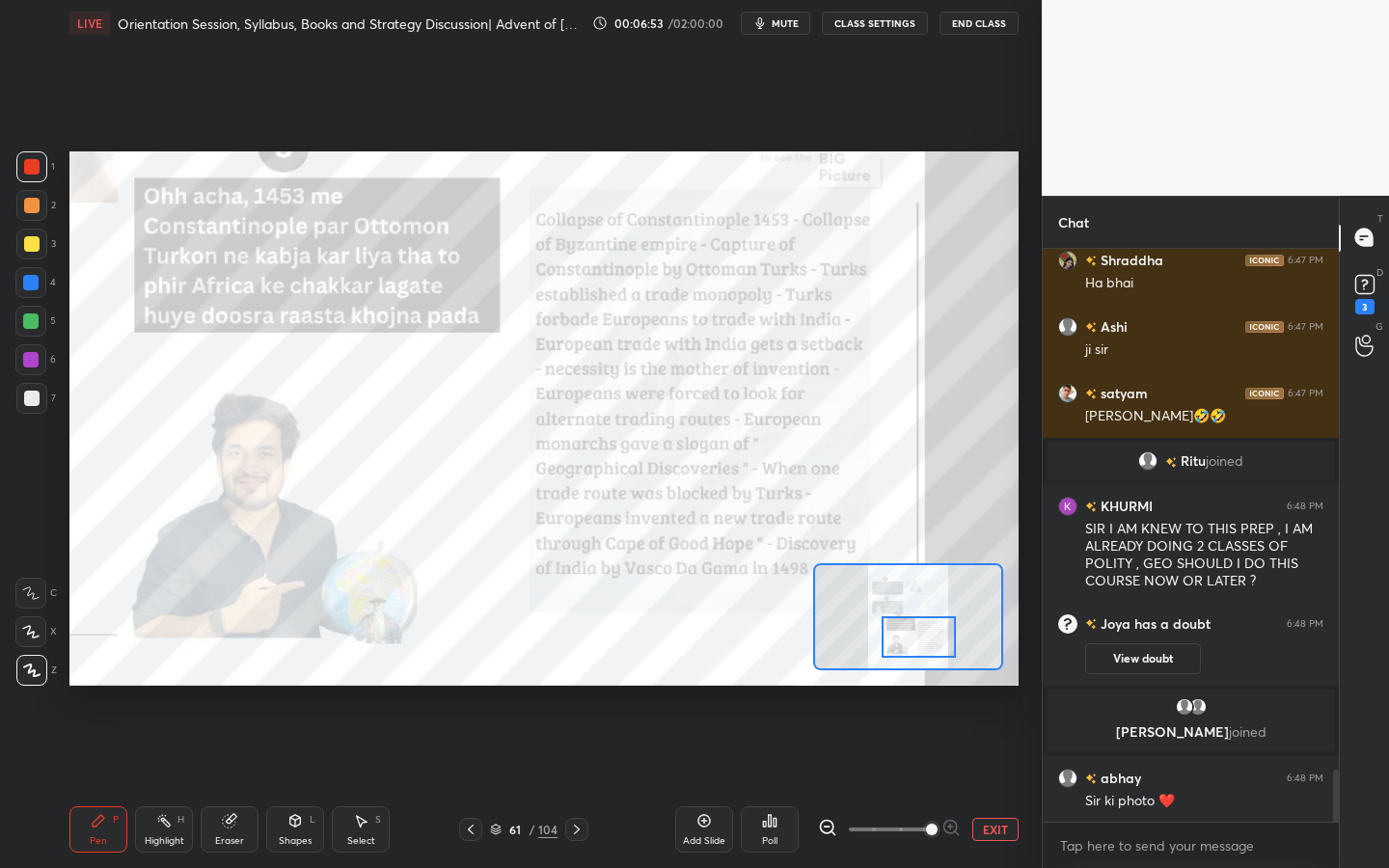 drag, startPoint x: 912, startPoint y: 600, endPoint x: 933, endPoint y: 634, distance: 39.96248 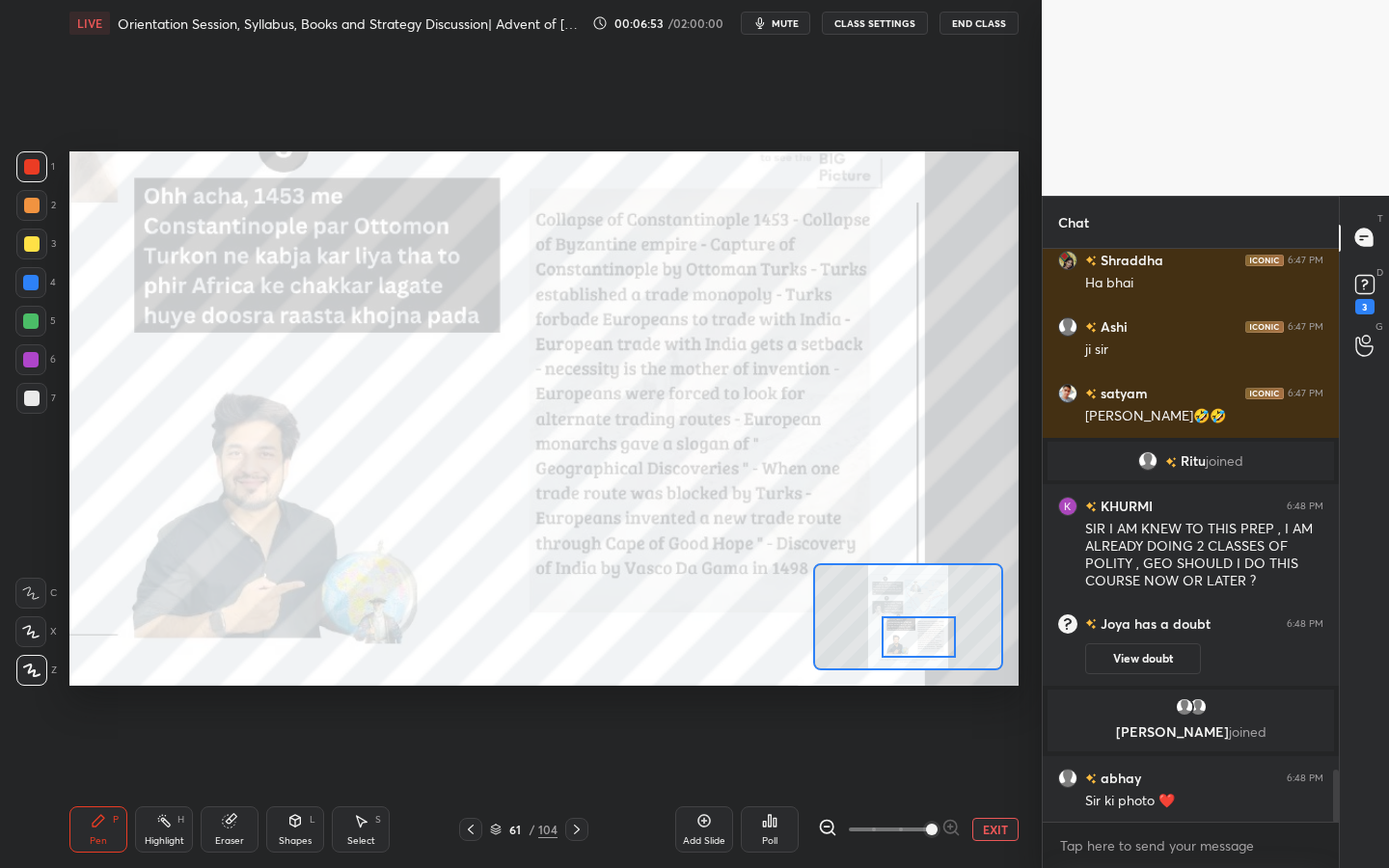 click at bounding box center (918, 637) 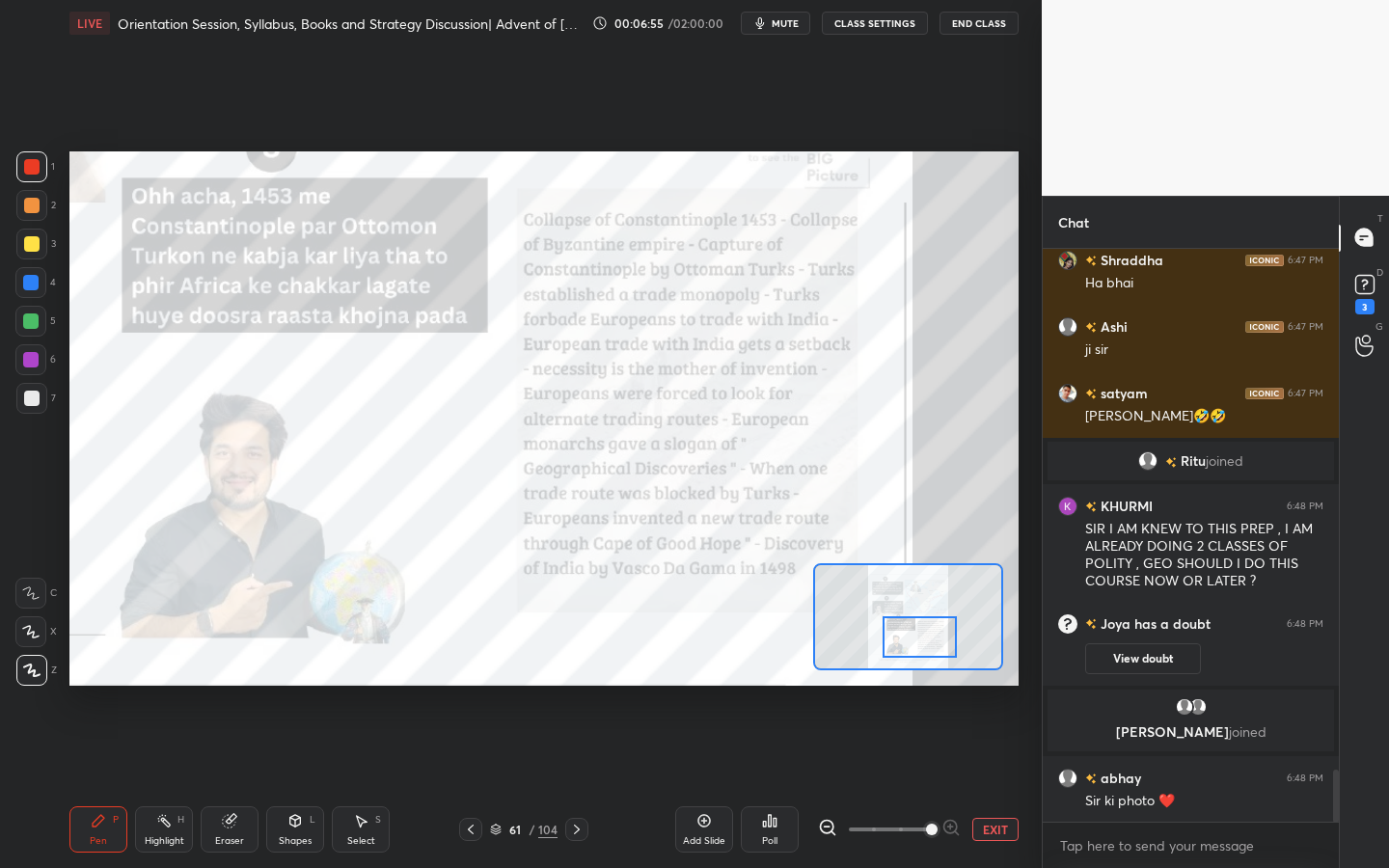 scroll, scrollTop: 5835, scrollLeft: 0, axis: vertical 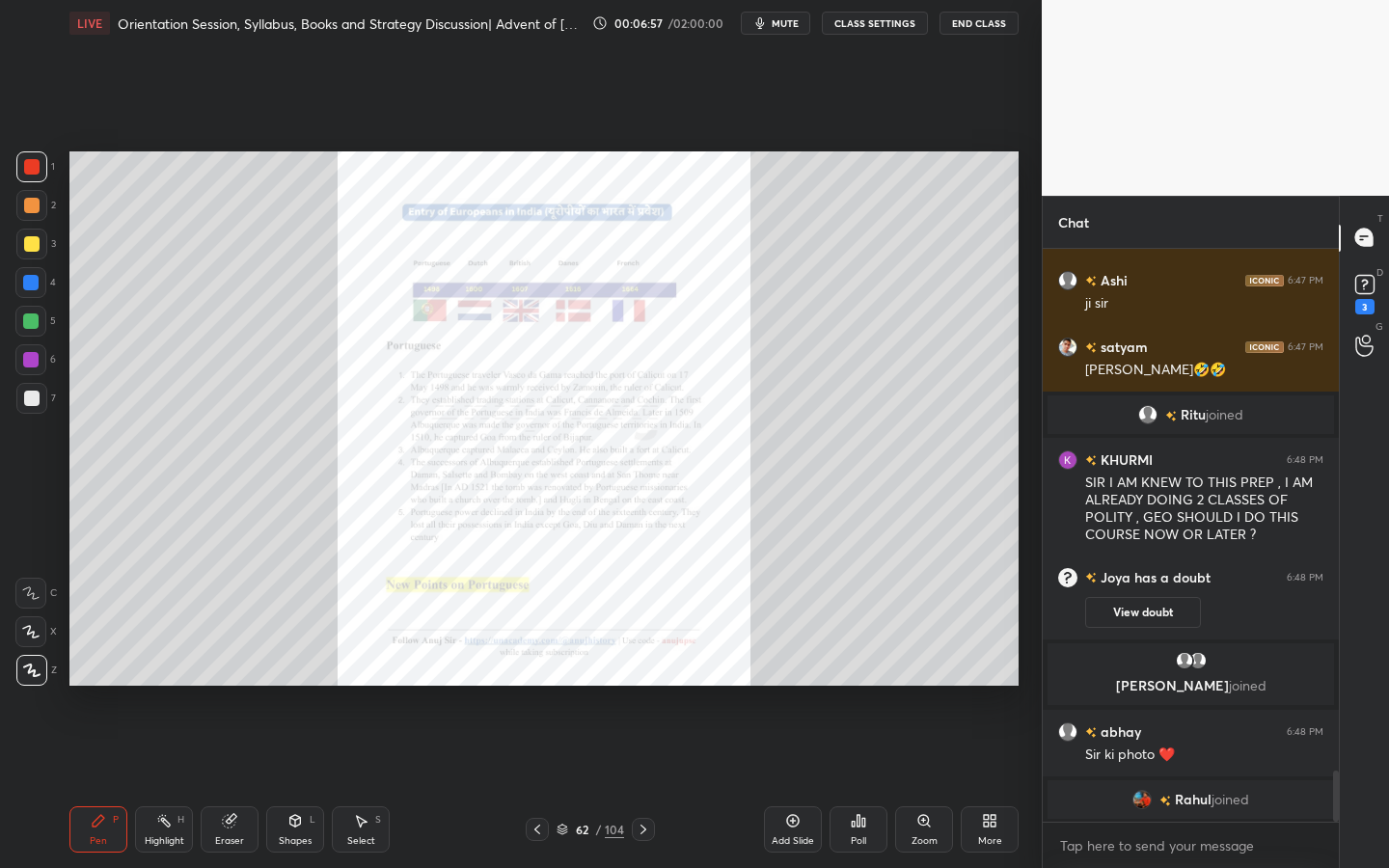 click on "Zoom" at bounding box center (924, 829) 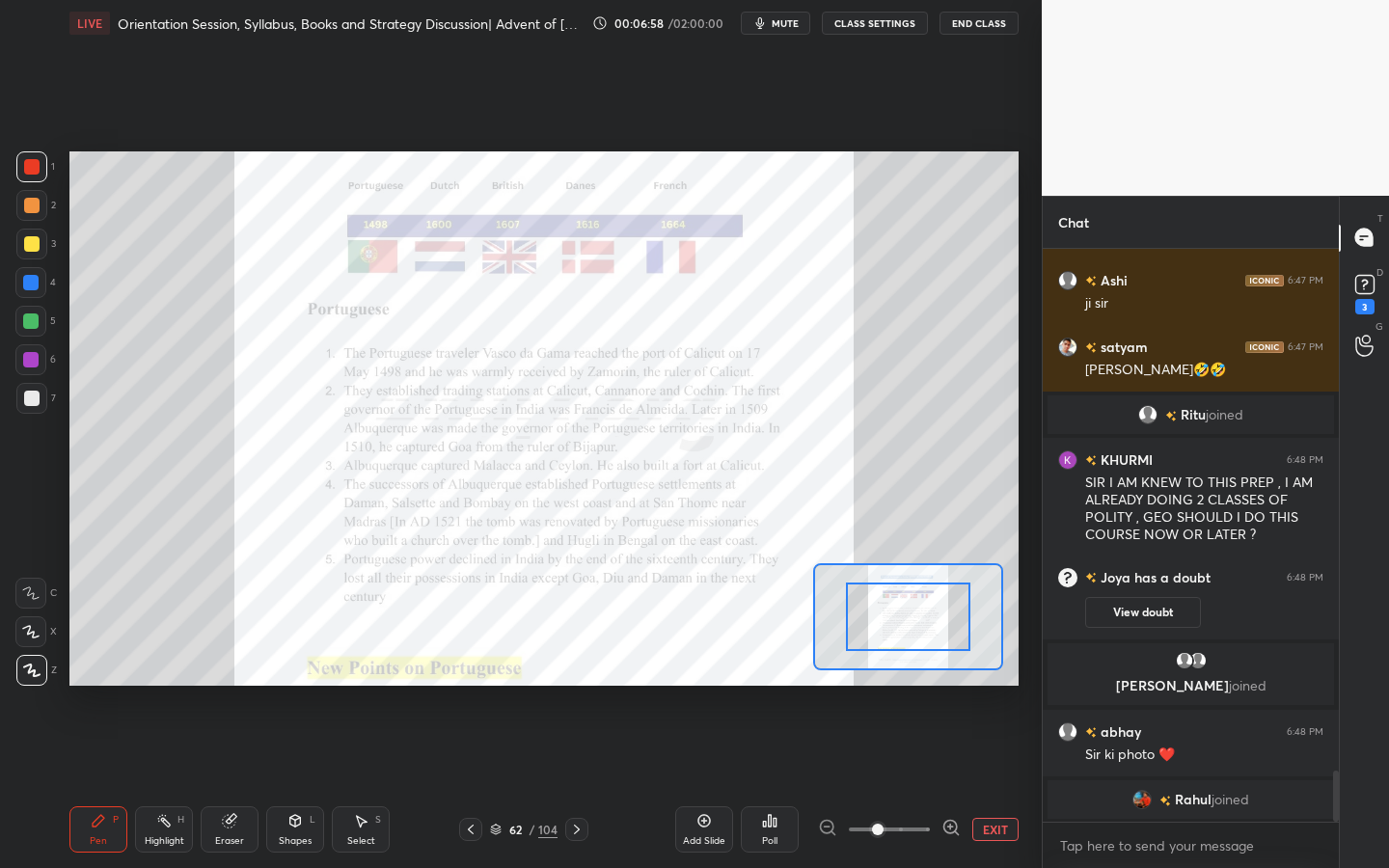 click on "EXIT" at bounding box center (918, 829) 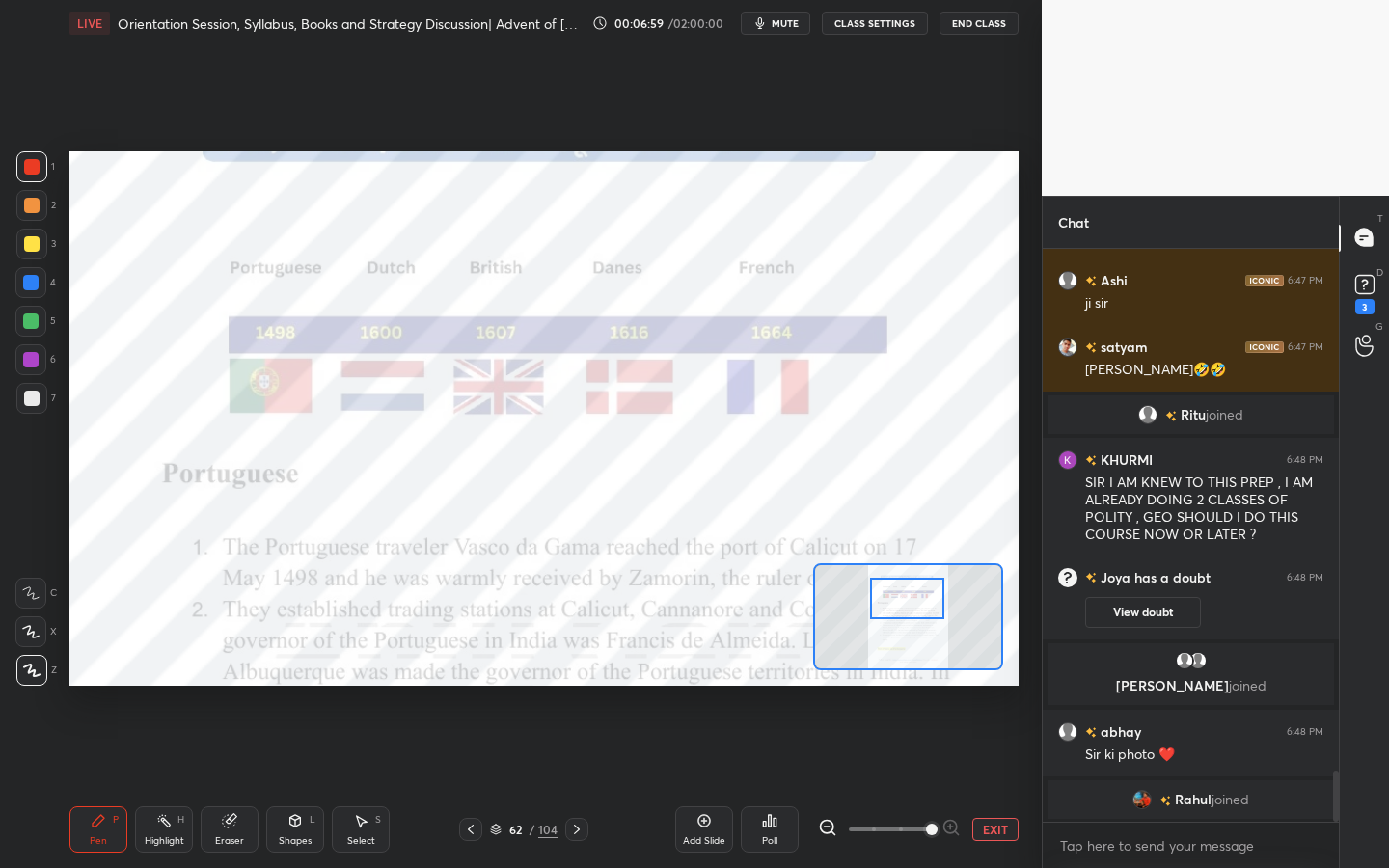 click at bounding box center (907, 598) 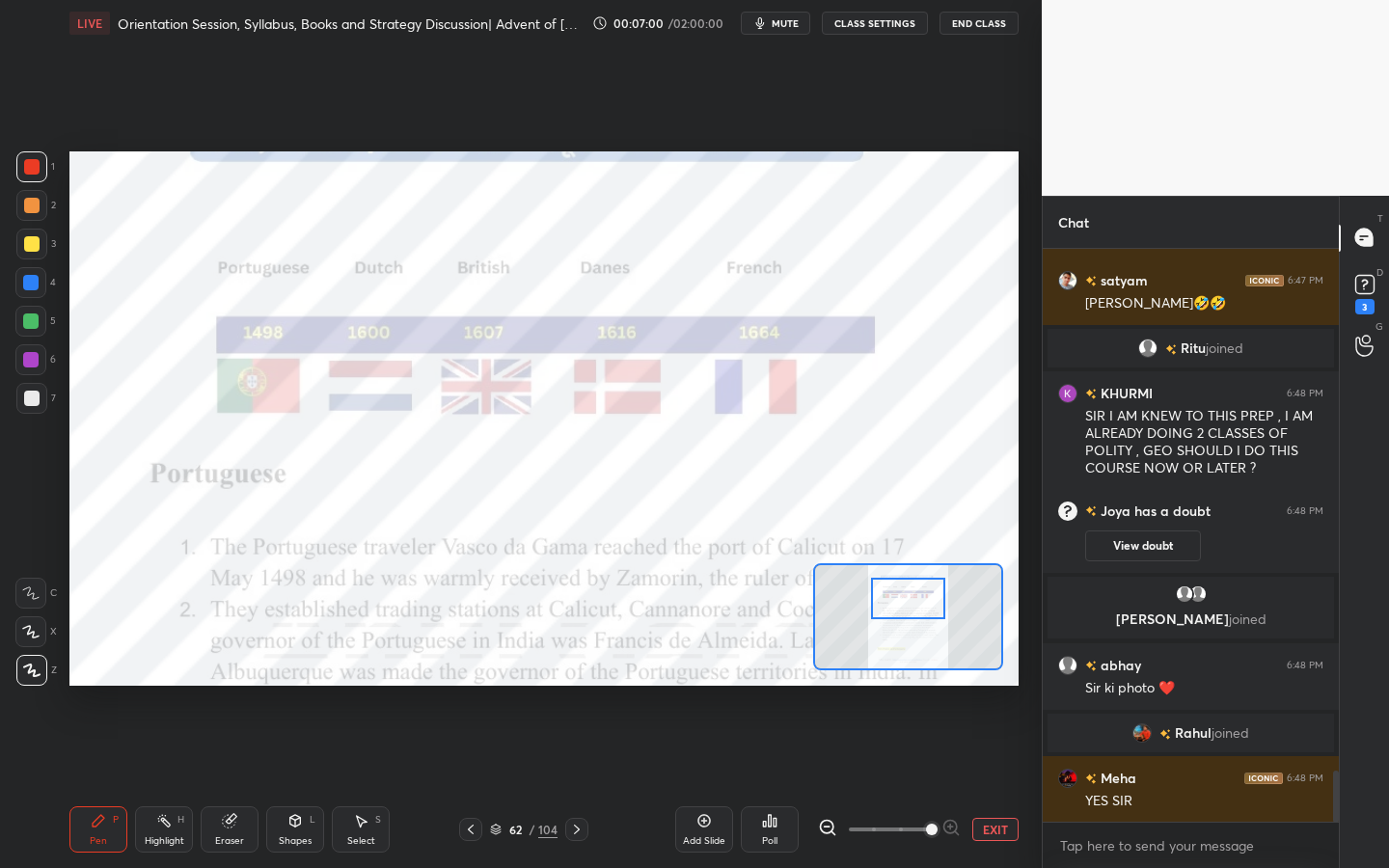scroll, scrollTop: 5998, scrollLeft: 0, axis: vertical 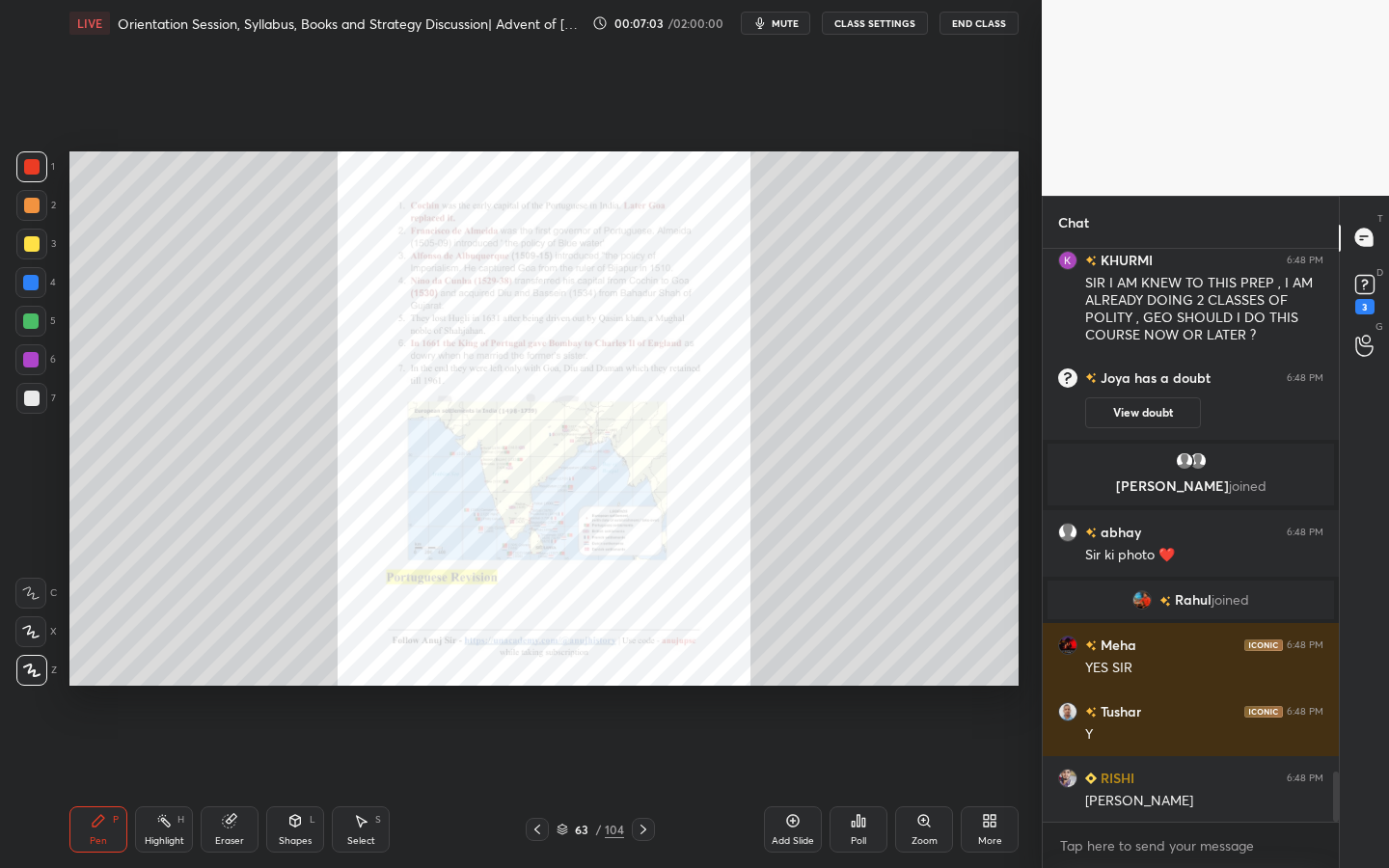 click on "Zoom" at bounding box center (924, 841) 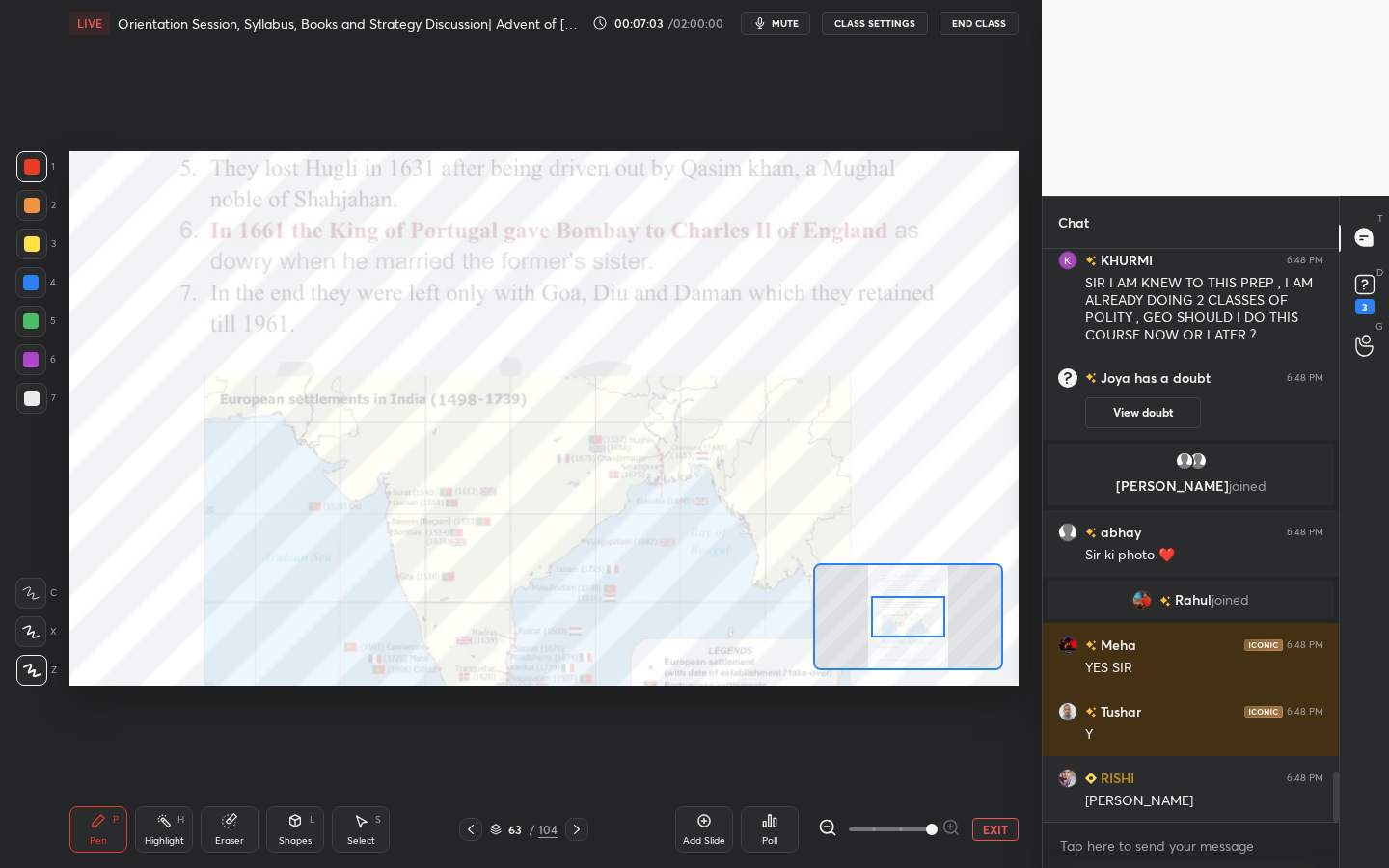 drag, startPoint x: 933, startPoint y: 839, endPoint x: 966, endPoint y: 835, distance: 33.24154 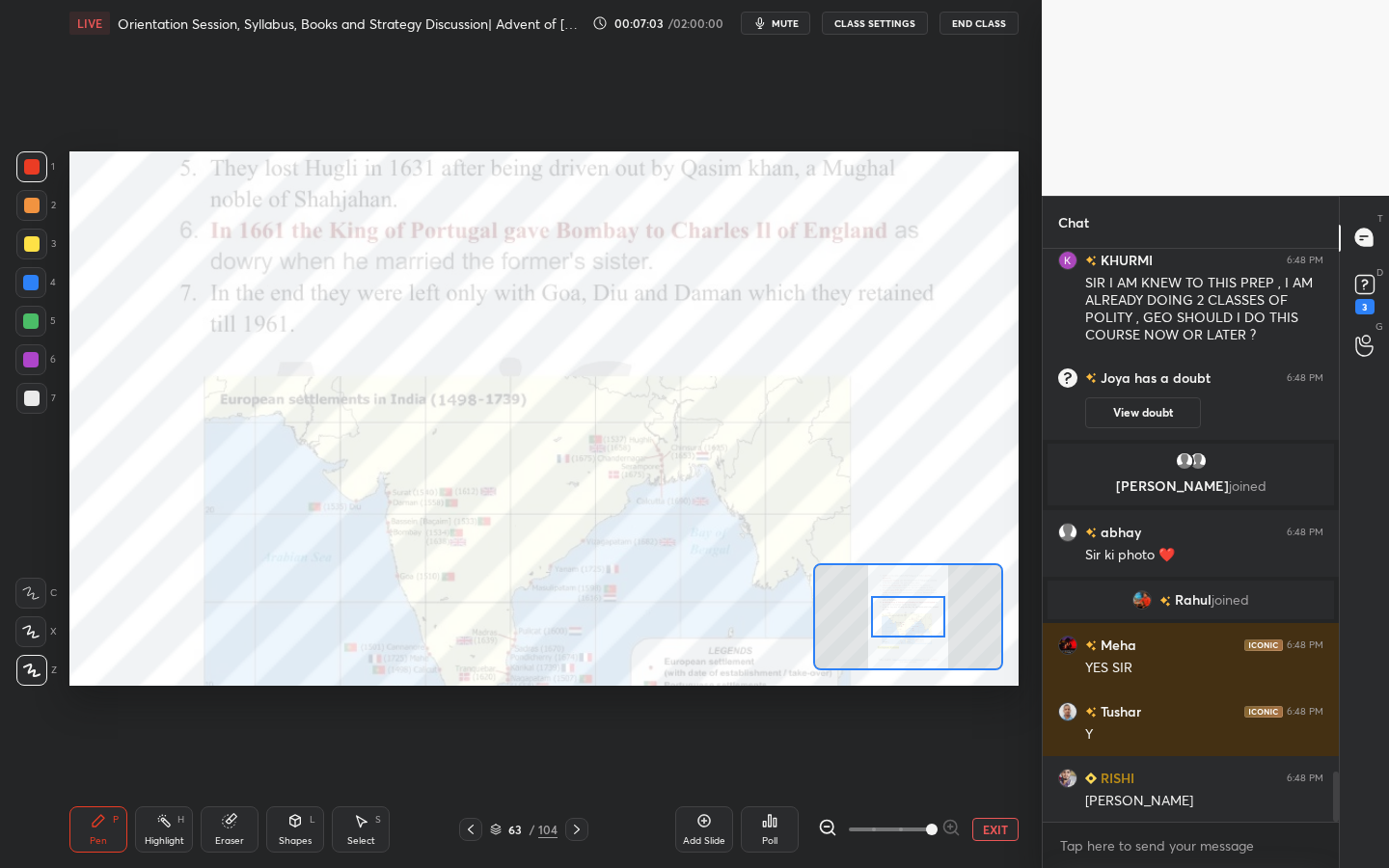 click on "EXIT" at bounding box center (918, 829) 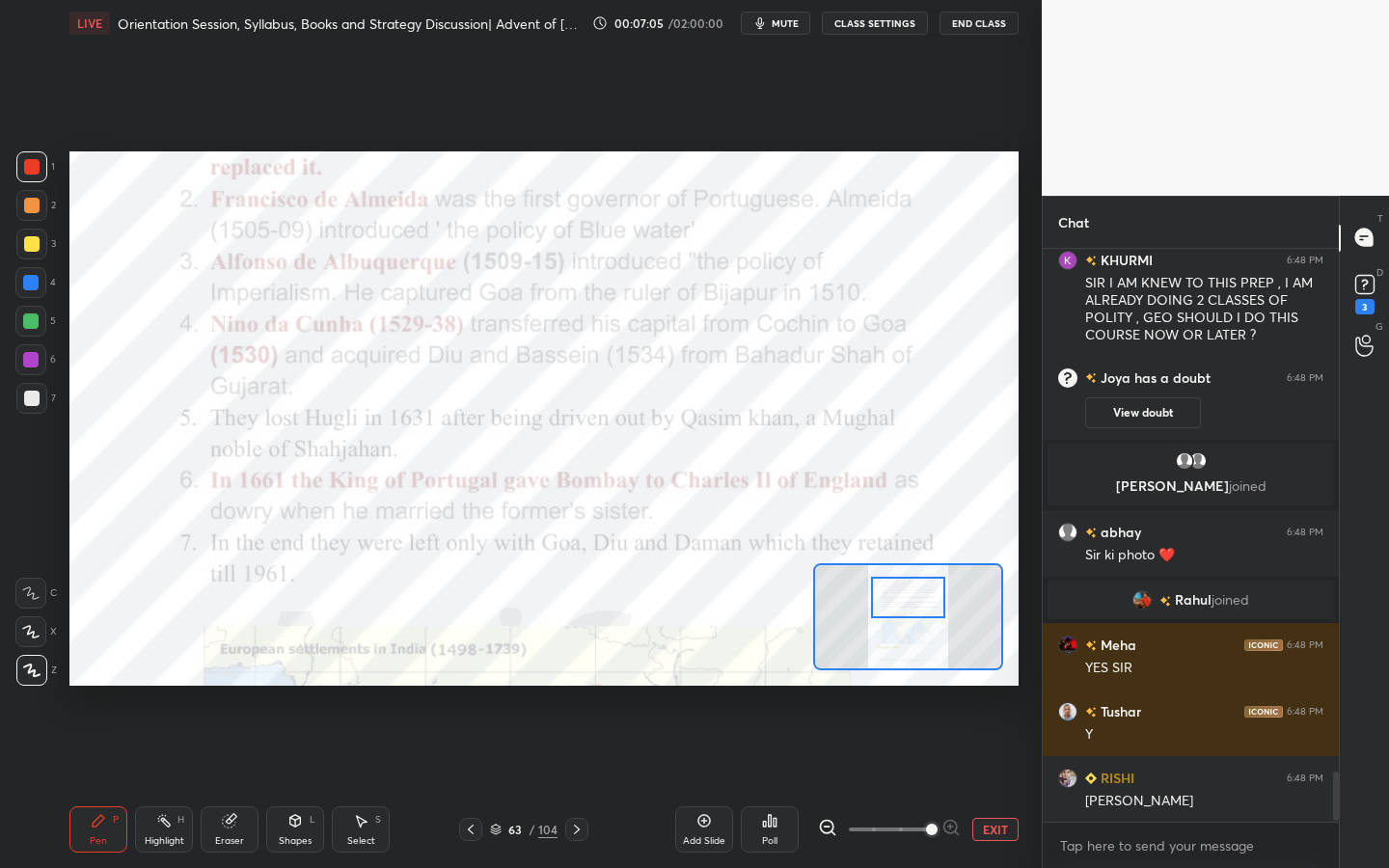 scroll, scrollTop: 6064, scrollLeft: 0, axis: vertical 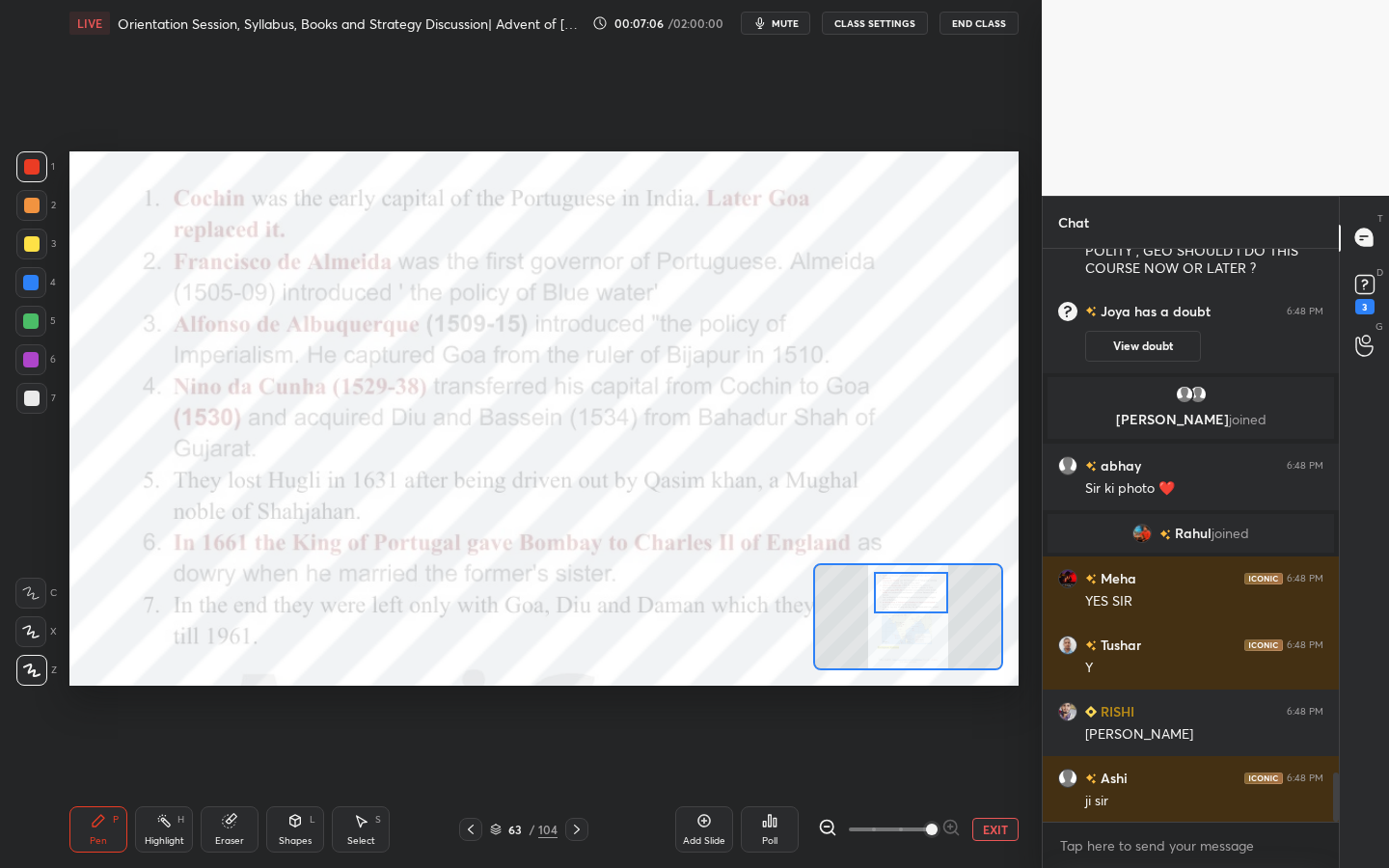 drag, startPoint x: 912, startPoint y: 612, endPoint x: 916, endPoint y: 592, distance: 20.396078 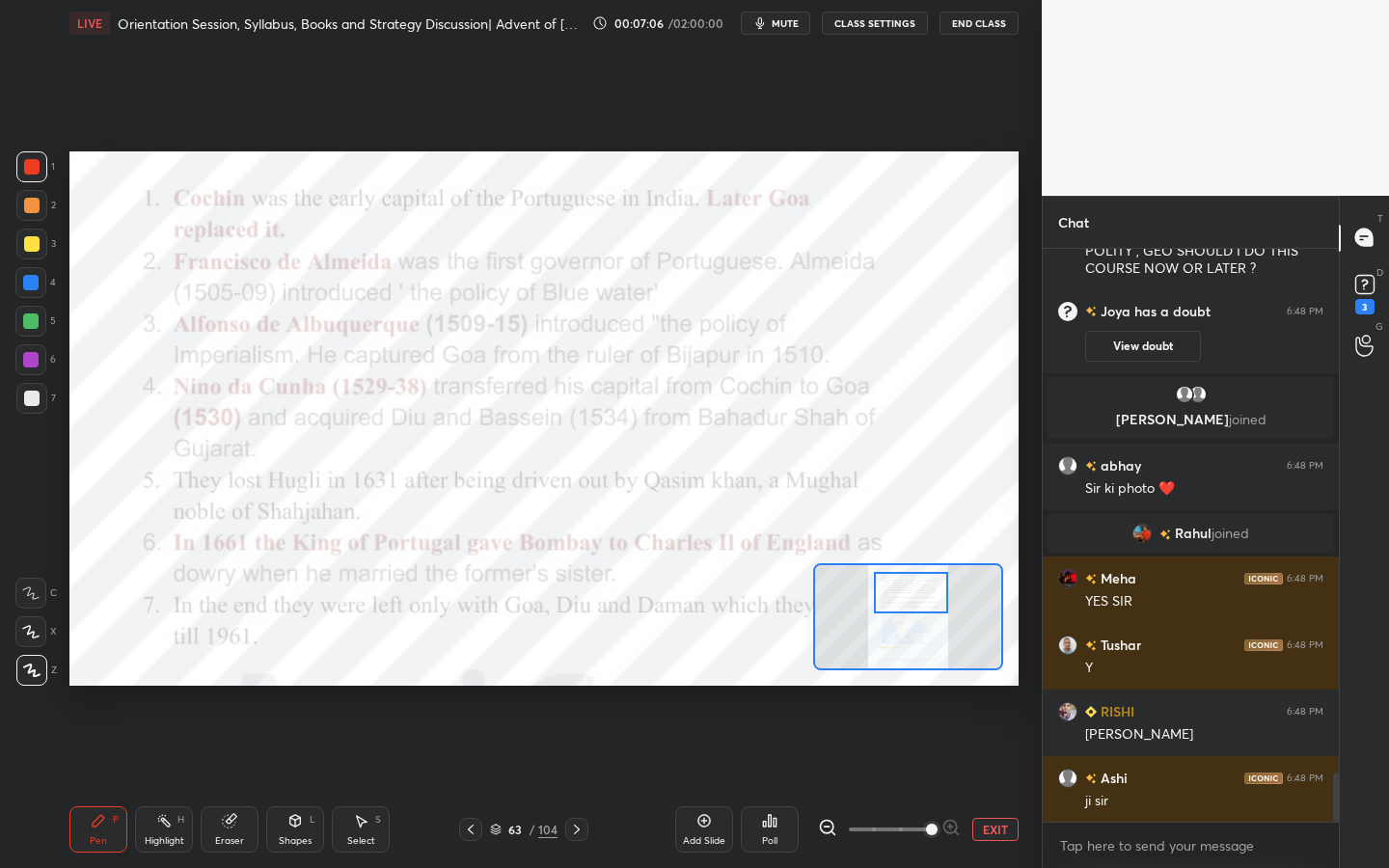 click at bounding box center [911, 592] 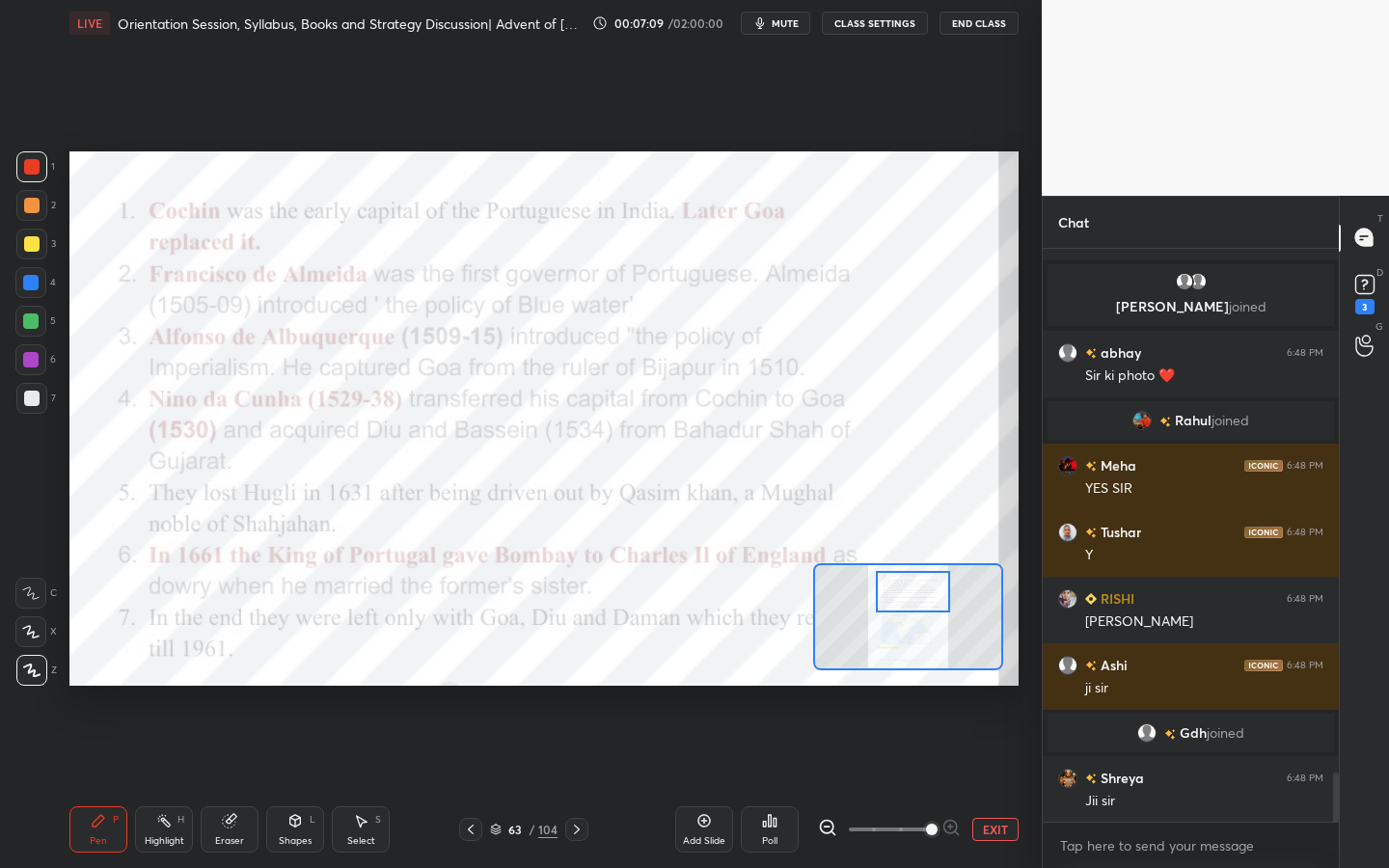 scroll, scrollTop: 6106, scrollLeft: 0, axis: vertical 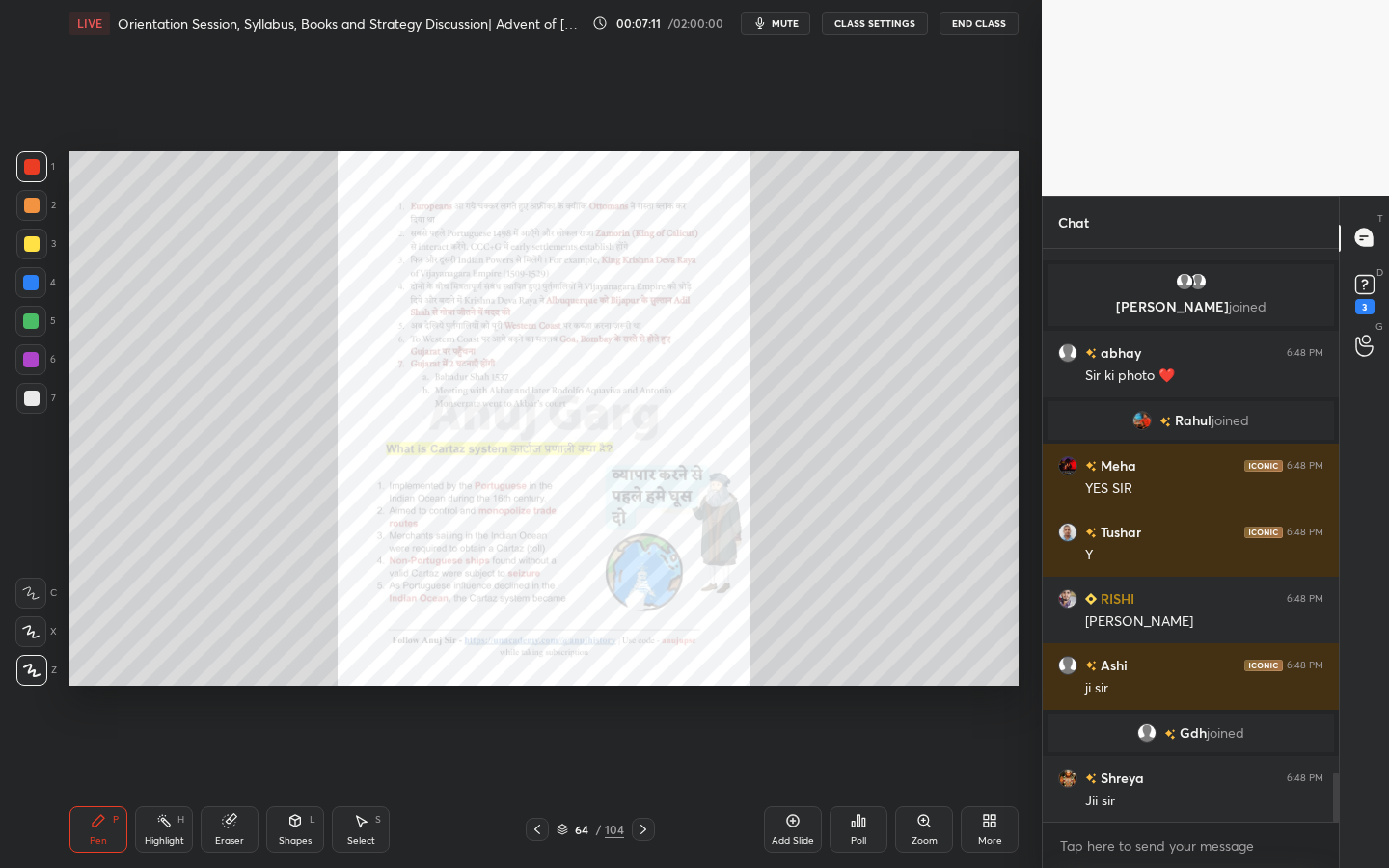 click on "Zoom" at bounding box center (924, 829) 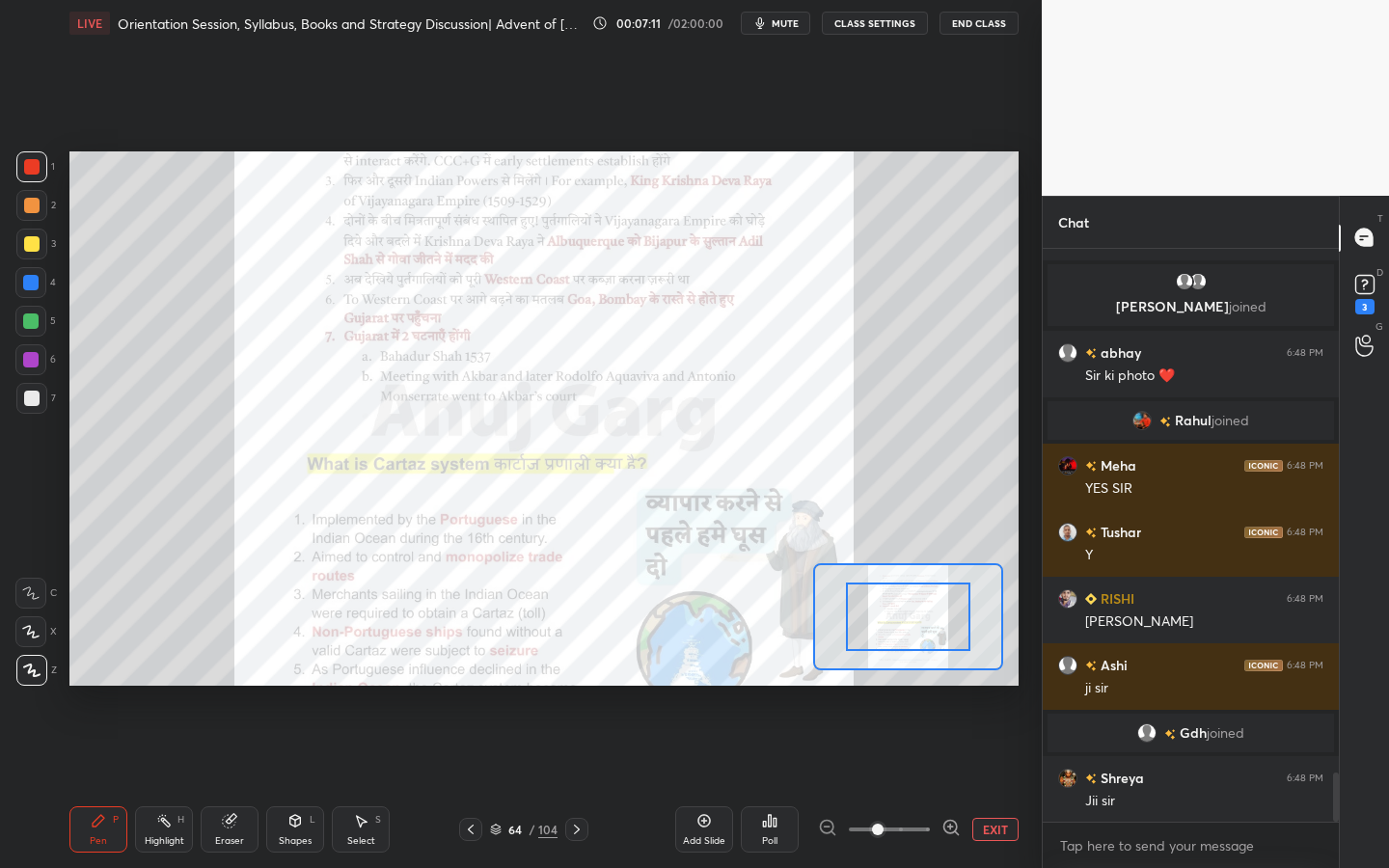 scroll, scrollTop: 6152, scrollLeft: 0, axis: vertical 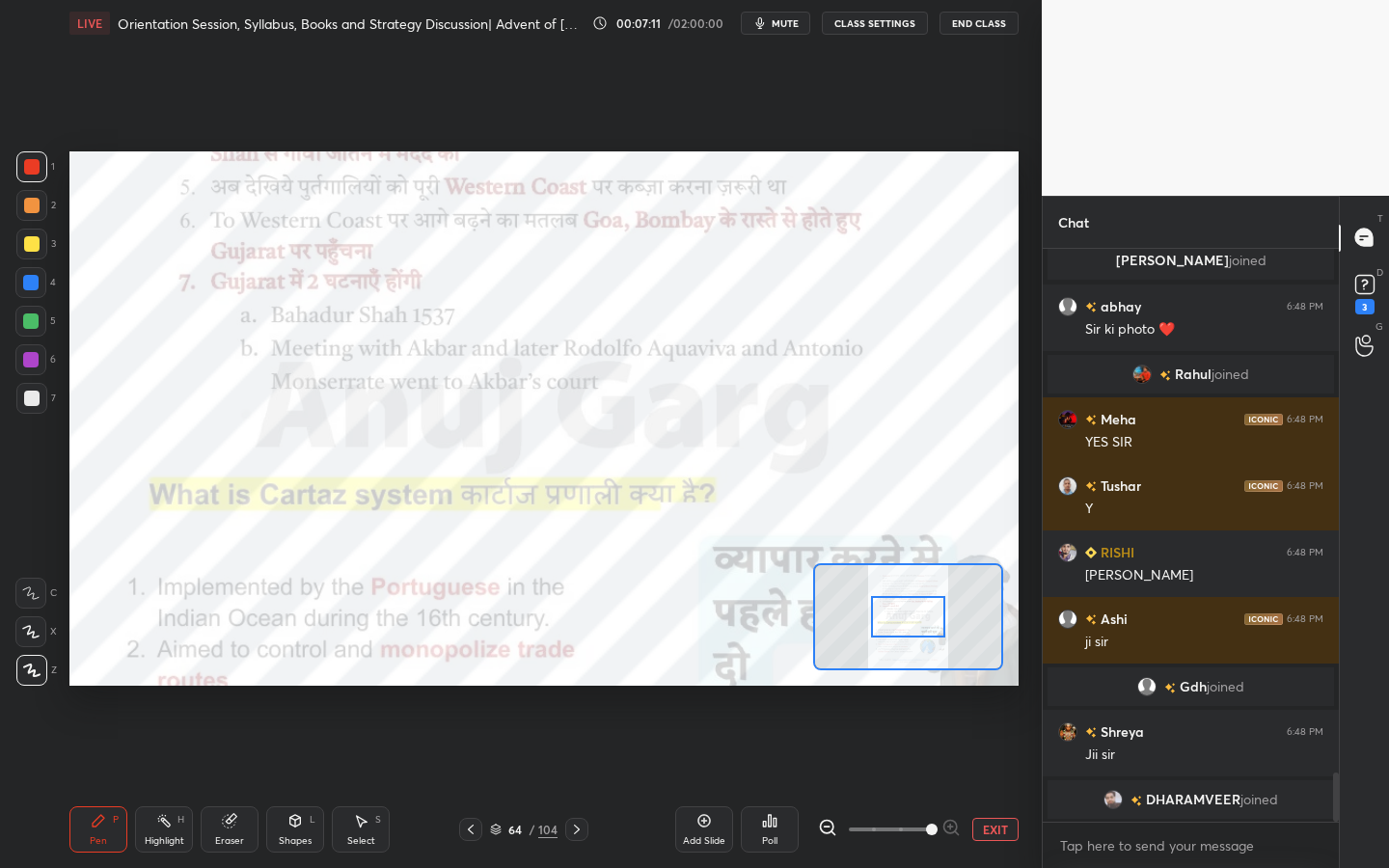 drag, startPoint x: 919, startPoint y: 828, endPoint x: 962, endPoint y: 770, distance: 72.20111 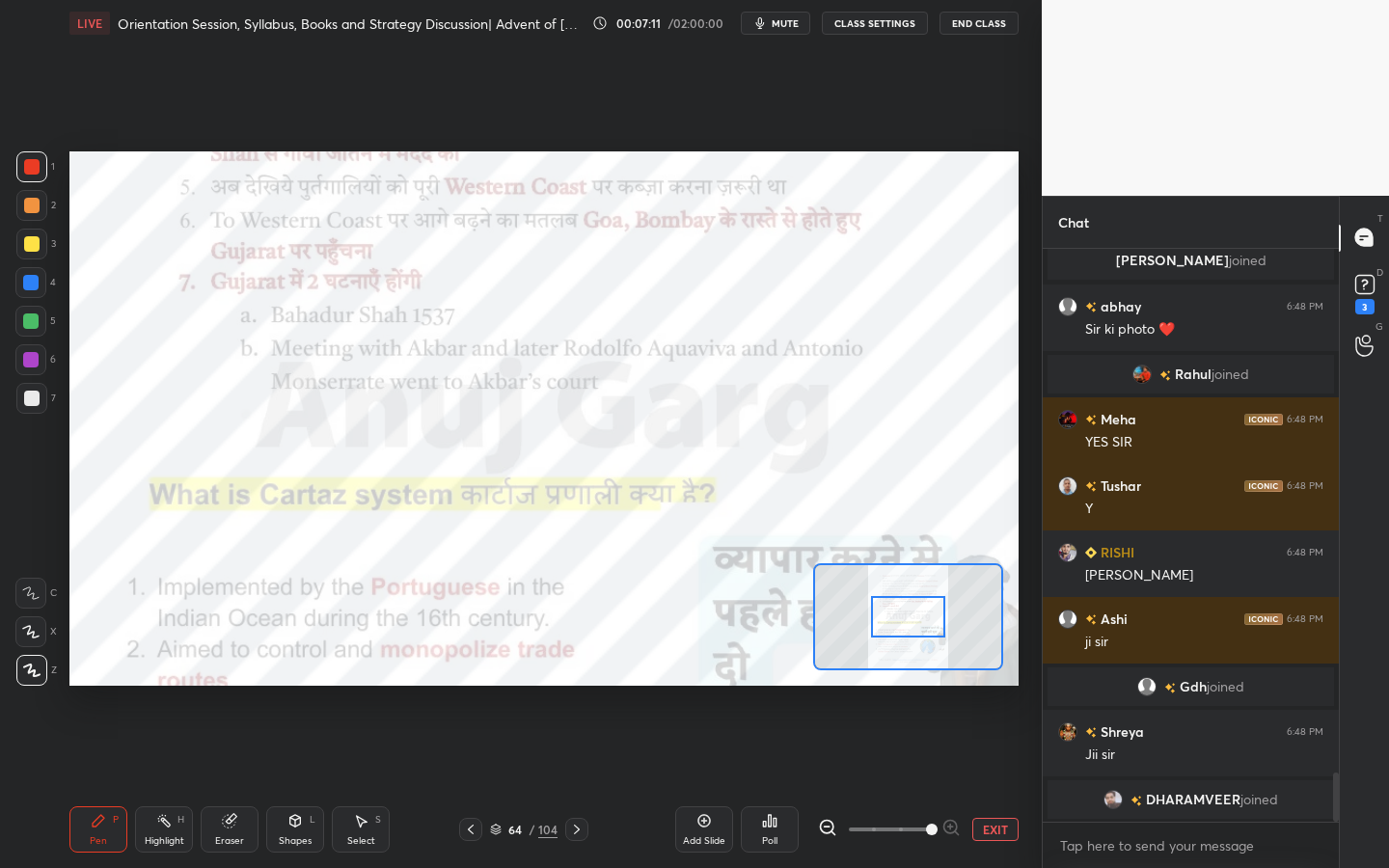 click on "Add Slide Poll EXIT" at bounding box center [847, 829] 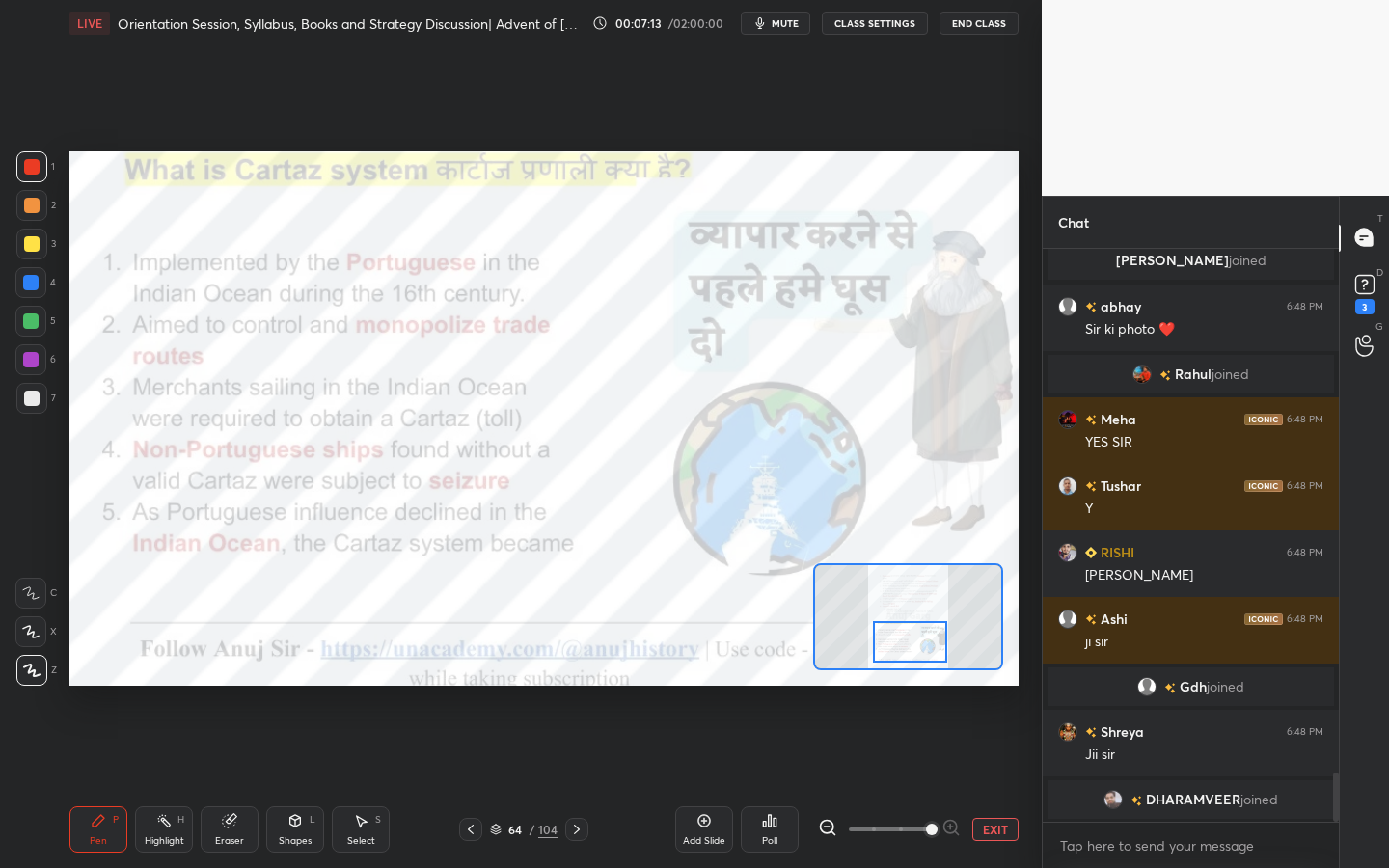 drag, startPoint x: 891, startPoint y: 610, endPoint x: 893, endPoint y: 632, distance: 22.090722 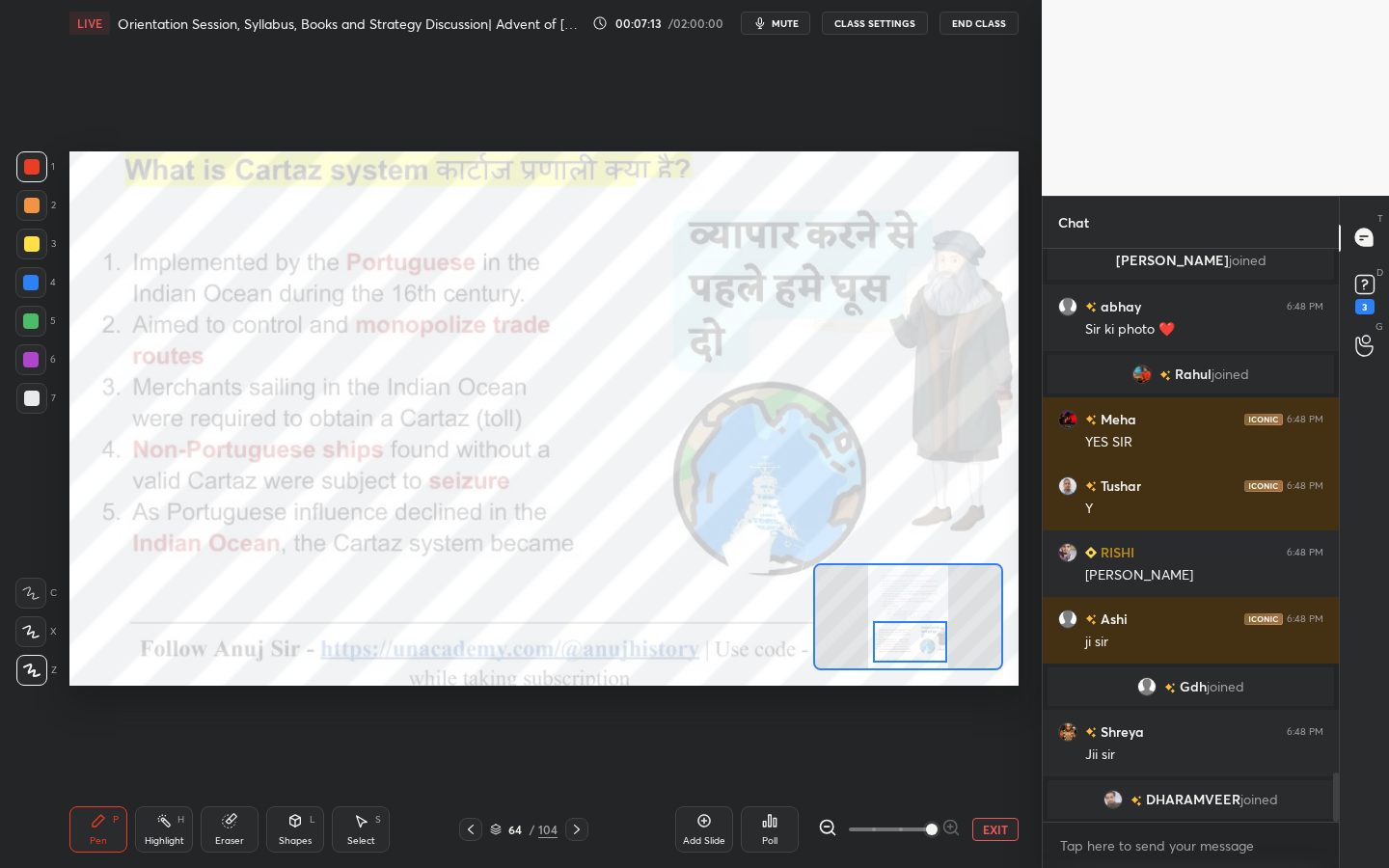 click at bounding box center (910, 641) 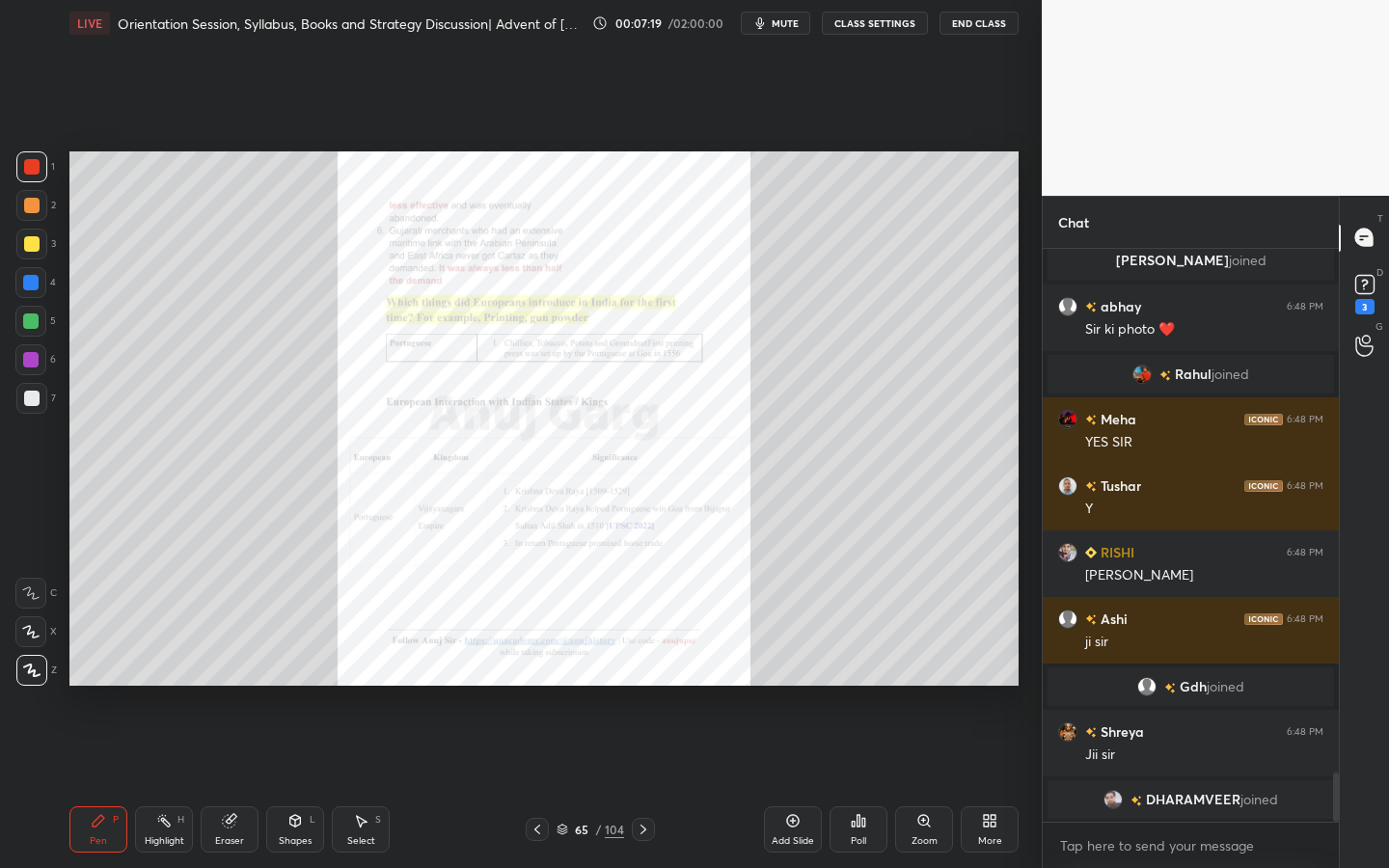 scroll, scrollTop: 6183, scrollLeft: 0, axis: vertical 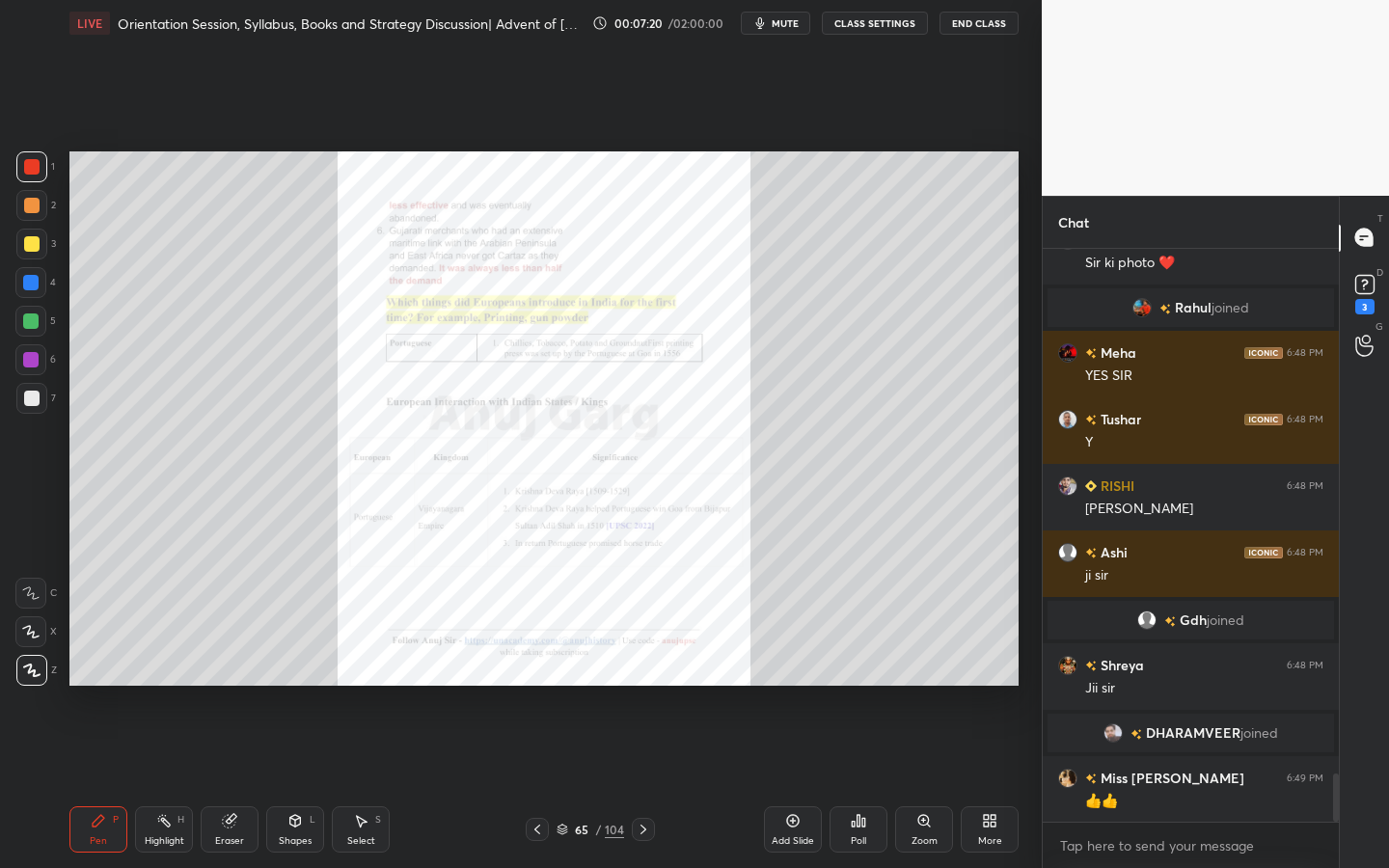 click on "104" at bounding box center [614, 829] 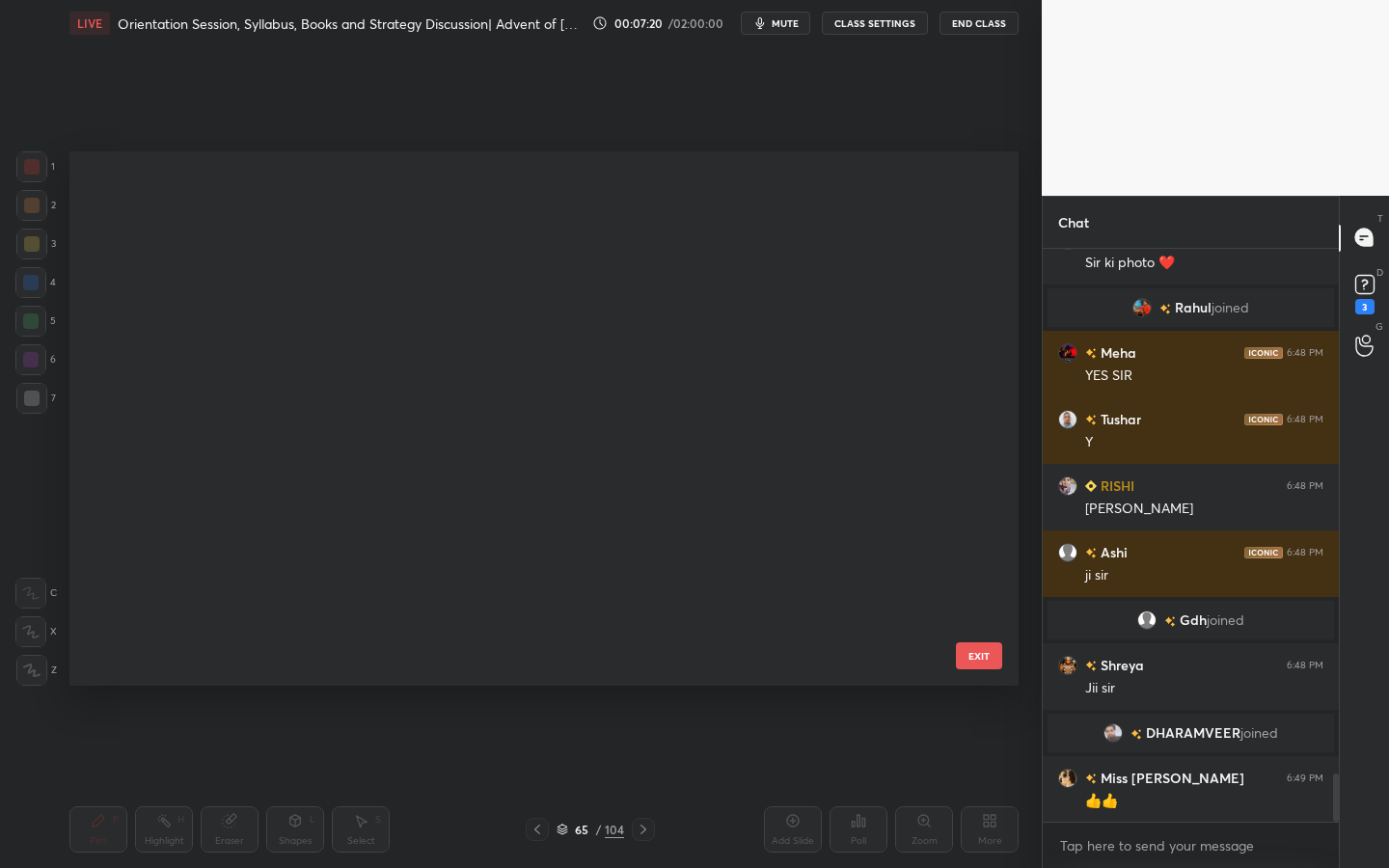 scroll, scrollTop: 3062, scrollLeft: 0, axis: vertical 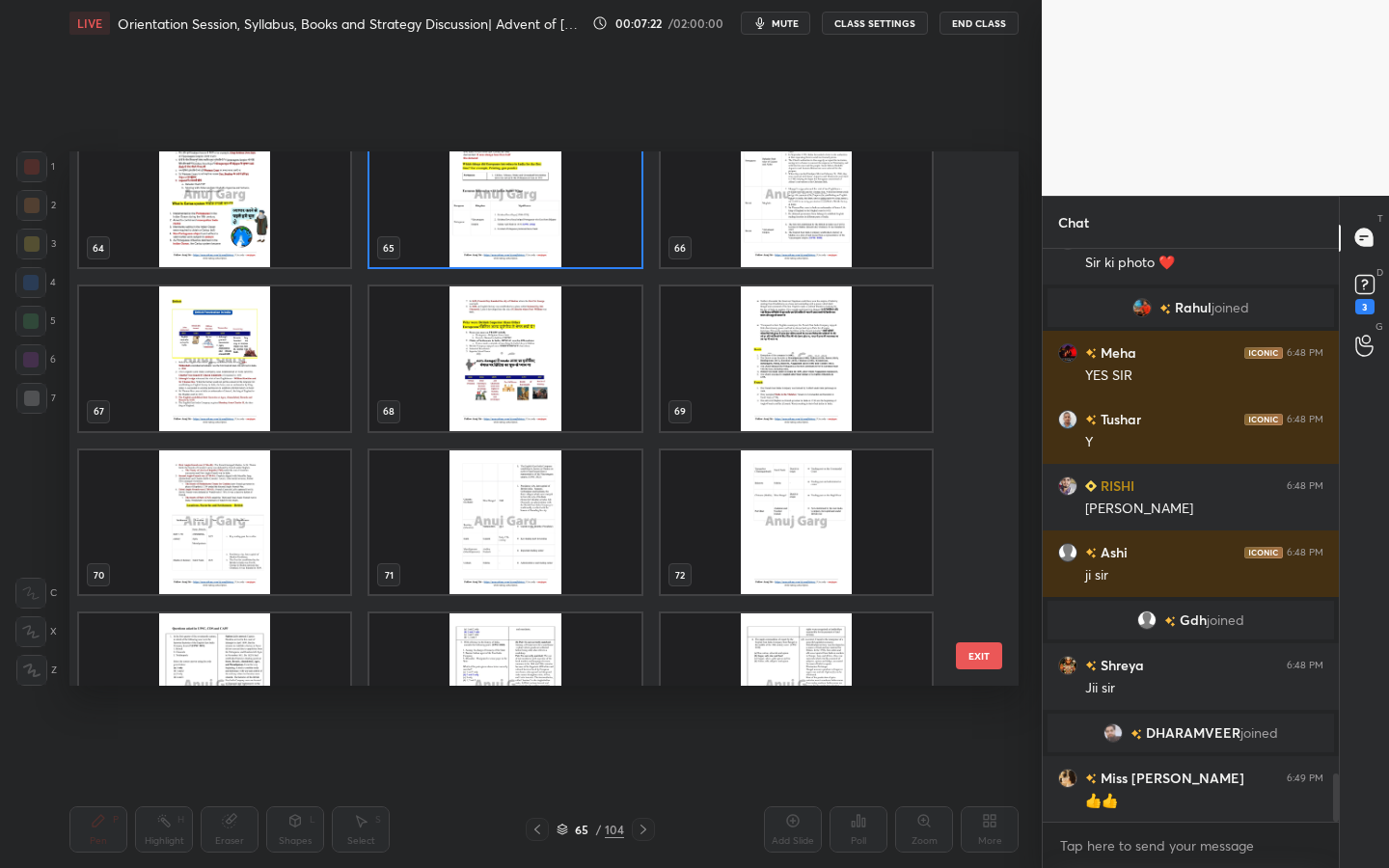 click at bounding box center [504, 359] 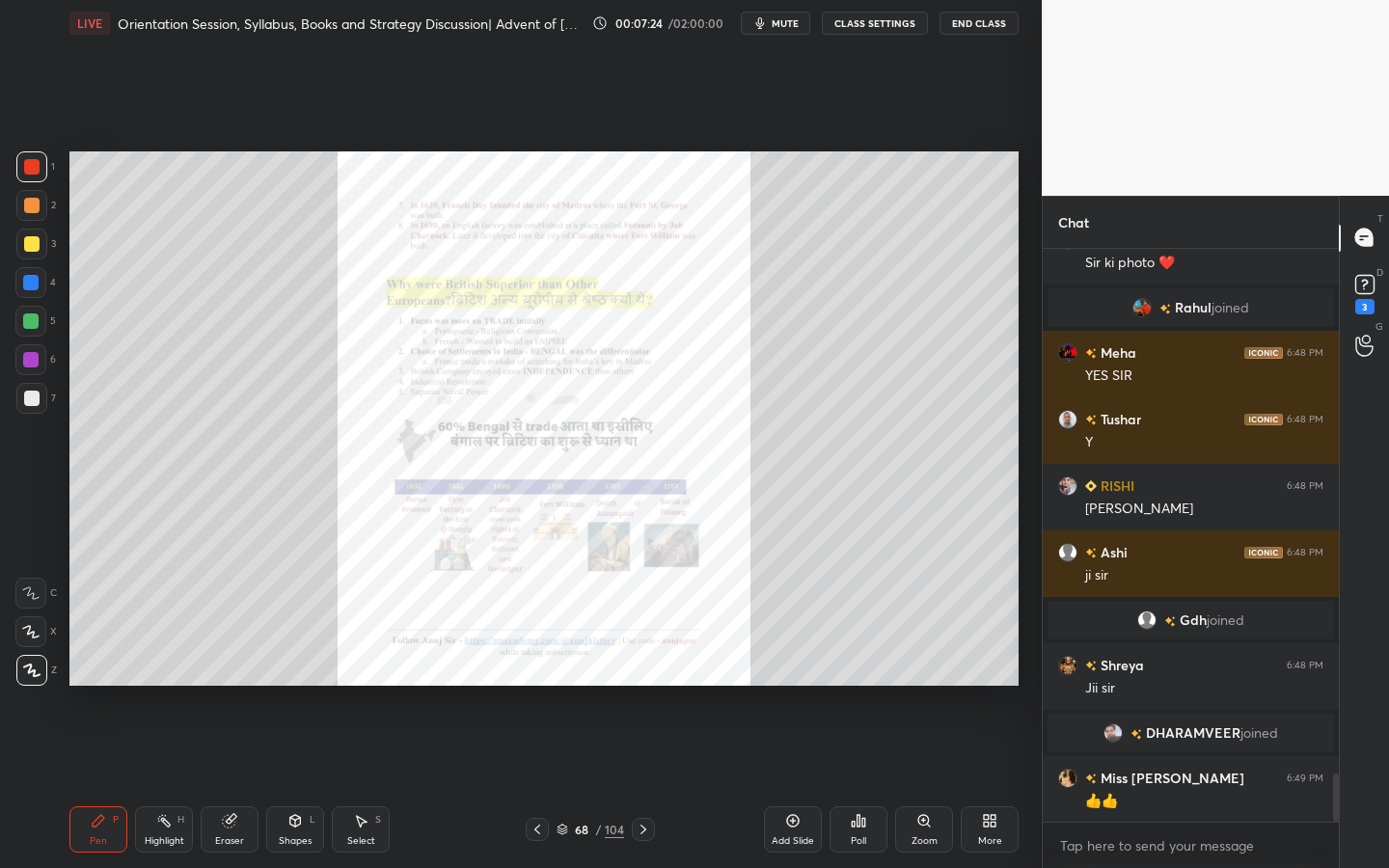 click on "Zoom" at bounding box center [924, 829] 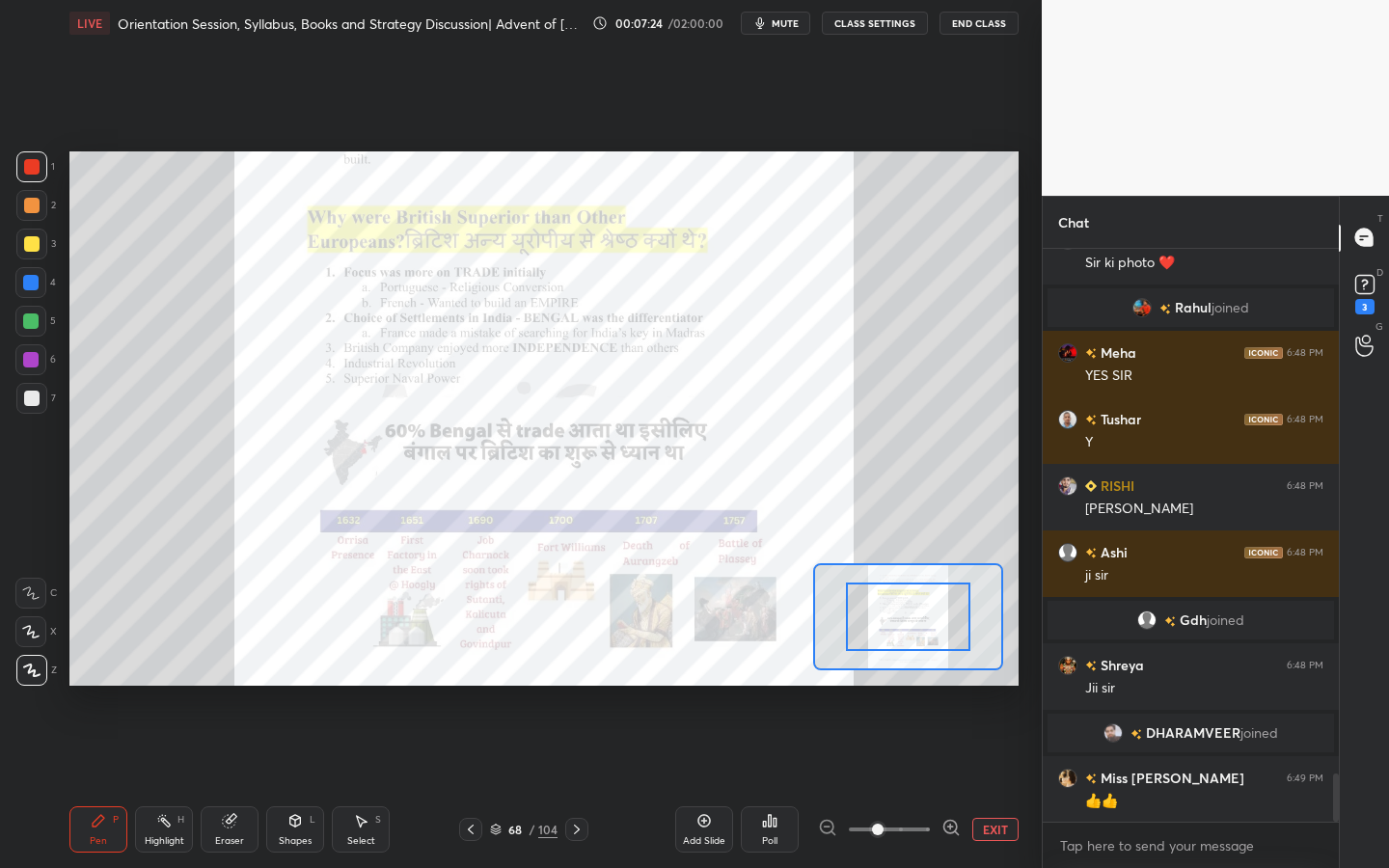 click at bounding box center (889, 829) 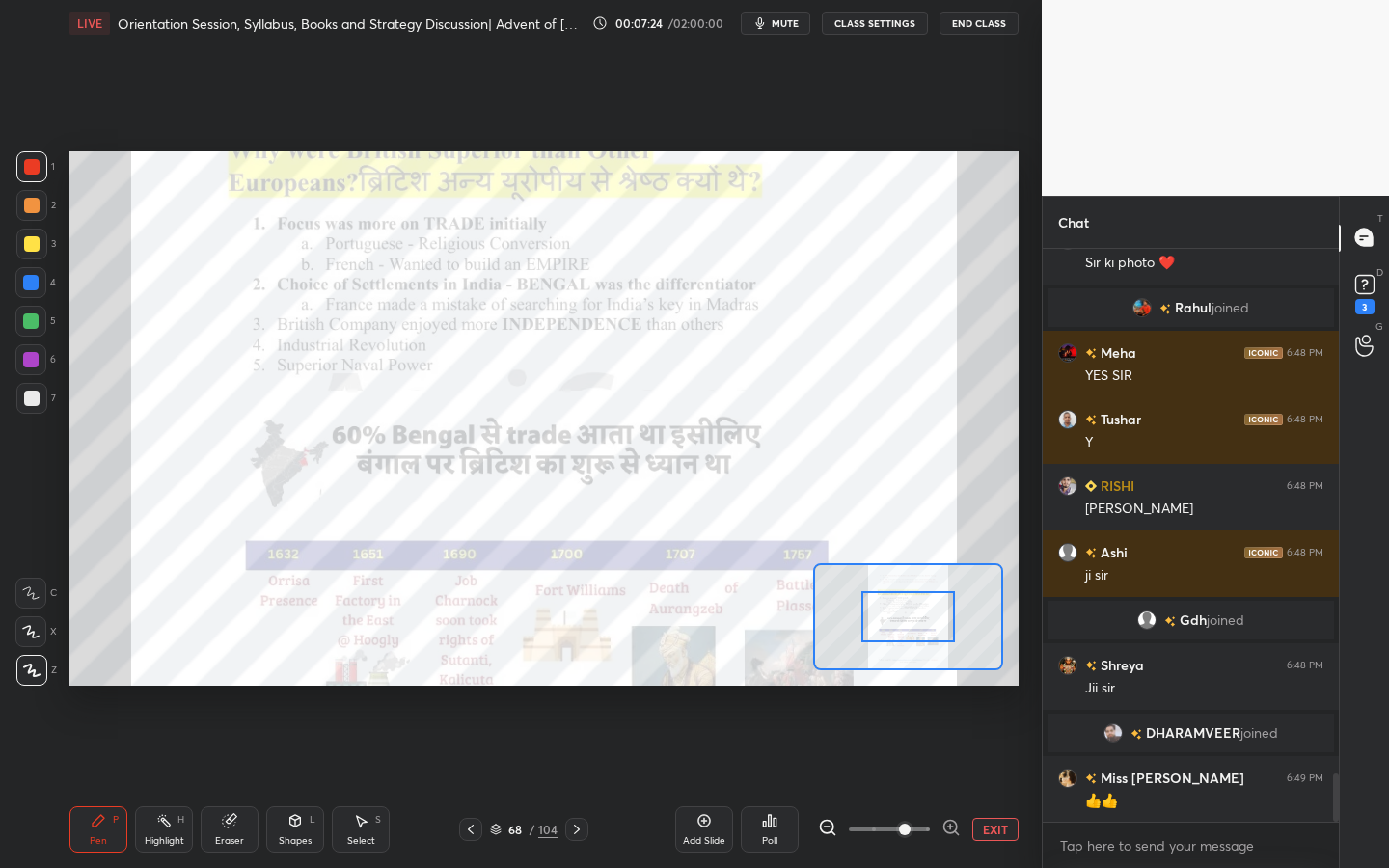 drag, startPoint x: 912, startPoint y: 826, endPoint x: 958, endPoint y: 821, distance: 46.27094 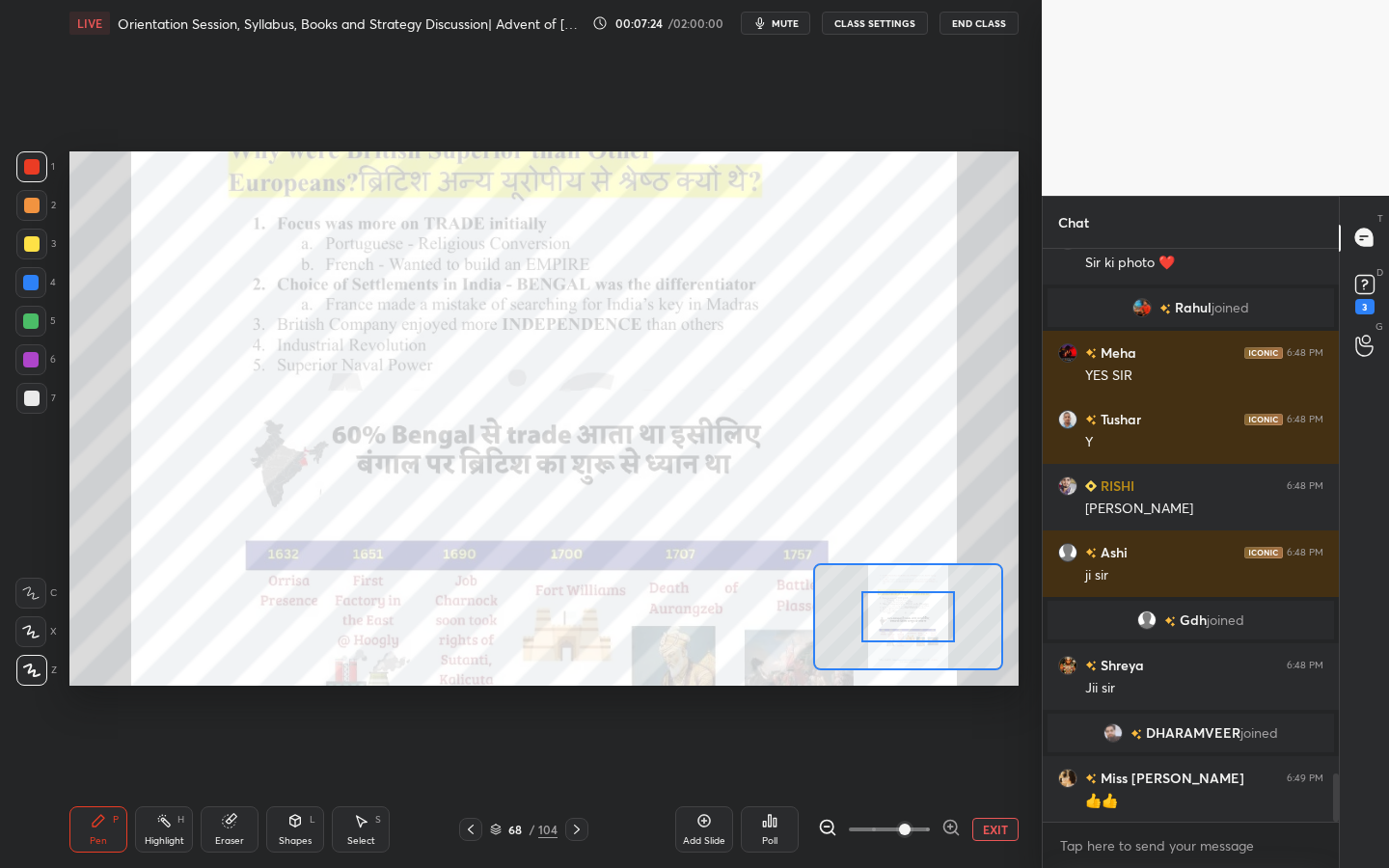 click at bounding box center [889, 829] 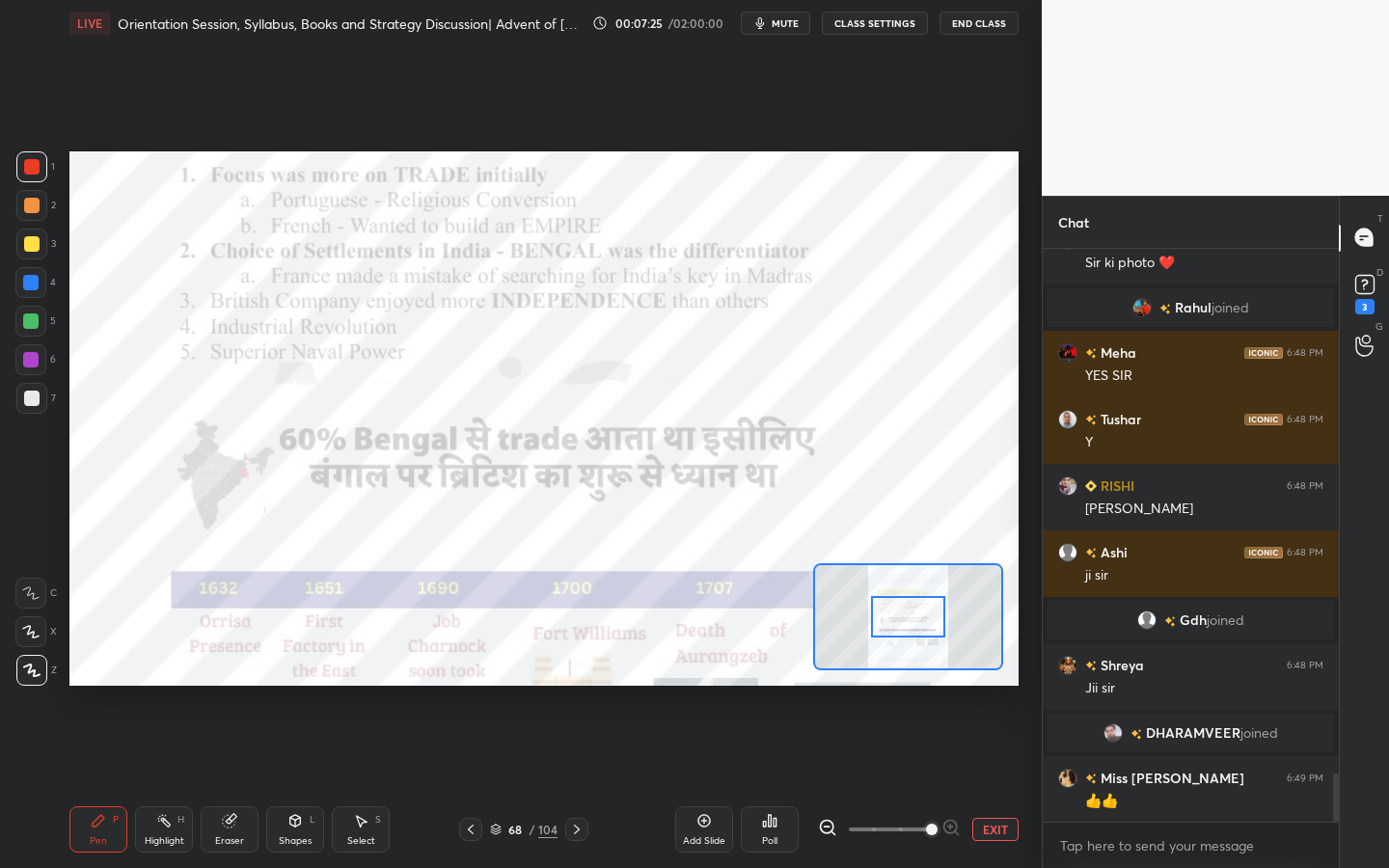 scroll, scrollTop: 6250, scrollLeft: 0, axis: vertical 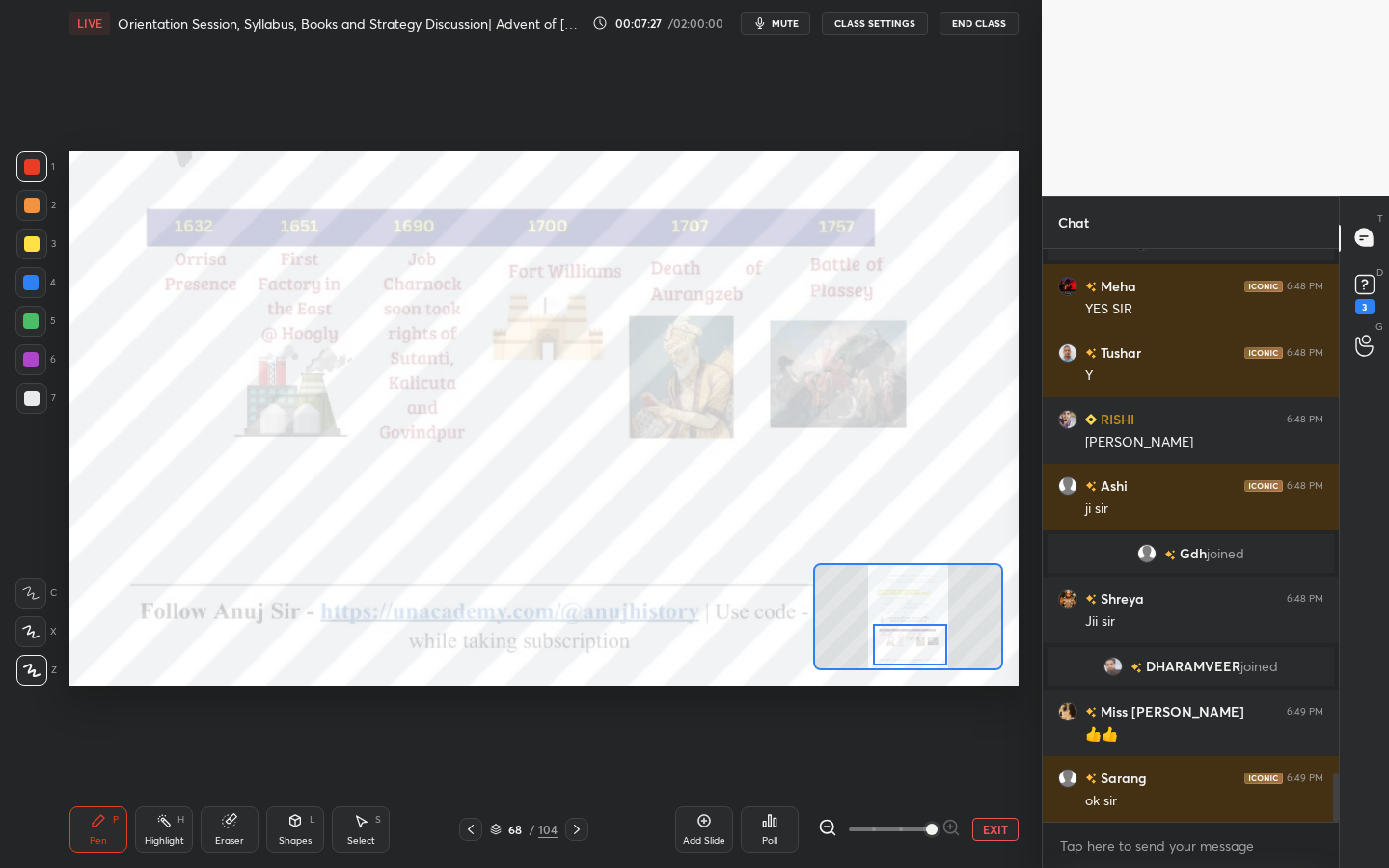 drag, startPoint x: 910, startPoint y: 611, endPoint x: 911, endPoint y: 637, distance: 26.019224 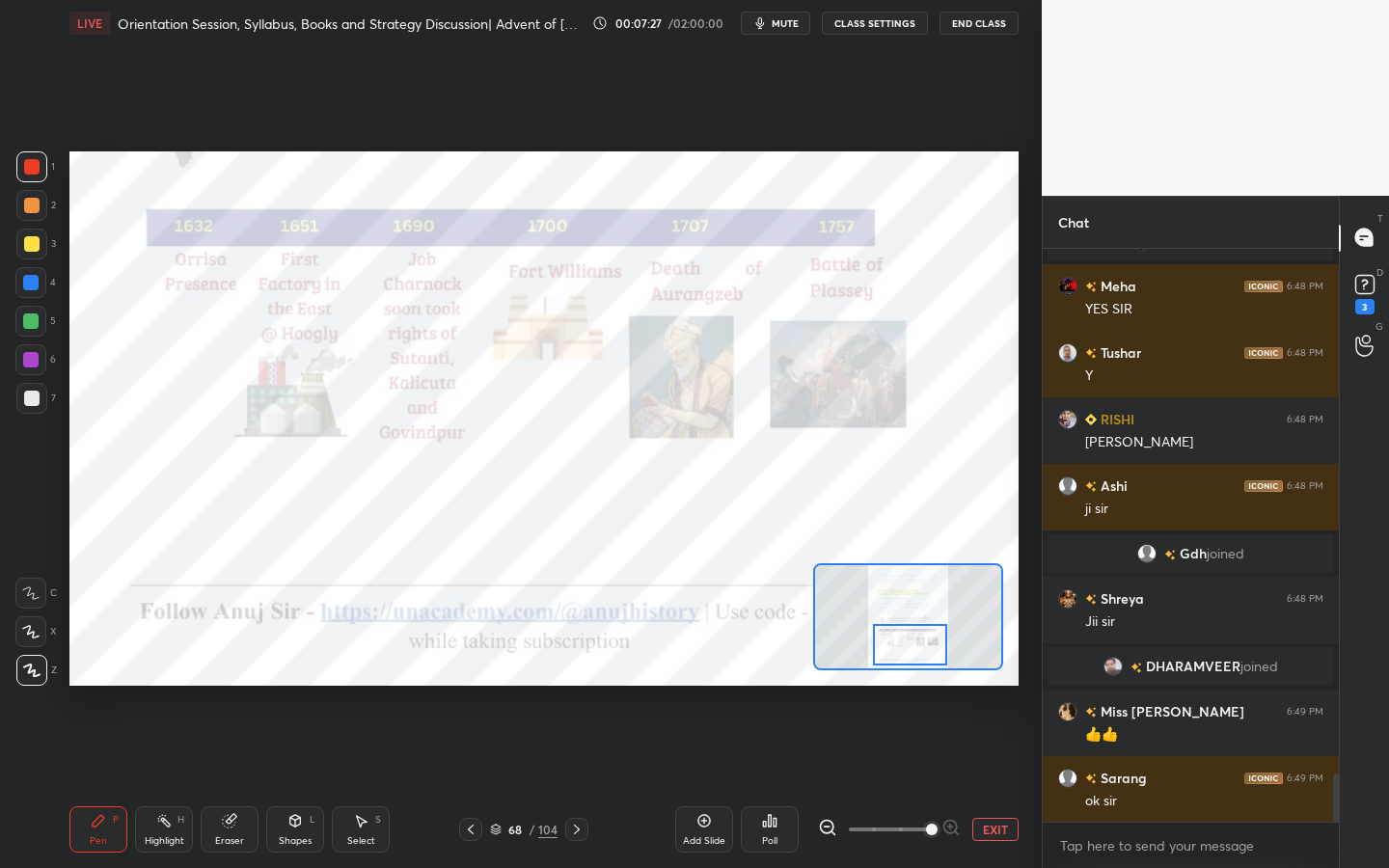 click at bounding box center [910, 644] 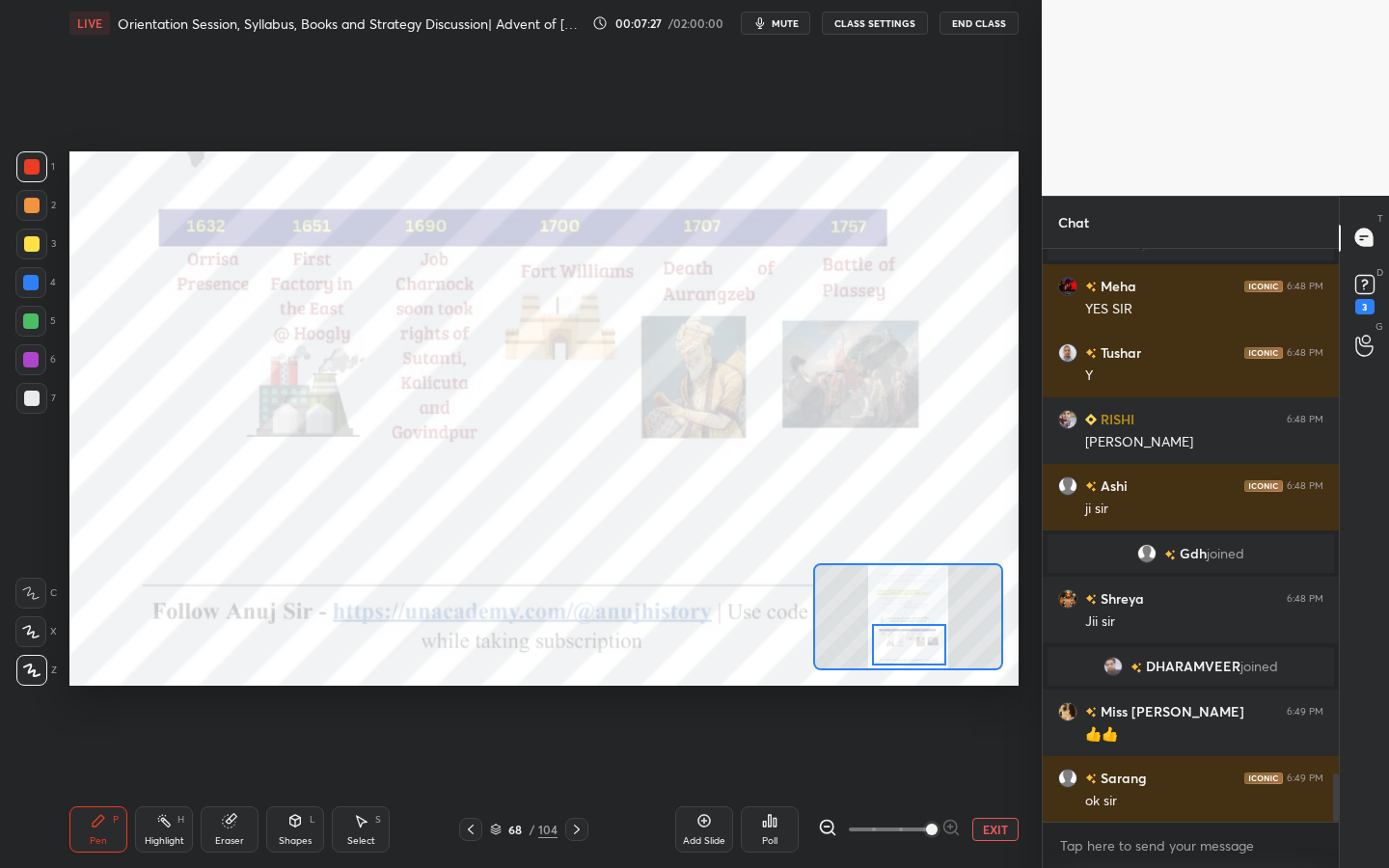 scroll, scrollTop: 6316, scrollLeft: 0, axis: vertical 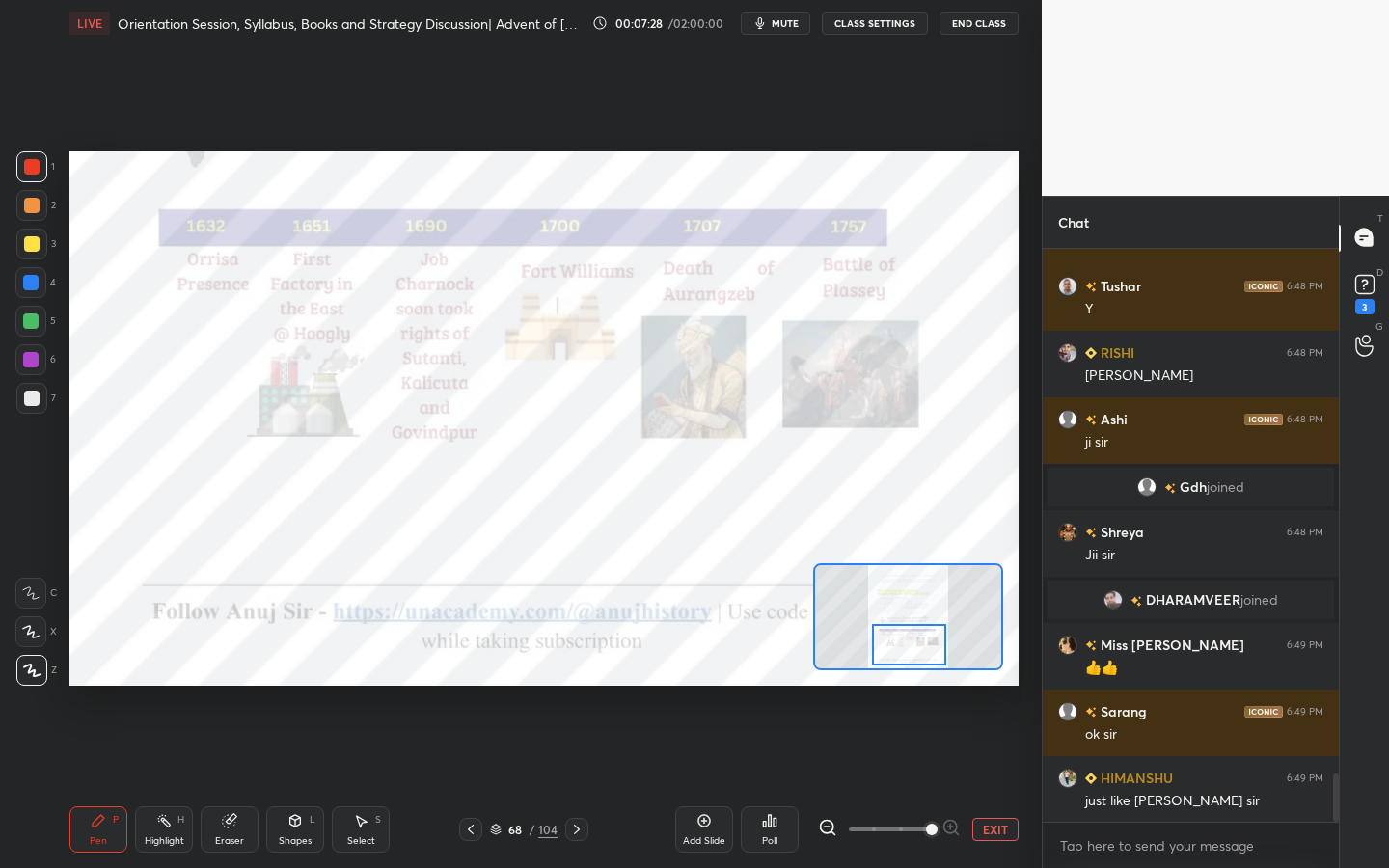 click 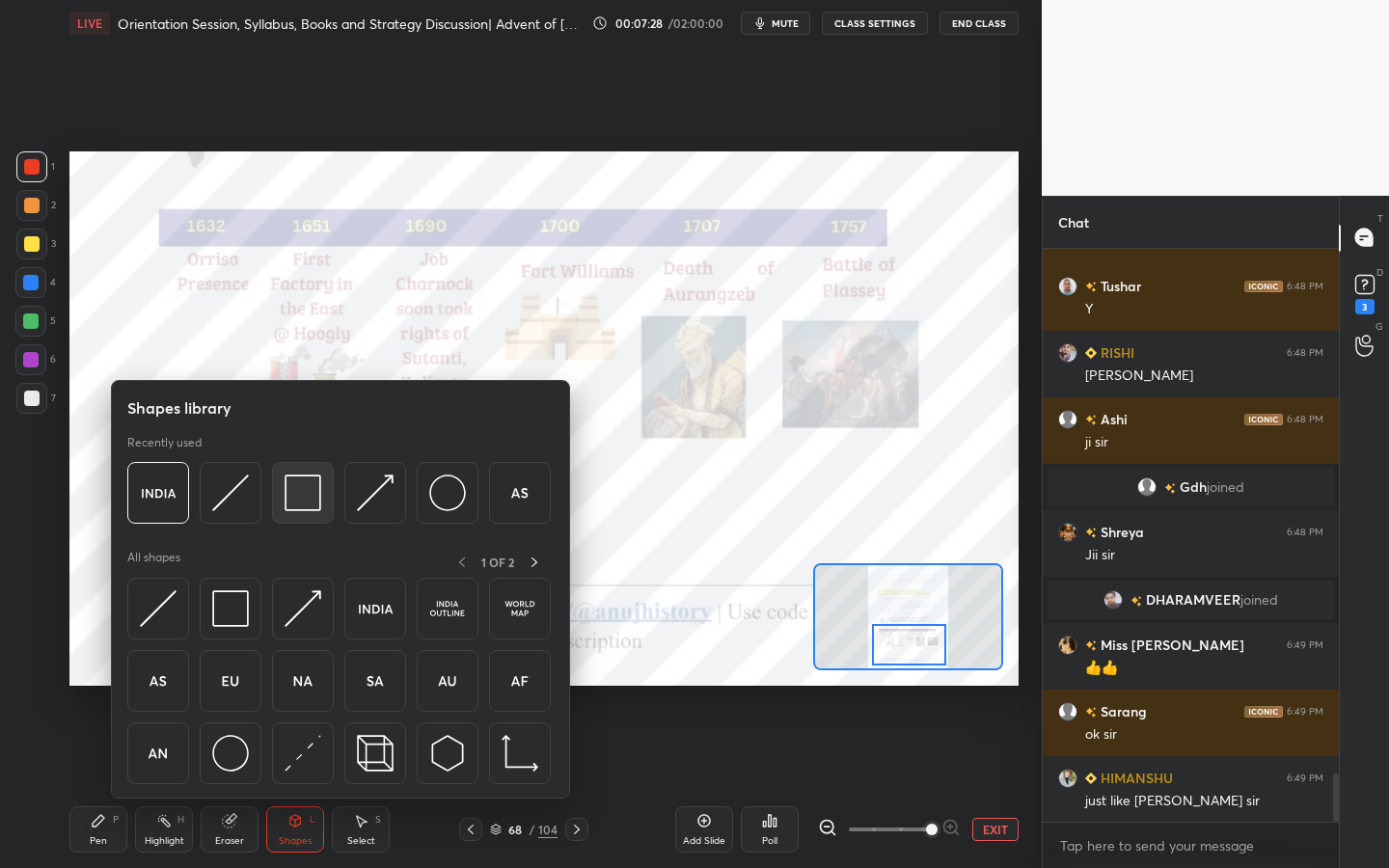click at bounding box center (303, 493) 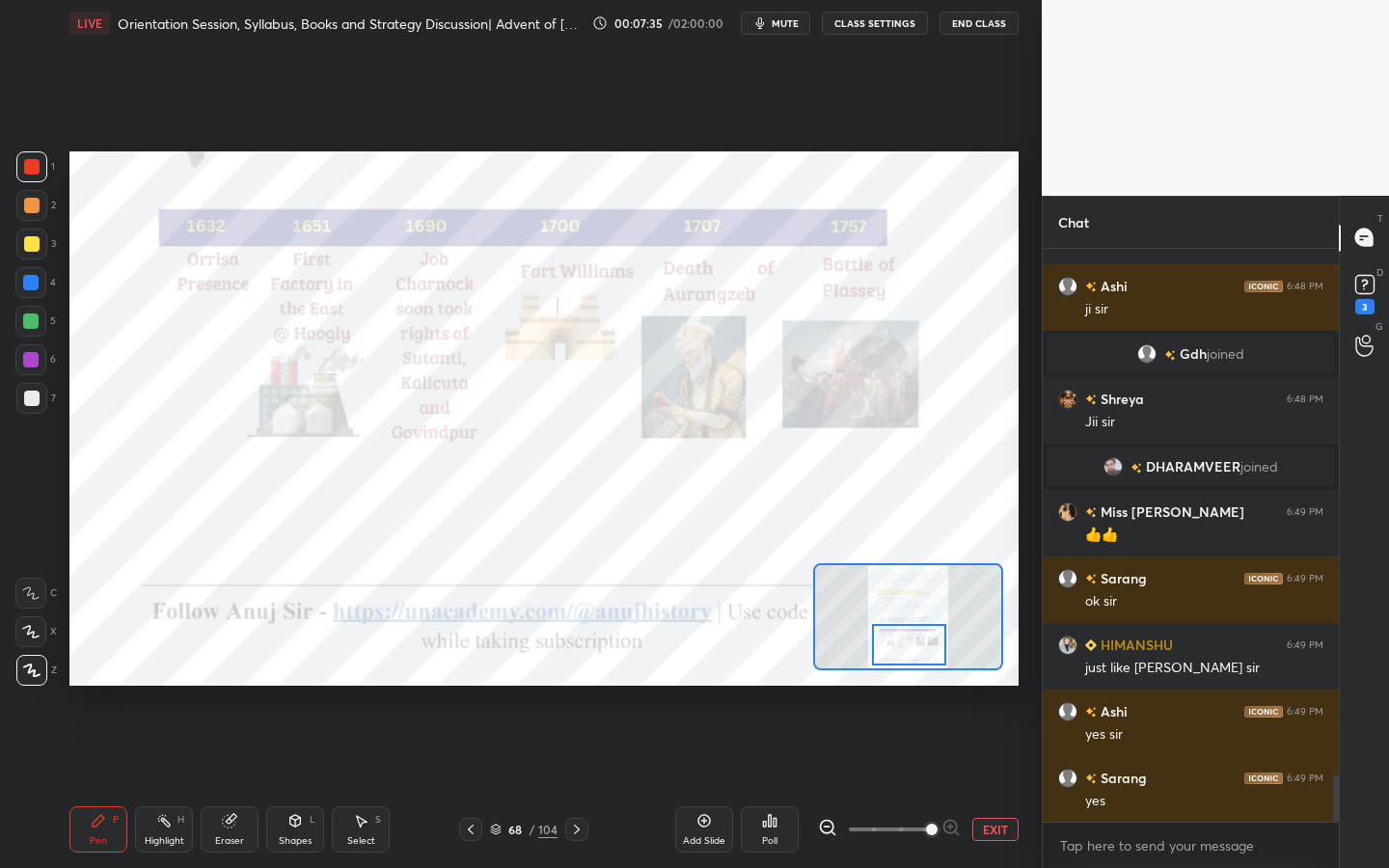 scroll, scrollTop: 6516, scrollLeft: 0, axis: vertical 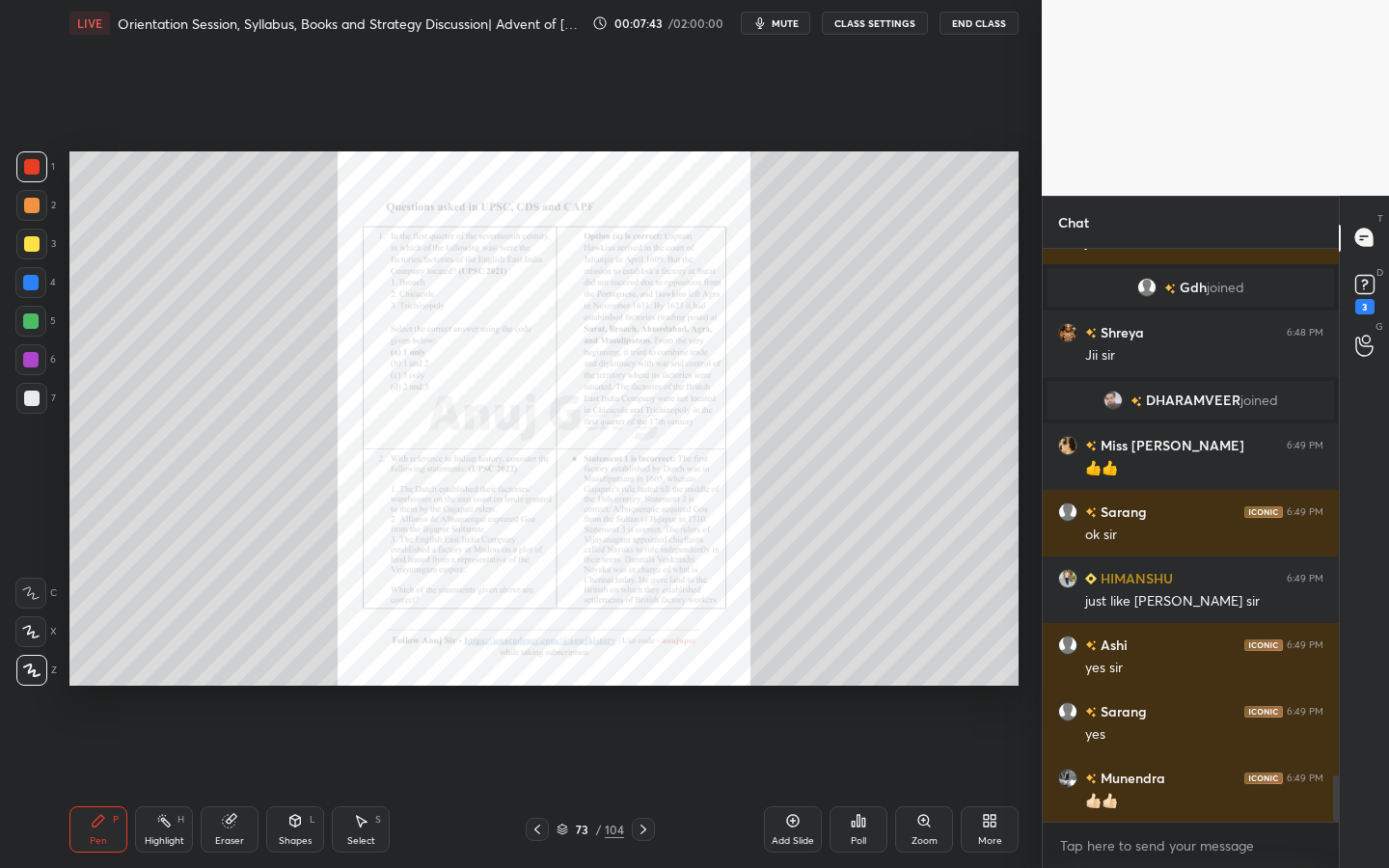 click 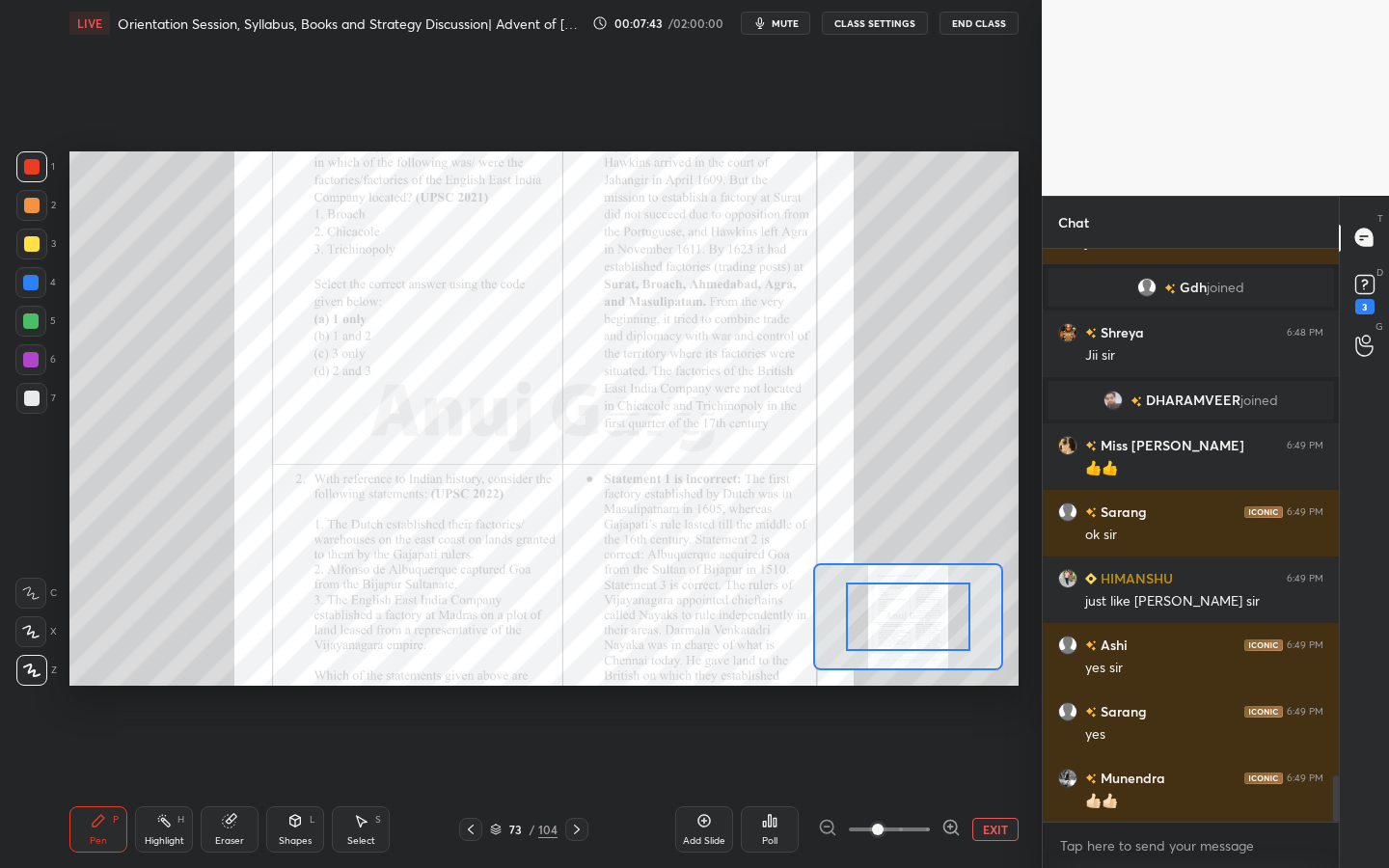 click at bounding box center (889, 829) 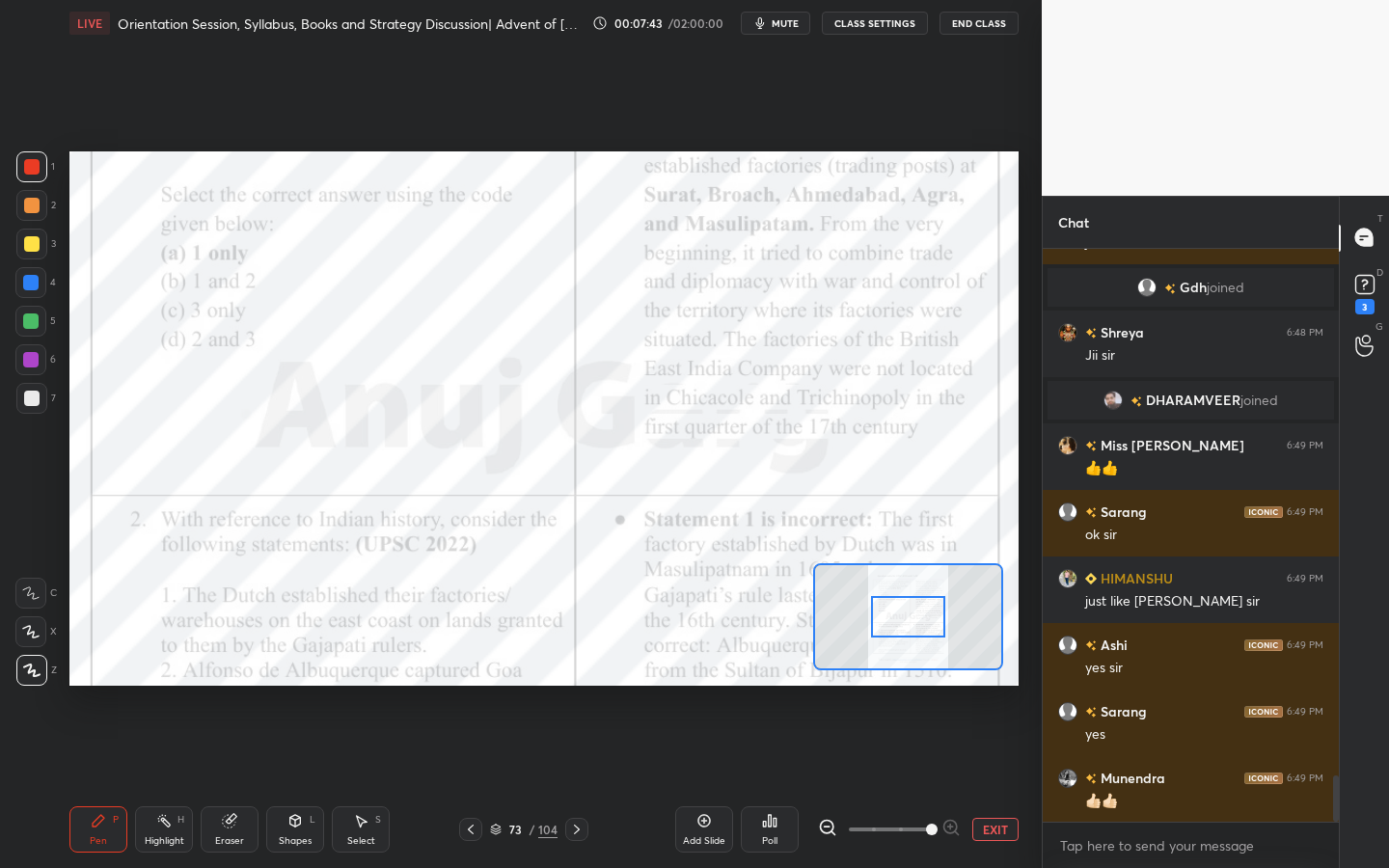 click at bounding box center (889, 829) 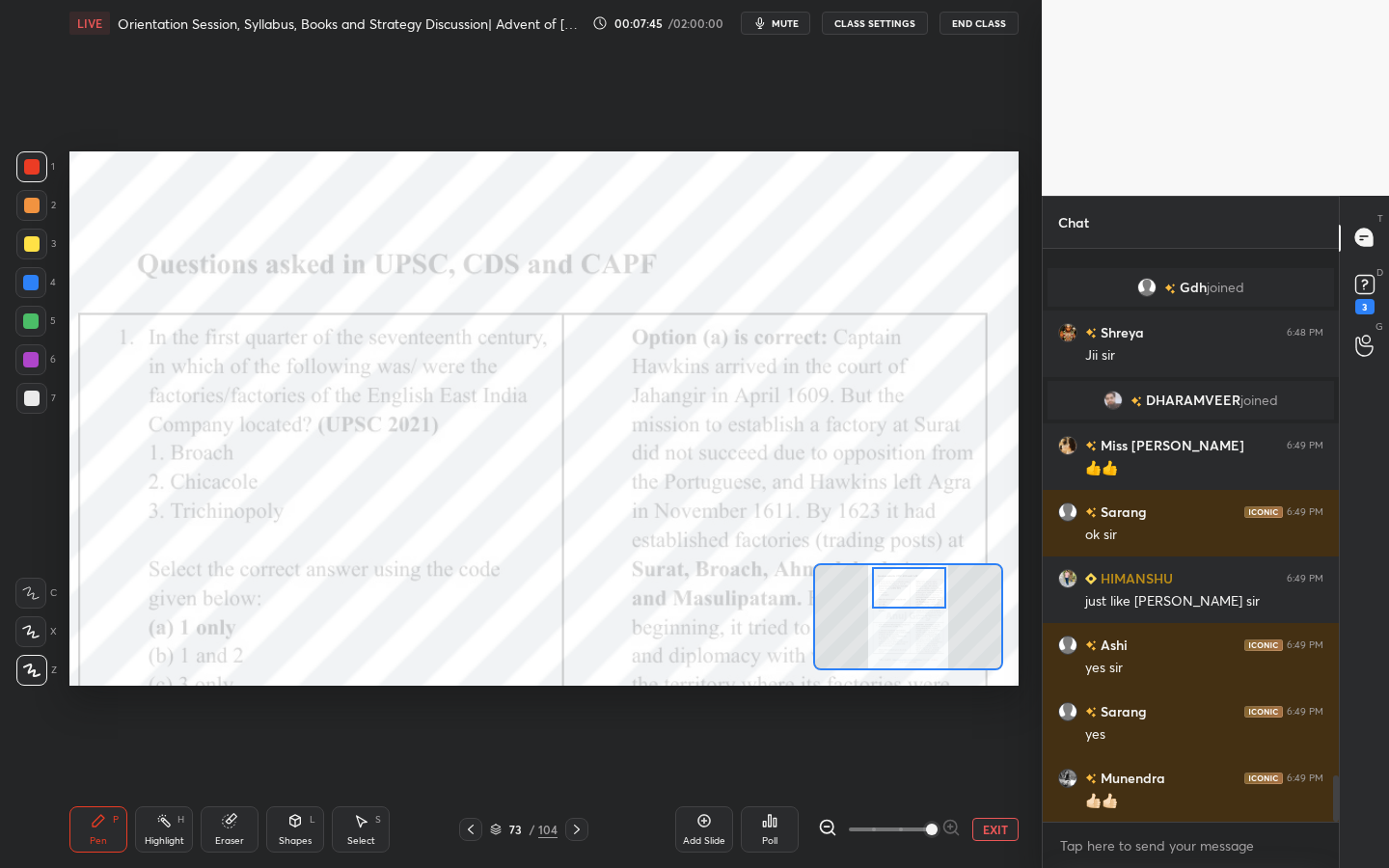 scroll, scrollTop: 6582, scrollLeft: 0, axis: vertical 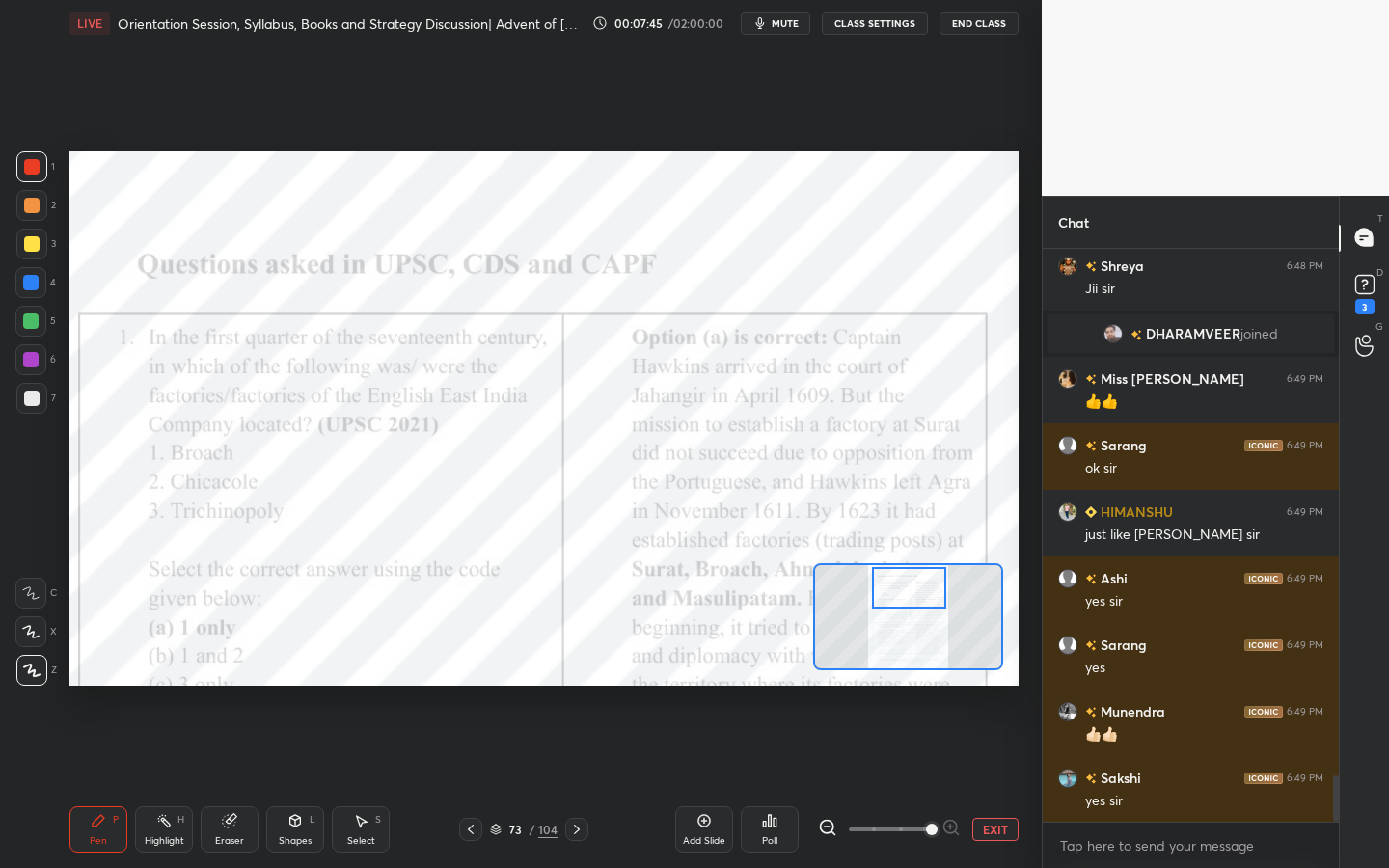 drag, startPoint x: 899, startPoint y: 603, endPoint x: 898, endPoint y: 585, distance: 18.027756 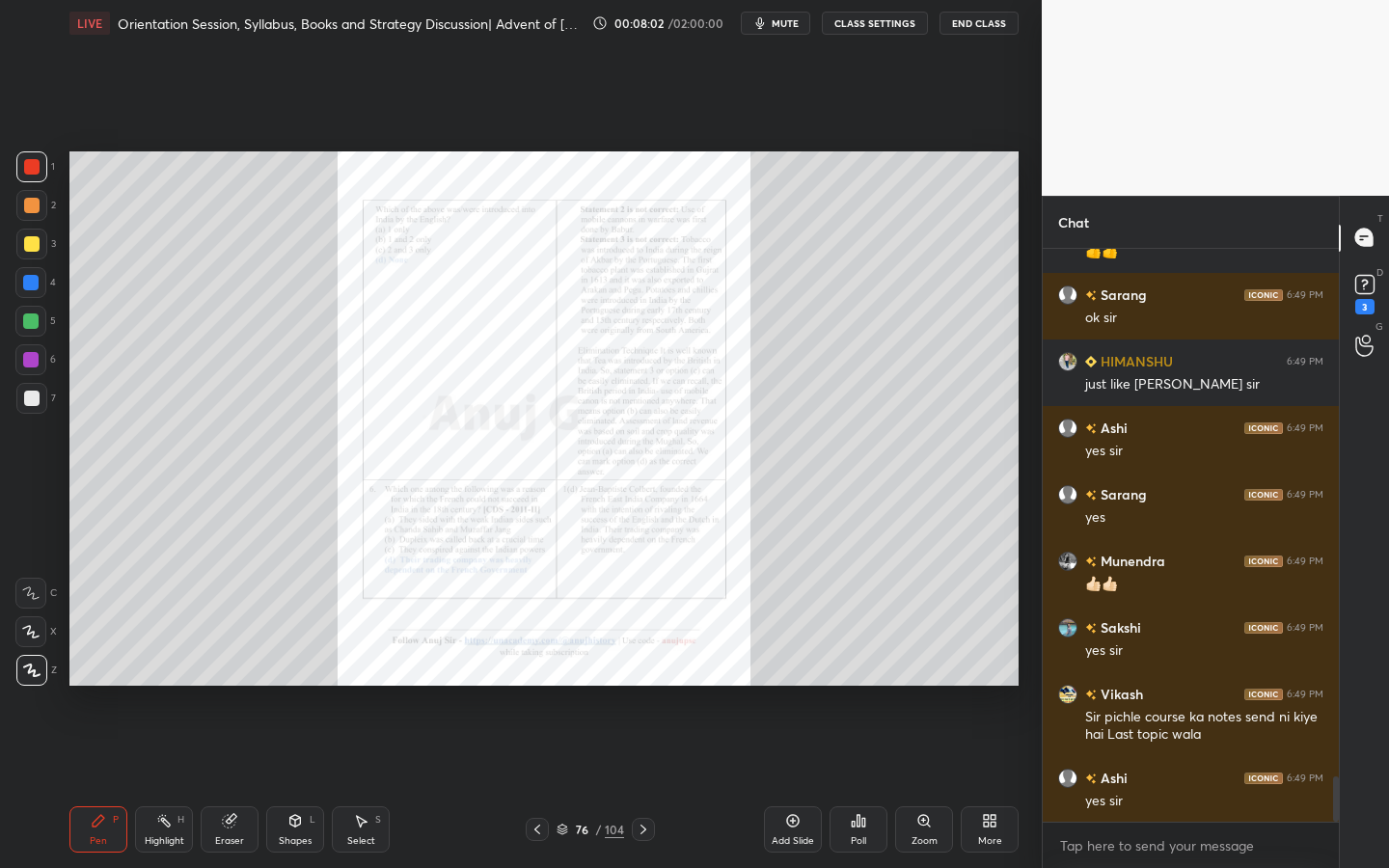 scroll, scrollTop: 6779, scrollLeft: 0, axis: vertical 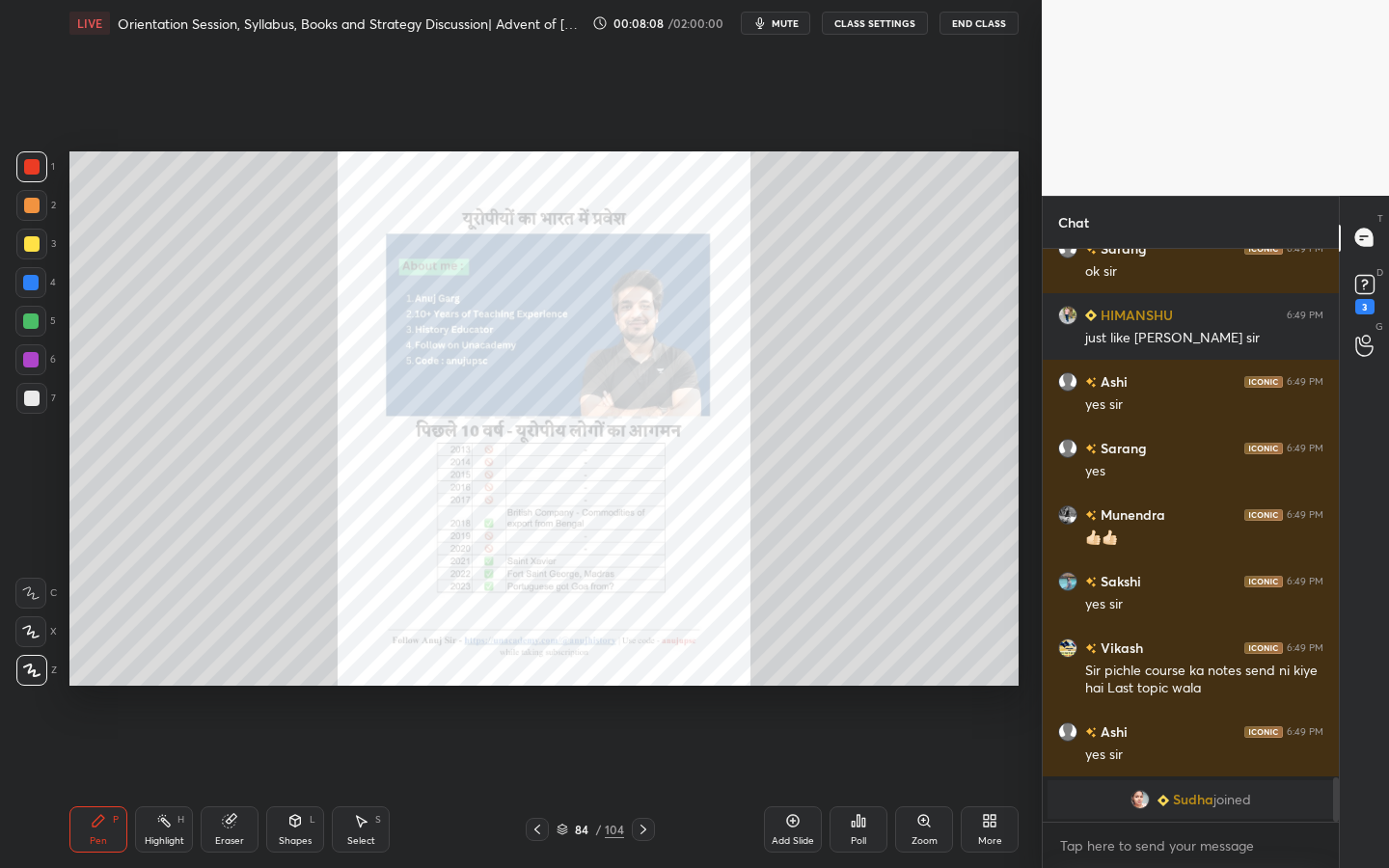 click 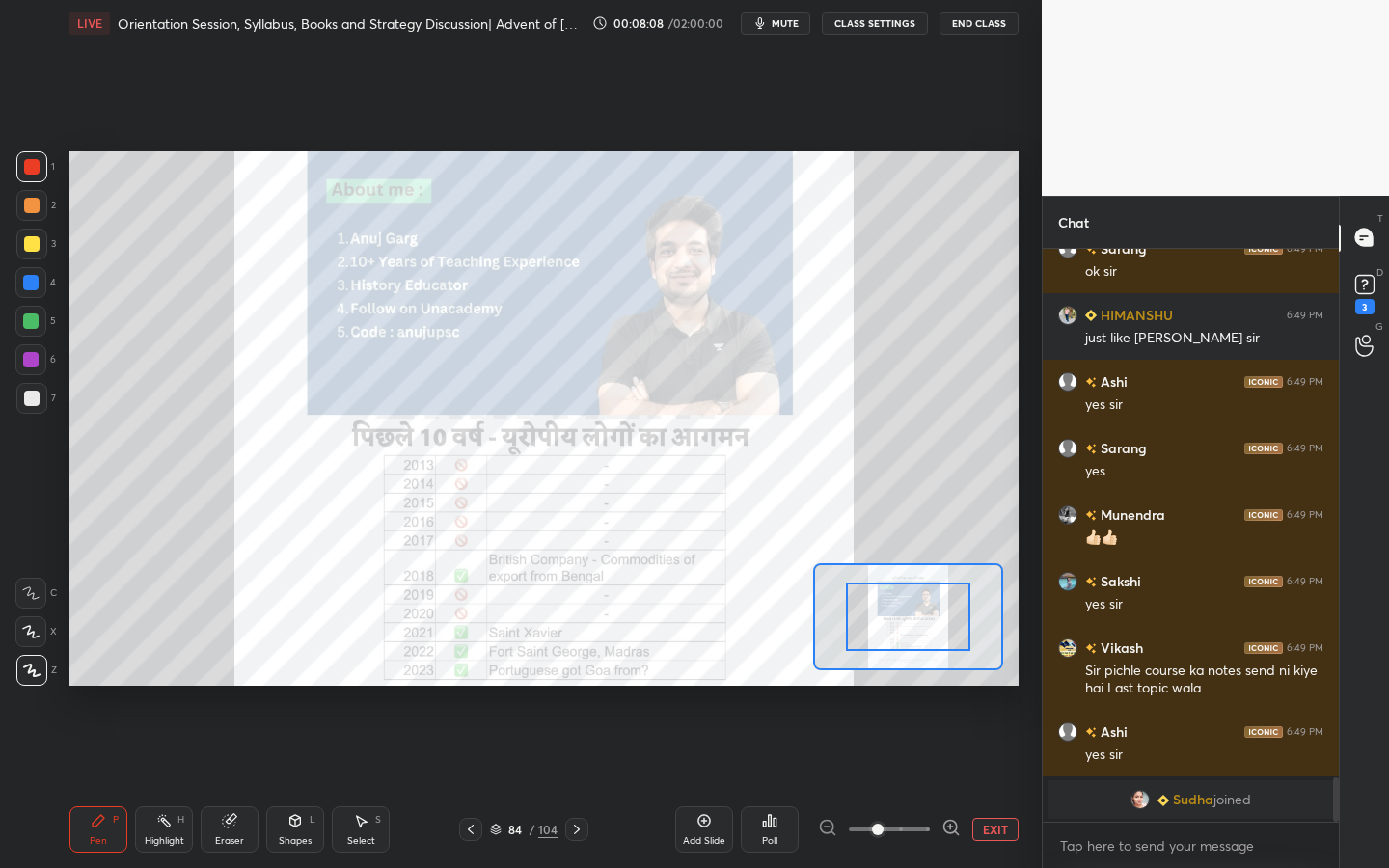 drag, startPoint x: 913, startPoint y: 826, endPoint x: 968, endPoint y: 817, distance: 55.731499 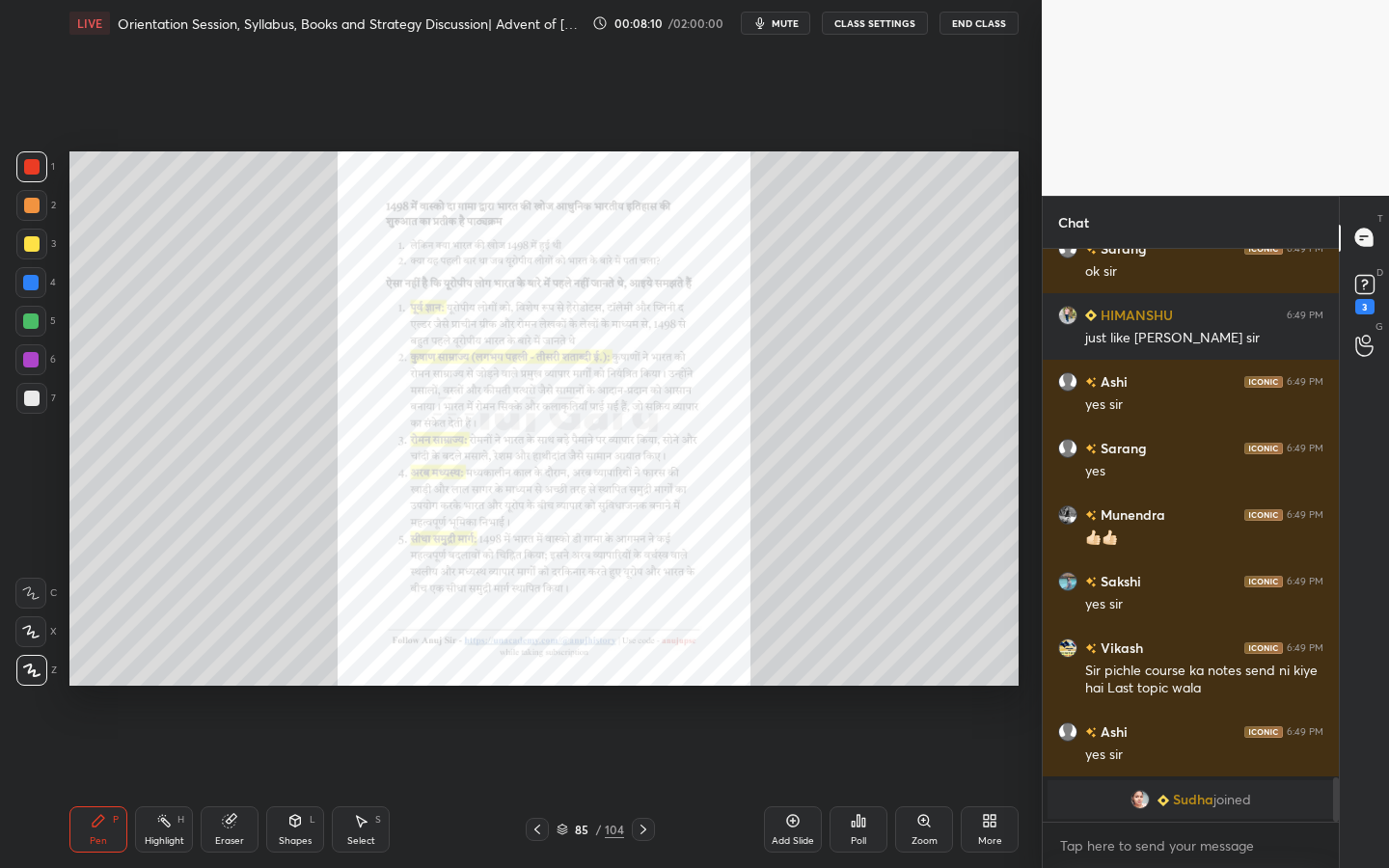 click on "Zoom" at bounding box center [924, 829] 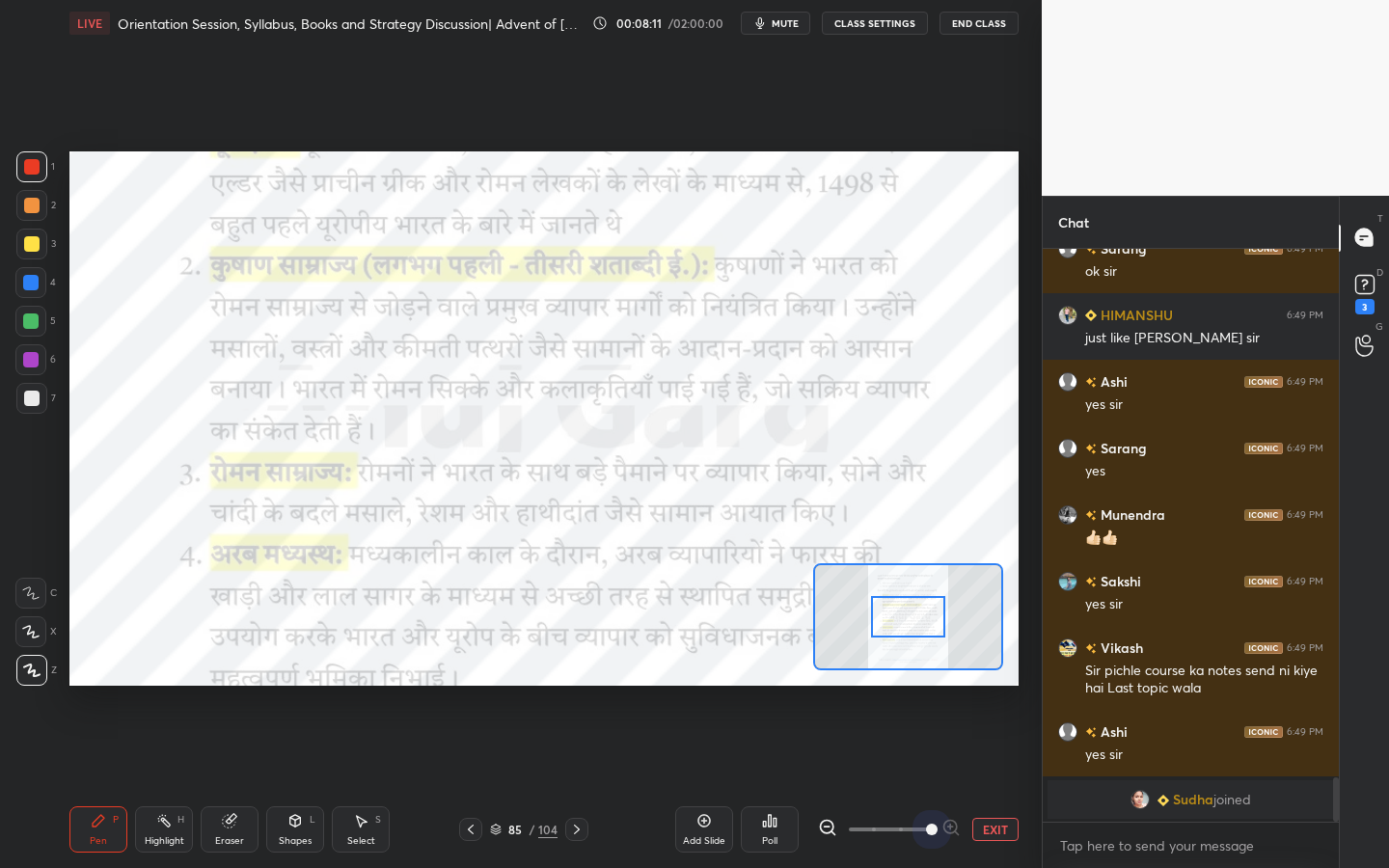 click on "EXIT" at bounding box center [918, 829] 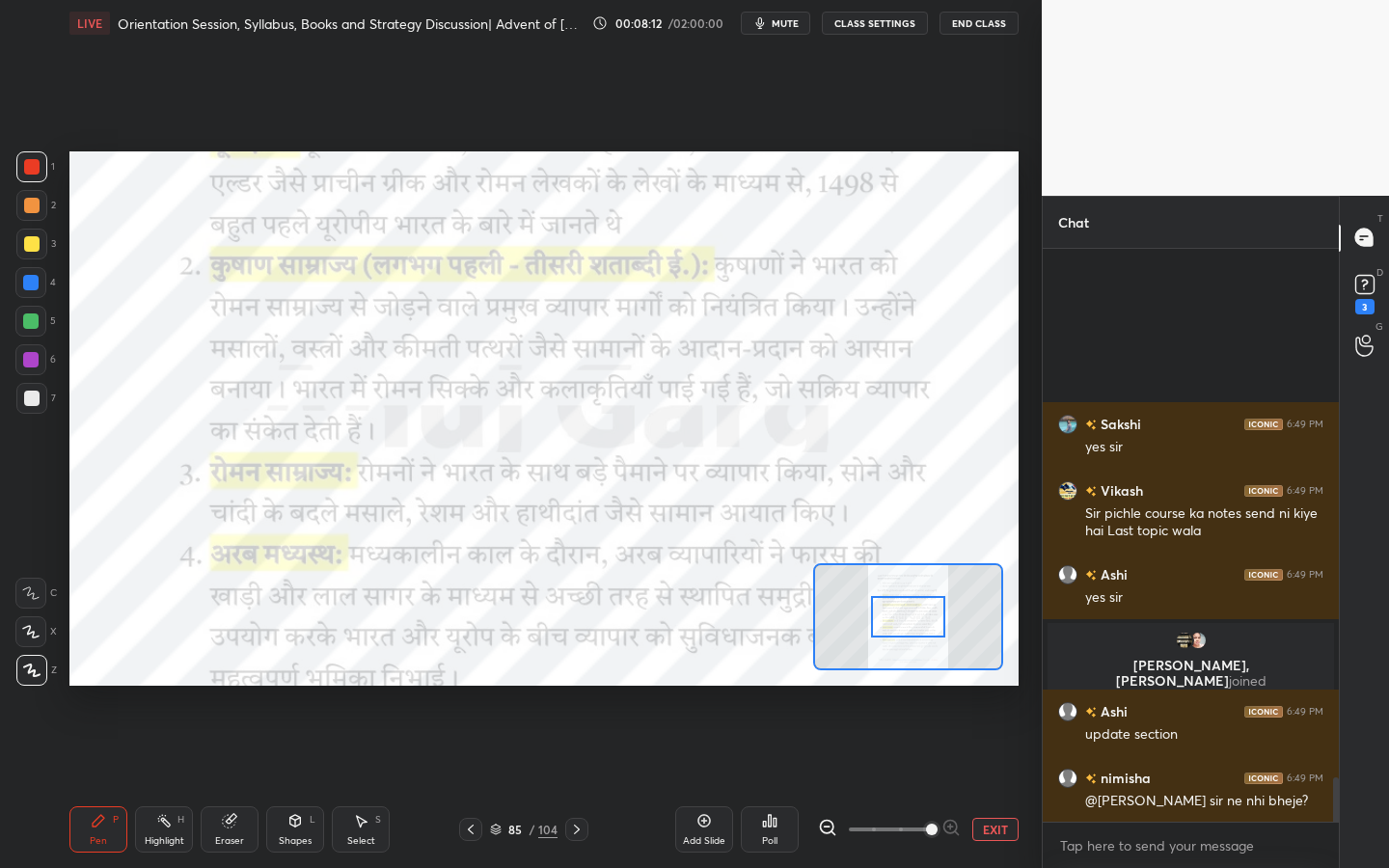 scroll, scrollTop: 6649, scrollLeft: 0, axis: vertical 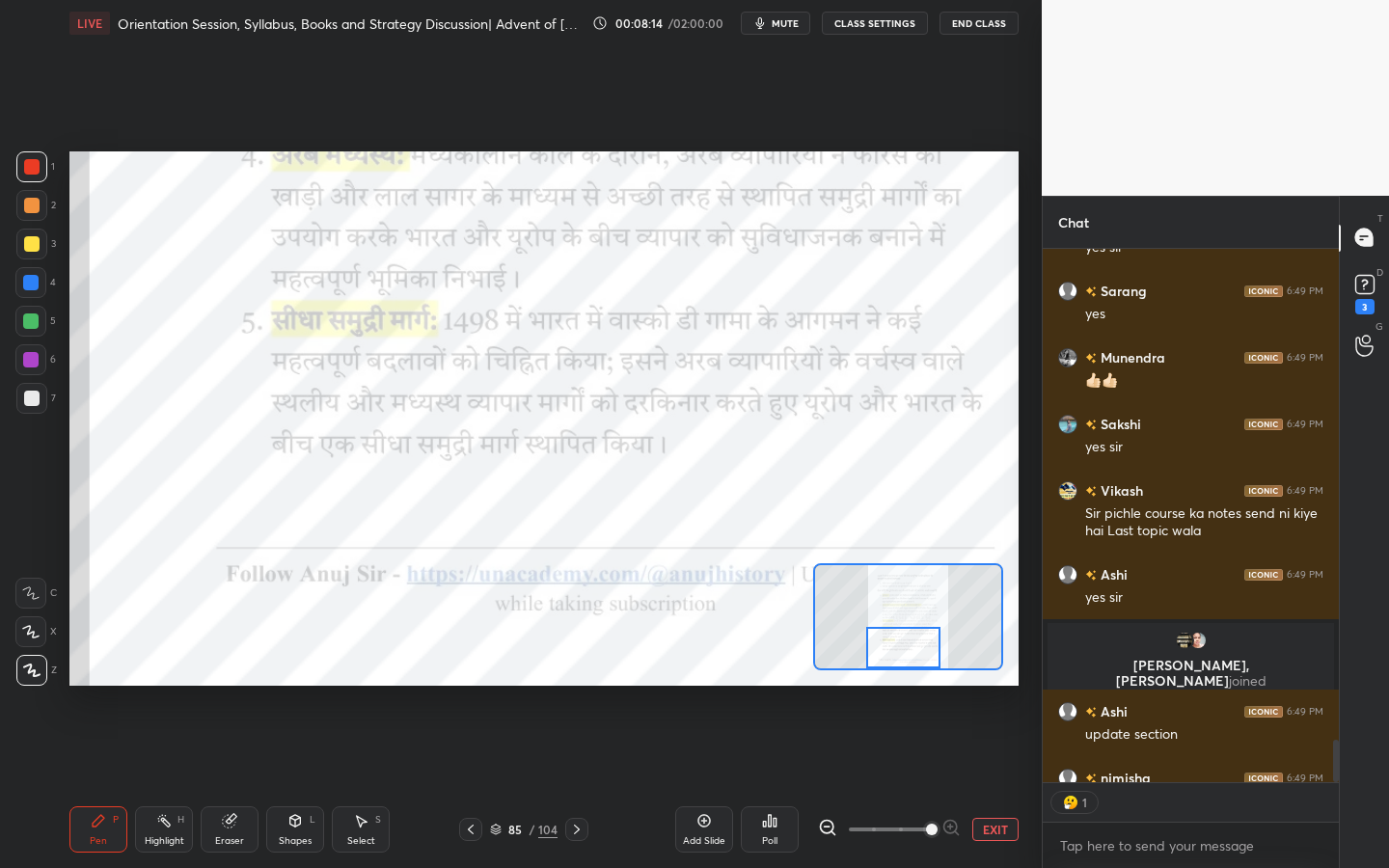 drag, startPoint x: 901, startPoint y: 612, endPoint x: 896, endPoint y: 646, distance: 34.36568 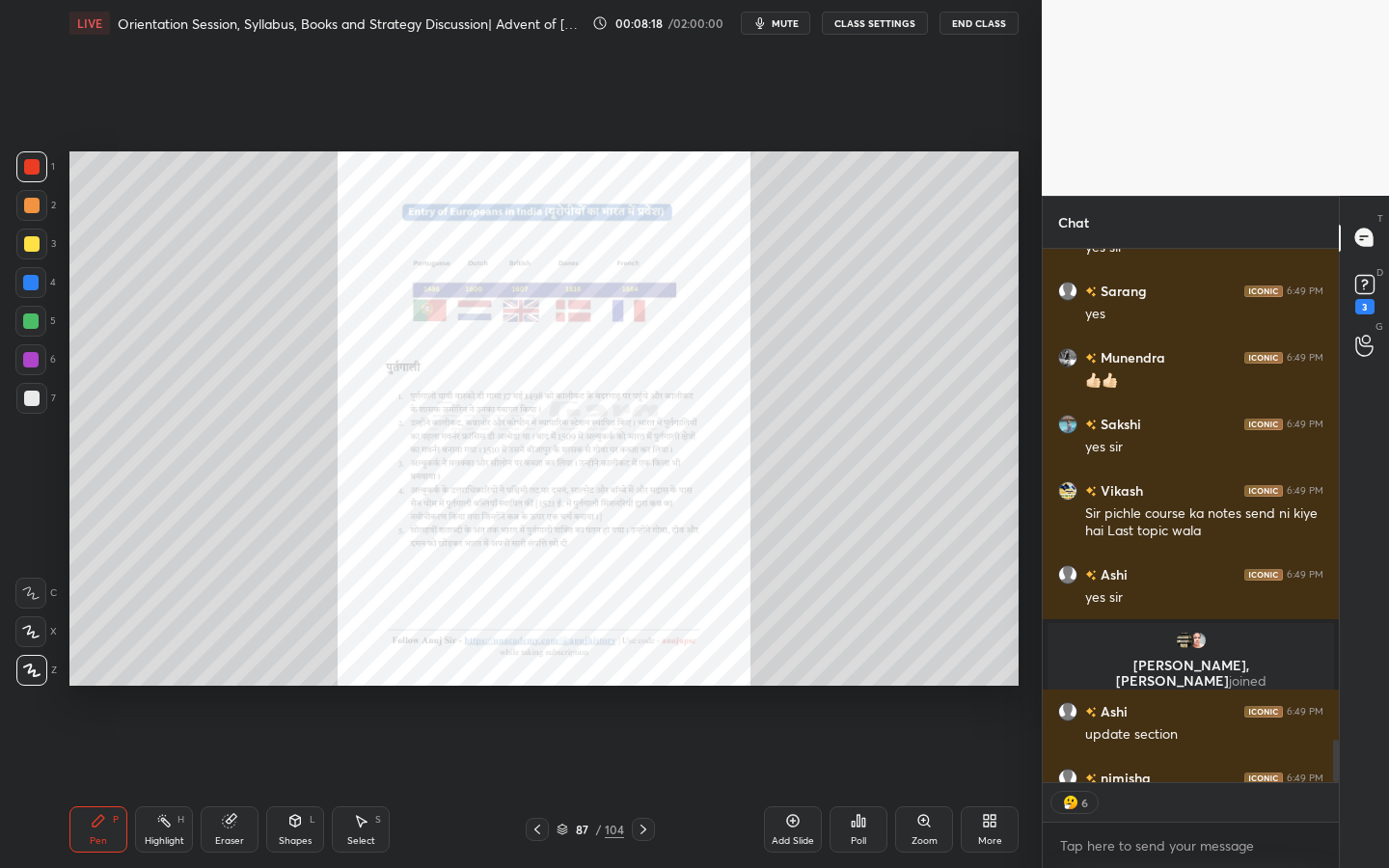 scroll, scrollTop: 6735, scrollLeft: 0, axis: vertical 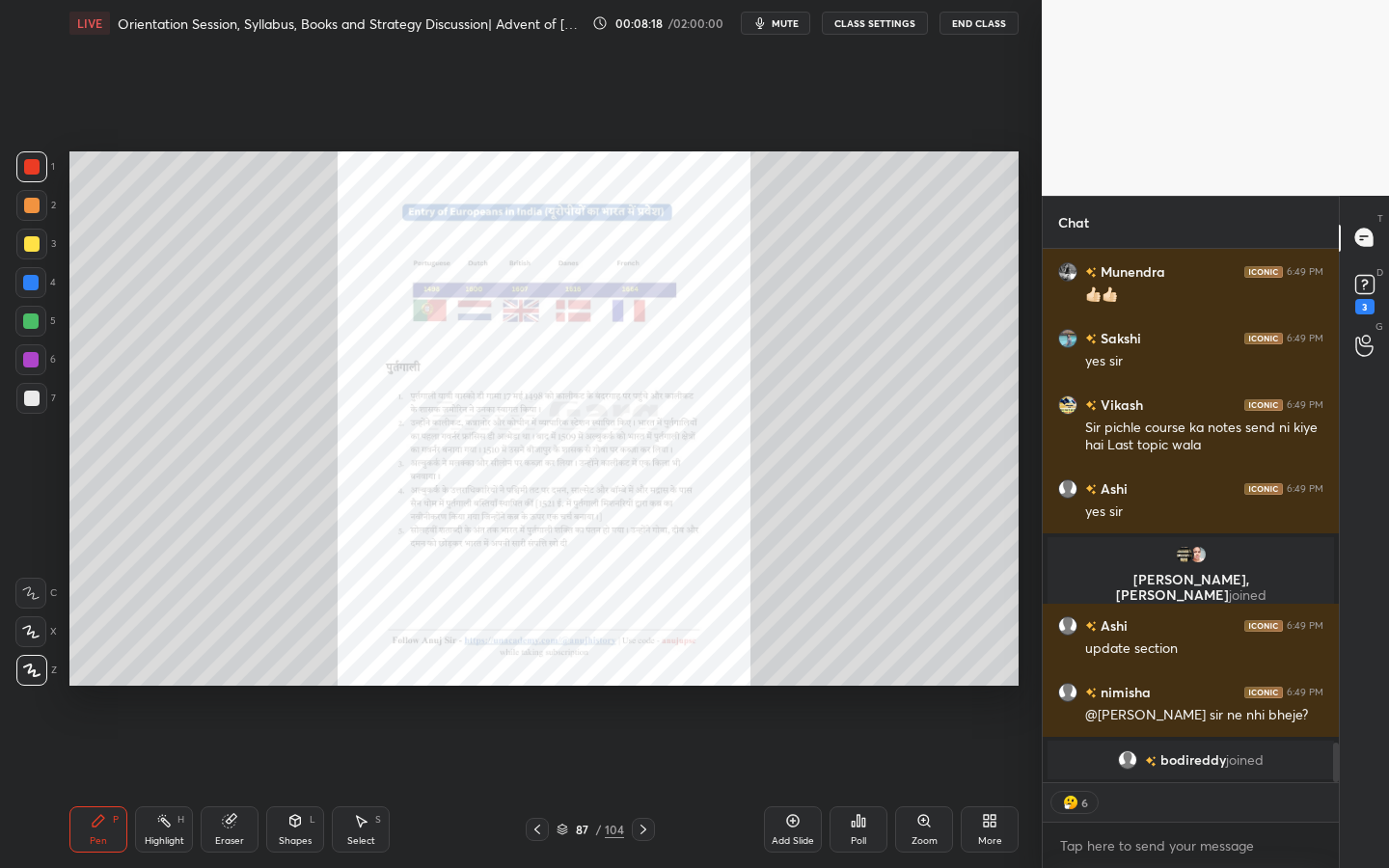 click on "Zoom" at bounding box center [924, 829] 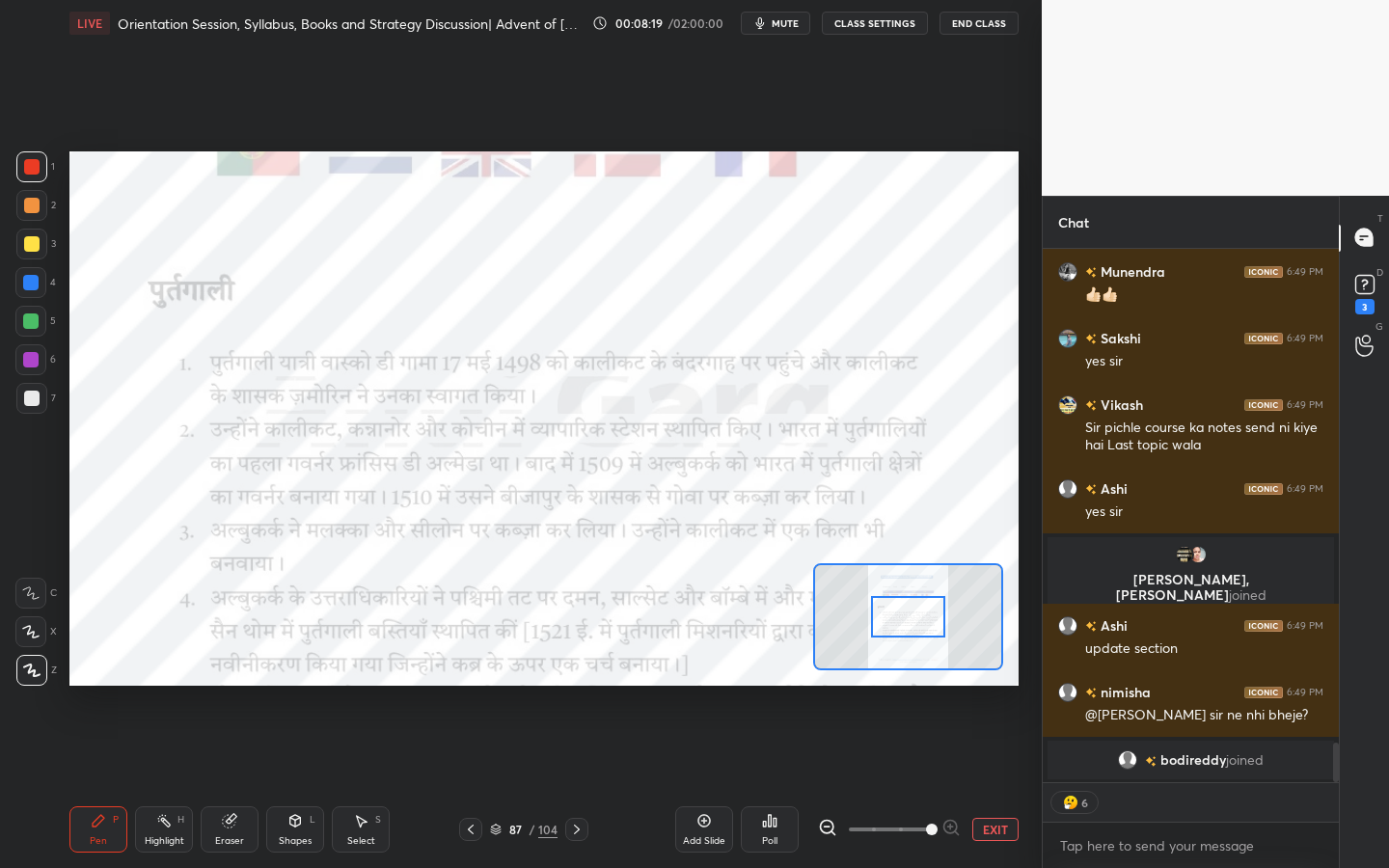 click on "EXIT" at bounding box center [918, 829] 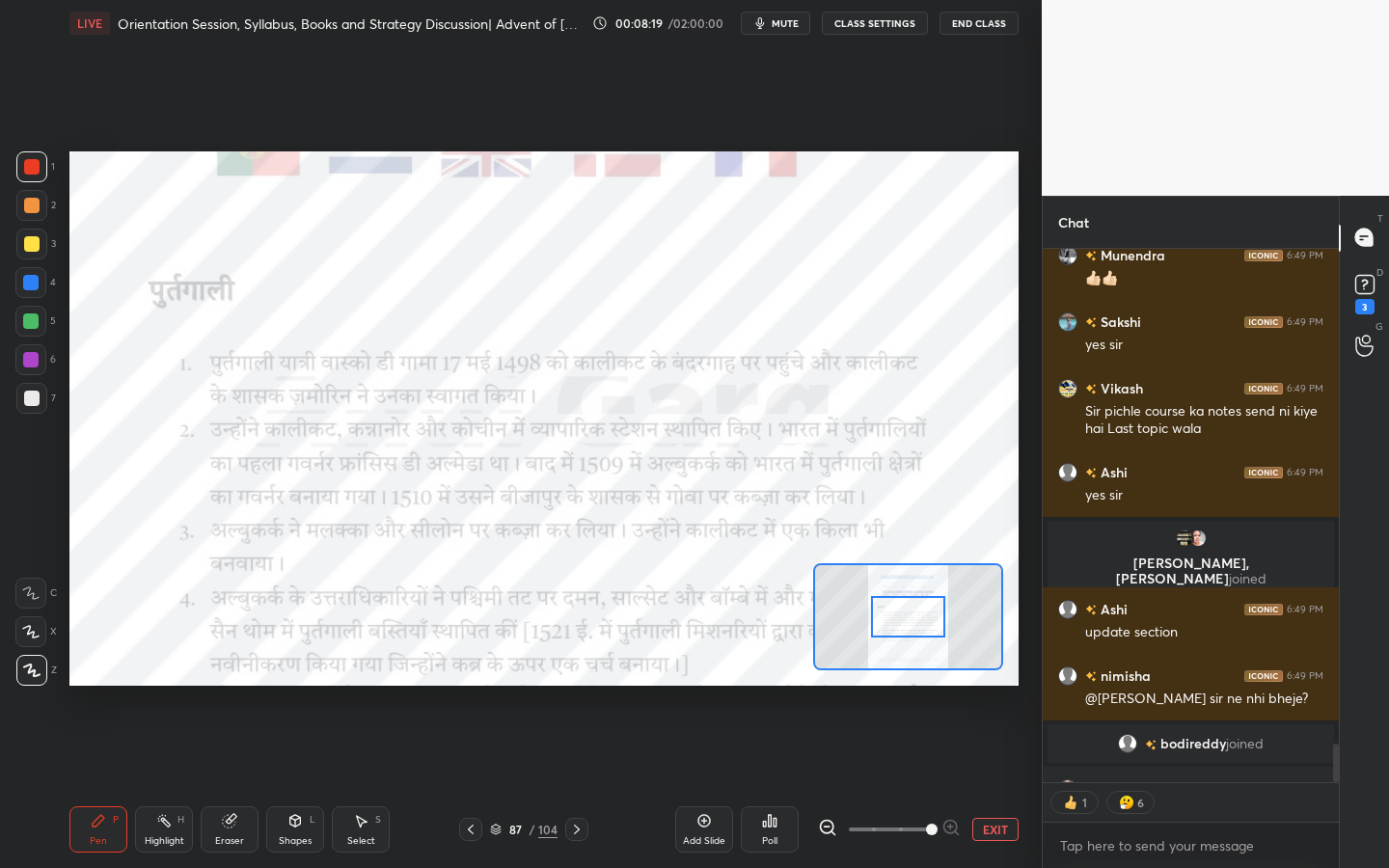 scroll, scrollTop: 6785, scrollLeft: 0, axis: vertical 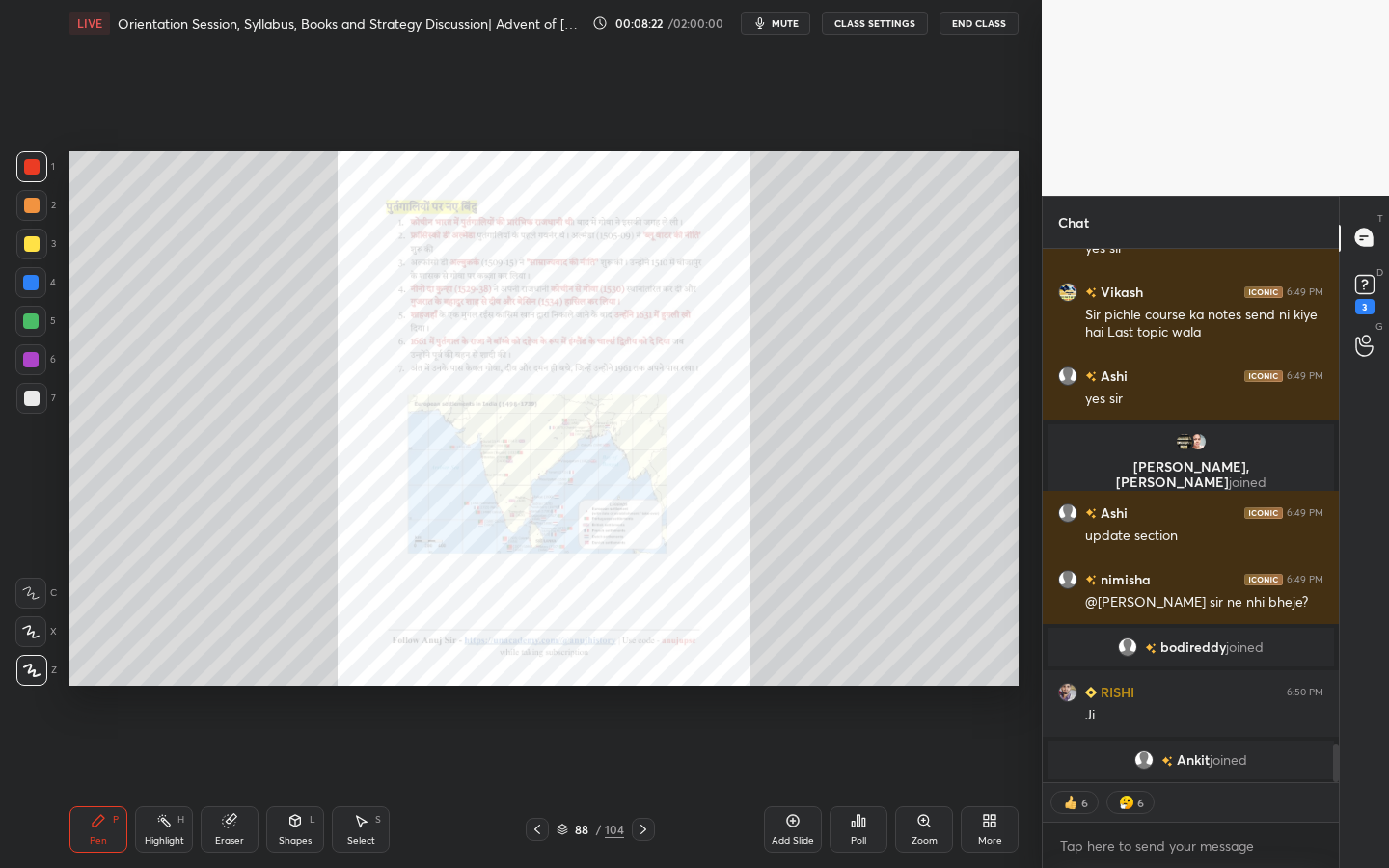 click on "Zoom" at bounding box center (924, 841) 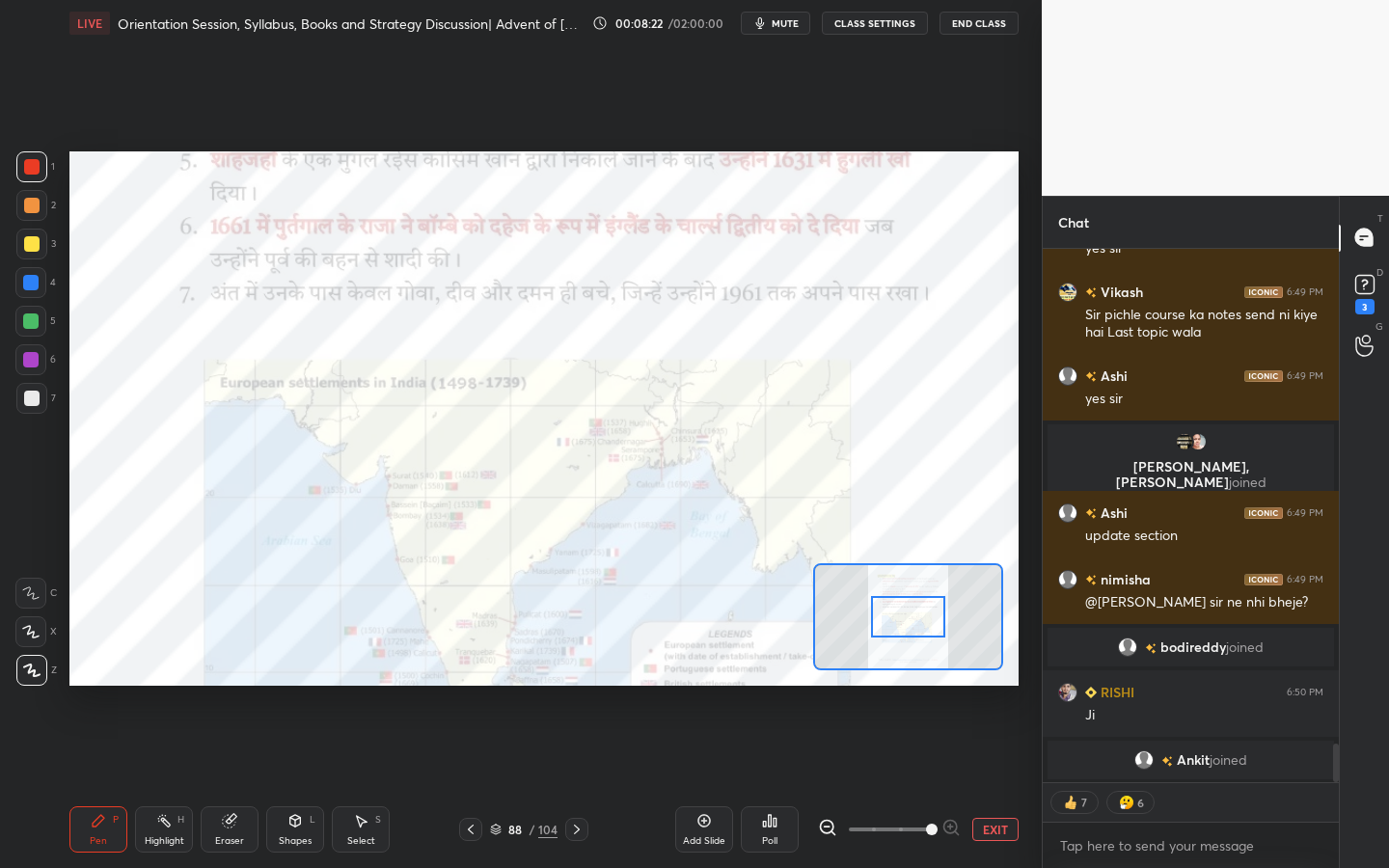 drag, startPoint x: 960, startPoint y: 819, endPoint x: 995, endPoint y: 803, distance: 38.483763 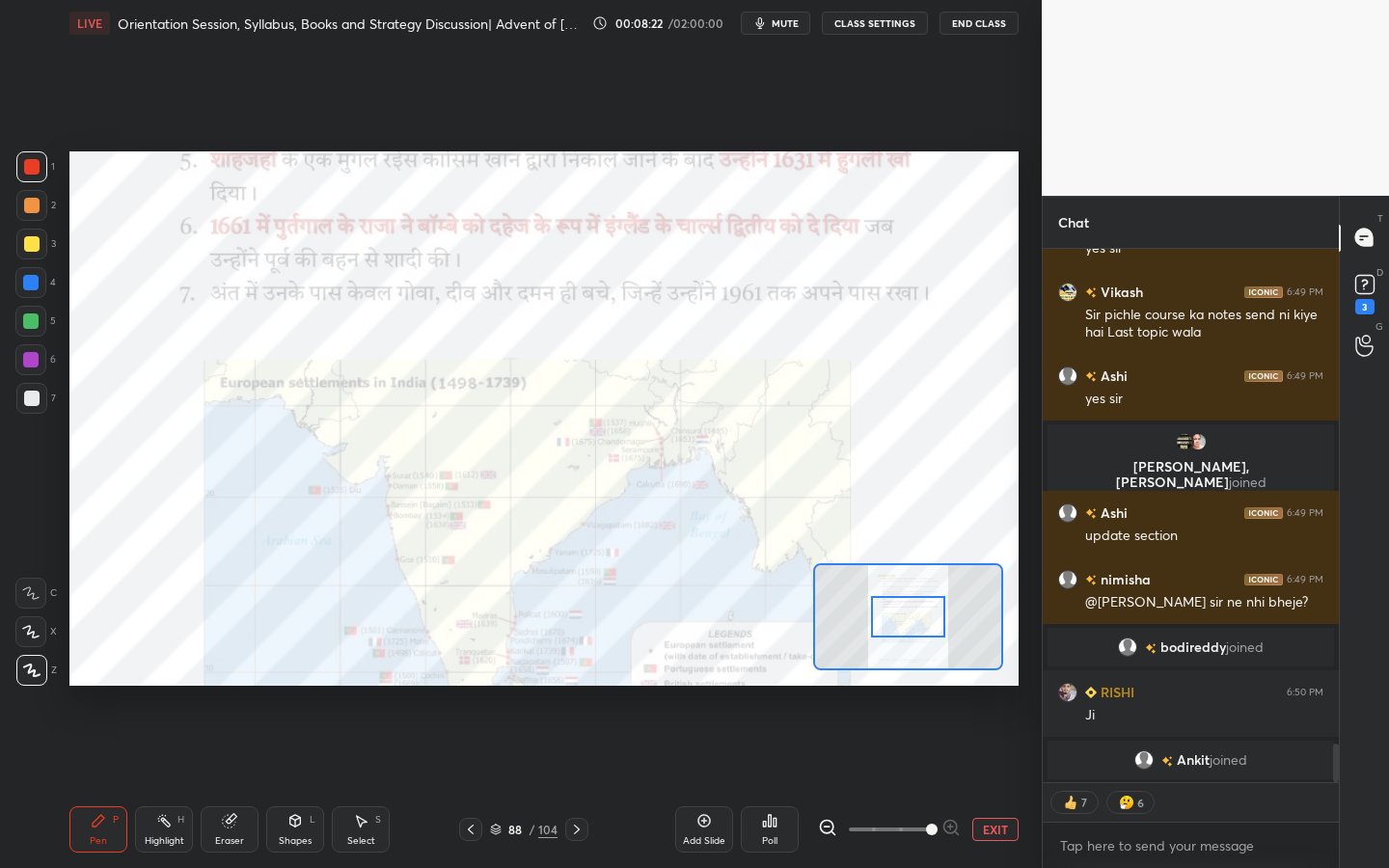 click on "Add Slide Poll EXIT" at bounding box center [847, 829] 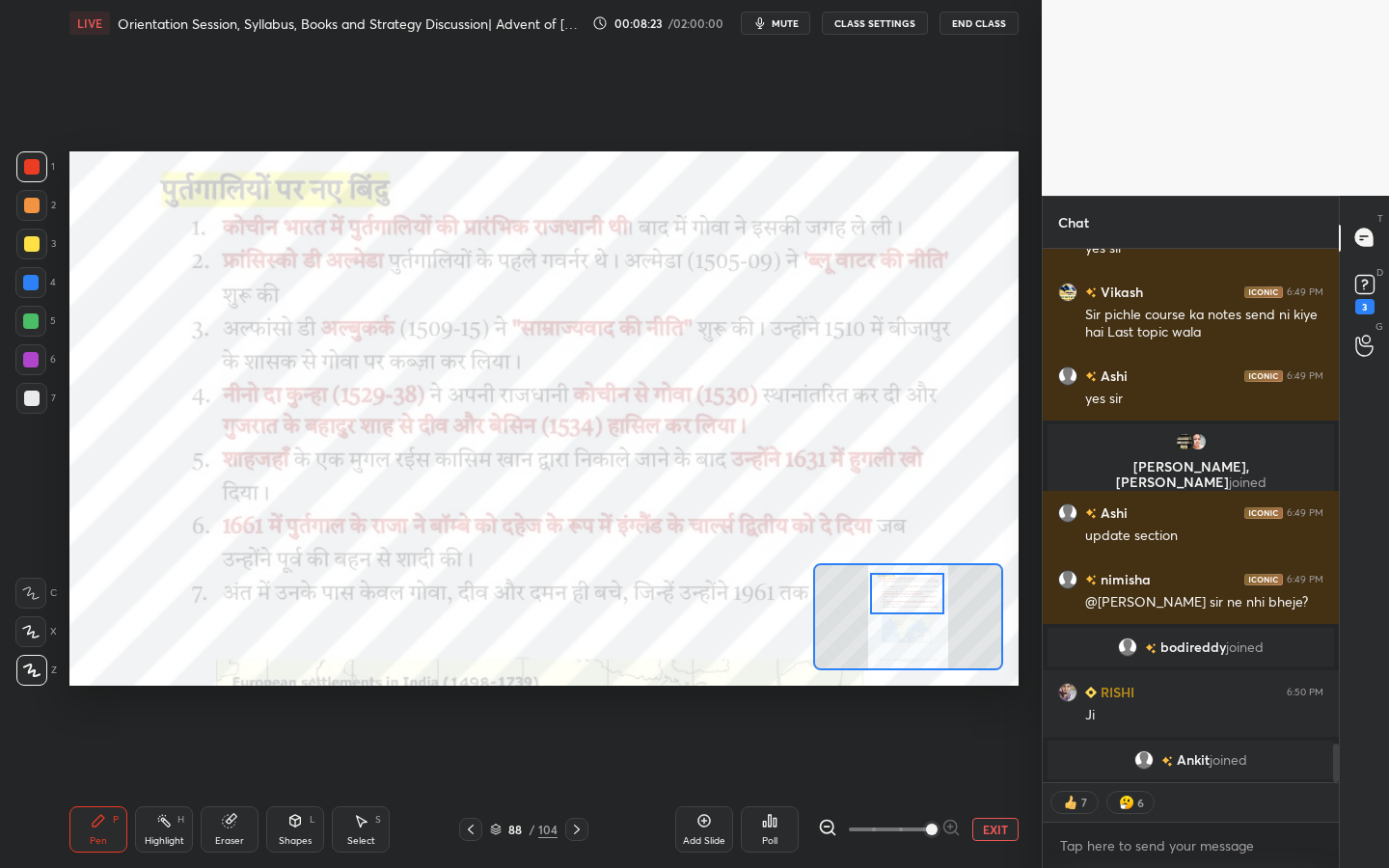 click at bounding box center (907, 593) 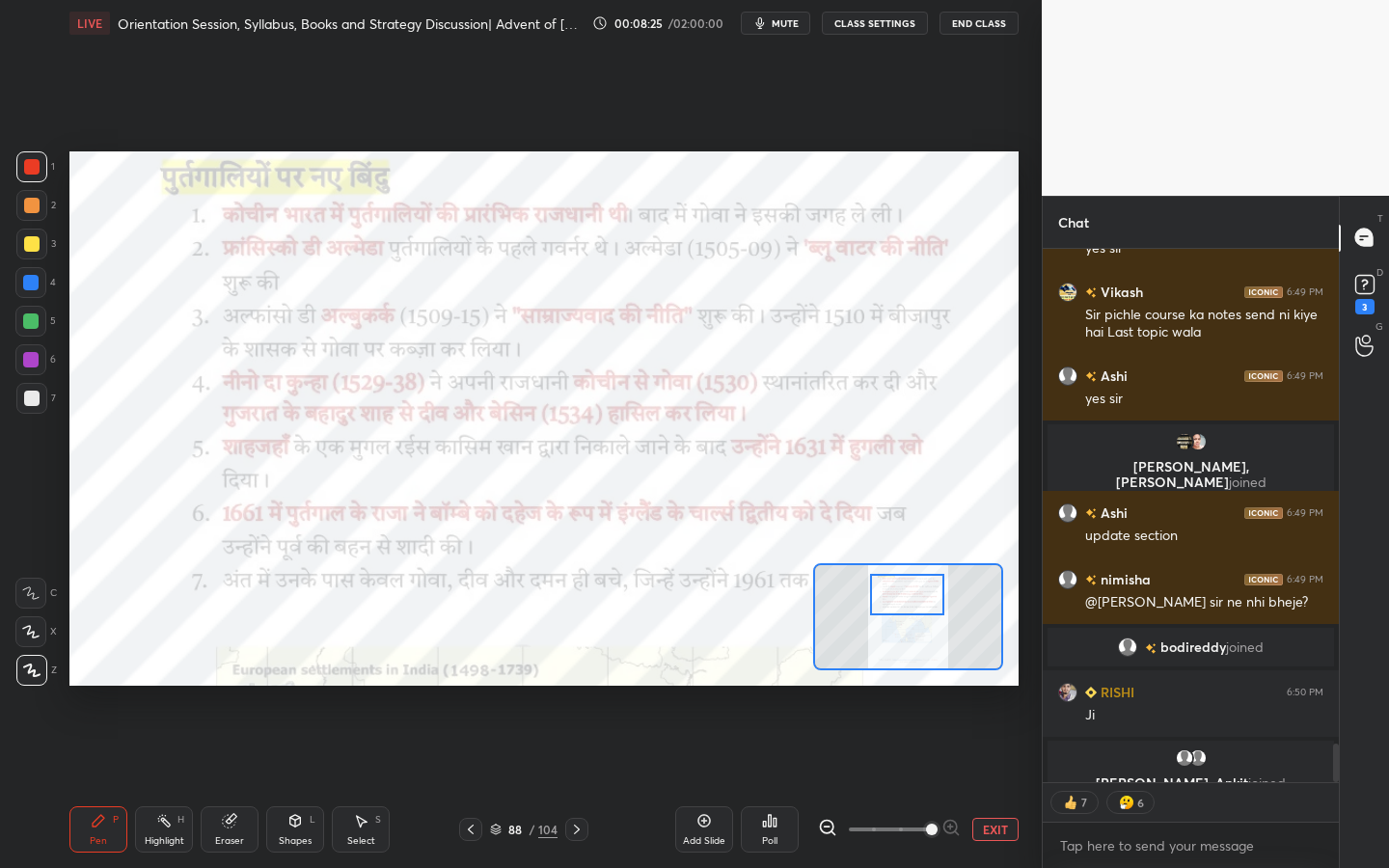 scroll, scrollTop: 6855, scrollLeft: 0, axis: vertical 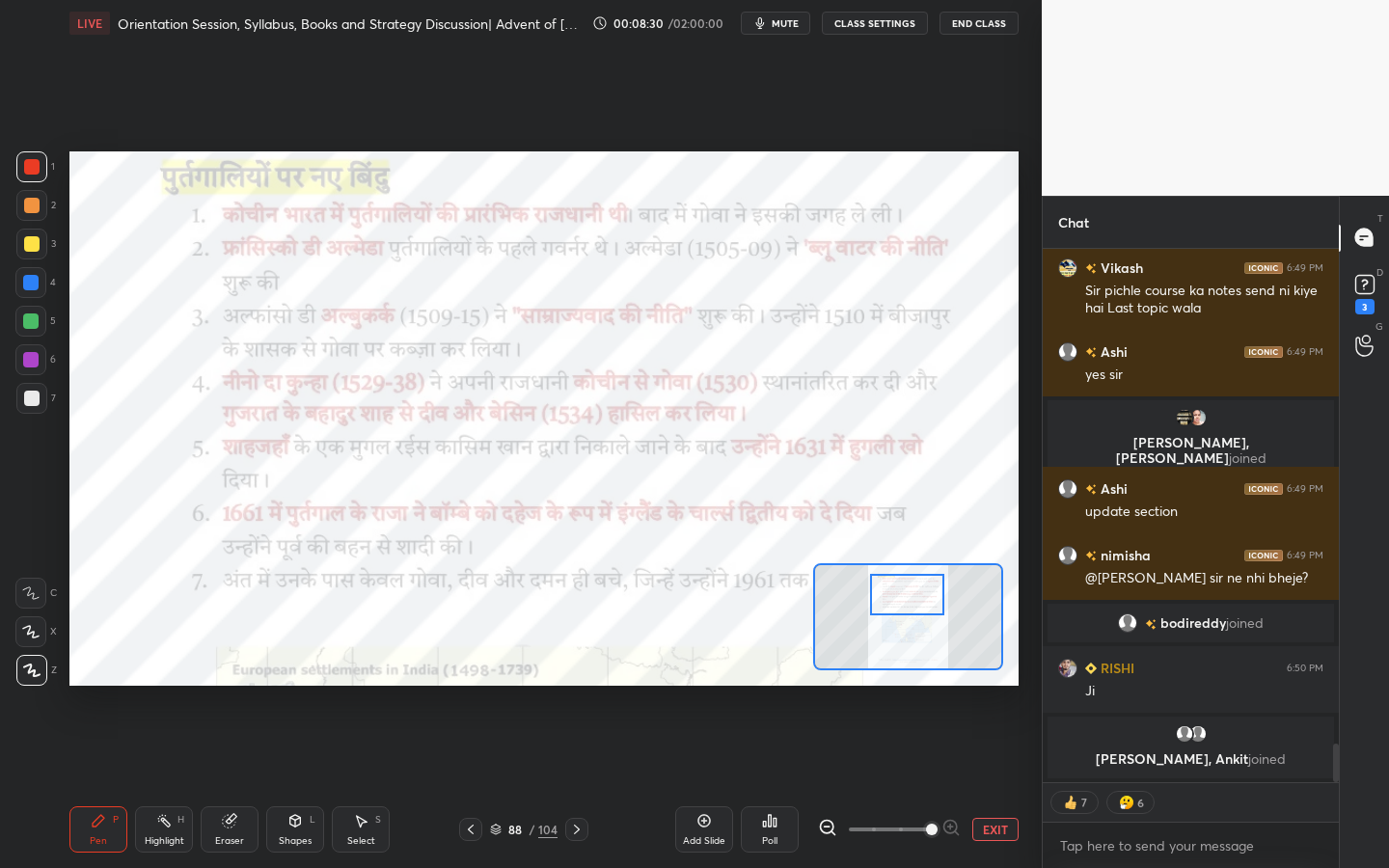 click on "104" at bounding box center [548, 829] 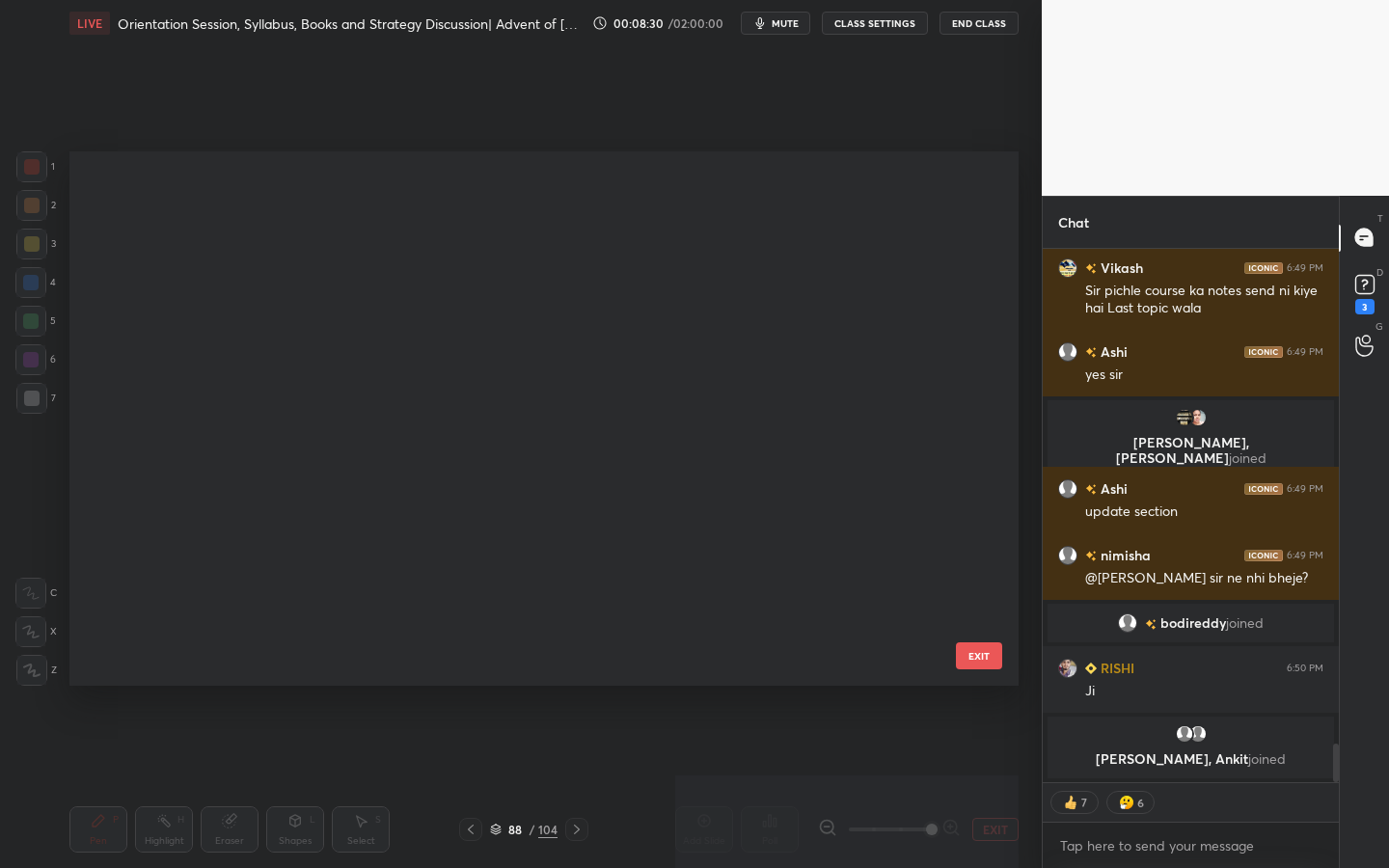 scroll, scrollTop: 4370, scrollLeft: 0, axis: vertical 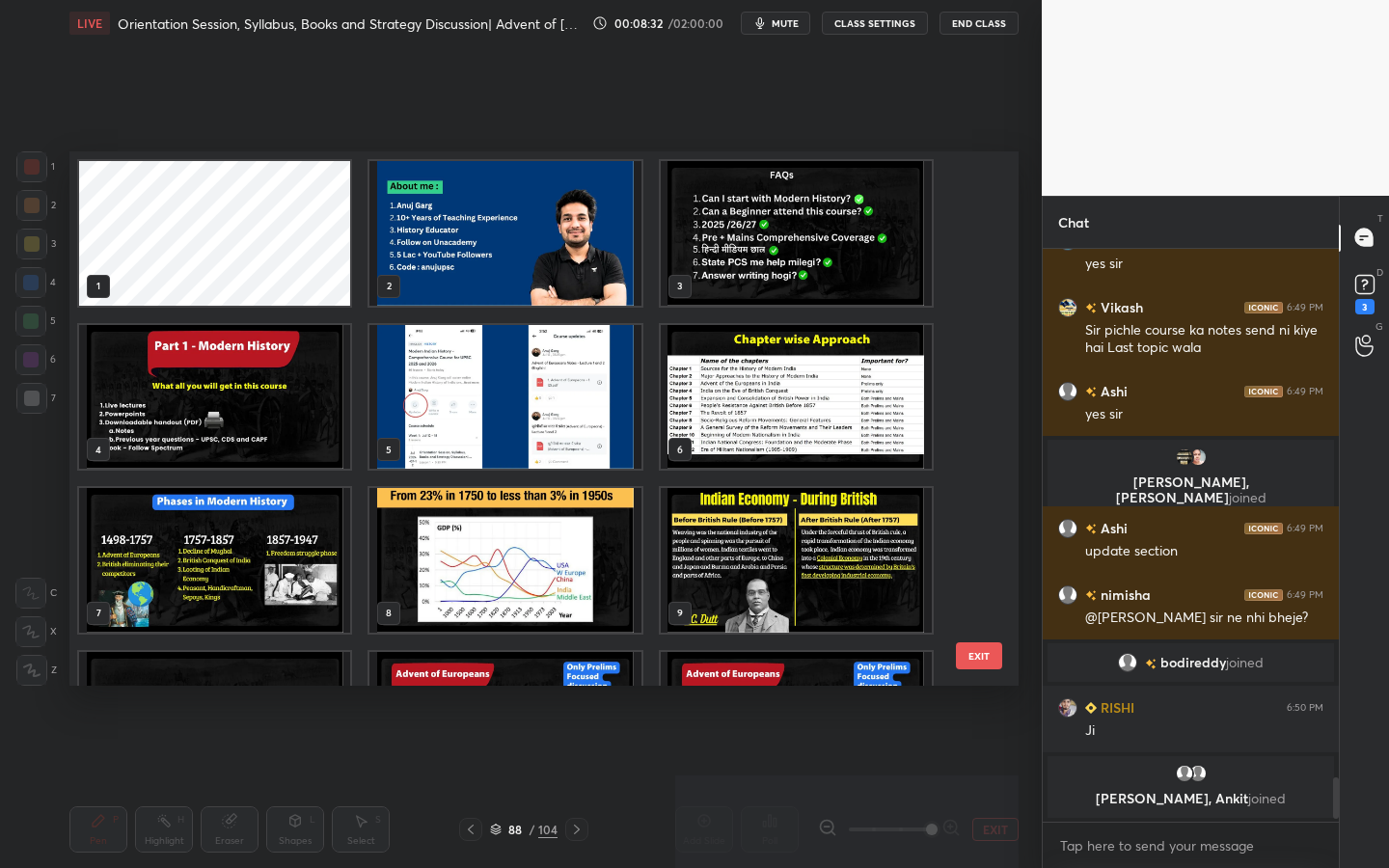 click at bounding box center [504, 397] 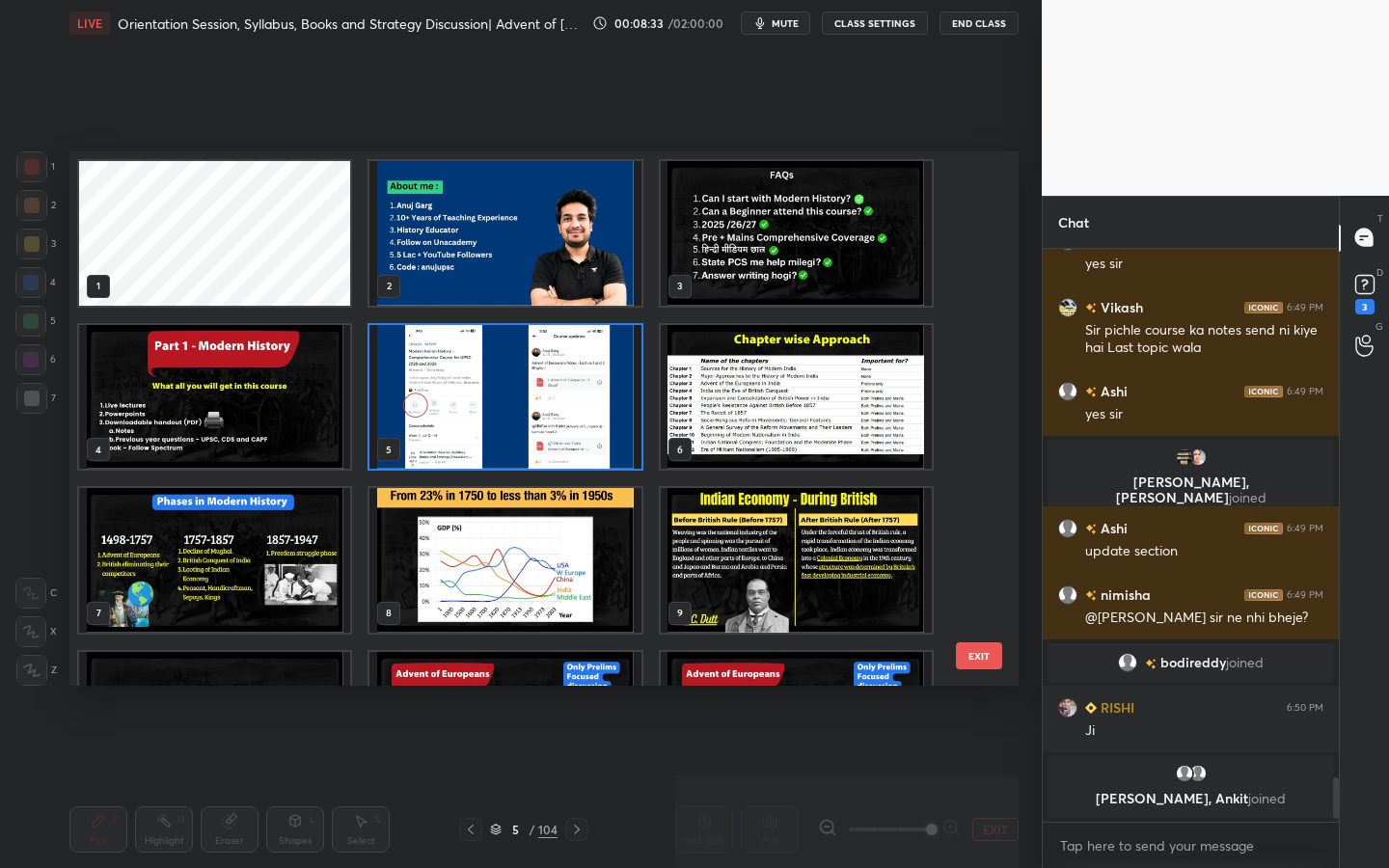 scroll, scrollTop: 6880, scrollLeft: 0, axis: vertical 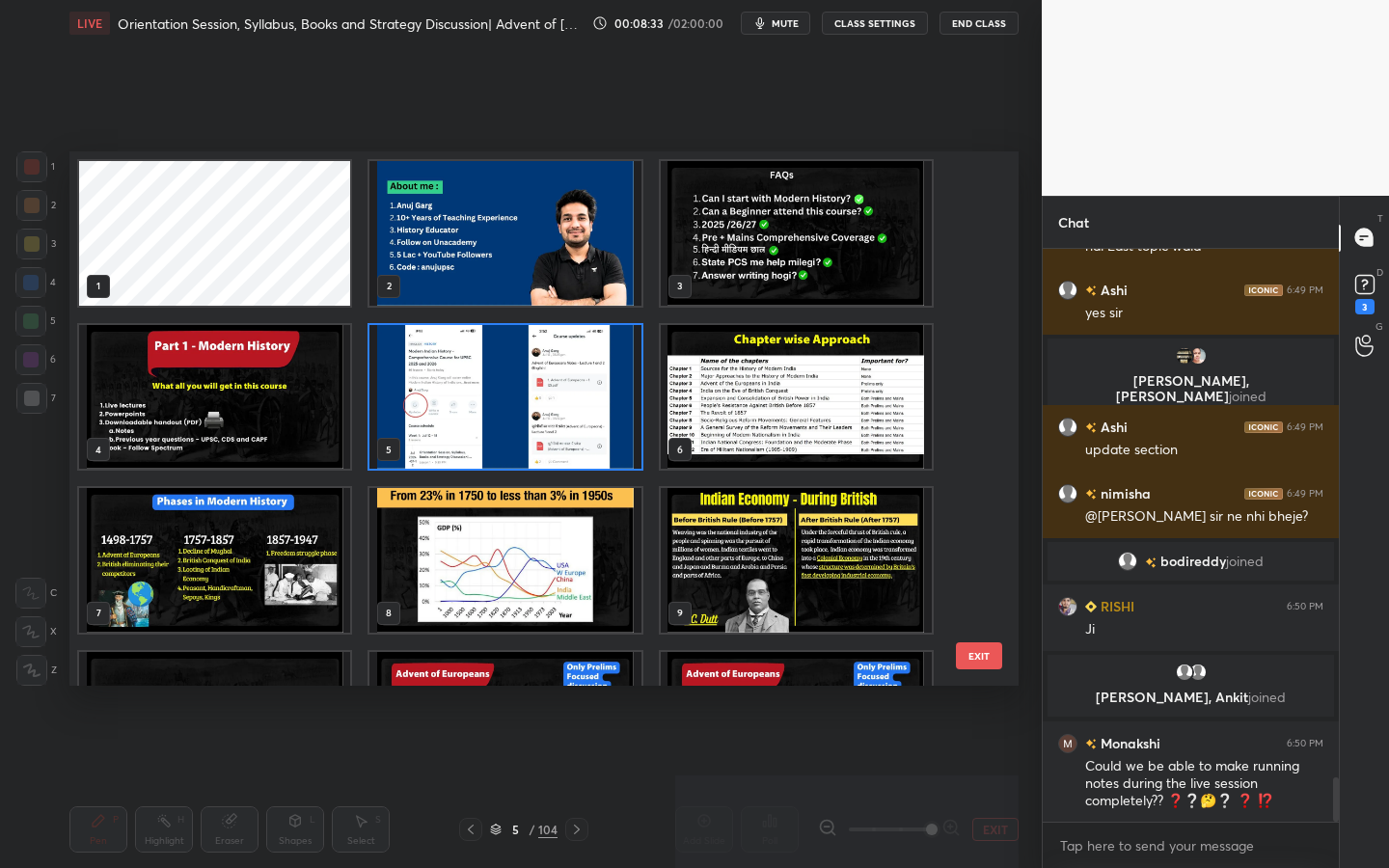 click at bounding box center (504, 397) 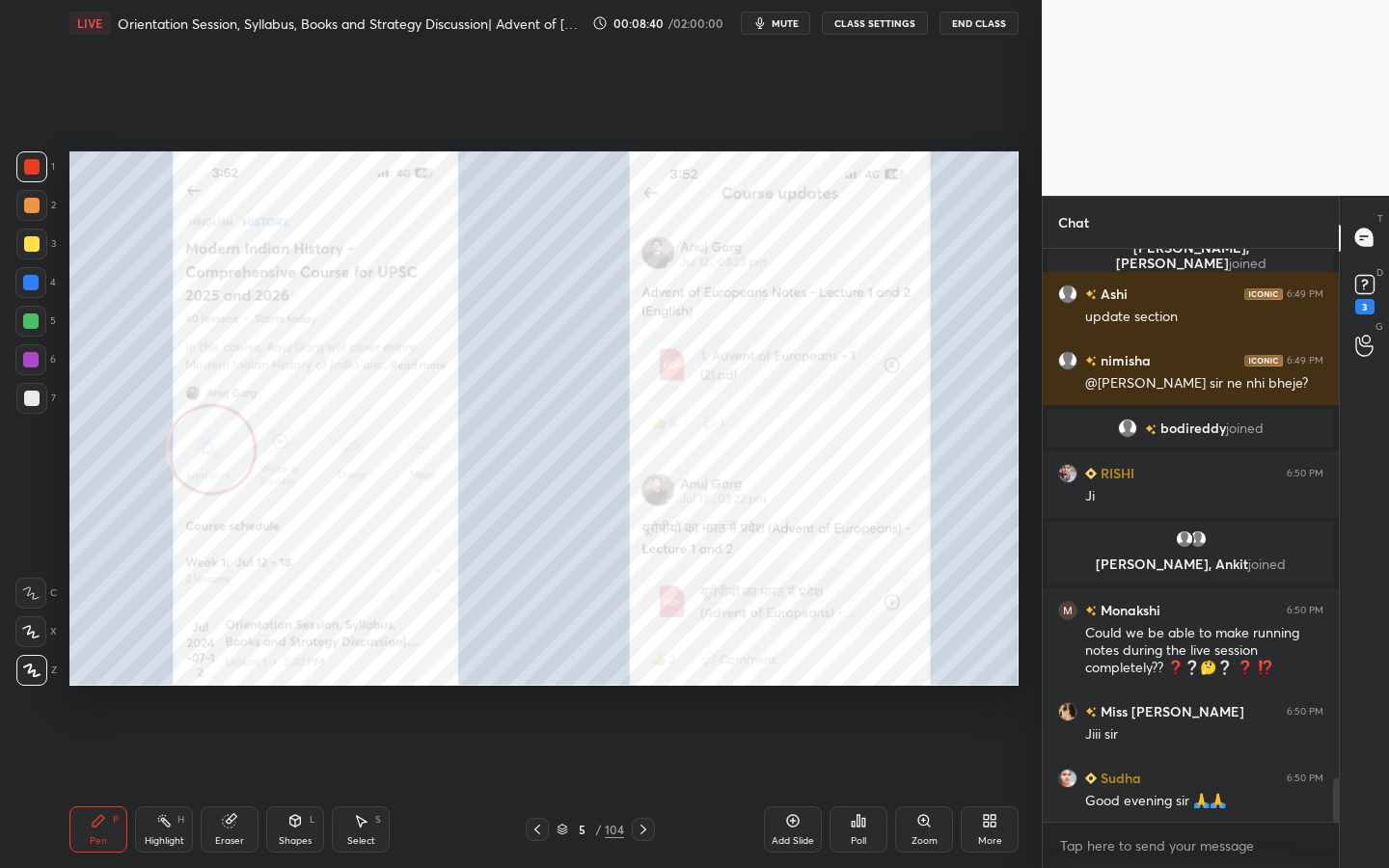 scroll, scrollTop: 7080, scrollLeft: 0, axis: vertical 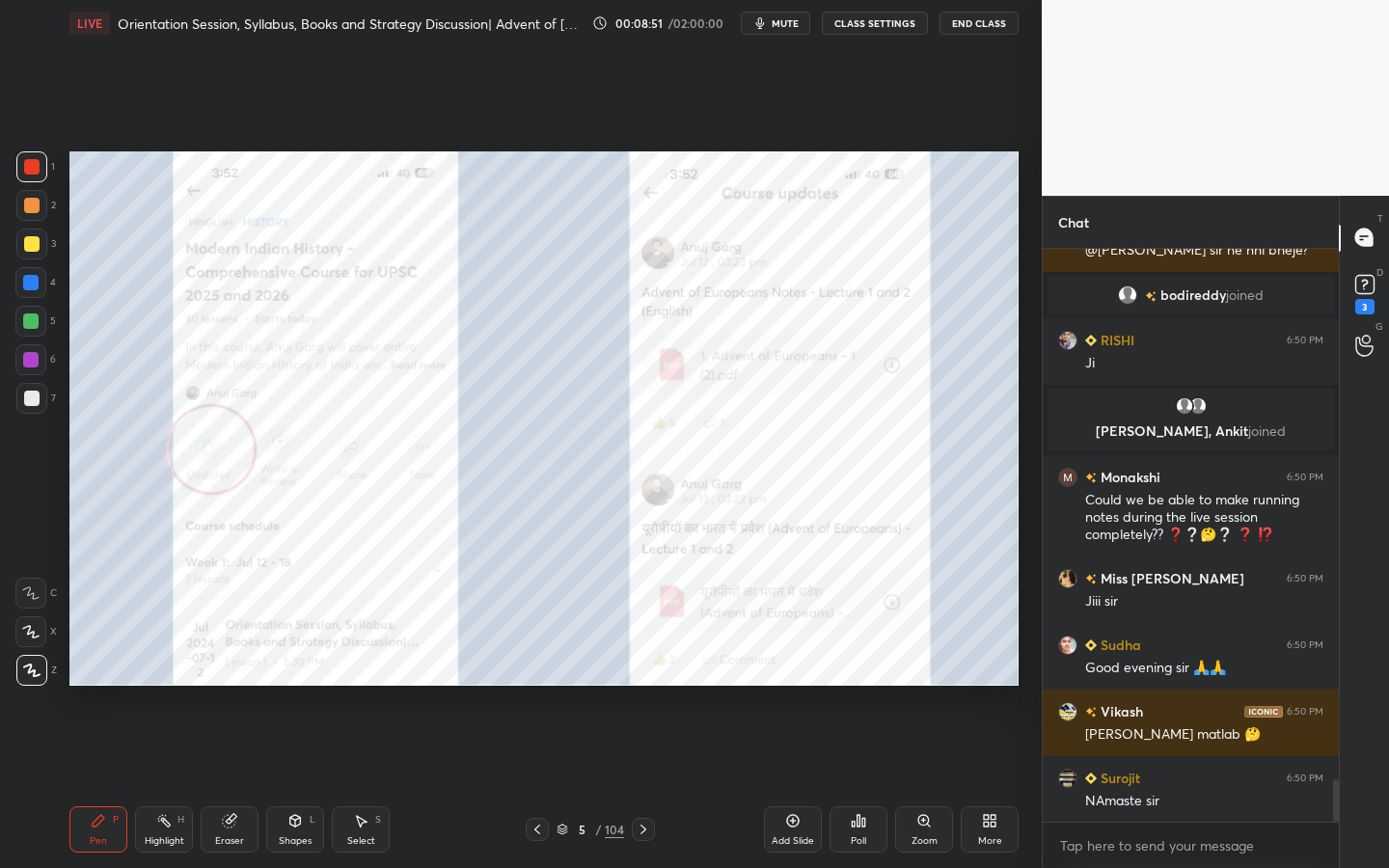 click on "Eraser" at bounding box center [230, 841] 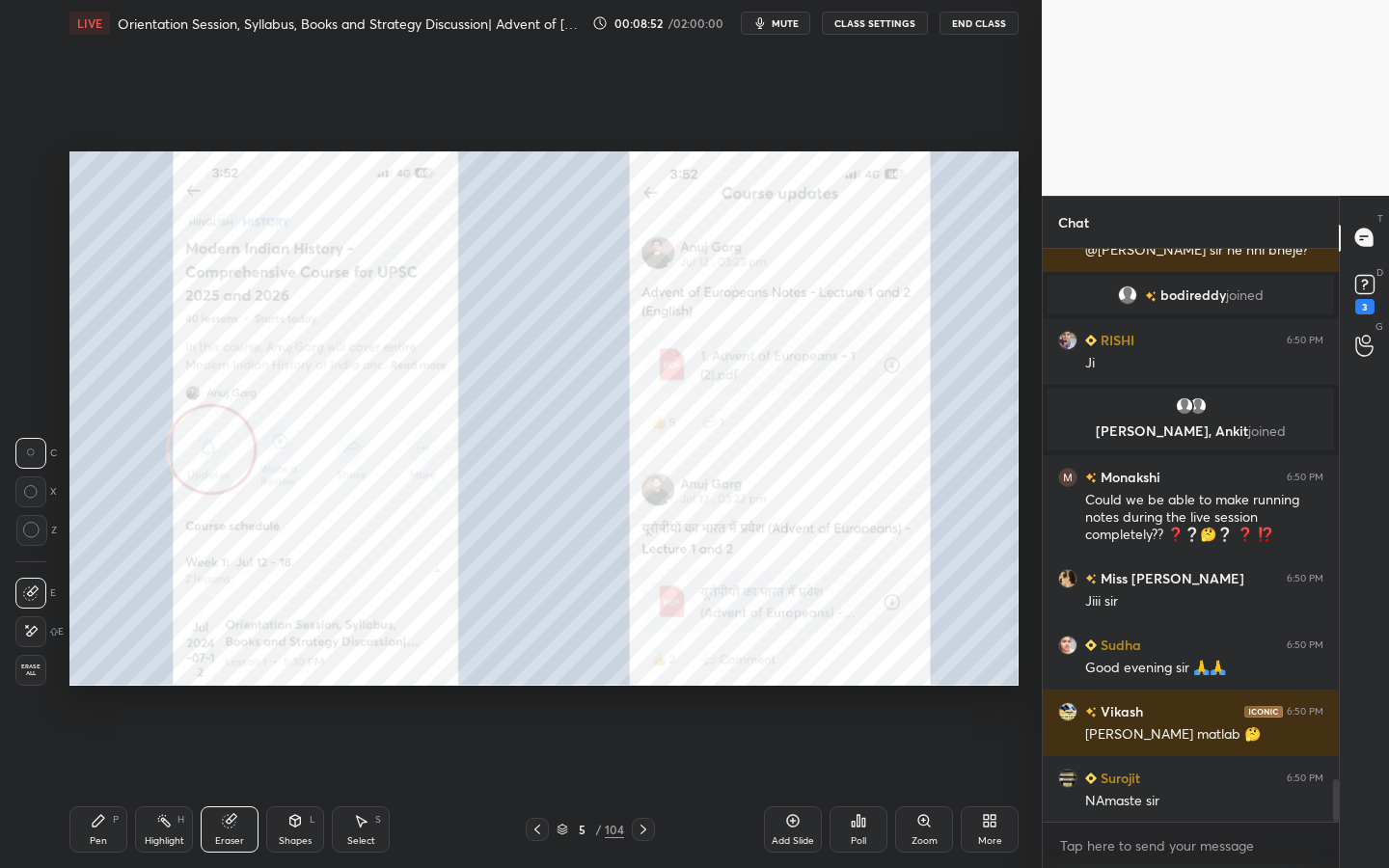 click on "Erase all" at bounding box center (31, 670) 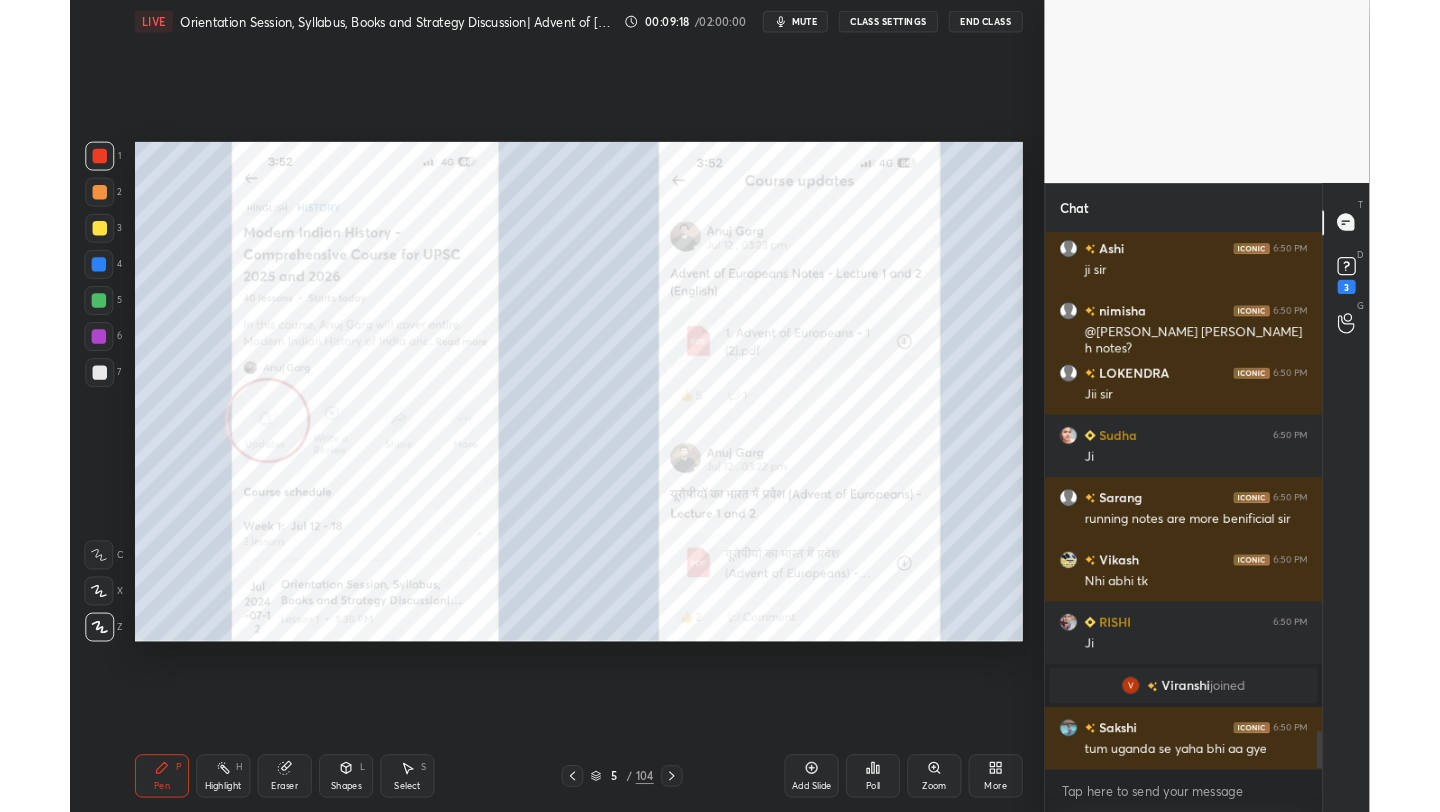 scroll, scrollTop: 7950, scrollLeft: 0, axis: vertical 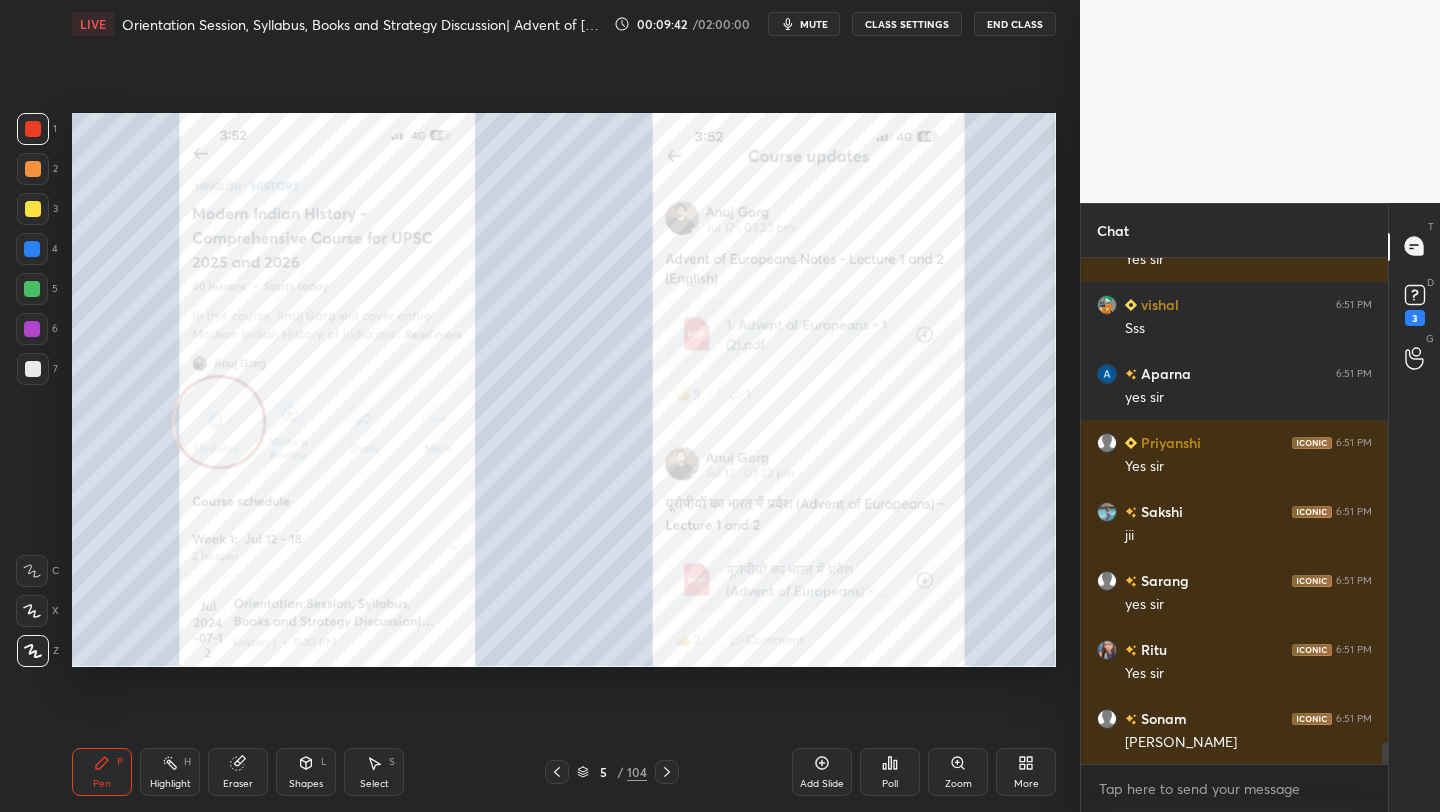 click 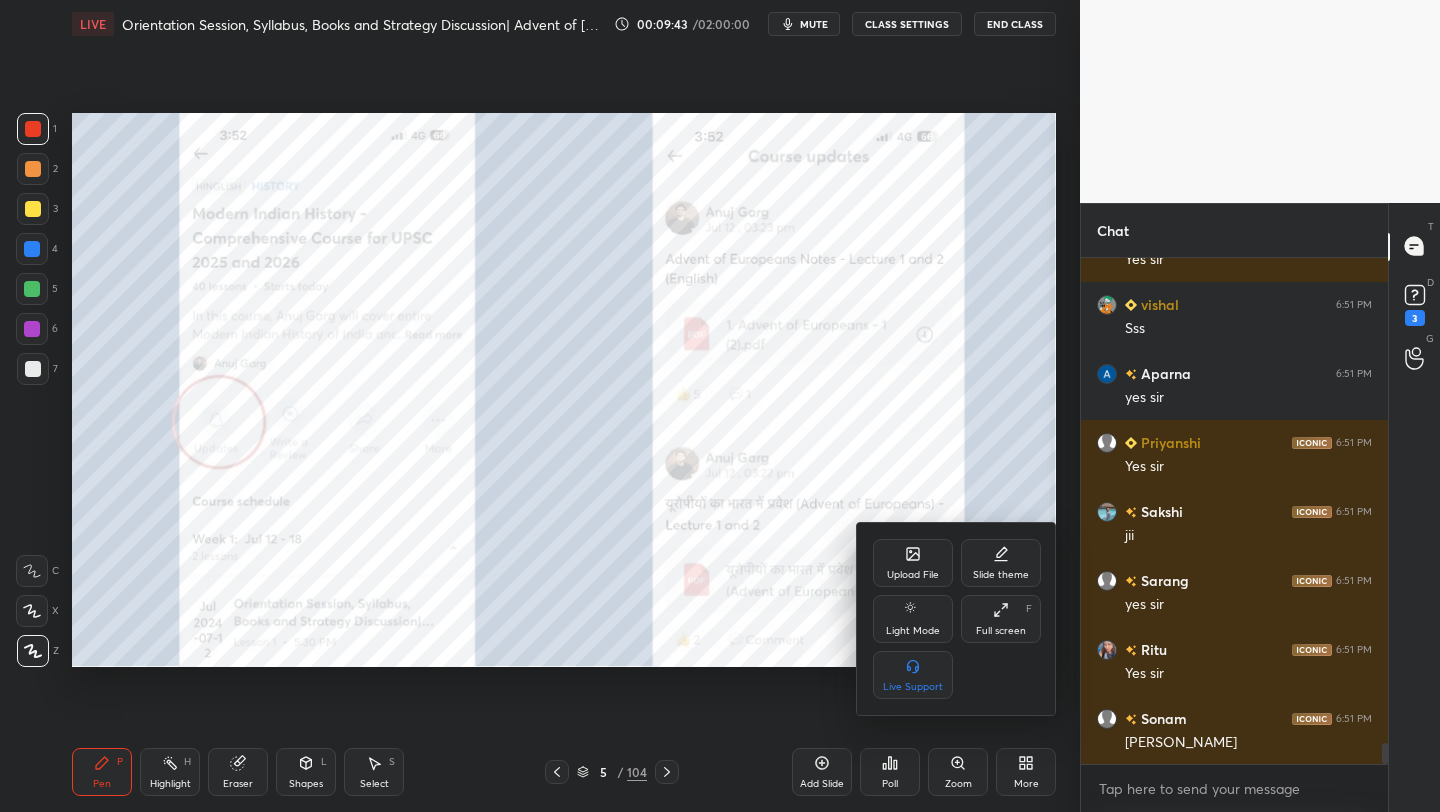 scroll, scrollTop: 11437, scrollLeft: 0, axis: vertical 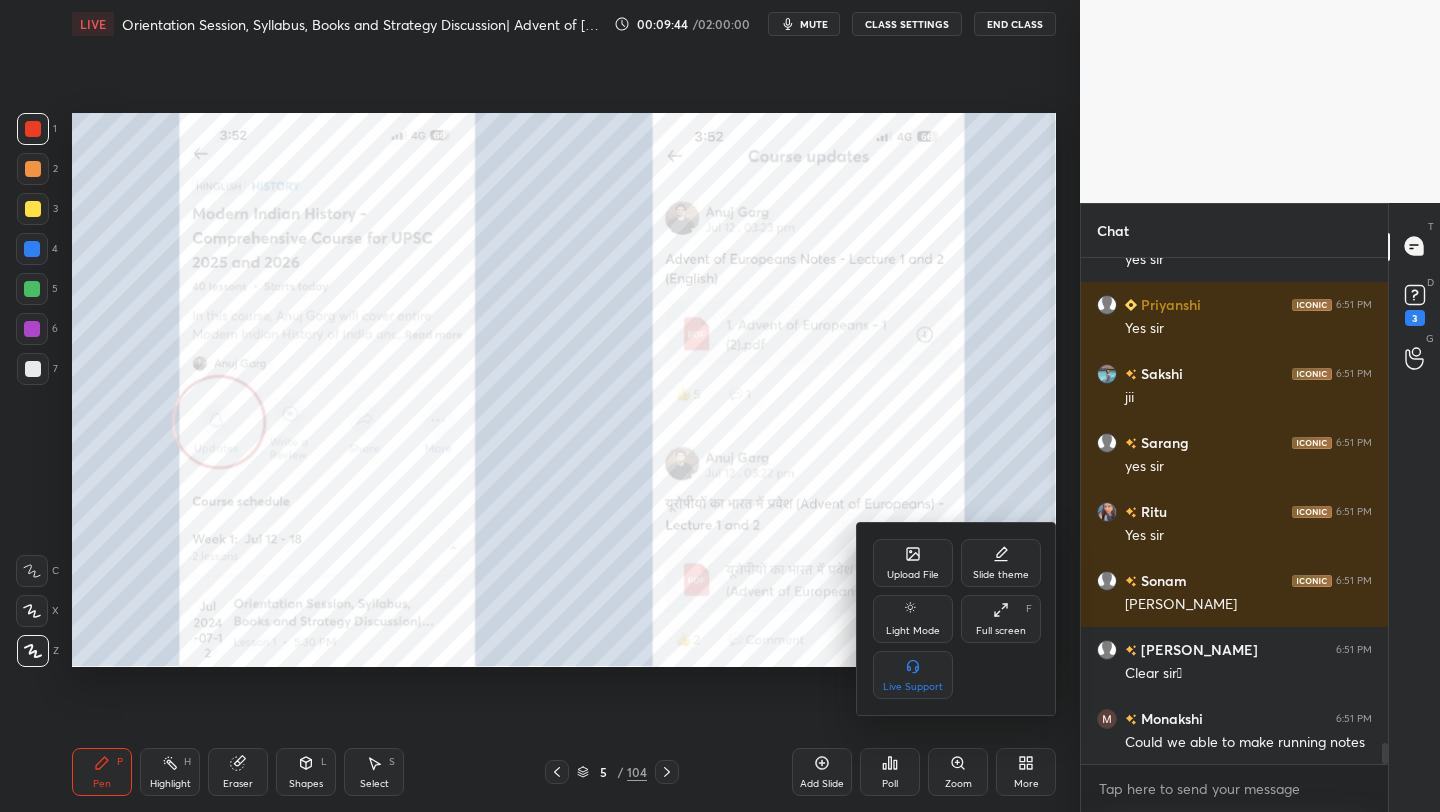 click at bounding box center (720, 406) 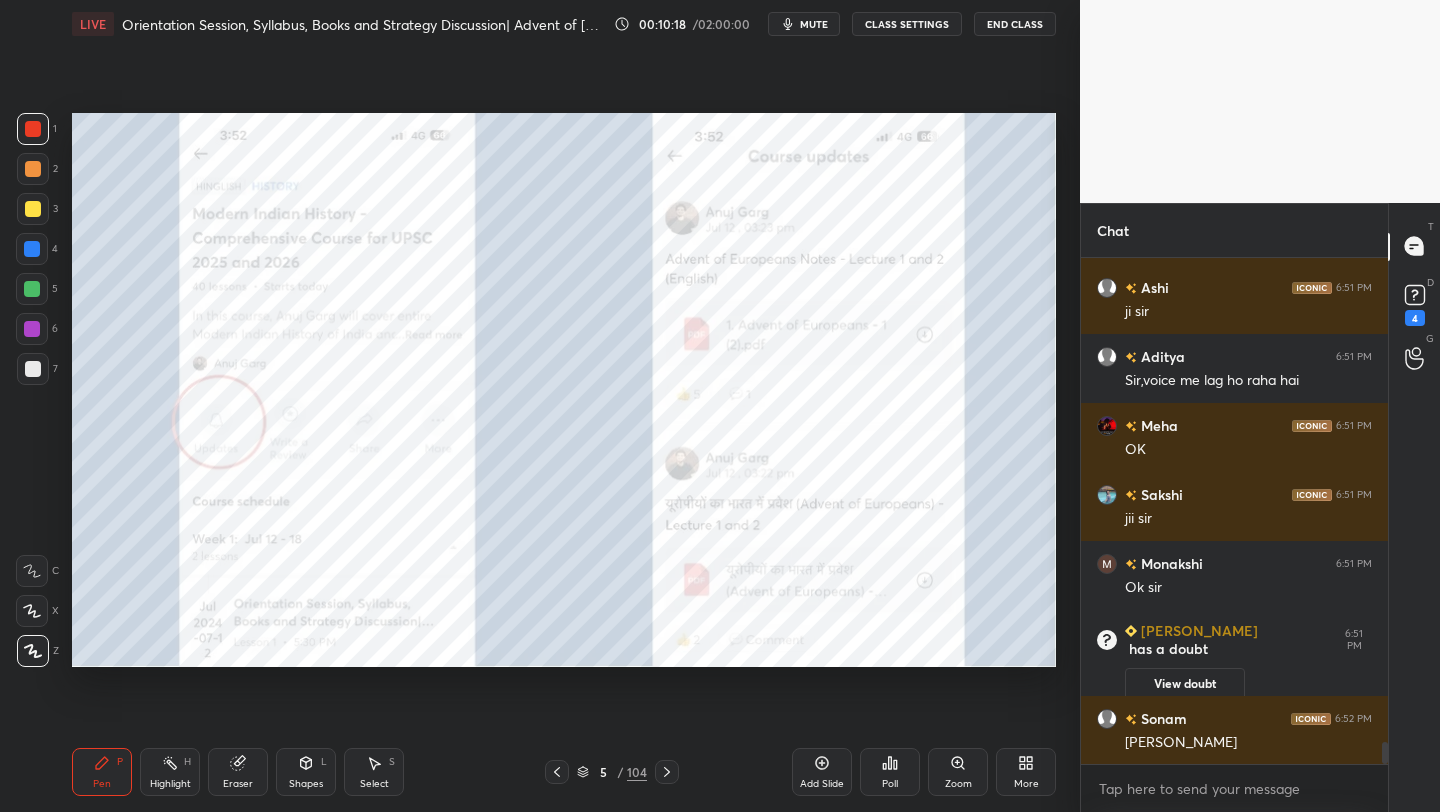 scroll, scrollTop: 11411, scrollLeft: 0, axis: vertical 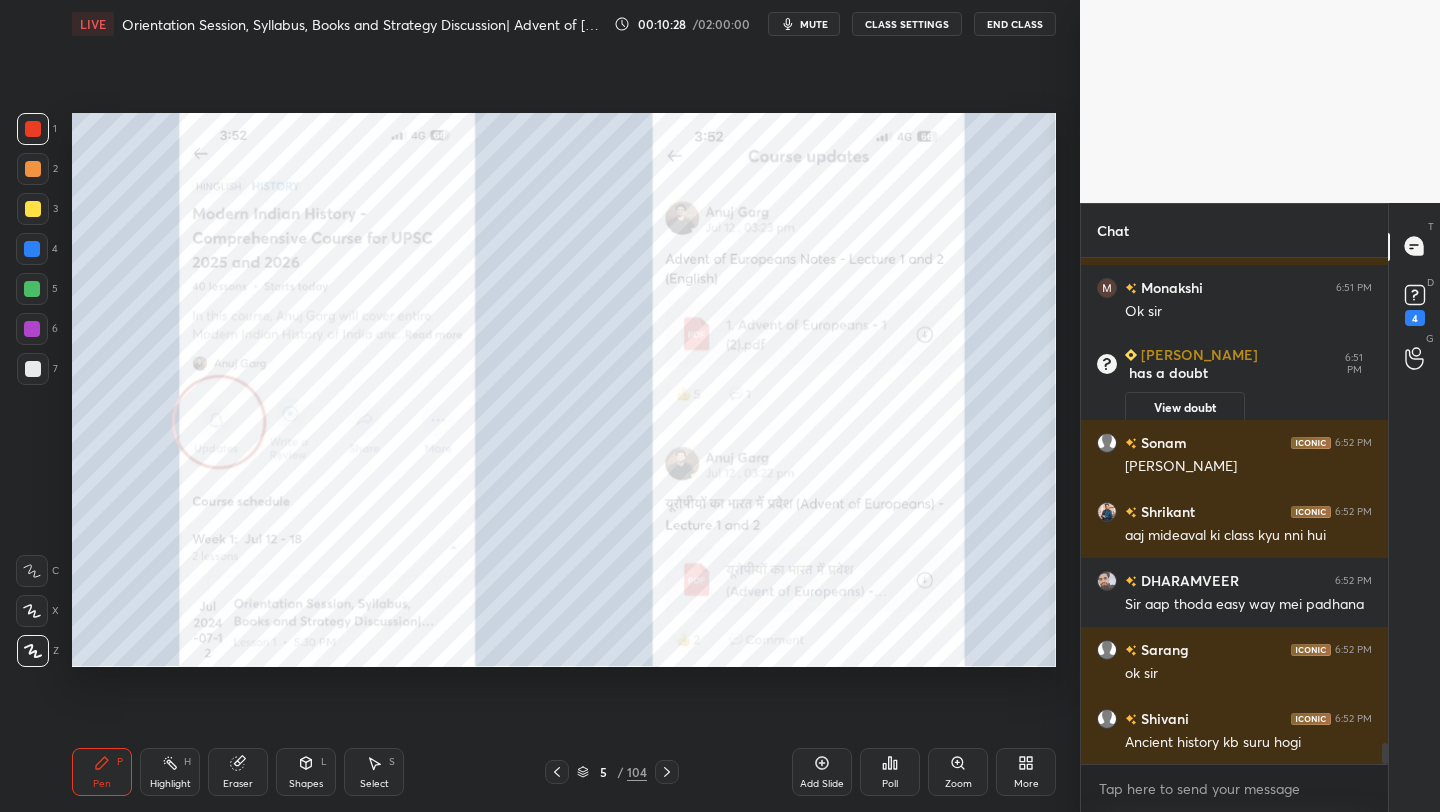 click on "More" at bounding box center [1026, 772] 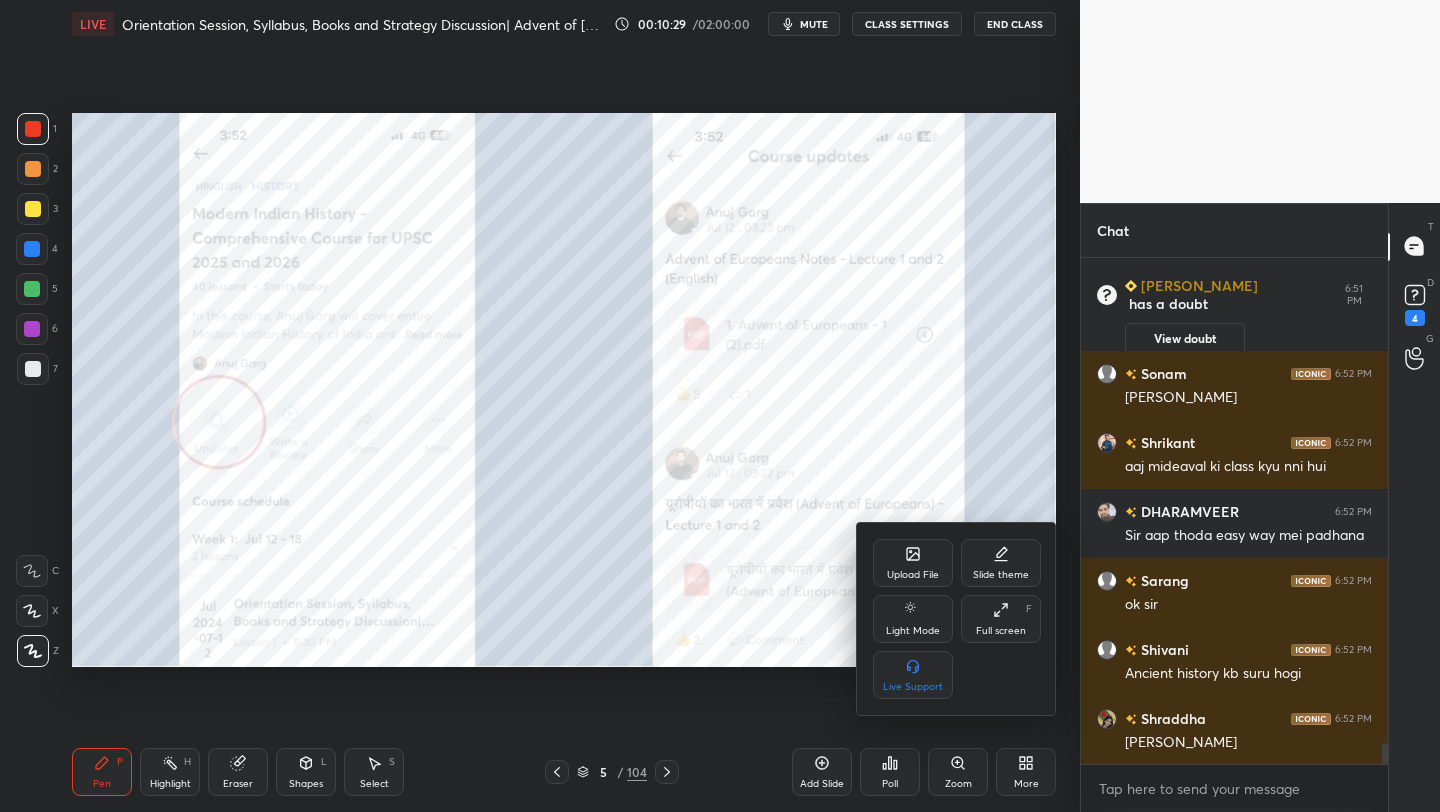 click on "Upload File" at bounding box center (913, 563) 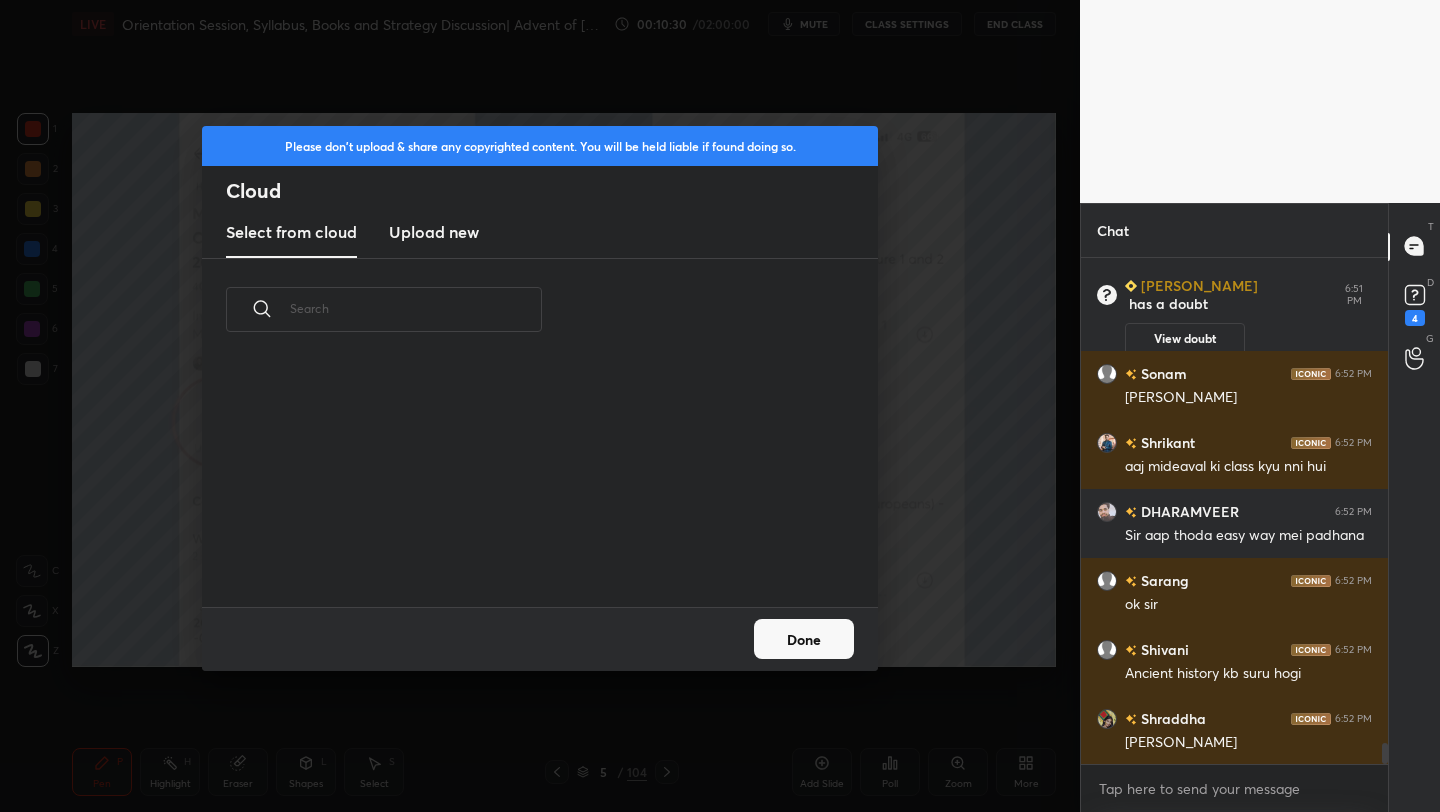 scroll, scrollTop: 11894, scrollLeft: 0, axis: vertical 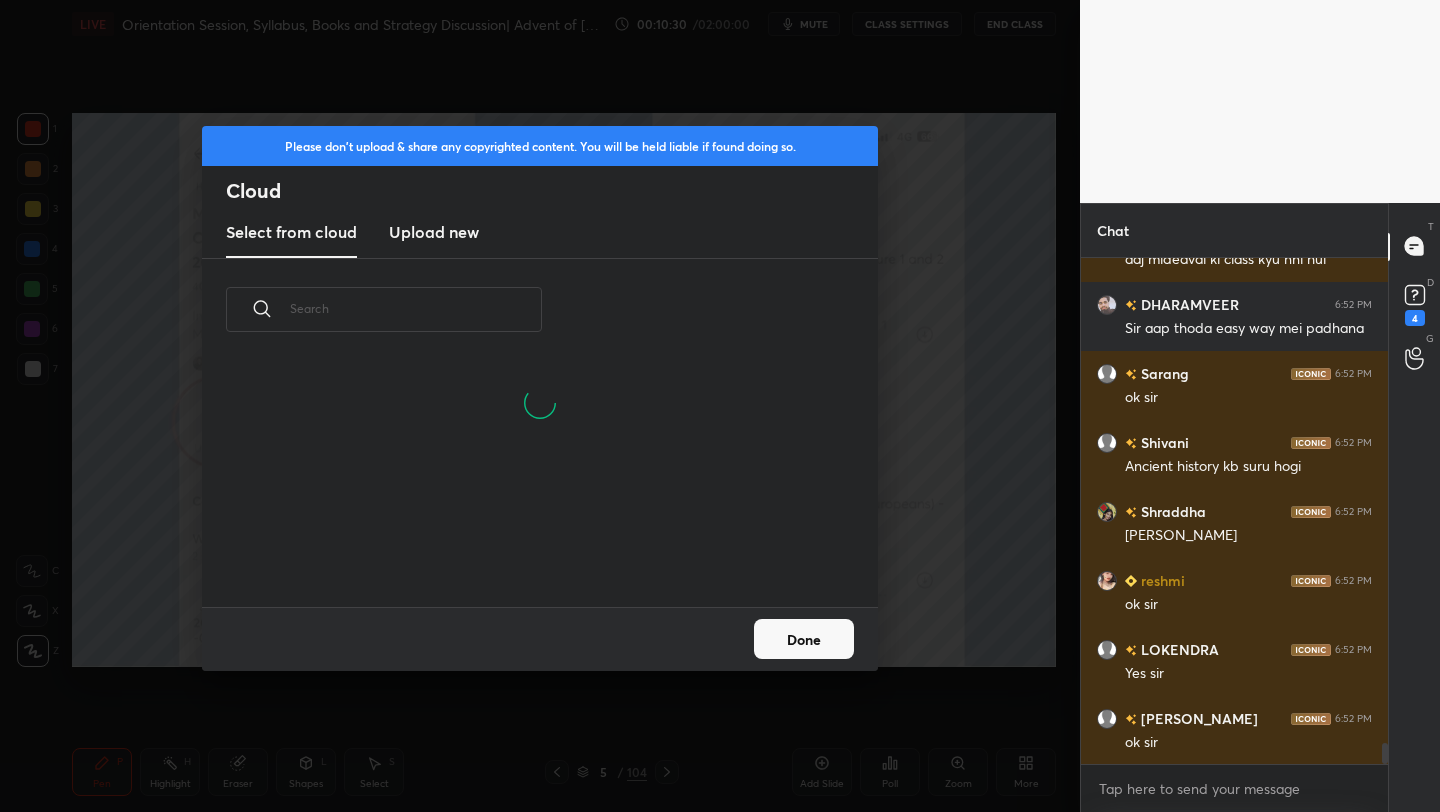 click on "Upload new" at bounding box center (434, 232) 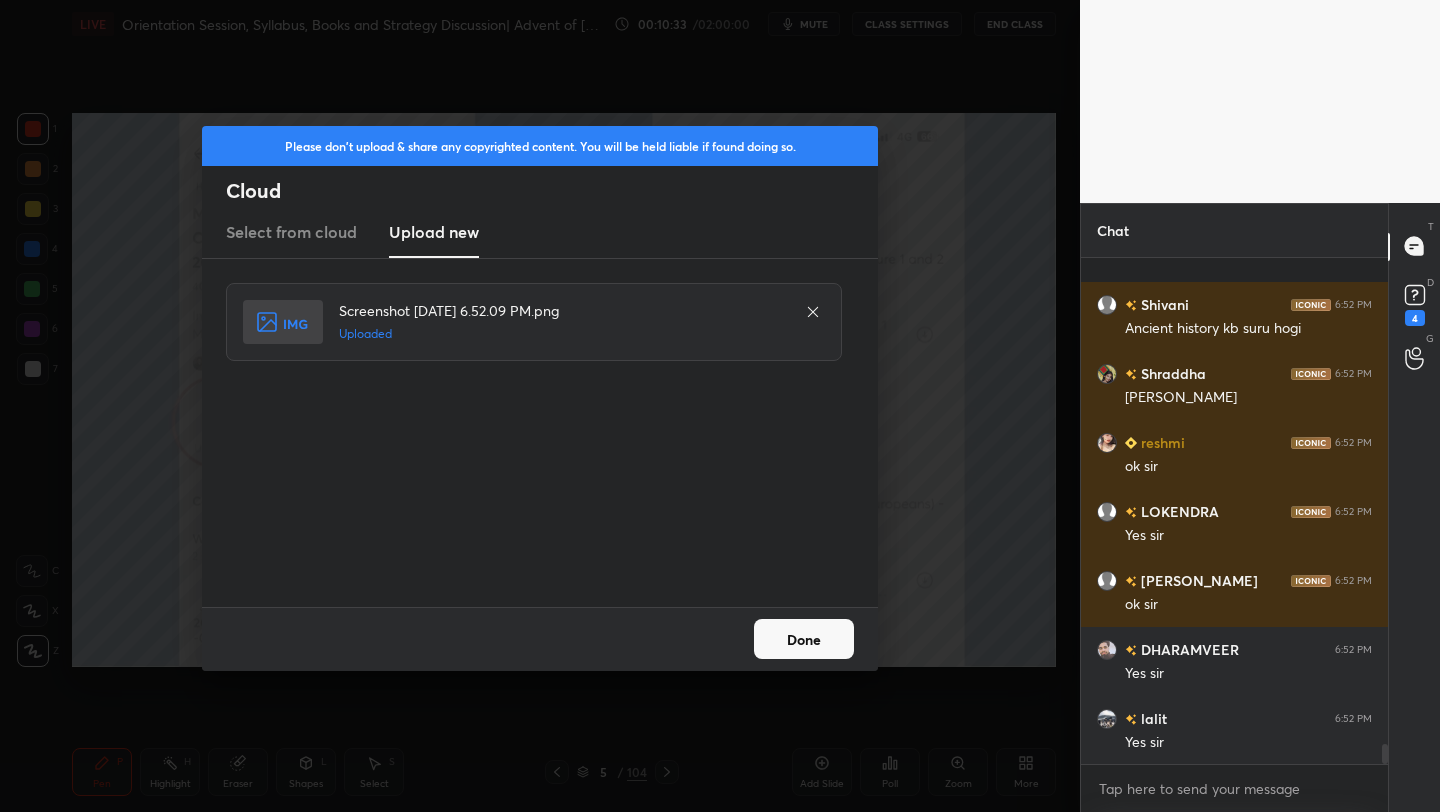 scroll, scrollTop: 12170, scrollLeft: 0, axis: vertical 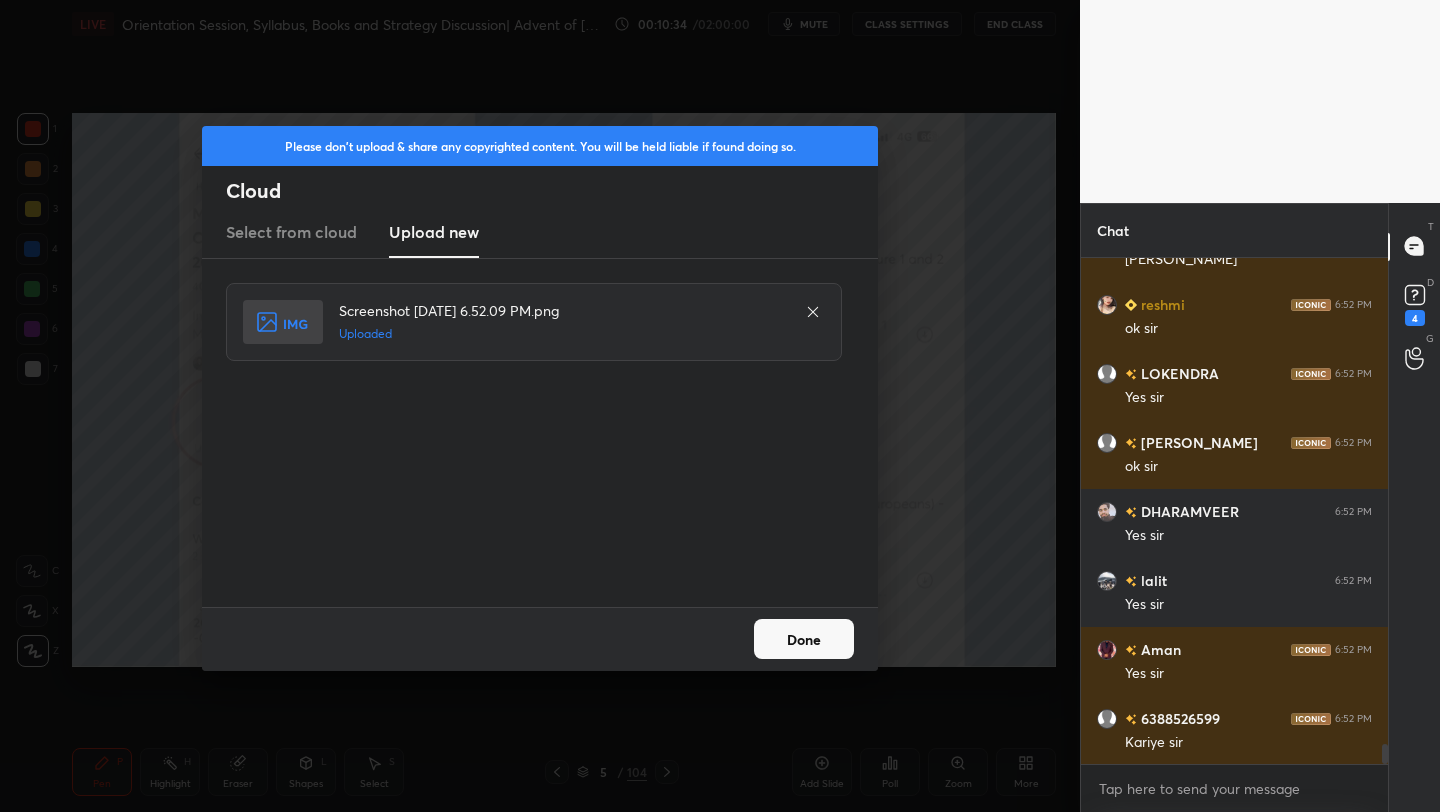 click on "Done" at bounding box center (804, 639) 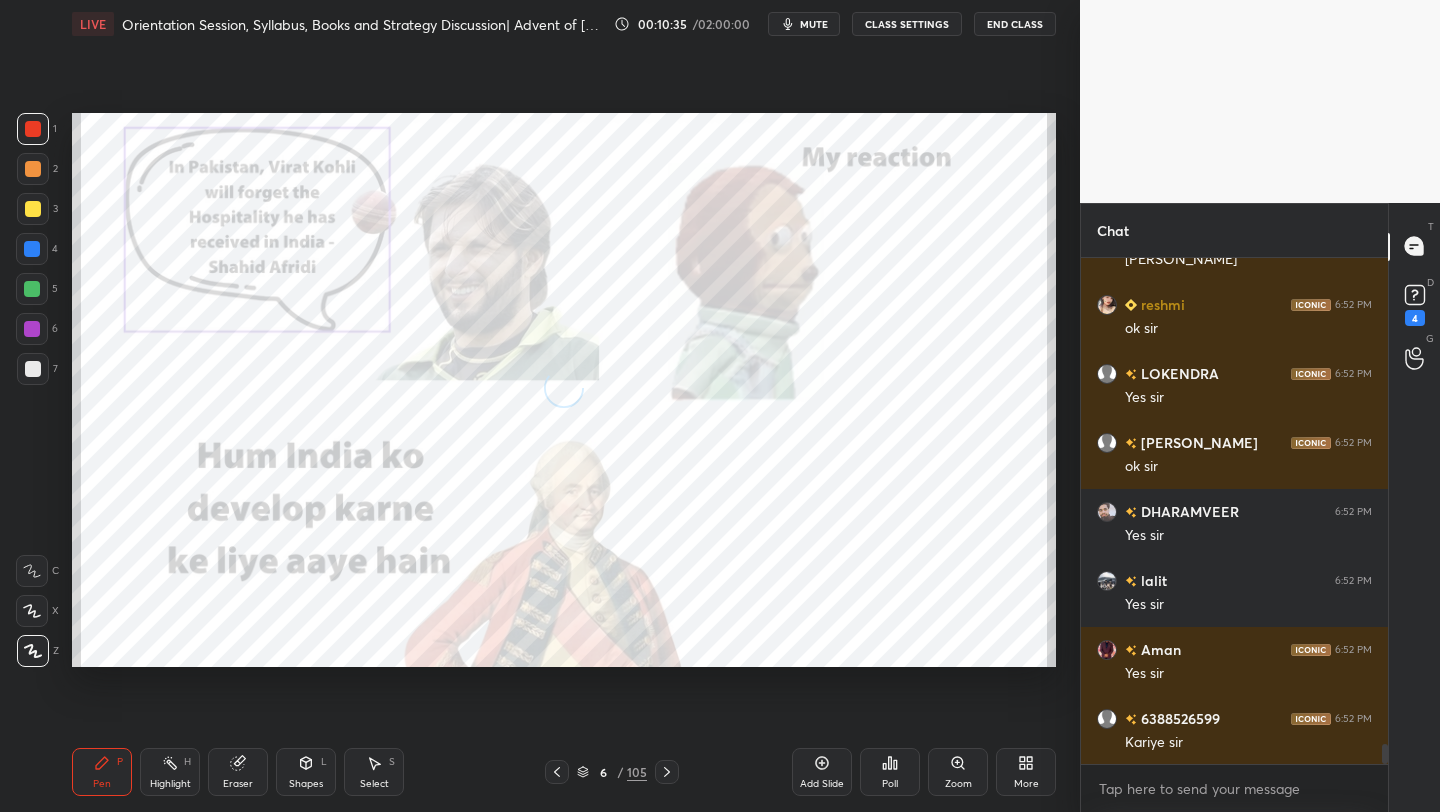 click on "More" at bounding box center (1026, 784) 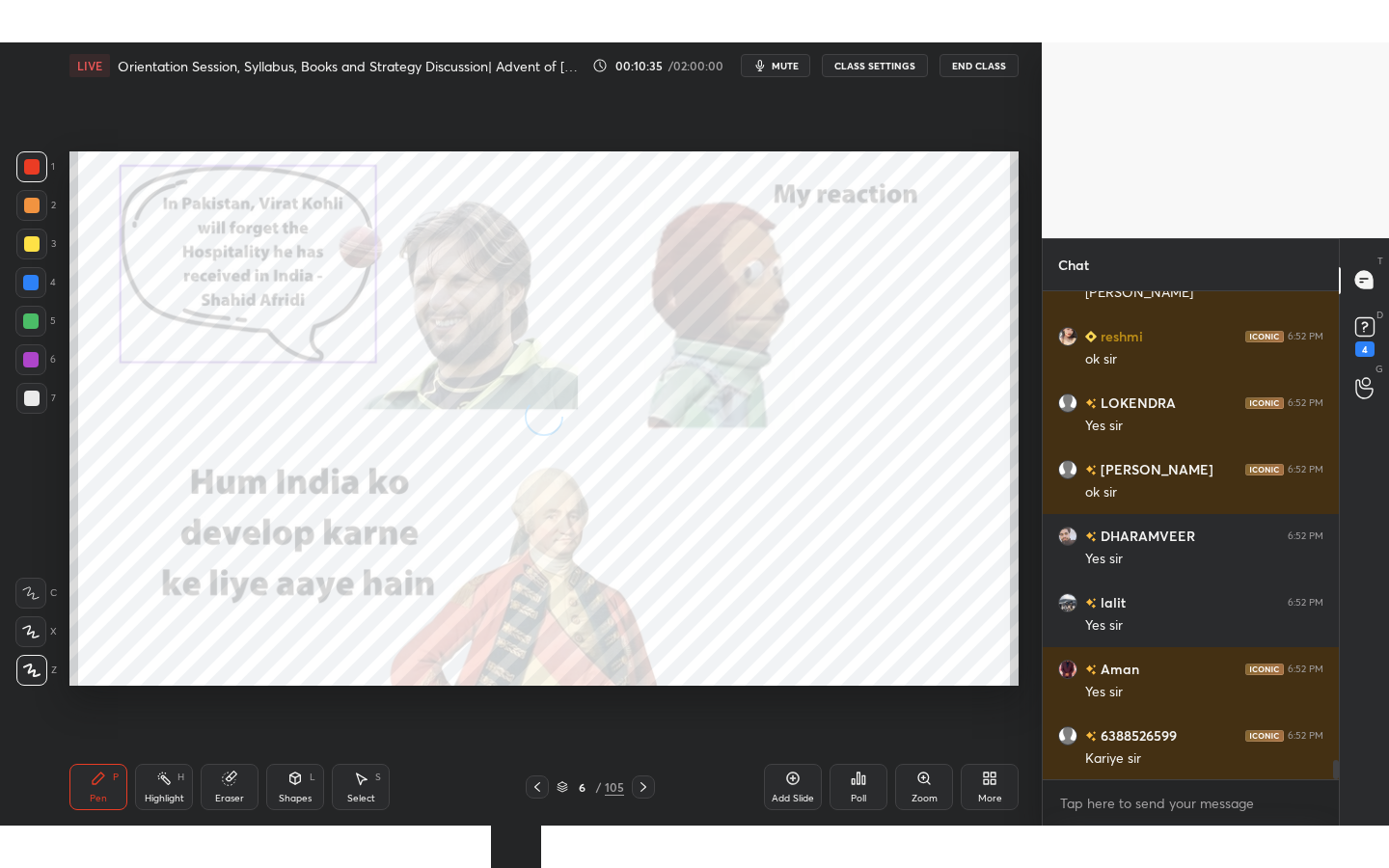 scroll, scrollTop: 11804, scrollLeft: 0, axis: vertical 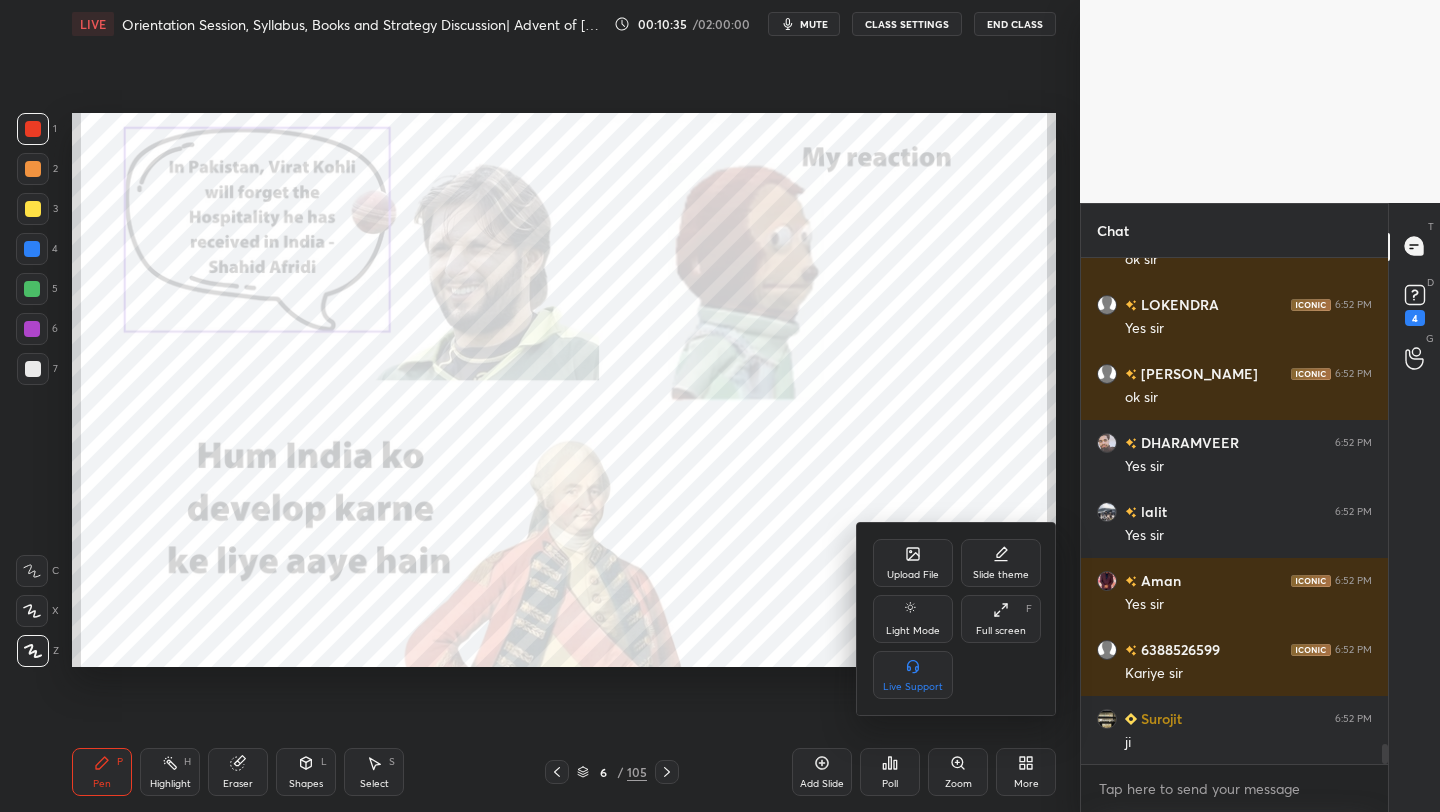 click on "Full screen F" at bounding box center (1001, 619) 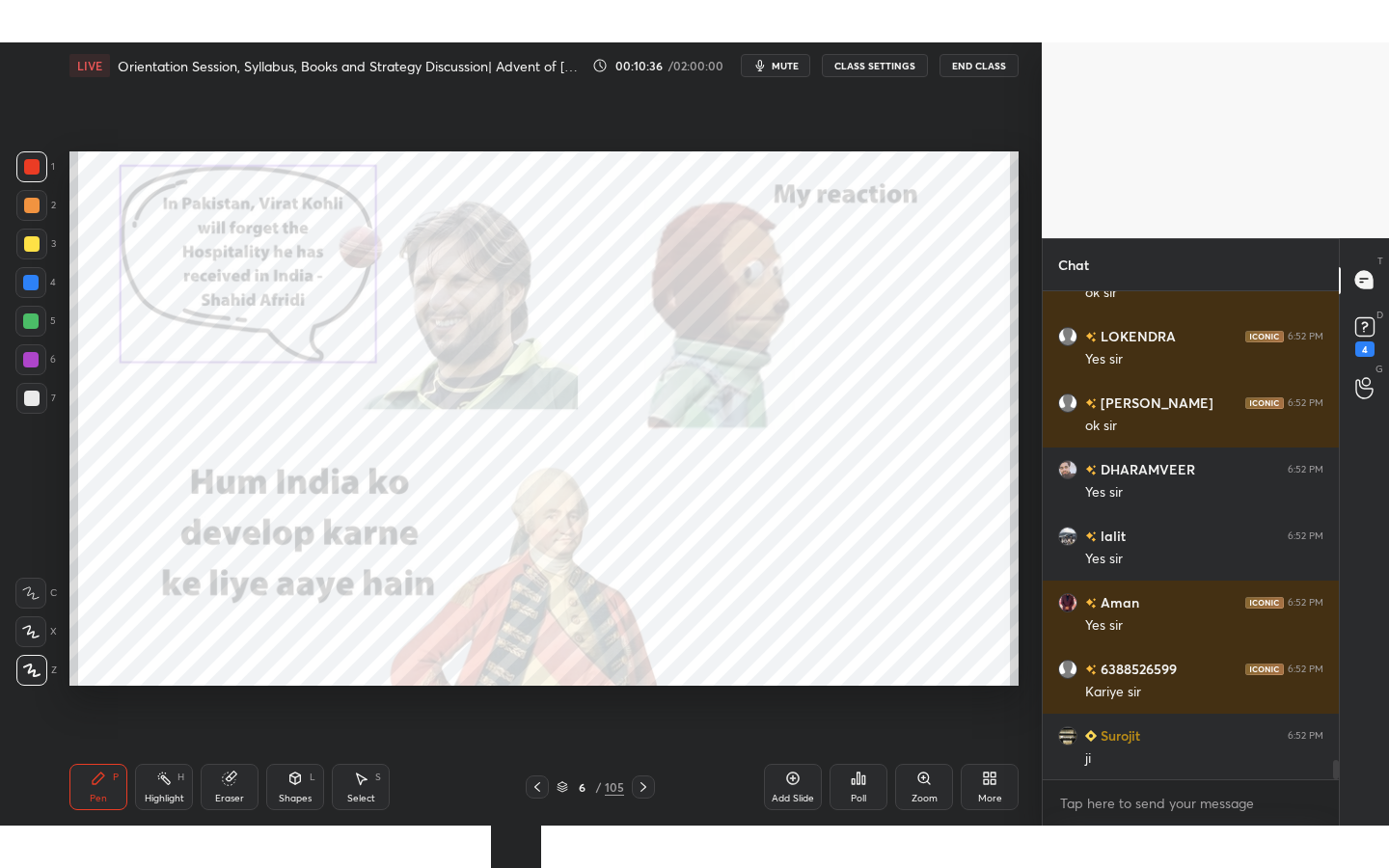 scroll, scrollTop: 95700, scrollLeft: 95494, axis: both 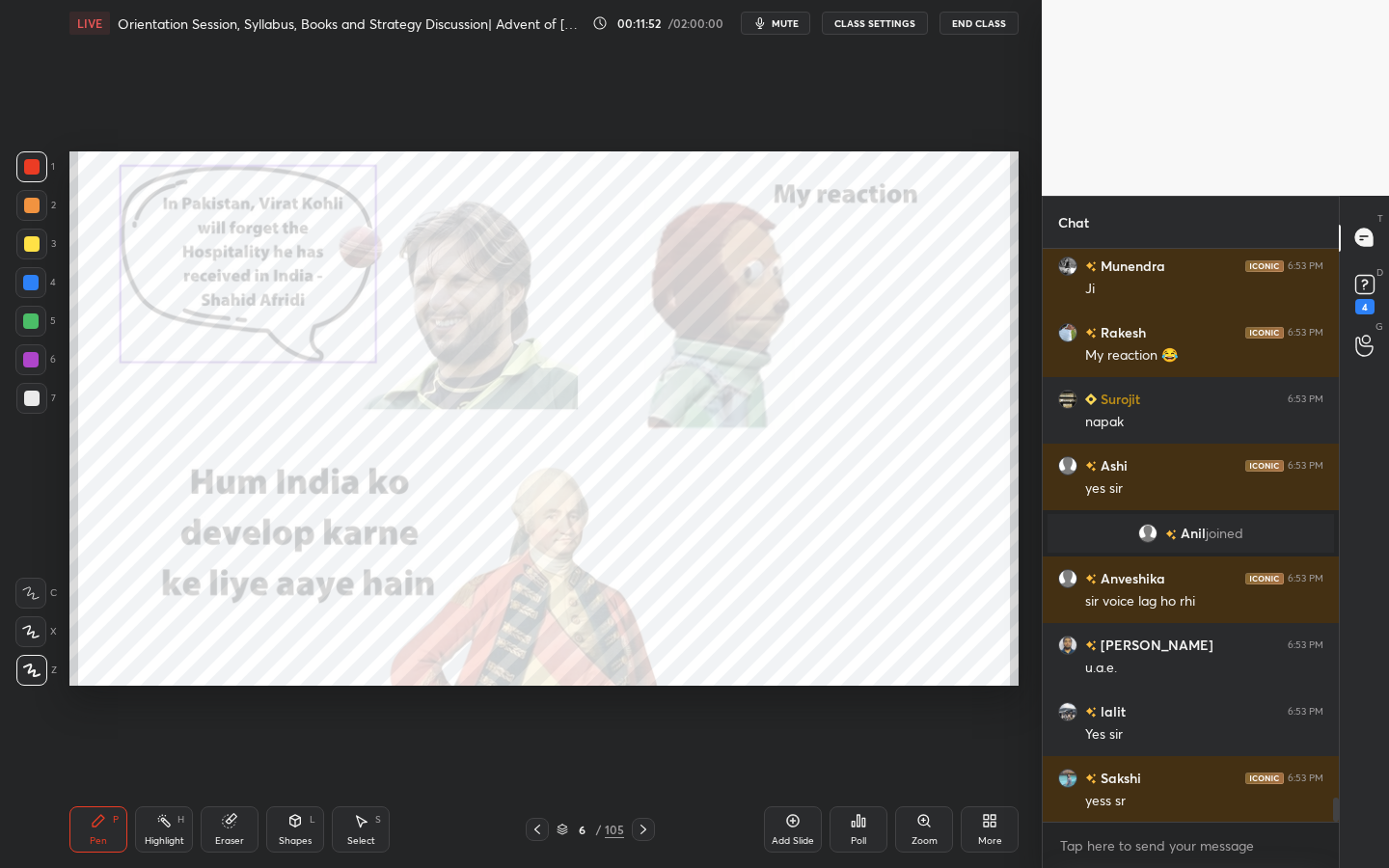 click on "Eraser" at bounding box center [230, 829] 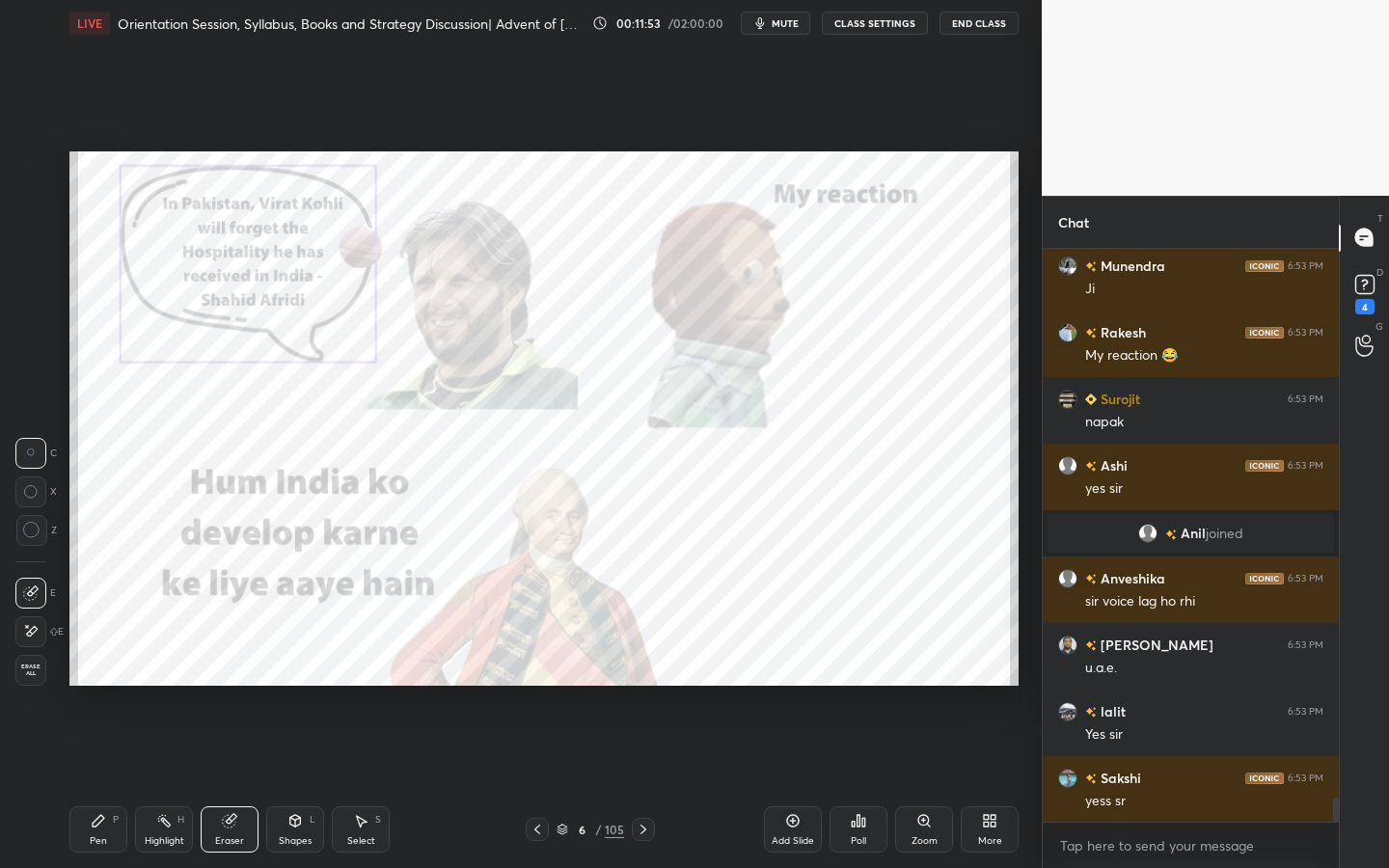click on "Erase all" at bounding box center [31, 670] 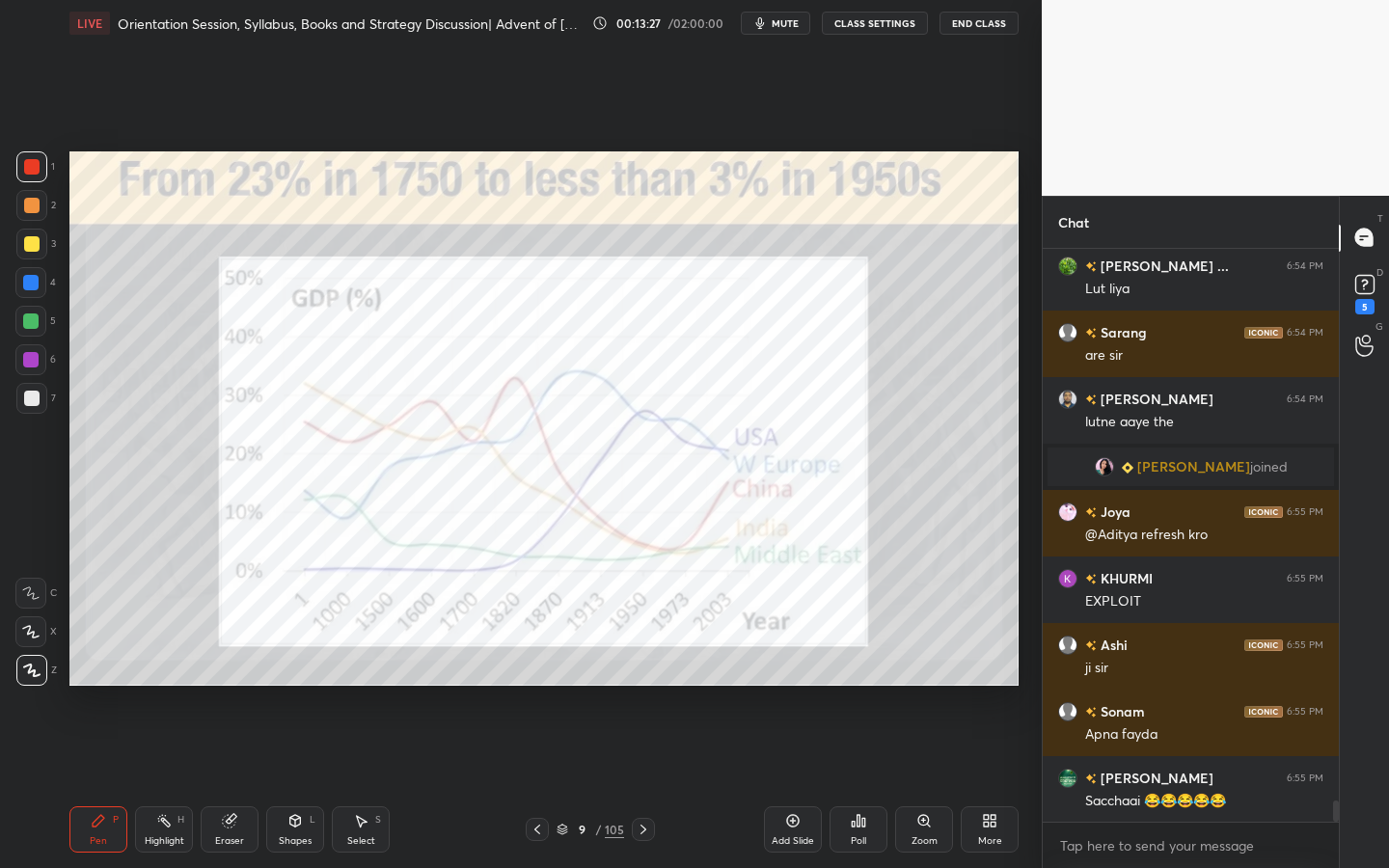 scroll, scrollTop: 14974, scrollLeft: 0, axis: vertical 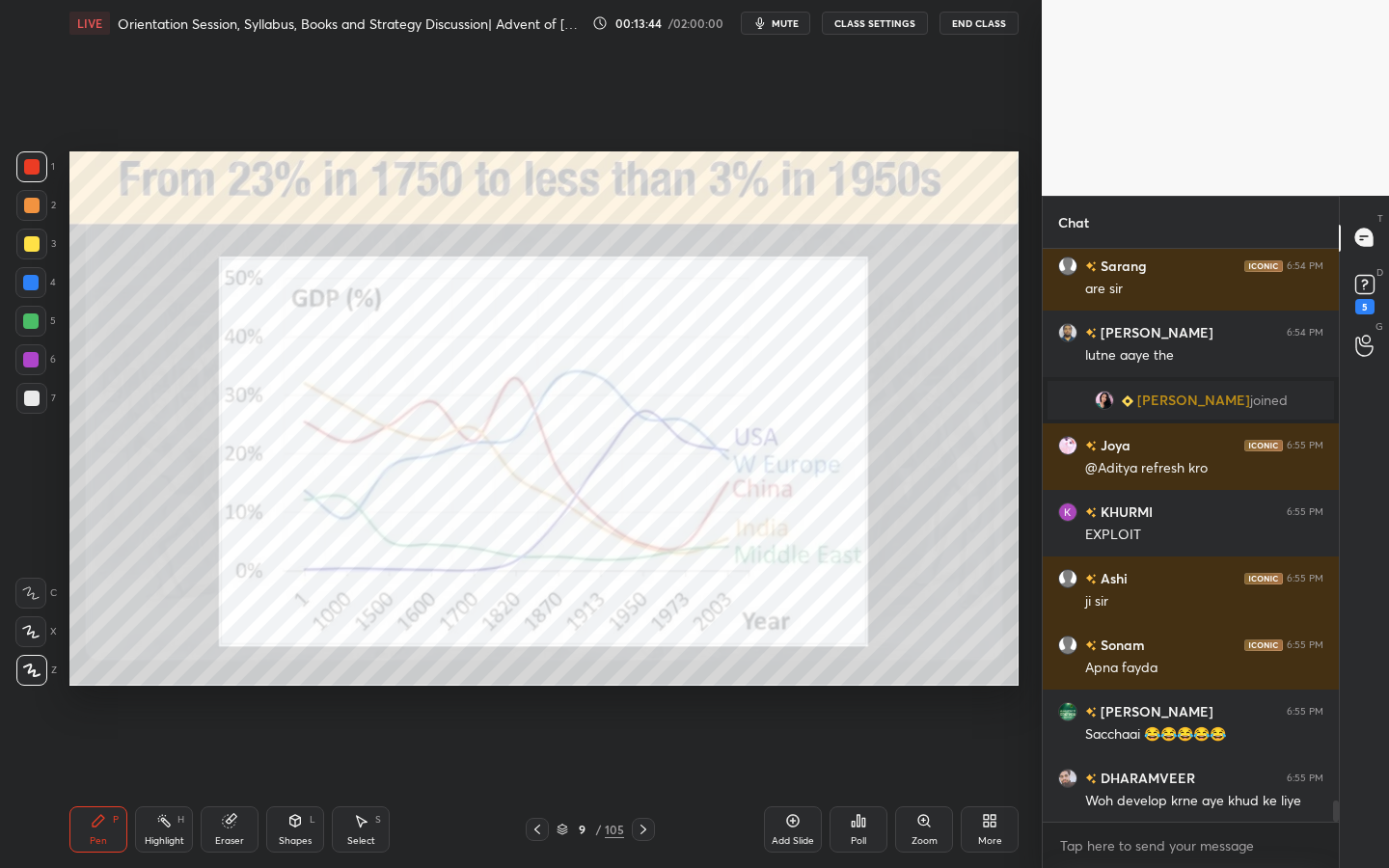 click on "Eraser" at bounding box center [230, 841] 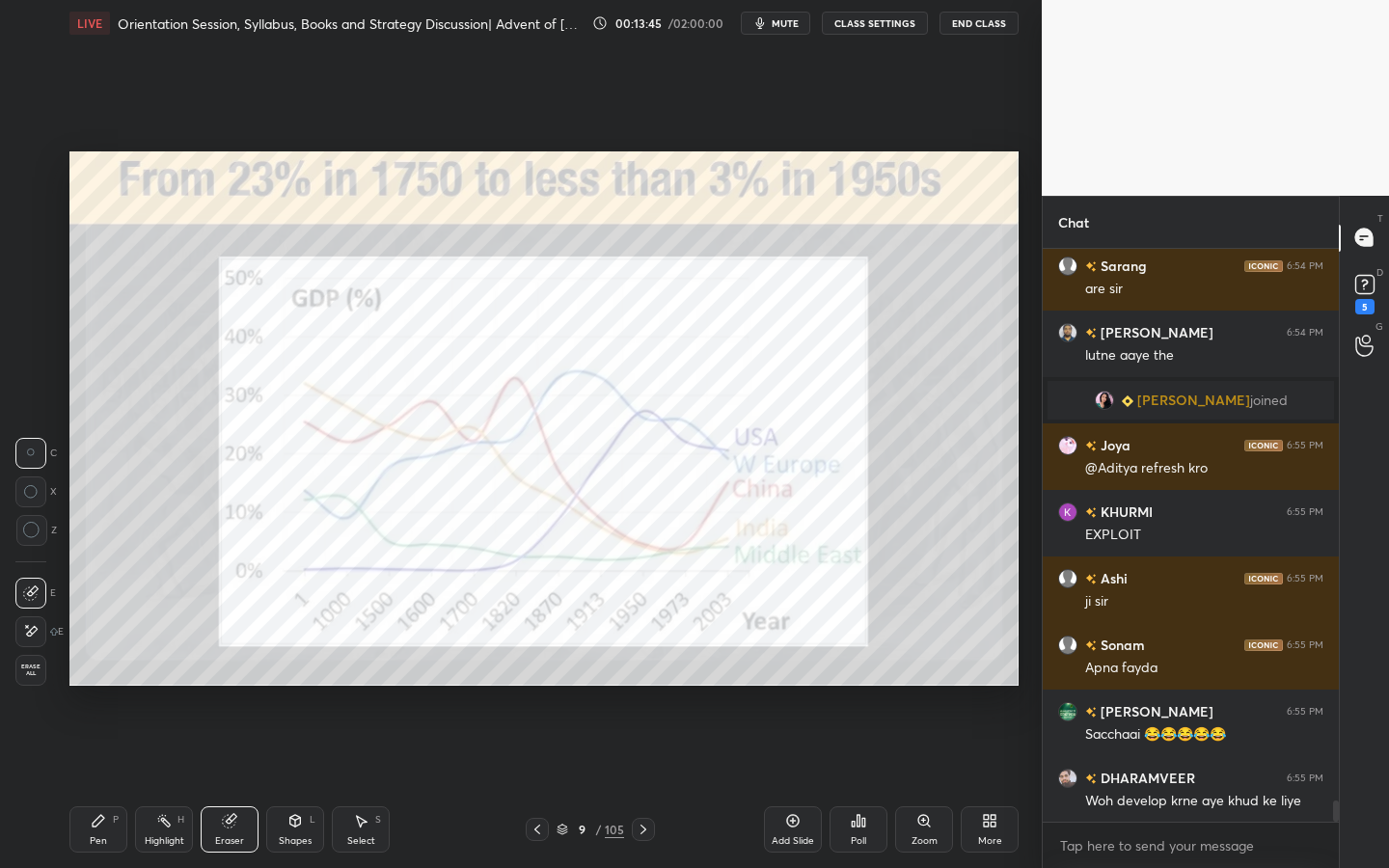 drag, startPoint x: 33, startPoint y: 661, endPoint x: 55, endPoint y: 665, distance: 22.36068 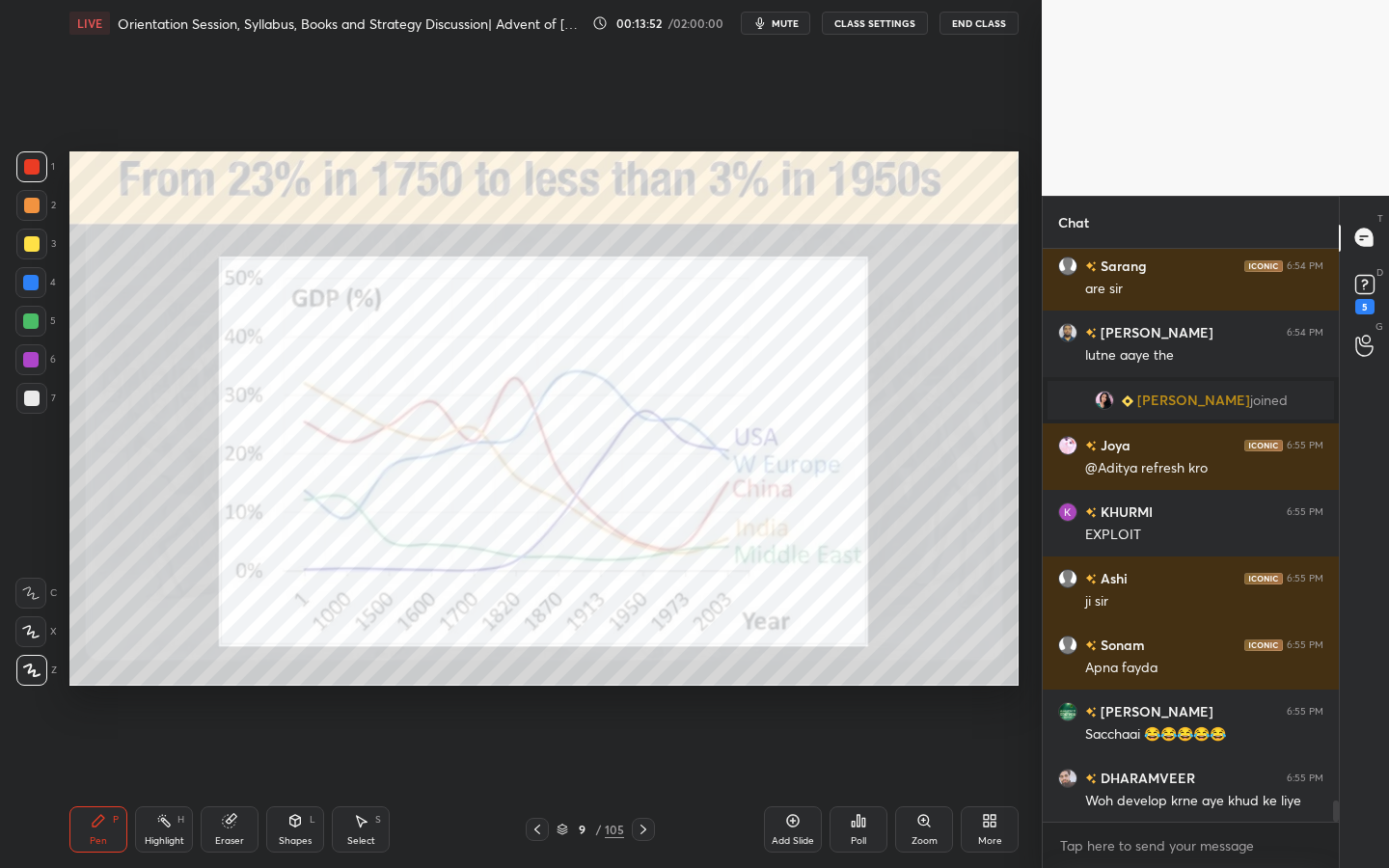 scroll, scrollTop: 528, scrollLeft: 290, axis: both 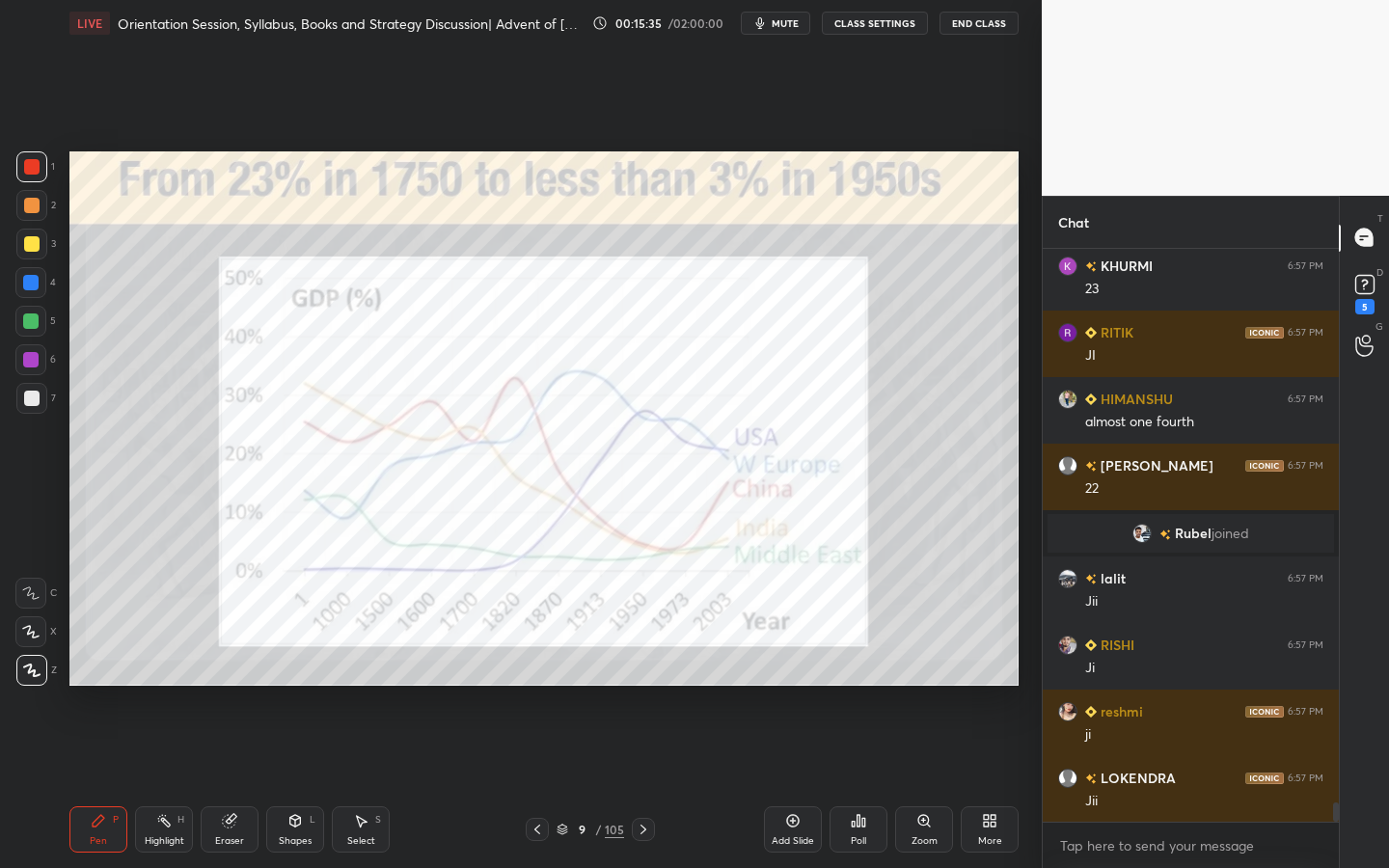 drag, startPoint x: 232, startPoint y: 832, endPoint x: 225, endPoint y: 798, distance: 34.71311 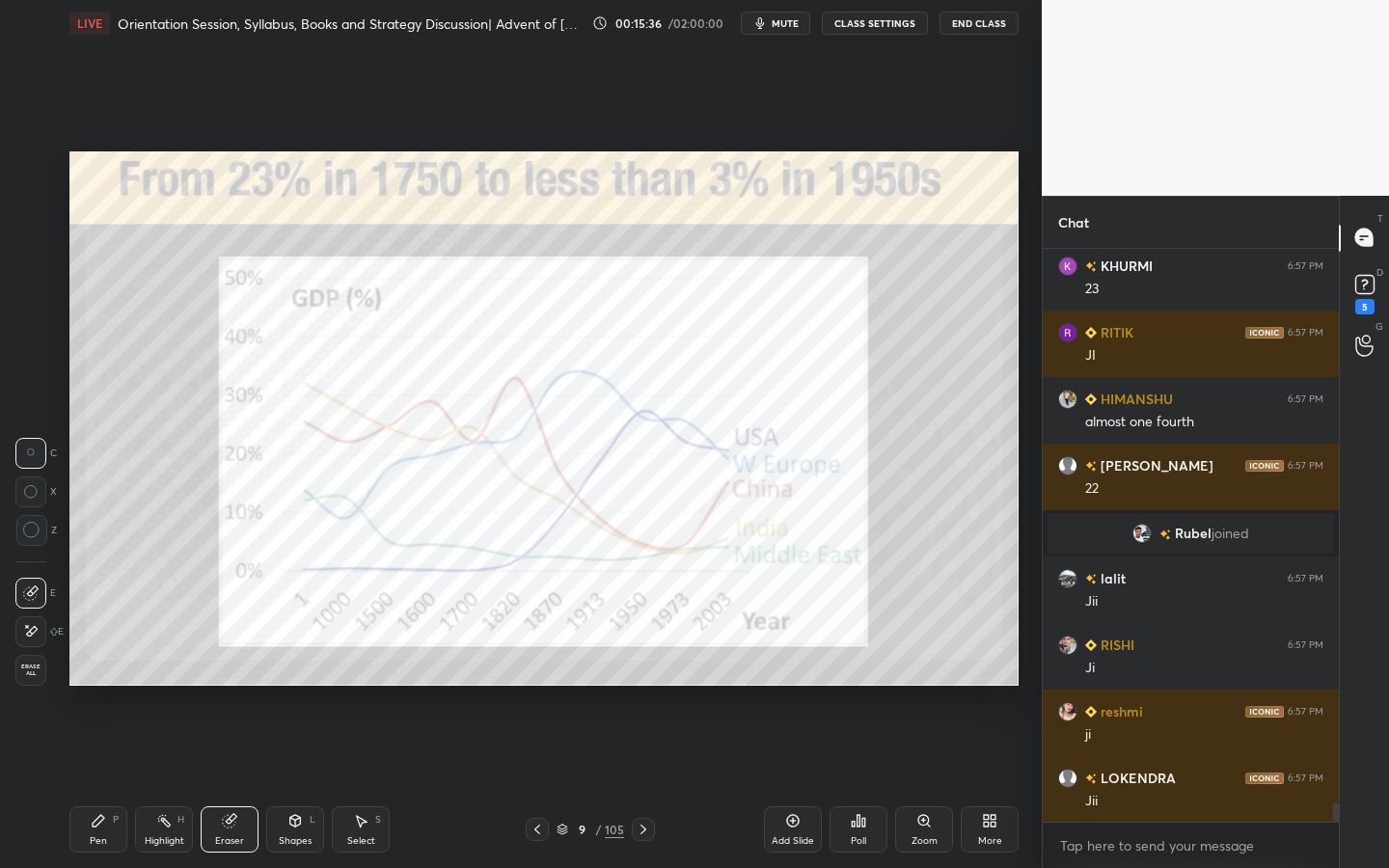 scroll, scrollTop: 16169, scrollLeft: 0, axis: vertical 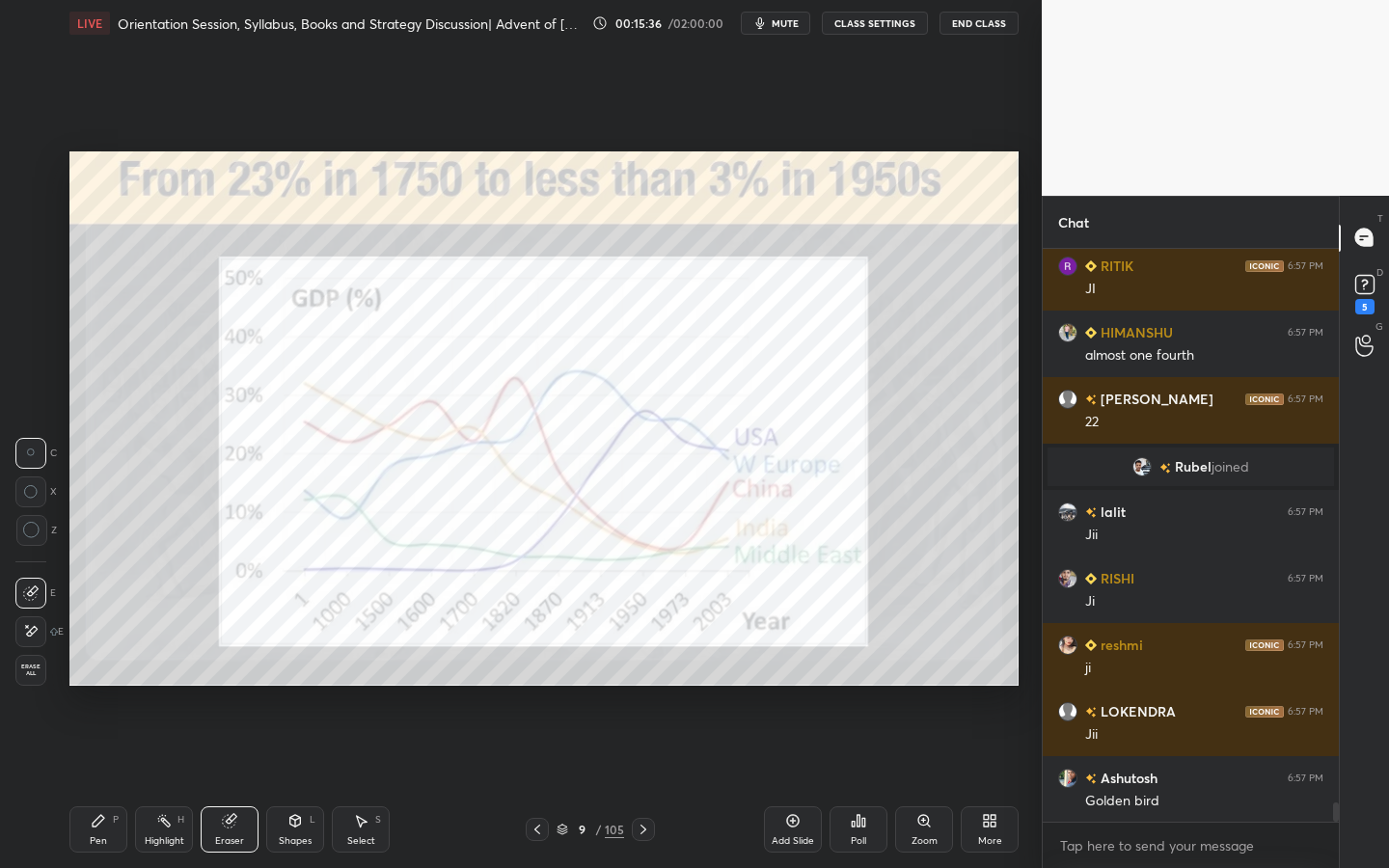 click on "Erase all" at bounding box center [31, 670] 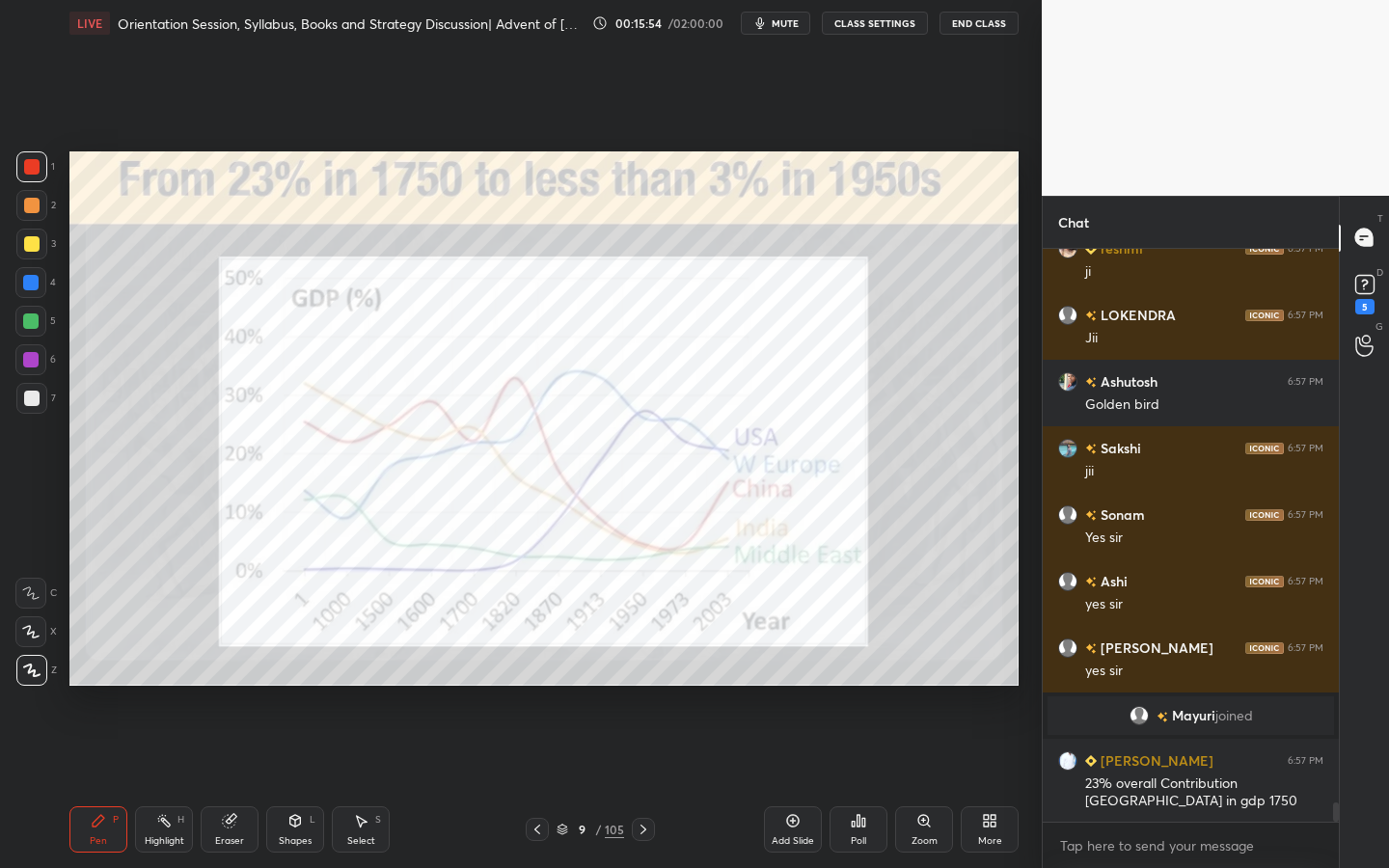 scroll, scrollTop: 16404, scrollLeft: 0, axis: vertical 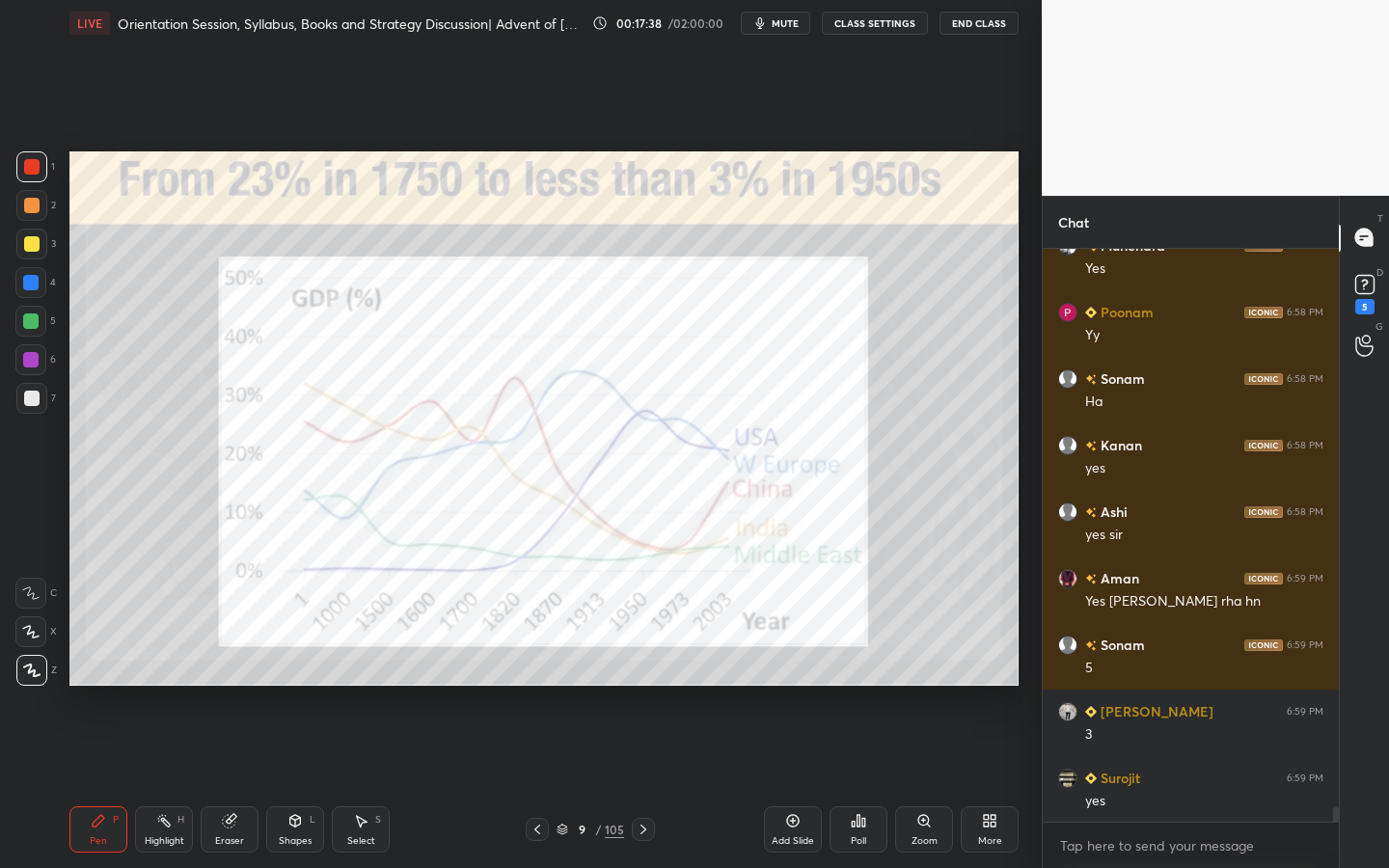 click on "Add Slide" at bounding box center [793, 829] 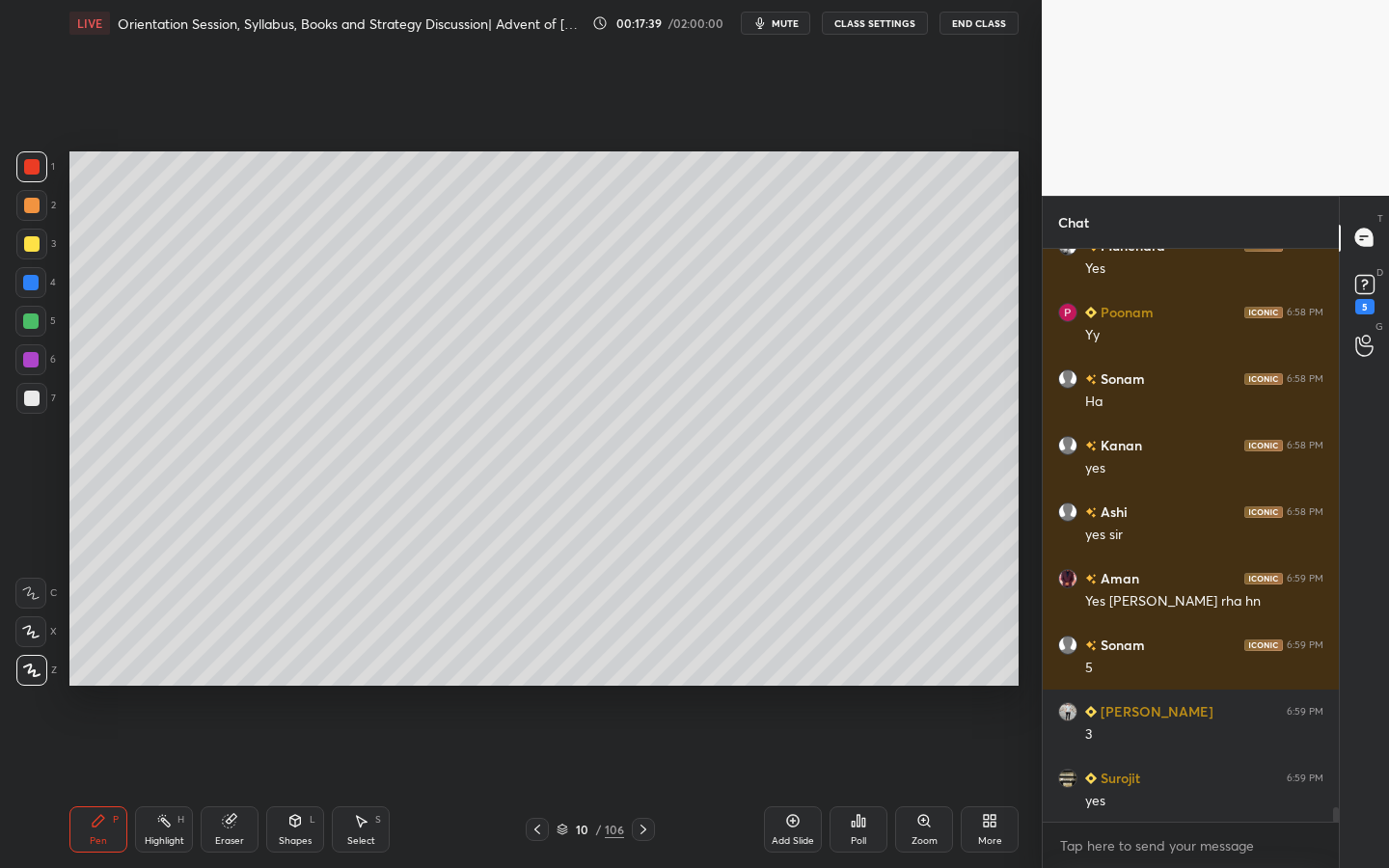 click on "Shapes L" at bounding box center (295, 829) 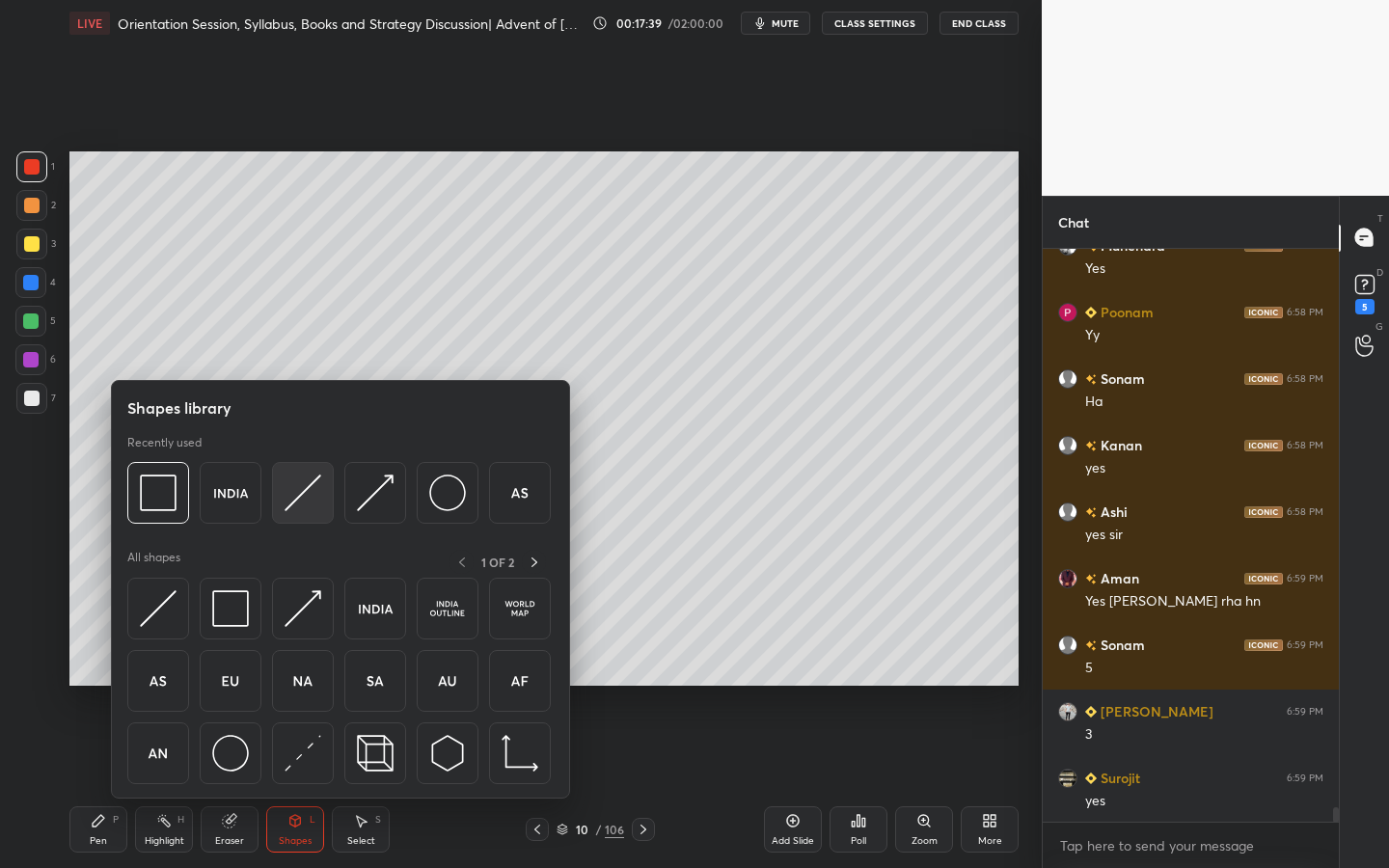 click at bounding box center (303, 493) 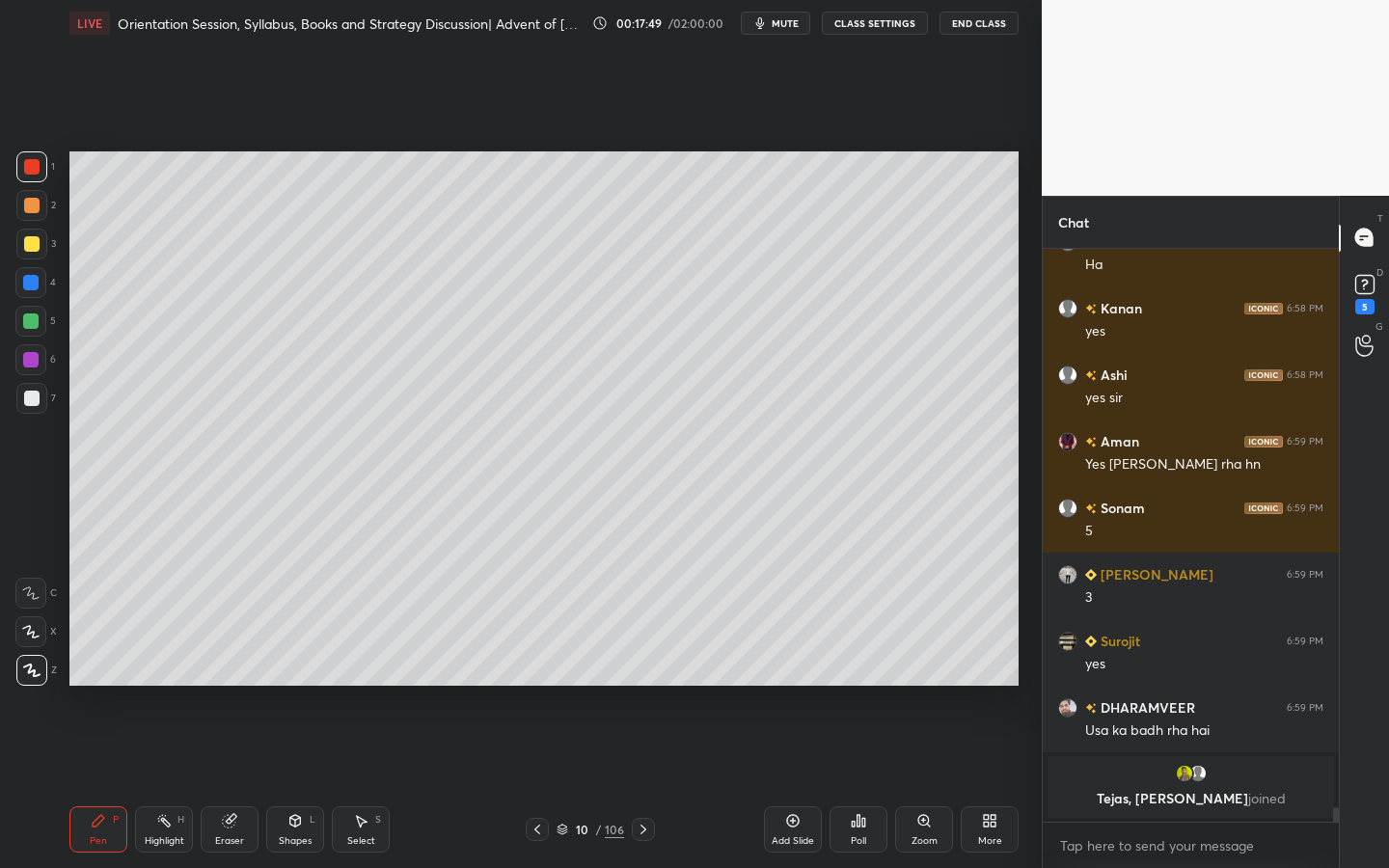 scroll, scrollTop: 22064, scrollLeft: 0, axis: vertical 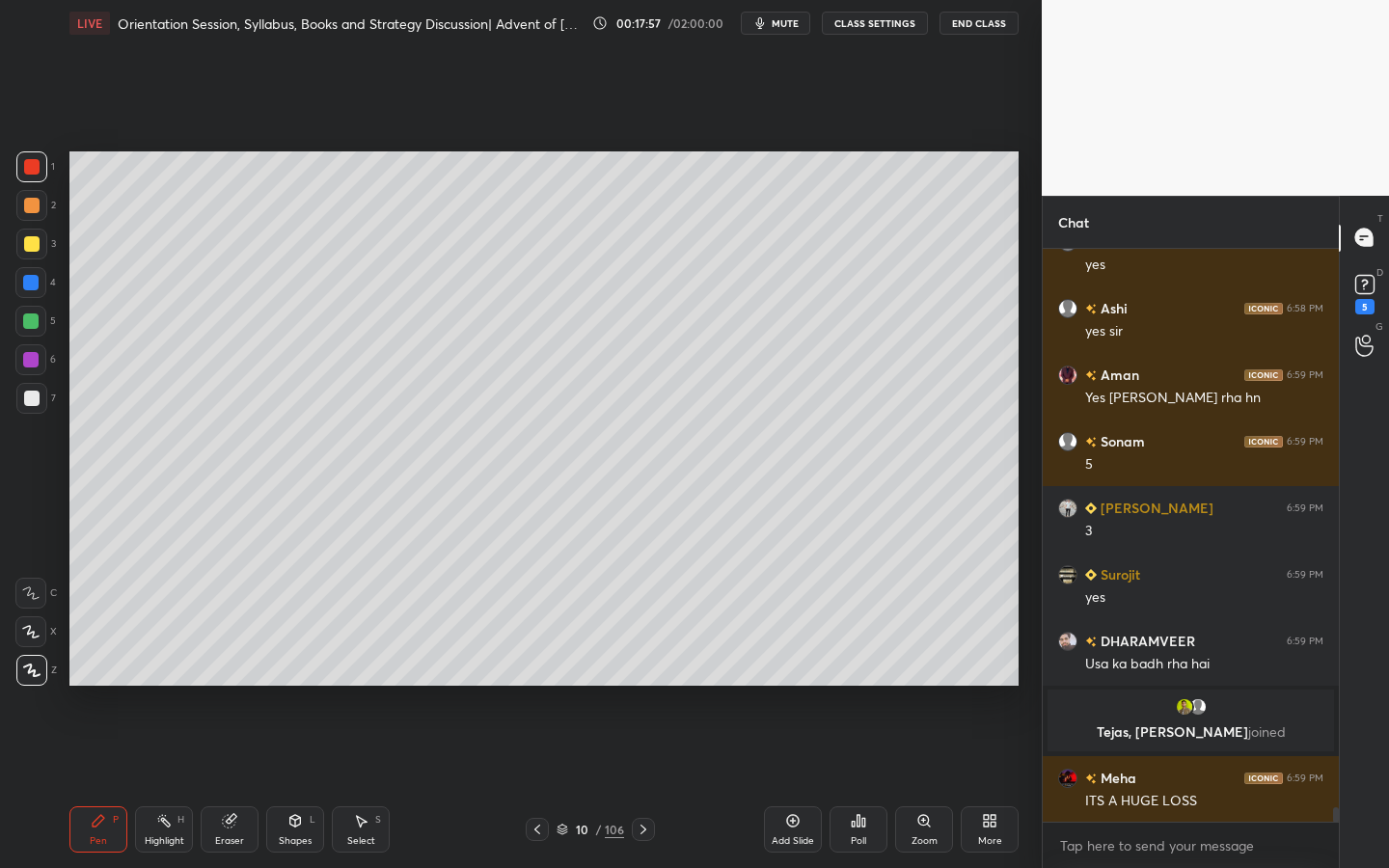 click at bounding box center [32, 244] 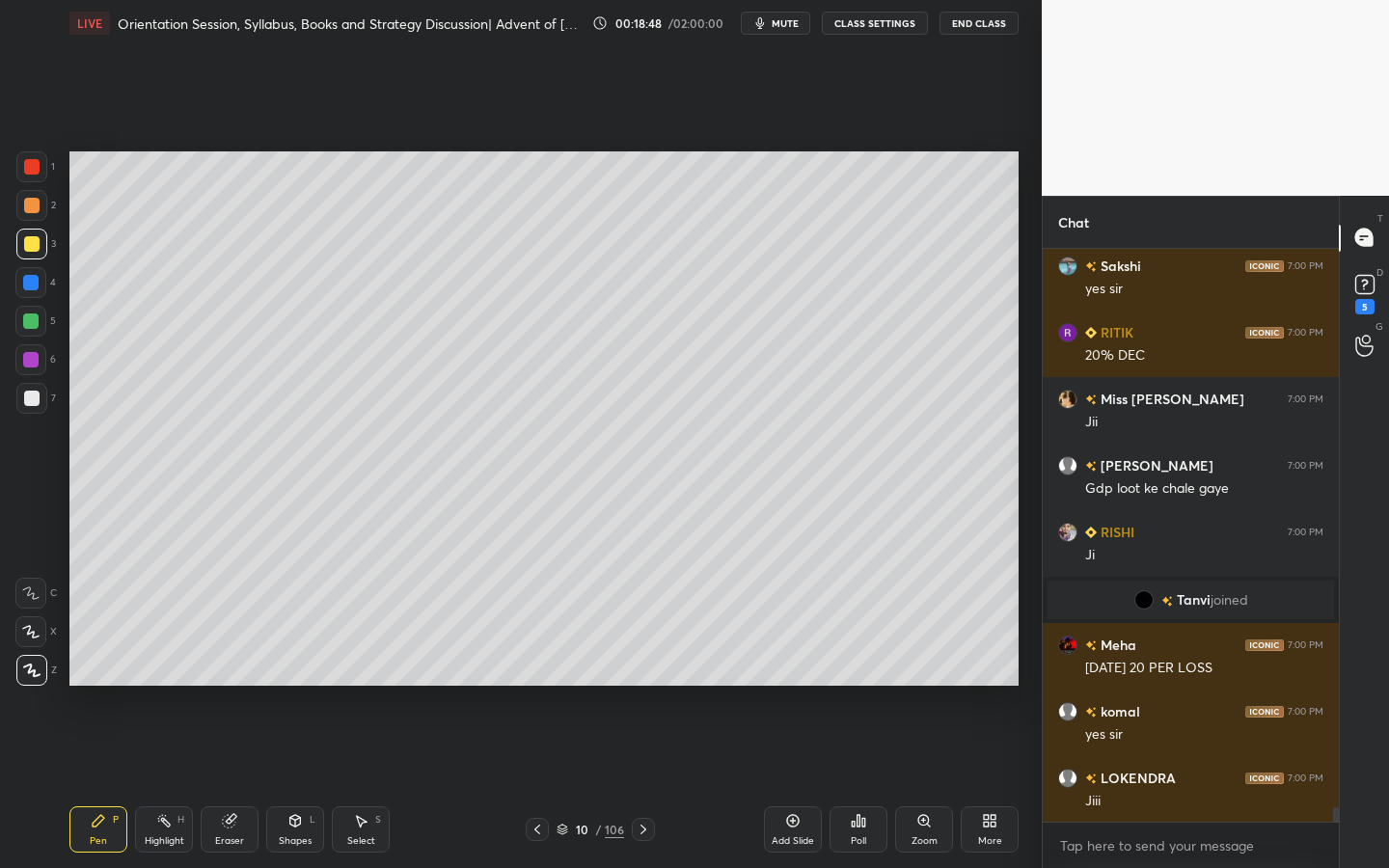 scroll, scrollTop: 22918, scrollLeft: 0, axis: vertical 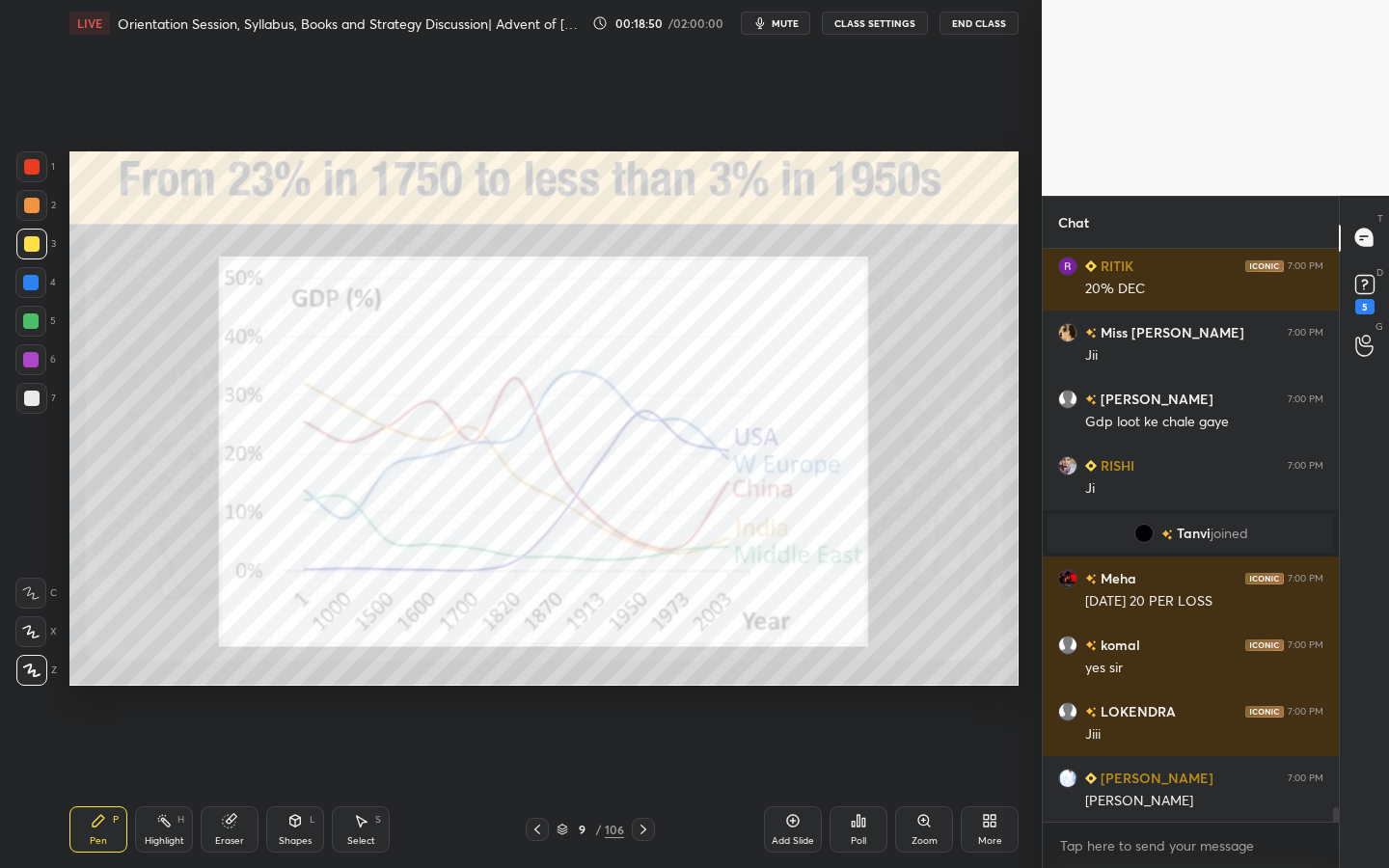 click on "Eraser" at bounding box center [230, 829] 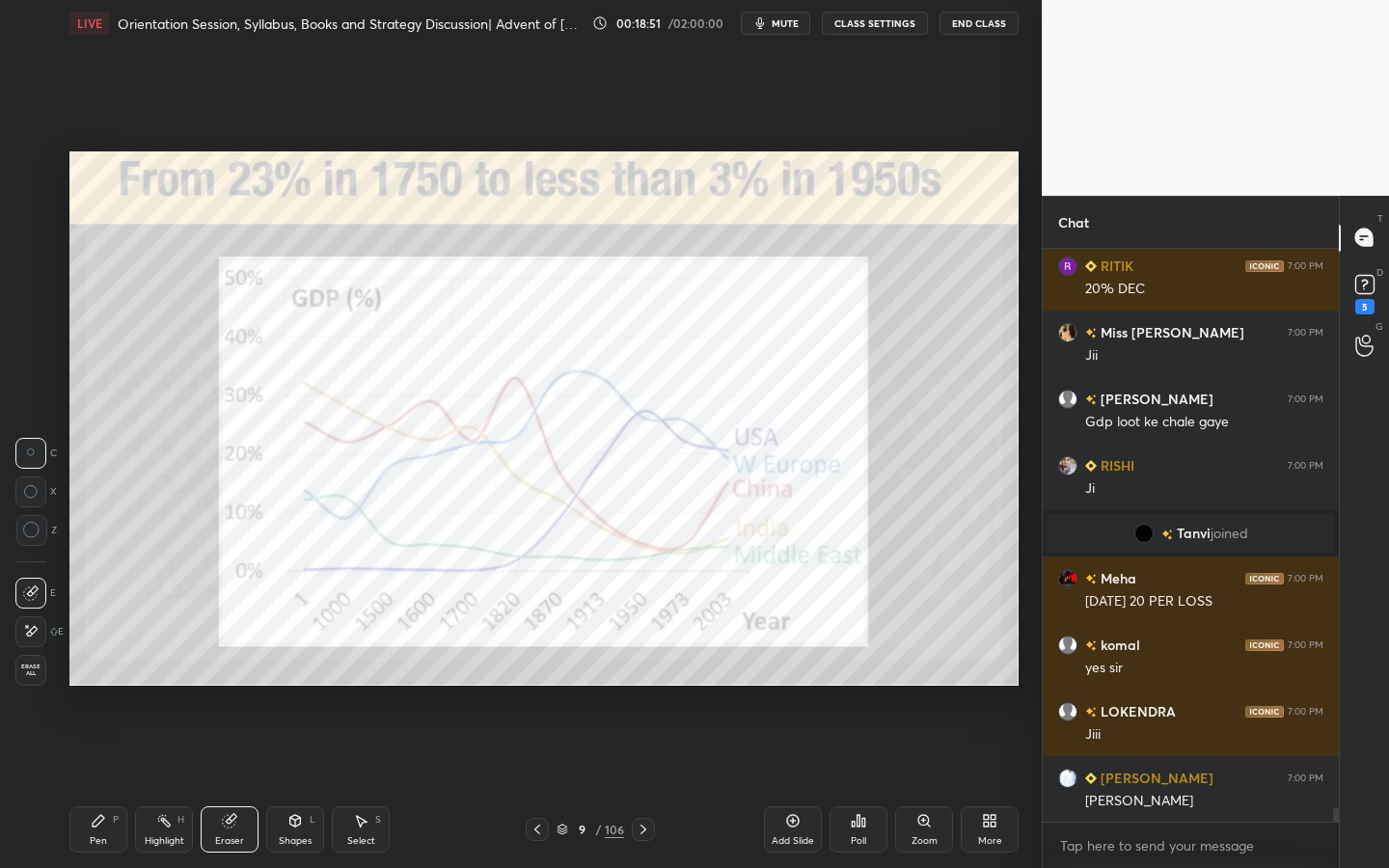 click on "Erase all" at bounding box center (31, 670) 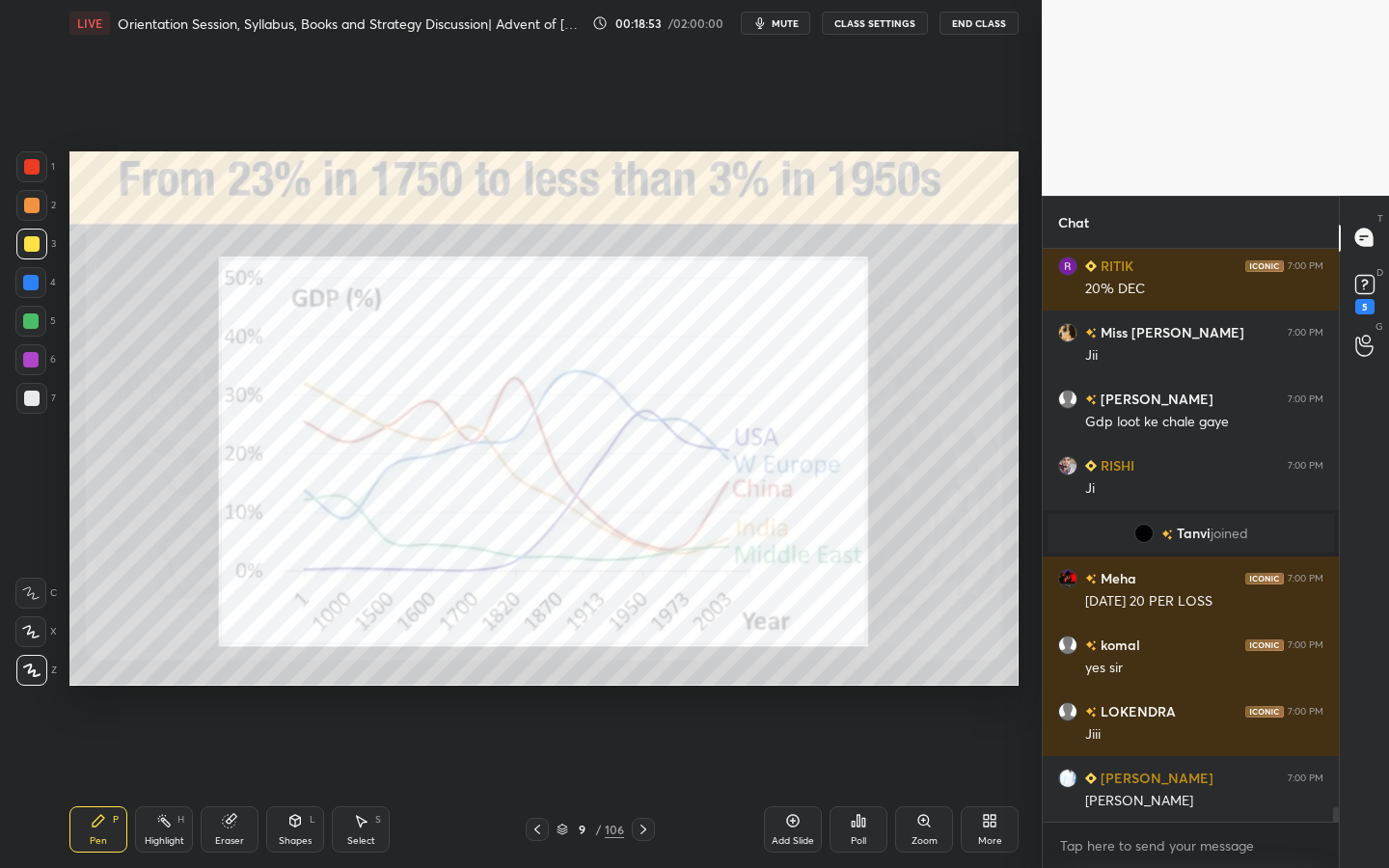 click at bounding box center (32, 167) 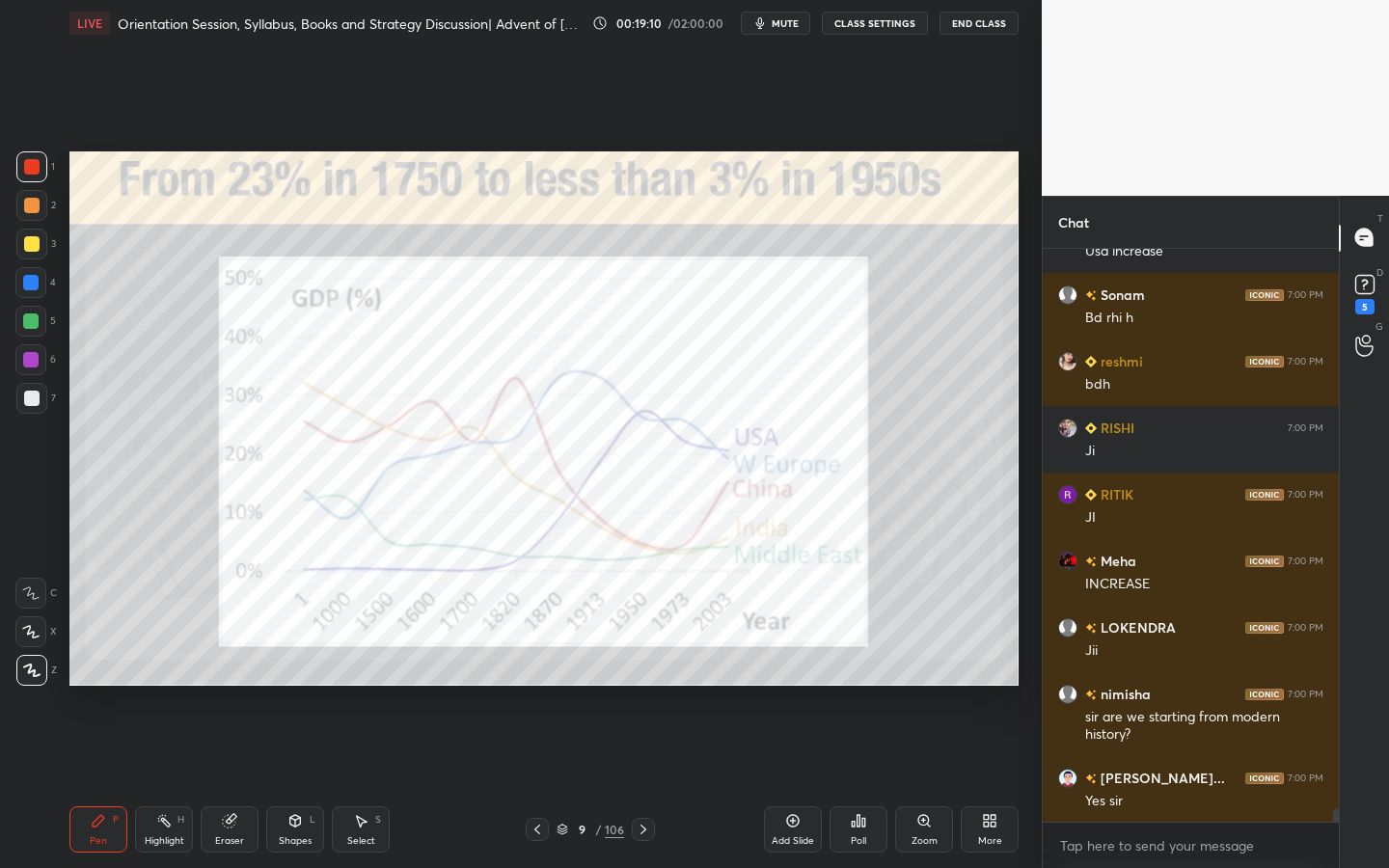 scroll, scrollTop: 23533, scrollLeft: 0, axis: vertical 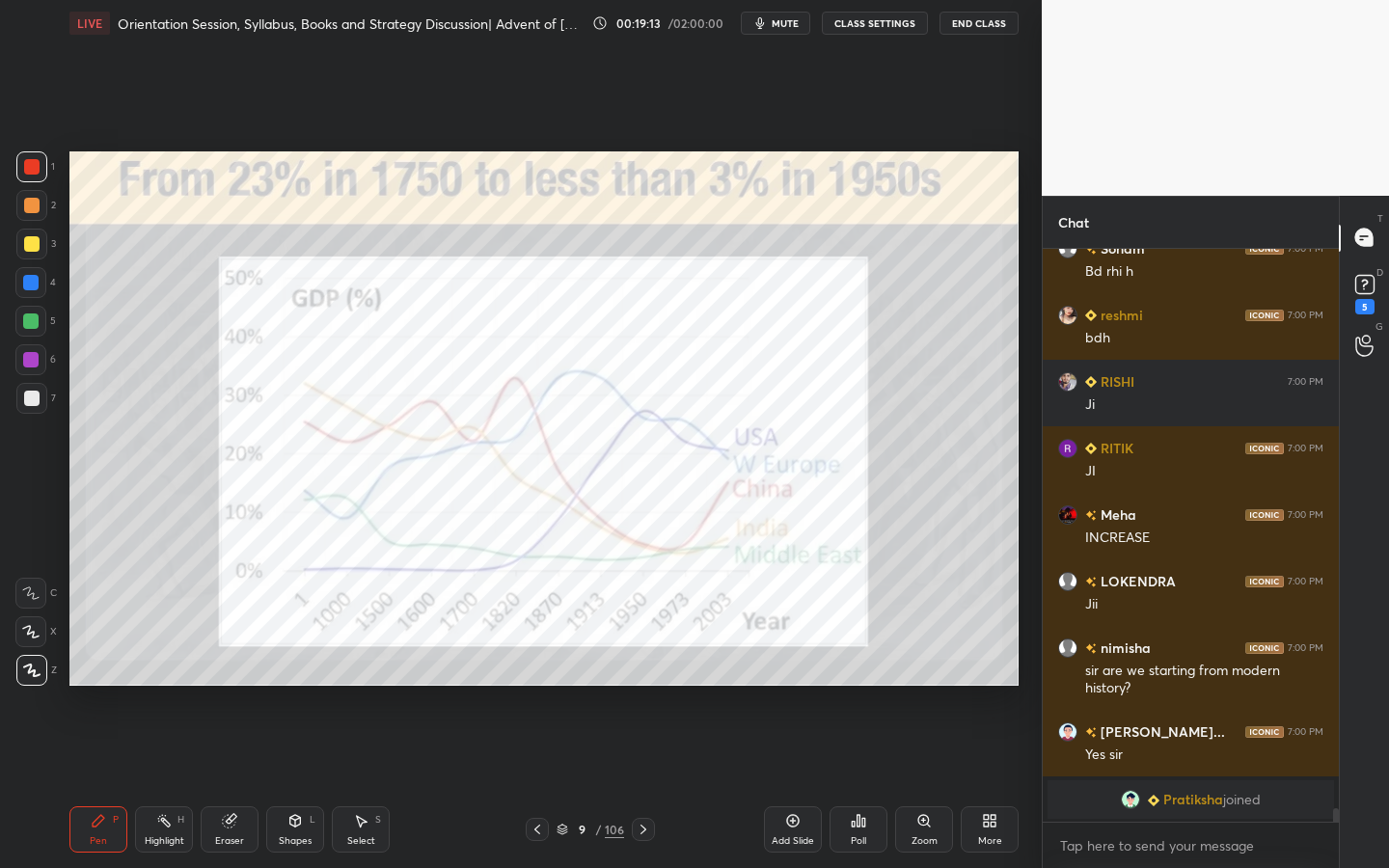 click on "Add Slide" at bounding box center [793, 829] 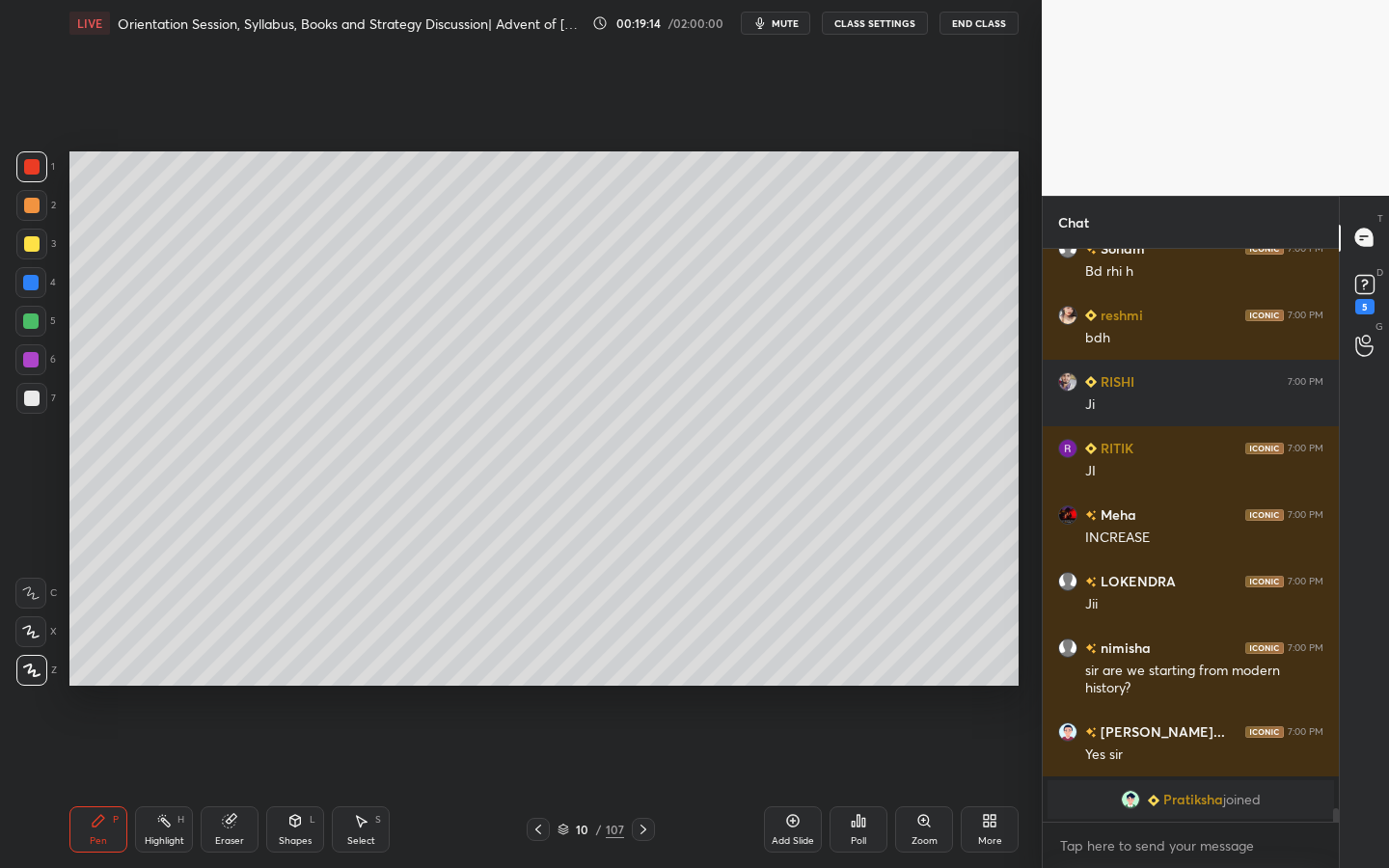 click on "Shapes L" at bounding box center [295, 829] 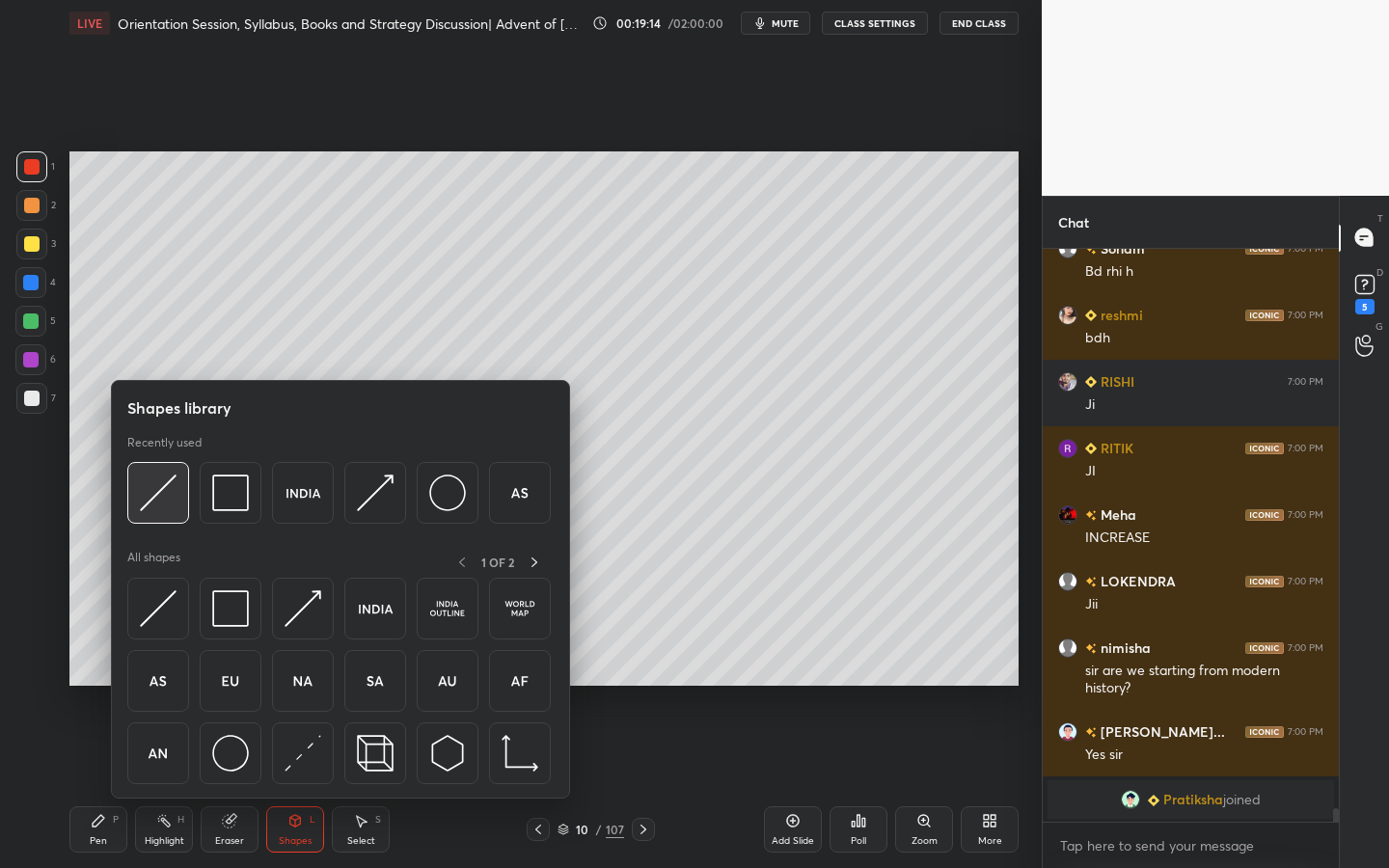 click at bounding box center [158, 493] 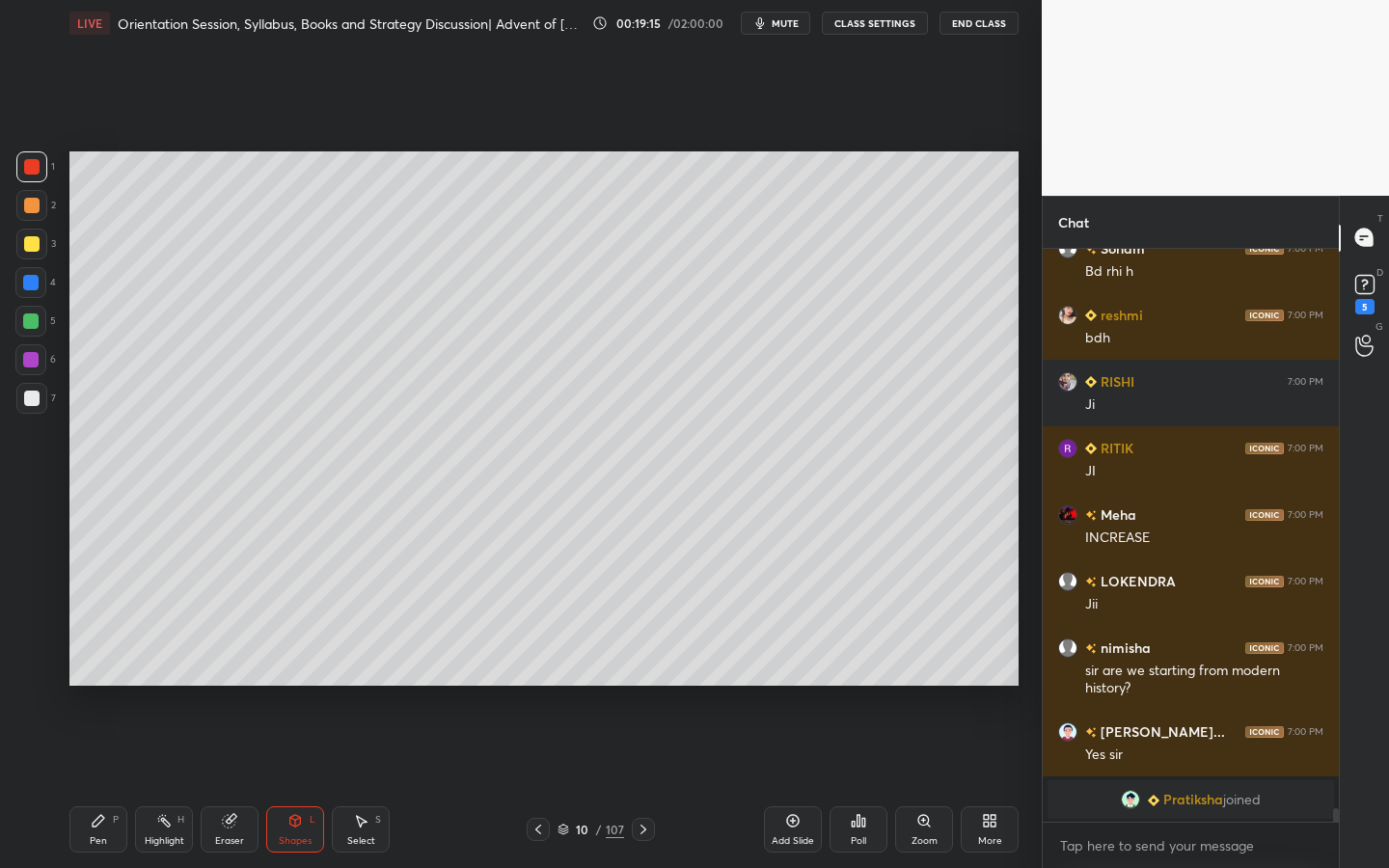 click at bounding box center [32, 244] 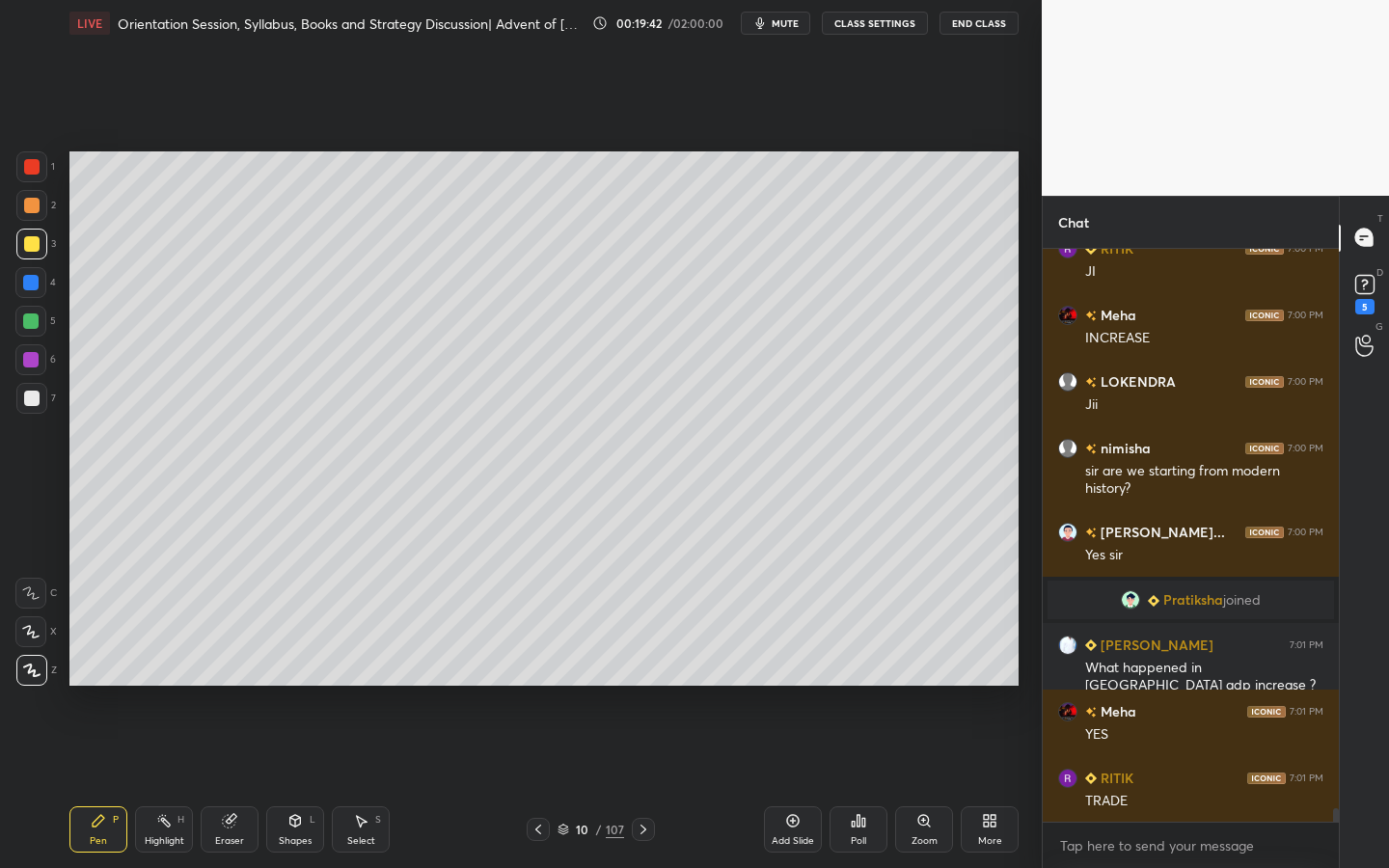 scroll, scrollTop: 23539, scrollLeft: 0, axis: vertical 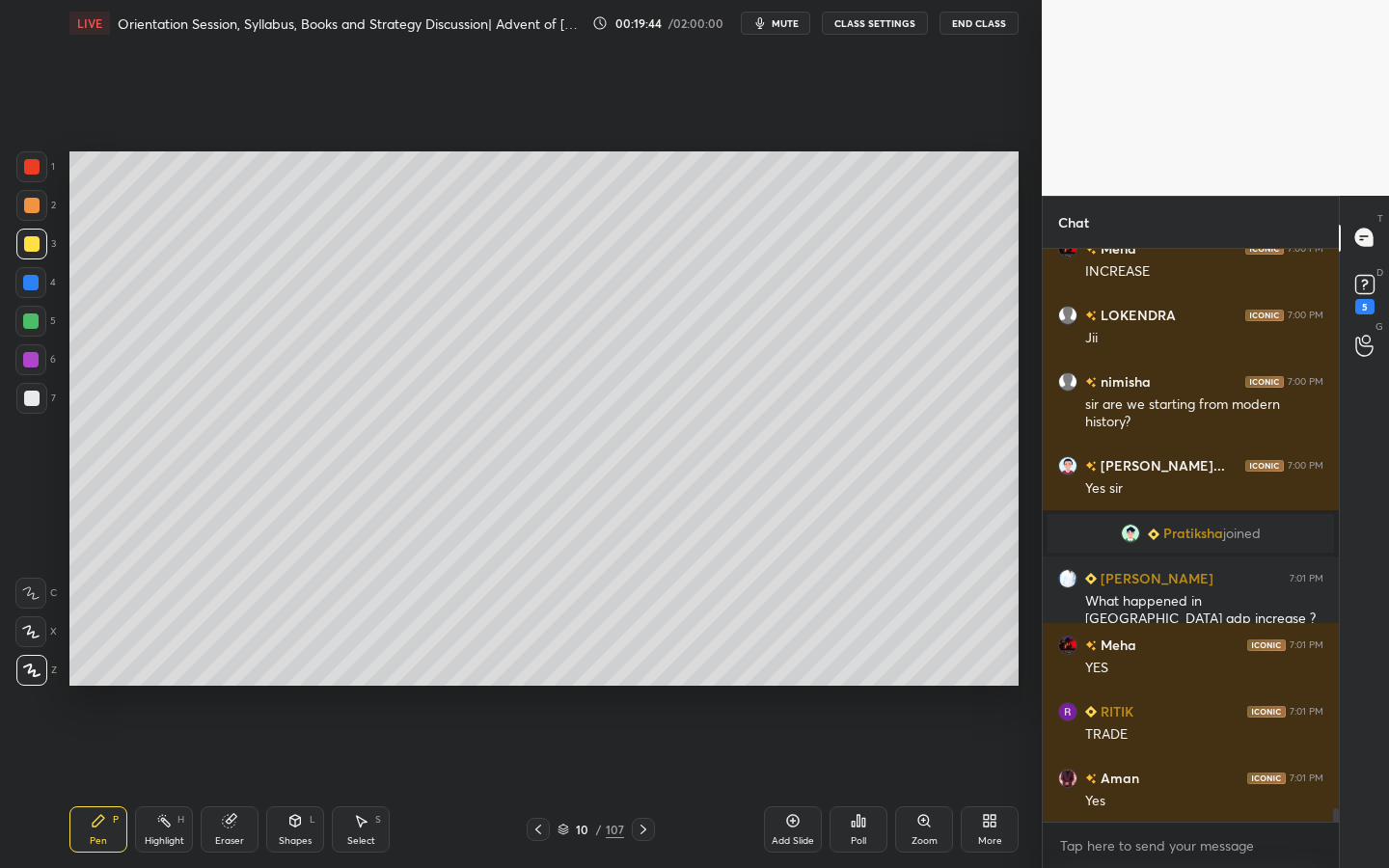 click at bounding box center [32, 398] 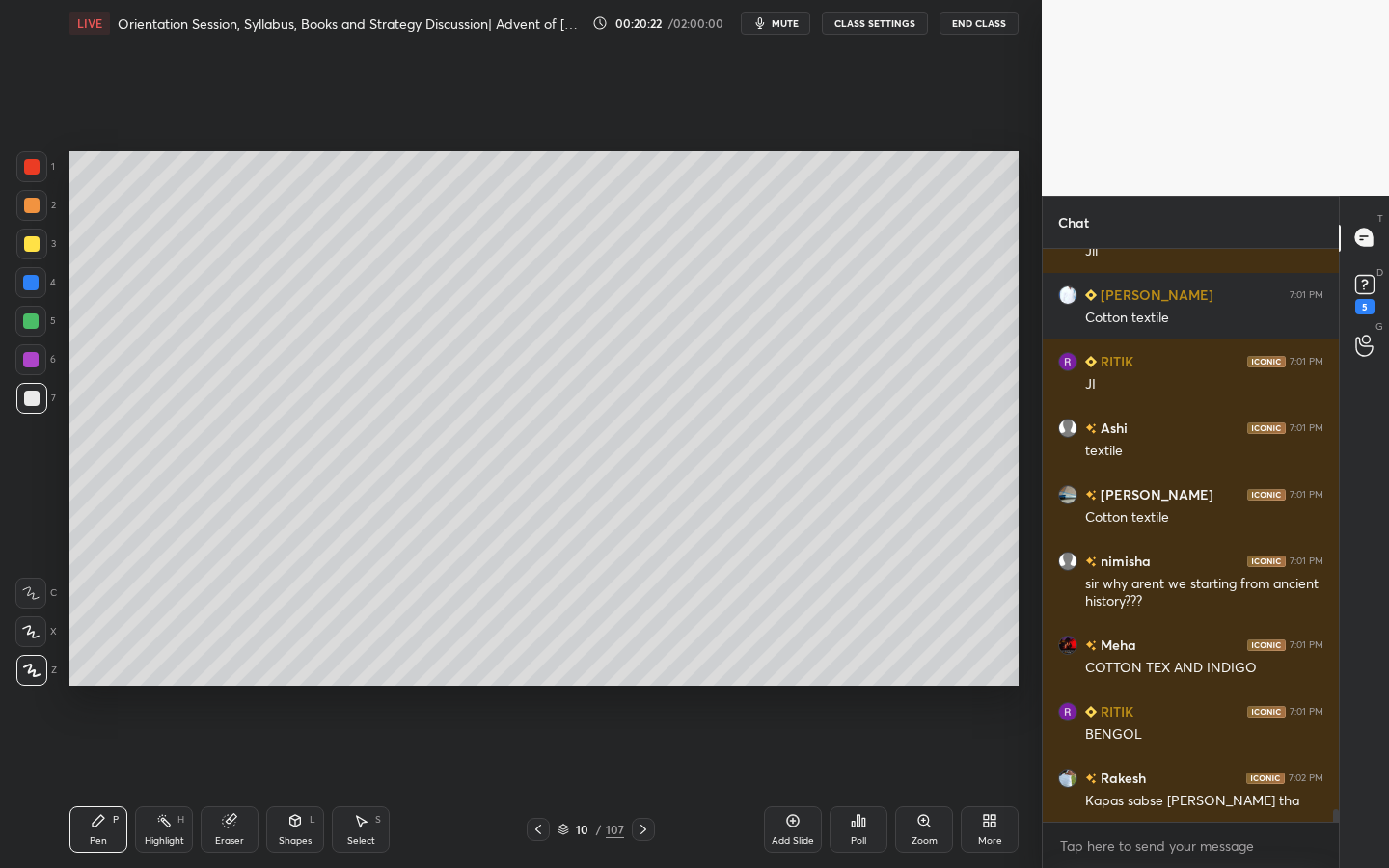 scroll, scrollTop: 24821, scrollLeft: 0, axis: vertical 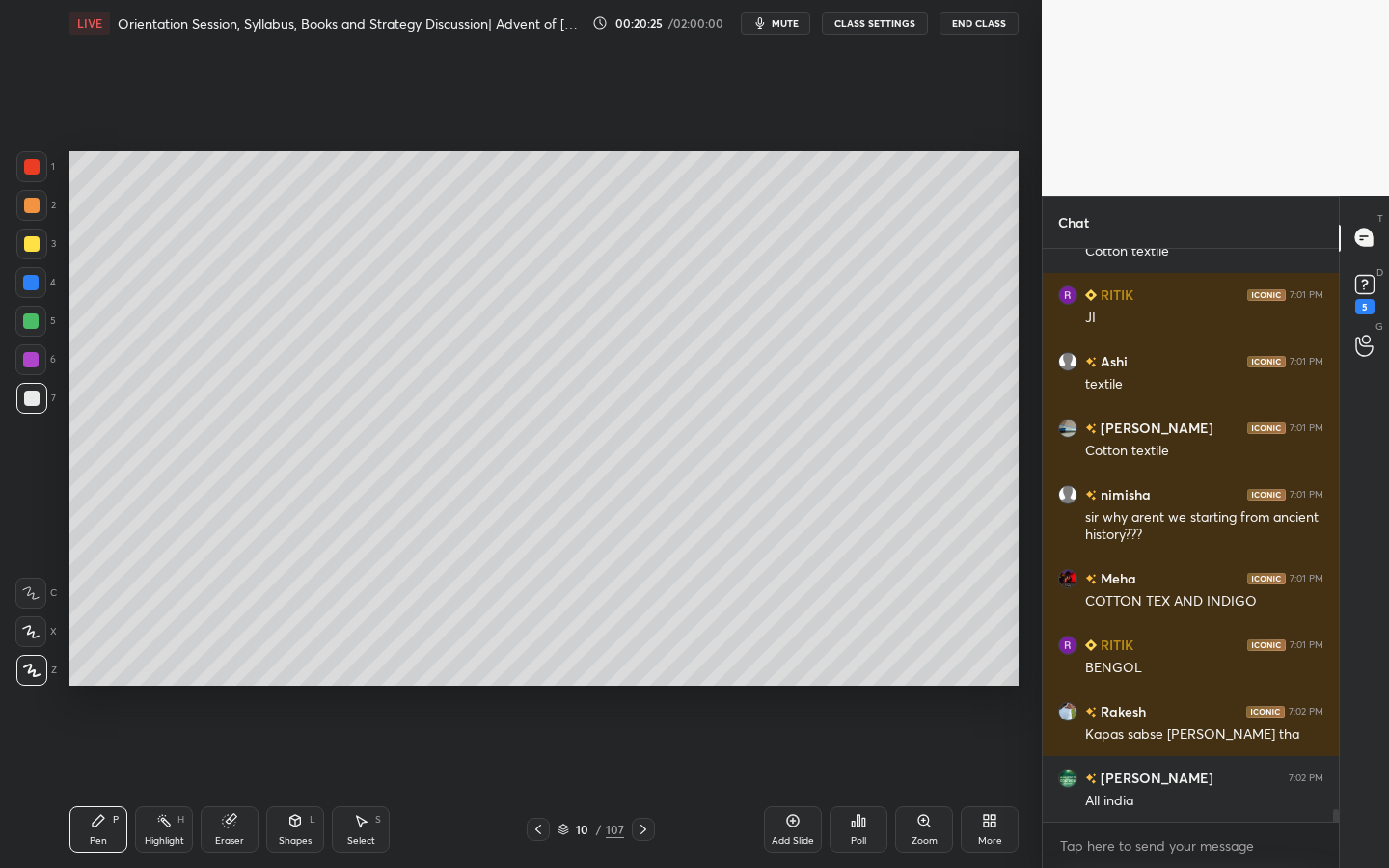 click on "Setting up your live class Poll for   secs No correct answer Start poll" at bounding box center (544, 419) 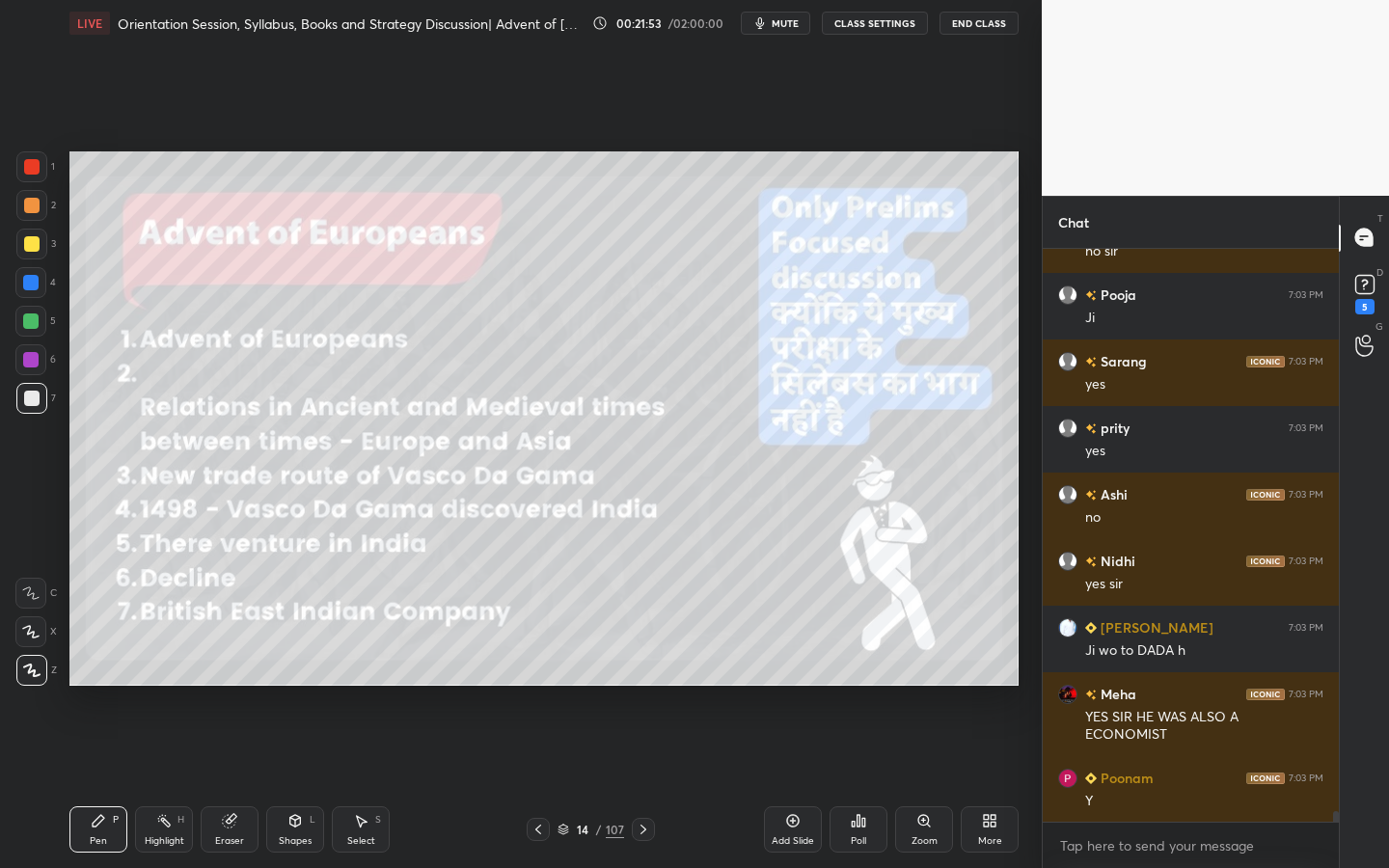 scroll, scrollTop: 31884, scrollLeft: 0, axis: vertical 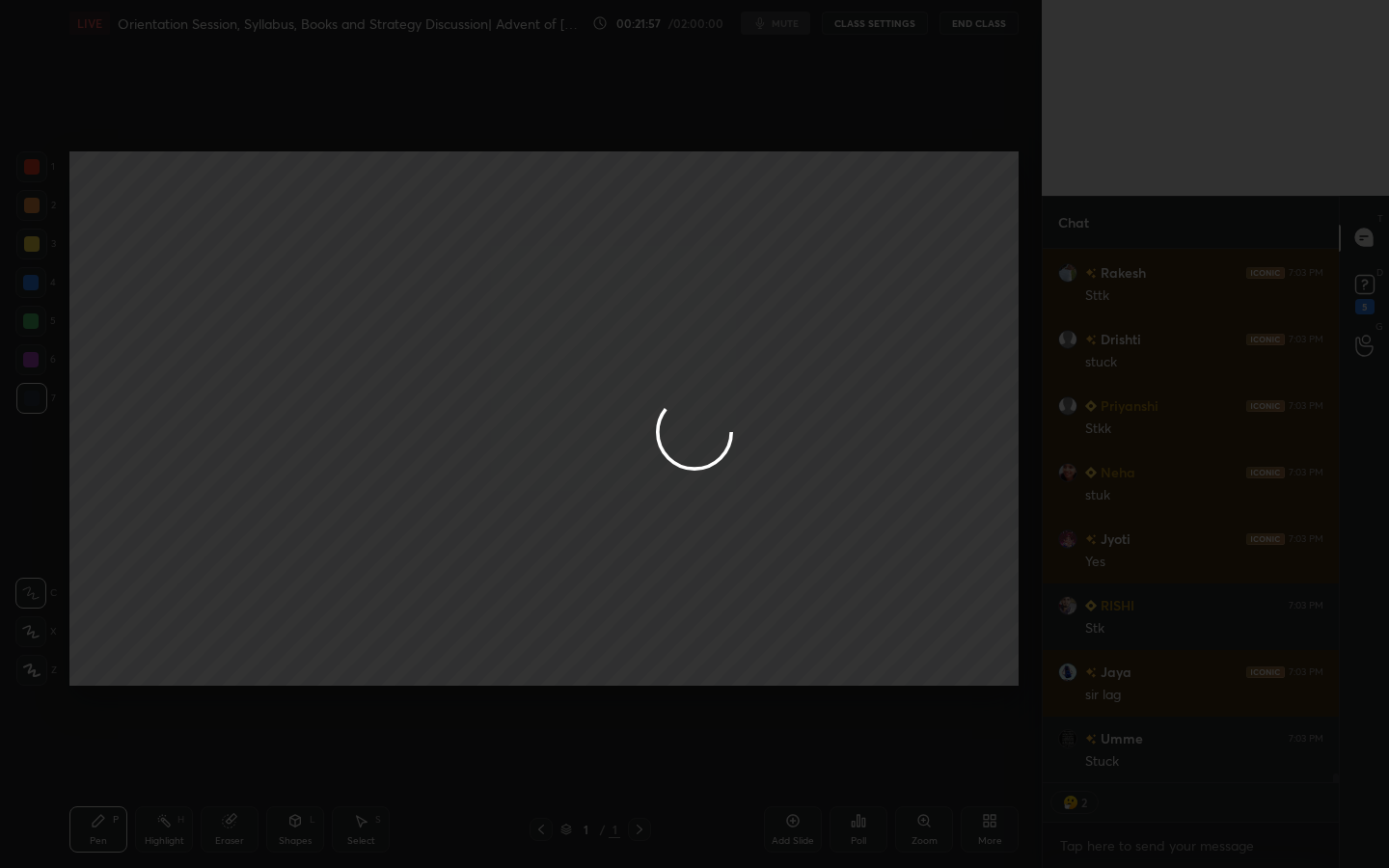 click at bounding box center [694, 434] 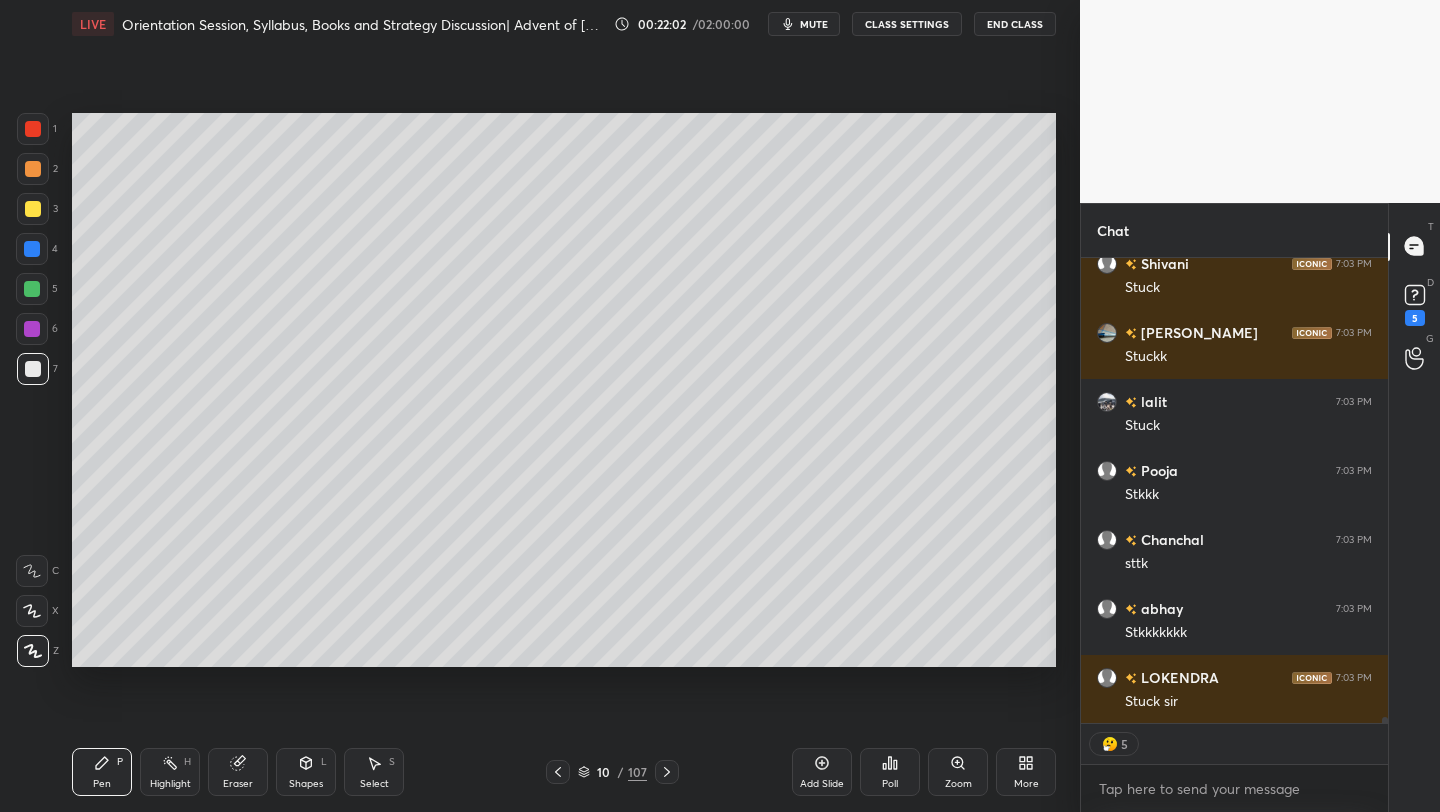 click on "More" at bounding box center [1026, 772] 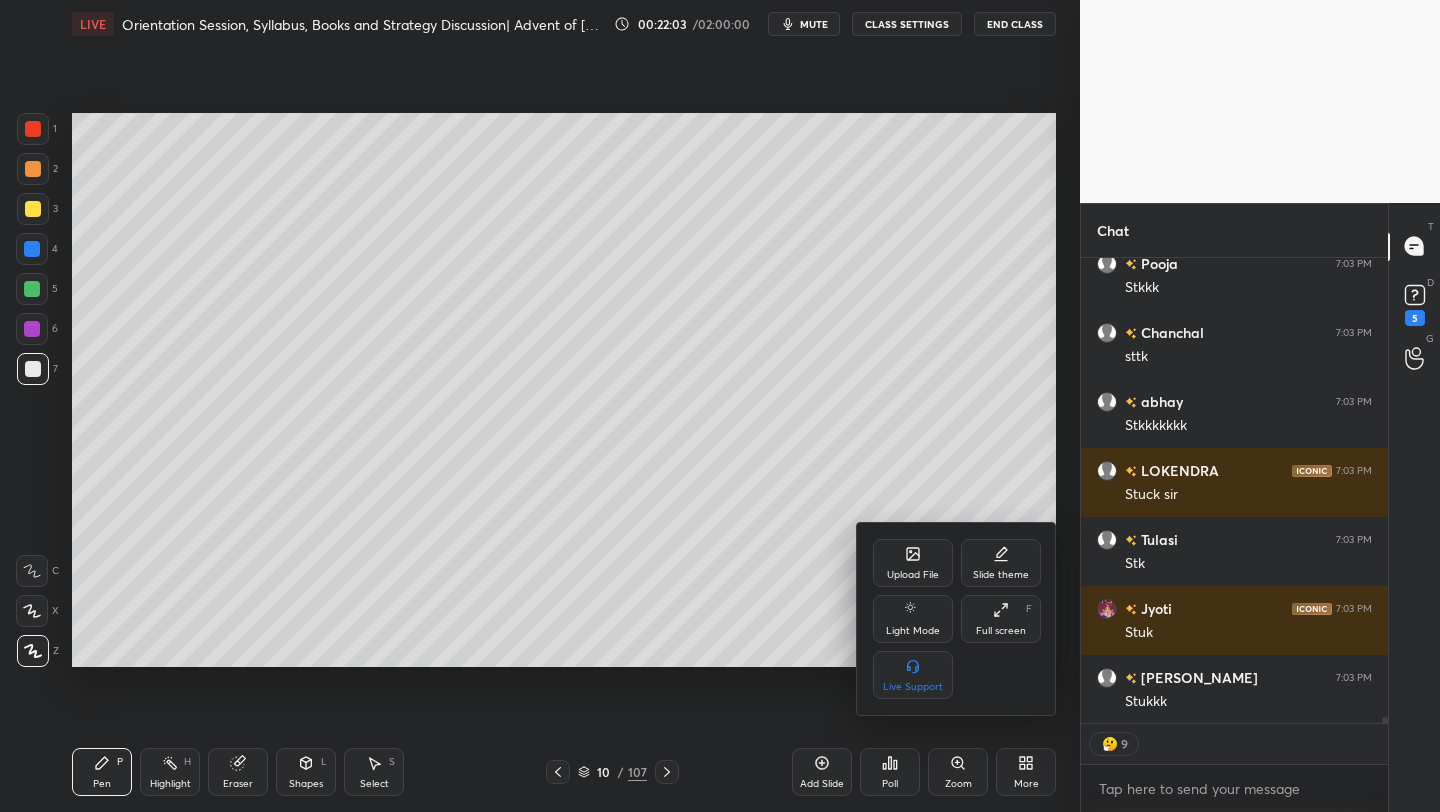 click 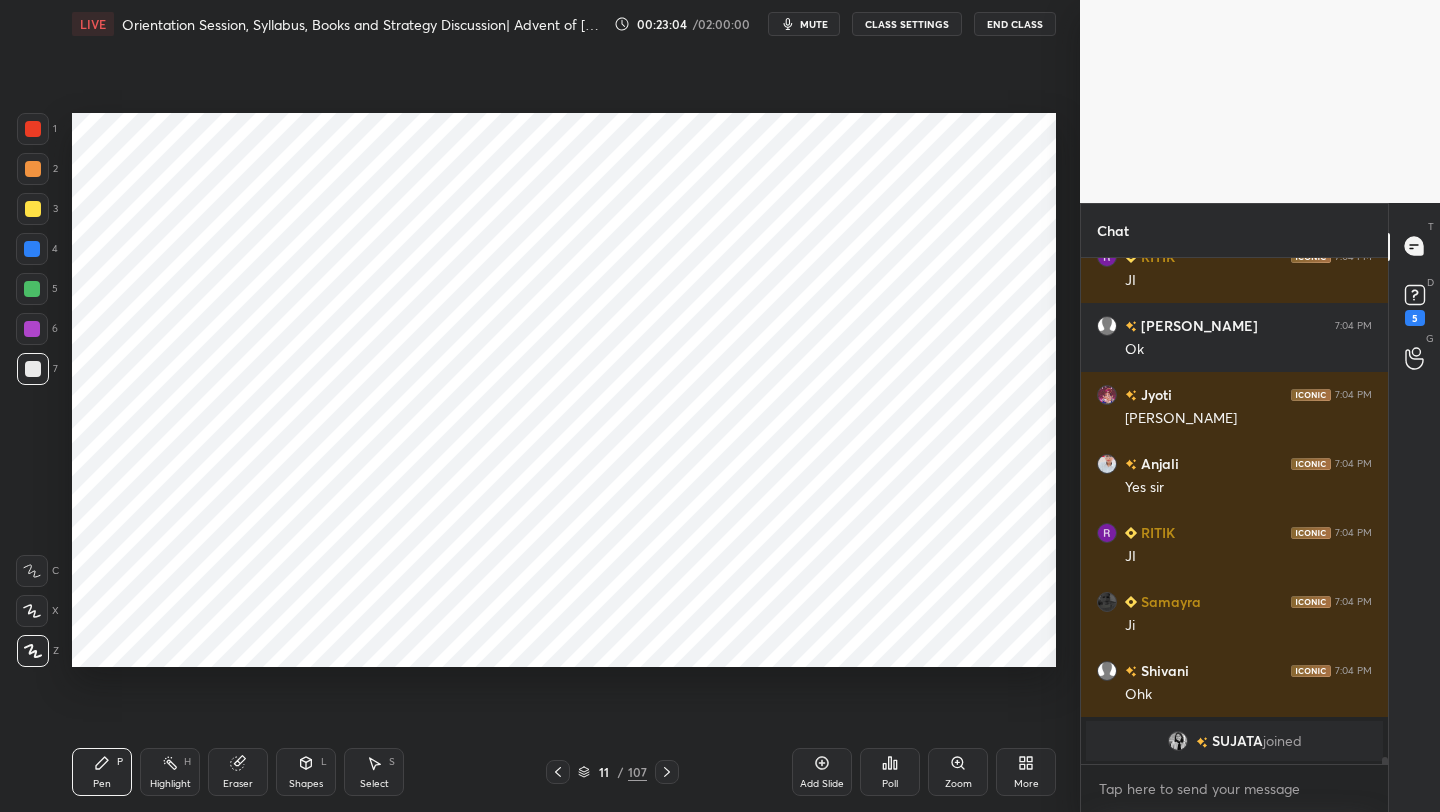scroll, scrollTop: 34637, scrollLeft: 0, axis: vertical 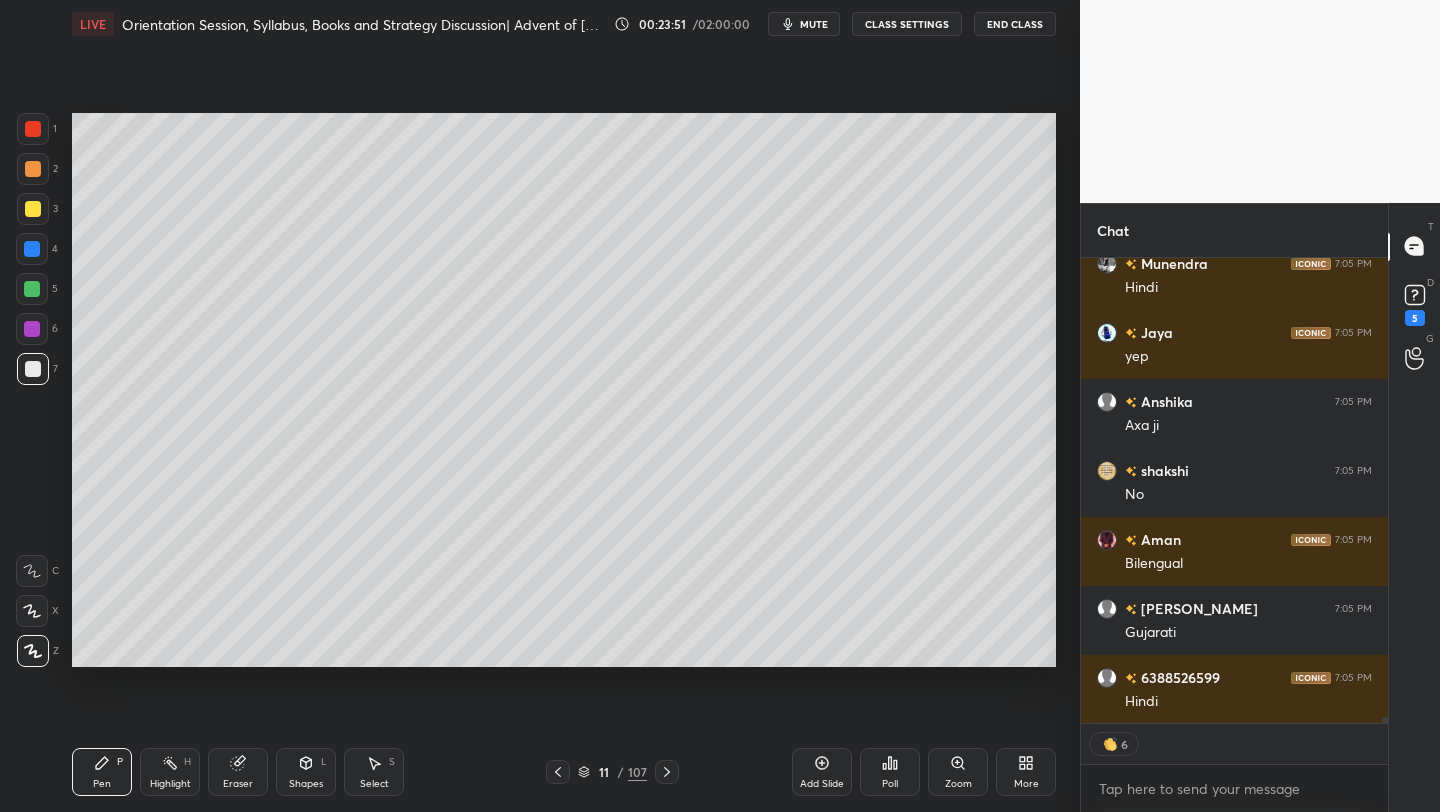 click on "More" at bounding box center (1026, 772) 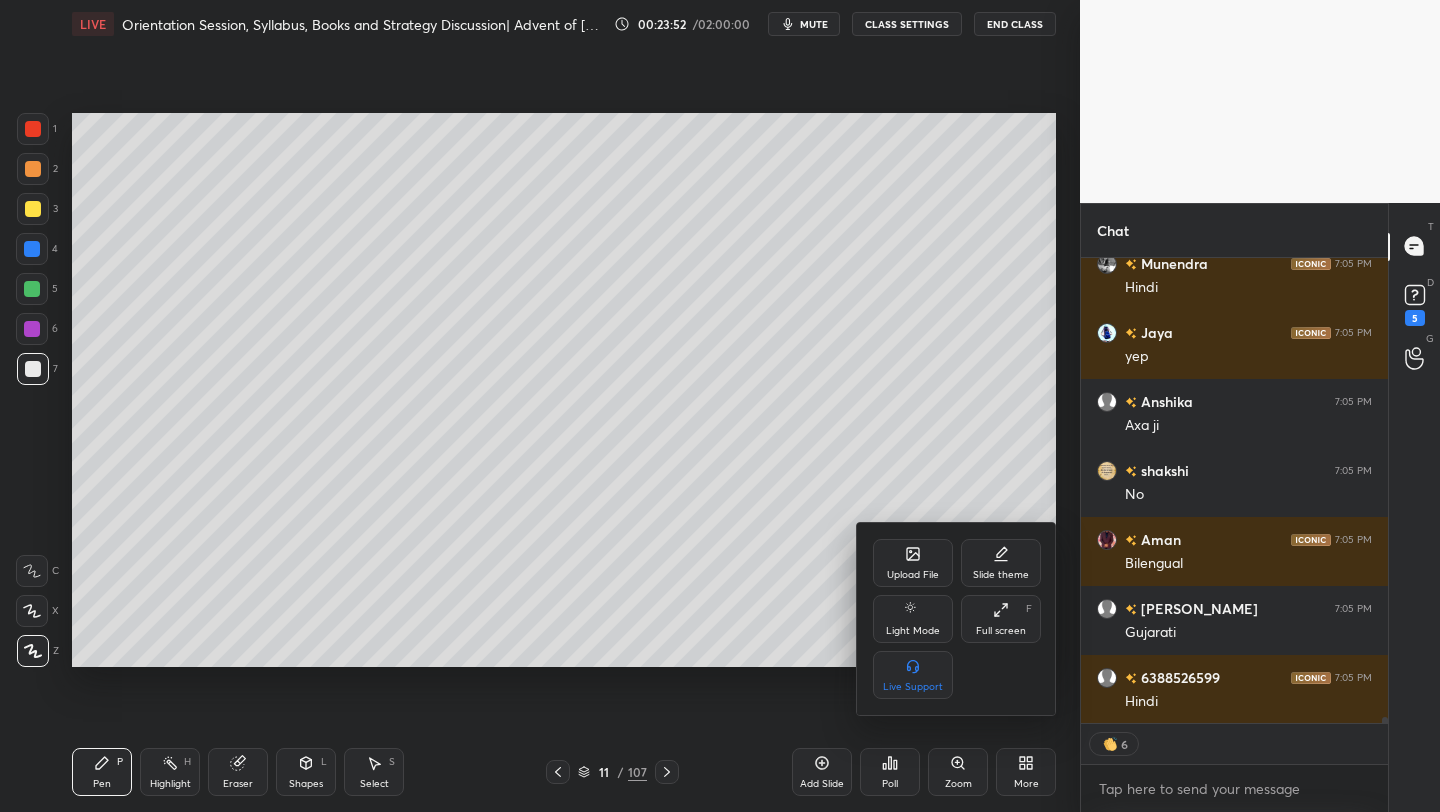 click on "Upload File Slide theme Light Mode Full screen F Live Support" at bounding box center [957, 619] 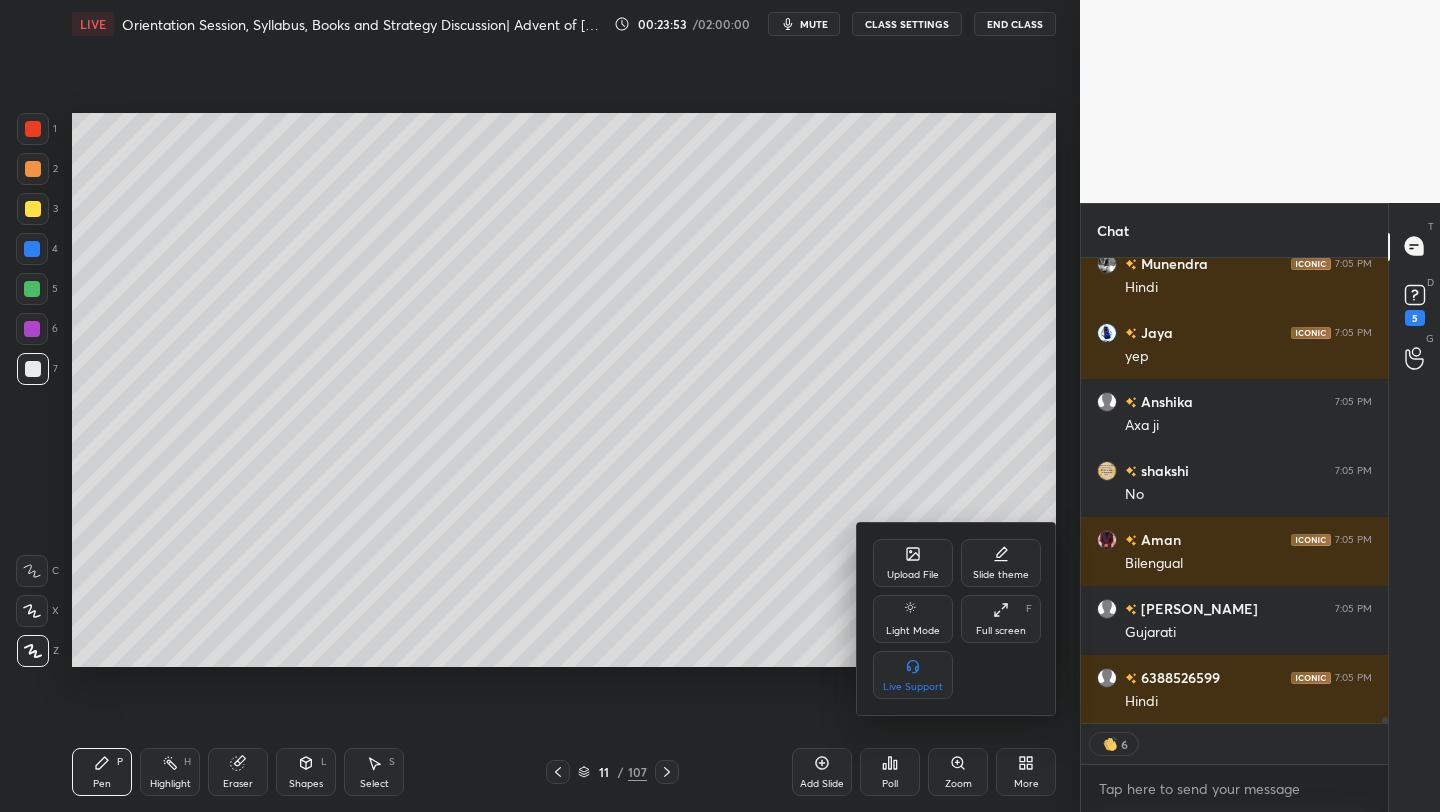 click on "Upload File" at bounding box center (913, 575) 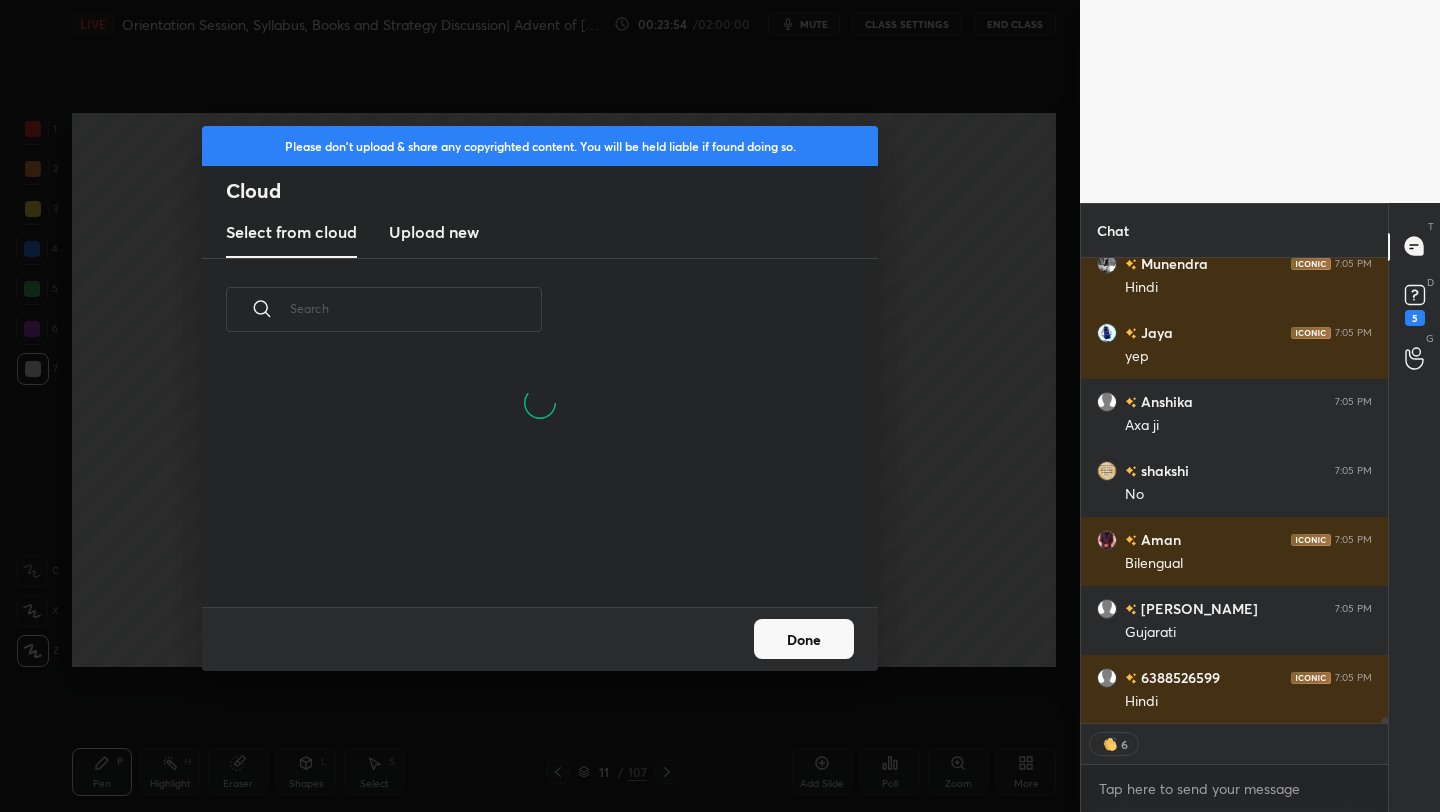 scroll, scrollTop: 35811, scrollLeft: 0, axis: vertical 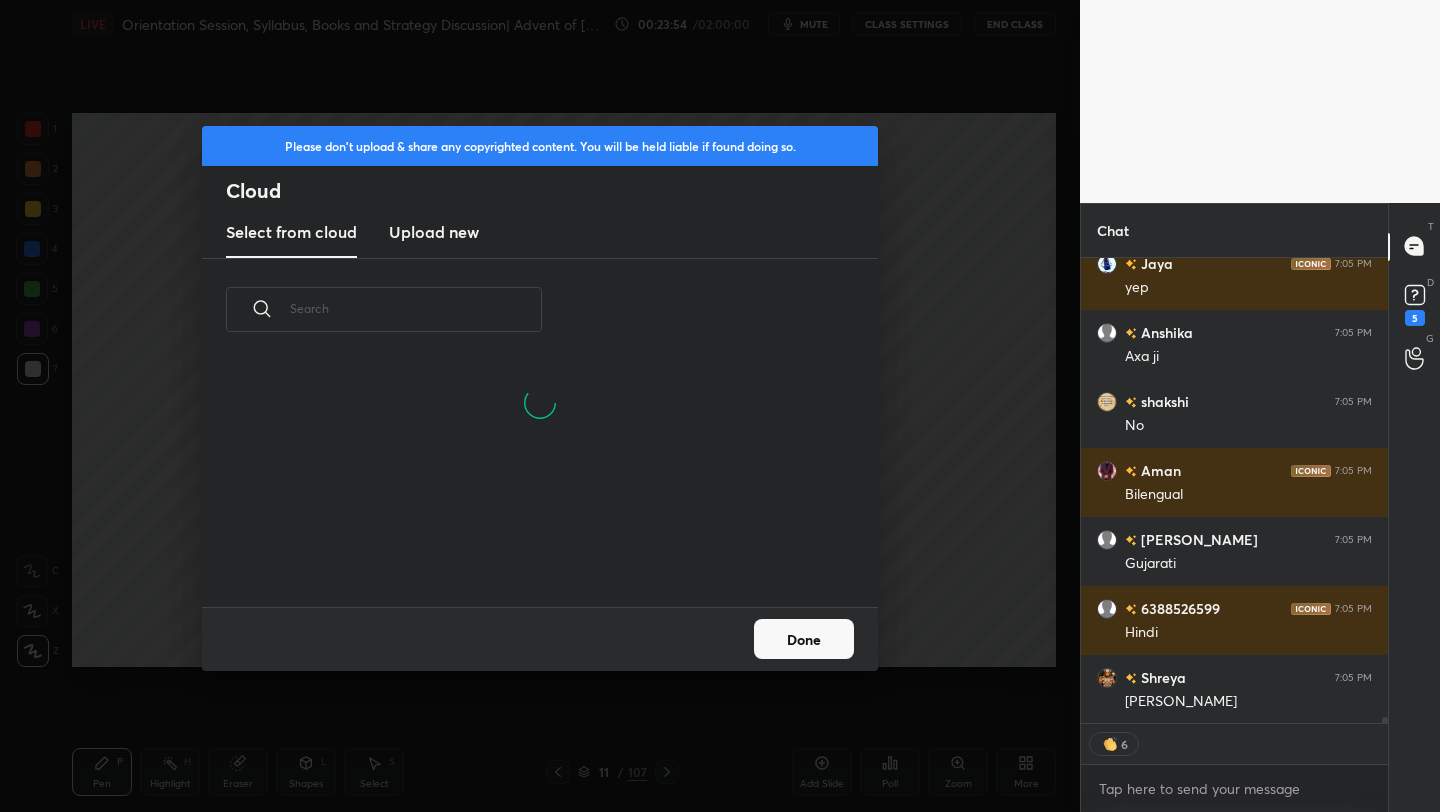 click on "Upload new" at bounding box center [434, 232] 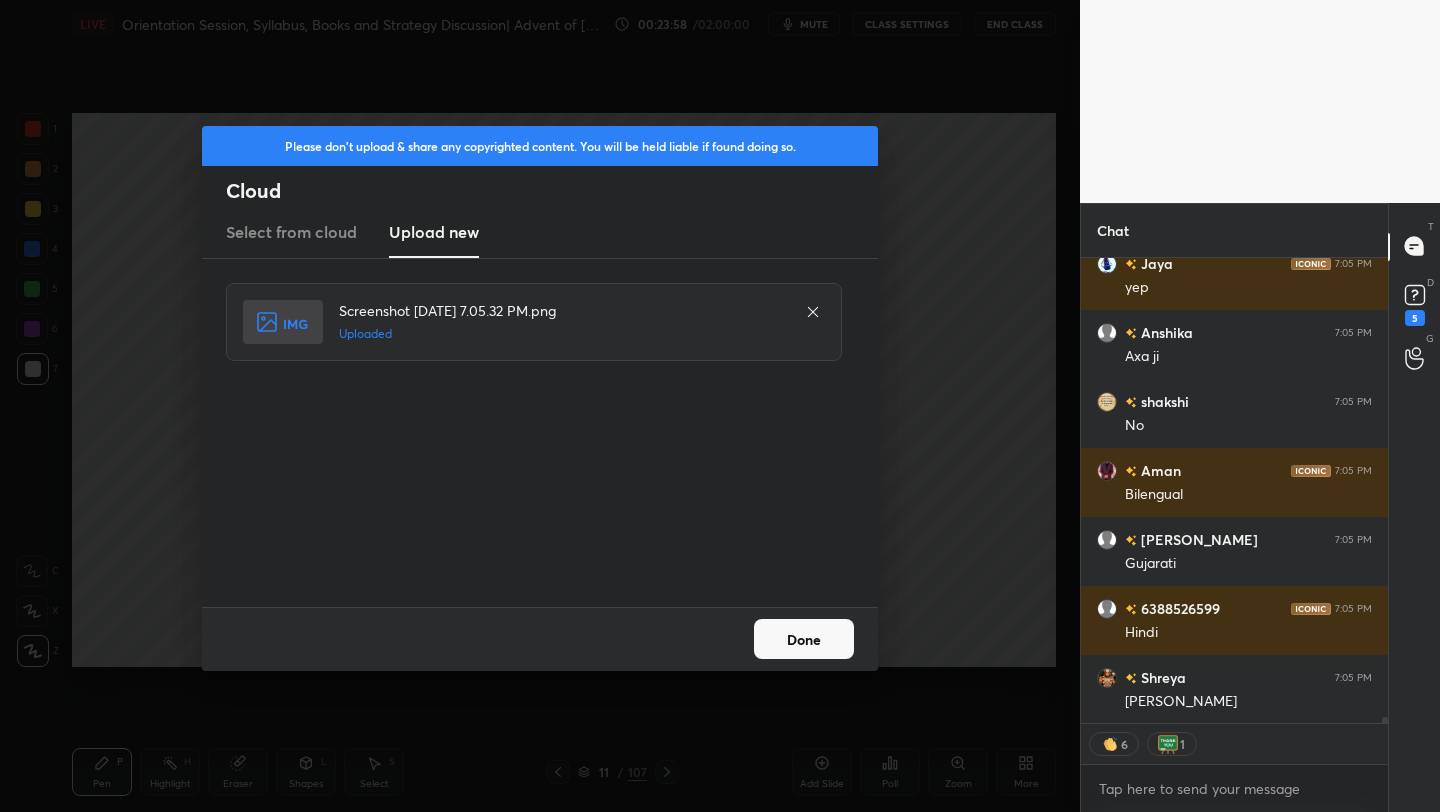 click on "Done" at bounding box center [804, 639] 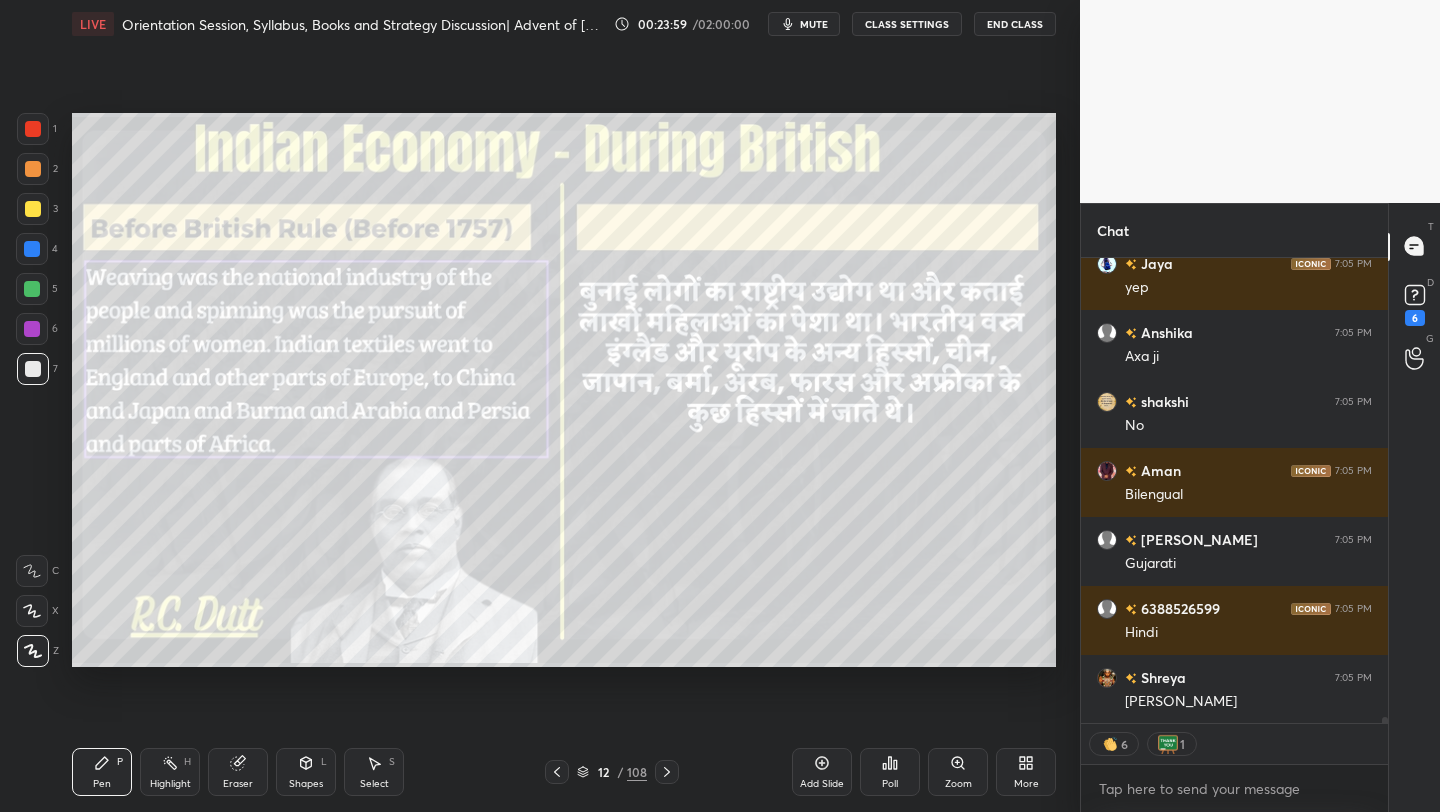 scroll, scrollTop: 35897, scrollLeft: 0, axis: vertical 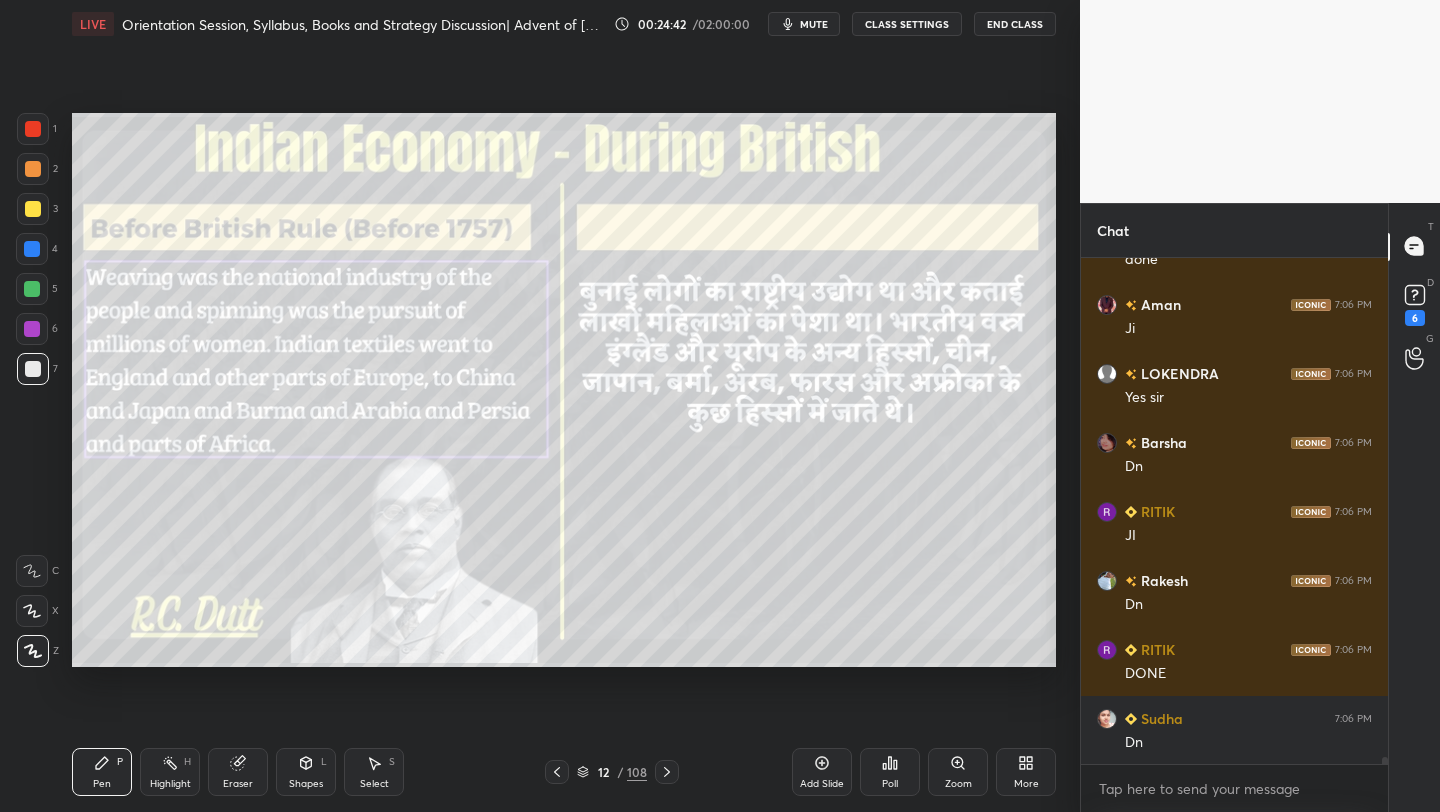 click on "More" at bounding box center [1026, 772] 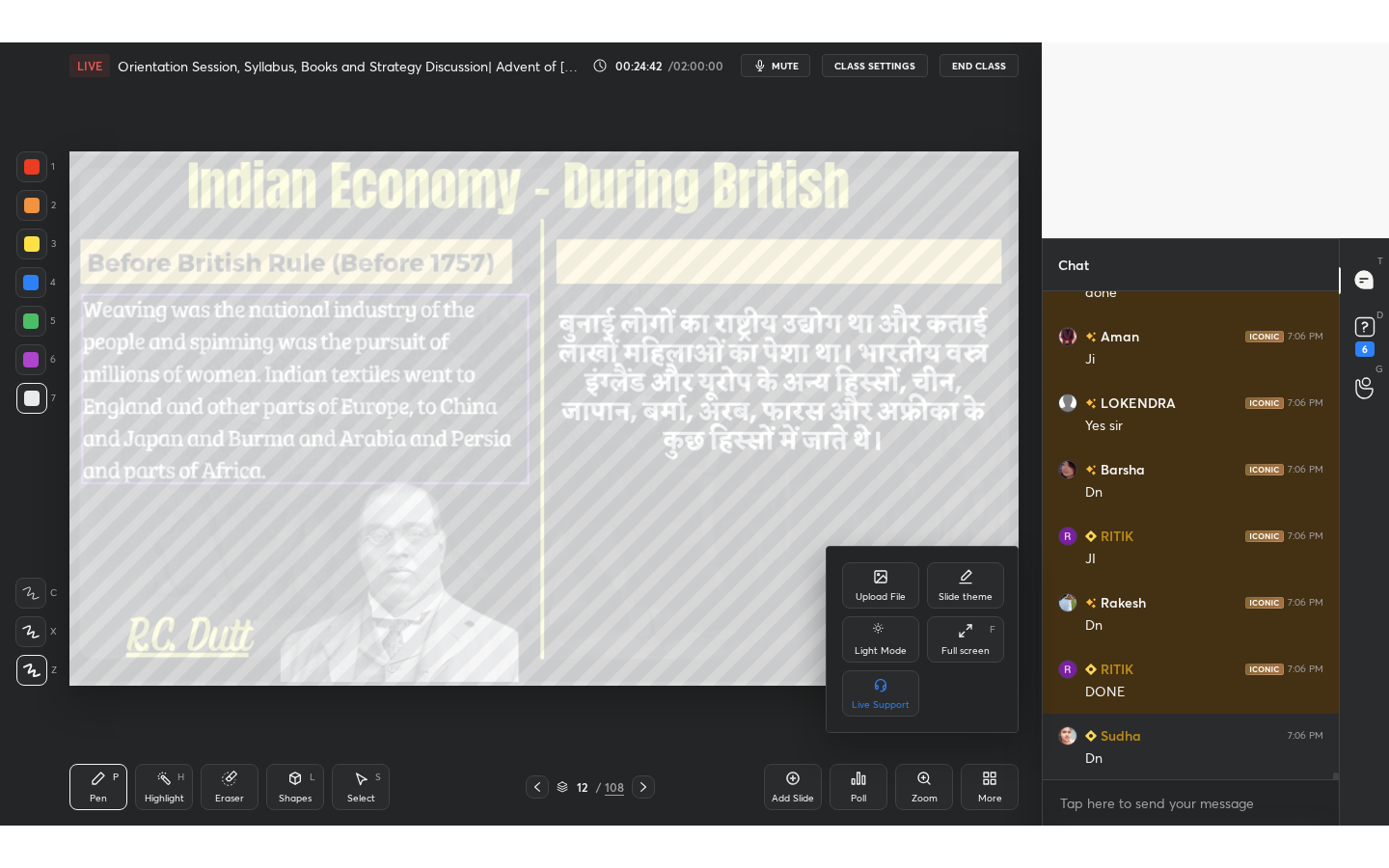 scroll, scrollTop: 35131, scrollLeft: 0, axis: vertical 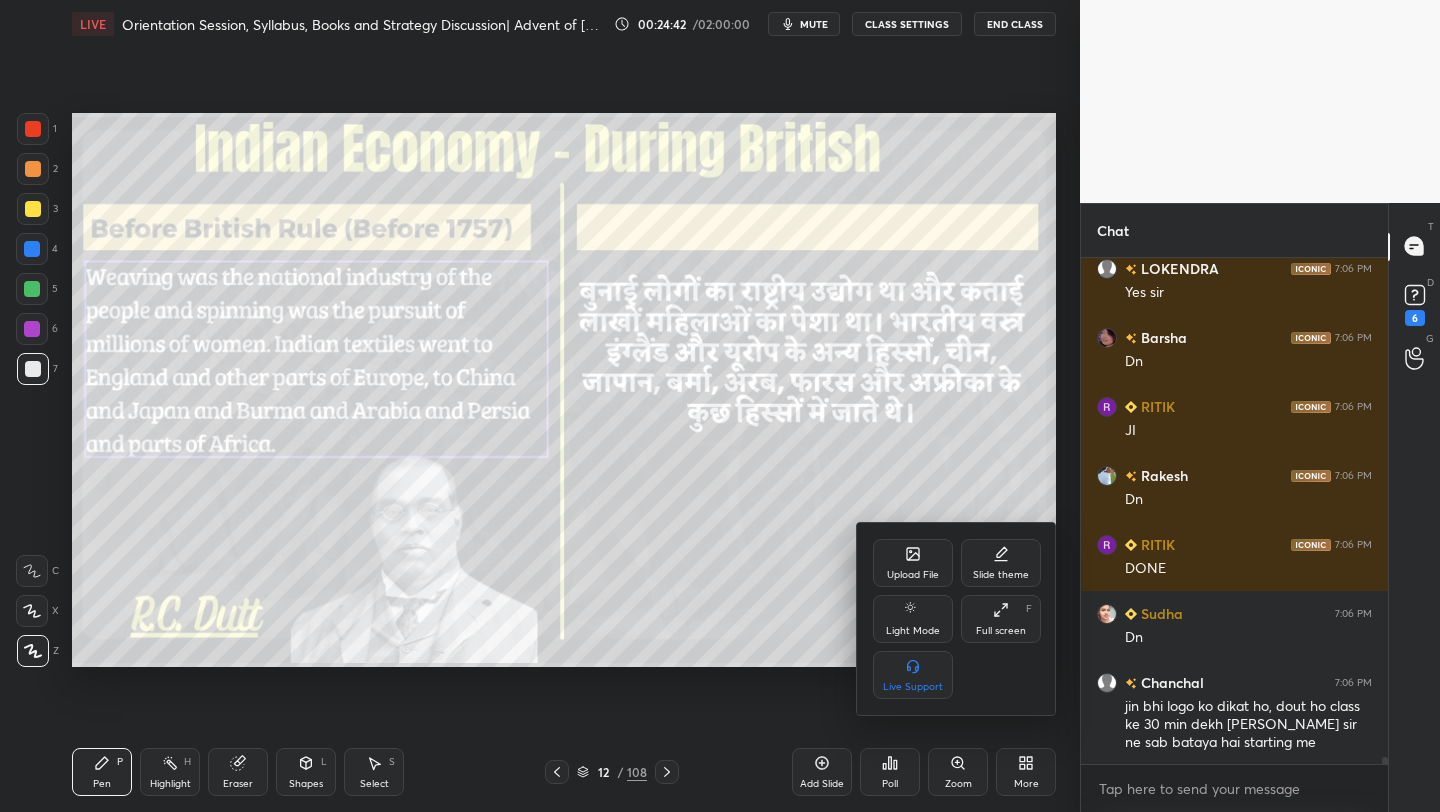 click on "Full screen F" at bounding box center (1001, 619) 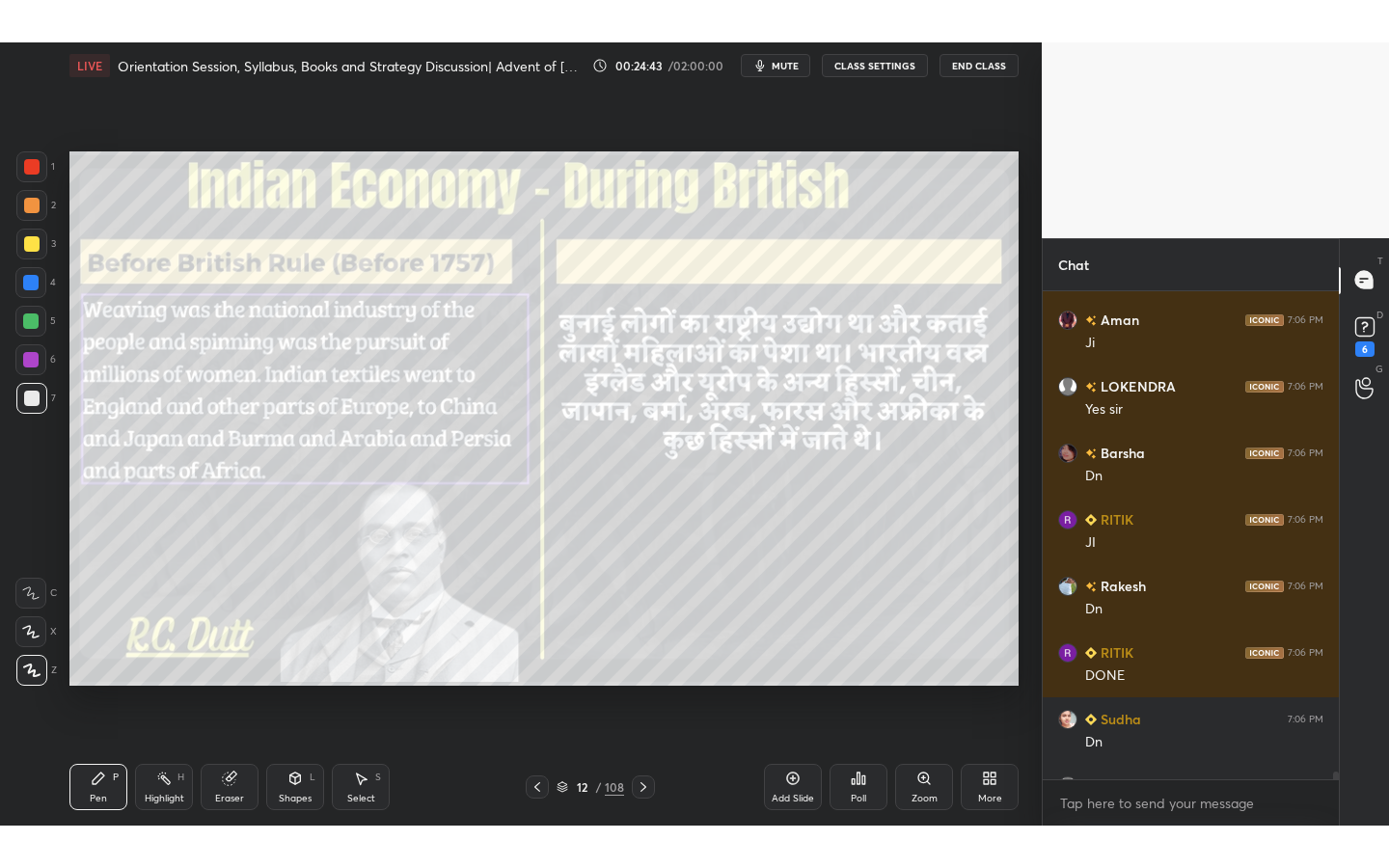scroll, scrollTop: 95700, scrollLeft: 95494, axis: both 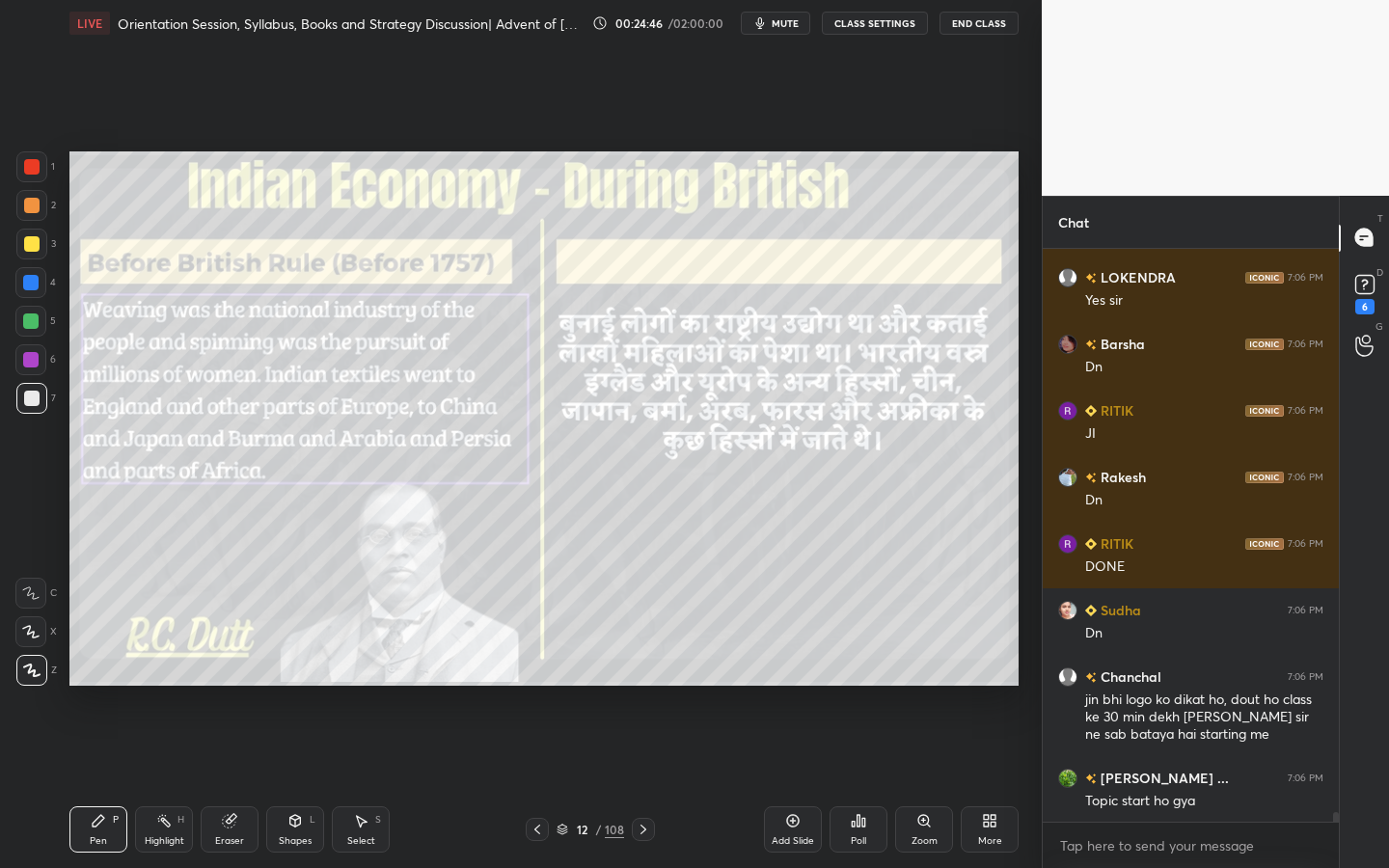 click at bounding box center (32, 244) 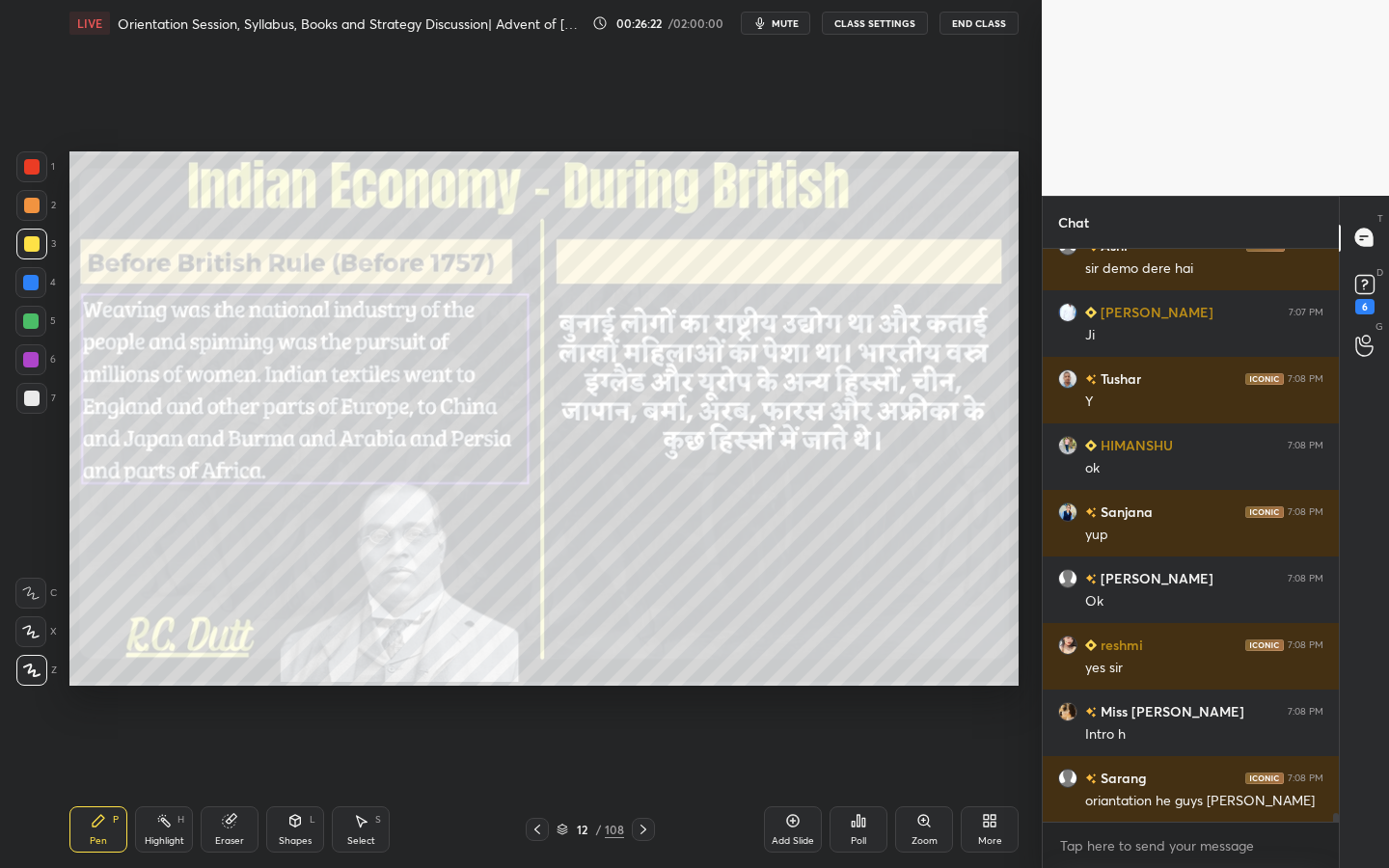 scroll, scrollTop: 37317, scrollLeft: 0, axis: vertical 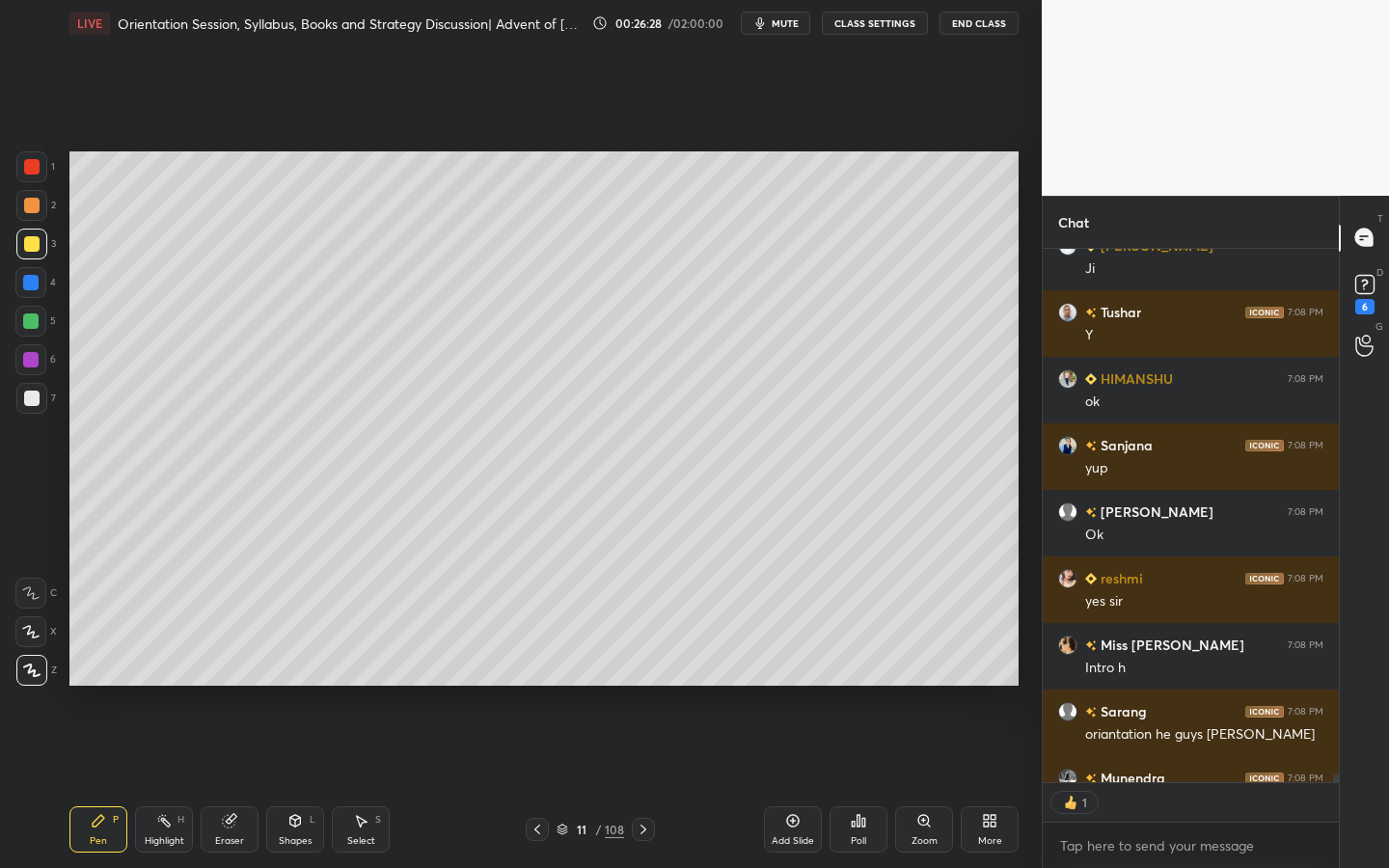 click on "Shapes L" at bounding box center [295, 829] 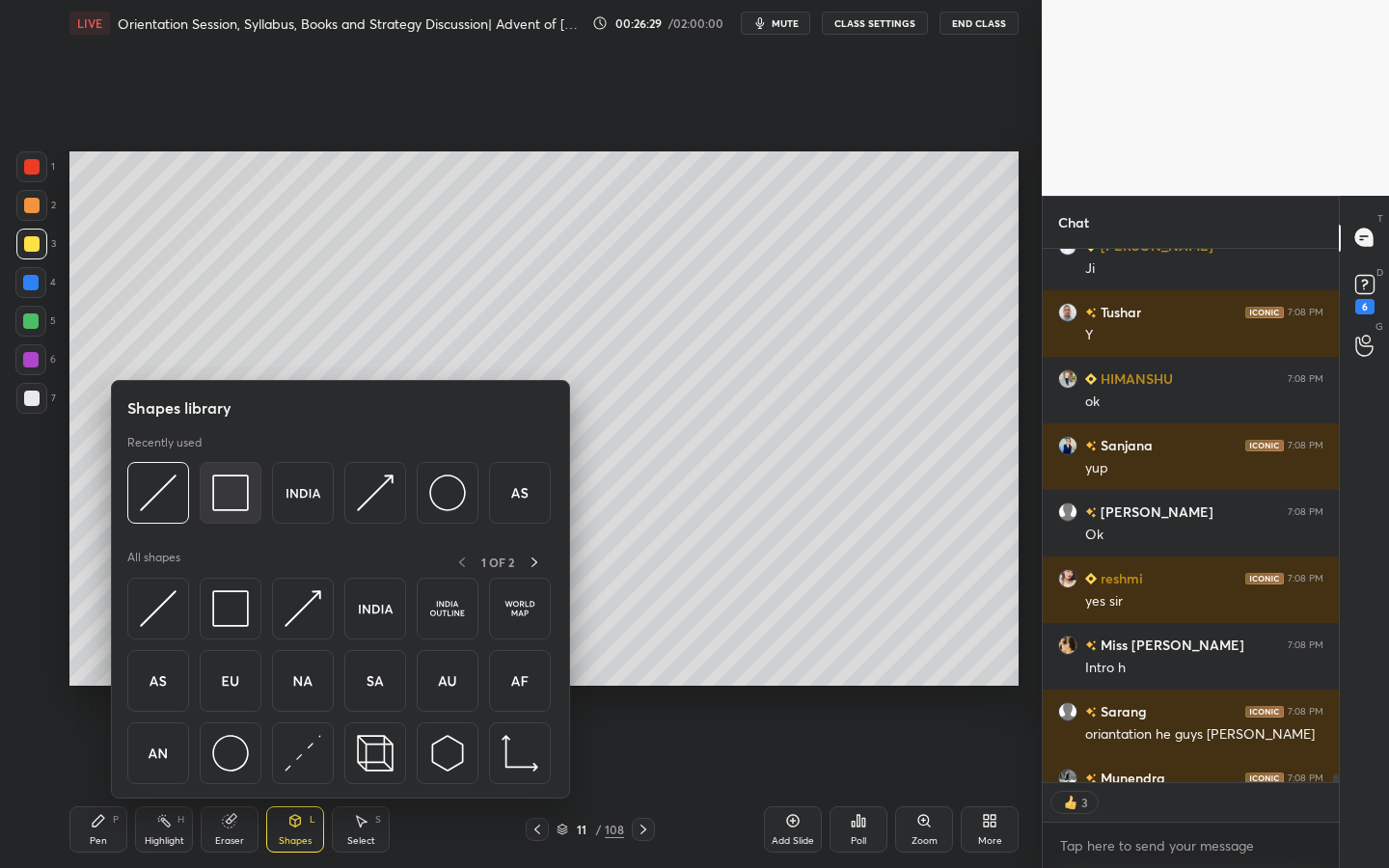 scroll, scrollTop: 37441, scrollLeft: 0, axis: vertical 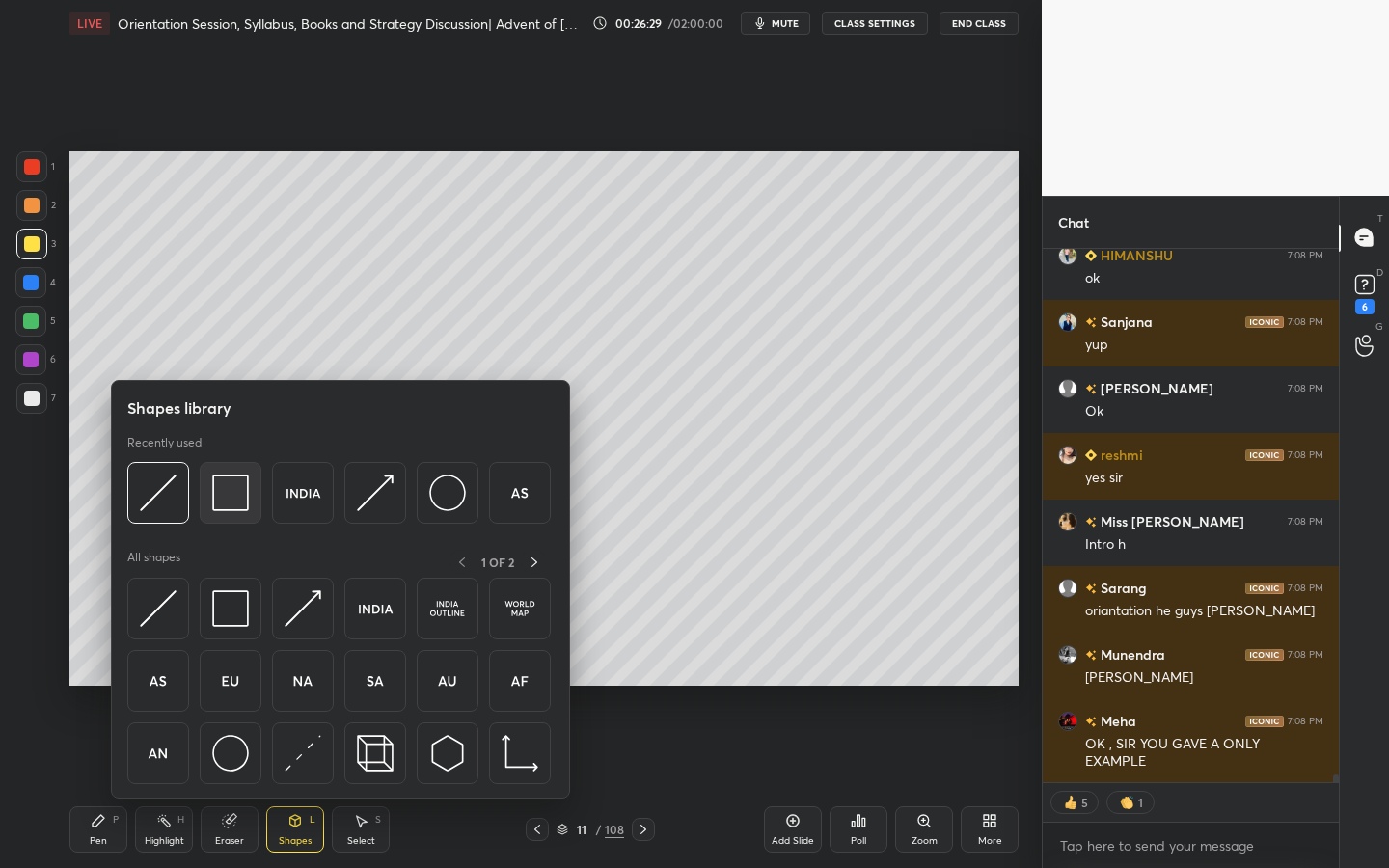 click at bounding box center (231, 493) 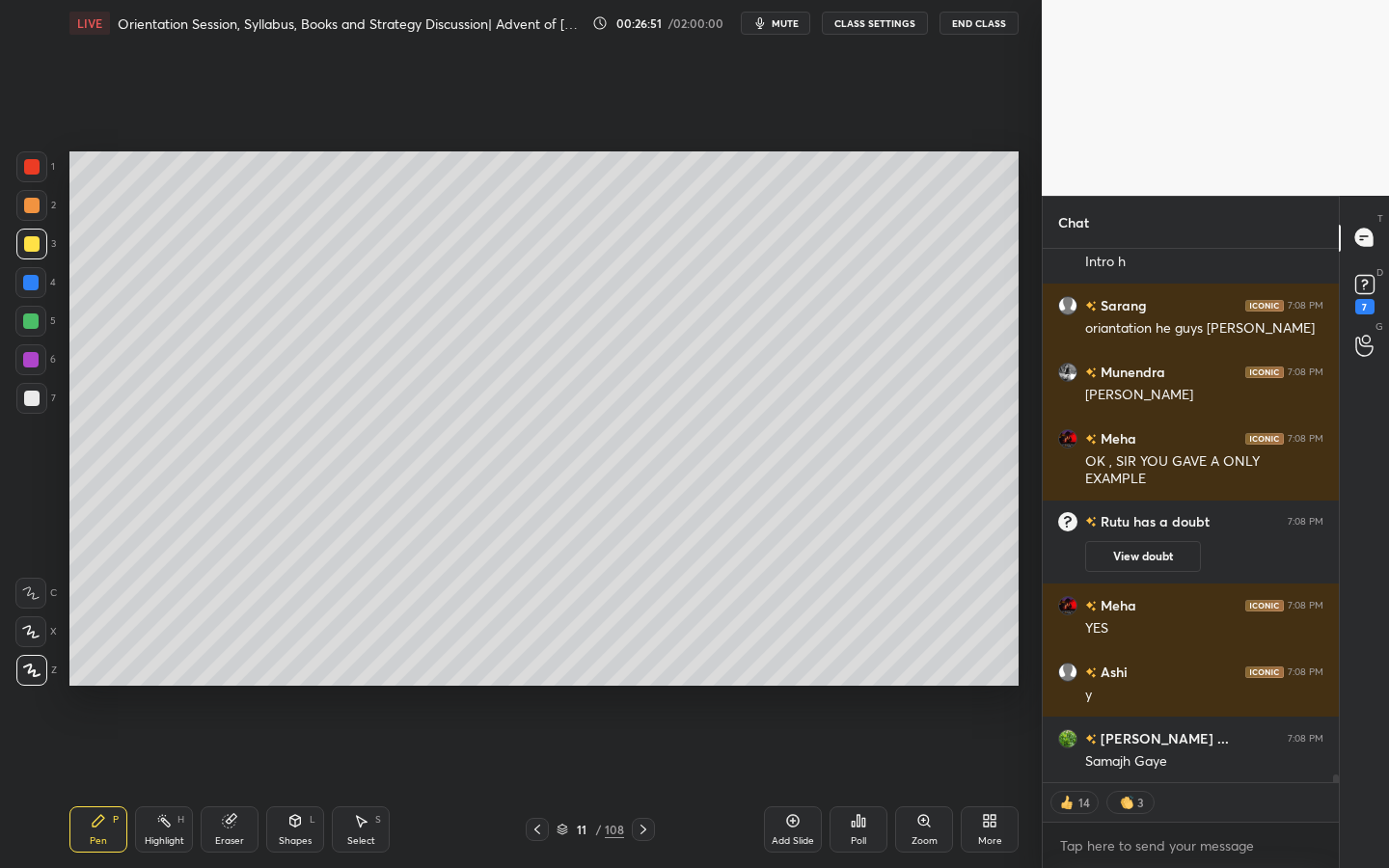 scroll, scrollTop: 36939, scrollLeft: 0, axis: vertical 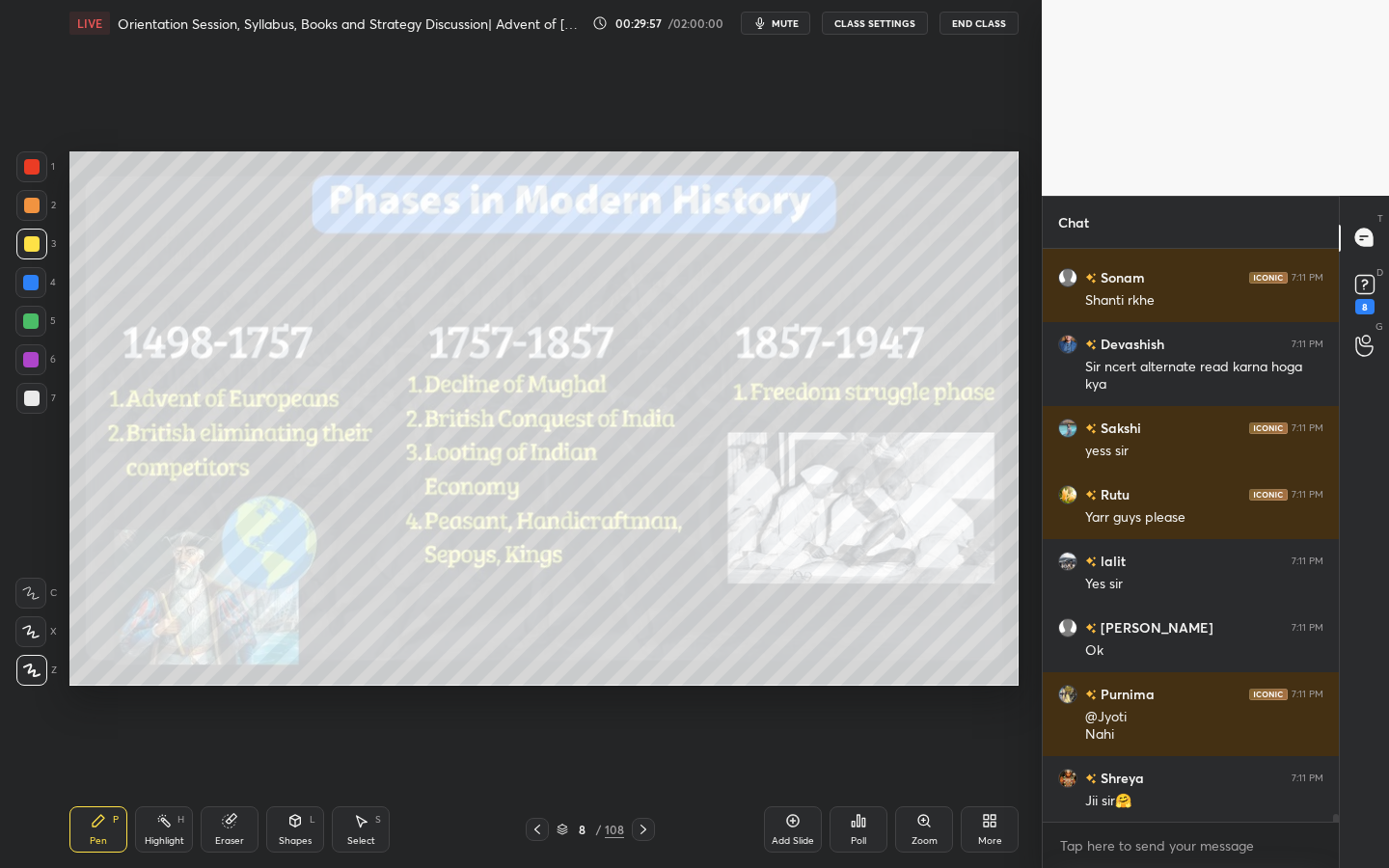 click on "108" at bounding box center [614, 829] 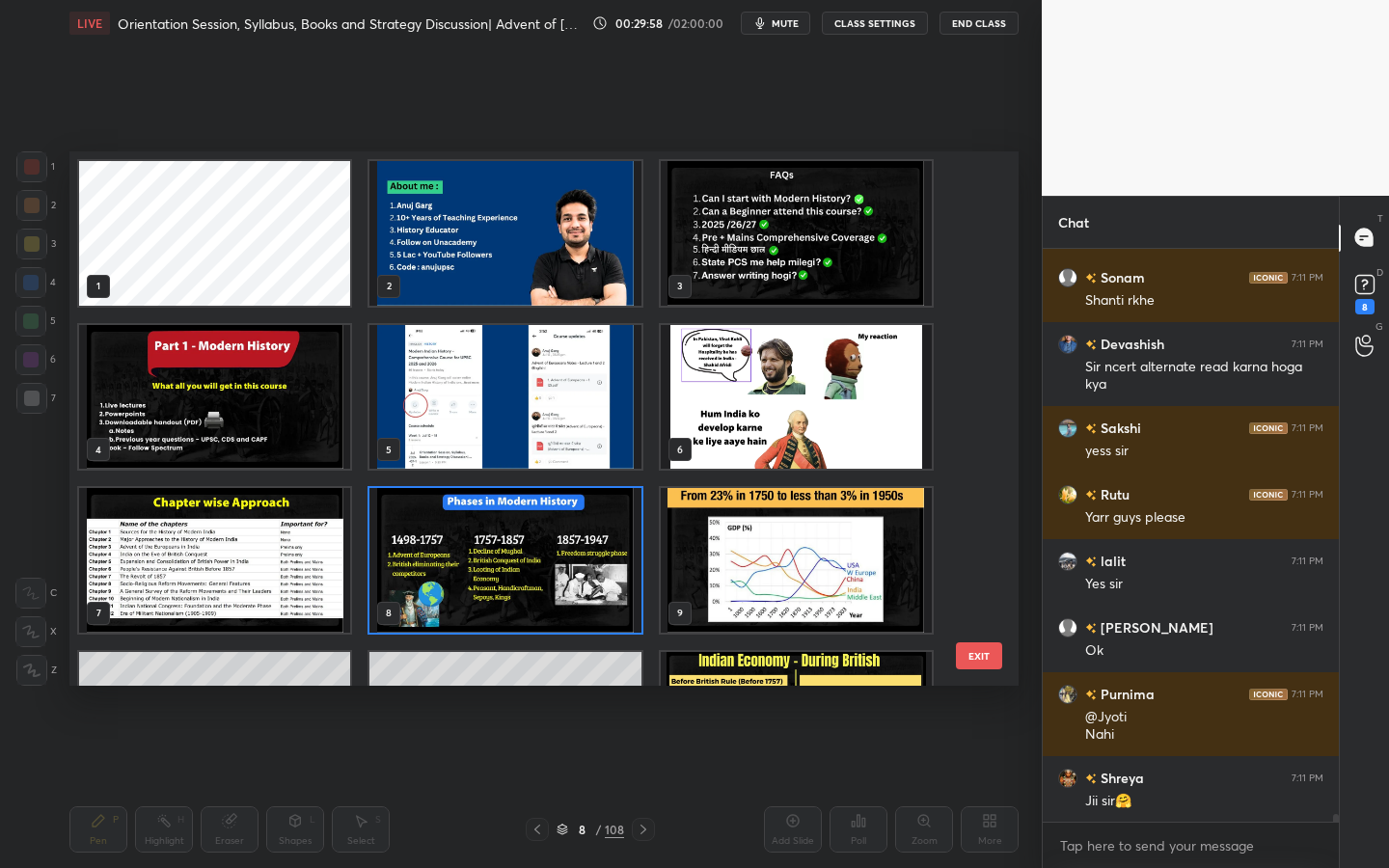scroll, scrollTop: 7, scrollLeft: 11, axis: both 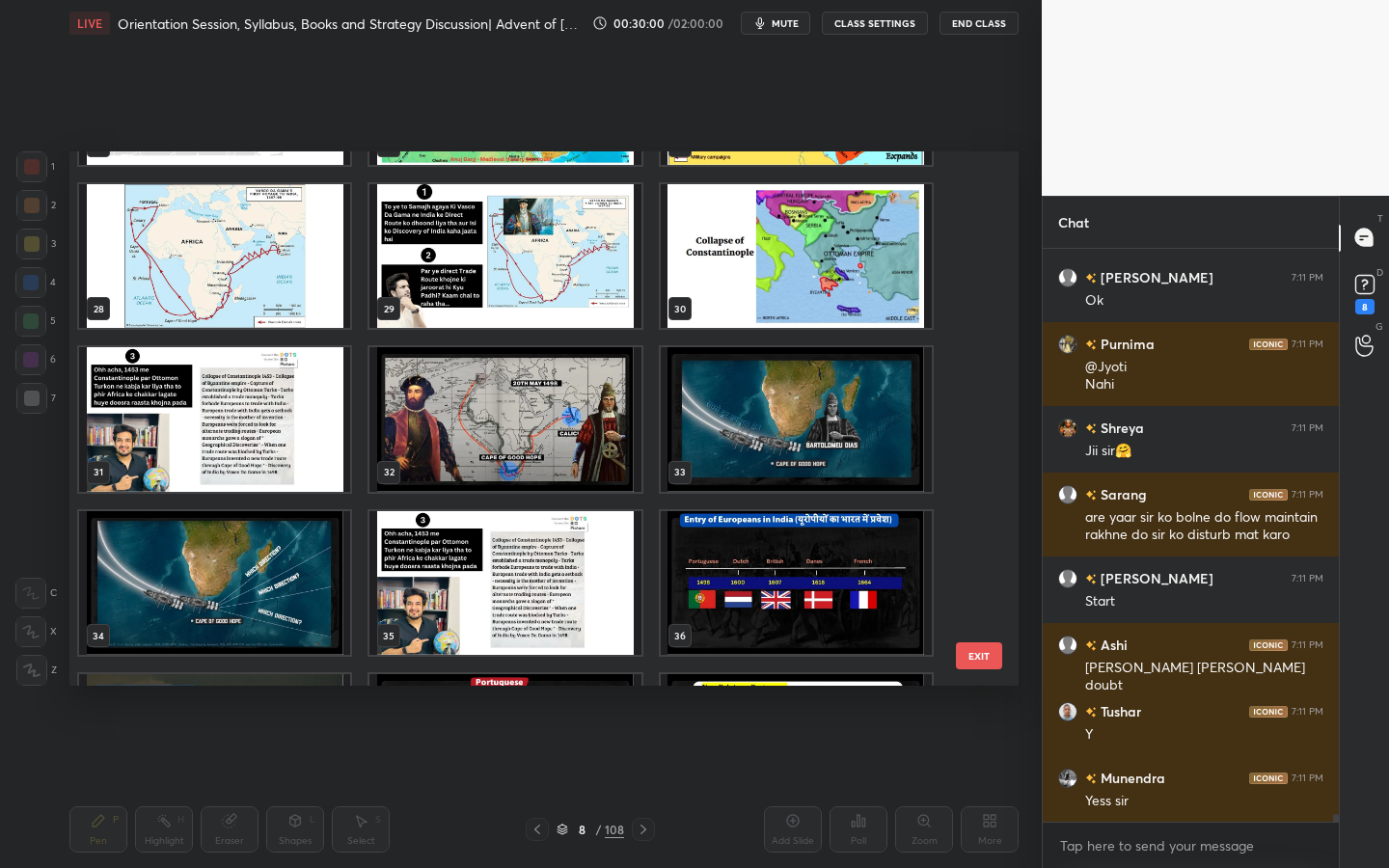 click at bounding box center (214, 257) 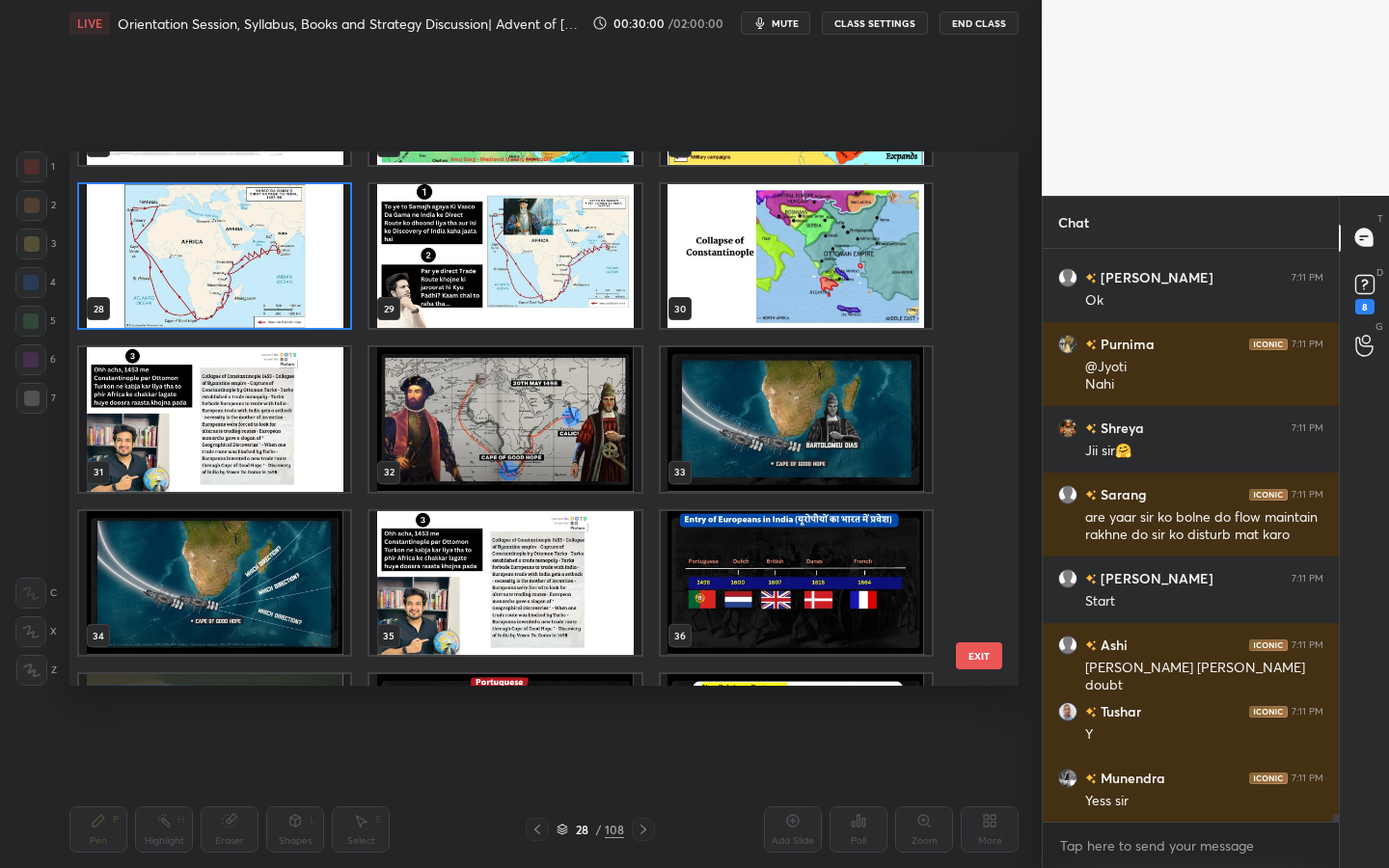 click at bounding box center [214, 257] 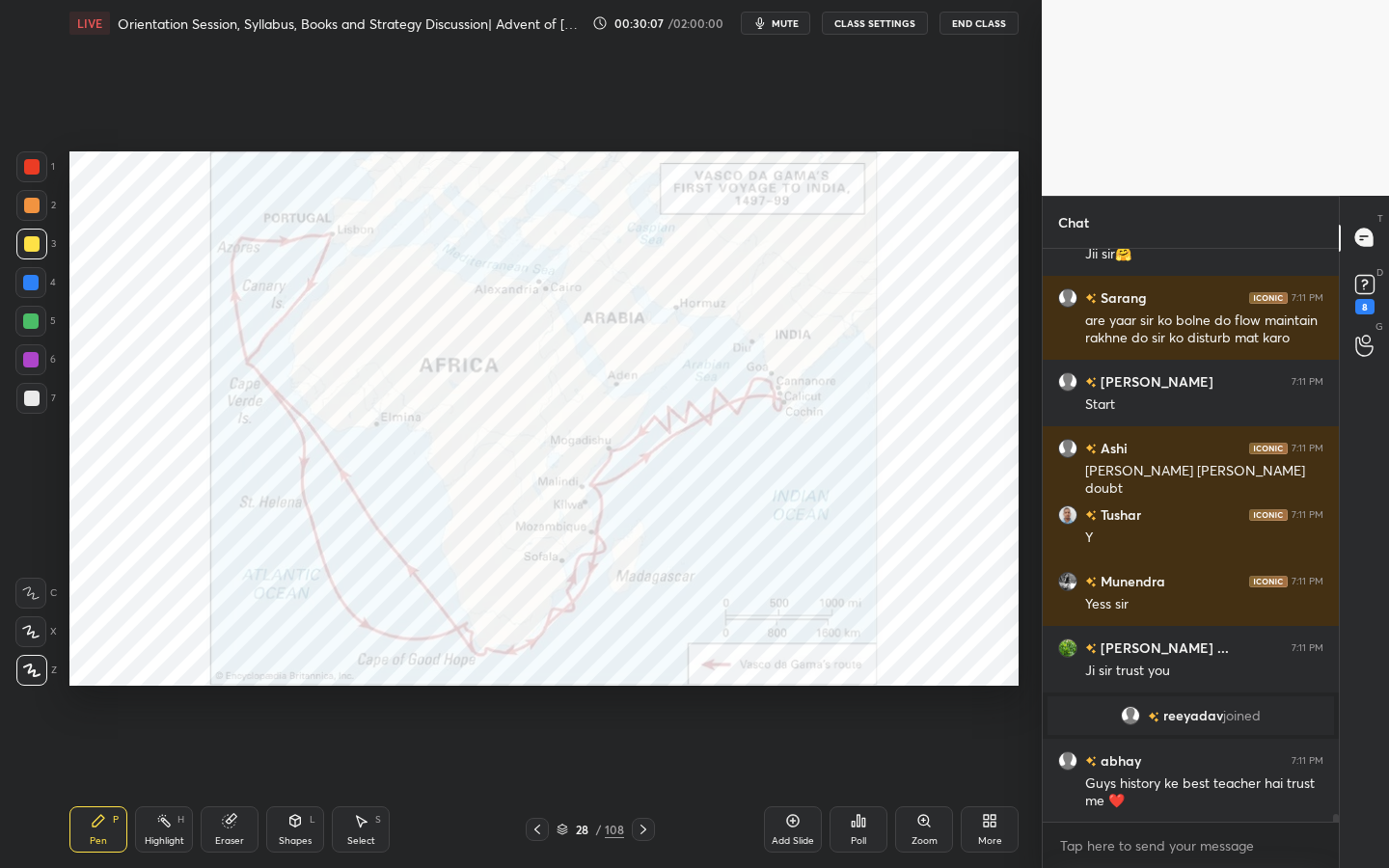scroll, scrollTop: 40740, scrollLeft: 0, axis: vertical 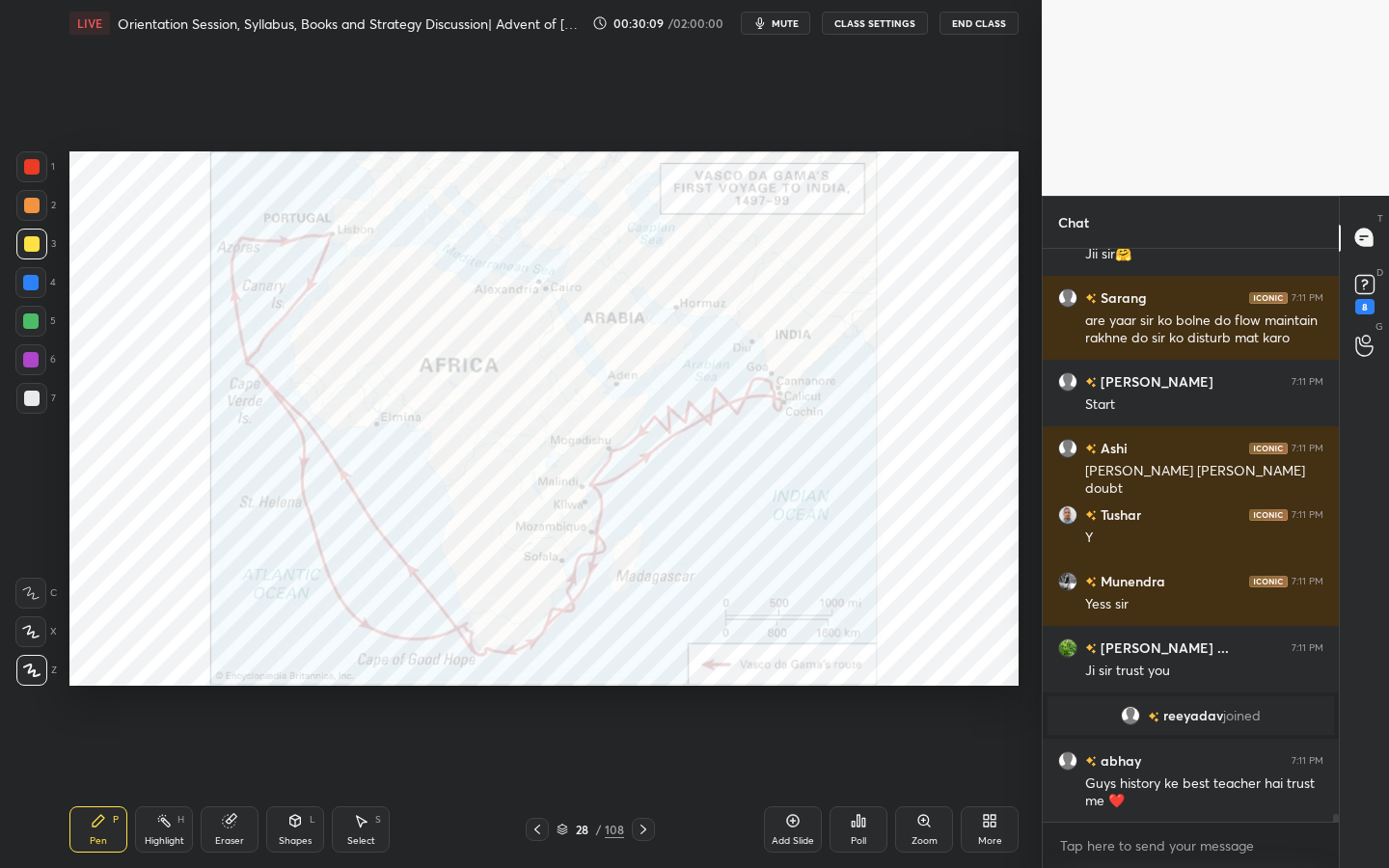 click at bounding box center (32, 167) 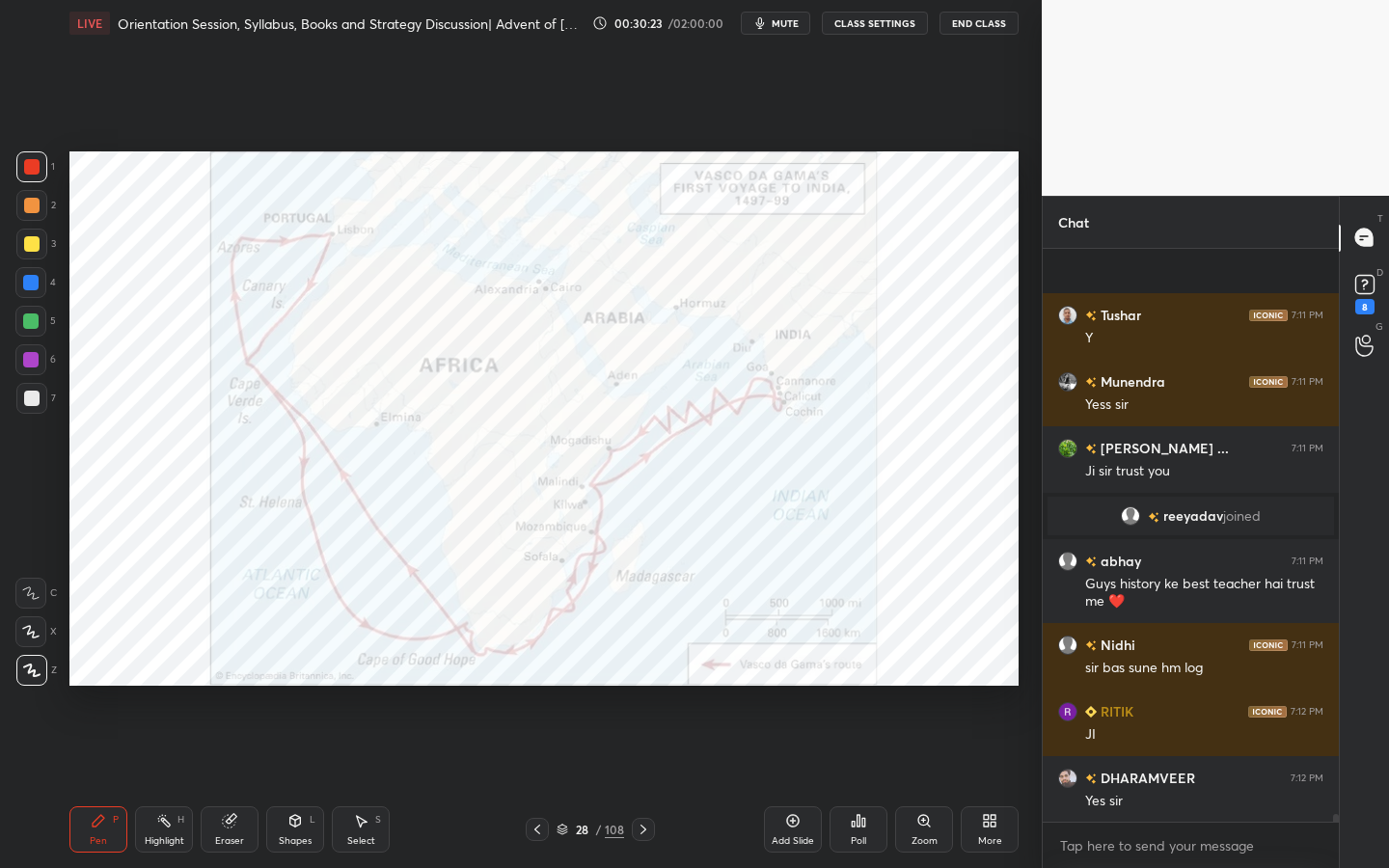 scroll, scrollTop: 41073, scrollLeft: 0, axis: vertical 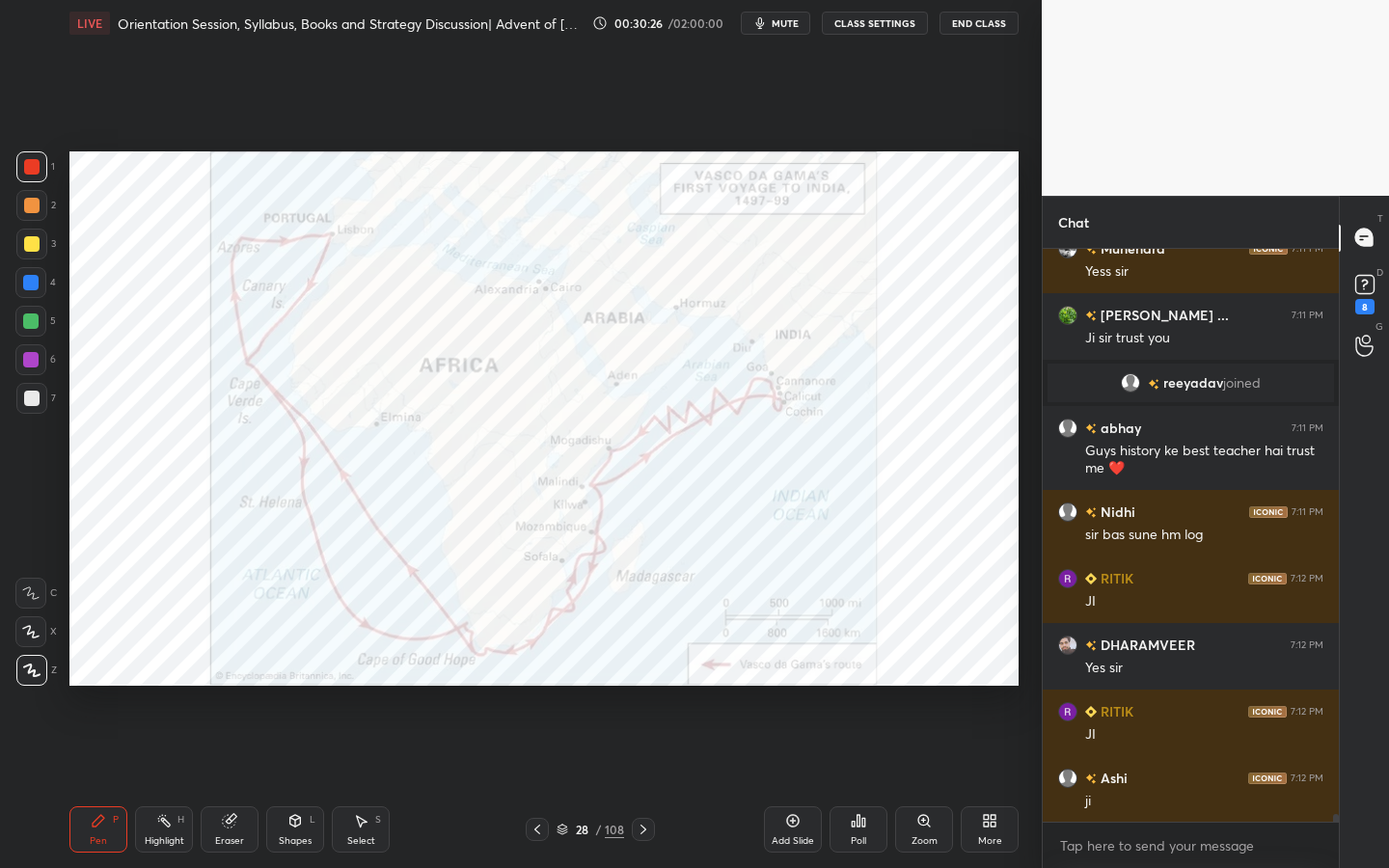 click on "Add Slide" at bounding box center (793, 829) 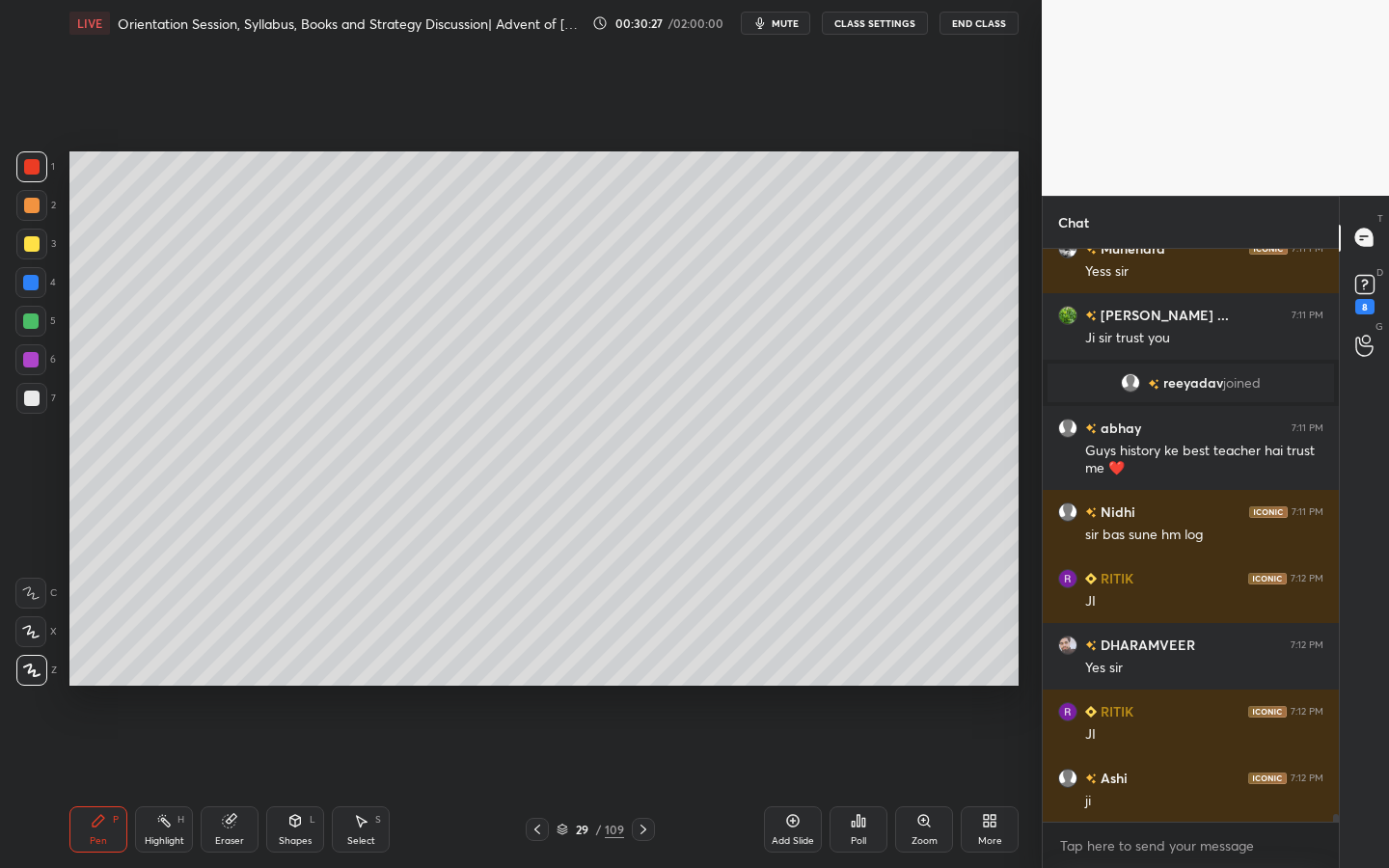click at bounding box center (32, 244) 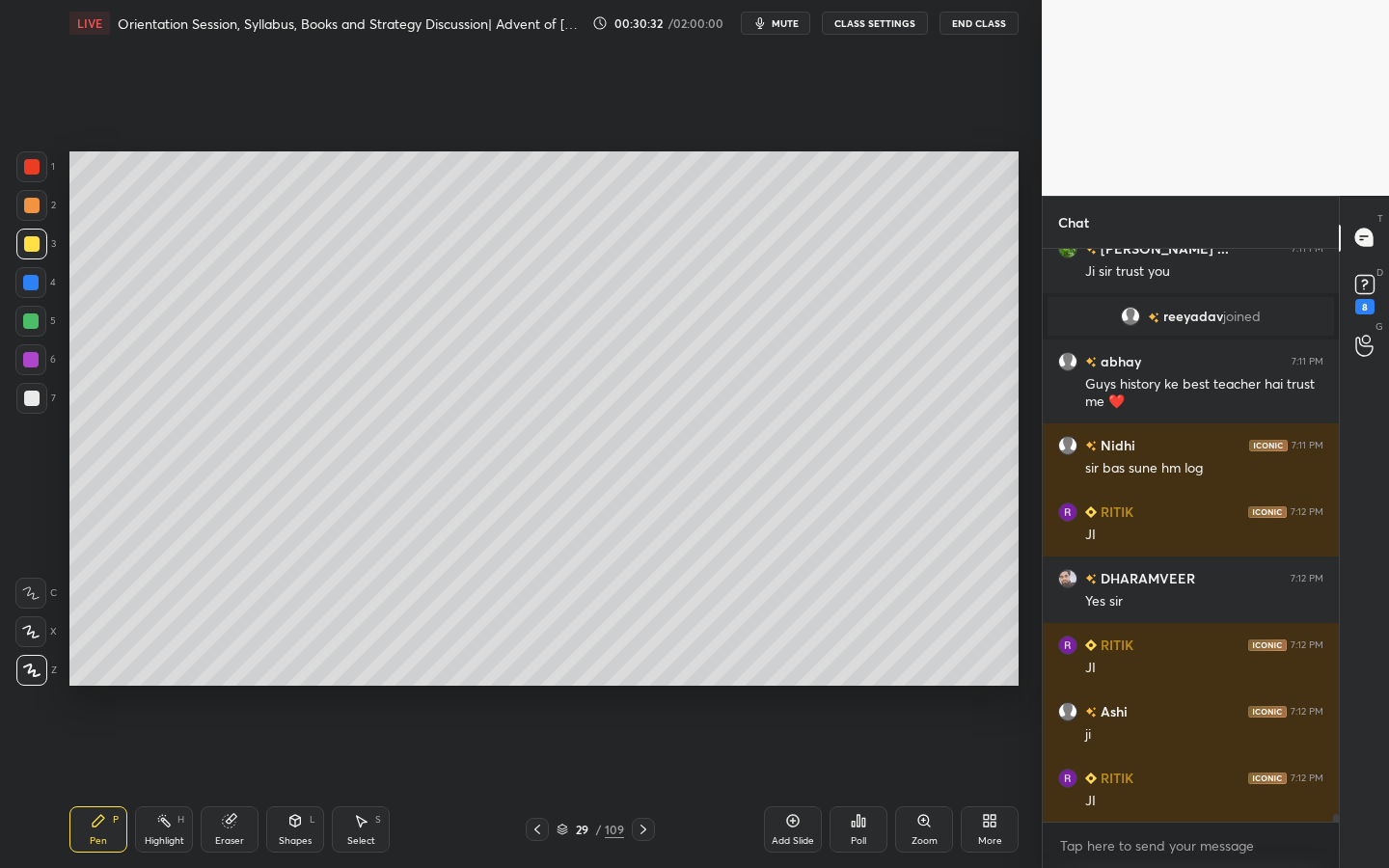 scroll, scrollTop: 41206, scrollLeft: 0, axis: vertical 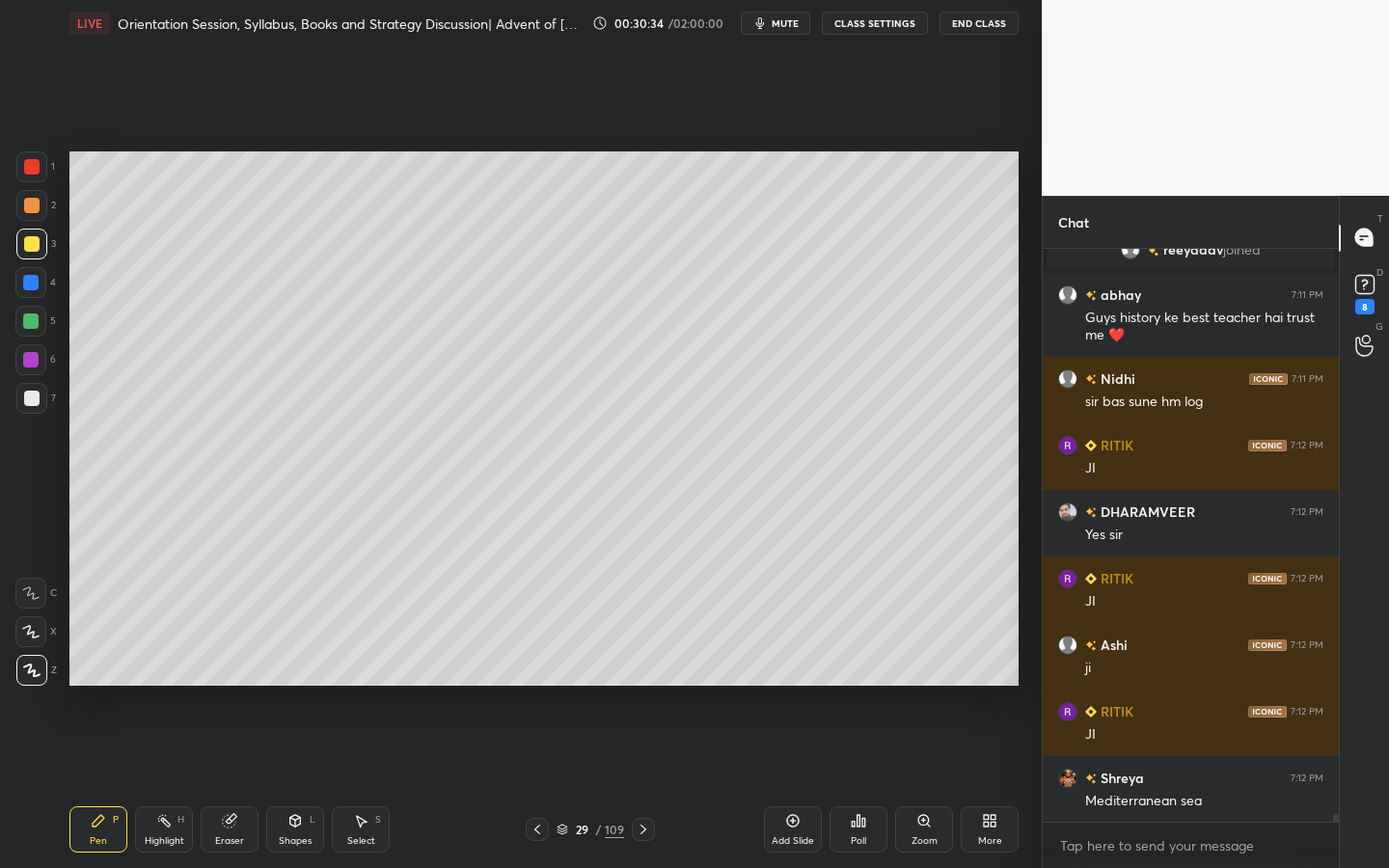 click at bounding box center [31, 283] 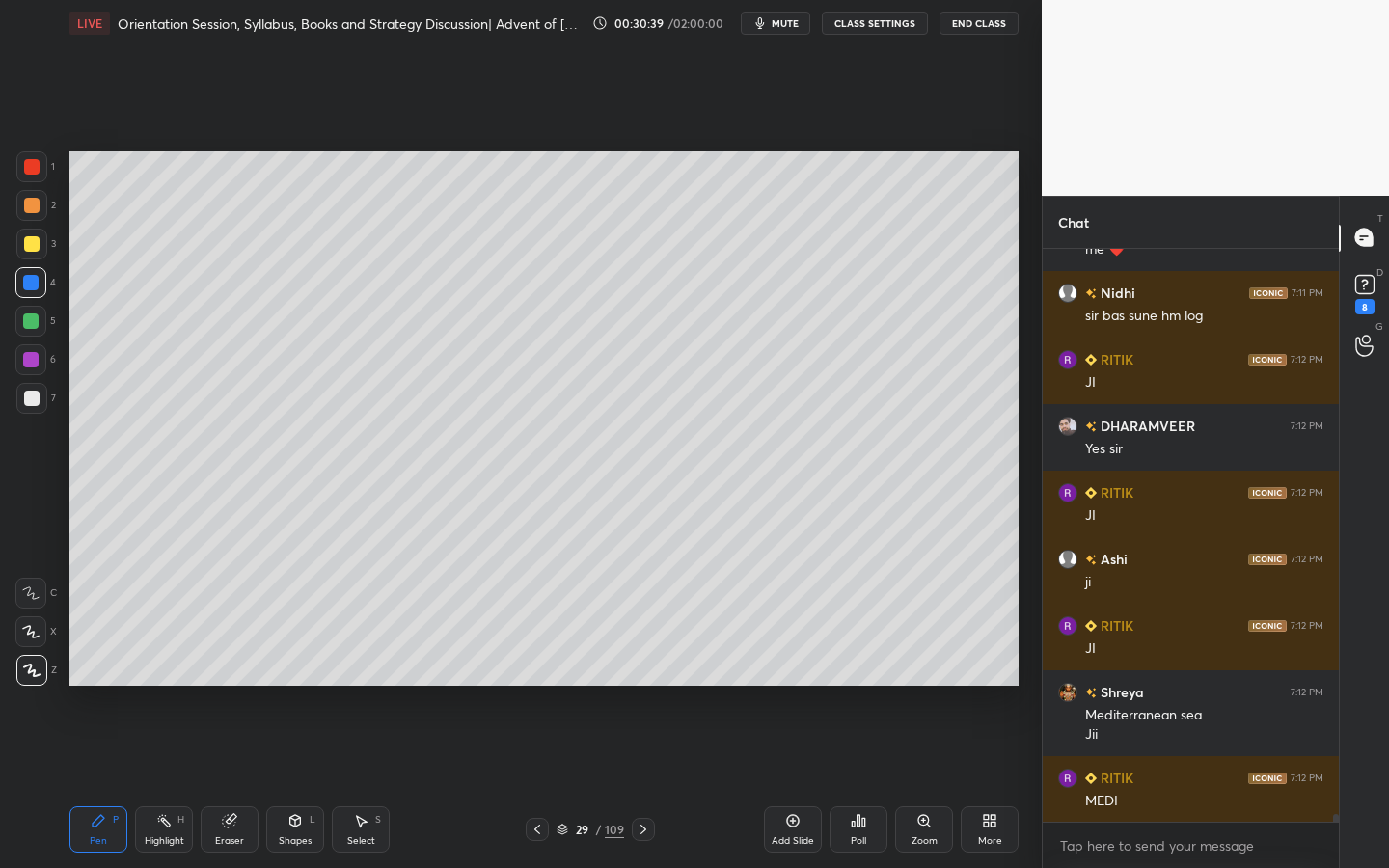 scroll, scrollTop: 41358, scrollLeft: 0, axis: vertical 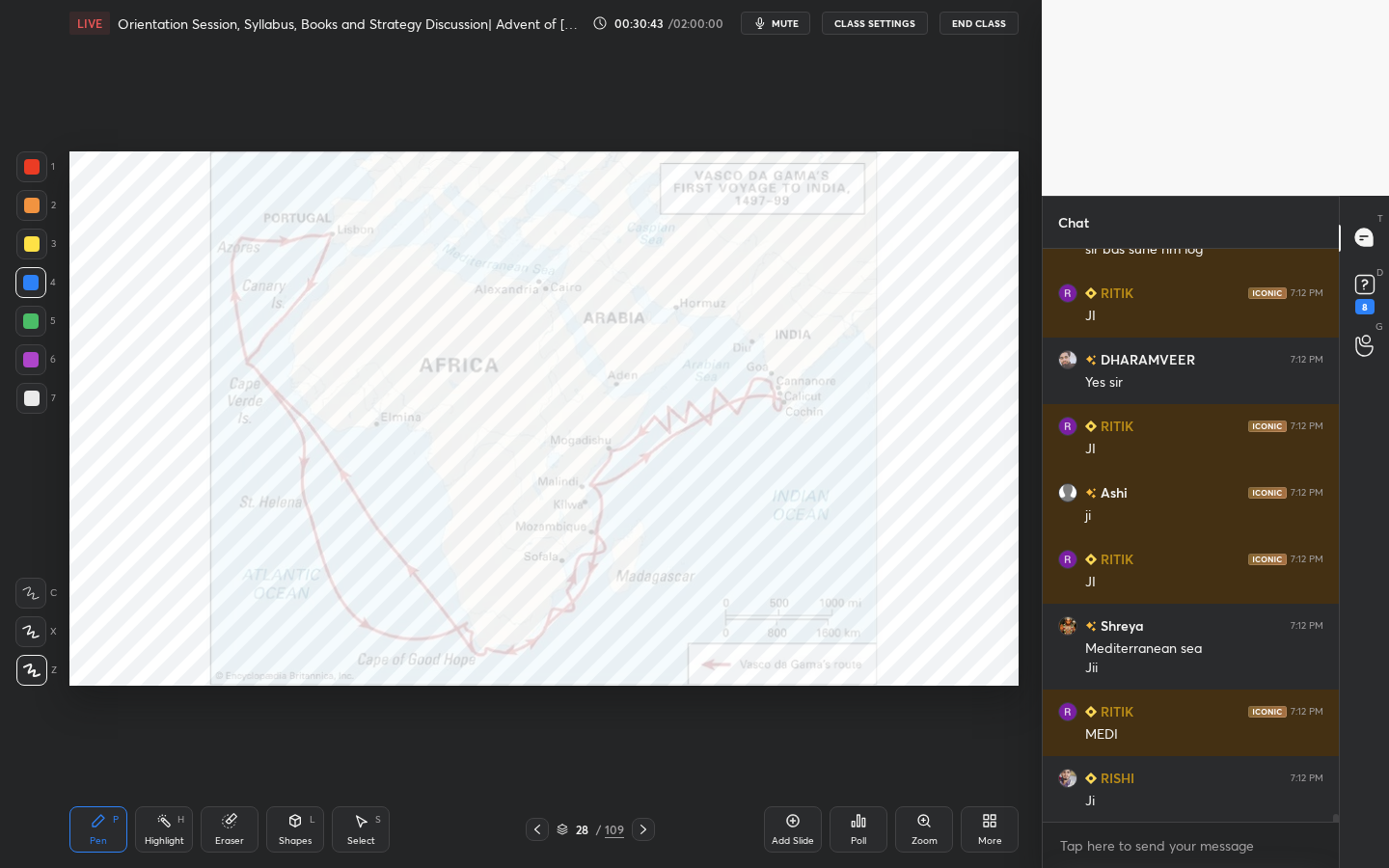 click on "Eraser" at bounding box center [230, 841] 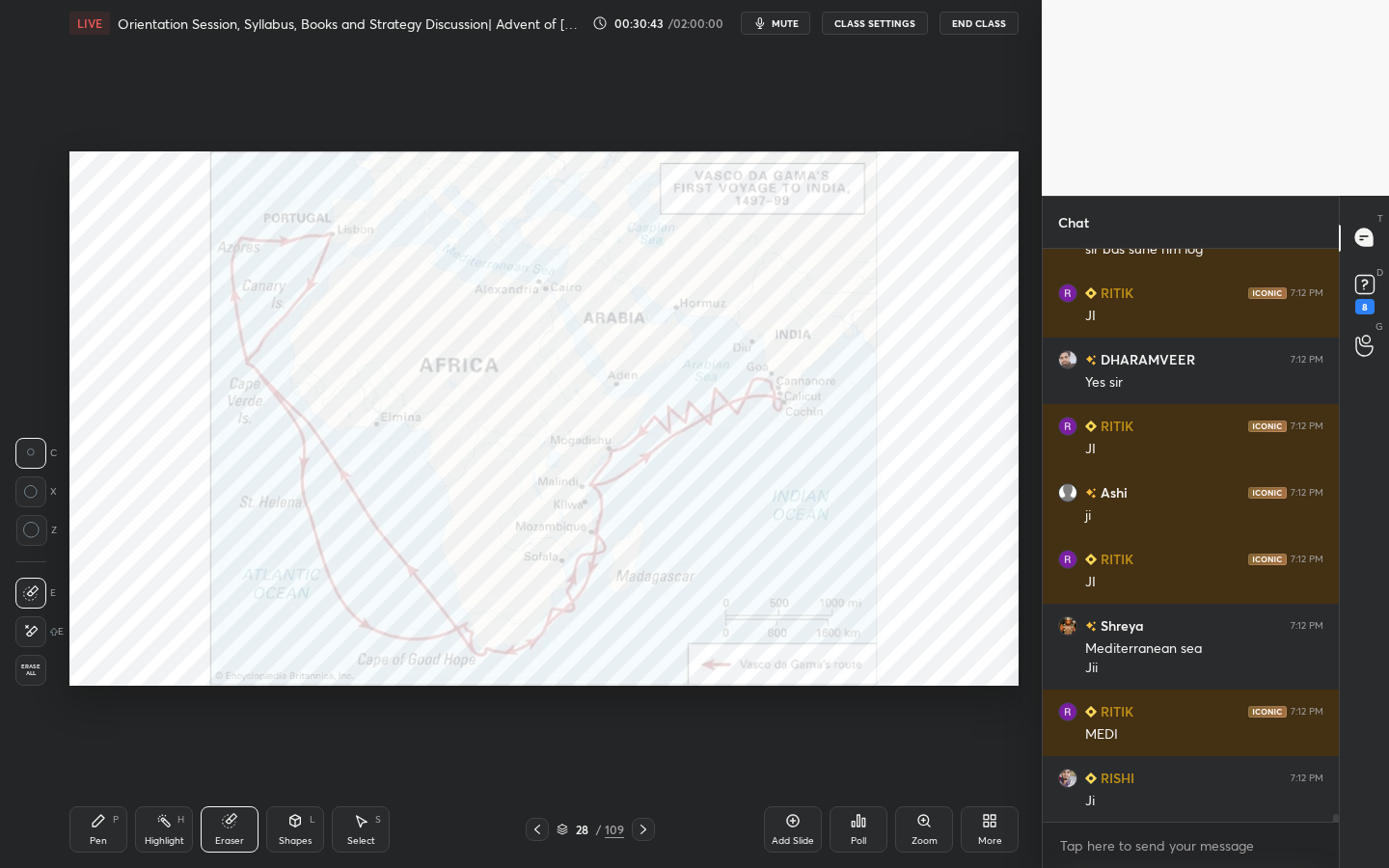 scroll, scrollTop: 41425, scrollLeft: 0, axis: vertical 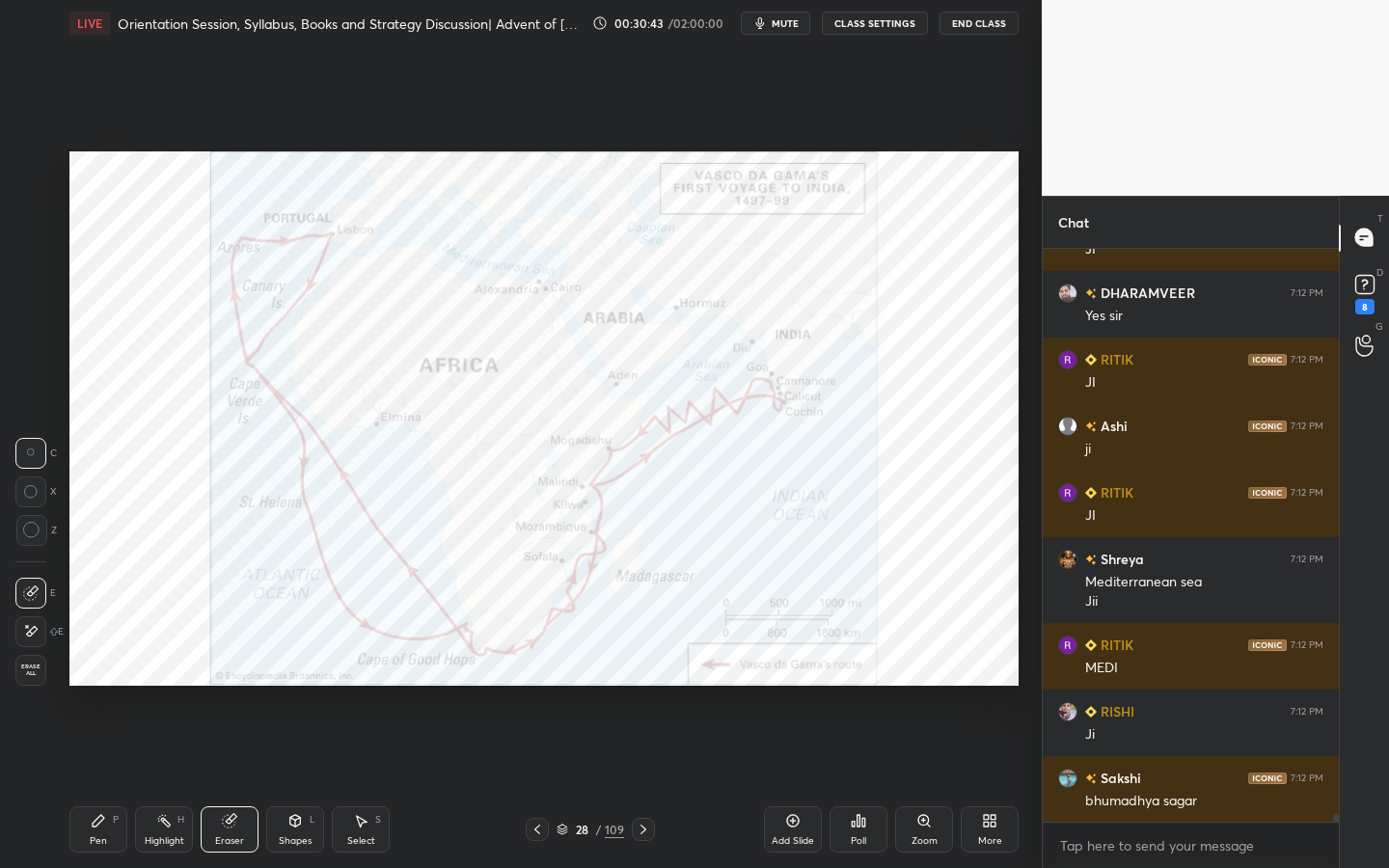 click on "Erase all" at bounding box center (31, 670) 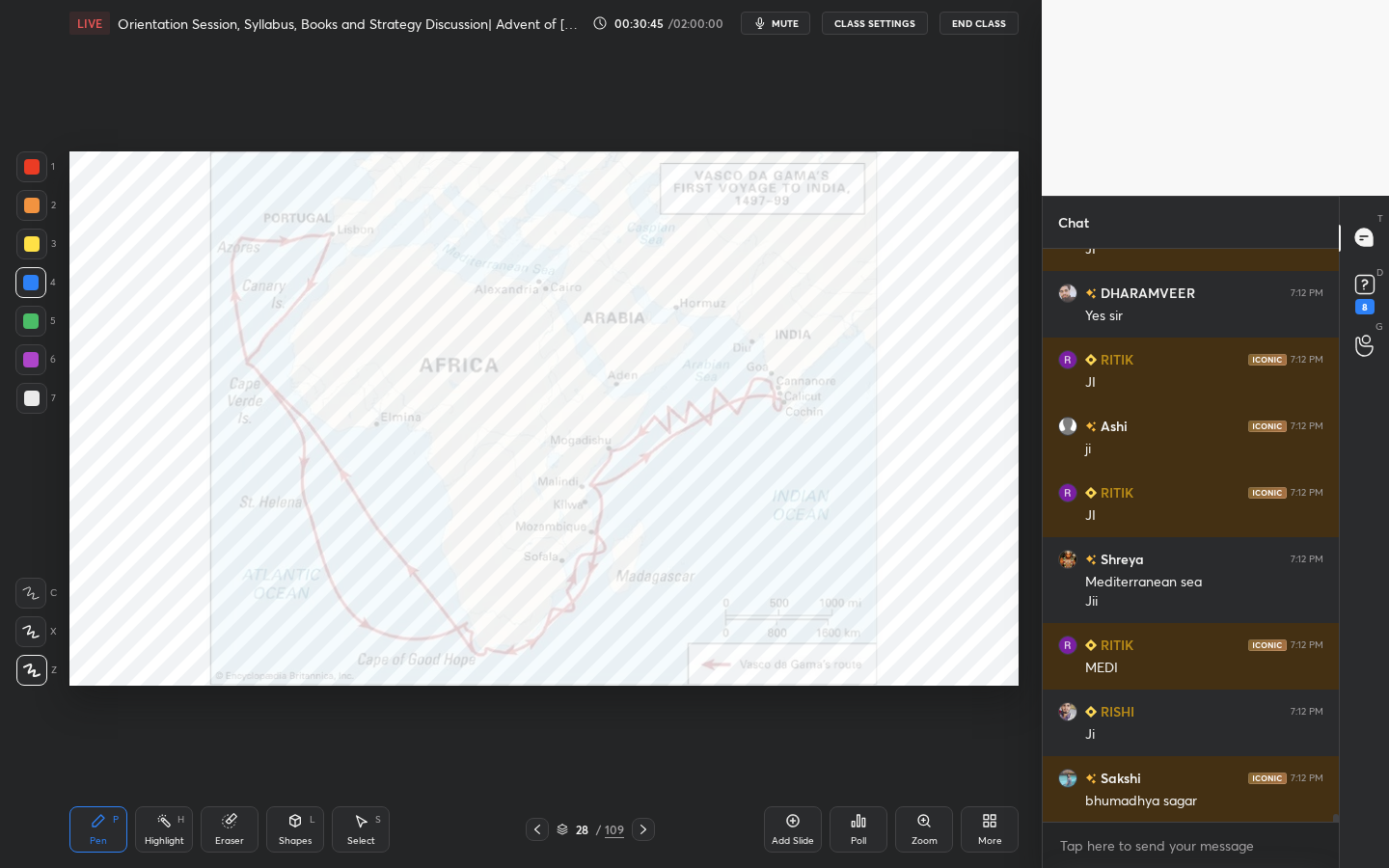 click at bounding box center (32, 167) 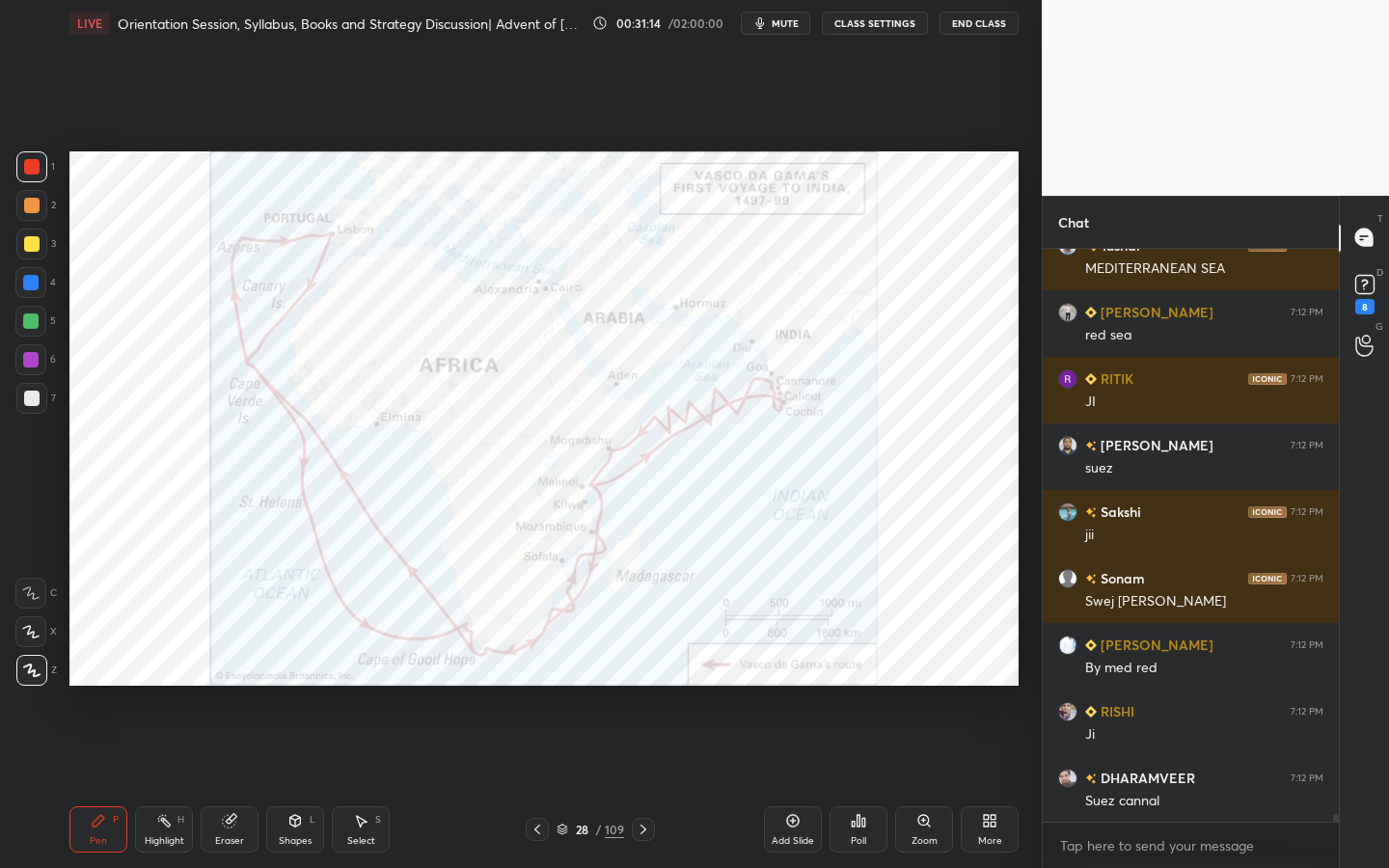 scroll, scrollTop: 42090, scrollLeft: 0, axis: vertical 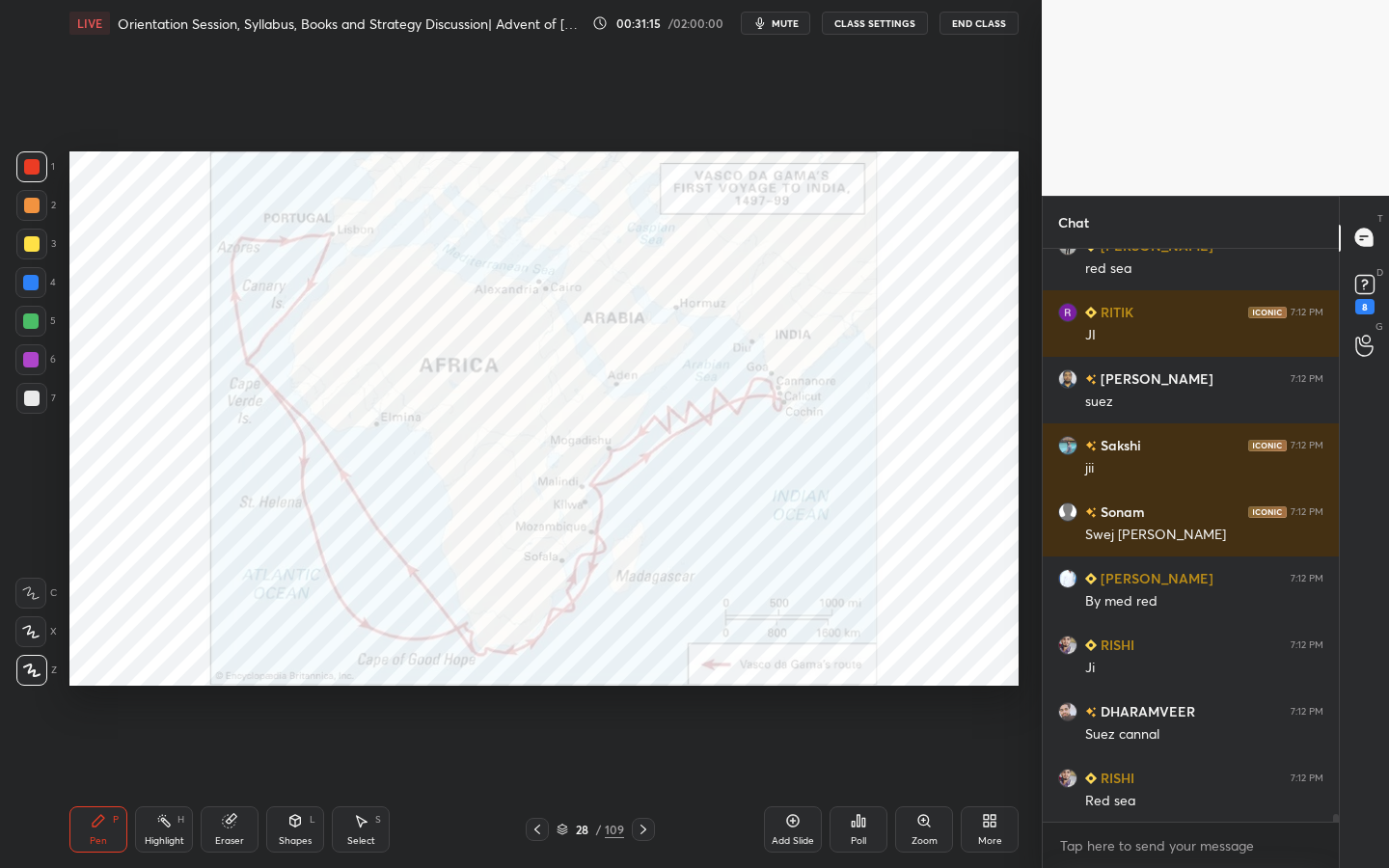 click 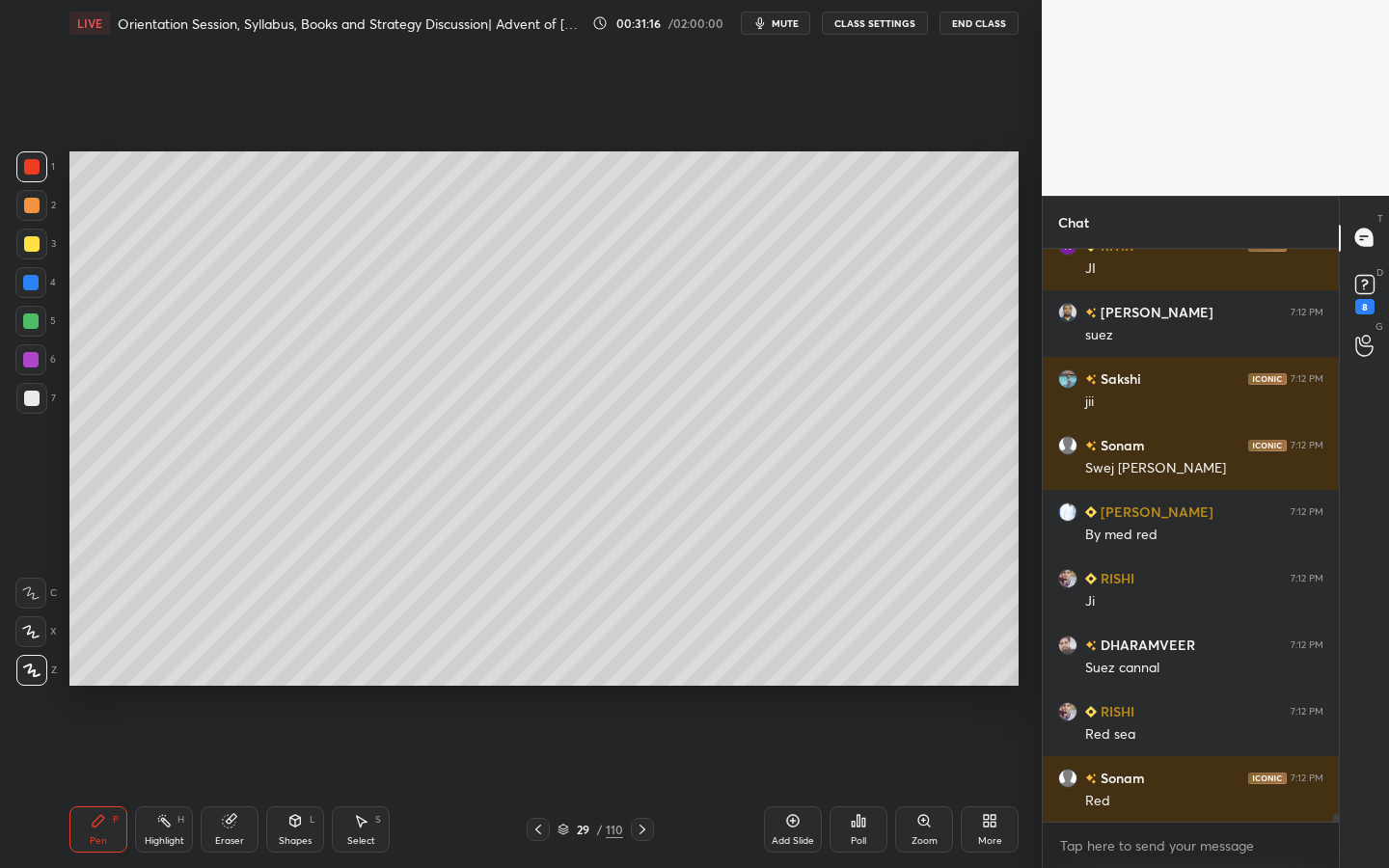 click at bounding box center [32, 244] 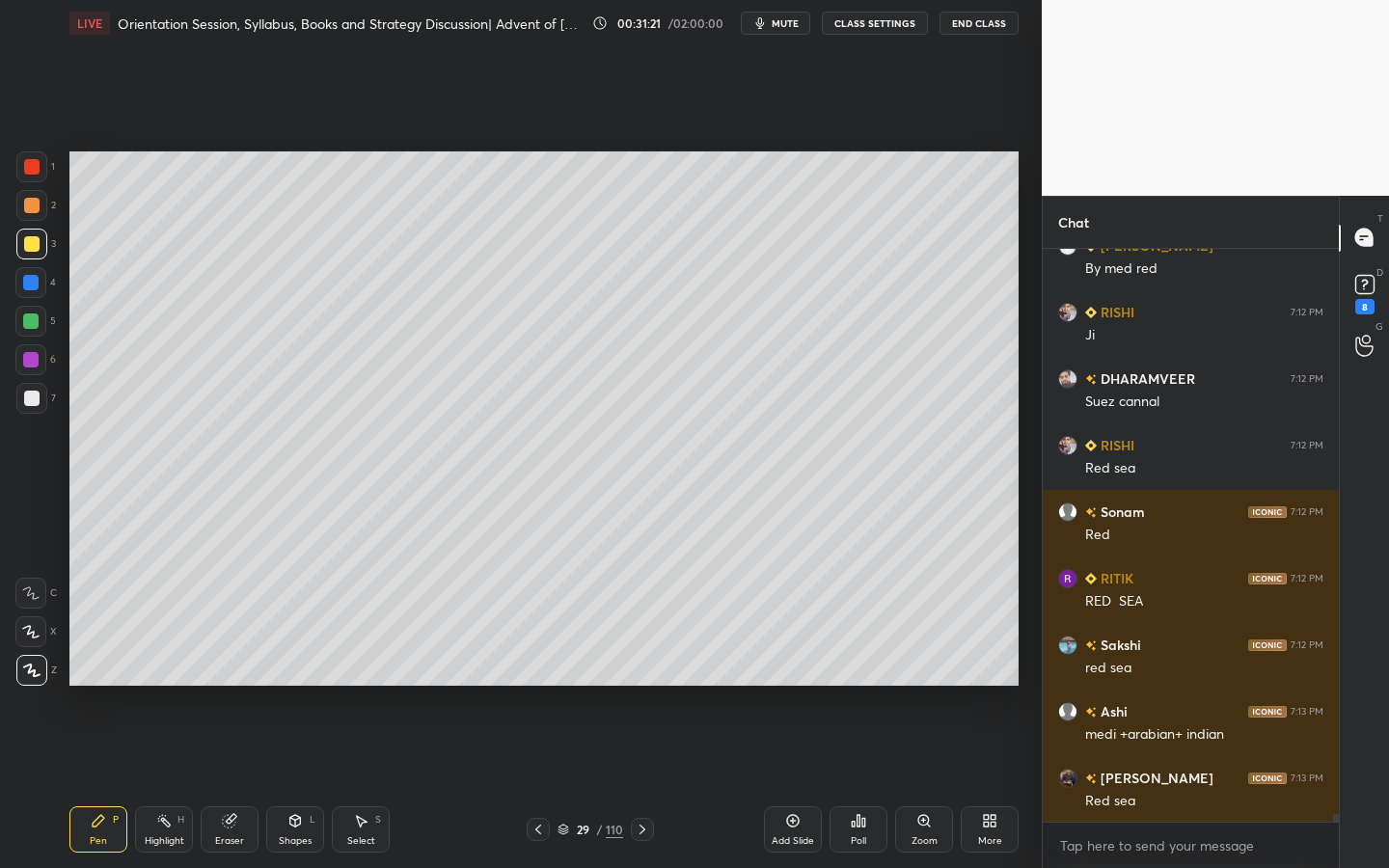 scroll, scrollTop: 42490, scrollLeft: 0, axis: vertical 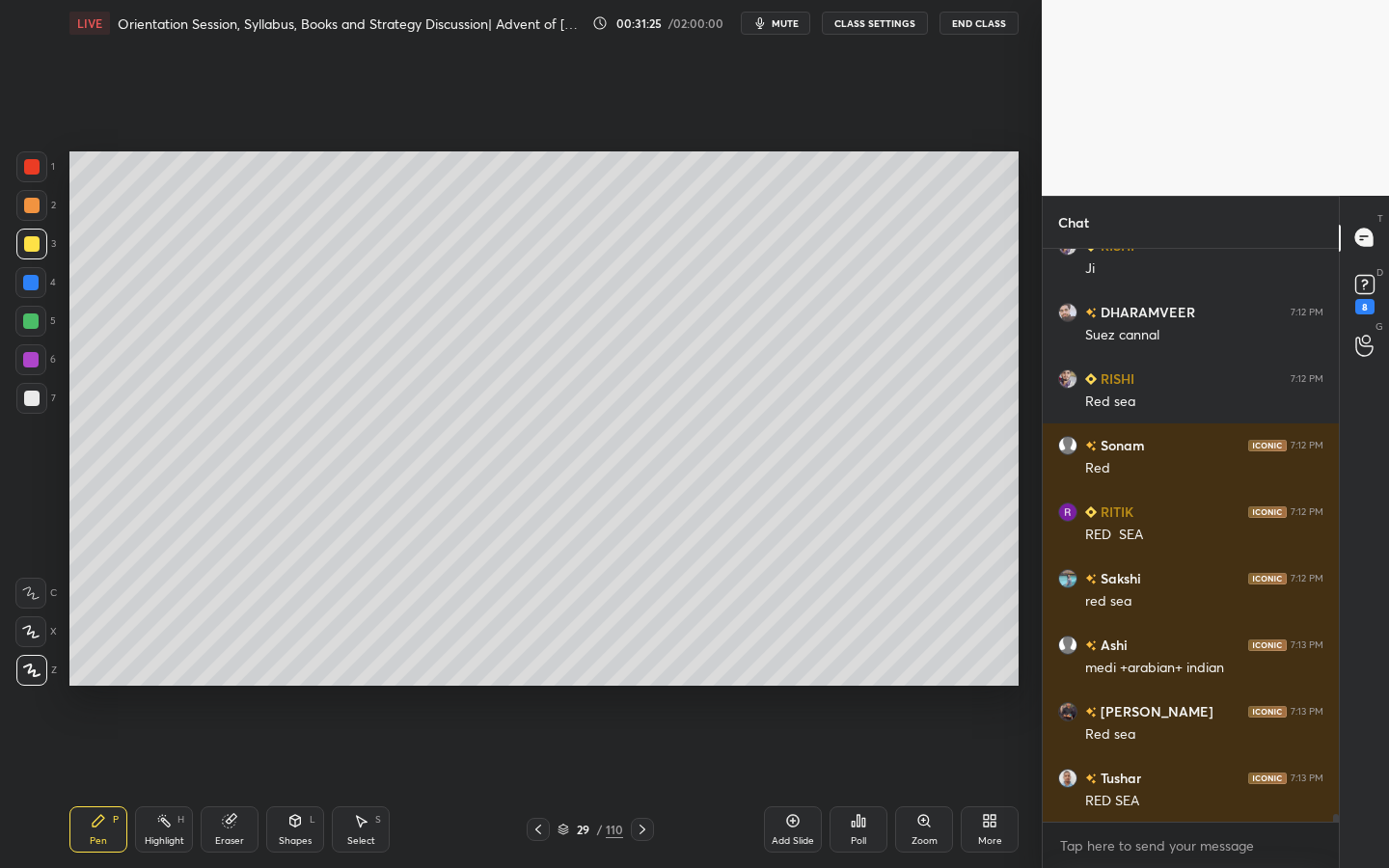 click at bounding box center (31, 283) 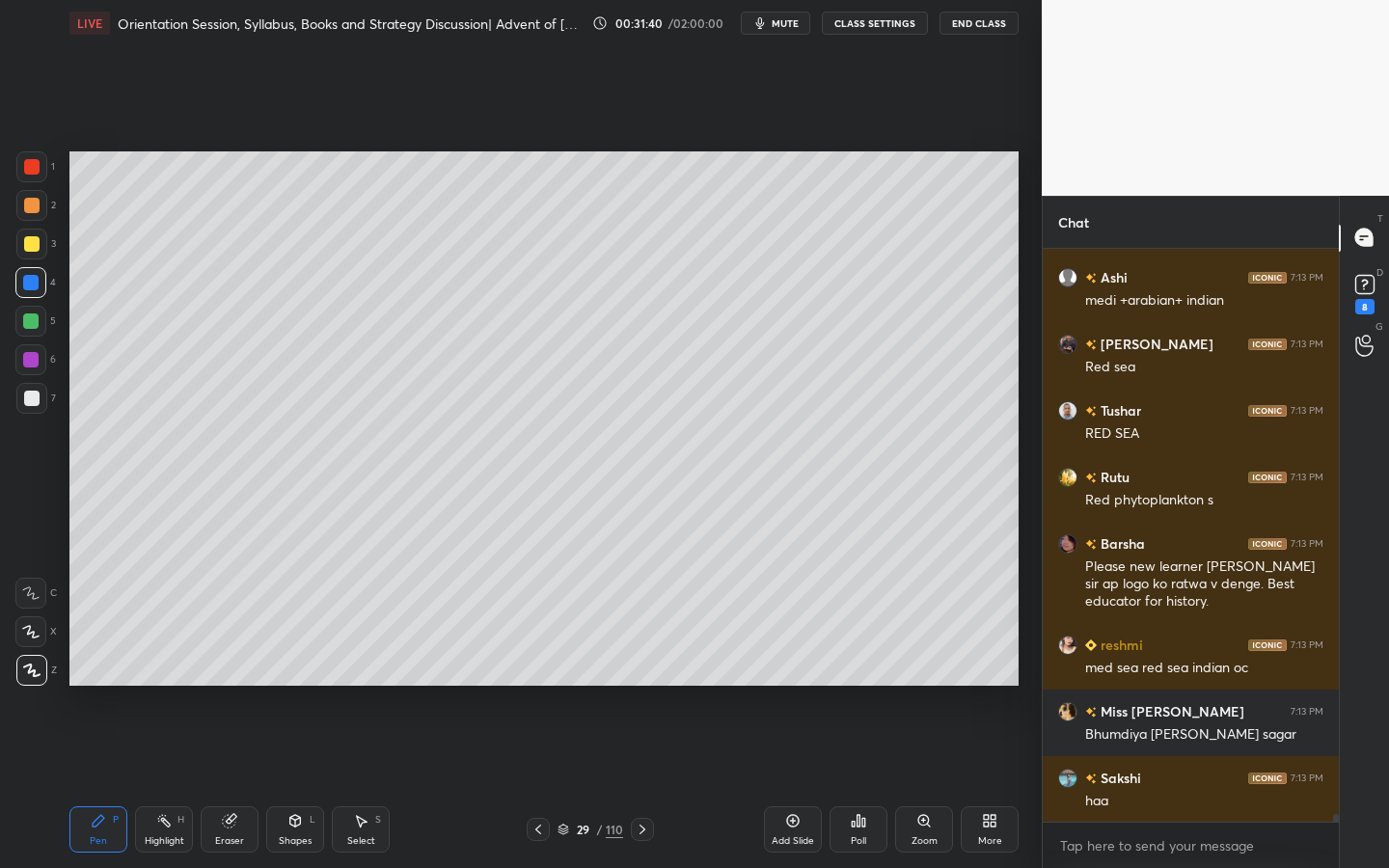 scroll, scrollTop: 42924, scrollLeft: 0, axis: vertical 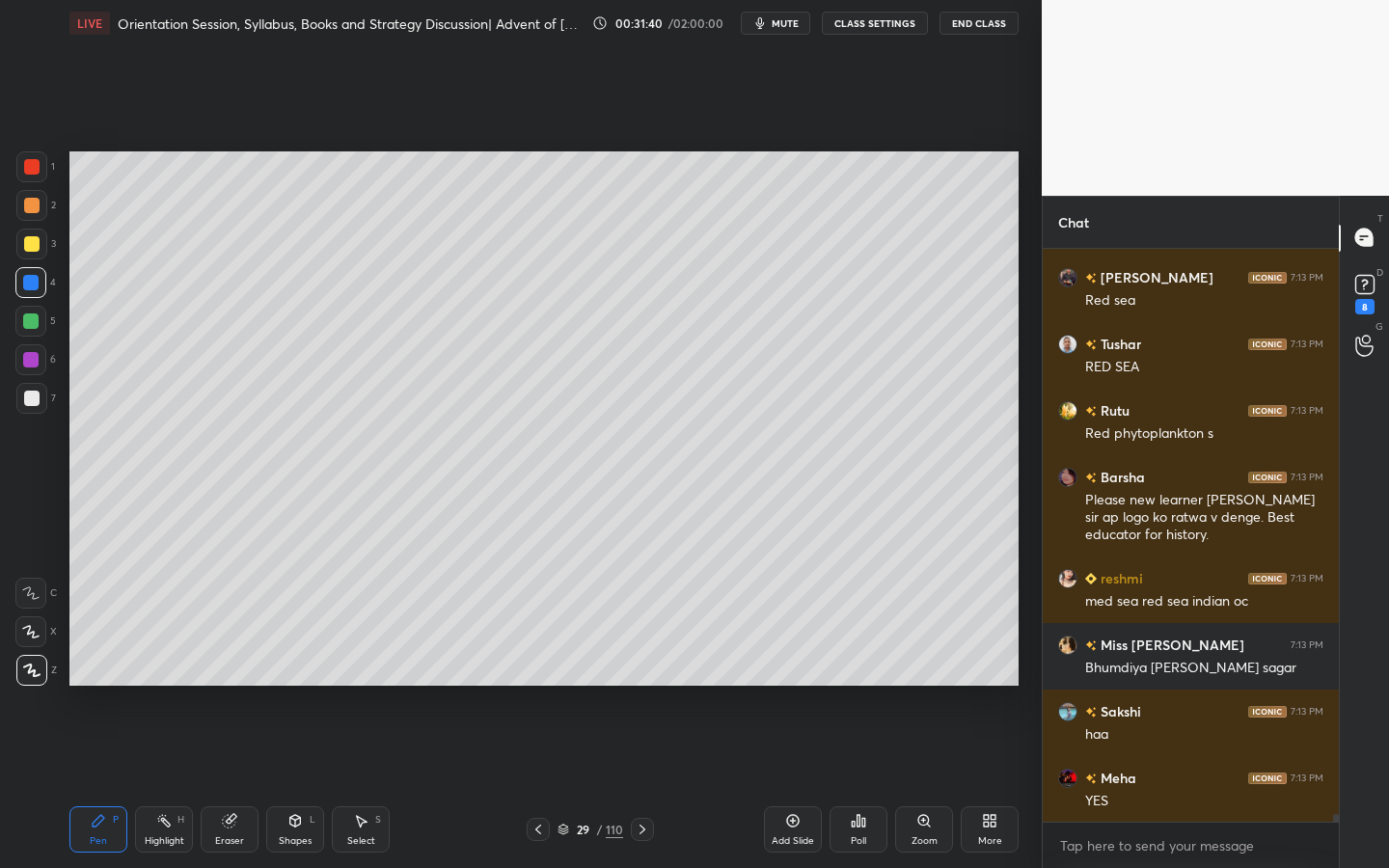 click 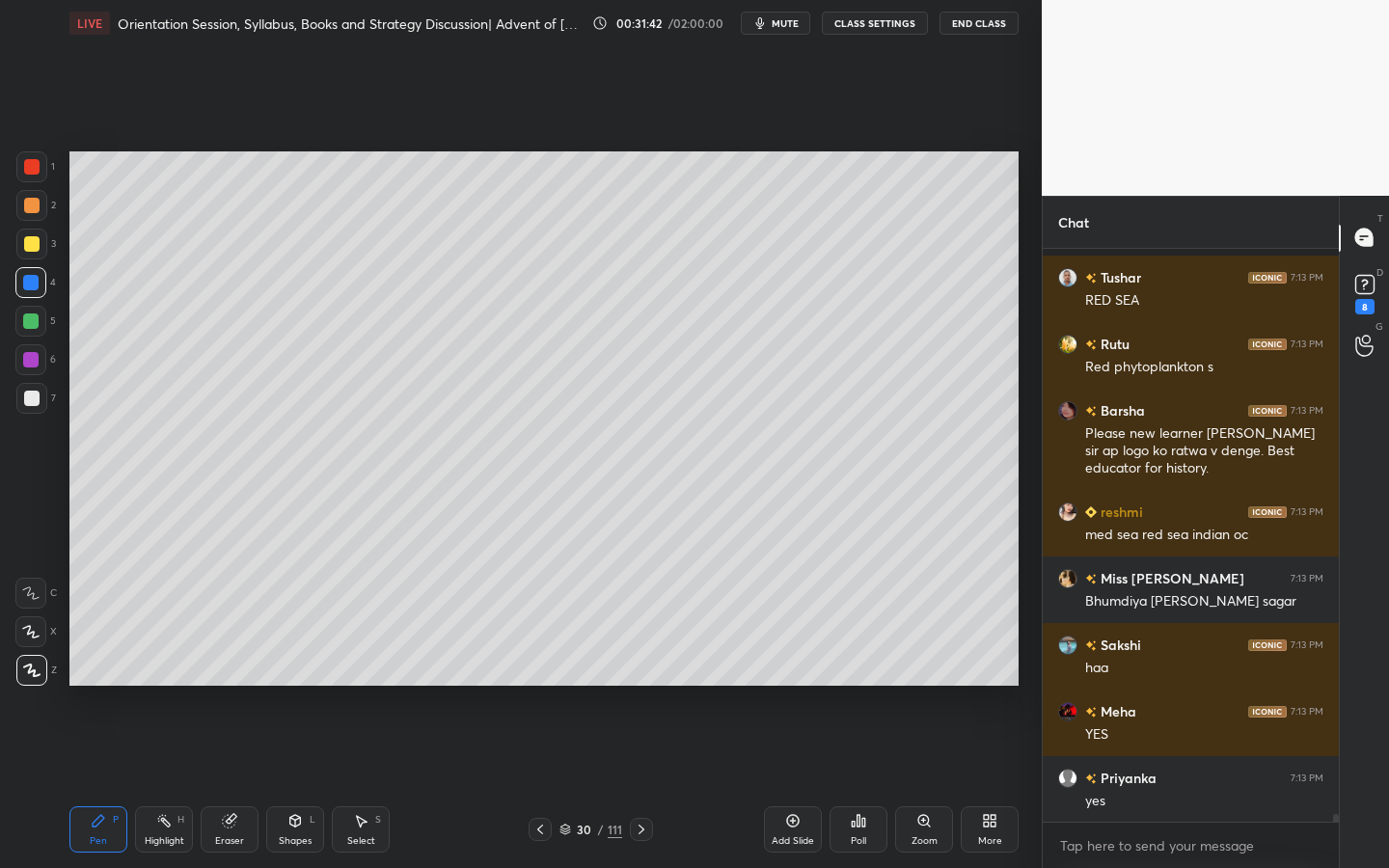 scroll, scrollTop: 43123, scrollLeft: 0, axis: vertical 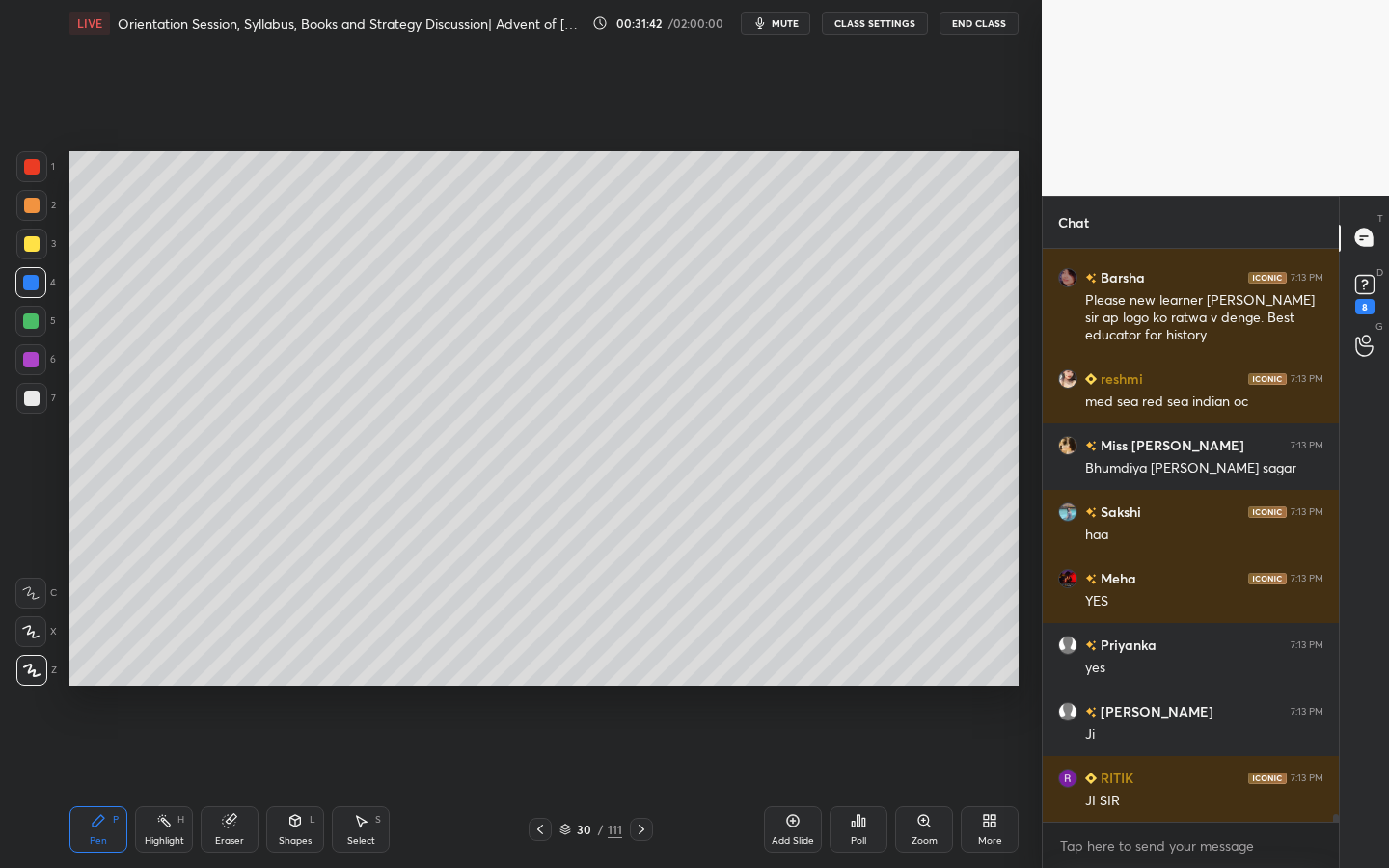 click at bounding box center [32, 244] 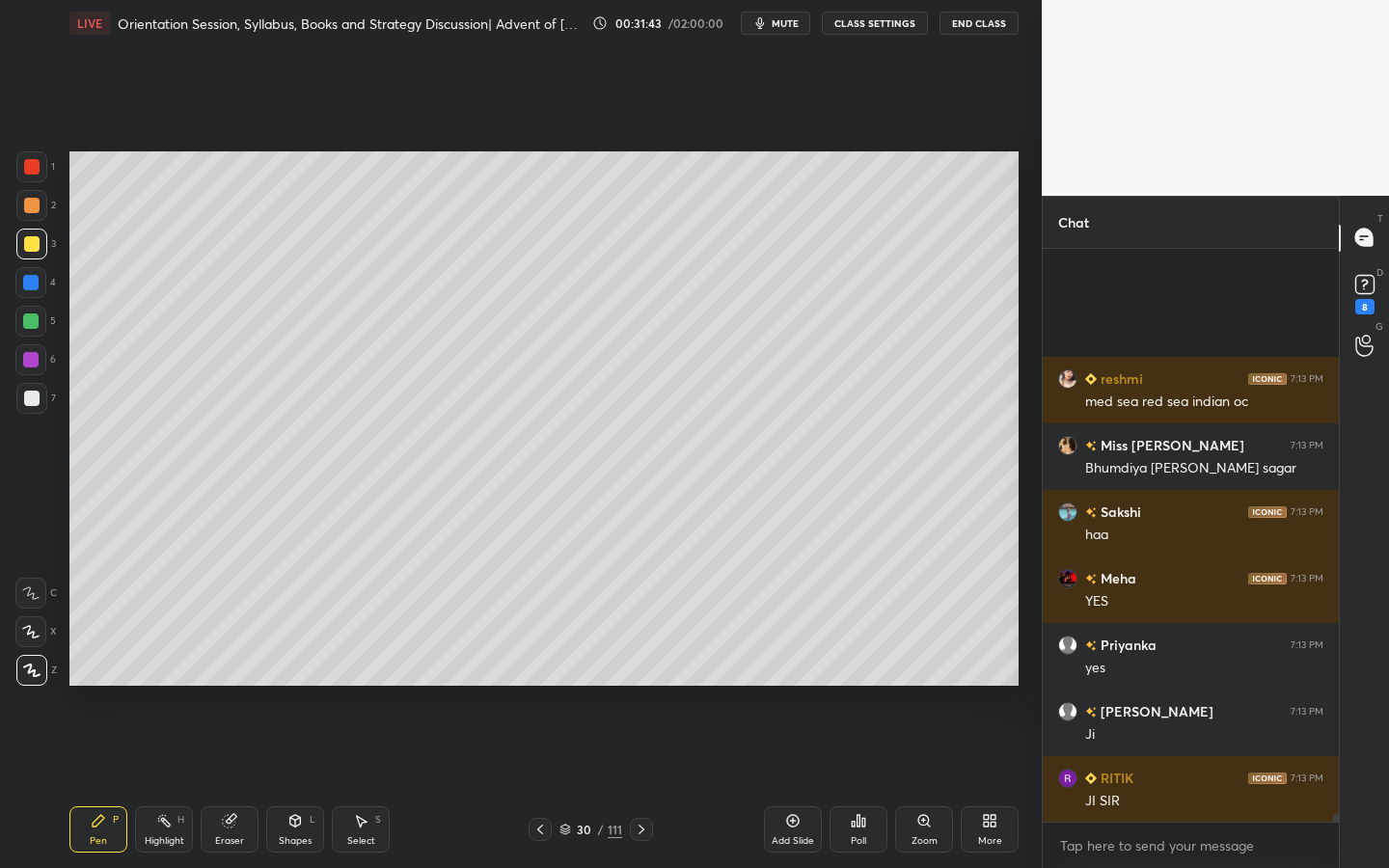 scroll, scrollTop: 43323, scrollLeft: 0, axis: vertical 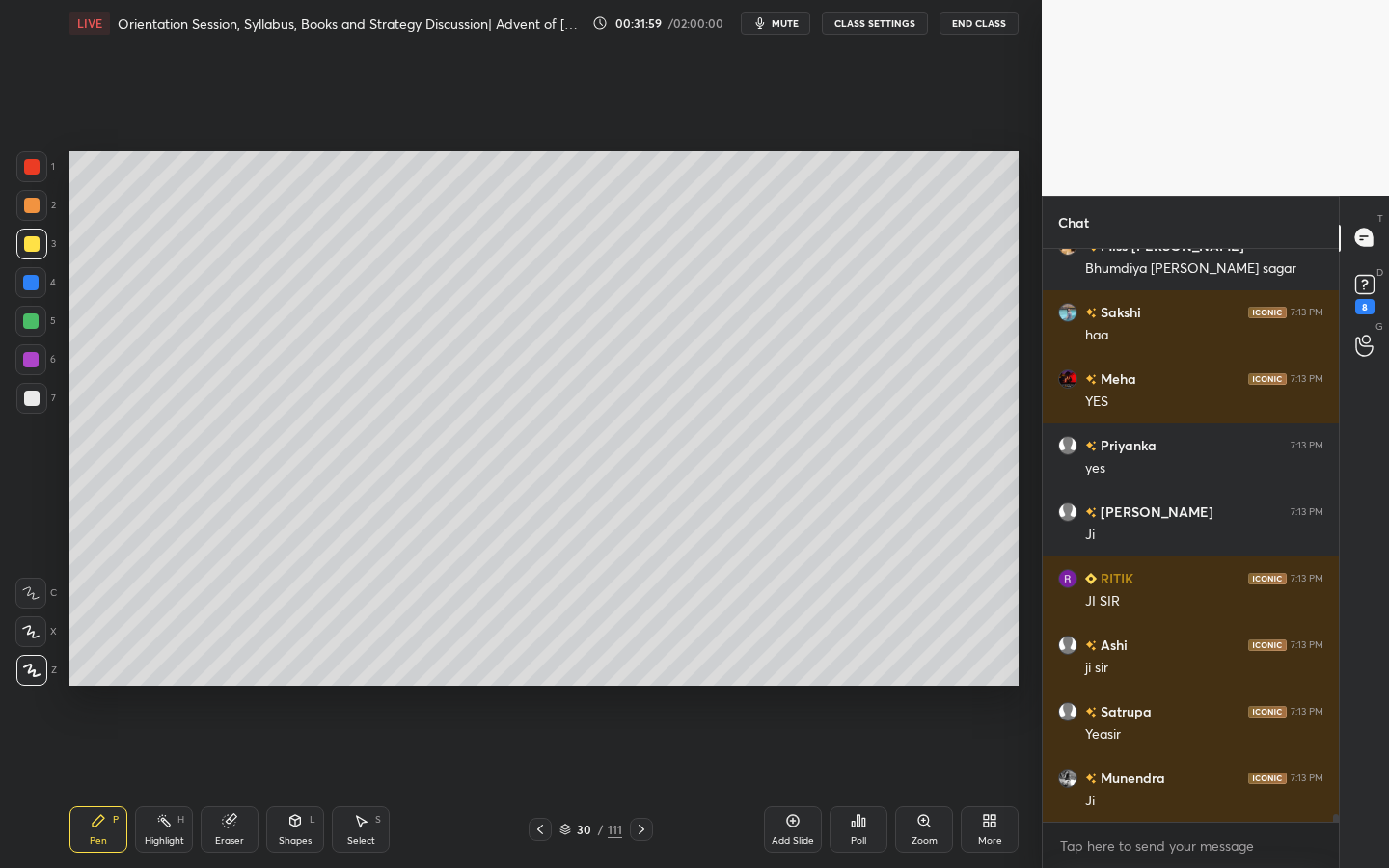 click at bounding box center (31, 283) 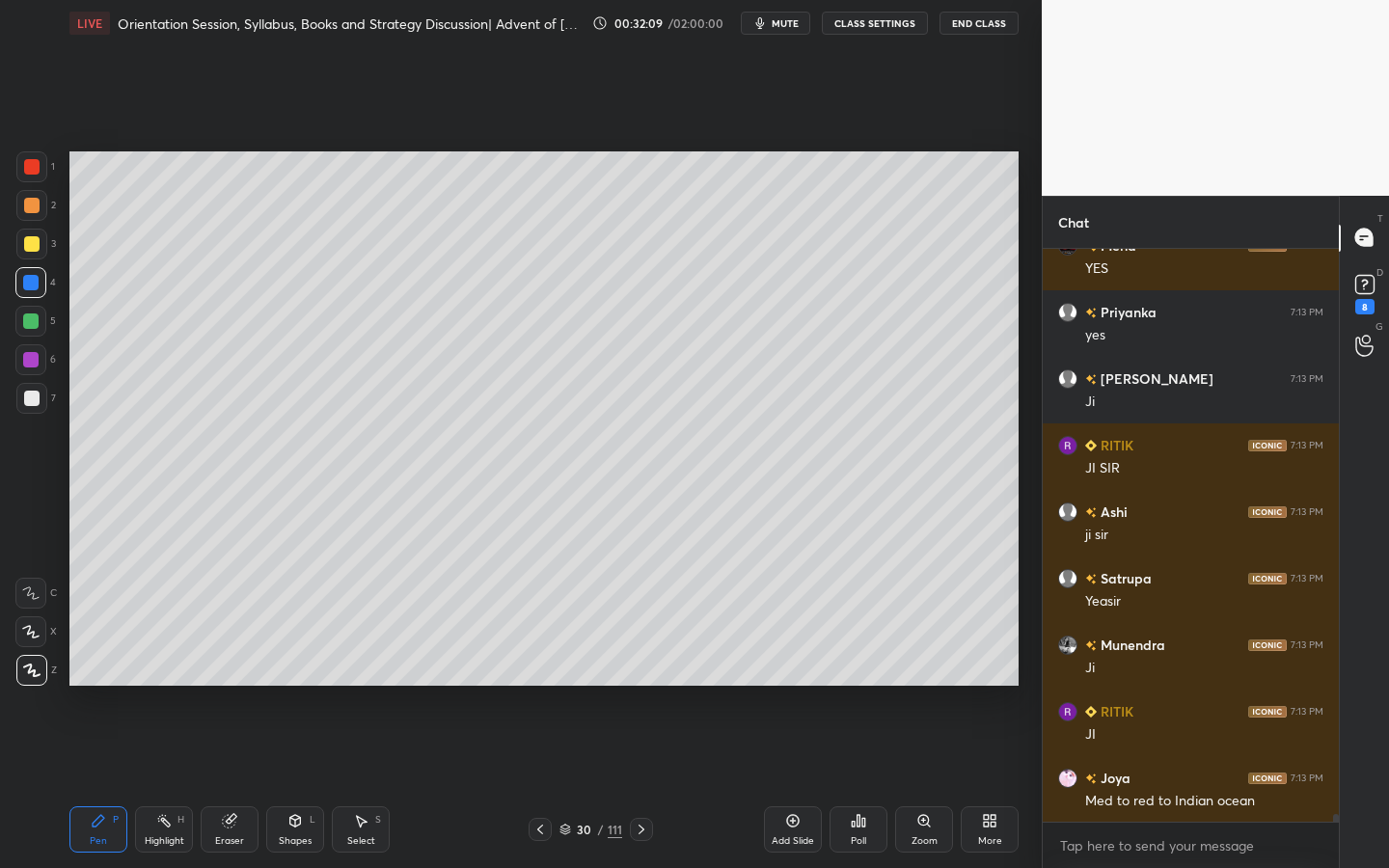 scroll, scrollTop: 43522, scrollLeft: 0, axis: vertical 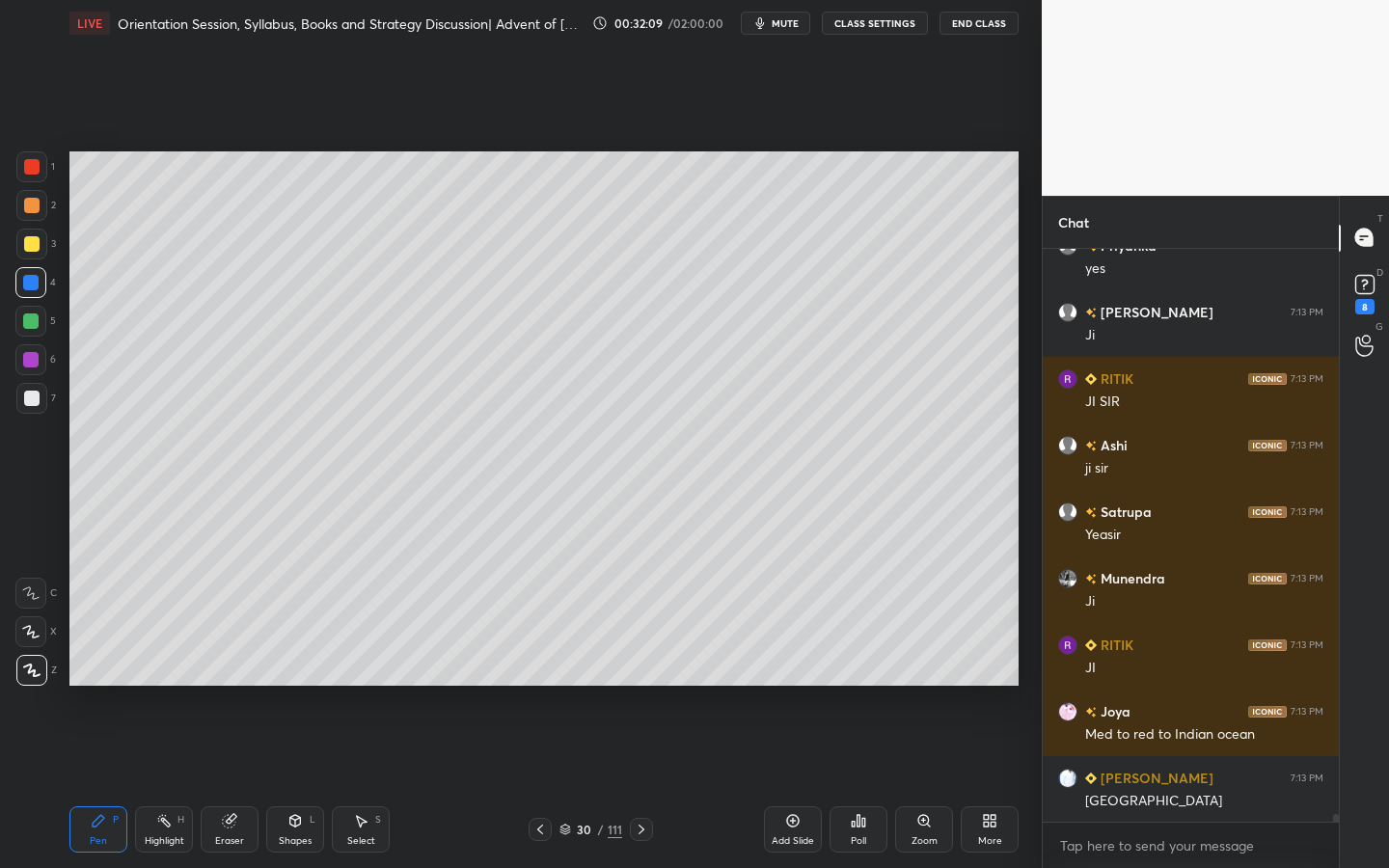 click on "Setting up your live class Poll for   secs No correct answer Start poll" at bounding box center [544, 419] 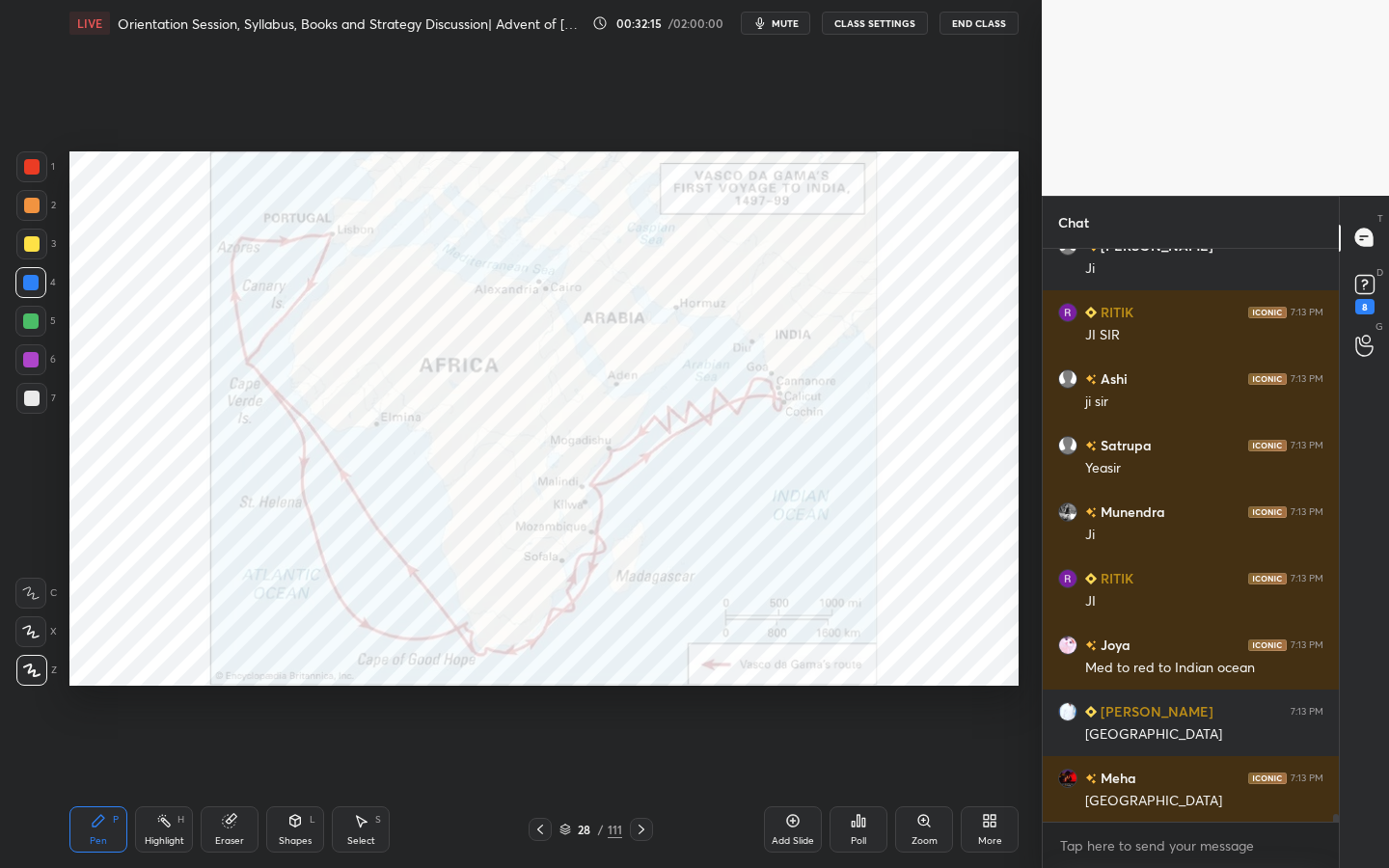 scroll, scrollTop: 43656, scrollLeft: 0, axis: vertical 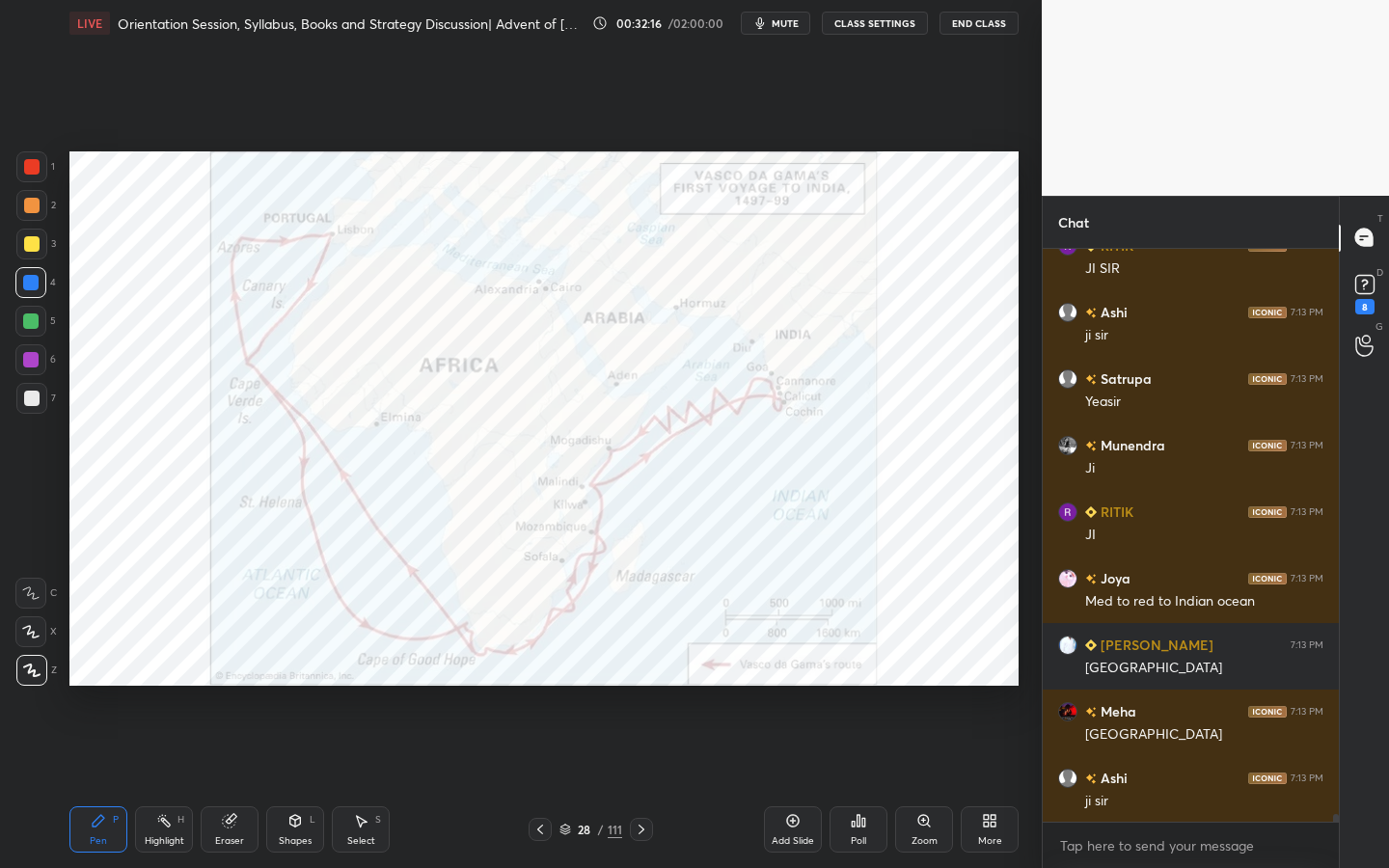 click on "Eraser" at bounding box center [230, 841] 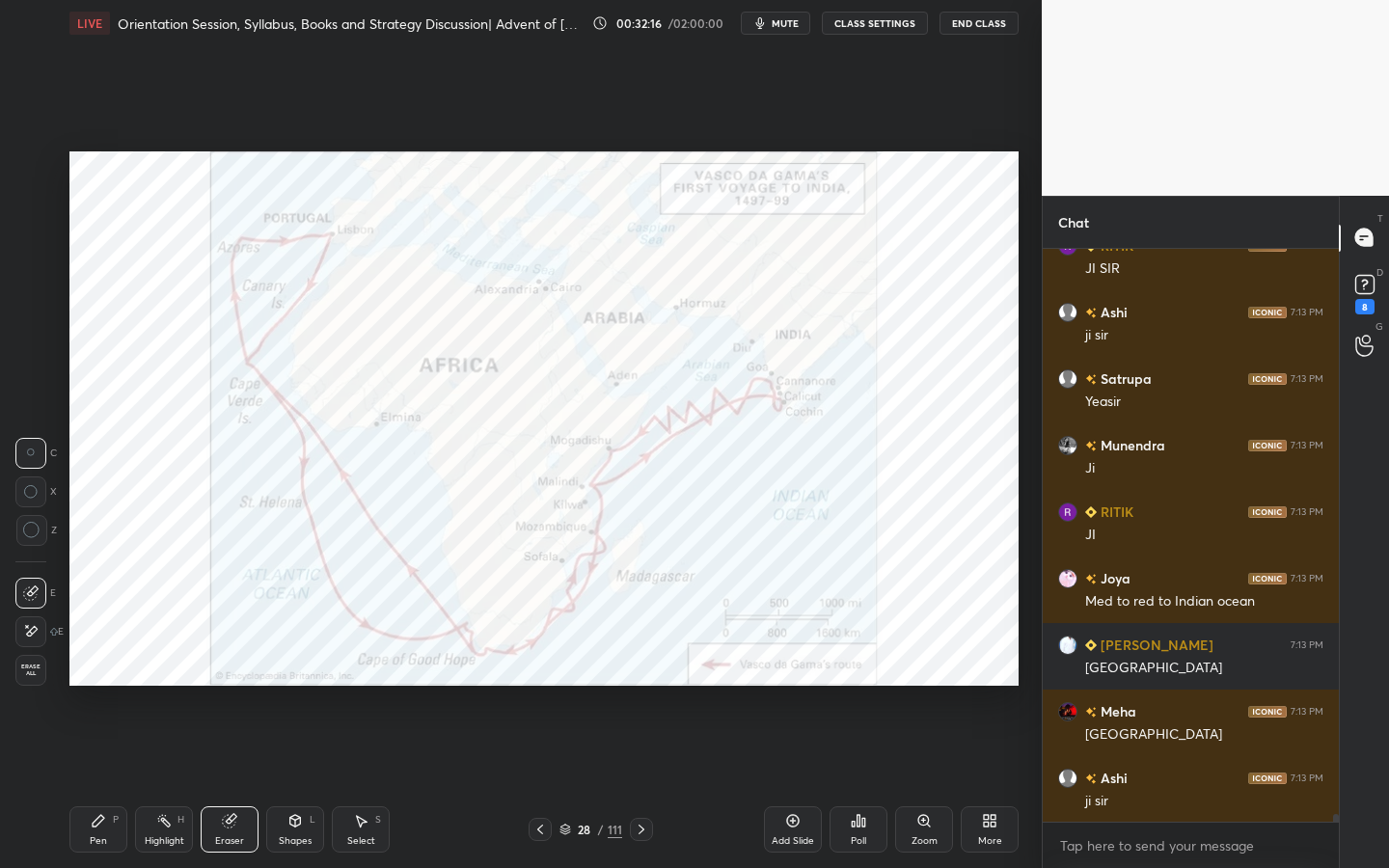 click on "Erase all" at bounding box center [31, 670] 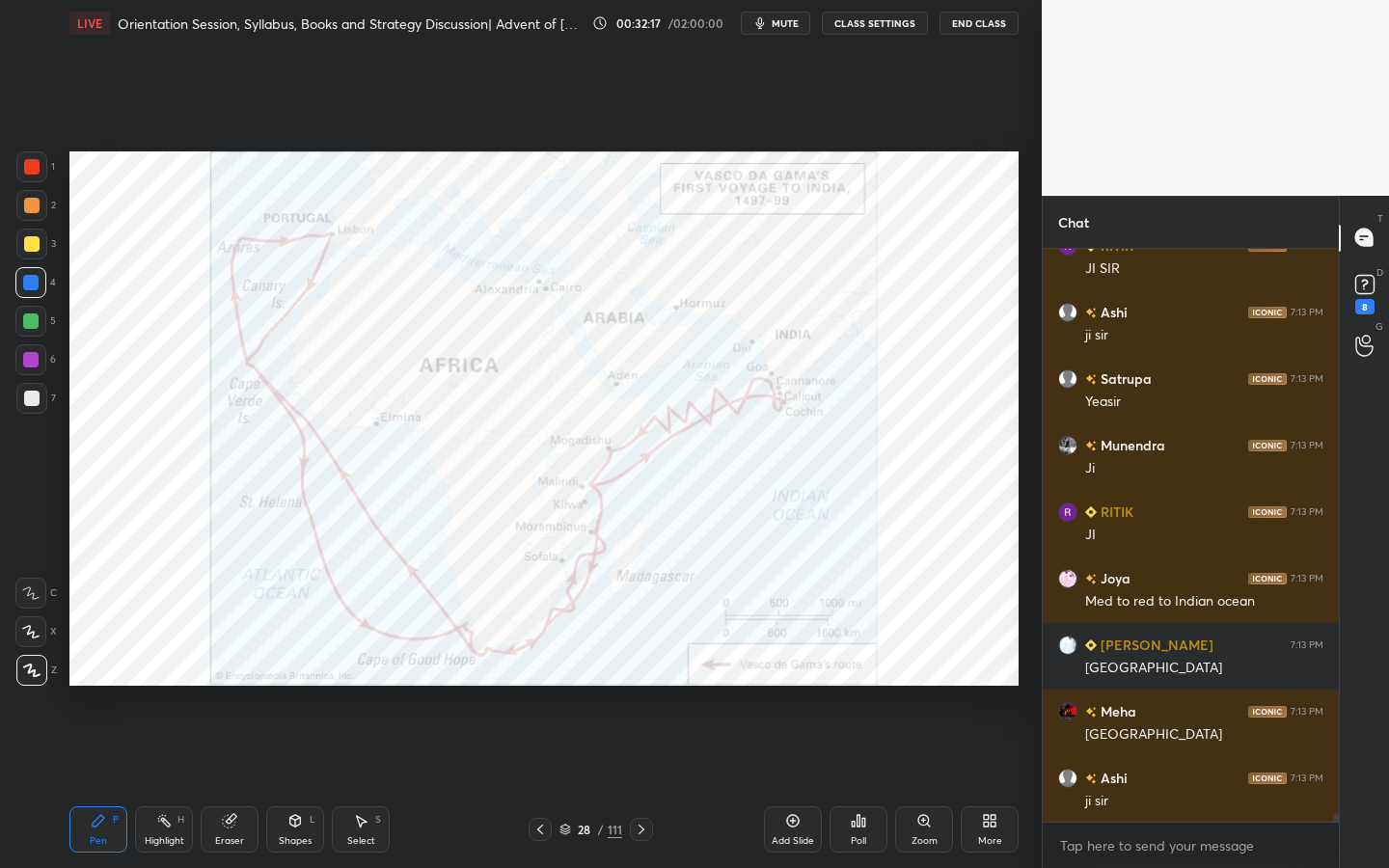 scroll, scrollTop: 43722, scrollLeft: 0, axis: vertical 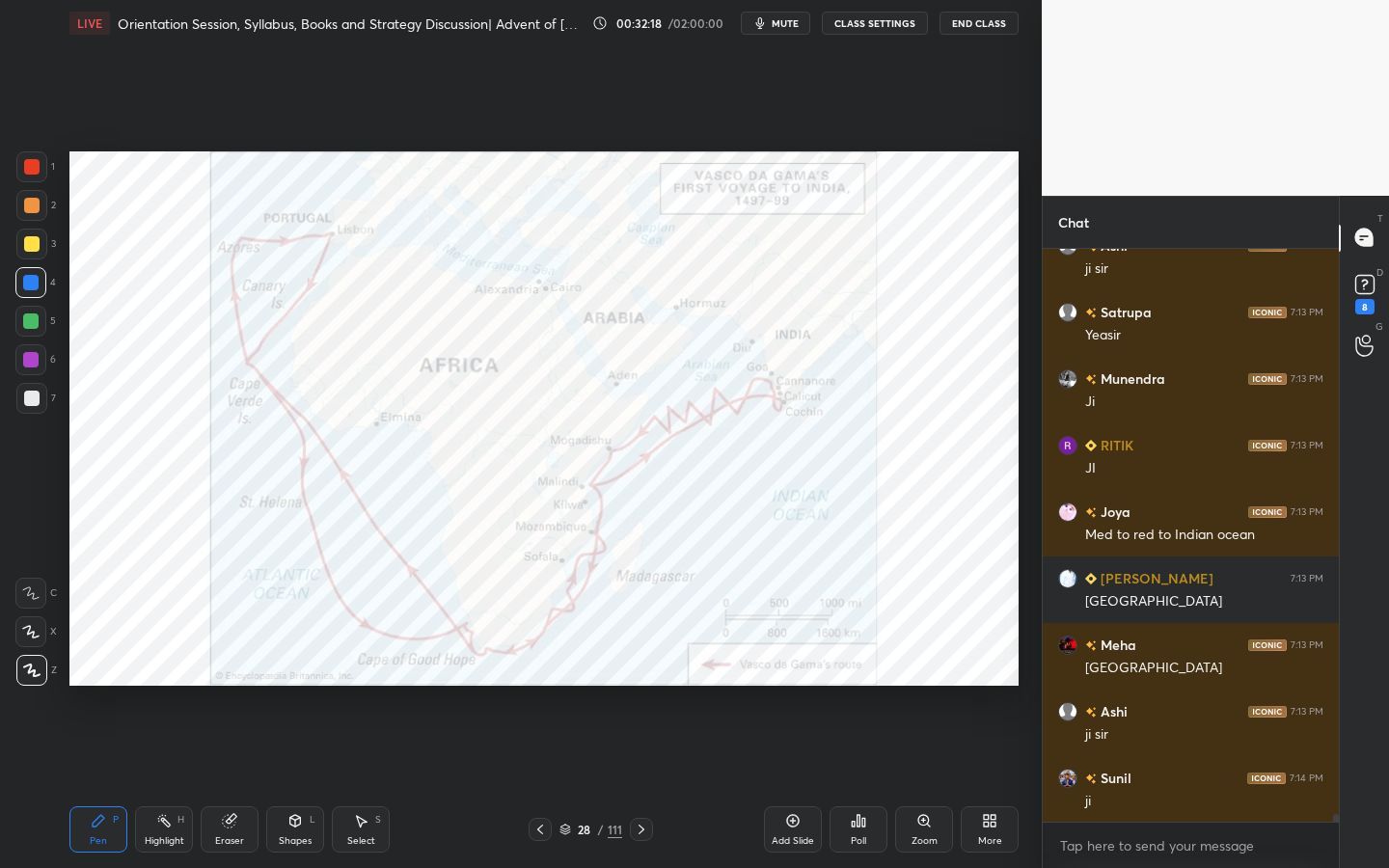 click at bounding box center [32, 167] 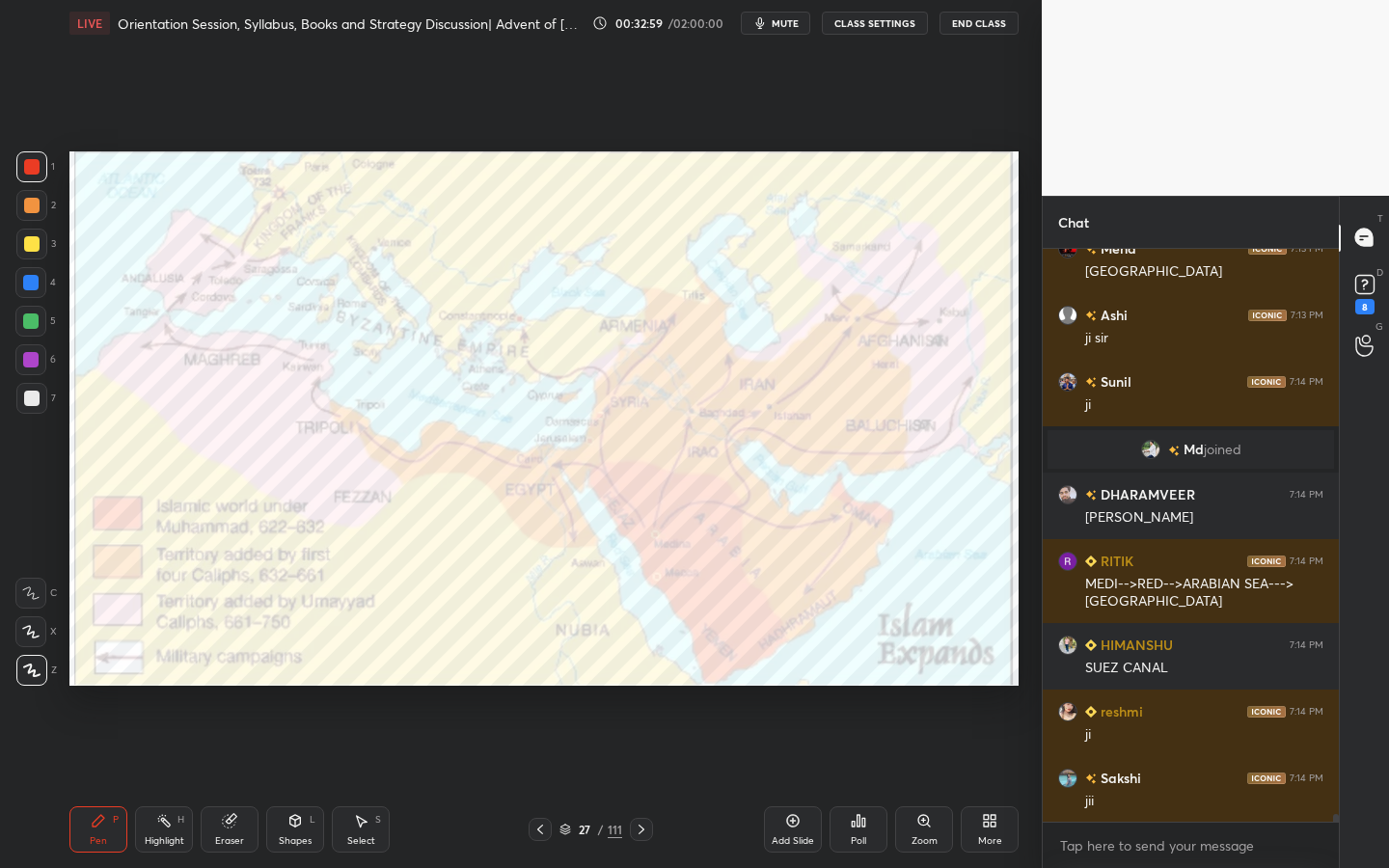 scroll, scrollTop: 43275, scrollLeft: 0, axis: vertical 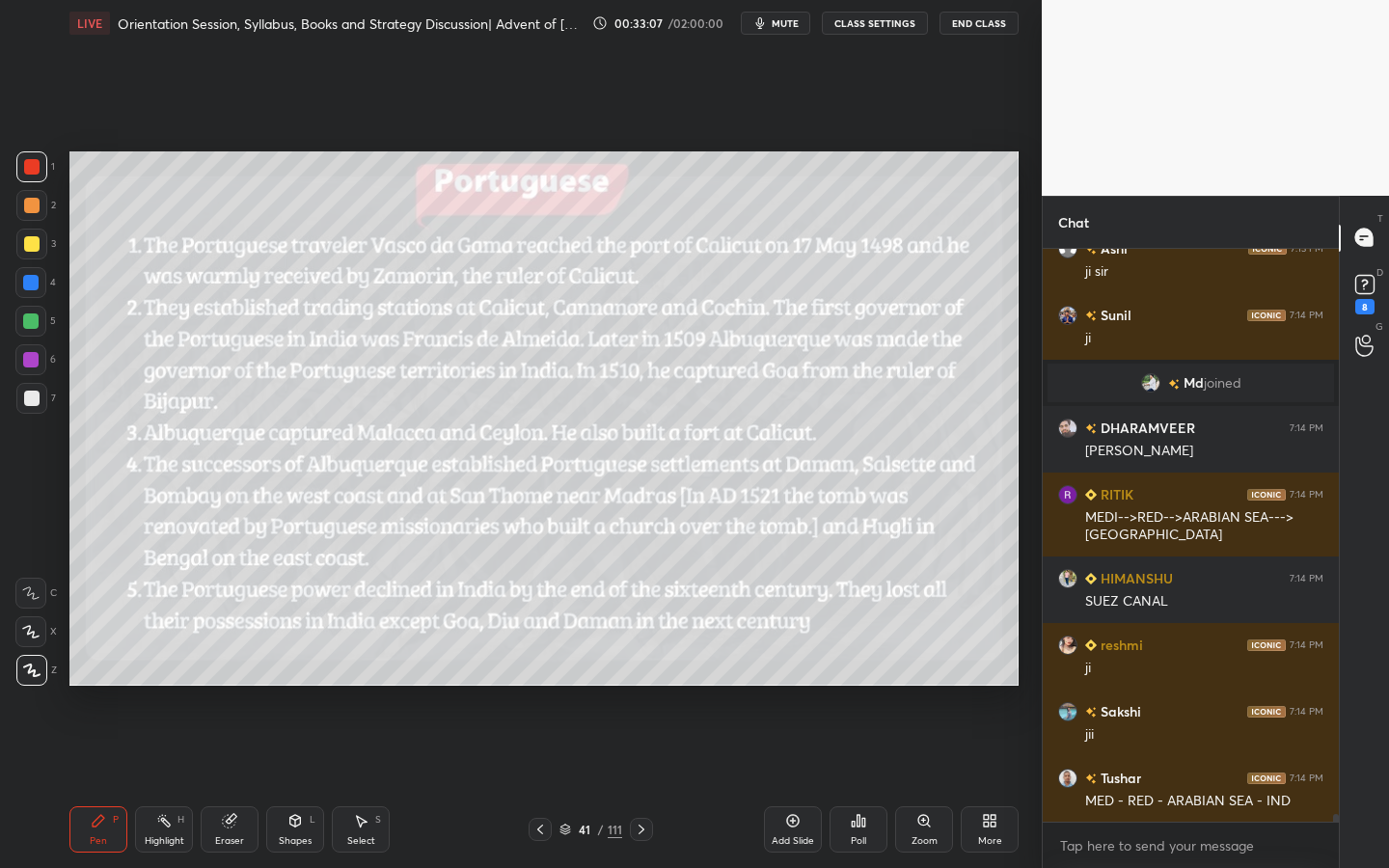 click on "41" at bounding box center [585, 829] 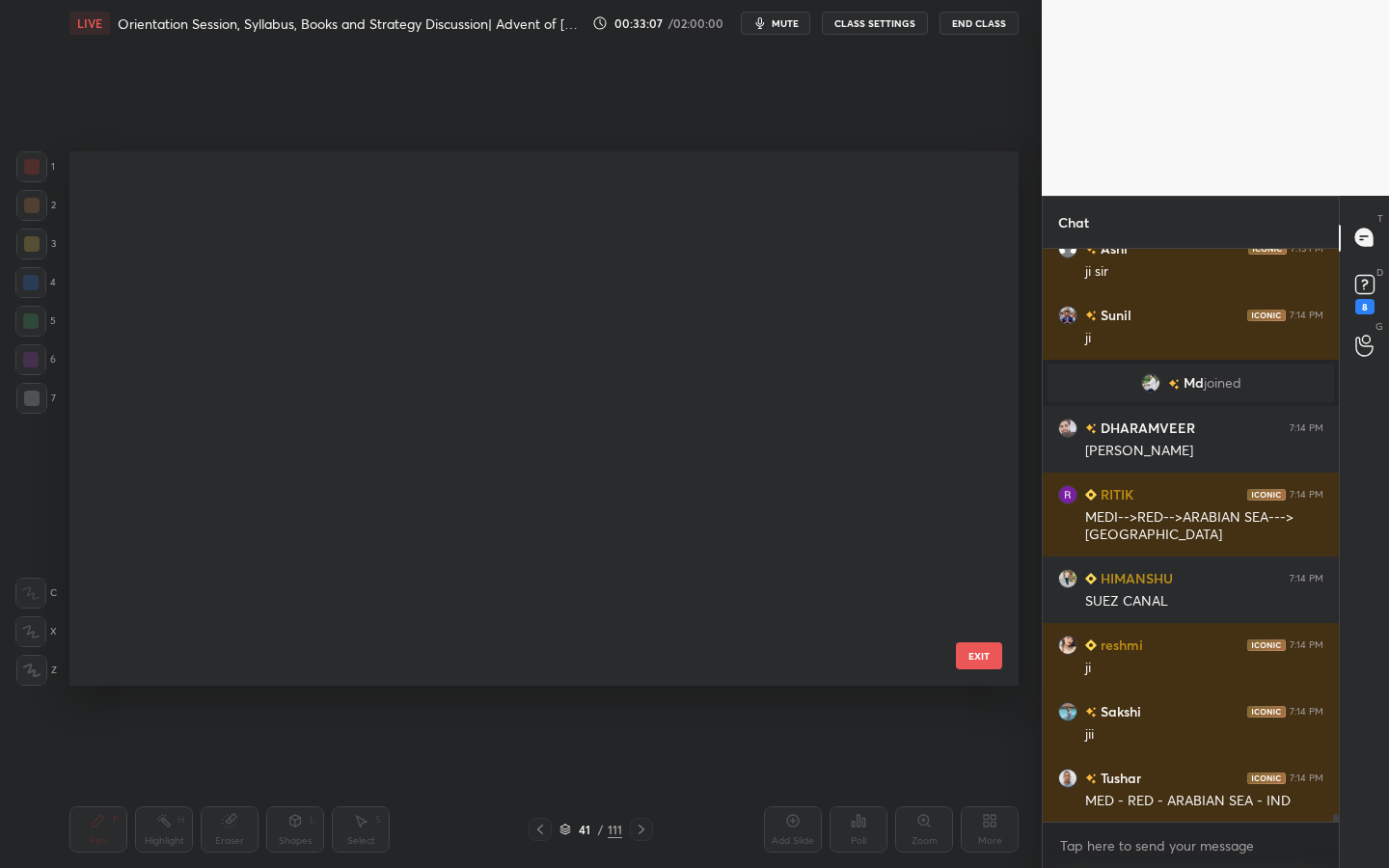 scroll, scrollTop: 1754, scrollLeft: 0, axis: vertical 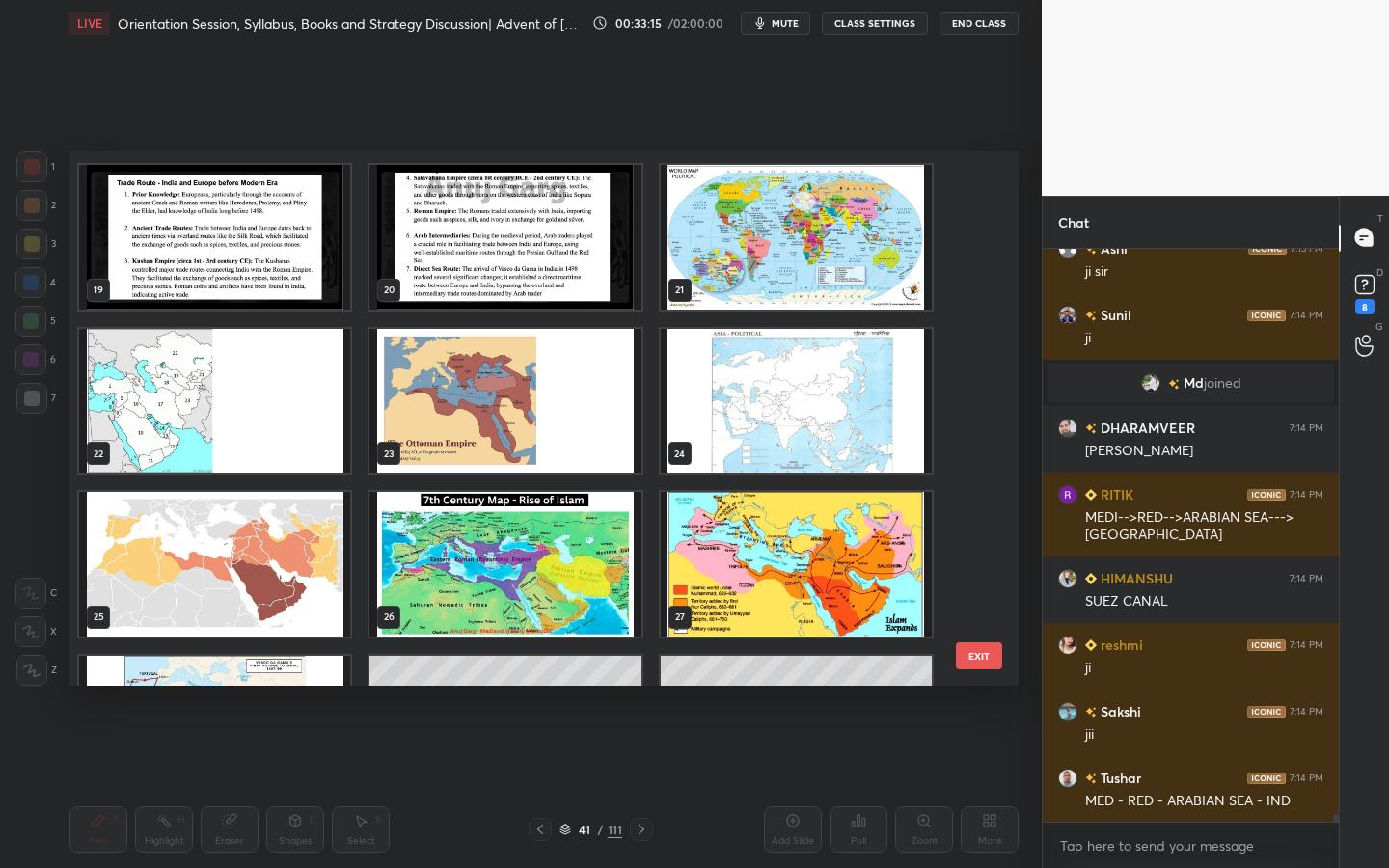 click at bounding box center (796, 237) 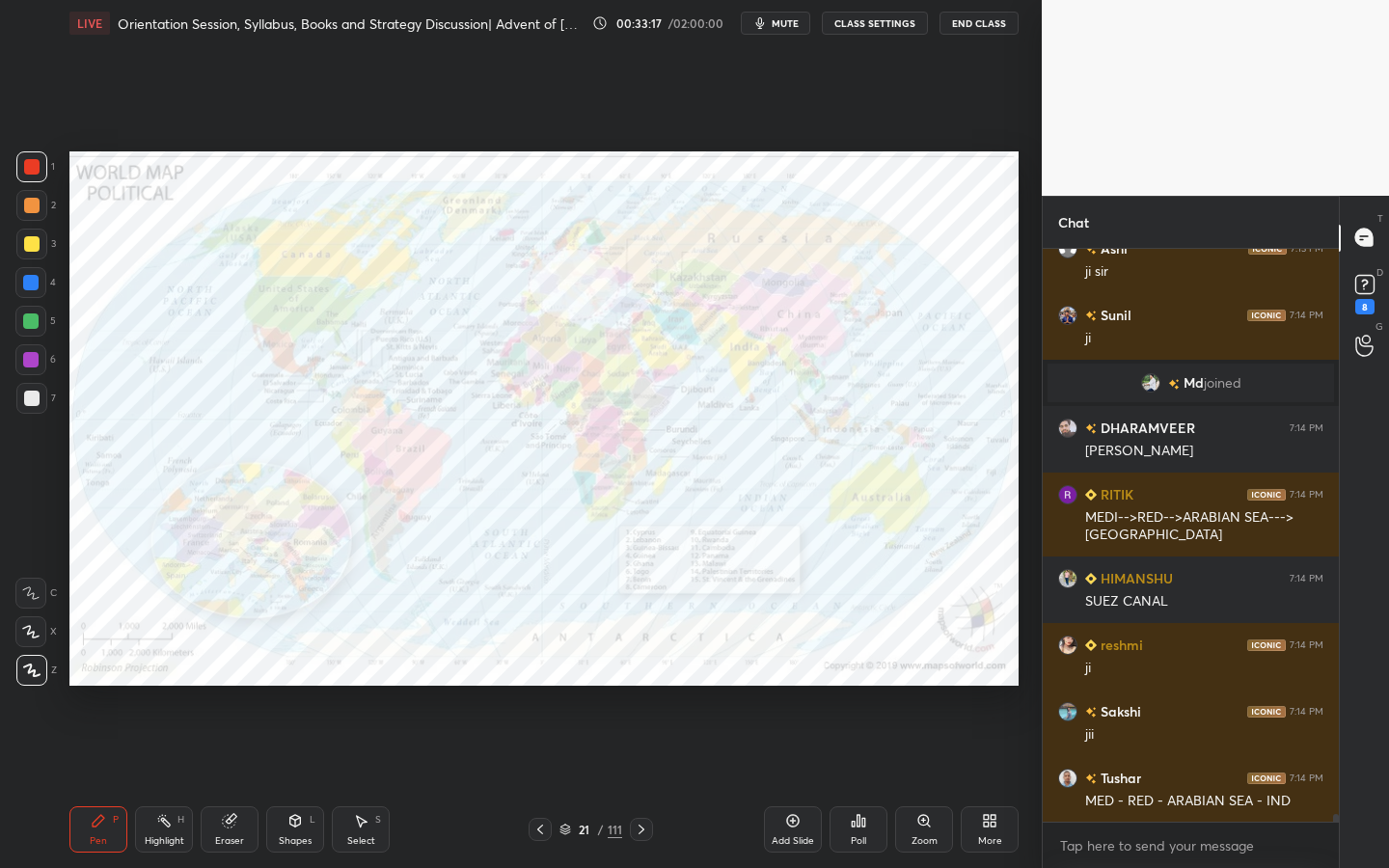 scroll, scrollTop: 43341, scrollLeft: 0, axis: vertical 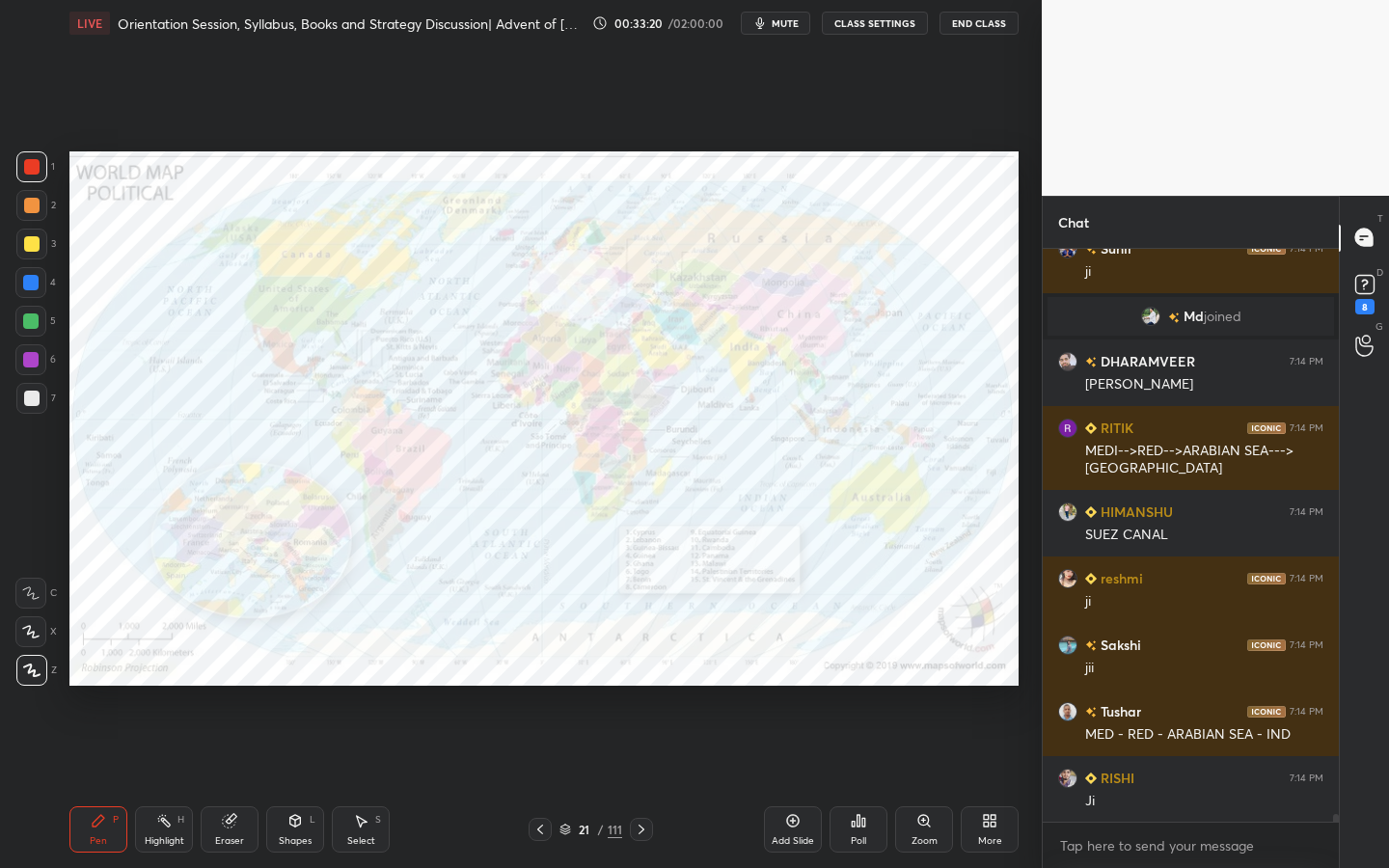 click 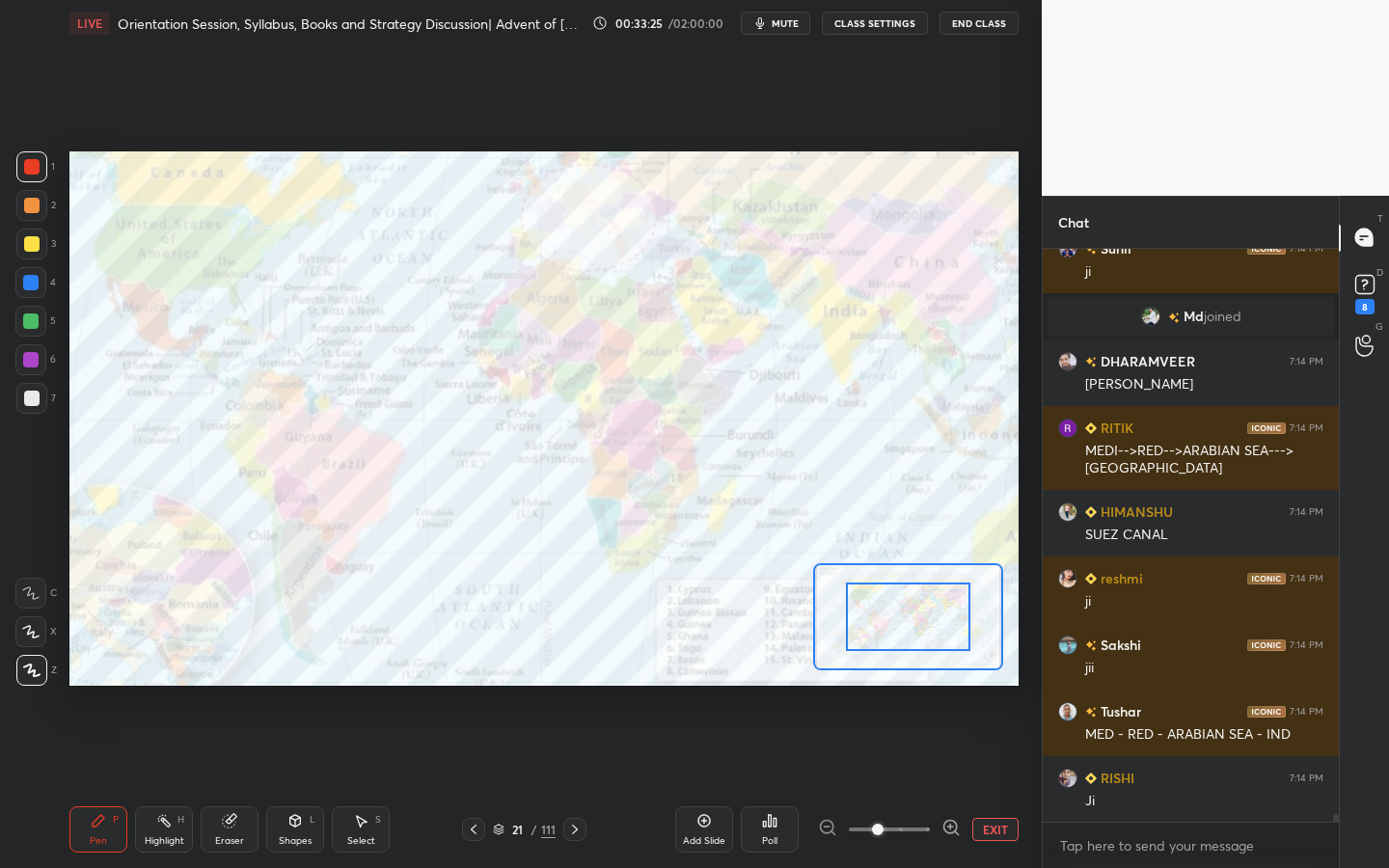 scroll, scrollTop: 43425, scrollLeft: 0, axis: vertical 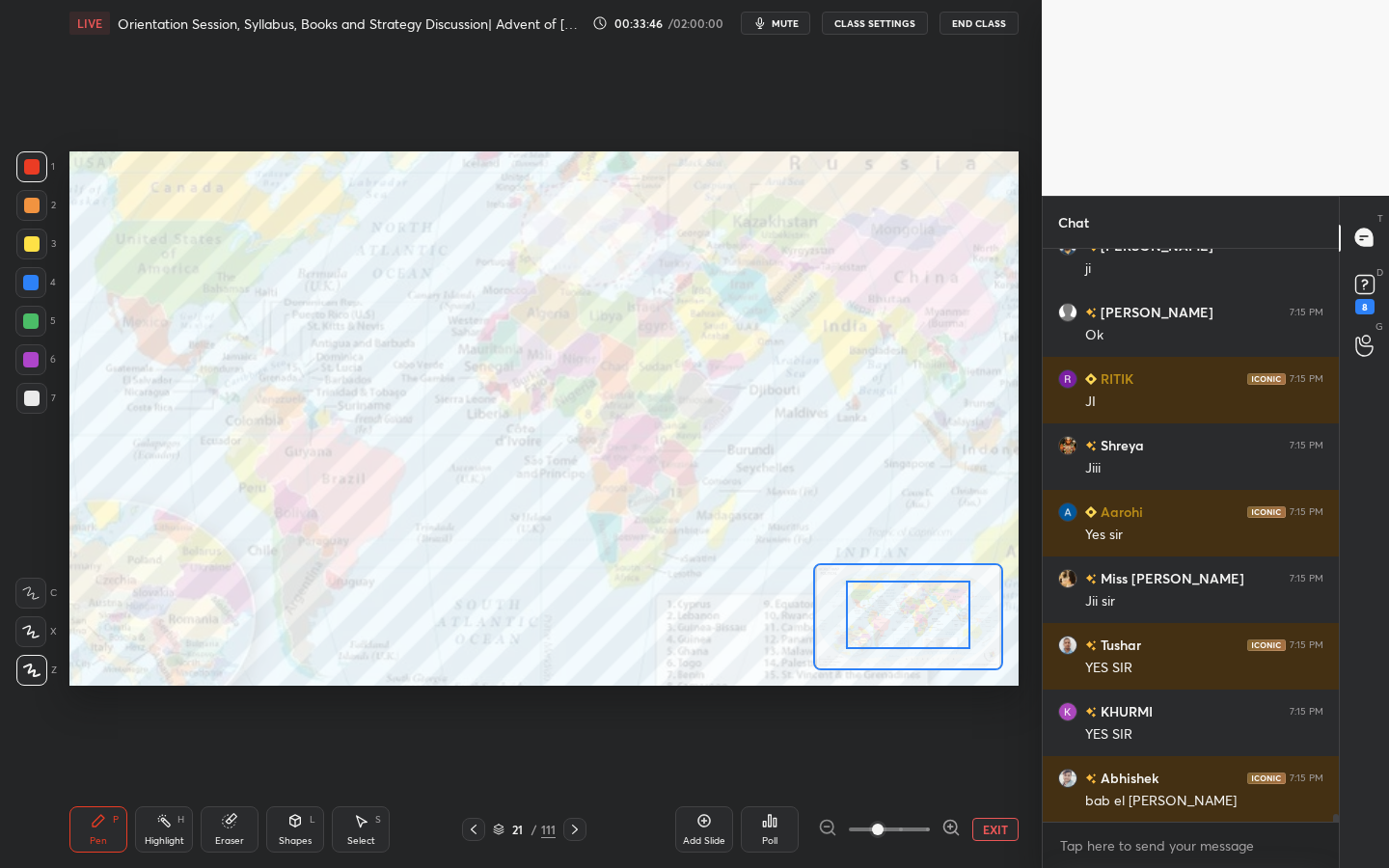 click on "Add Slide" at bounding box center [704, 829] 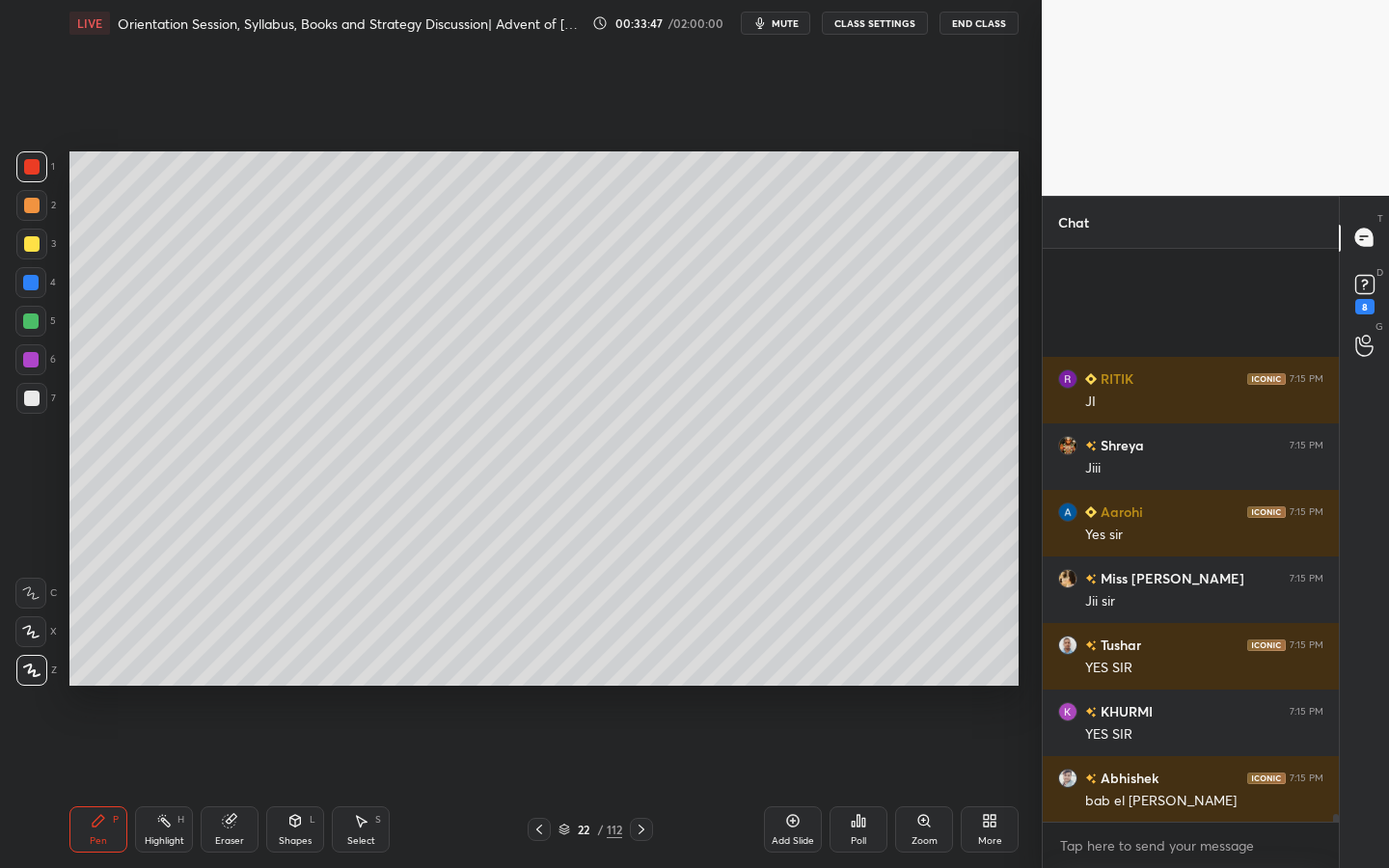 scroll, scrollTop: 44416, scrollLeft: 0, axis: vertical 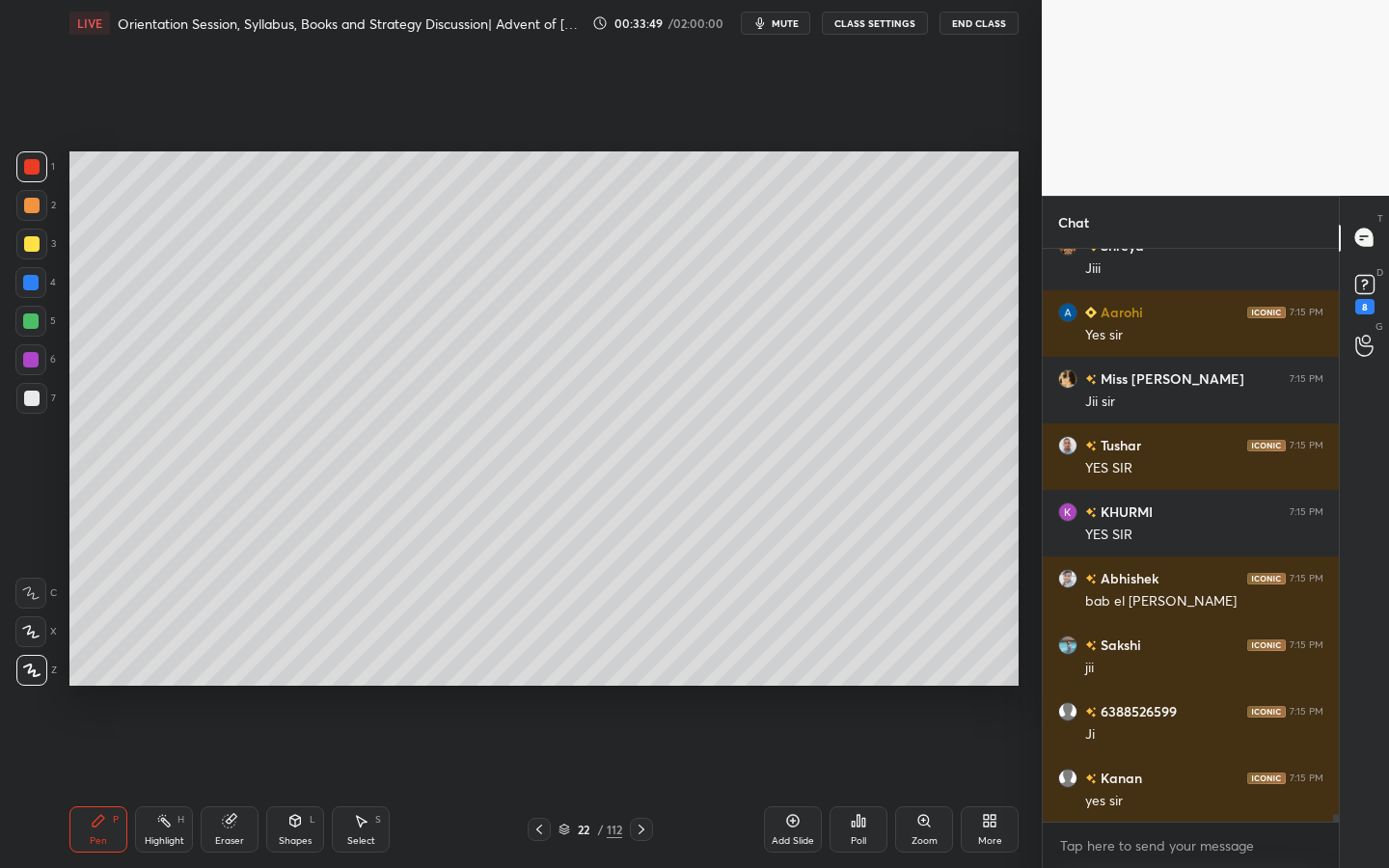 click at bounding box center [32, 244] 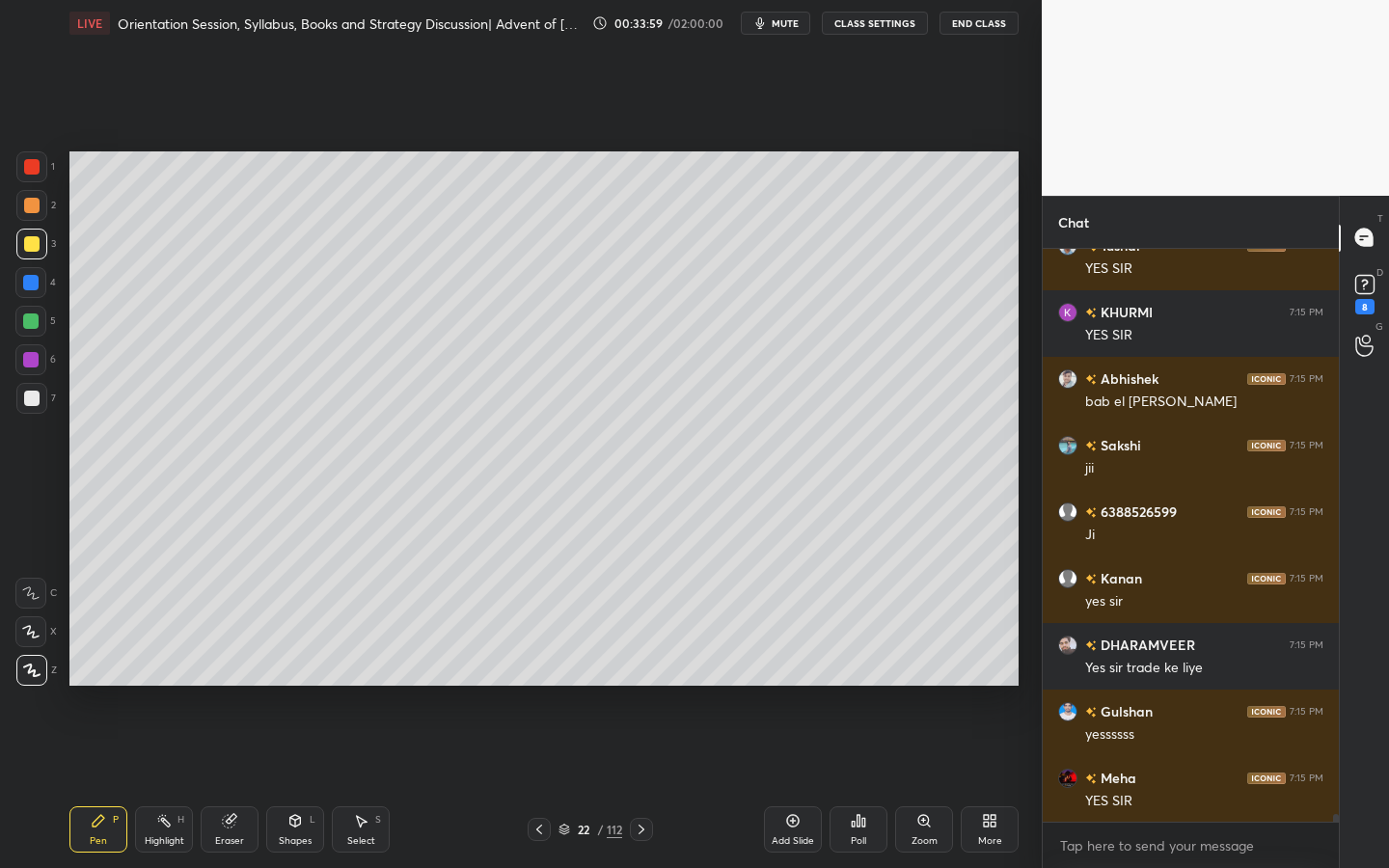 scroll, scrollTop: 44682, scrollLeft: 0, axis: vertical 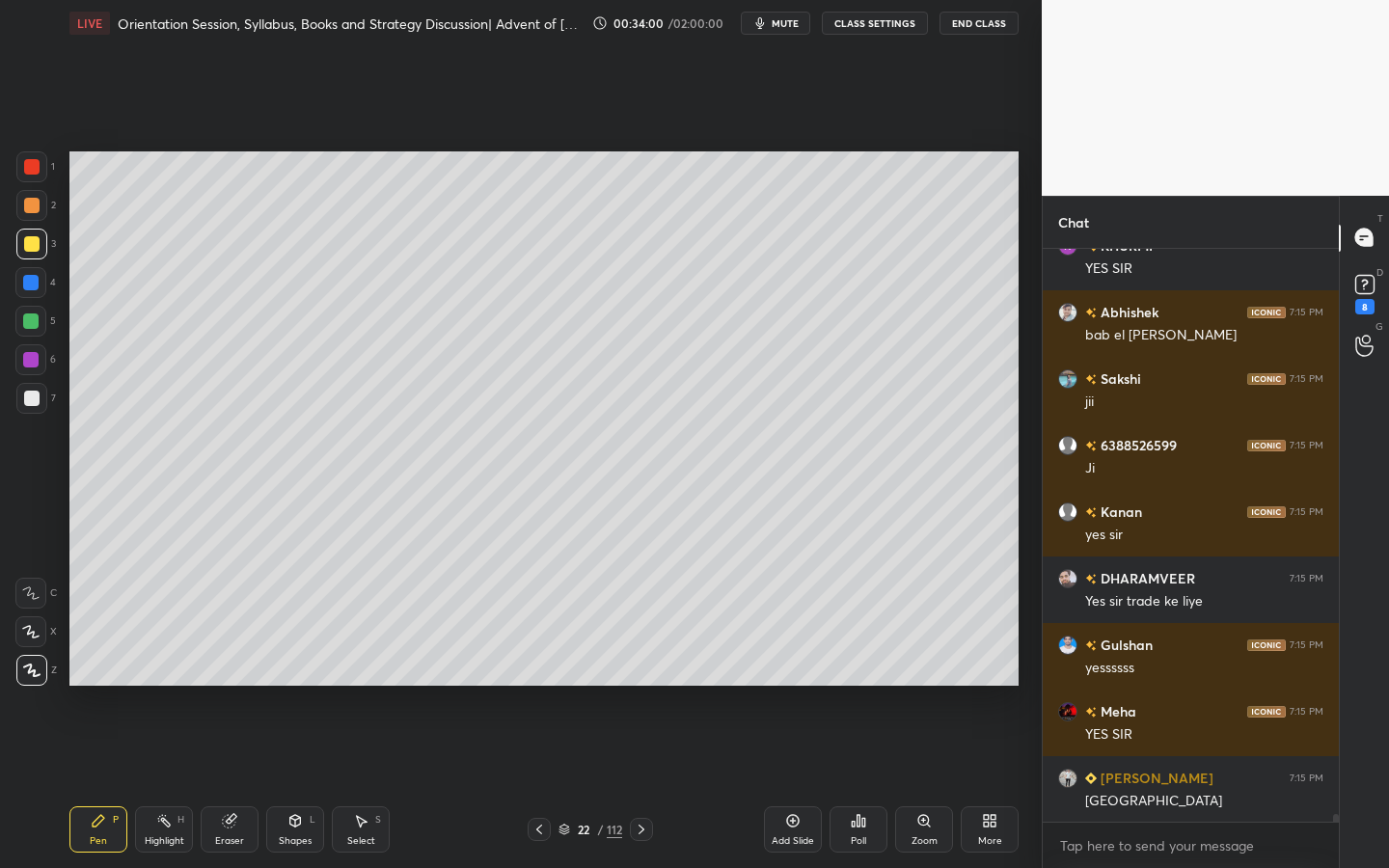 click at bounding box center (32, 398) 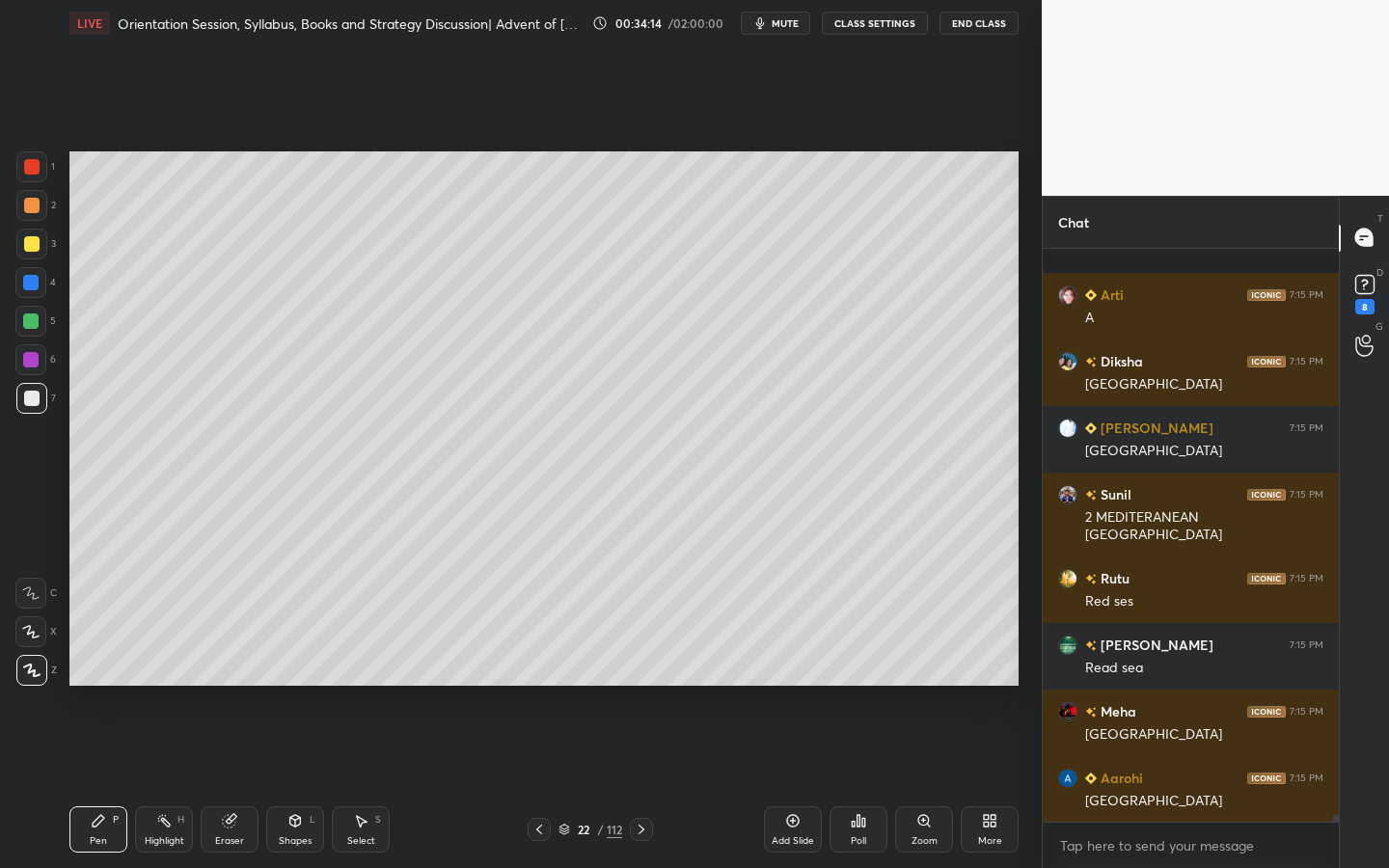 scroll, scrollTop: 48073, scrollLeft: 0, axis: vertical 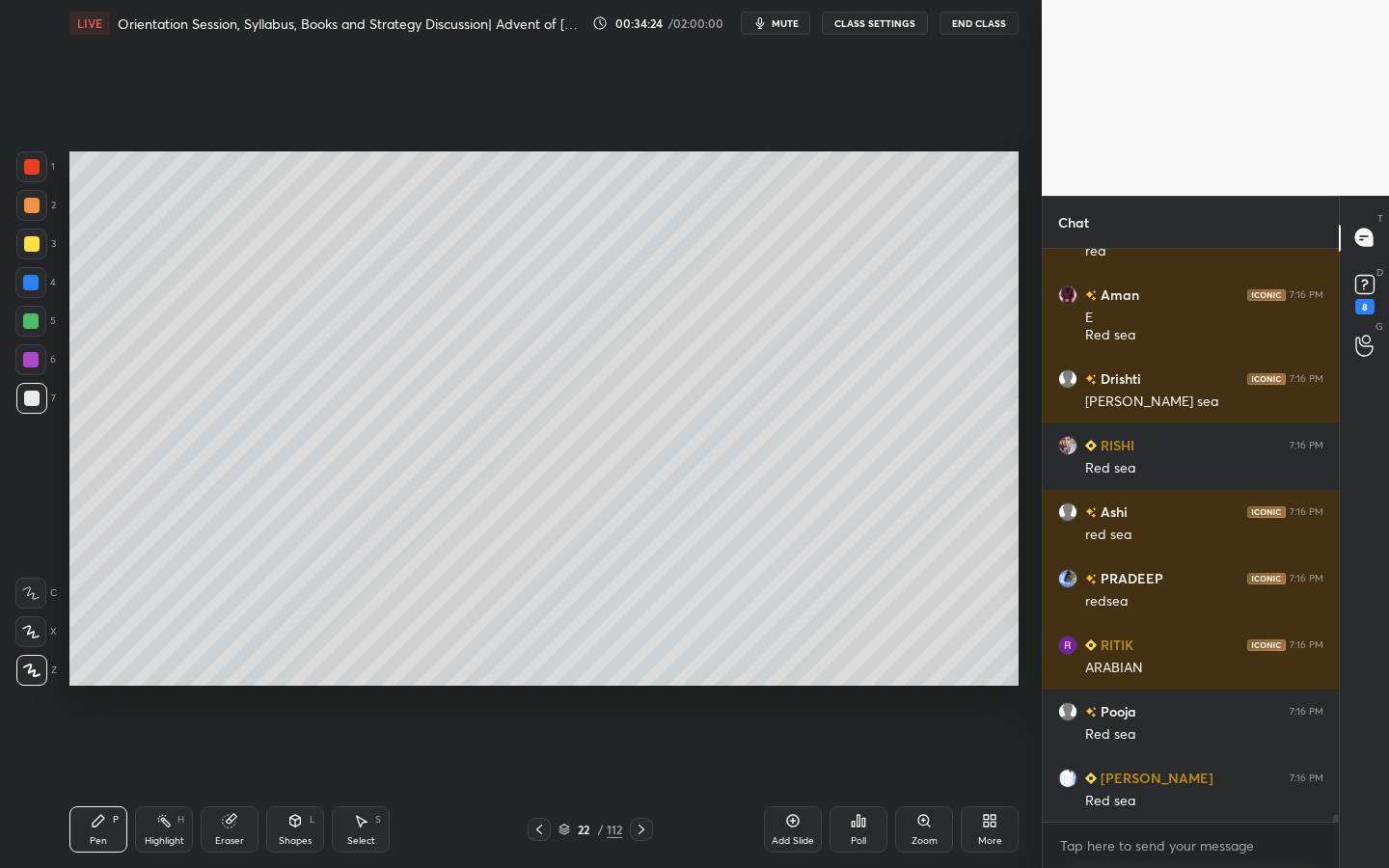 click on "Setting up your live class Poll for   secs No correct answer Start poll" at bounding box center [544, 419] 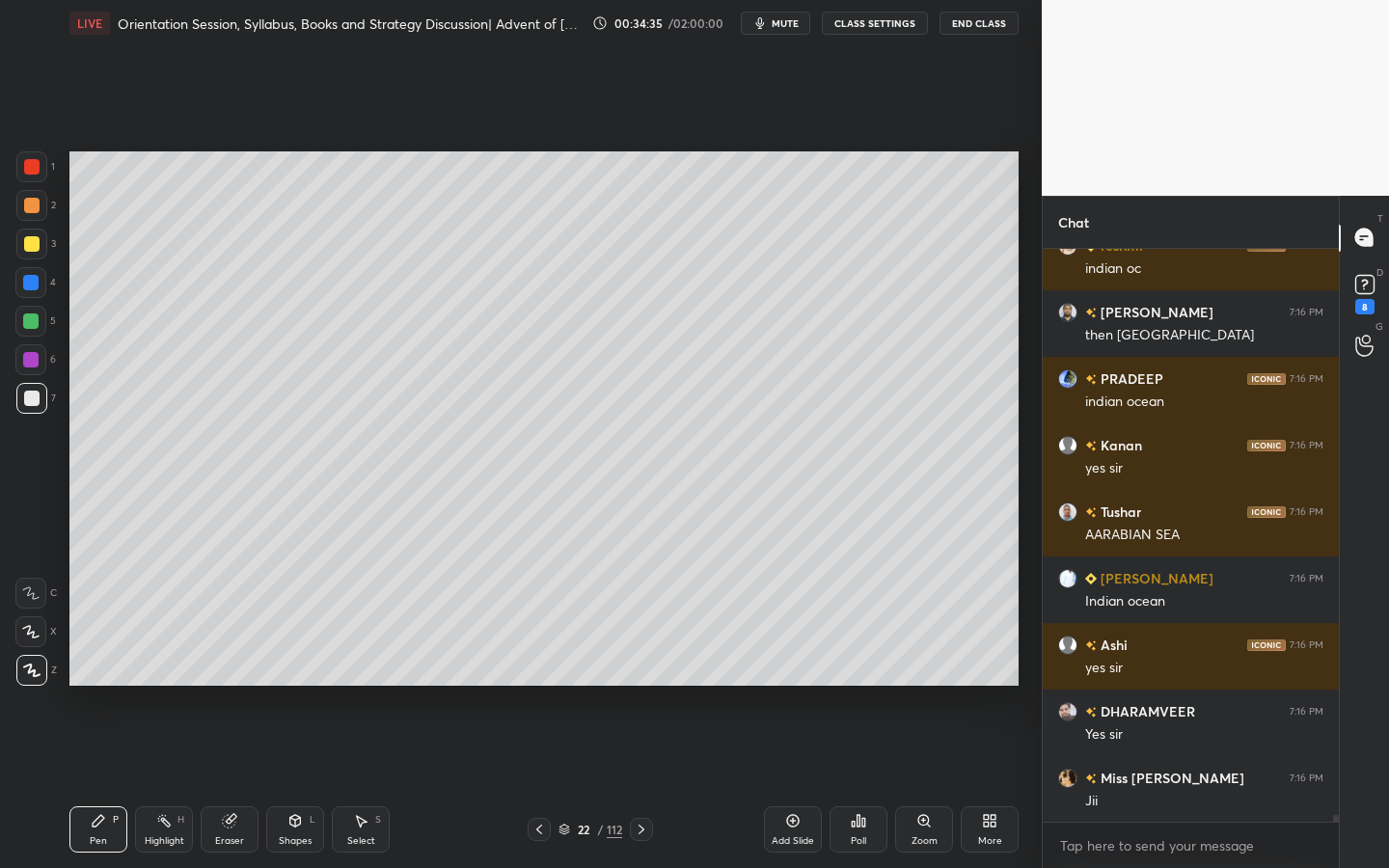 click on "Eraser" at bounding box center [230, 829] 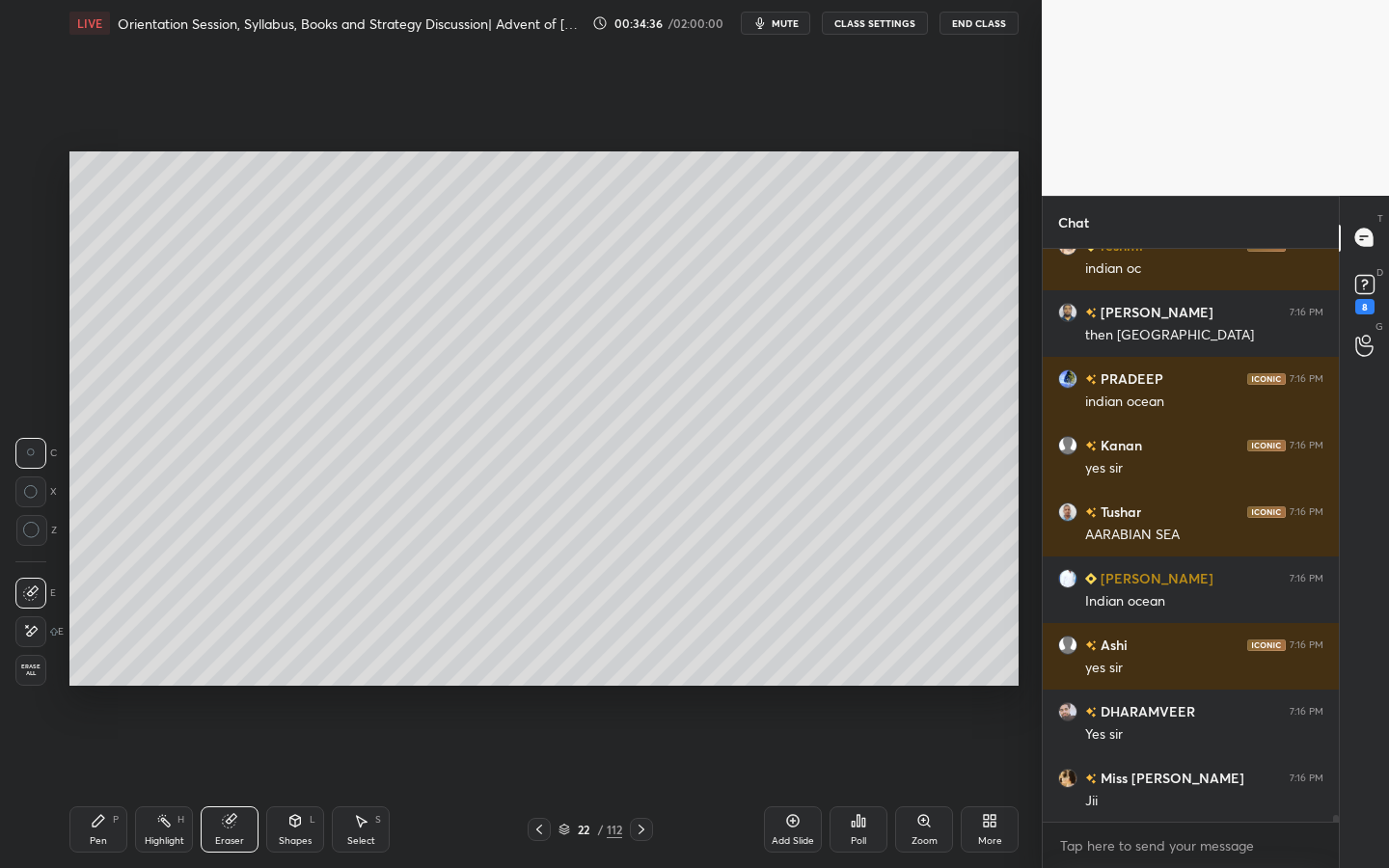 click on "Erase all" at bounding box center (31, 670) 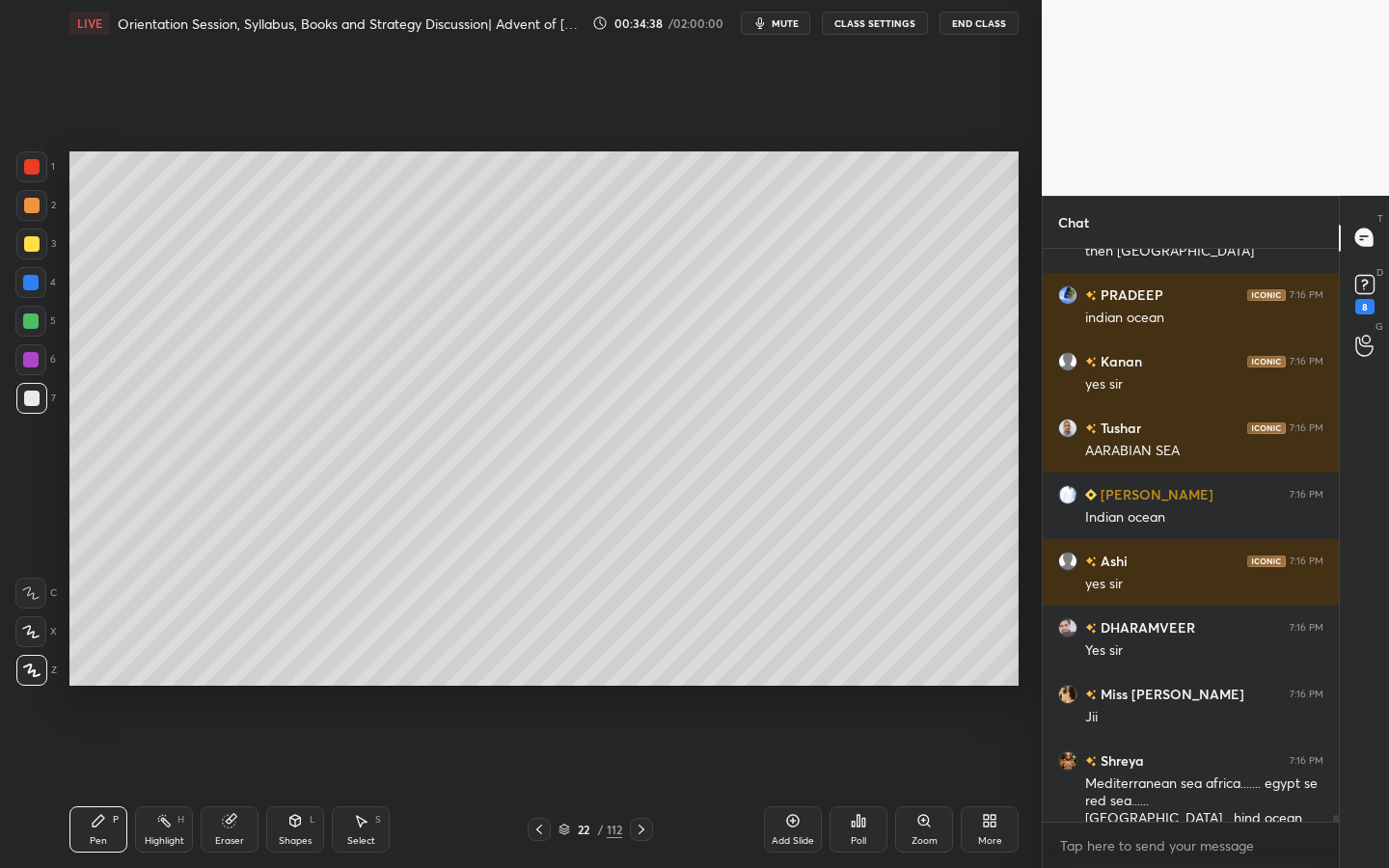 click at bounding box center (31, 283) 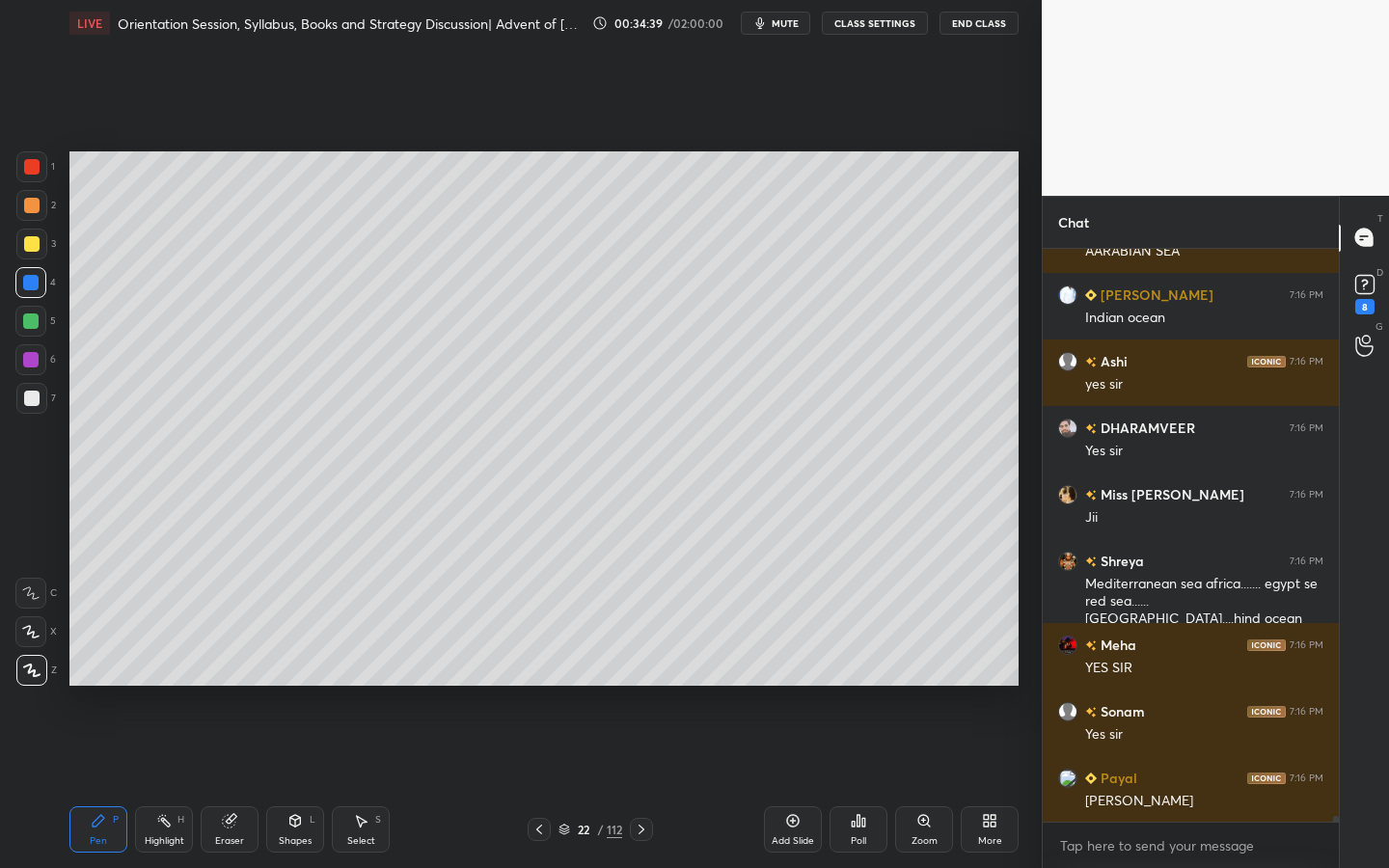 click at bounding box center (32, 244) 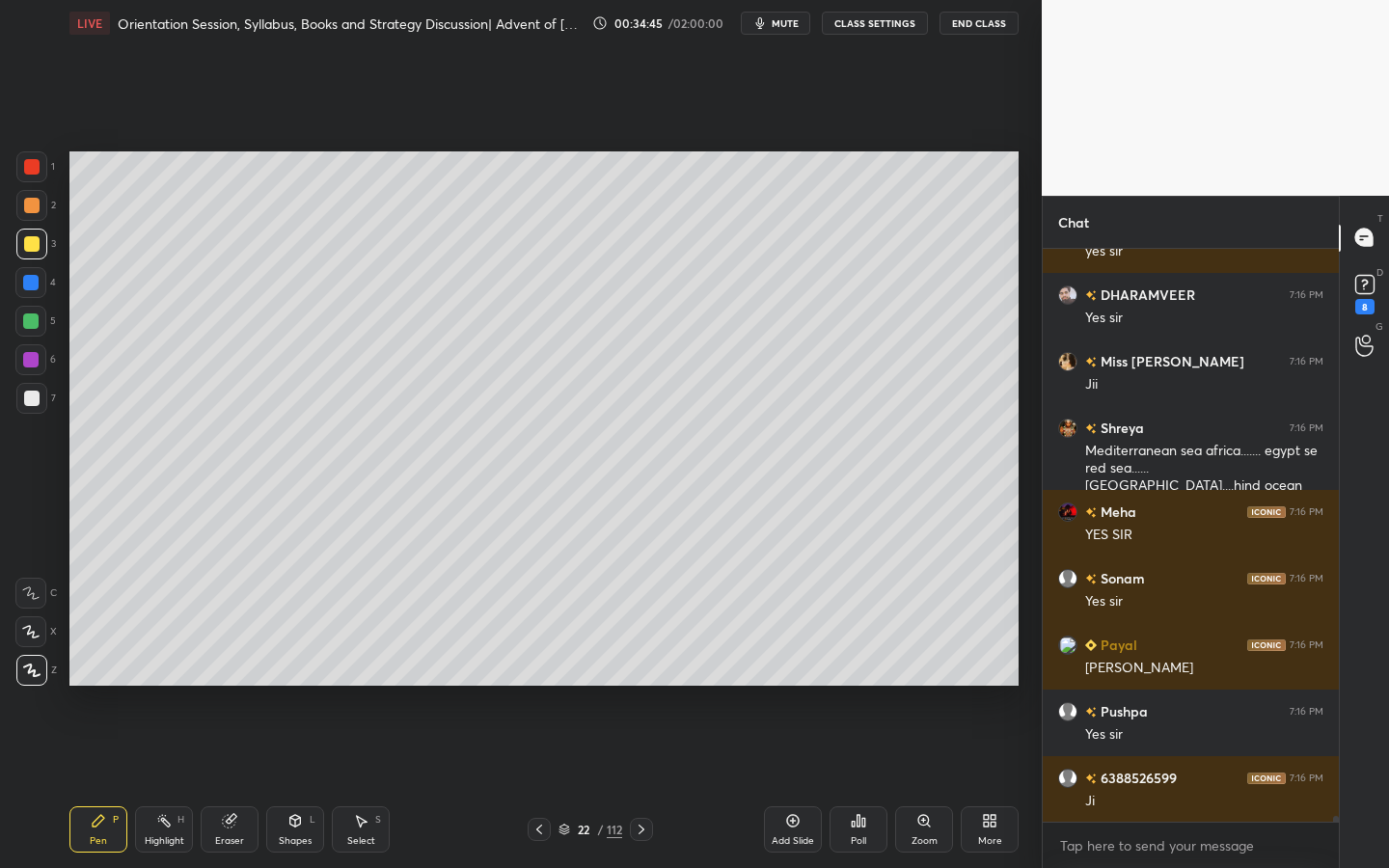 click at bounding box center (31, 632) 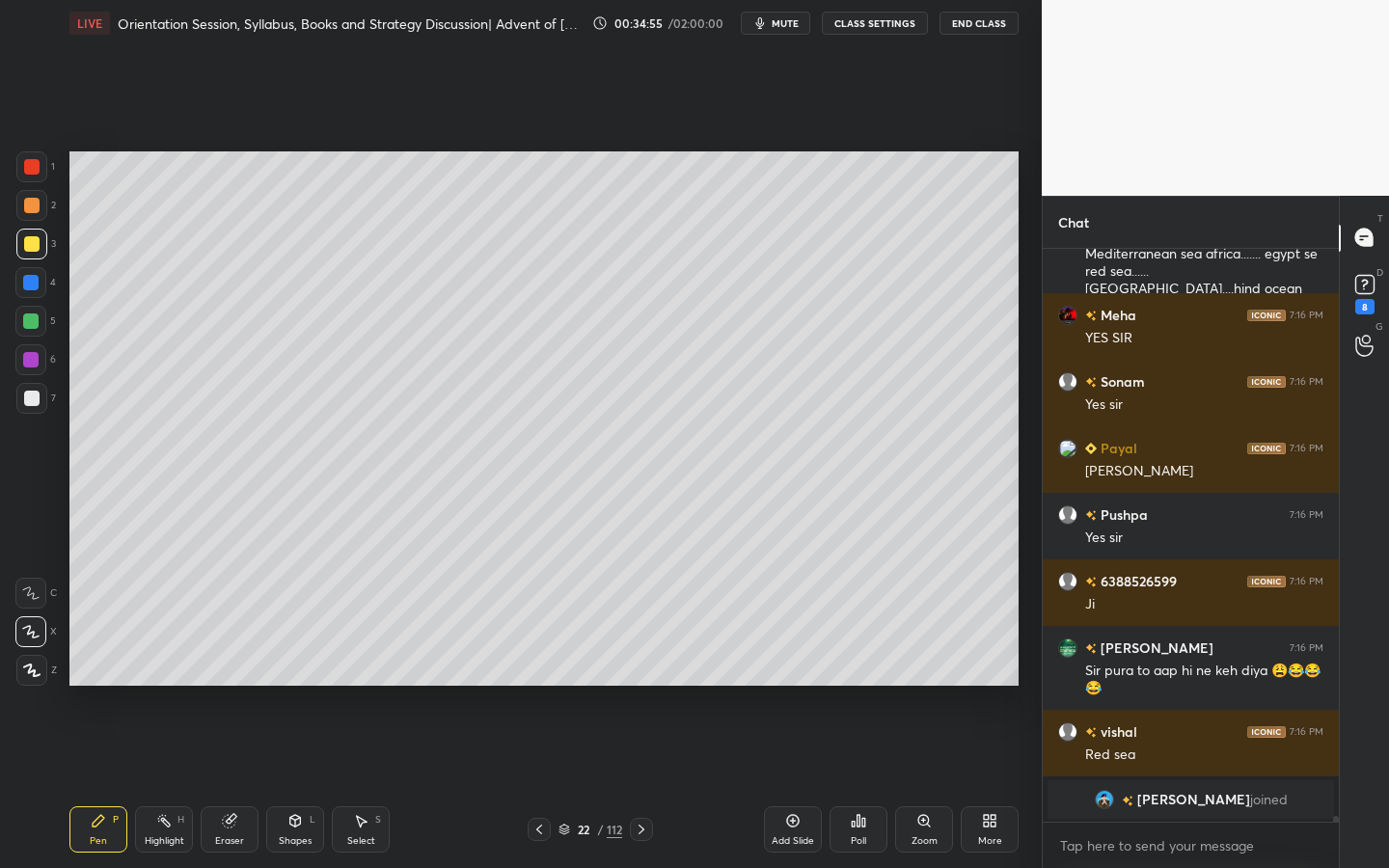 click at bounding box center (31, 283) 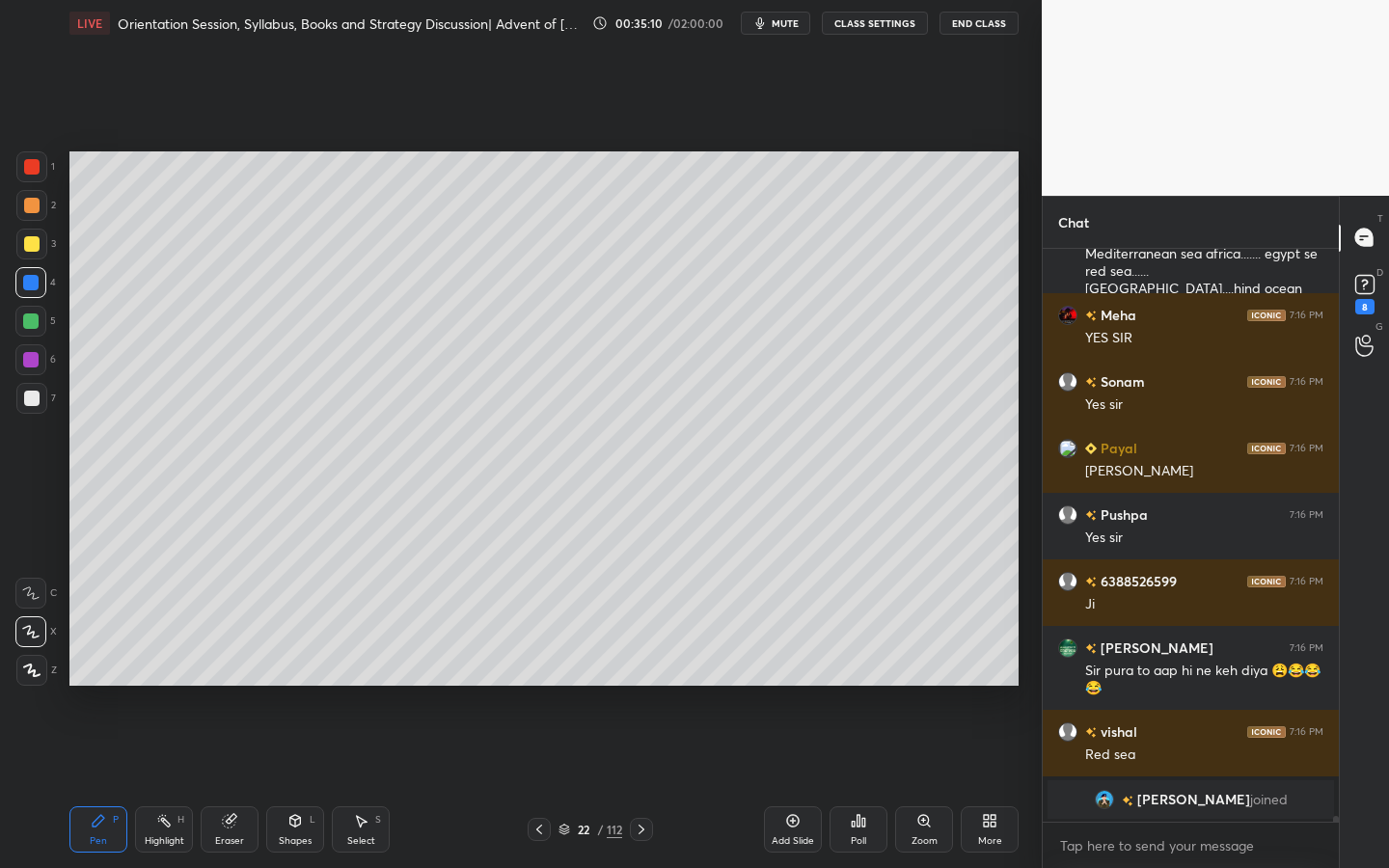 click at bounding box center [32, 244] 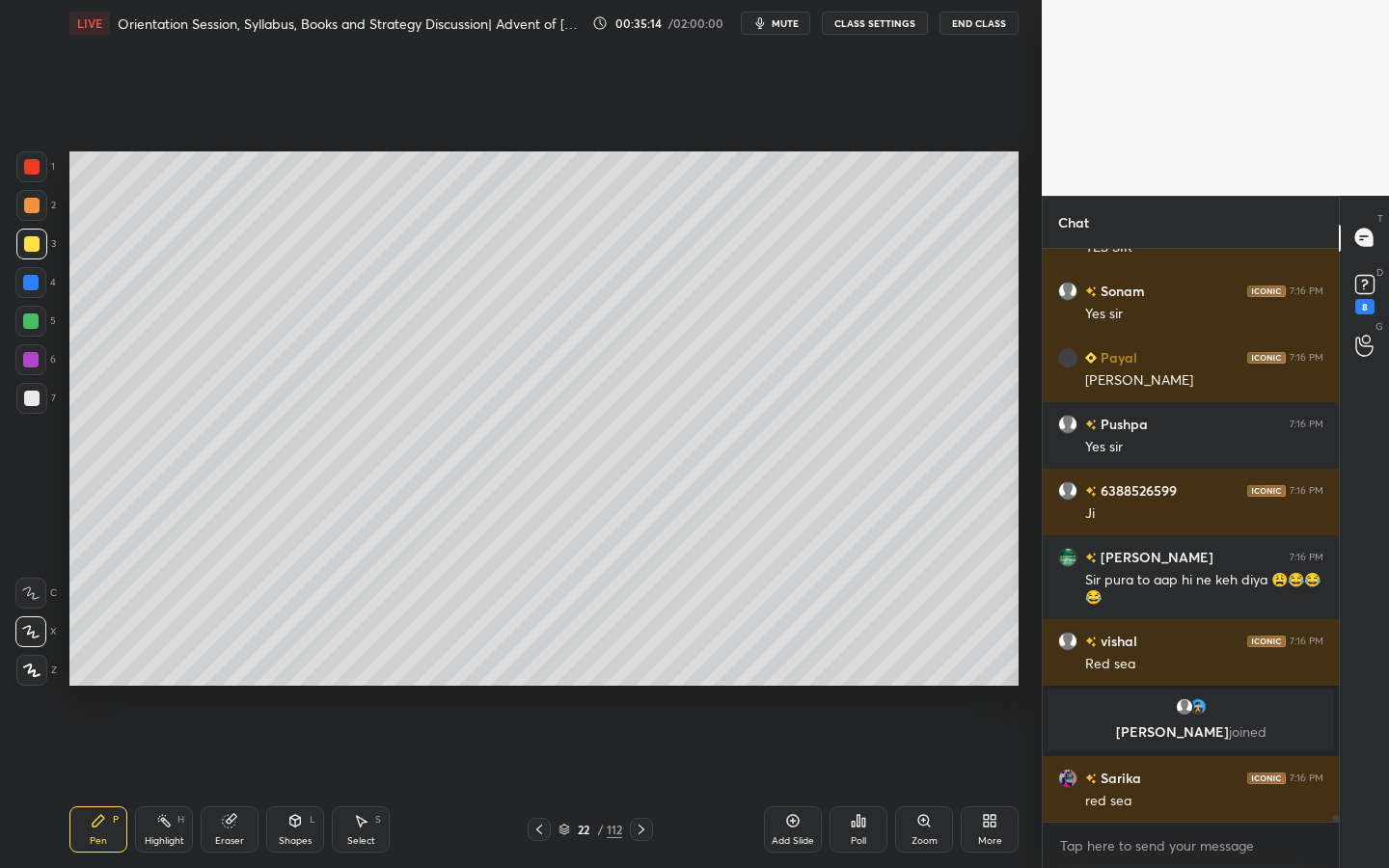 scroll, scrollTop: 49856, scrollLeft: 0, axis: vertical 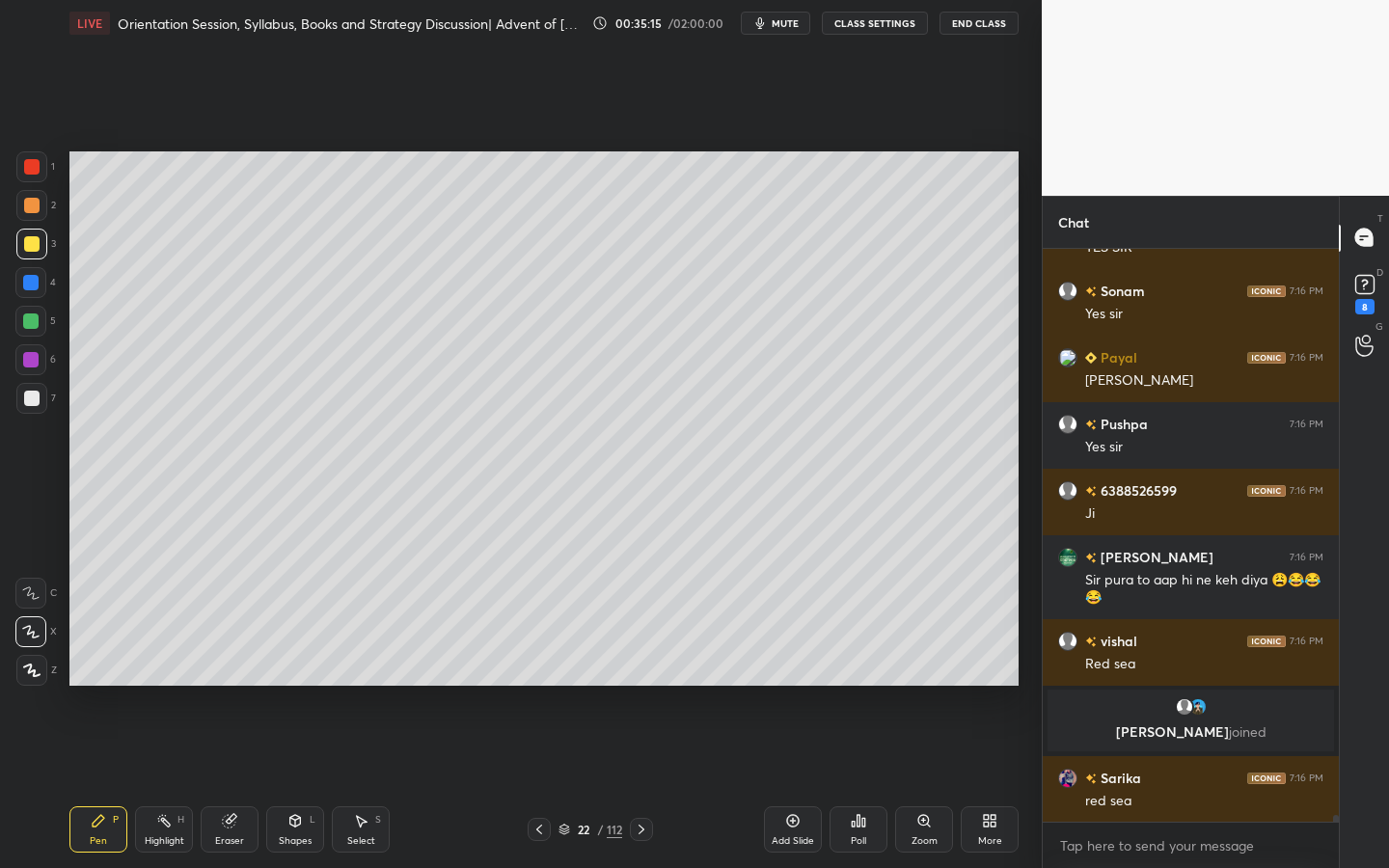 drag, startPoint x: 29, startPoint y: 279, endPoint x: 40, endPoint y: 280, distance: 11.045361 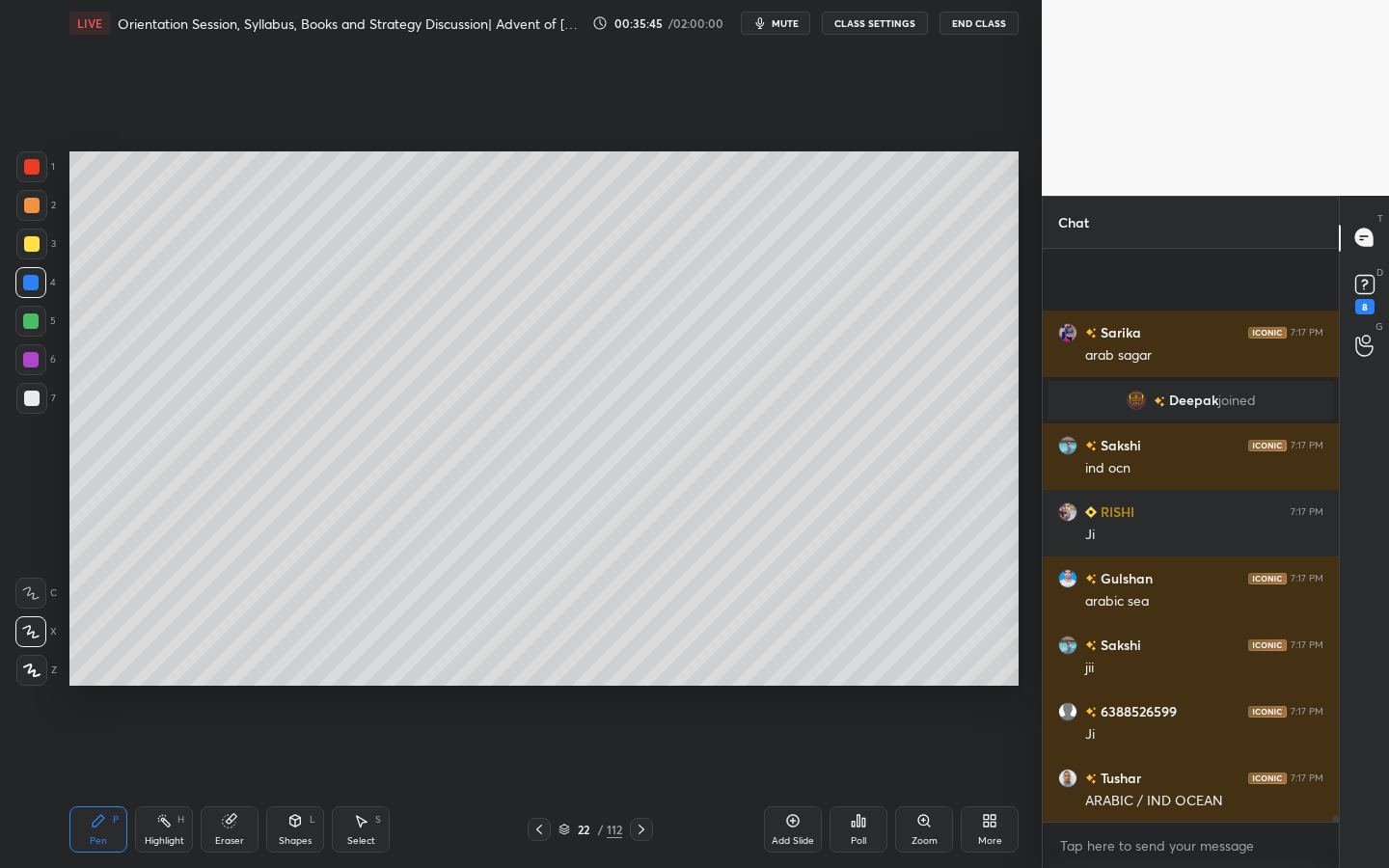 scroll, scrollTop: 50541, scrollLeft: 0, axis: vertical 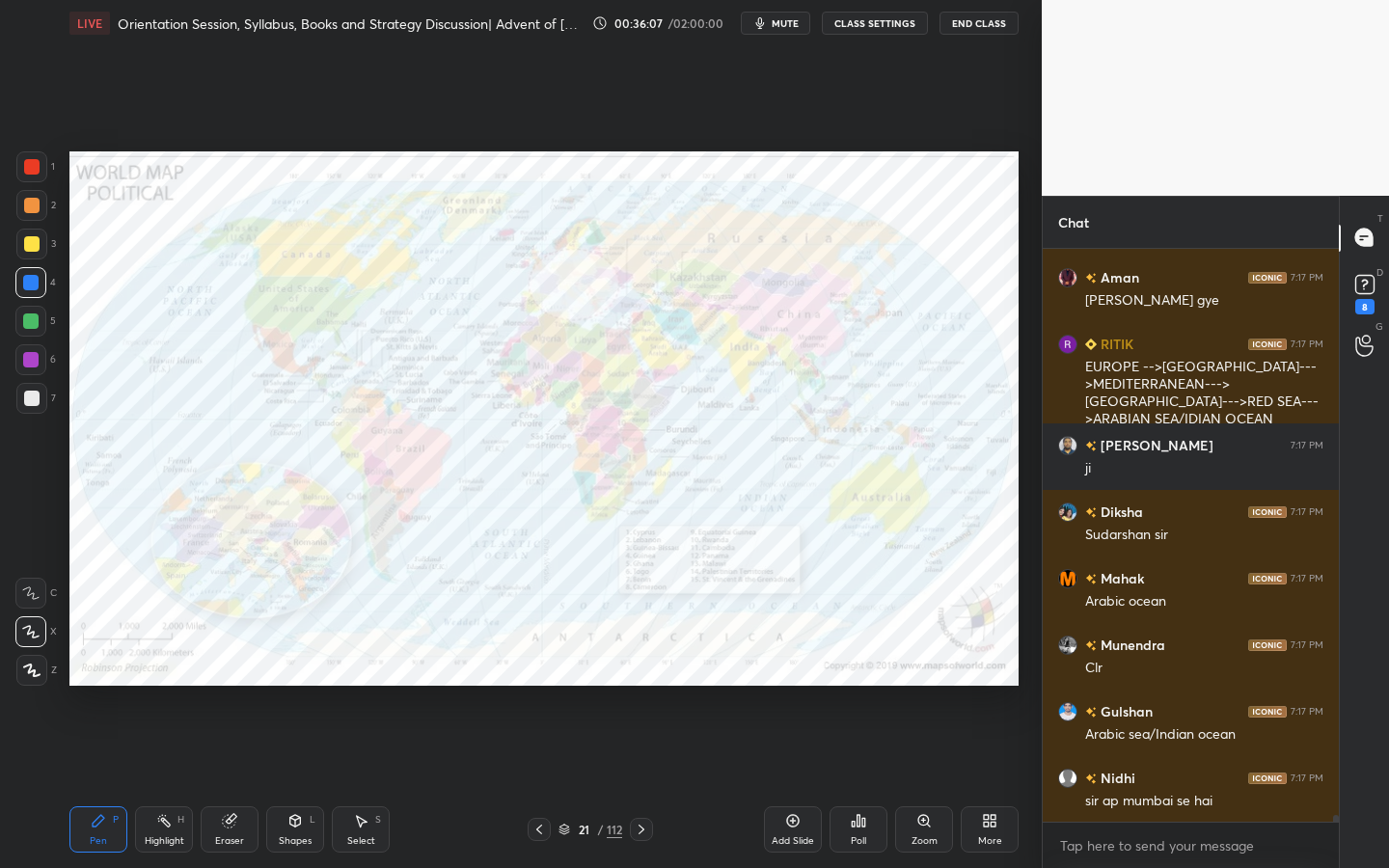 click on "More" at bounding box center [990, 829] 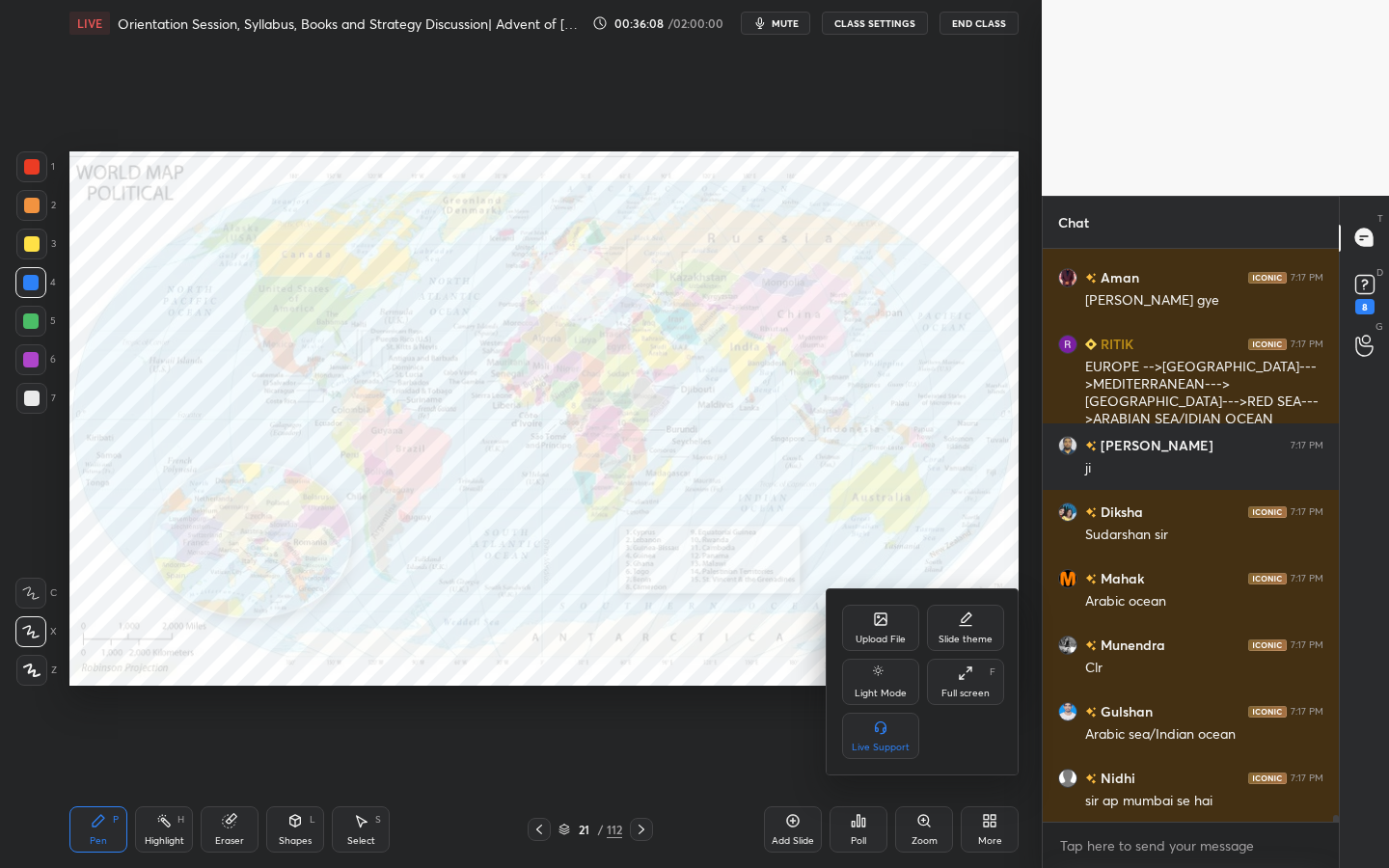 click on "Upload File" at bounding box center (881, 639) 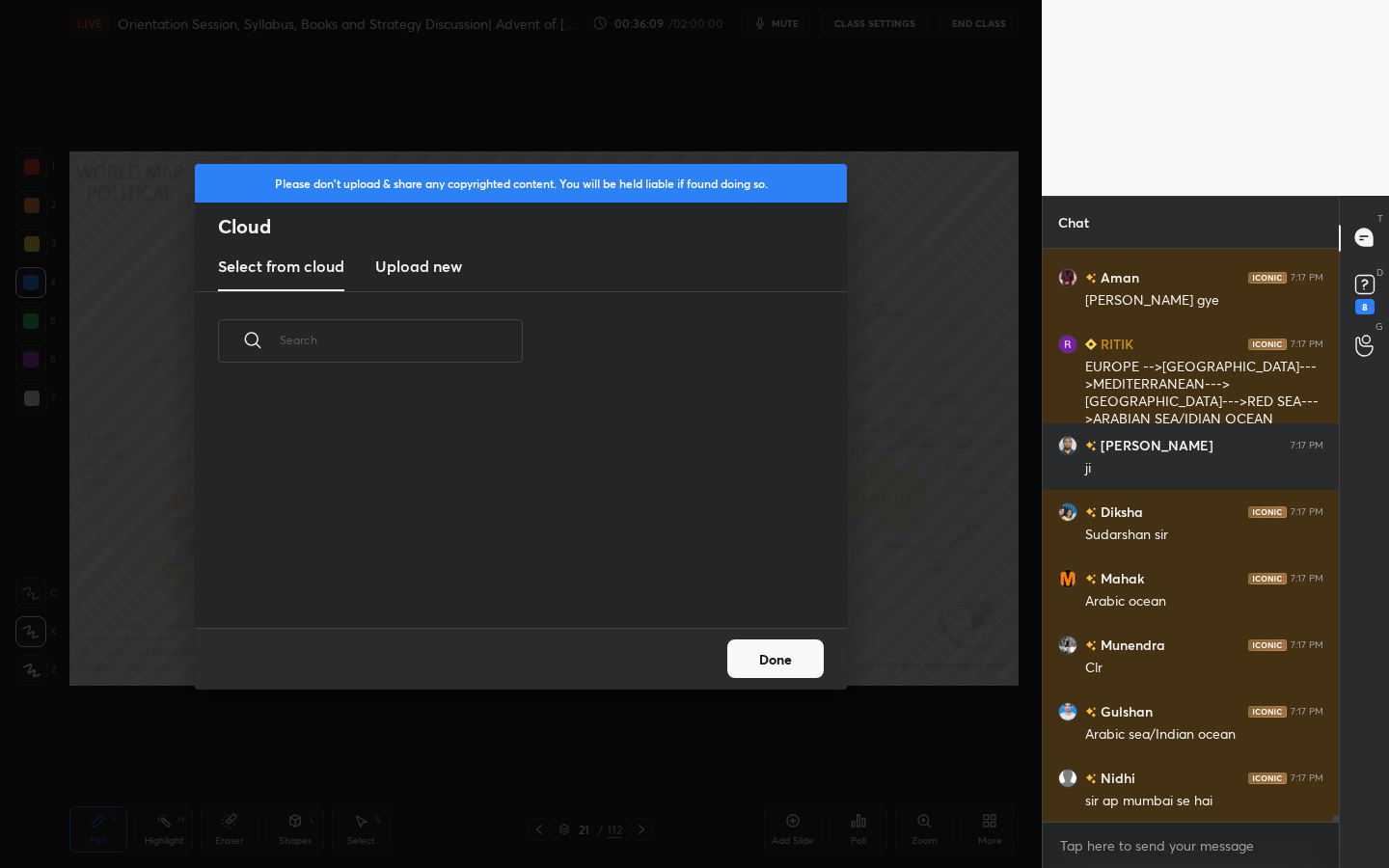 click on "Upload new" at bounding box center [419, 266] 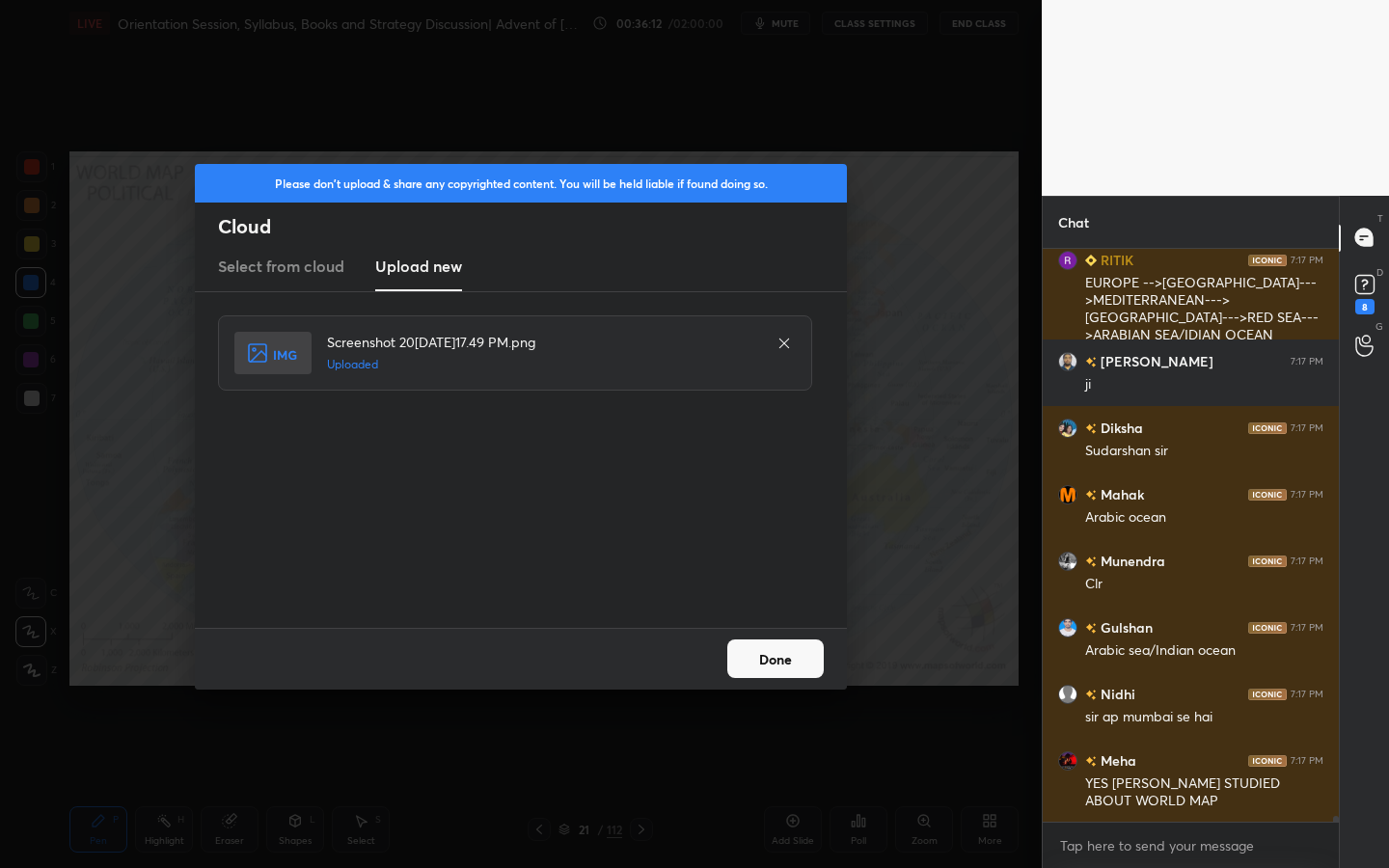 click on "Done" at bounding box center [776, 659] 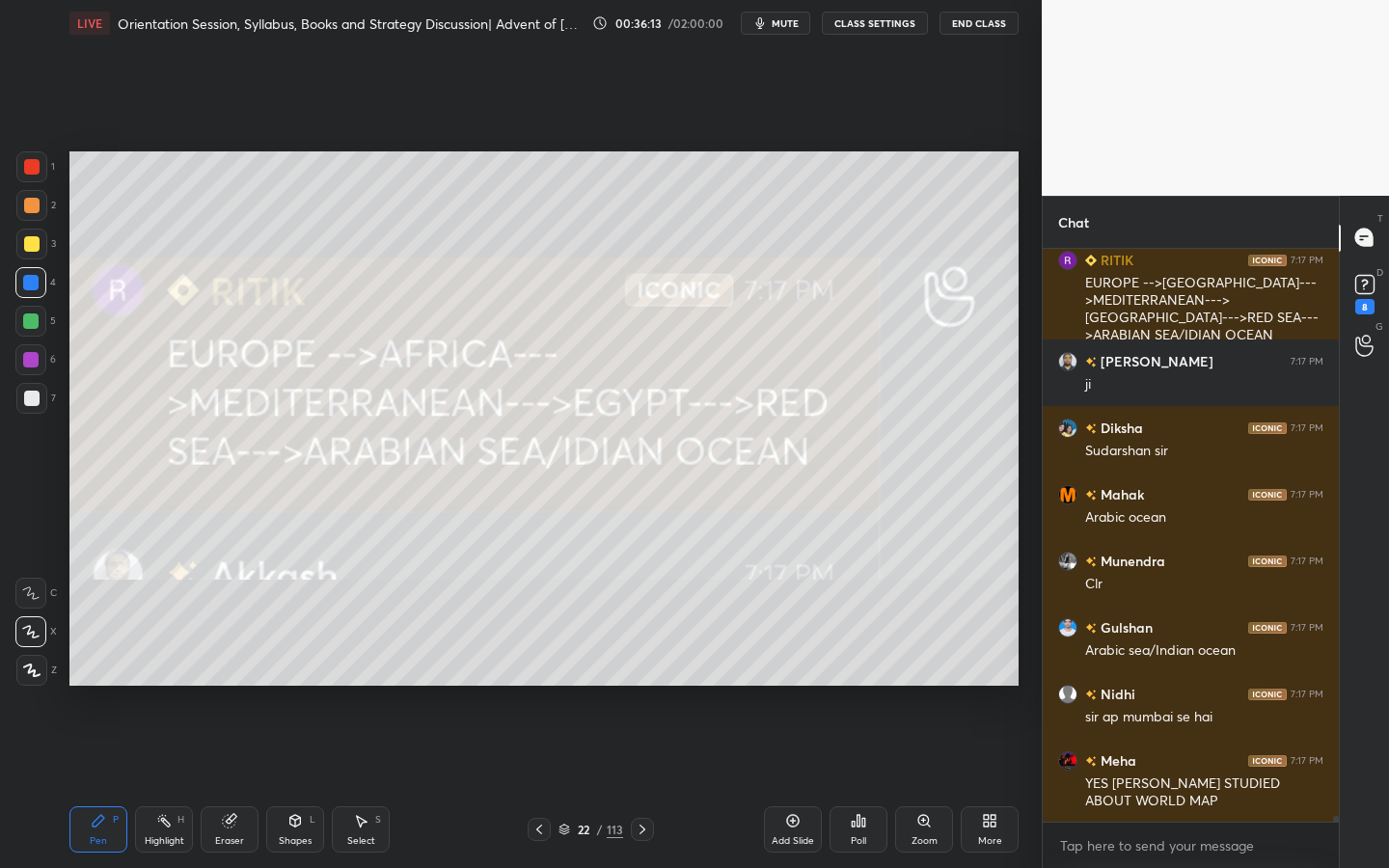 click on "More" at bounding box center (990, 829) 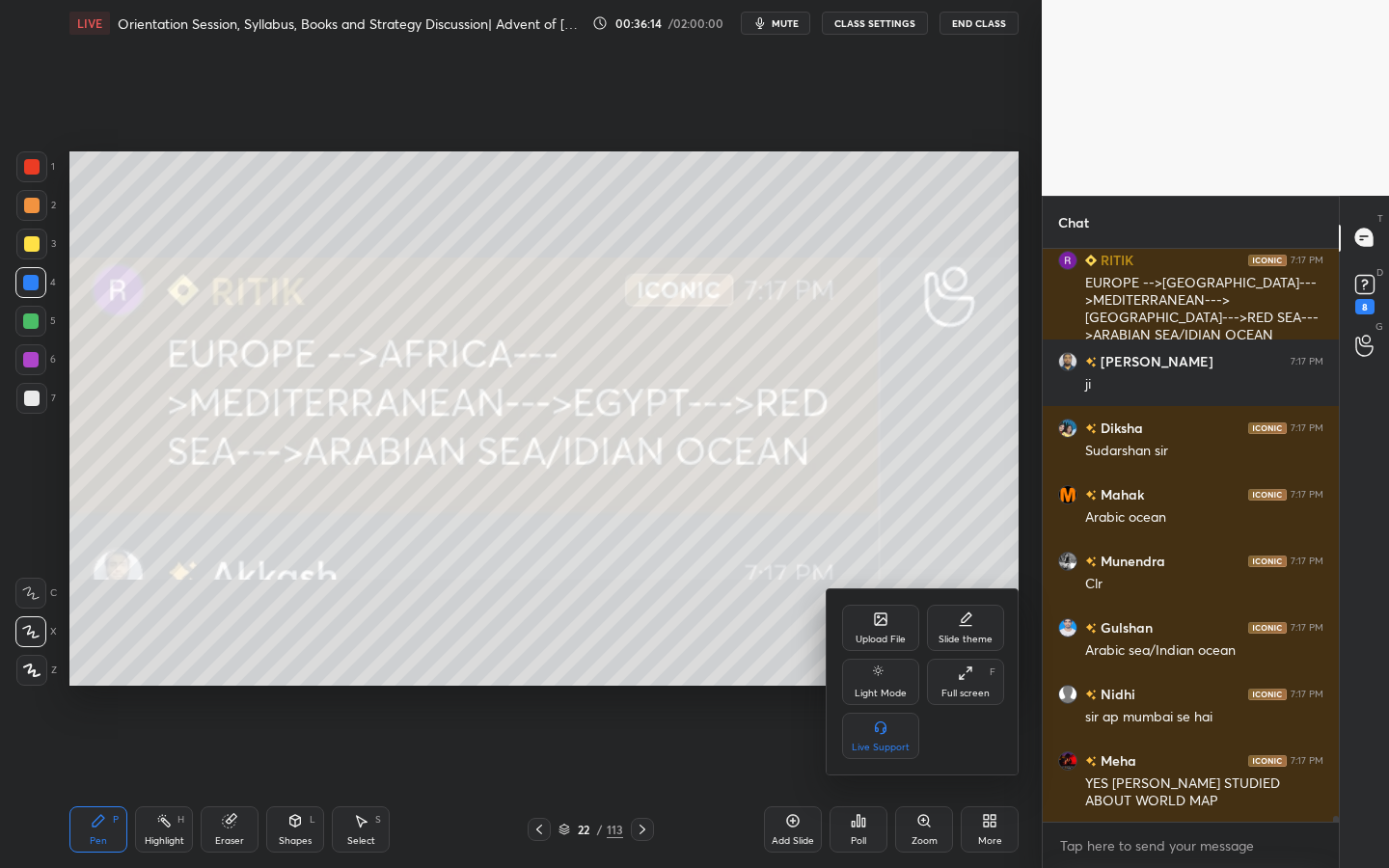 click on "Full screen F" at bounding box center (966, 682) 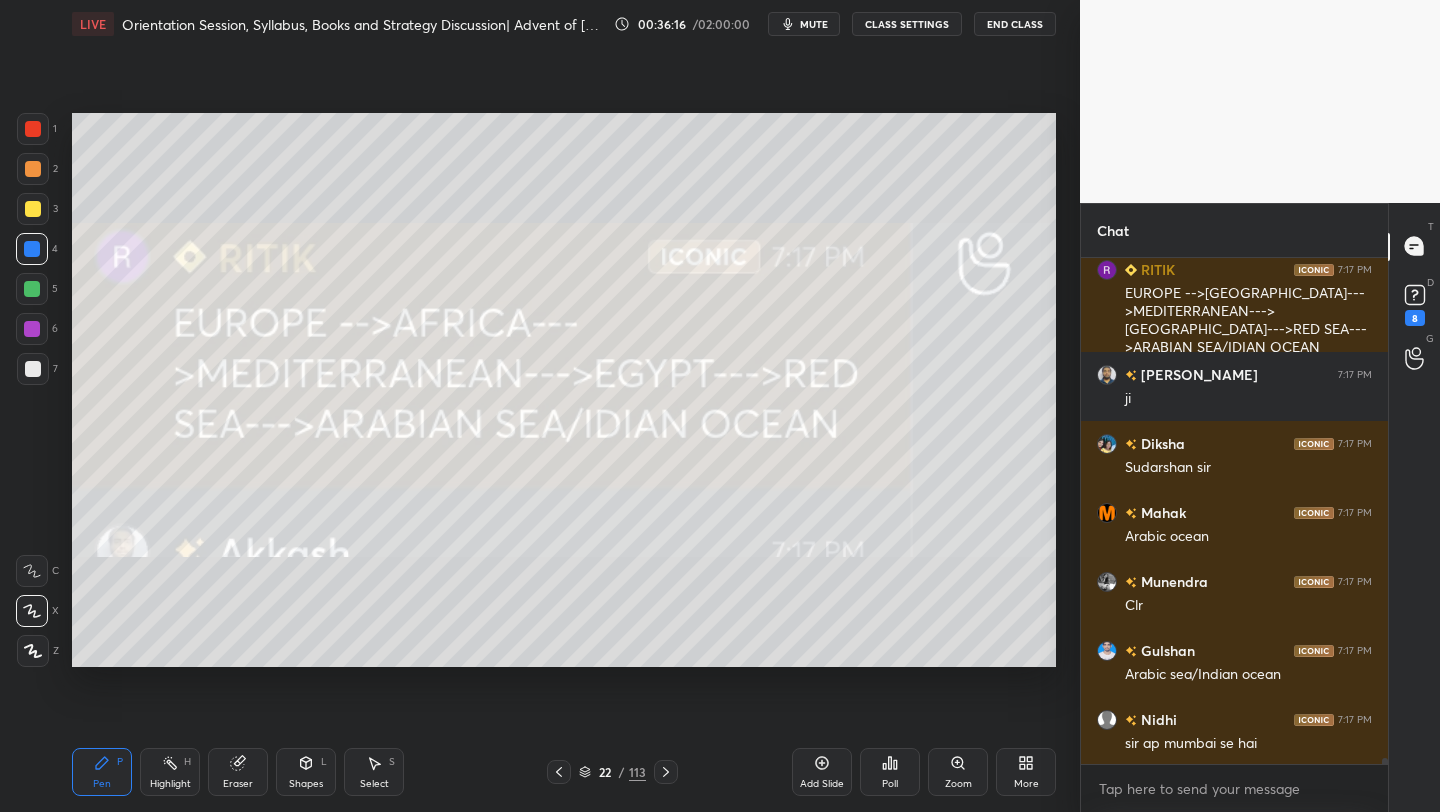 click on "1 2 3 4 5 6 7 C X Z C X Z E E Erase all   H H LIVE Orientation Session, Syllabus, Books and Strategy Discussion| Advent of Europeans 00:36:16 /  02:00:00 mute CLASS SETTINGS End Class Setting up your live class Poll for   secs No correct answer Start poll Back Orientation Session, Syllabus, Books and Strategy Discussion| Advent of [DEMOGRAPHIC_DATA] • L1 of Modern Indian History | आधुनिक भारतीय इतिहास for UPSC 2026 & 2027 [PERSON_NAME] Pen P Highlight H Eraser Shapes L Select S 22 / 113 Add Slide Poll Zoom More" at bounding box center [540, 406] 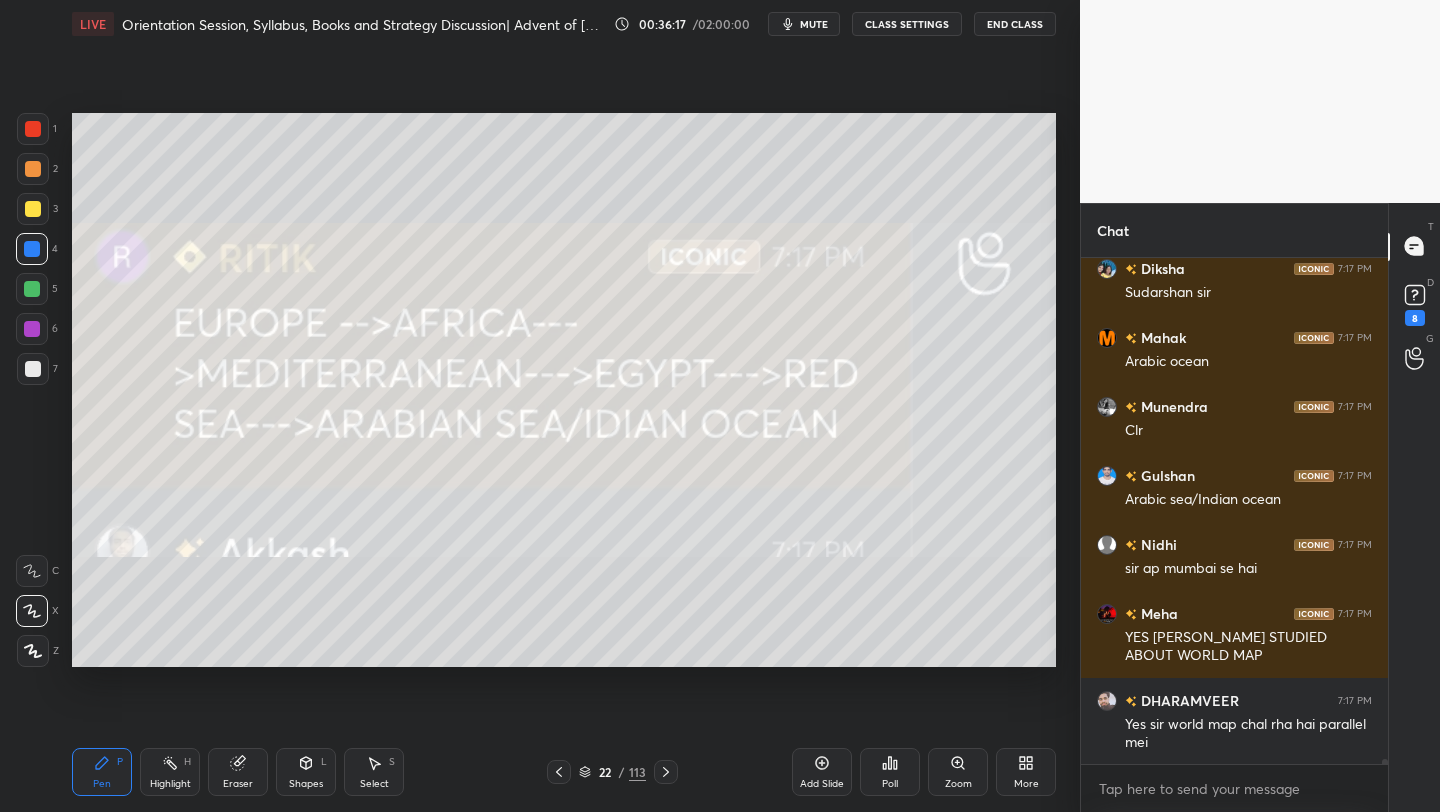 click on "More" at bounding box center (1026, 772) 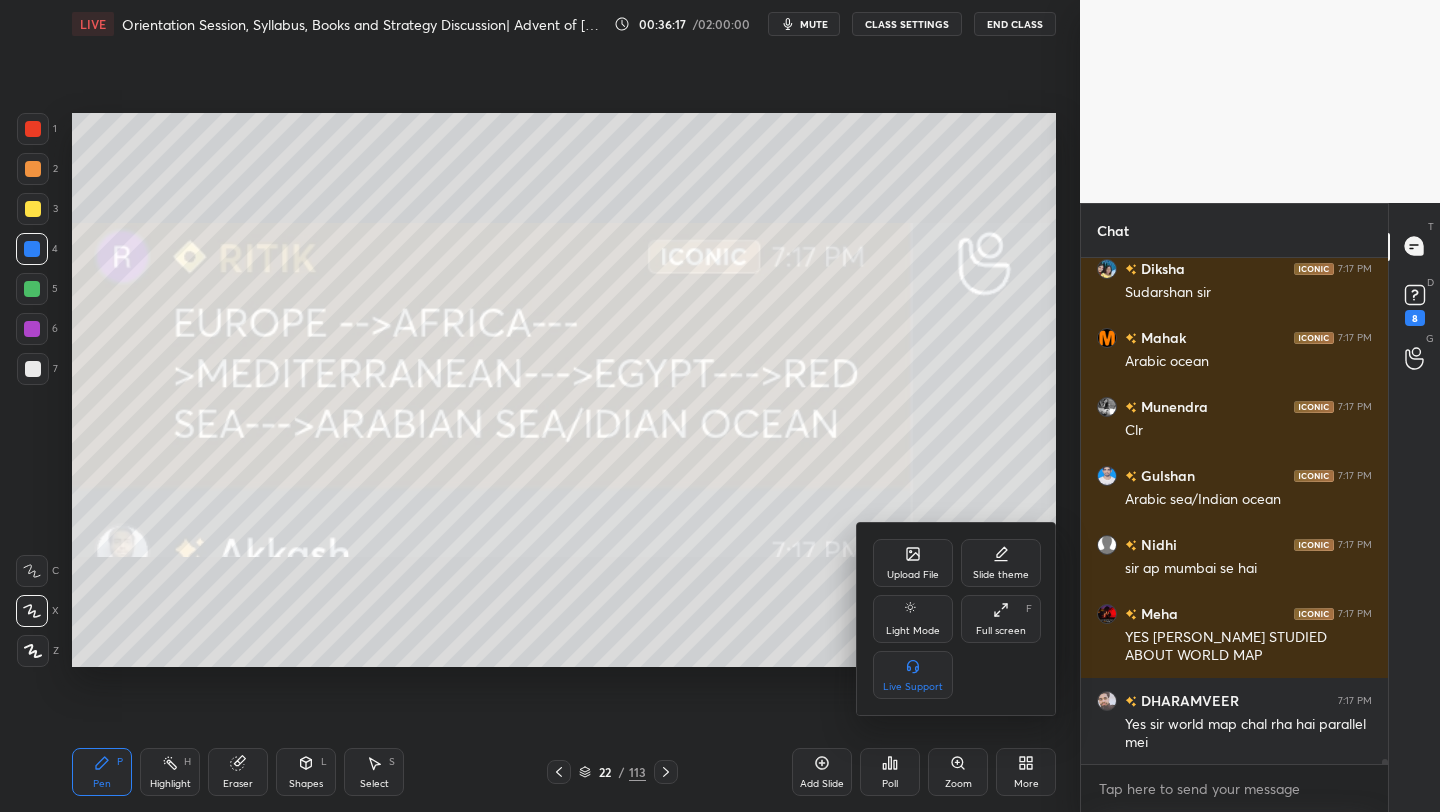 click on "Full screen F" at bounding box center [1001, 619] 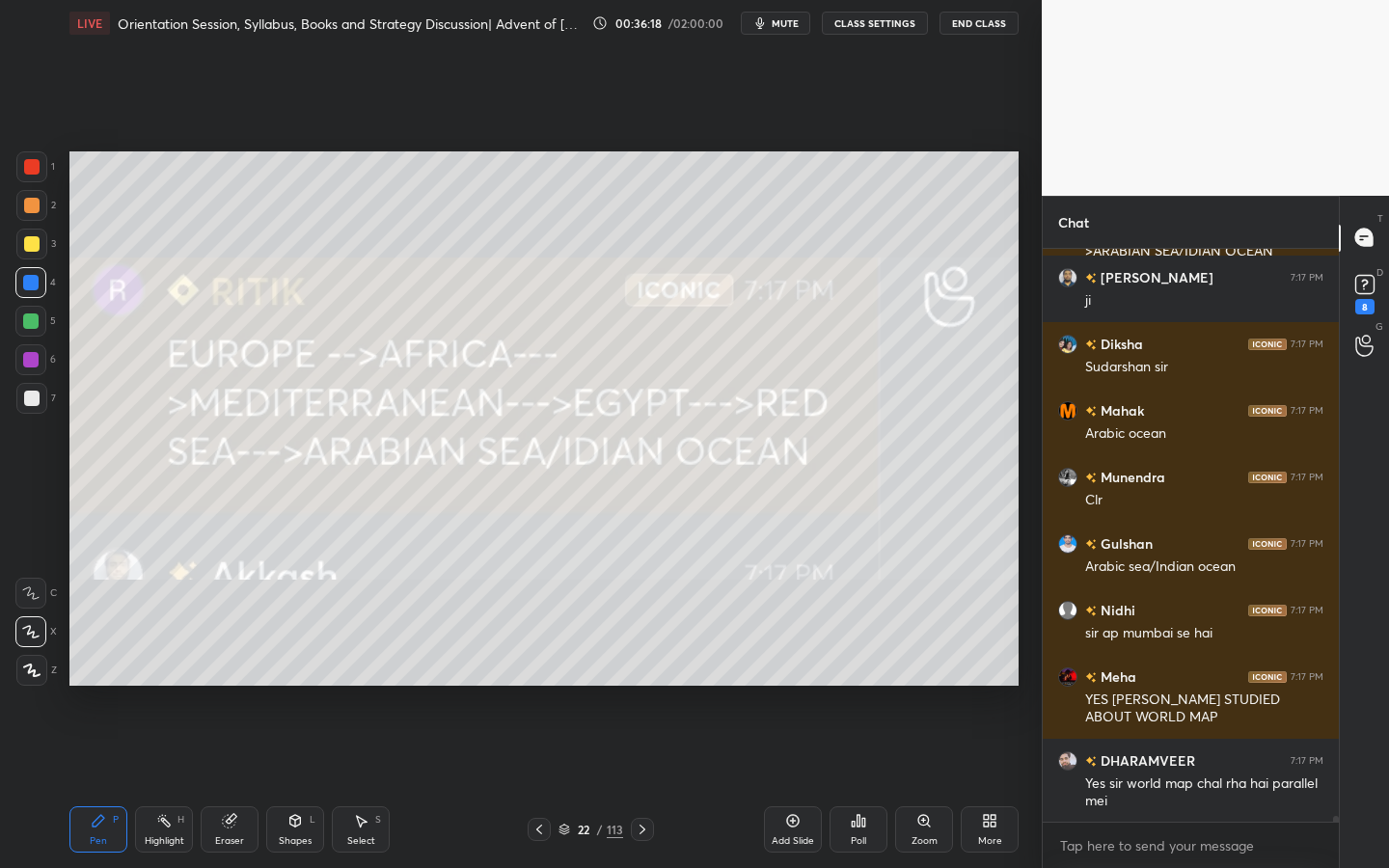 click at bounding box center (32, 244) 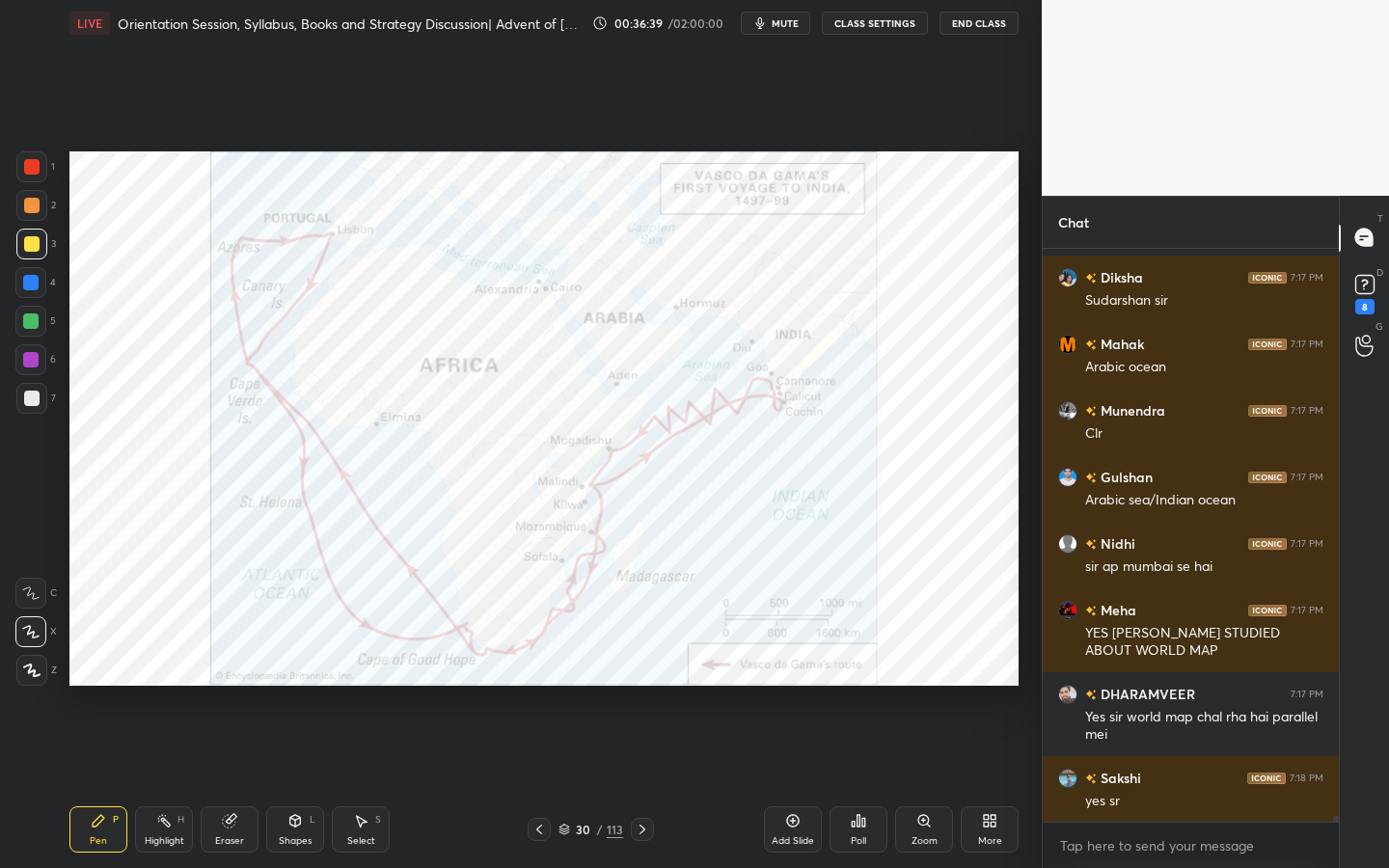 click 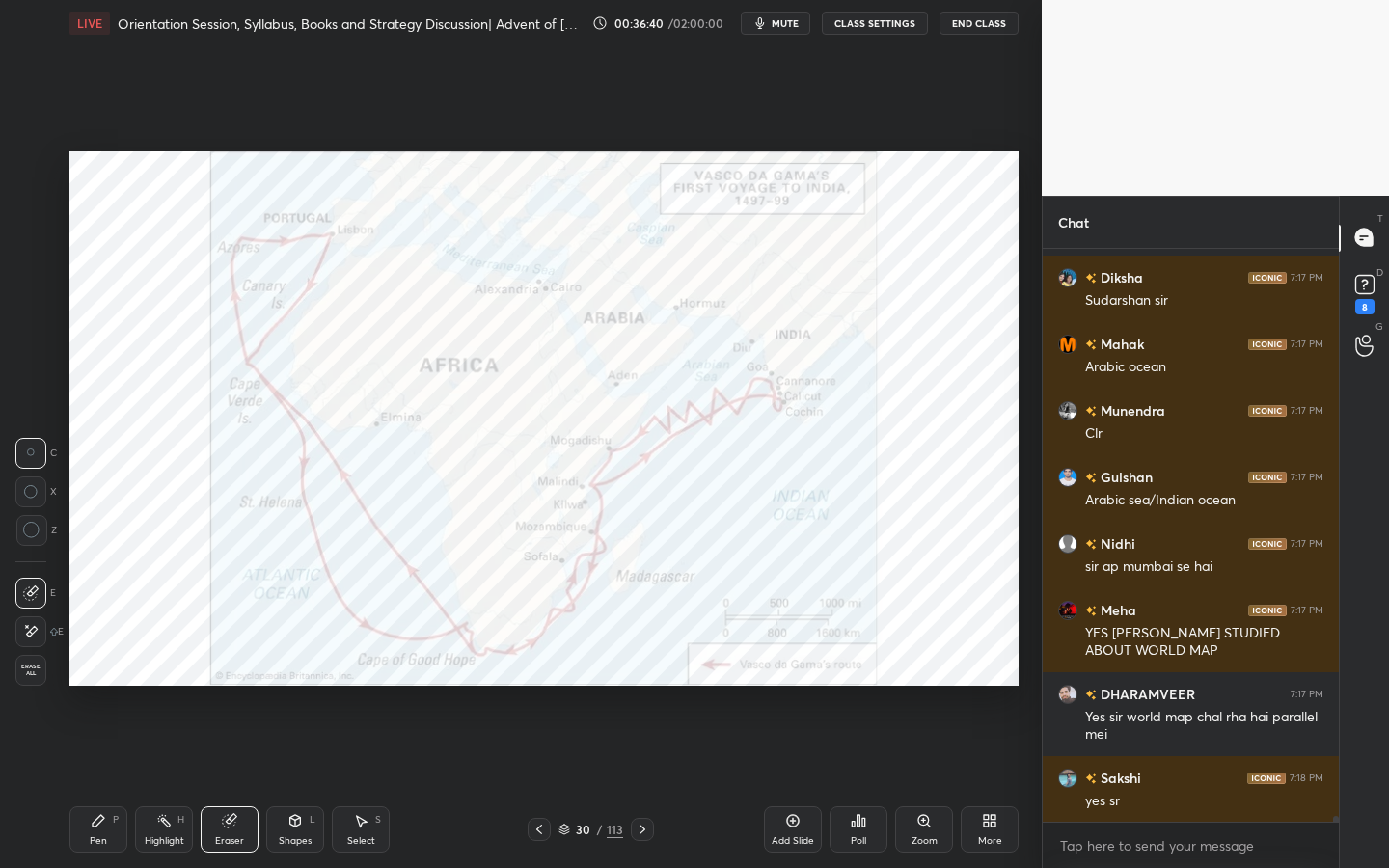 click on "Erase all" at bounding box center [31, 670] 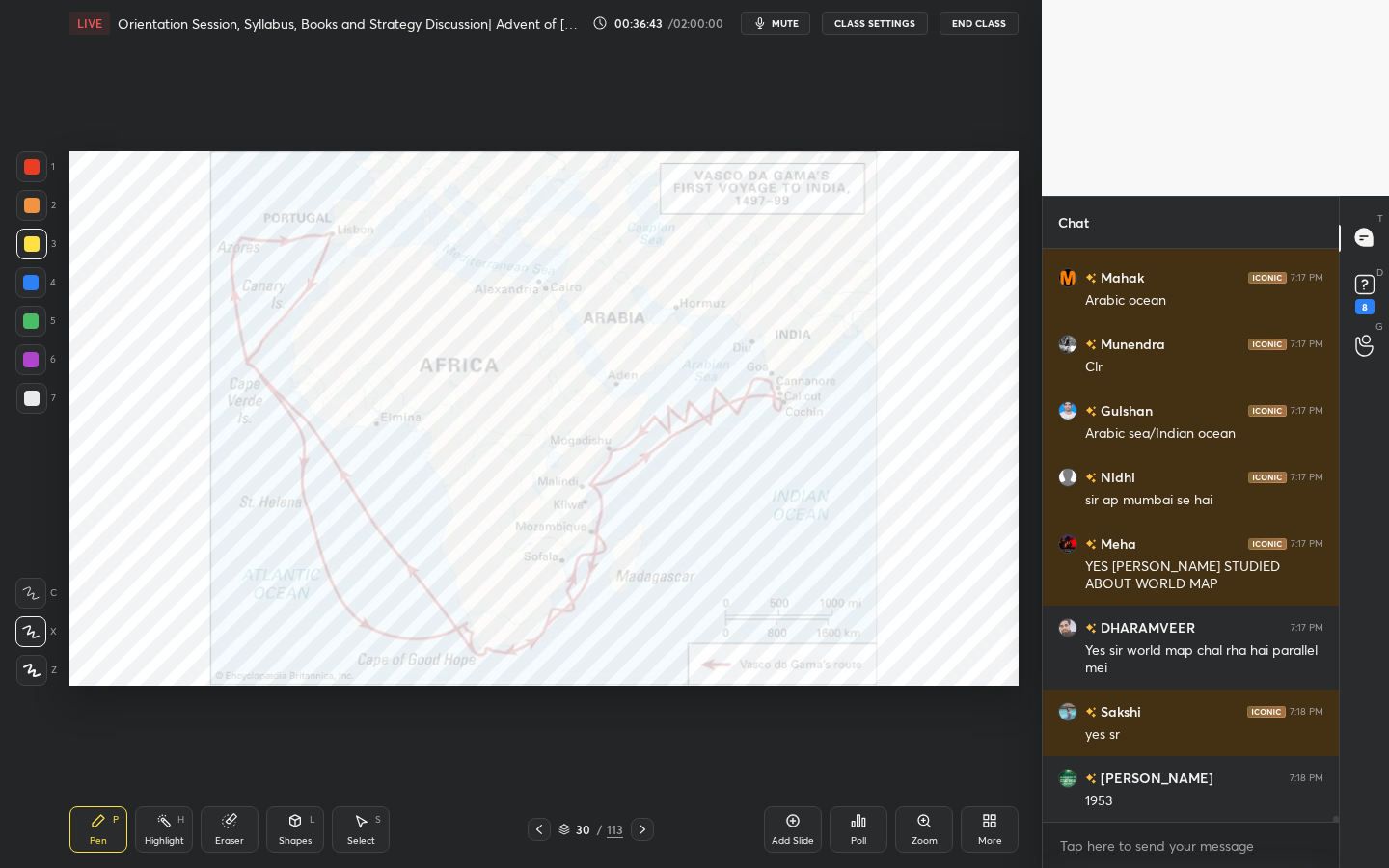 click 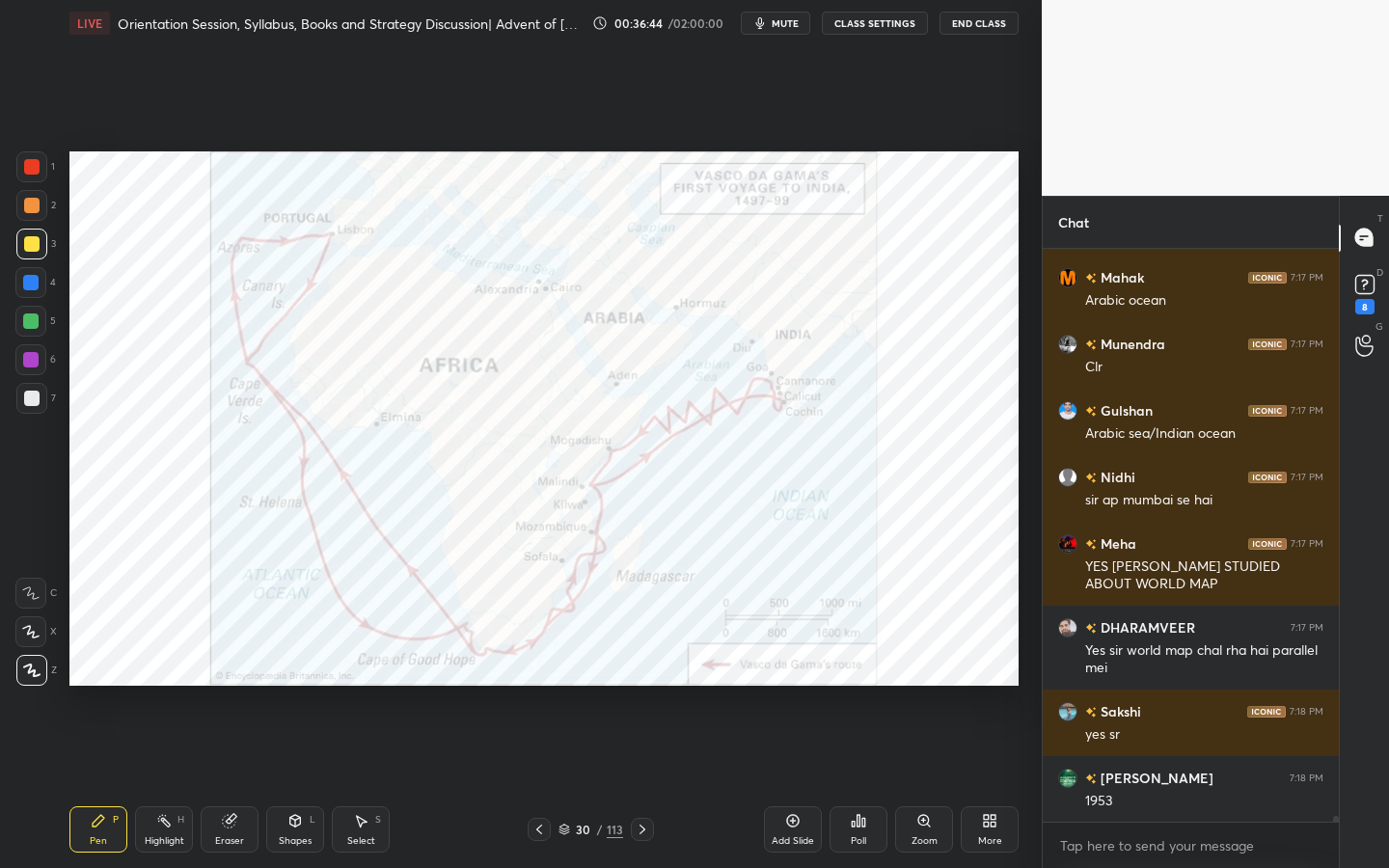 click at bounding box center [32, 167] 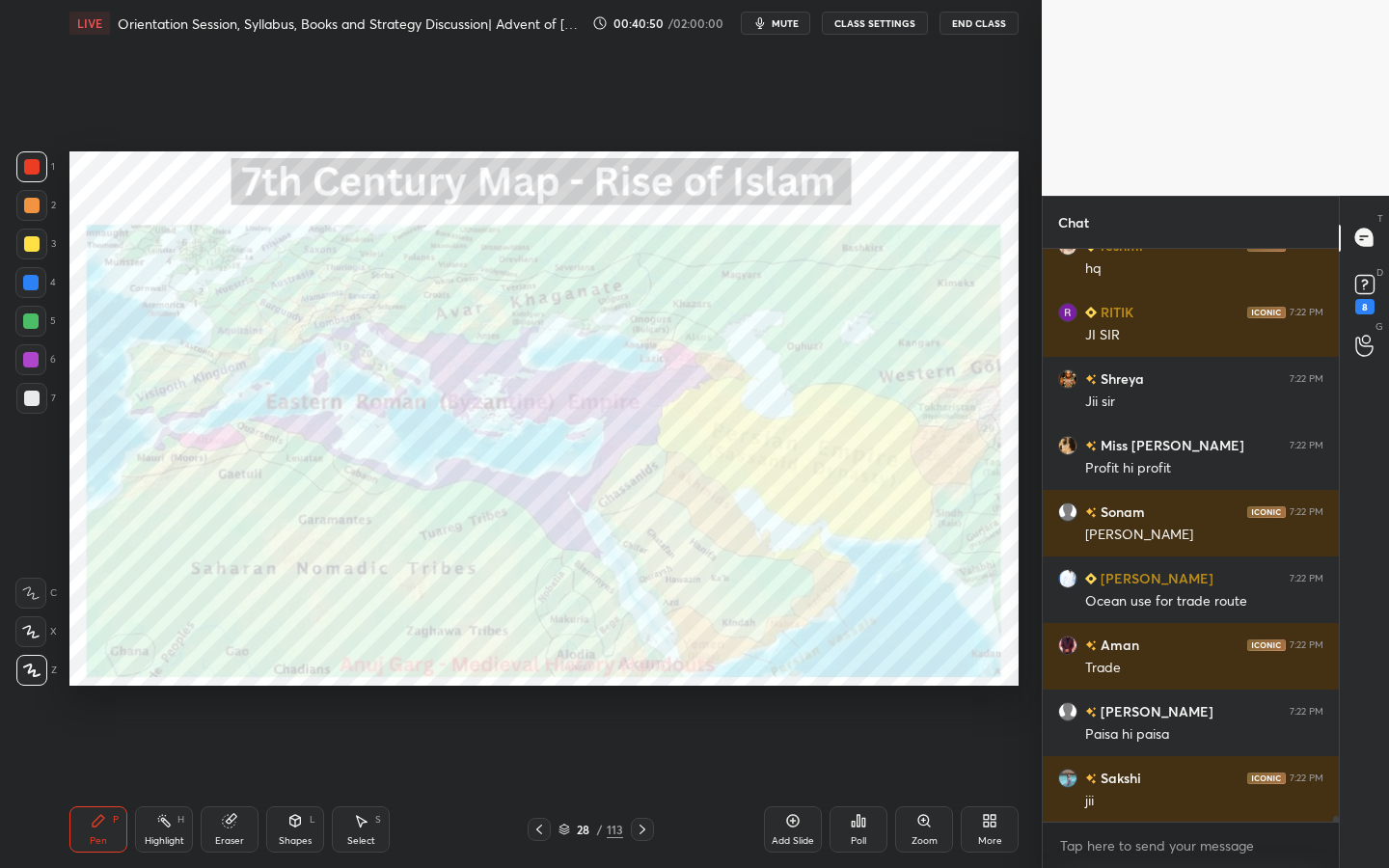 scroll, scrollTop: 54318, scrollLeft: 0, axis: vertical 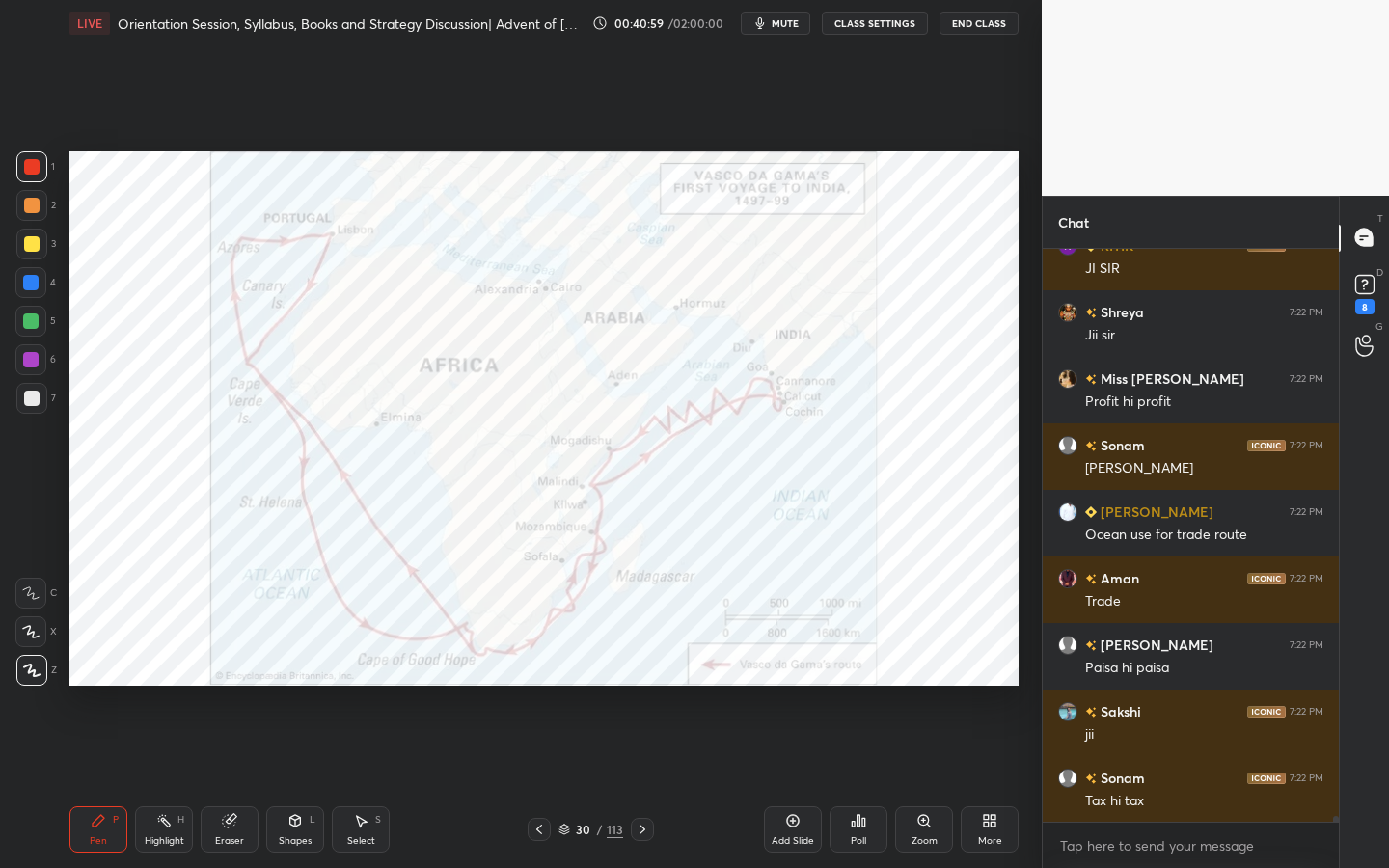 click 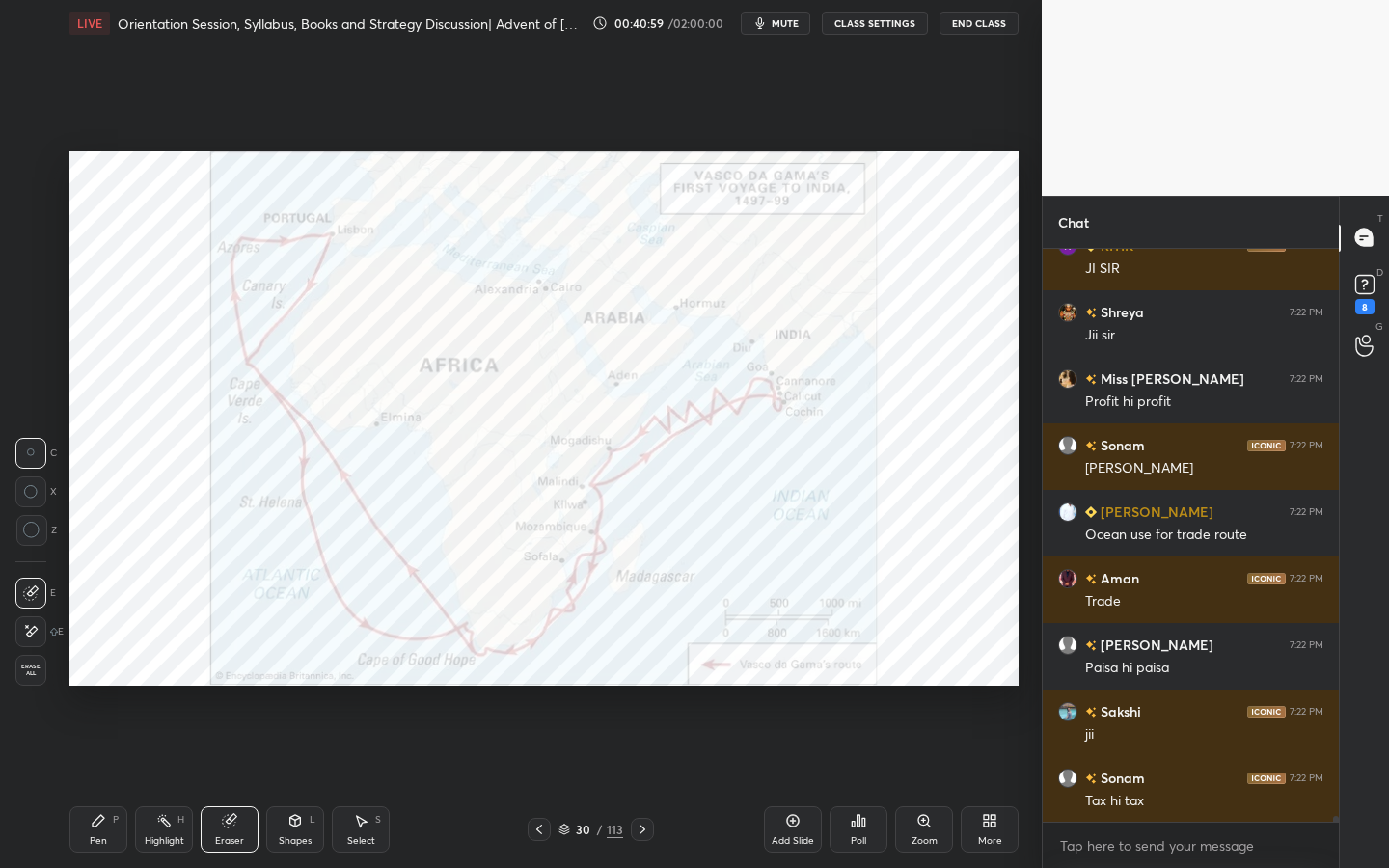 scroll, scrollTop: 54384, scrollLeft: 0, axis: vertical 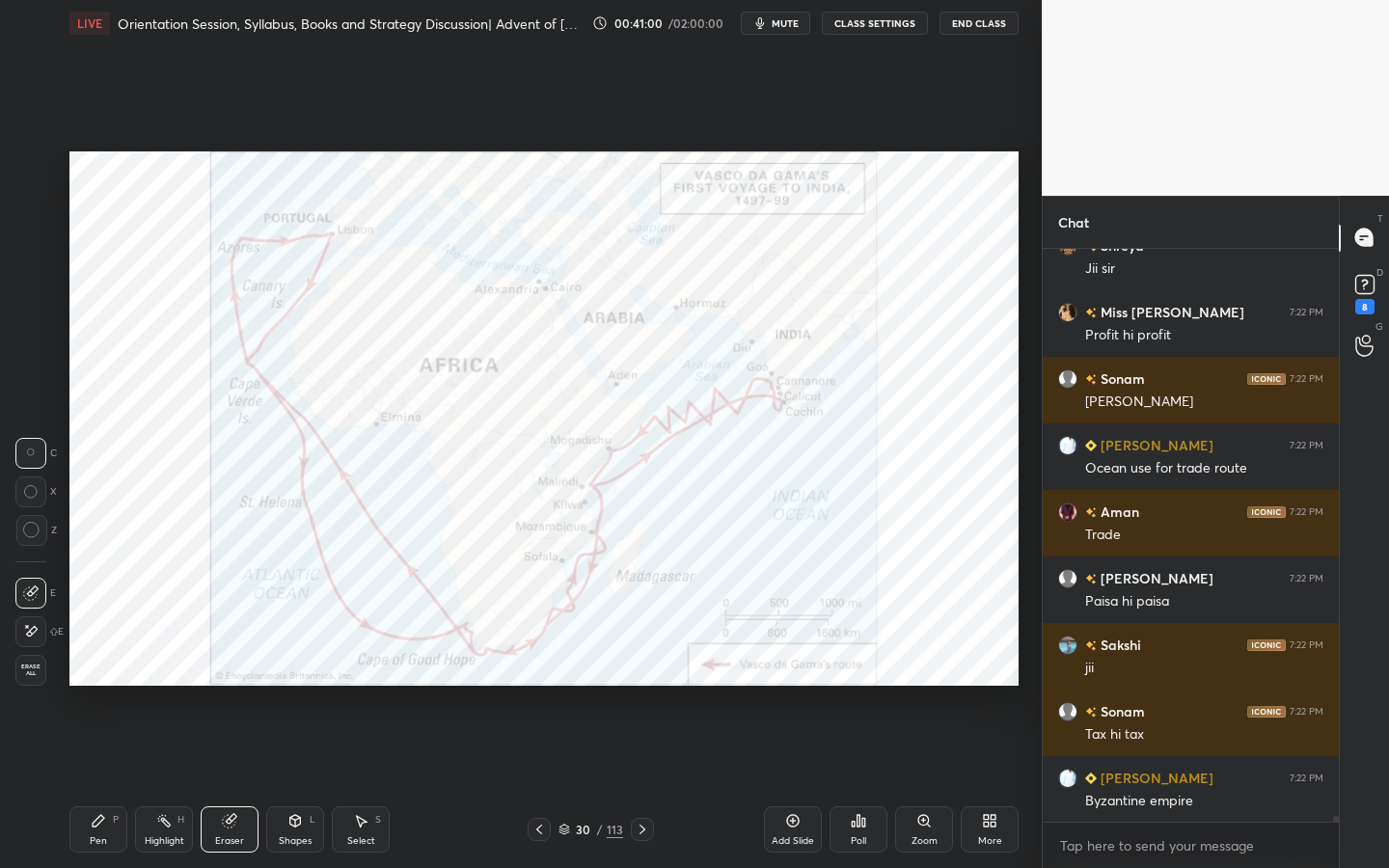 click on "Erase all" at bounding box center [33, 670] 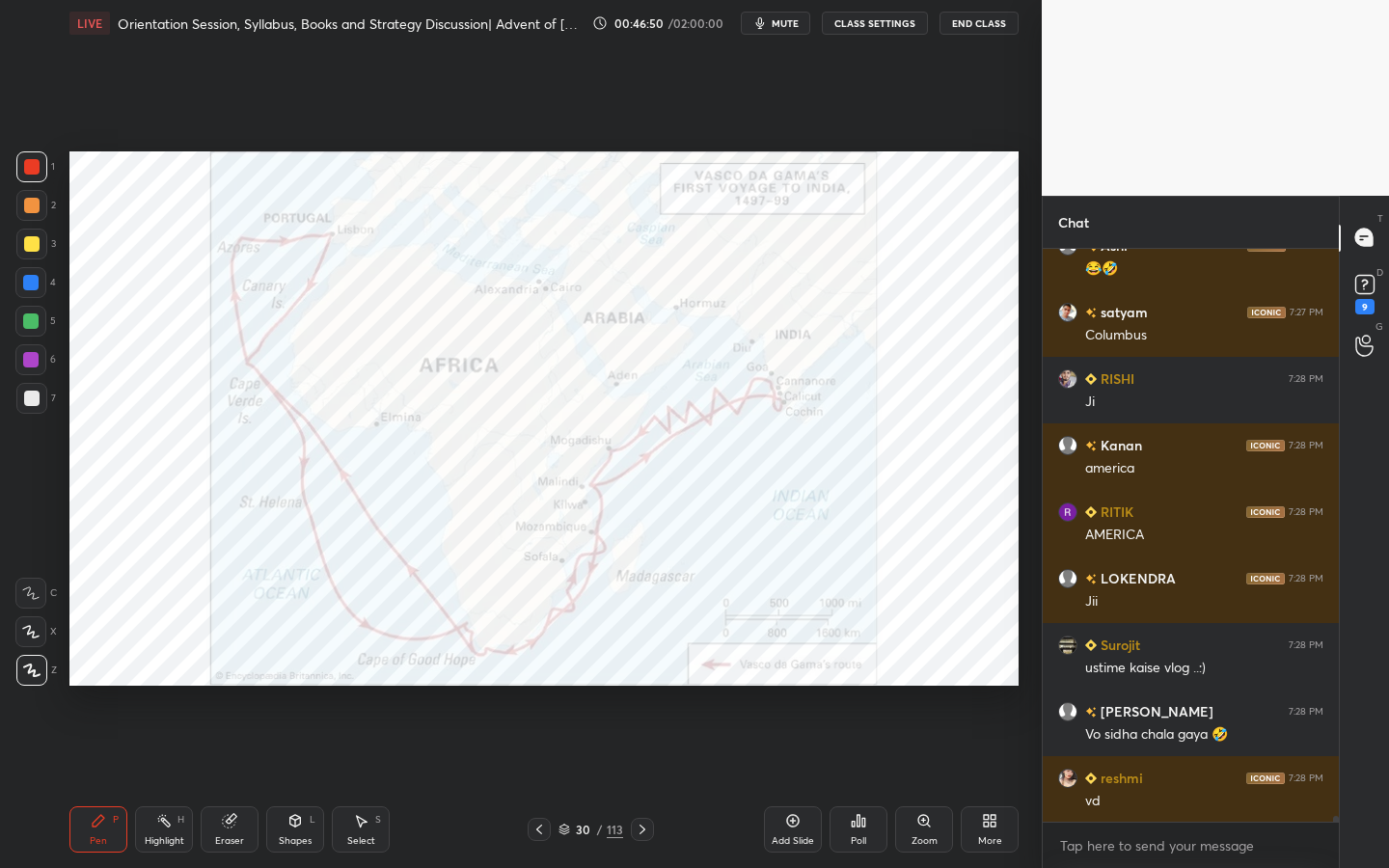 scroll, scrollTop: 58718, scrollLeft: 0, axis: vertical 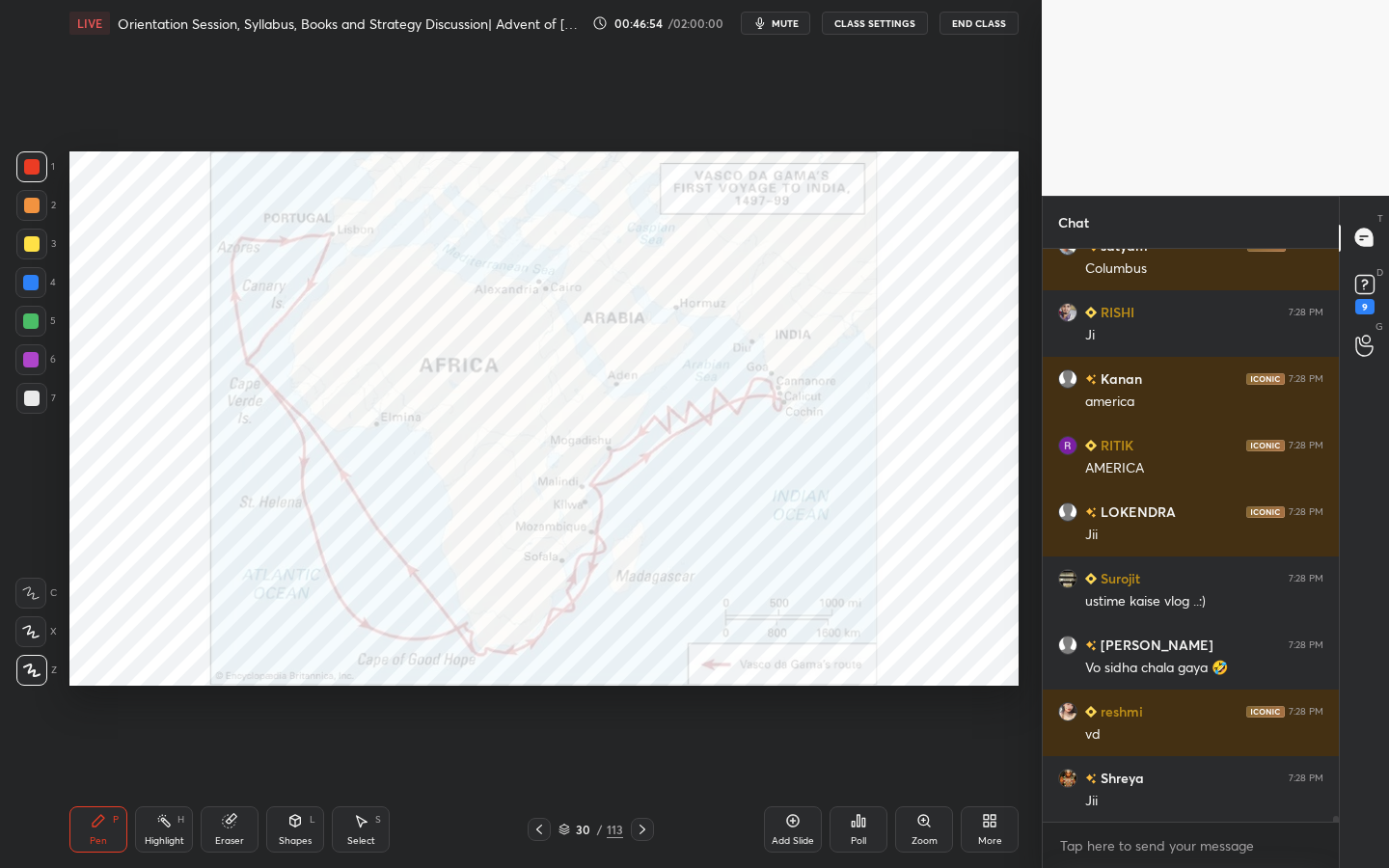 click on "Eraser" at bounding box center (230, 841) 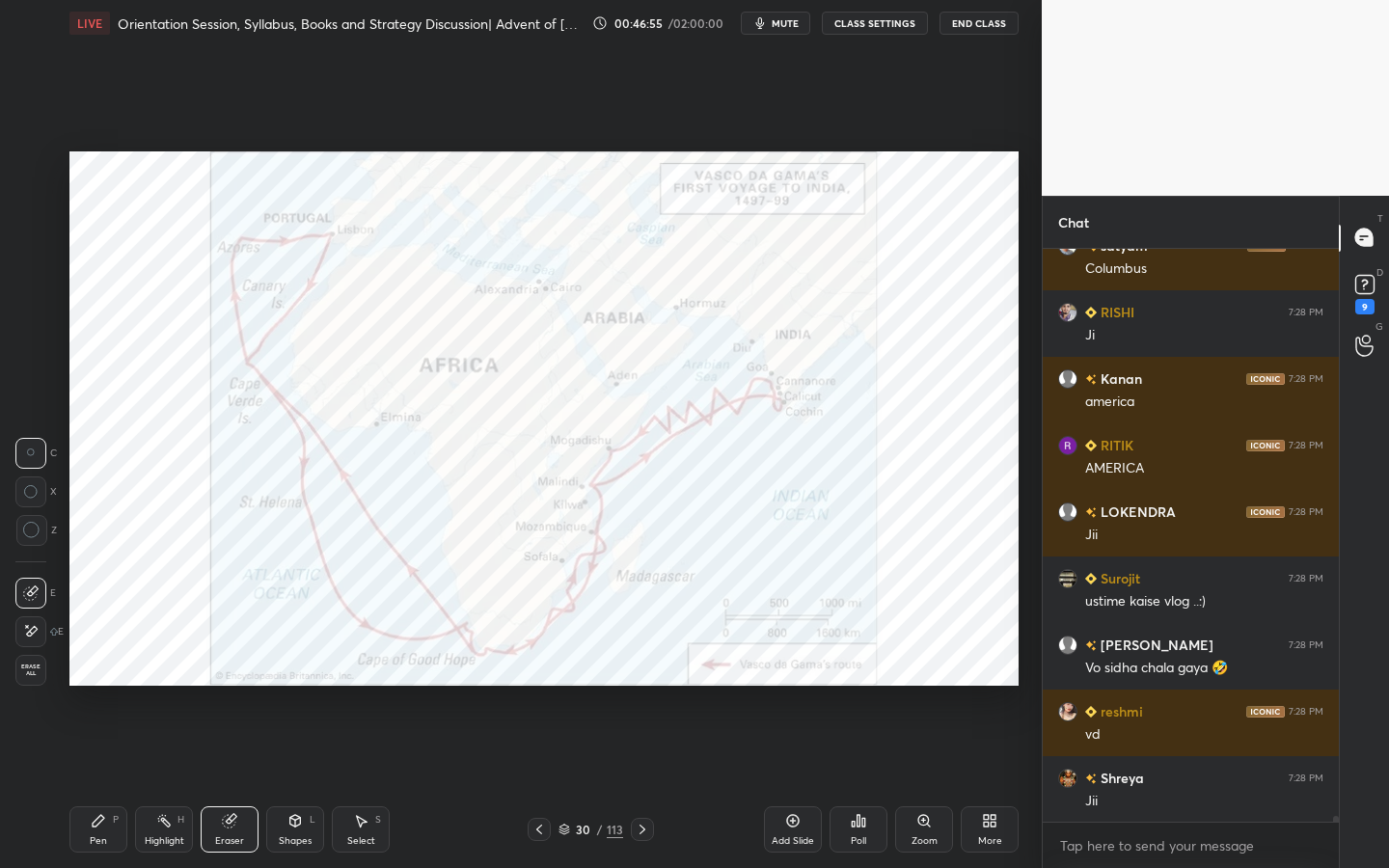click on "Erase all" at bounding box center [31, 670] 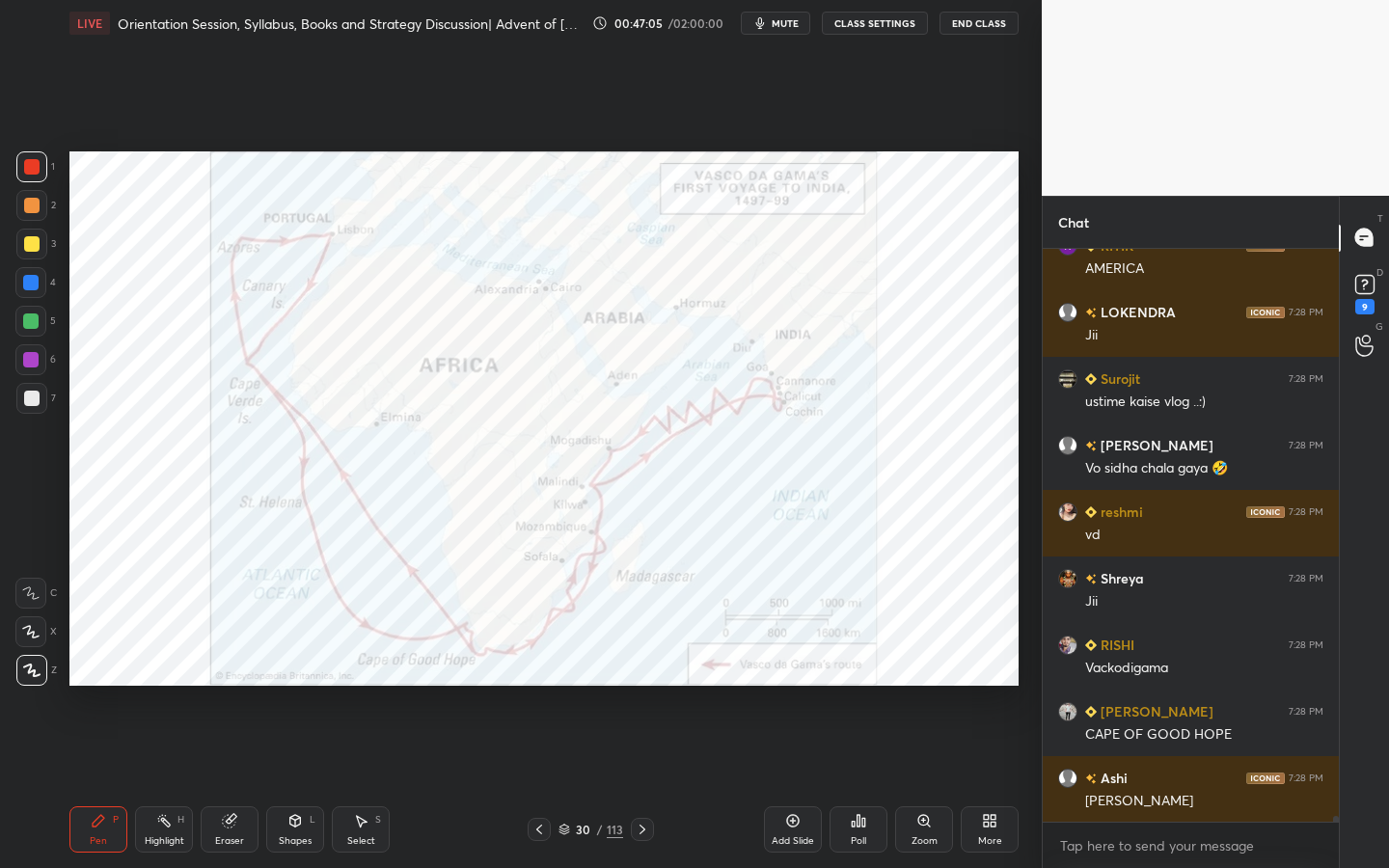 scroll, scrollTop: 58984, scrollLeft: 0, axis: vertical 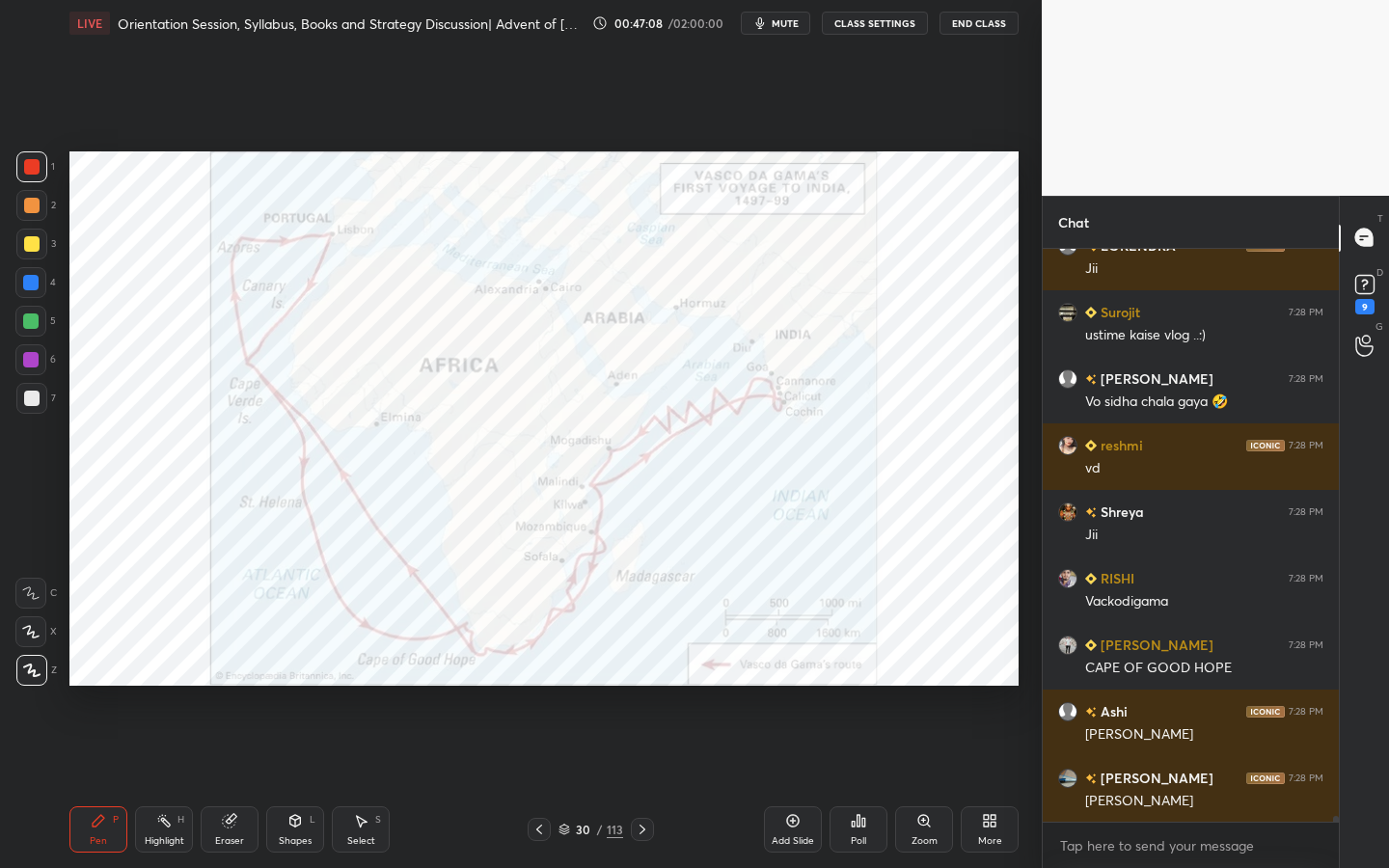 click at bounding box center (31, 283) 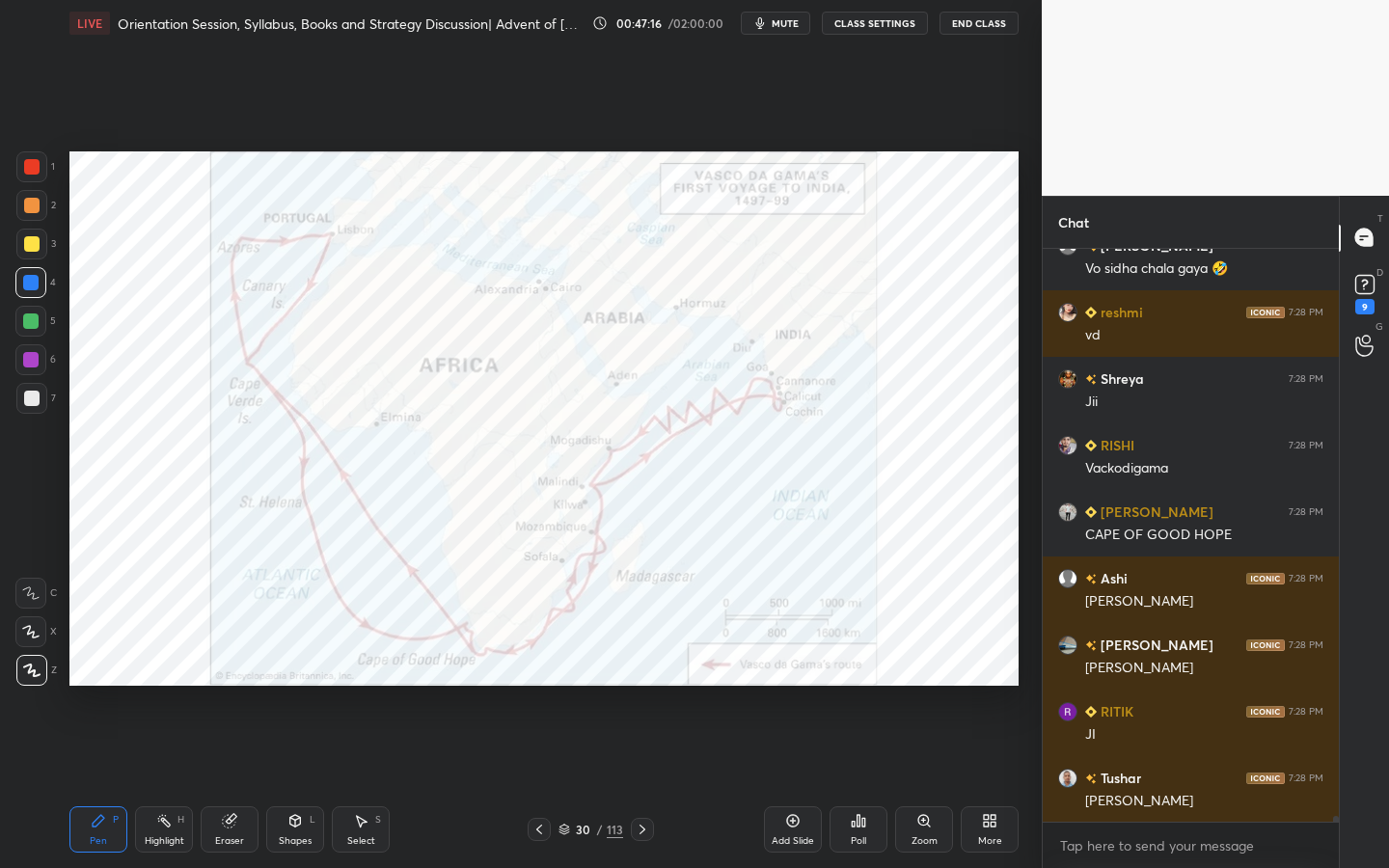 scroll, scrollTop: 59184, scrollLeft: 0, axis: vertical 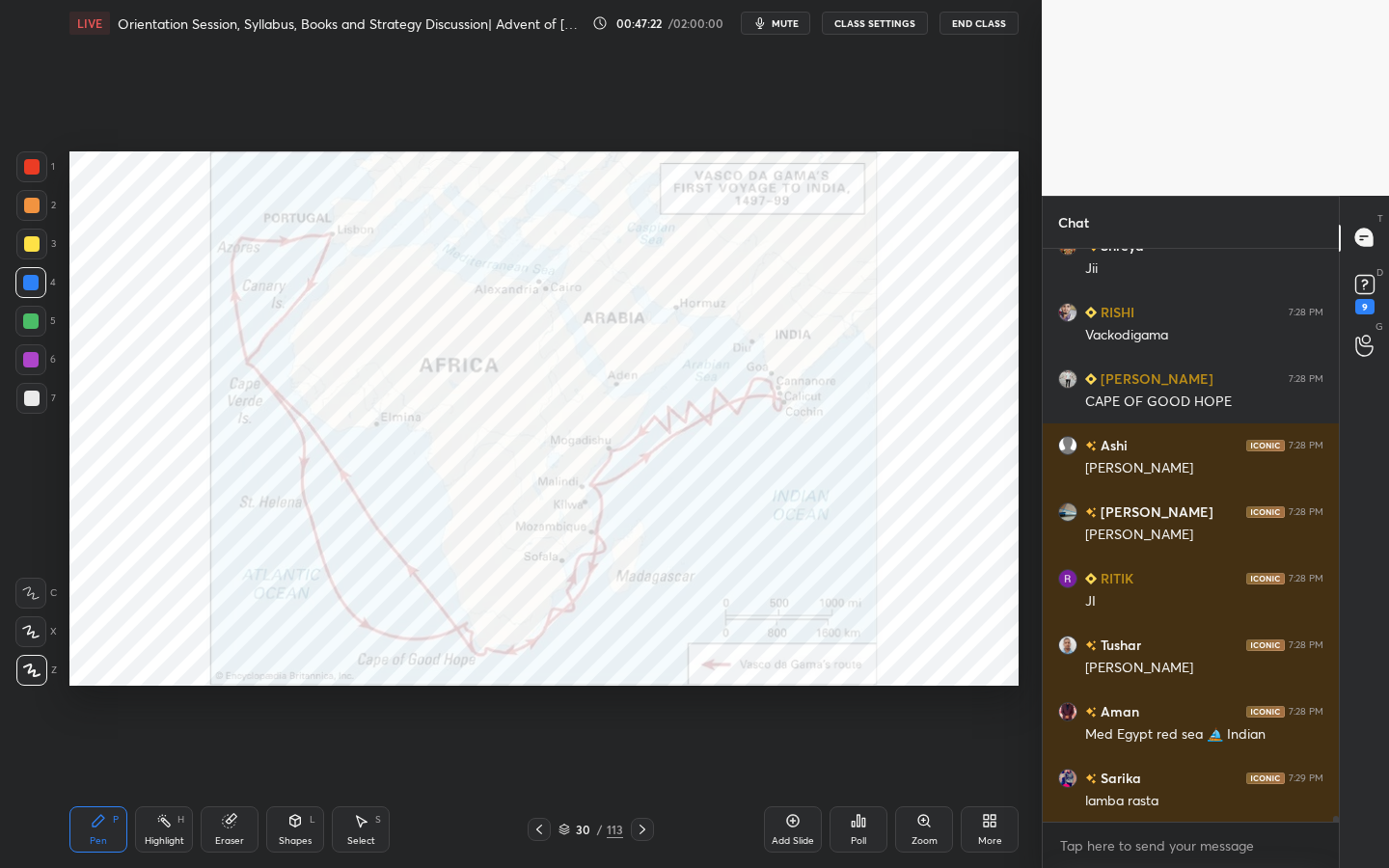 drag, startPoint x: 37, startPoint y: 172, endPoint x: 60, endPoint y: 178, distance: 24 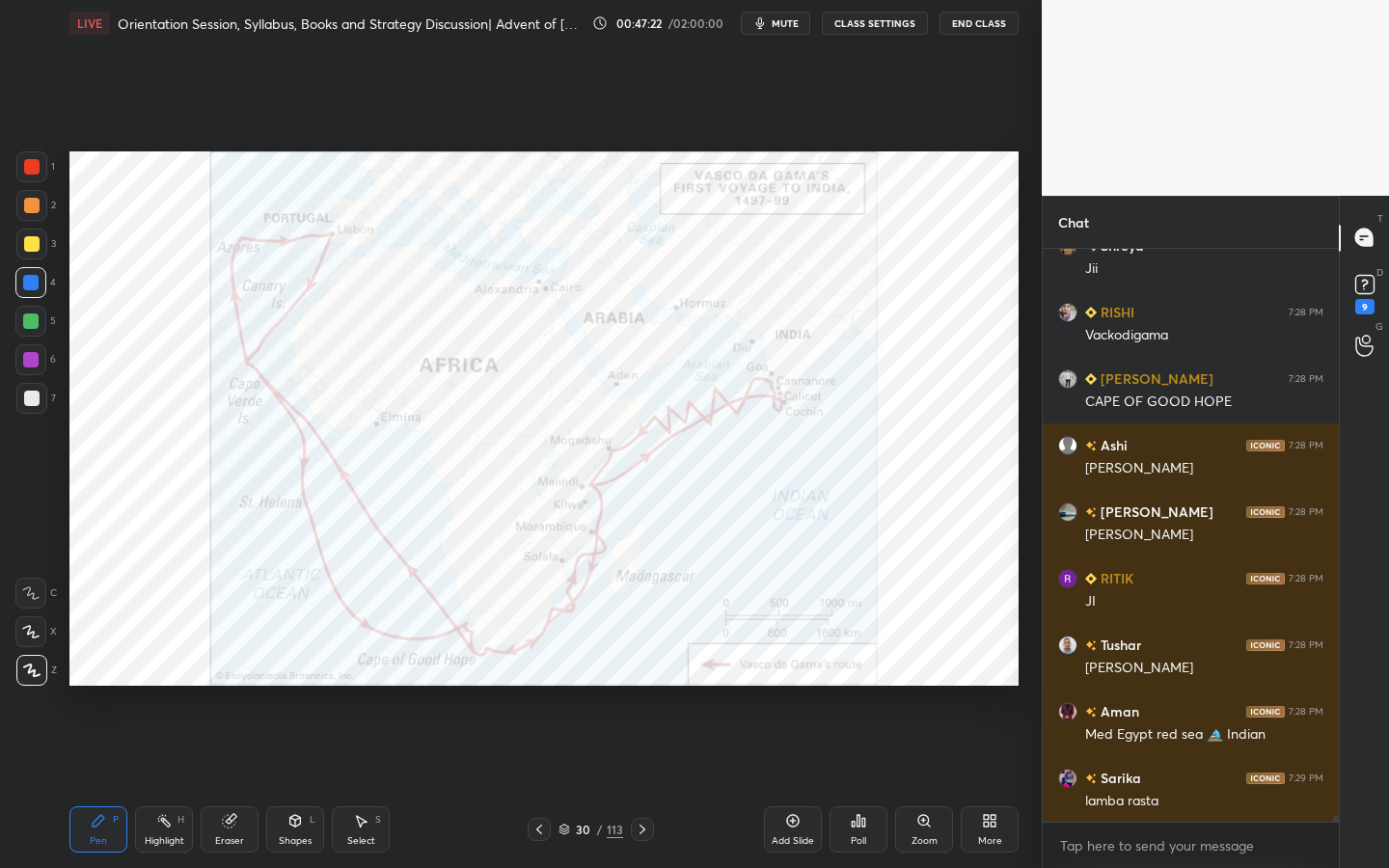 click at bounding box center [32, 167] 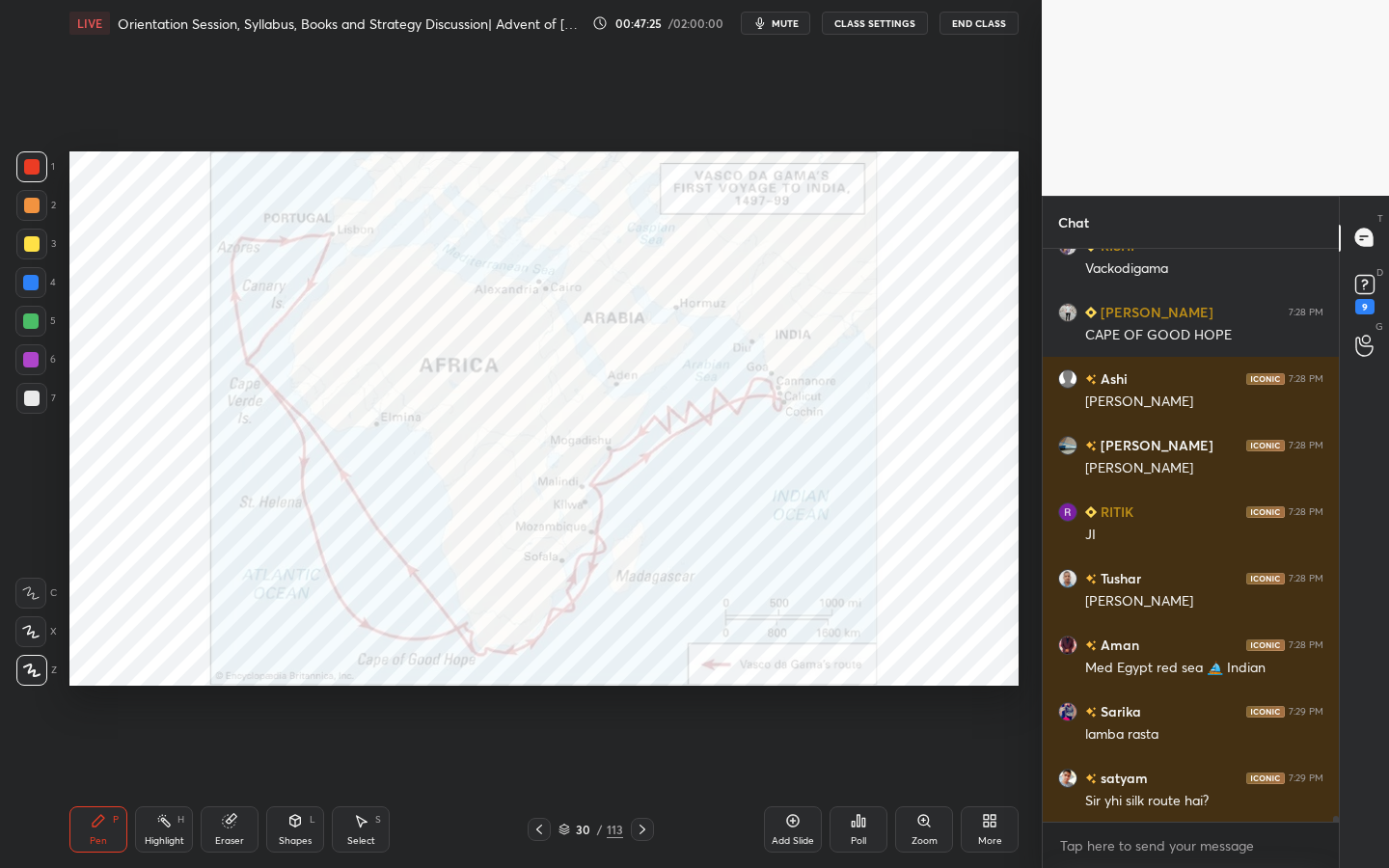 scroll, scrollTop: 59384, scrollLeft: 0, axis: vertical 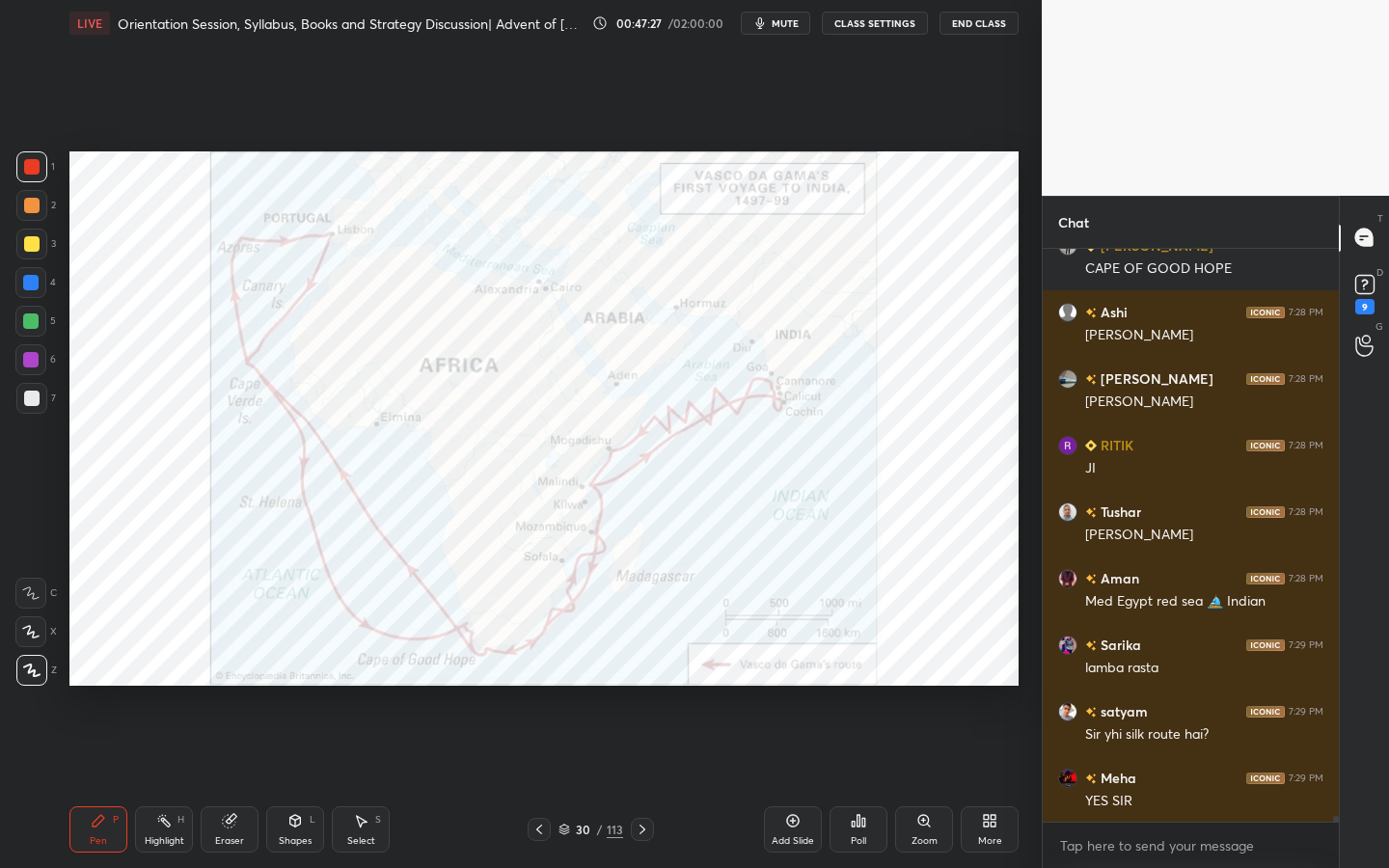click at bounding box center (31, 283) 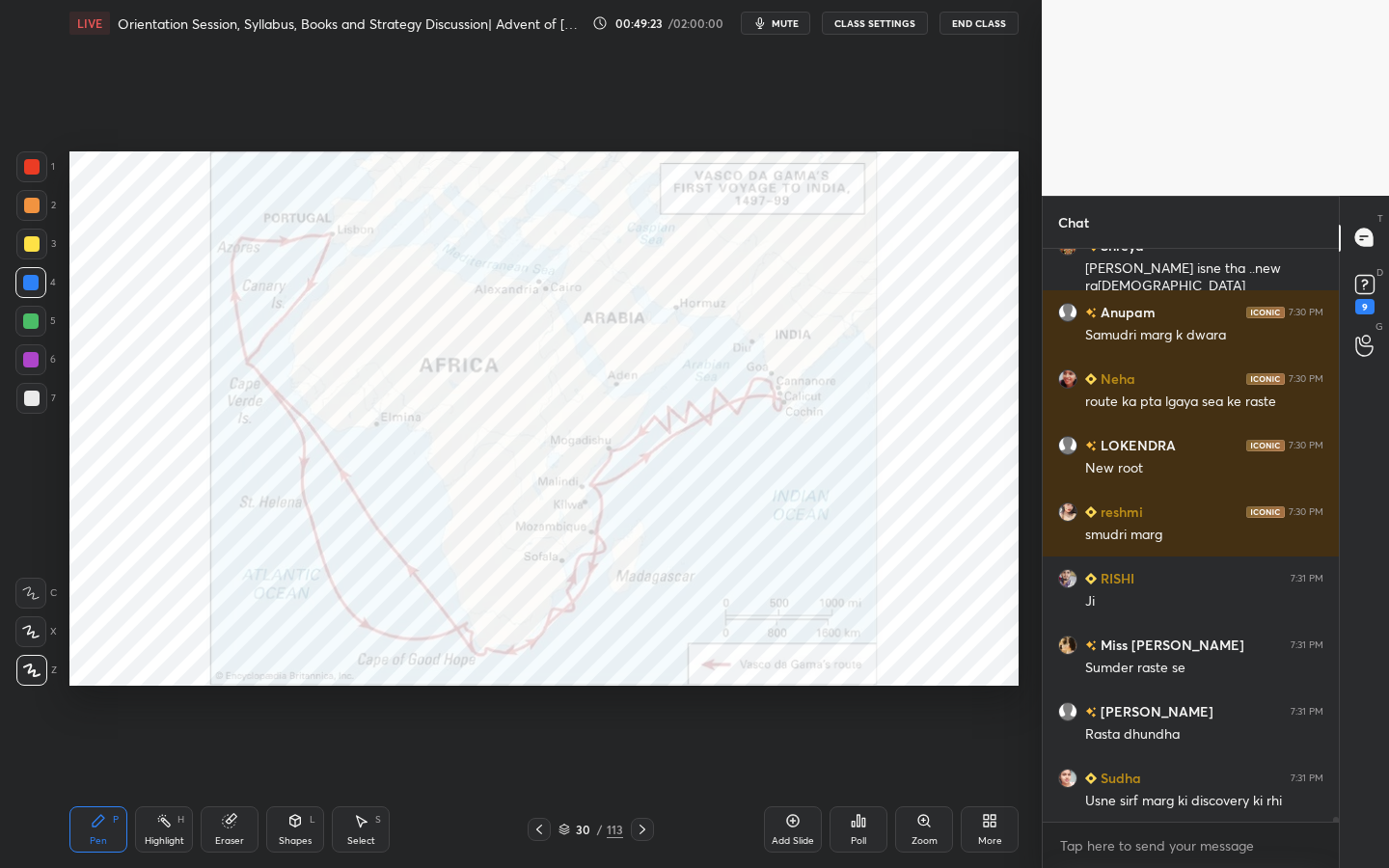 scroll, scrollTop: 62907, scrollLeft: 0, axis: vertical 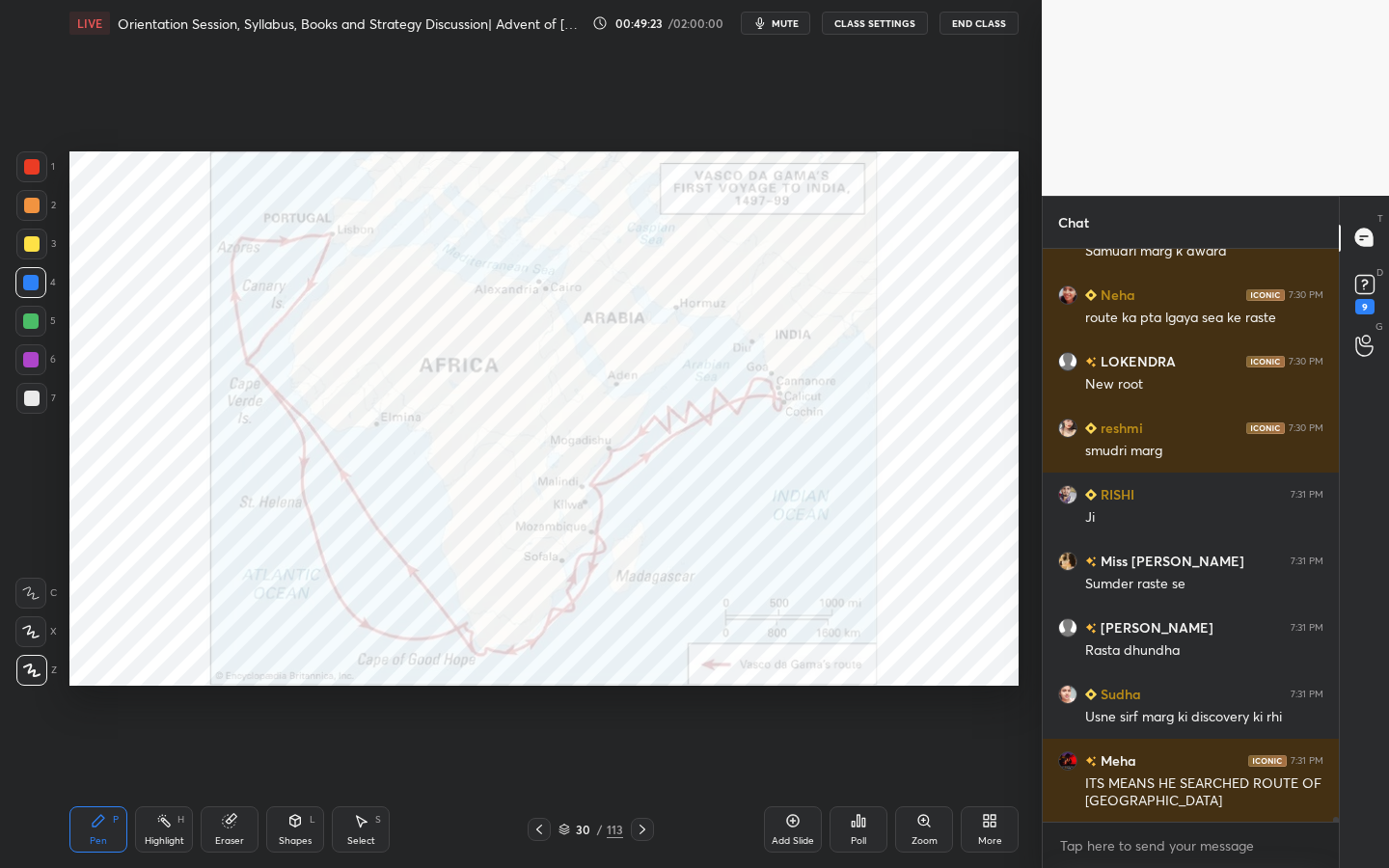 click on "Add Slide" at bounding box center (793, 829) 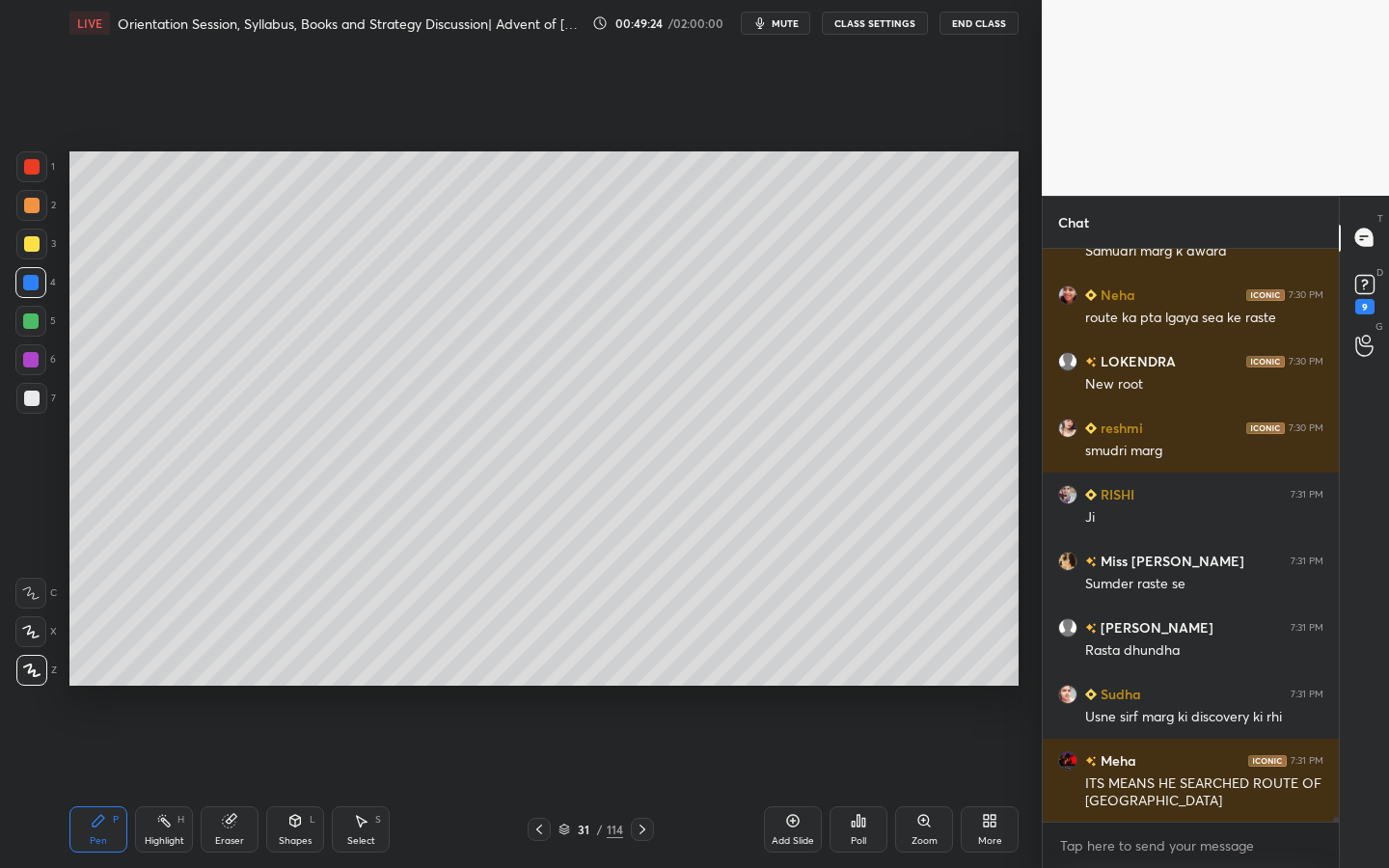 click 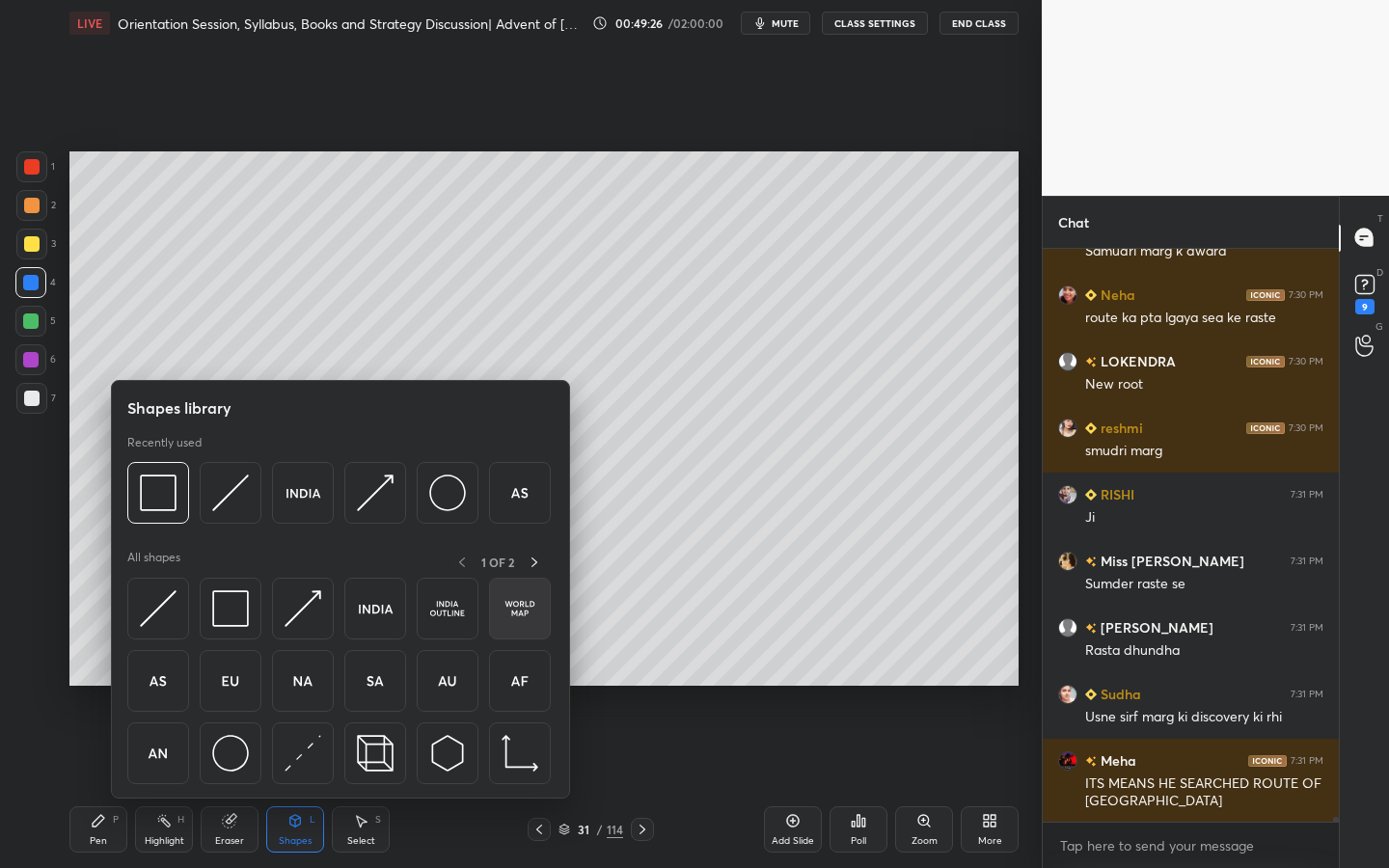 scroll, scrollTop: 62973, scrollLeft: 0, axis: vertical 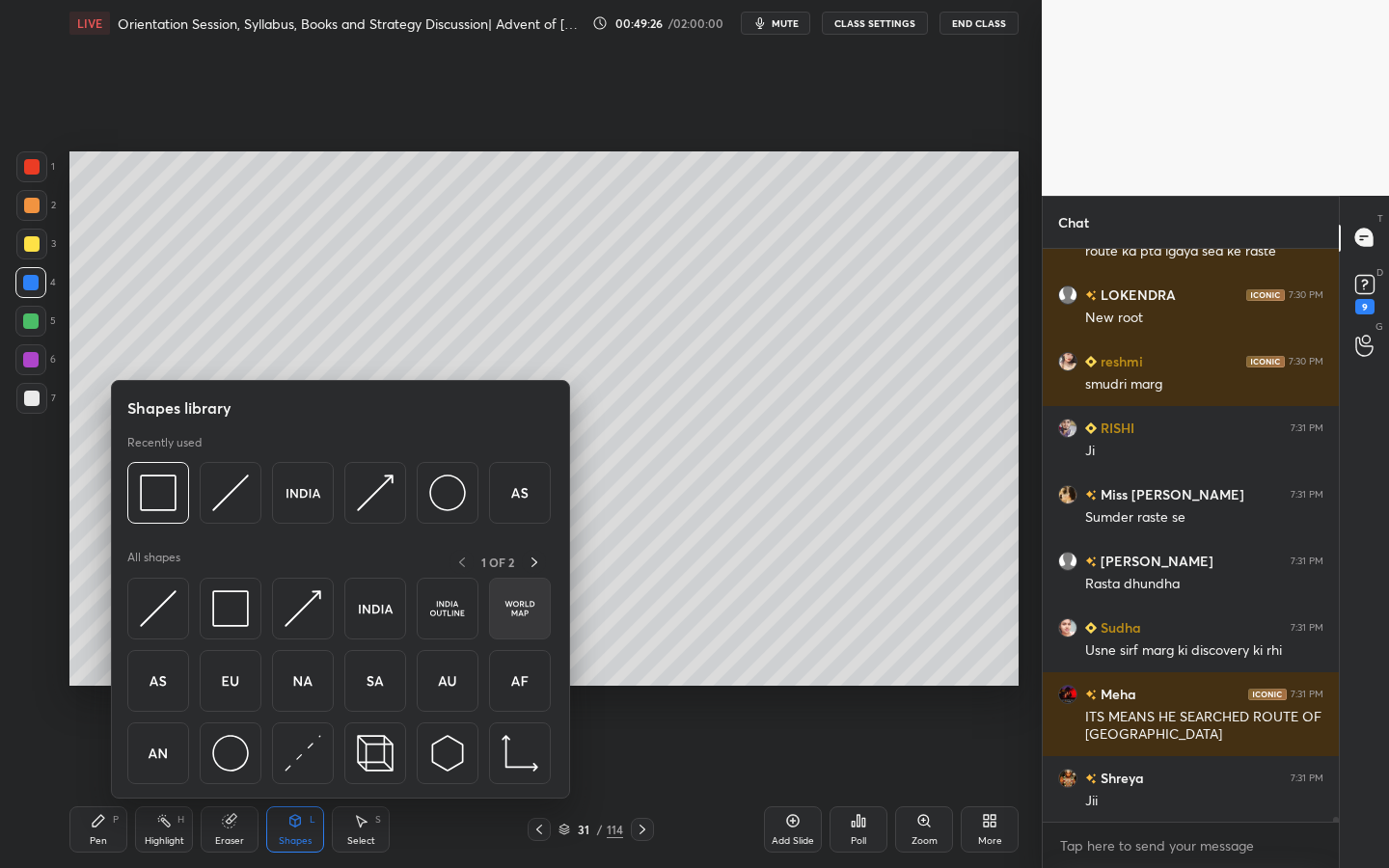 click at bounding box center [520, 609] 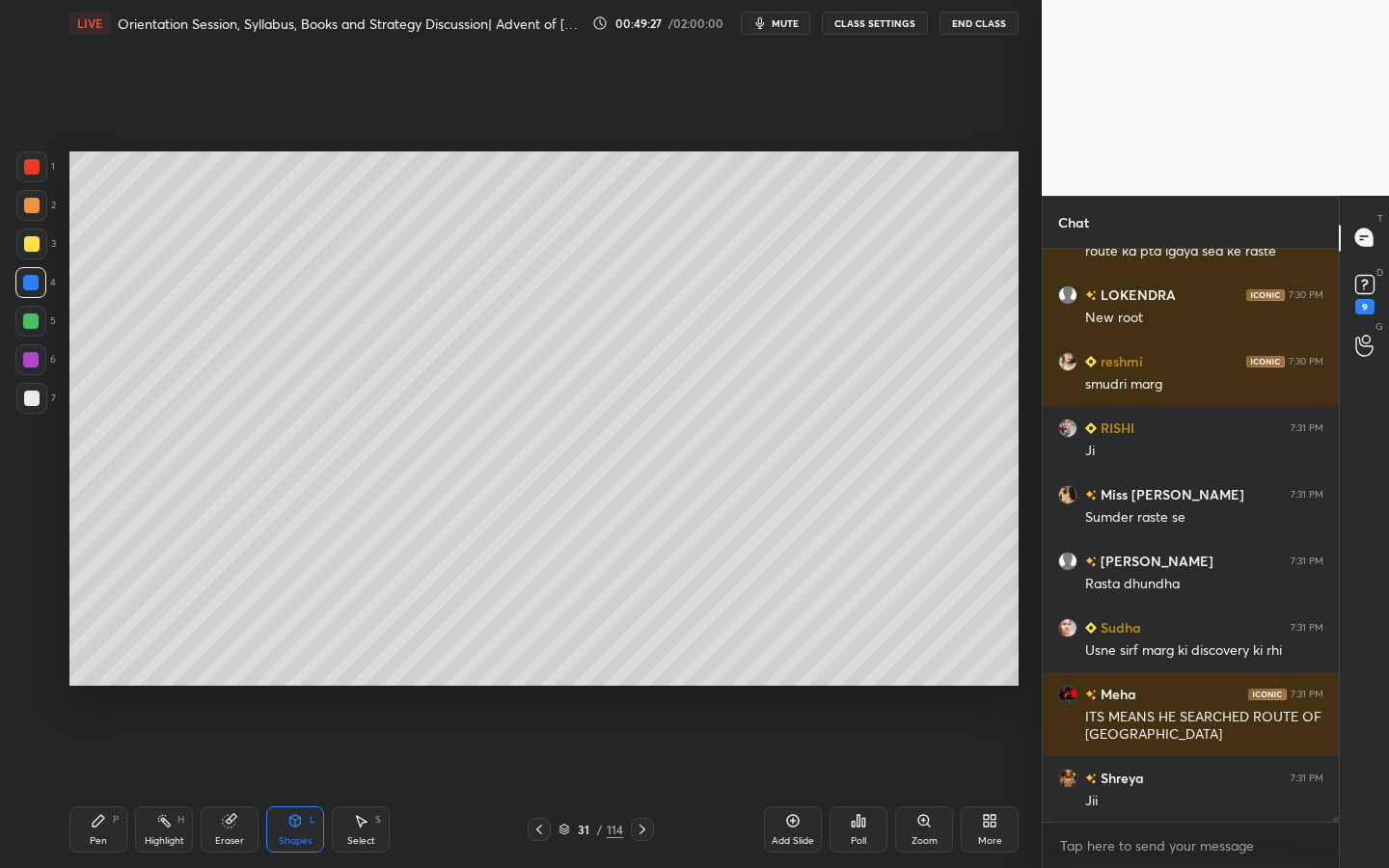 scroll, scrollTop: 63040, scrollLeft: 0, axis: vertical 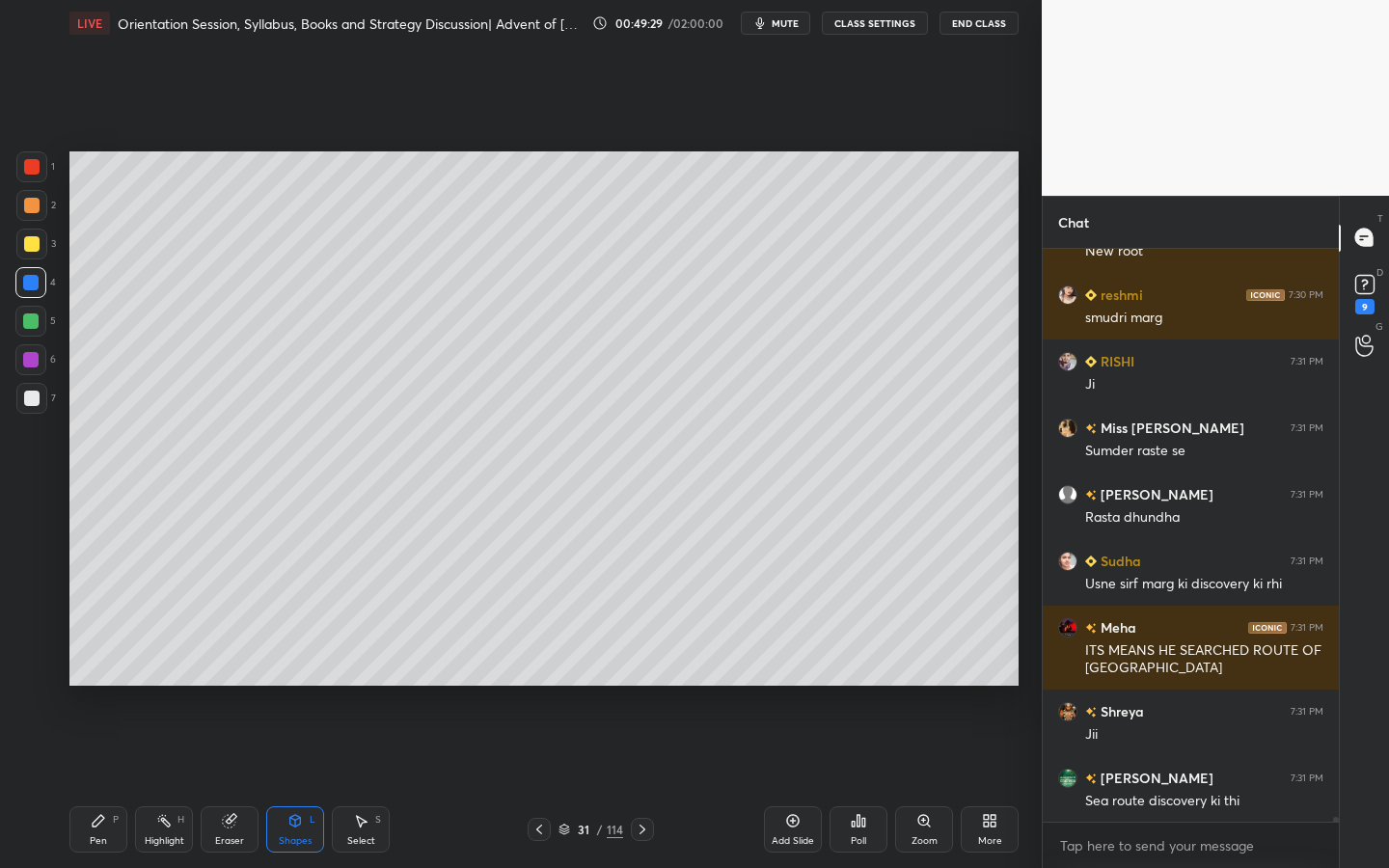 click 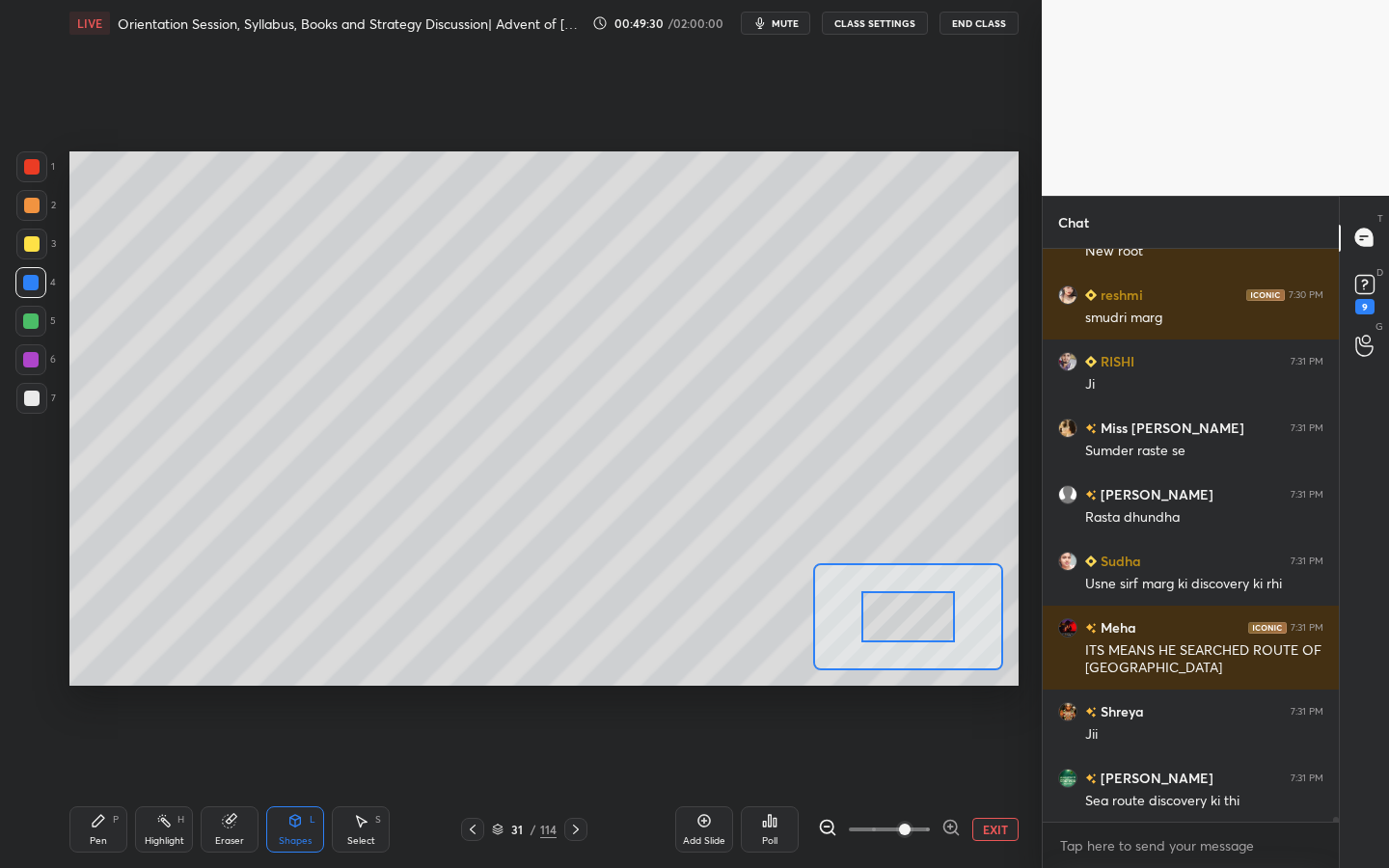 click at bounding box center [889, 829] 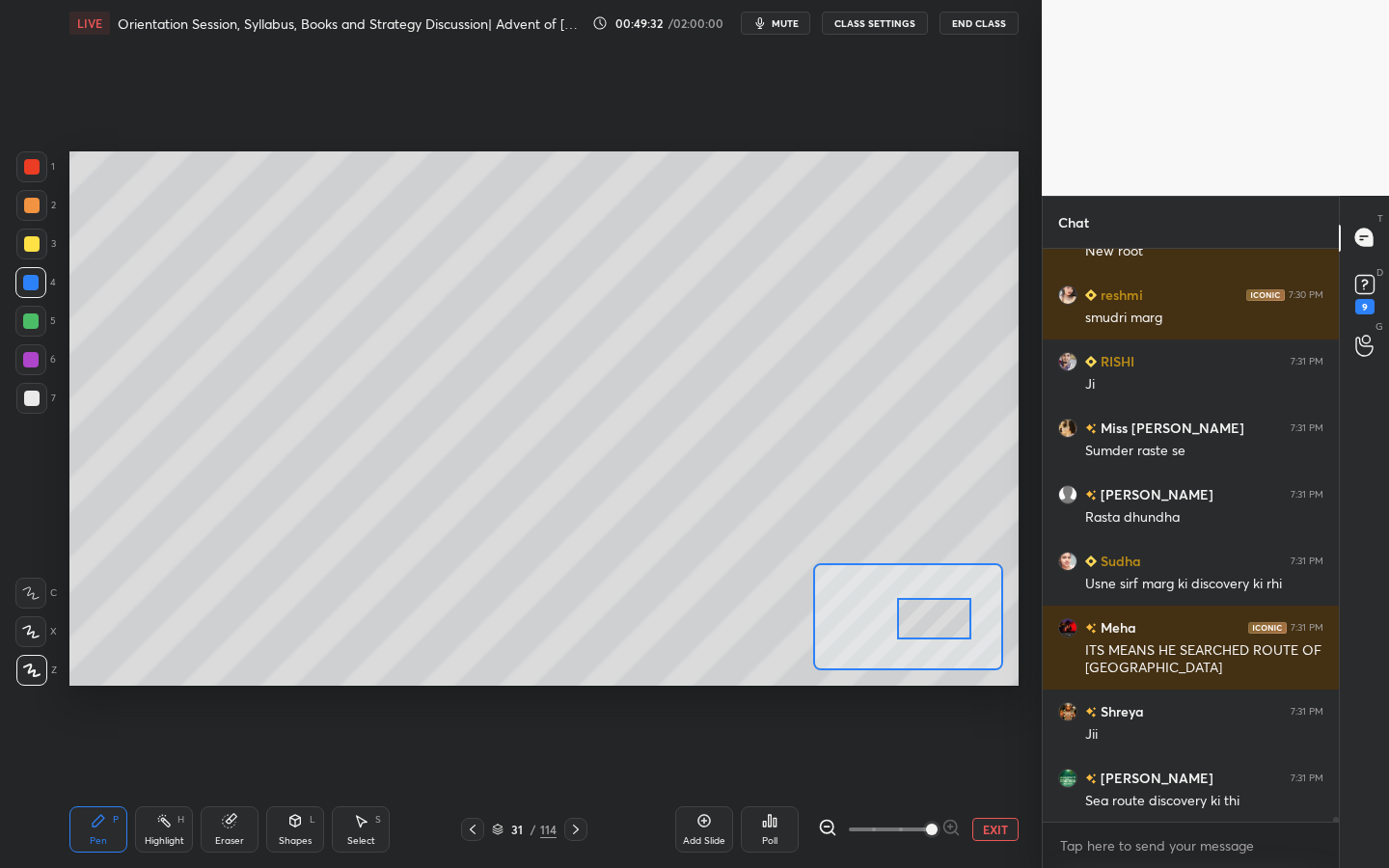 drag, startPoint x: 913, startPoint y: 606, endPoint x: 936, endPoint y: 609, distance: 23.194827 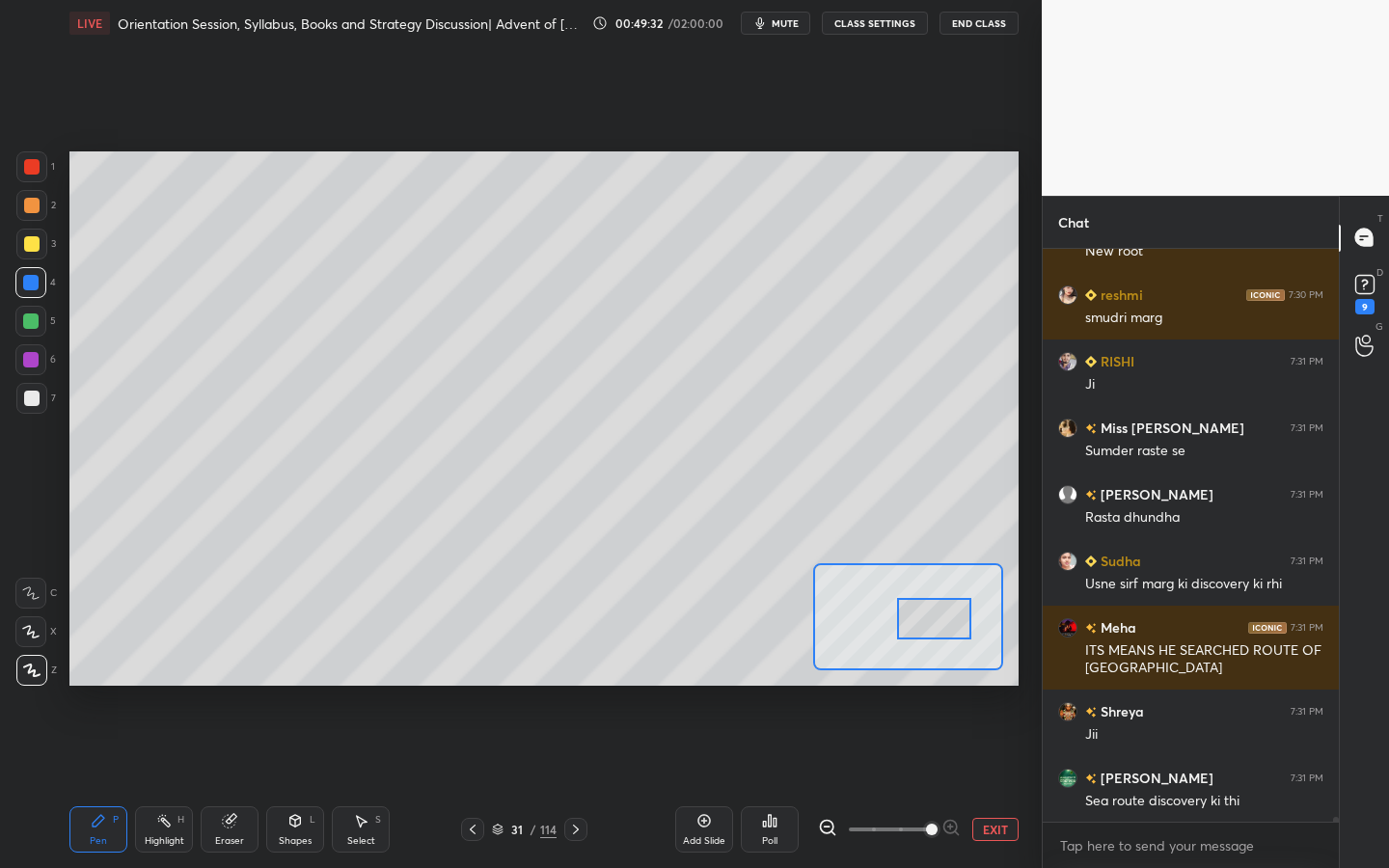 click at bounding box center (934, 618) 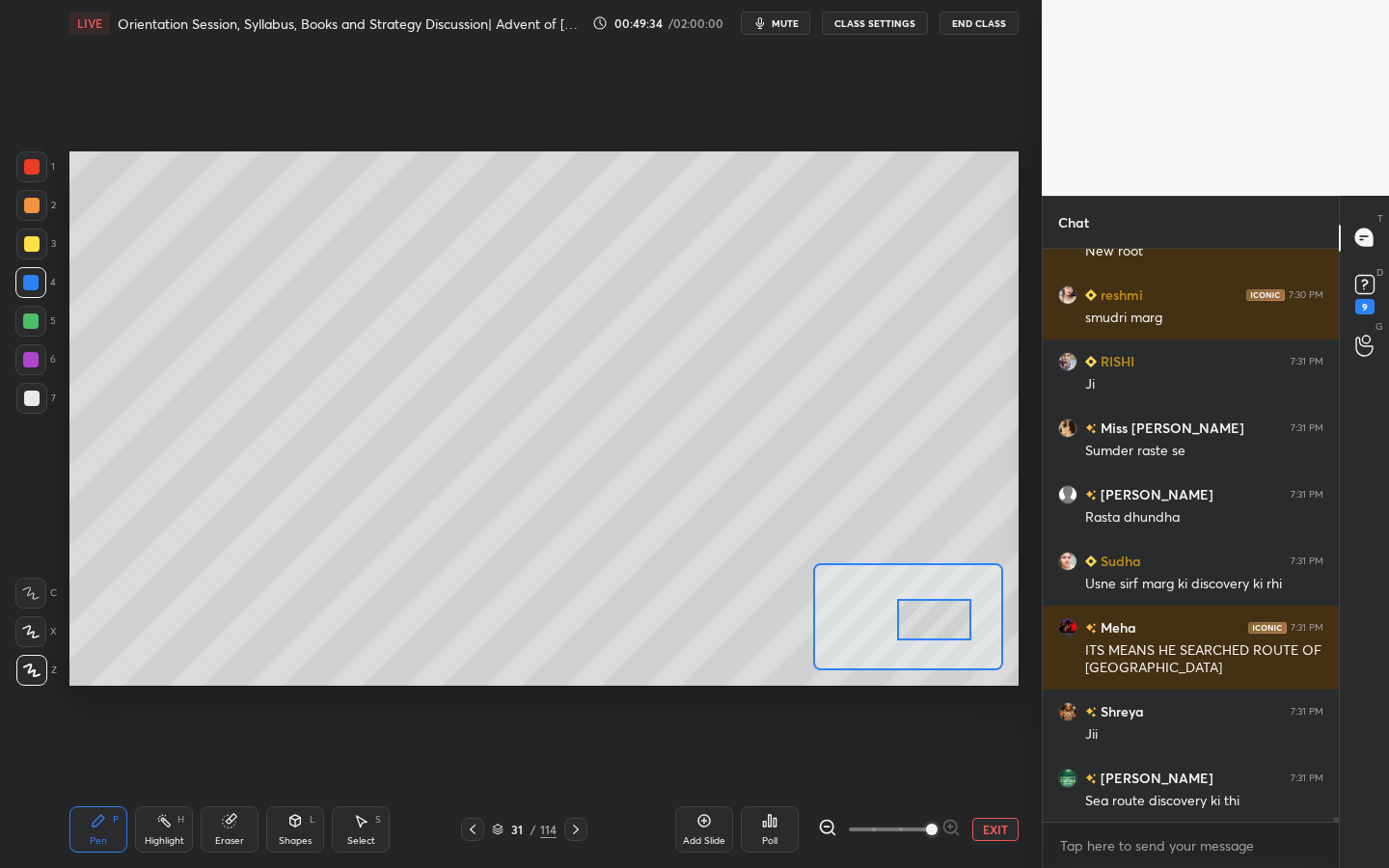 click at bounding box center (31, 593) 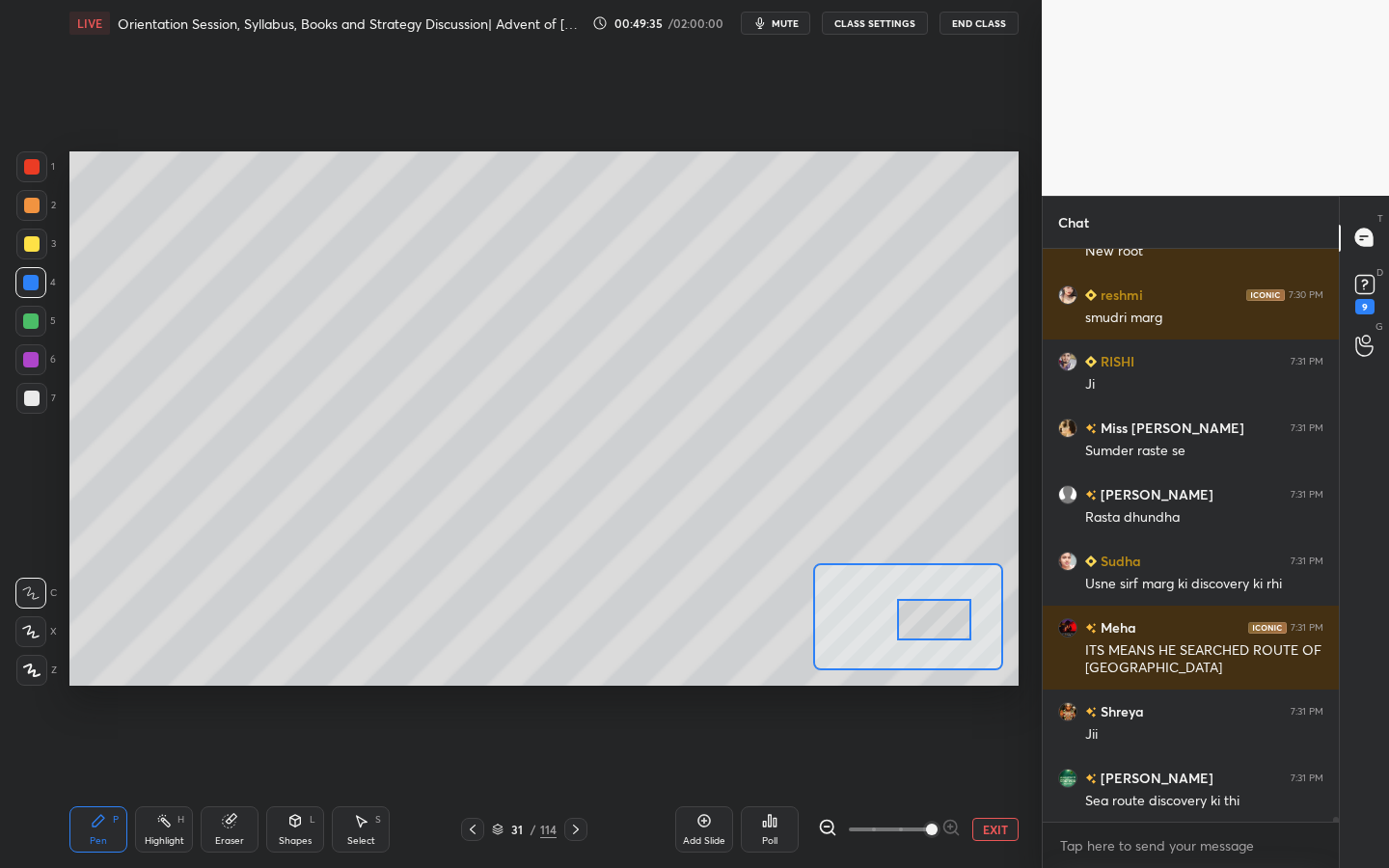 drag, startPoint x: 36, startPoint y: 241, endPoint x: 50, endPoint y: 241, distance: 14 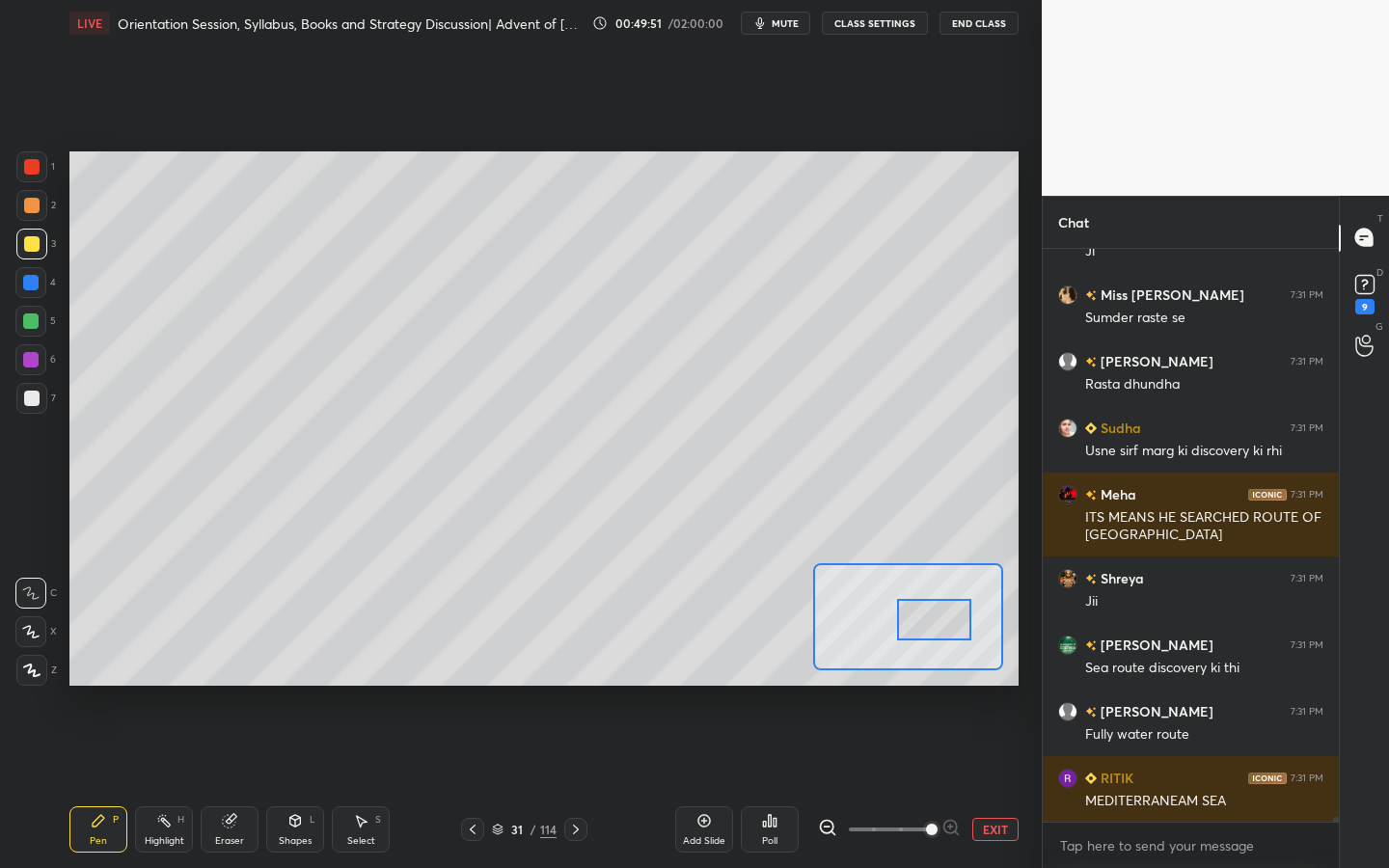 scroll, scrollTop: 63240, scrollLeft: 0, axis: vertical 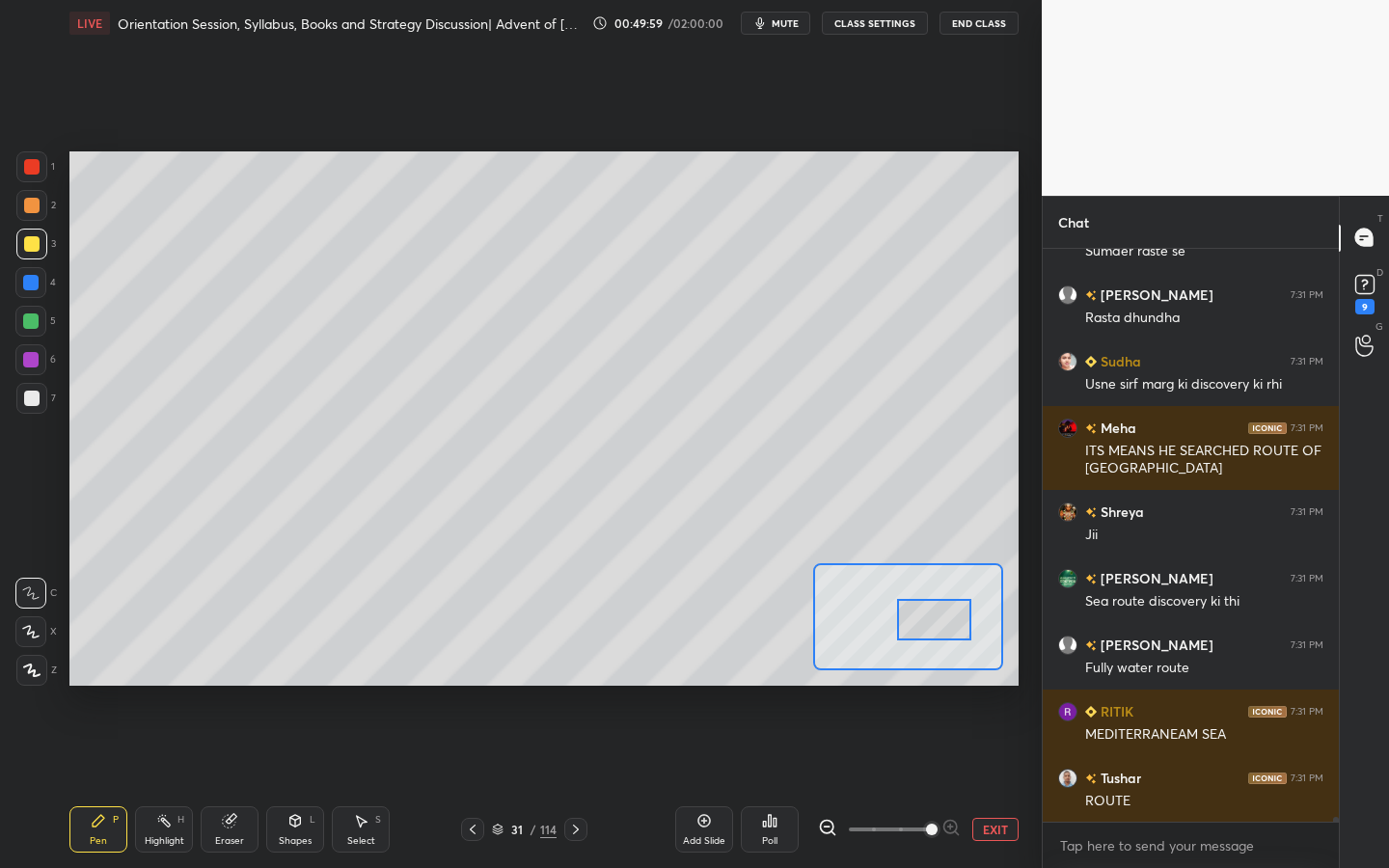 click on "/" at bounding box center (533, 829) 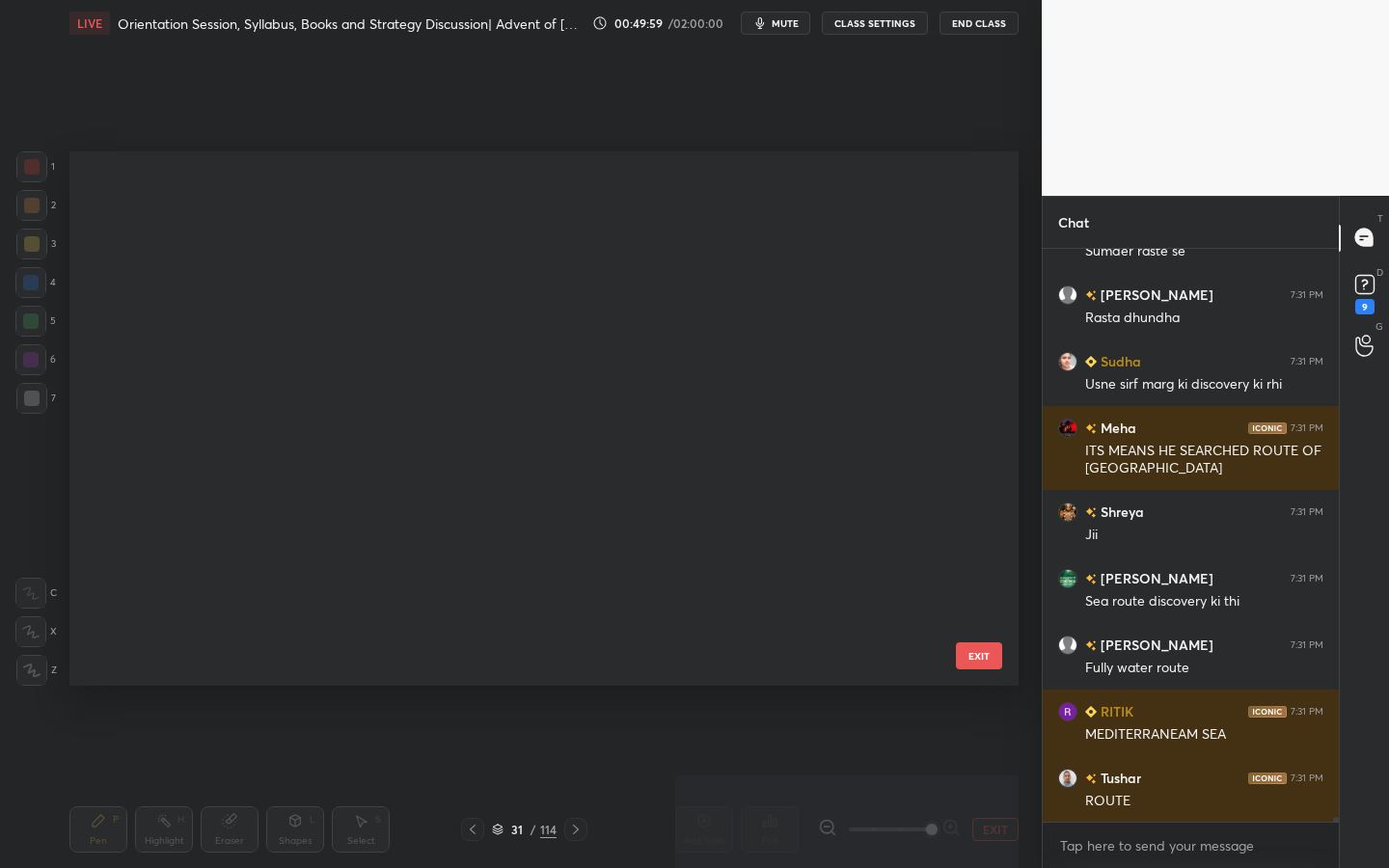 scroll, scrollTop: 1263, scrollLeft: 0, axis: vertical 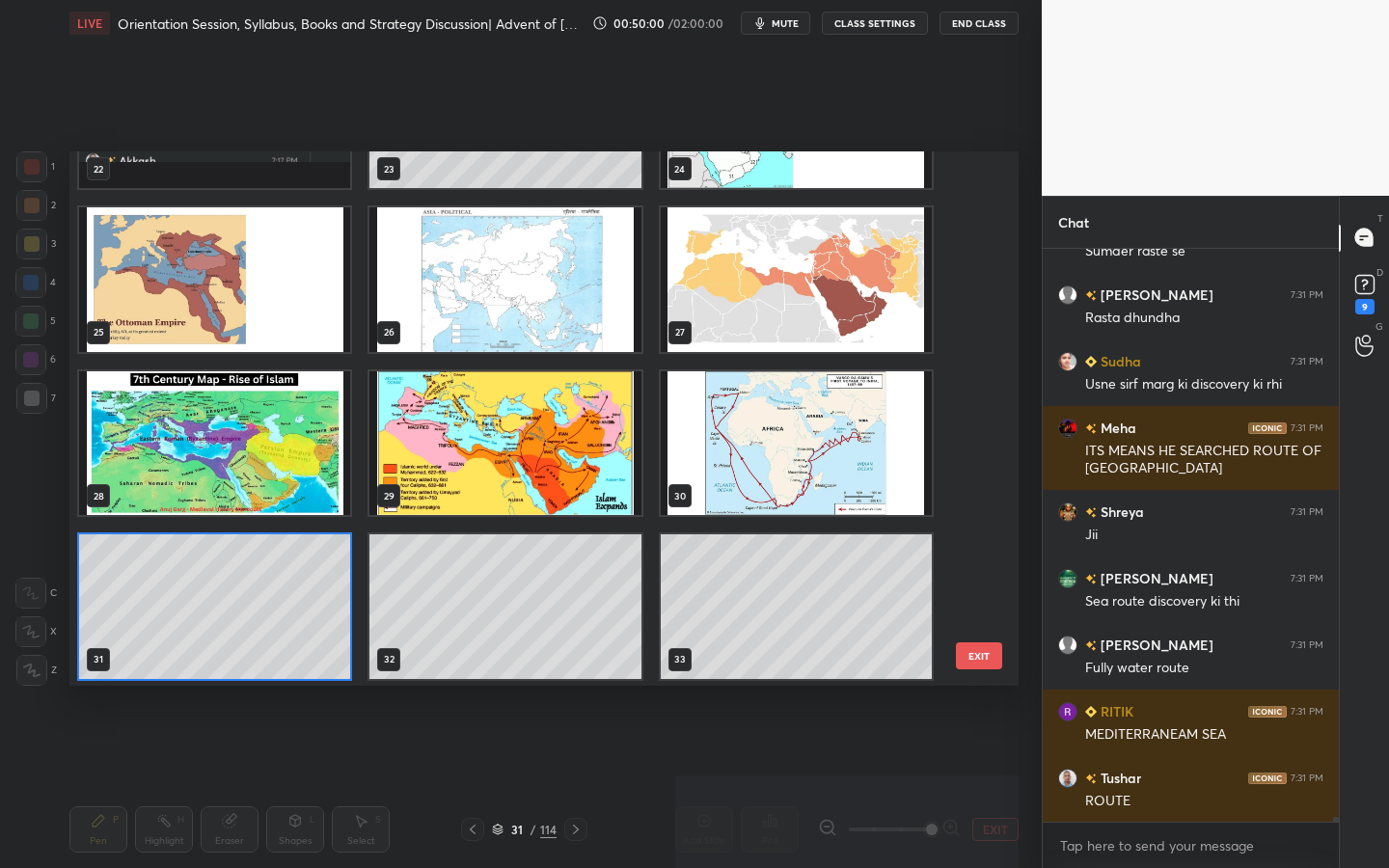 click at bounding box center (796, 444) 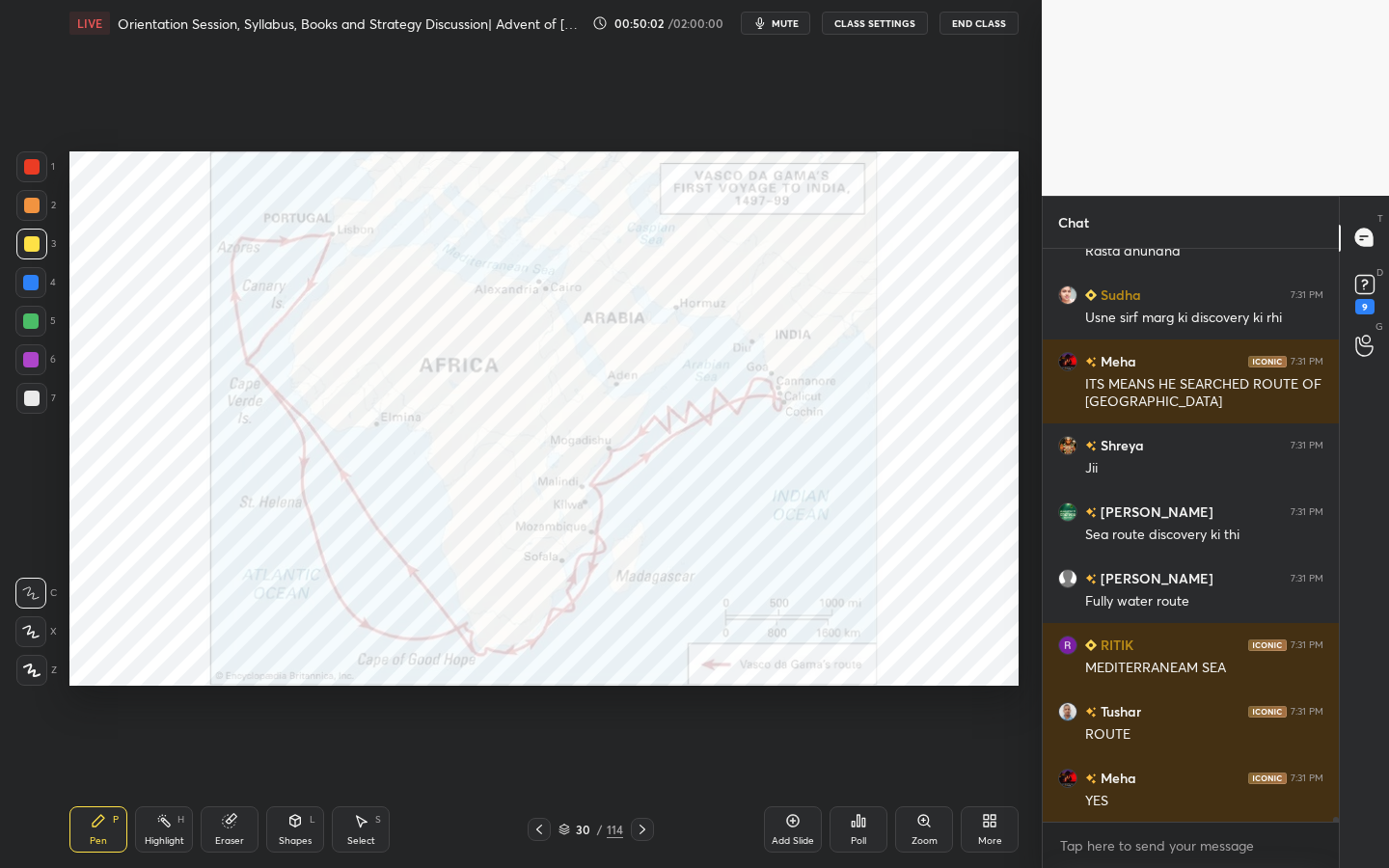 scroll, scrollTop: 63373, scrollLeft: 0, axis: vertical 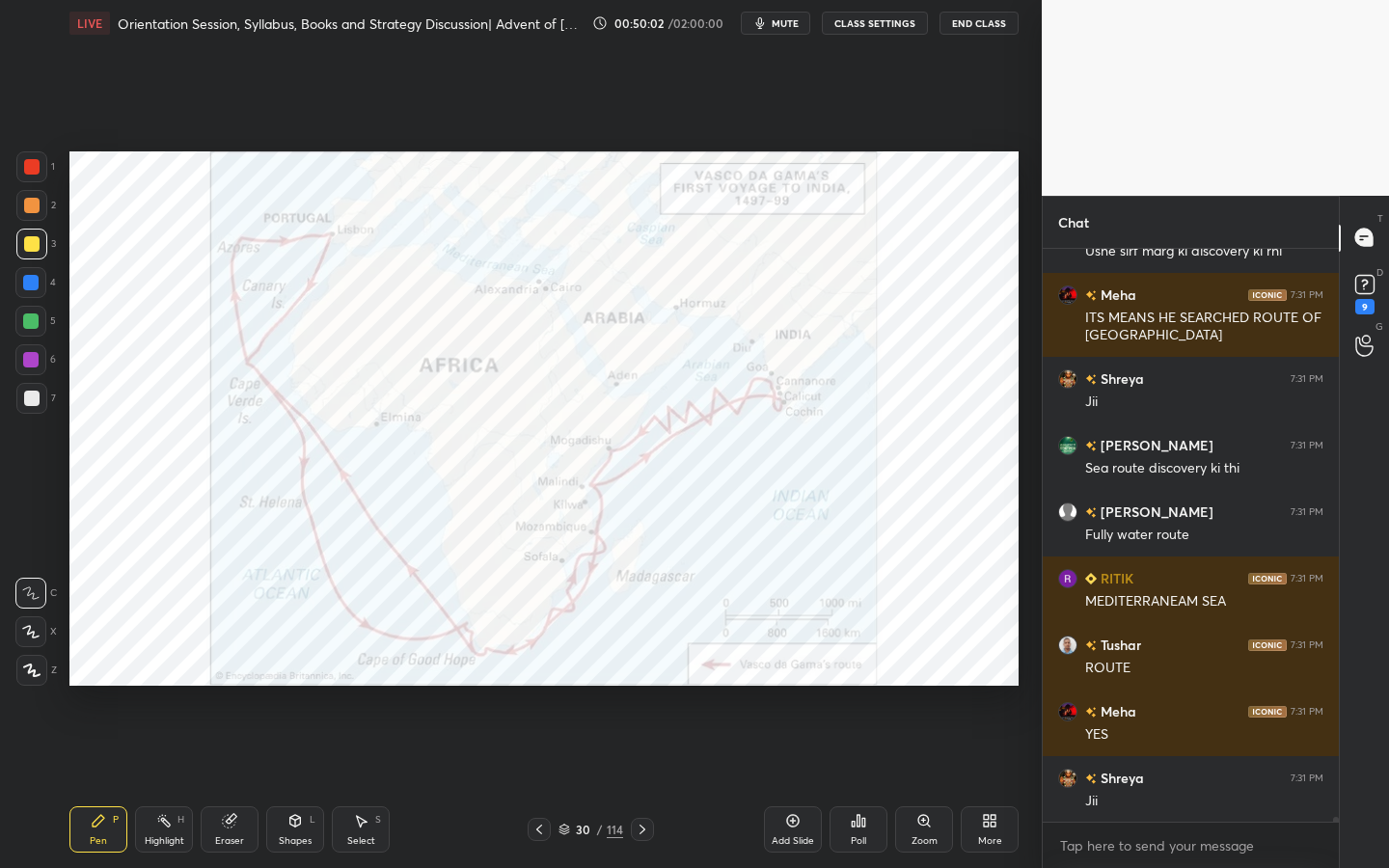 click on "Eraser" at bounding box center (230, 841) 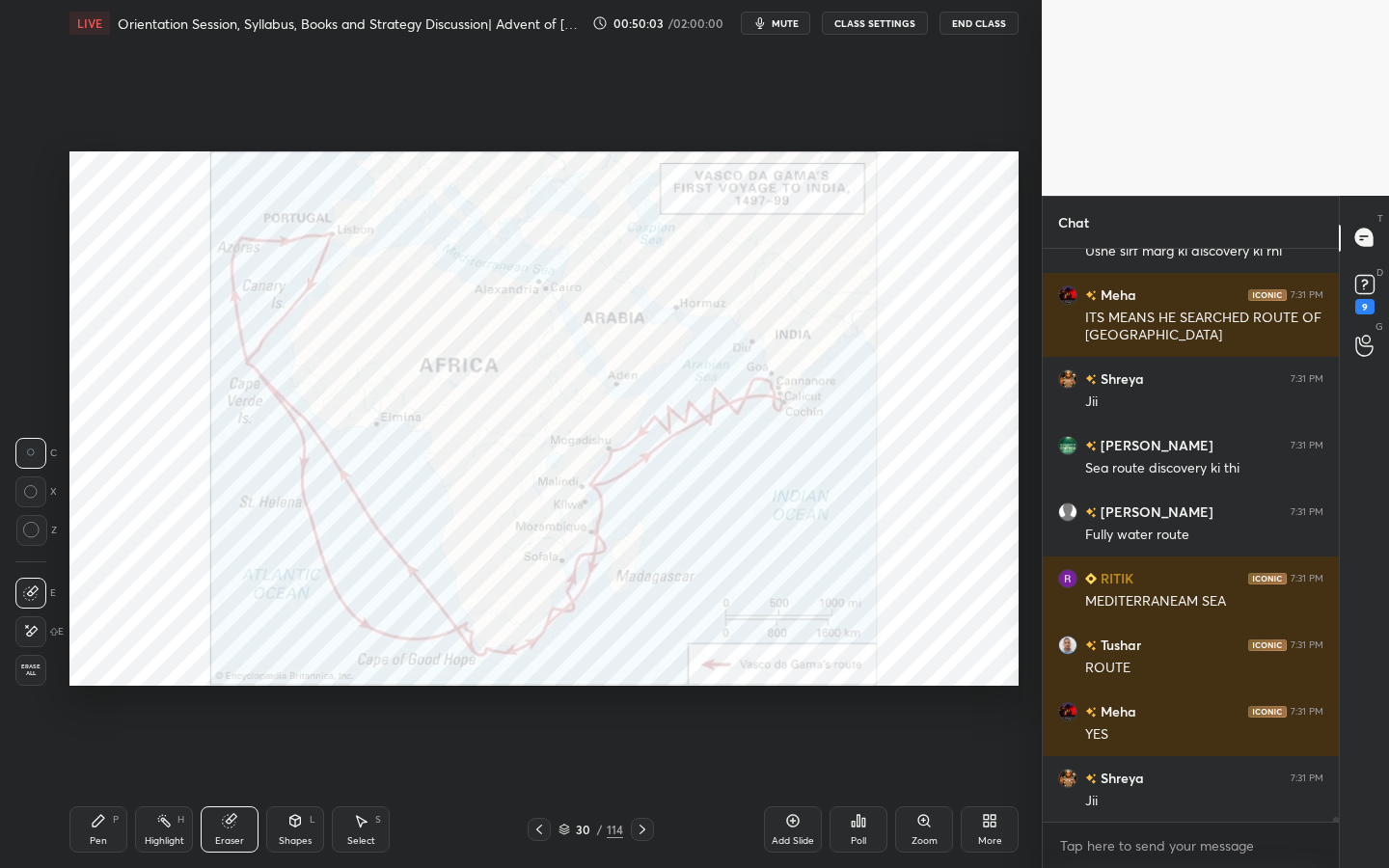 click on "Erase all" at bounding box center (31, 670) 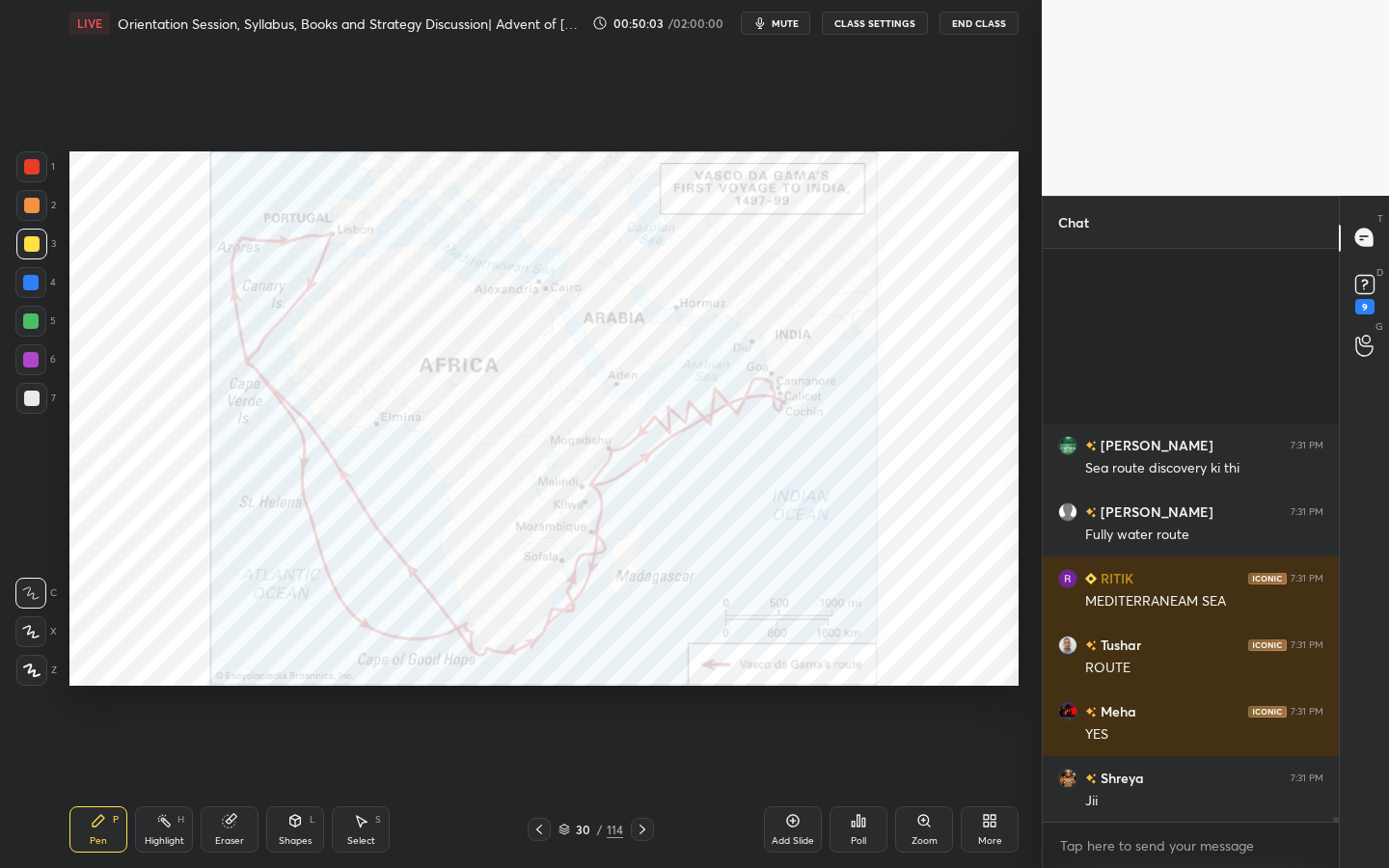 scroll, scrollTop: 63639, scrollLeft: 0, axis: vertical 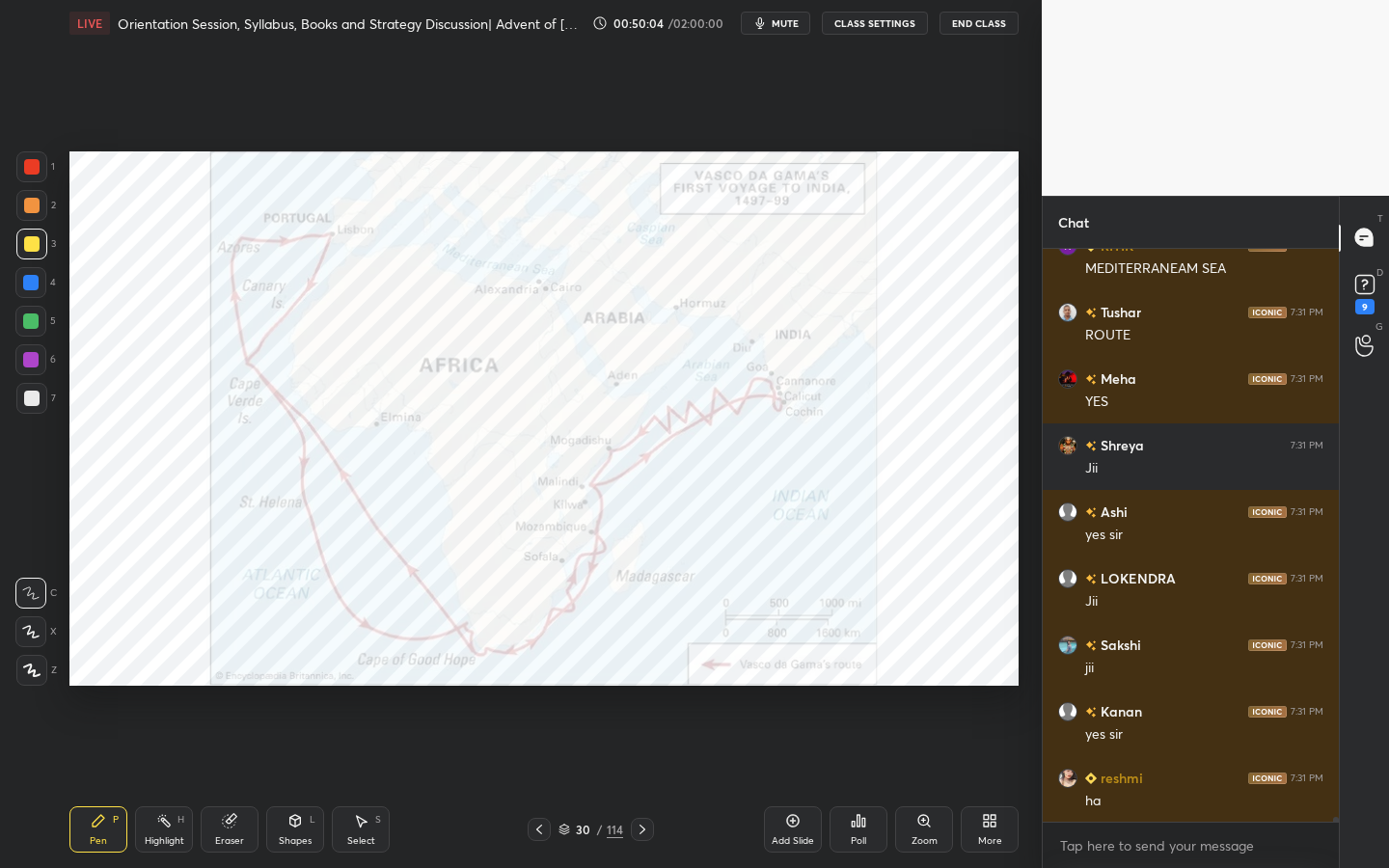 click at bounding box center [32, 167] 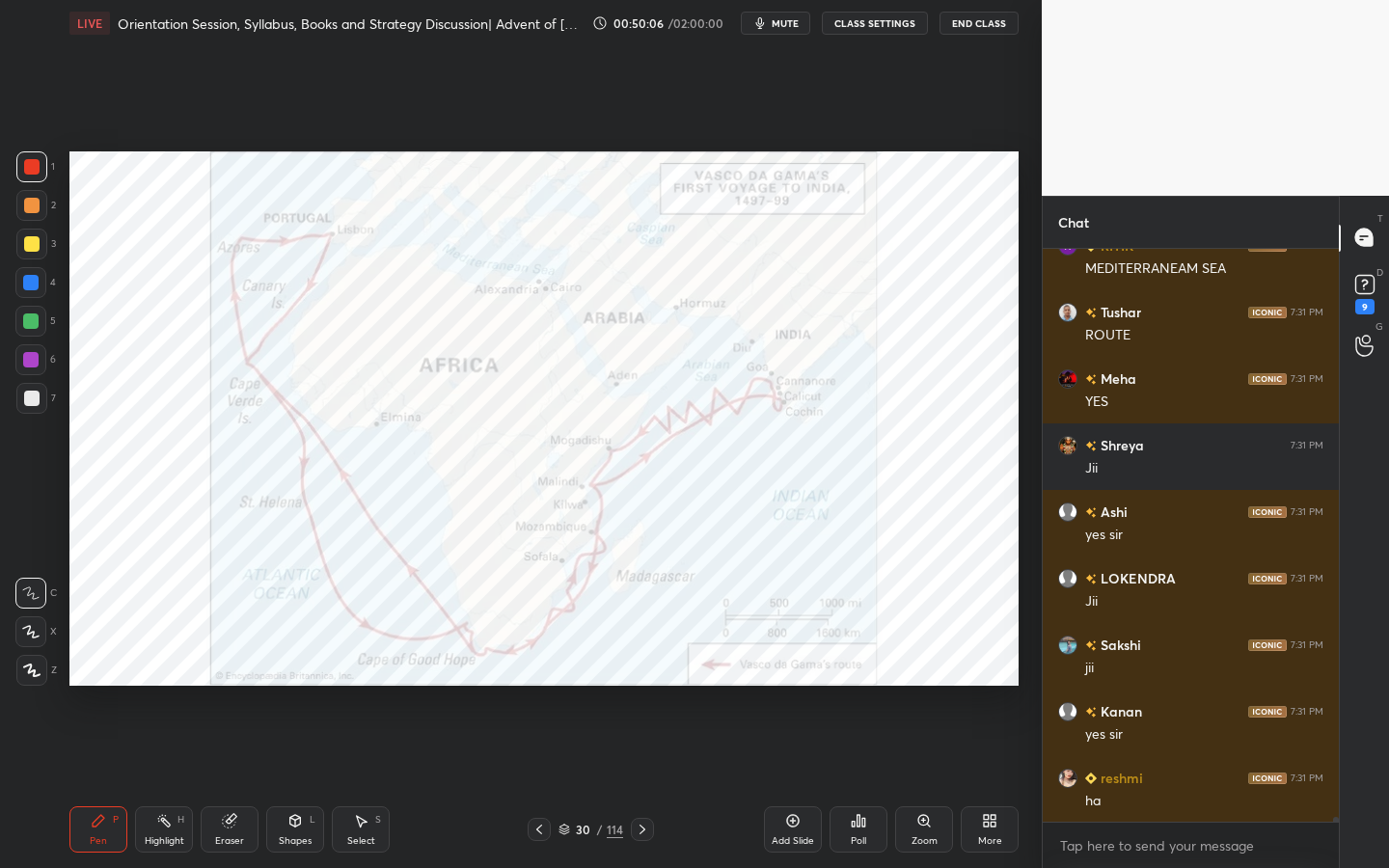 scroll, scrollTop: 63772, scrollLeft: 0, axis: vertical 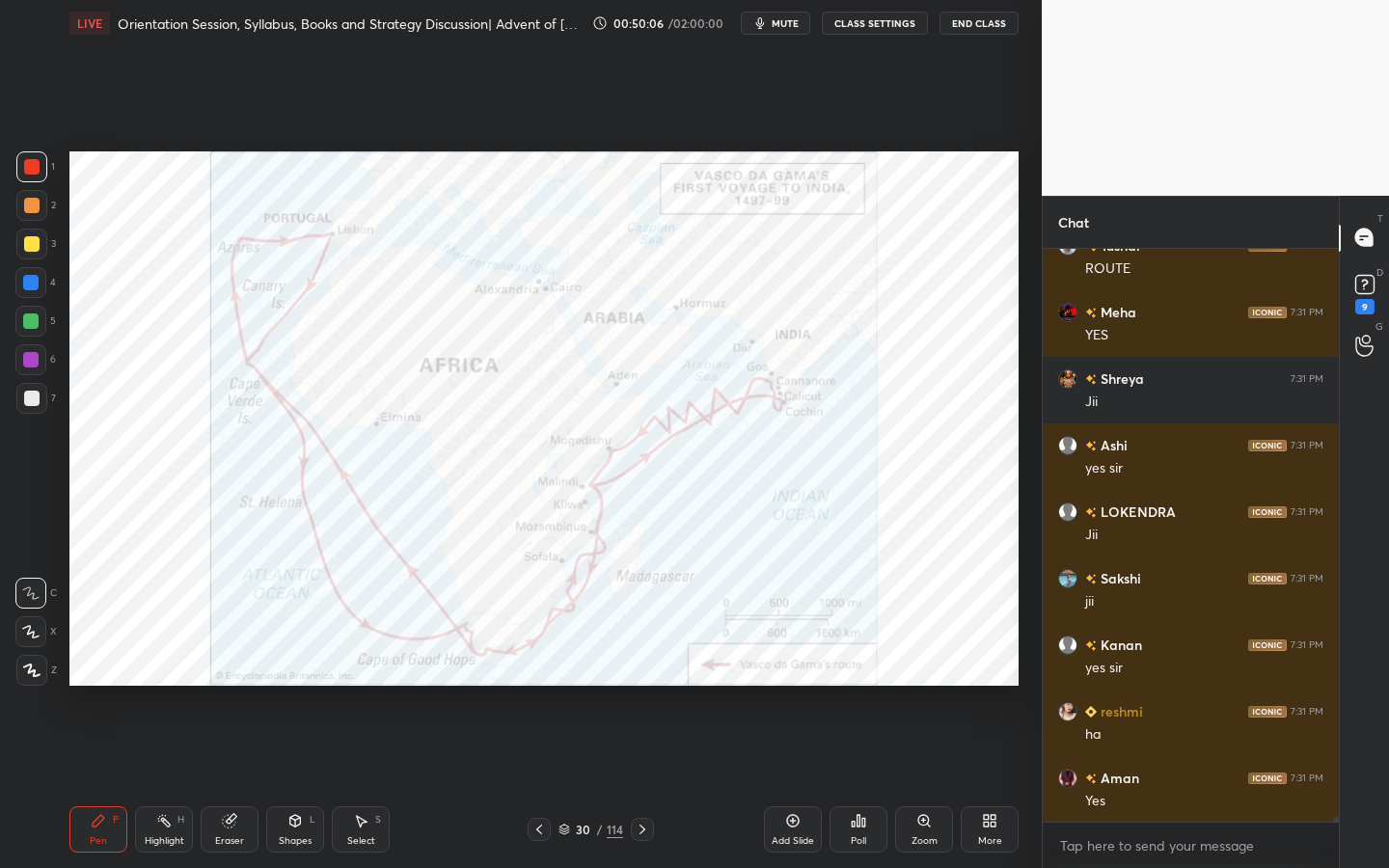 drag, startPoint x: 43, startPoint y: 672, endPoint x: 49, endPoint y: 656, distance: 17.088007 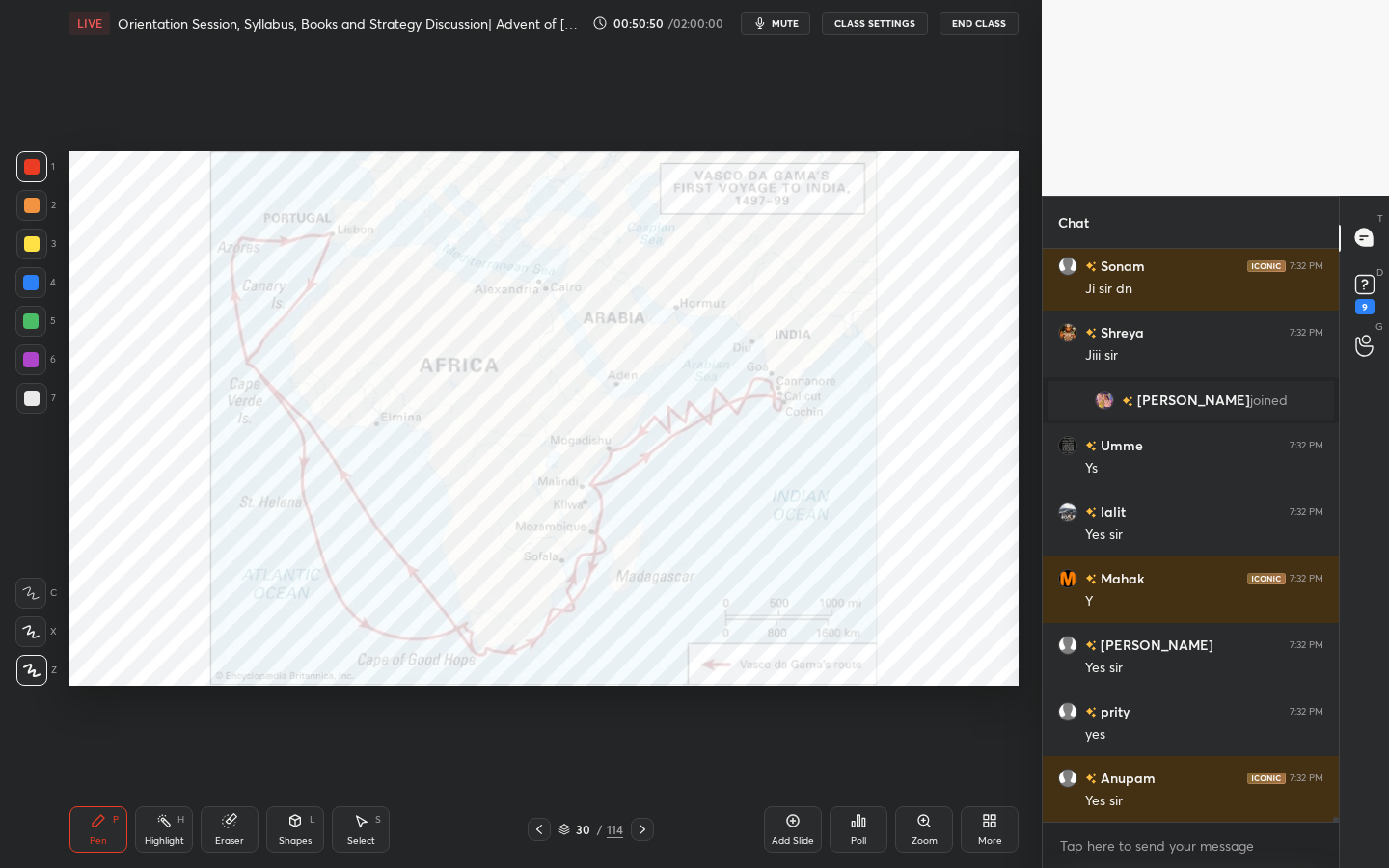 scroll, scrollTop: 66506, scrollLeft: 0, axis: vertical 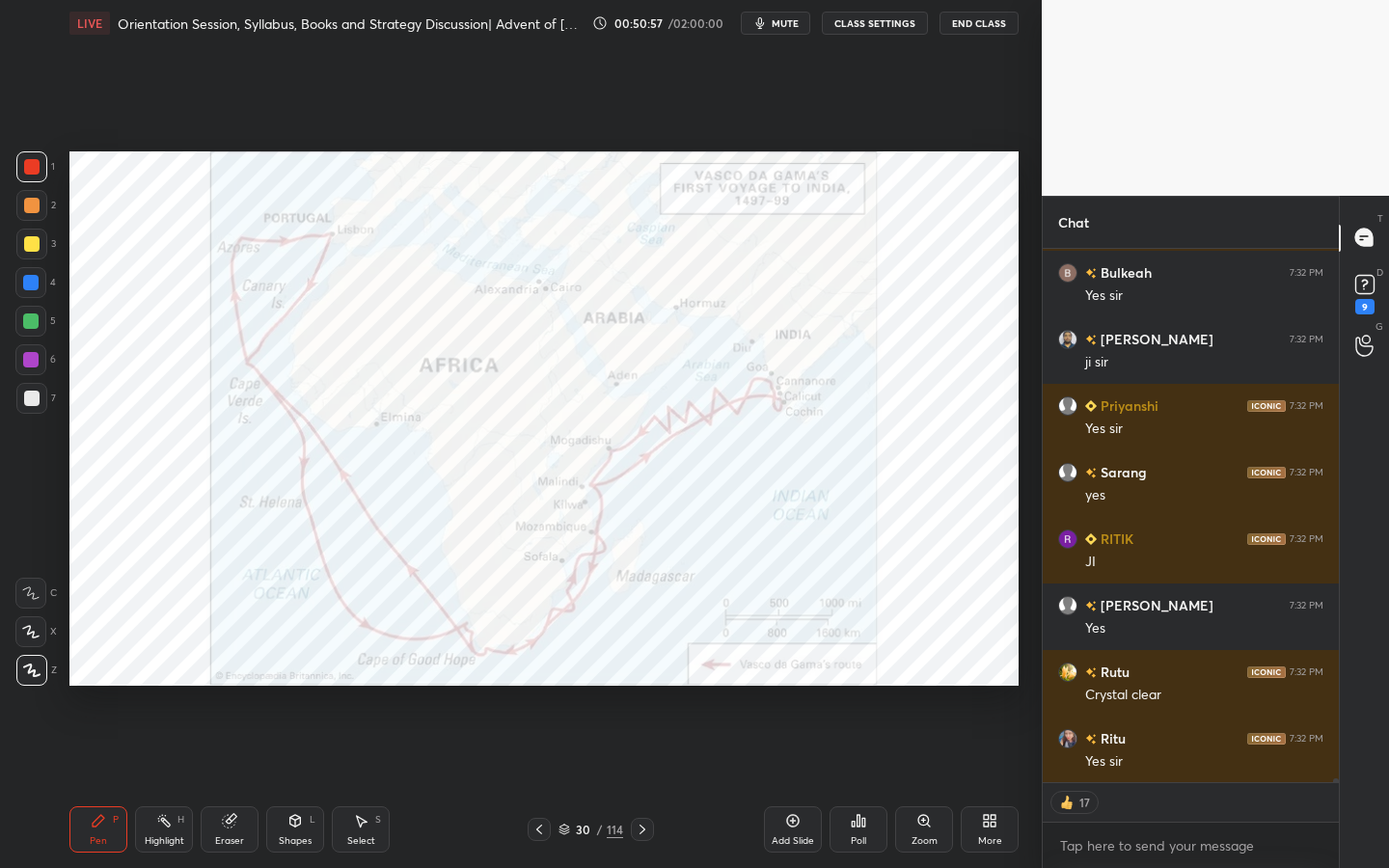 click on "Add Slide" at bounding box center [793, 829] 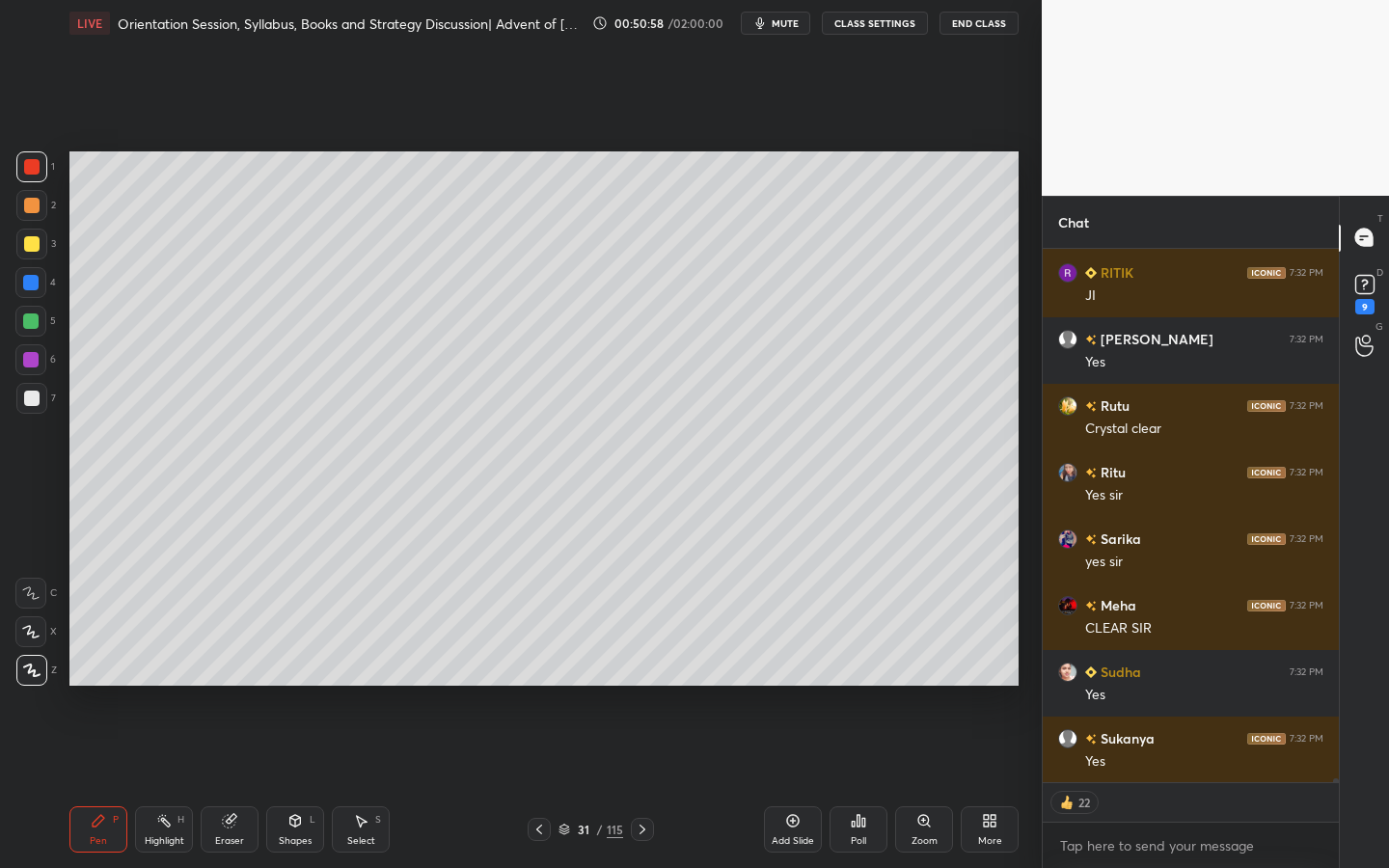 click on "Shapes L" at bounding box center (295, 829) 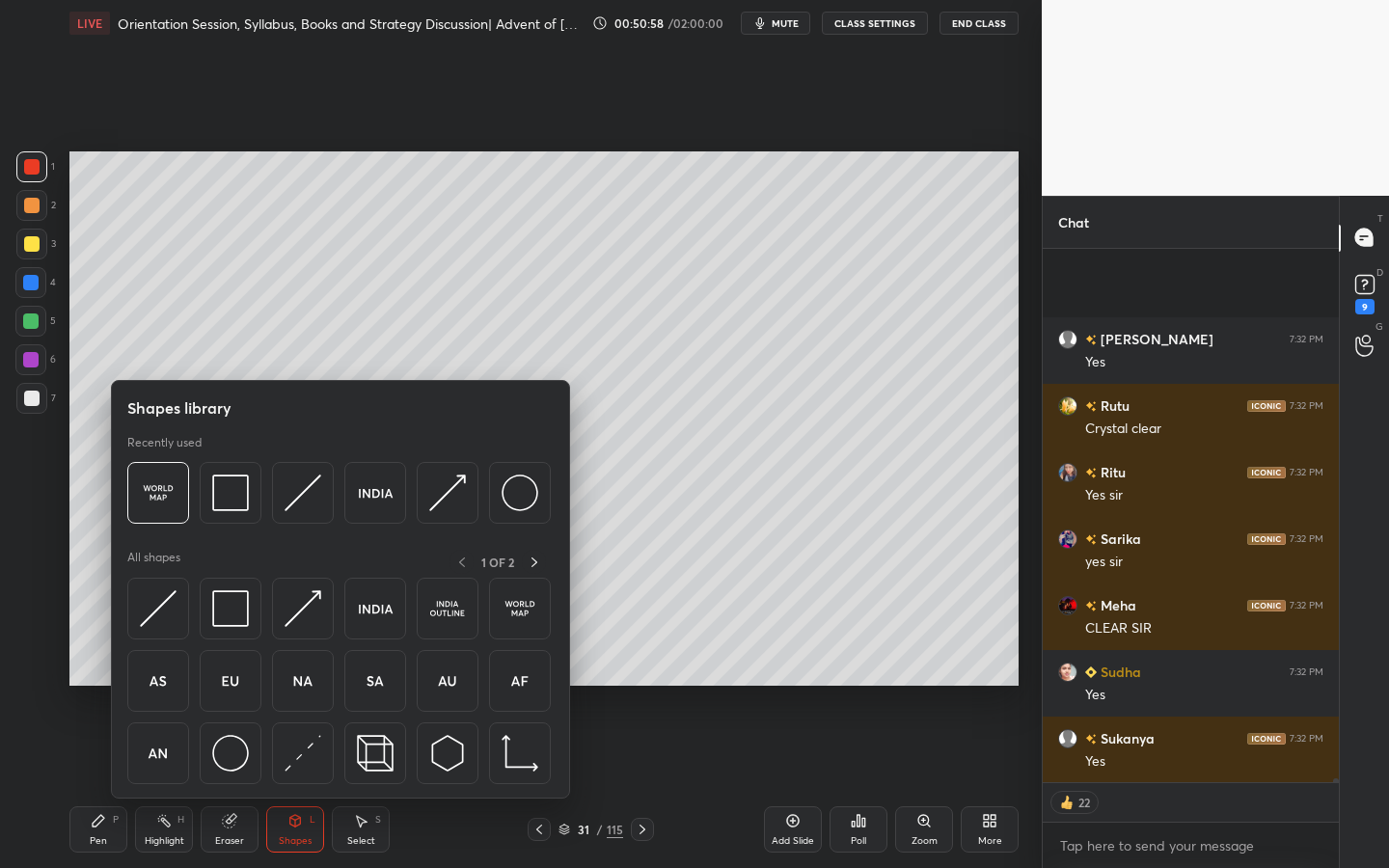 scroll, scrollTop: 67411, scrollLeft: 0, axis: vertical 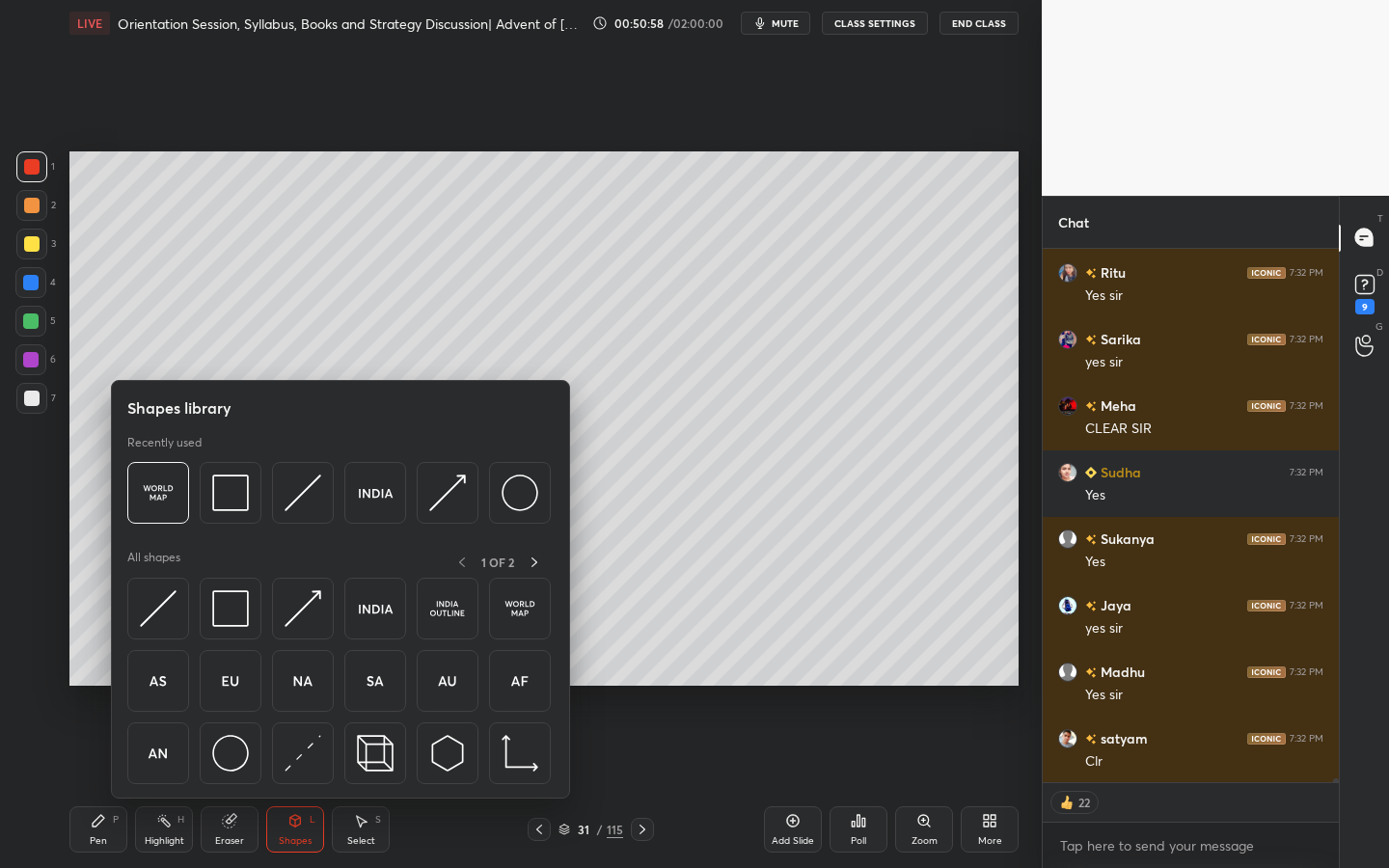 click 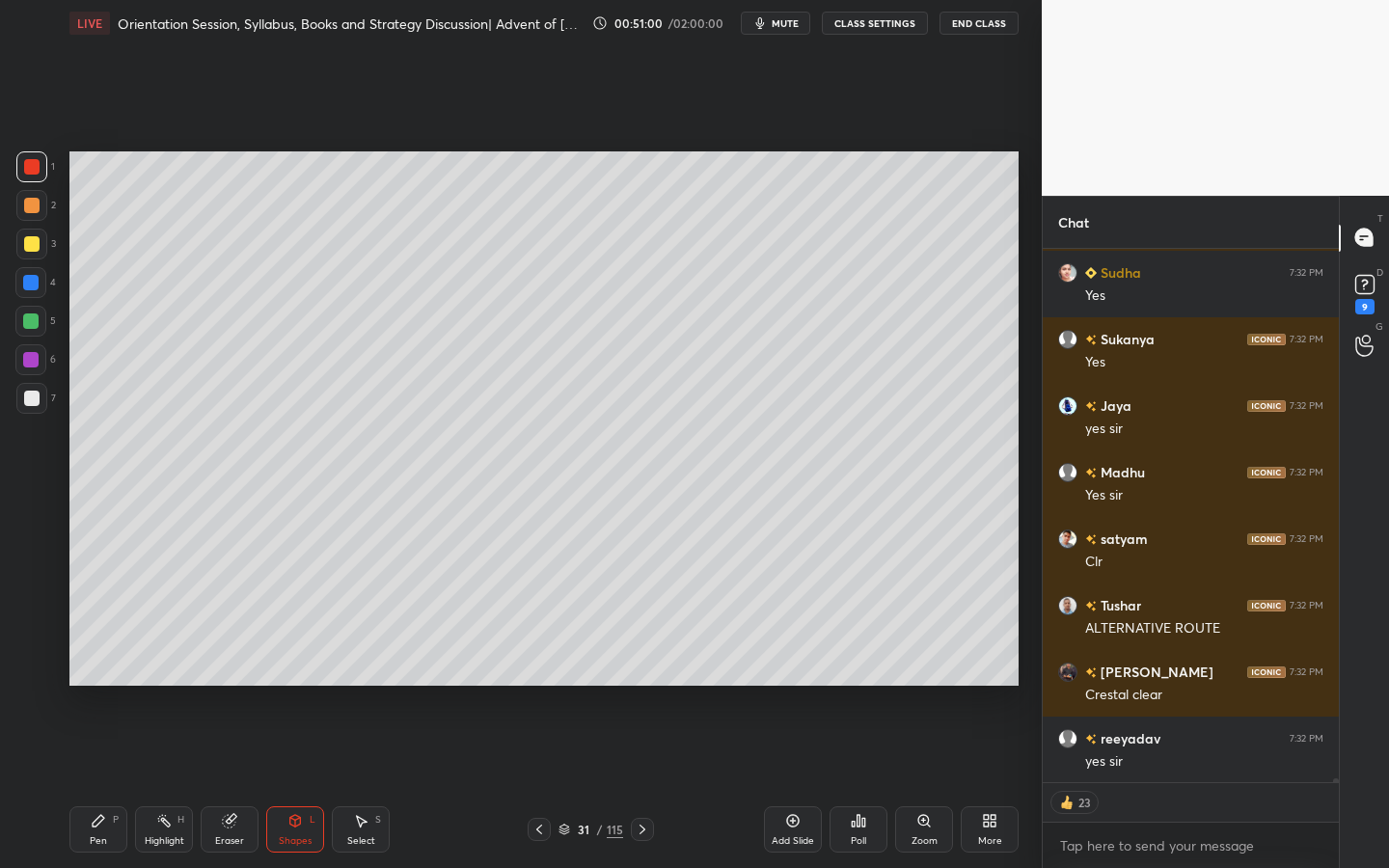 scroll, scrollTop: 67677, scrollLeft: 0, axis: vertical 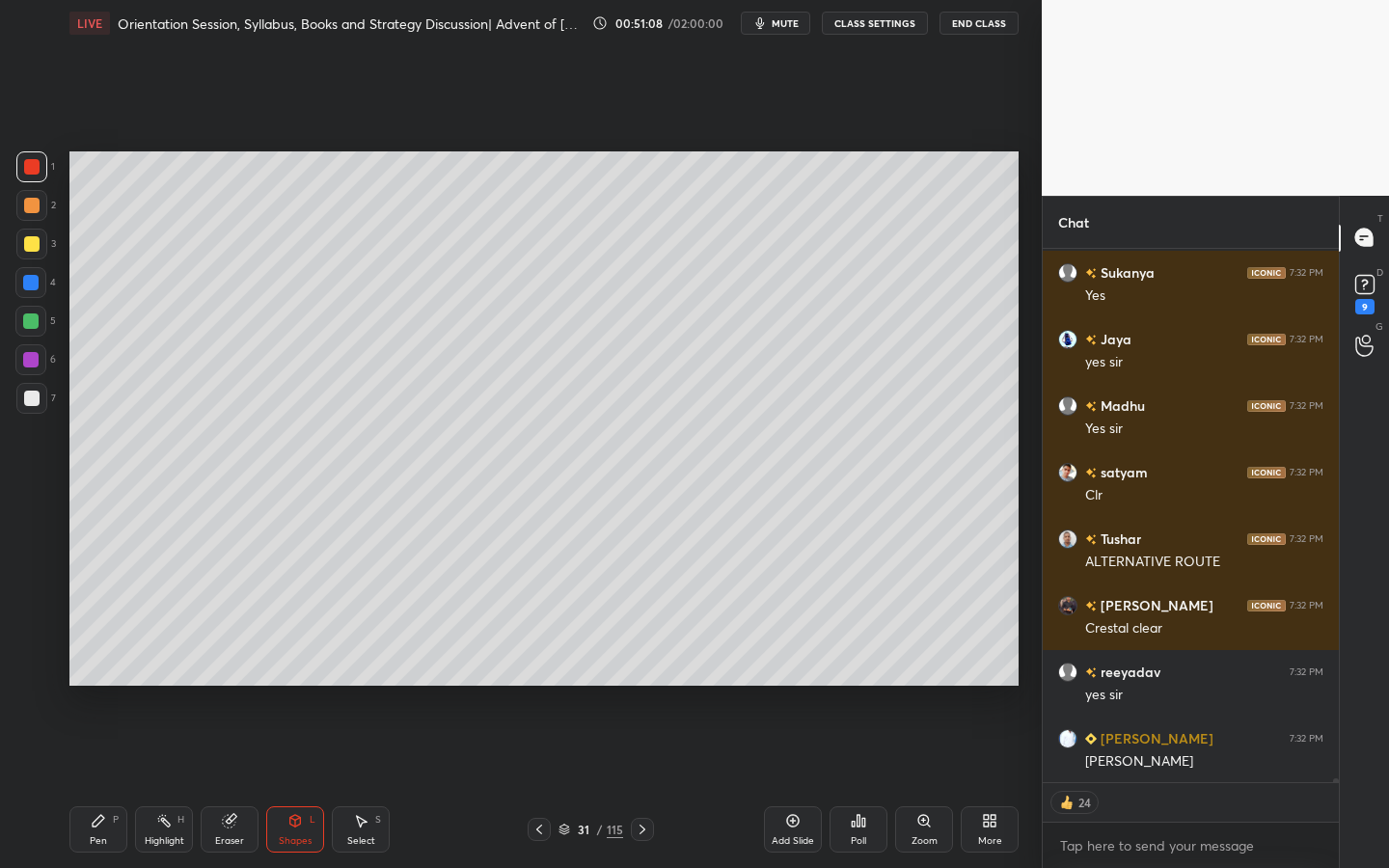 click on "Shapes L" at bounding box center [295, 829] 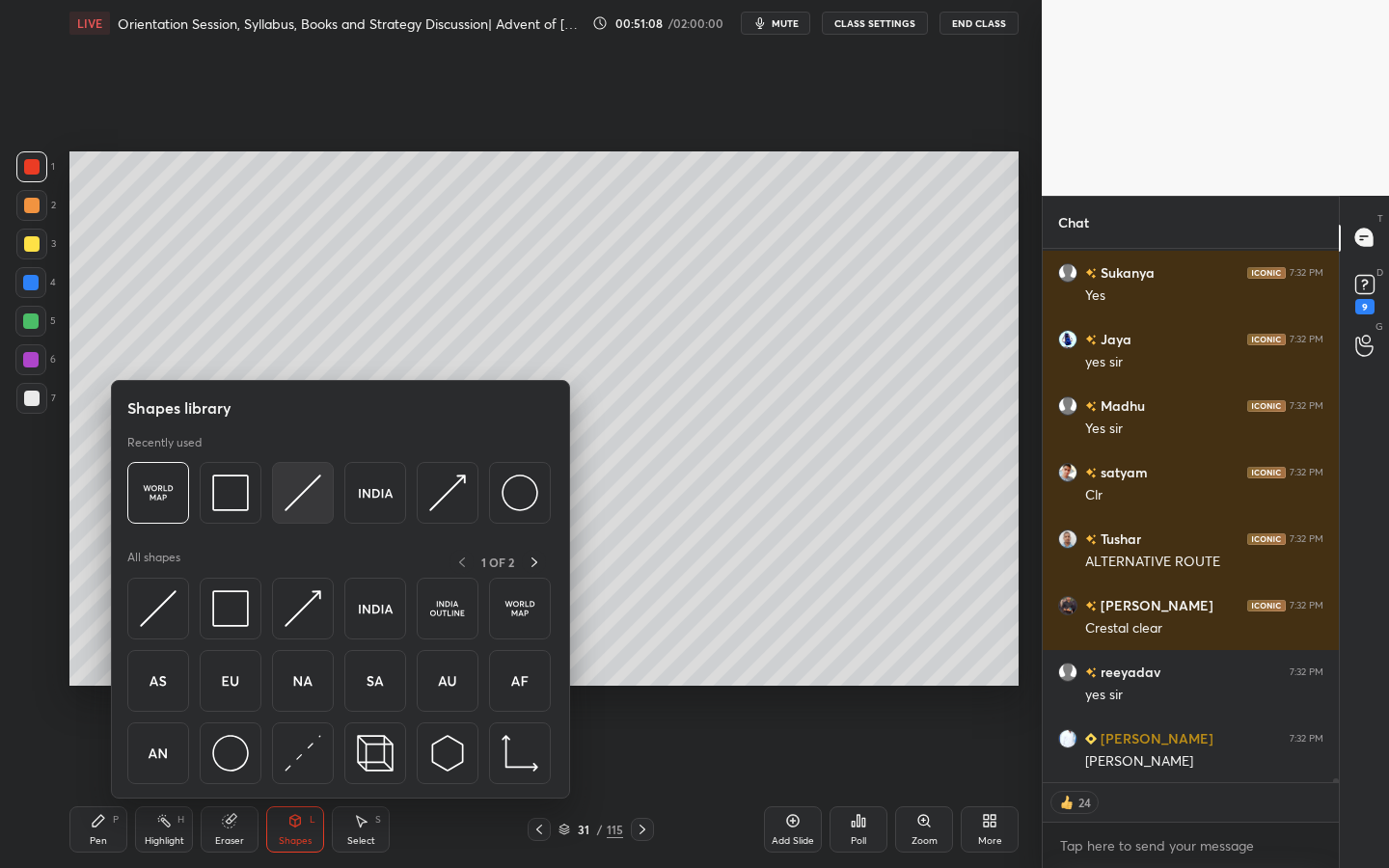 click at bounding box center [303, 493] 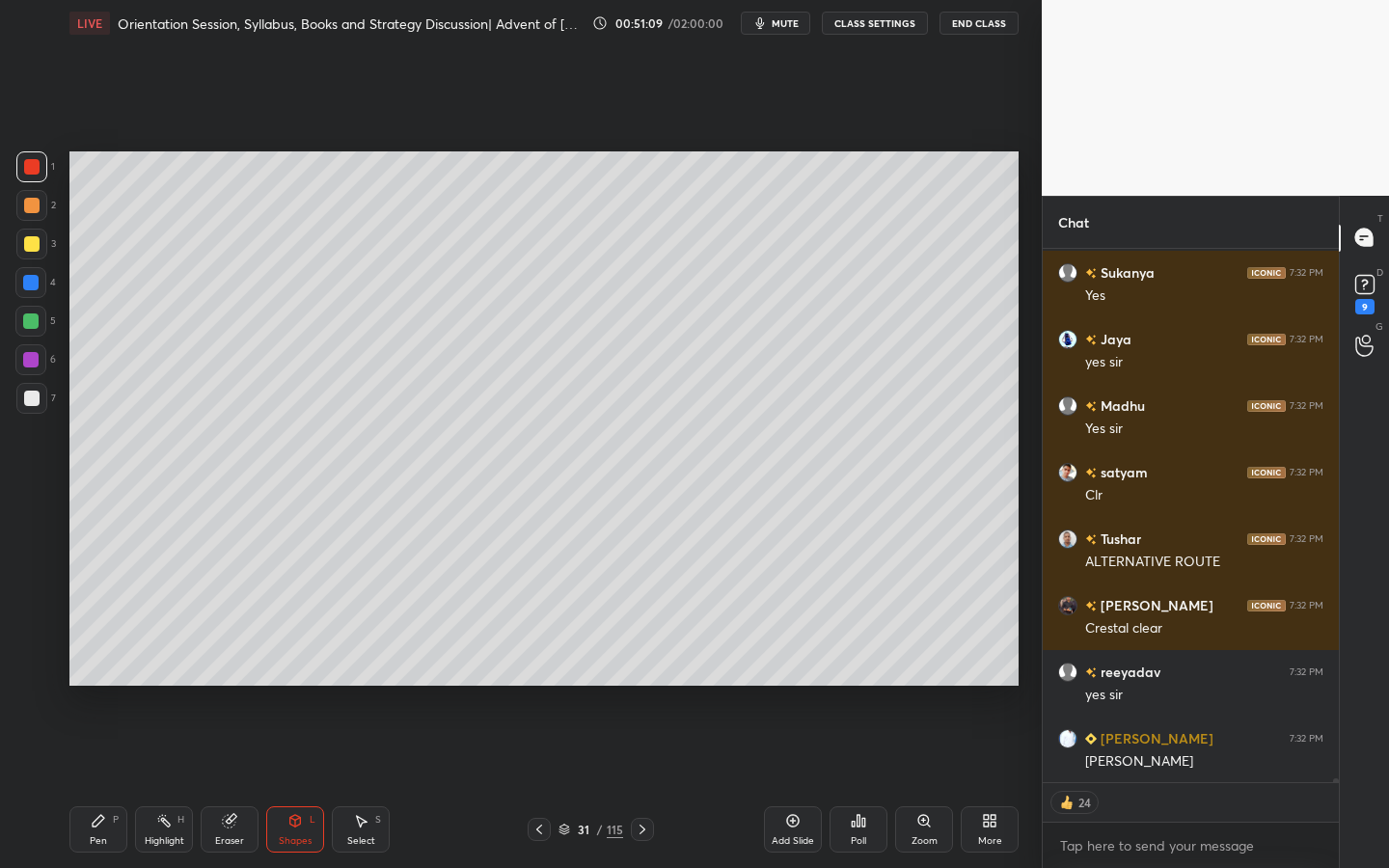 click at bounding box center (32, 244) 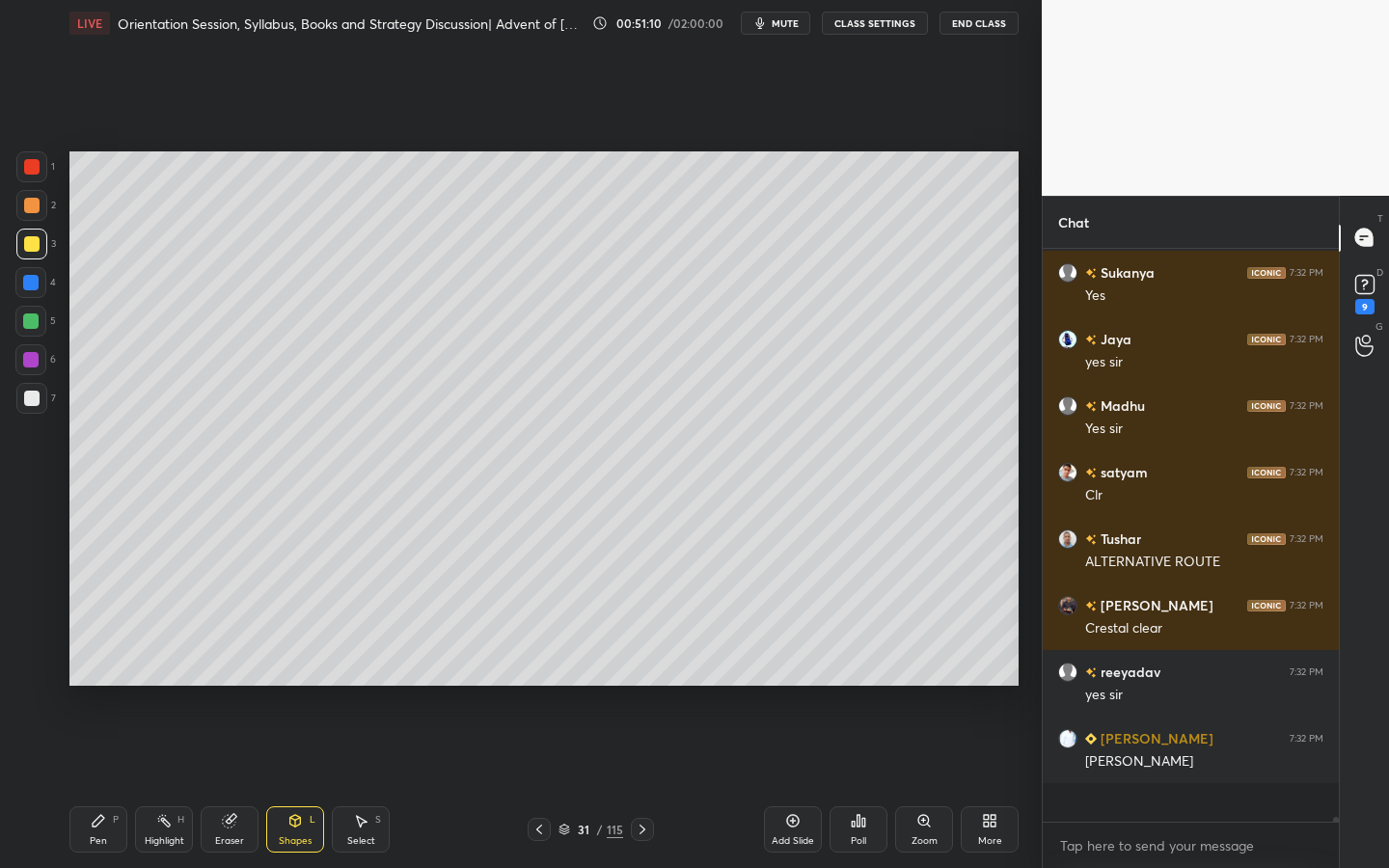 scroll, scrollTop: 7, scrollLeft: 7, axis: both 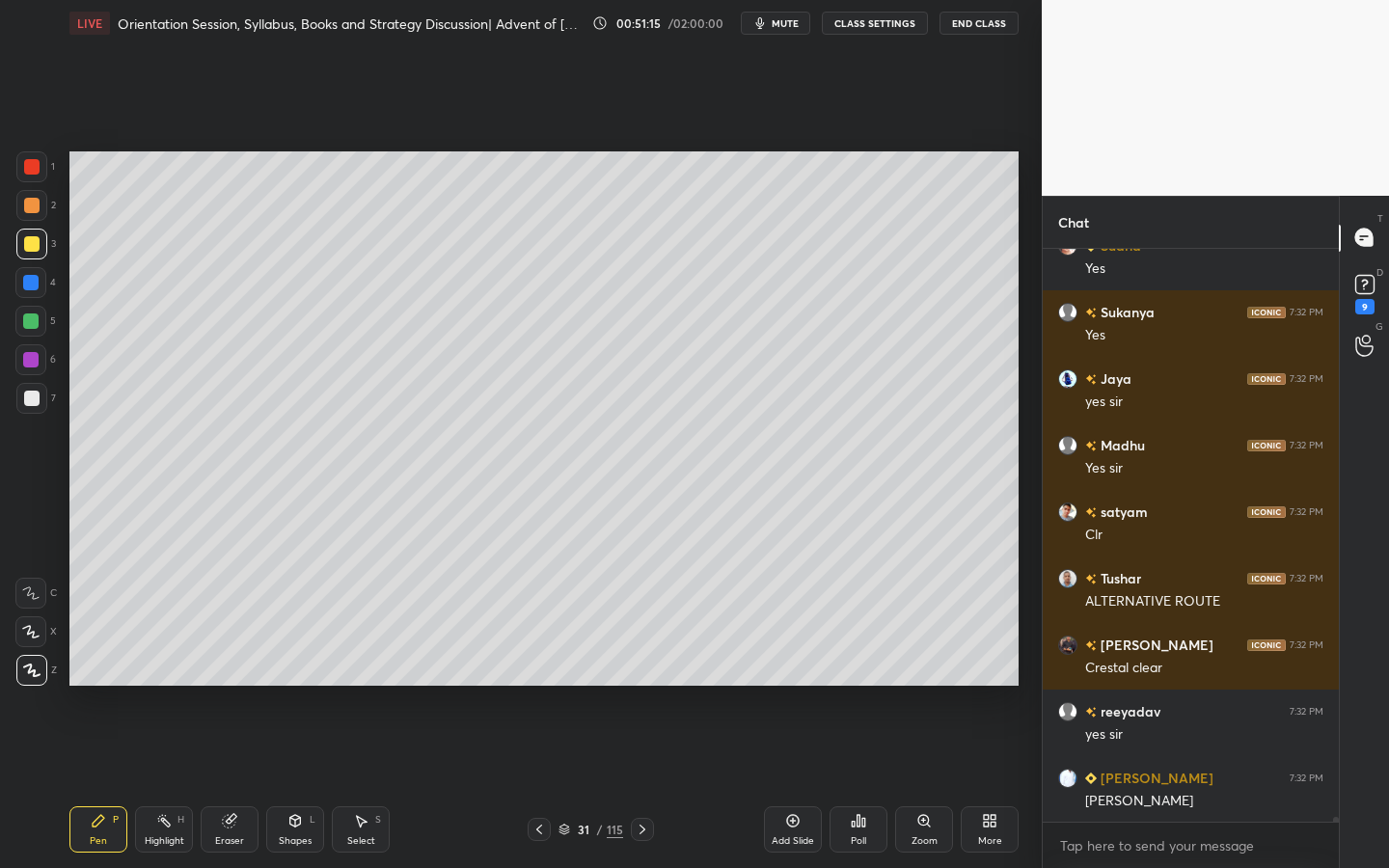 drag, startPoint x: 24, startPoint y: 395, endPoint x: 46, endPoint y: 359, distance: 42.190046 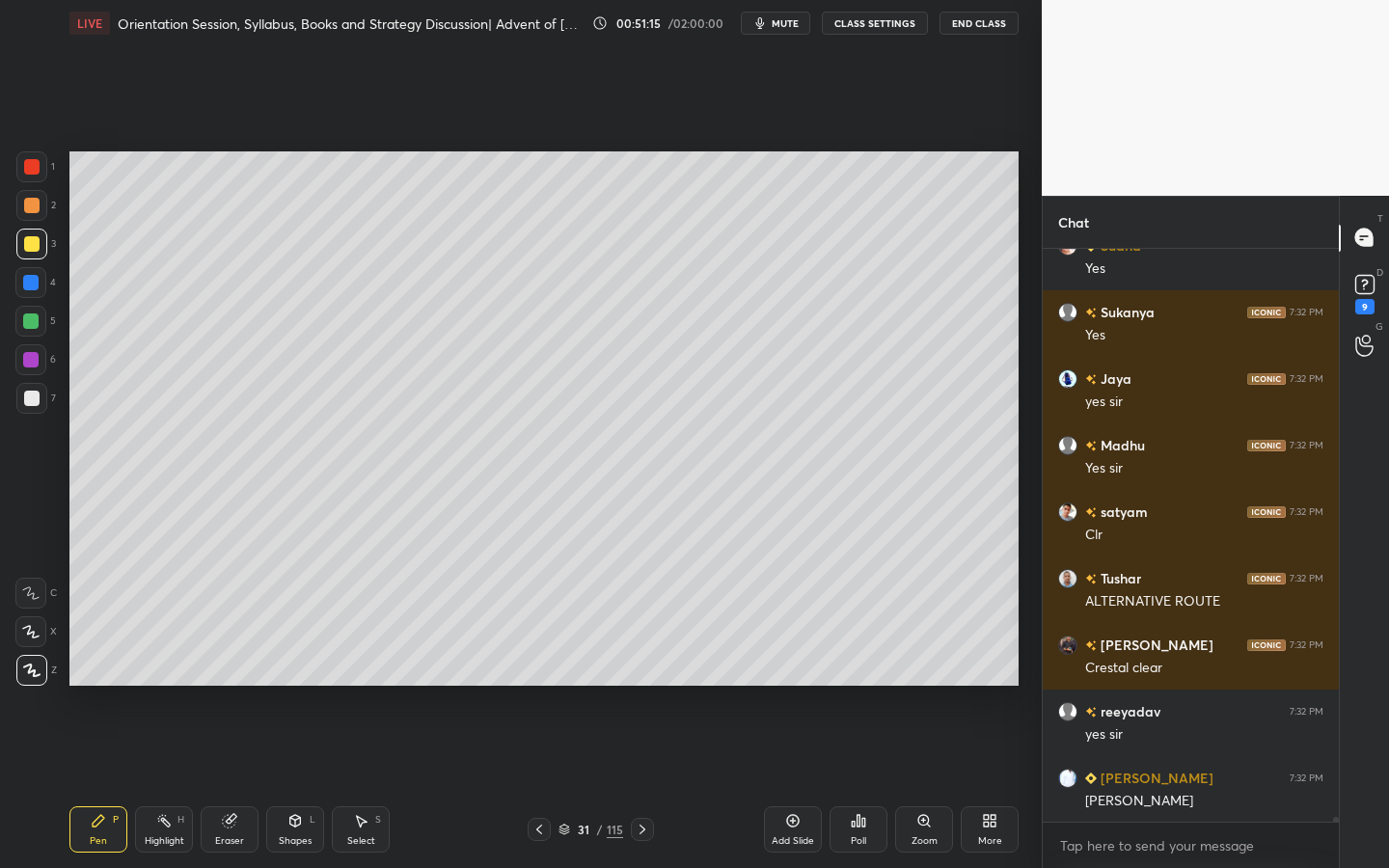click at bounding box center [32, 398] 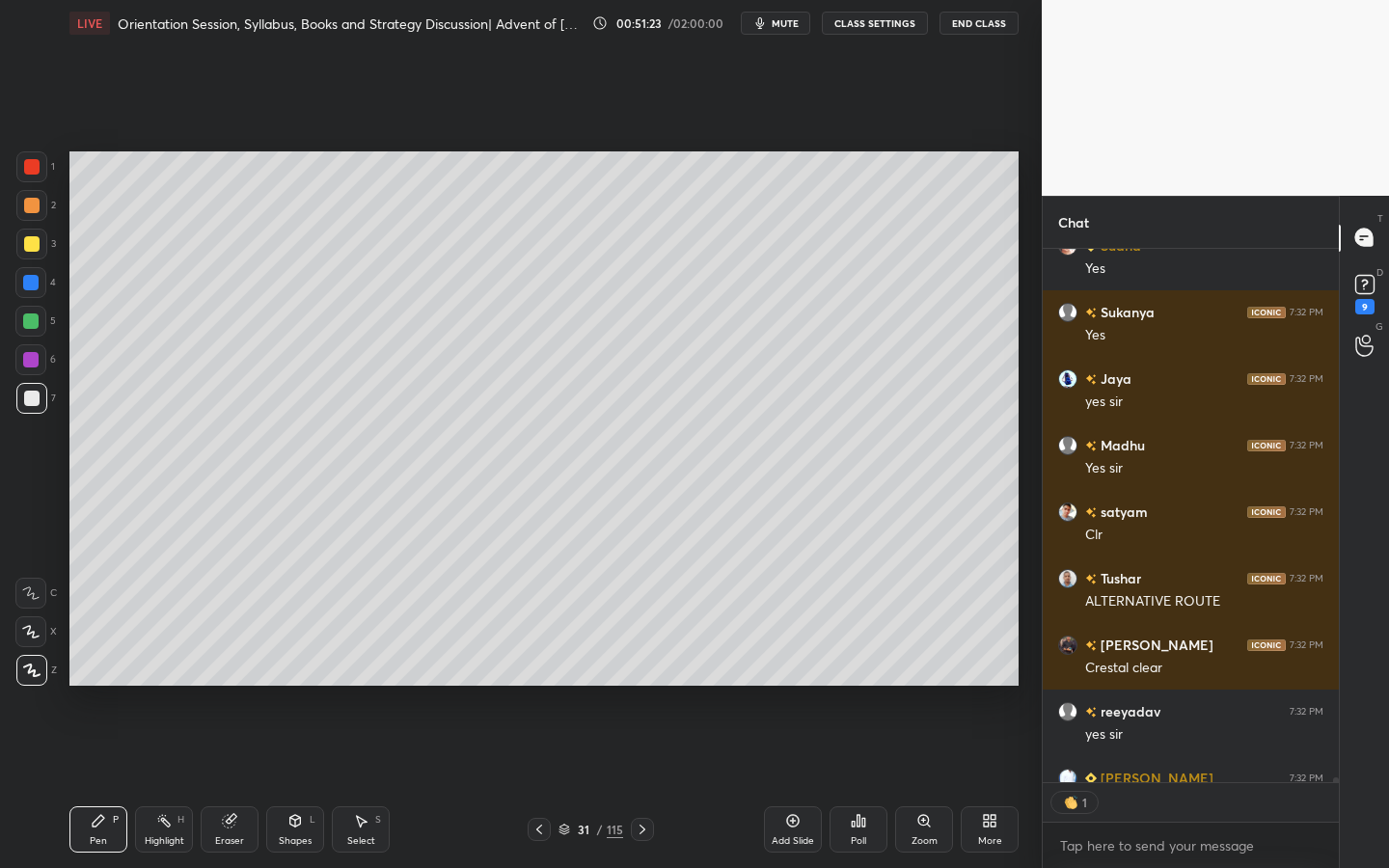 scroll, scrollTop: 528, scrollLeft: 290, axis: both 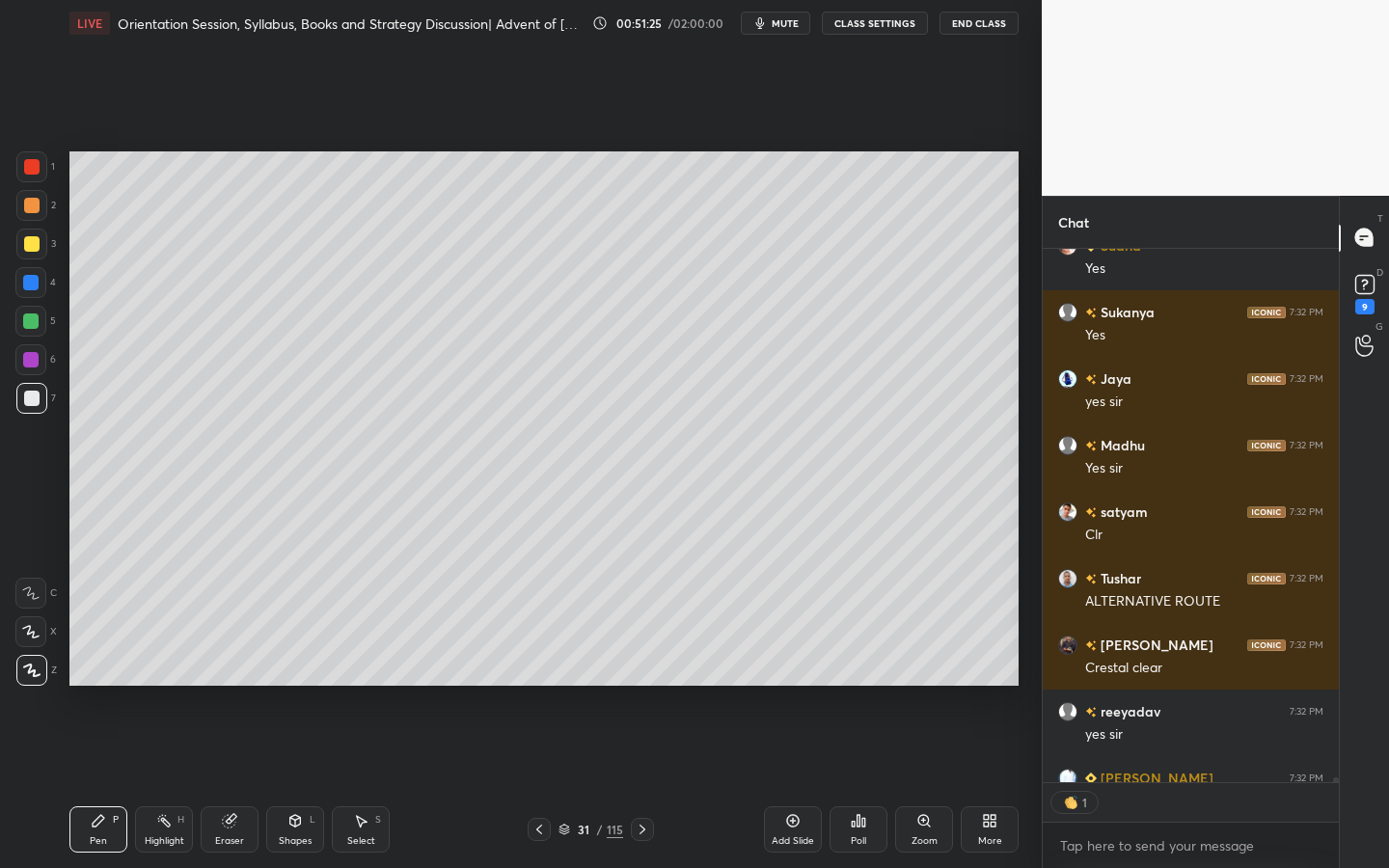 click on "Zoom" at bounding box center (924, 829) 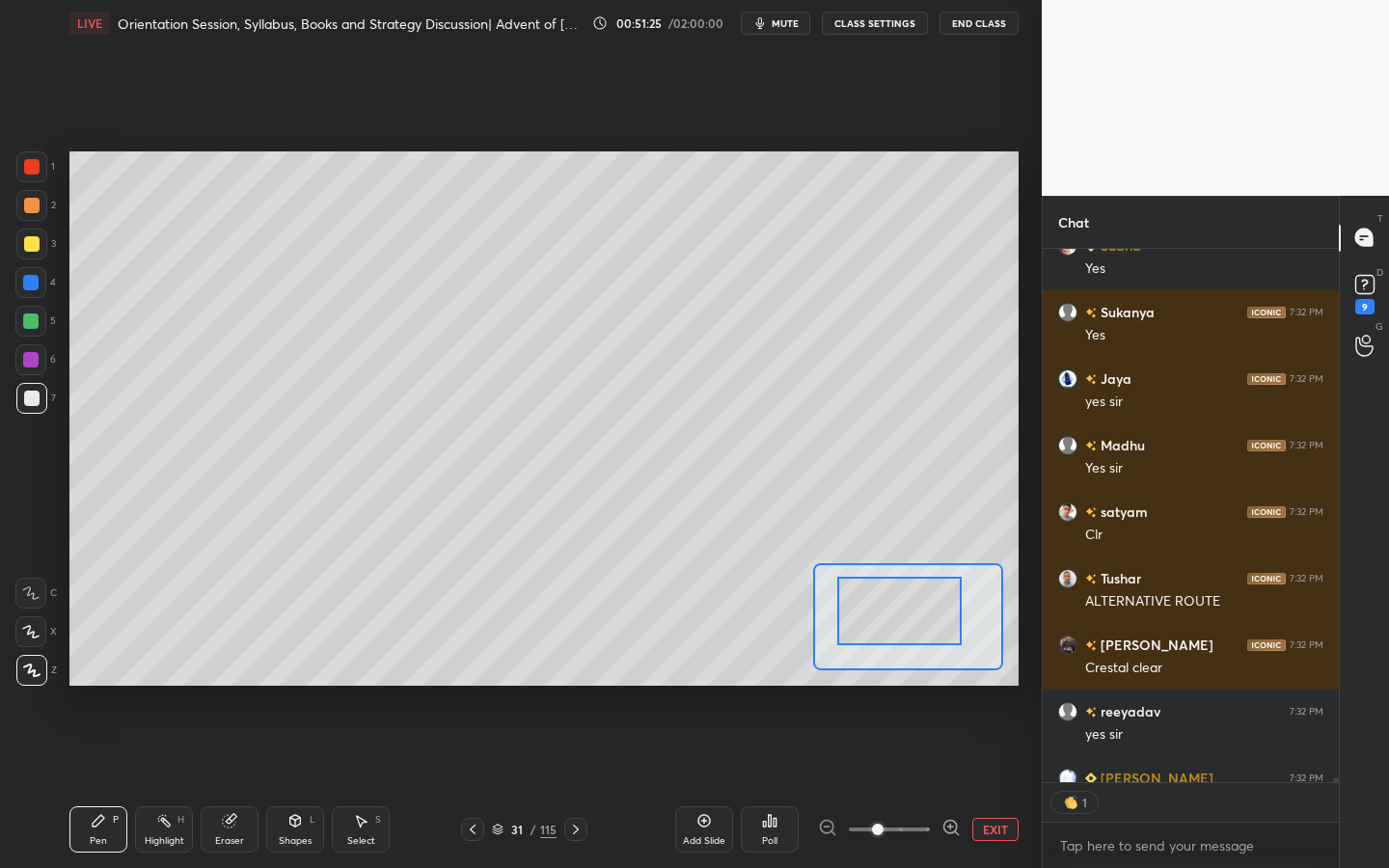 drag, startPoint x: 906, startPoint y: 629, endPoint x: 873, endPoint y: 625, distance: 33.24154 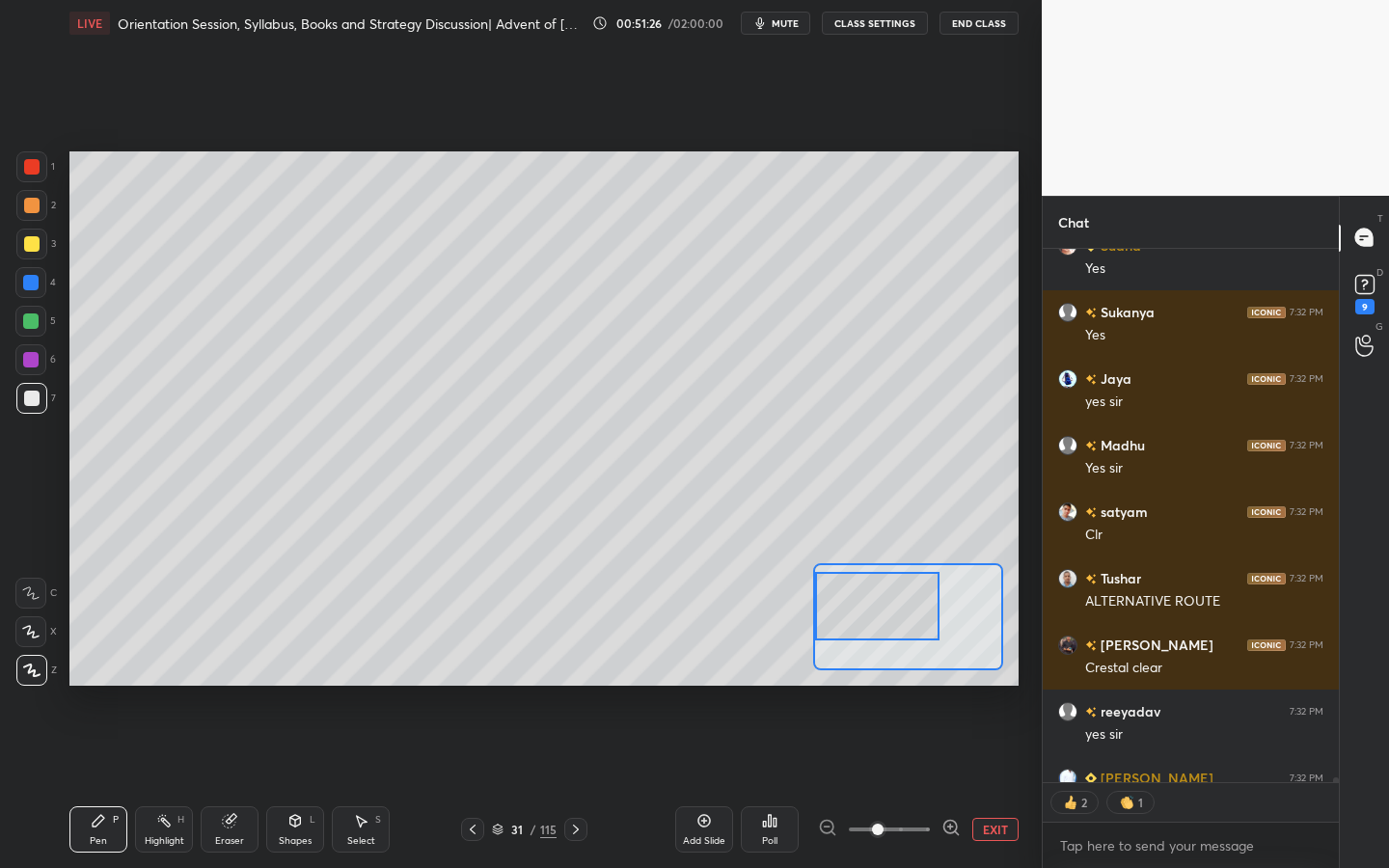 drag, startPoint x: 886, startPoint y: 623, endPoint x: 839, endPoint y: 620, distance: 47.09565 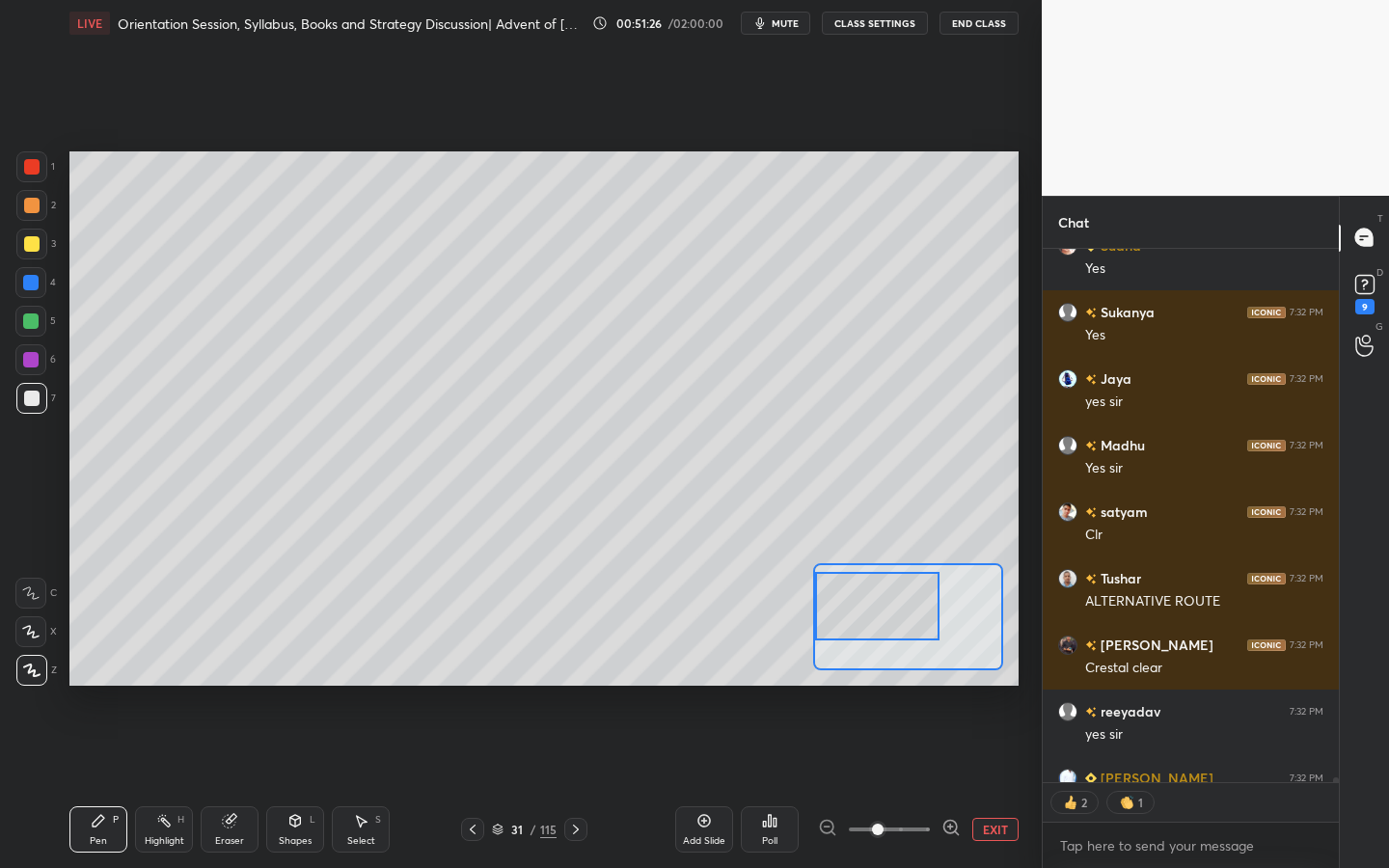 click at bounding box center (877, 606) 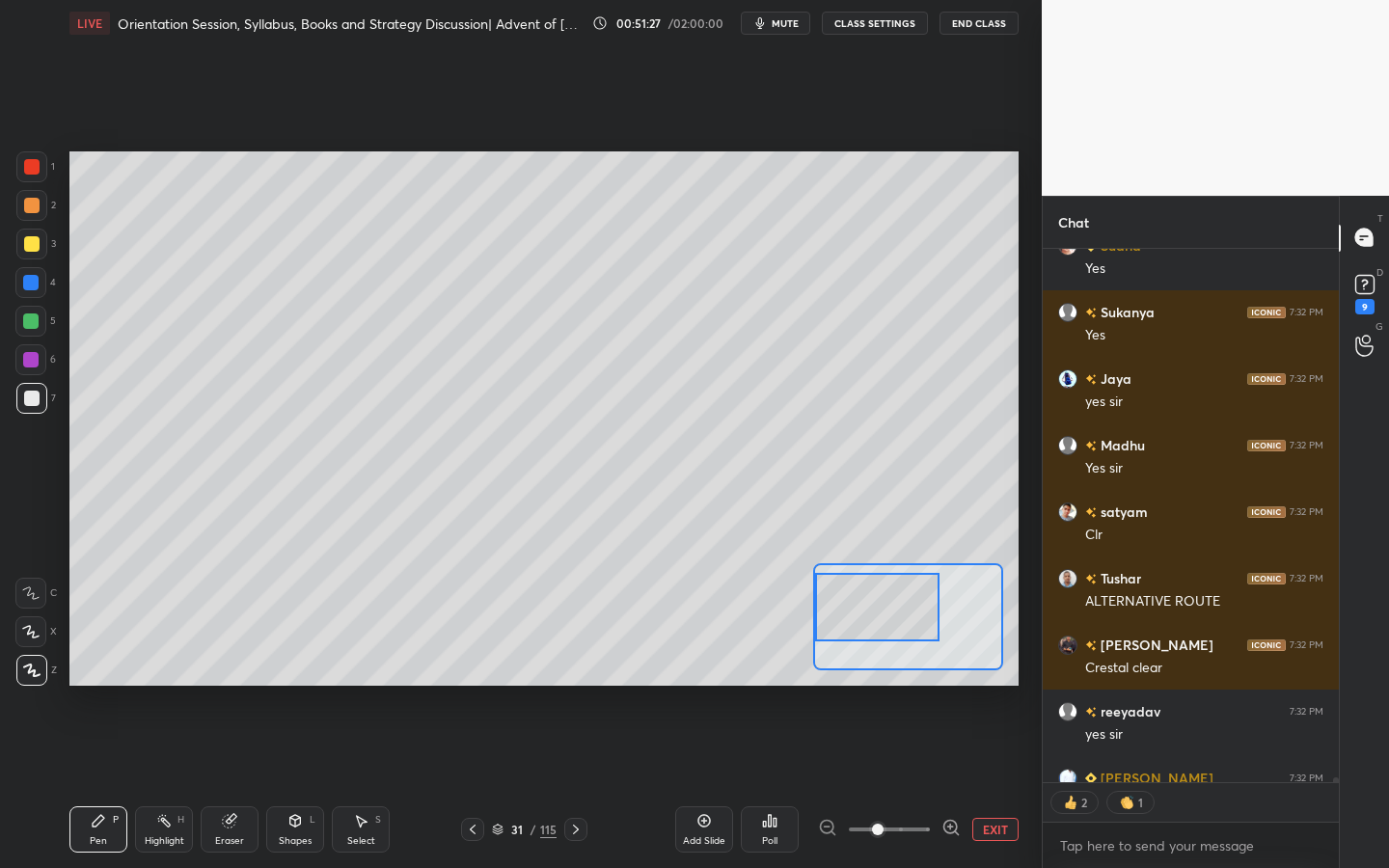 click 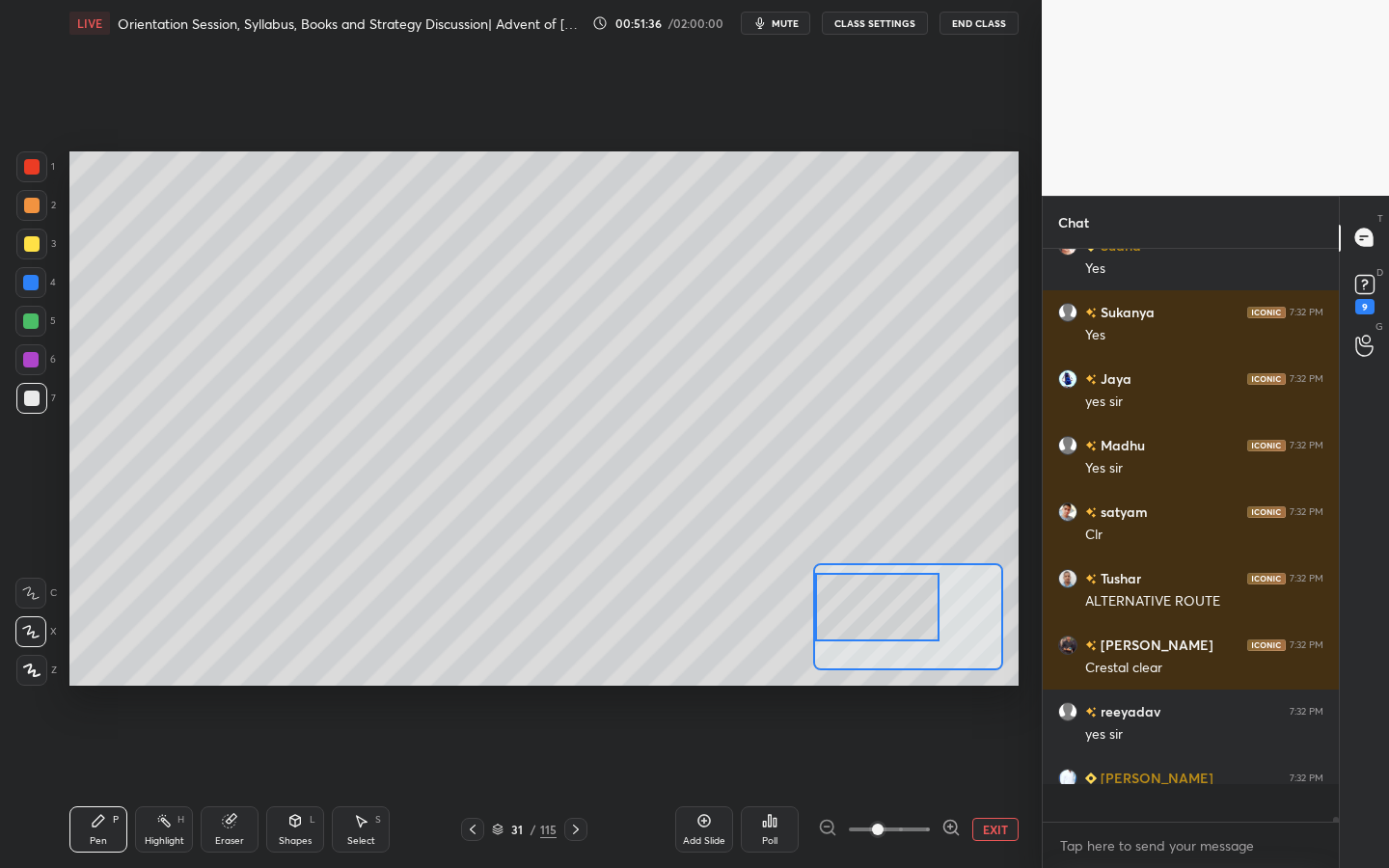 scroll, scrollTop: 7, scrollLeft: 7, axis: both 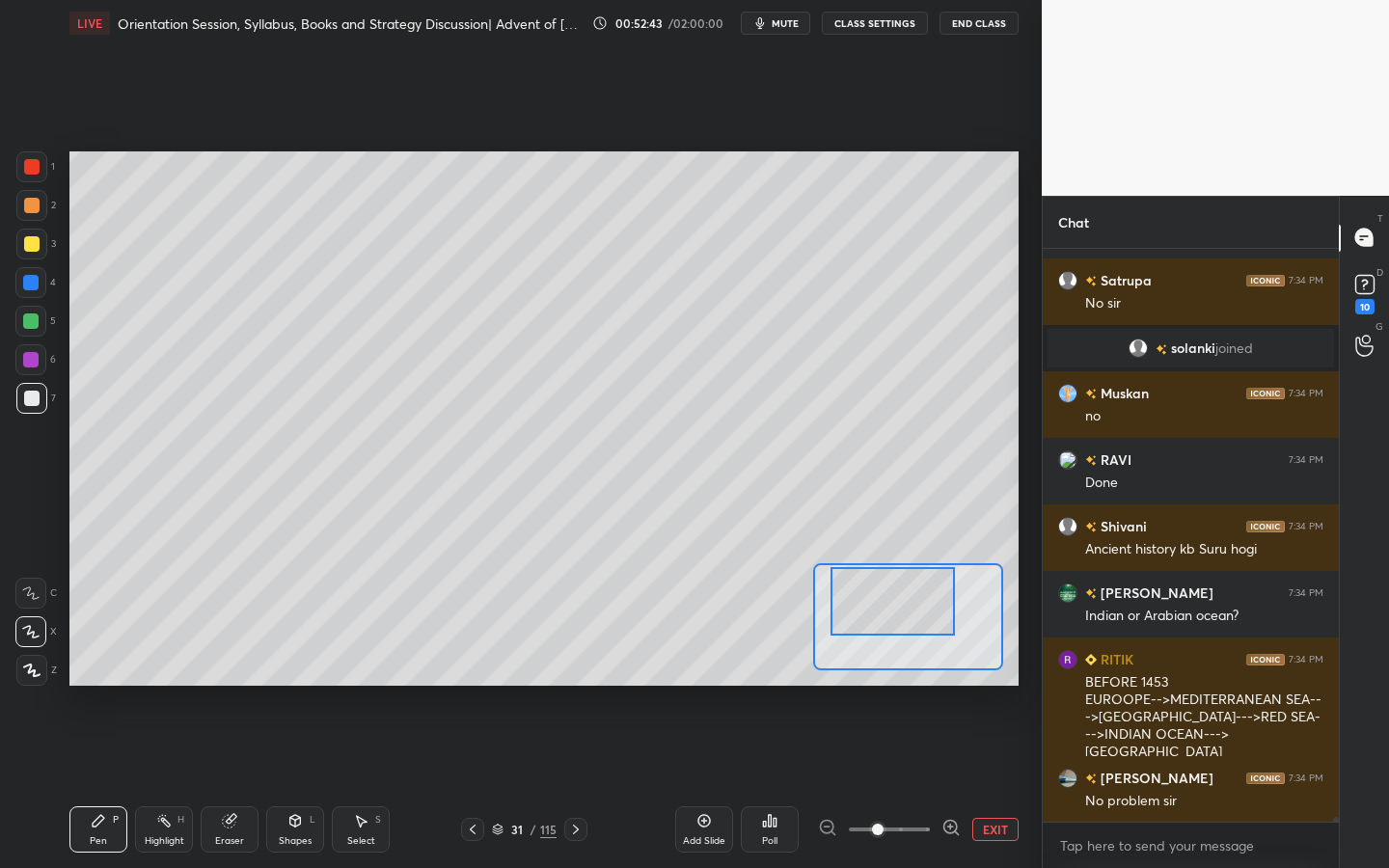 drag, startPoint x: 896, startPoint y: 608, endPoint x: 910, endPoint y: 603, distance: 14.866069 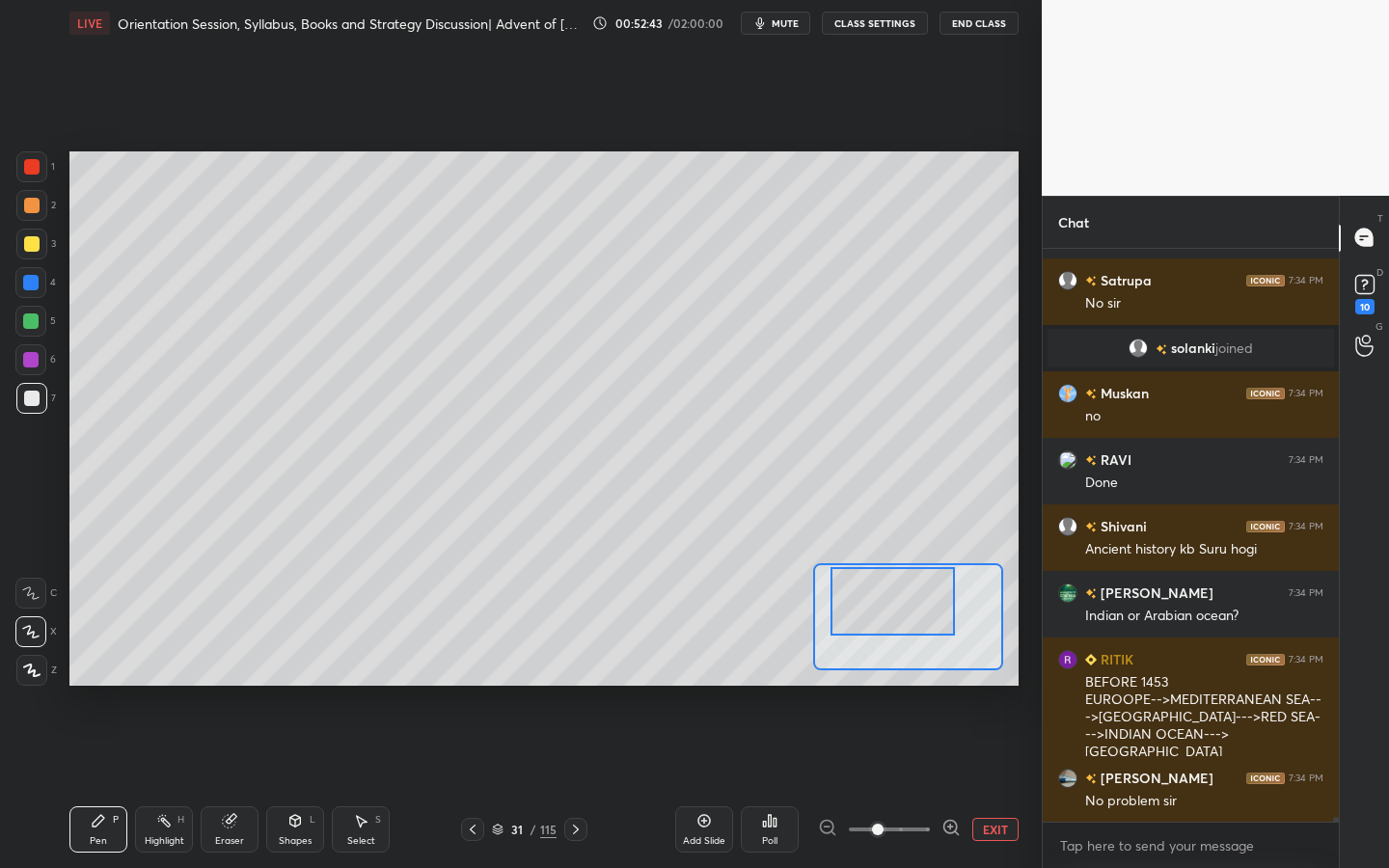 click at bounding box center (892, 601) 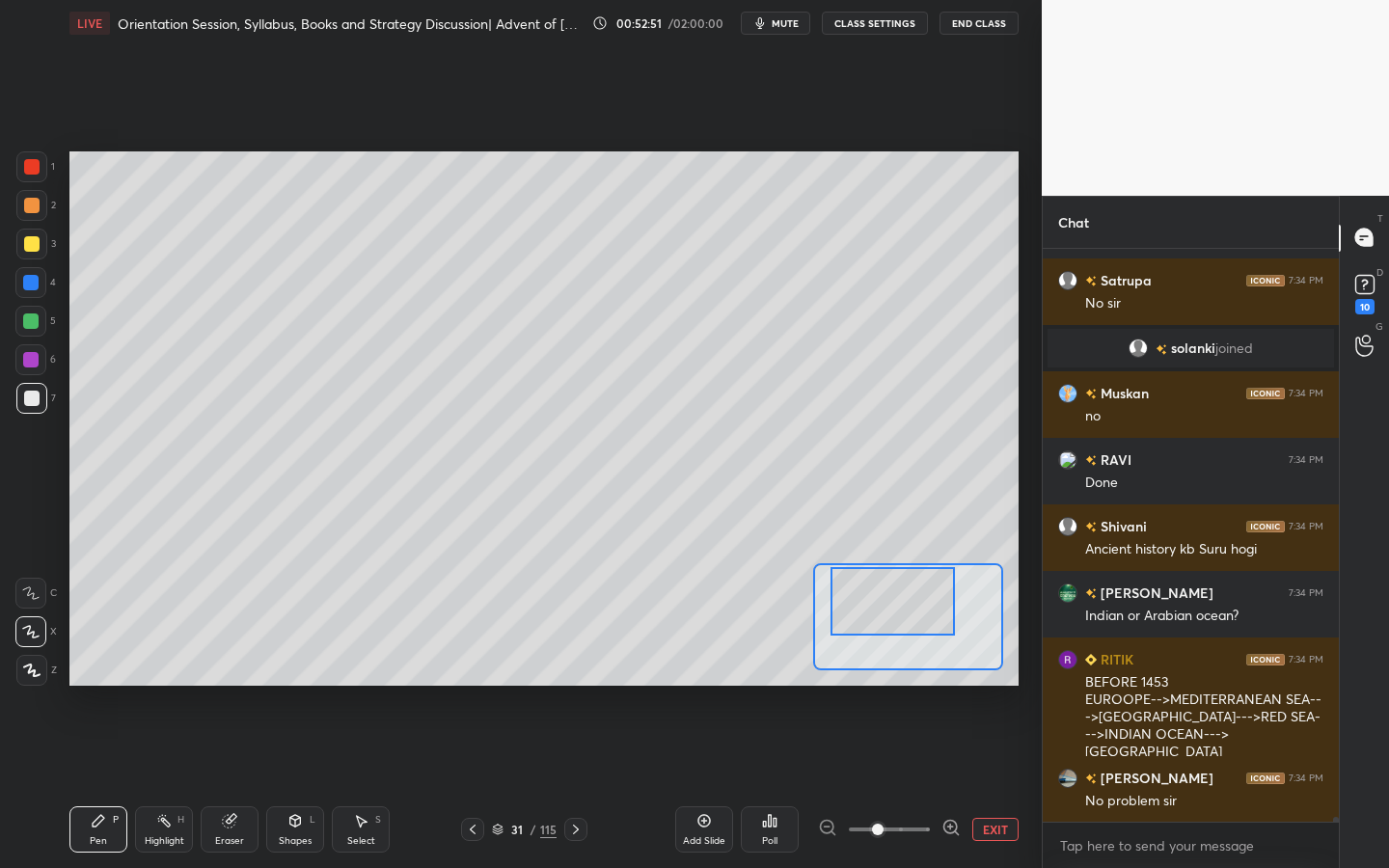 click at bounding box center (32, 244) 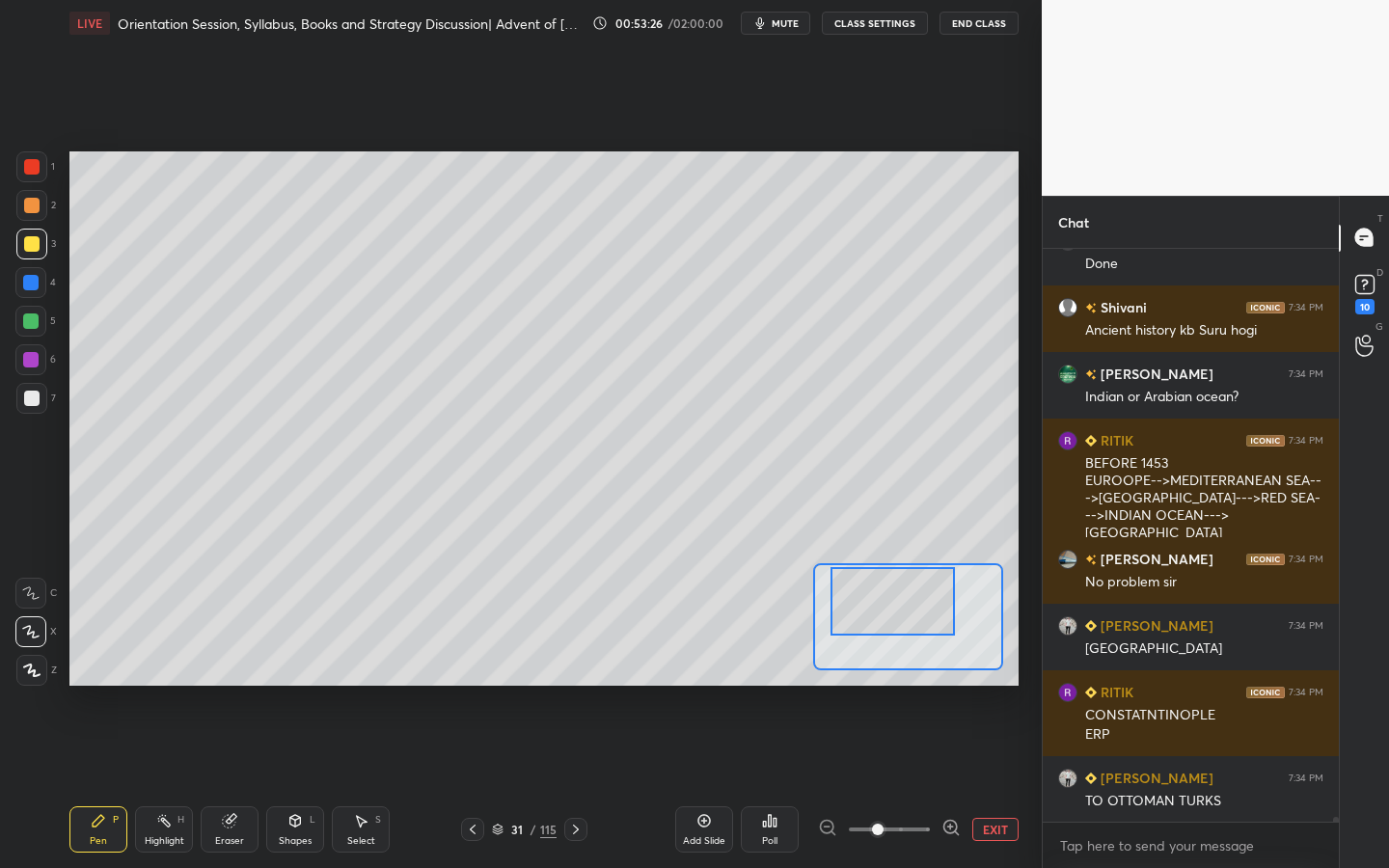 scroll, scrollTop: 67330, scrollLeft: 0, axis: vertical 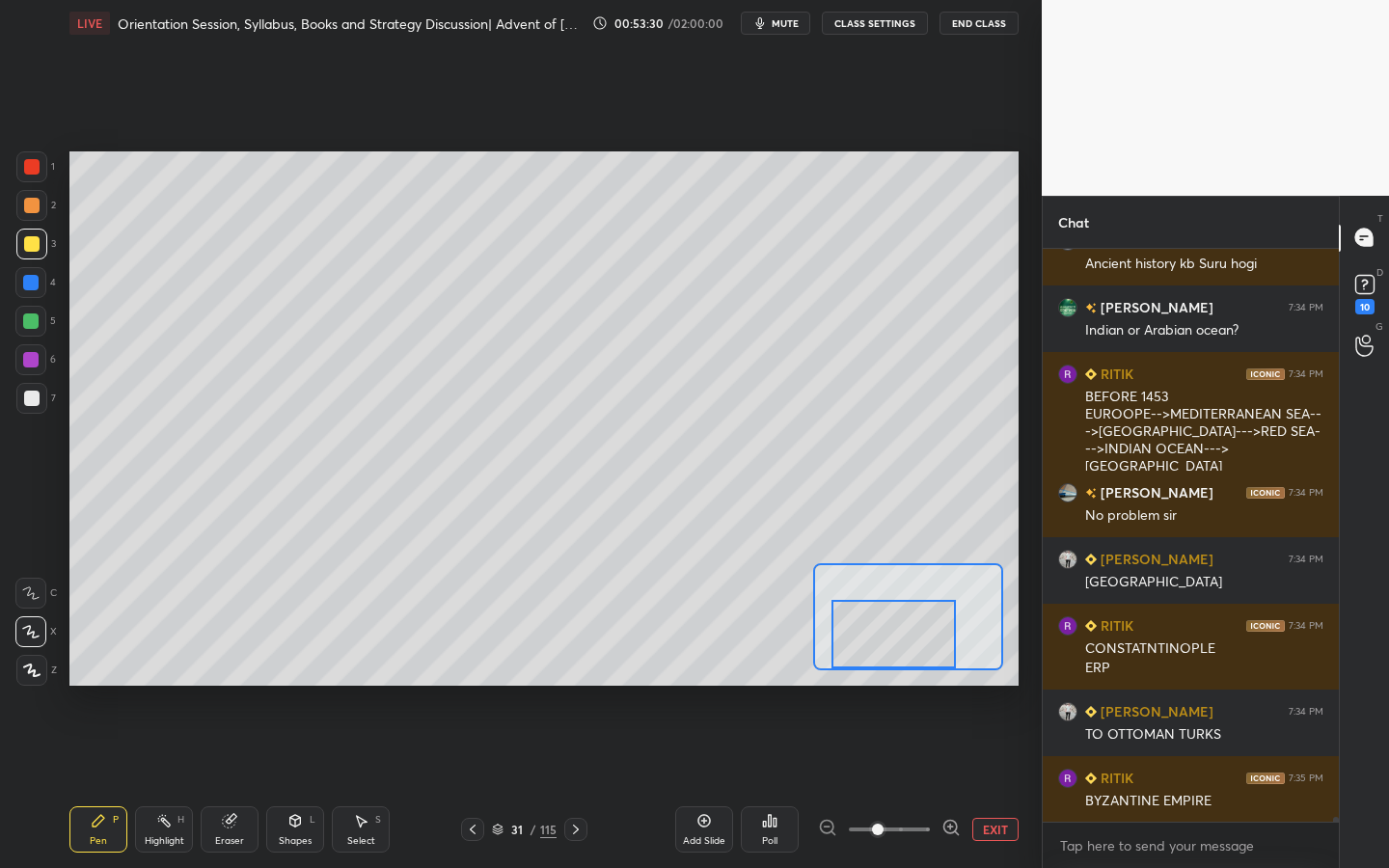drag, startPoint x: 905, startPoint y: 600, endPoint x: 905, endPoint y: 629, distance: 29 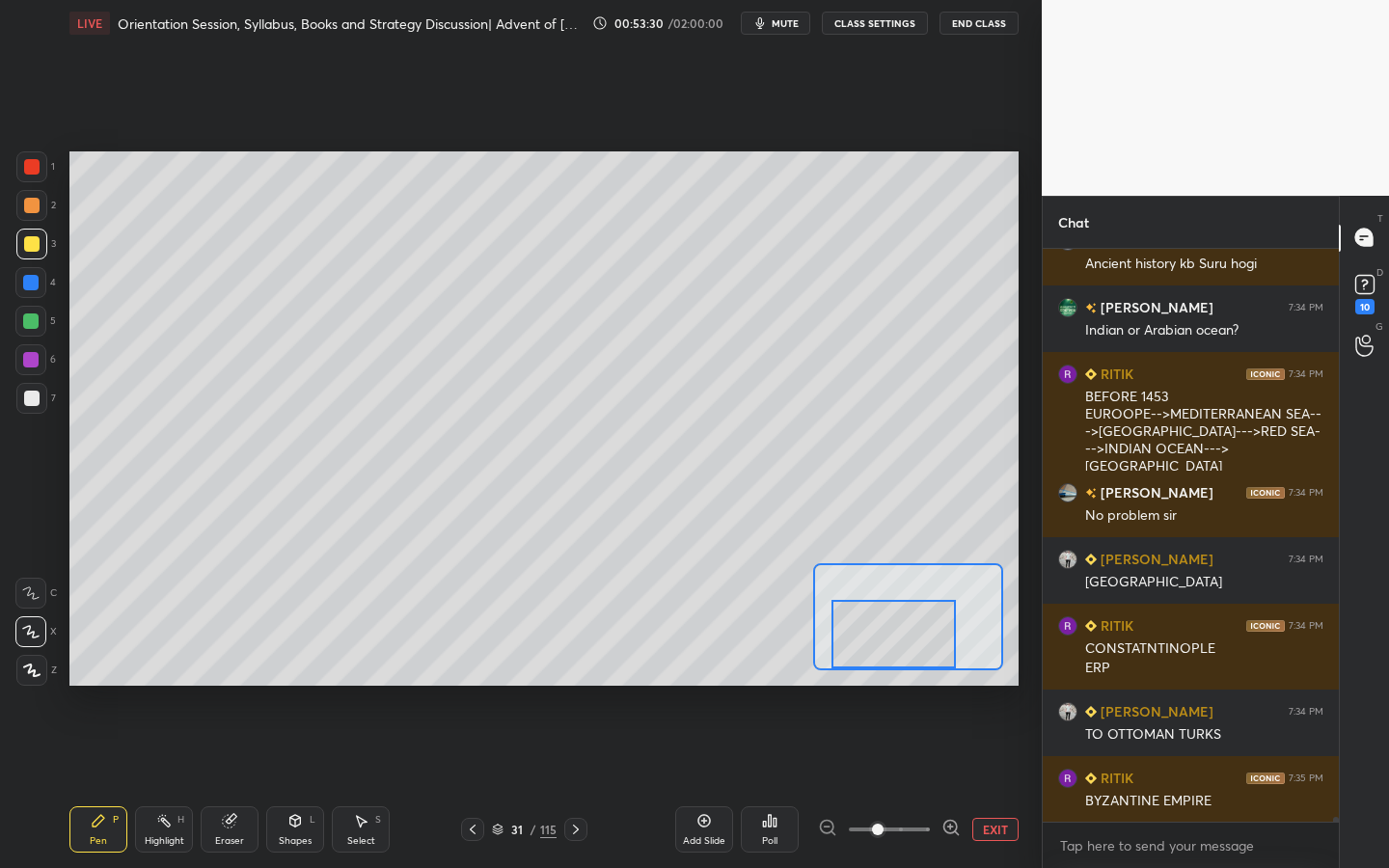 click at bounding box center (893, 634) 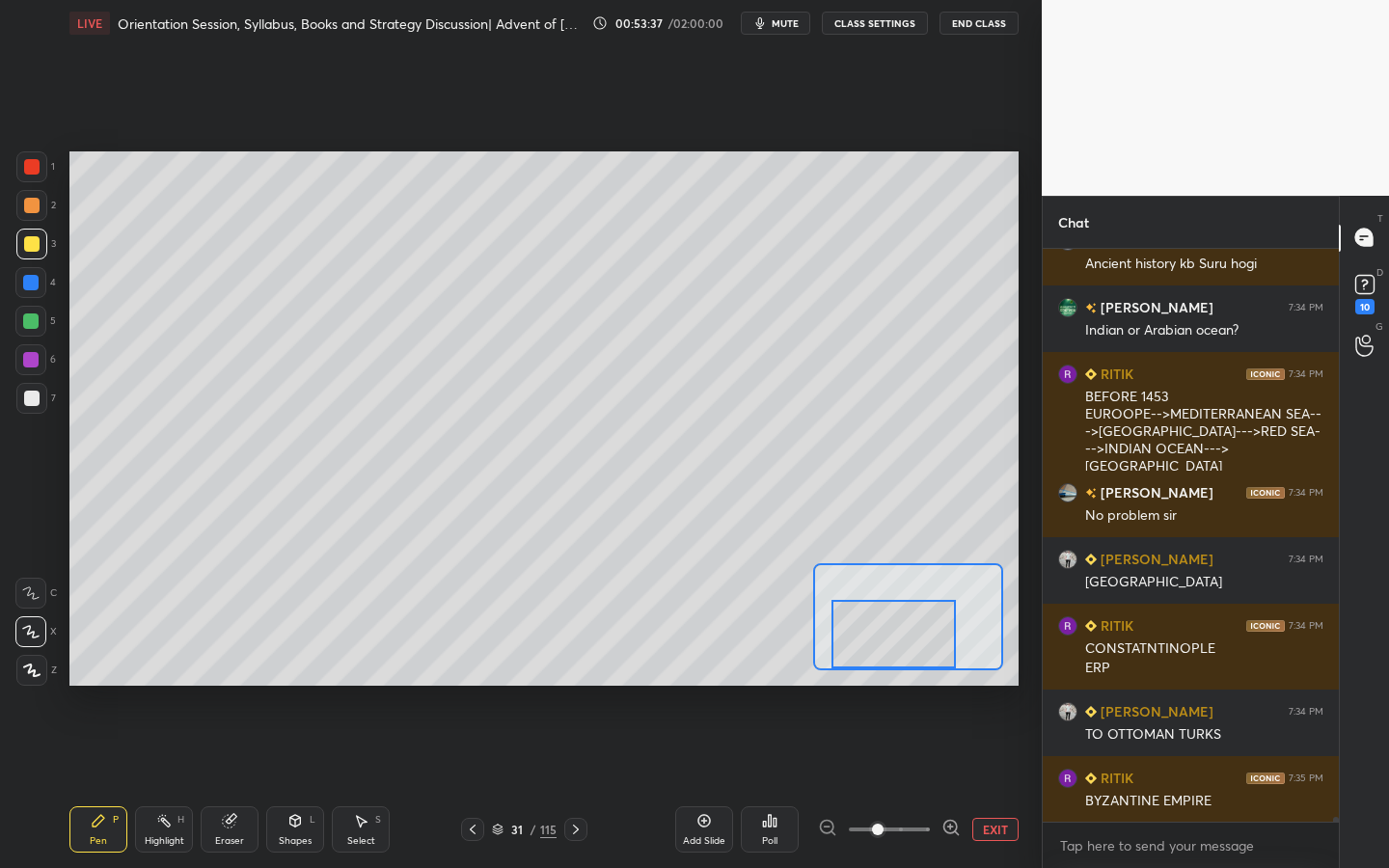 scroll, scrollTop: 67396, scrollLeft: 0, axis: vertical 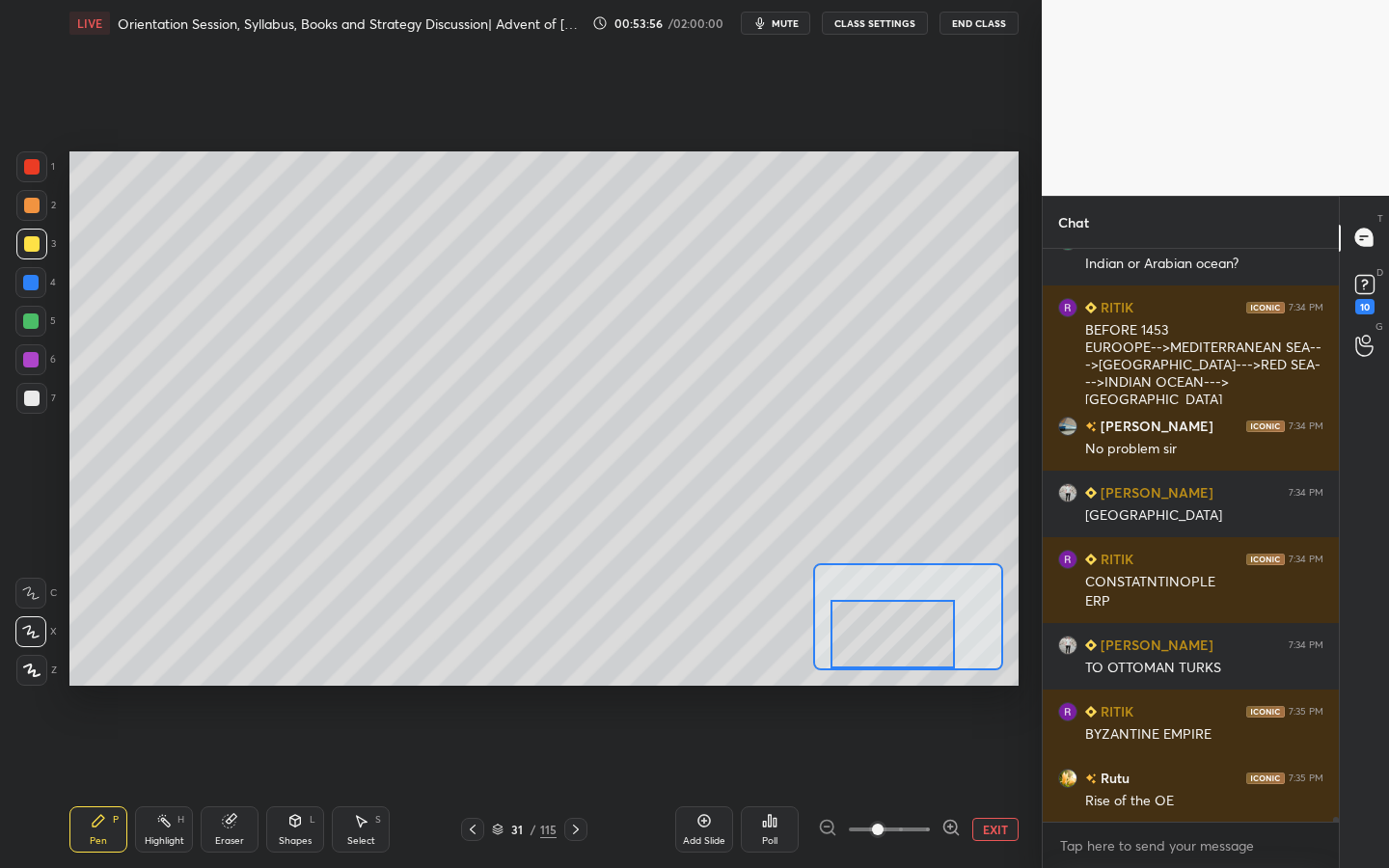drag, startPoint x: 886, startPoint y: 613, endPoint x: 885, endPoint y: 634, distance: 21.023796 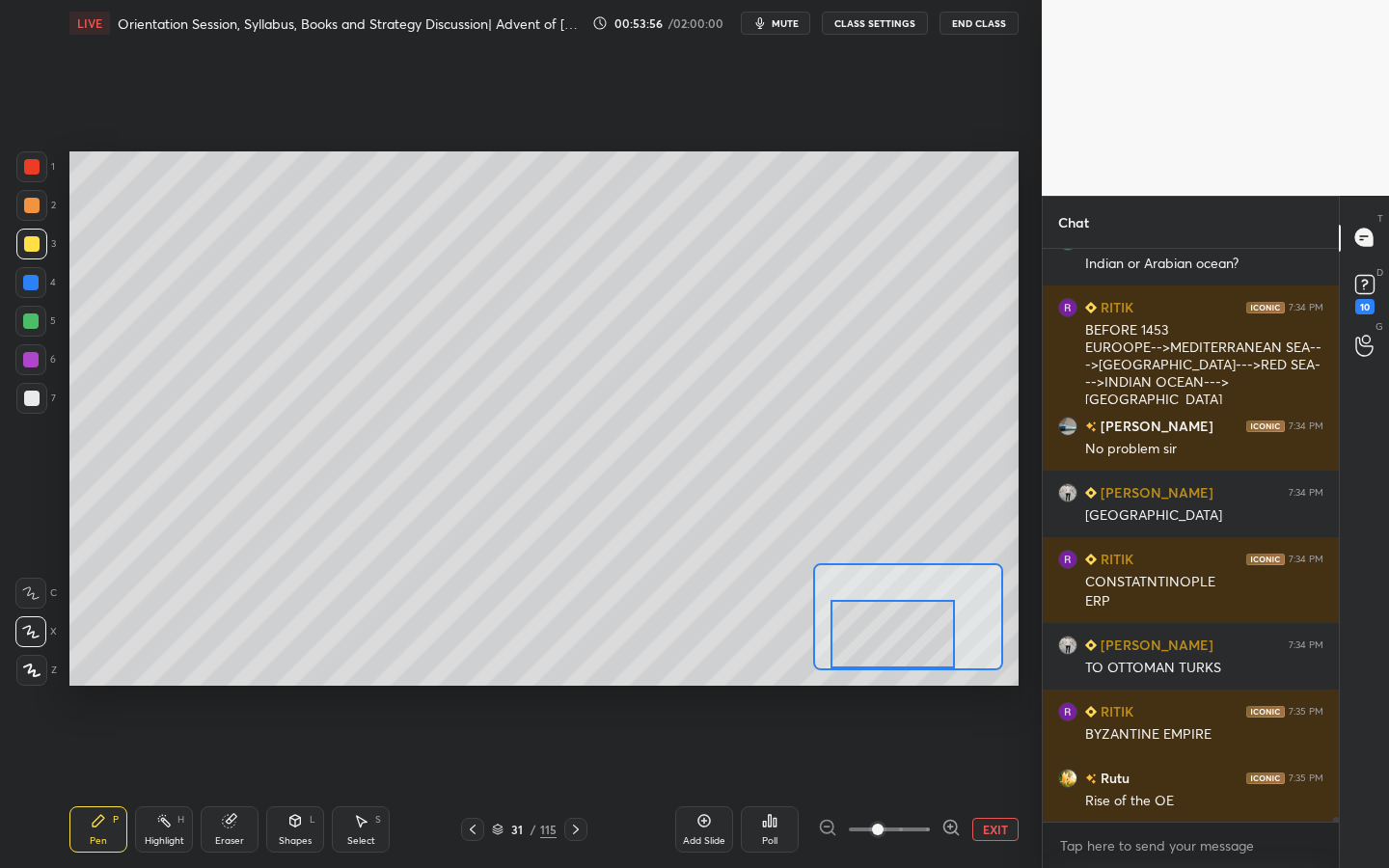 click at bounding box center [892, 634] 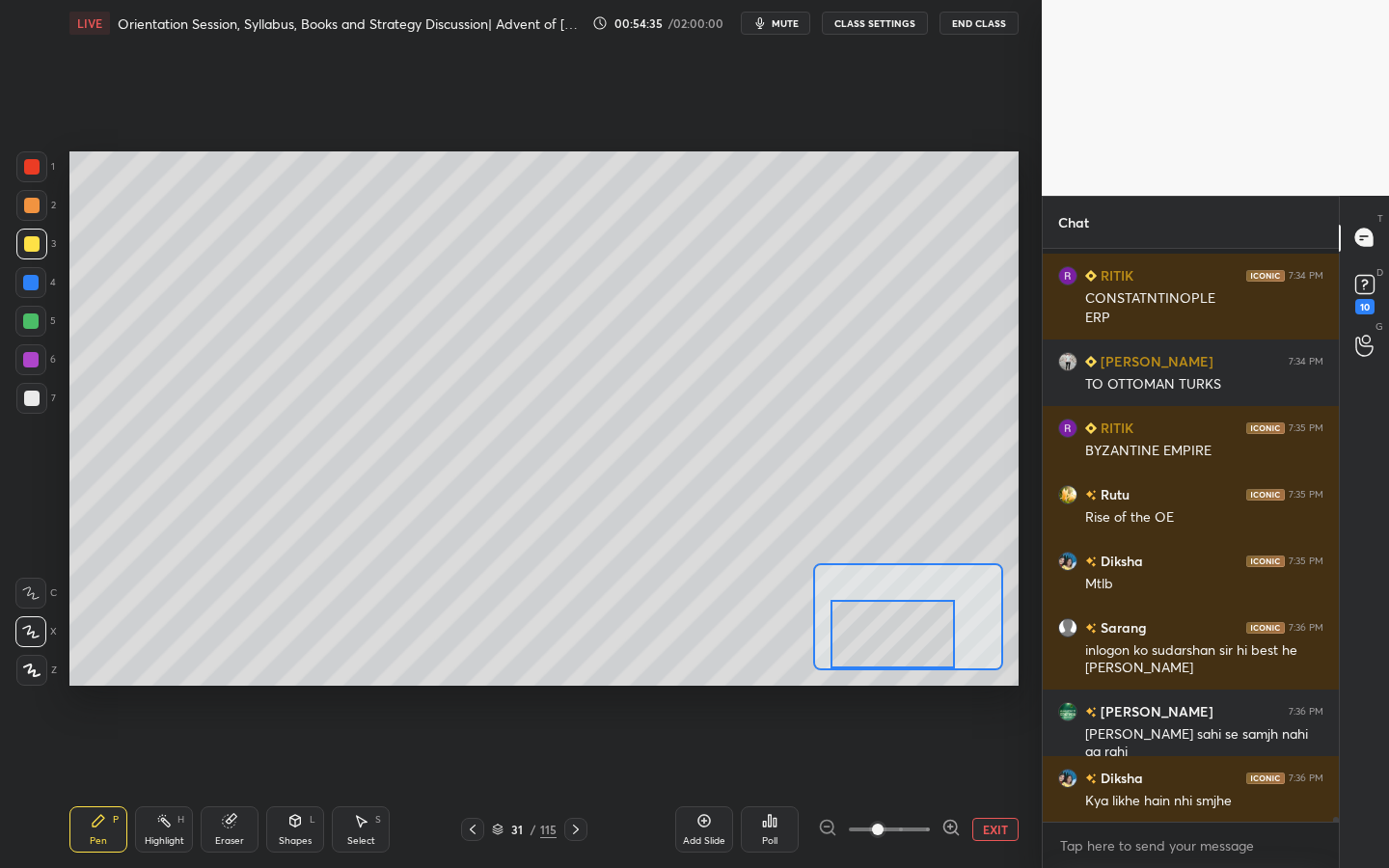 scroll, scrollTop: 67510, scrollLeft: 0, axis: vertical 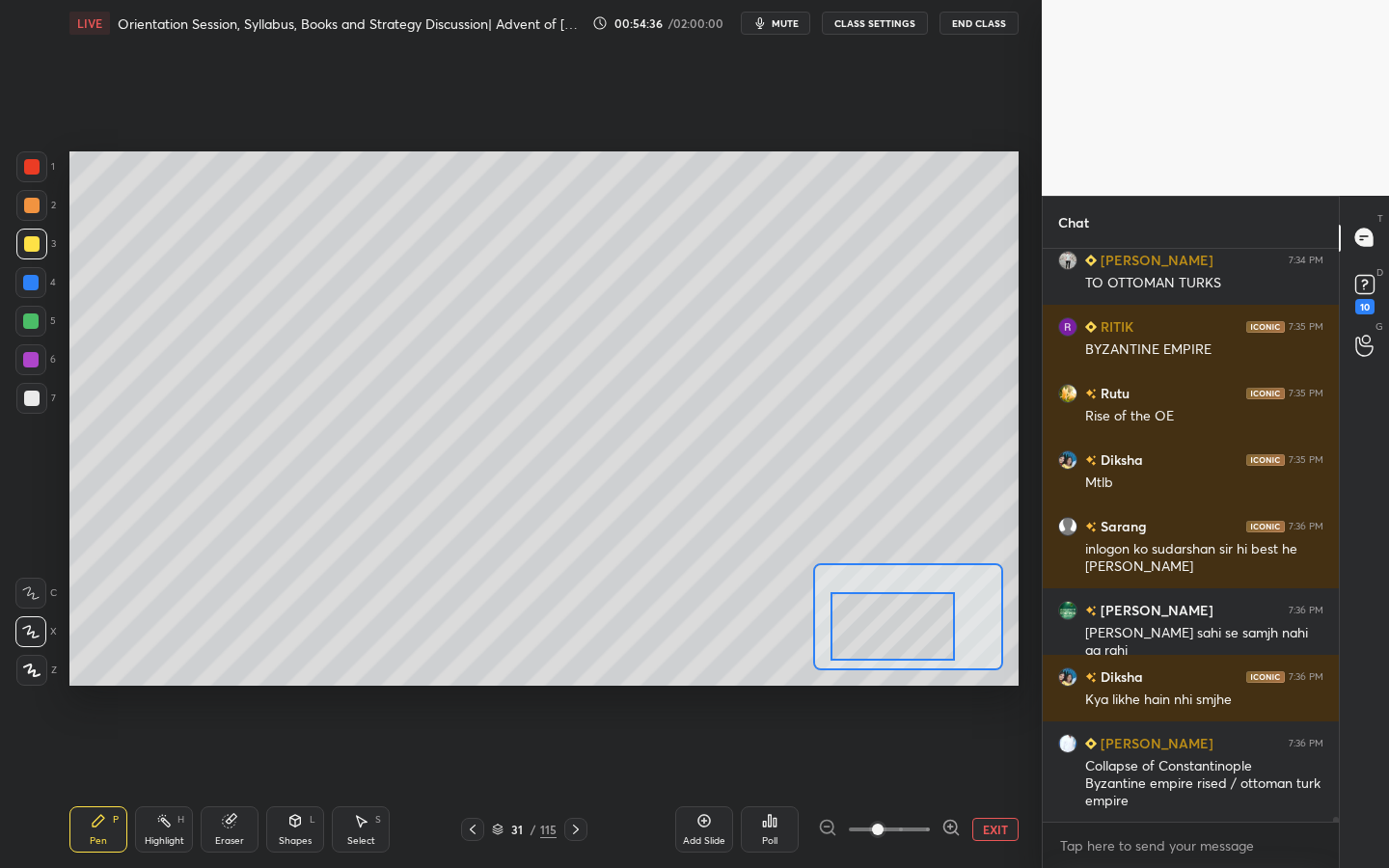 click at bounding box center [892, 626] 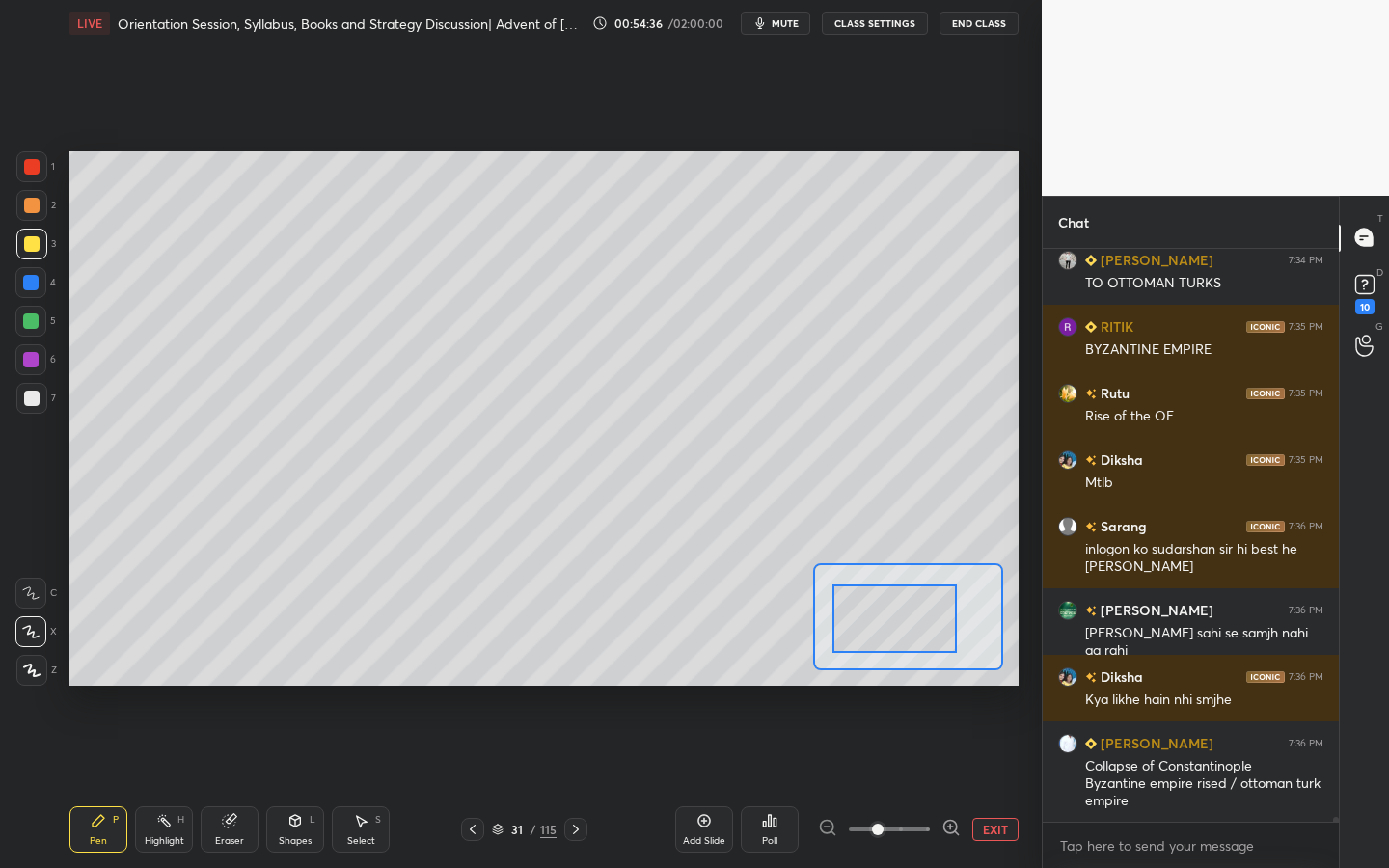 click at bounding box center [894, 618] 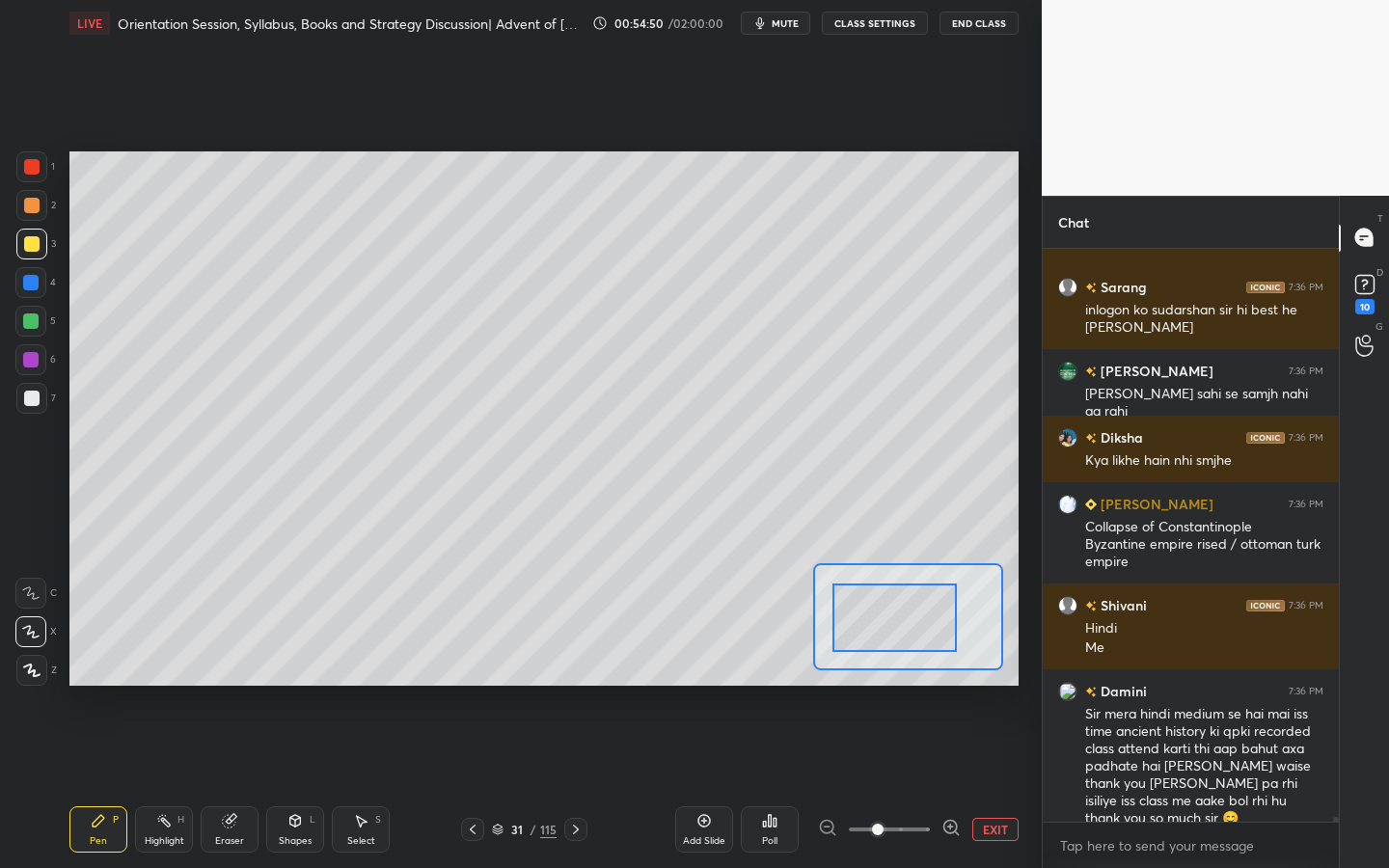 scroll, scrollTop: 67816, scrollLeft: 0, axis: vertical 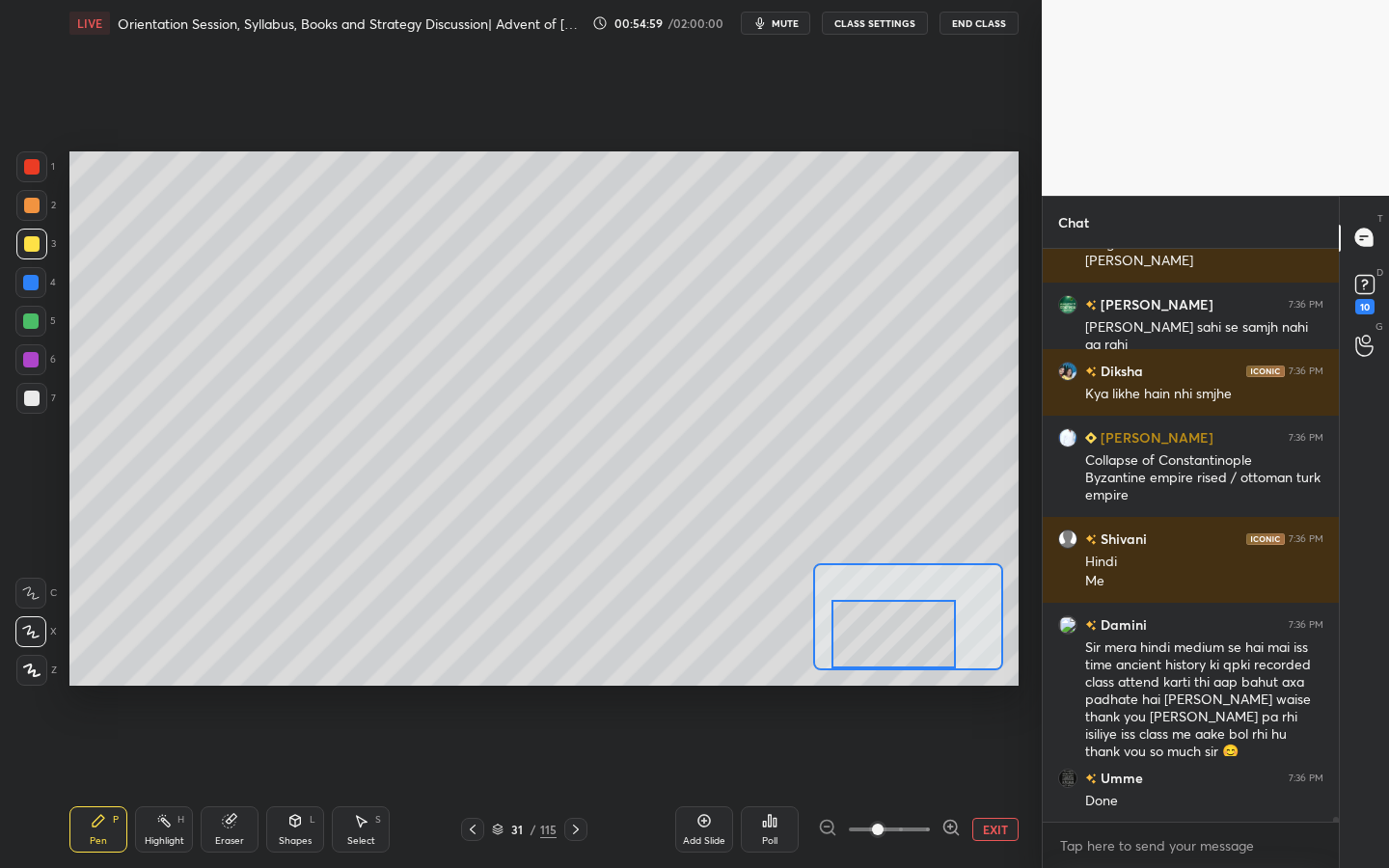 drag, startPoint x: 915, startPoint y: 614, endPoint x: 914, endPoint y: 638, distance: 24.020824 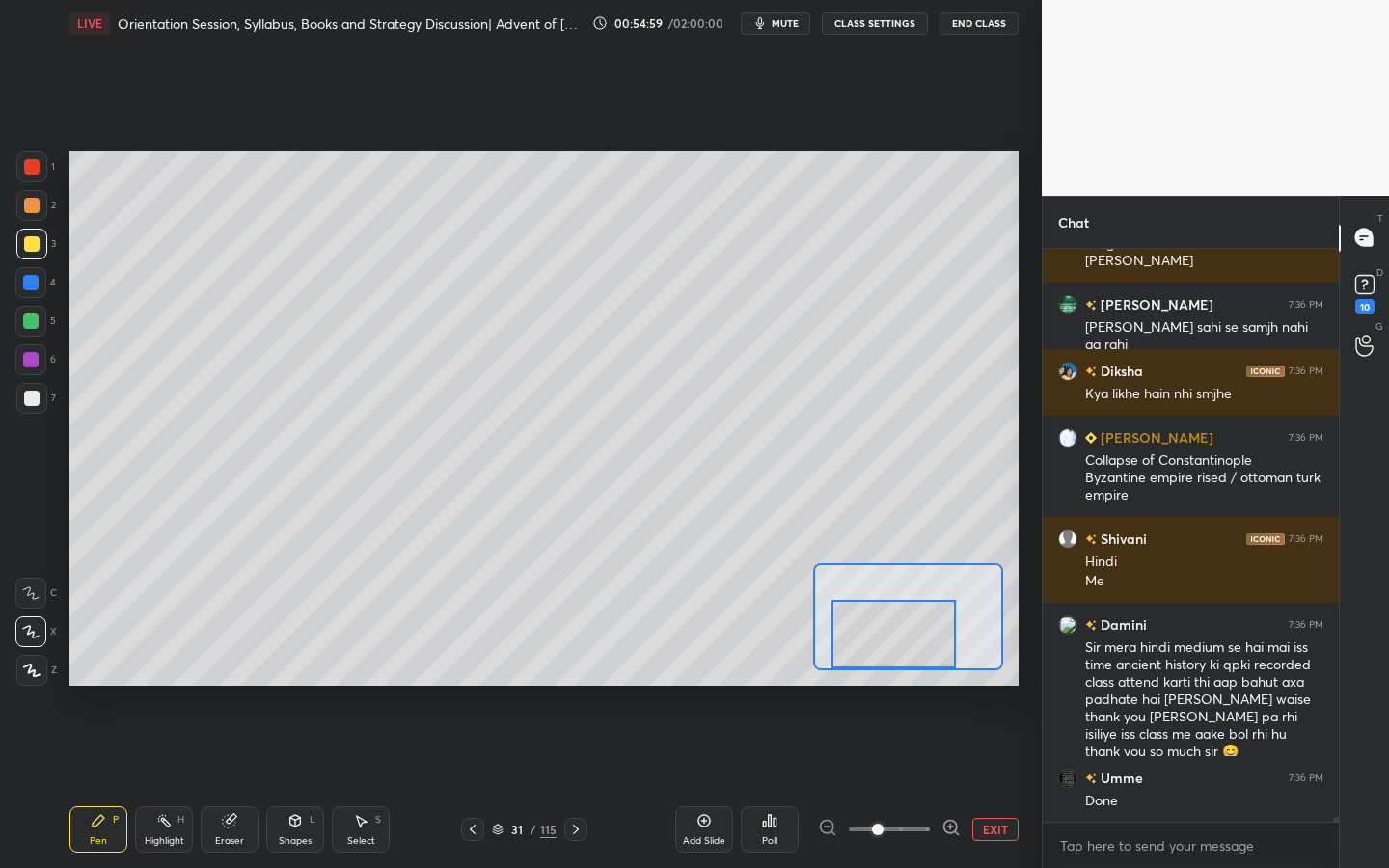 click at bounding box center [893, 634] 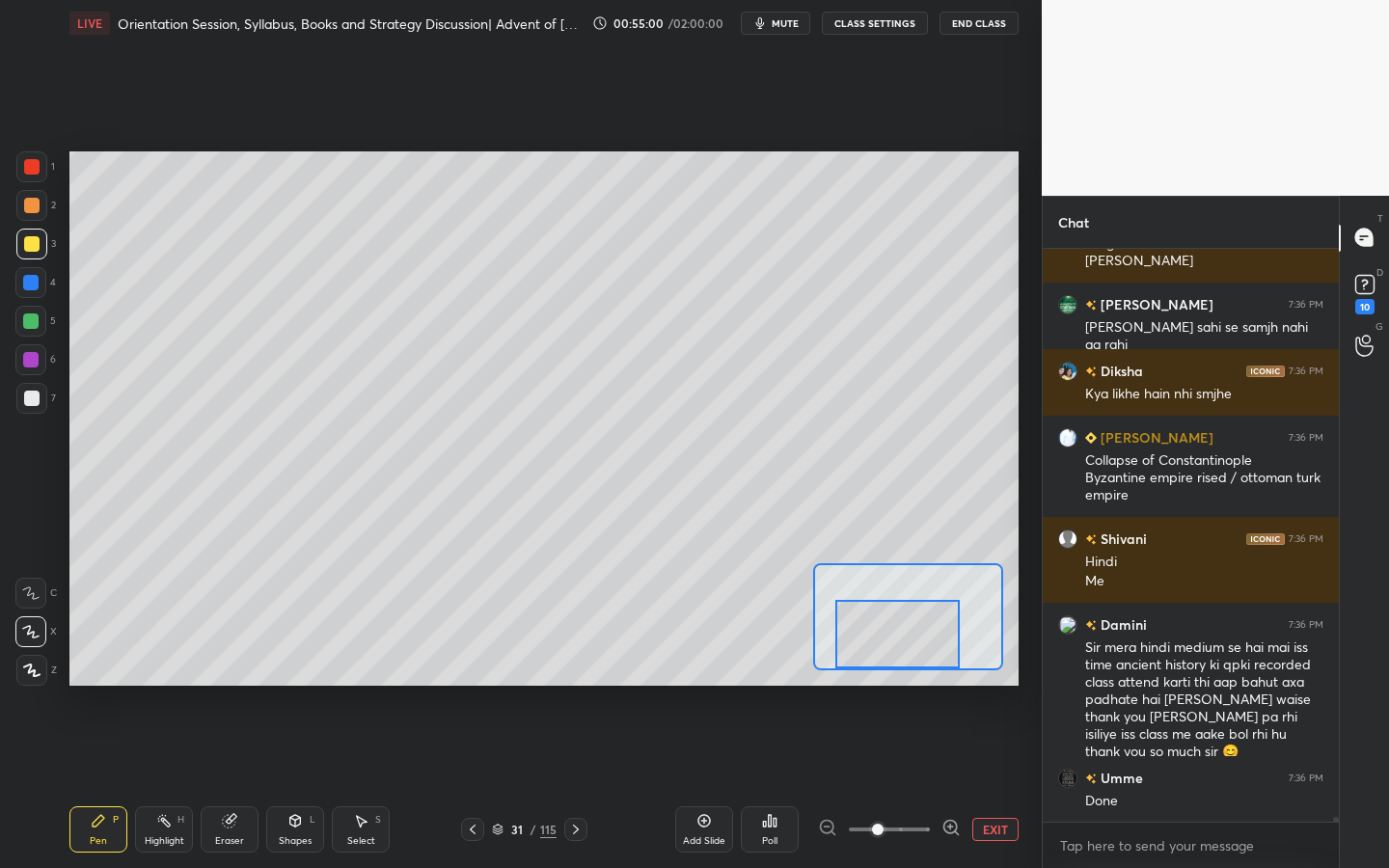 click at bounding box center (897, 634) 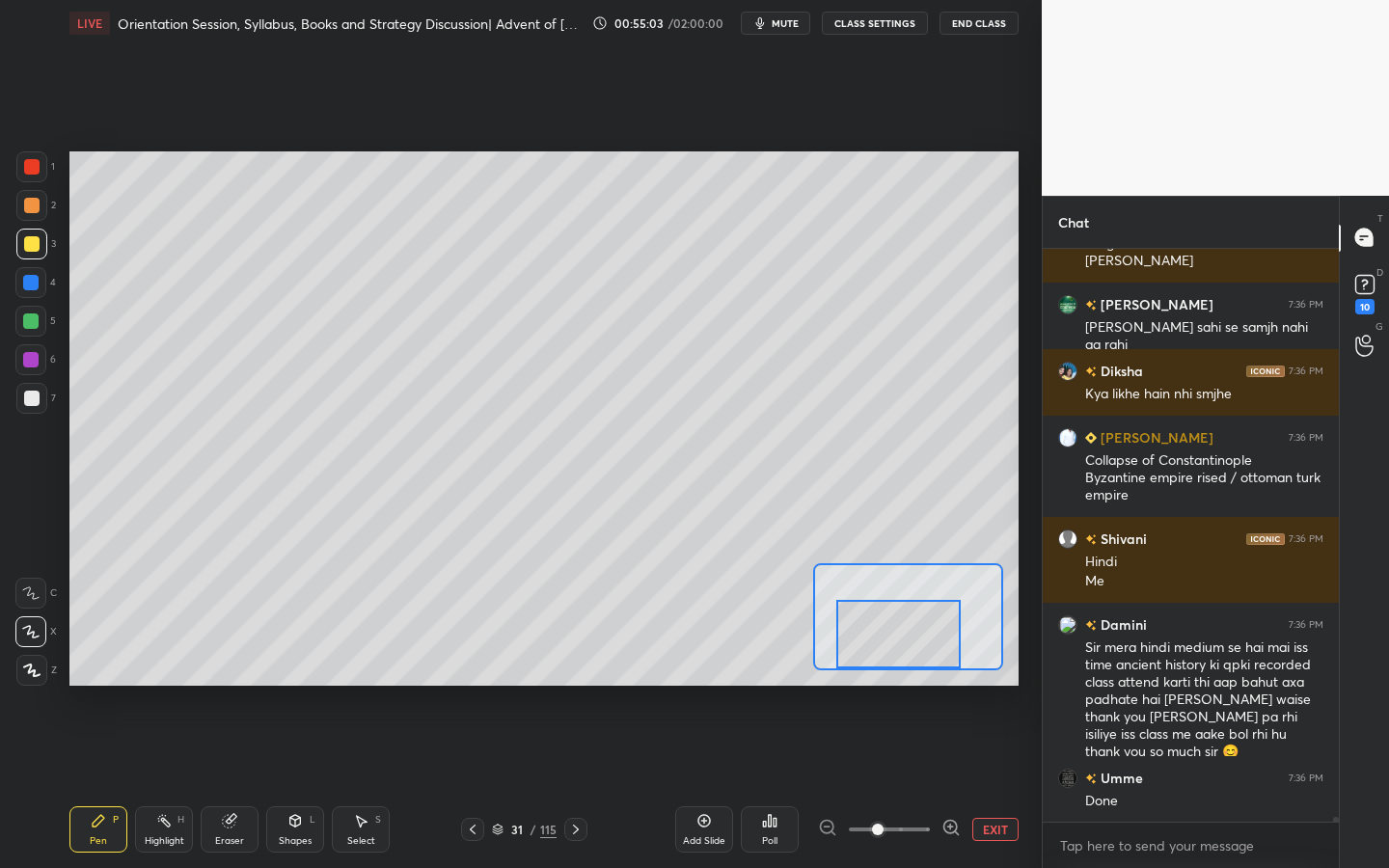 scroll, scrollTop: 67882, scrollLeft: 0, axis: vertical 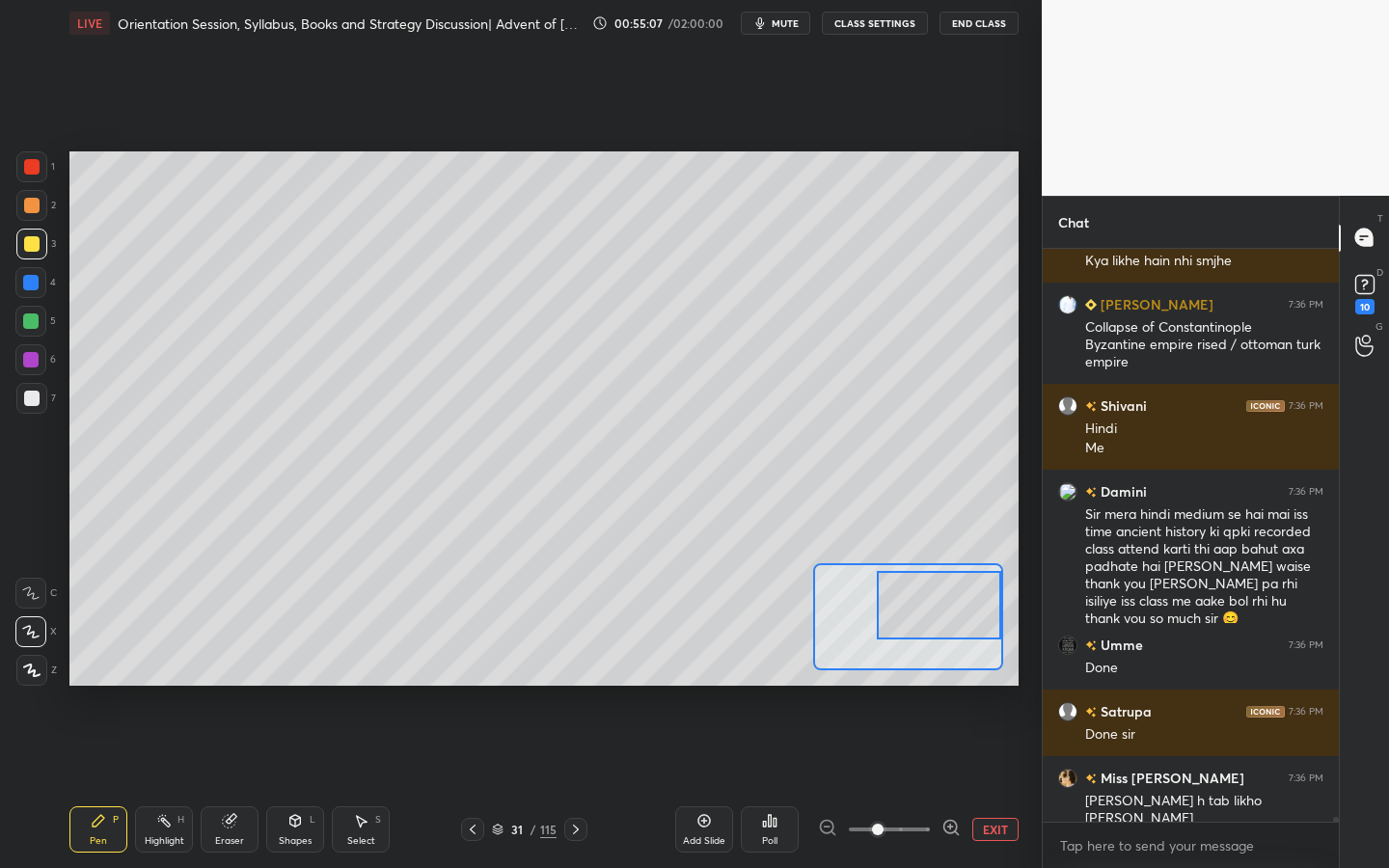 drag, startPoint x: 906, startPoint y: 622, endPoint x: 978, endPoint y: 593, distance: 77.62087 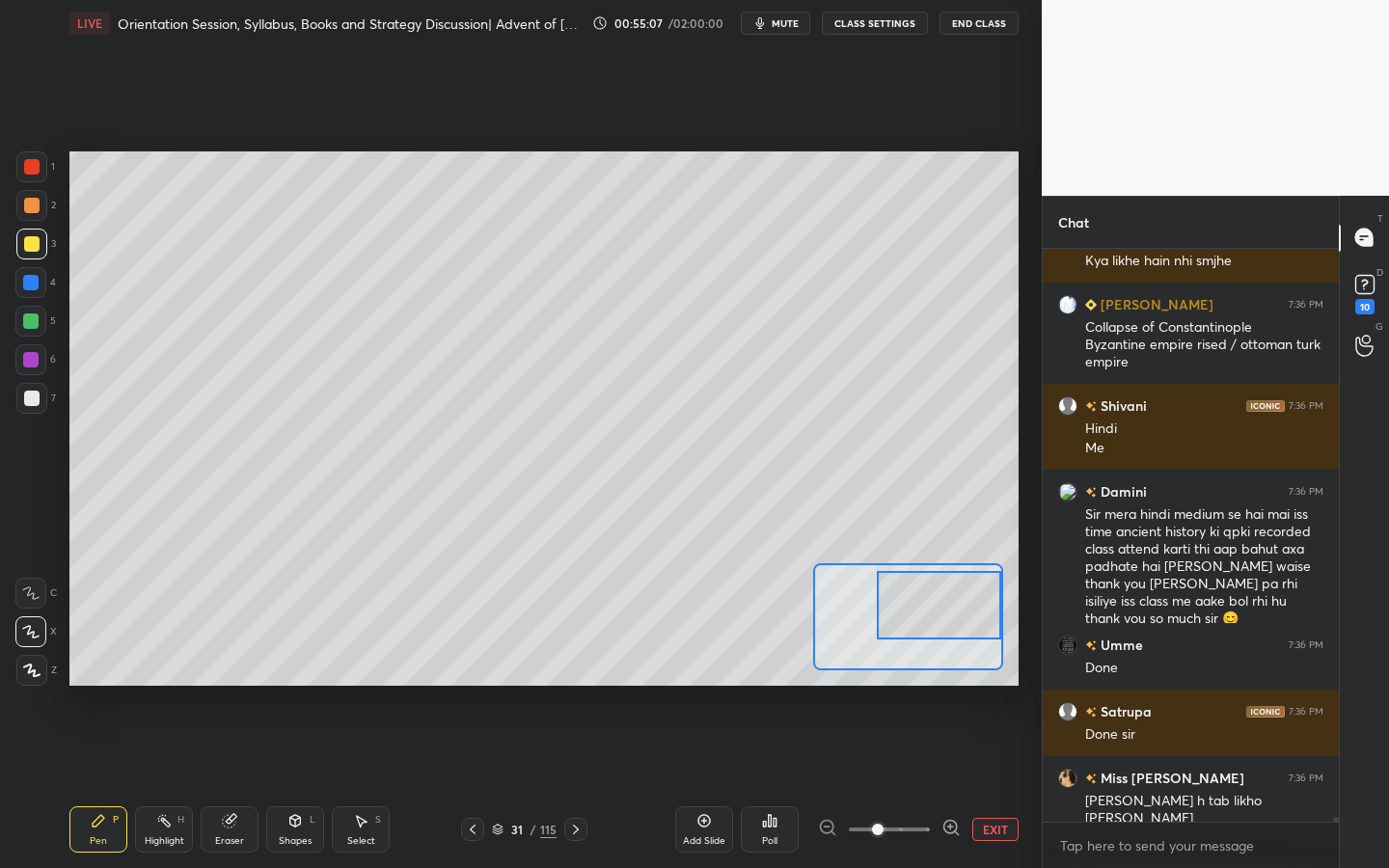 click at bounding box center (939, 605) 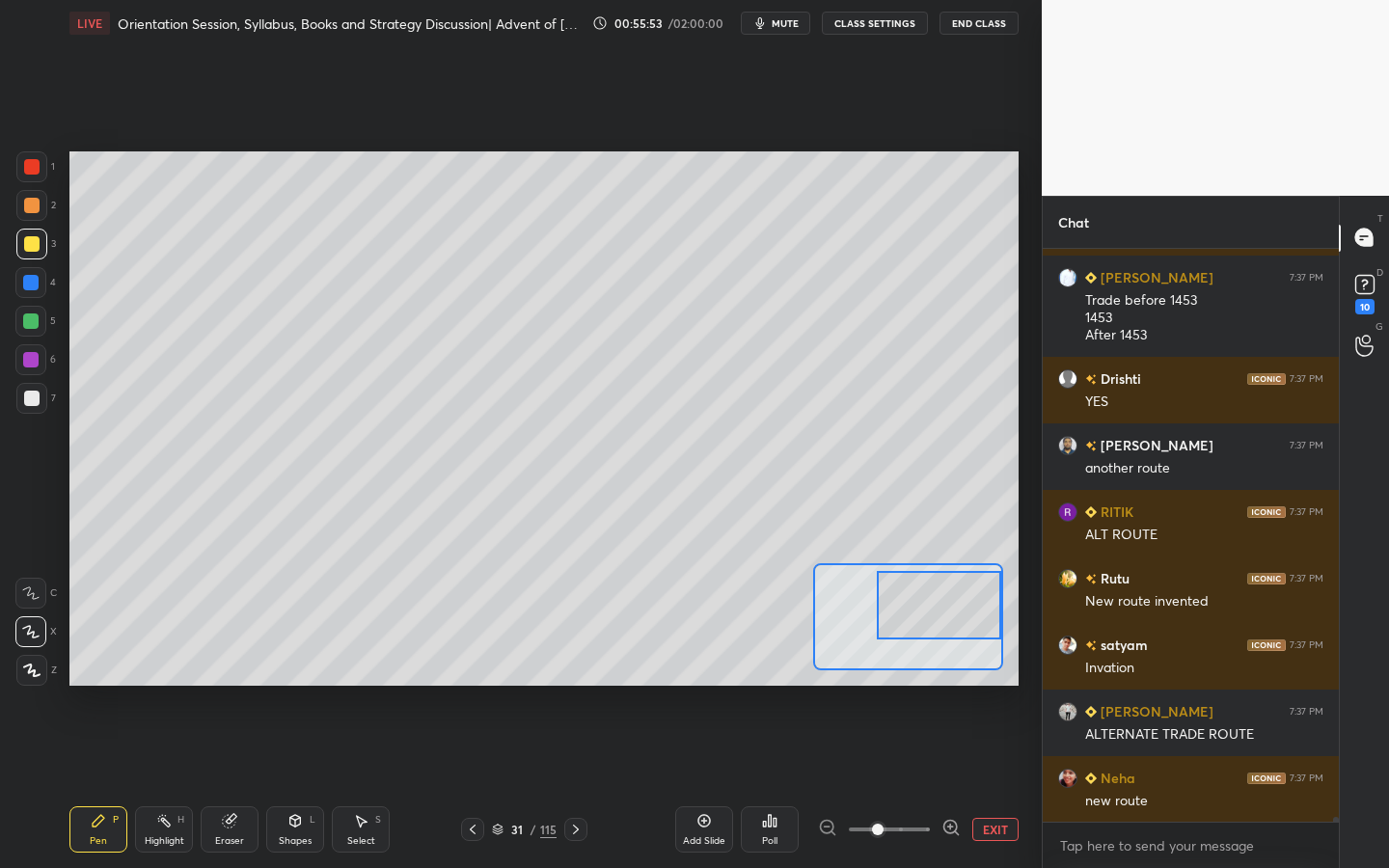 scroll, scrollTop: 69095, scrollLeft: 0, axis: vertical 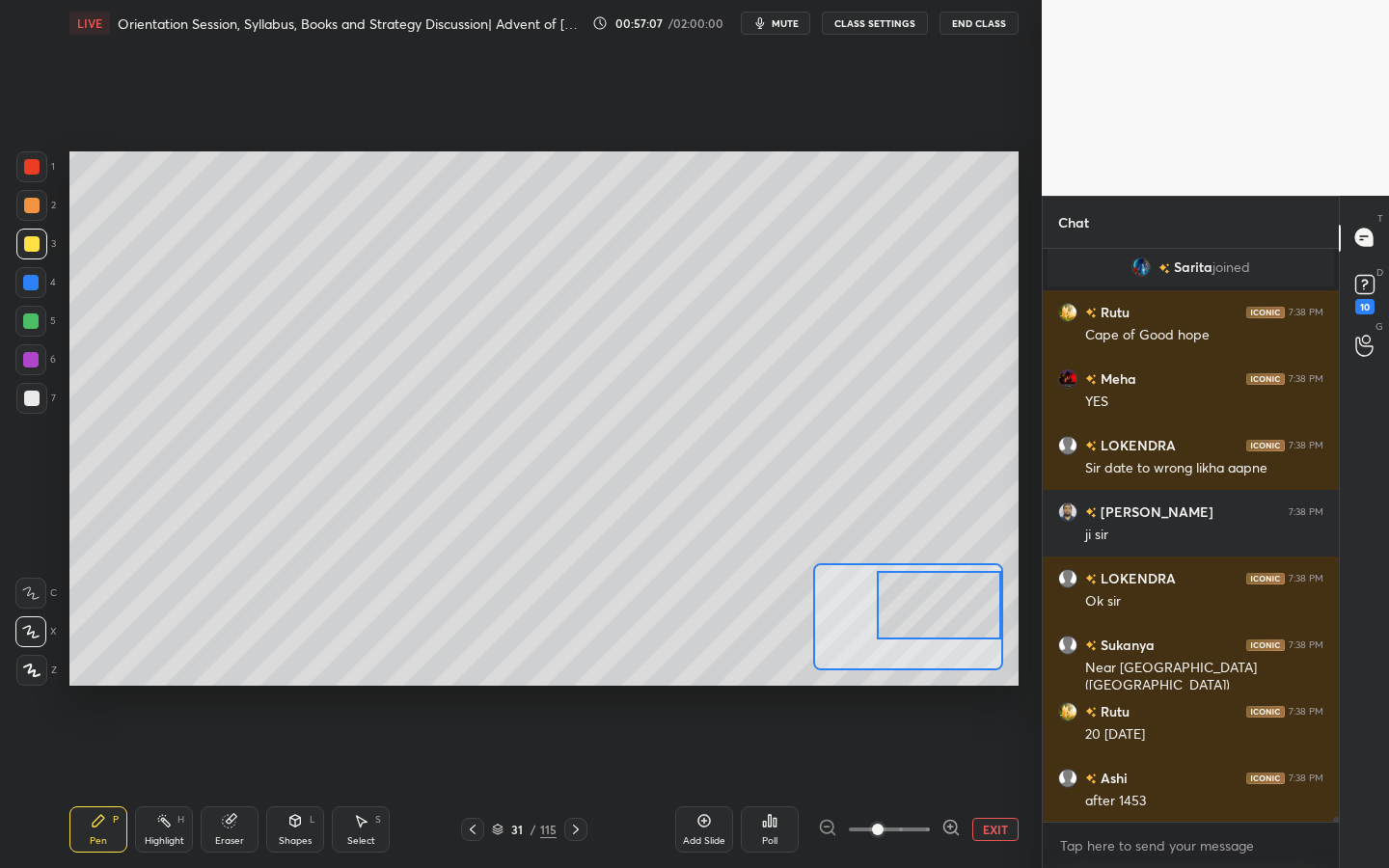 click on "EXIT" at bounding box center [995, 829] 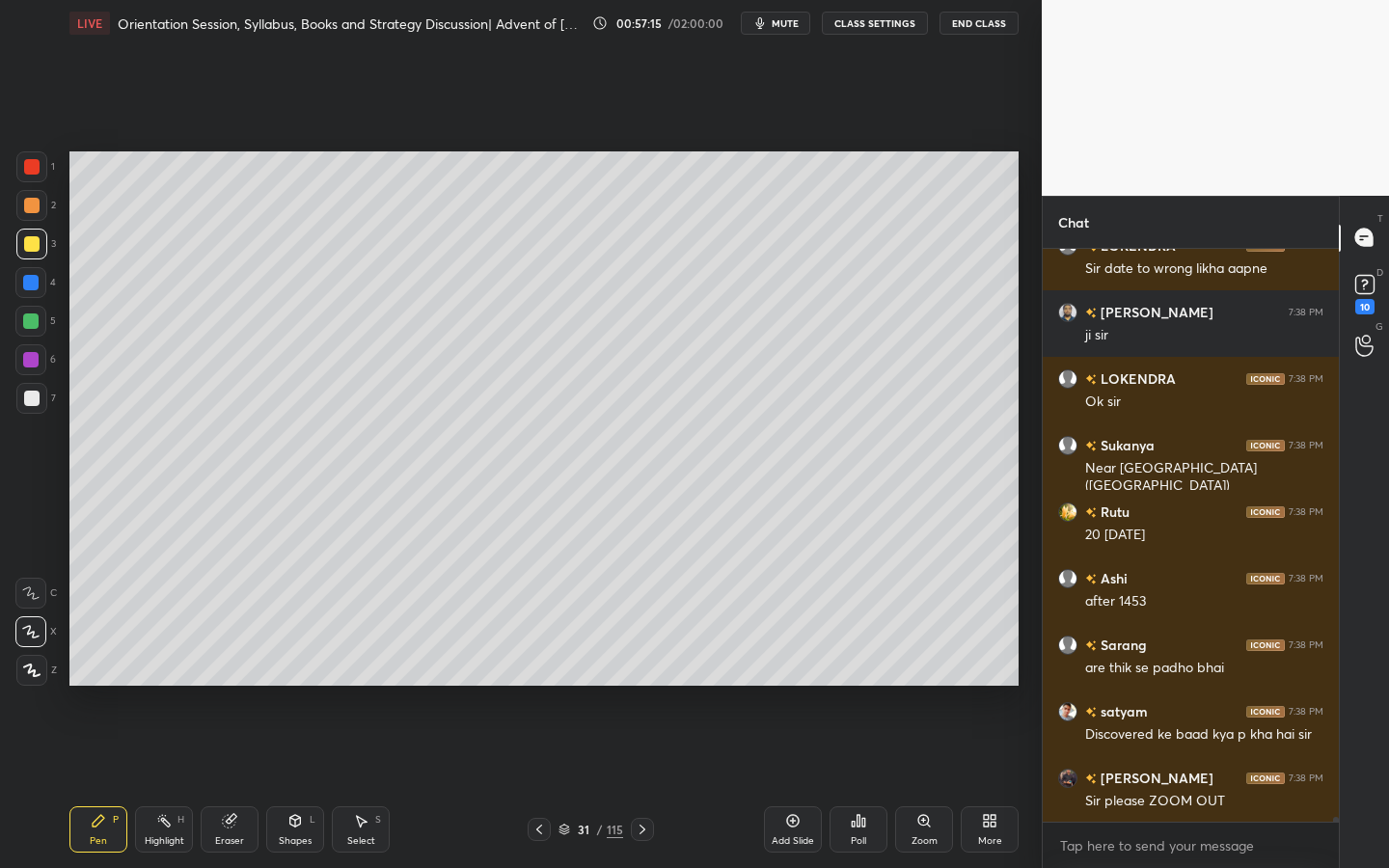 scroll, scrollTop: 69226, scrollLeft: 0, axis: vertical 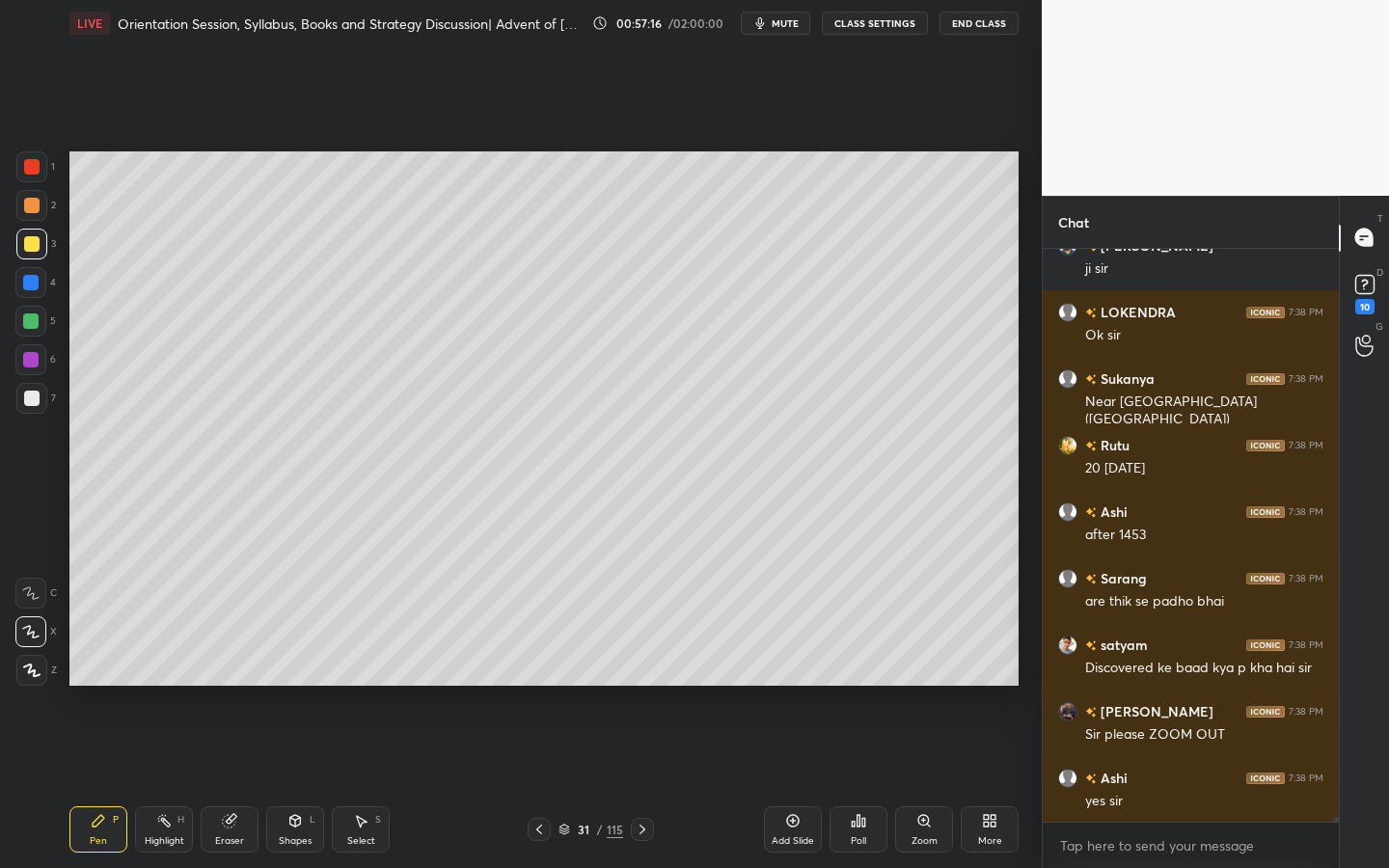 click on "Zoom" at bounding box center (924, 829) 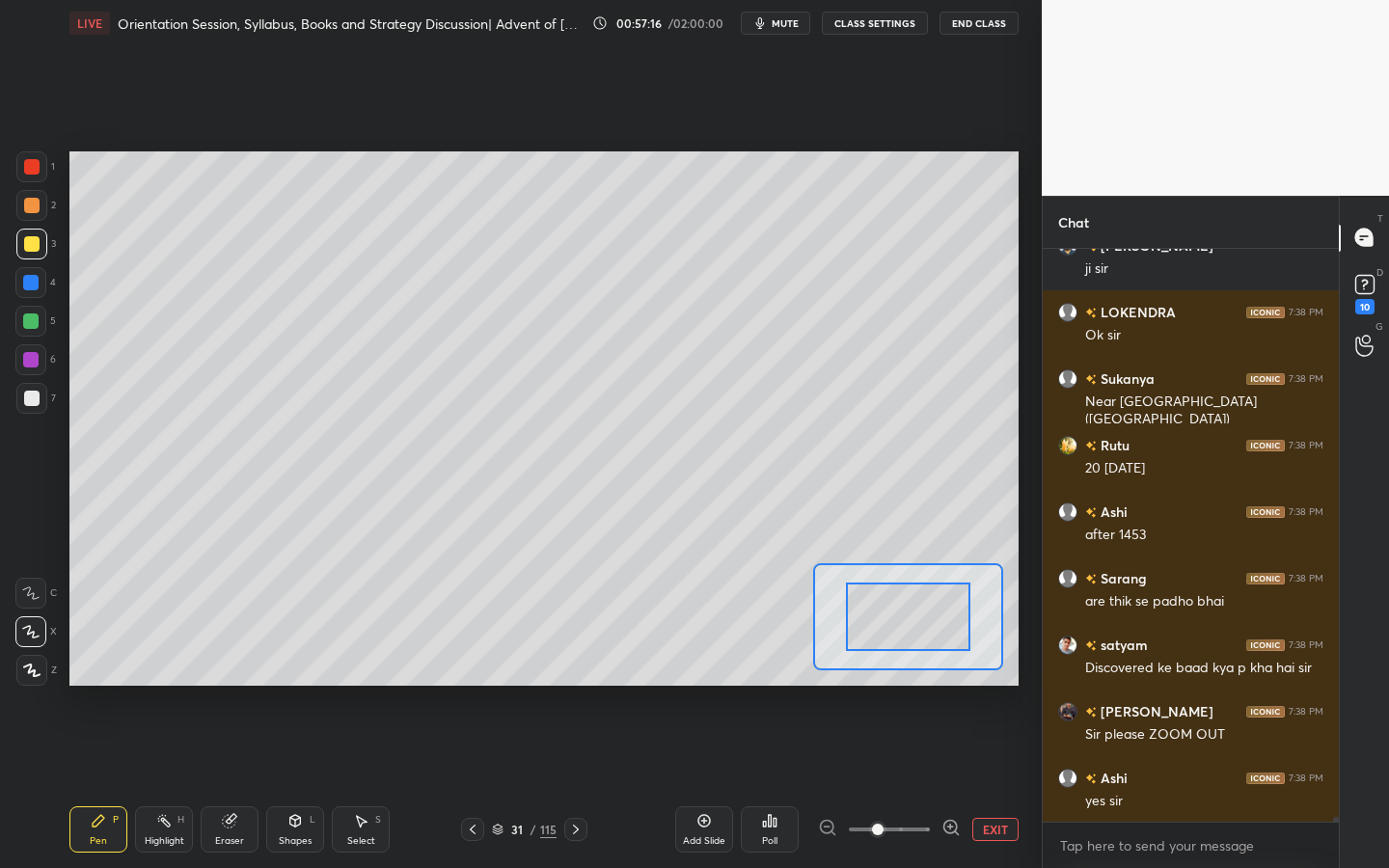click at bounding box center [889, 829] 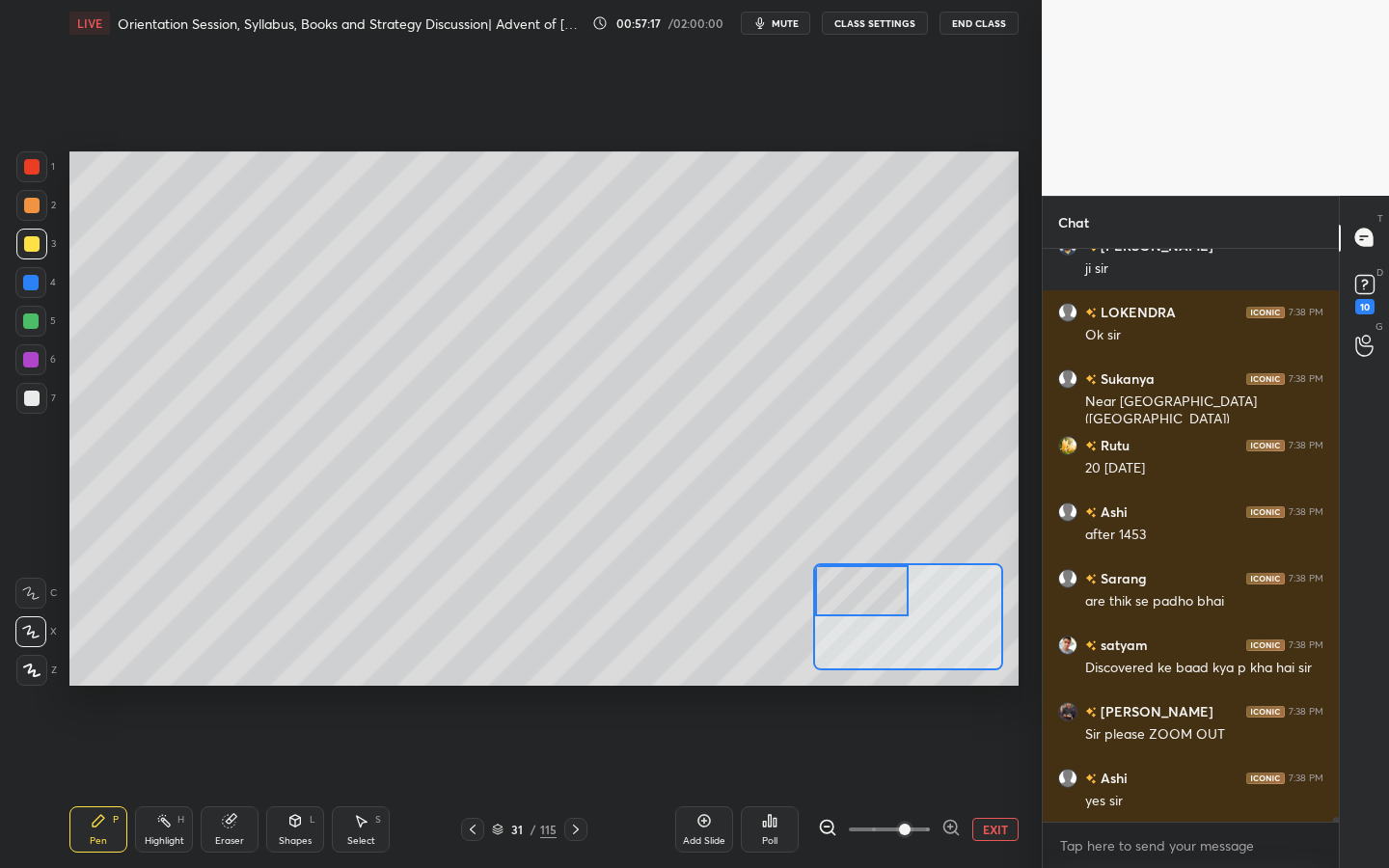drag, startPoint x: 893, startPoint y: 598, endPoint x: 865, endPoint y: 583, distance: 31.76476 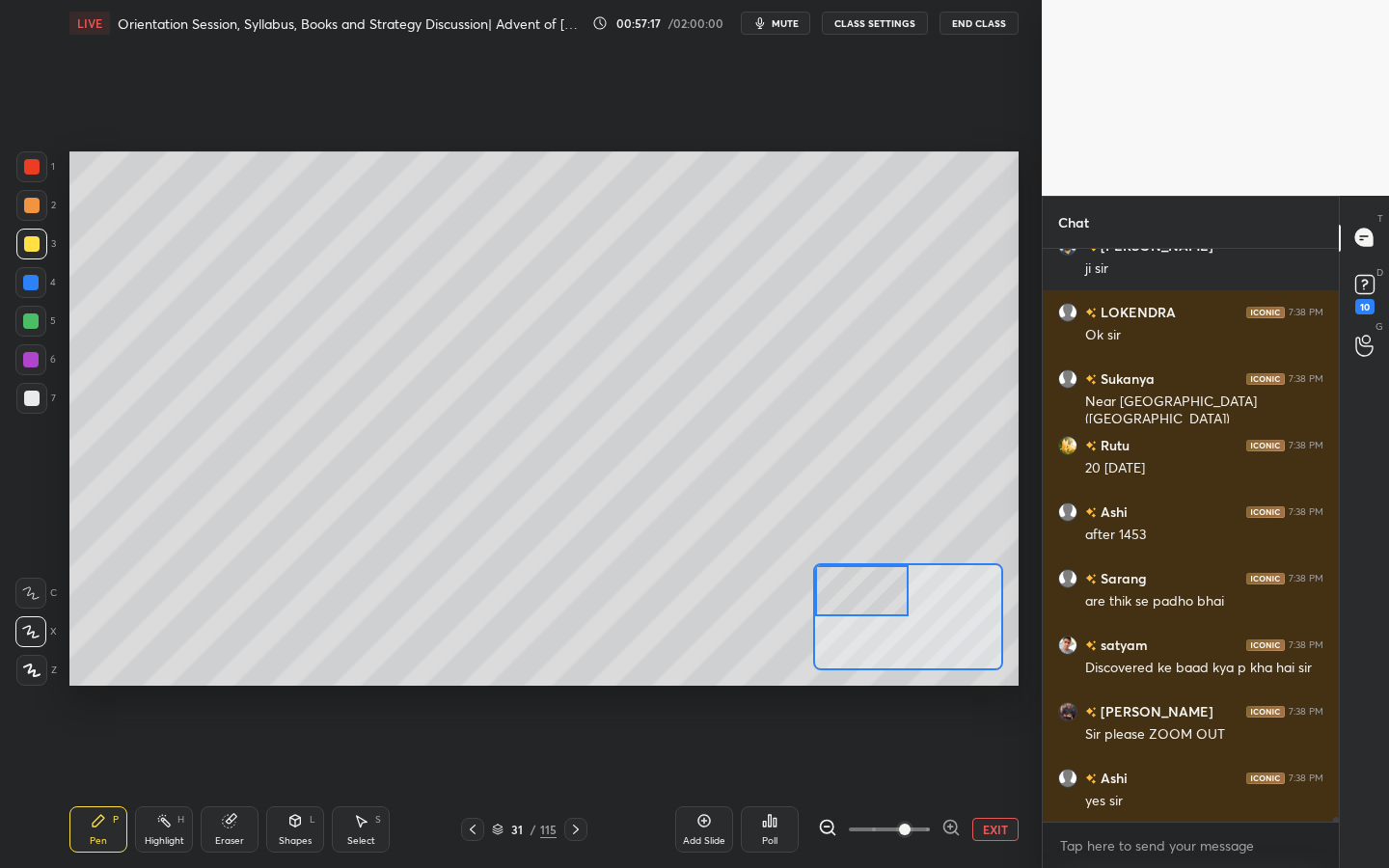 click at bounding box center [861, 590] 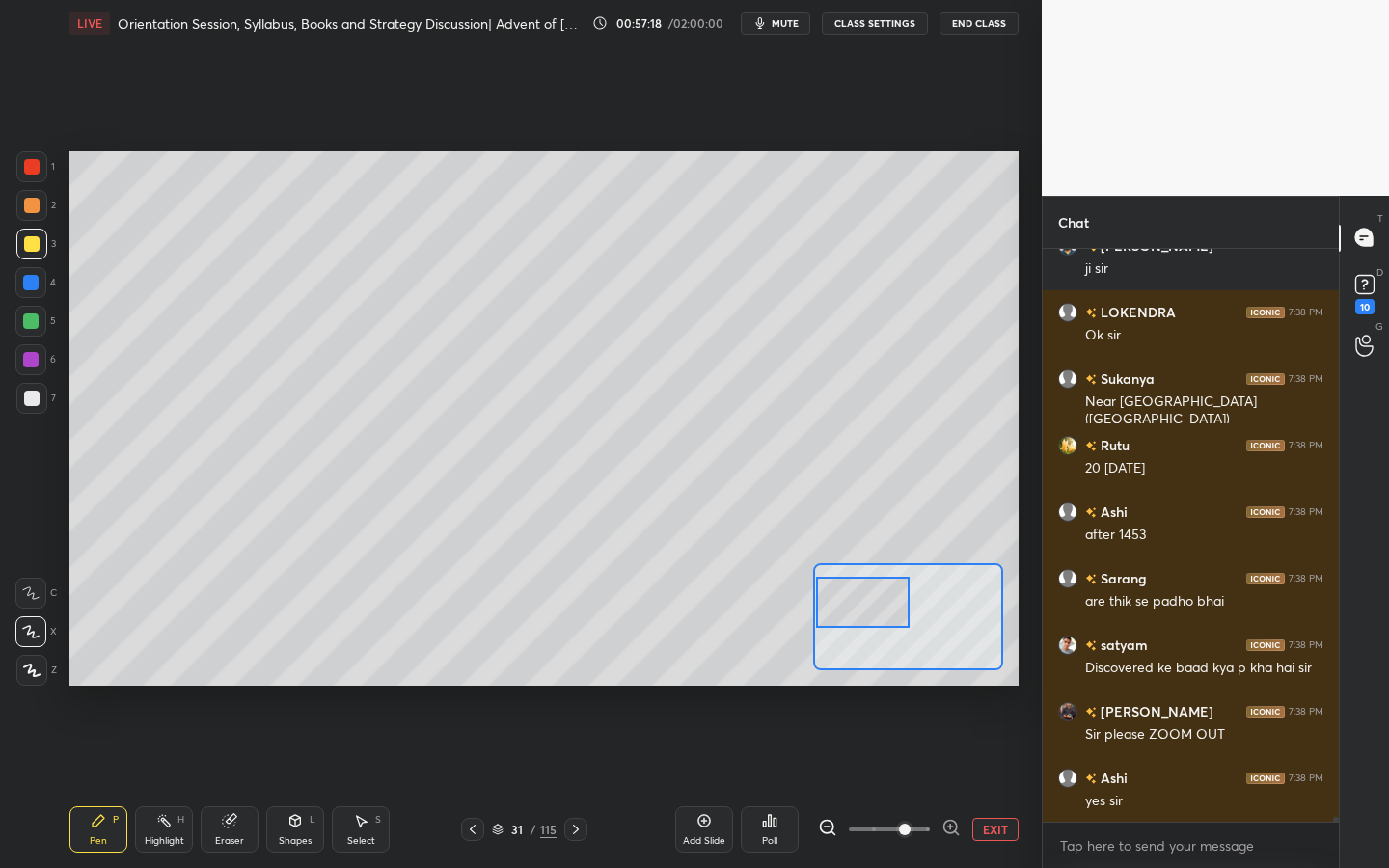 scroll, scrollTop: 69292, scrollLeft: 0, axis: vertical 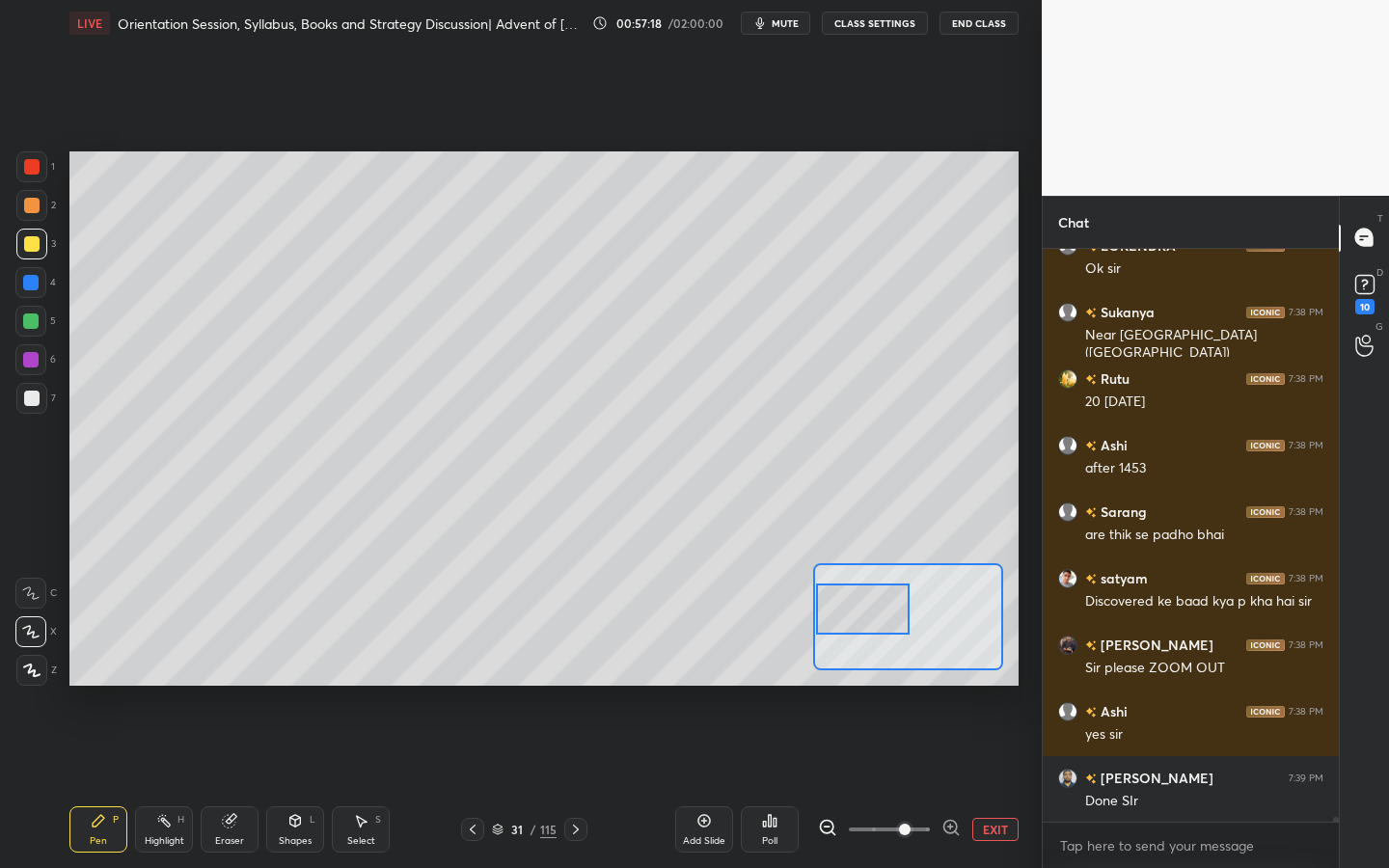 drag, startPoint x: 876, startPoint y: 597, endPoint x: 878, endPoint y: 615, distance: 18.11077 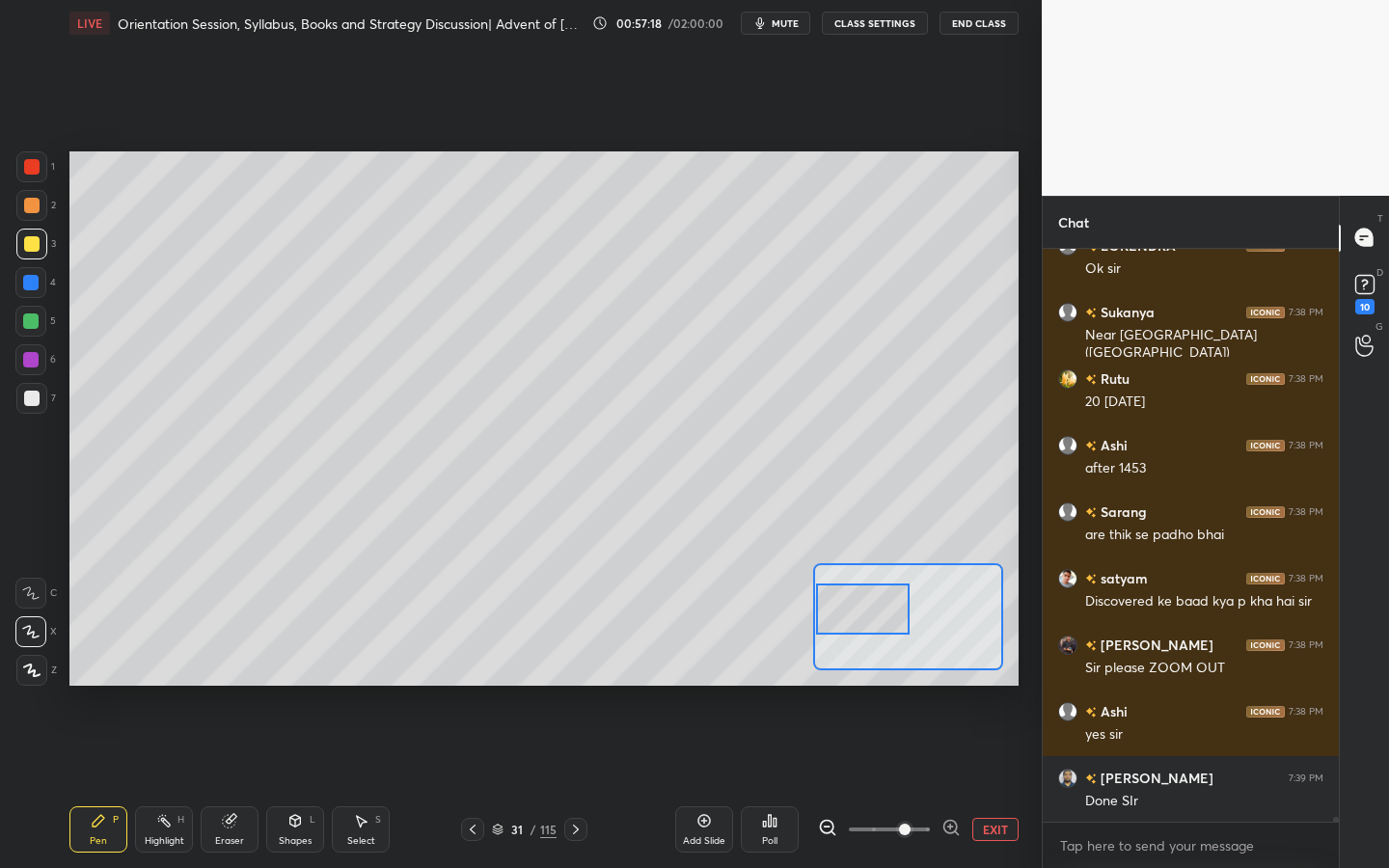 click at bounding box center (862, 609) 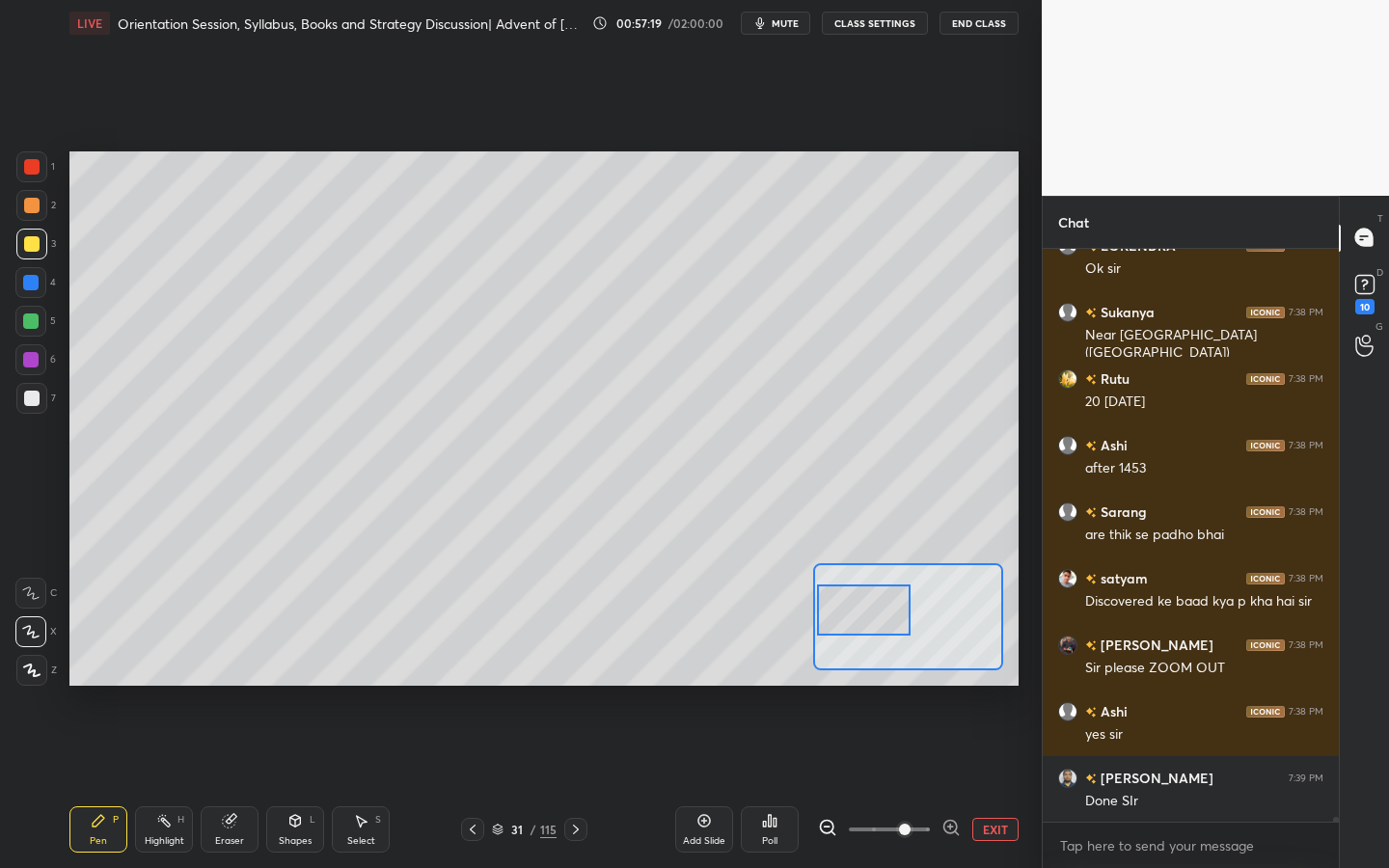 scroll, scrollTop: 69359, scrollLeft: 0, axis: vertical 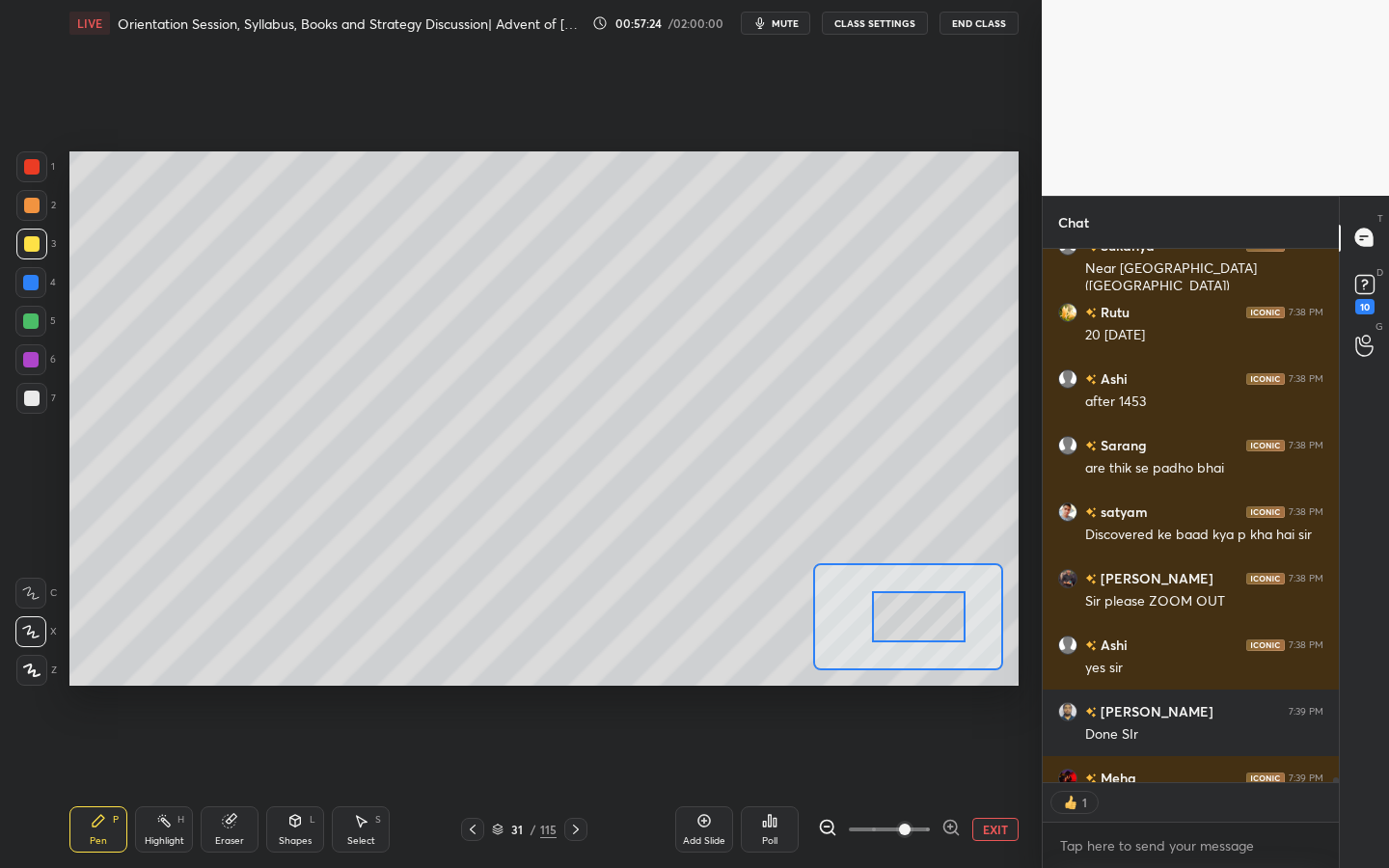 drag, startPoint x: 902, startPoint y: 606, endPoint x: 940, endPoint y: 611, distance: 38.32754 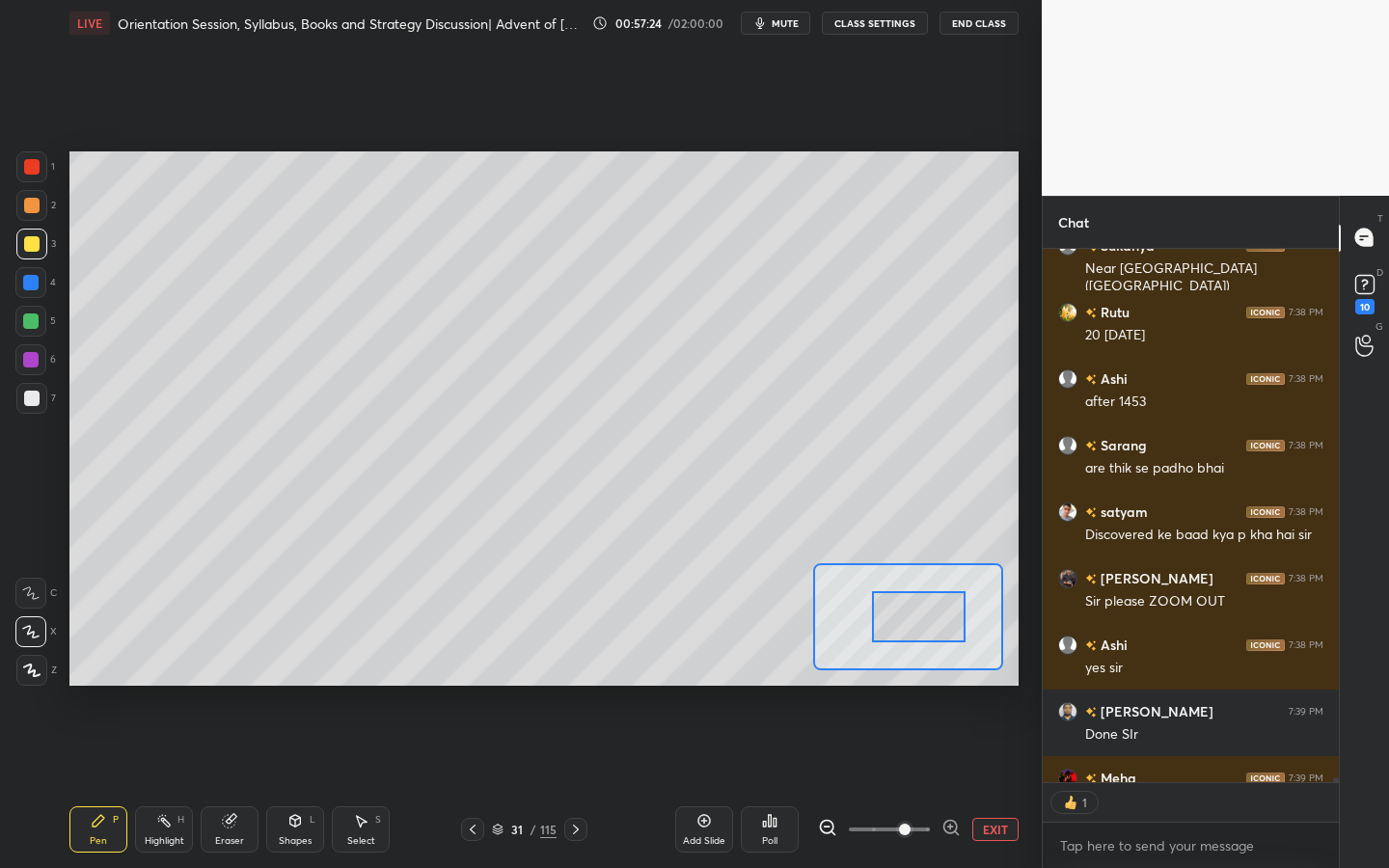 click at bounding box center [918, 616] 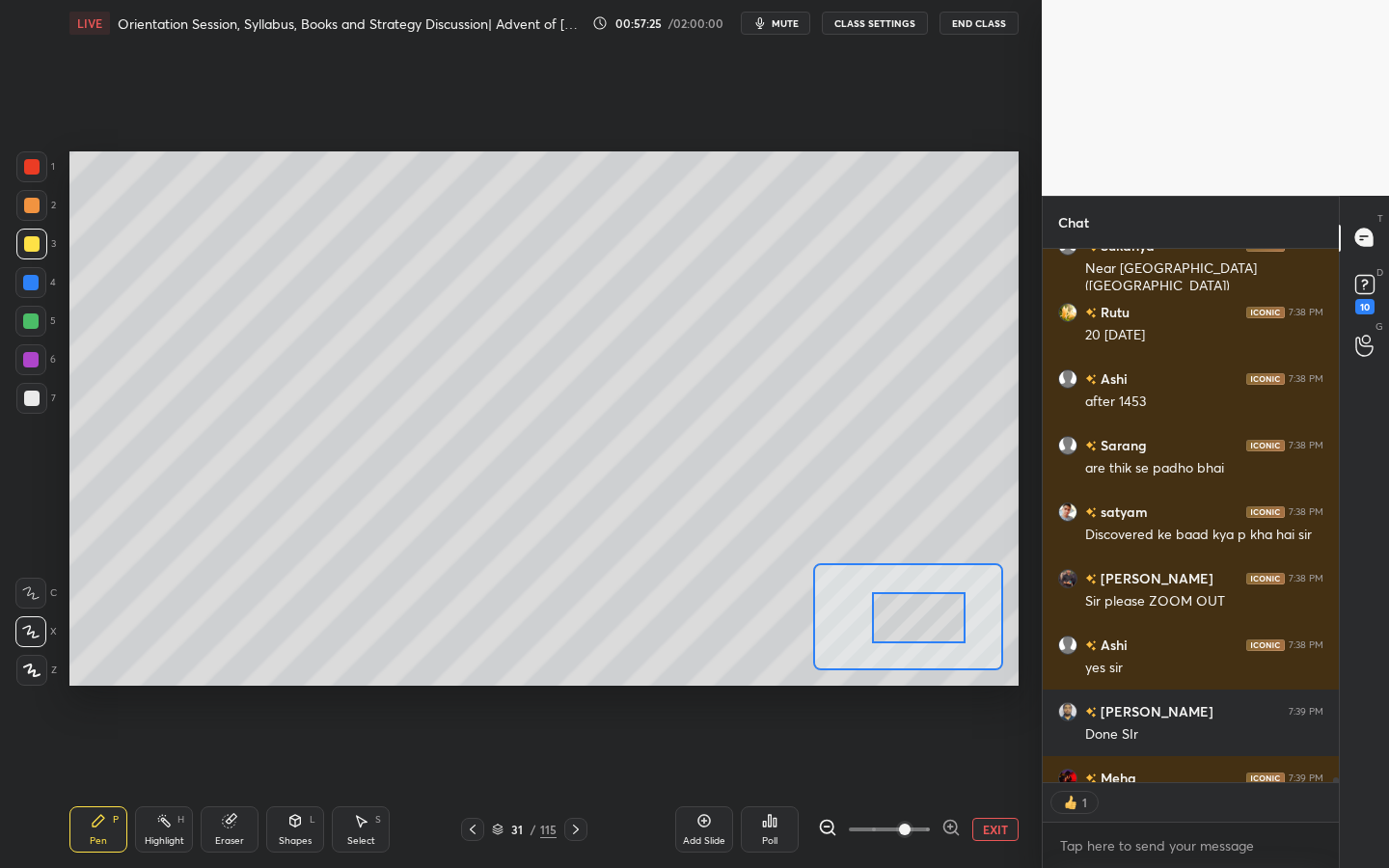 click at bounding box center (32, 398) 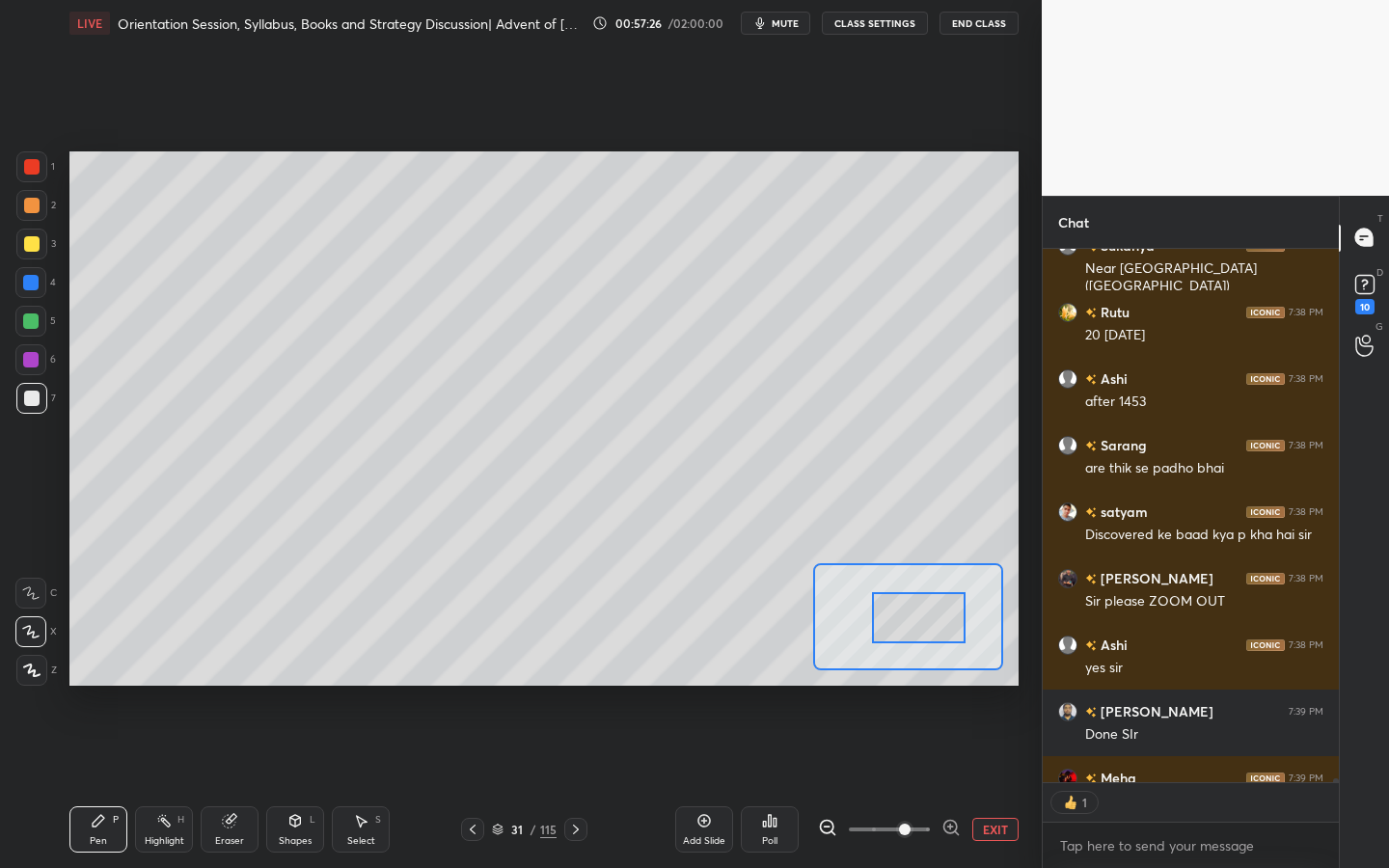 scroll, scrollTop: 69465, scrollLeft: 0, axis: vertical 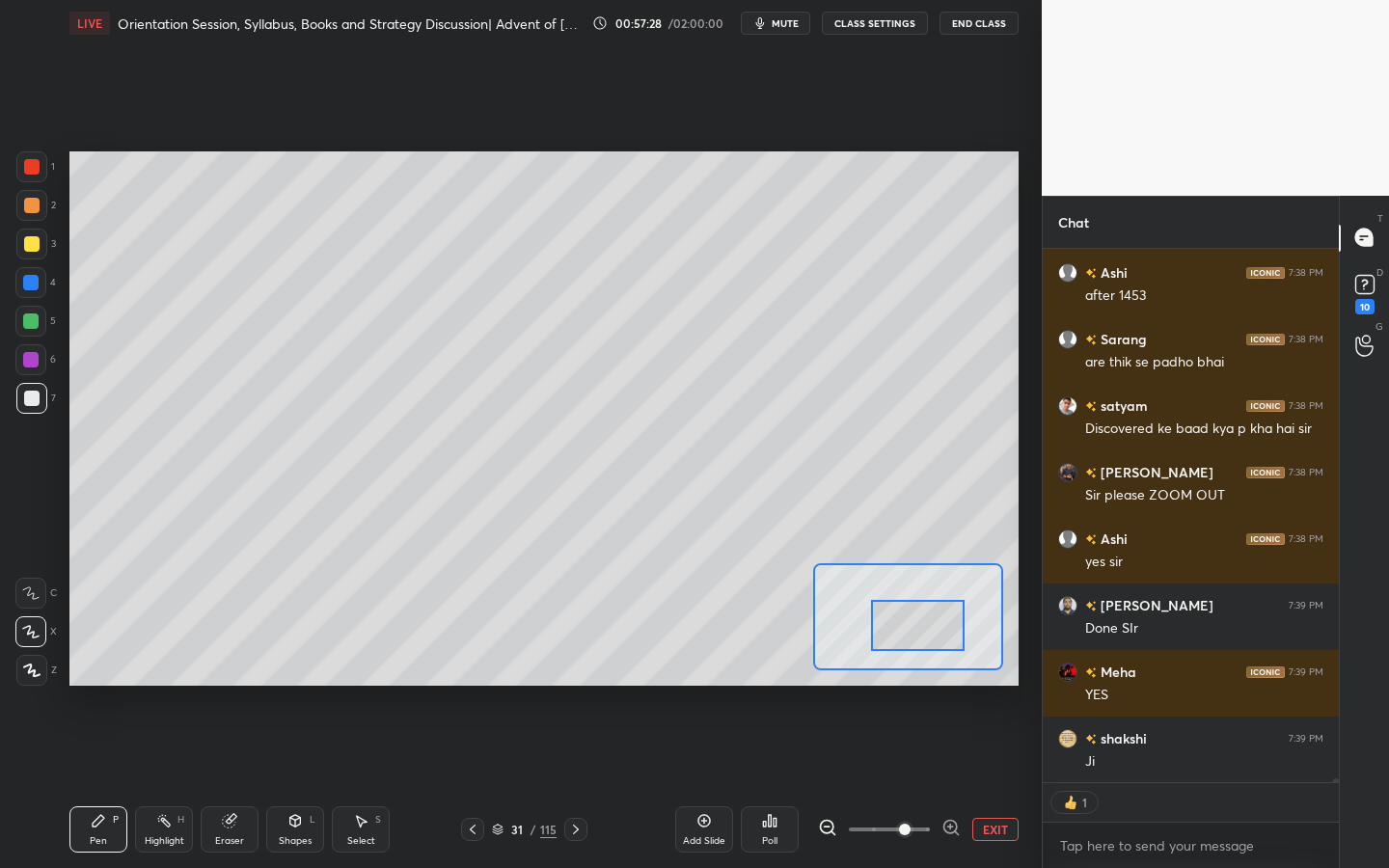 click at bounding box center (917, 625) 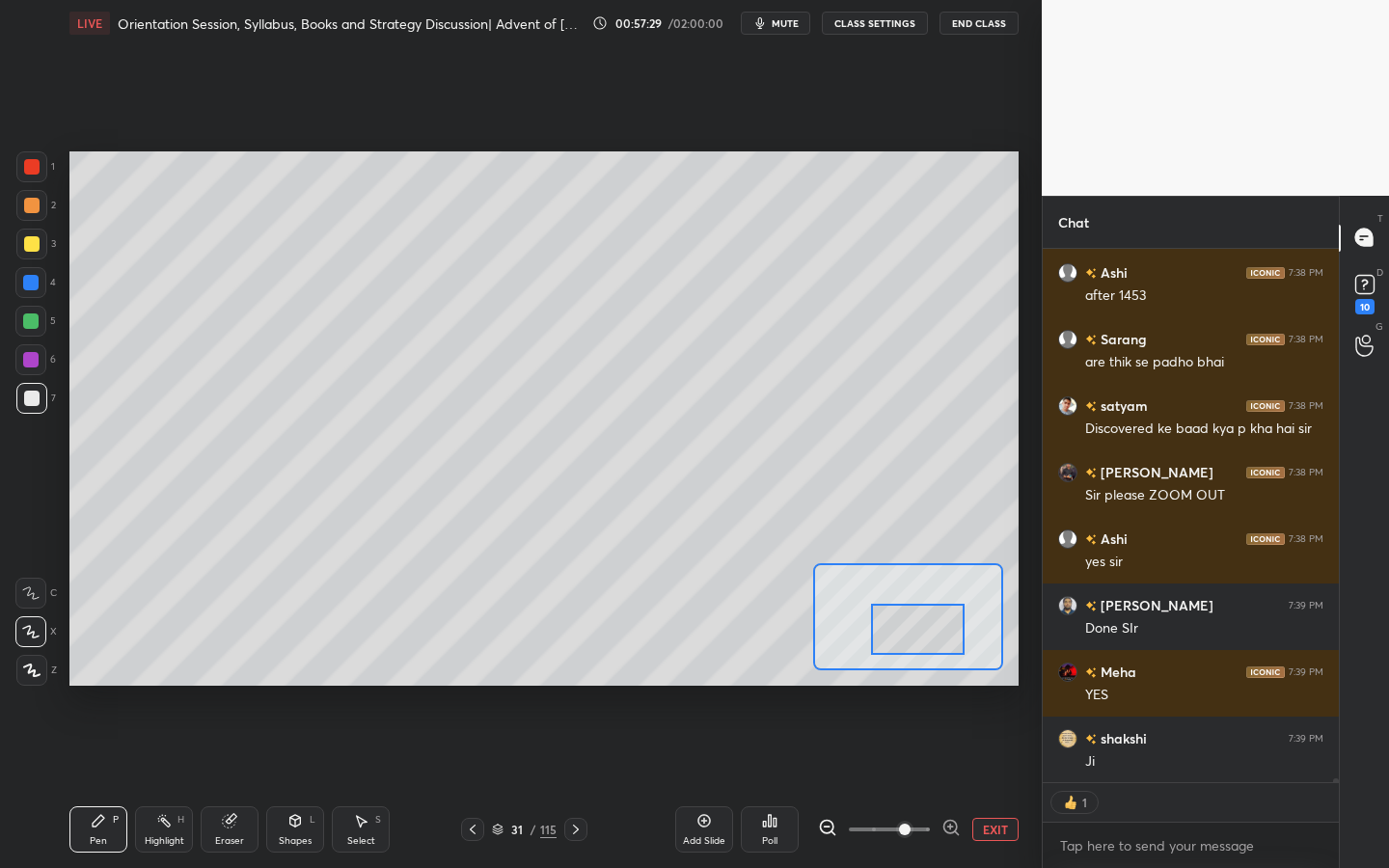 scroll, scrollTop: 69532, scrollLeft: 0, axis: vertical 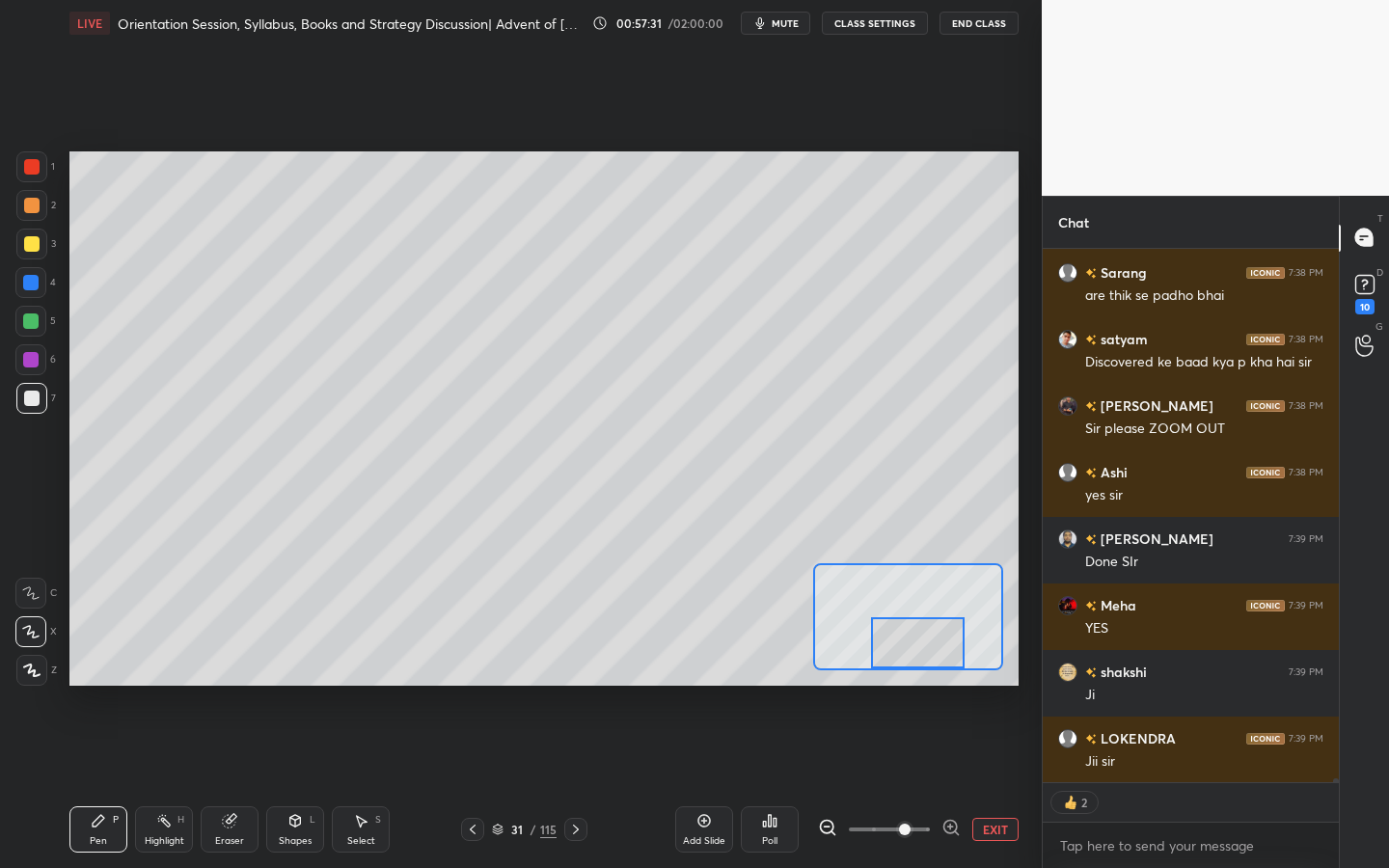 drag, startPoint x: 911, startPoint y: 623, endPoint x: 911, endPoint y: 638, distance: 15 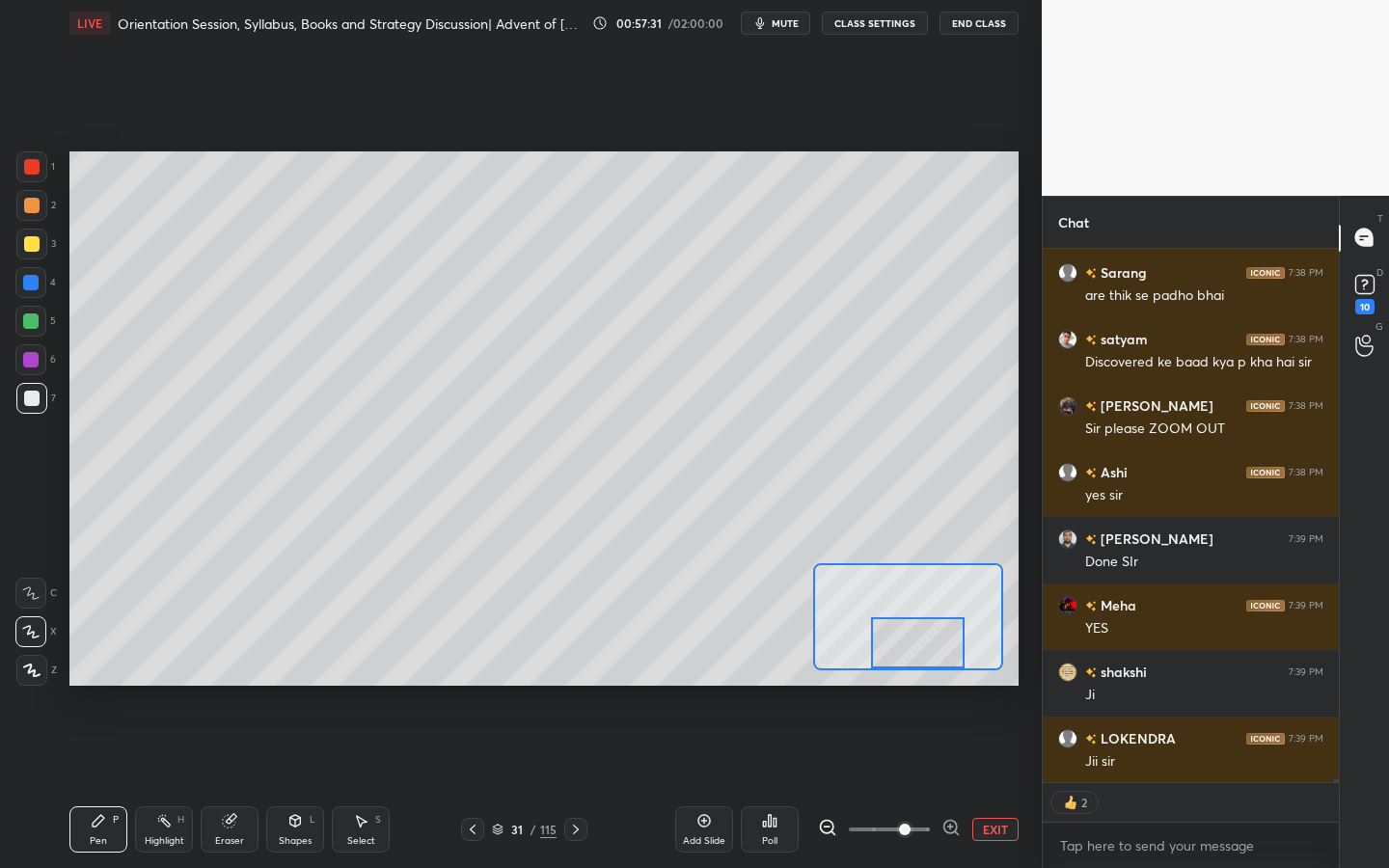 click at bounding box center (917, 642) 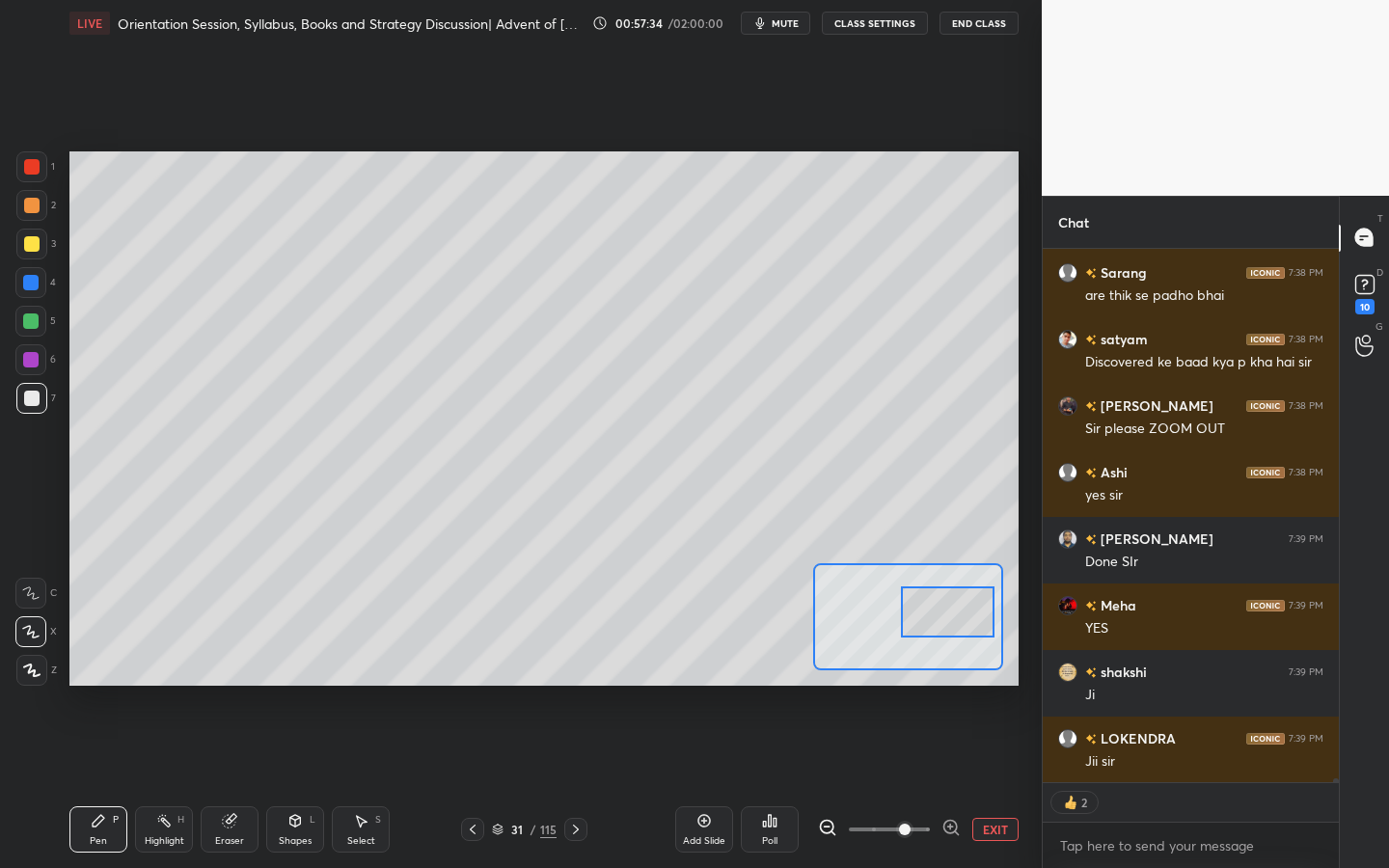 drag, startPoint x: 918, startPoint y: 653, endPoint x: 952, endPoint y: 620, distance: 47.38143 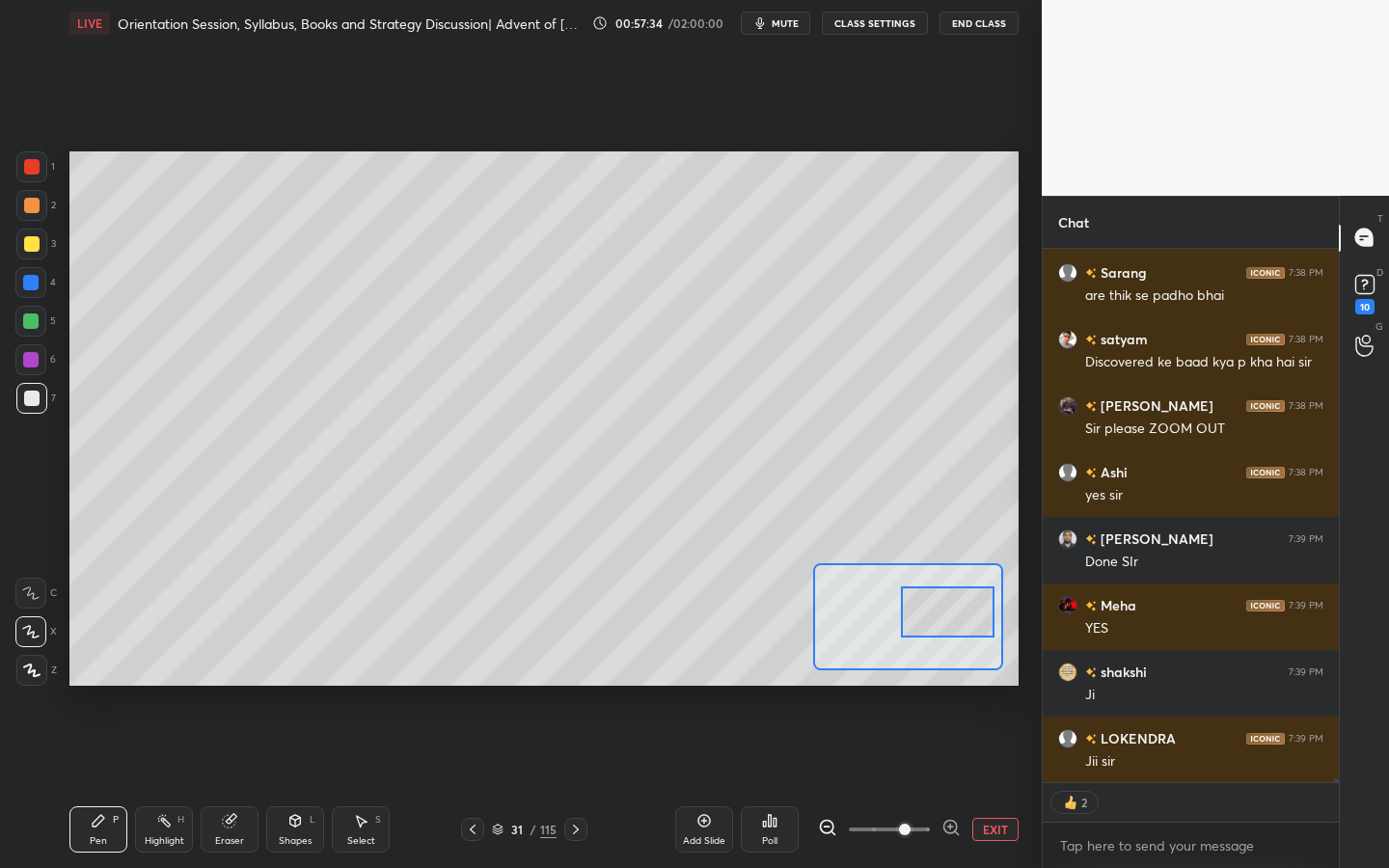 click at bounding box center (947, 611) 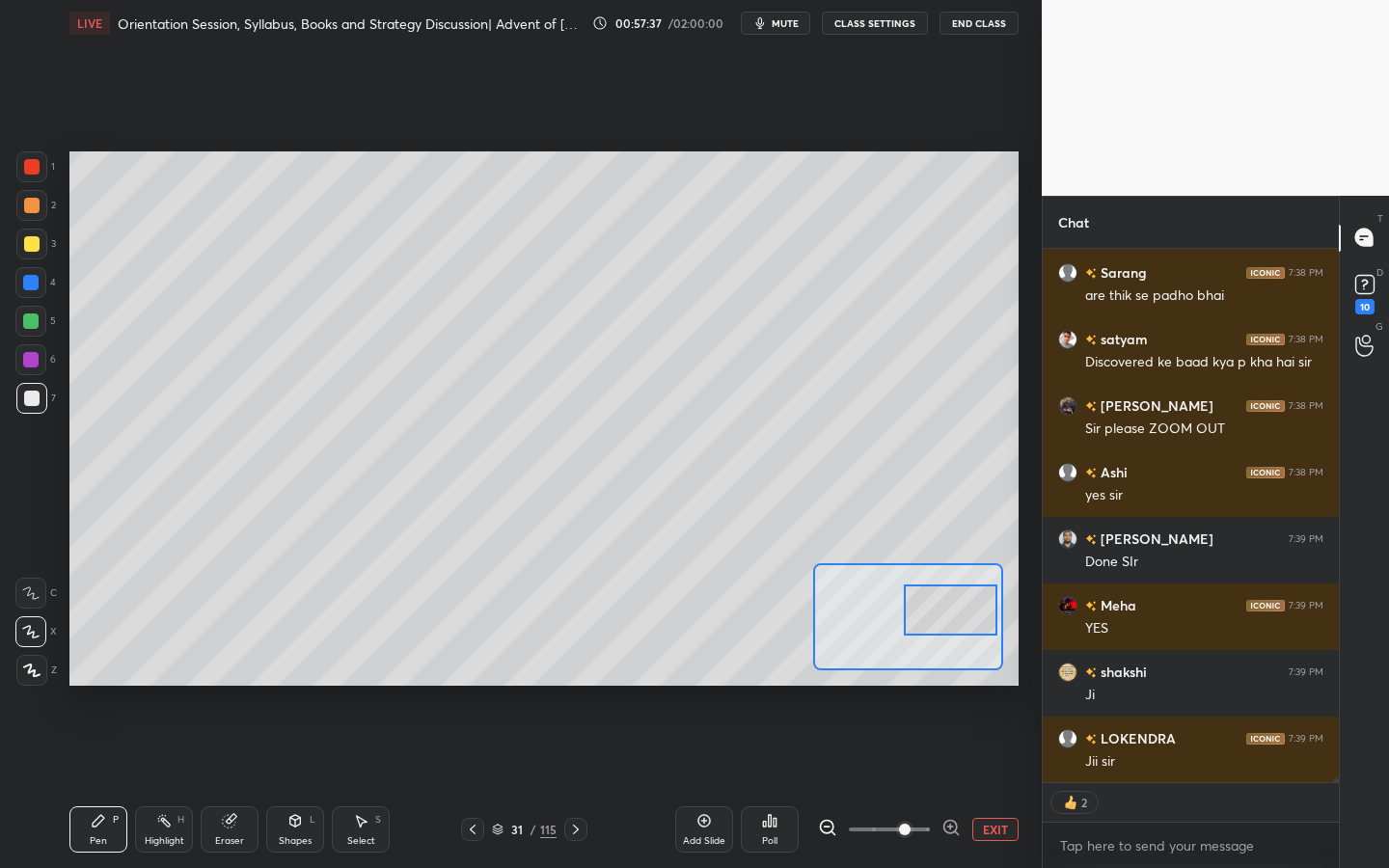 scroll, scrollTop: 69598, scrollLeft: 0, axis: vertical 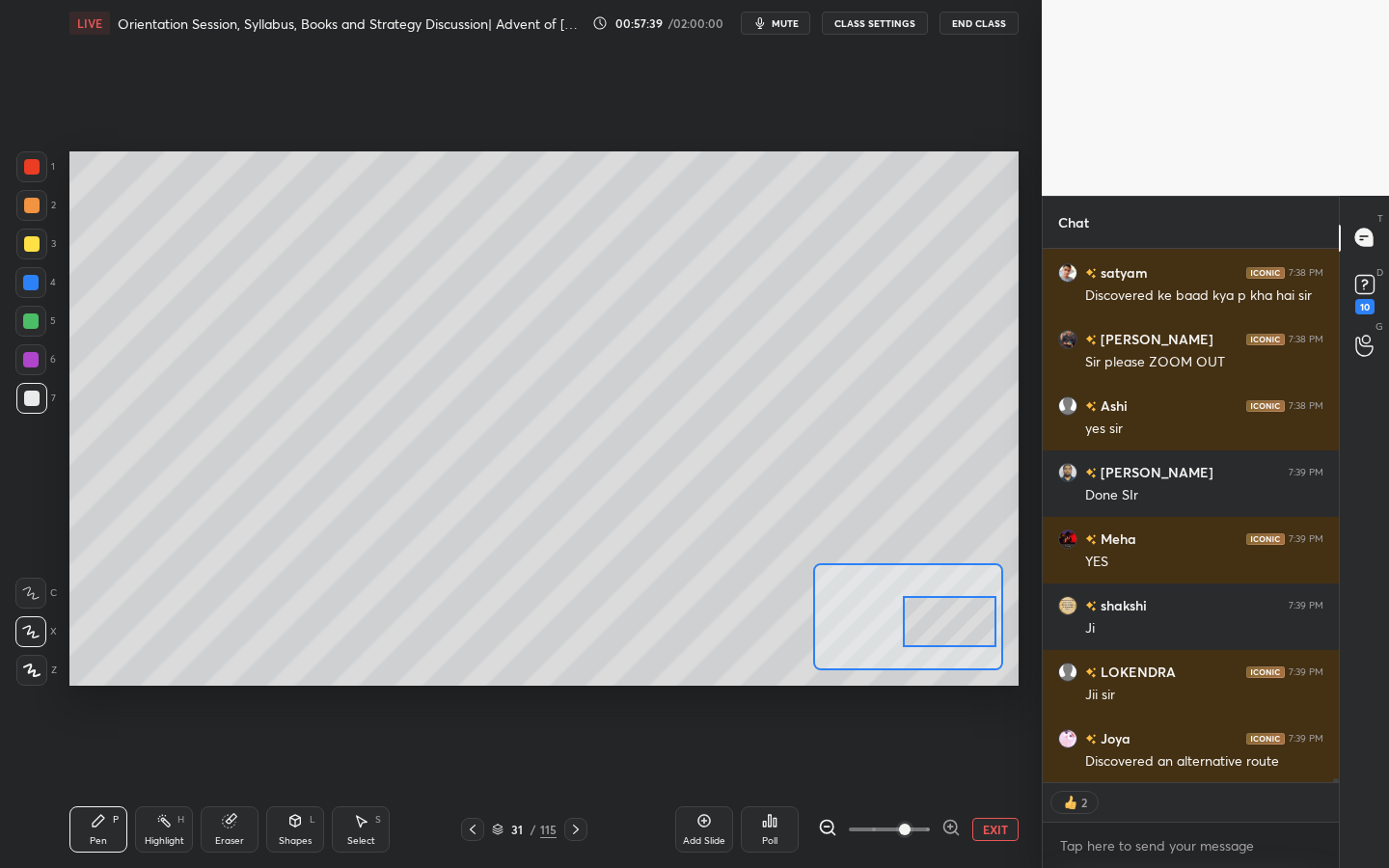 click at bounding box center (949, 621) 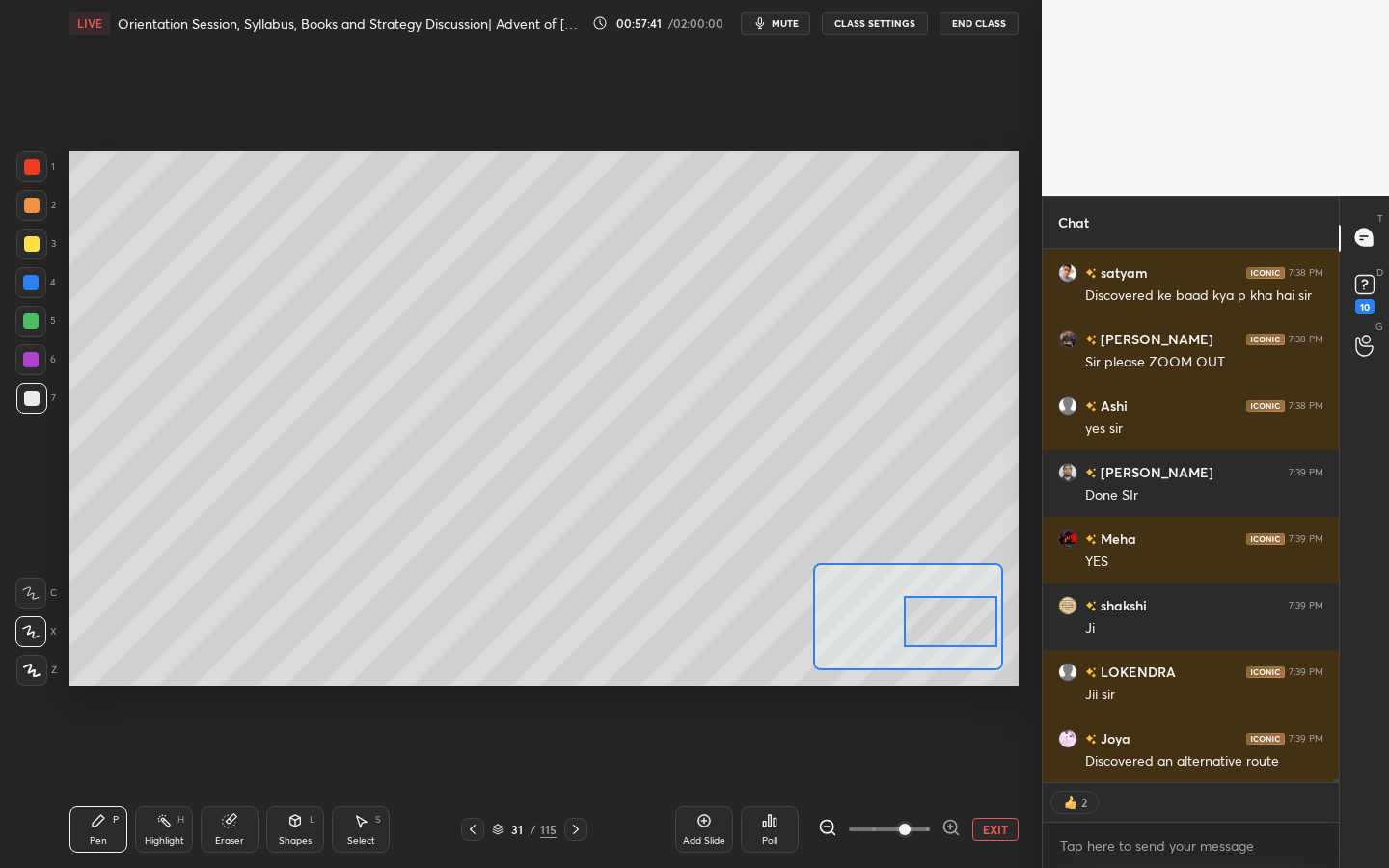 scroll, scrollTop: 7, scrollLeft: 7, axis: both 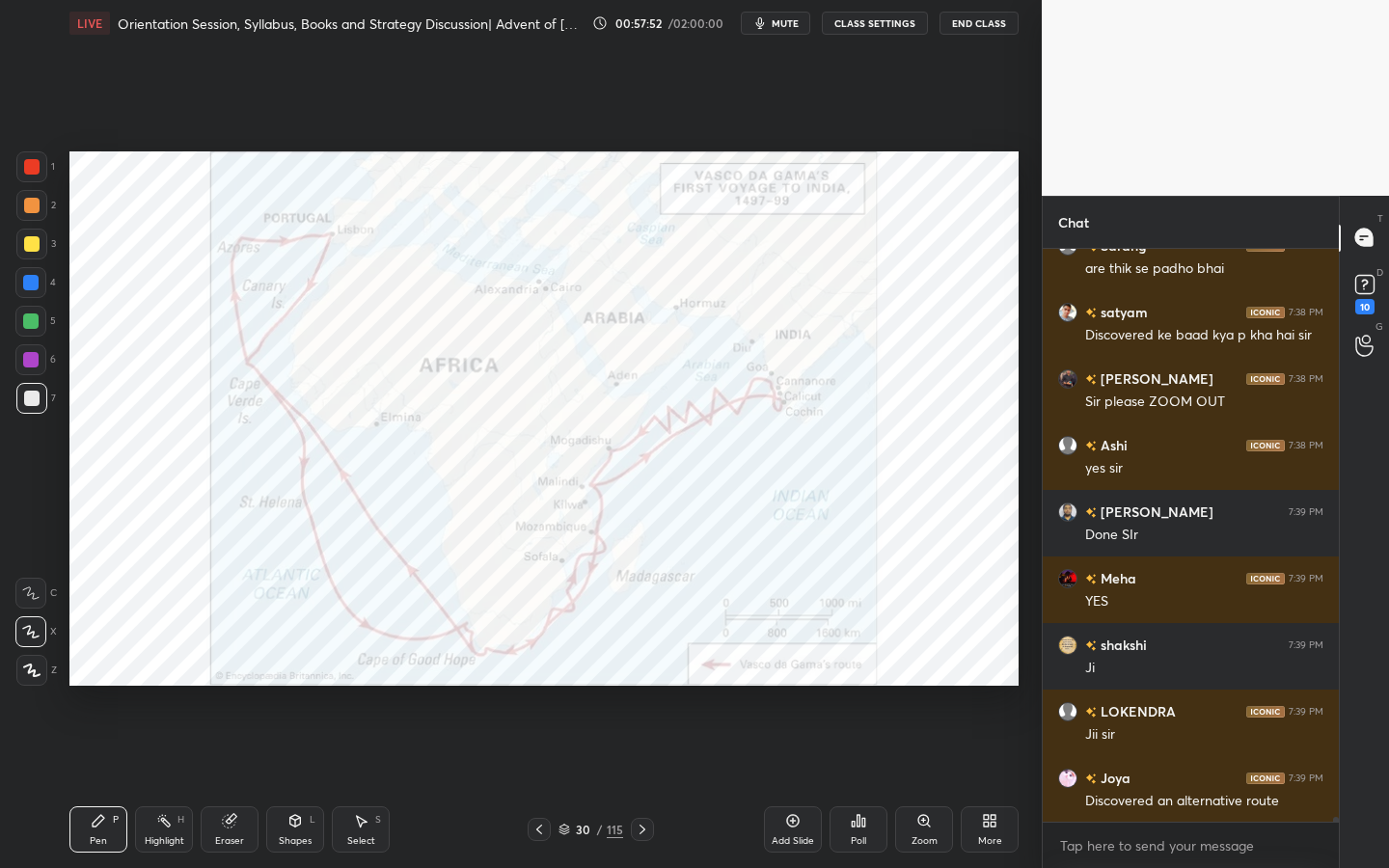 click on "Pen P Highlight H Eraser Shapes L Select S" at bounding box center [243, 829] 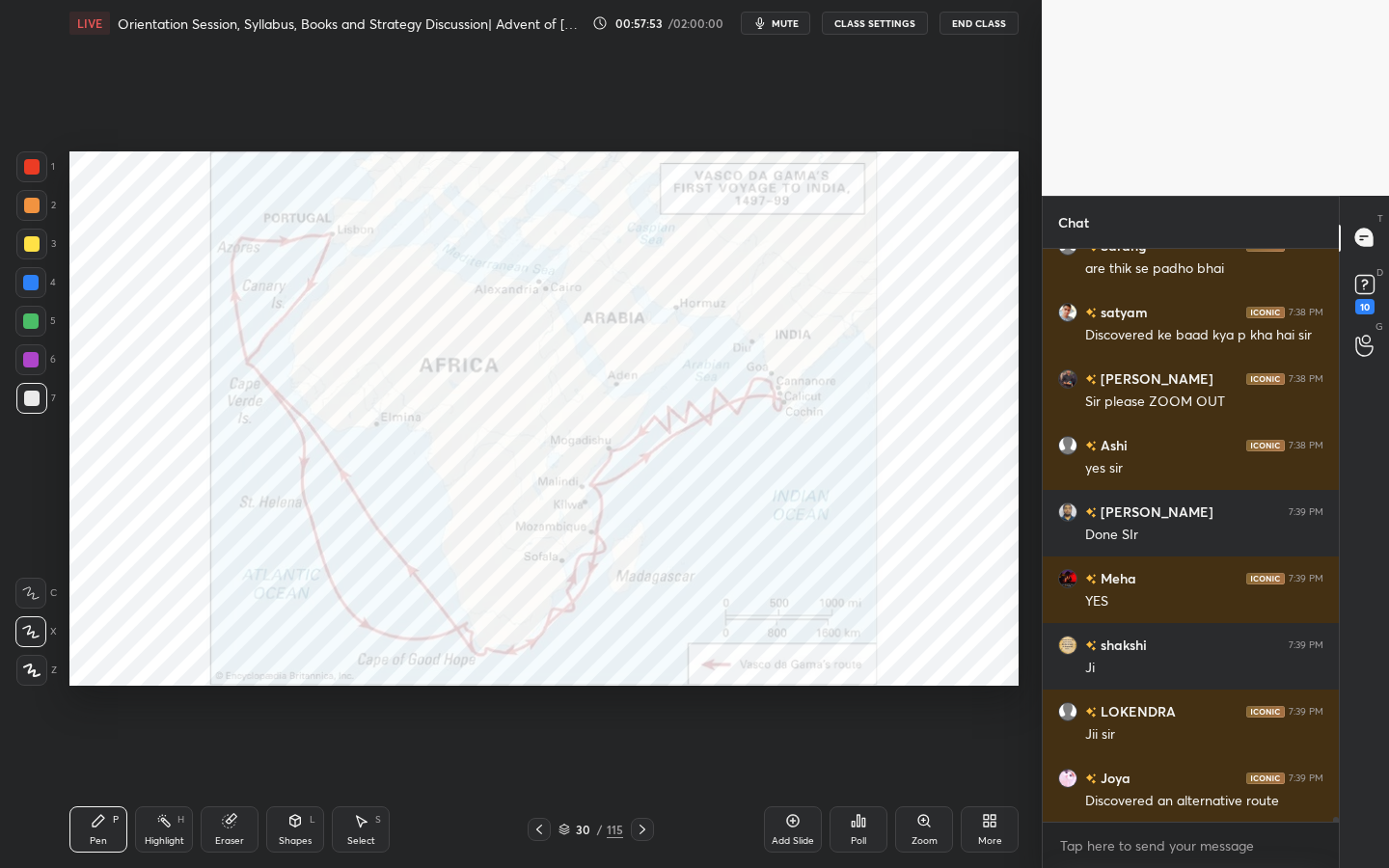 click 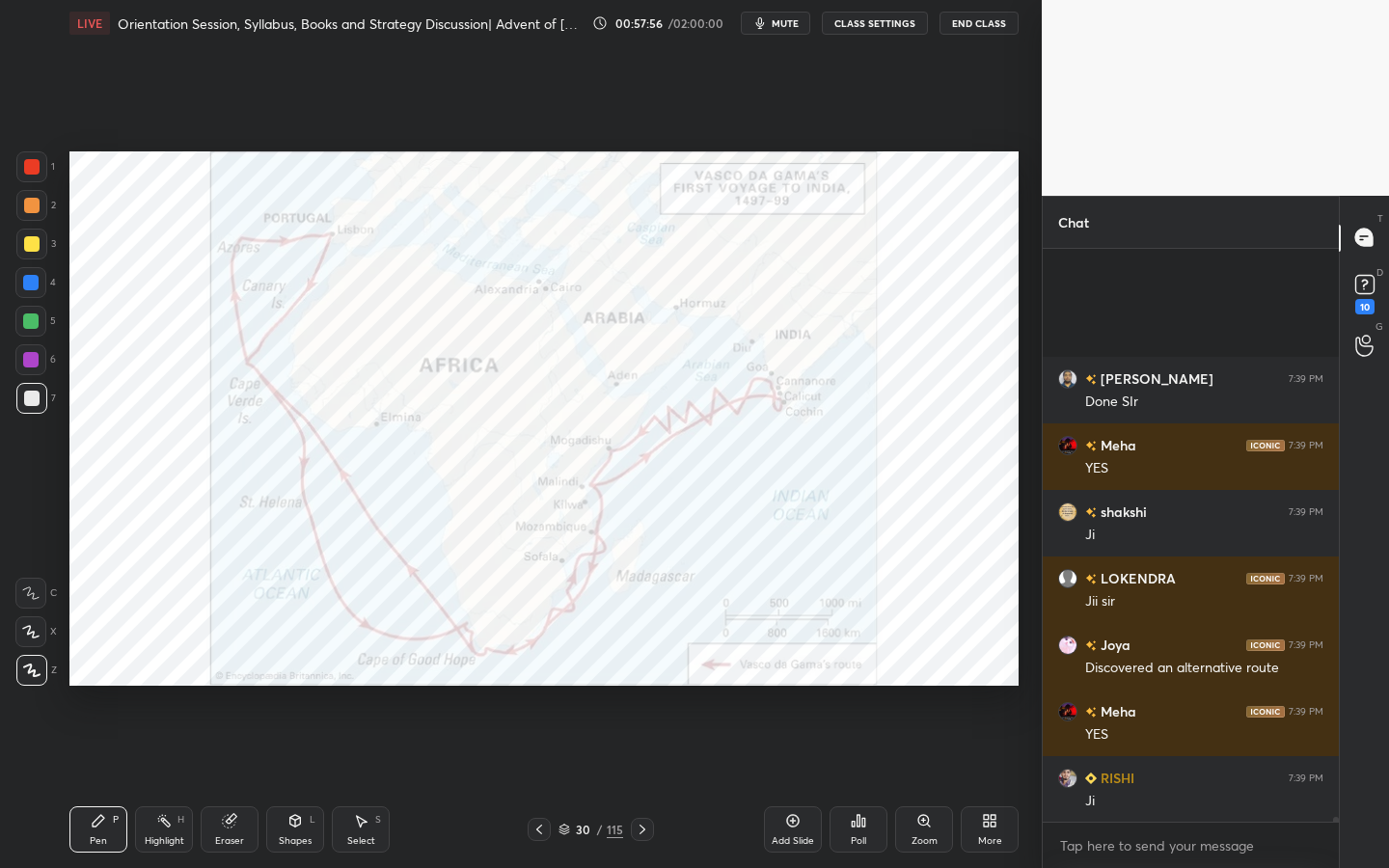 scroll, scrollTop: 69891, scrollLeft: 0, axis: vertical 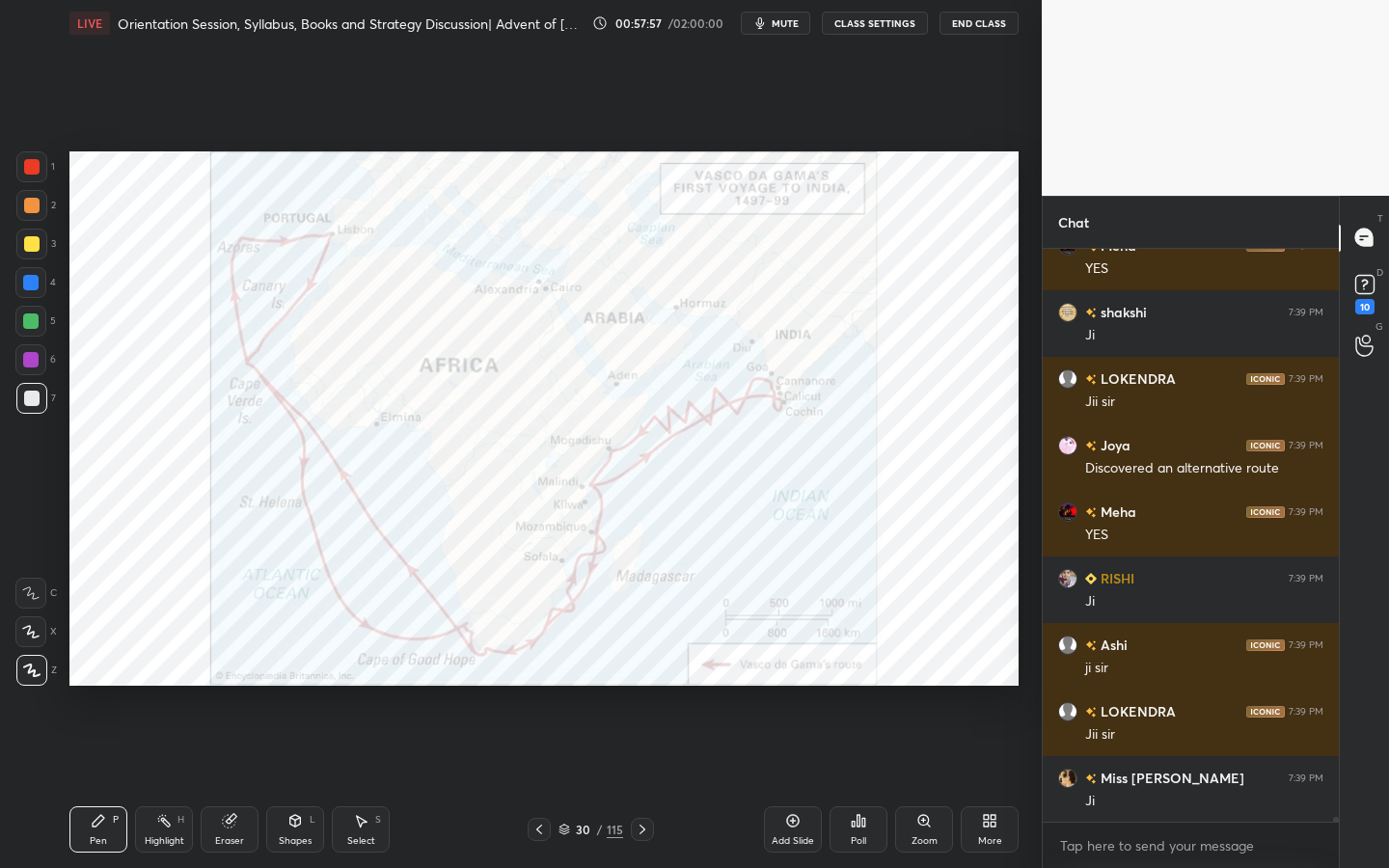 drag, startPoint x: 214, startPoint y: 827, endPoint x: 175, endPoint y: 768, distance: 70.724819 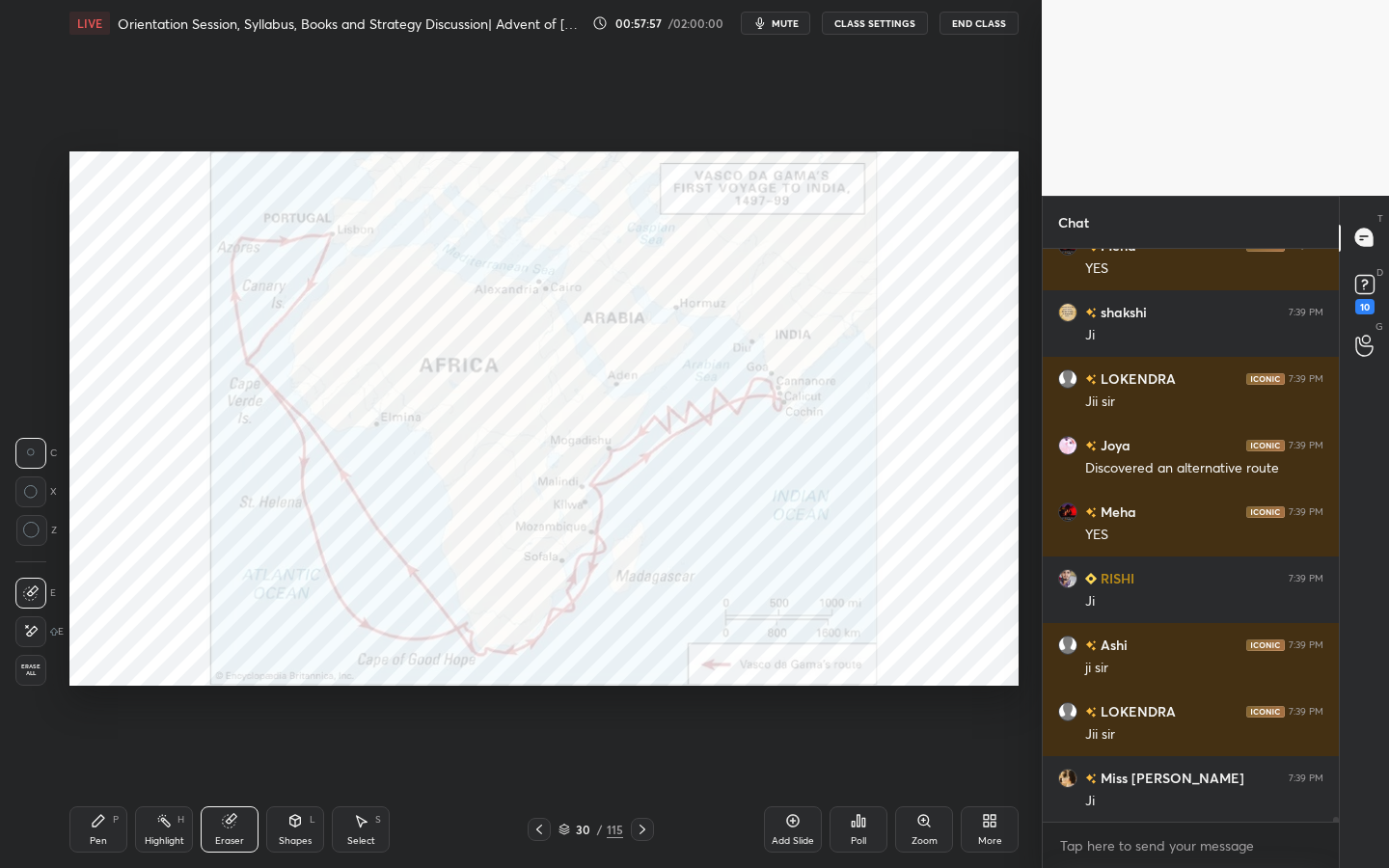 scroll, scrollTop: 69958, scrollLeft: 0, axis: vertical 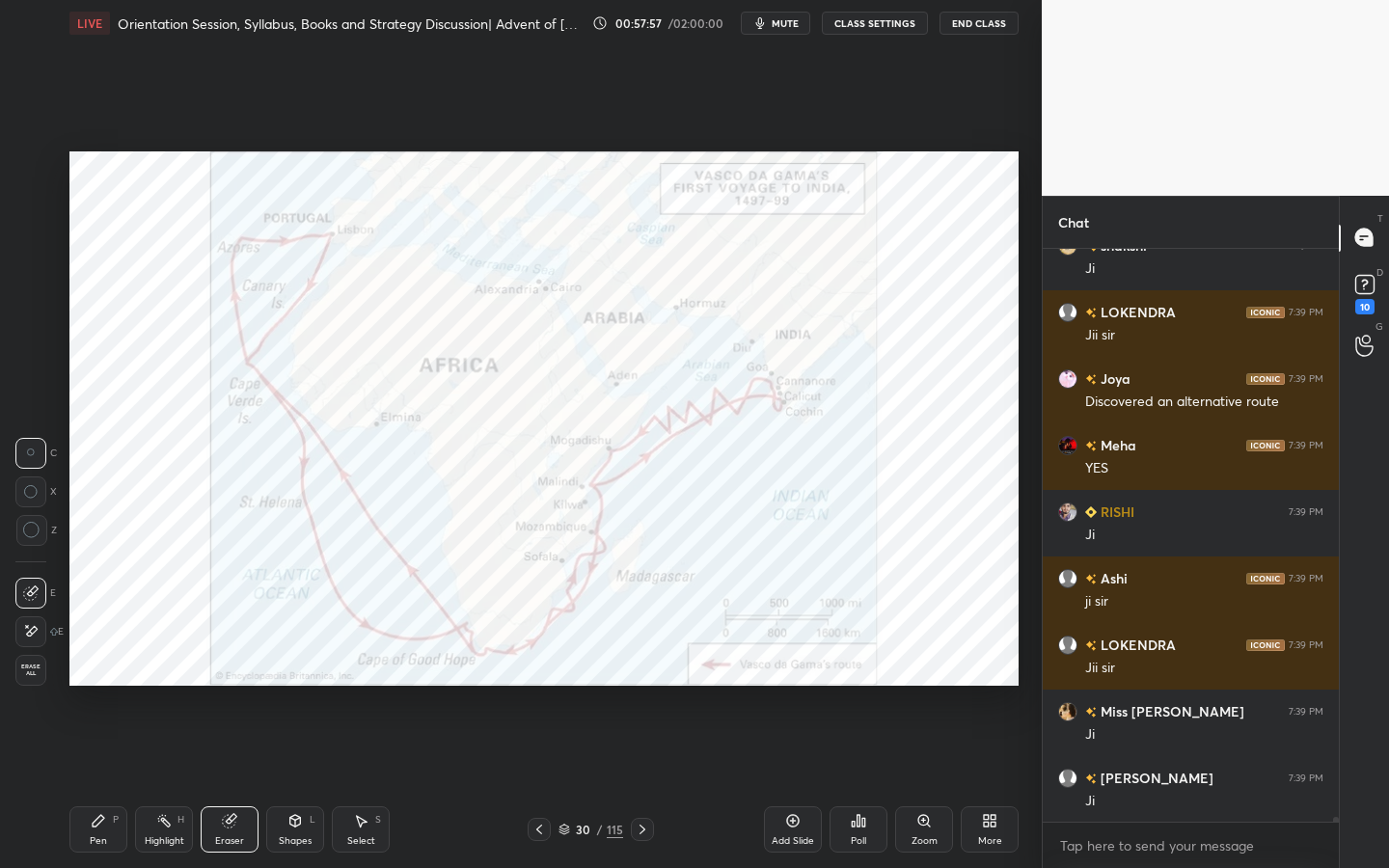 click on "Erase all" at bounding box center (31, 670) 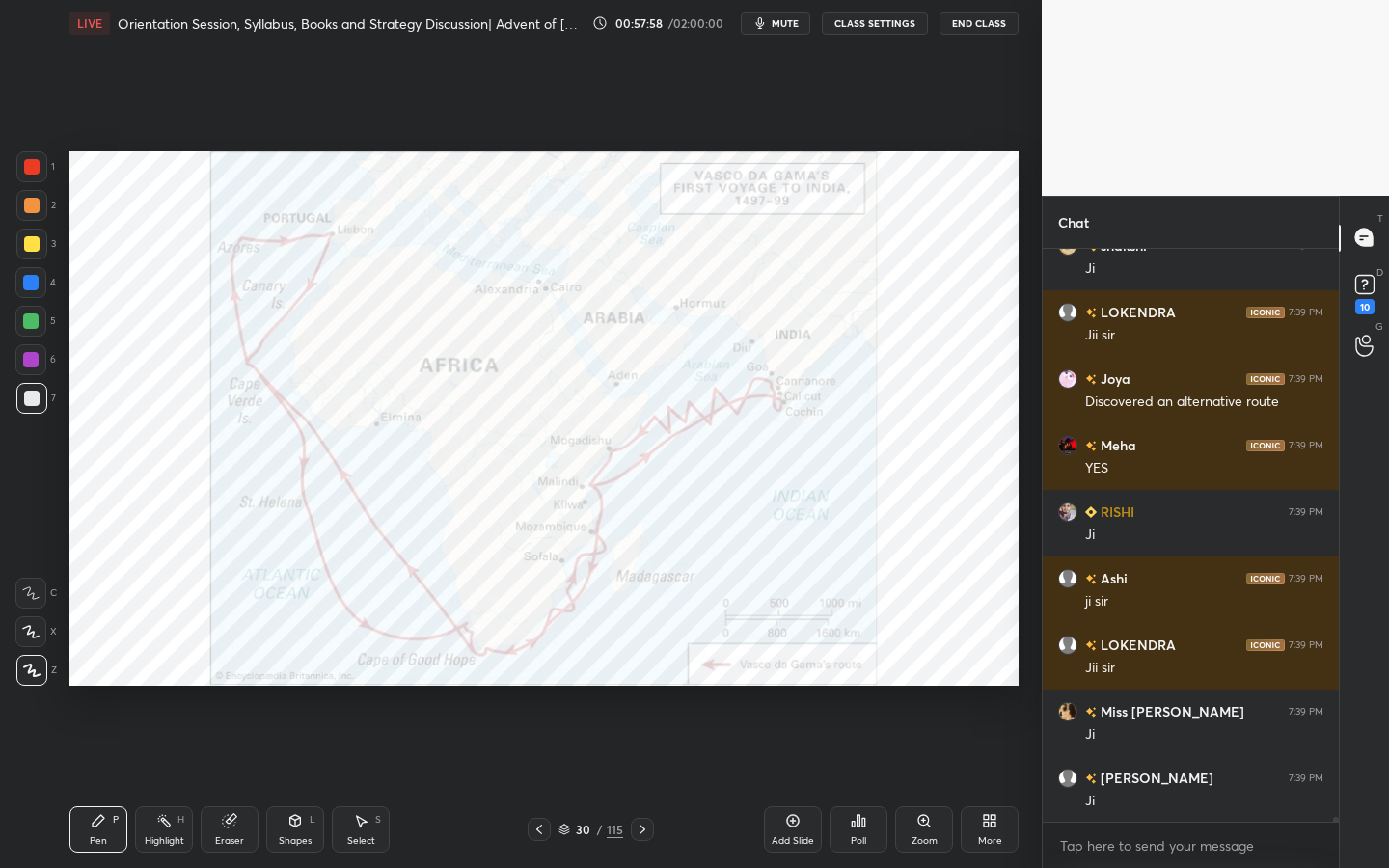 click 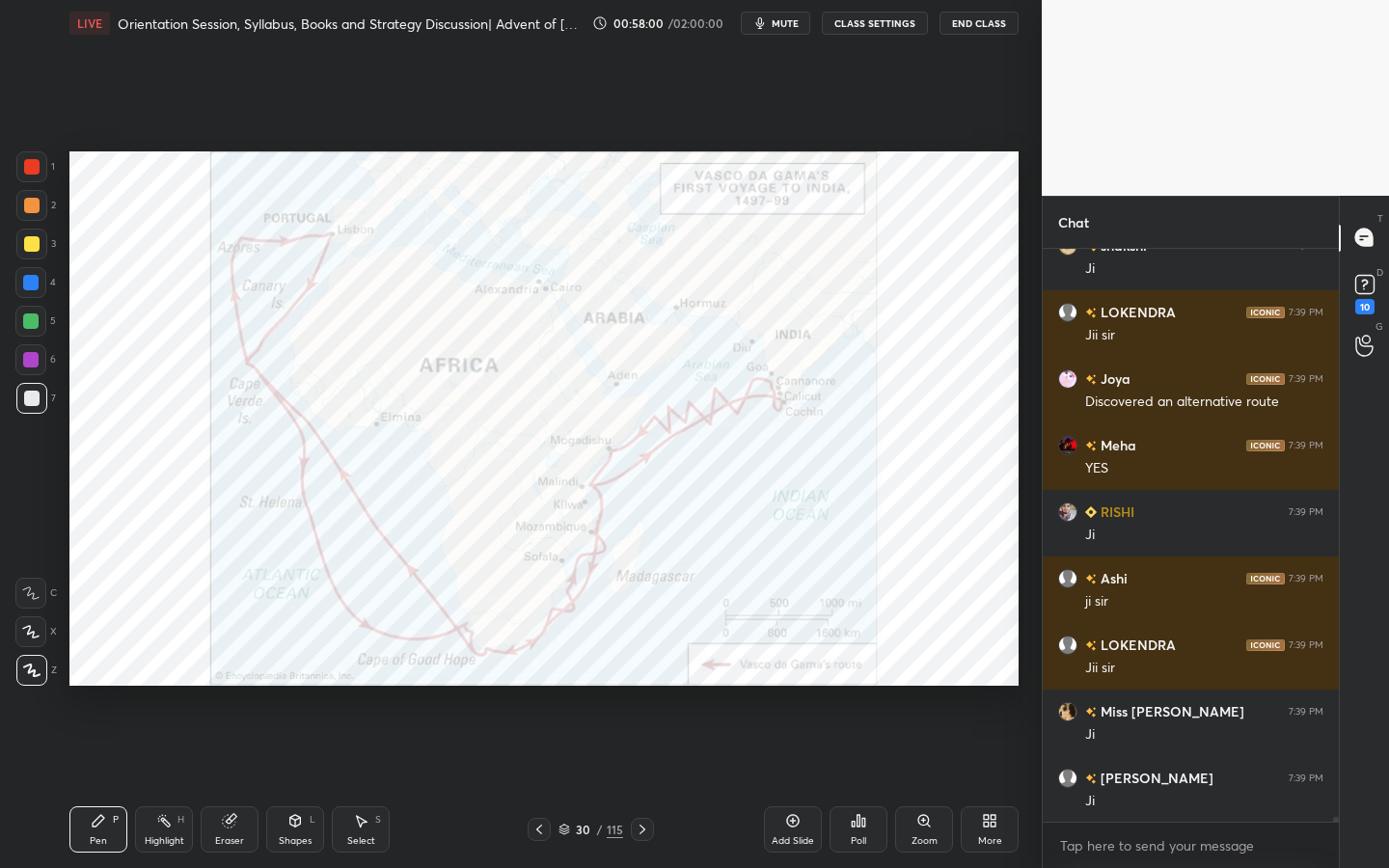 scroll, scrollTop: 70024, scrollLeft: 0, axis: vertical 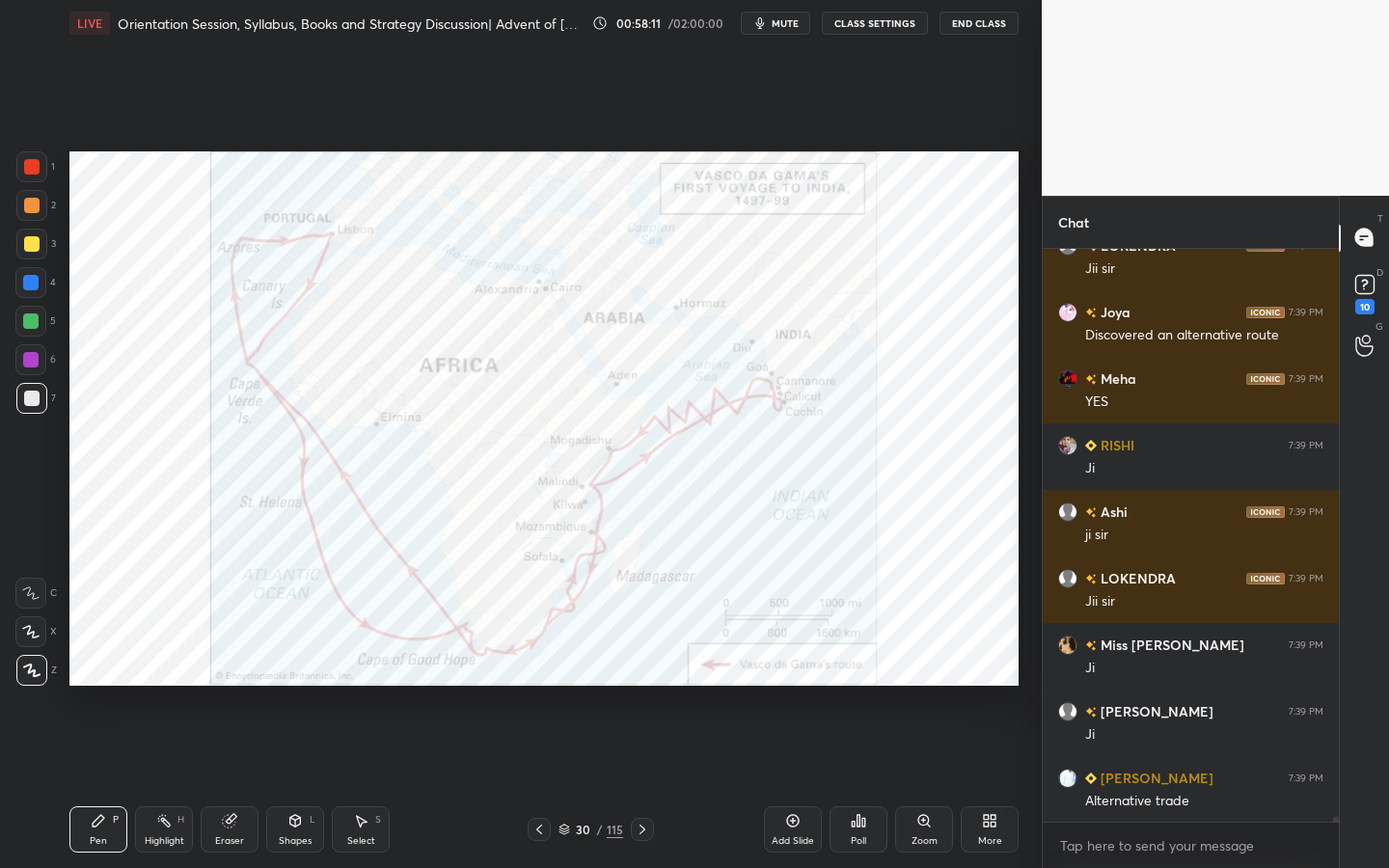 click at bounding box center (32, 167) 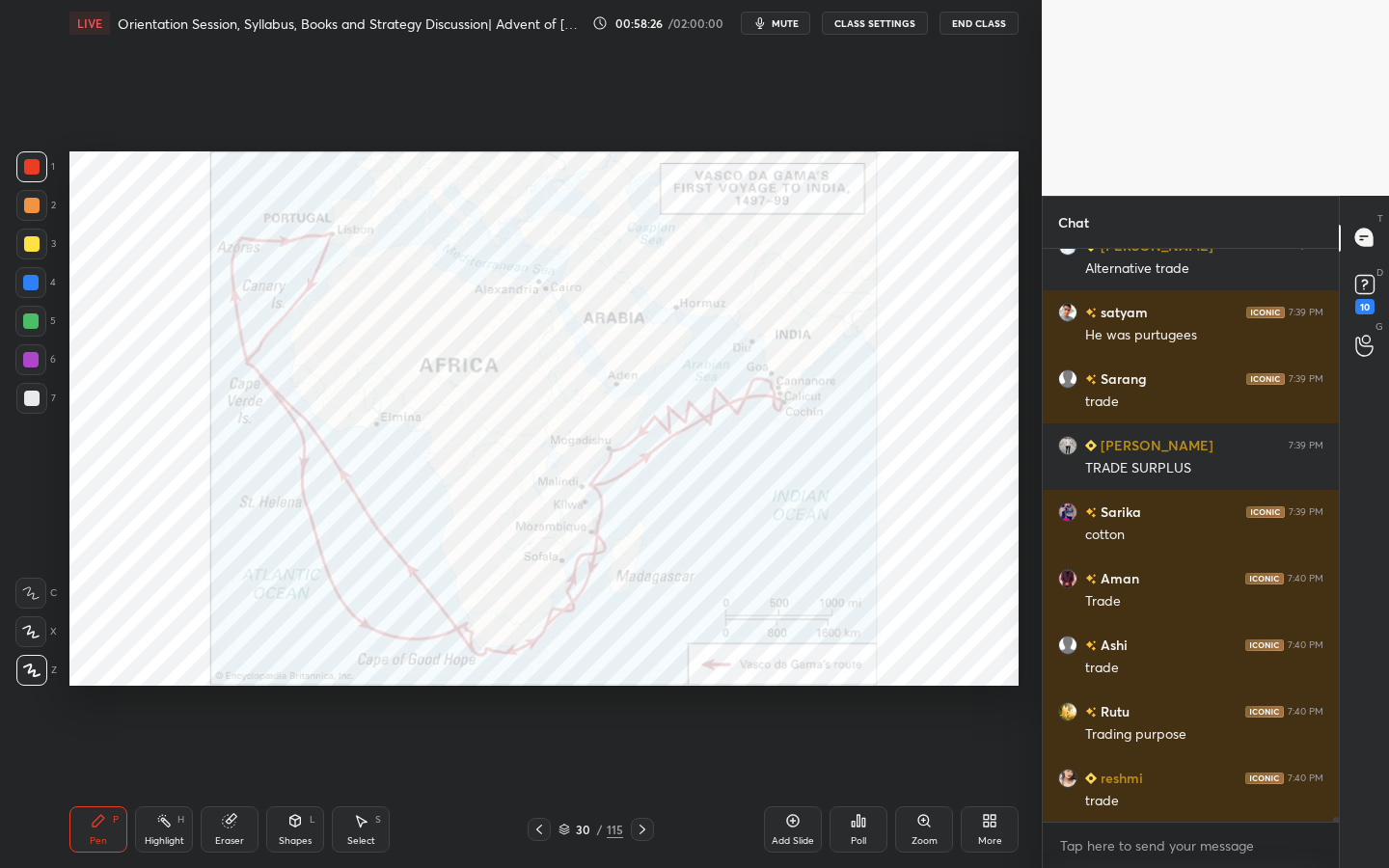 scroll, scrollTop: 70623, scrollLeft: 0, axis: vertical 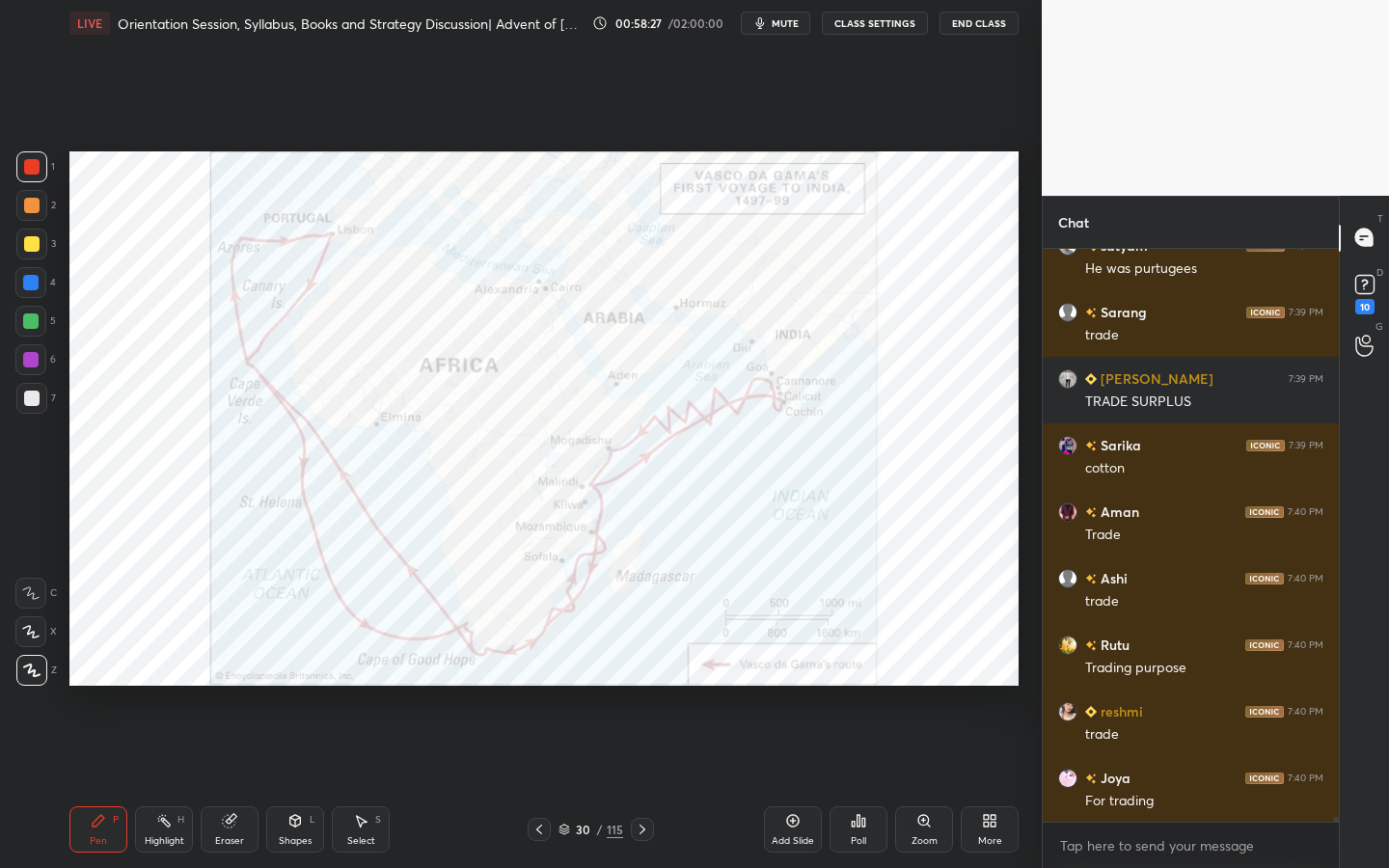 click on "Eraser" at bounding box center [230, 829] 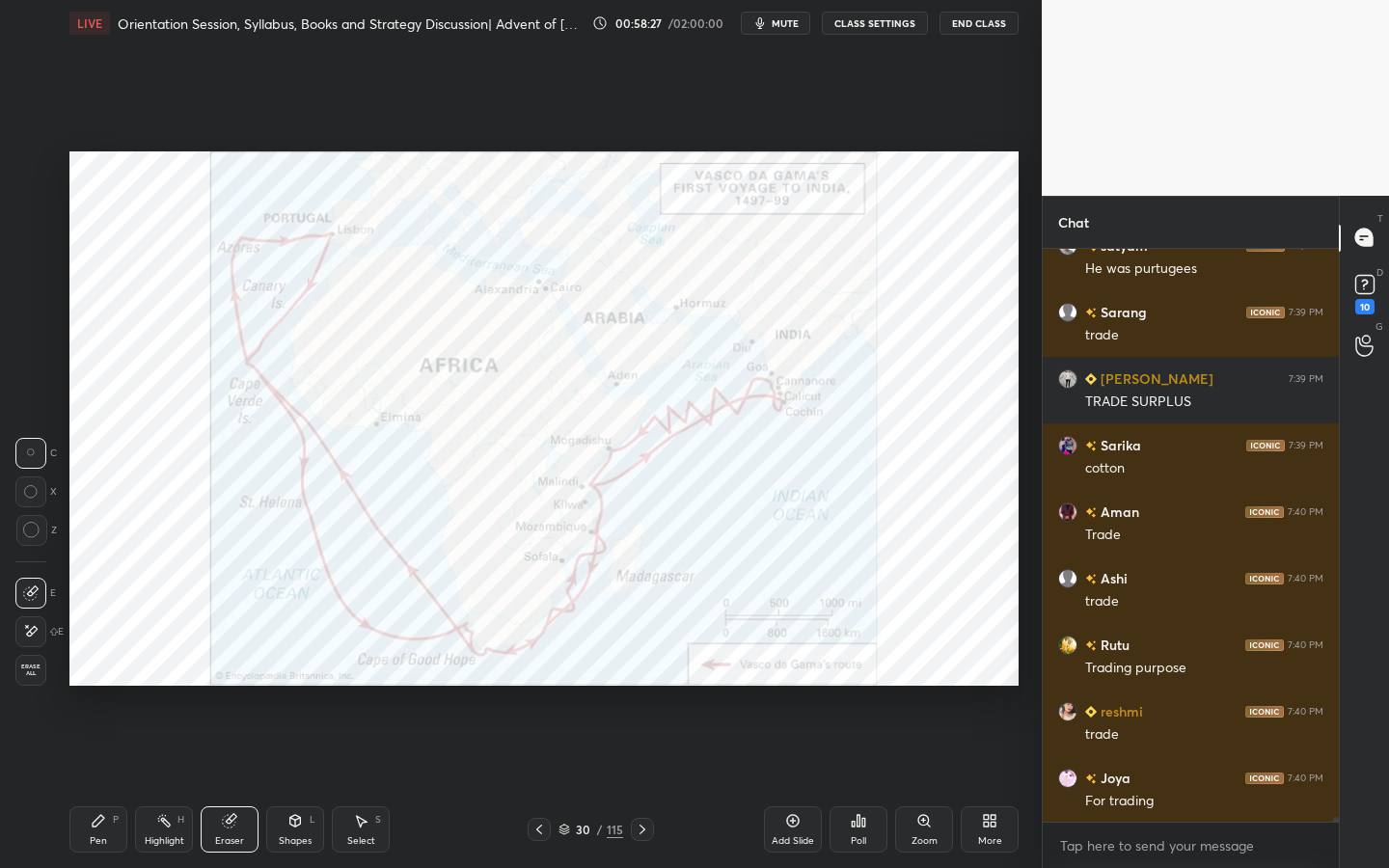 click on "Erase all" at bounding box center [31, 670] 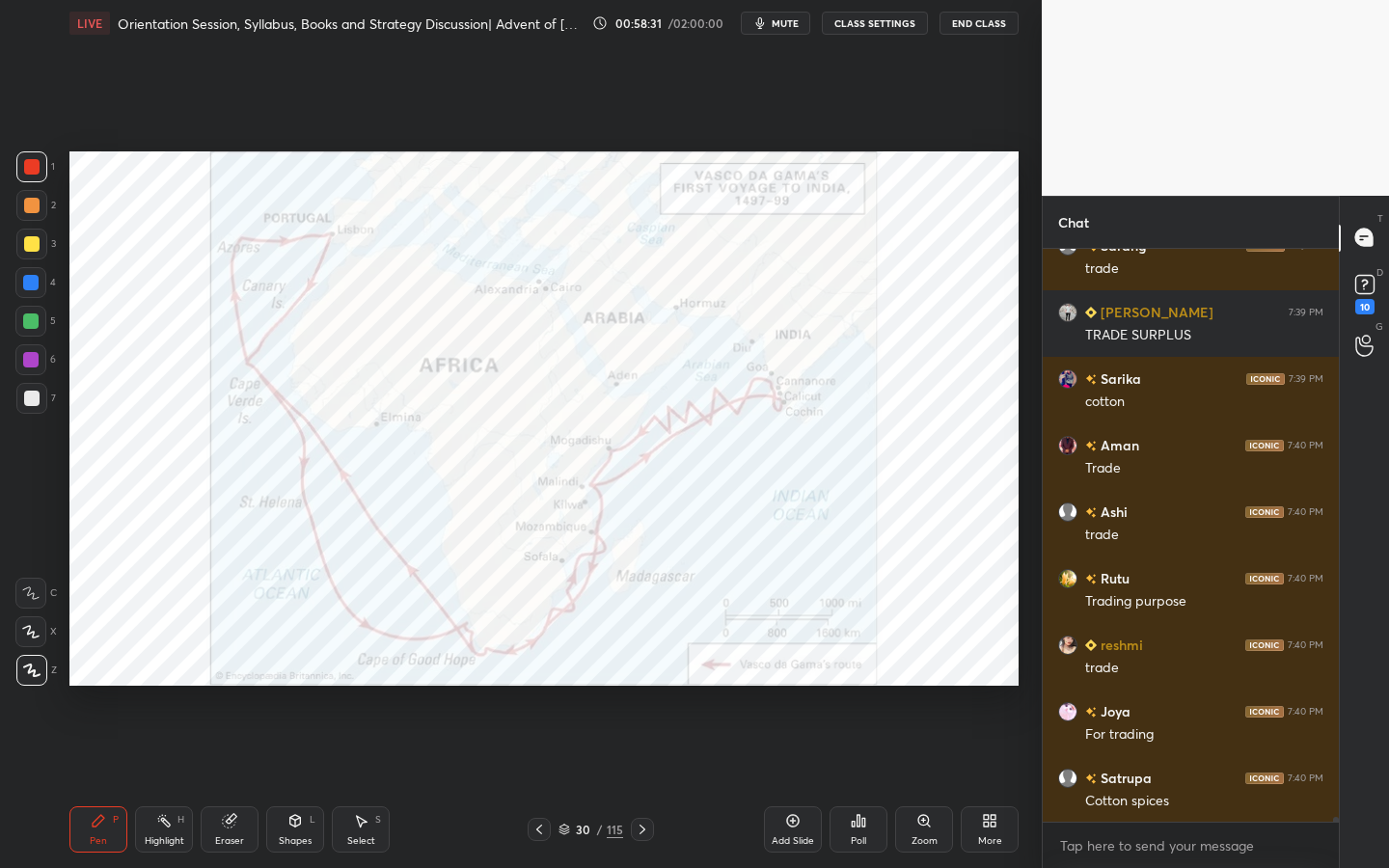scroll, scrollTop: 70756, scrollLeft: 0, axis: vertical 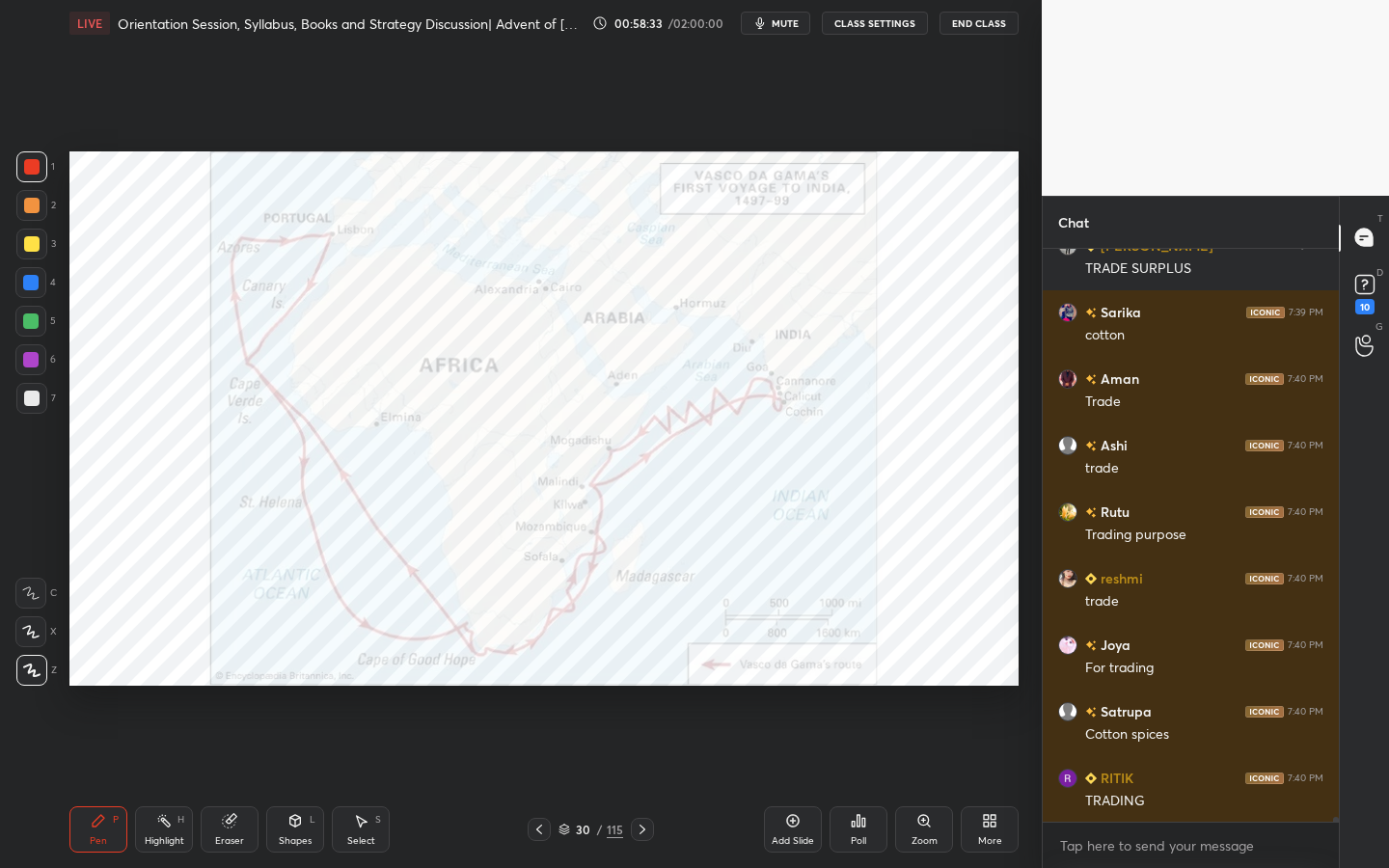 click on "30 / 115" at bounding box center [590, 829] 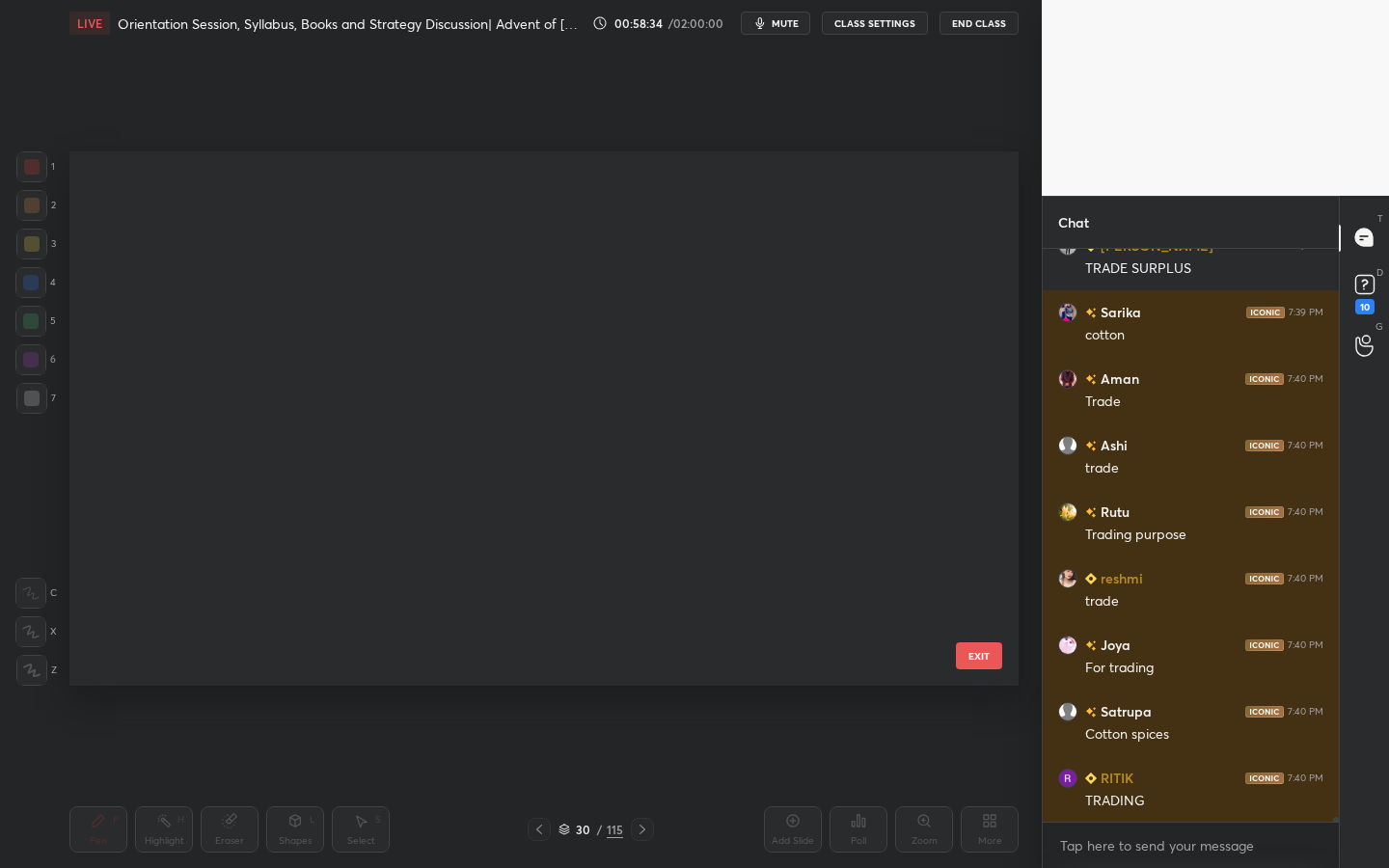 scroll, scrollTop: 1100, scrollLeft: 0, axis: vertical 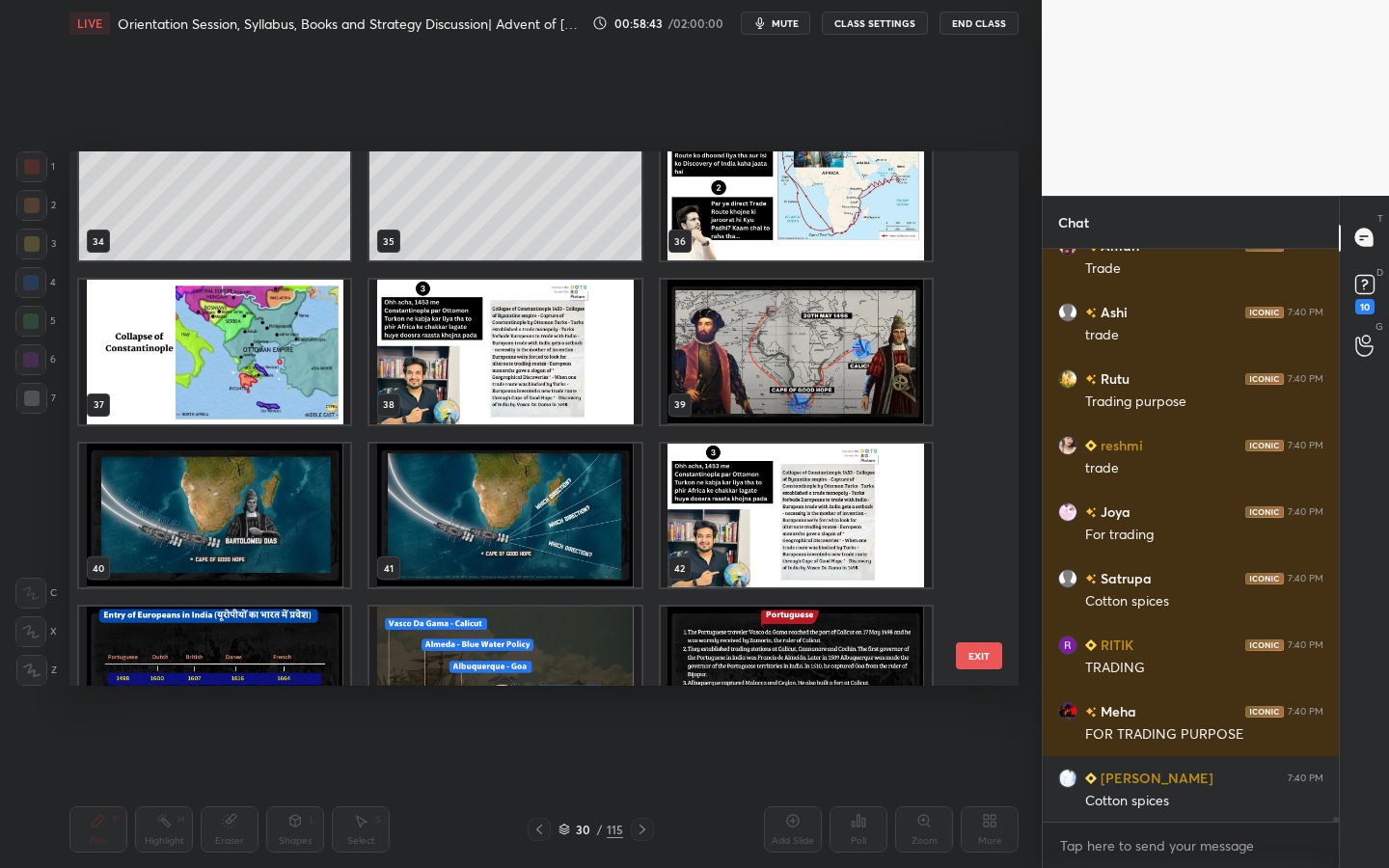 click at bounding box center [796, 352] 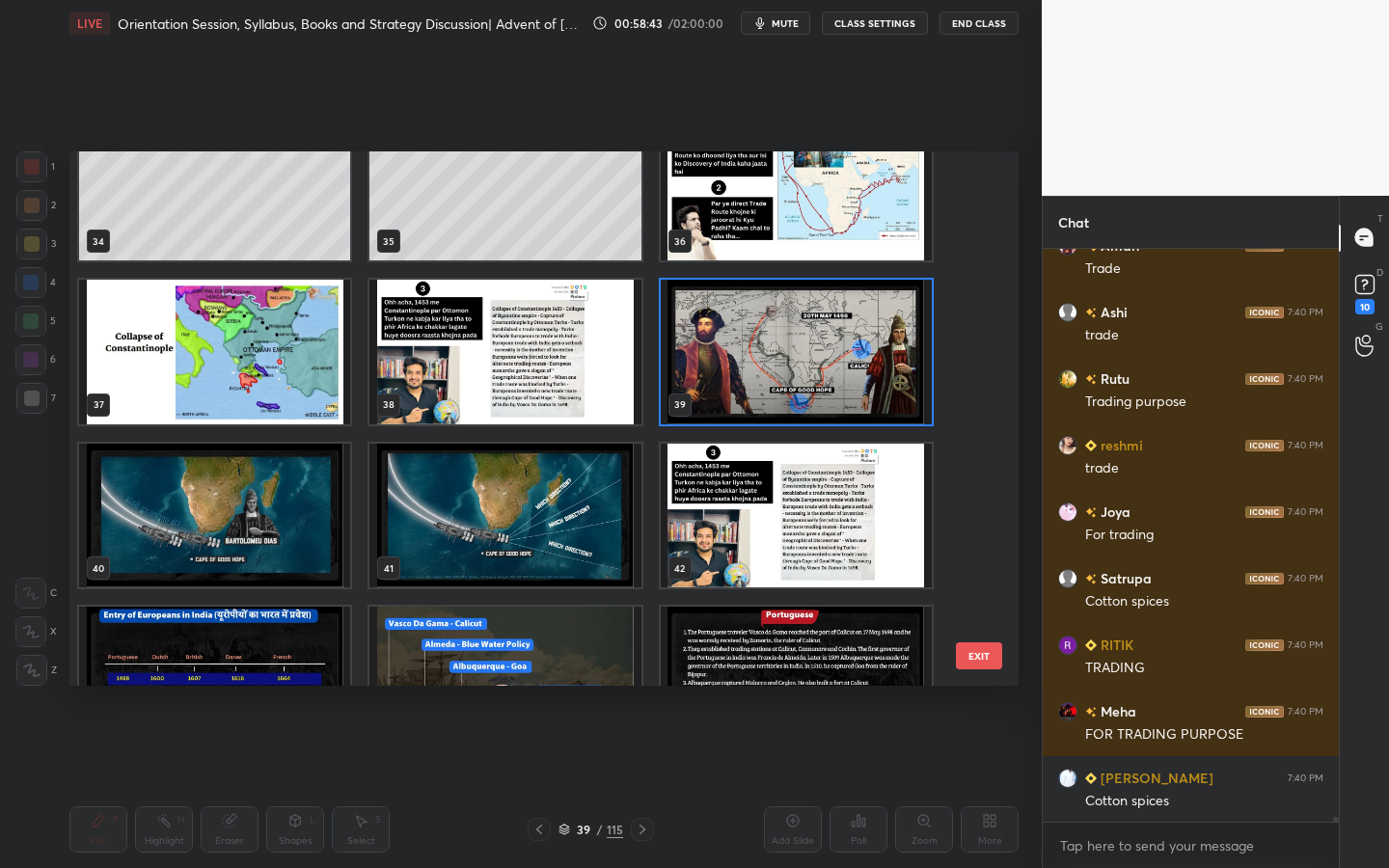 click at bounding box center [796, 352] 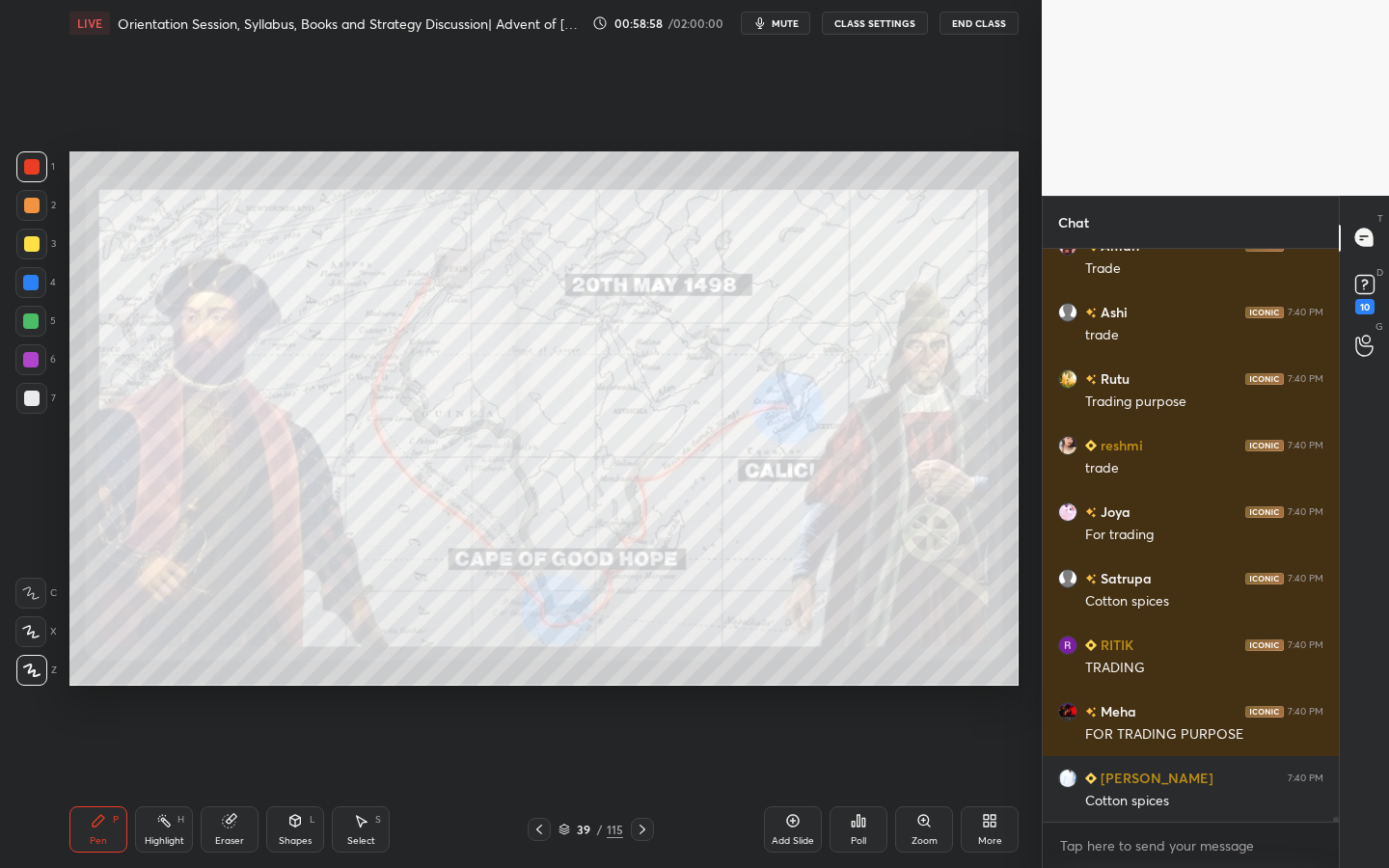 click 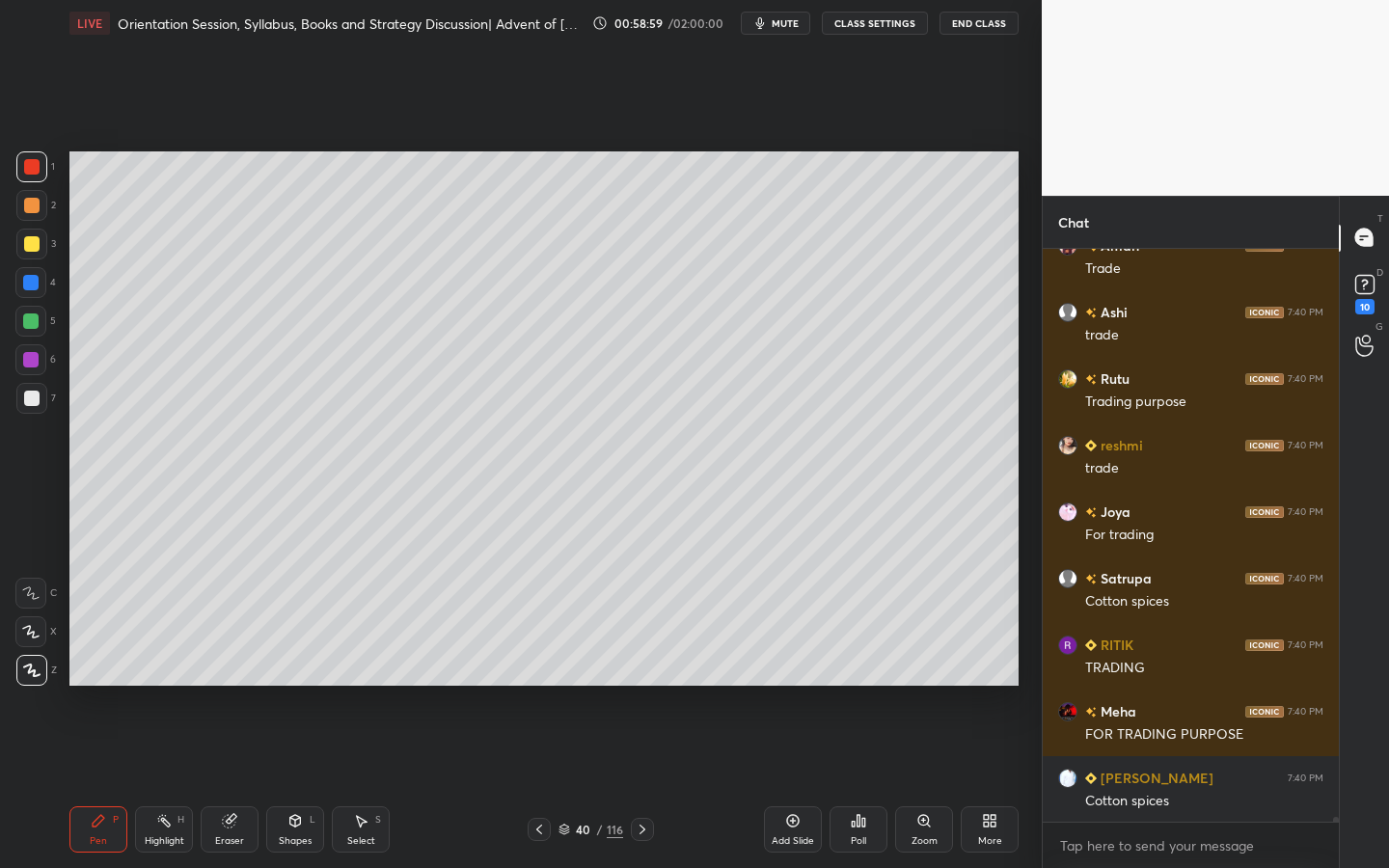 click on "Shapes L" at bounding box center (295, 829) 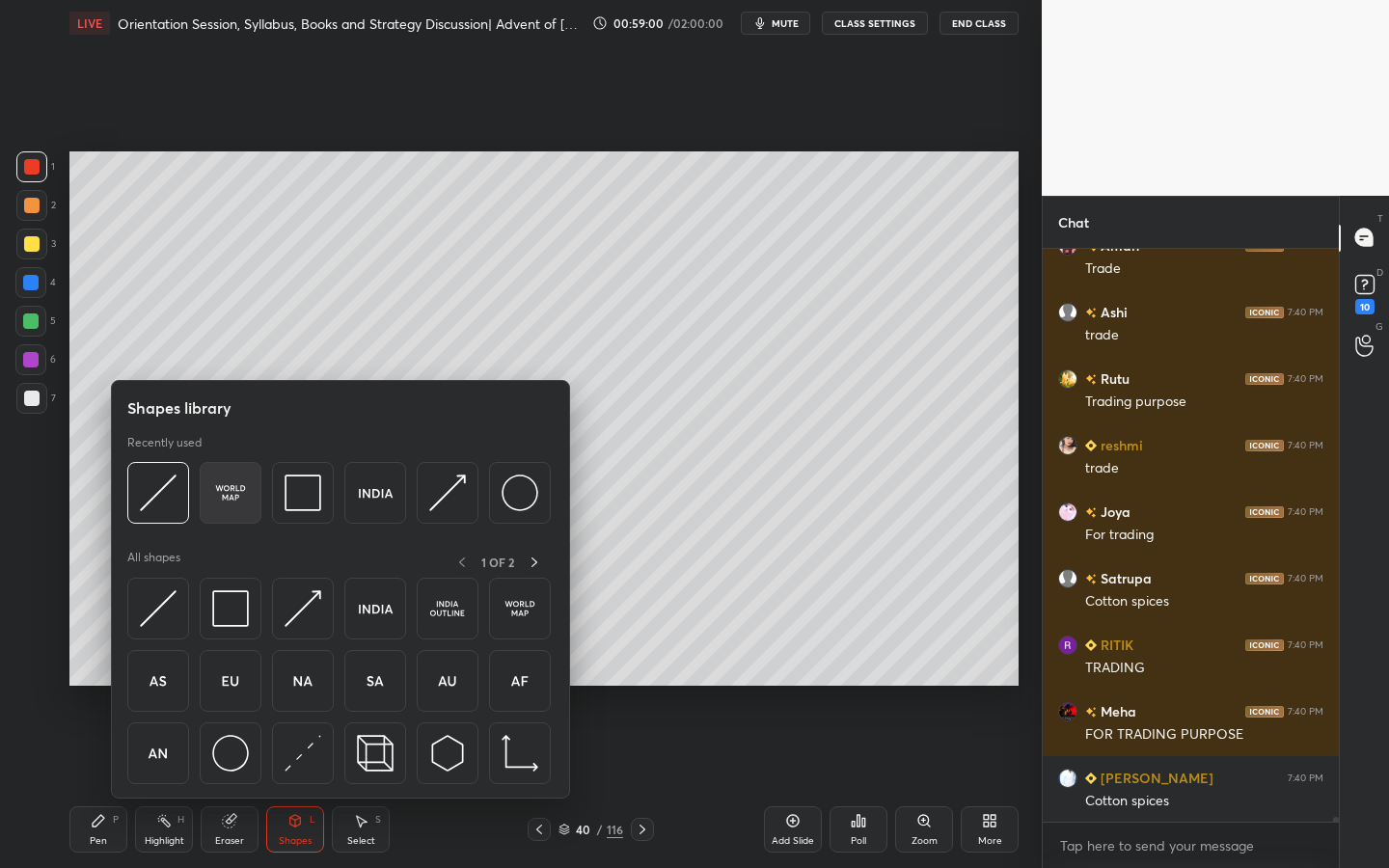 click at bounding box center (231, 493) 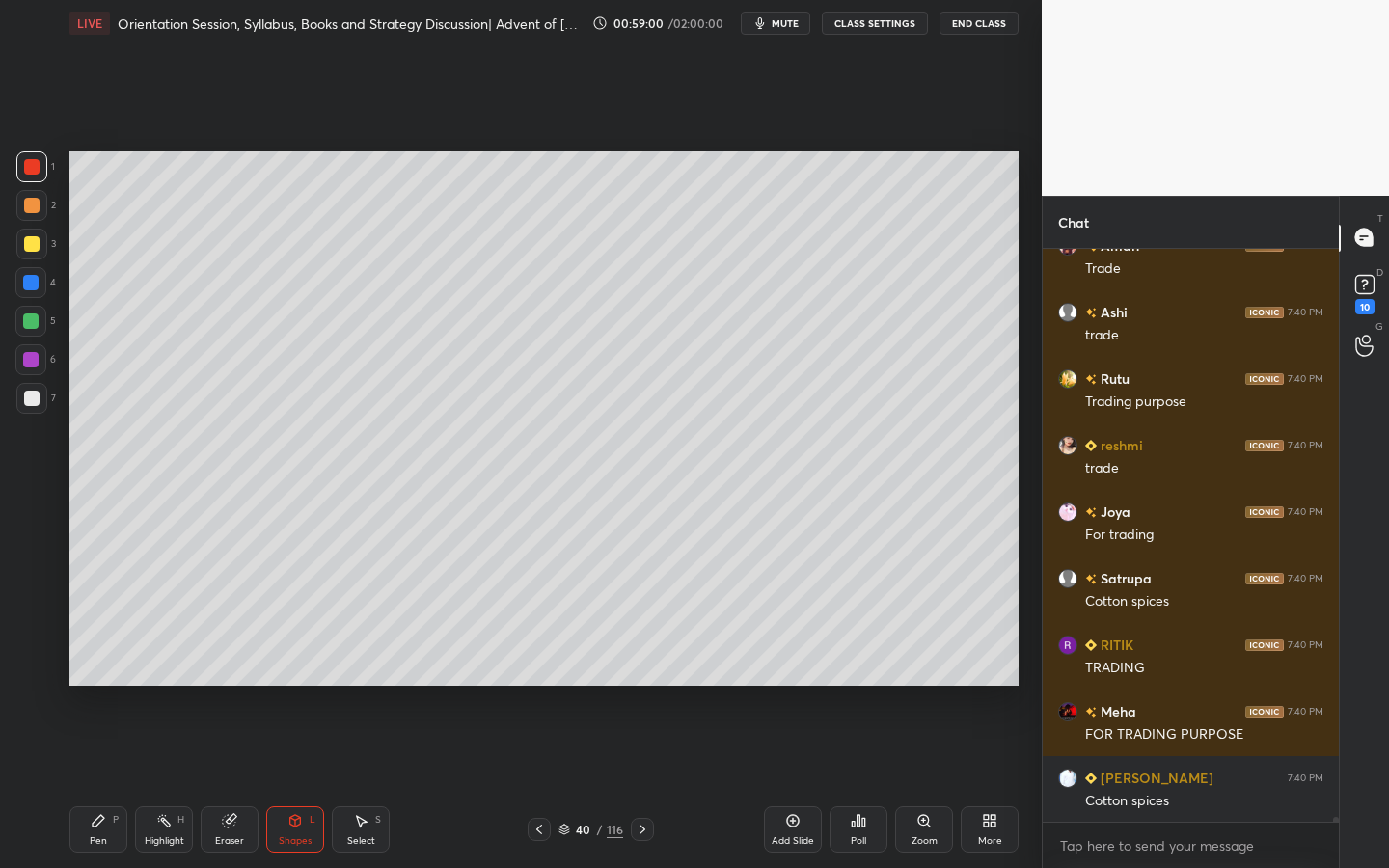 scroll, scrollTop: 70936, scrollLeft: 0, axis: vertical 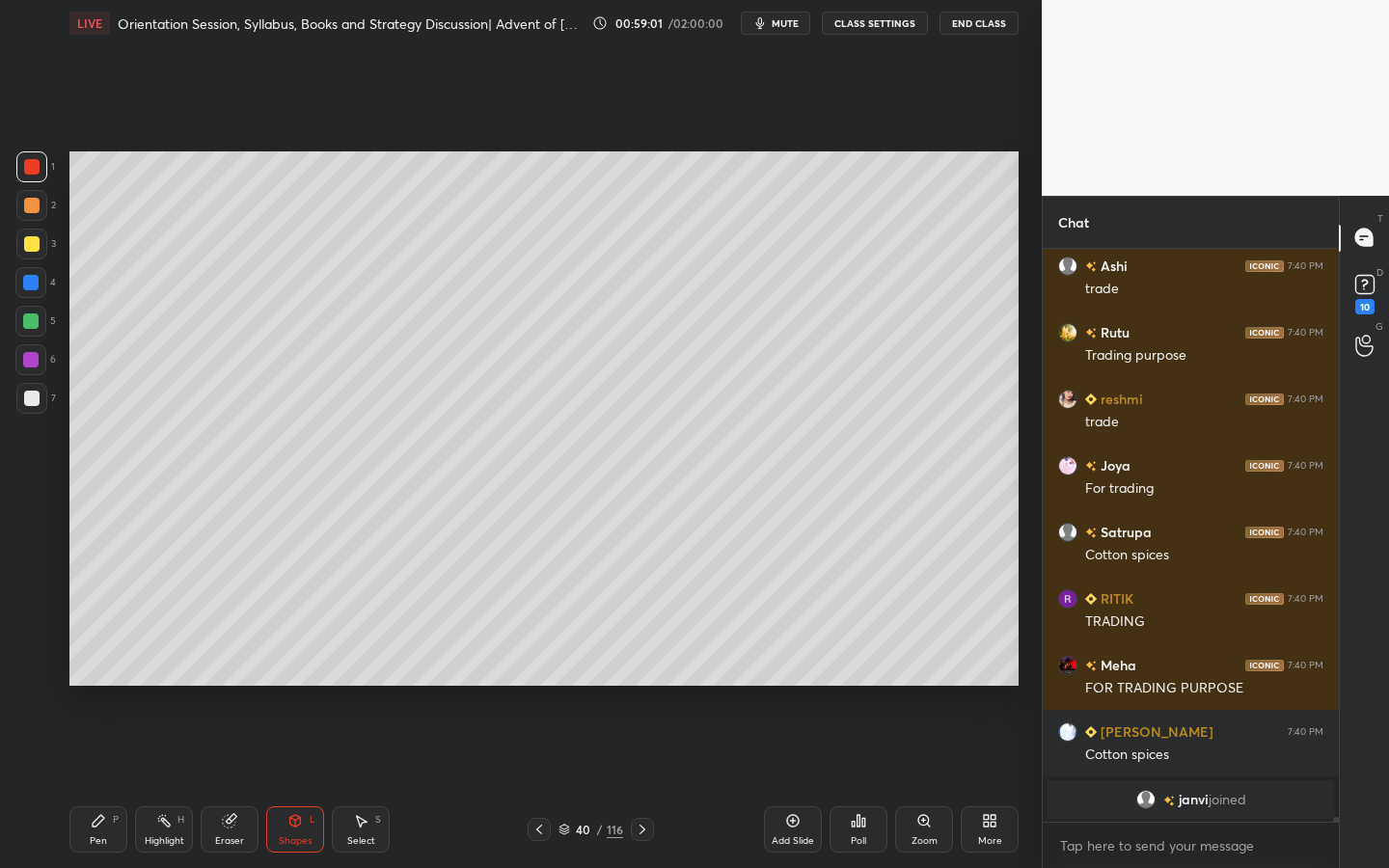 click on "Shapes" at bounding box center (295, 841) 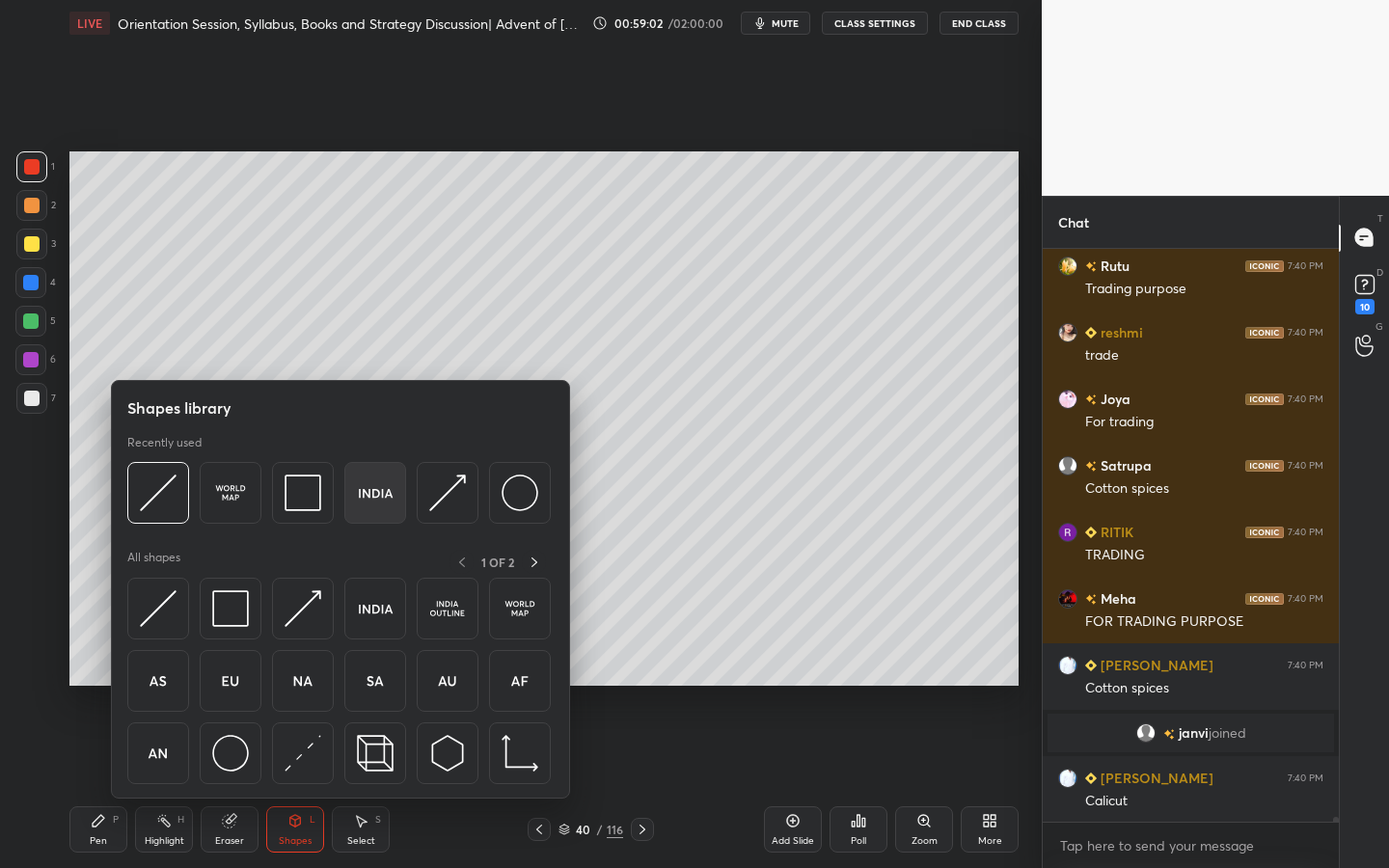 scroll, scrollTop: 70310, scrollLeft: 0, axis: vertical 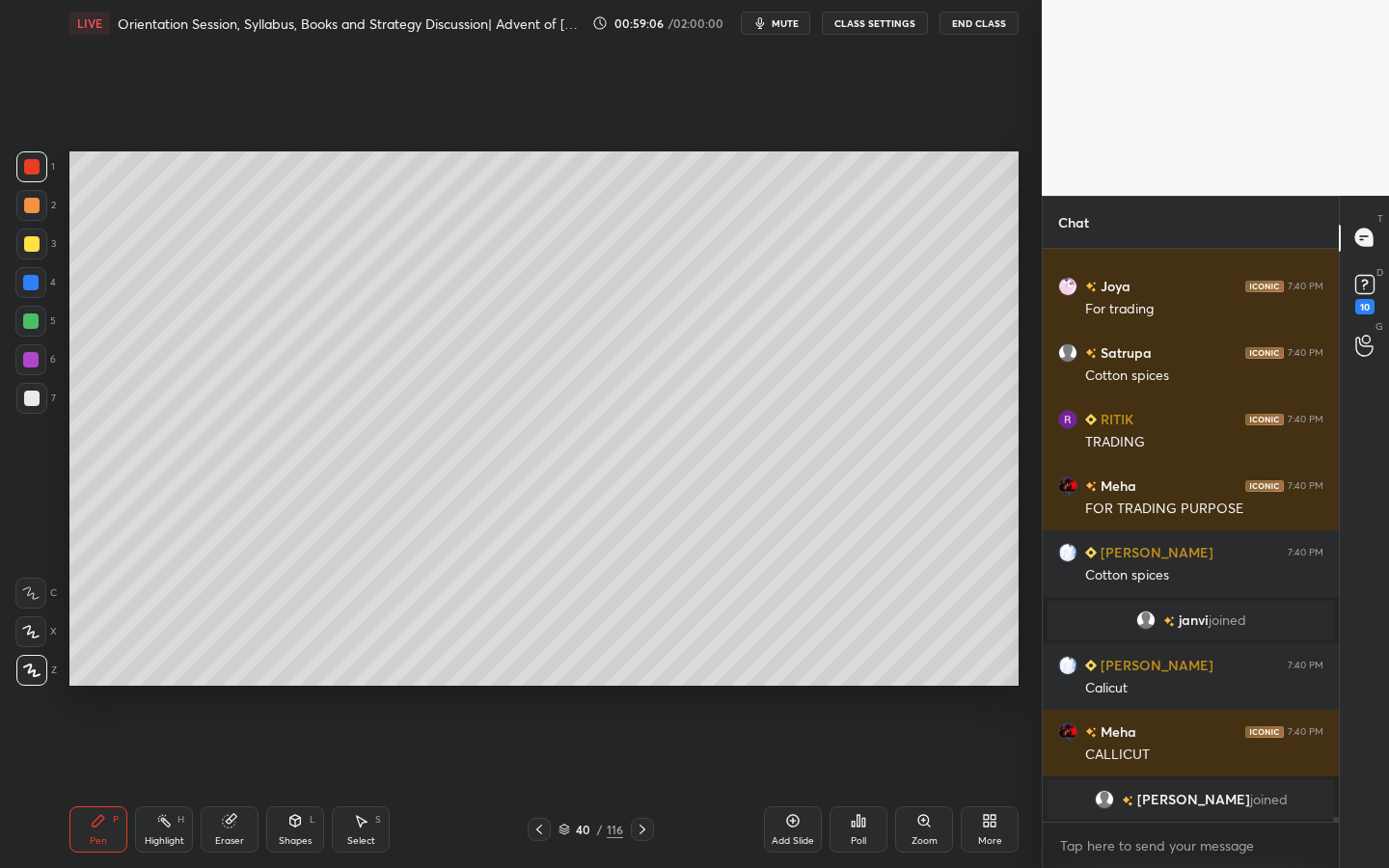 click on "Zoom" at bounding box center (924, 829) 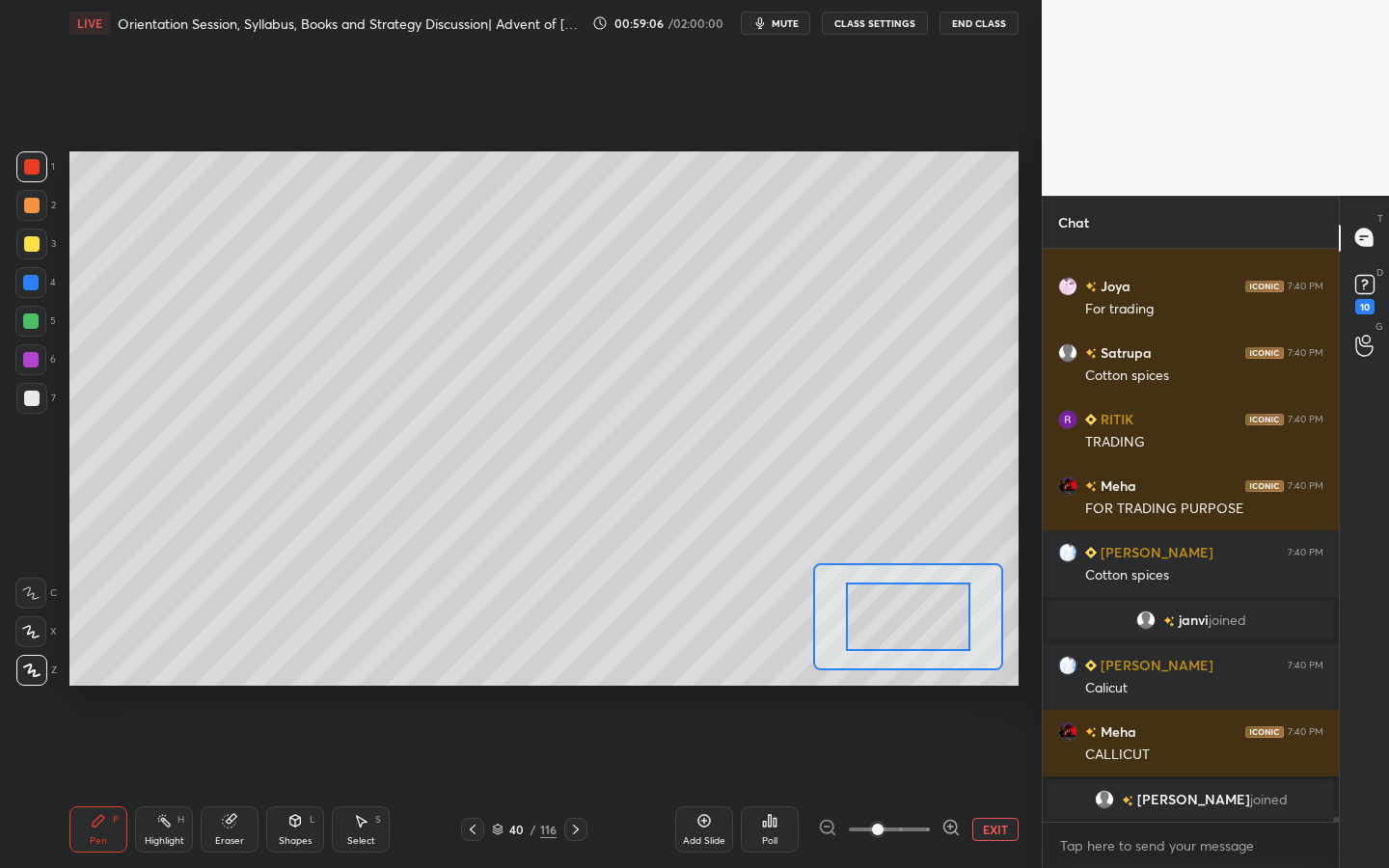 click at bounding box center (889, 829) 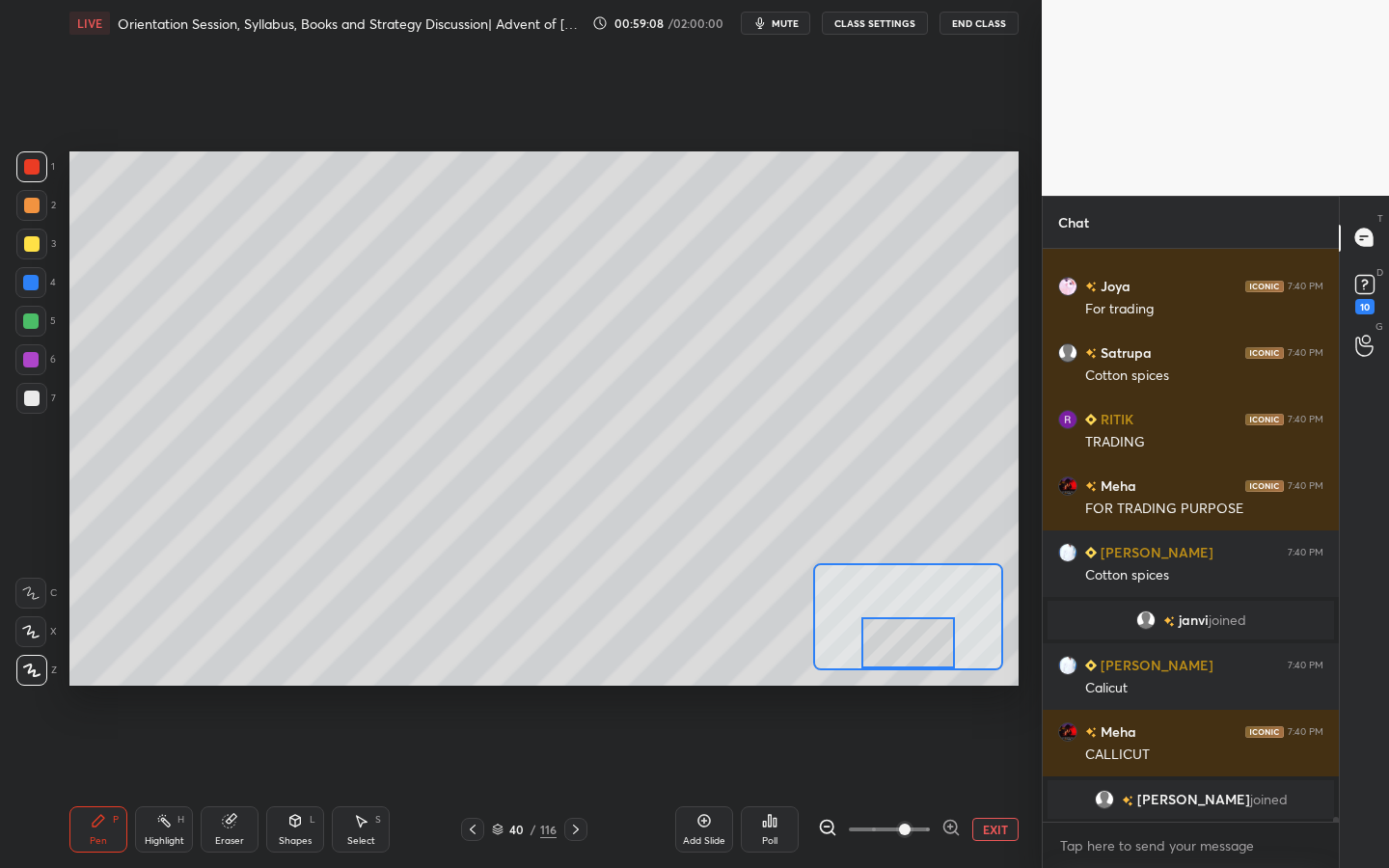drag, startPoint x: 912, startPoint y: 615, endPoint x: 912, endPoint y: 641, distance: 26 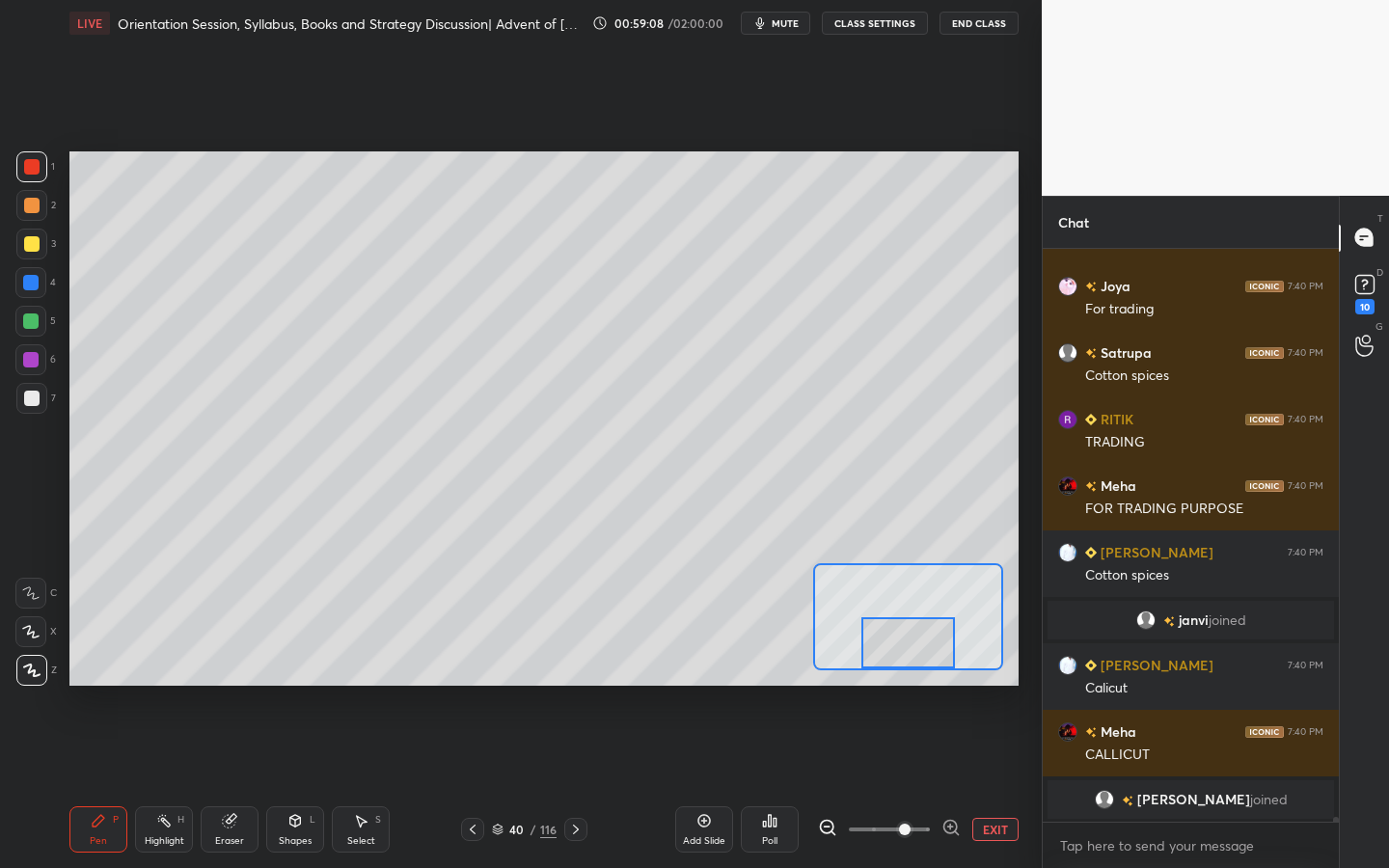 click at bounding box center (908, 642) 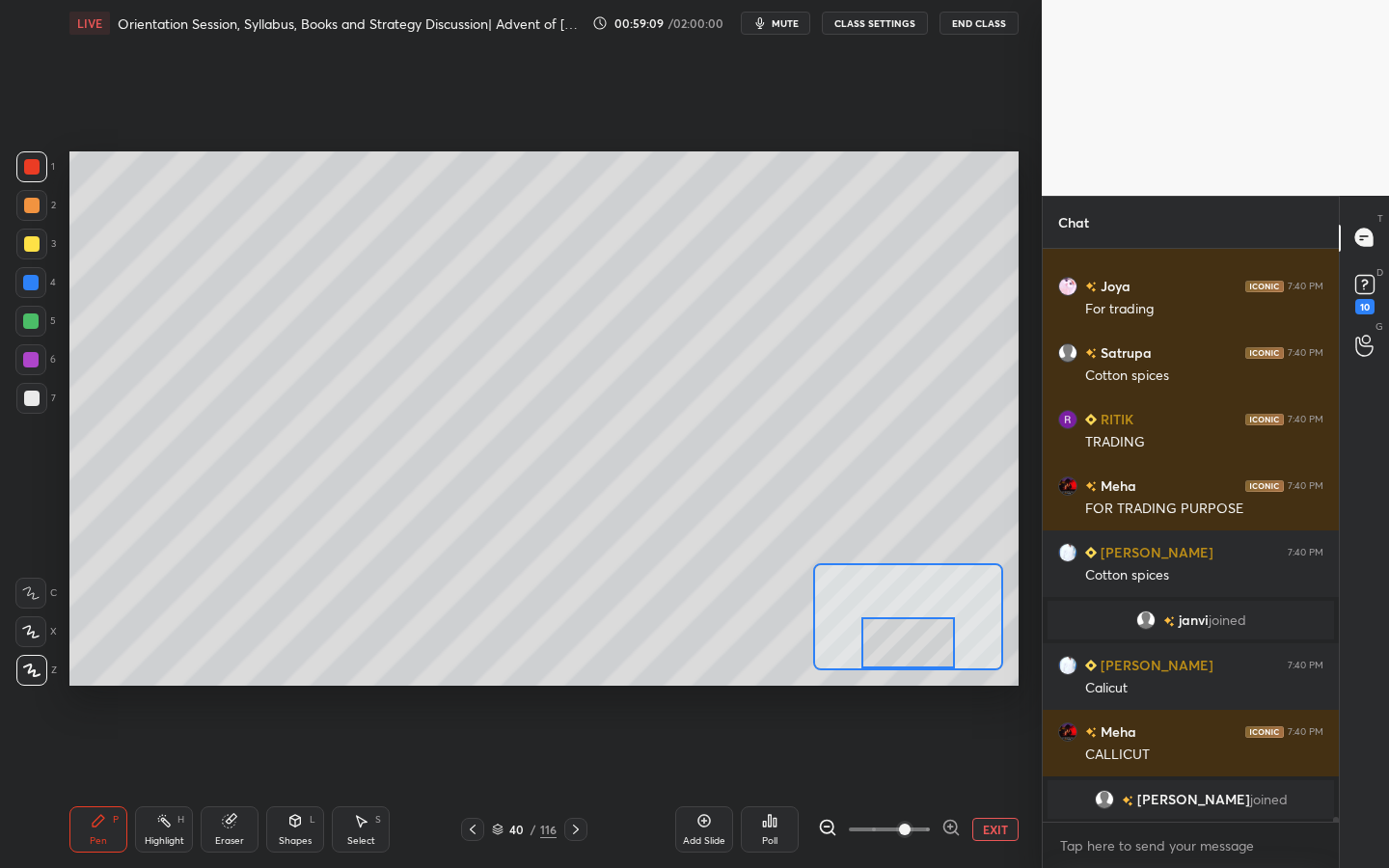 click at bounding box center (32, 244) 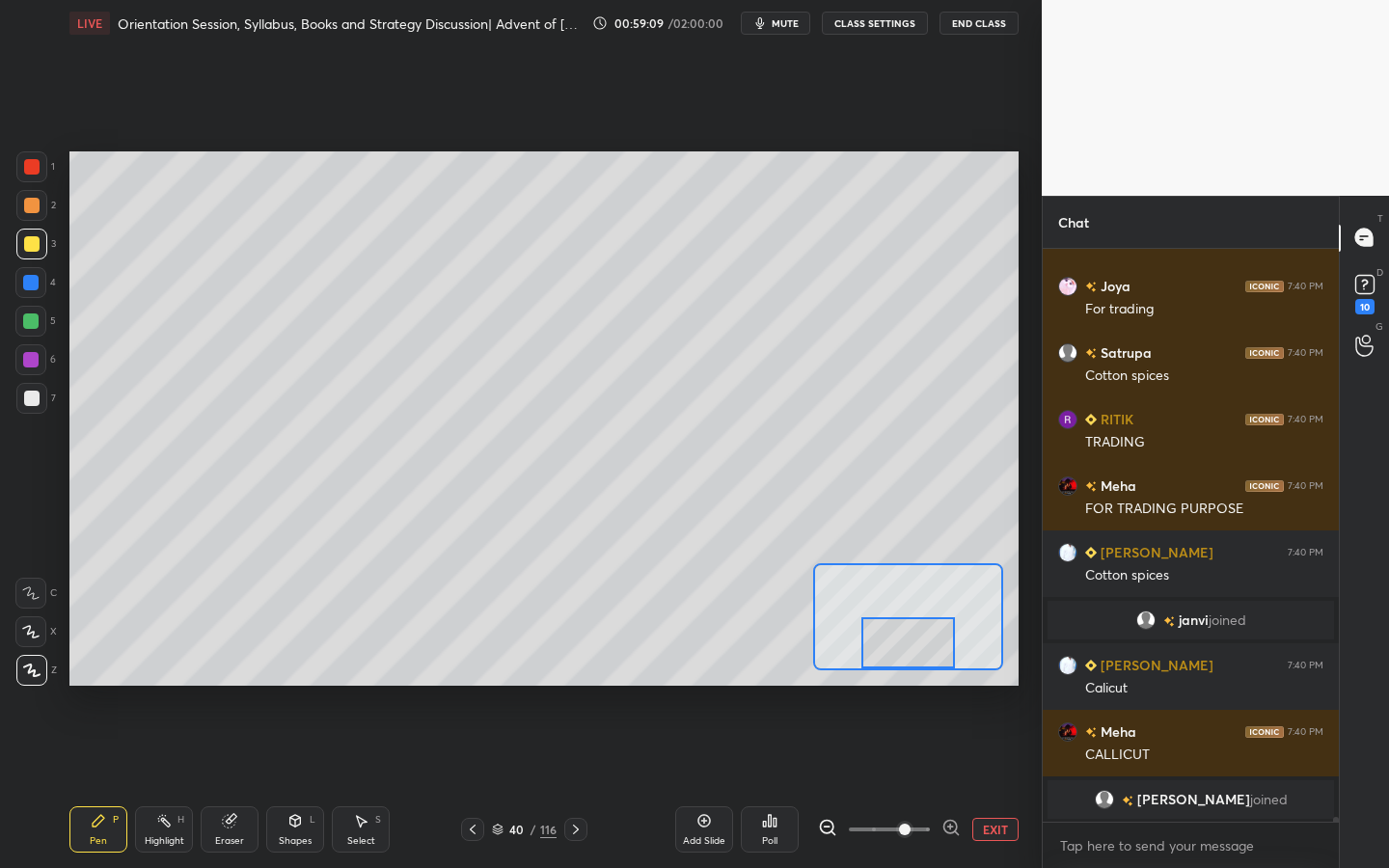 click at bounding box center [31, 632] 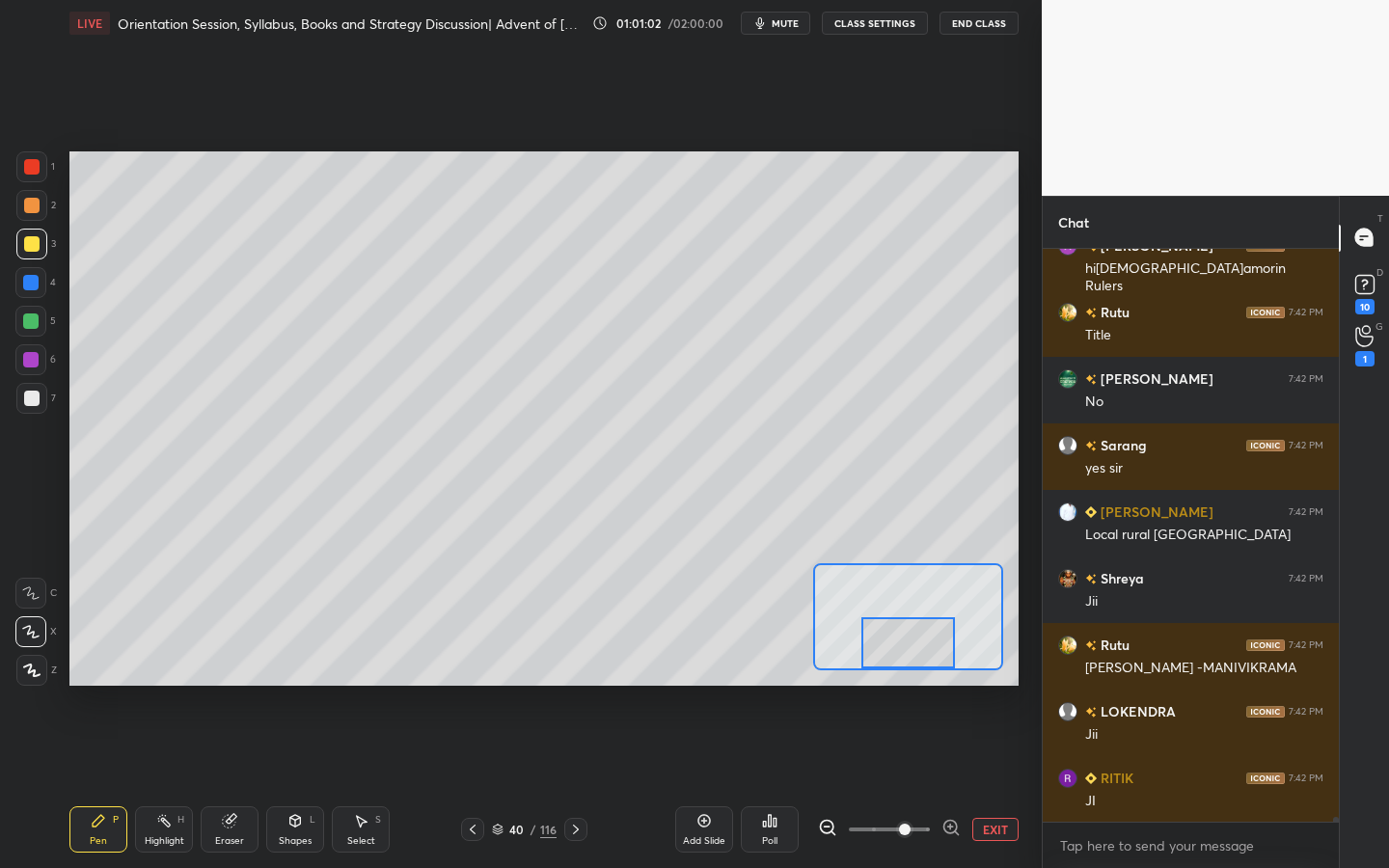 scroll, scrollTop: 72141, scrollLeft: 0, axis: vertical 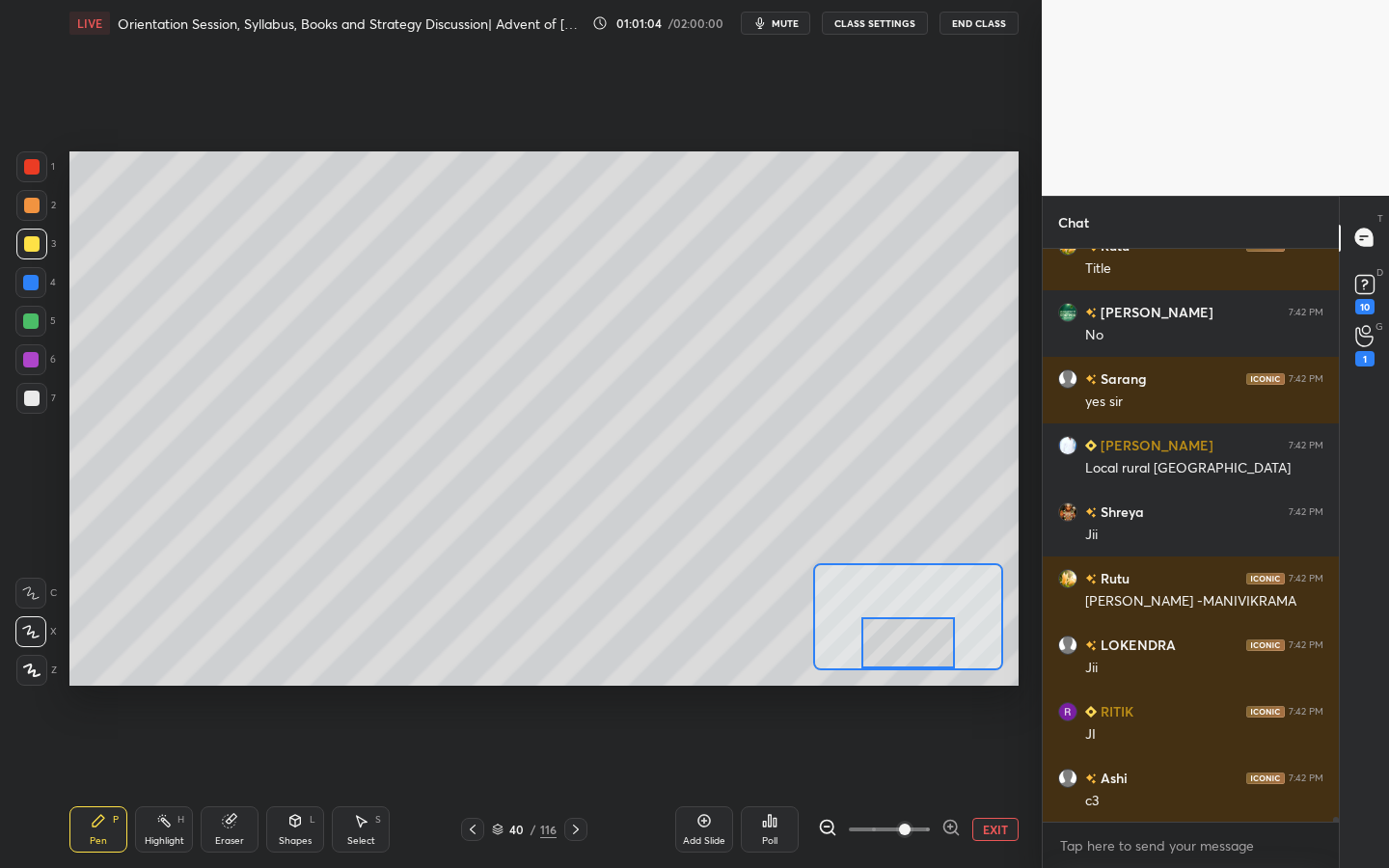 click on "Add Slide" at bounding box center (704, 841) 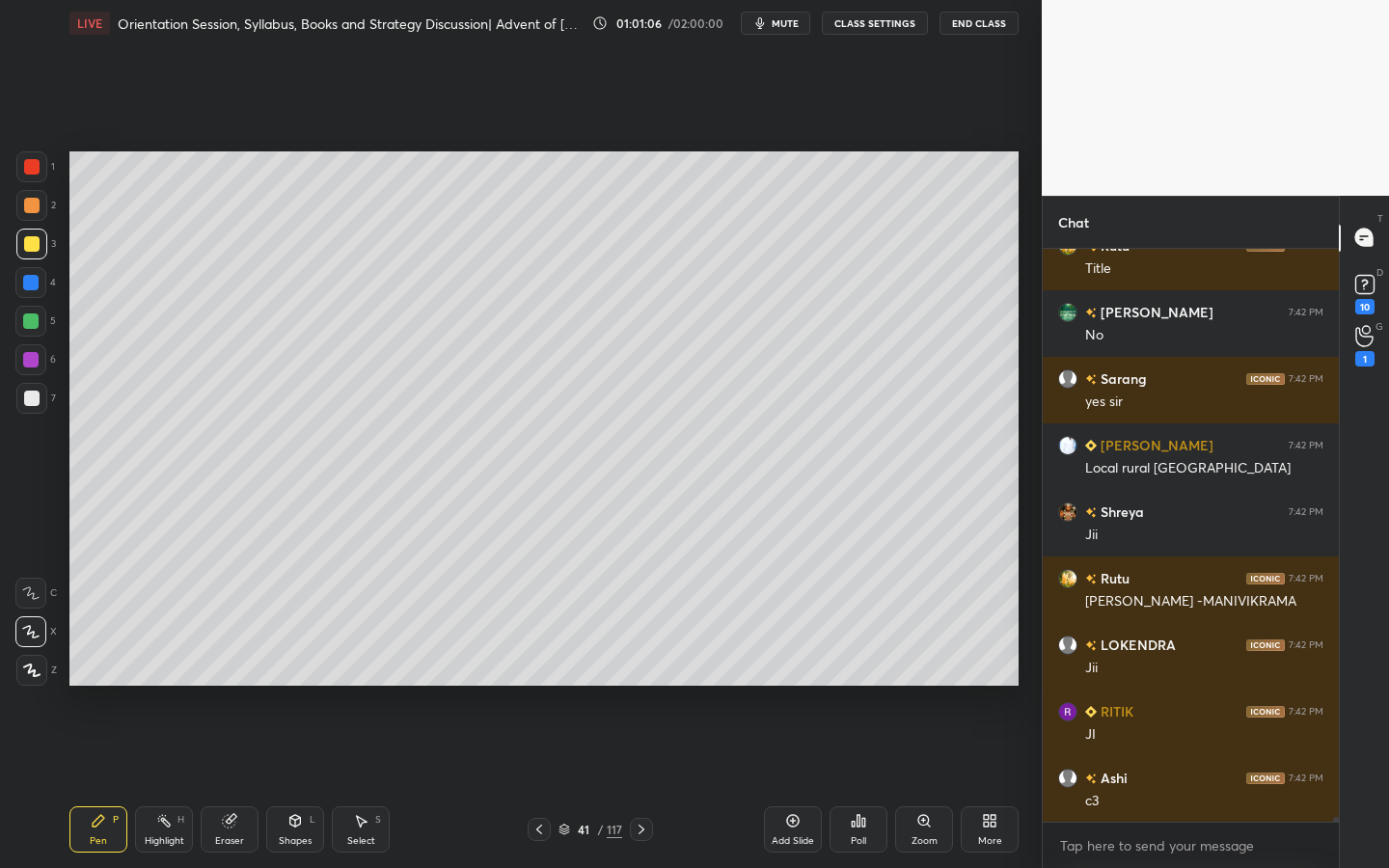 click at bounding box center (32, 670) 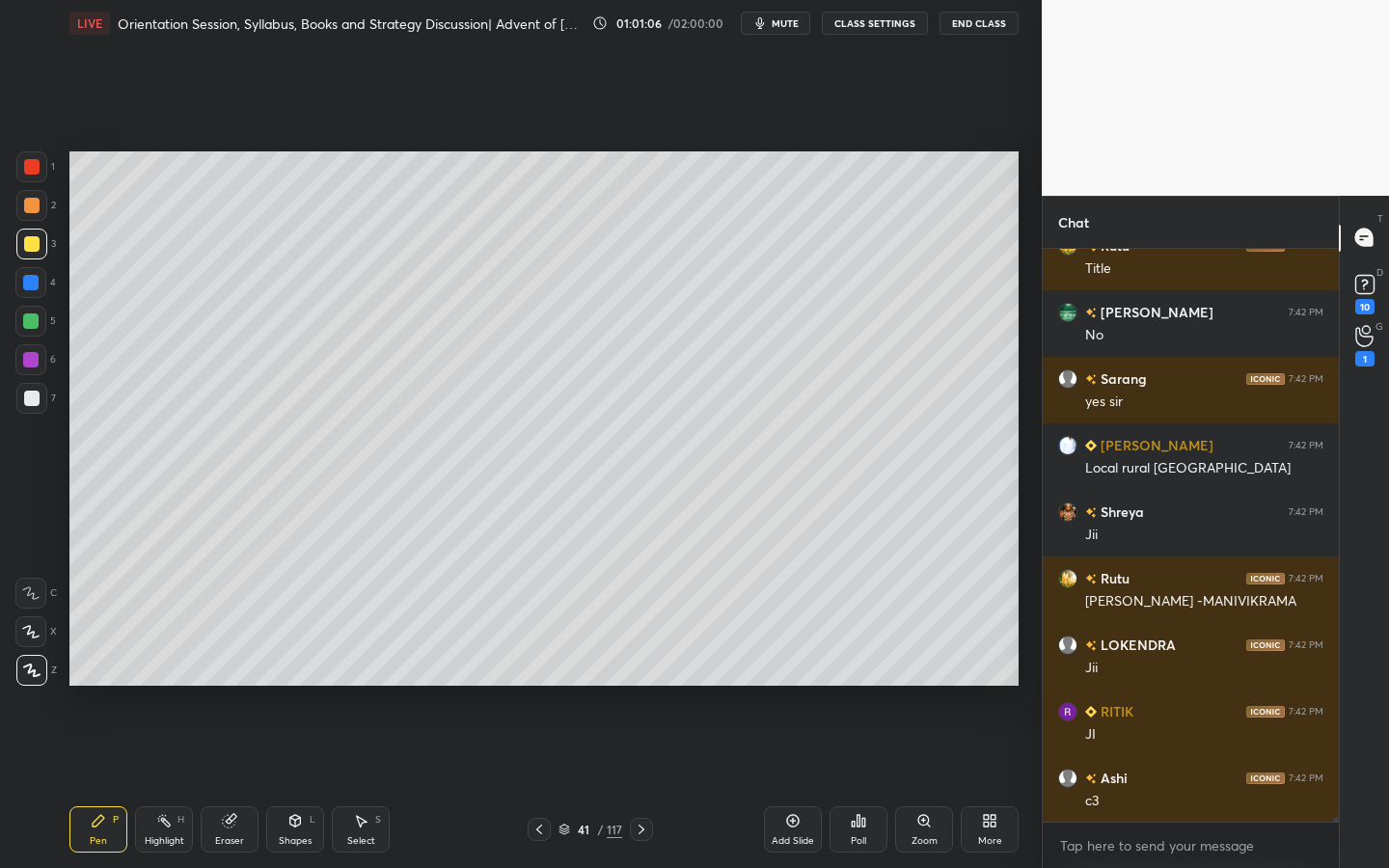 click on "L" at bounding box center (313, 820) 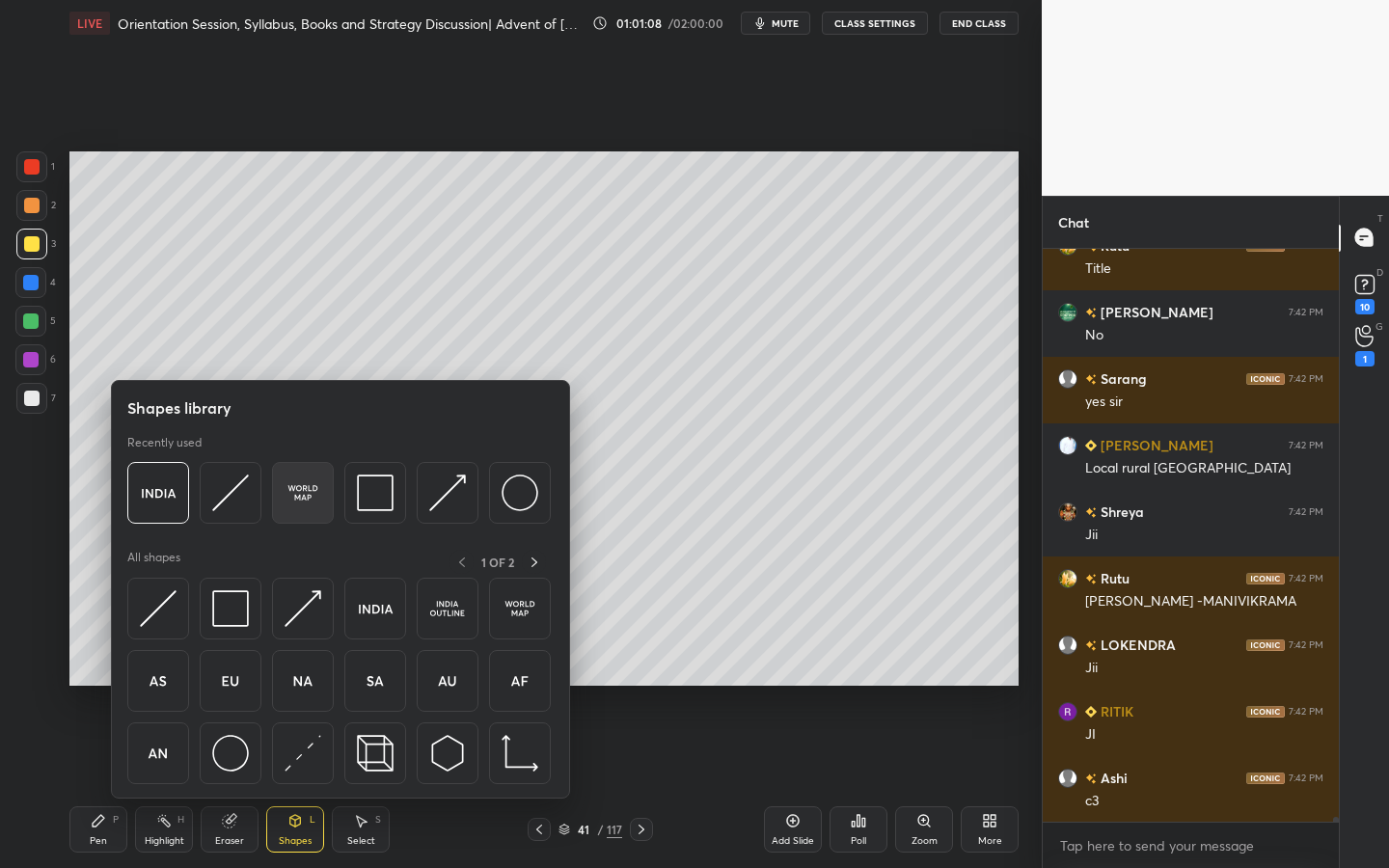 scroll, scrollTop: 72208, scrollLeft: 0, axis: vertical 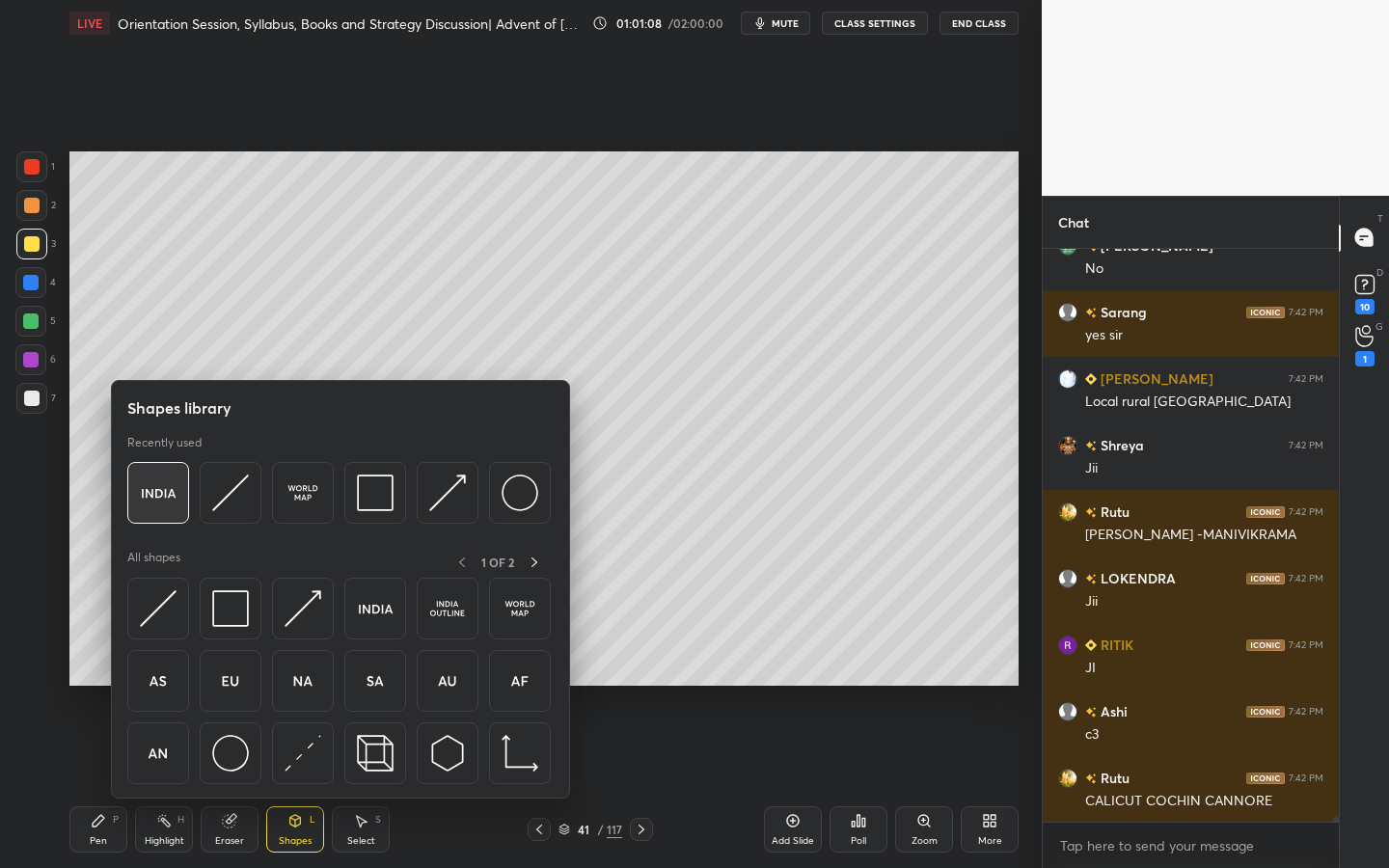 click at bounding box center (158, 493) 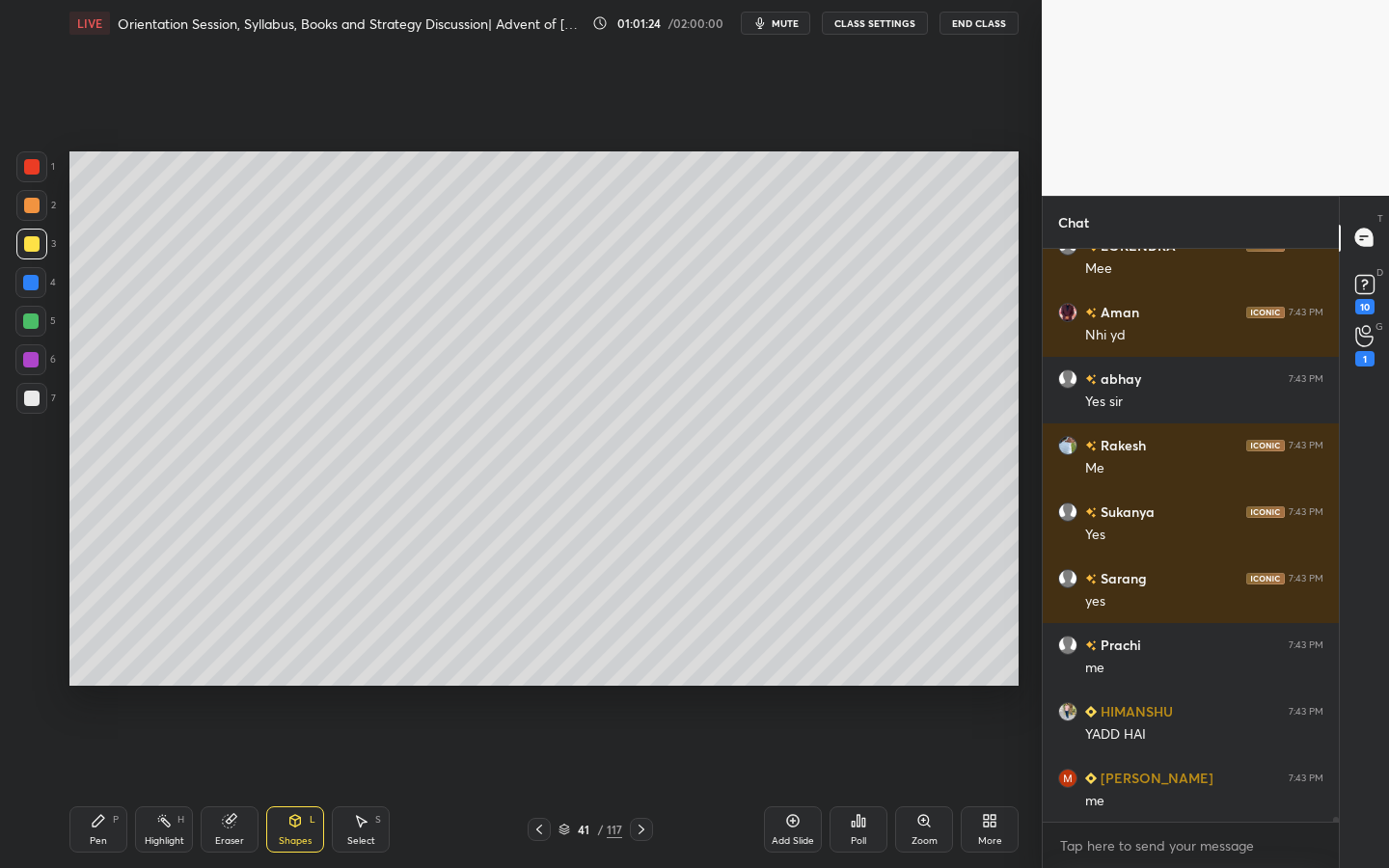 scroll, scrollTop: 73073, scrollLeft: 0, axis: vertical 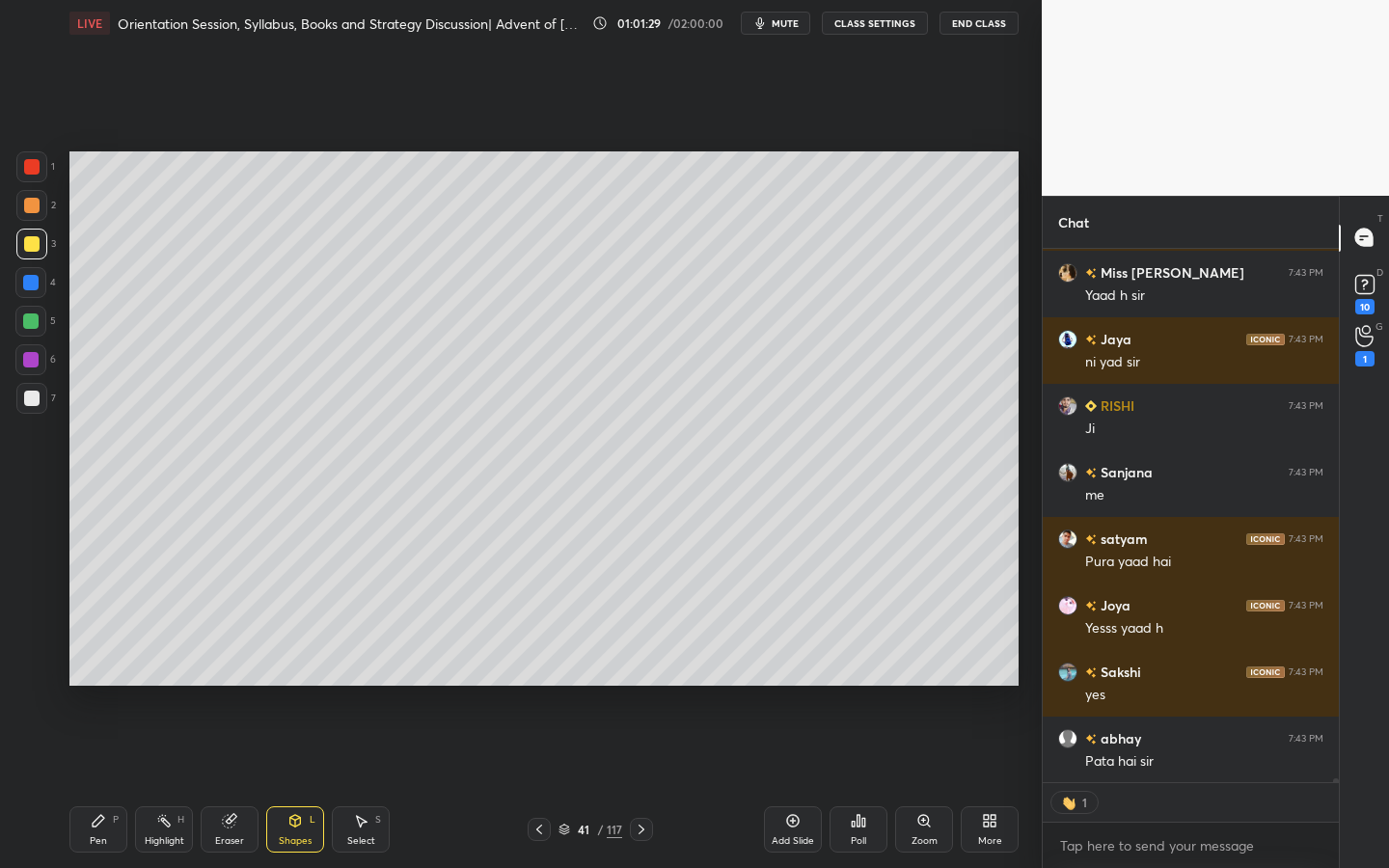 click 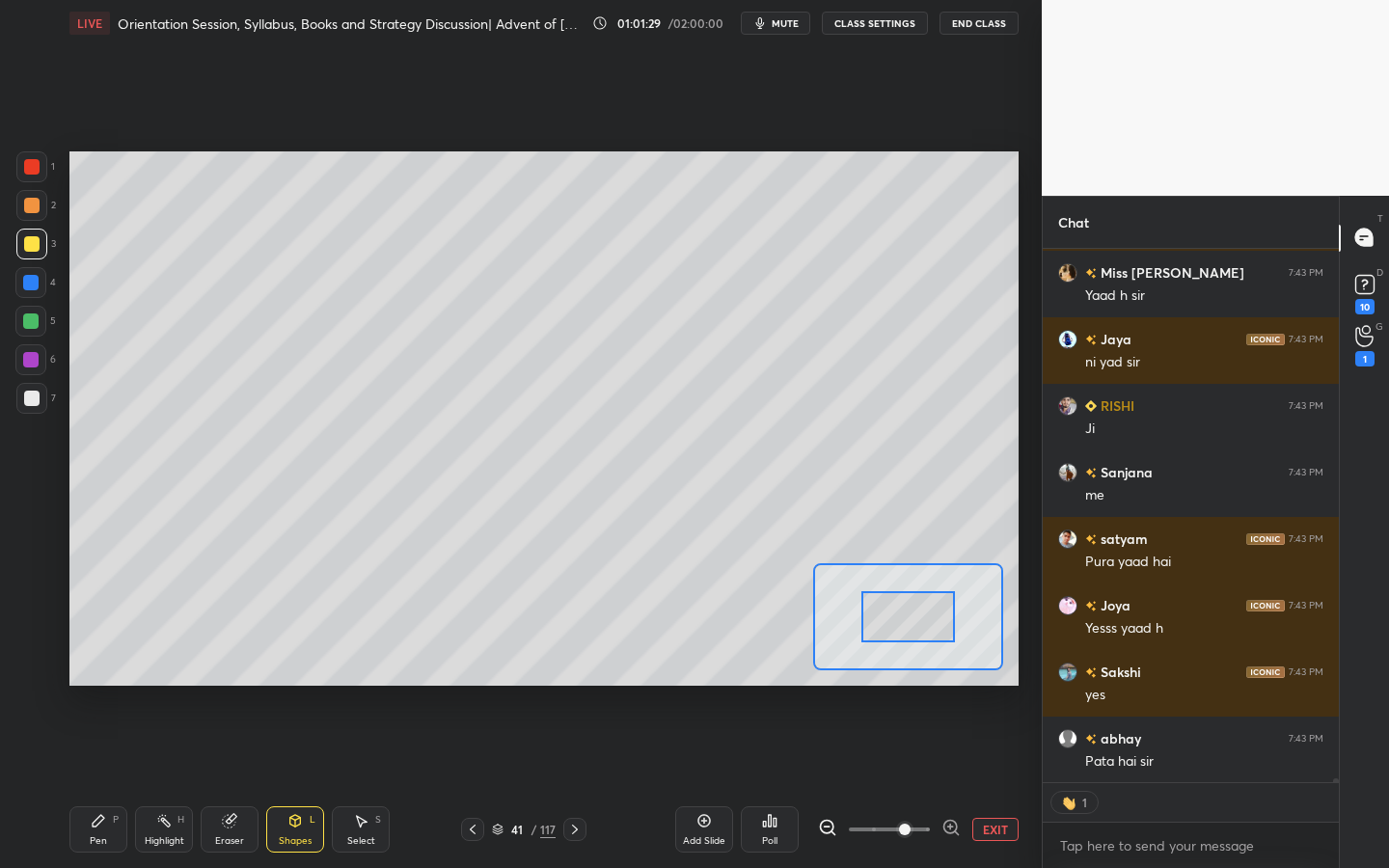 click at bounding box center [889, 829] 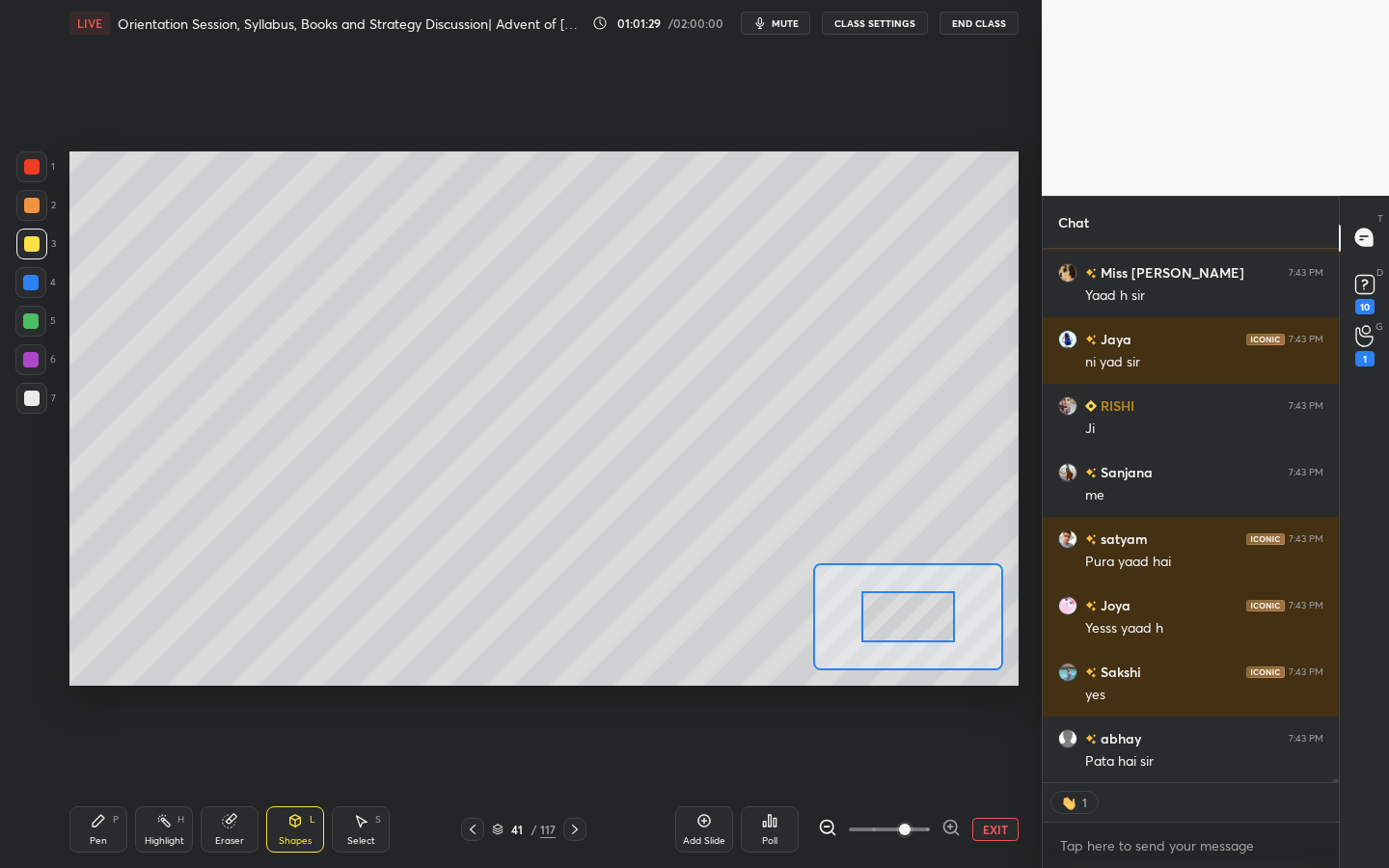 scroll, scrollTop: 74177, scrollLeft: 0, axis: vertical 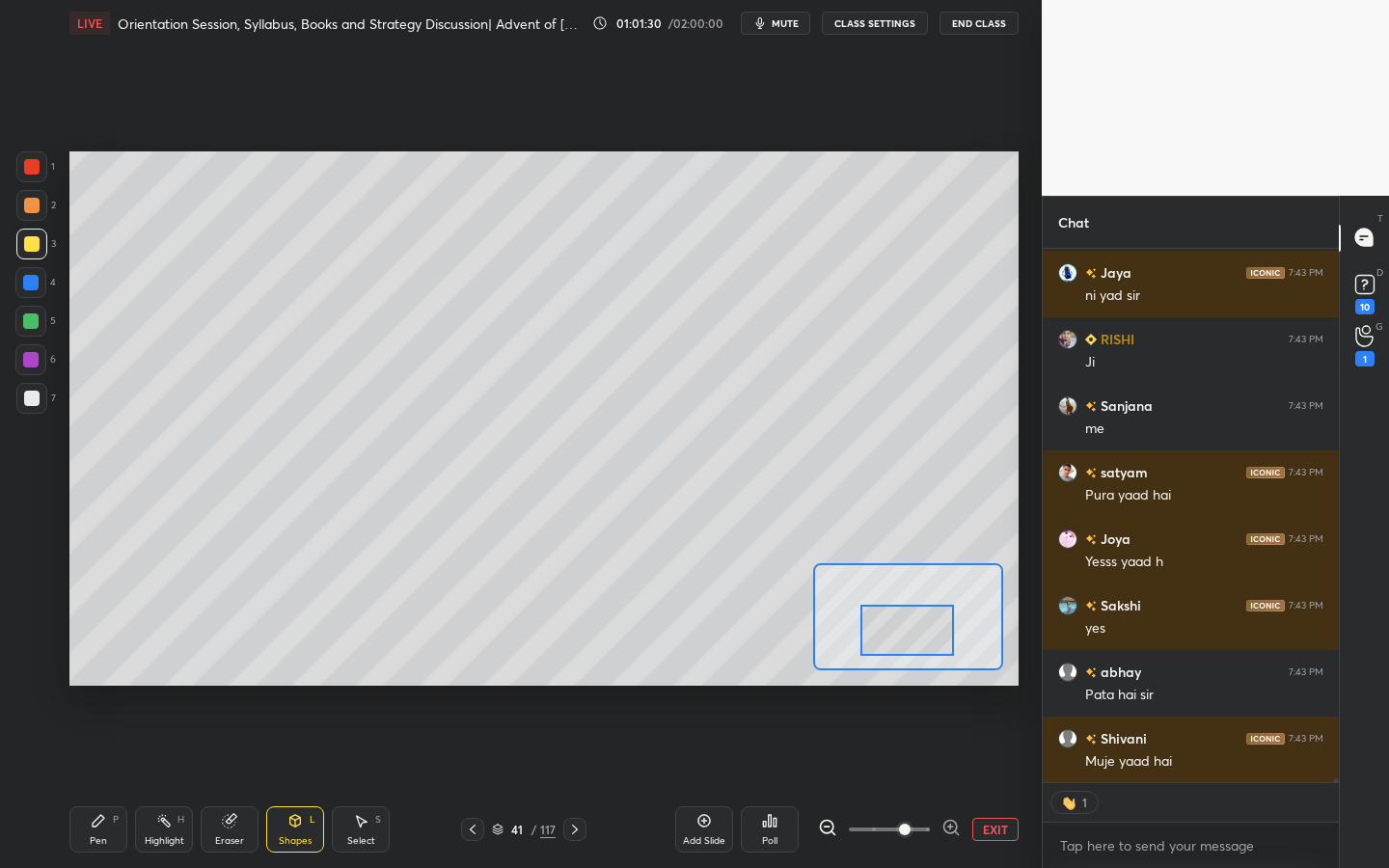 drag, startPoint x: 906, startPoint y: 622, endPoint x: 906, endPoint y: 661, distance: 39 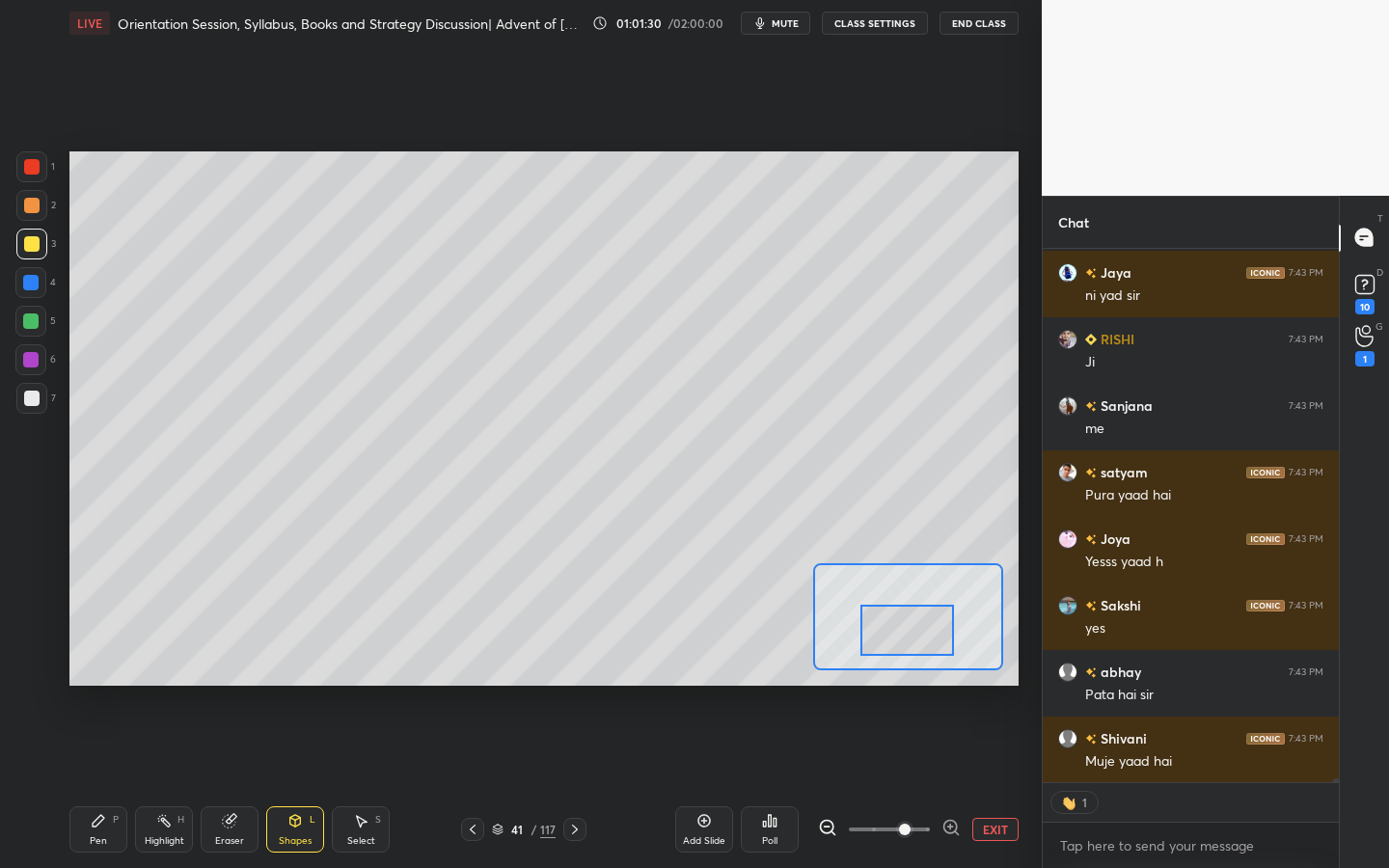 click at bounding box center (907, 630) 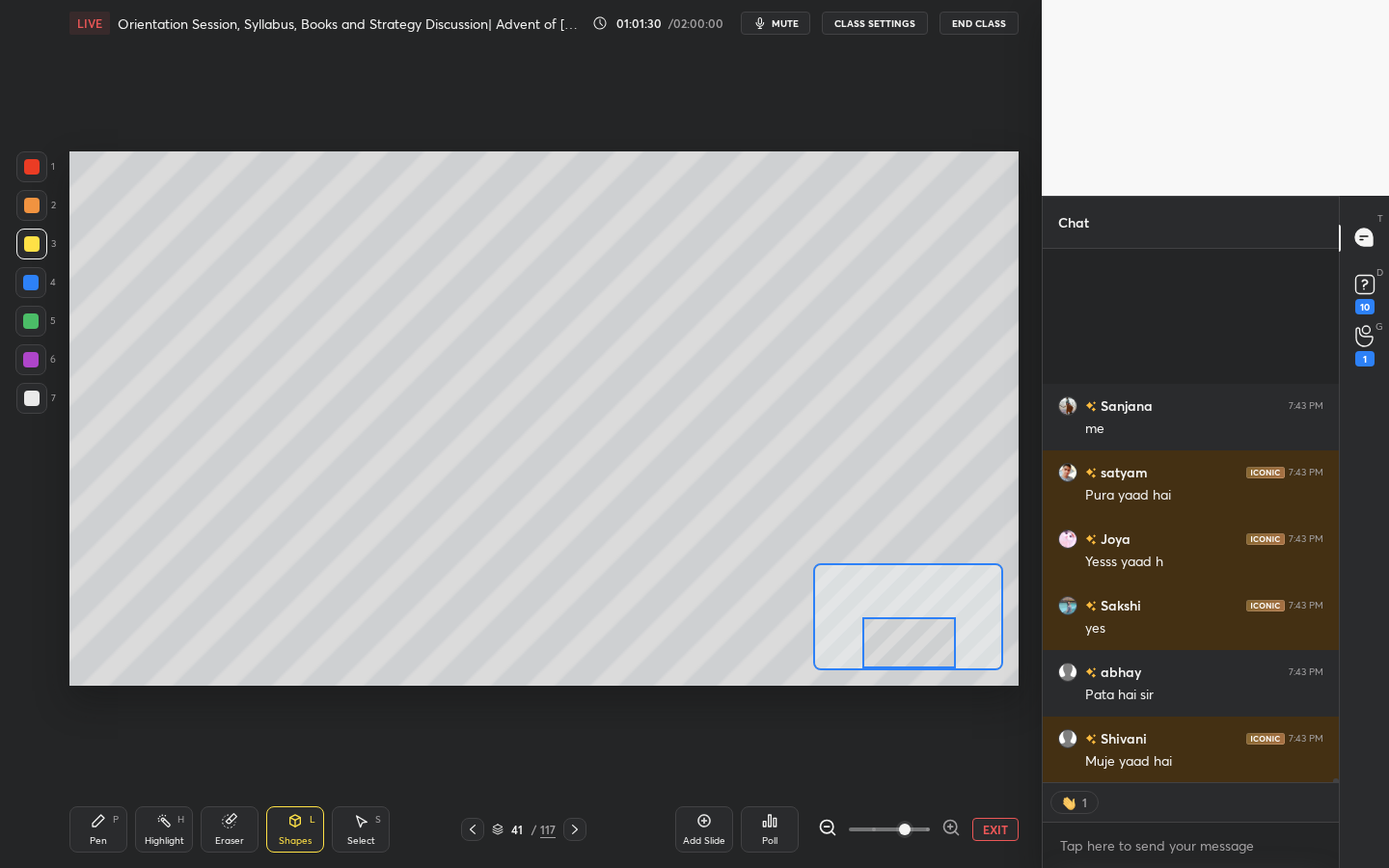 scroll, scrollTop: 74444, scrollLeft: 0, axis: vertical 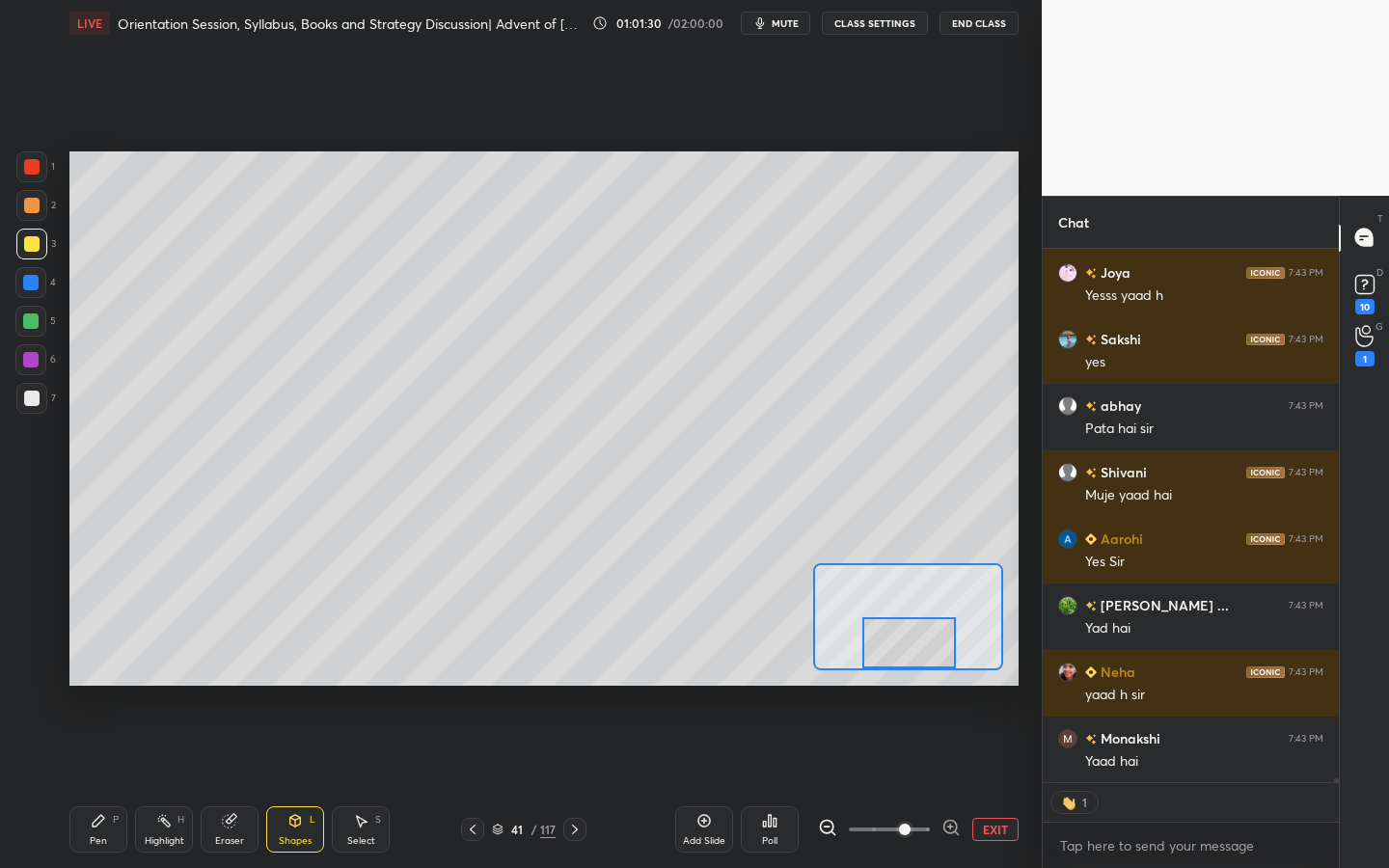 click at bounding box center [909, 642] 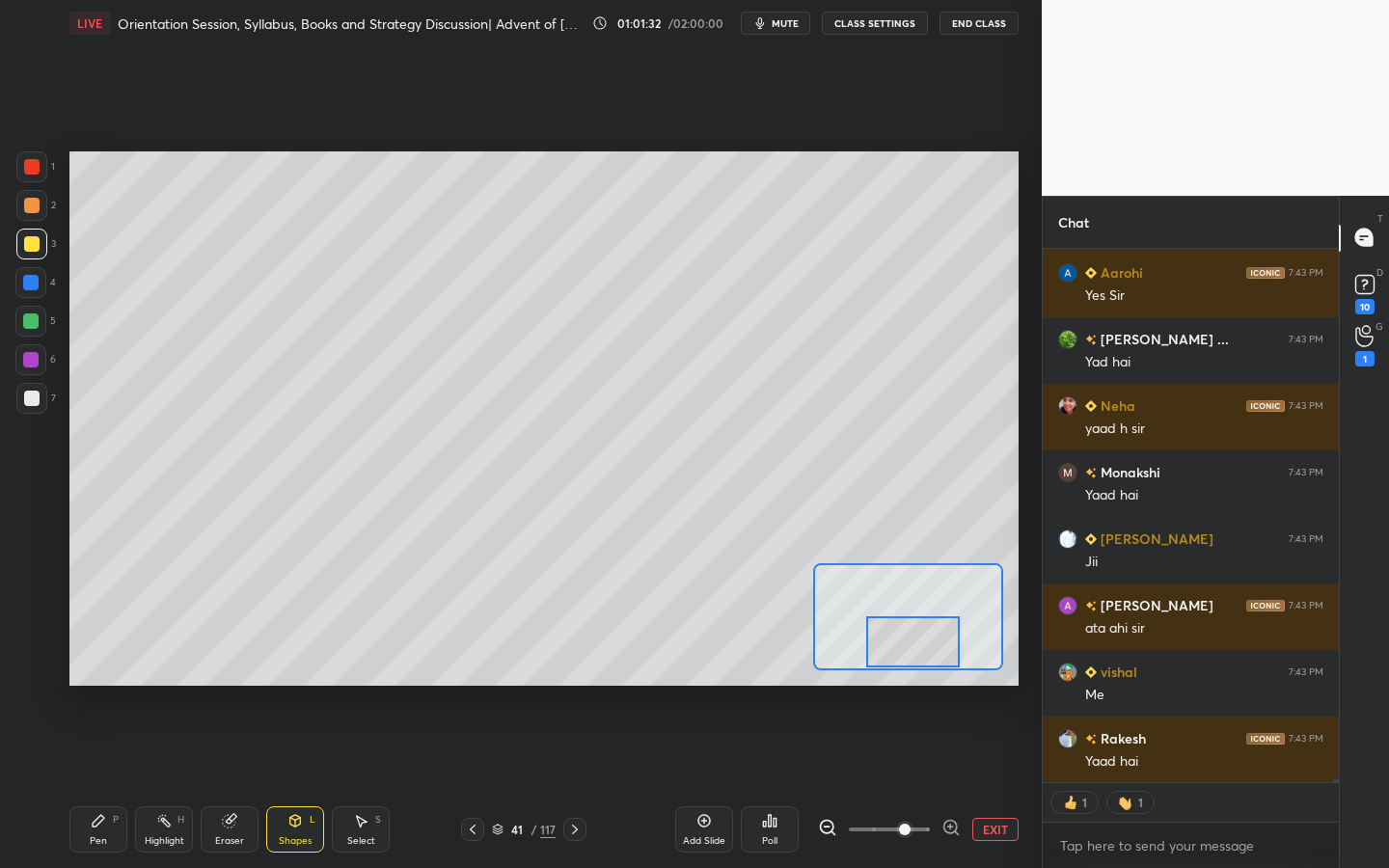click at bounding box center (32, 244) 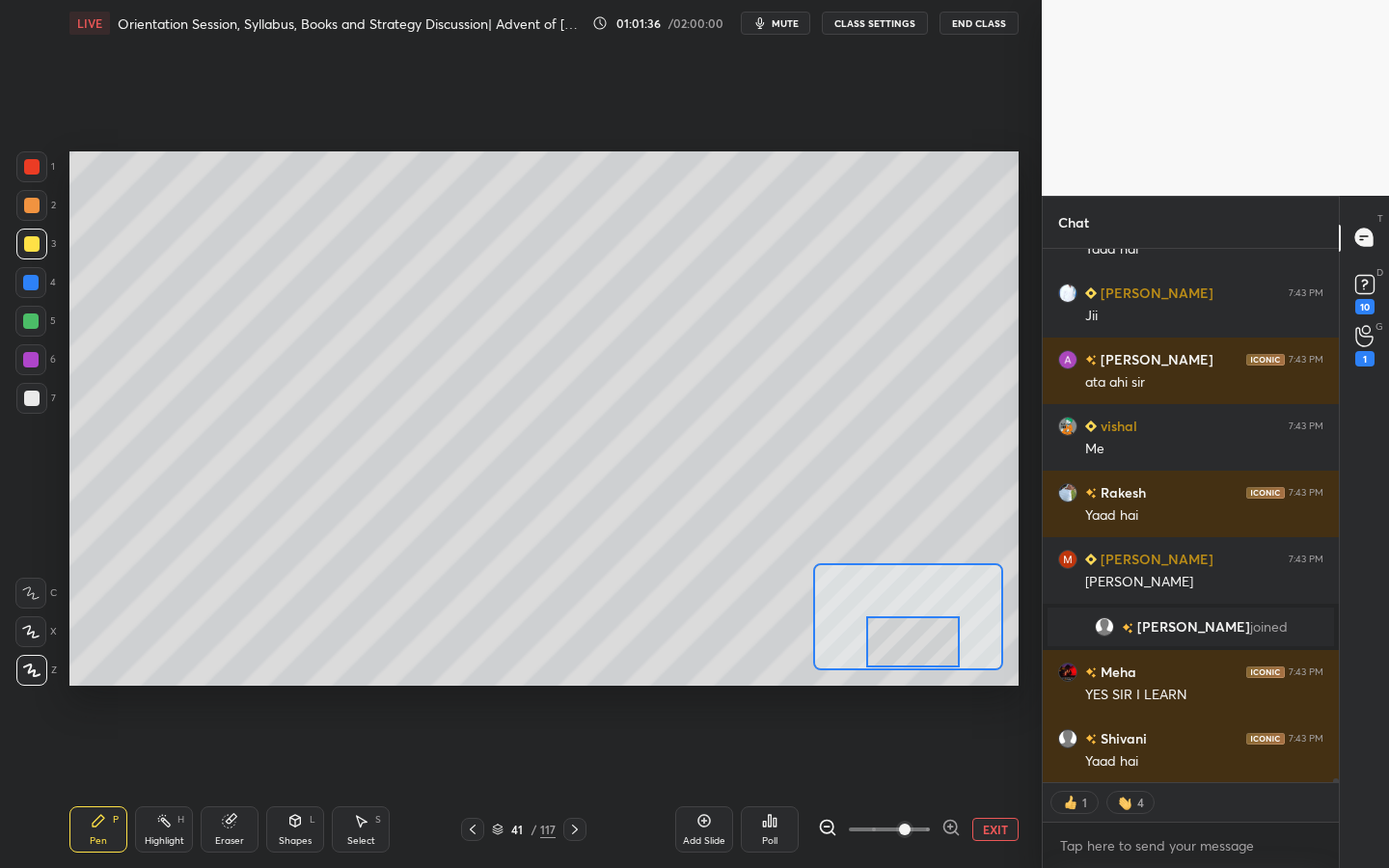 scroll, scrollTop: 73851, scrollLeft: 0, axis: vertical 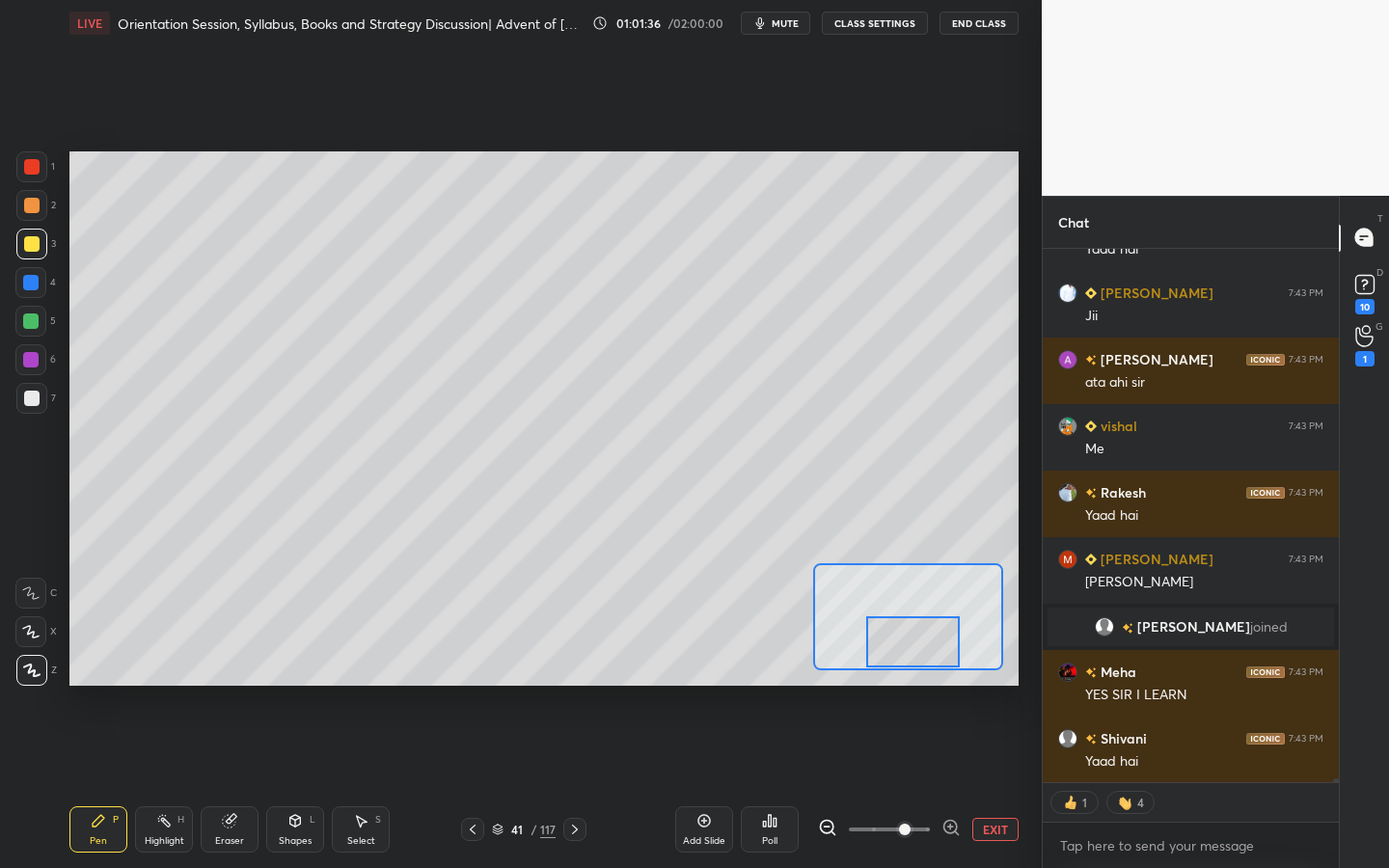 click at bounding box center [31, 593] 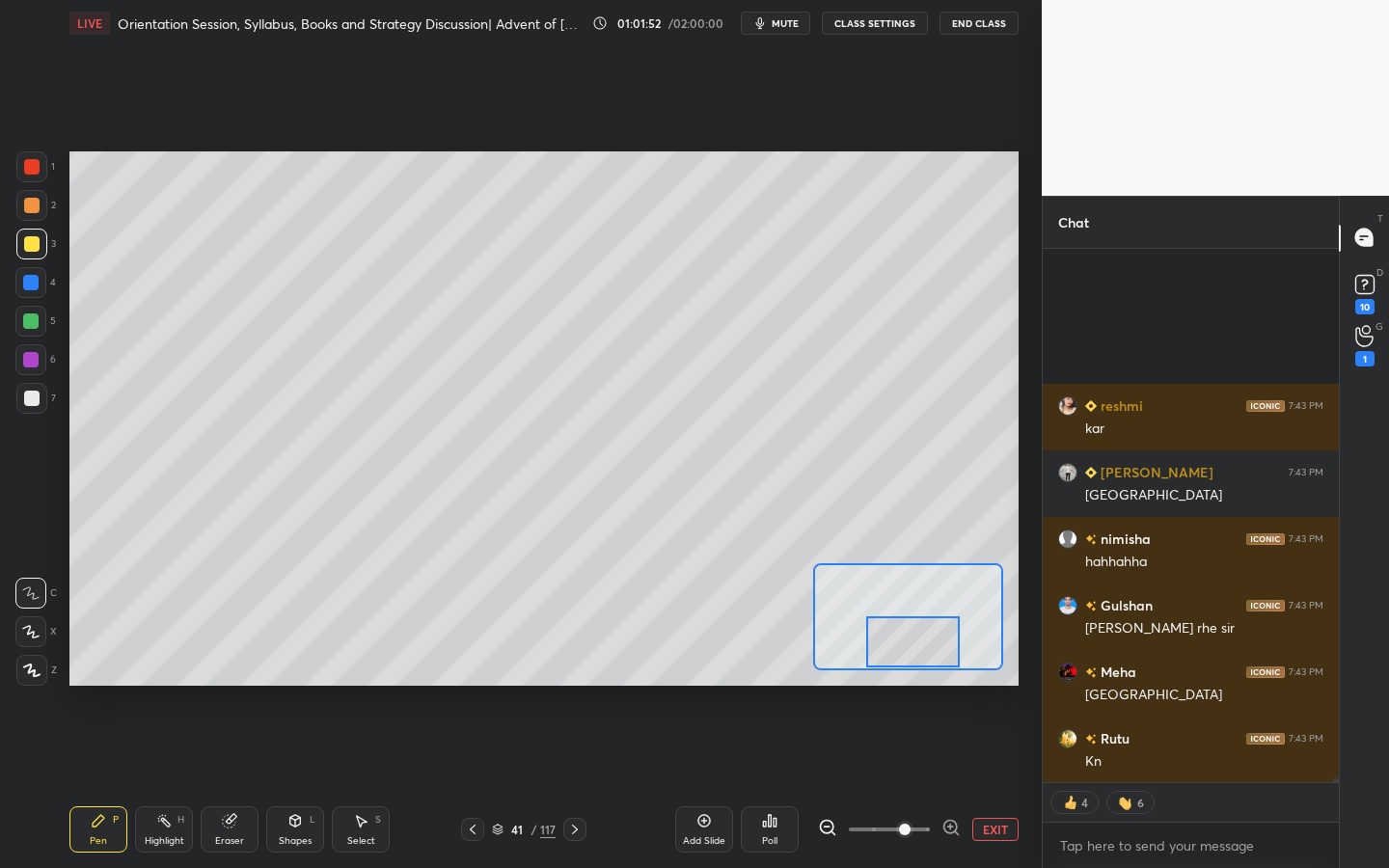 scroll, scrollTop: 76114, scrollLeft: 0, axis: vertical 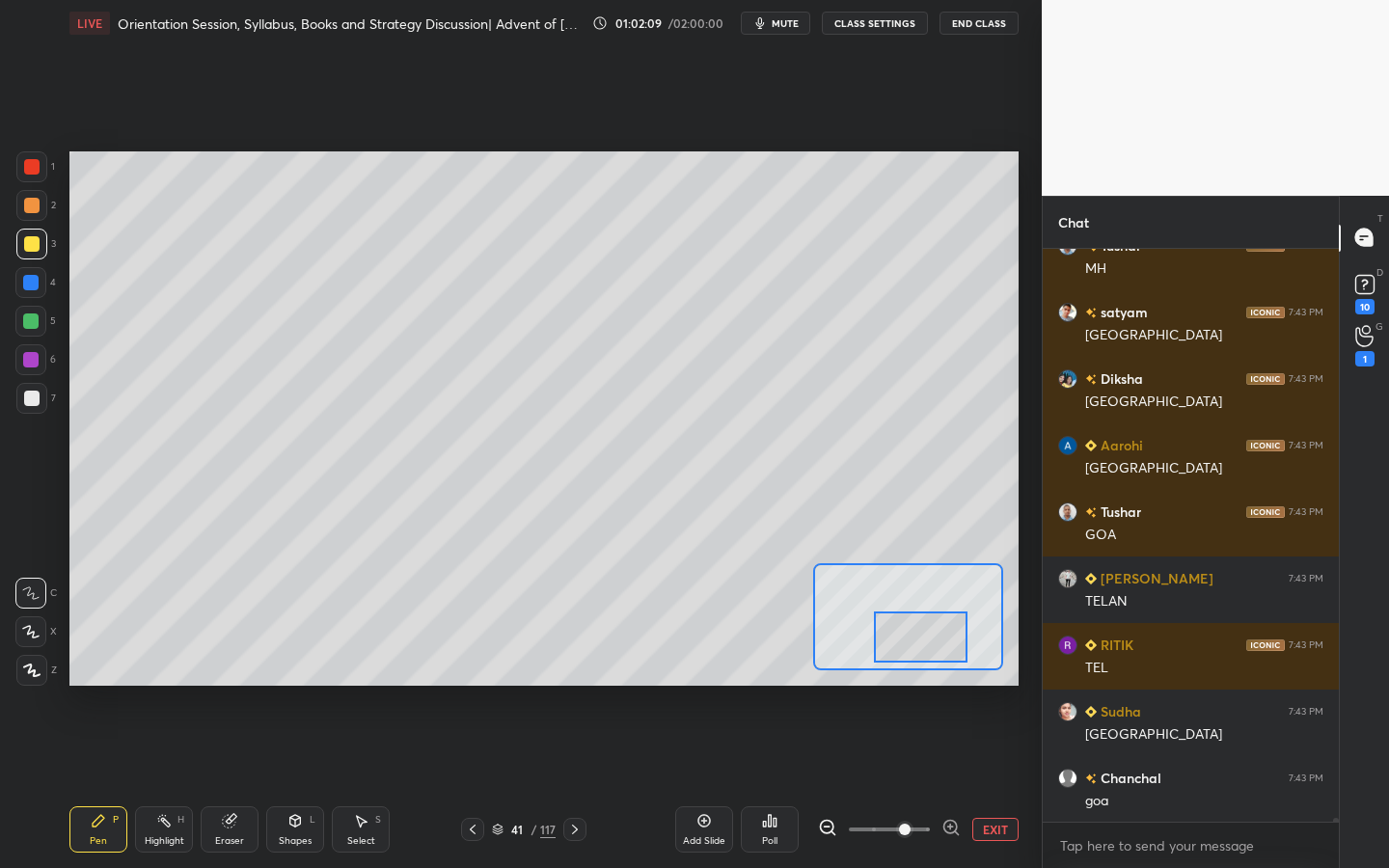drag, startPoint x: 912, startPoint y: 640, endPoint x: 919, endPoint y: 631, distance: 11.401754 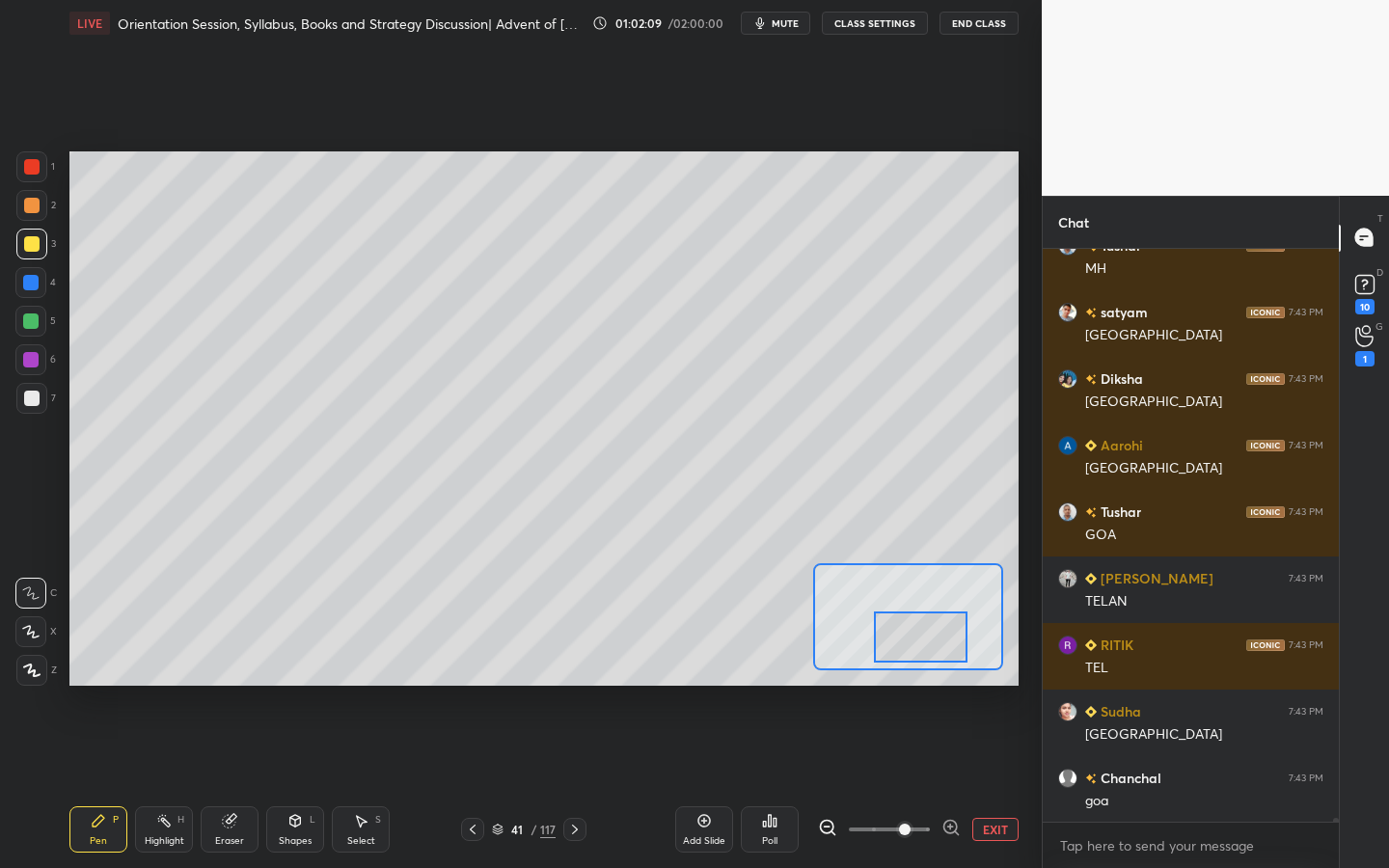 click at bounding box center (920, 637) 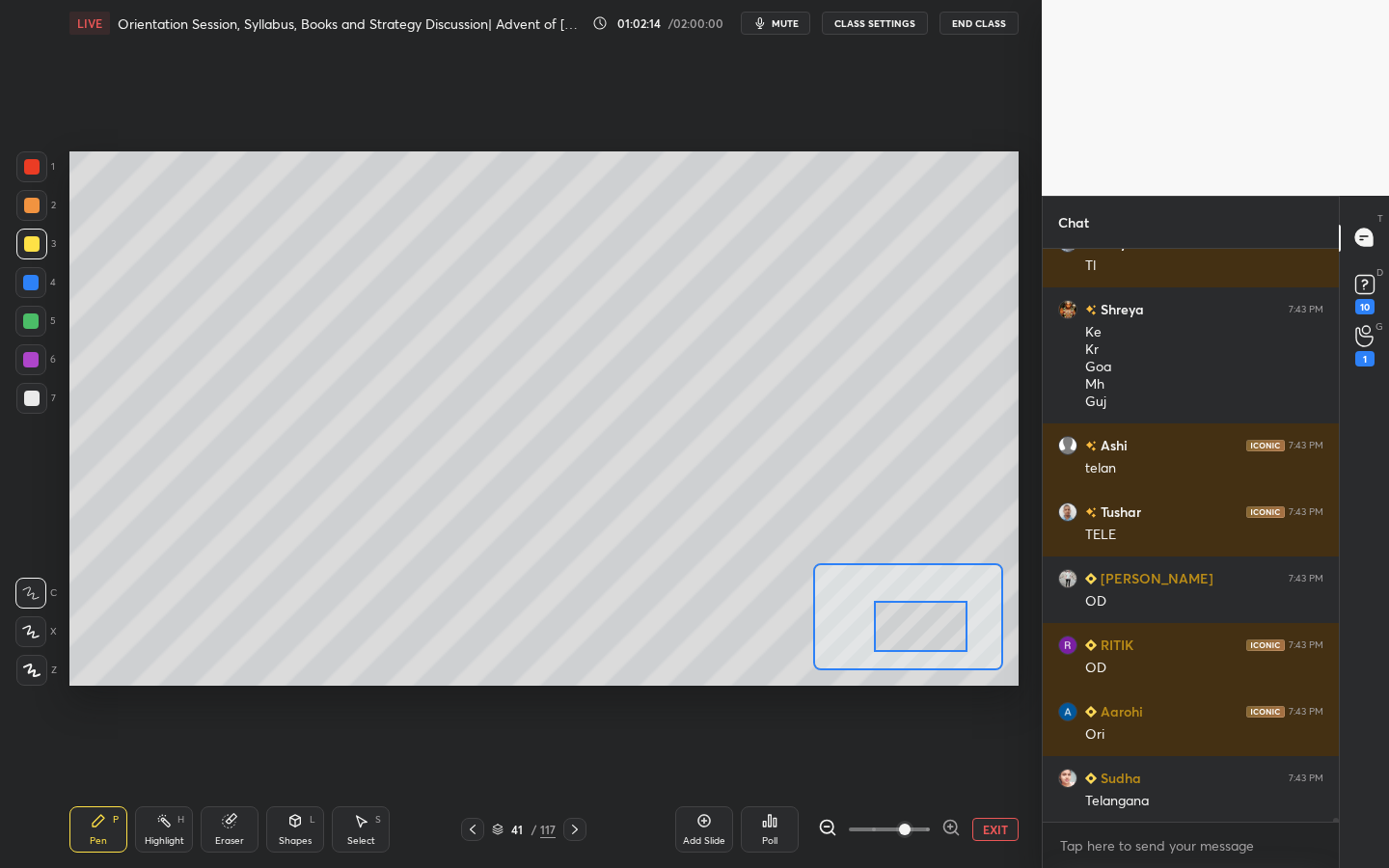 click at bounding box center [920, 626] 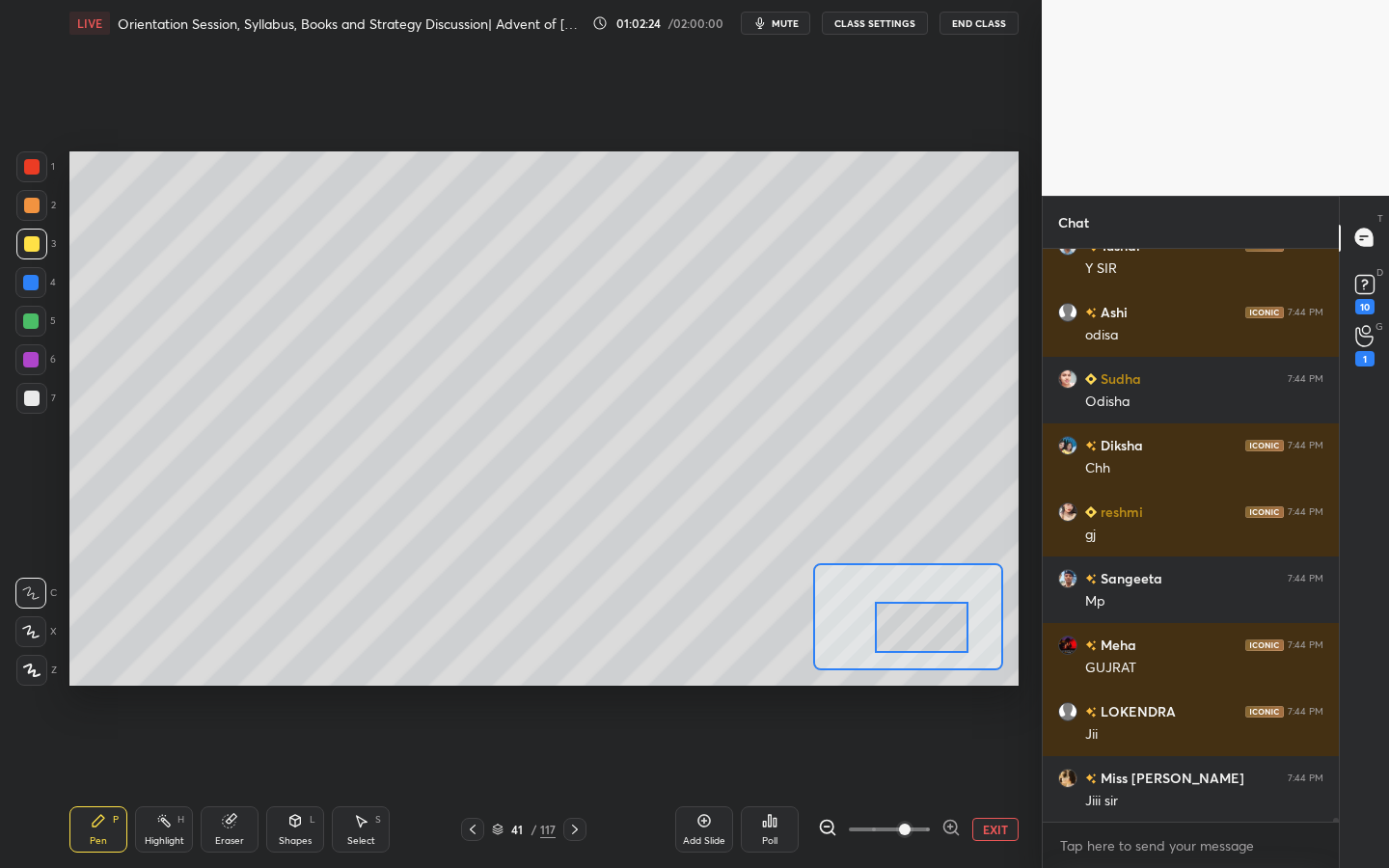 click 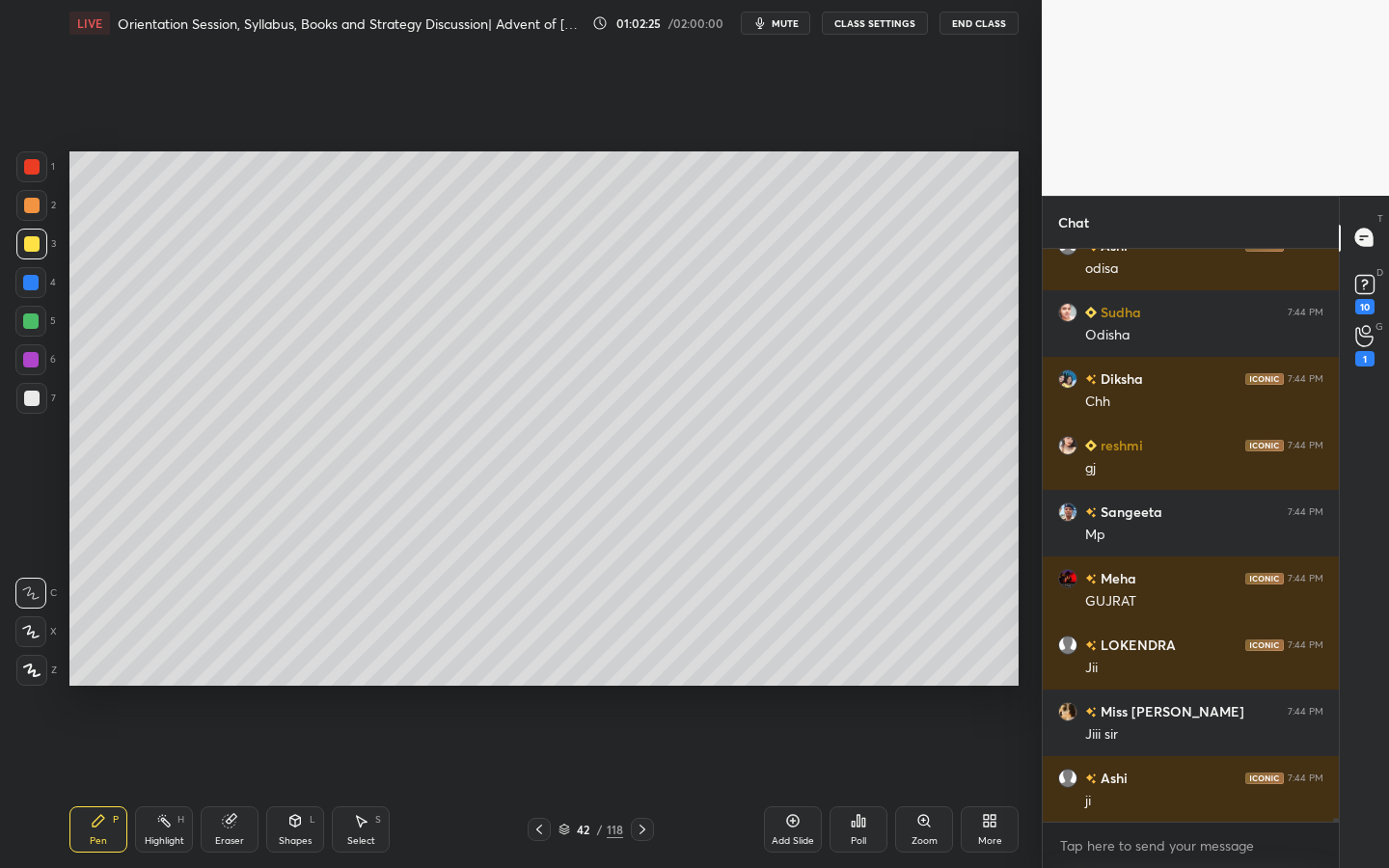 click at bounding box center [32, 670] 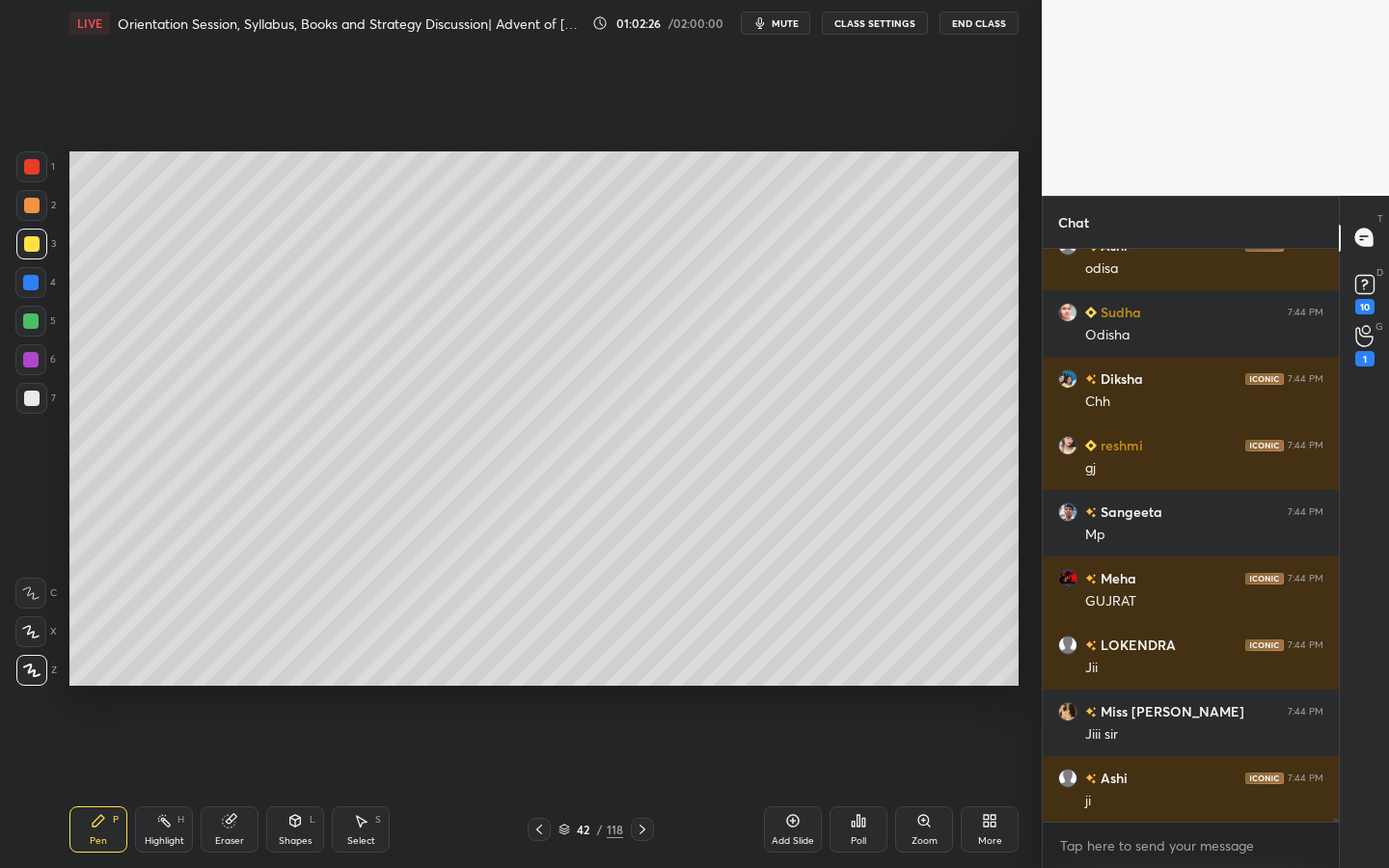 click 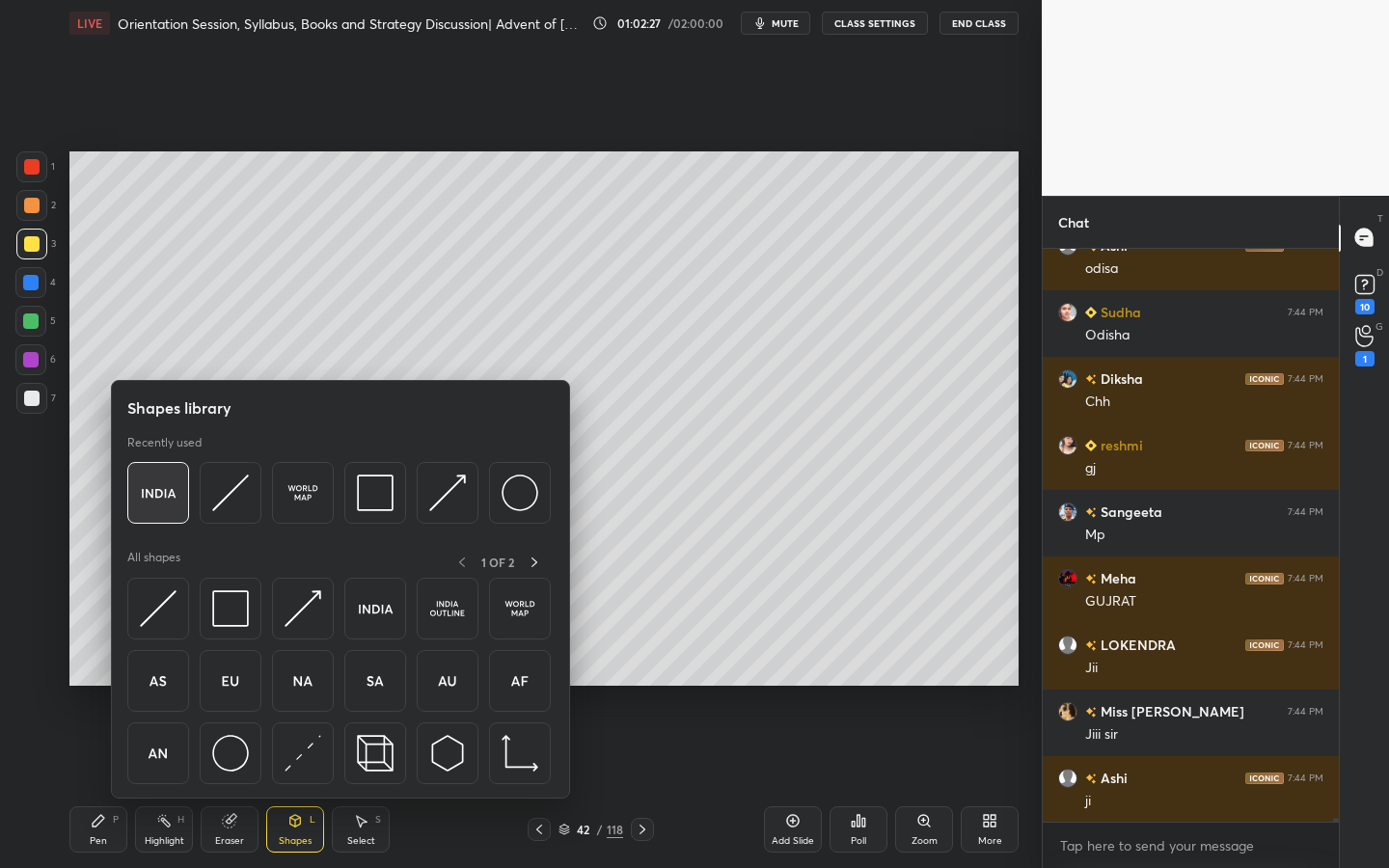 click at bounding box center (158, 493) 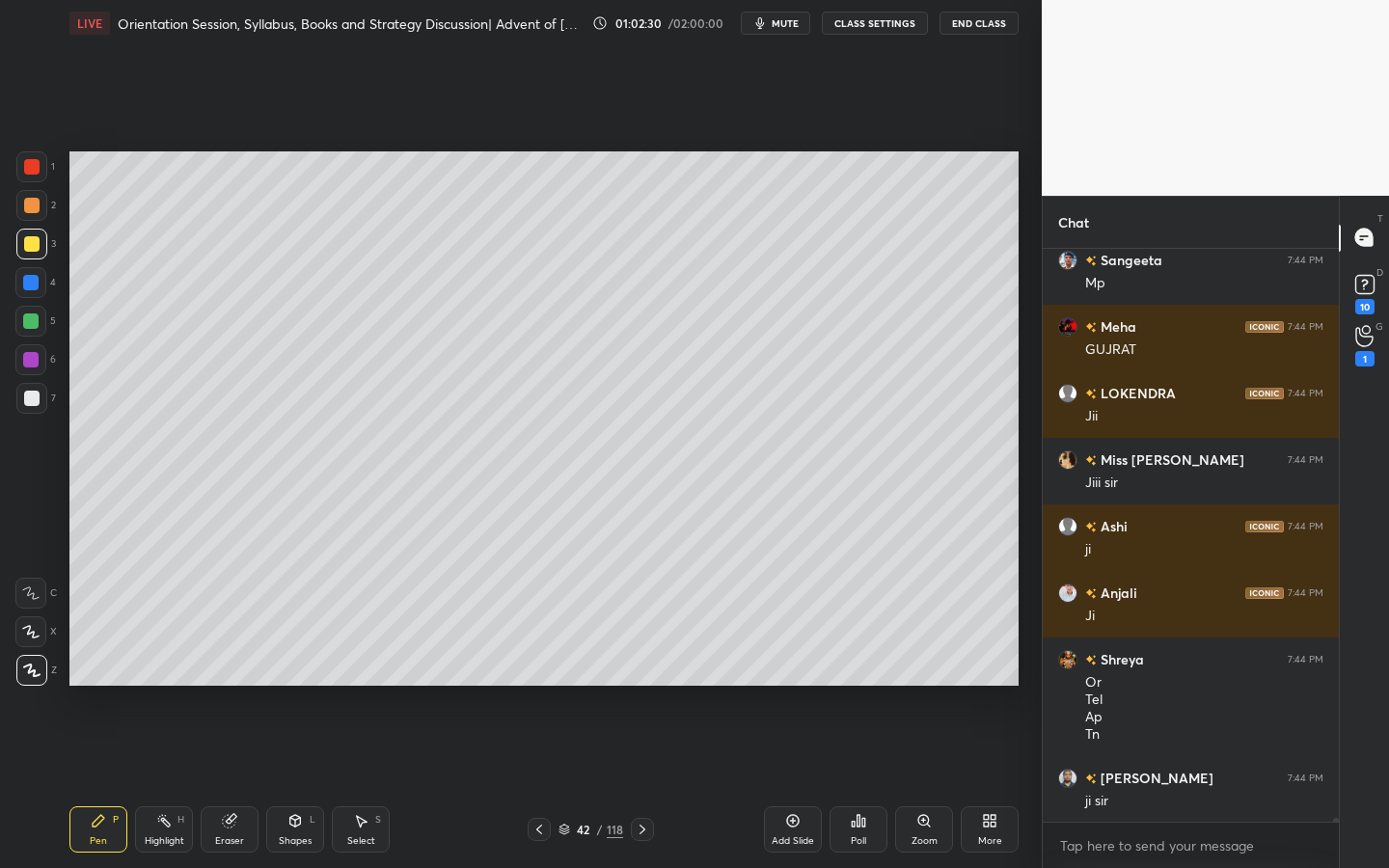 click on "Zoom" at bounding box center (924, 829) 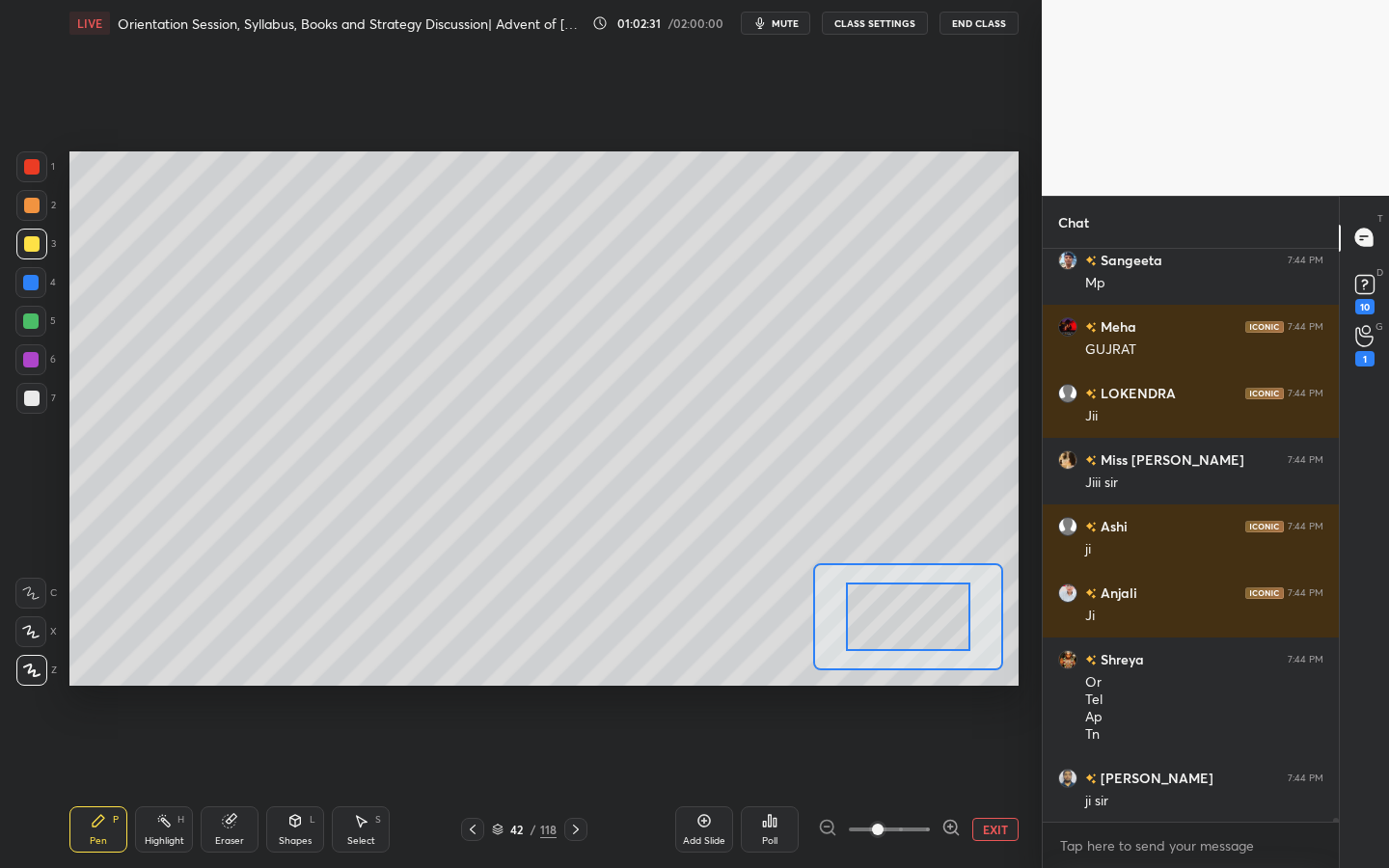 click at bounding box center (878, 829) 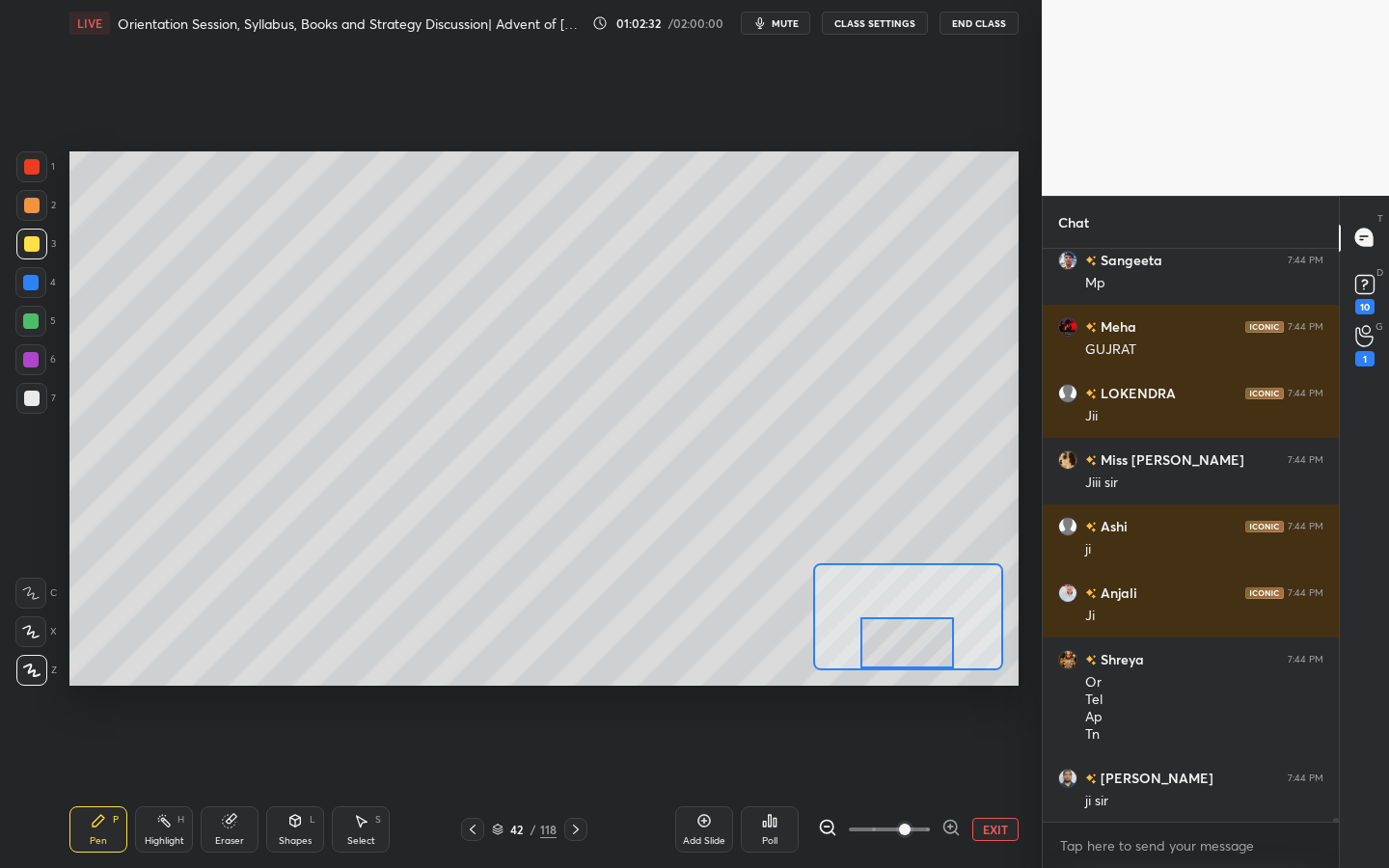 drag, startPoint x: 930, startPoint y: 618, endPoint x: 930, endPoint y: 641, distance: 23 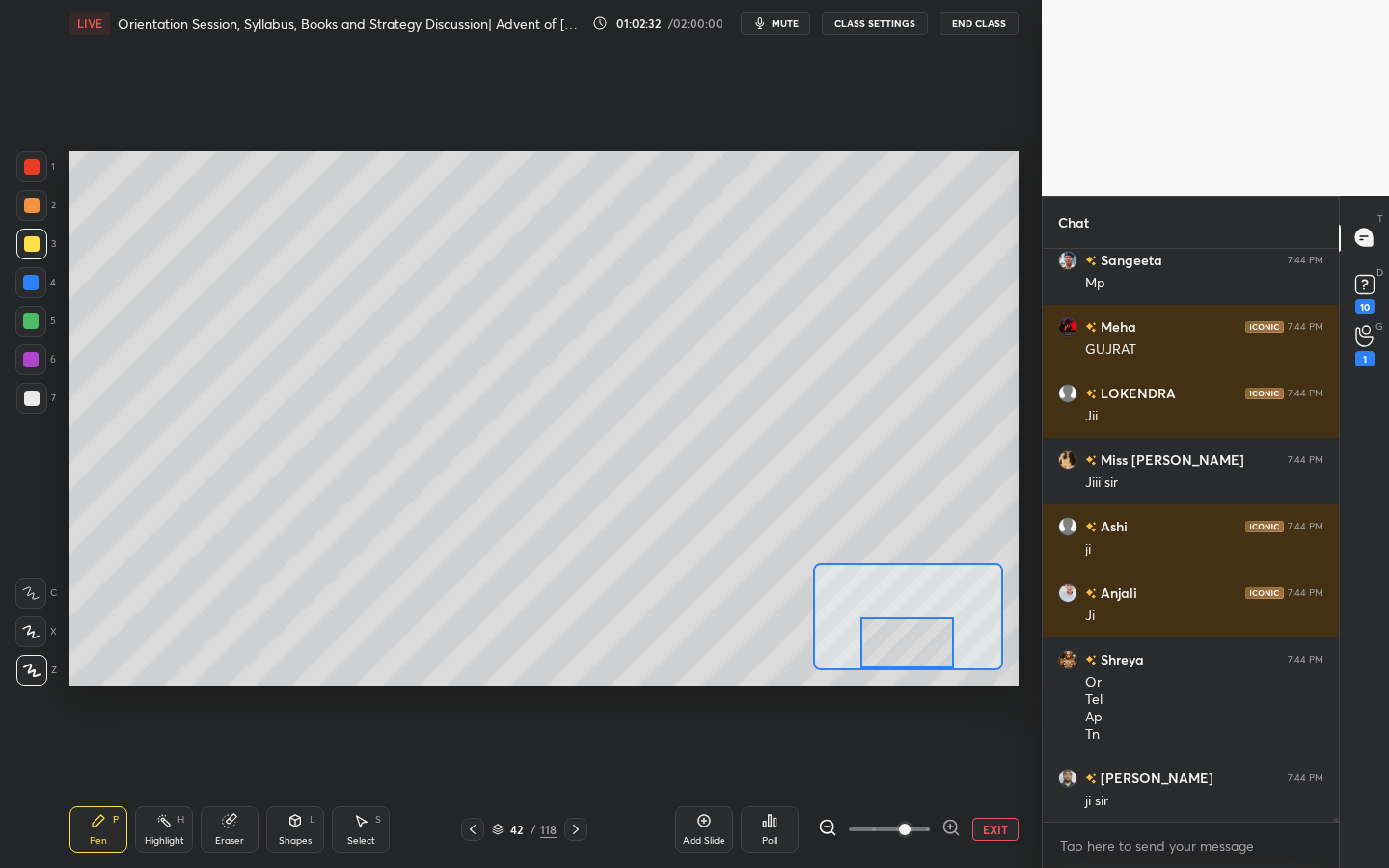 click at bounding box center (907, 642) 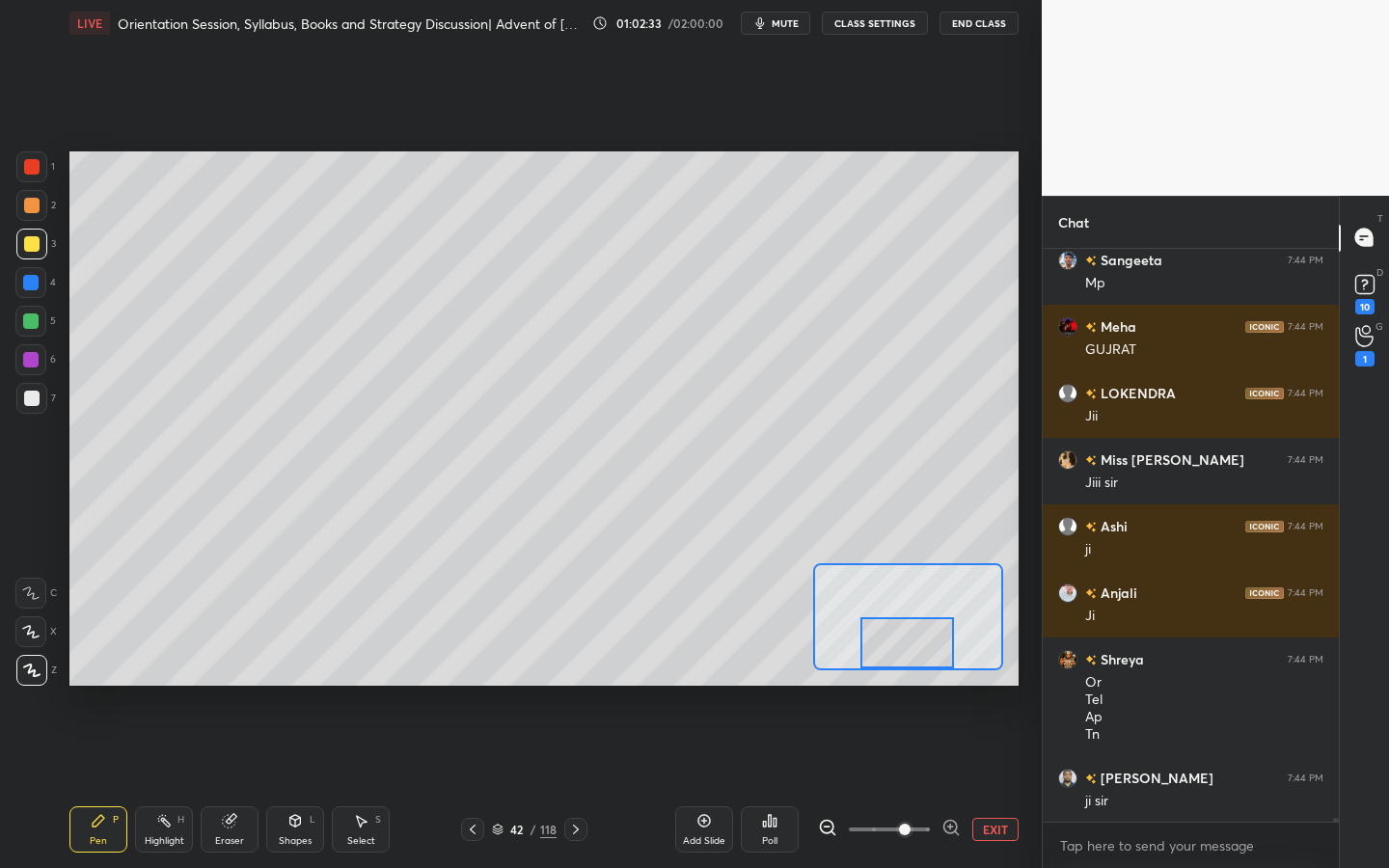 click at bounding box center [32, 205] 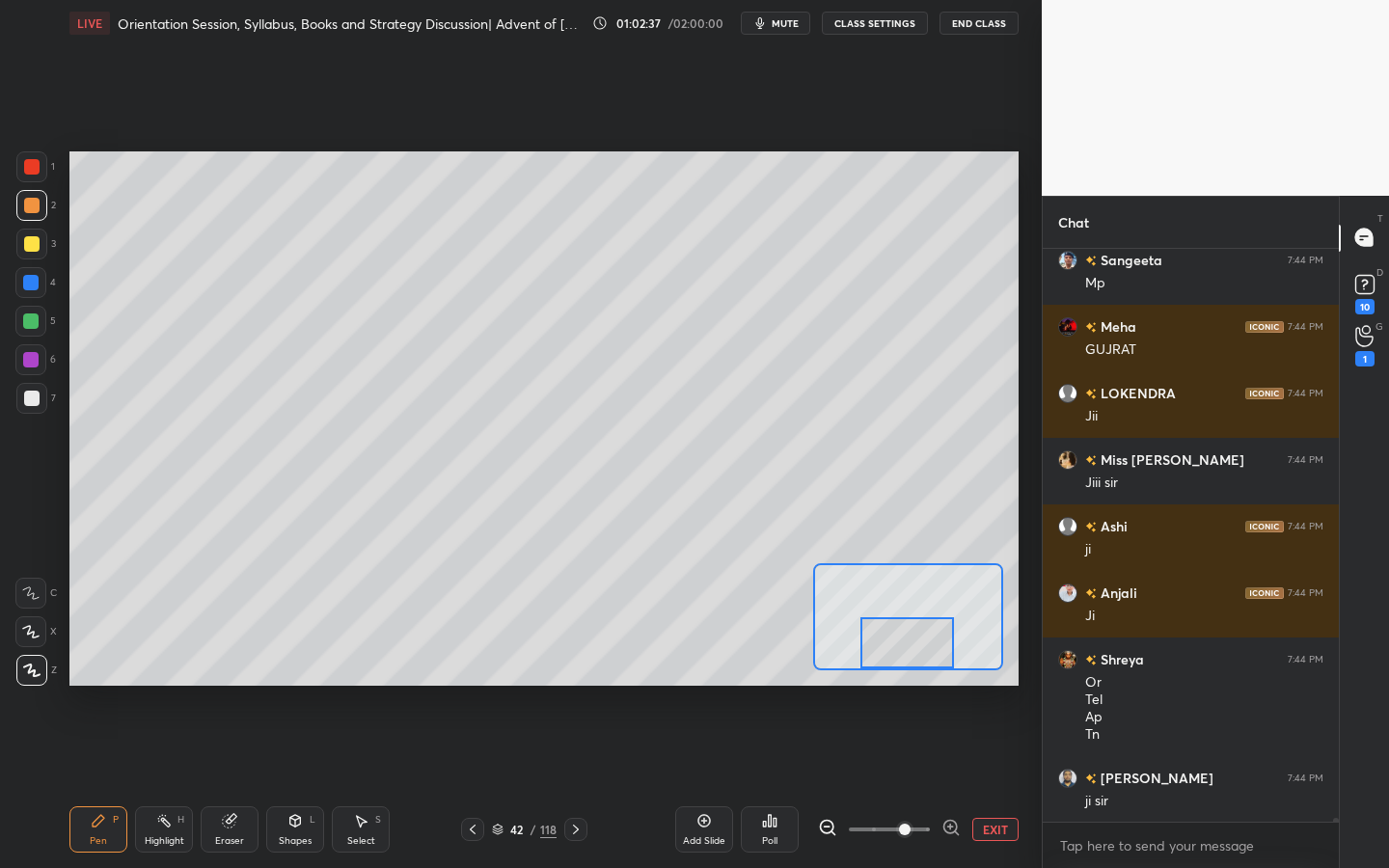 click at bounding box center (31, 593) 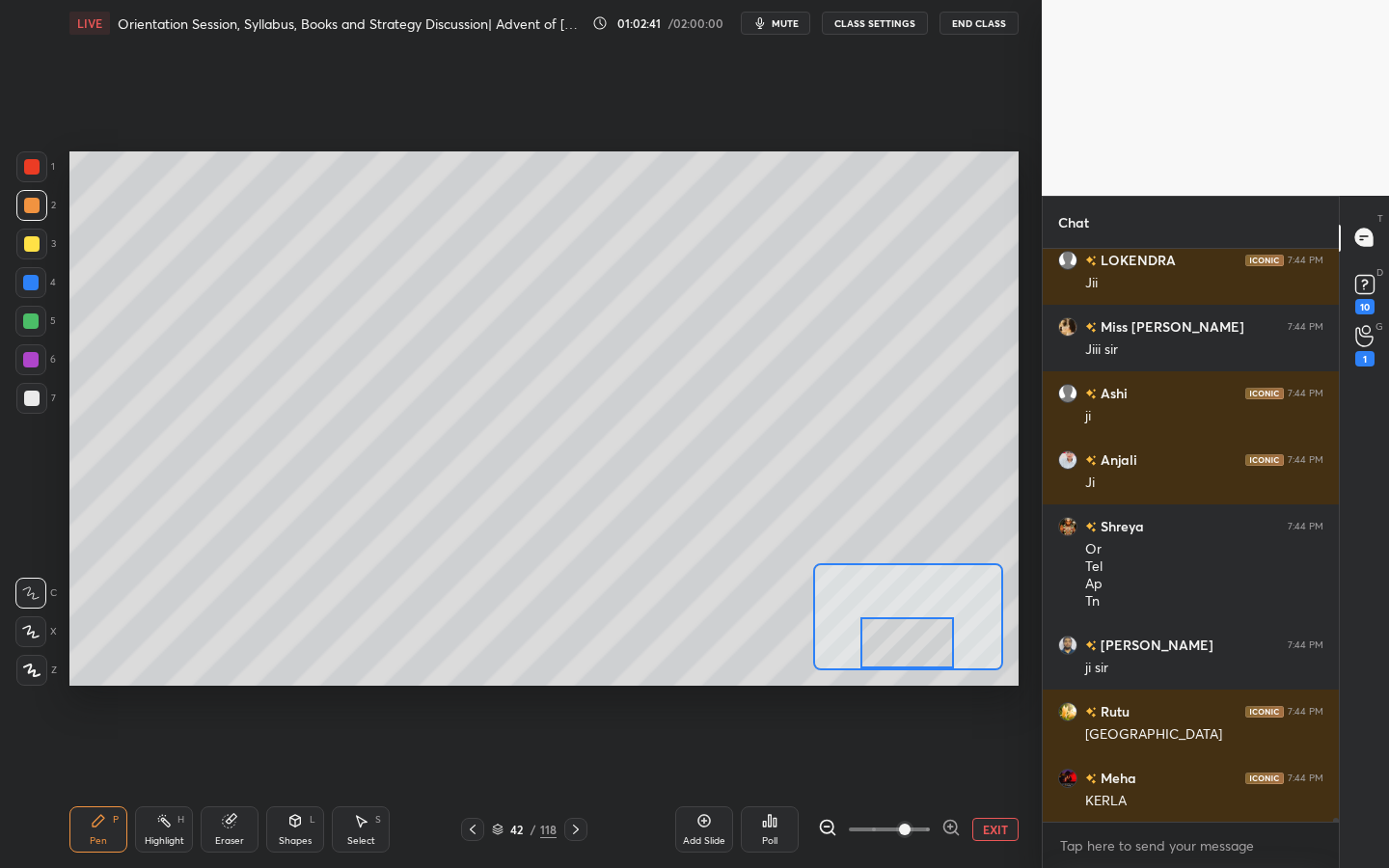 click at bounding box center [31, 283] 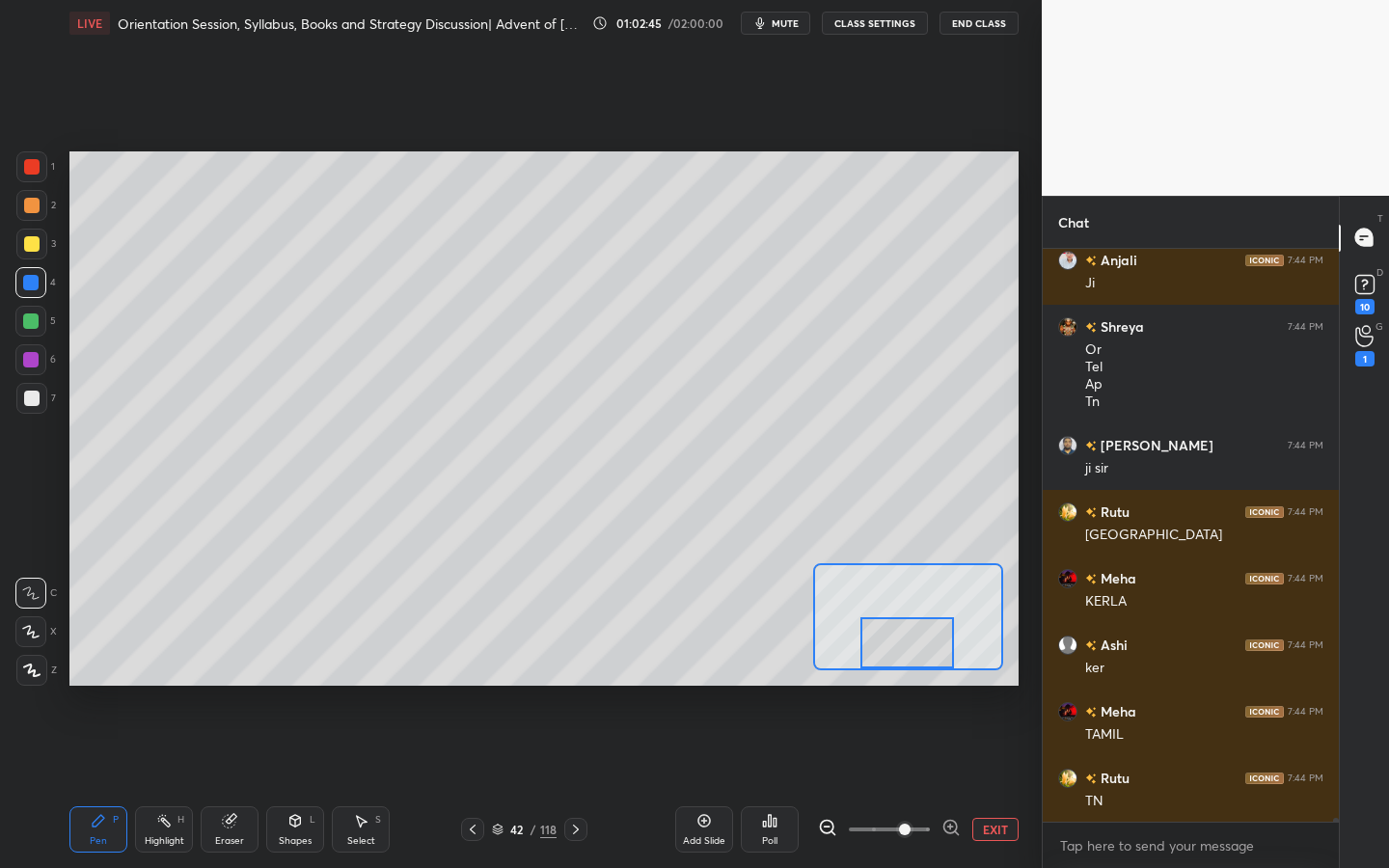 click at bounding box center (32, 398) 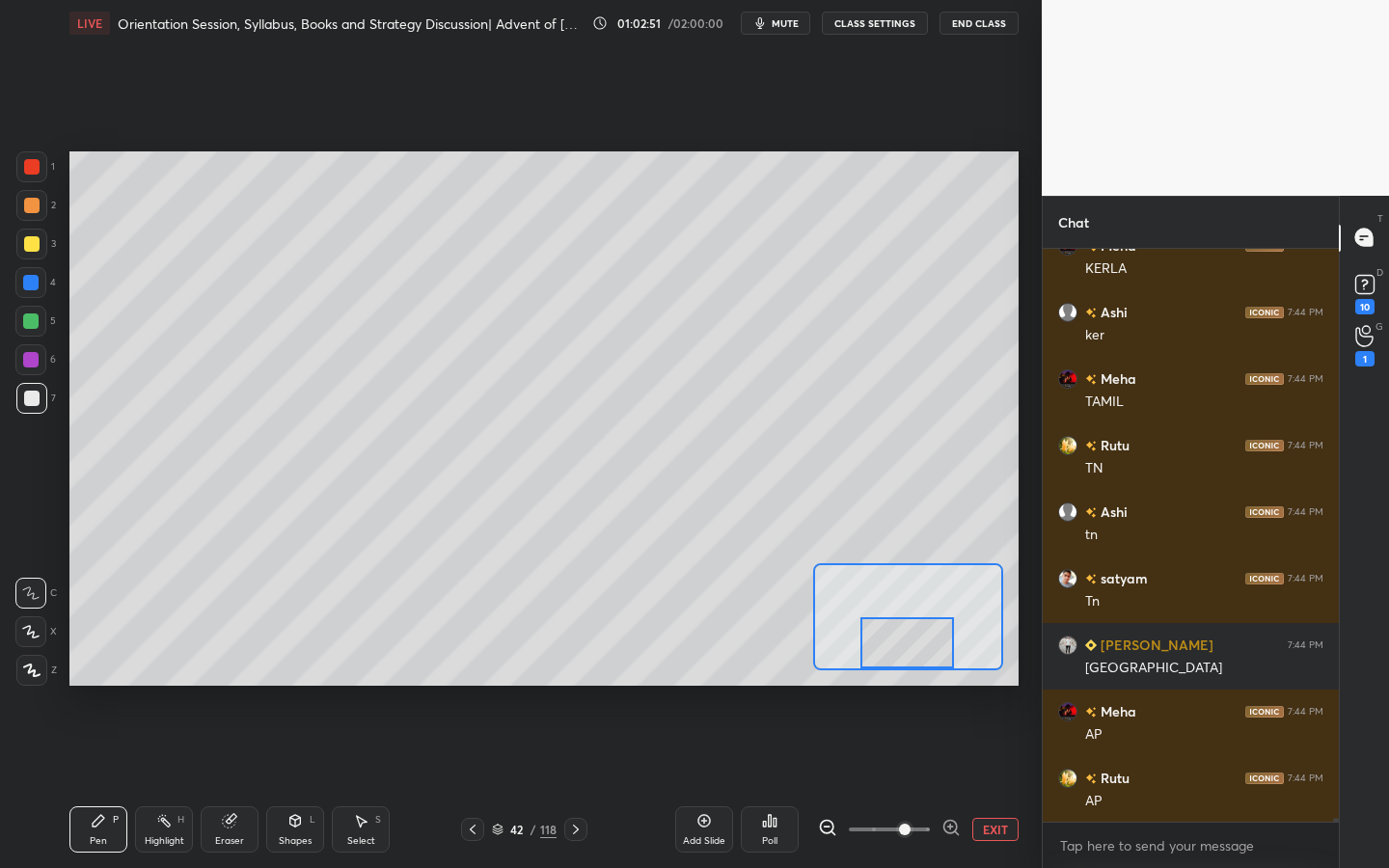 click at bounding box center (31, 360) 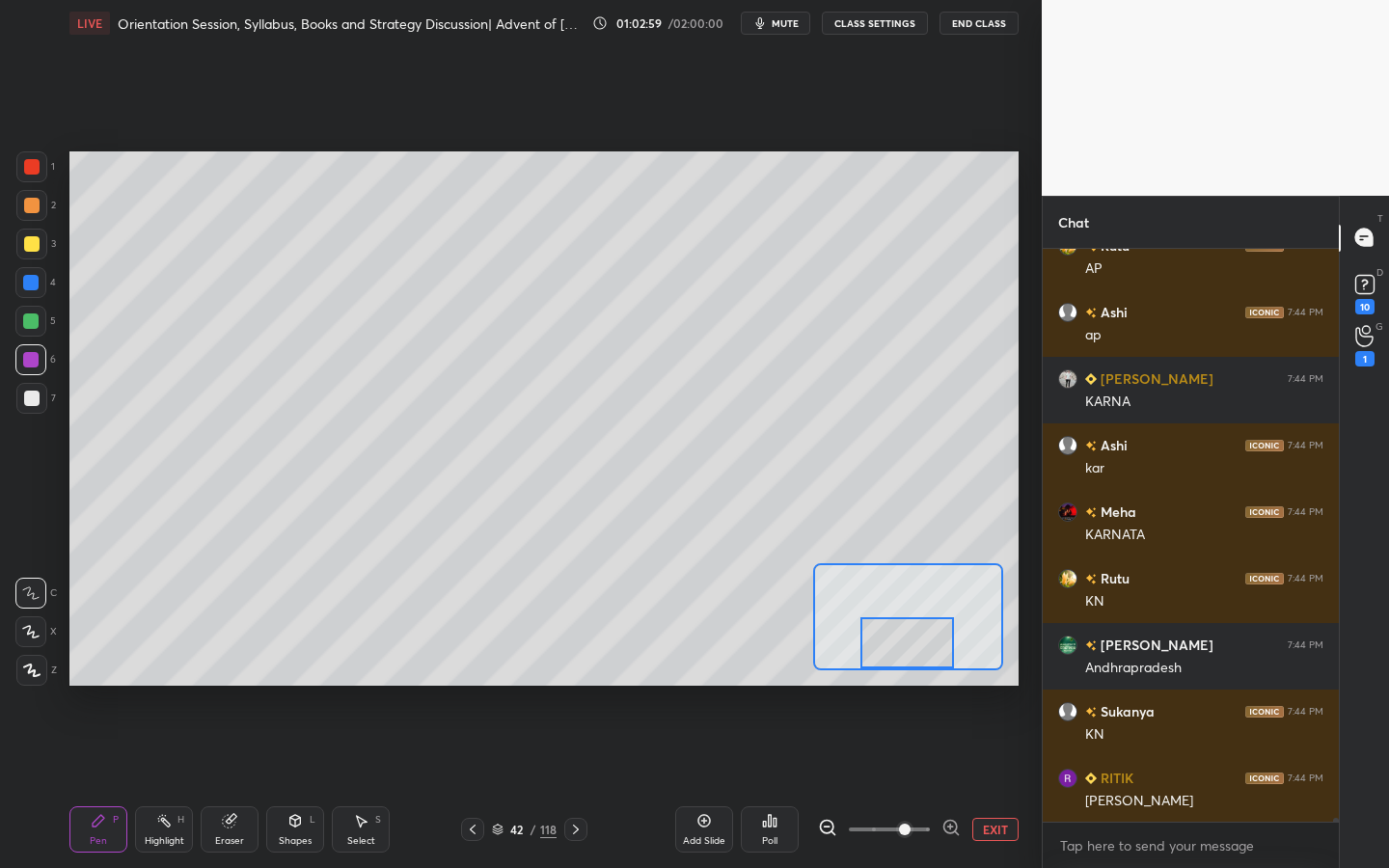 click at bounding box center (32, 244) 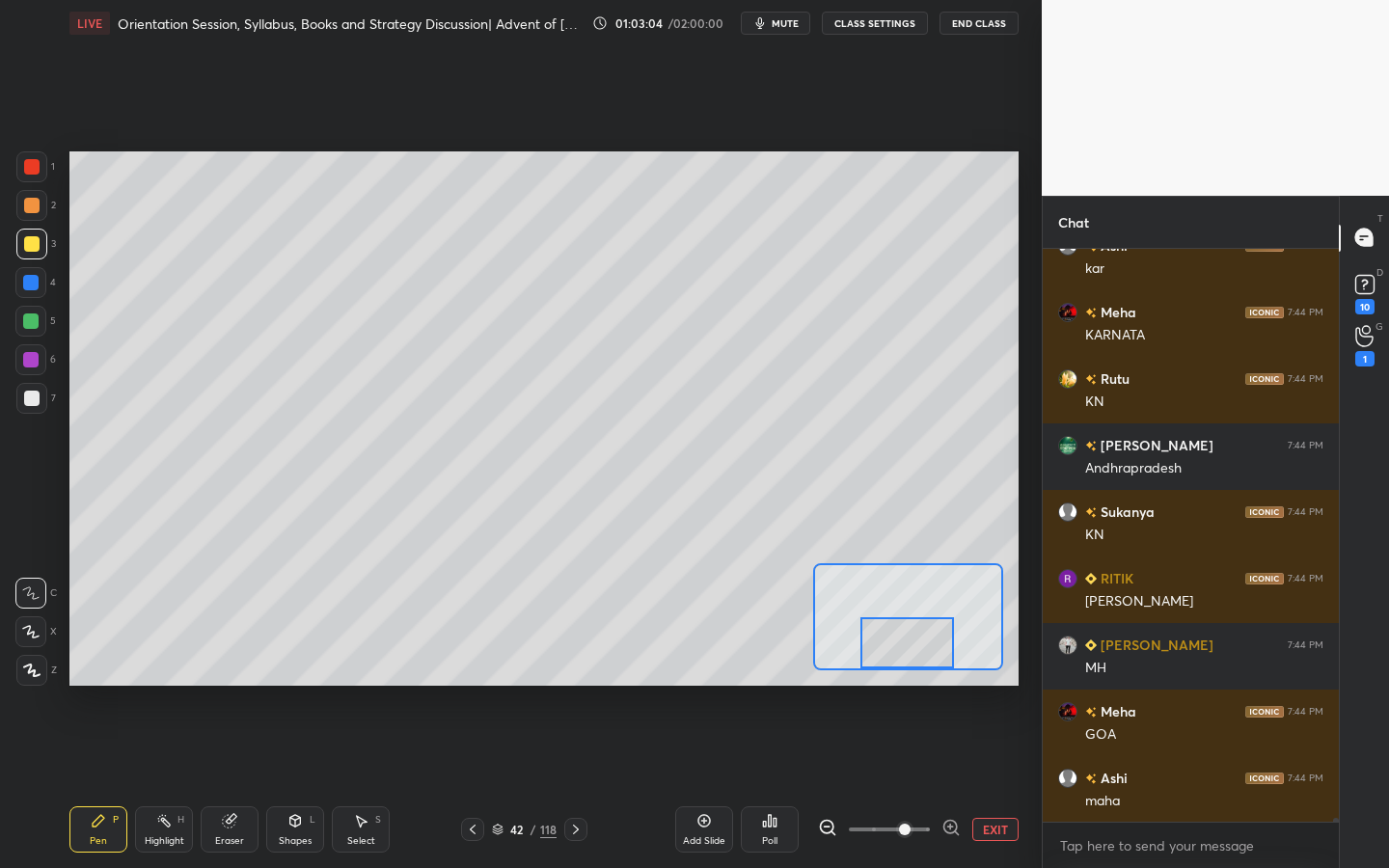 click at bounding box center (31, 321) 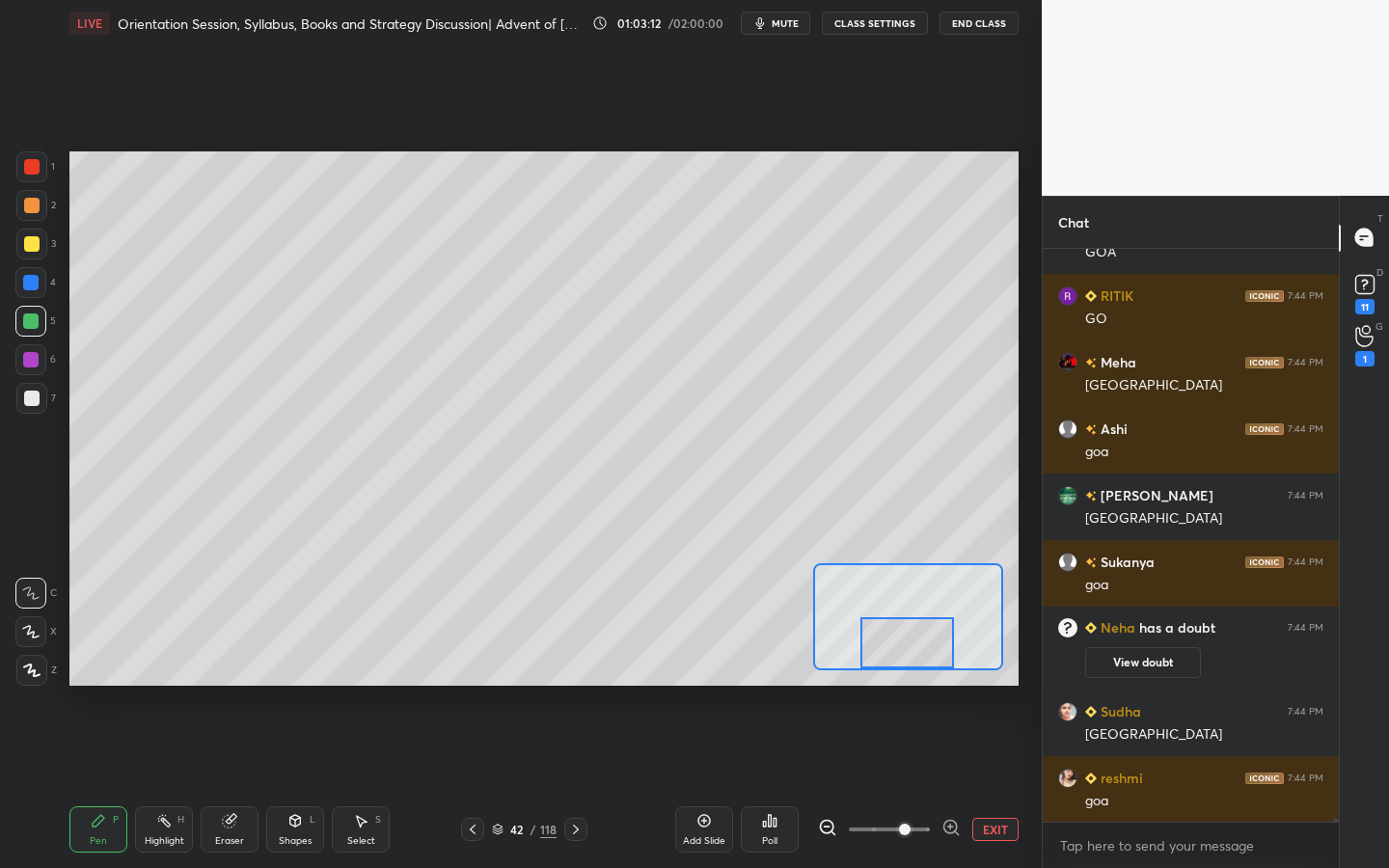 drag, startPoint x: 37, startPoint y: 173, endPoint x: 58, endPoint y: 182, distance: 22.847319 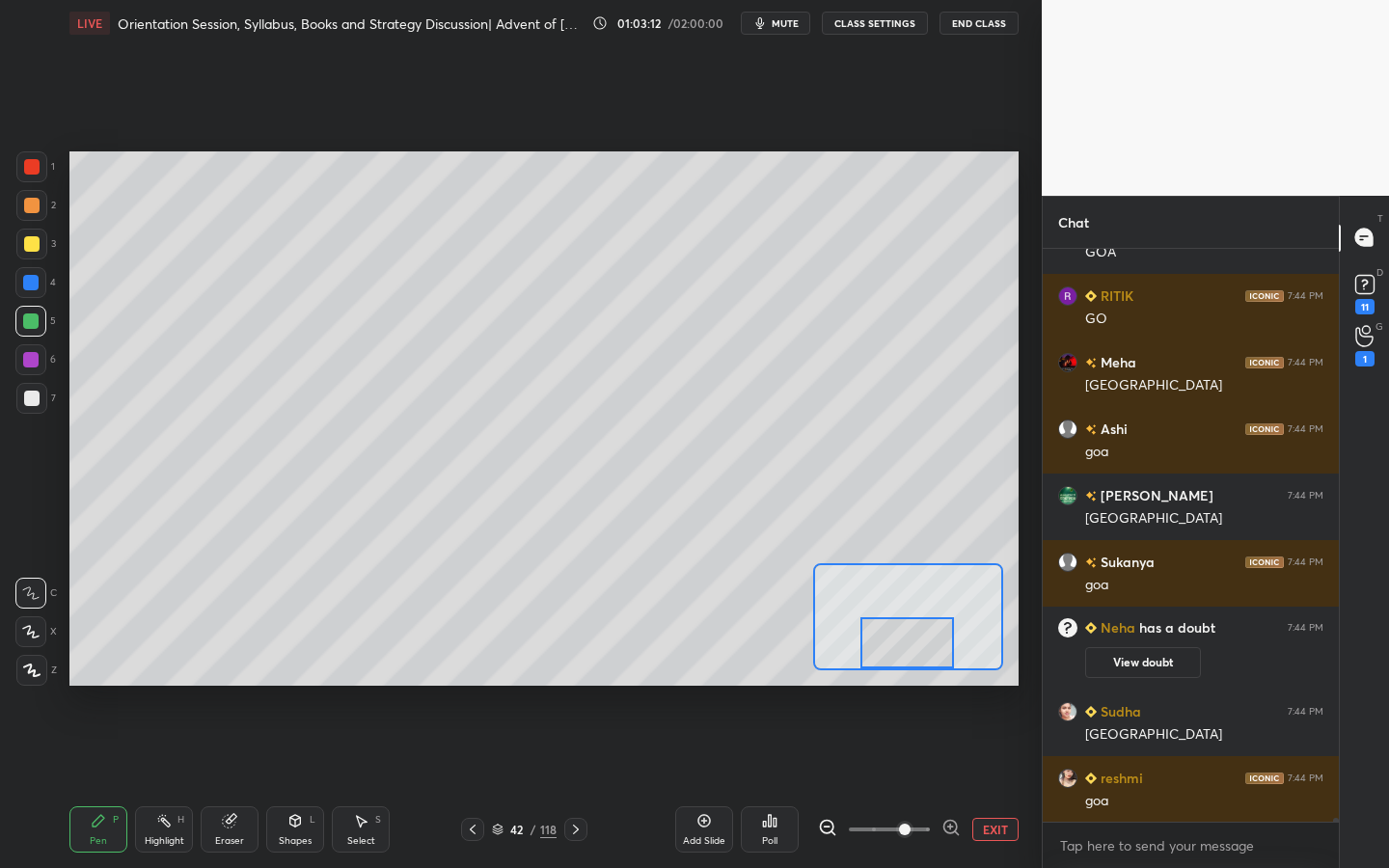 click at bounding box center [32, 167] 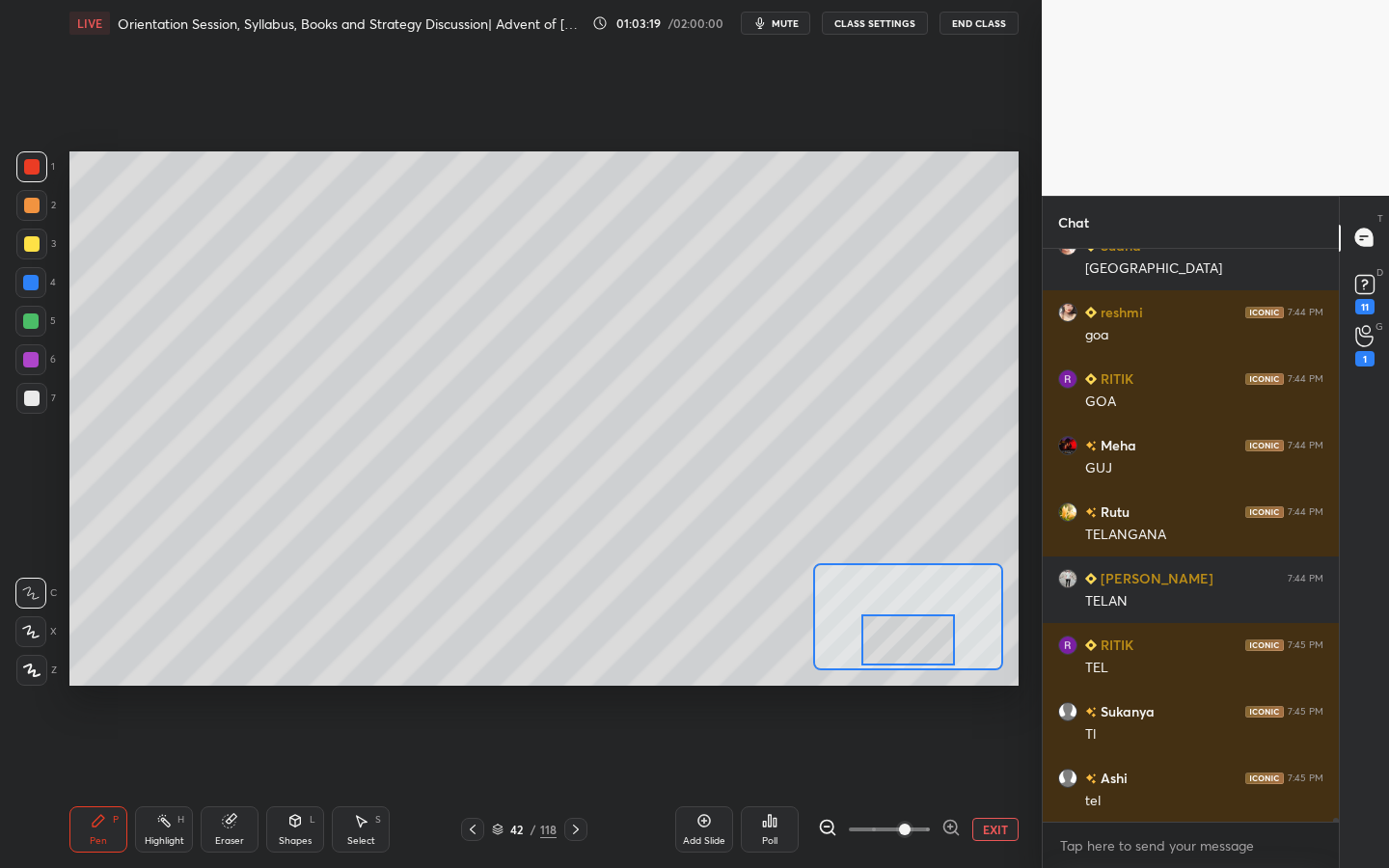 click at bounding box center (908, 639) 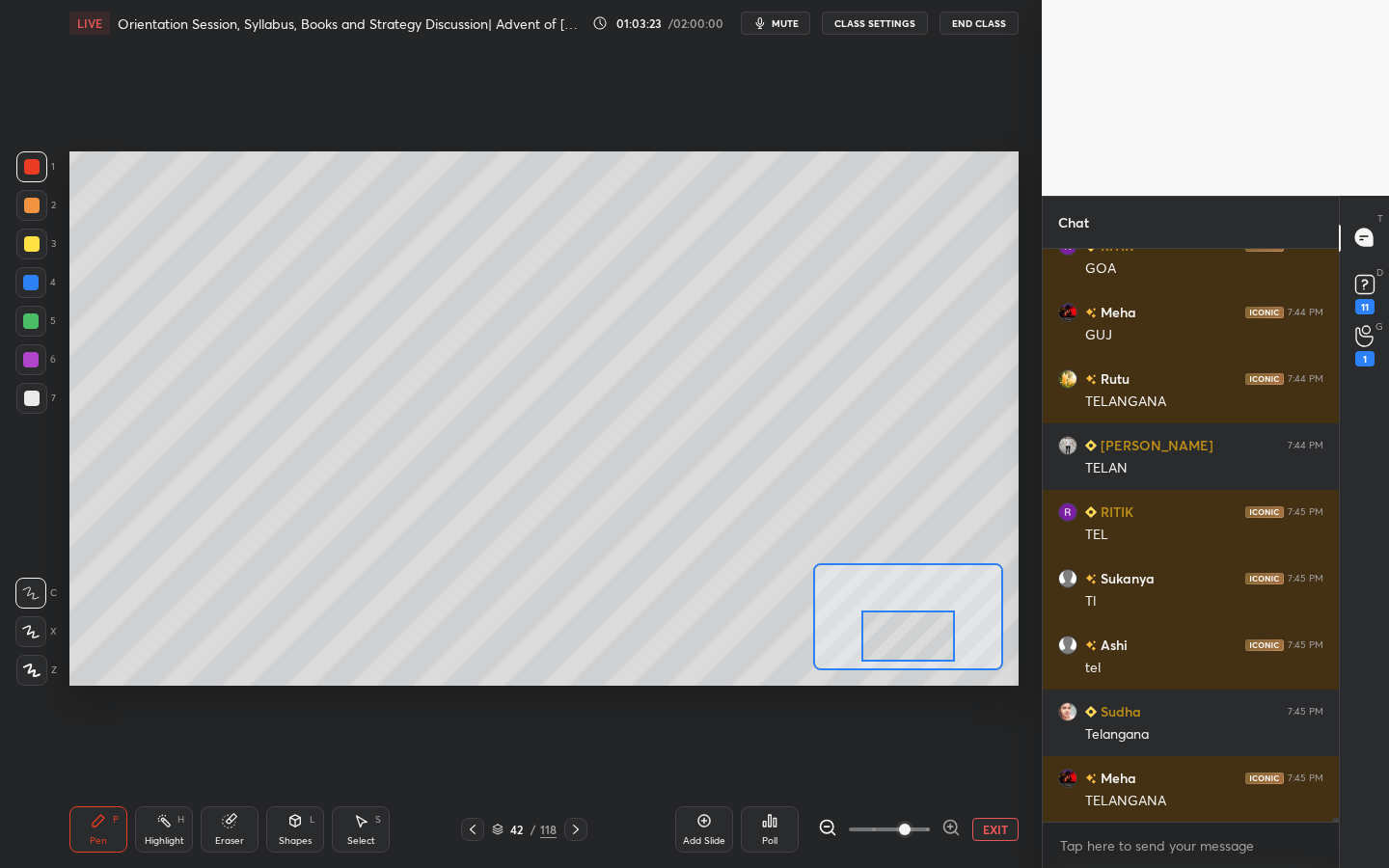 drag, startPoint x: 32, startPoint y: 397, endPoint x: 58, endPoint y: 393, distance: 26.305893 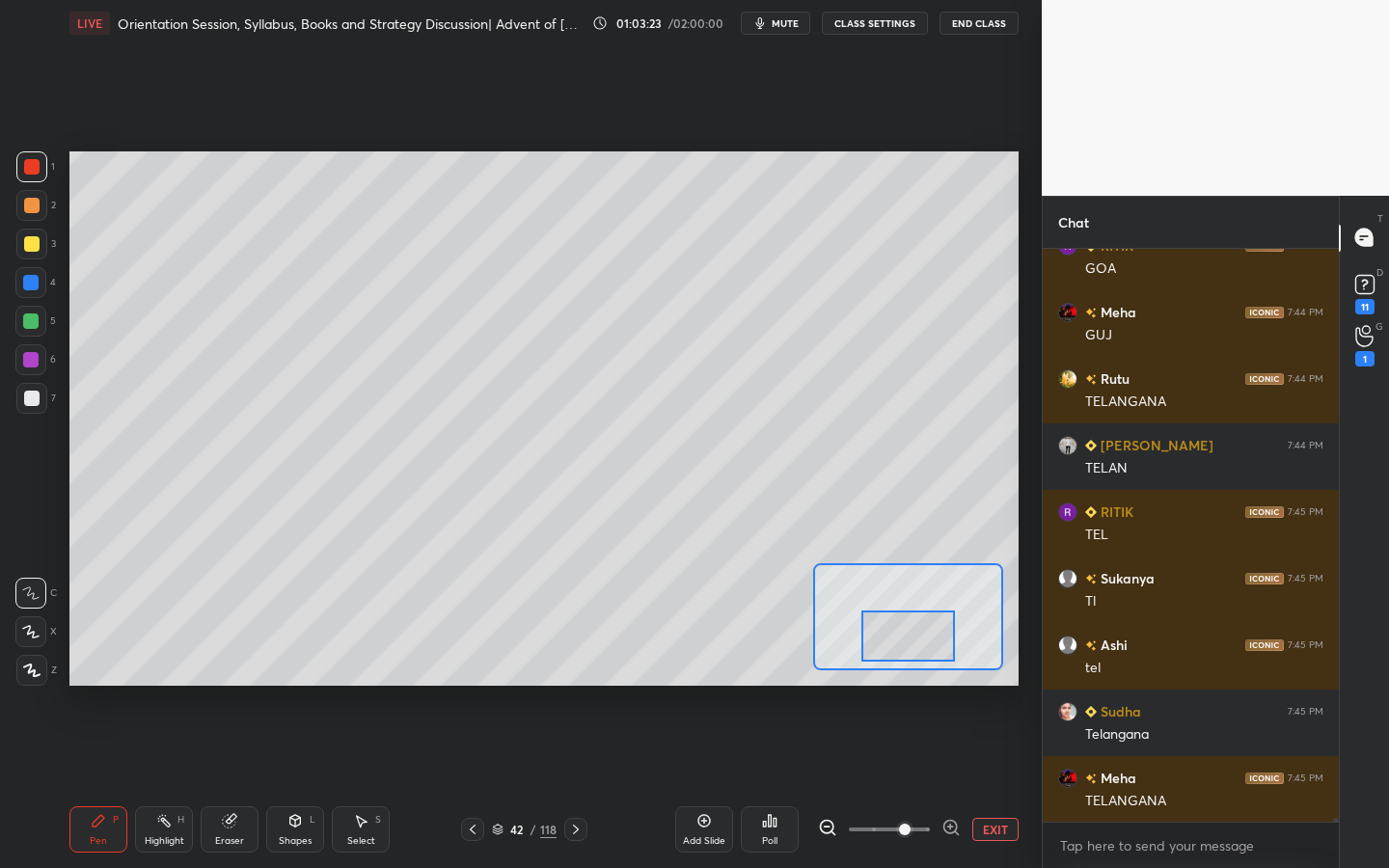 click at bounding box center [32, 398] 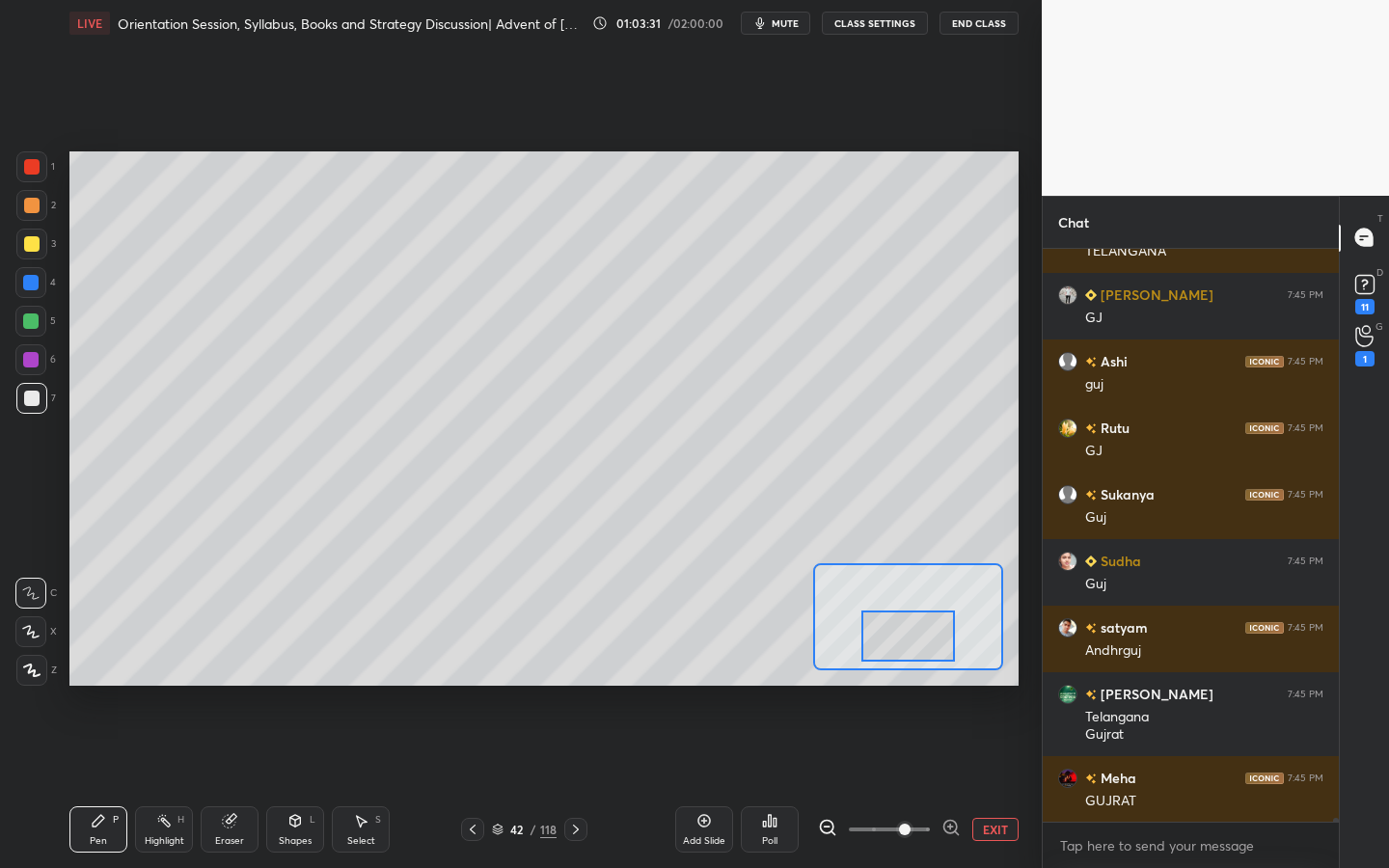 click at bounding box center [31, 321] 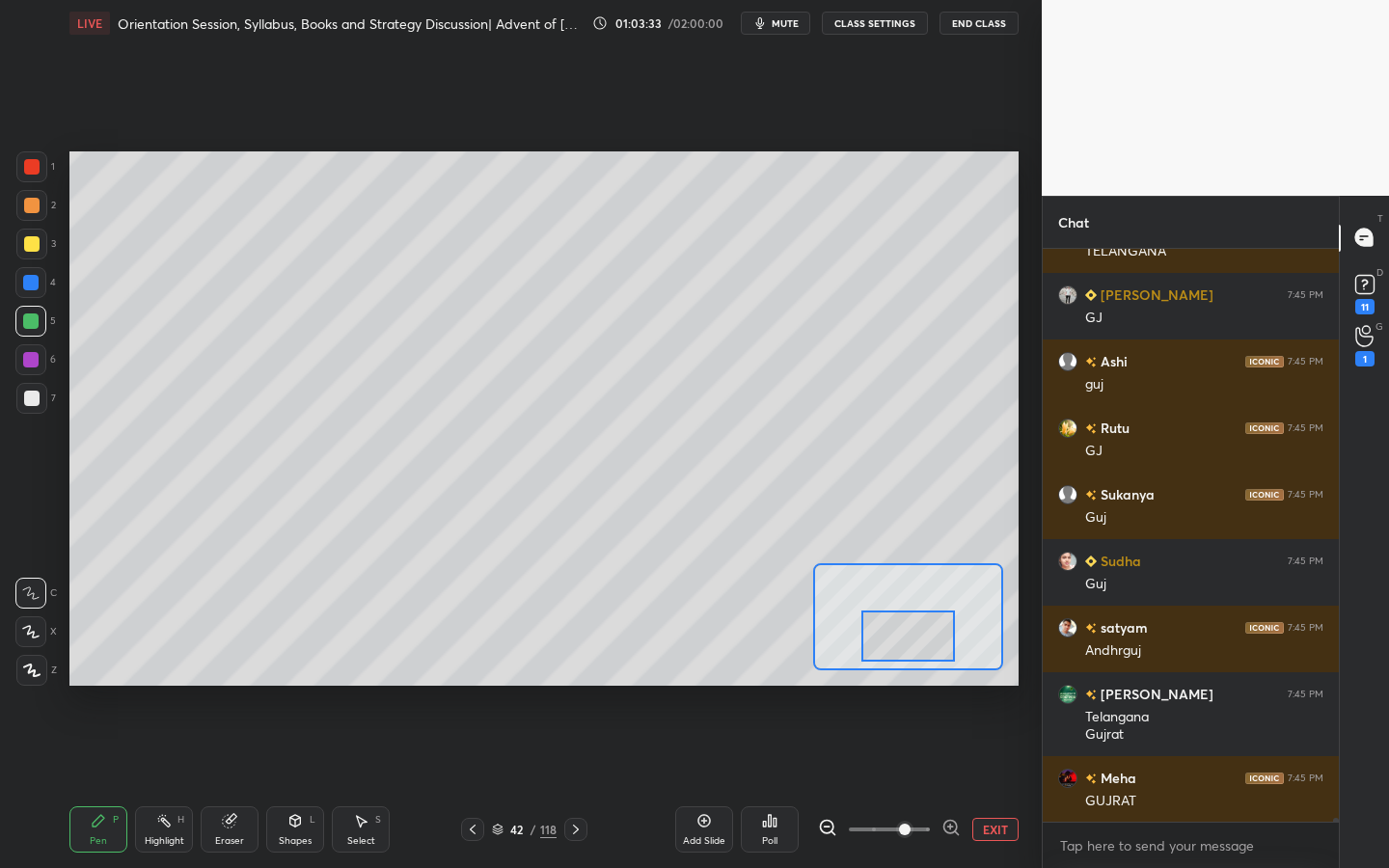 click at bounding box center (32, 244) 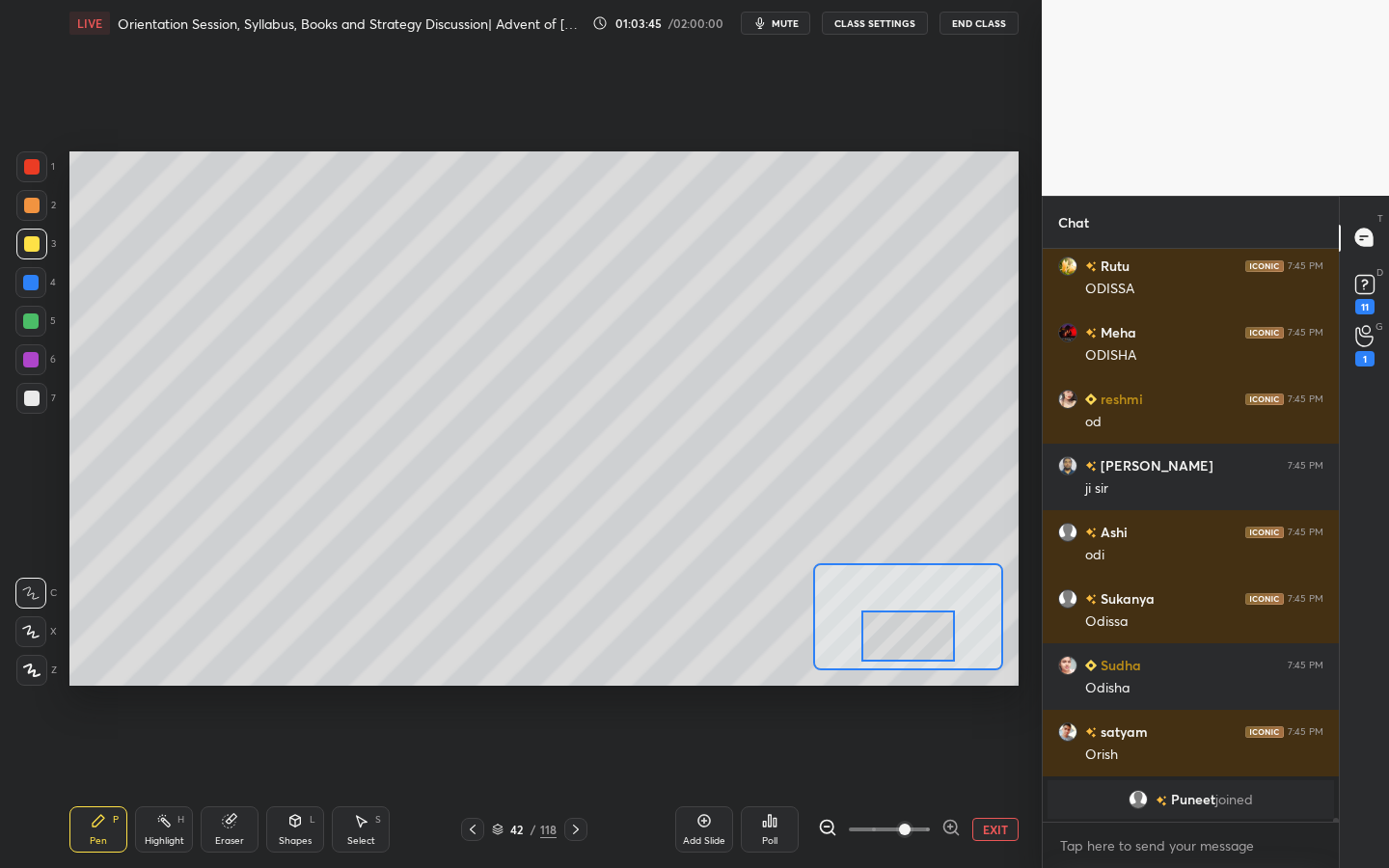 click on "mute" at bounding box center [776, 23] 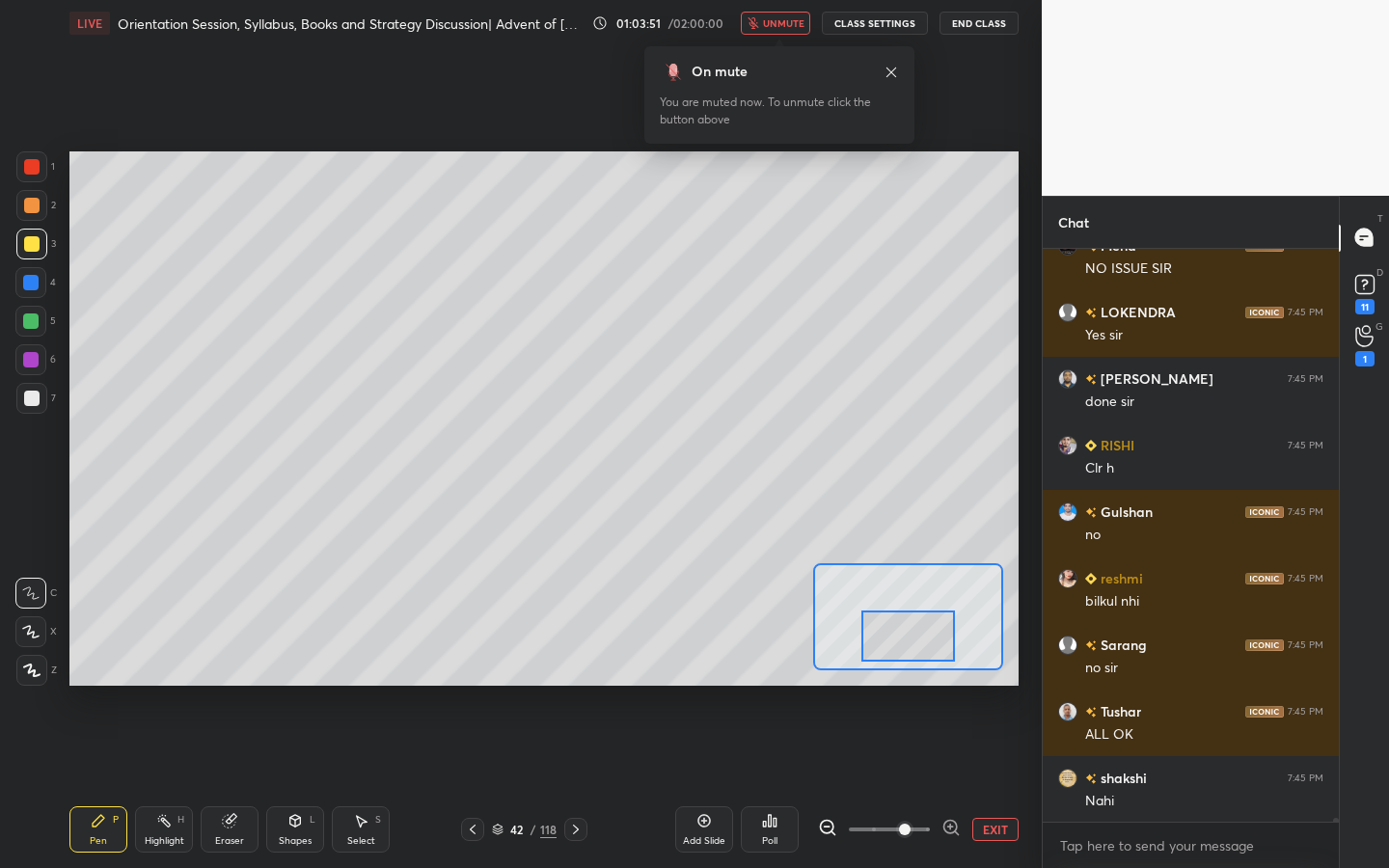 click on "unmute" at bounding box center (776, 23) 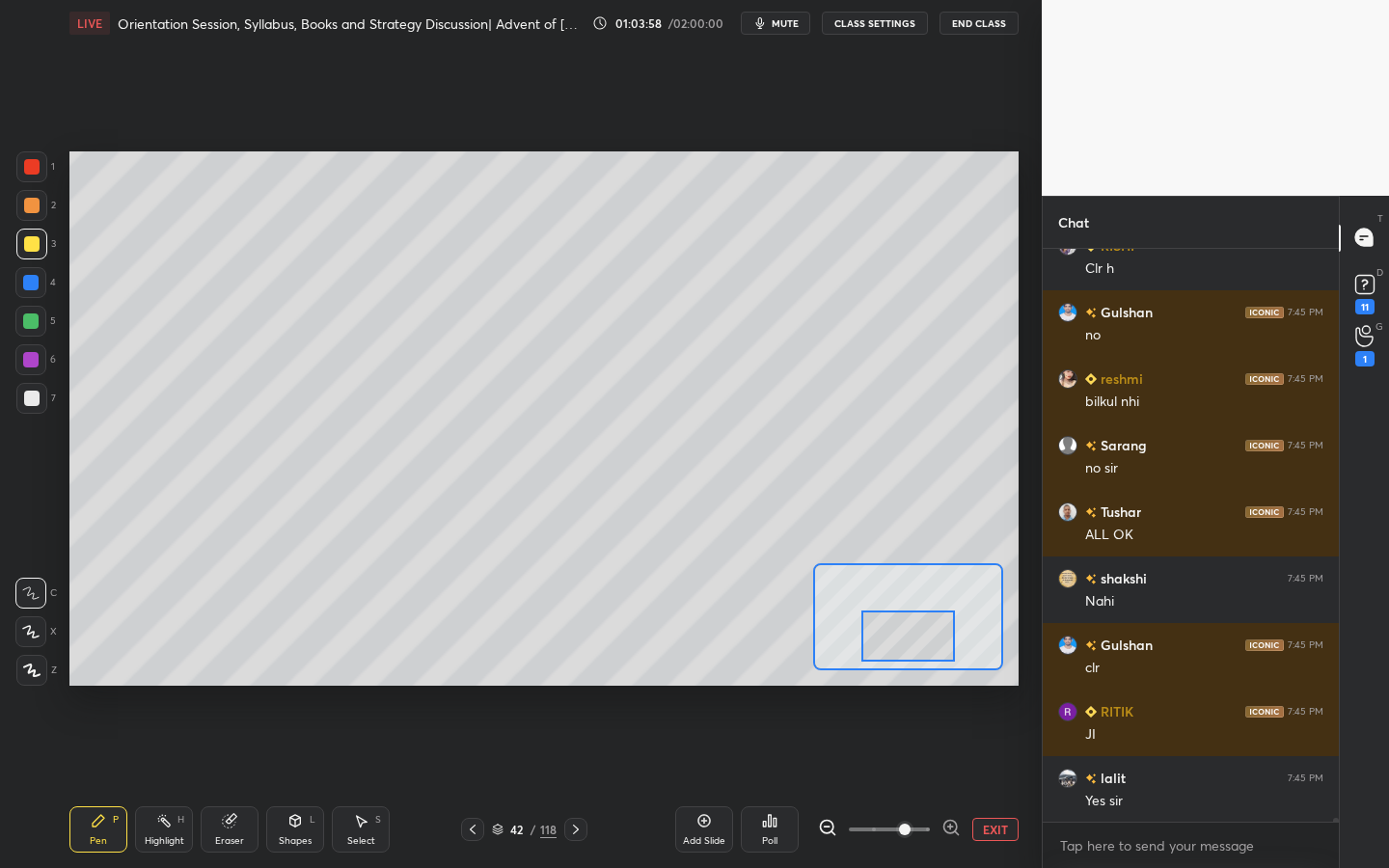click on "Eraser" at bounding box center [230, 829] 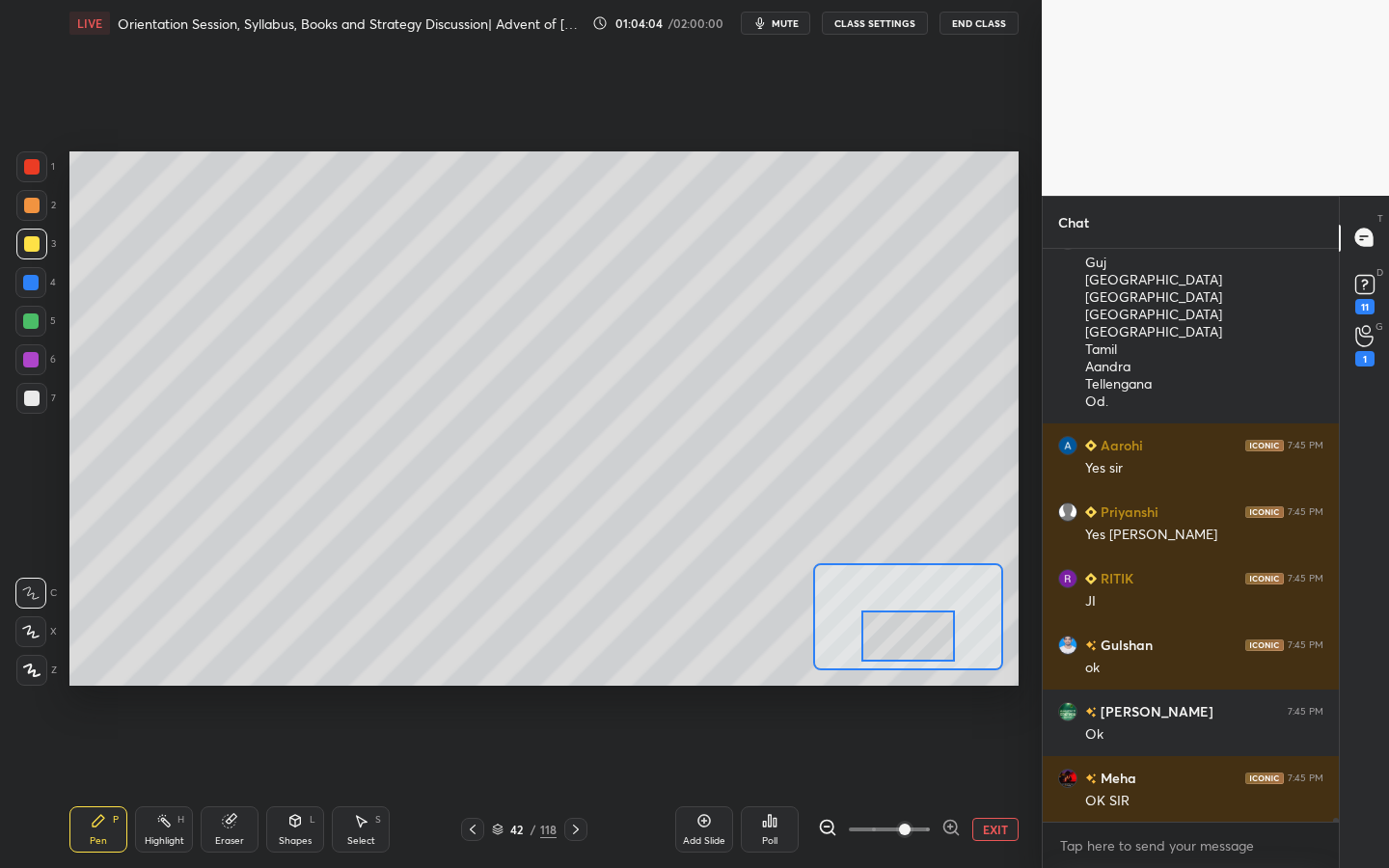 click on "Eraser" at bounding box center (230, 829) 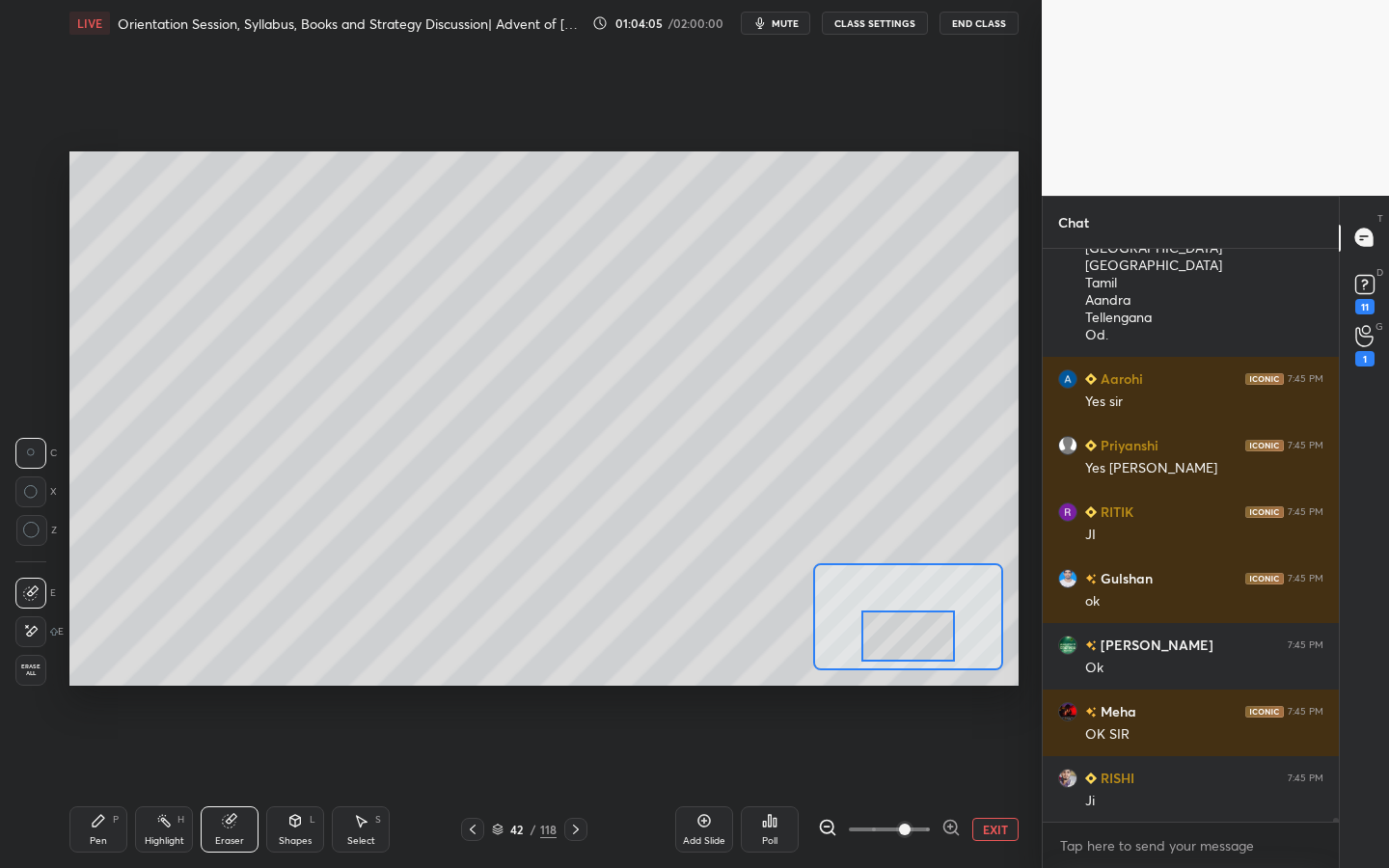 click at bounding box center [31, 632] 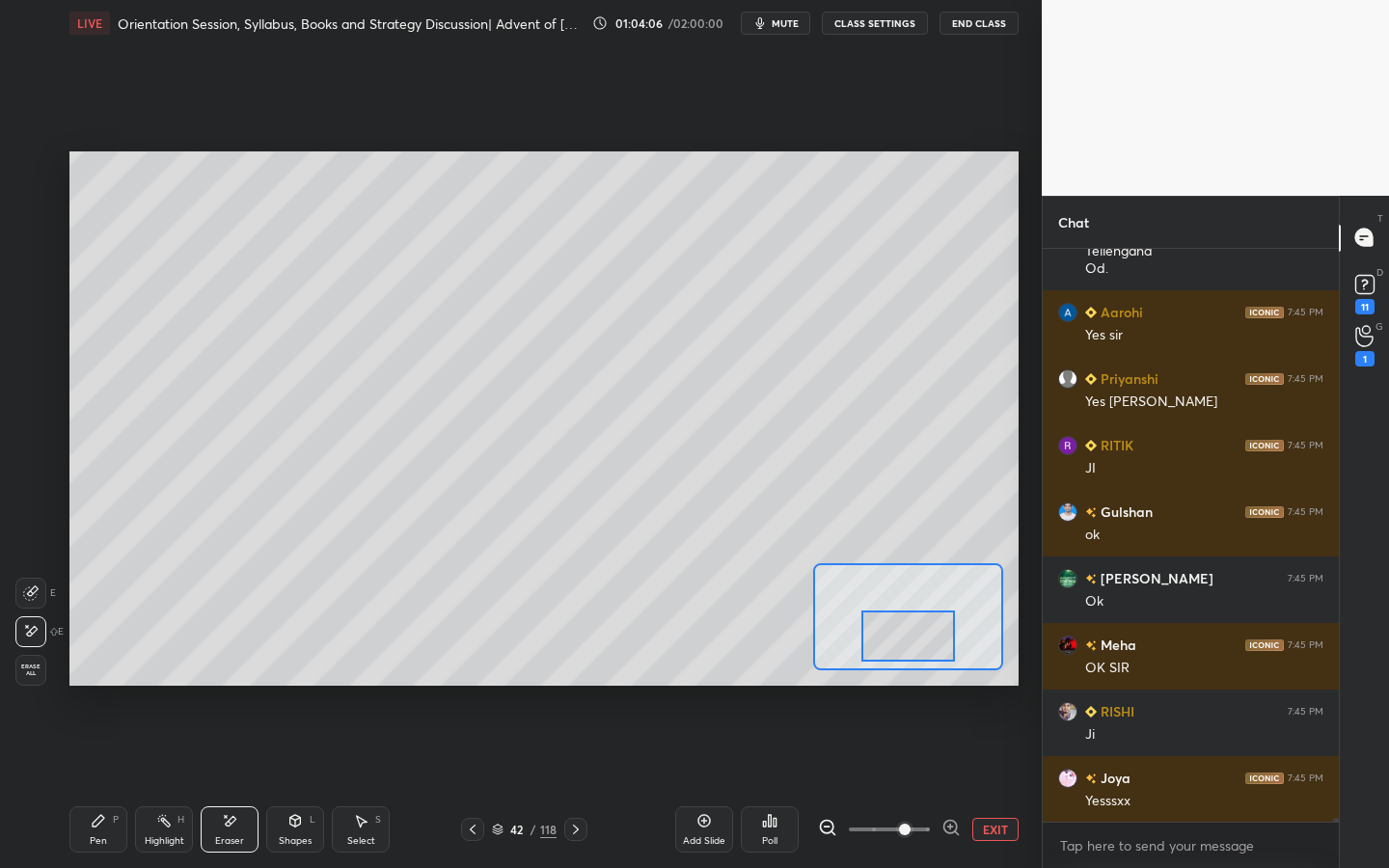 click 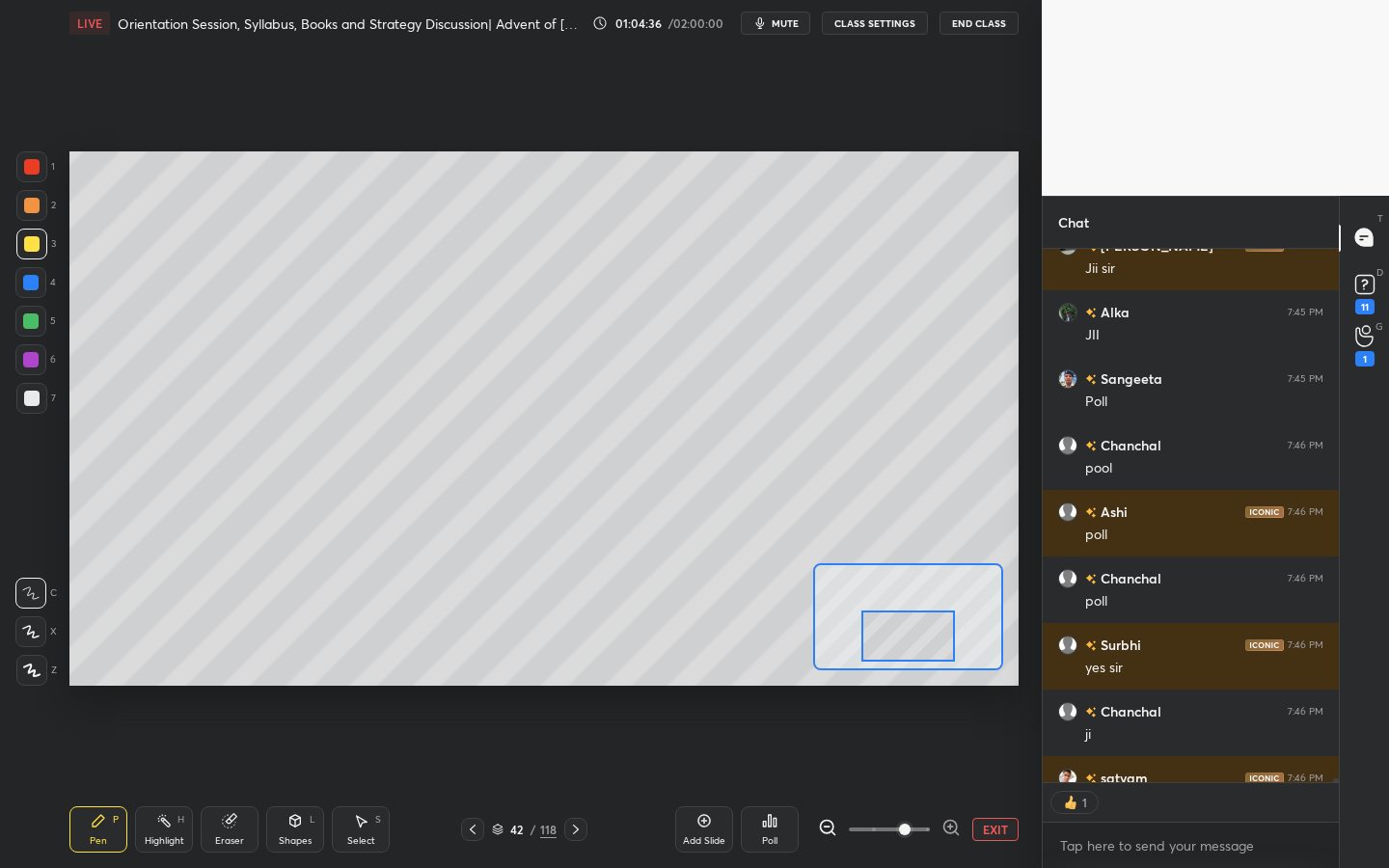scroll, scrollTop: 547, scrollLeft: 290, axis: both 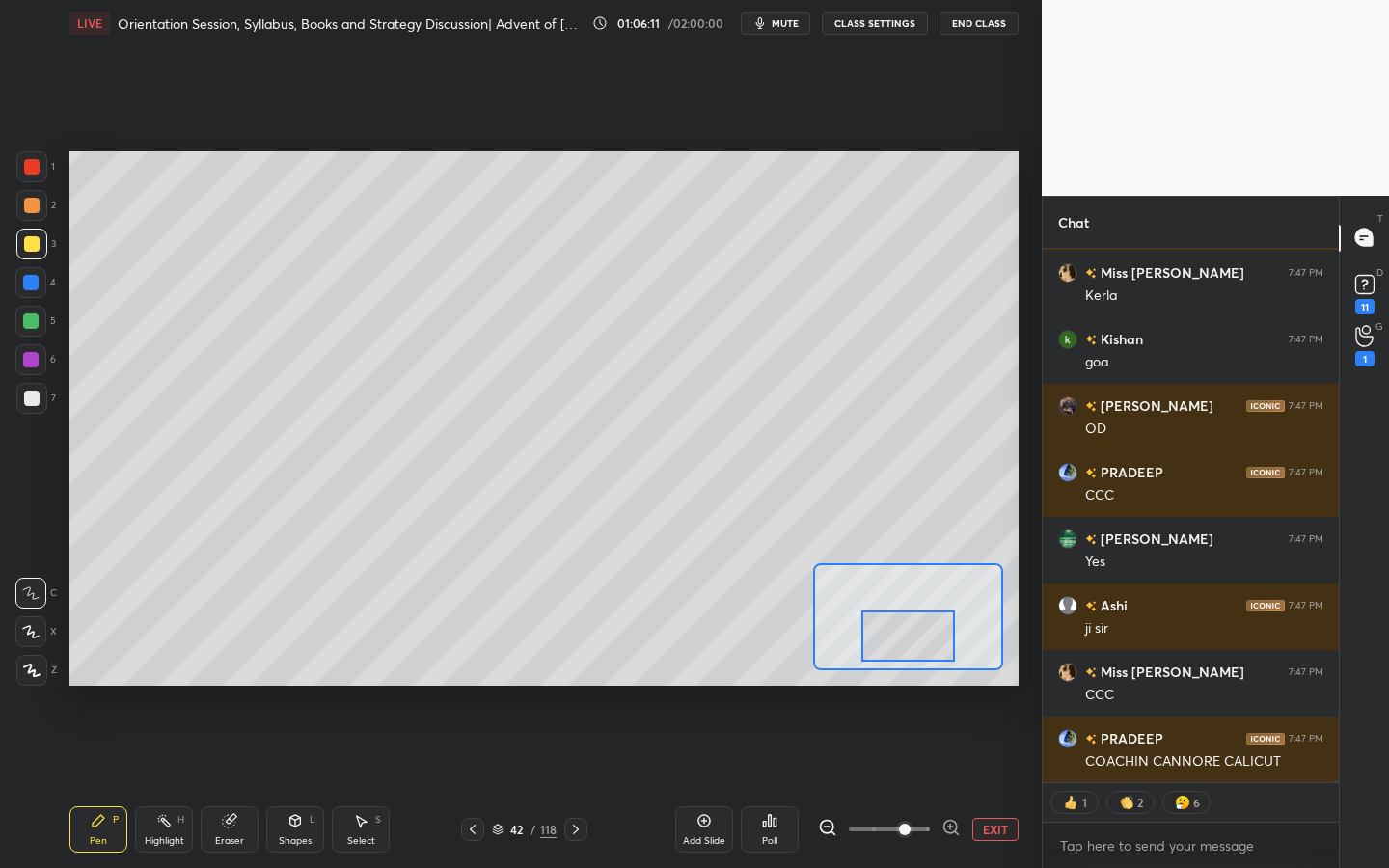 click on "Add Slide Poll EXIT" at bounding box center [847, 829] 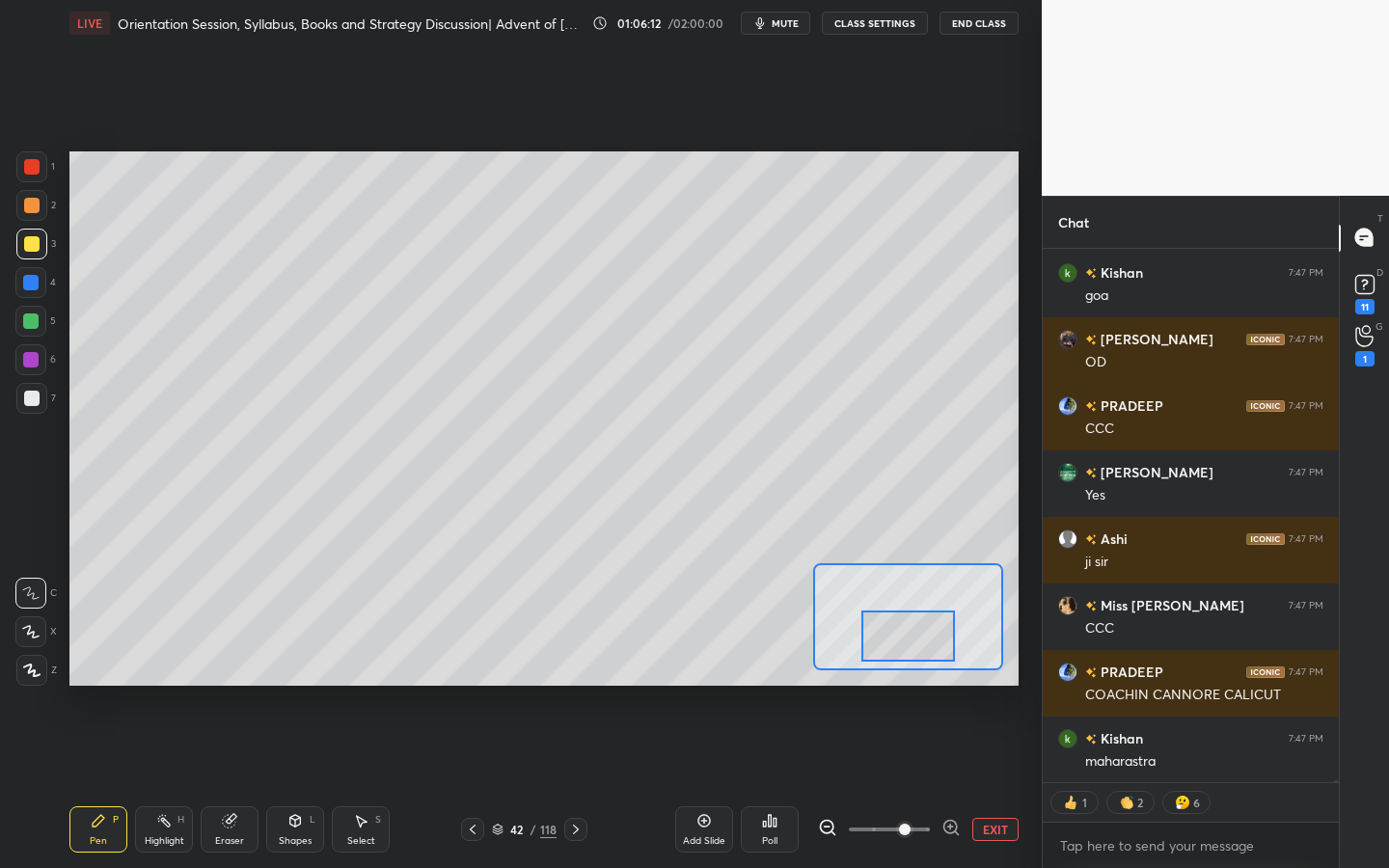 click 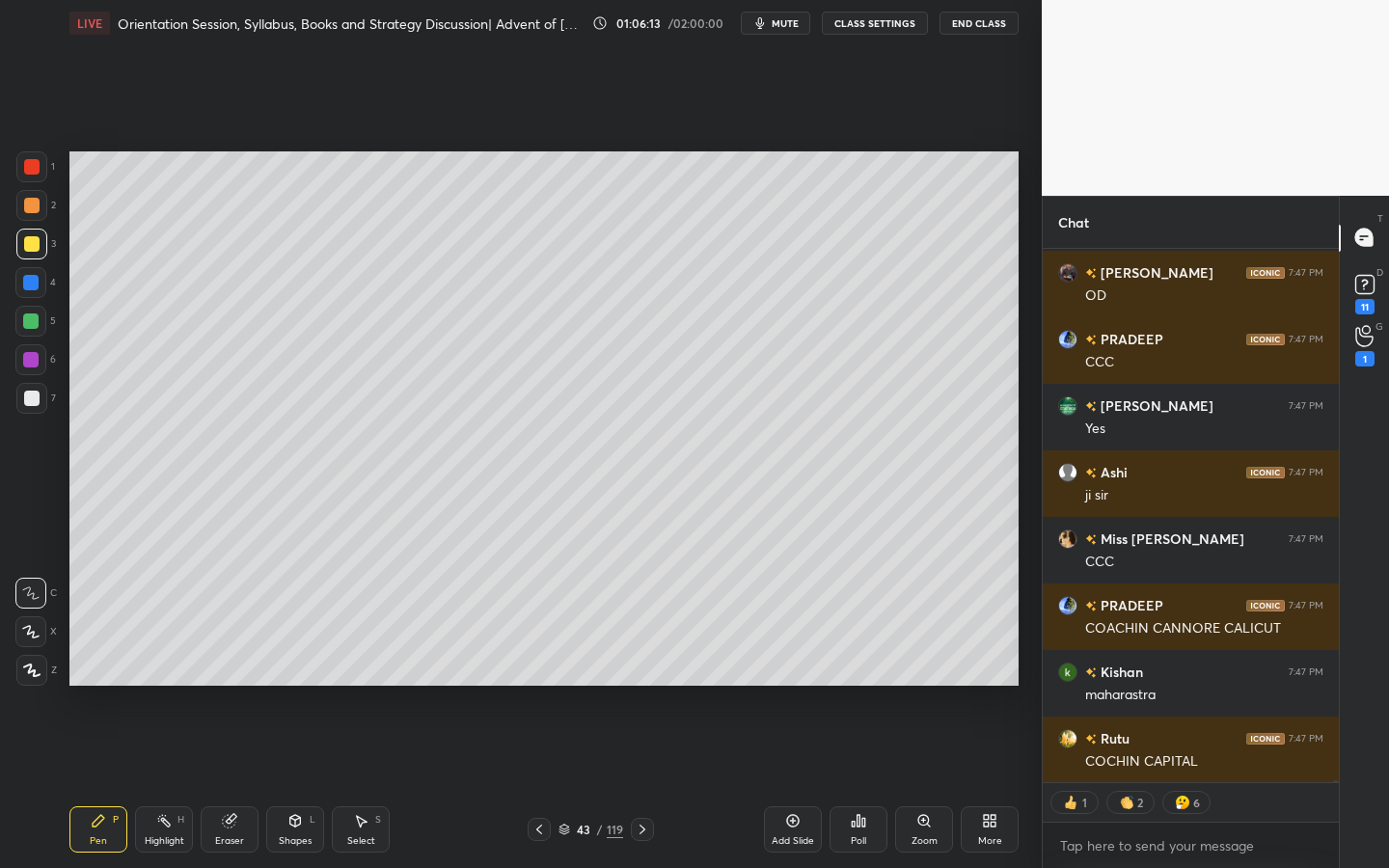 click at bounding box center (32, 670) 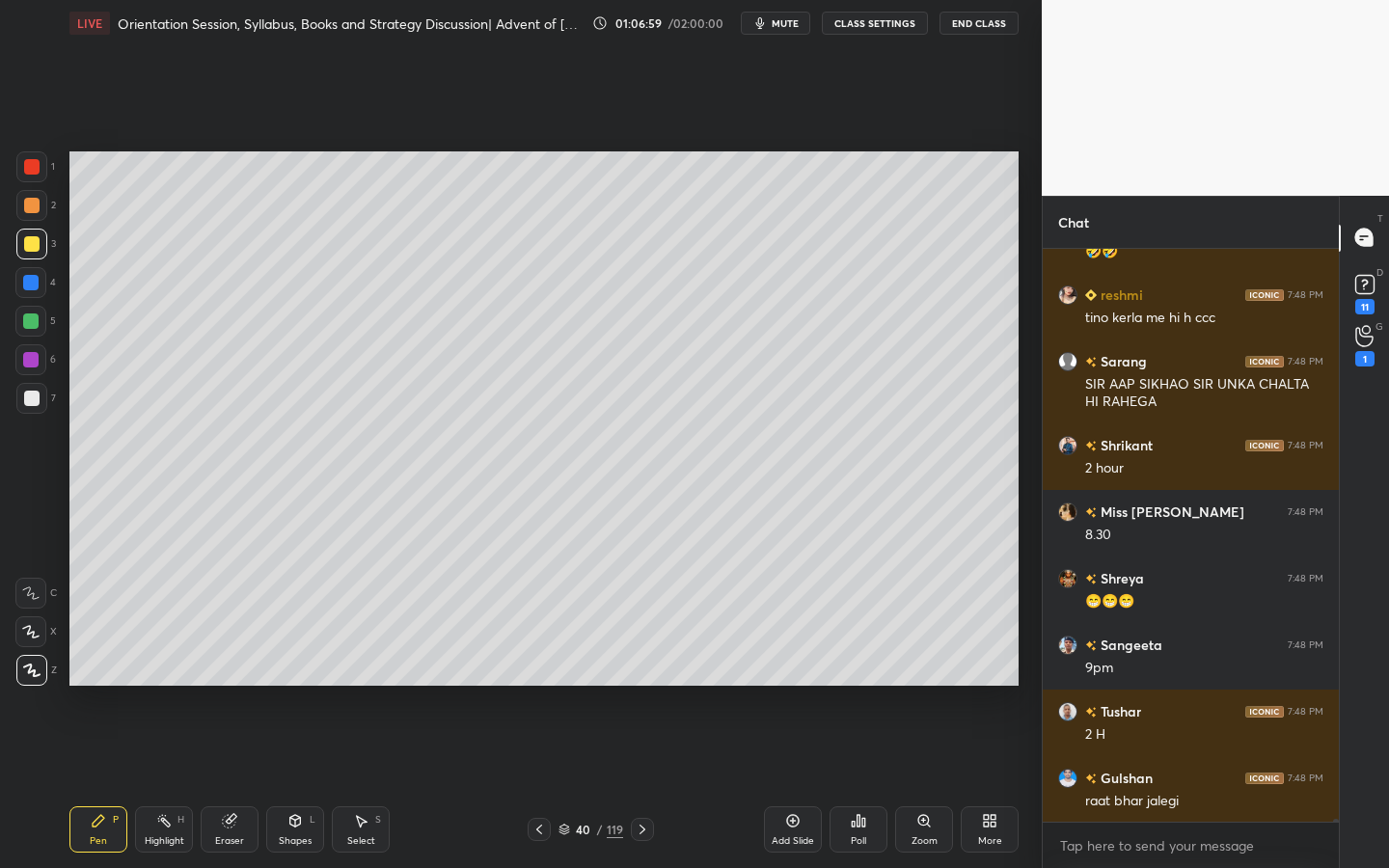 scroll, scrollTop: 111224, scrollLeft: 0, axis: vertical 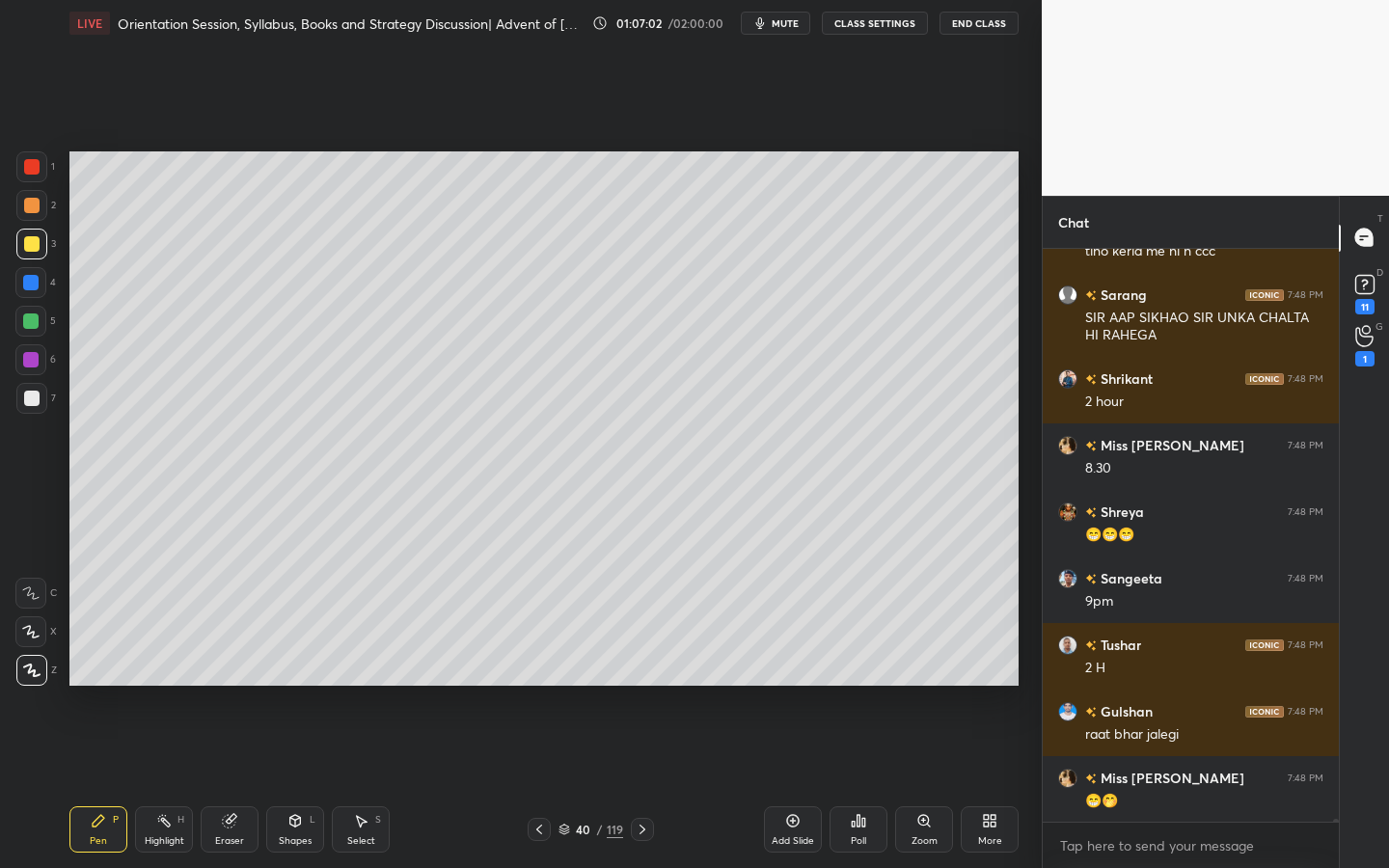 click on "mute" at bounding box center [785, 23] 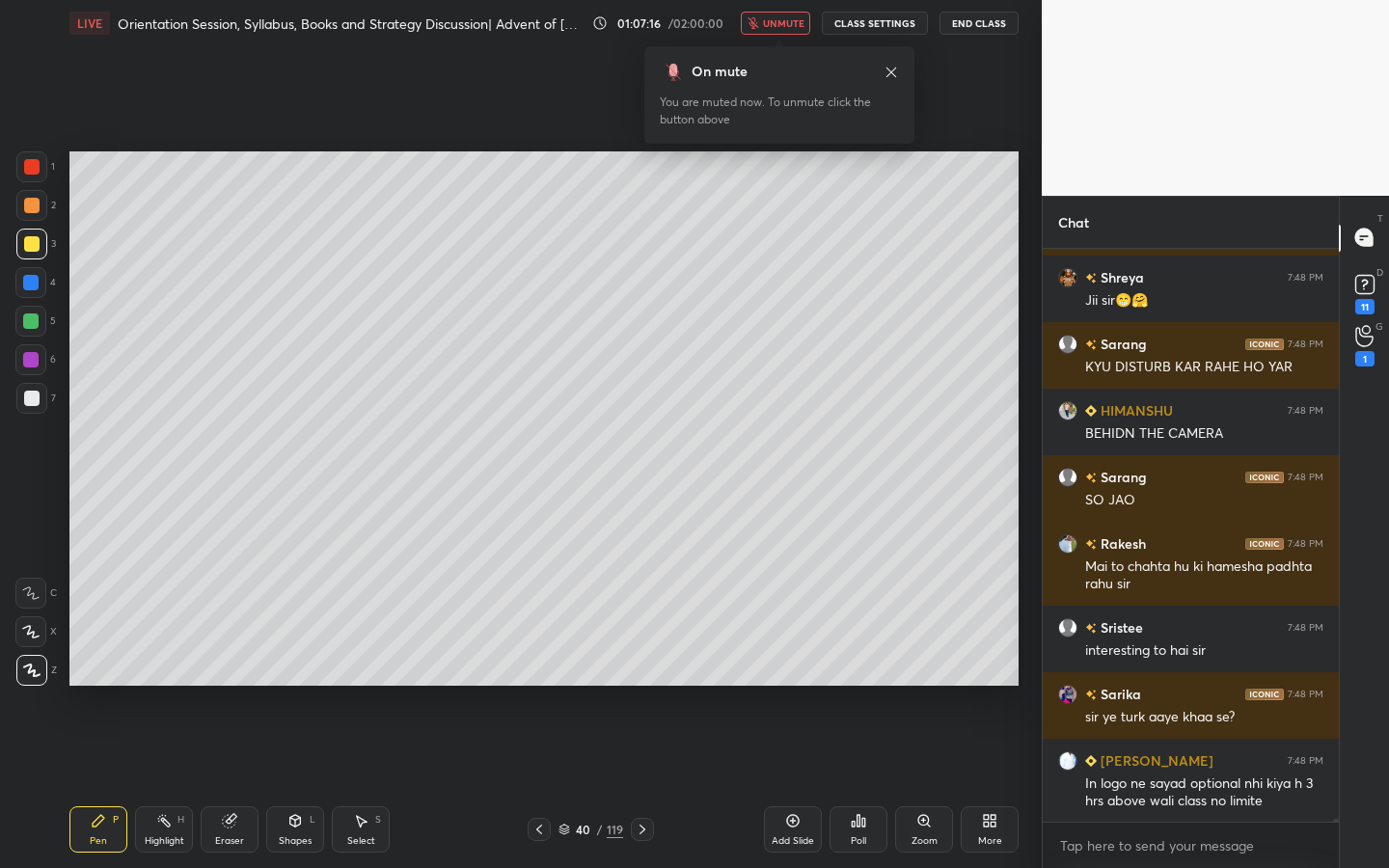 scroll, scrollTop: 112008, scrollLeft: 0, axis: vertical 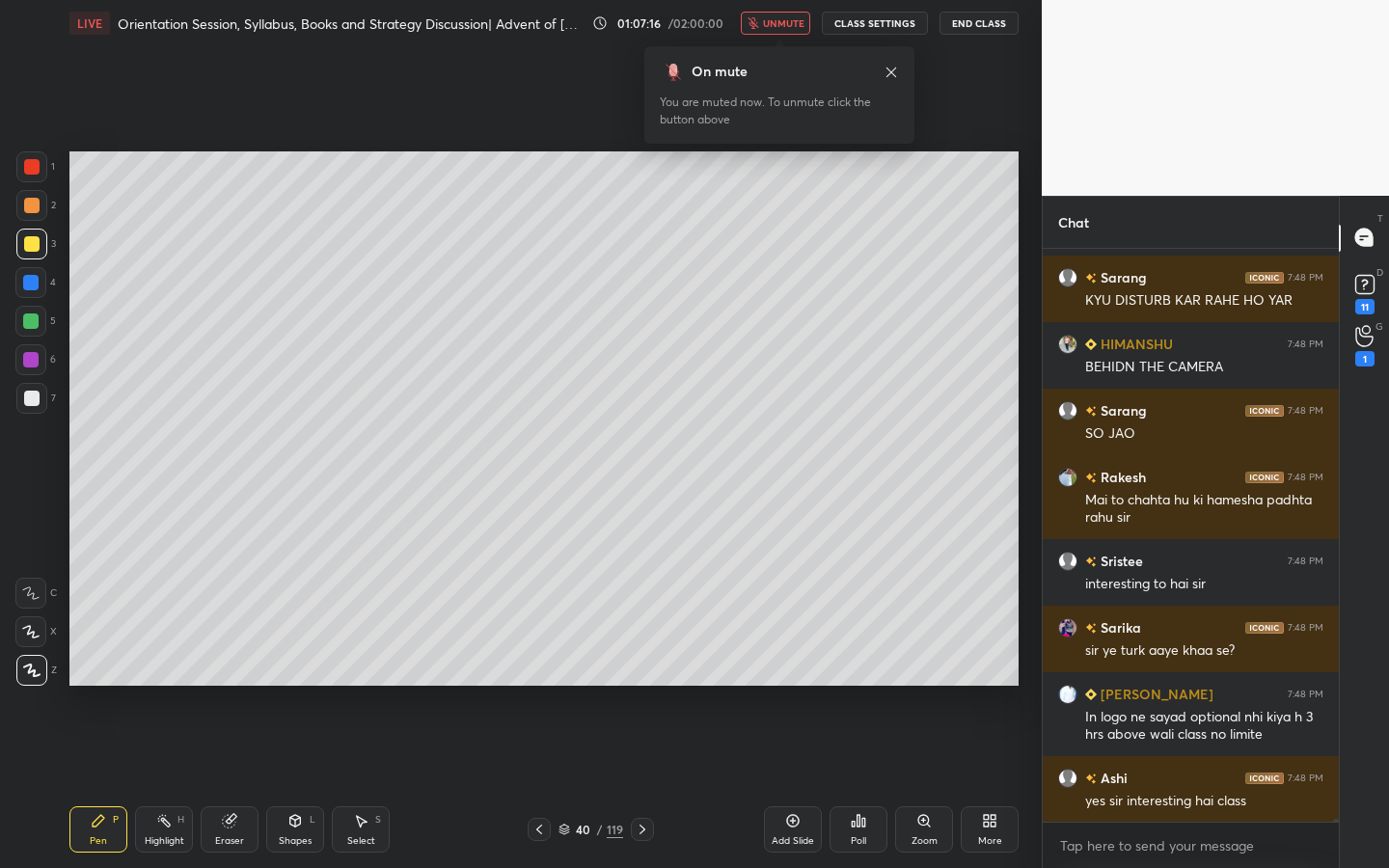 click on "unmute" at bounding box center [776, 23] 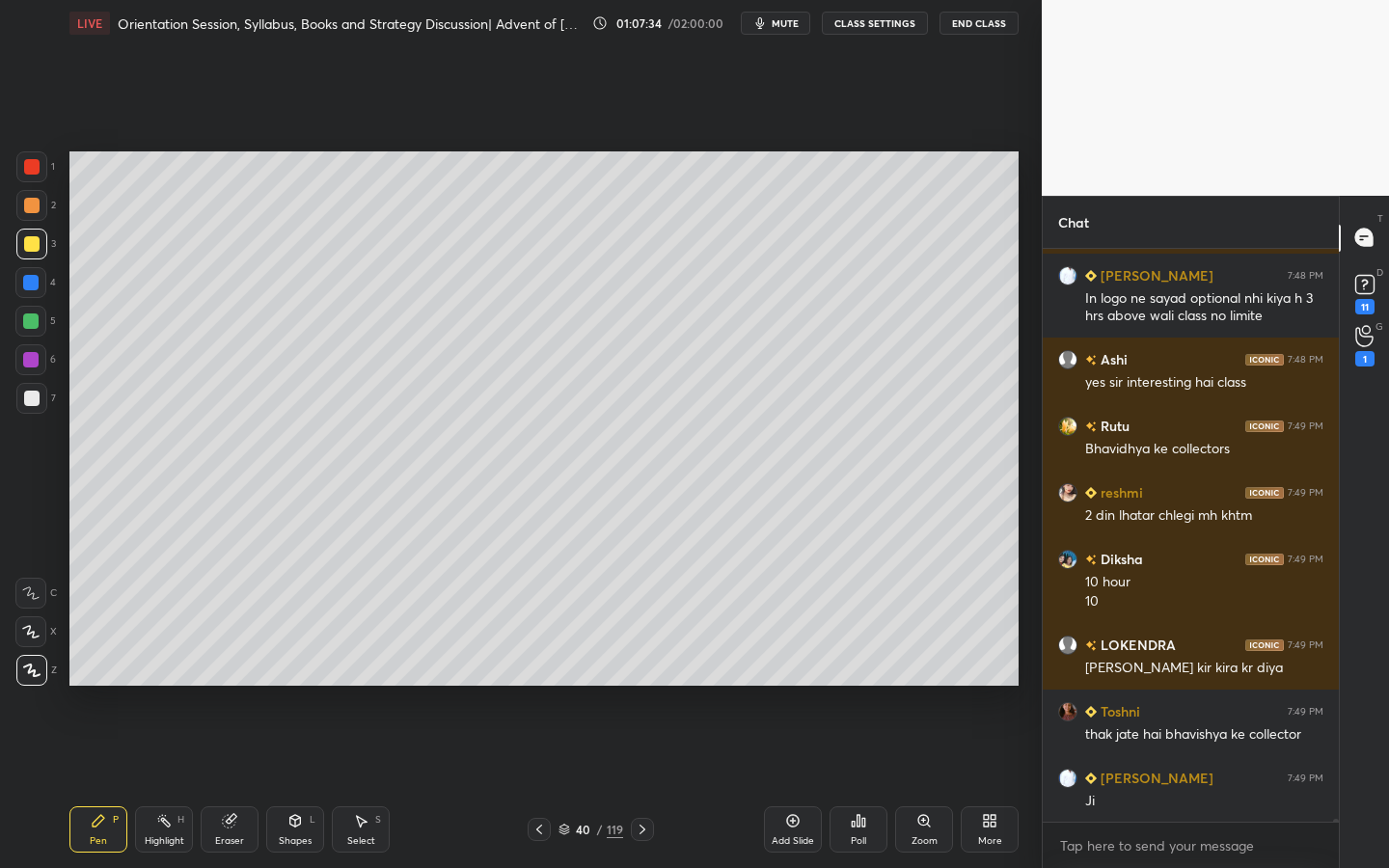 scroll, scrollTop: 112493, scrollLeft: 0, axis: vertical 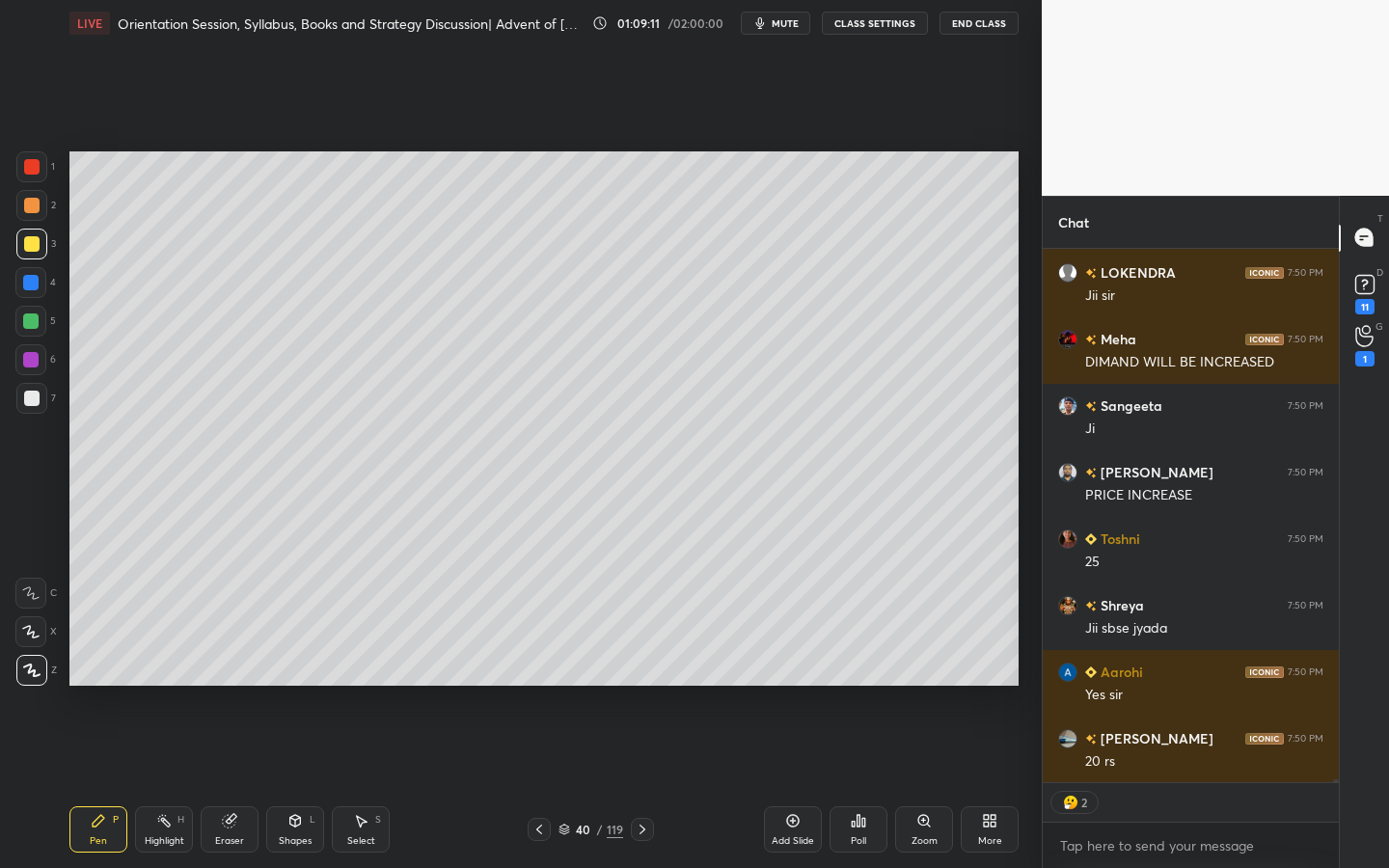 type on "x" 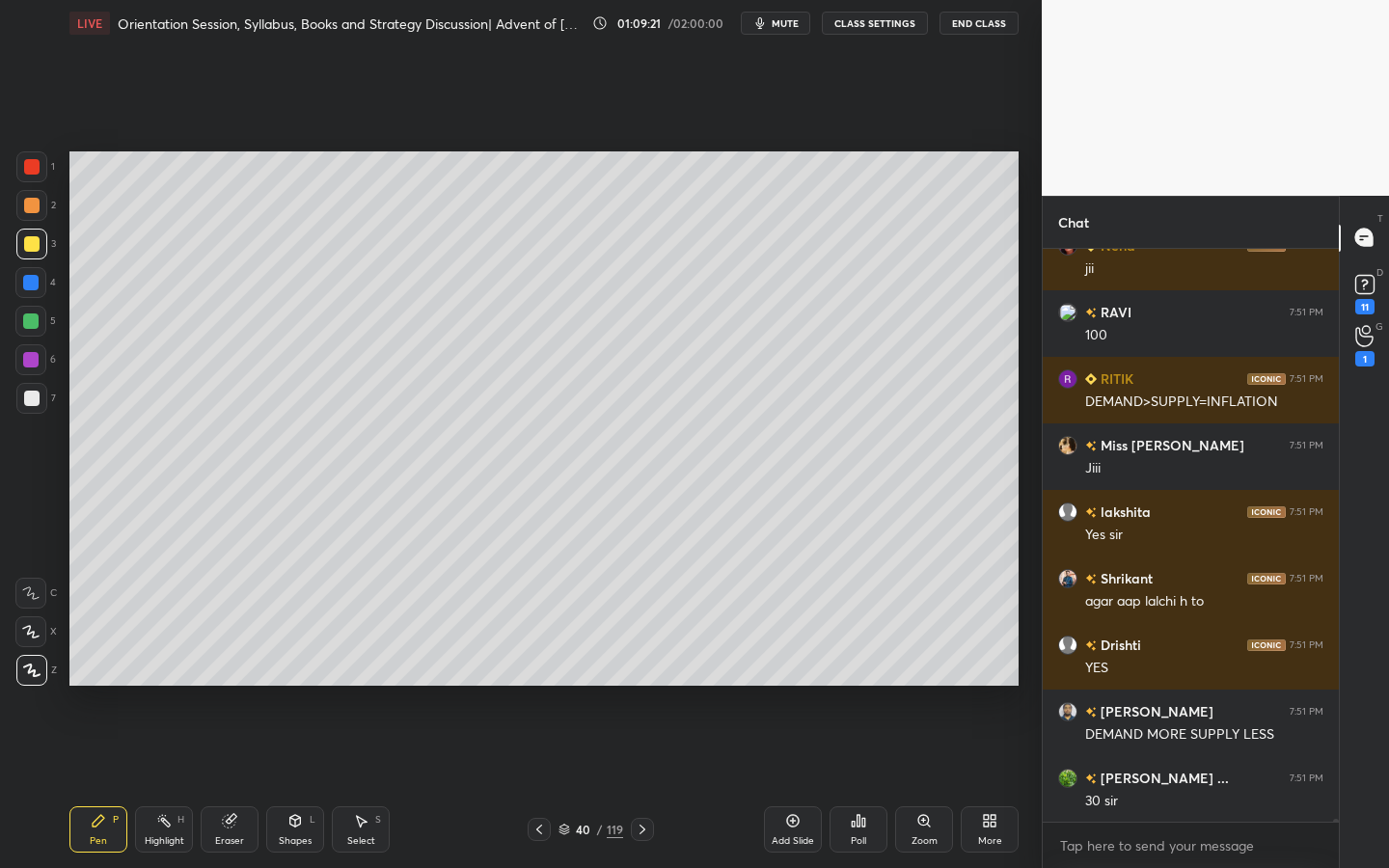 type 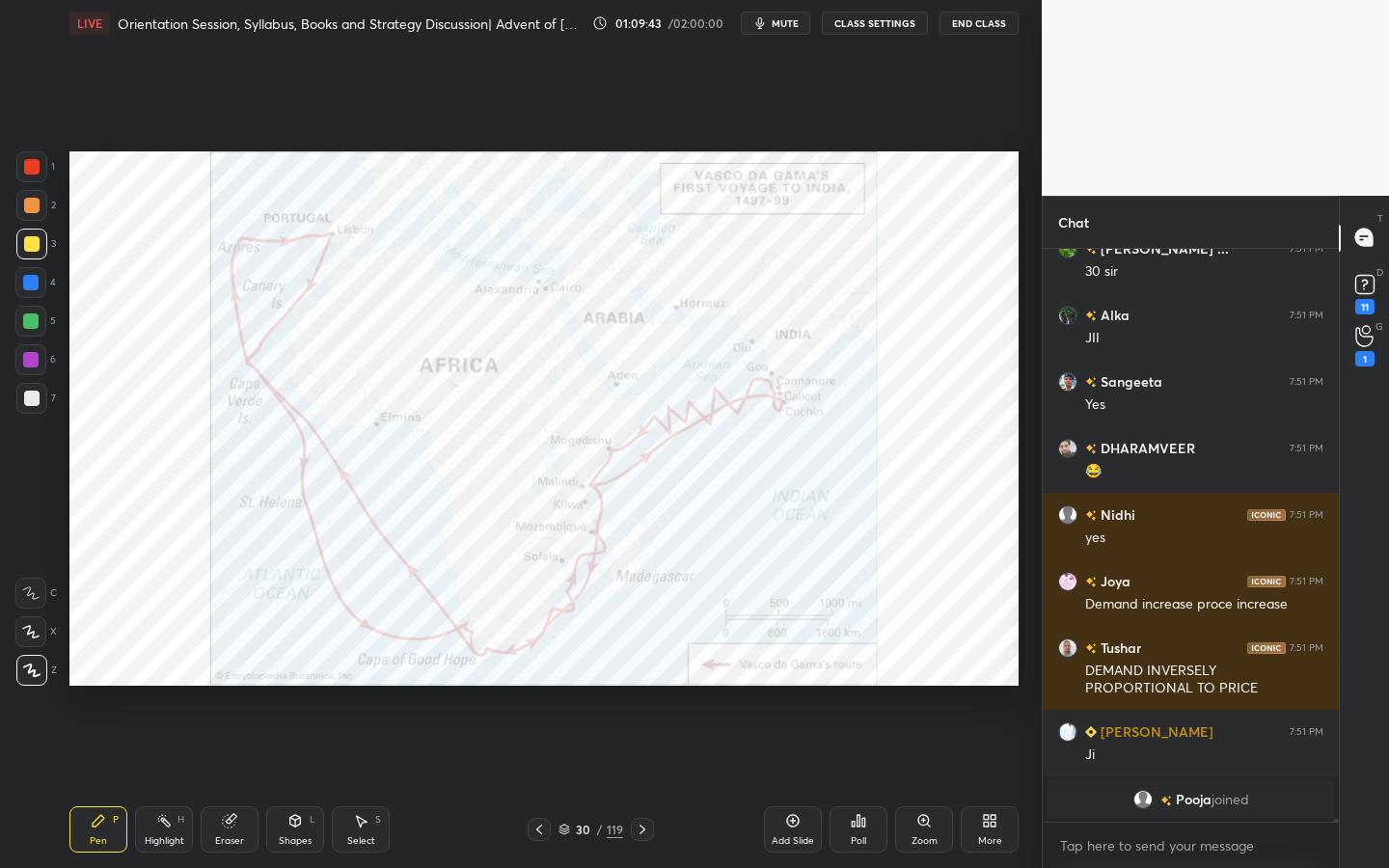 click at bounding box center (32, 167) 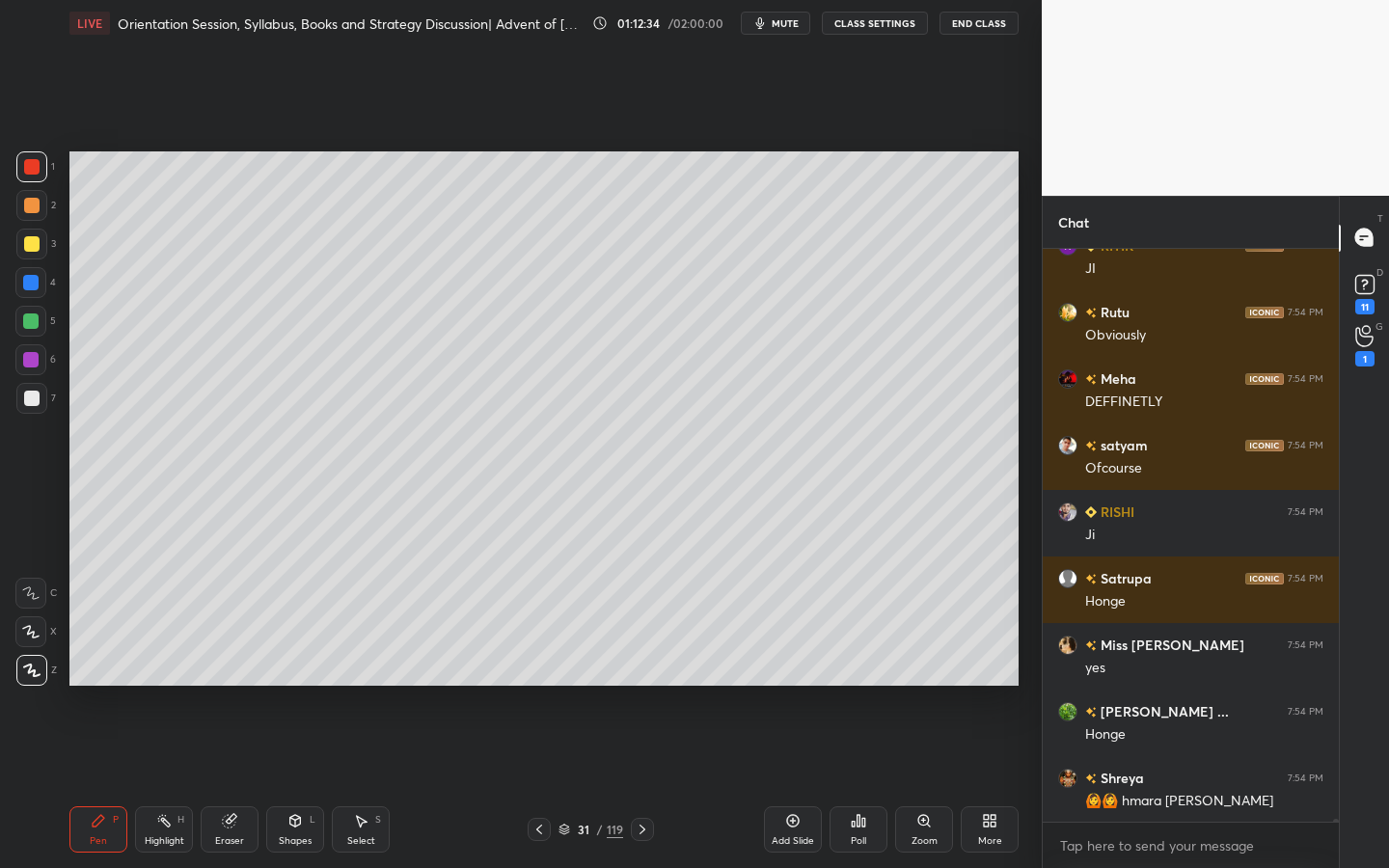 scroll, scrollTop: 123209, scrollLeft: 0, axis: vertical 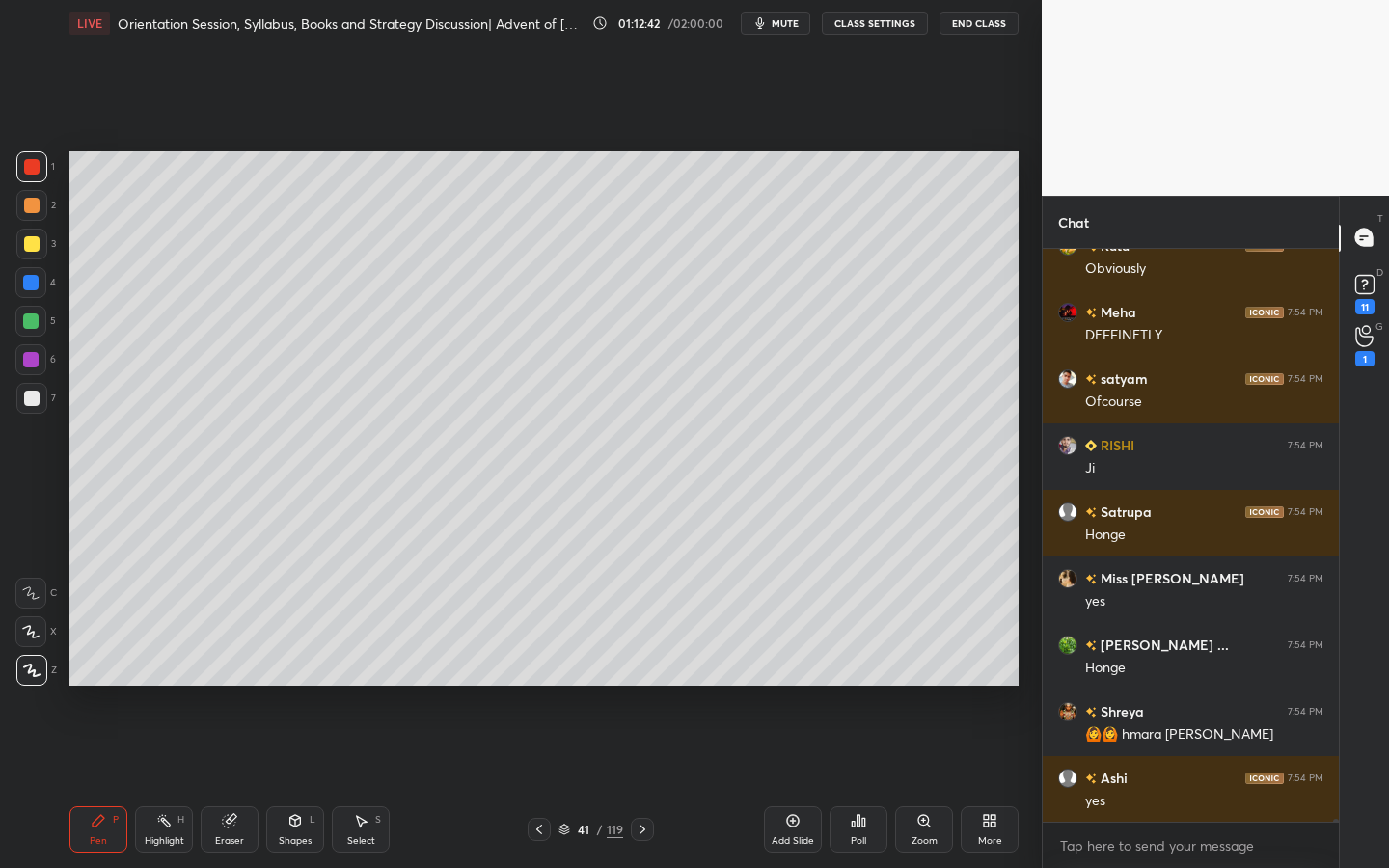 click on "Zoom" at bounding box center [924, 829] 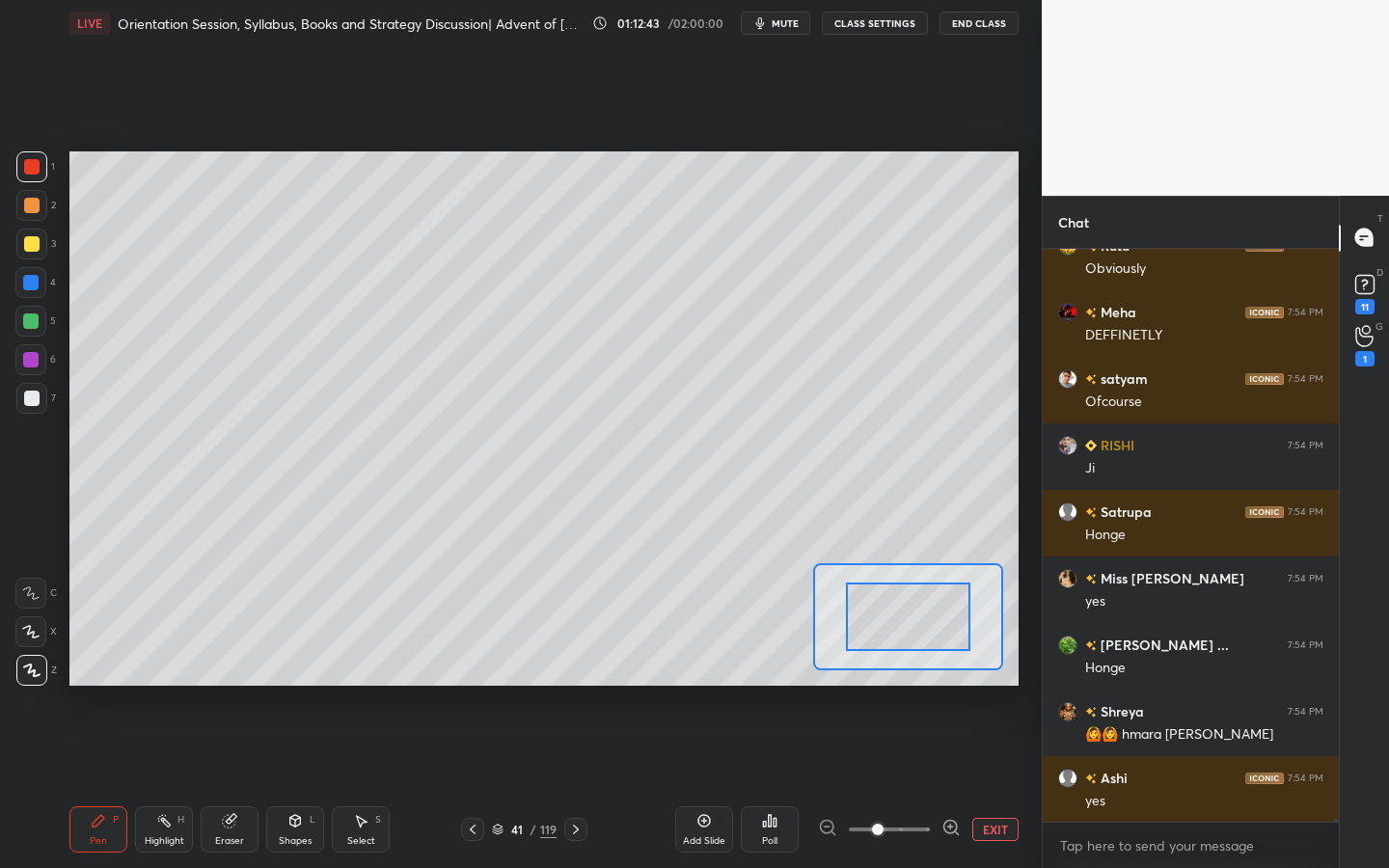click at bounding box center (889, 829) 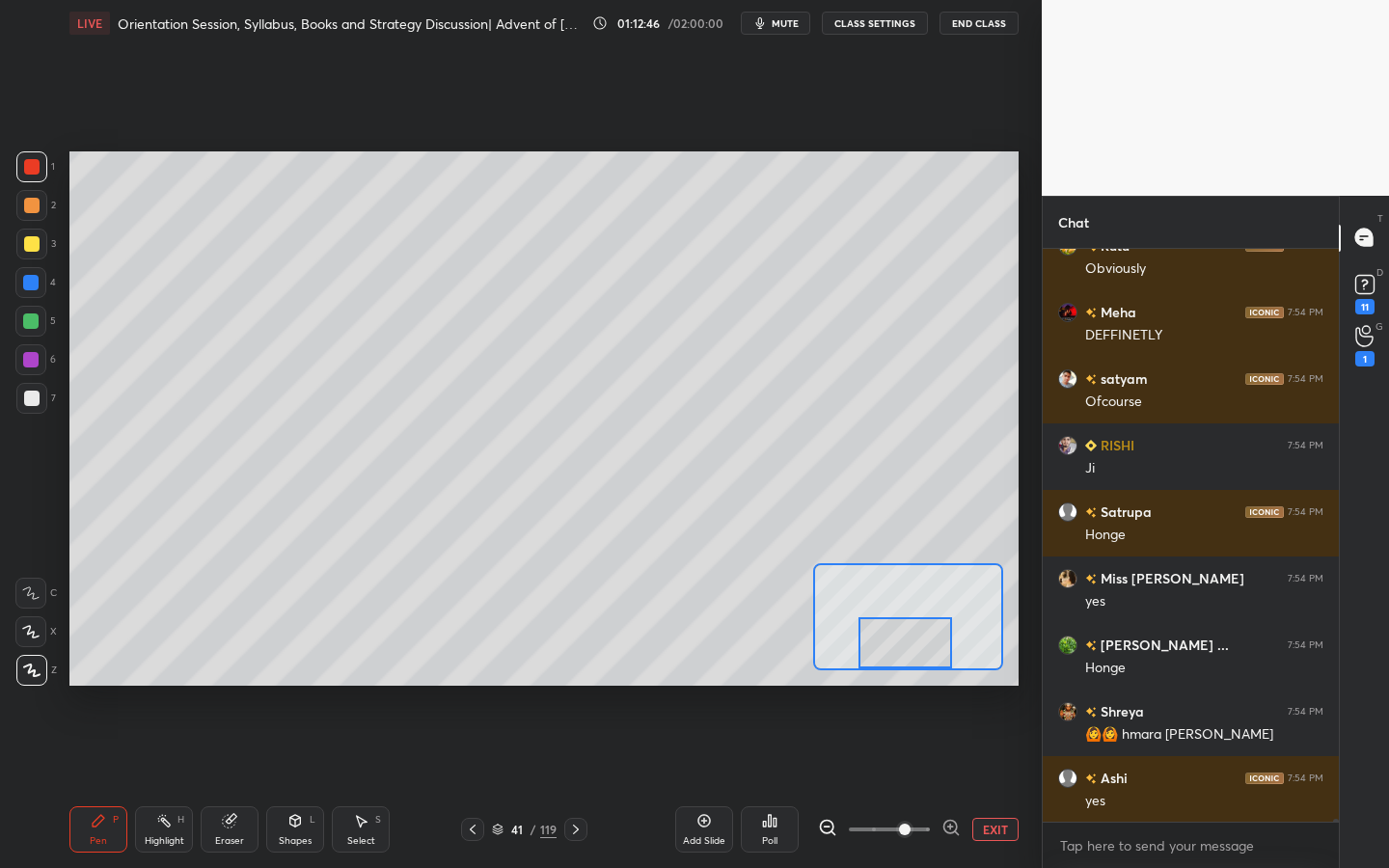 click at bounding box center (905, 642) 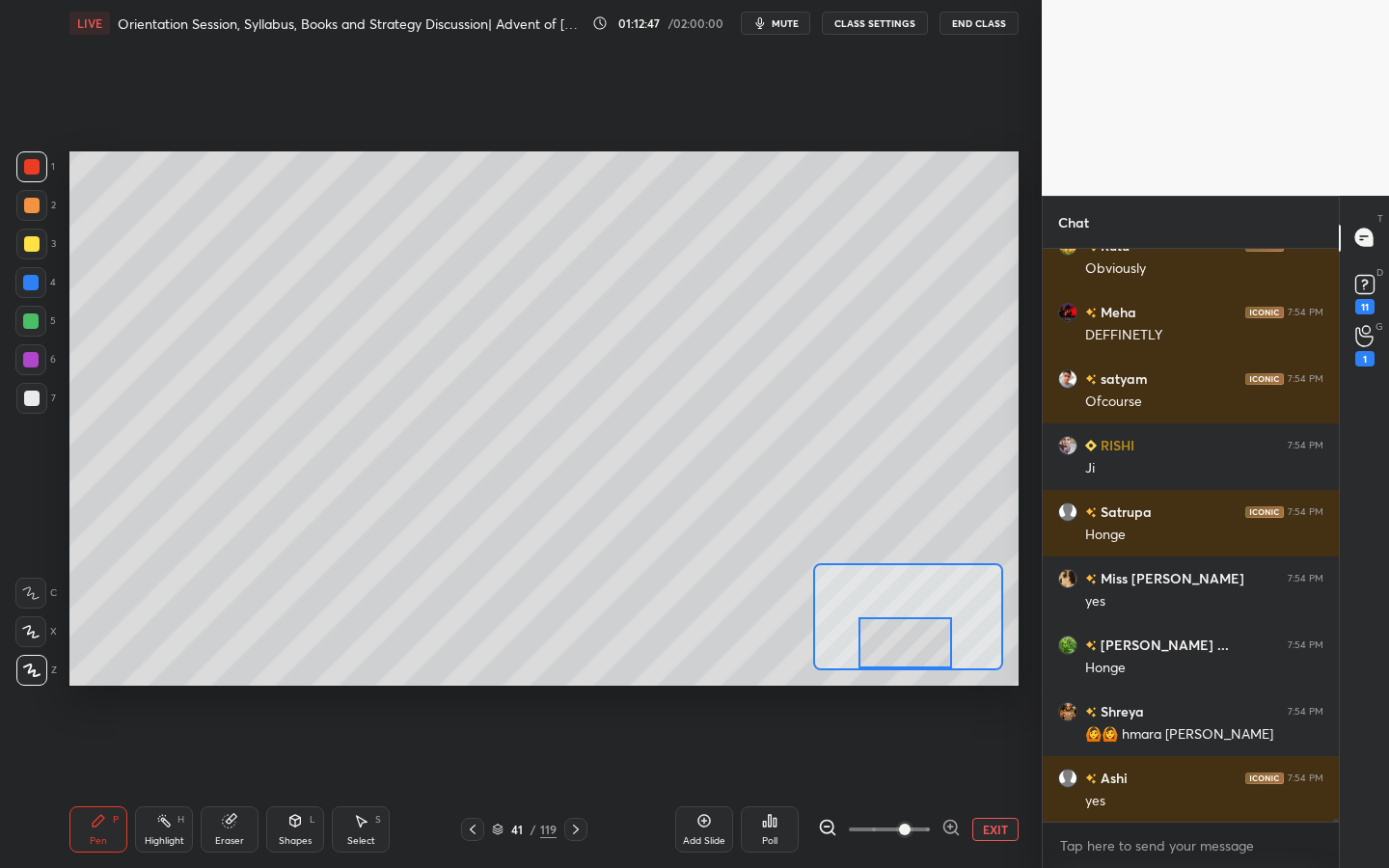 click at bounding box center [31, 283] 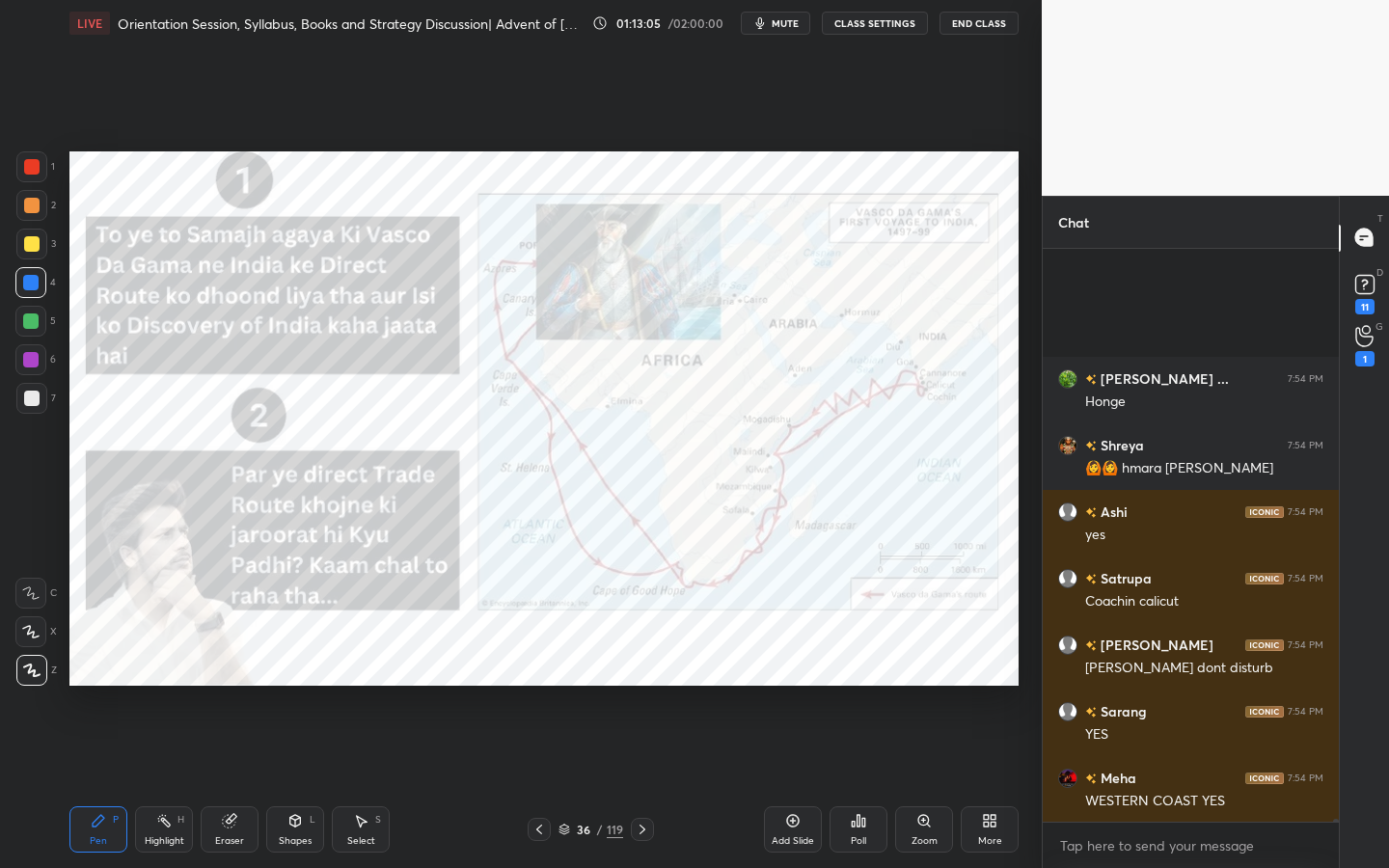 scroll, scrollTop: 123675, scrollLeft: 0, axis: vertical 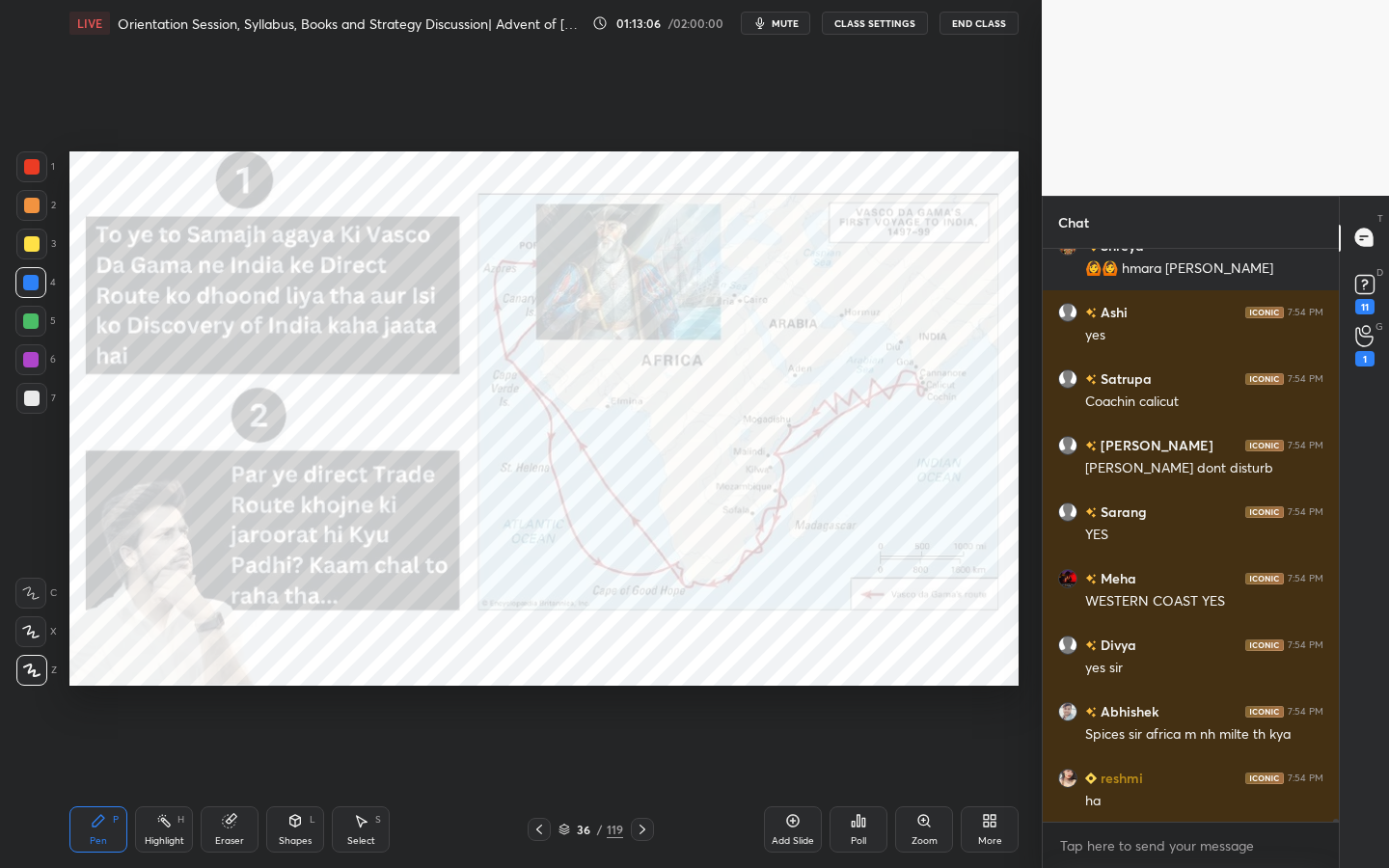 click at bounding box center (32, 167) 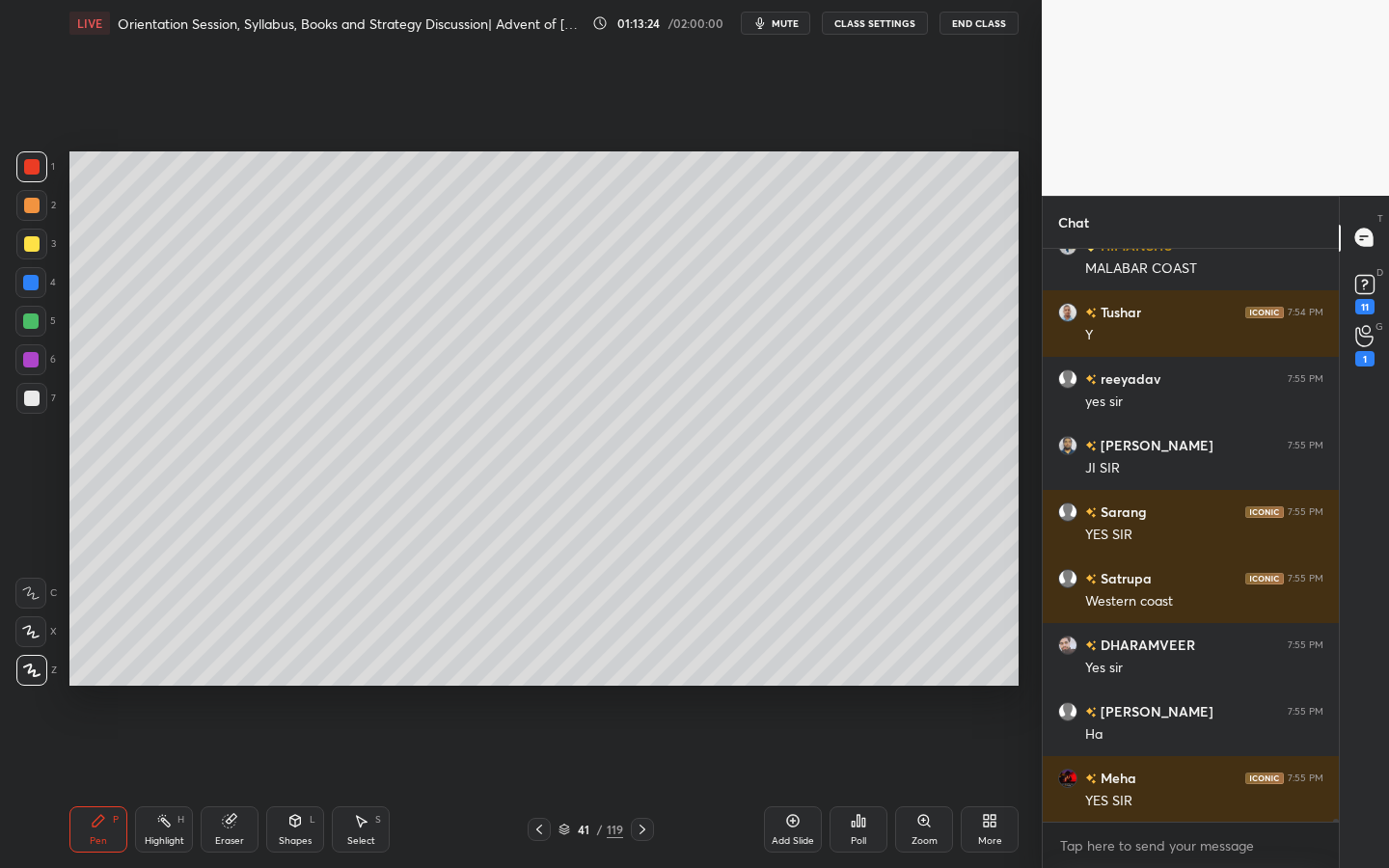 scroll, scrollTop: 124823, scrollLeft: 0, axis: vertical 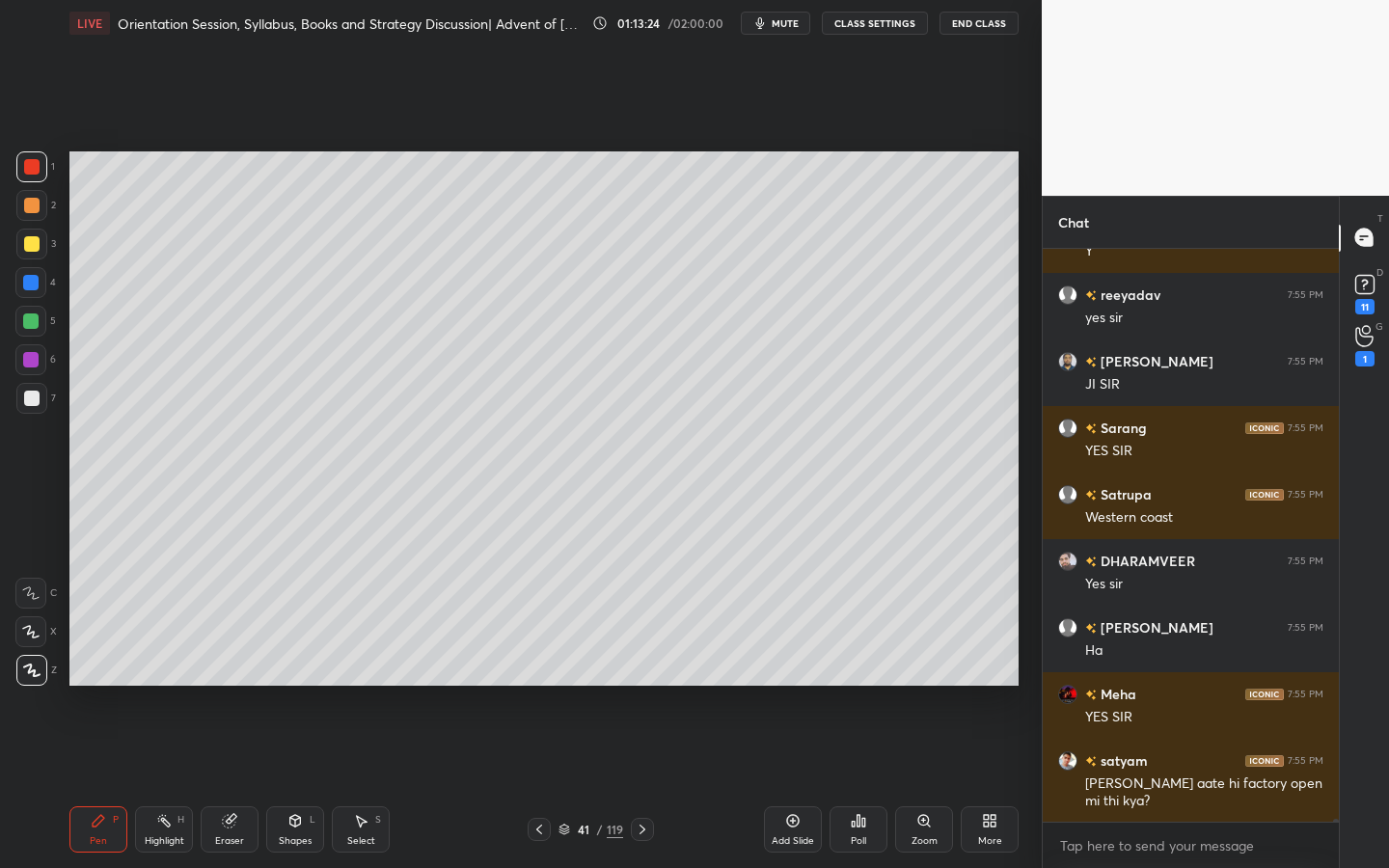 click on "Zoom" at bounding box center [924, 841] 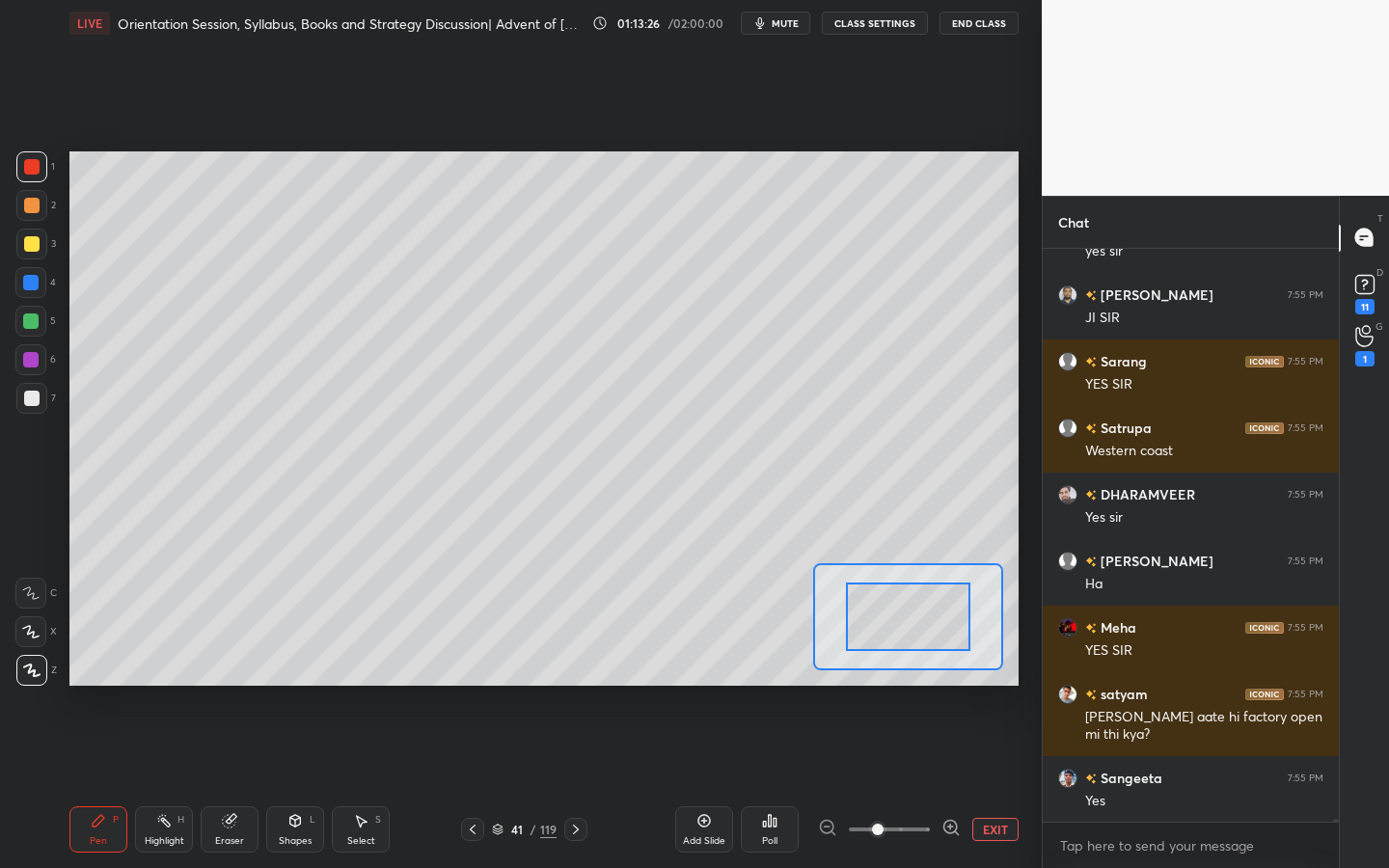 scroll, scrollTop: 124956, scrollLeft: 0, axis: vertical 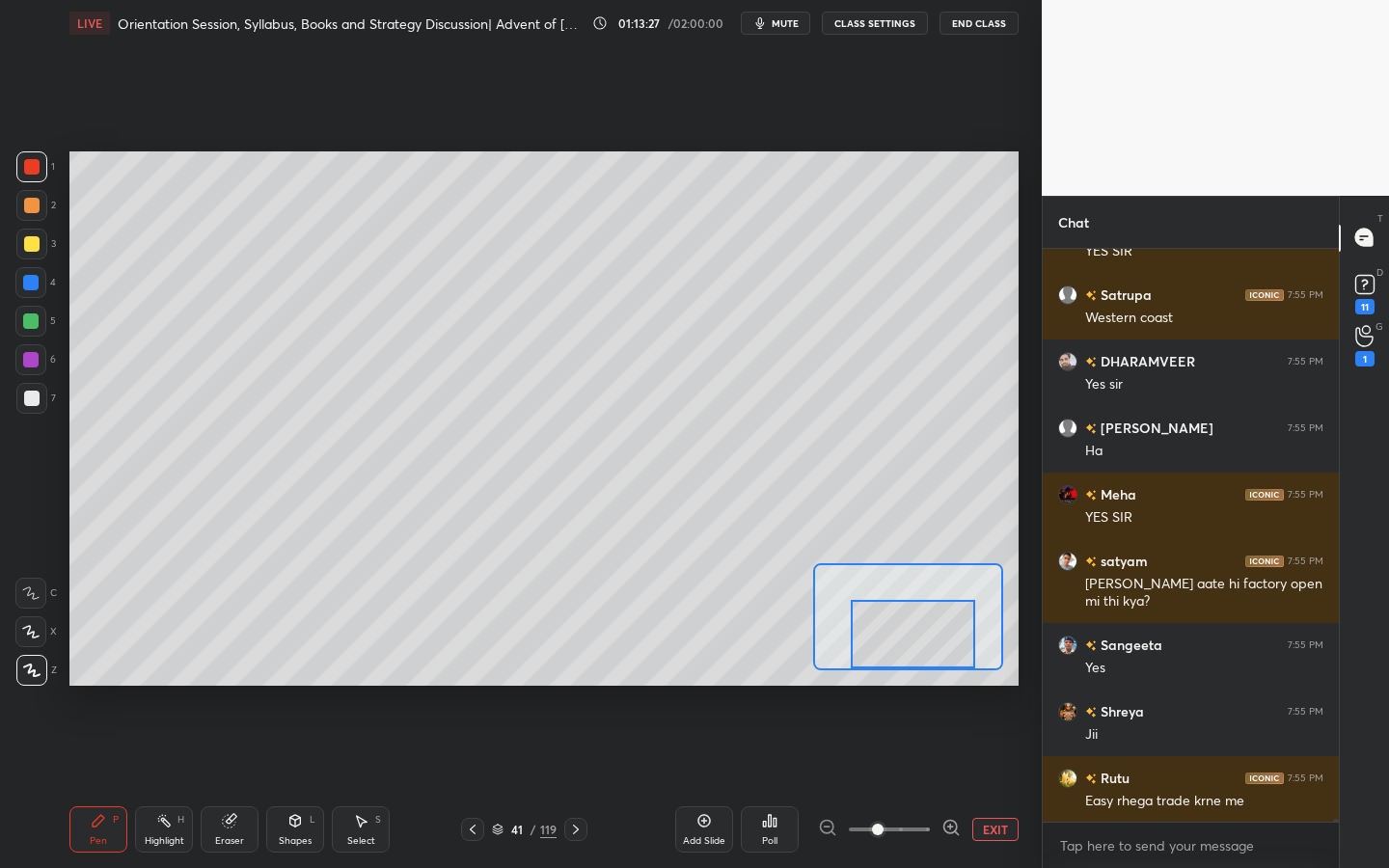 drag, startPoint x: 898, startPoint y: 641, endPoint x: 903, endPoint y: 692, distance: 51.244512 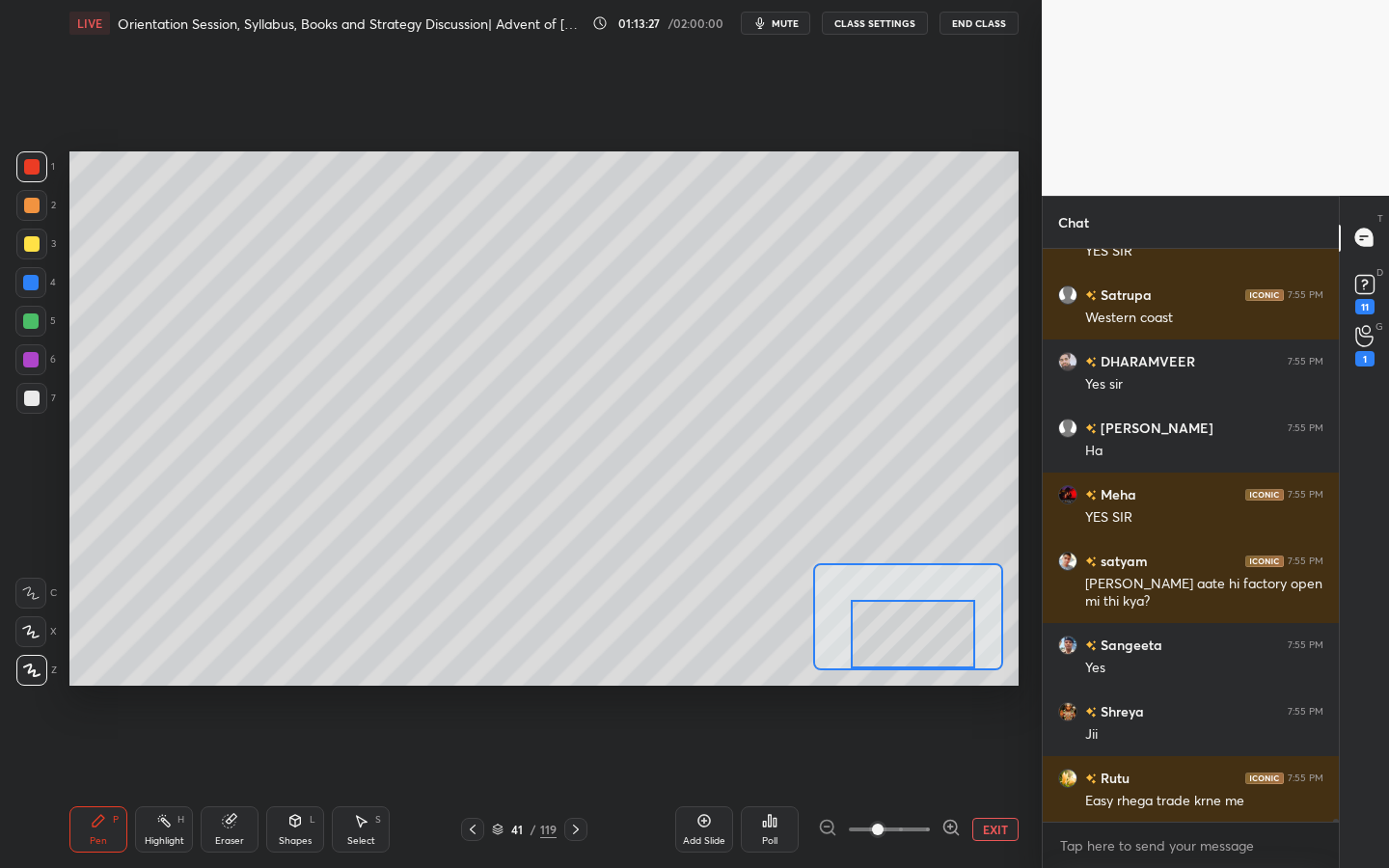click on "Setting up your live class Poll for   secs No correct answer Start poll" at bounding box center (544, 419) 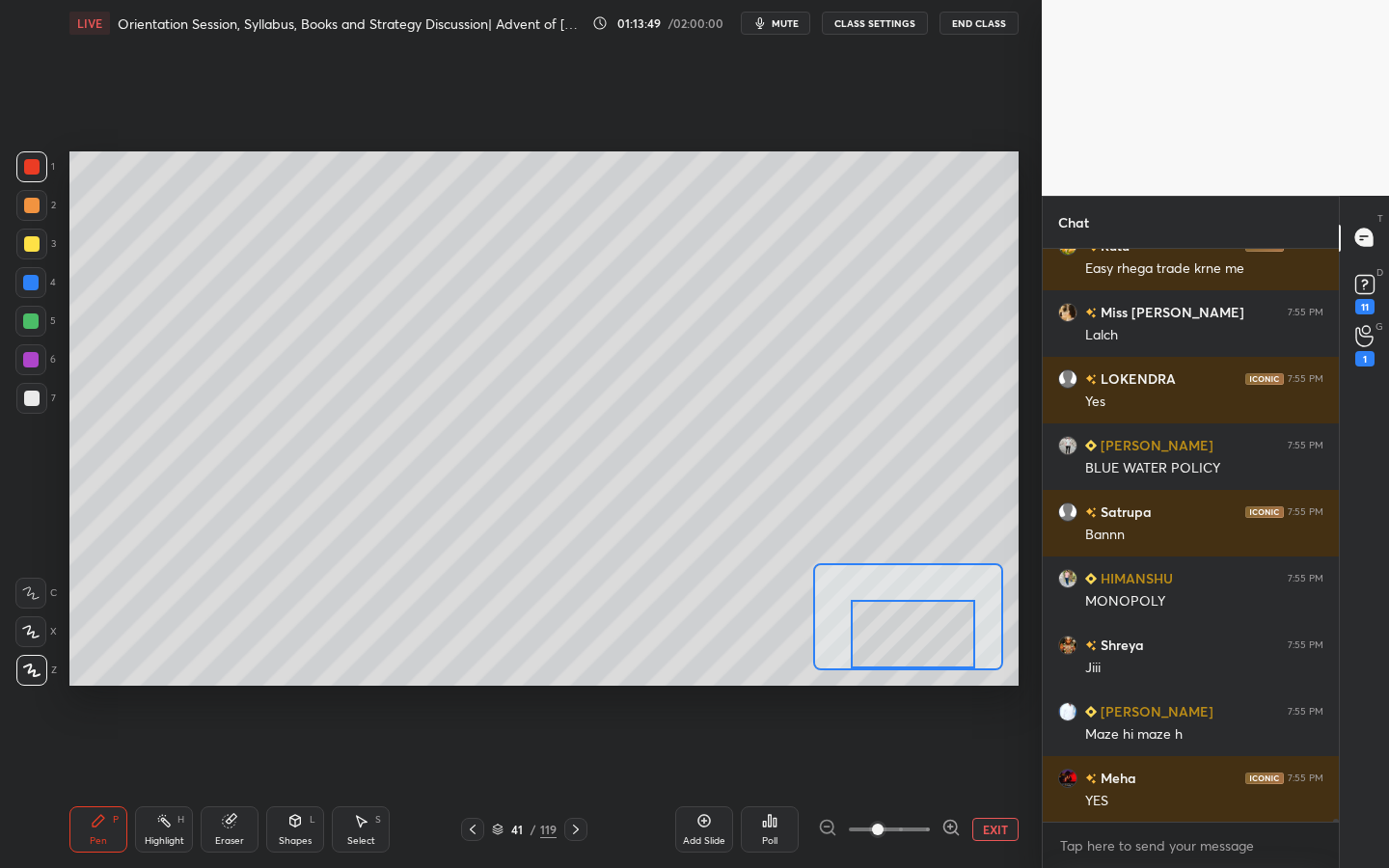 scroll, scrollTop: 125622, scrollLeft: 0, axis: vertical 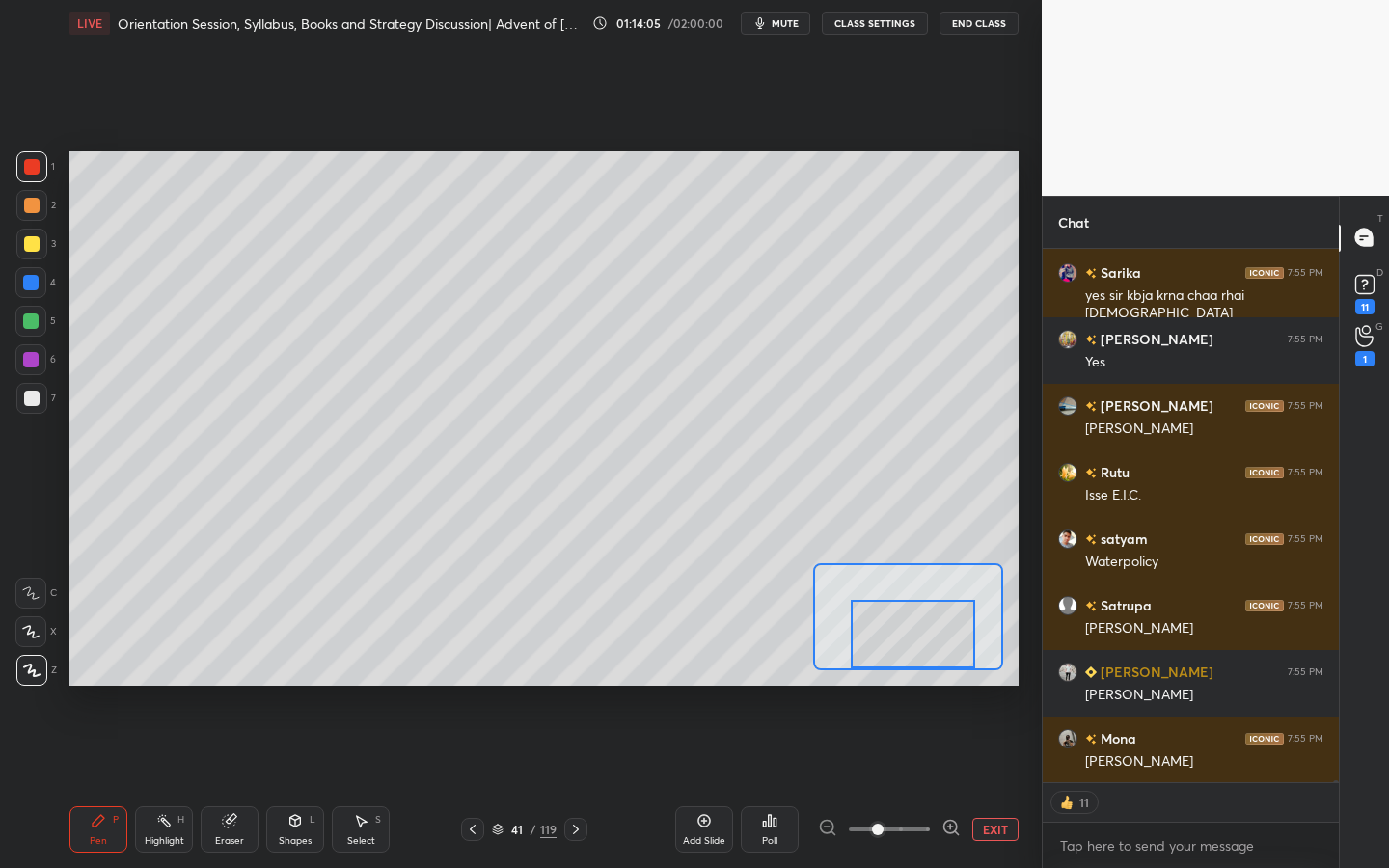click on "41 / 119" at bounding box center (524, 829) 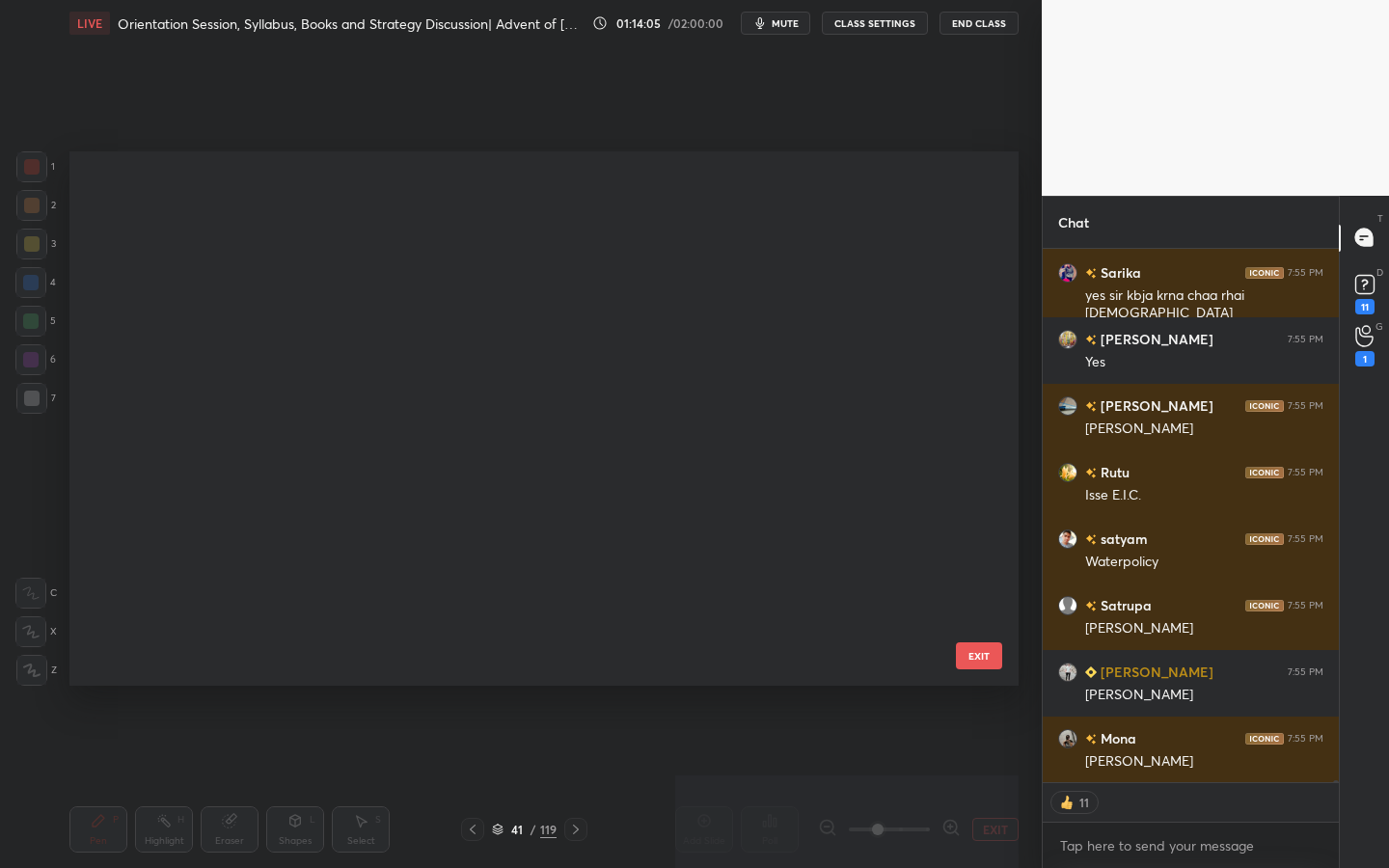 scroll, scrollTop: 1754, scrollLeft: 0, axis: vertical 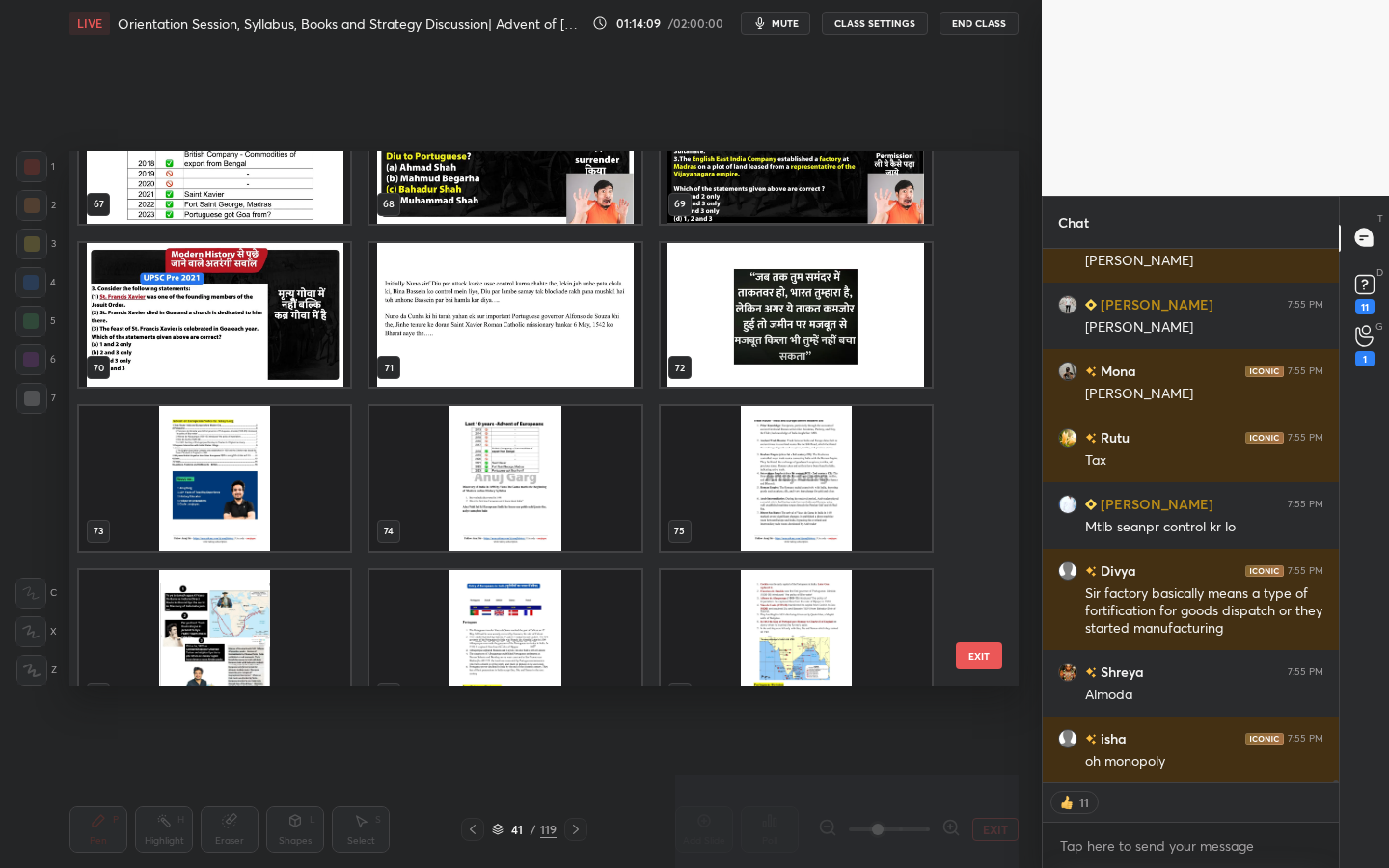 click at bounding box center [796, 315] 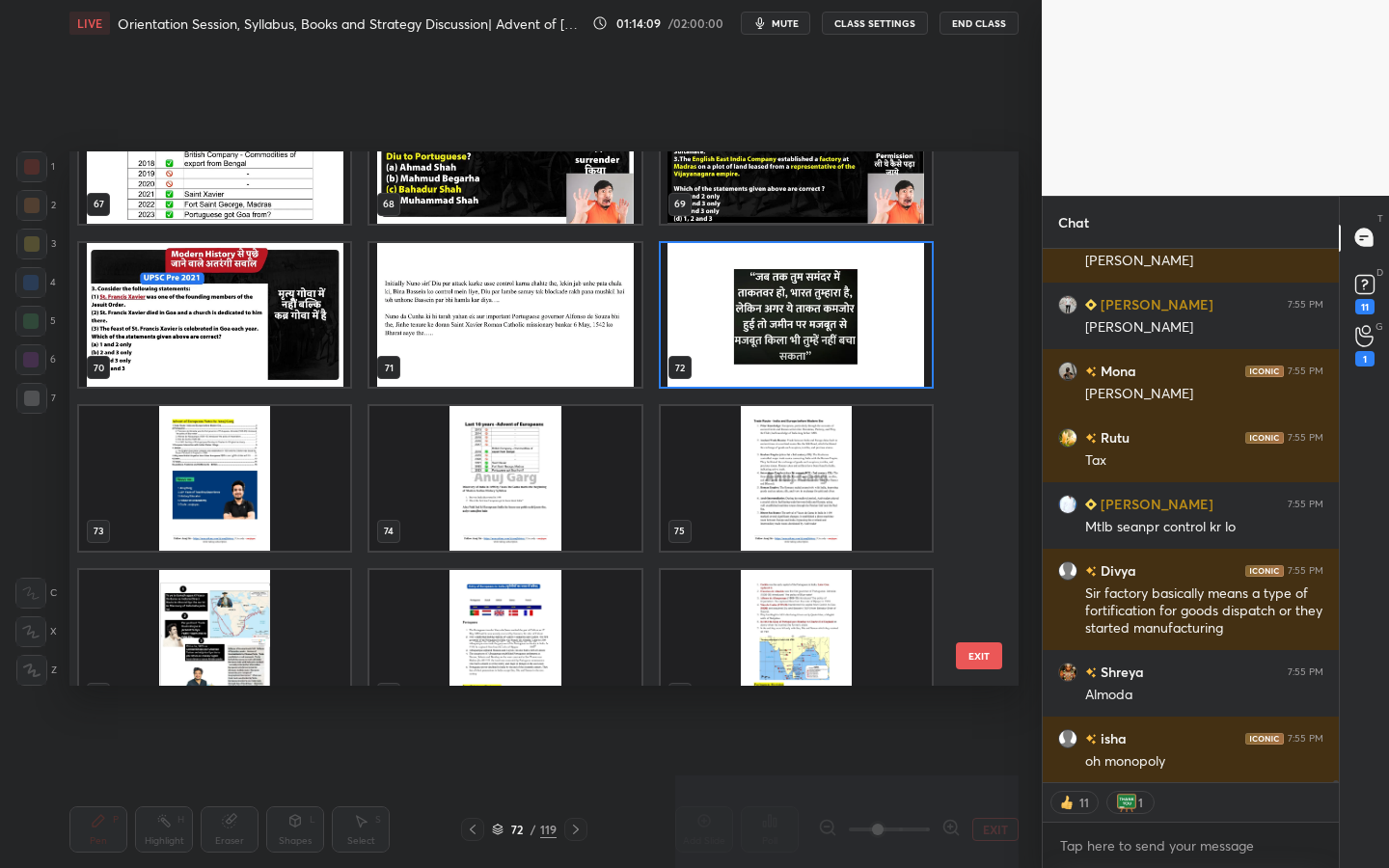 click at bounding box center (796, 315) 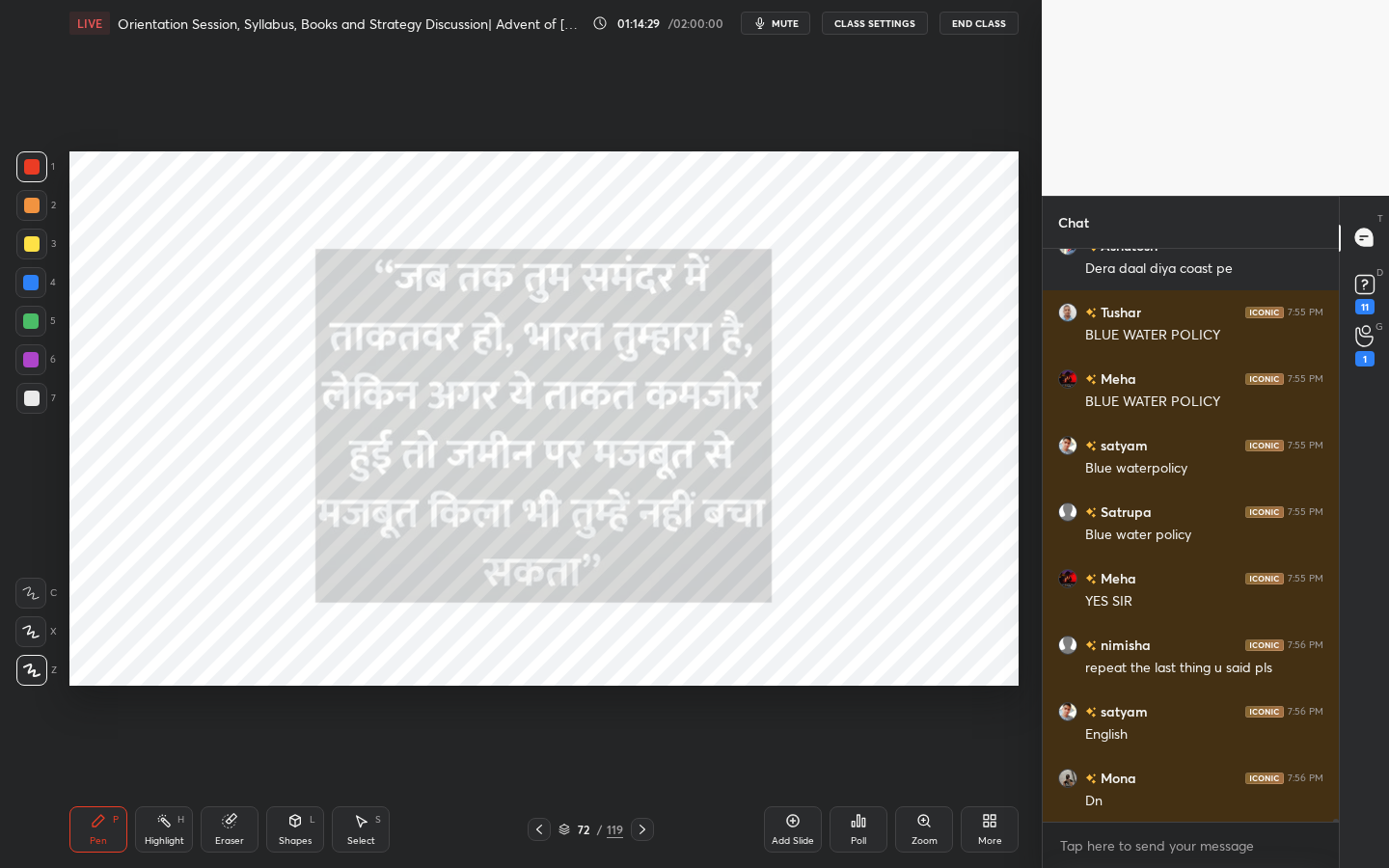 drag, startPoint x: 27, startPoint y: 252, endPoint x: 58, endPoint y: 258, distance: 31.57531 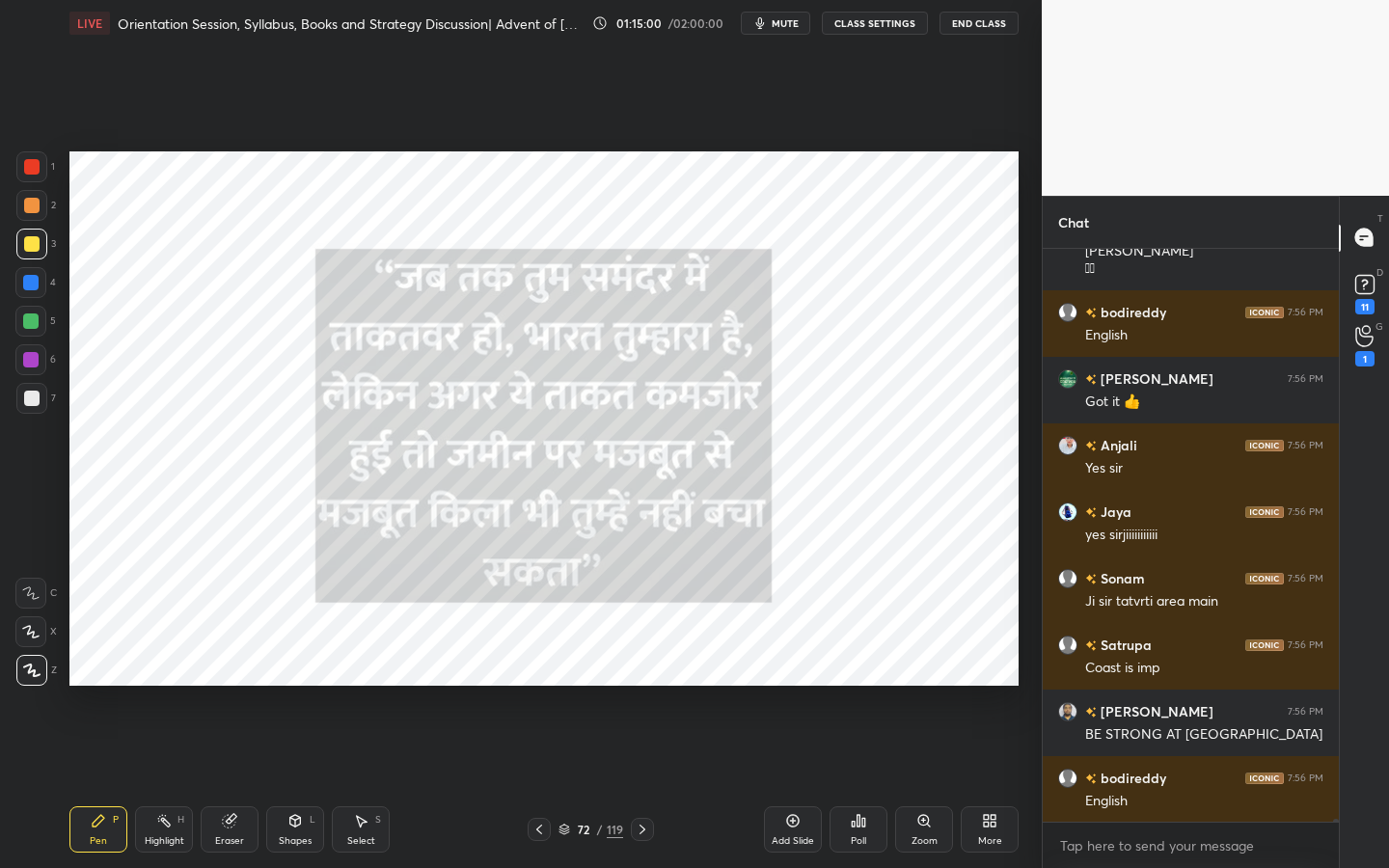 click at bounding box center [32, 167] 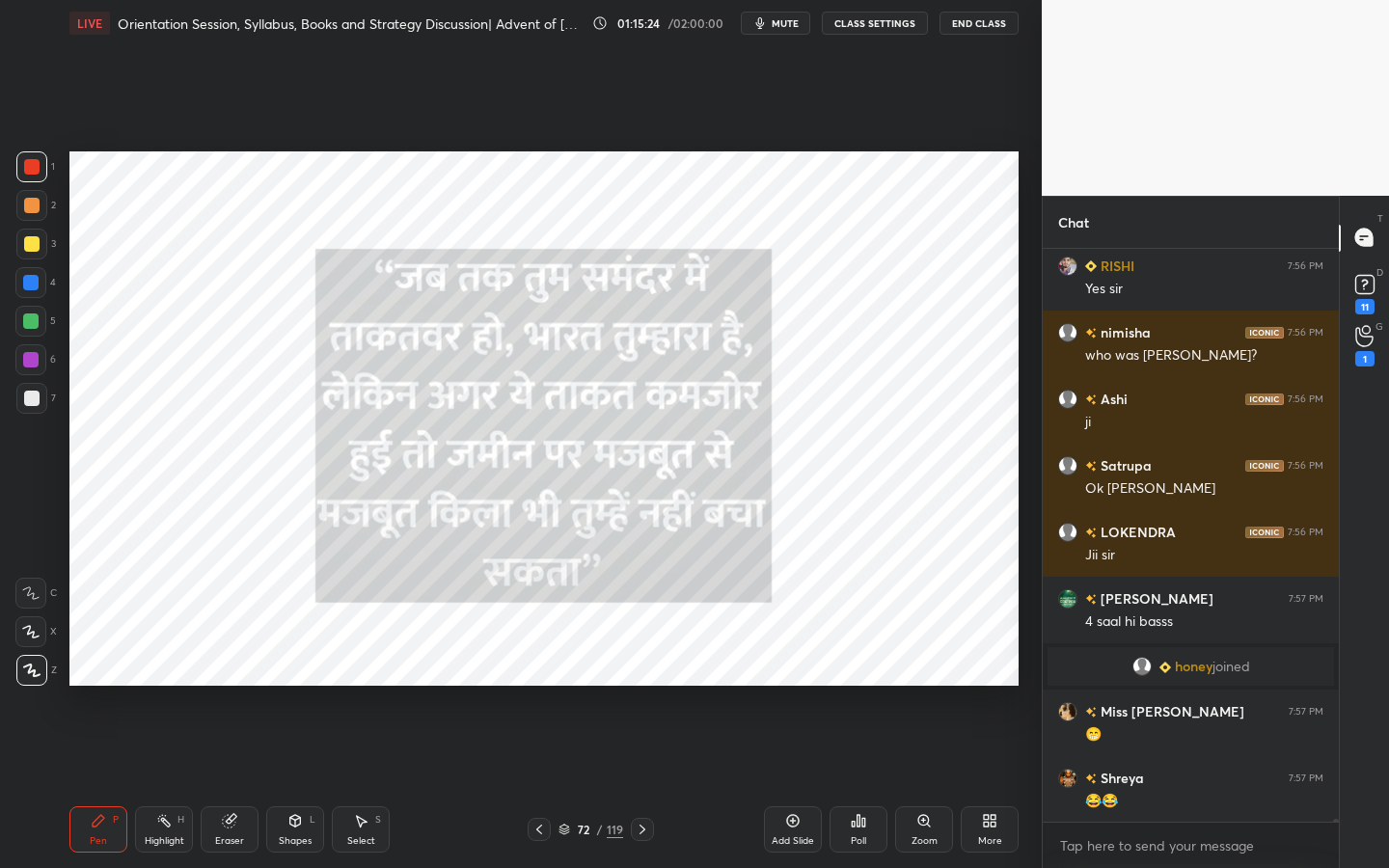 scroll, scrollTop: 127363, scrollLeft: 0, axis: vertical 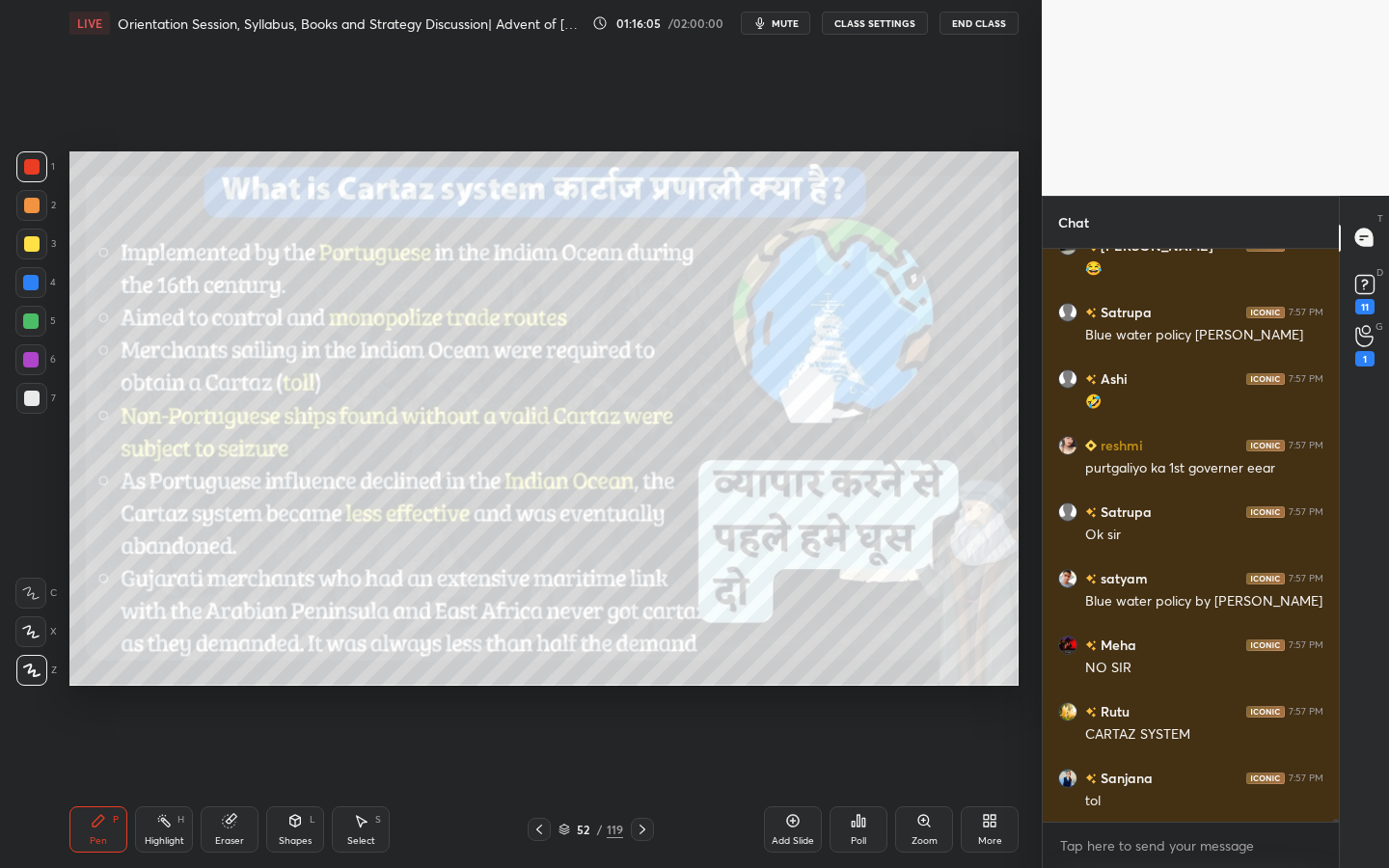 click on "Add Slide" at bounding box center [793, 829] 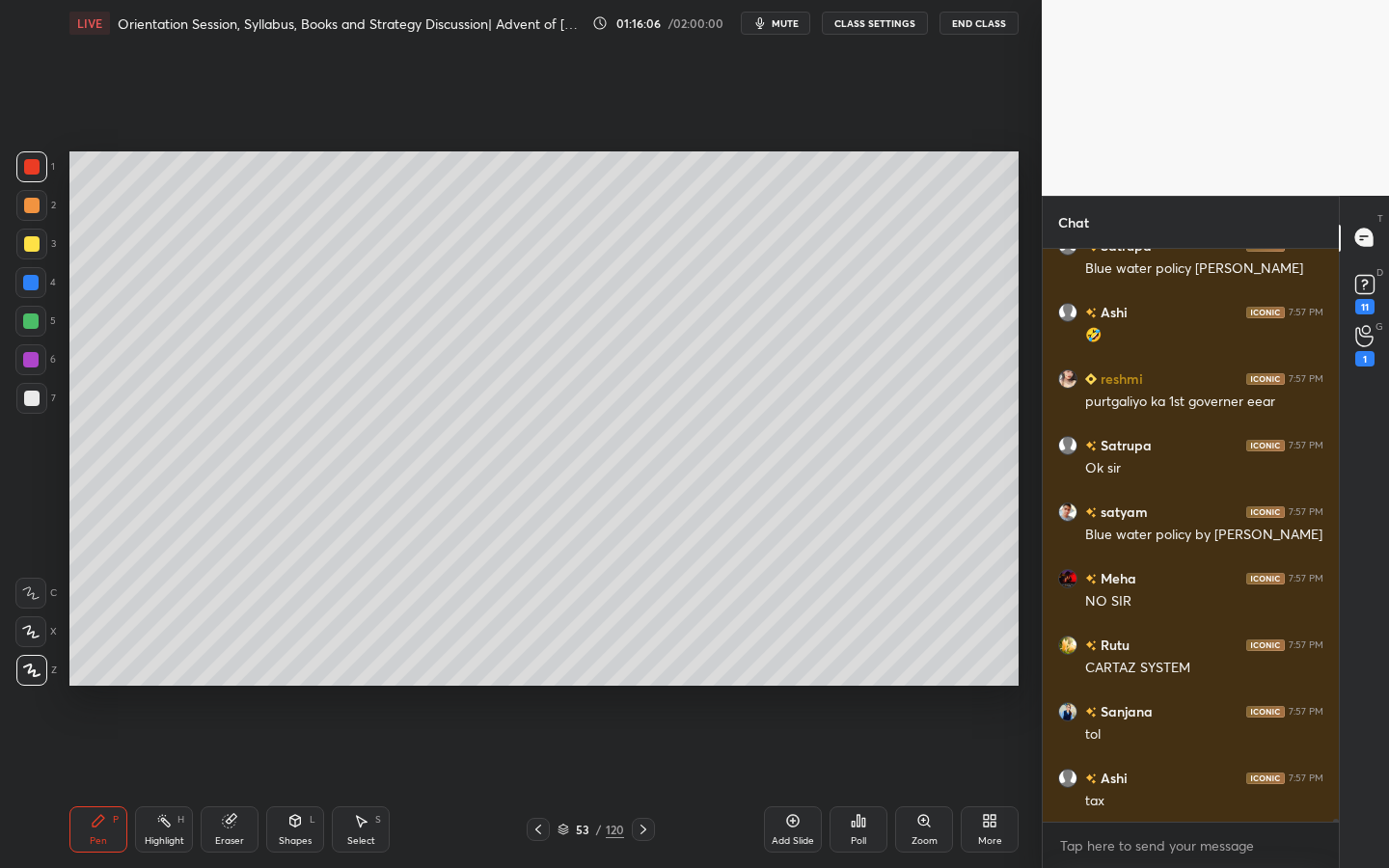 click on "Shapes L" at bounding box center [295, 829] 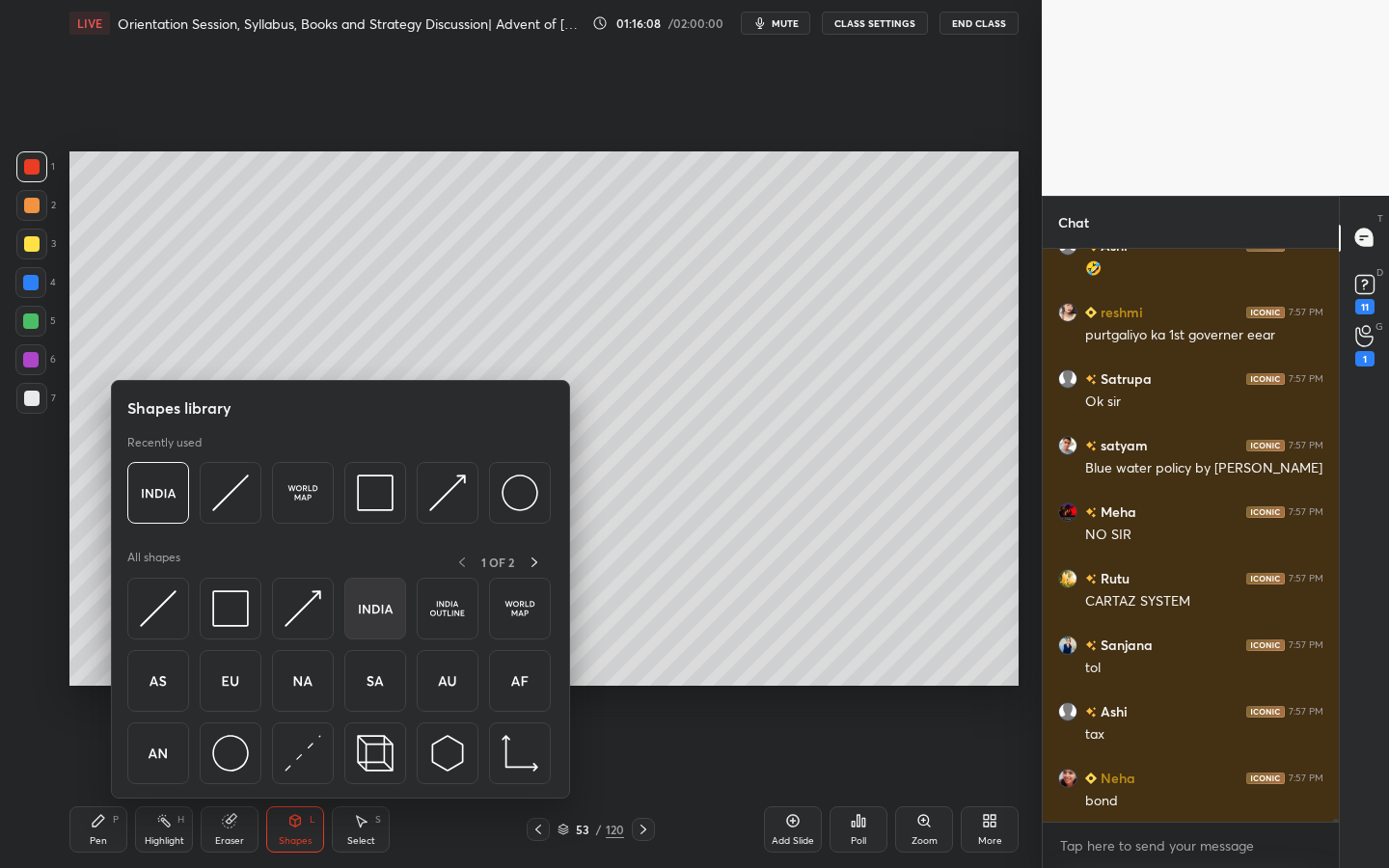 scroll, scrollTop: 128361, scrollLeft: 0, axis: vertical 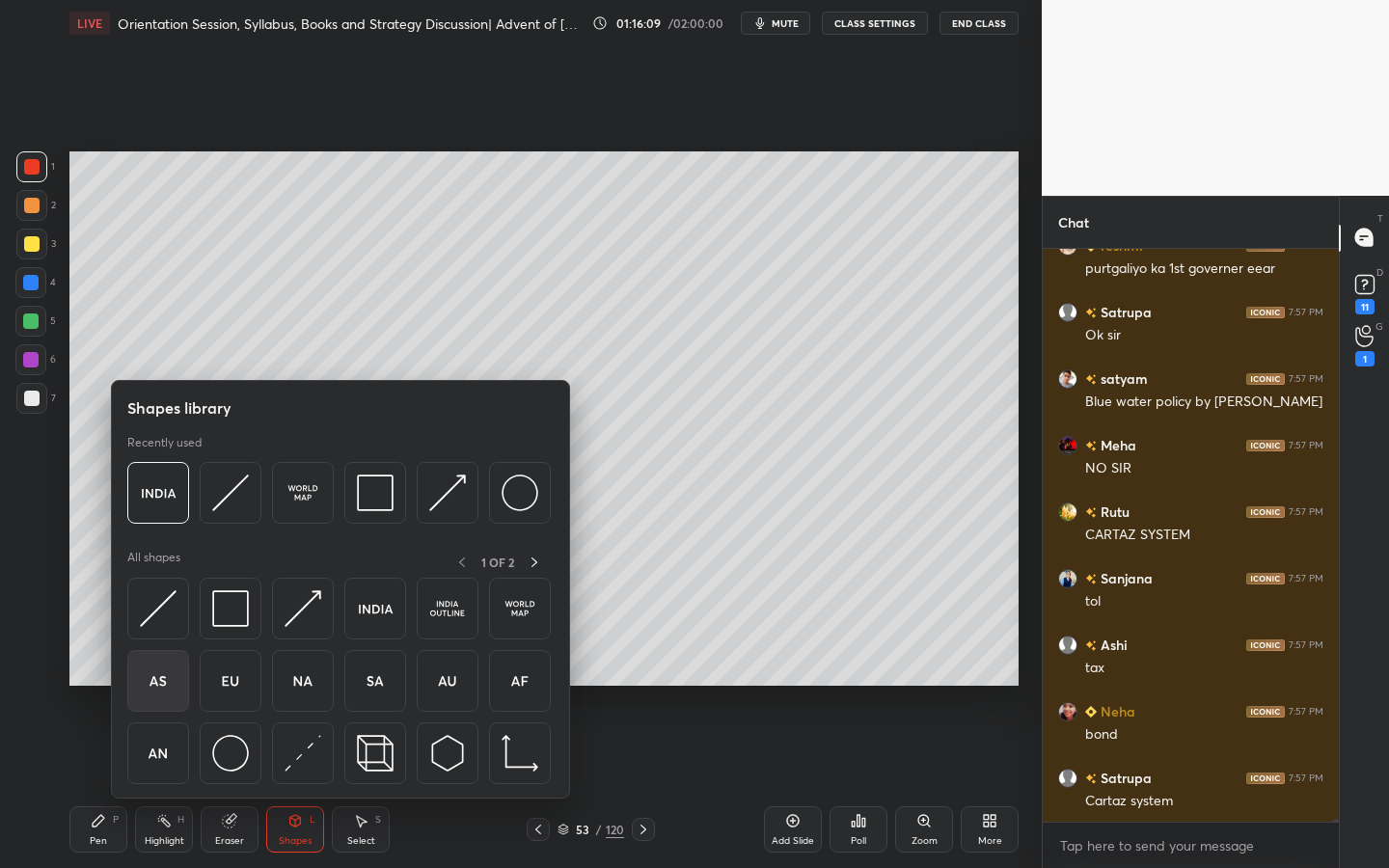 click at bounding box center (158, 681) 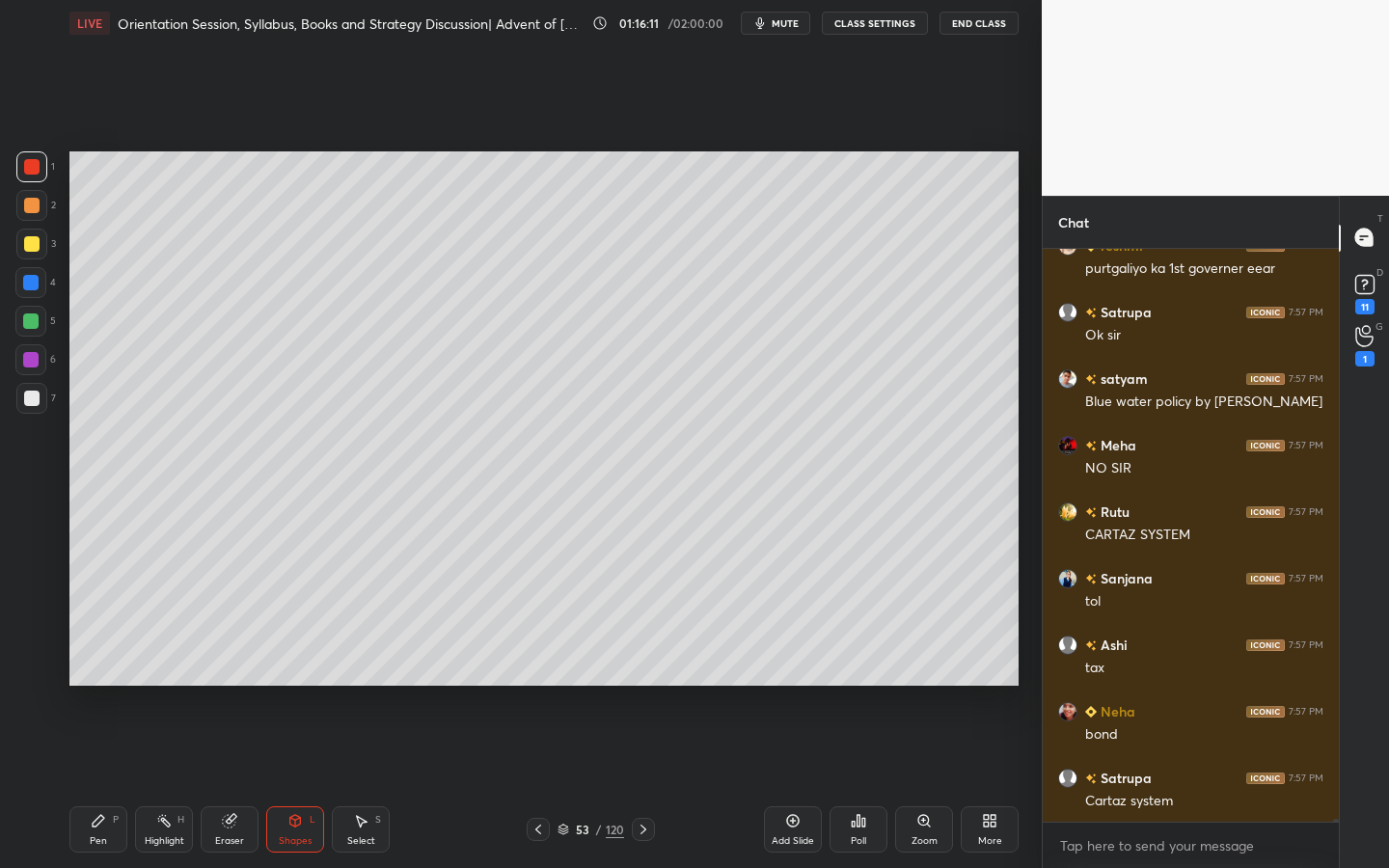 scroll, scrollTop: 128427, scrollLeft: 0, axis: vertical 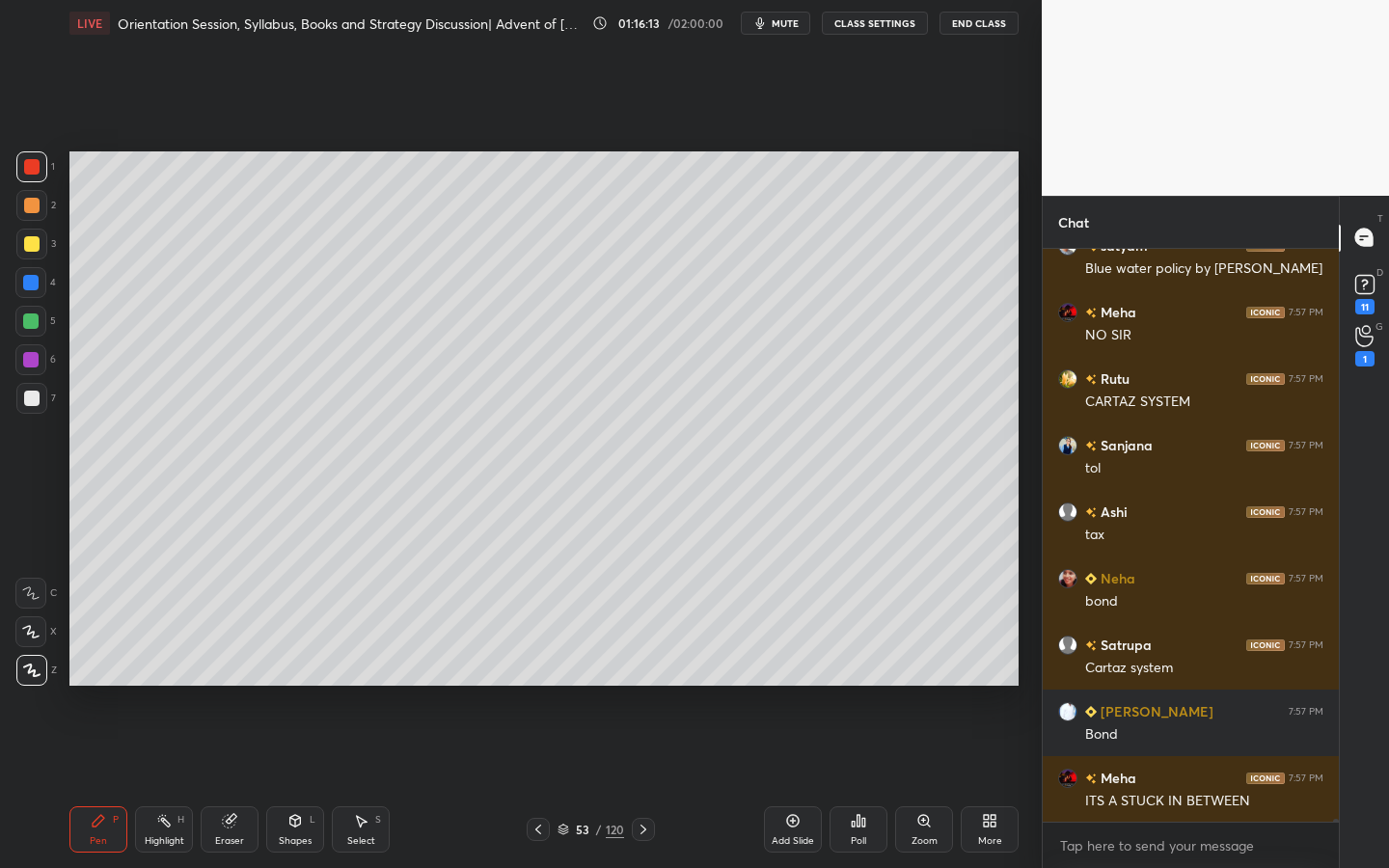 click on "Zoom" at bounding box center [924, 829] 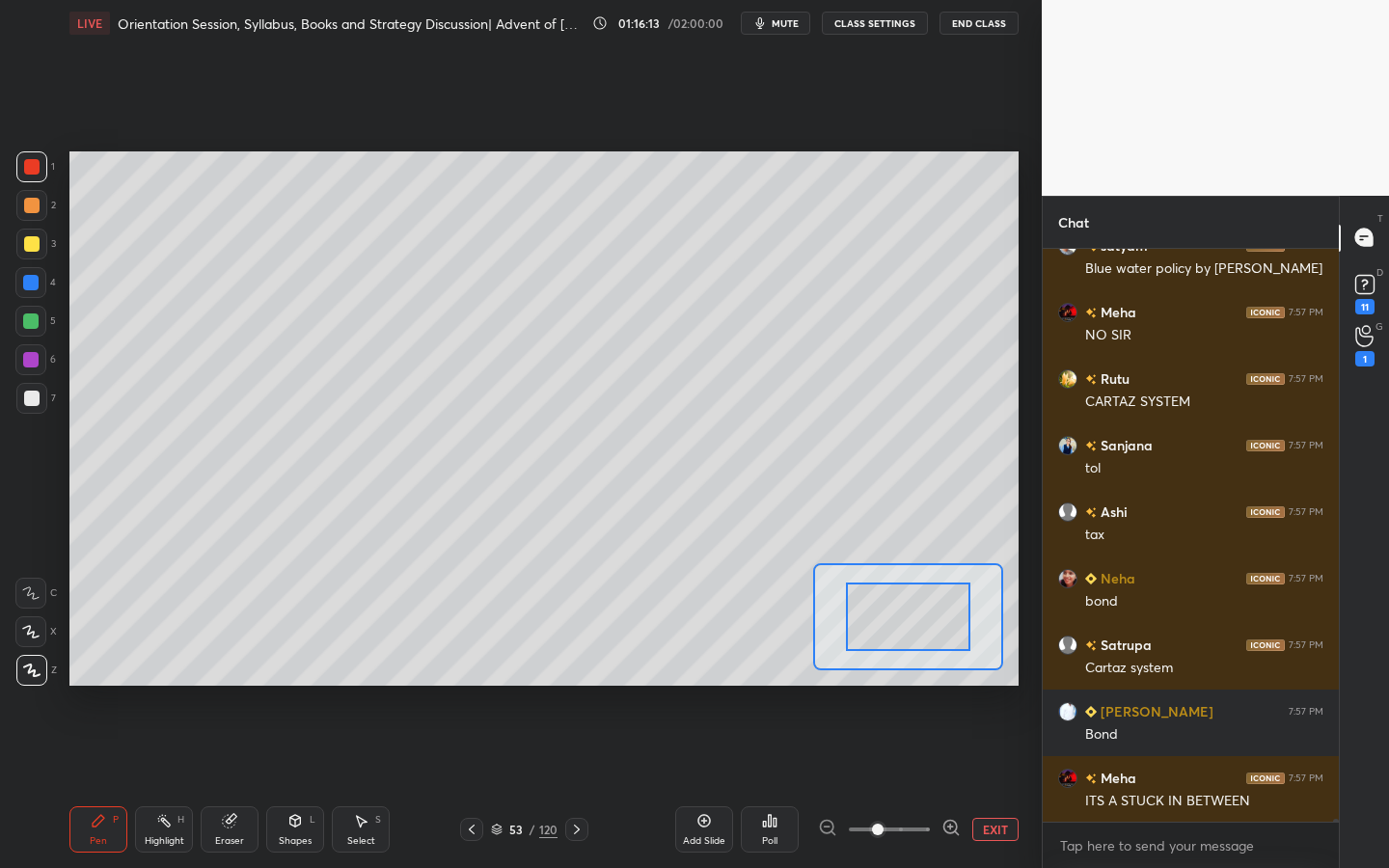click at bounding box center (889, 829) 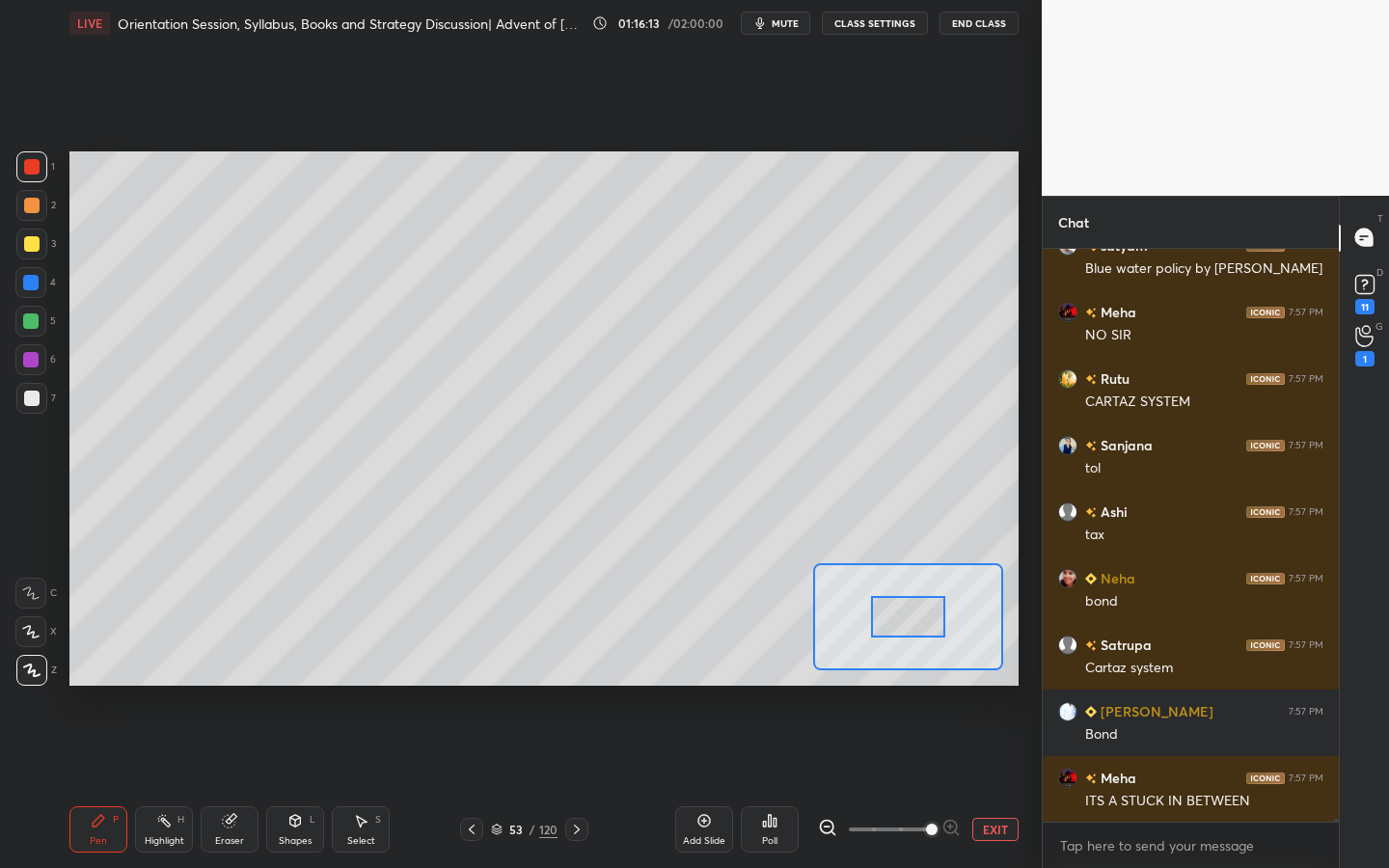 click at bounding box center [932, 829] 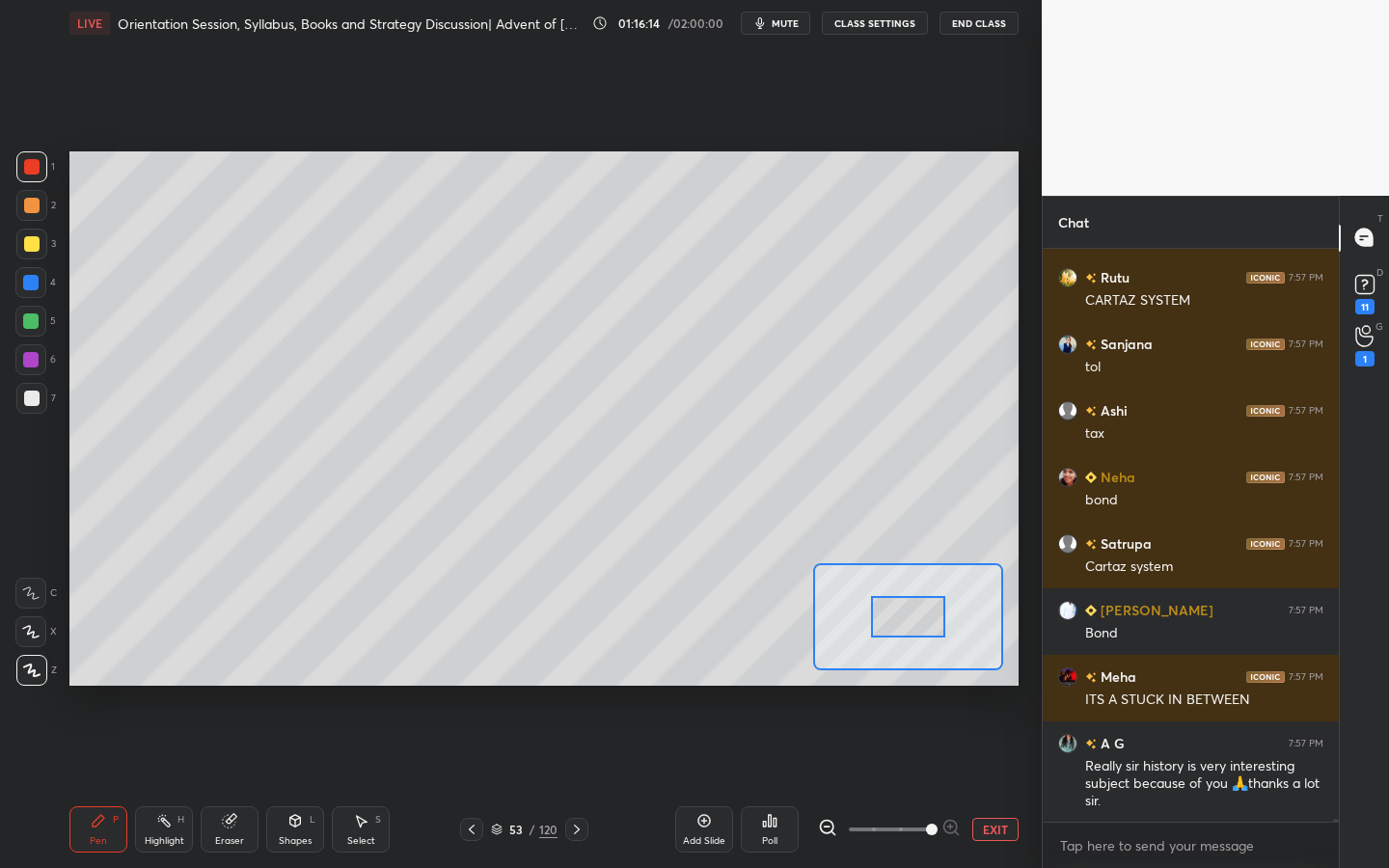 scroll, scrollTop: 128662, scrollLeft: 0, axis: vertical 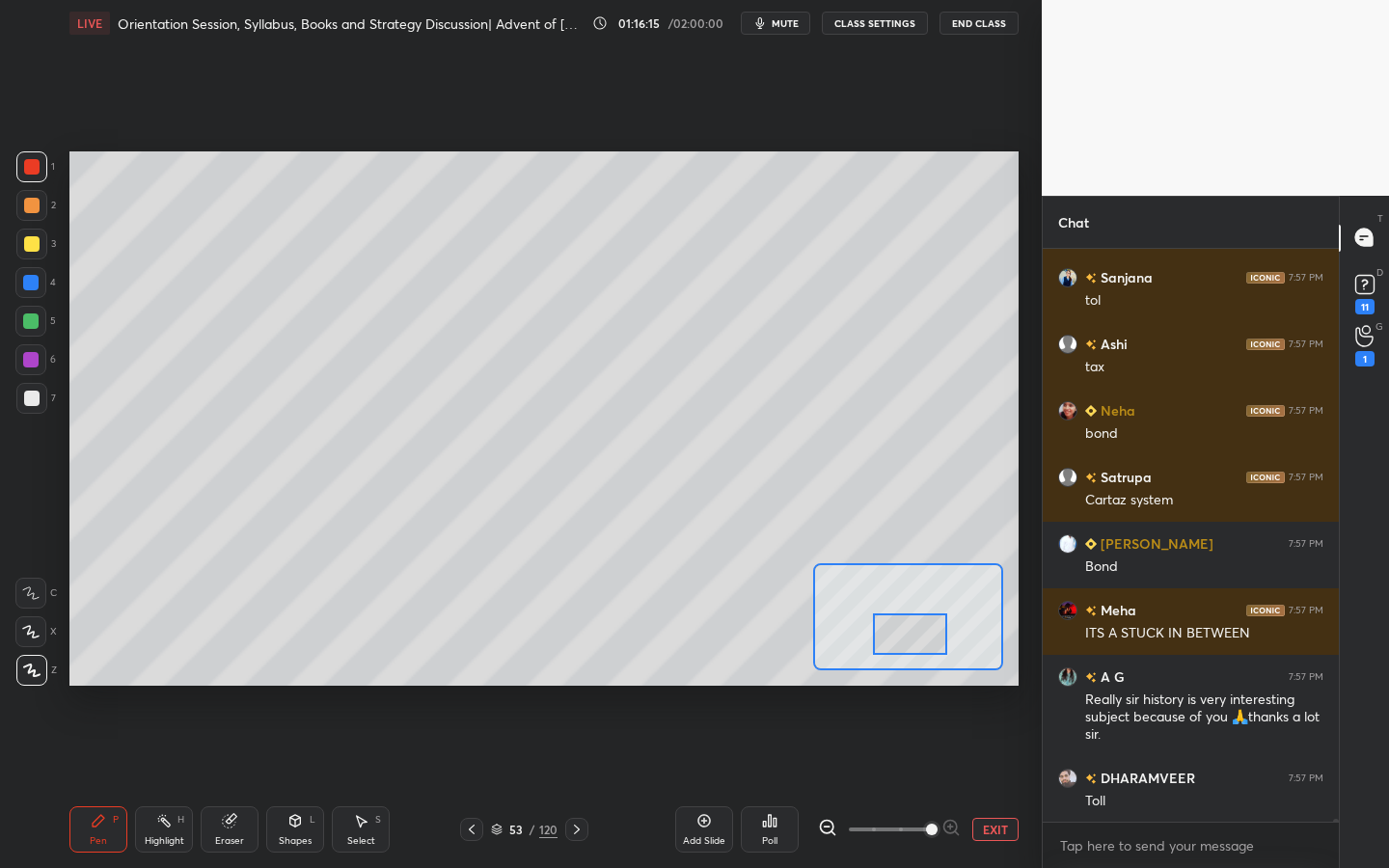 drag, startPoint x: 907, startPoint y: 596, endPoint x: 911, endPoint y: 613, distance: 17.464249 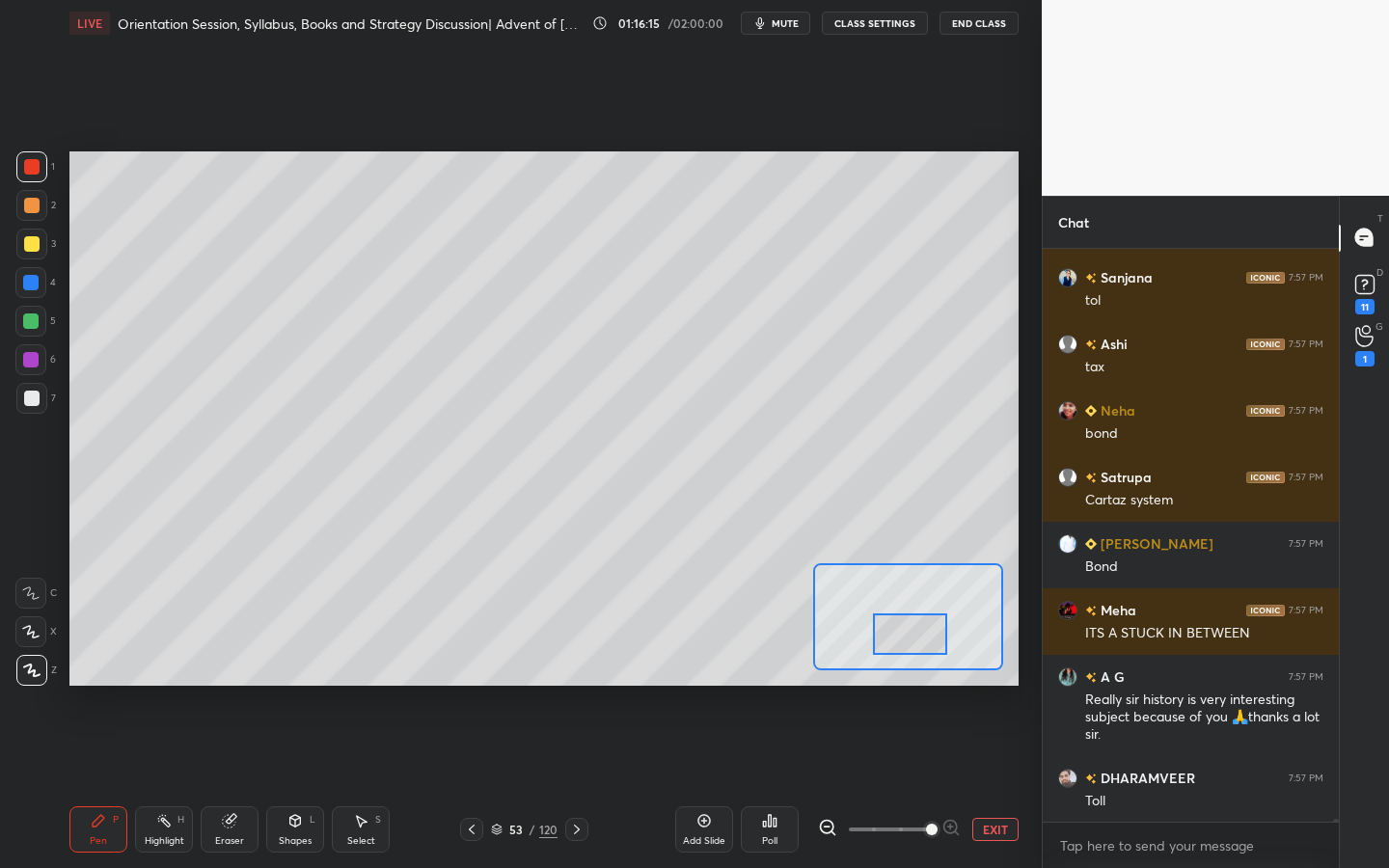 click at bounding box center [910, 634] 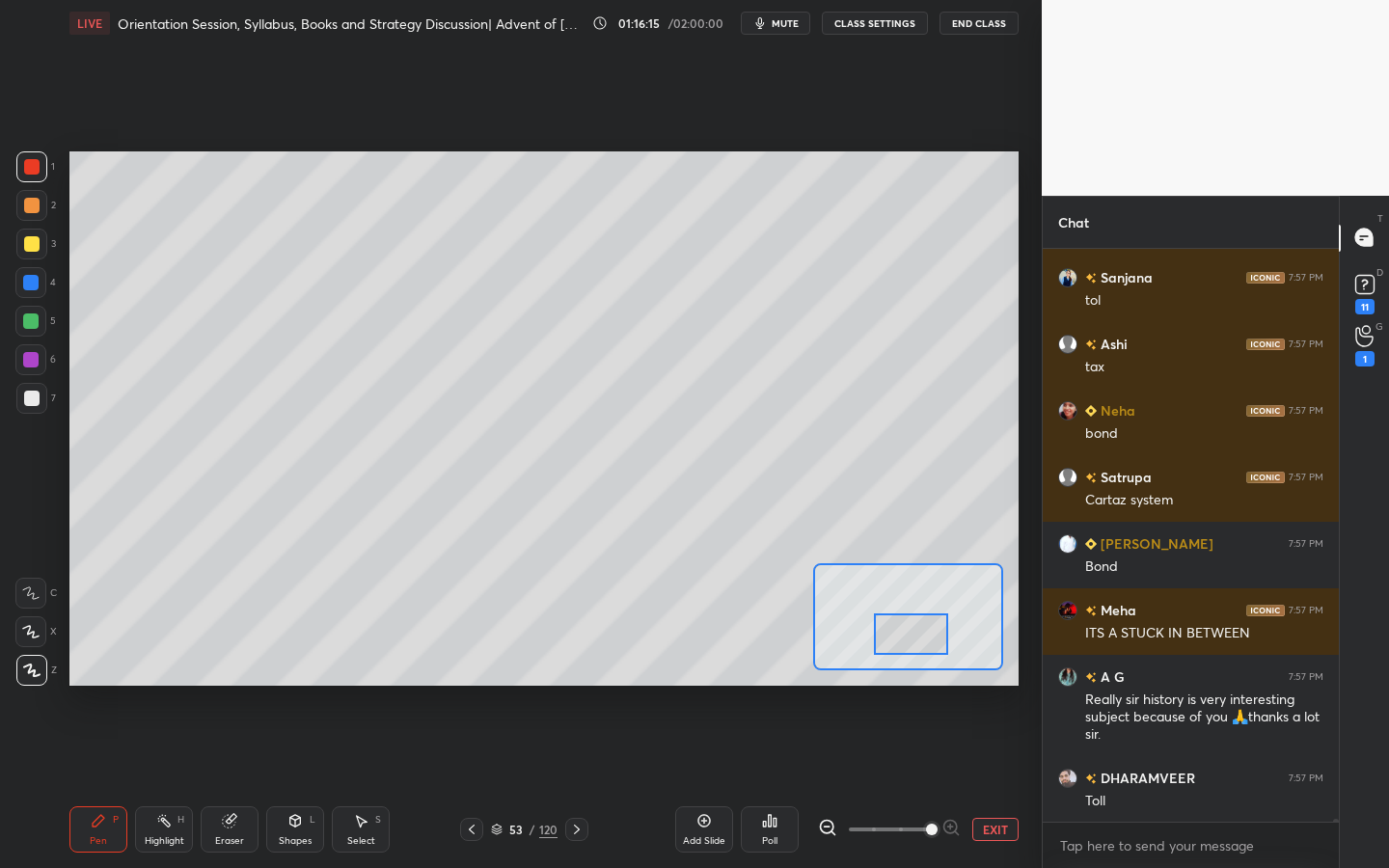 scroll, scrollTop: 128728, scrollLeft: 0, axis: vertical 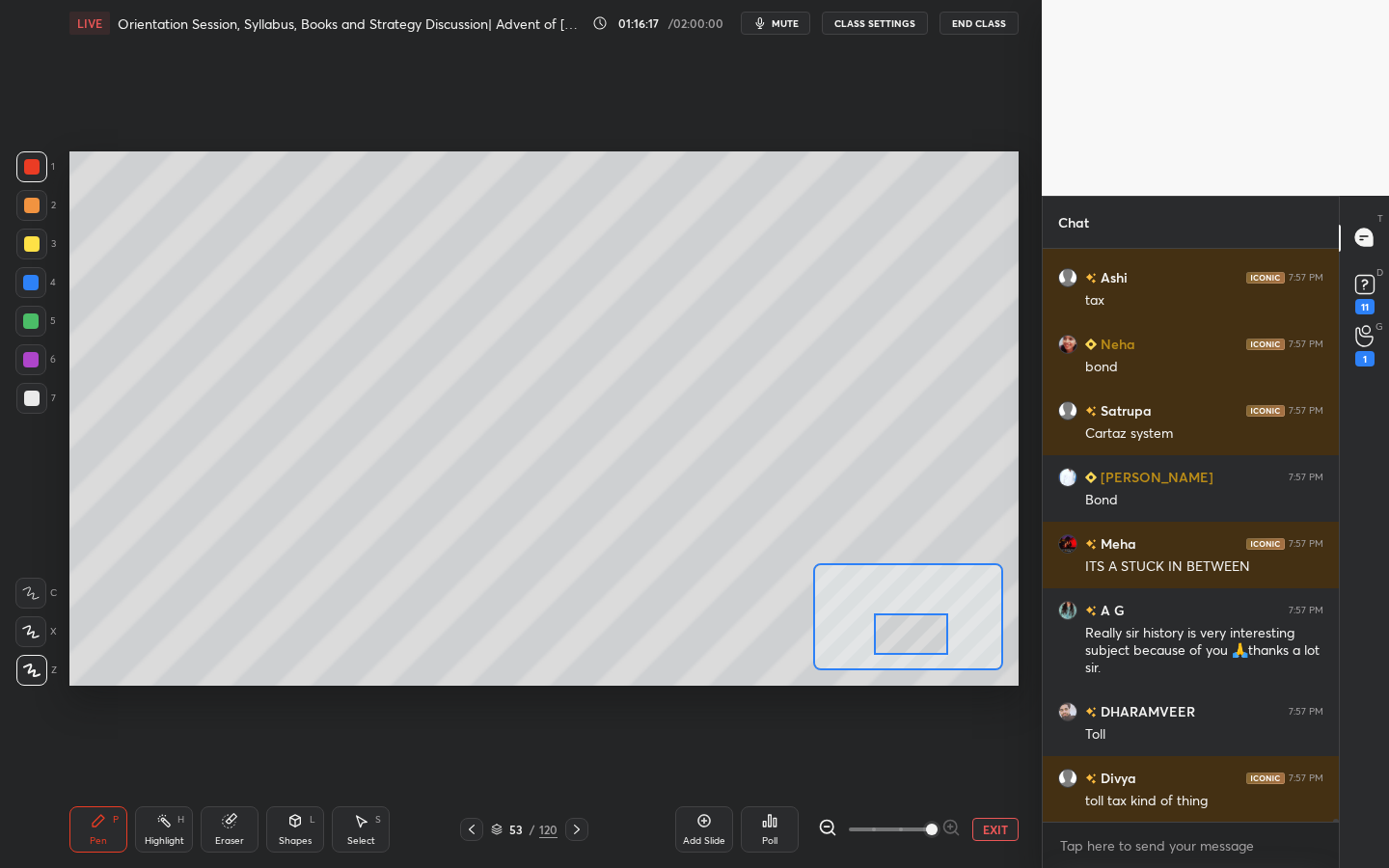 click at bounding box center (31, 593) 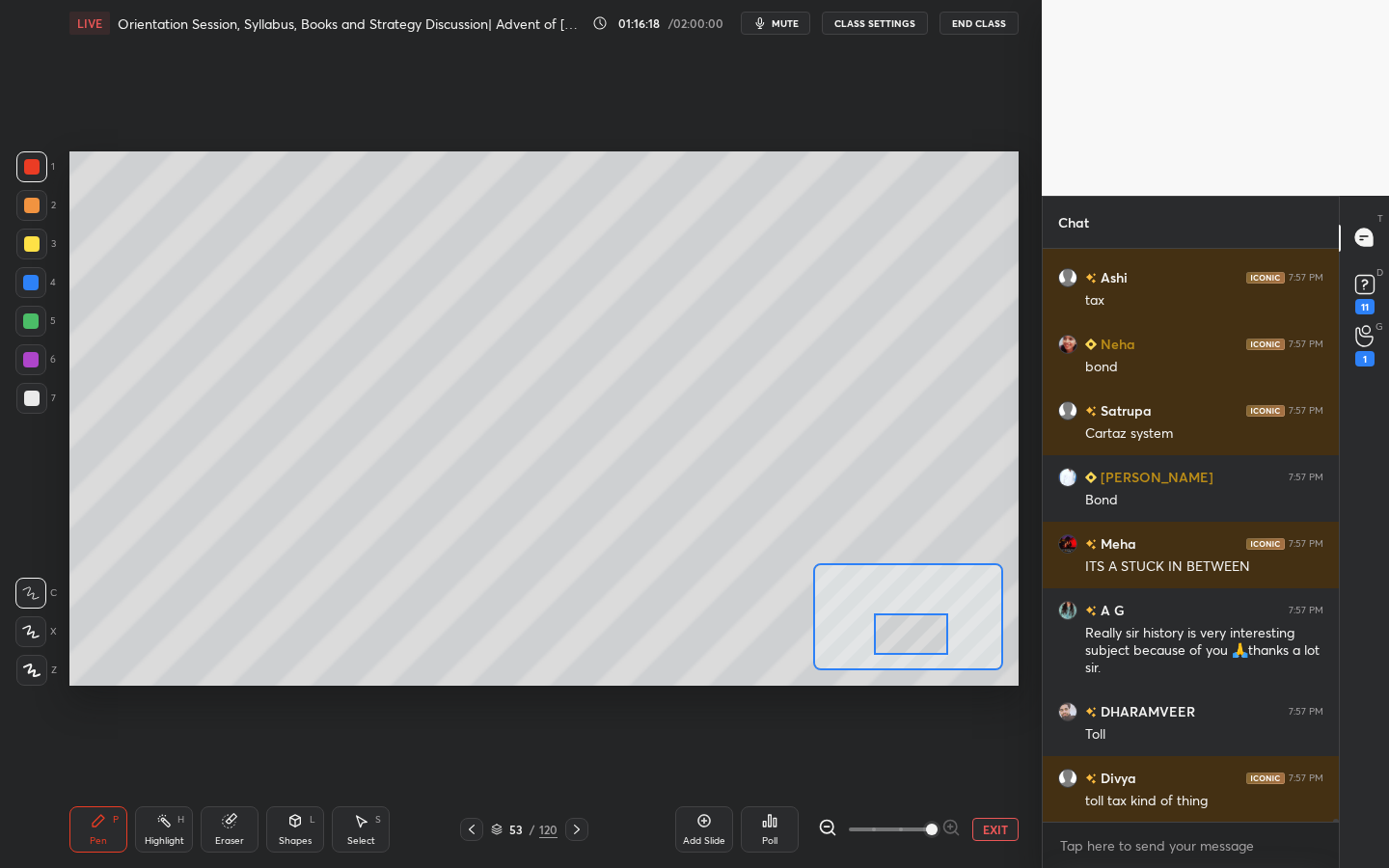 click at bounding box center [32, 244] 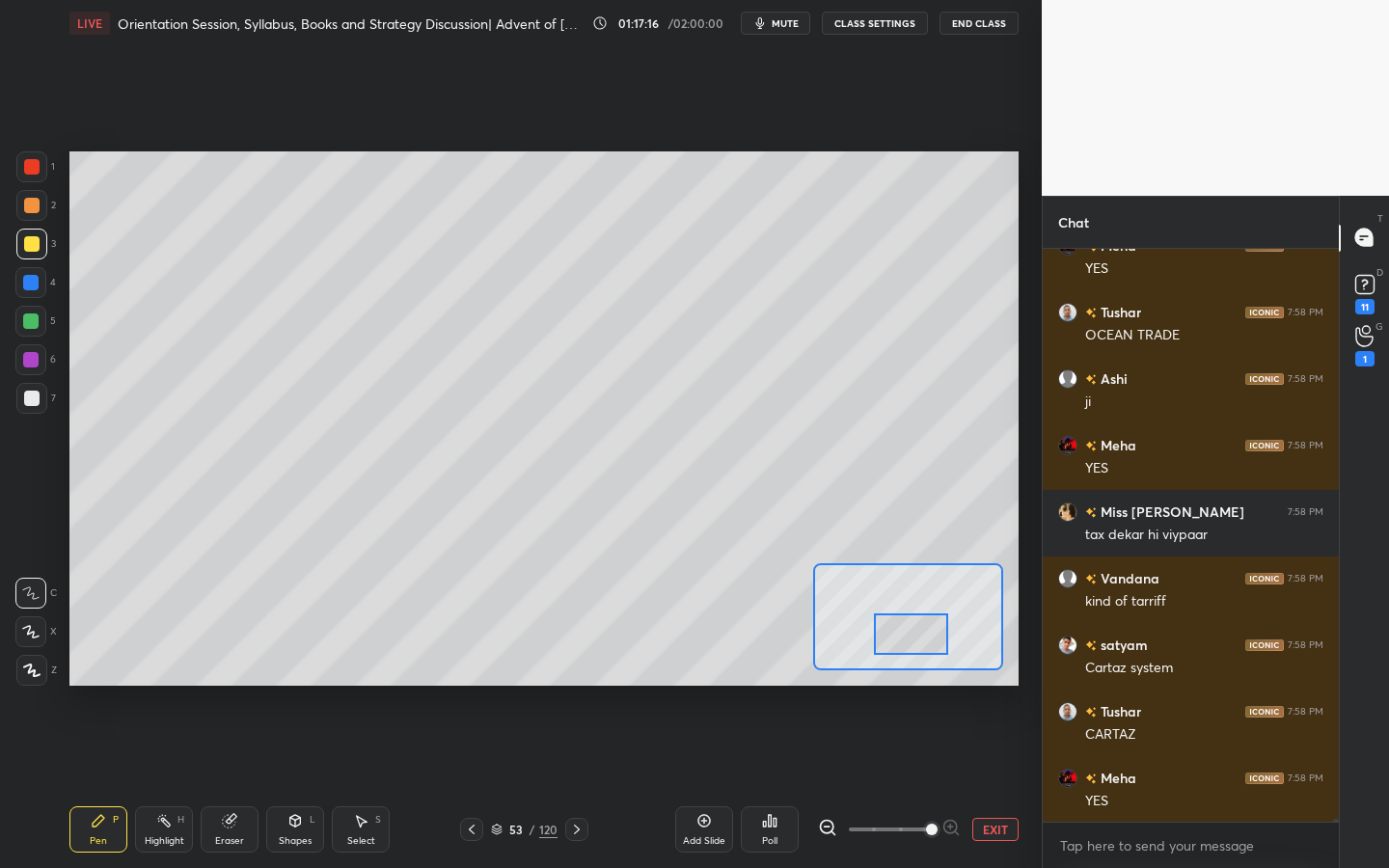 scroll, scrollTop: 130126, scrollLeft: 0, axis: vertical 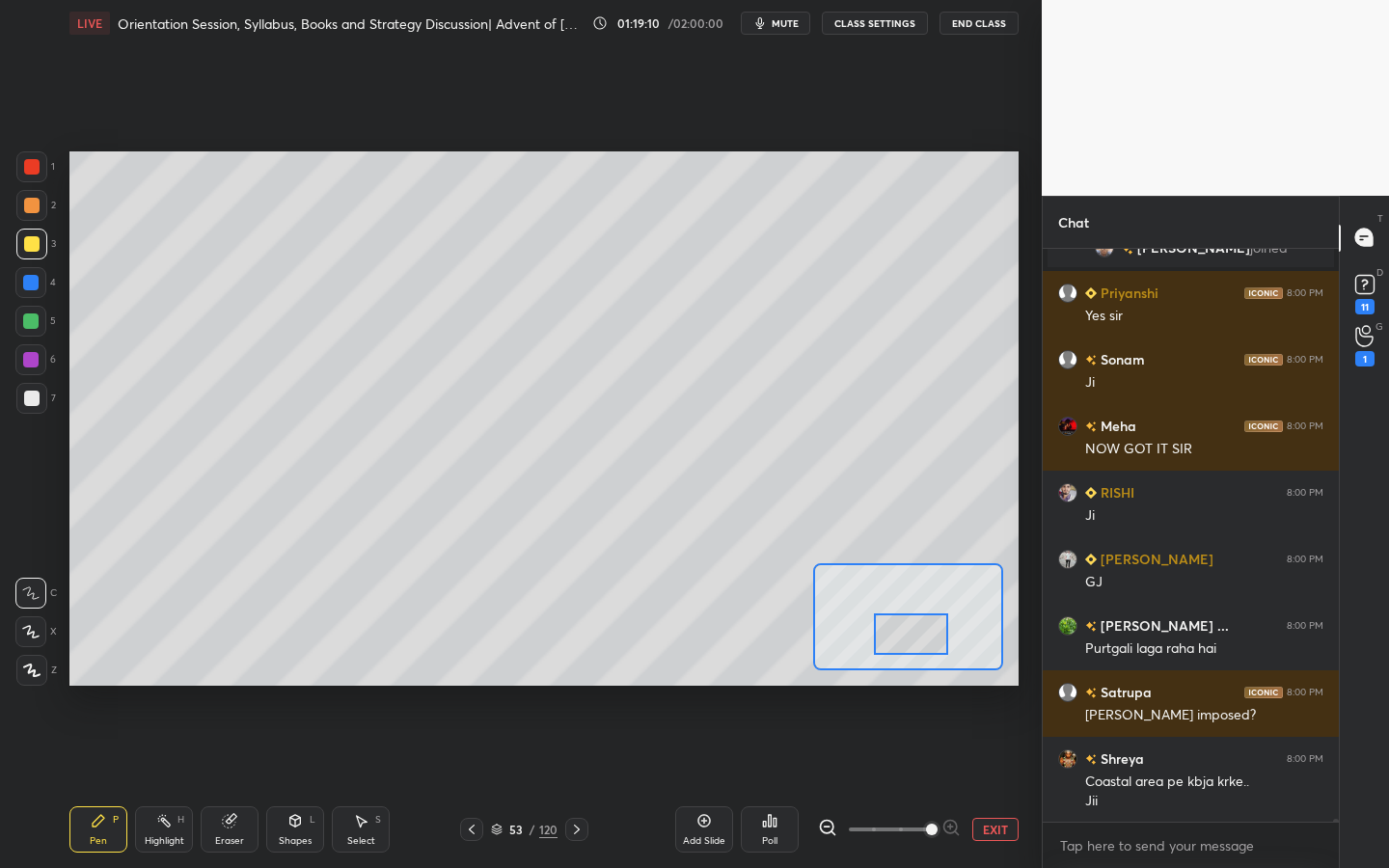 click on "Add Slide" at bounding box center (704, 841) 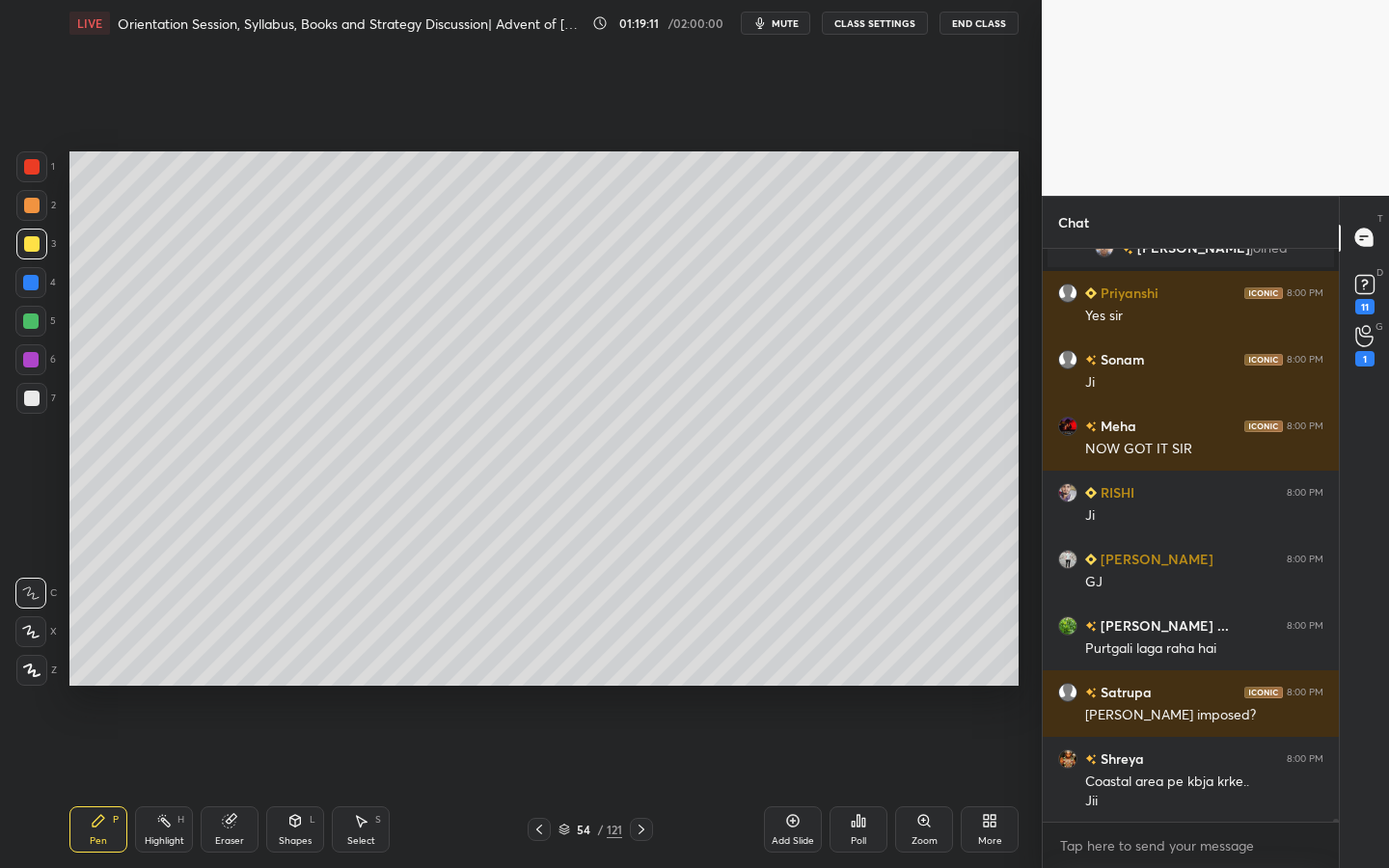 scroll, scrollTop: 132270, scrollLeft: 0, axis: vertical 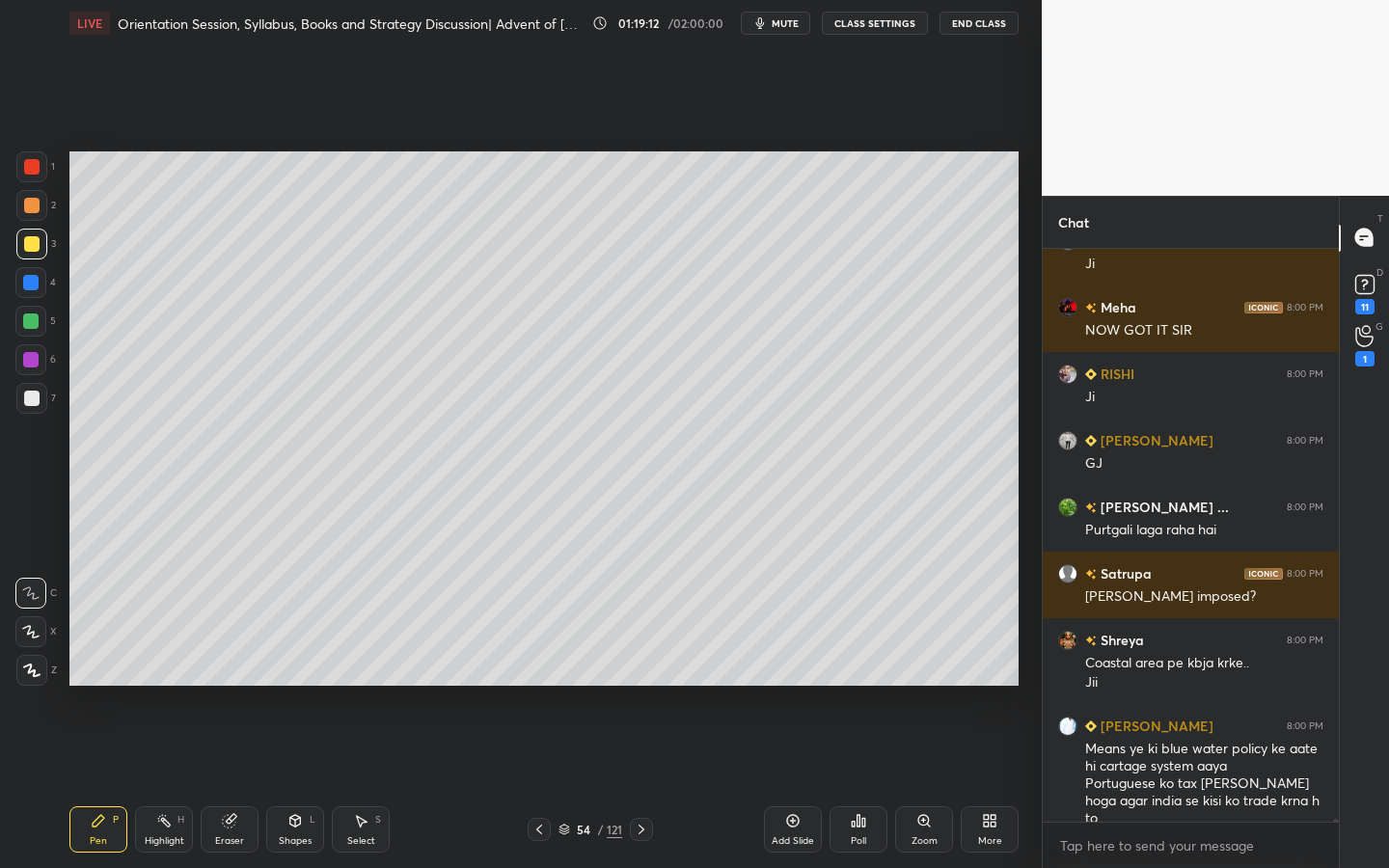 click on "Shapes" at bounding box center [295, 841] 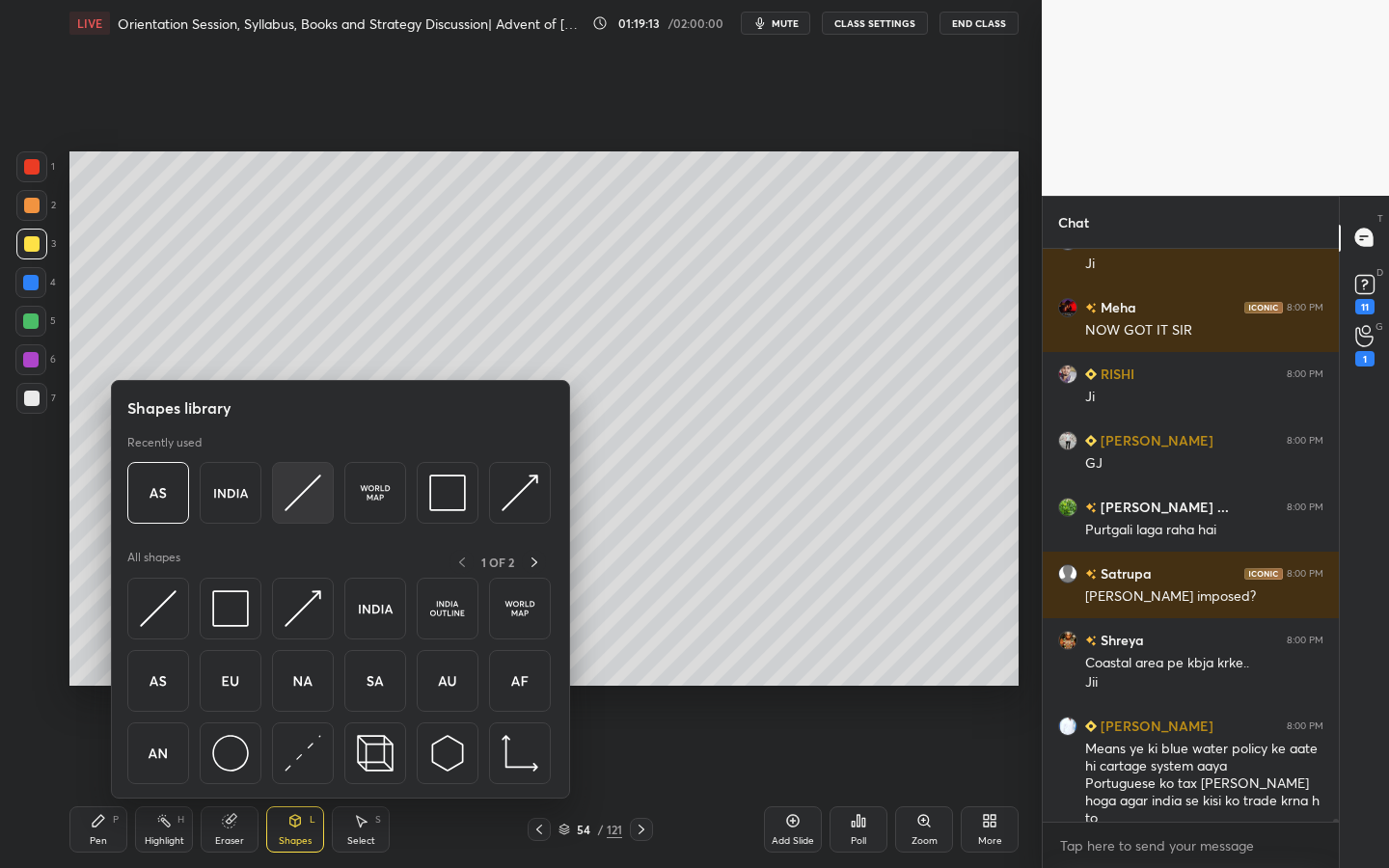 click at bounding box center [303, 493] 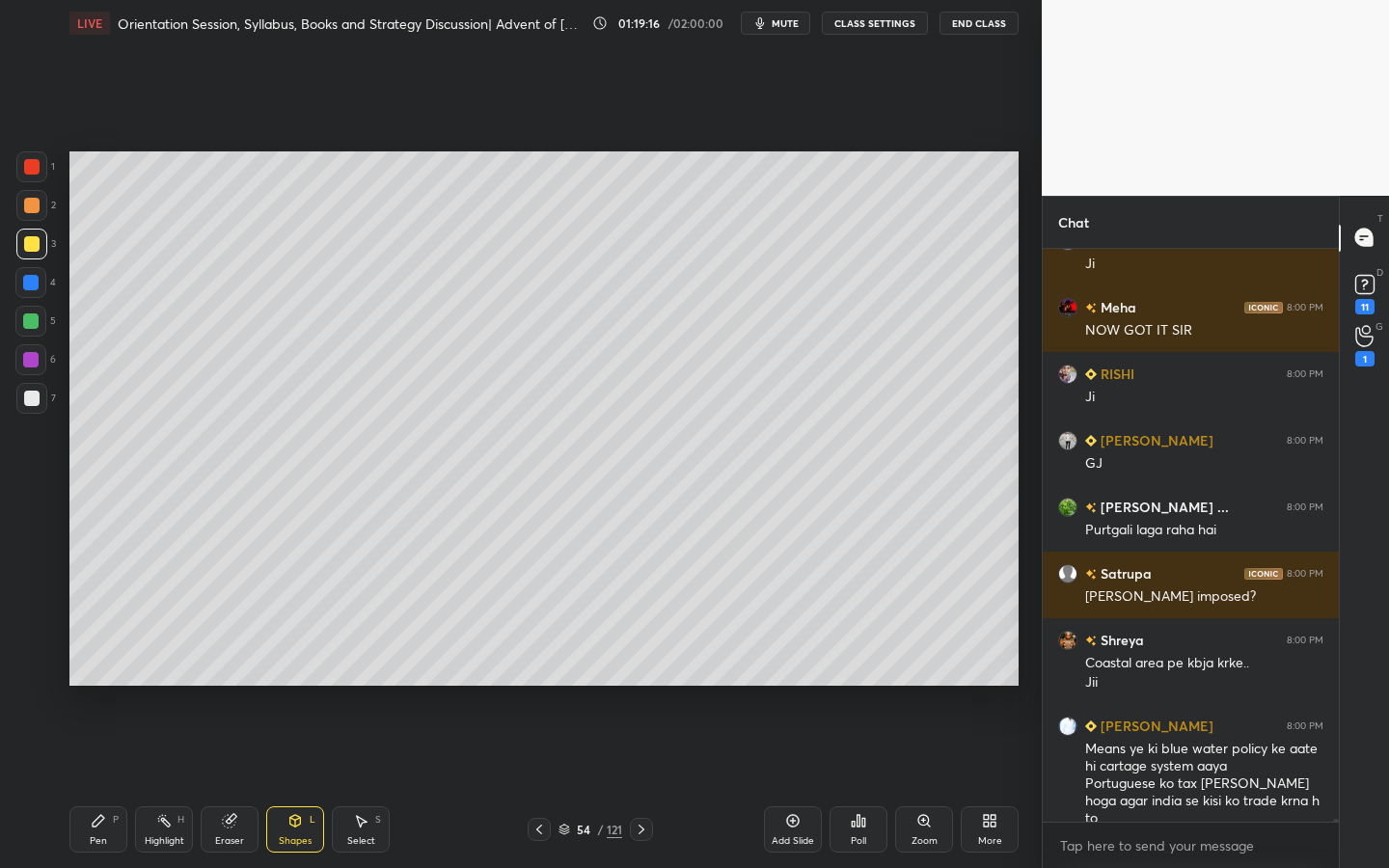 scroll, scrollTop: 132336, scrollLeft: 0, axis: vertical 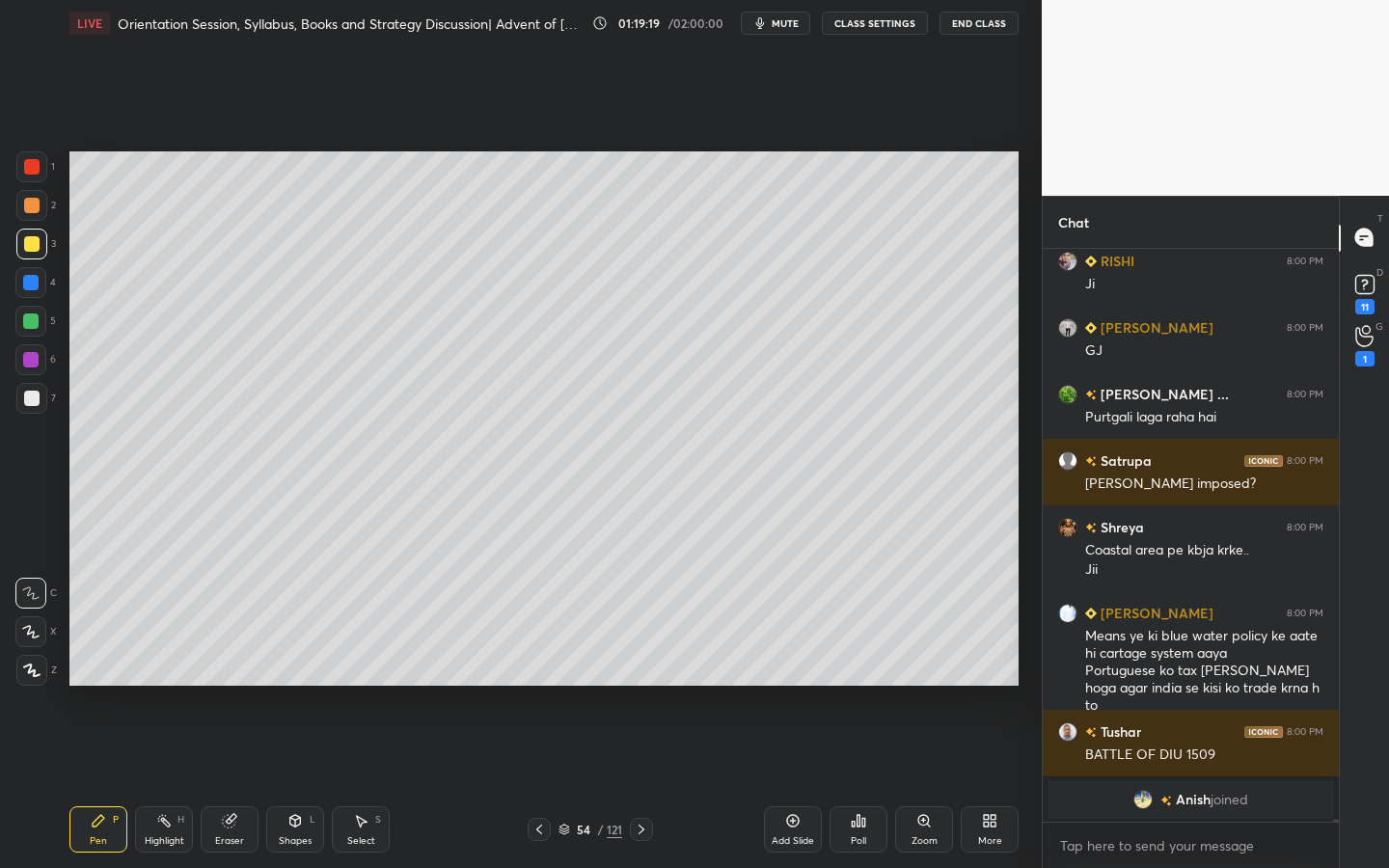 click at bounding box center (32, 670) 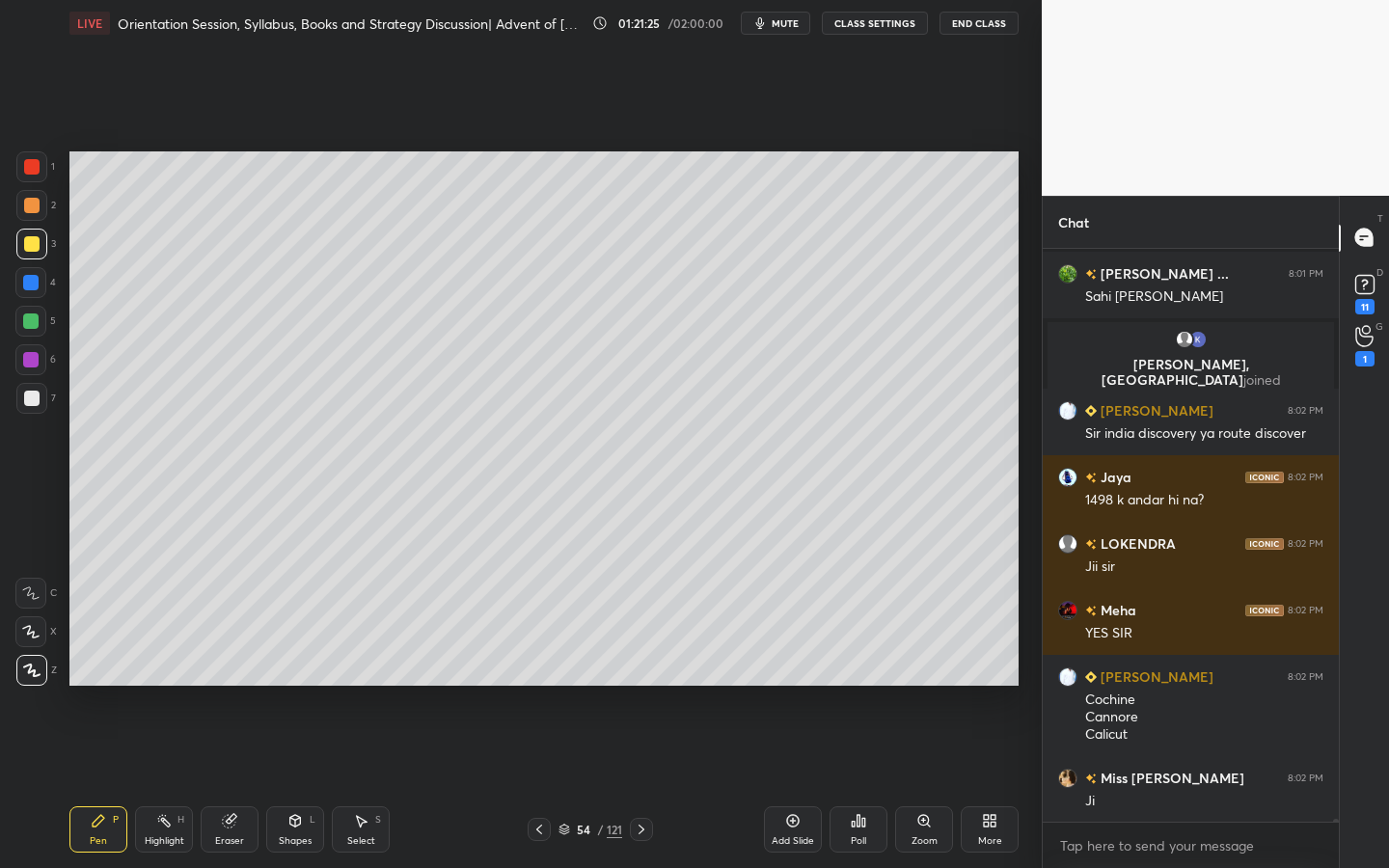 scroll, scrollTop: 132728, scrollLeft: 0, axis: vertical 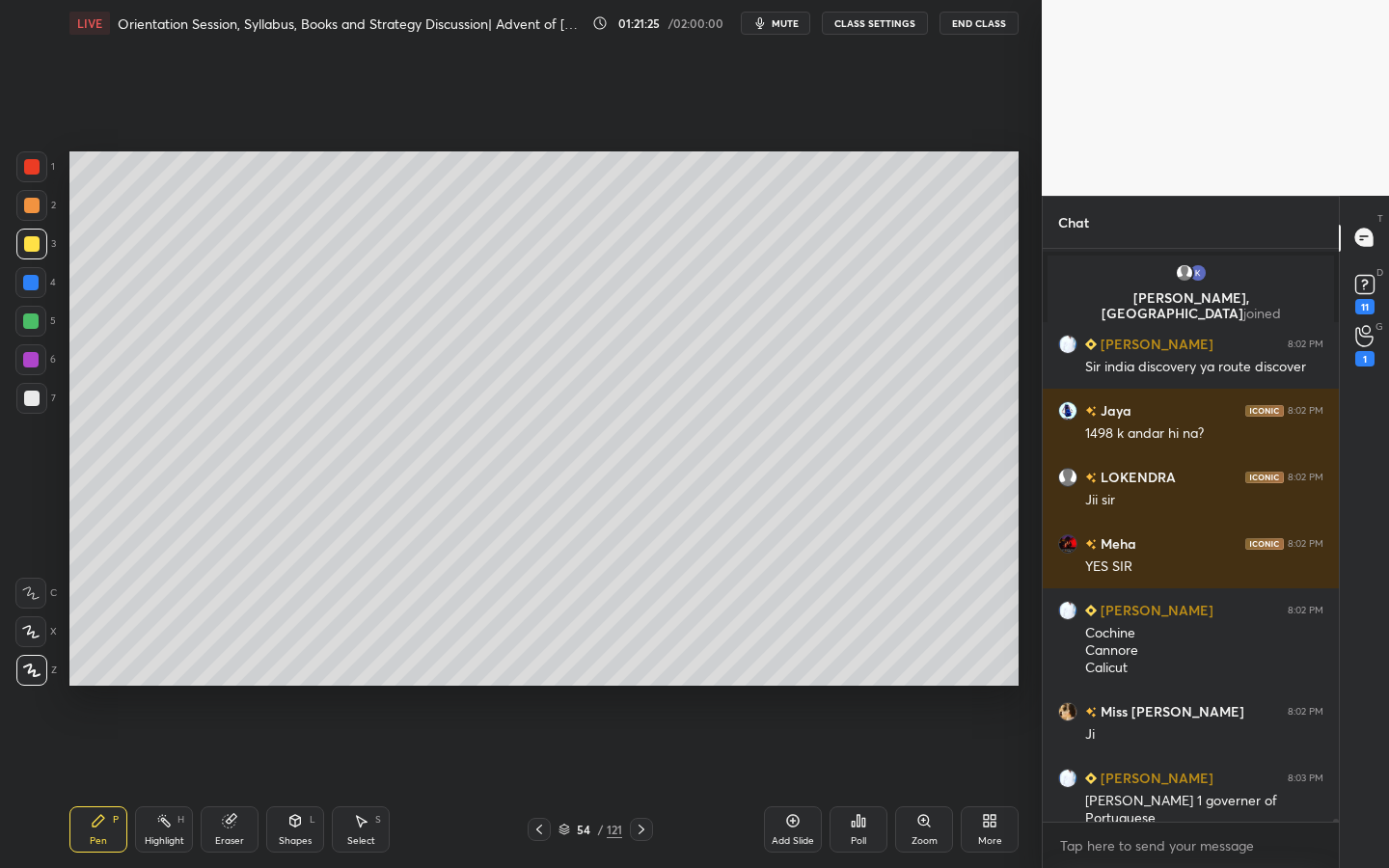 click on "Zoom" at bounding box center [924, 829] 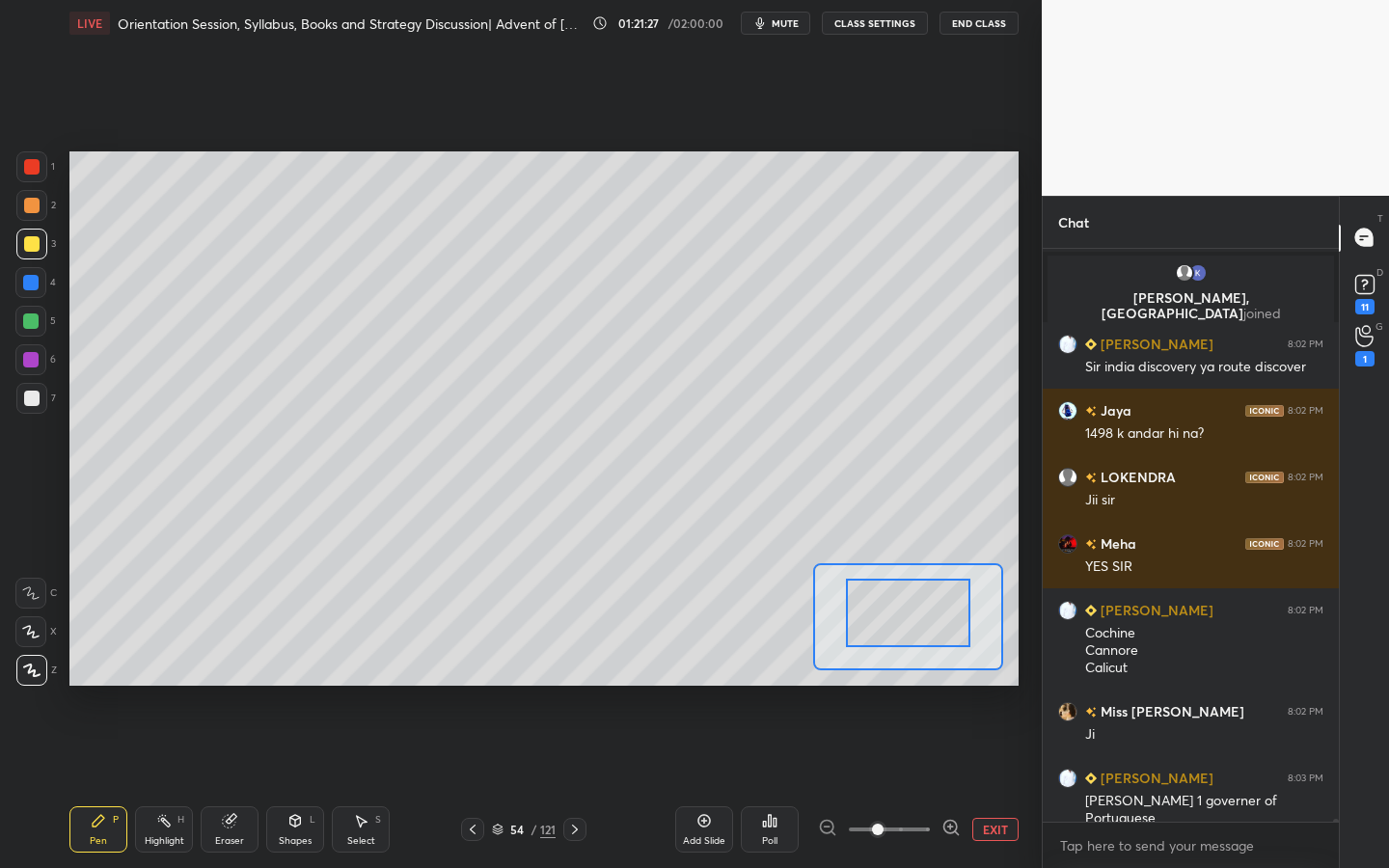 drag, startPoint x: 924, startPoint y: 637, endPoint x: 945, endPoint y: 639, distance: 21.095023 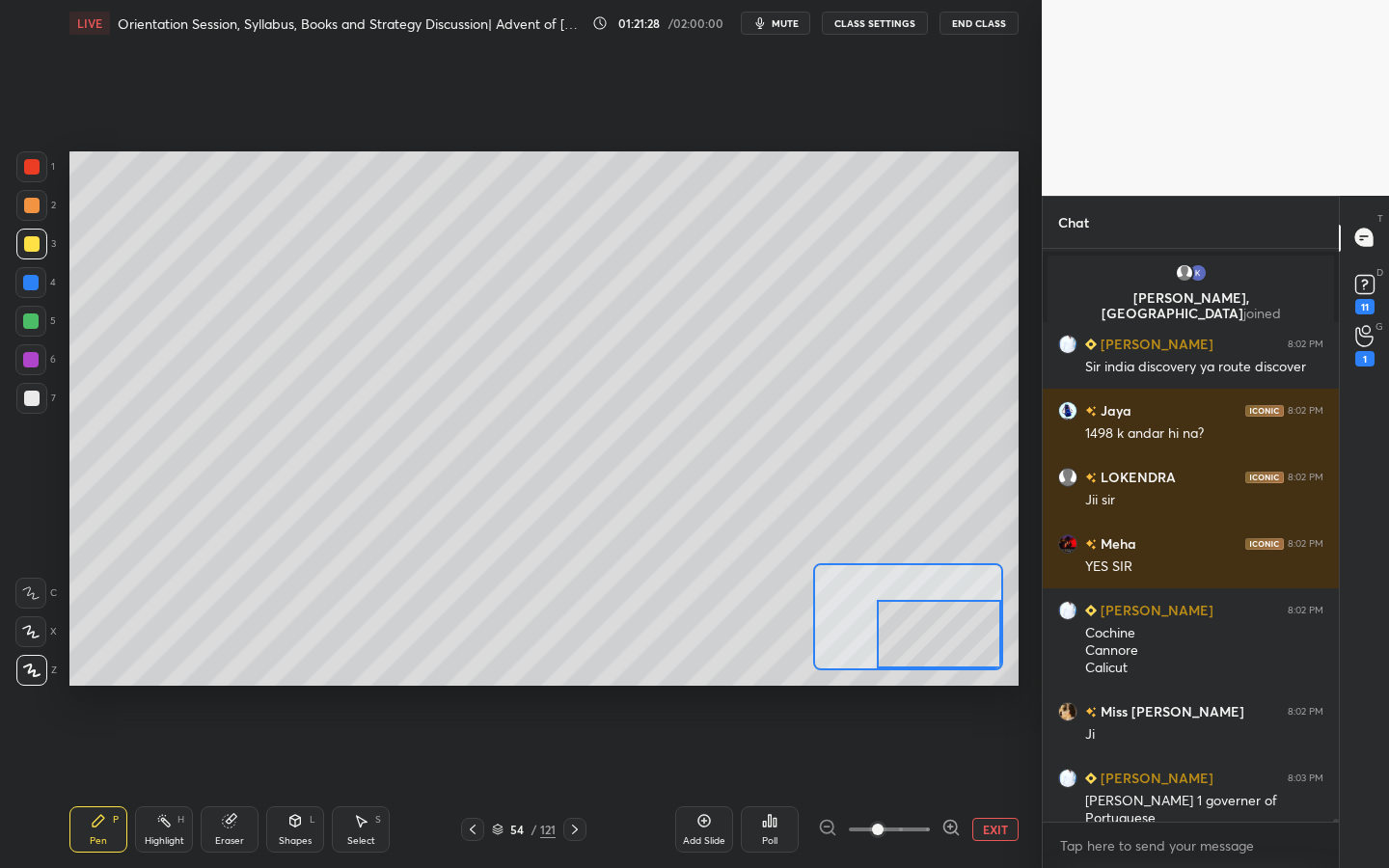 drag, startPoint x: 948, startPoint y: 640, endPoint x: 967, endPoint y: 657, distance: 25.495098 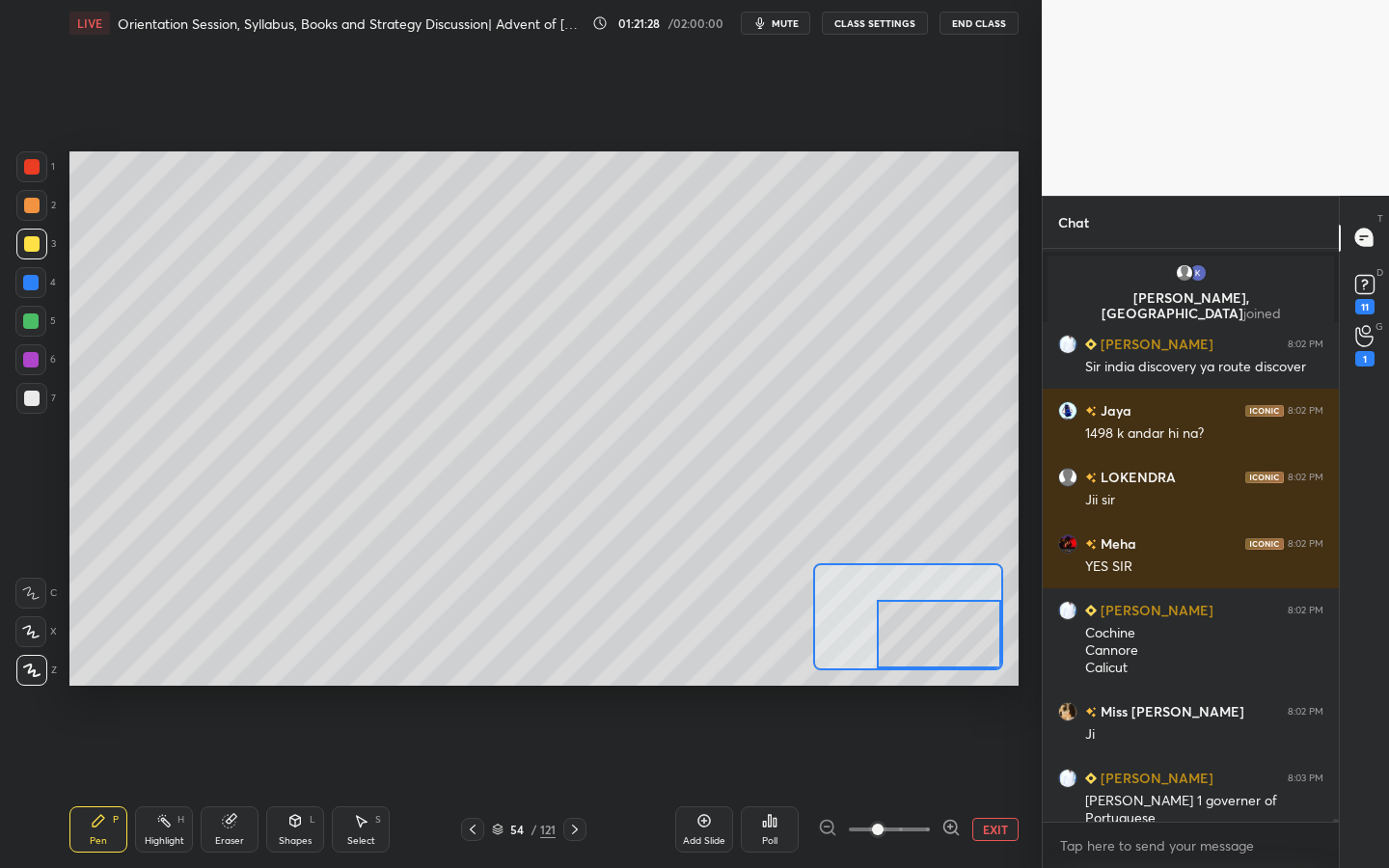 click at bounding box center [939, 634] 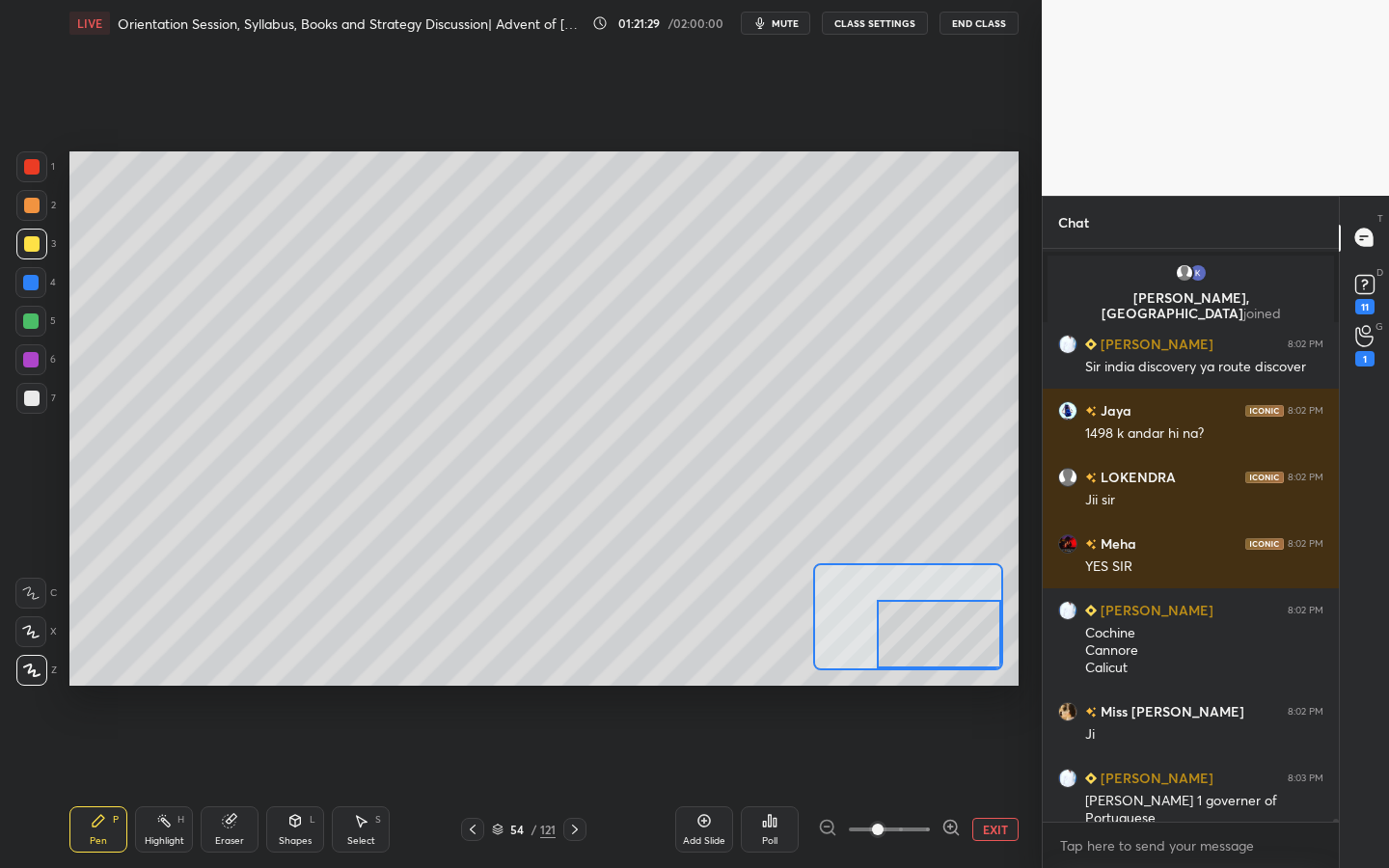 click 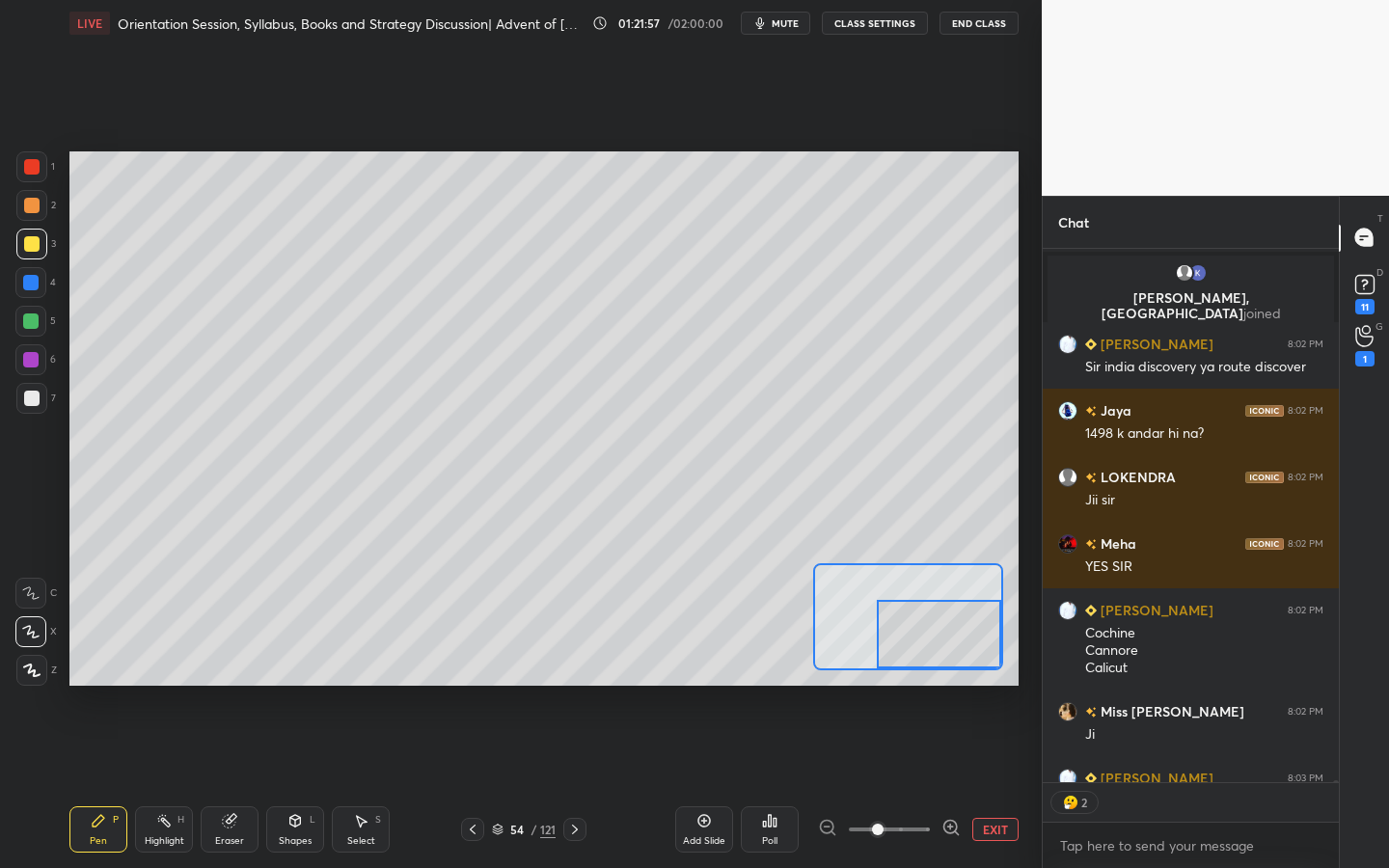 scroll, scrollTop: 528, scrollLeft: 290, axis: both 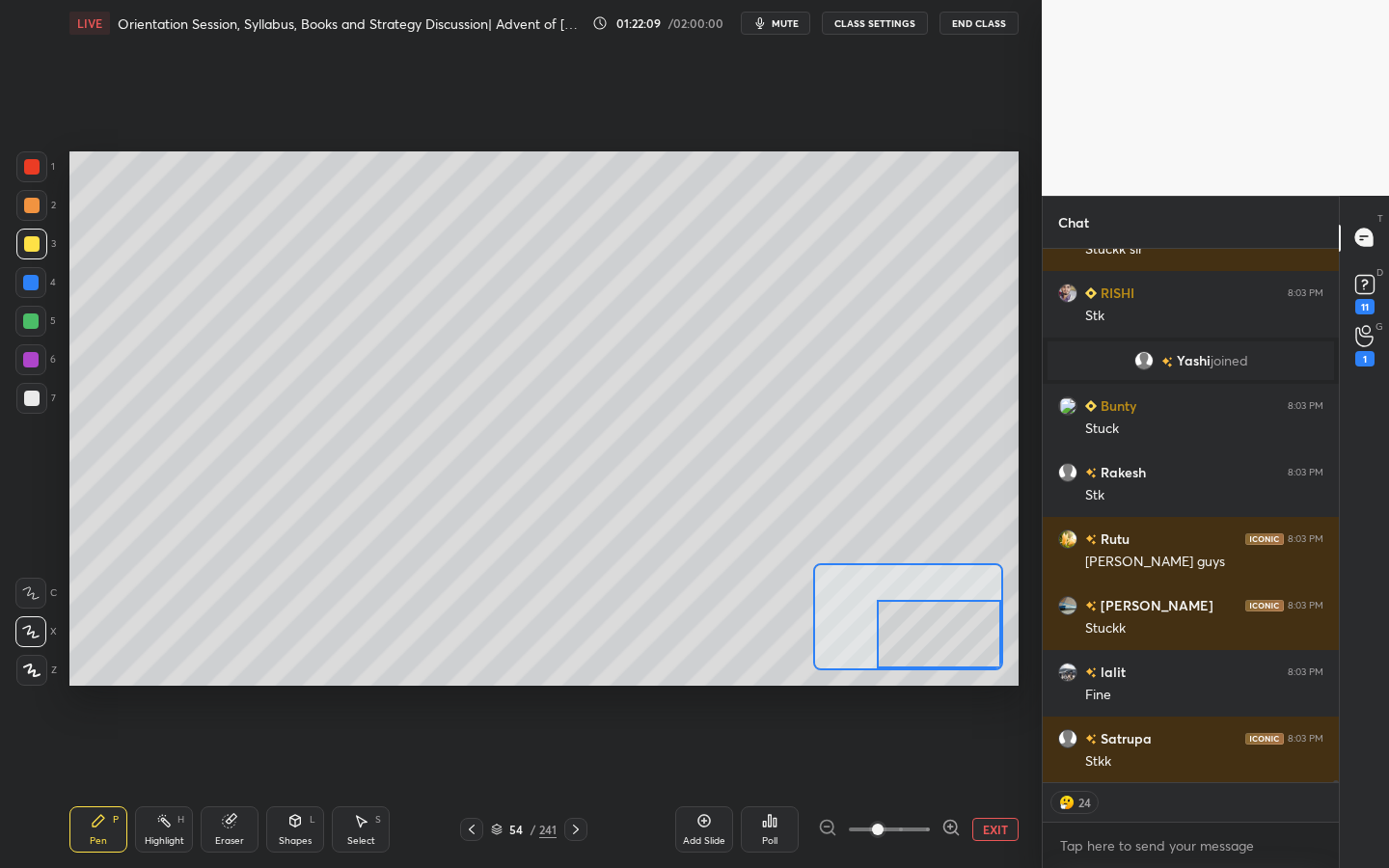 drag, startPoint x: 954, startPoint y: 631, endPoint x: 968, endPoint y: 632, distance: 14.035669 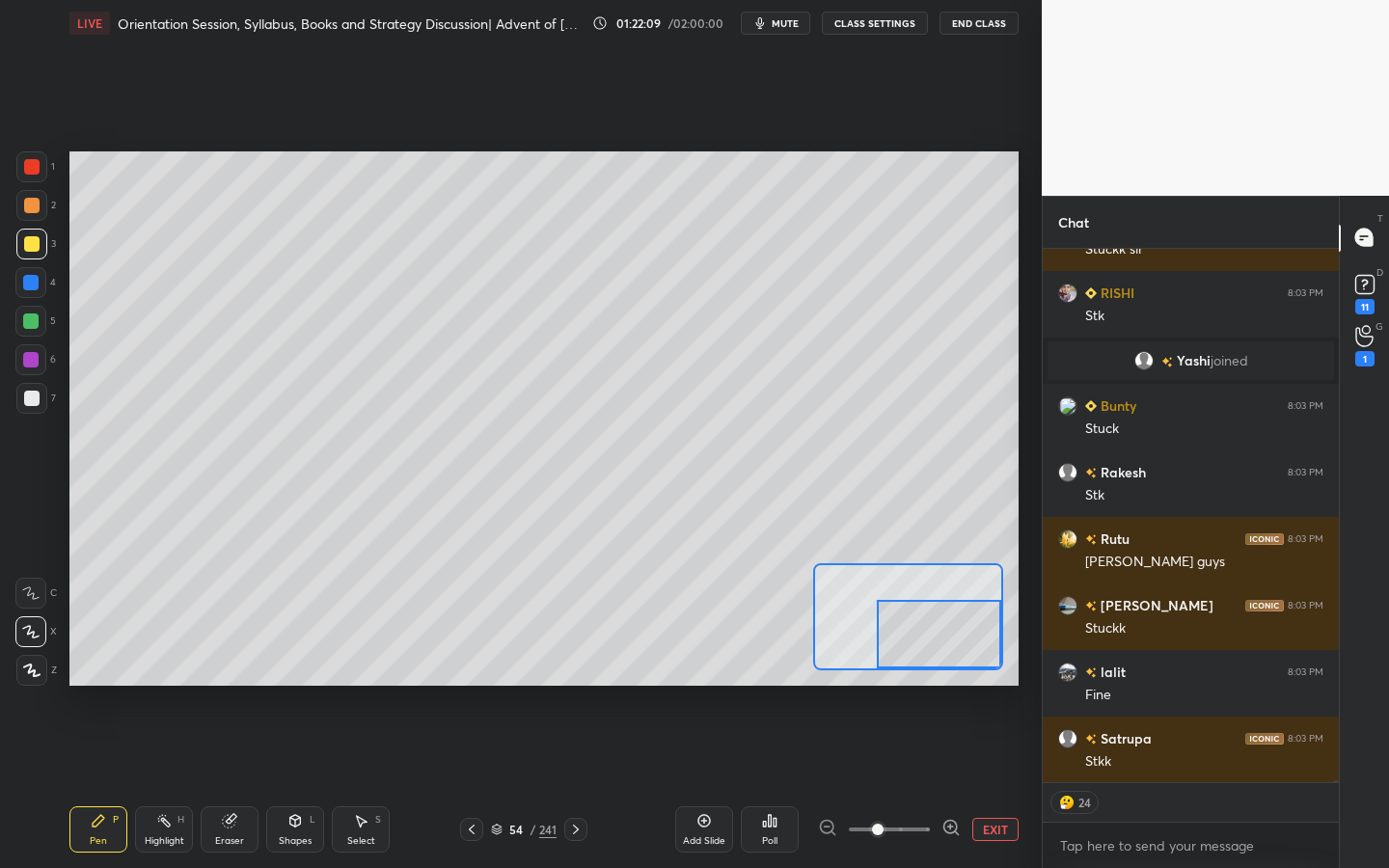 click at bounding box center (939, 634) 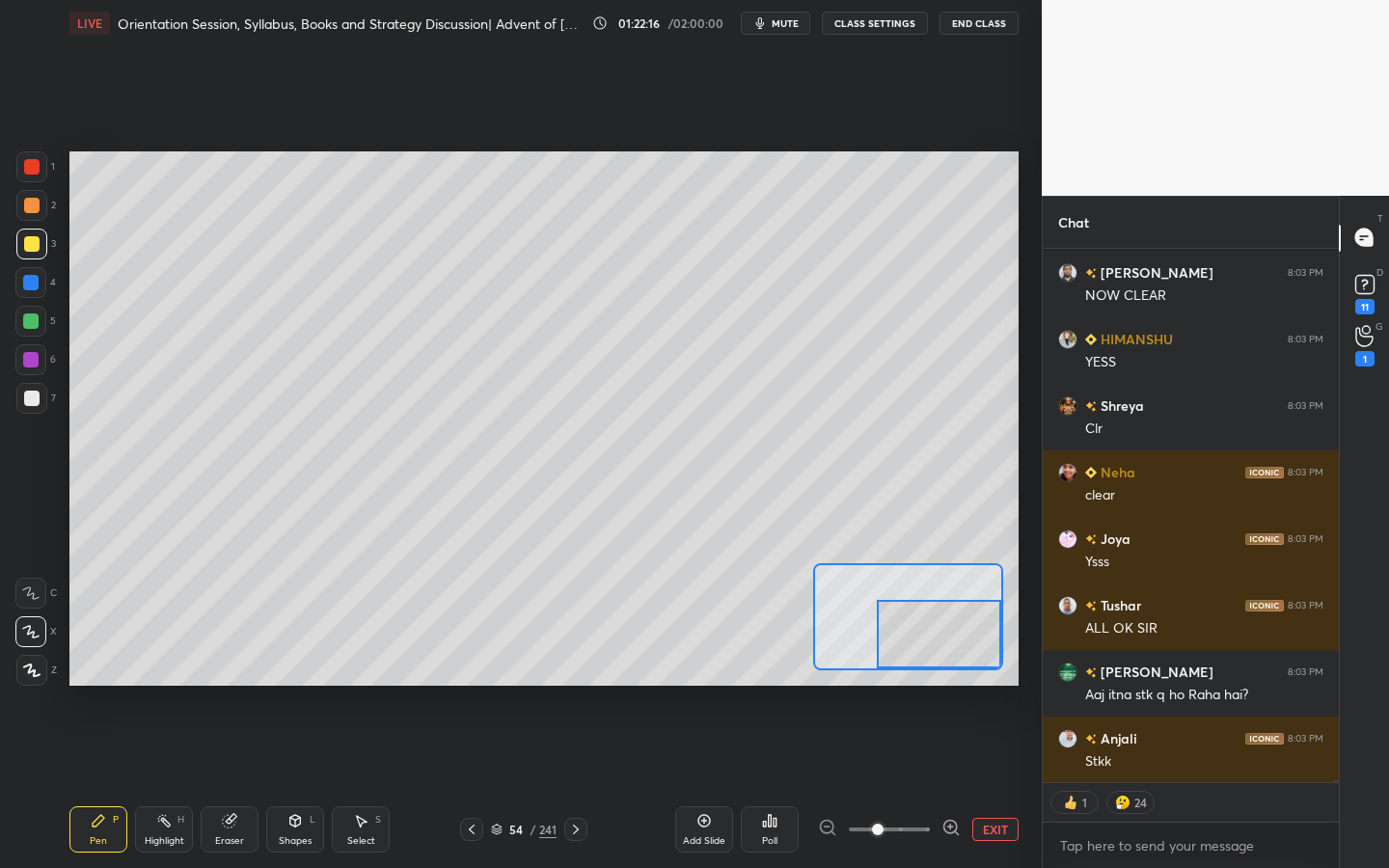 scroll, scrollTop: 134077, scrollLeft: 0, axis: vertical 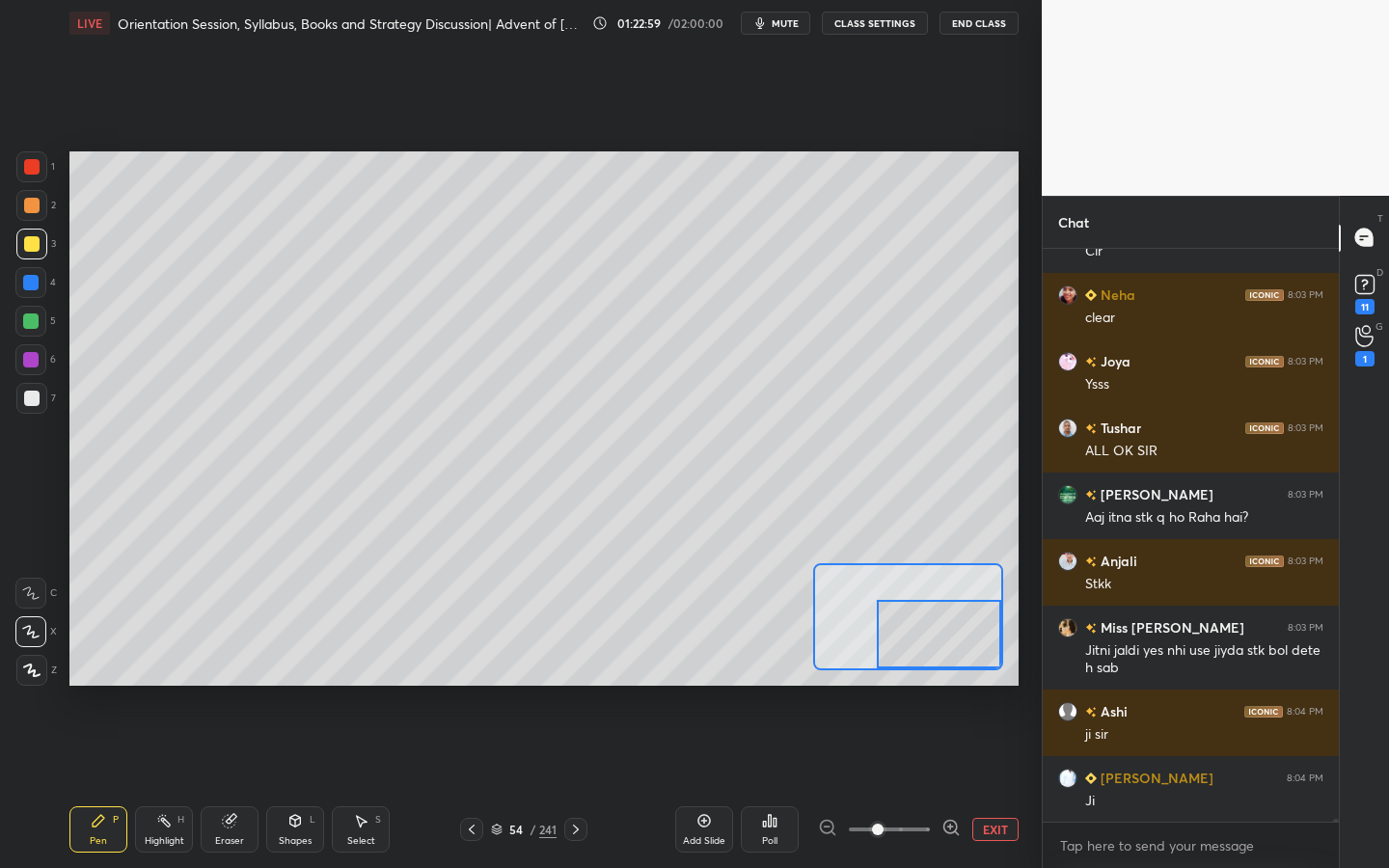 drag, startPoint x: 972, startPoint y: 622, endPoint x: 986, endPoint y: 624, distance: 14.142136 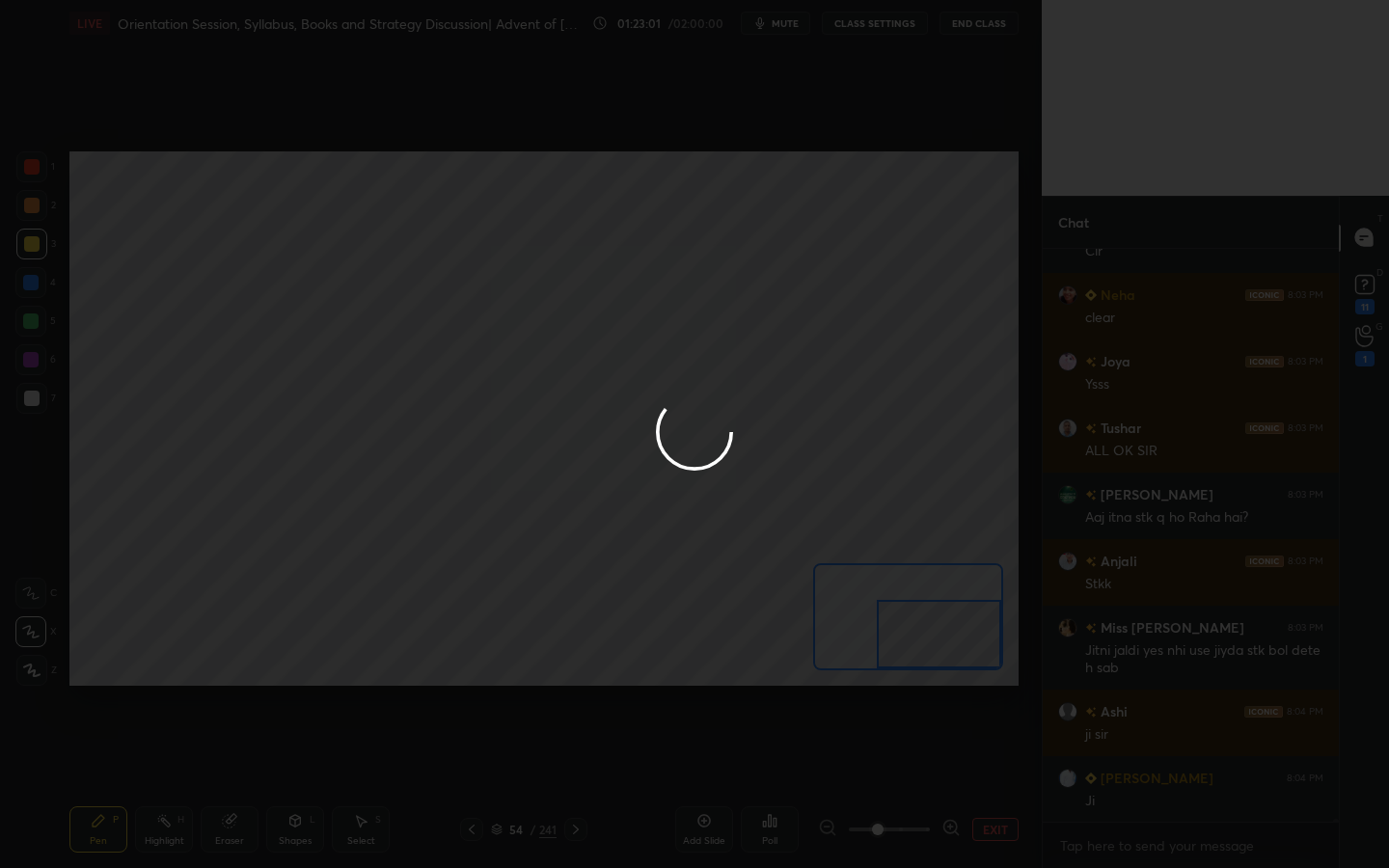 scroll, scrollTop: 134237, scrollLeft: 0, axis: vertical 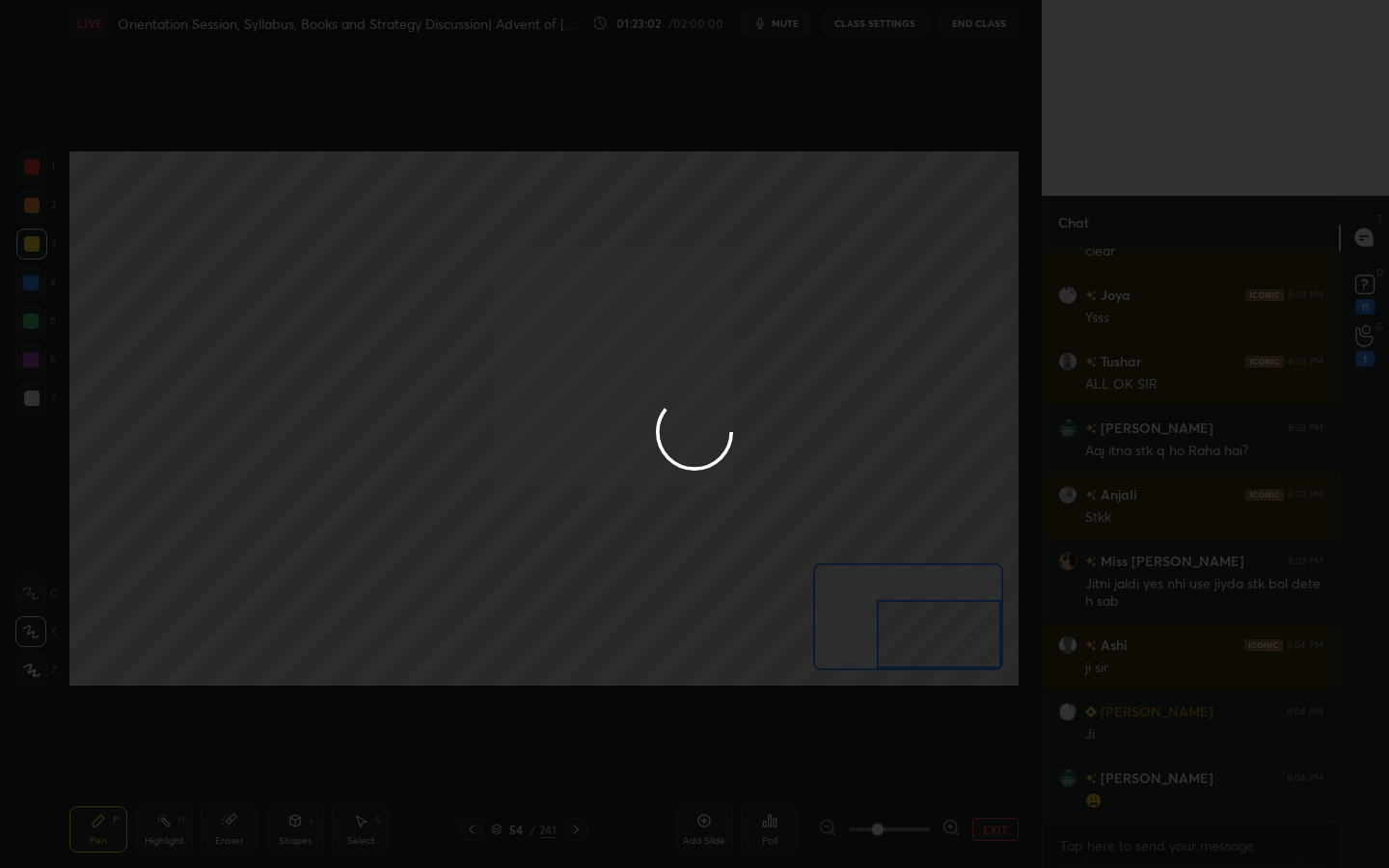 click on "1 2 3 4 5 6 7 C X Z C X Z E E Erase all   H H LIVE Orientation Session, Syllabus, Books and Strategy Discussion| Advent of Europeans 01:23:02 /  02:00:00 mute CLASS SETTINGS End Class Setting up your live class Poll for   secs No correct answer Start poll Back Orientation Session, Syllabus, Books and Strategy Discussion| Advent of [DEMOGRAPHIC_DATA] • L1 of Modern Indian History | आधुनिक भारतीय इतिहास for UPSC 2026 & 2027 [PERSON_NAME] Pen P Highlight H Eraser Shapes L Select S 54 / 241 Add Slide Poll EXIT Chat Shreya 8:03 PM Clr Neha 8:03 PM clear Joya 8:03 PM Ysss Tushar 8:03 PM ALL OK SIR [PERSON_NAME] 8:03 PM Aaj itna stk q ho Raha hai? Anjali 8:03 PM Stkk Miss [PERSON_NAME] 8:03 PM [PERSON_NAME] jaldi yes nhi use jiyda stk bol dete h sab Ashi 8:04 PM ji sir [PERSON_NAME] 8:04 PM [PERSON_NAME] 8:04 PM 😩 JUMP TO LATEST Enable hand raising Enable raise hand to speak to learners. Once enabled, chat will be turned off temporarily. Enable x   introducing Raise a hand with a doubt How it works? [PERSON_NAME] Asked a doubt 3 3 3" at bounding box center [694, 434] 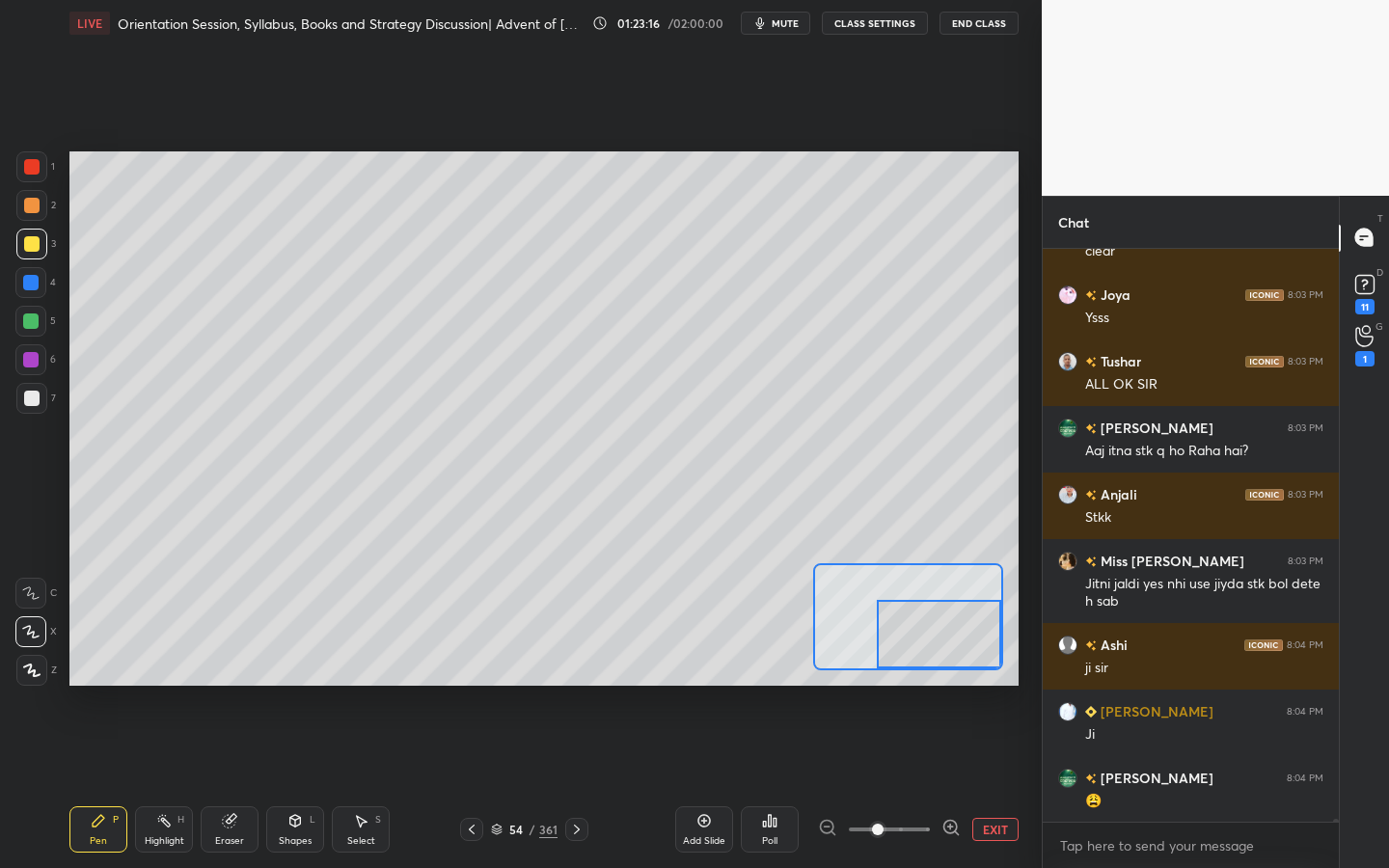 scroll, scrollTop: 528, scrollLeft: 290, axis: both 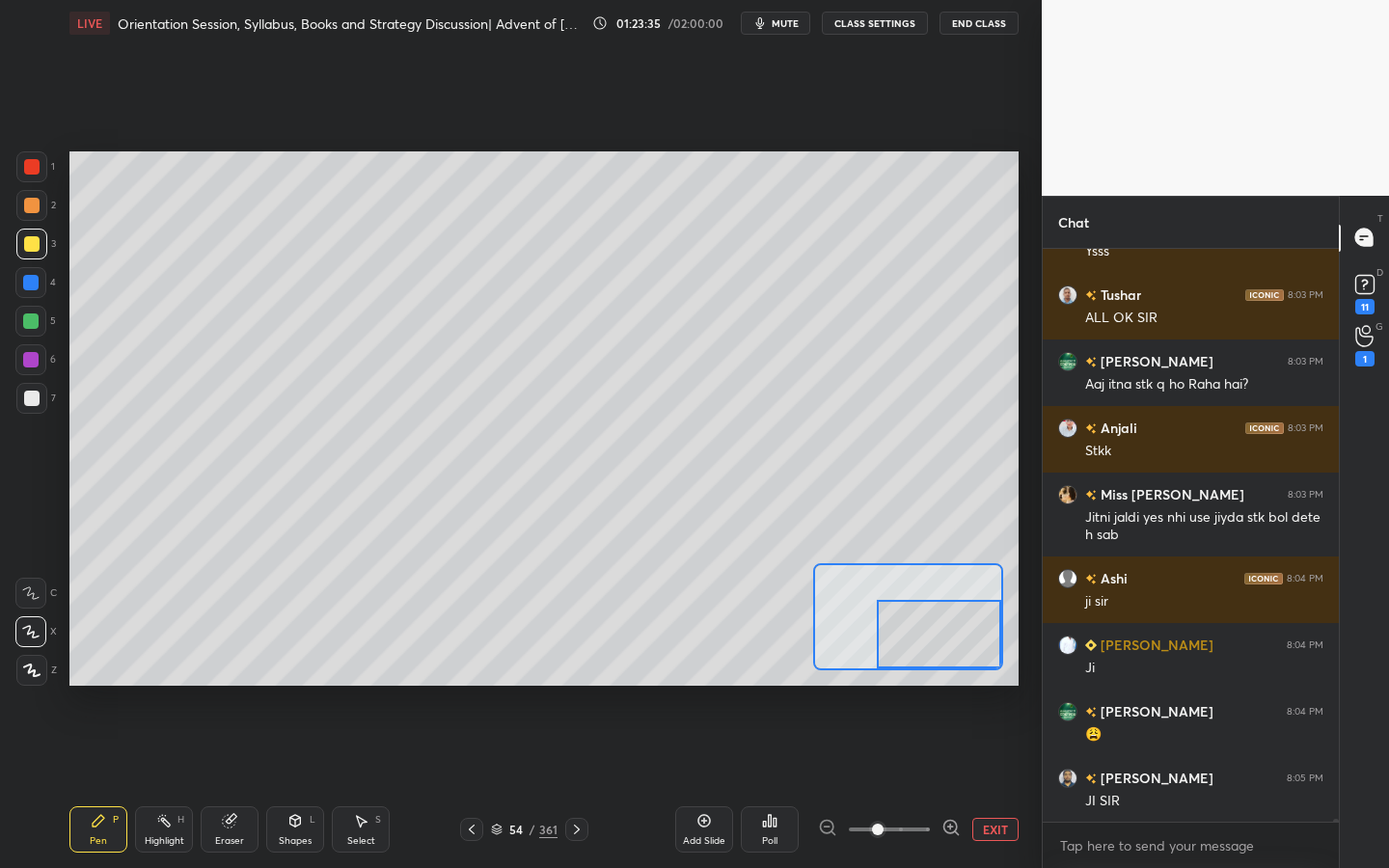 click on "Setting up your live class Poll for   secs No correct answer Start poll" at bounding box center [544, 419] 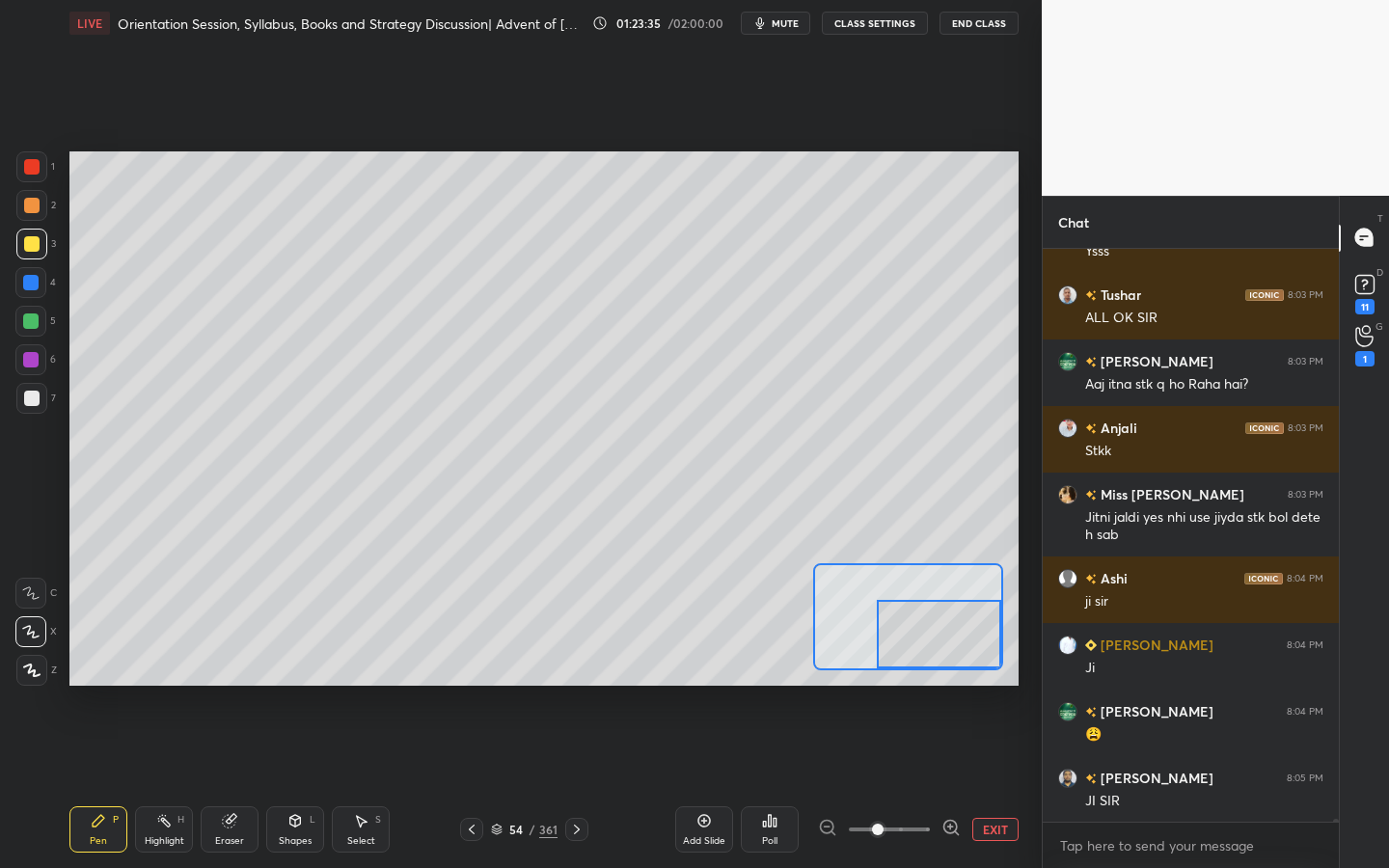scroll, scrollTop: 133914, scrollLeft: 0, axis: vertical 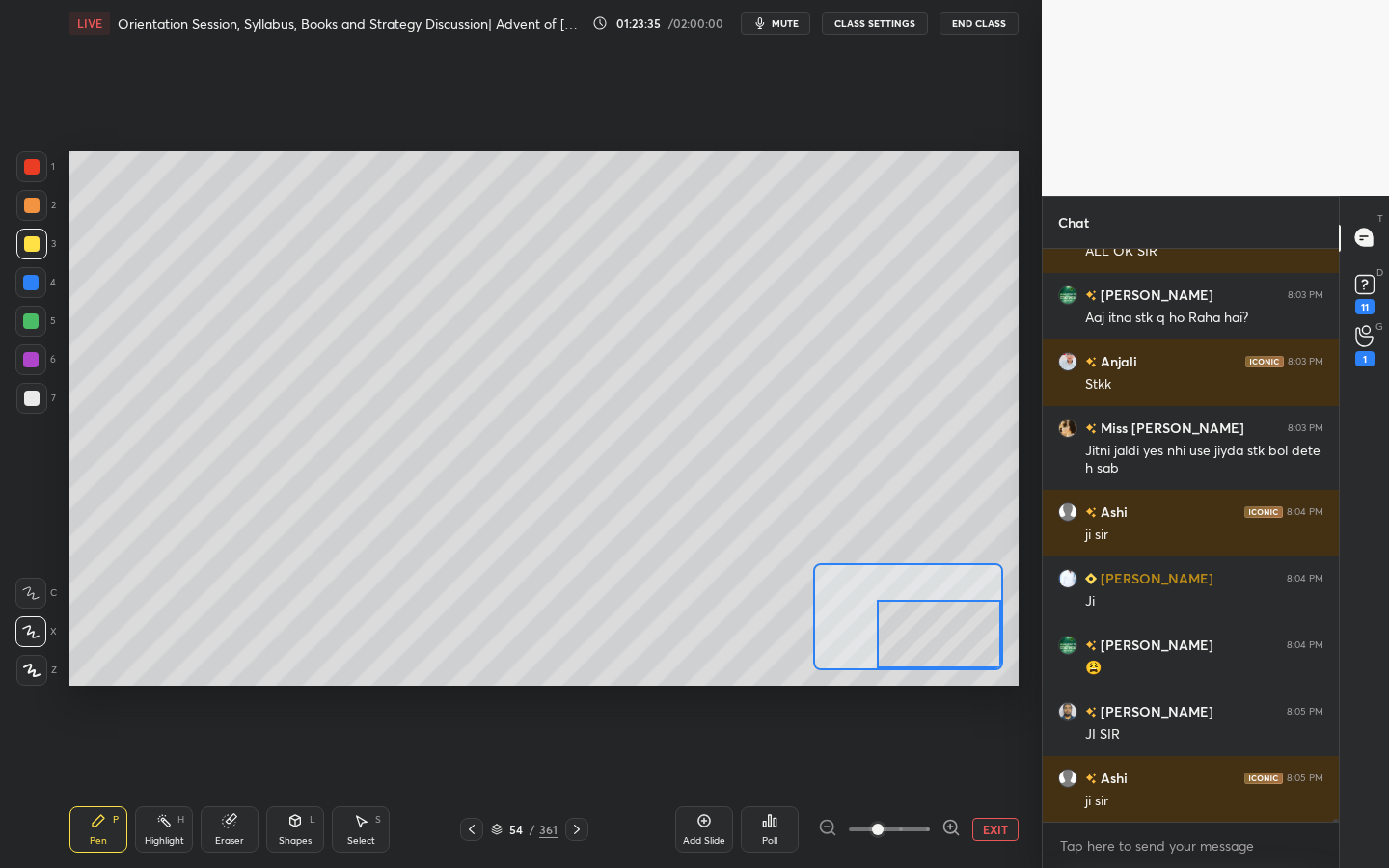 drag, startPoint x: 949, startPoint y: 638, endPoint x: 985, endPoint y: 641, distance: 36.12478 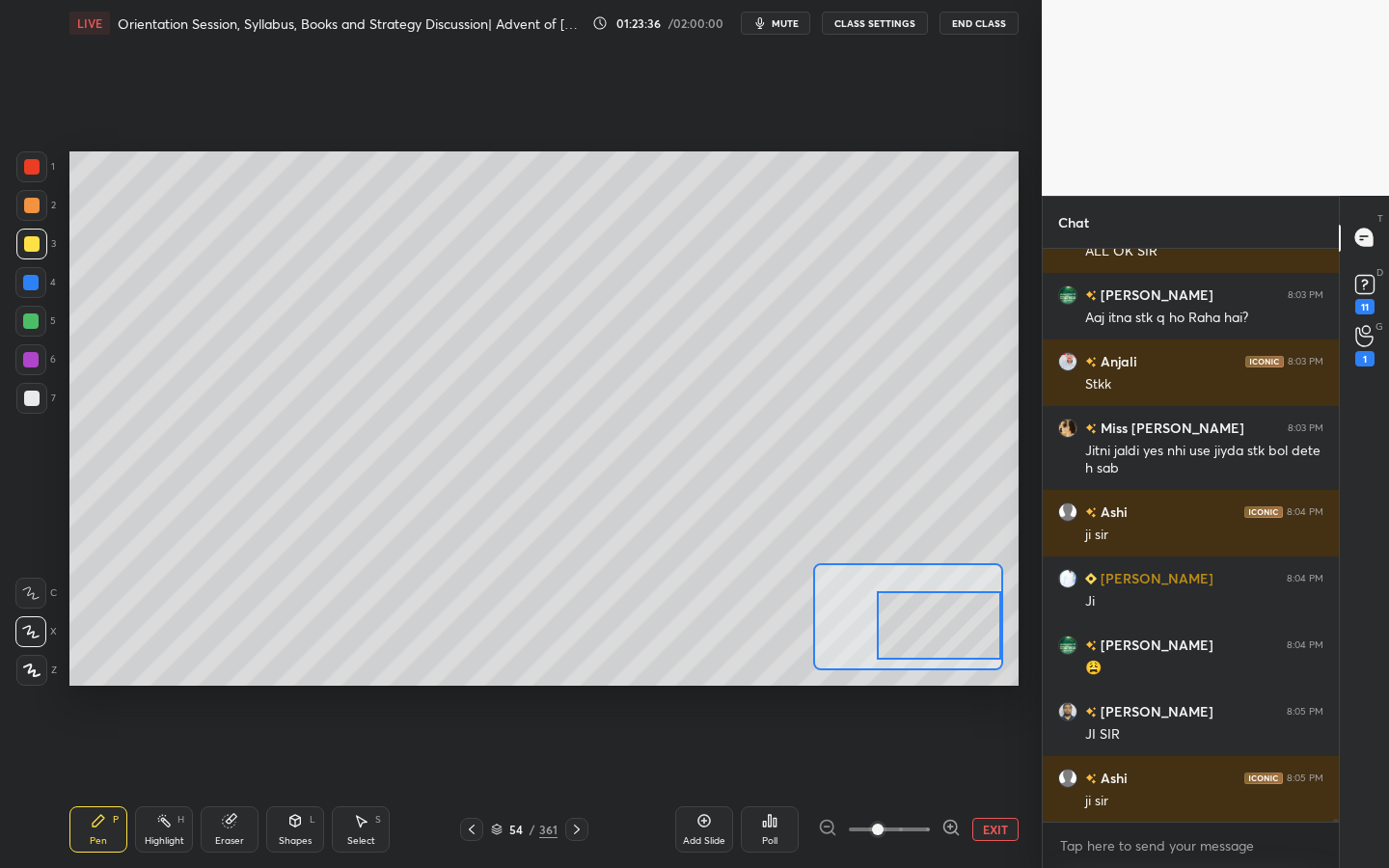 click on "Setting up your live class Poll for   secs No correct answer Start poll" at bounding box center [544, 419] 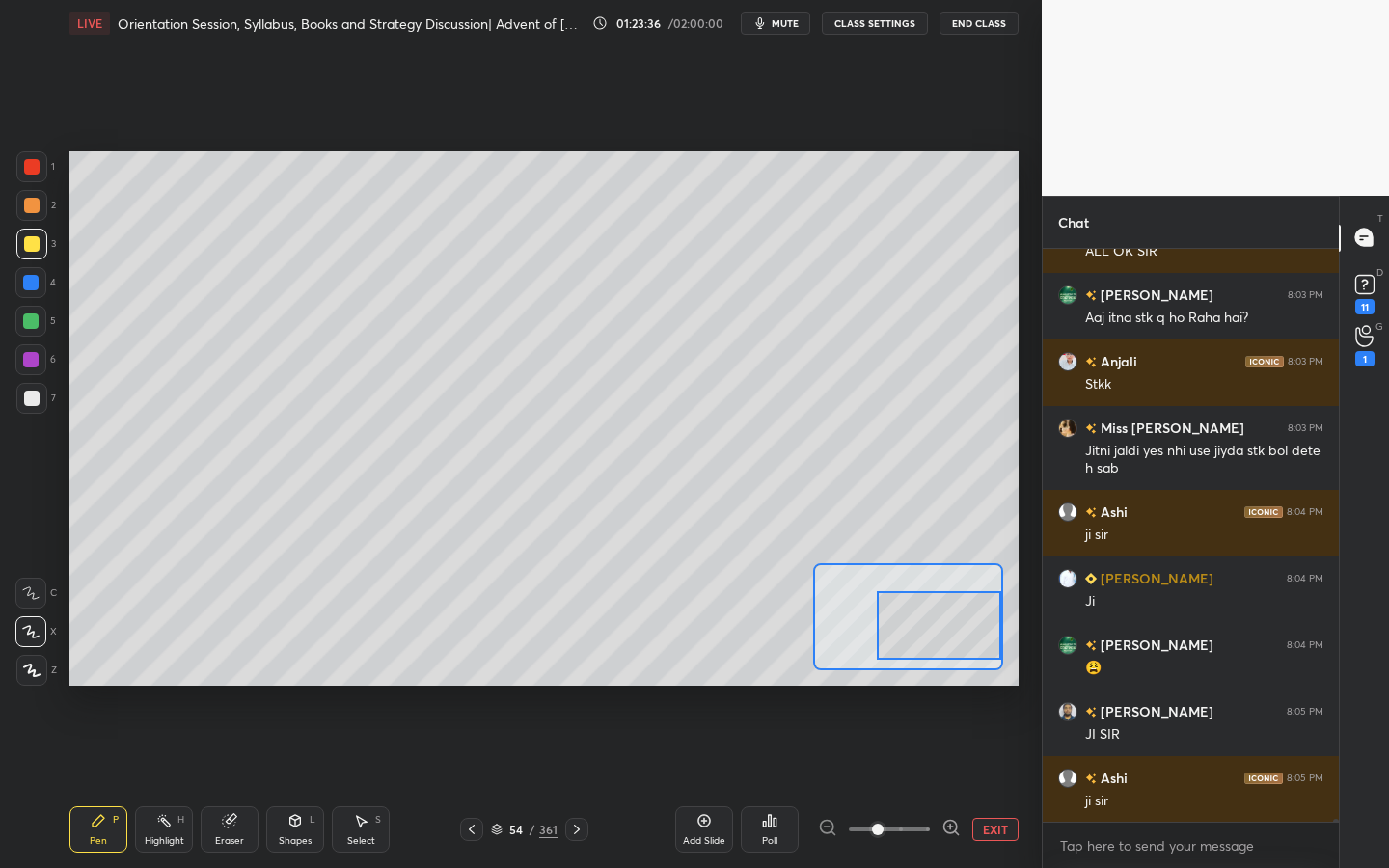 scroll, scrollTop: 133981, scrollLeft: 0, axis: vertical 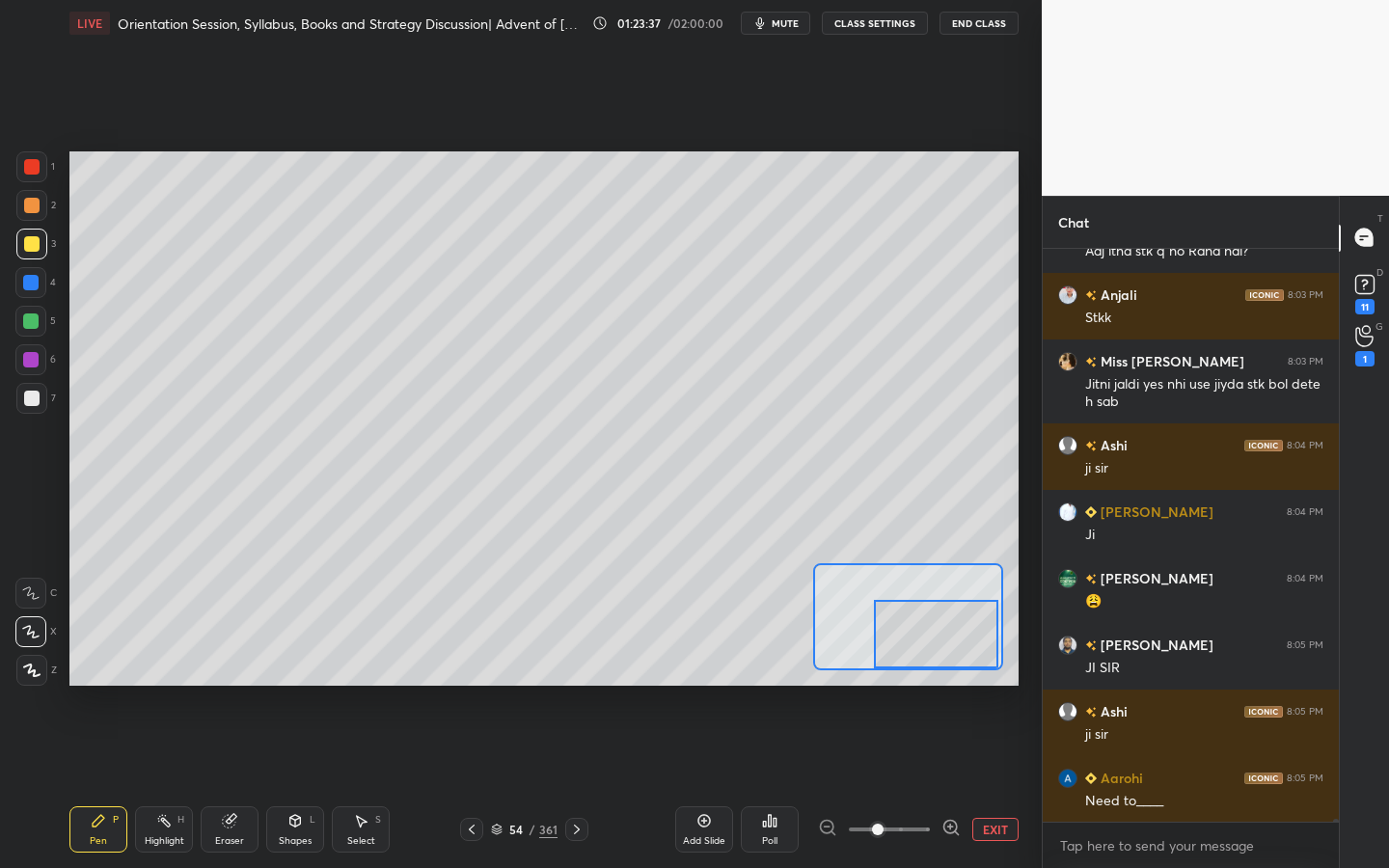 drag, startPoint x: 975, startPoint y: 632, endPoint x: 972, endPoint y: 659, distance: 27.166155 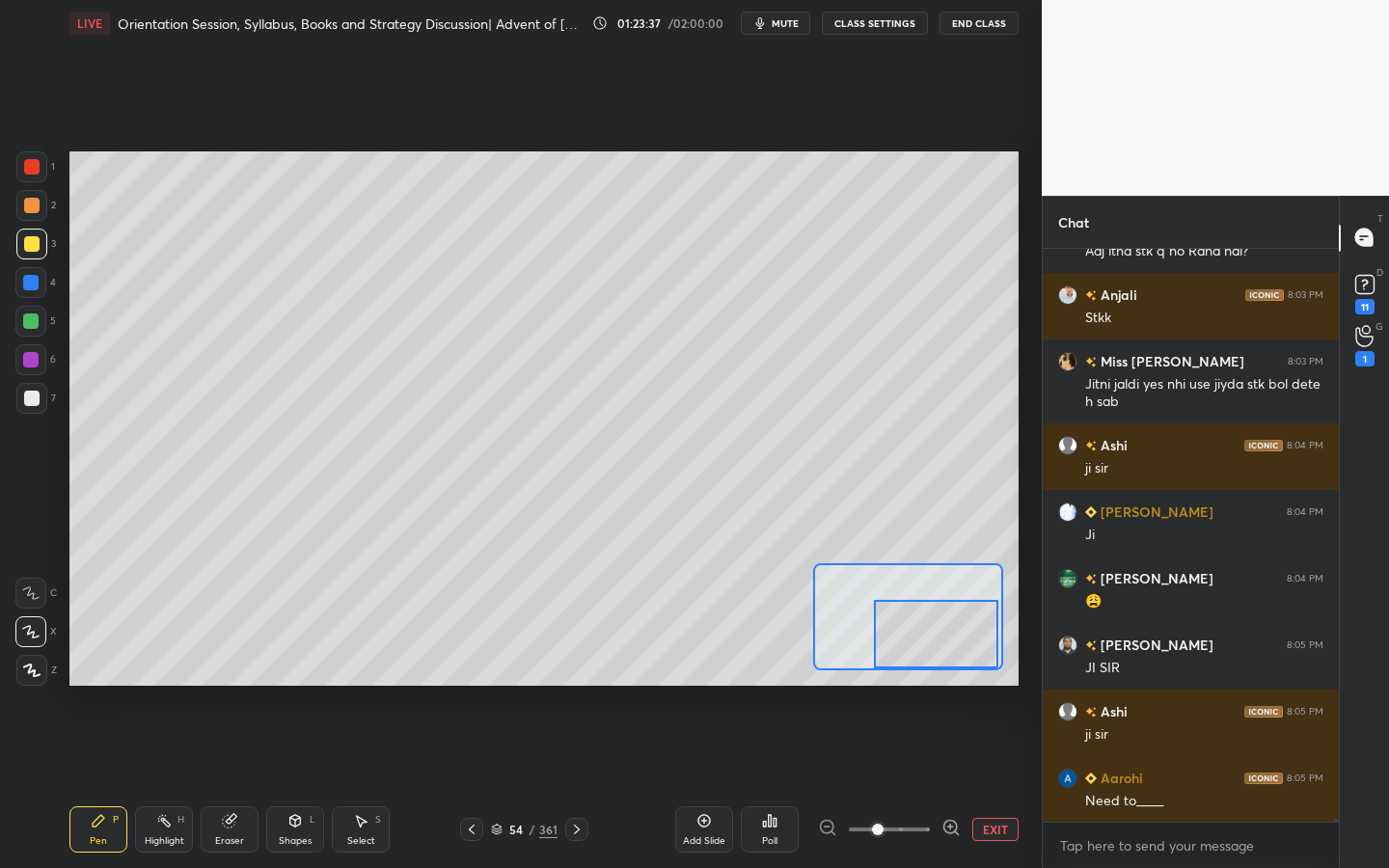 click at bounding box center [936, 634] 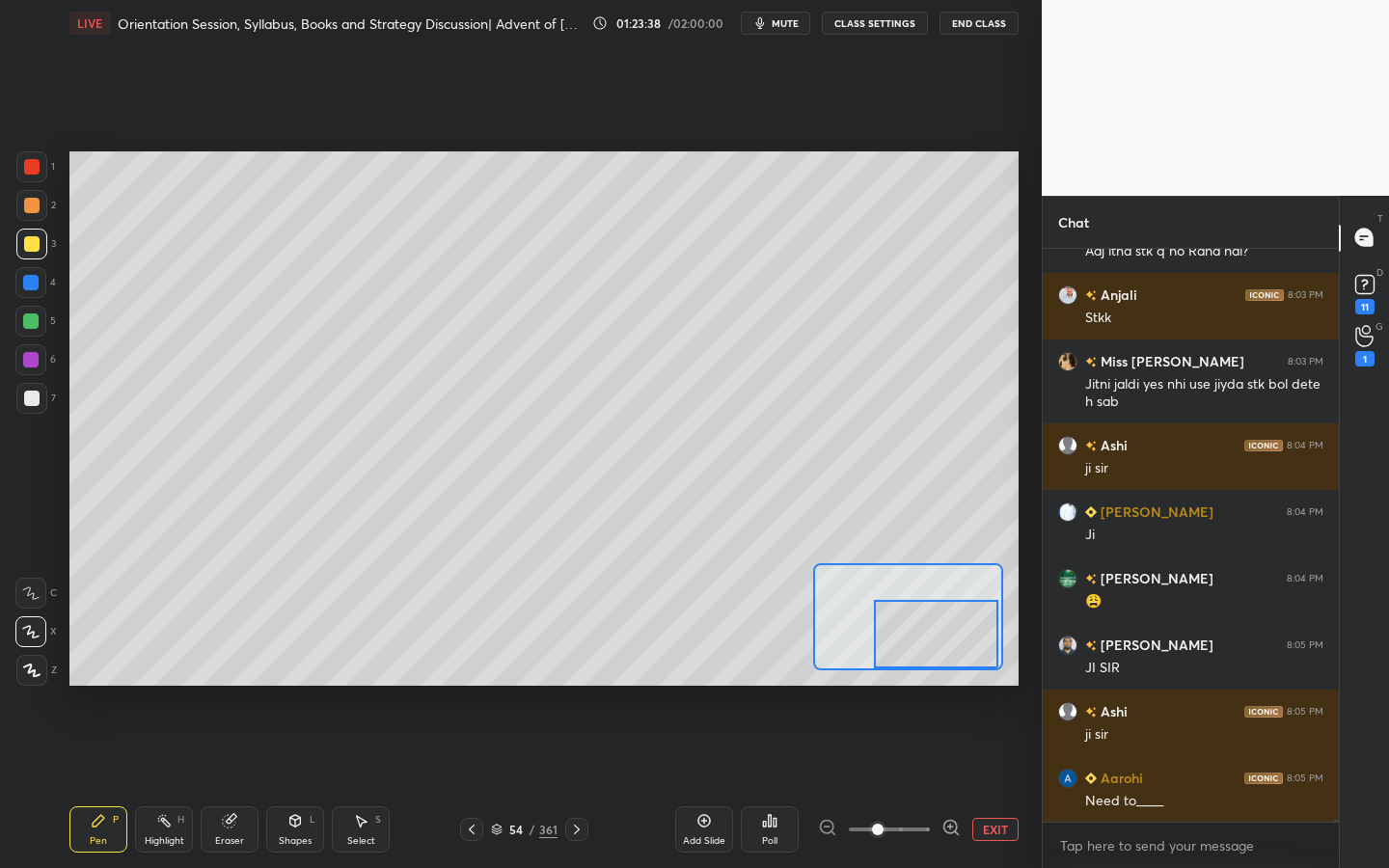 click 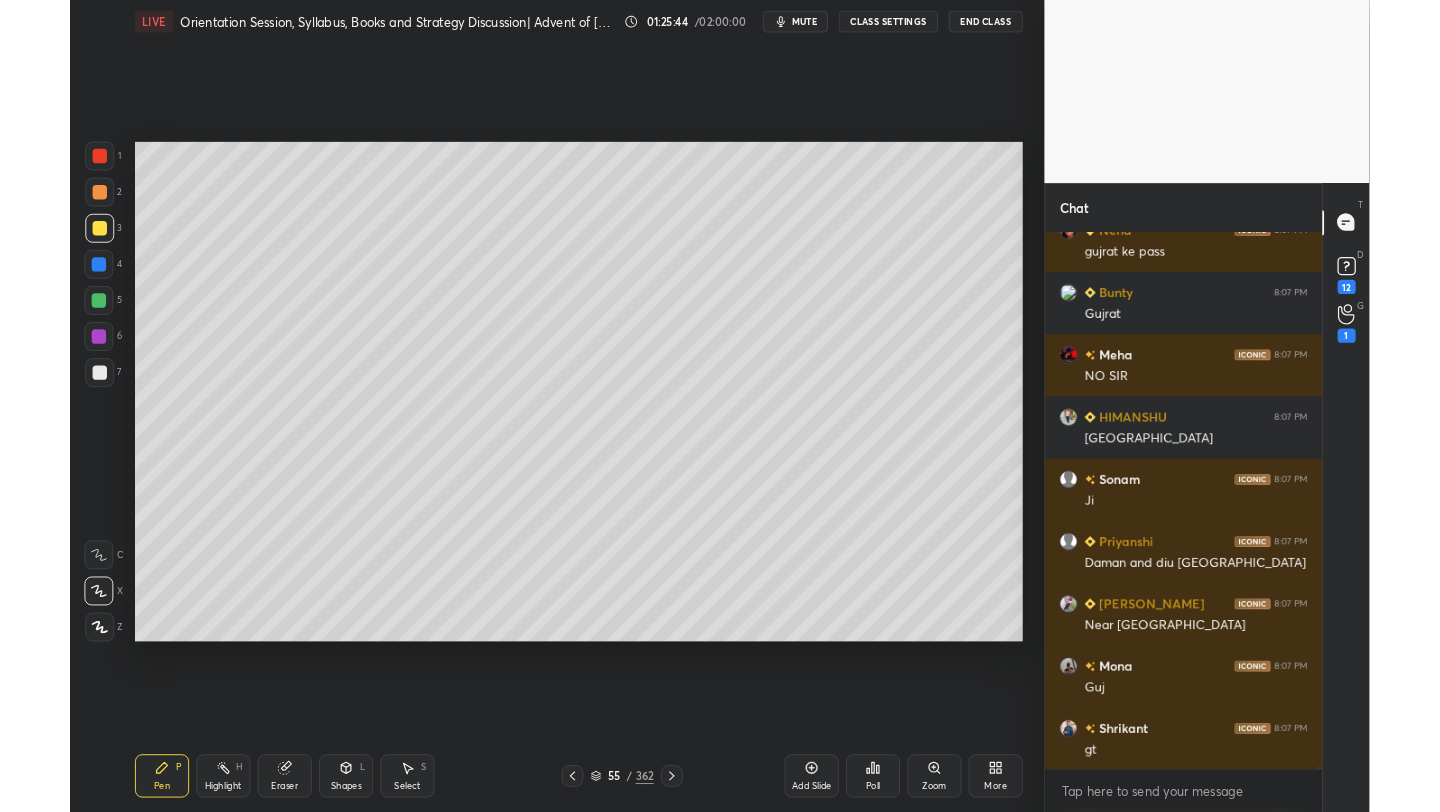 scroll, scrollTop: 142064, scrollLeft: 0, axis: vertical 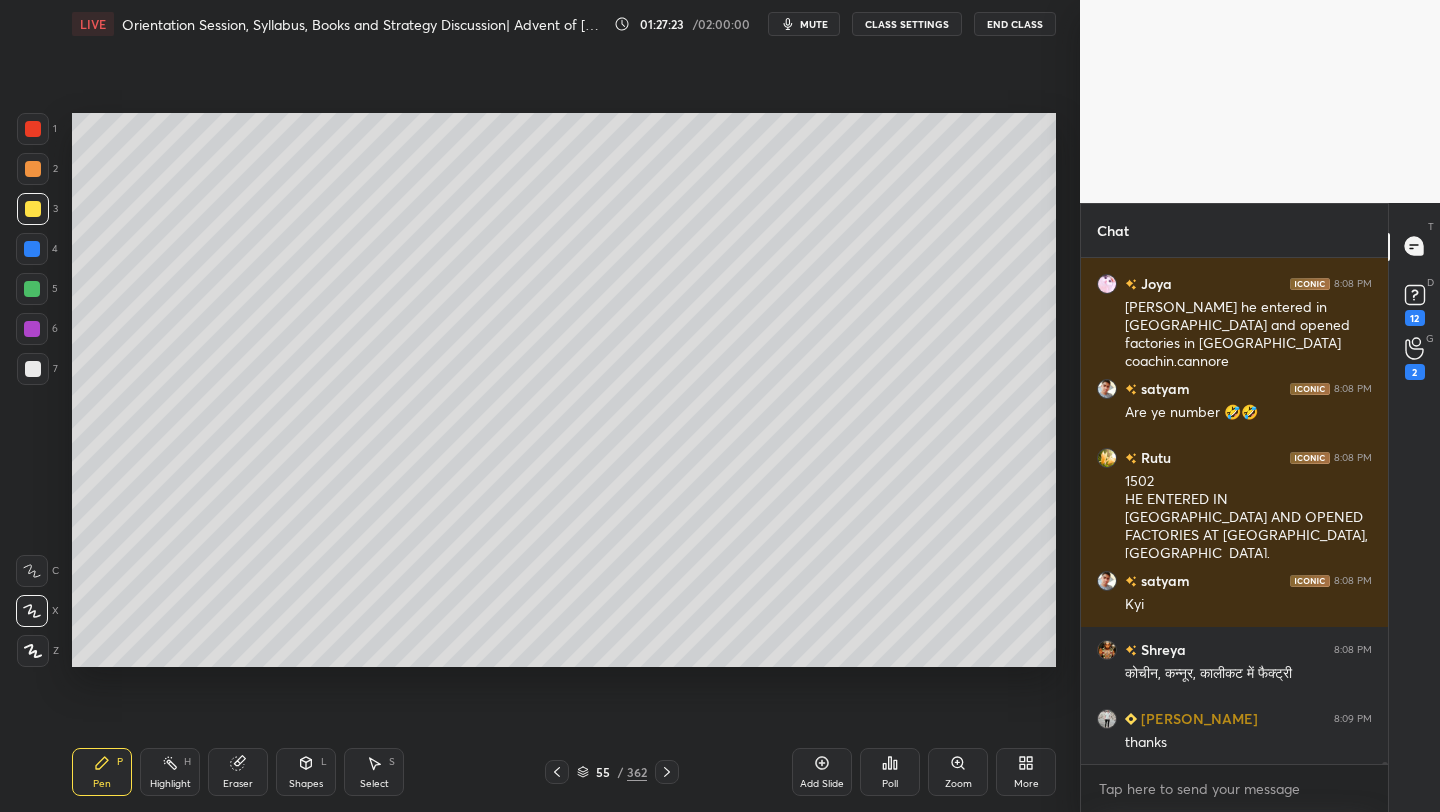 click on "More" at bounding box center (1026, 772) 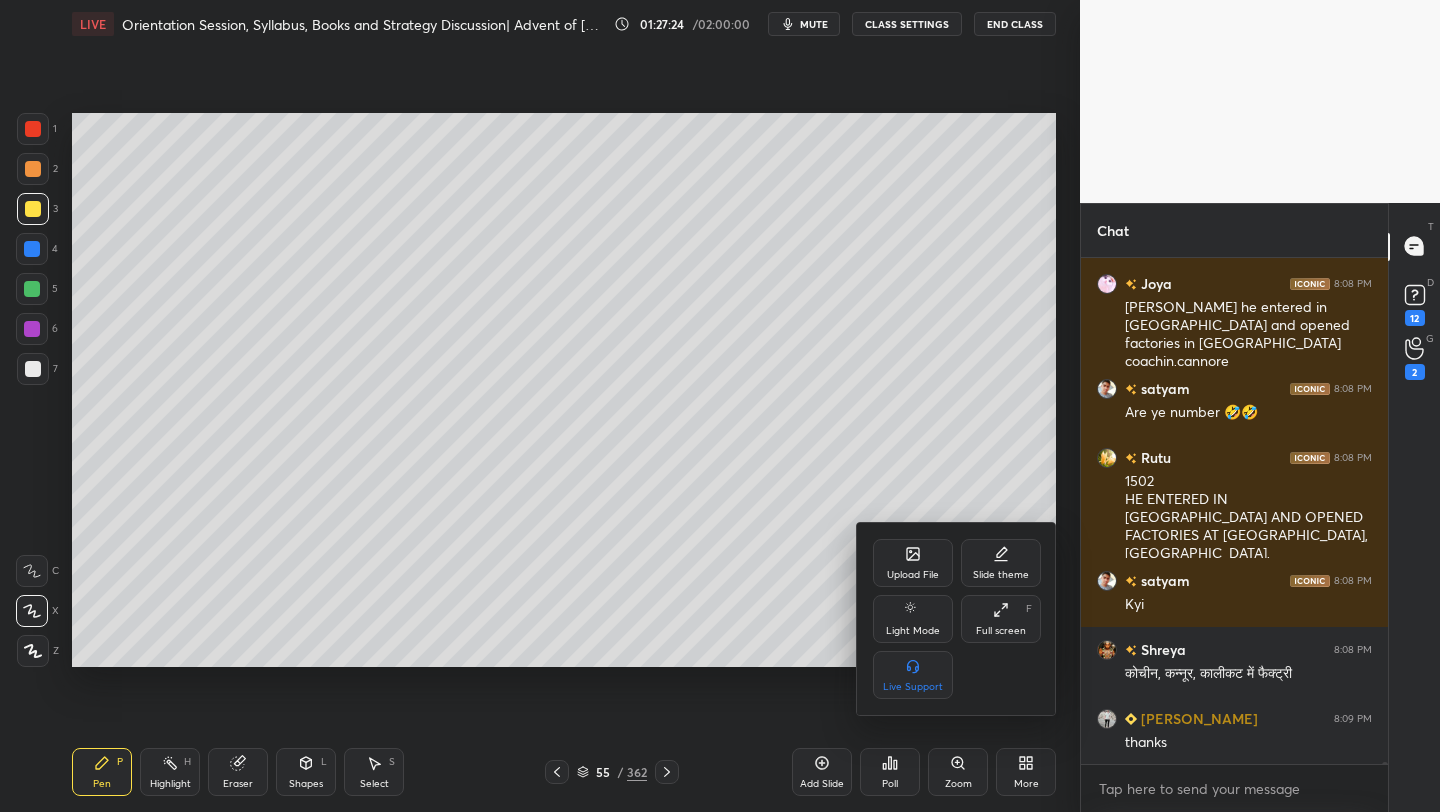 click on "Upload File" at bounding box center [913, 575] 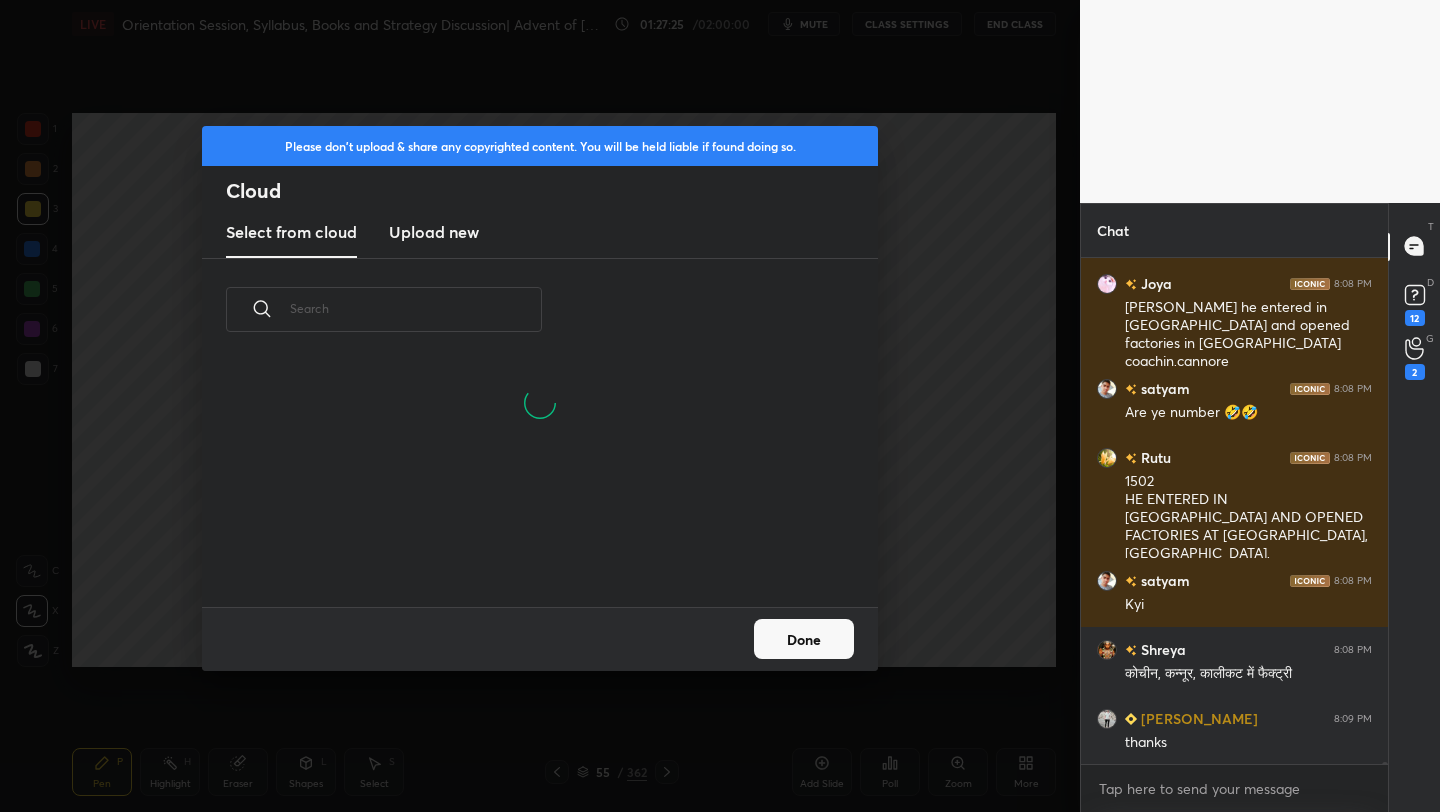 click on "Upload new" at bounding box center (434, 233) 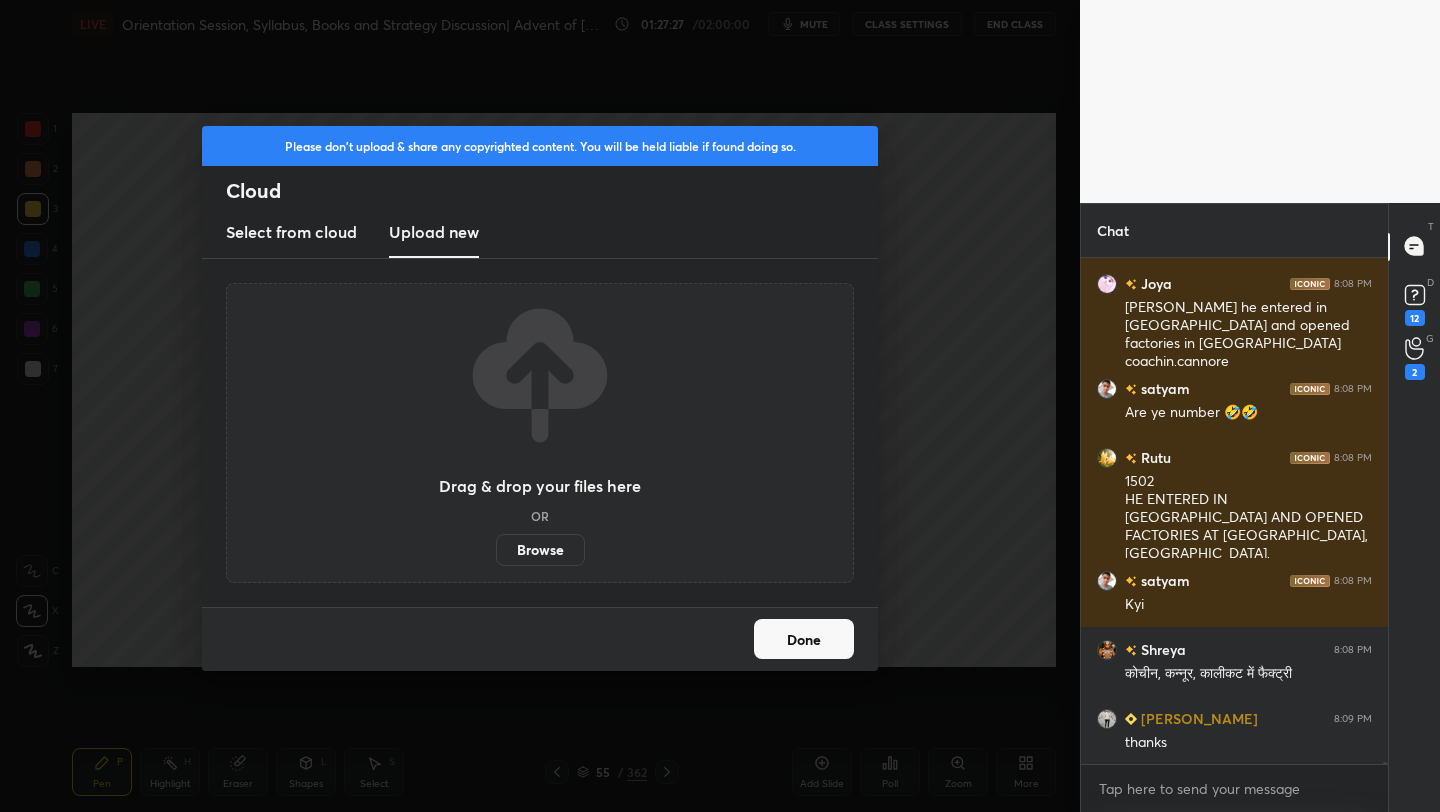 scroll, scrollTop: 142701, scrollLeft: 0, axis: vertical 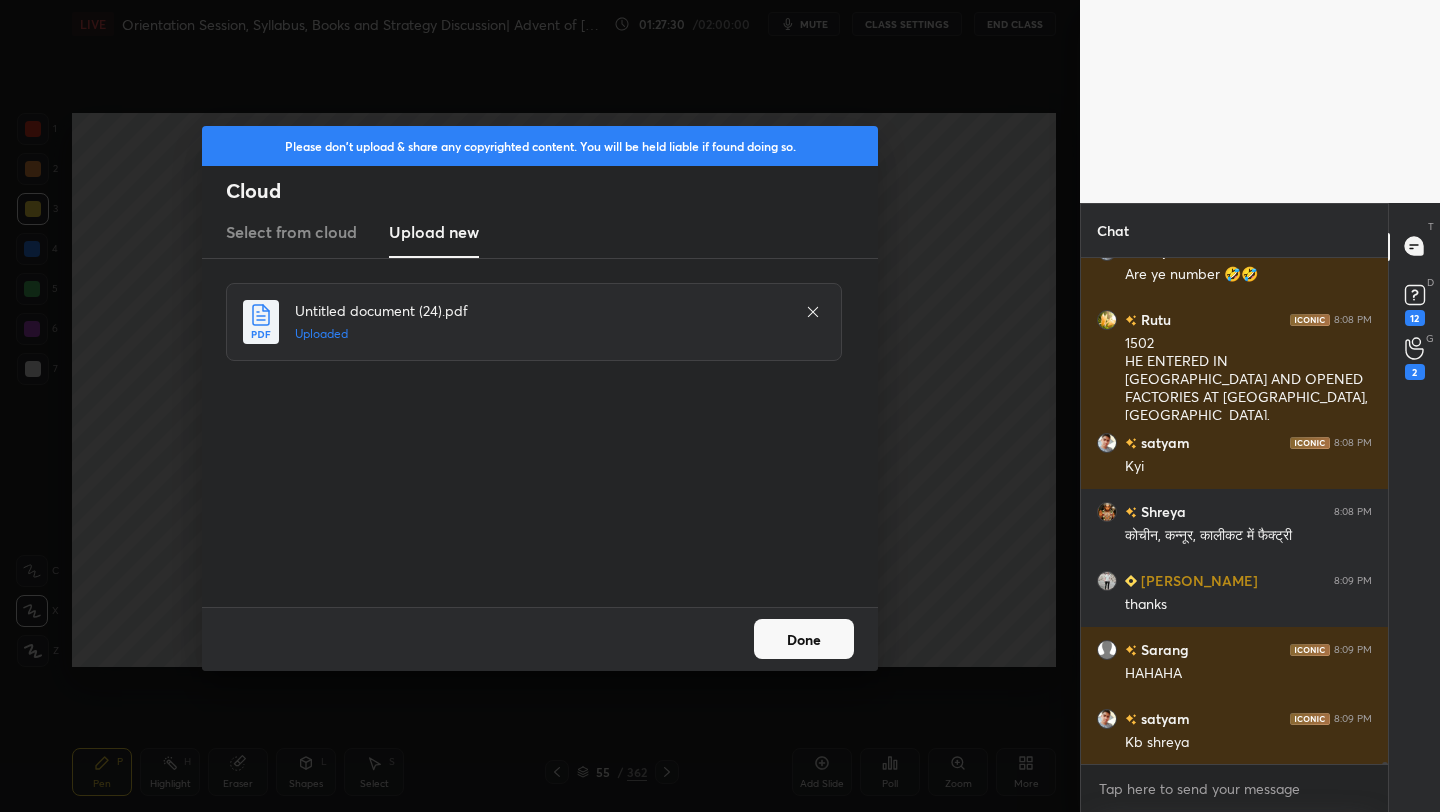 click on "Done" at bounding box center (804, 639) 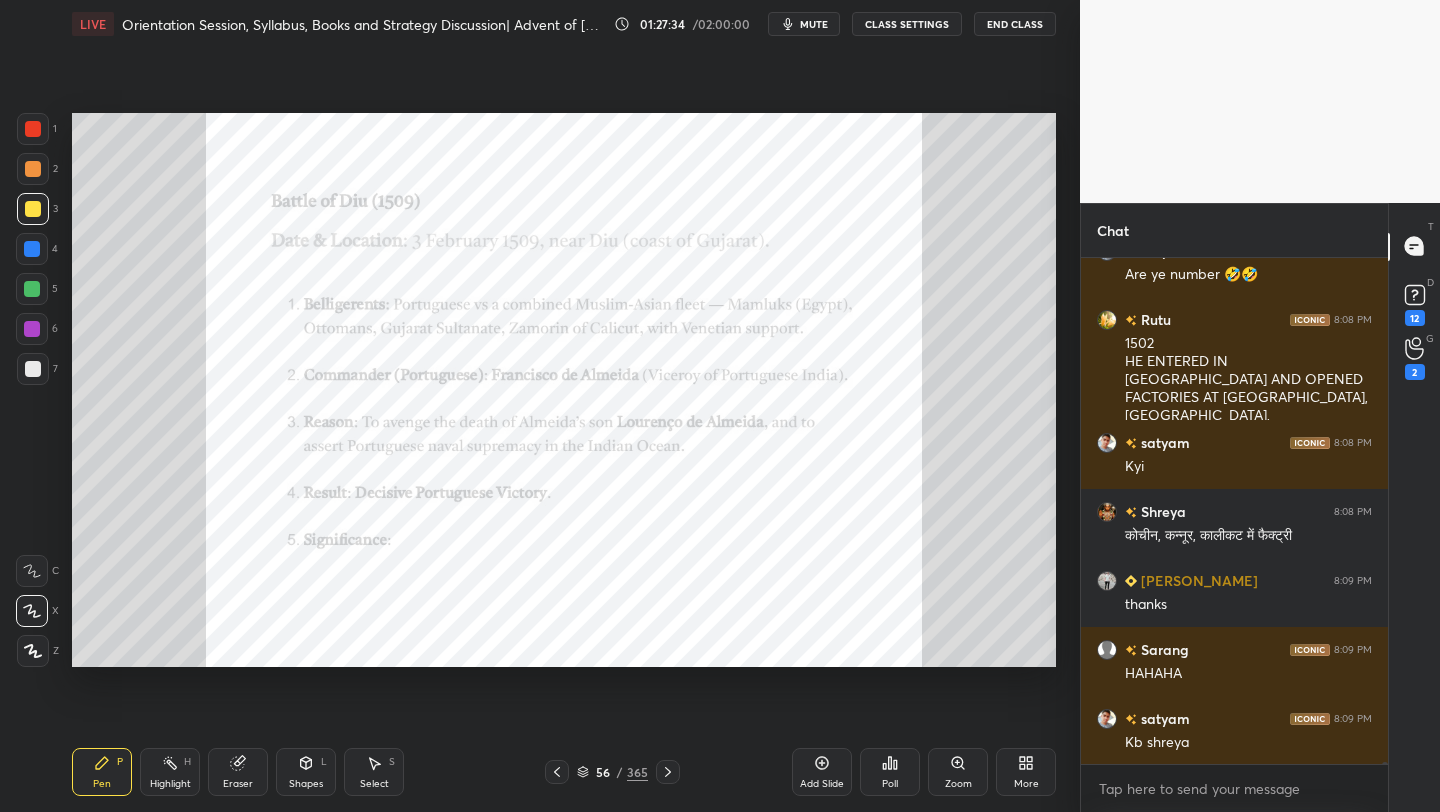 click 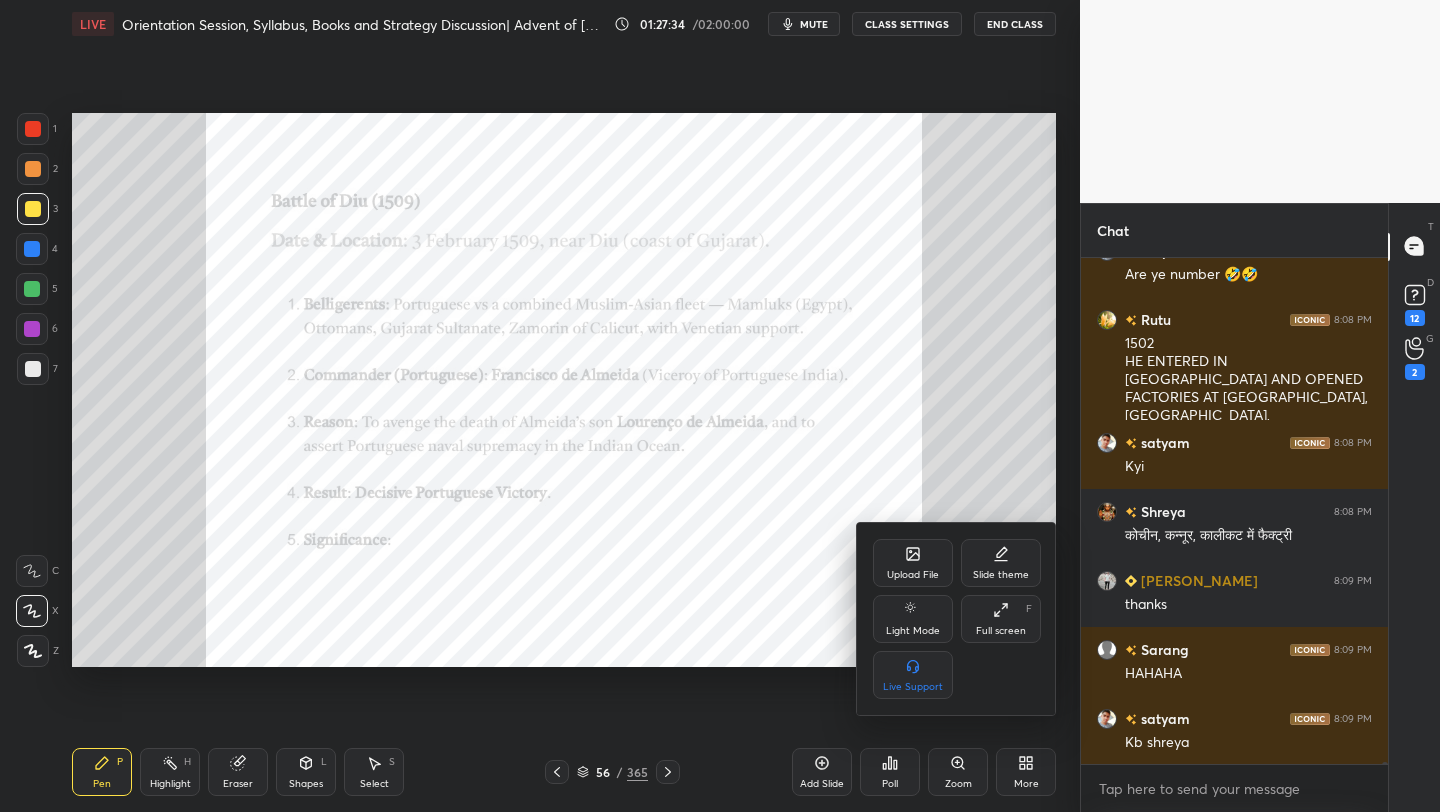 click on "Full screen" at bounding box center (1001, 631) 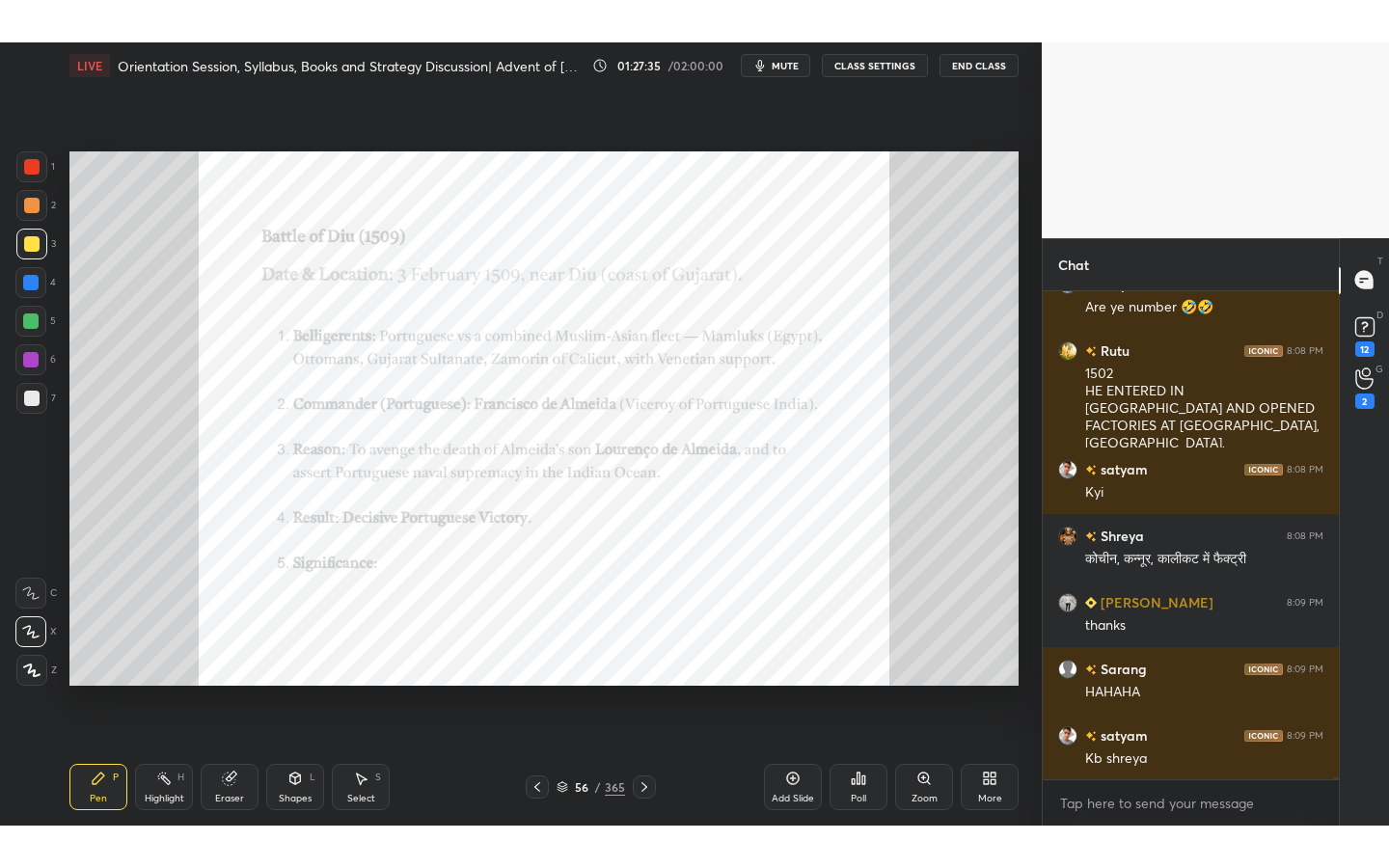 scroll, scrollTop: 95700, scrollLeft: 95494, axis: both 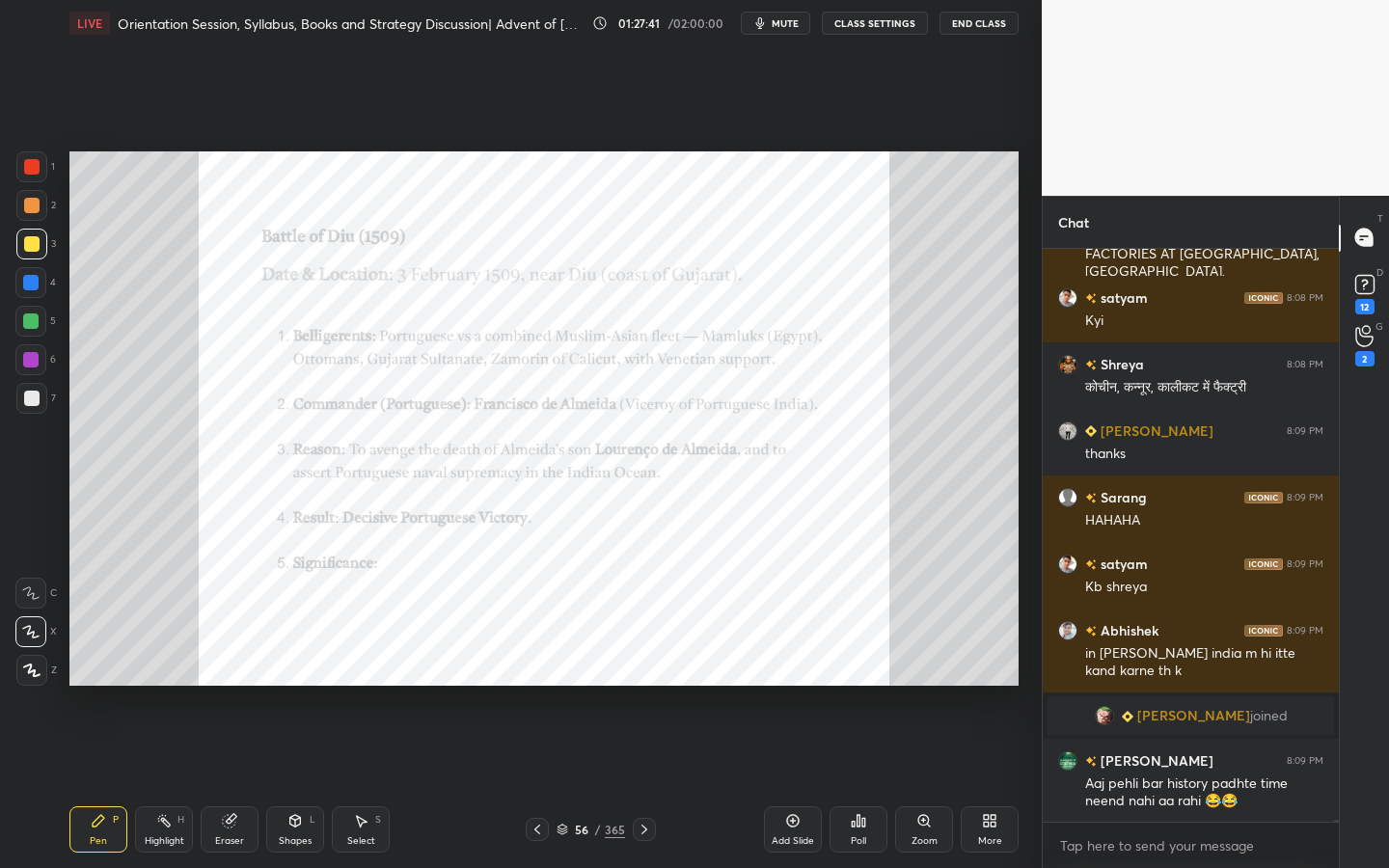 click on "Zoom" at bounding box center [924, 829] 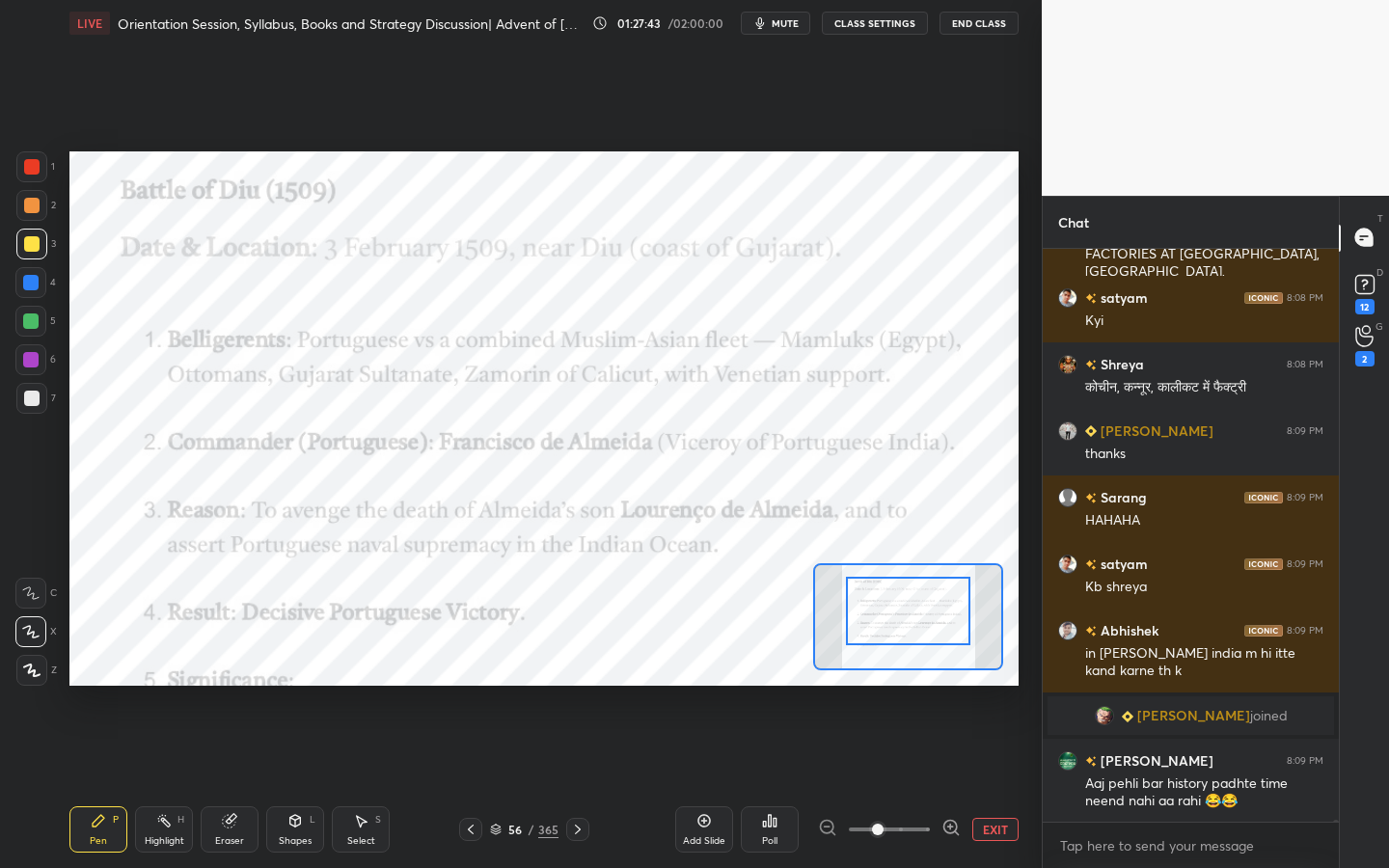 click at bounding box center [908, 610] 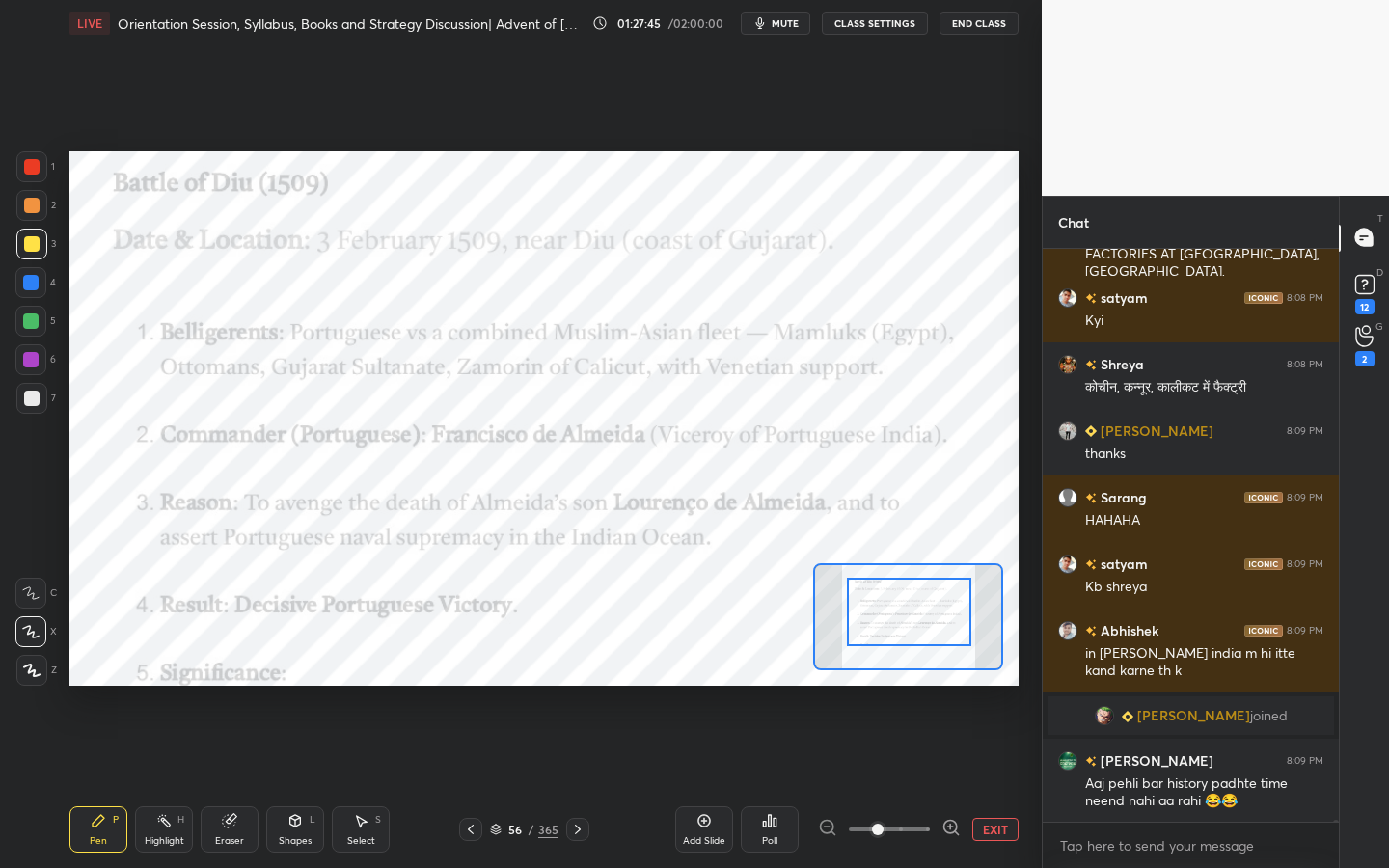 click at bounding box center (32, 167) 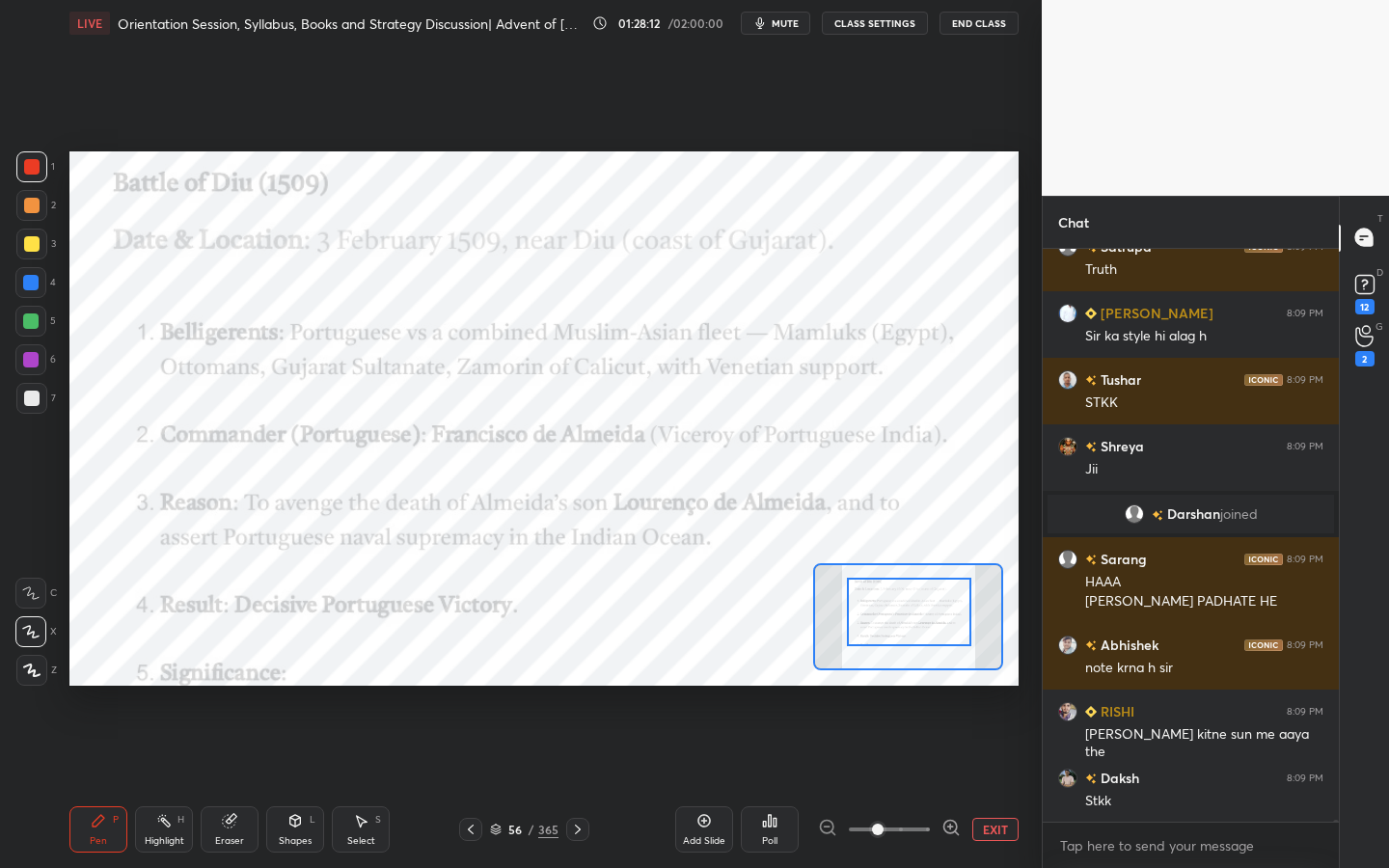 scroll, scrollTop: 138389, scrollLeft: 0, axis: vertical 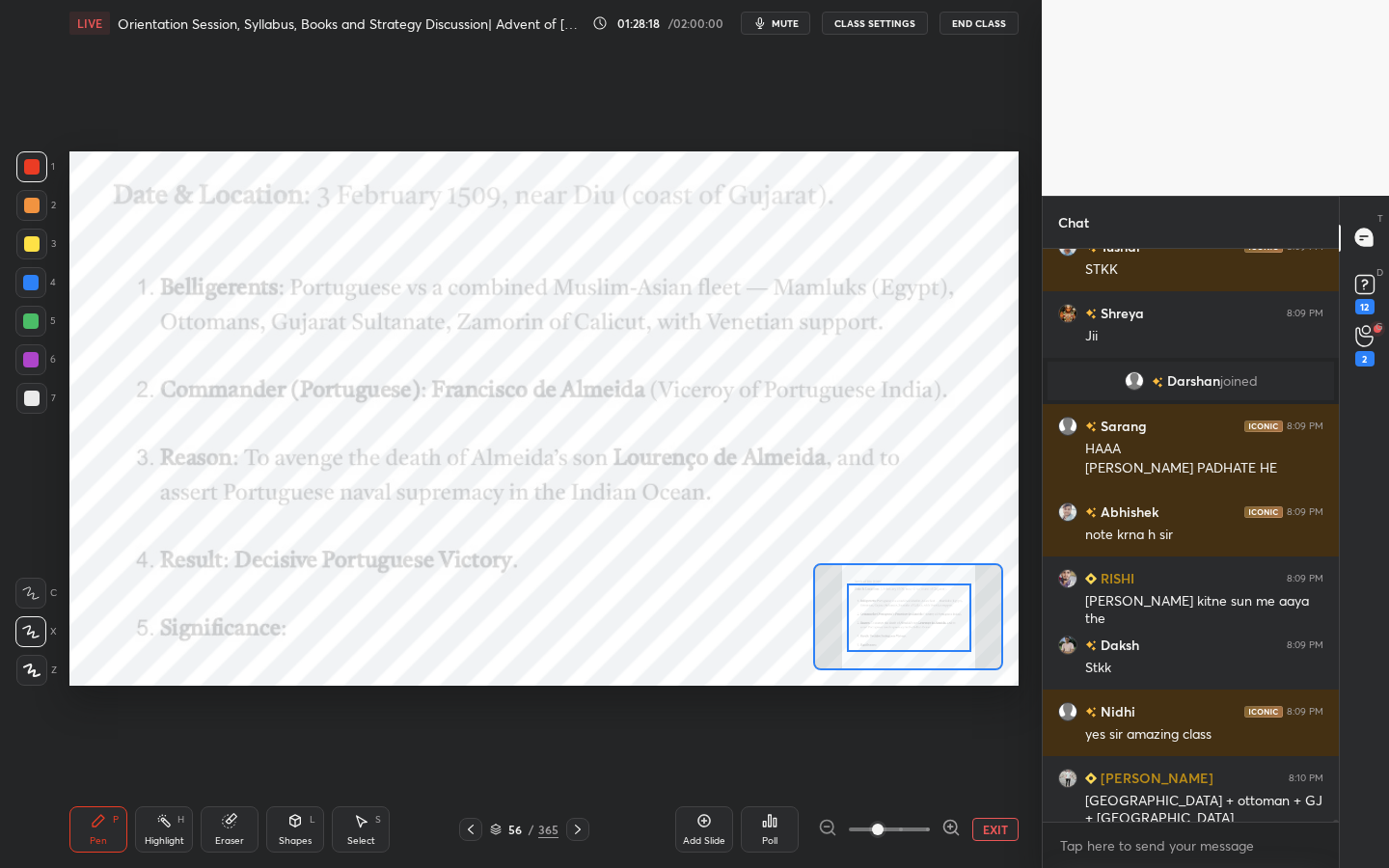 click at bounding box center (909, 617) 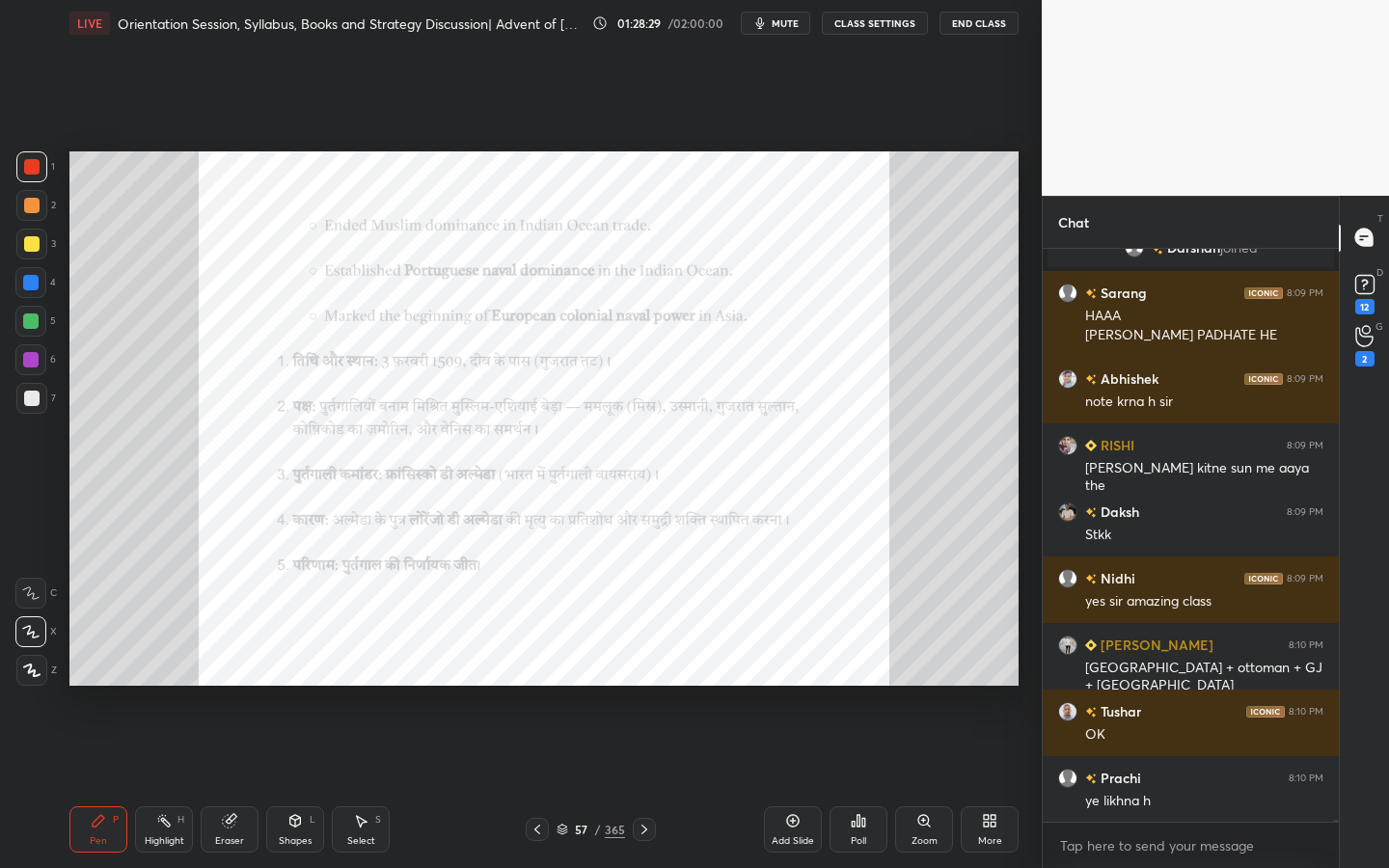 scroll, scrollTop: 138655, scrollLeft: 0, axis: vertical 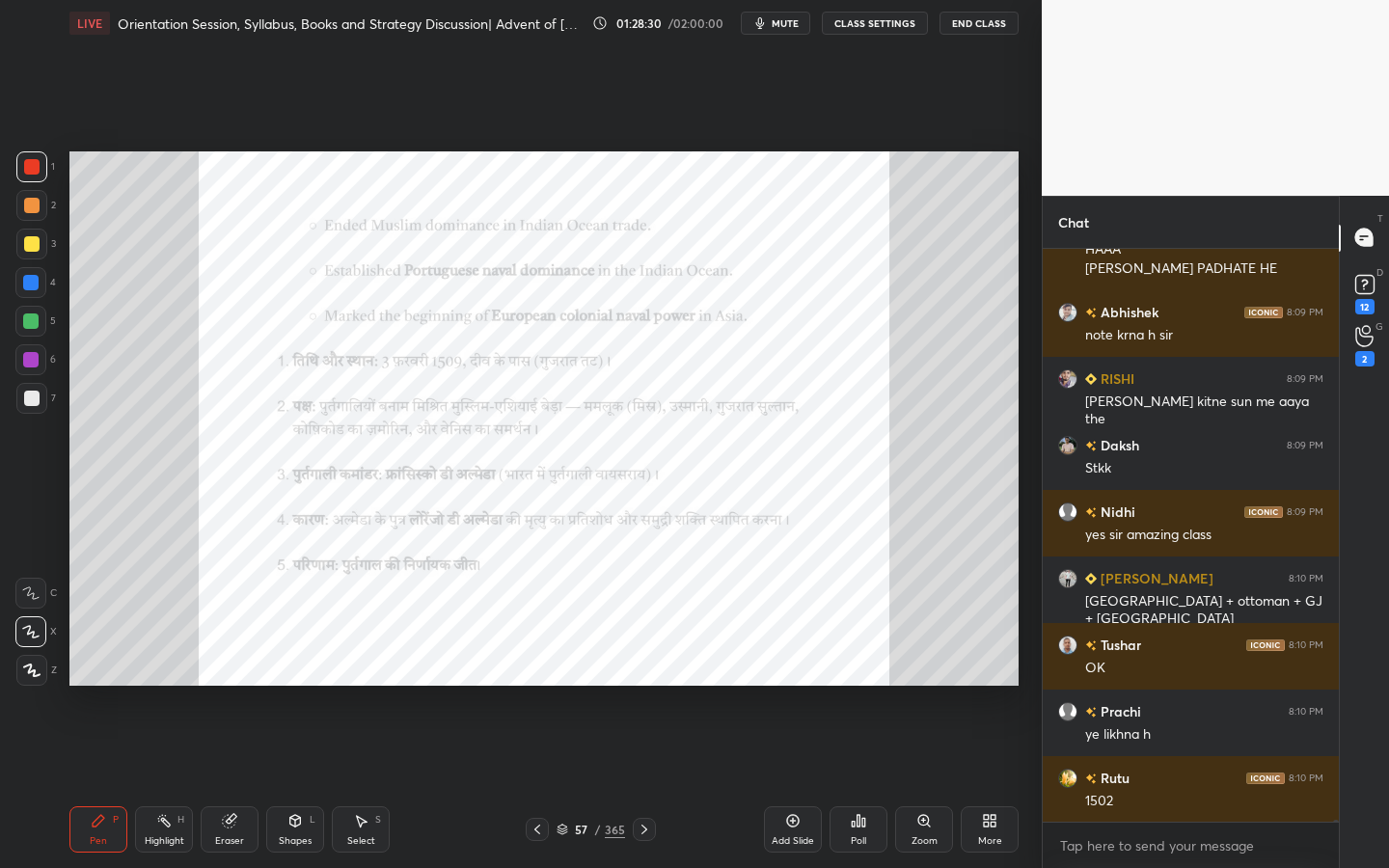 click on "Zoom" at bounding box center (924, 841) 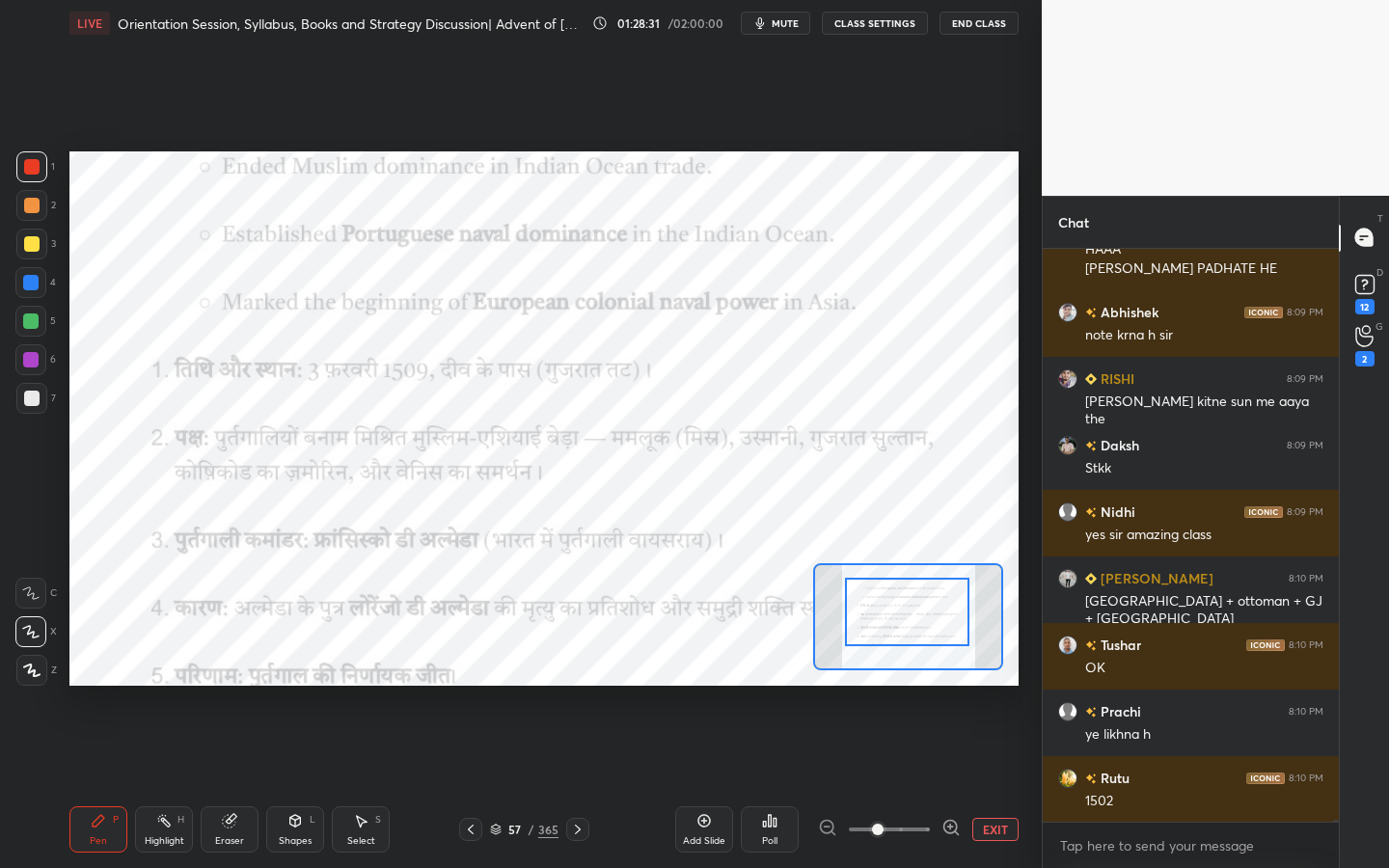 click at bounding box center [907, 611] 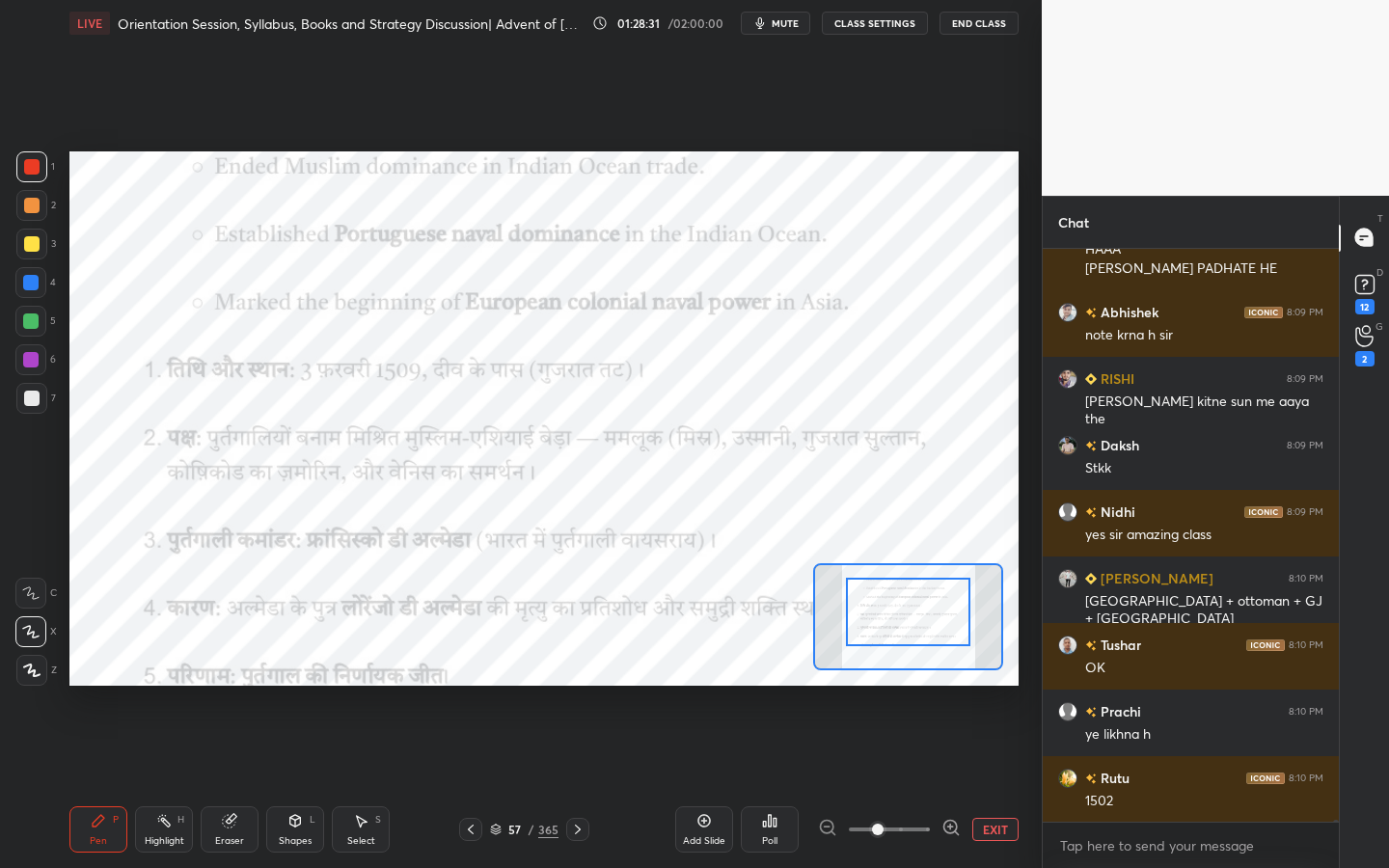 click at bounding box center (908, 611) 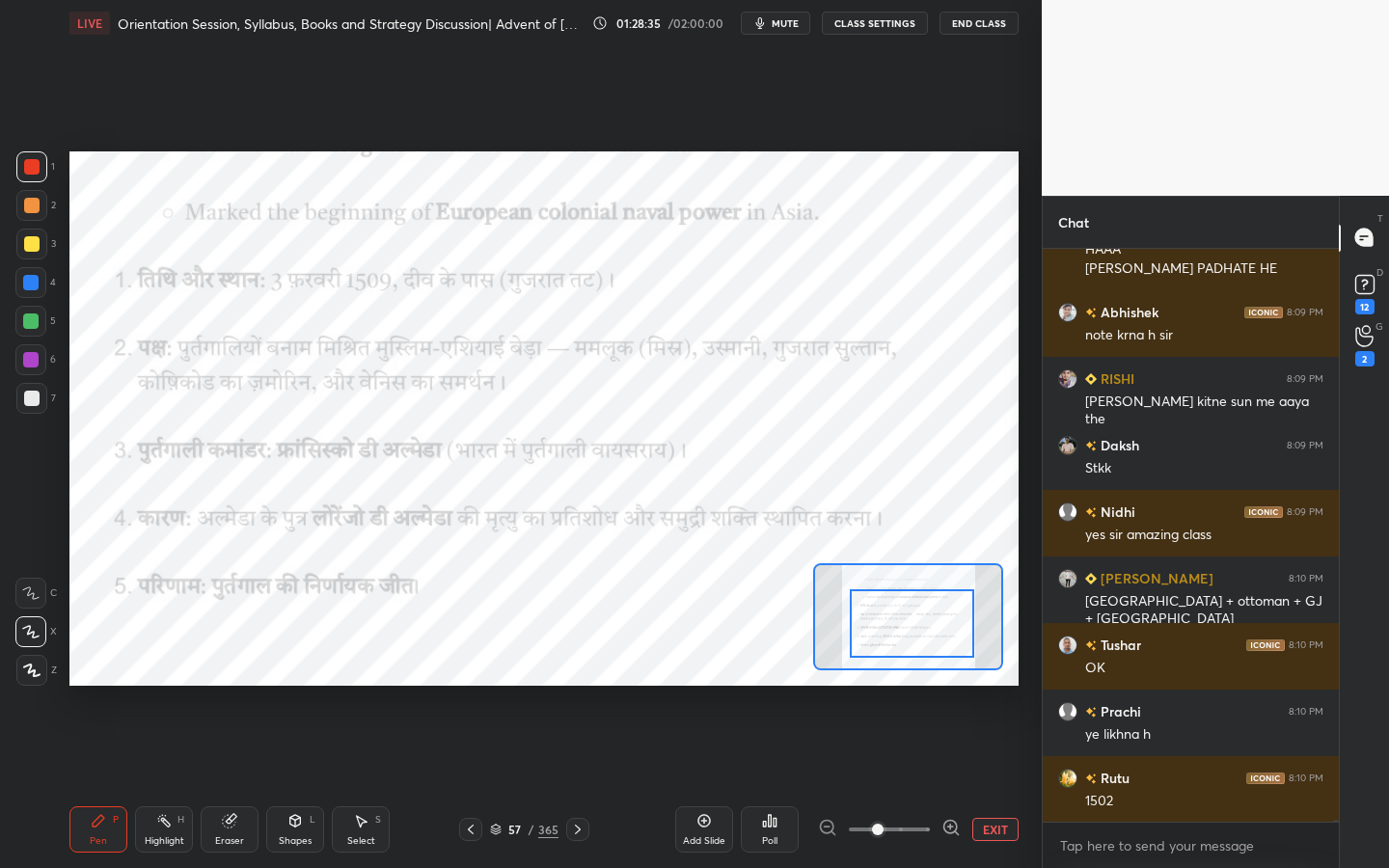 drag, startPoint x: 916, startPoint y: 611, endPoint x: 923, endPoint y: 621, distance: 12.206556 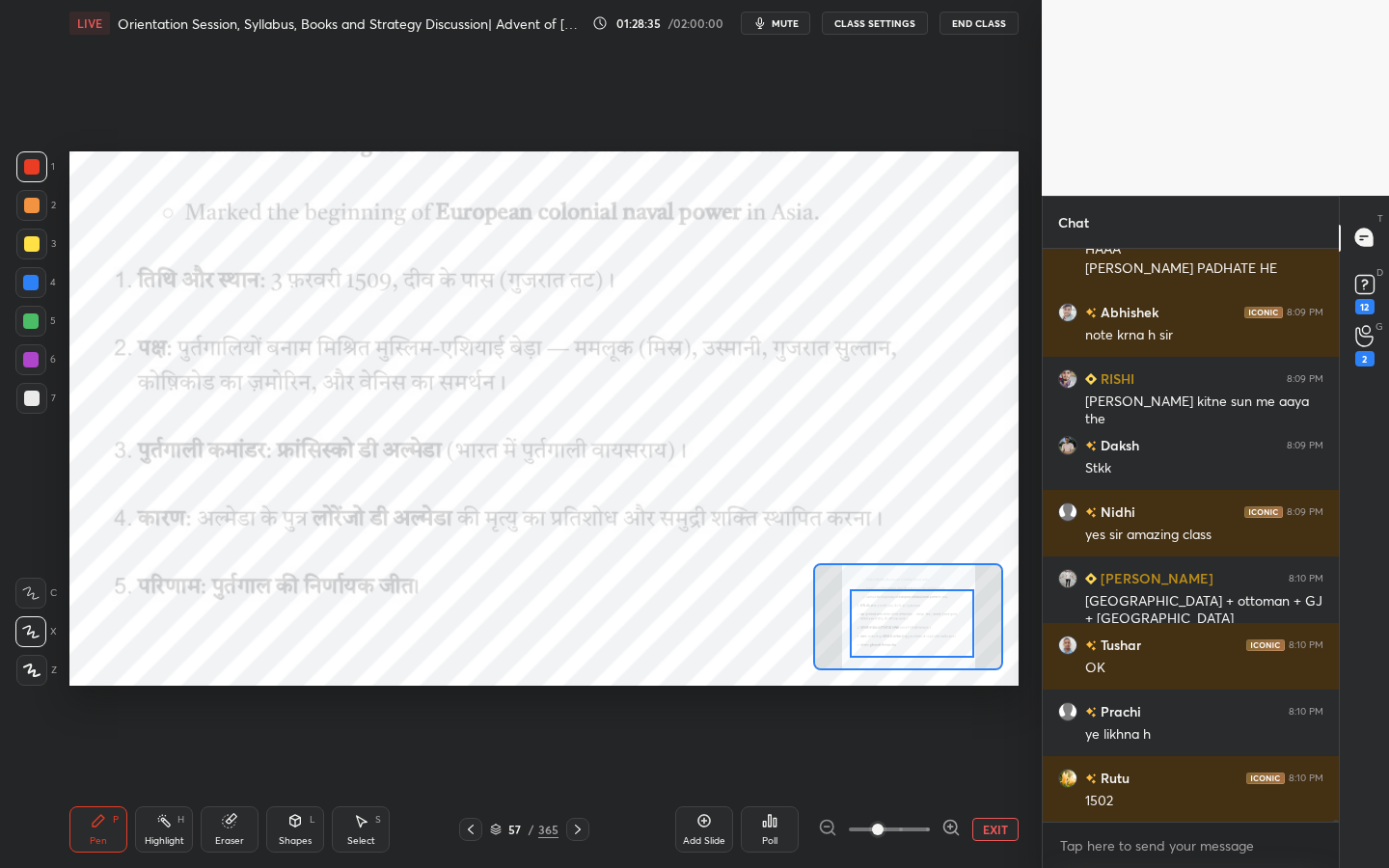 click at bounding box center (912, 623) 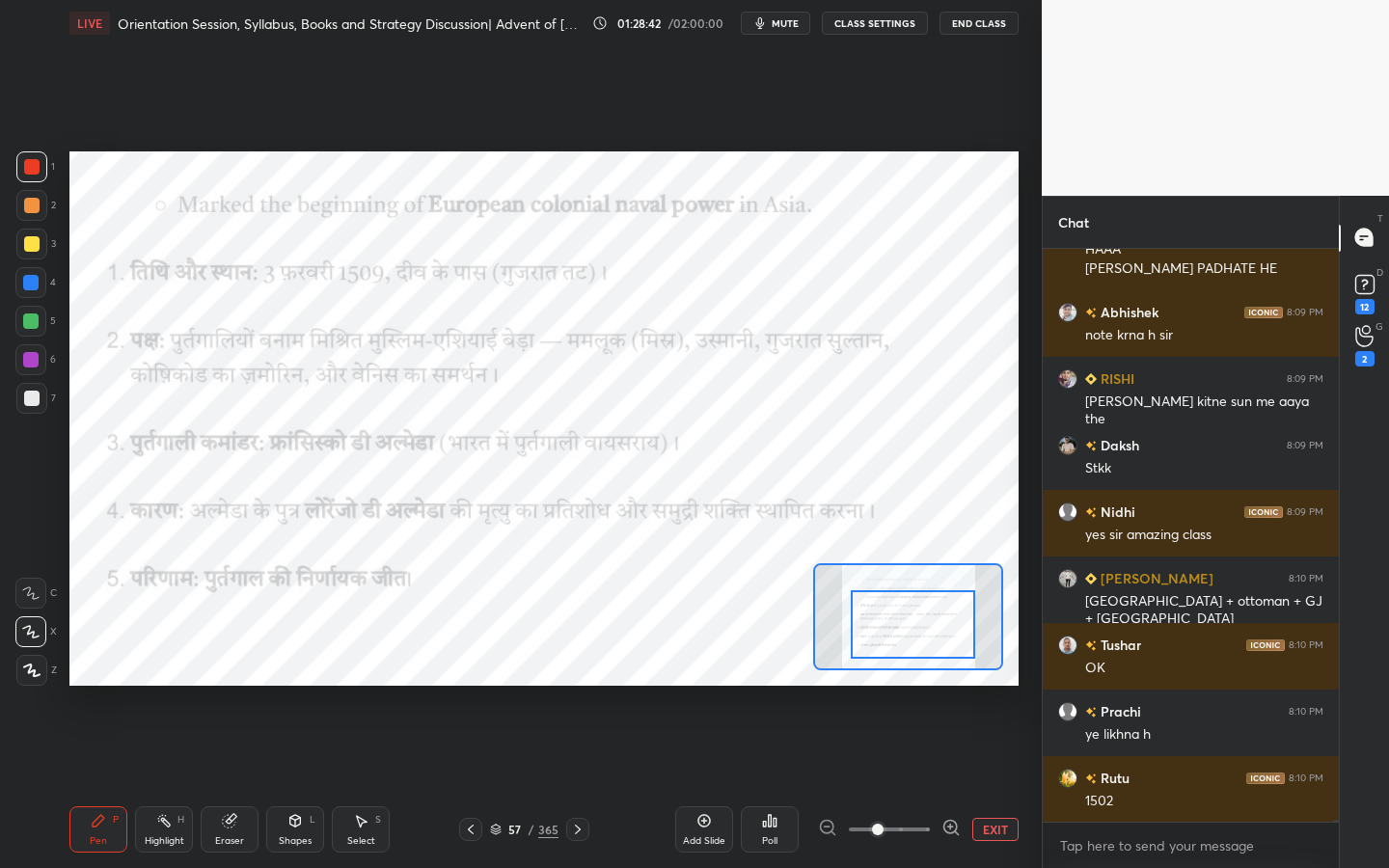 scroll, scrollTop: 138722, scrollLeft: 0, axis: vertical 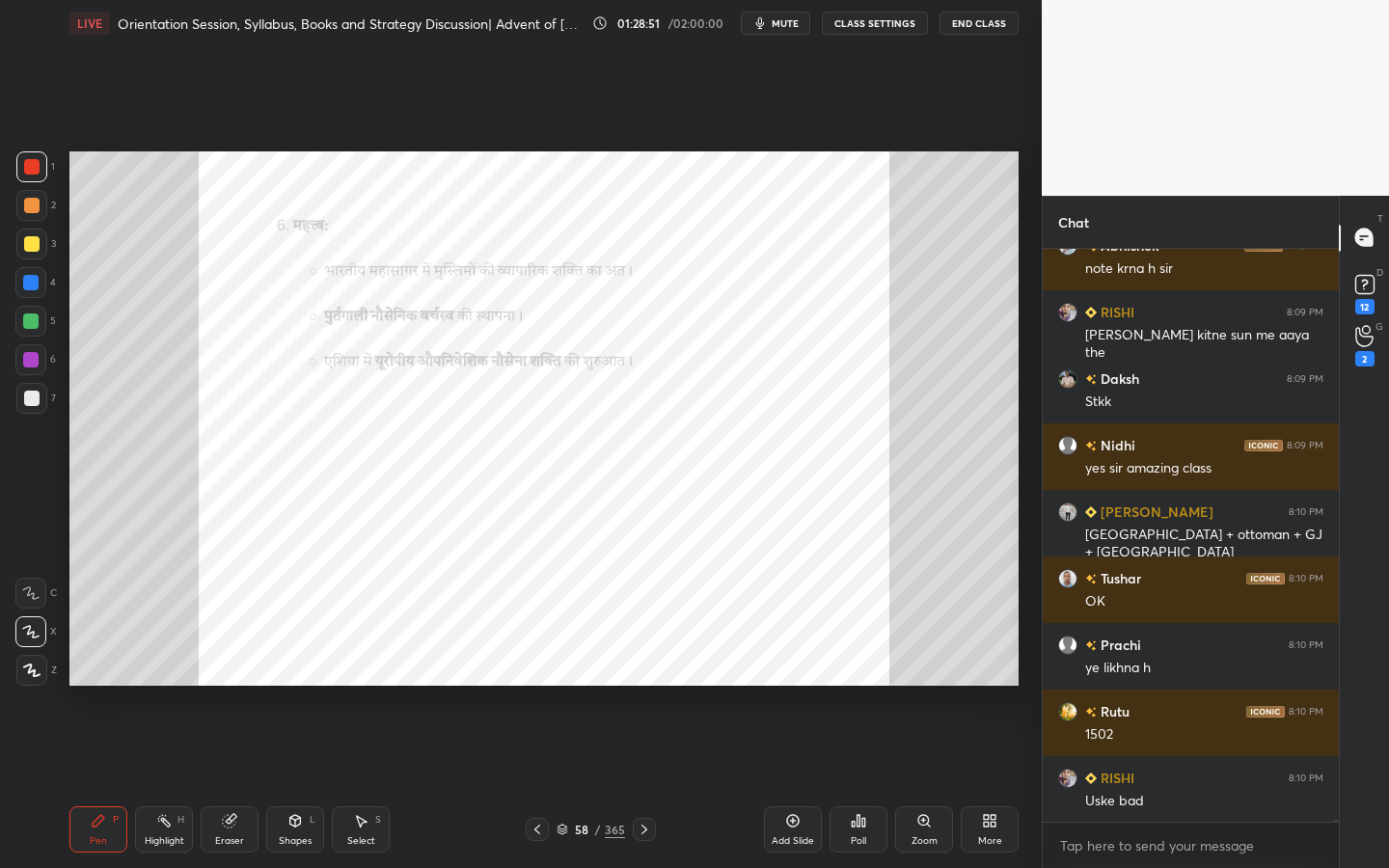 click on "Zoom" at bounding box center (924, 829) 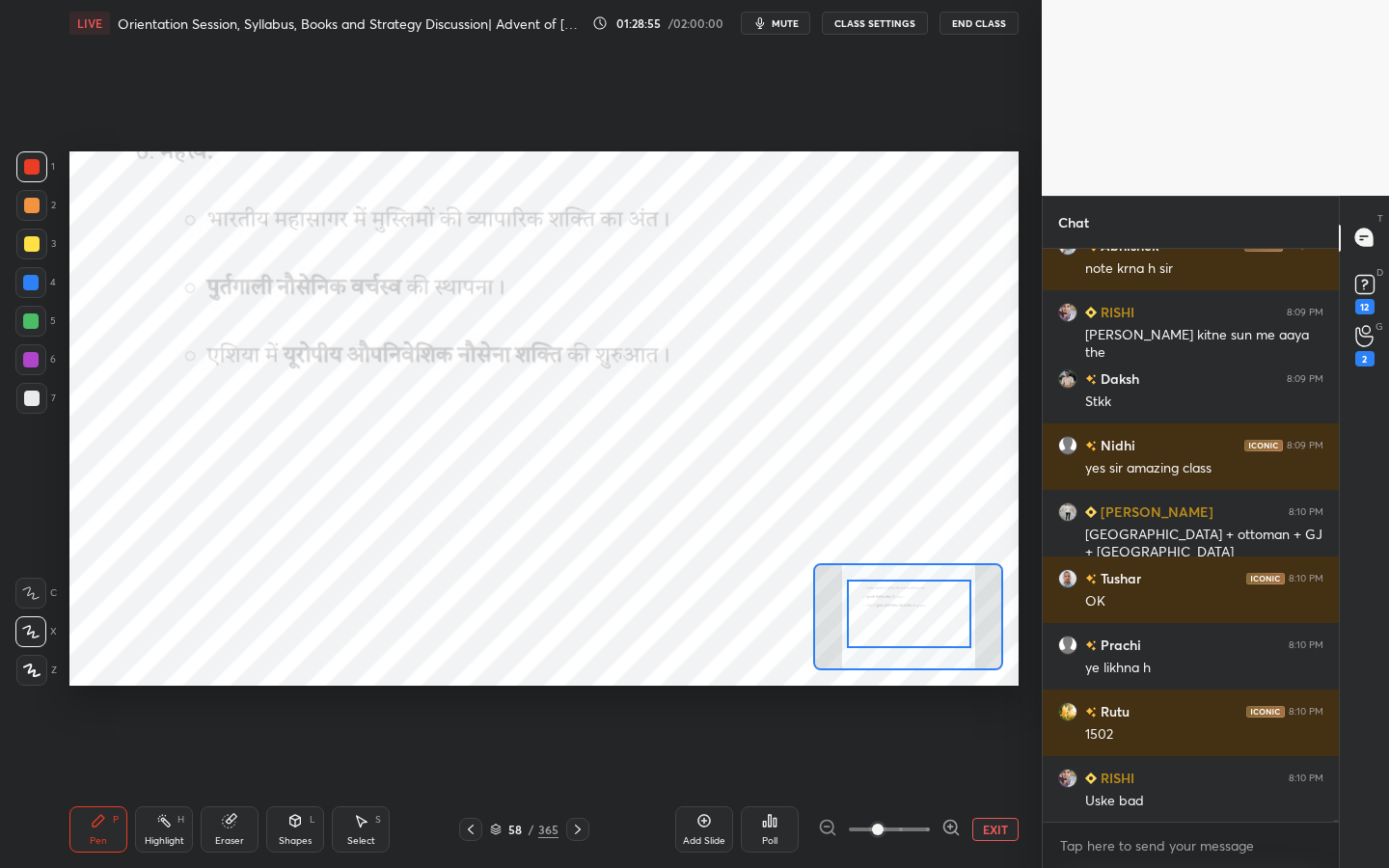 click at bounding box center (909, 613) 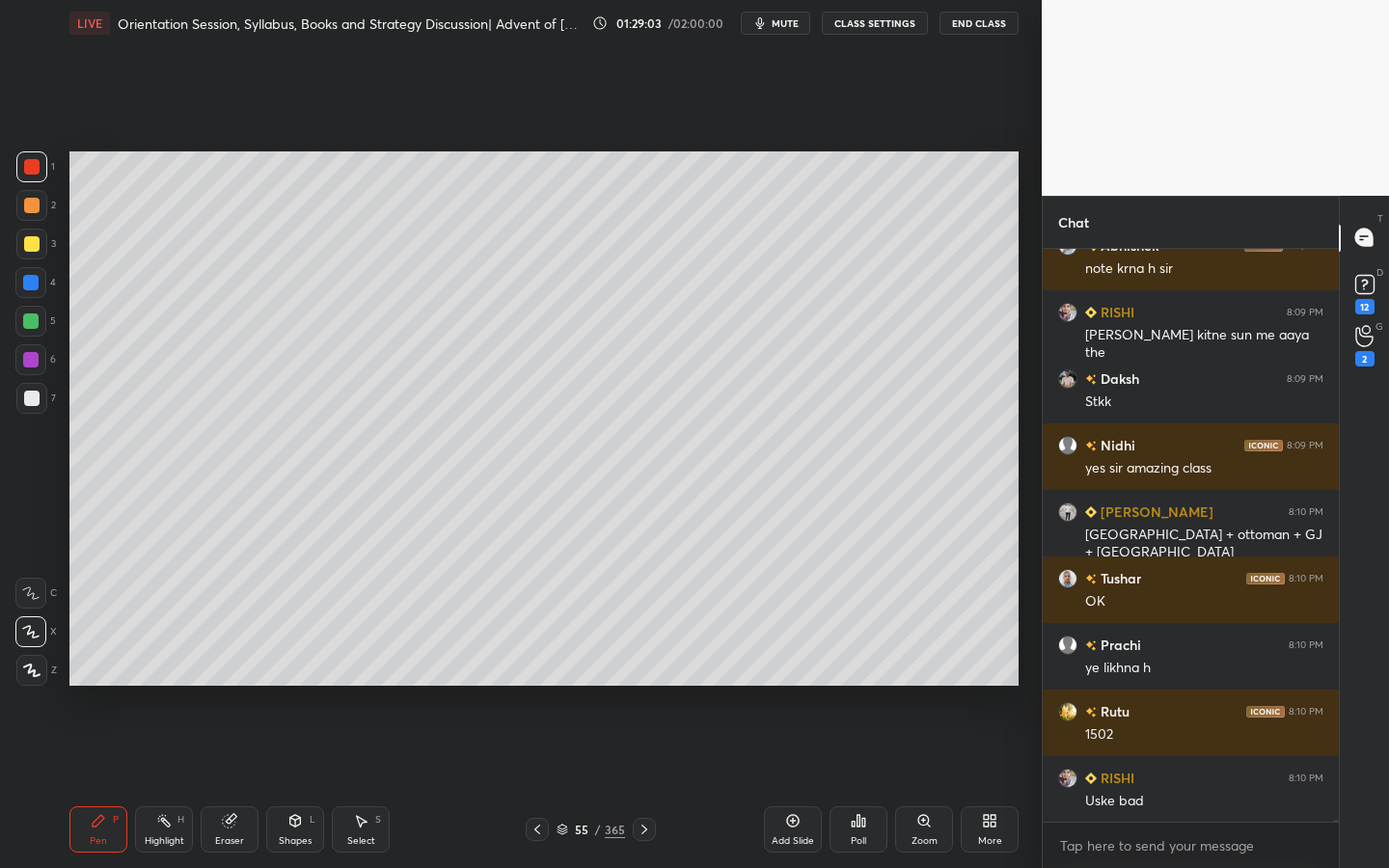 scroll, scrollTop: 138788, scrollLeft: 0, axis: vertical 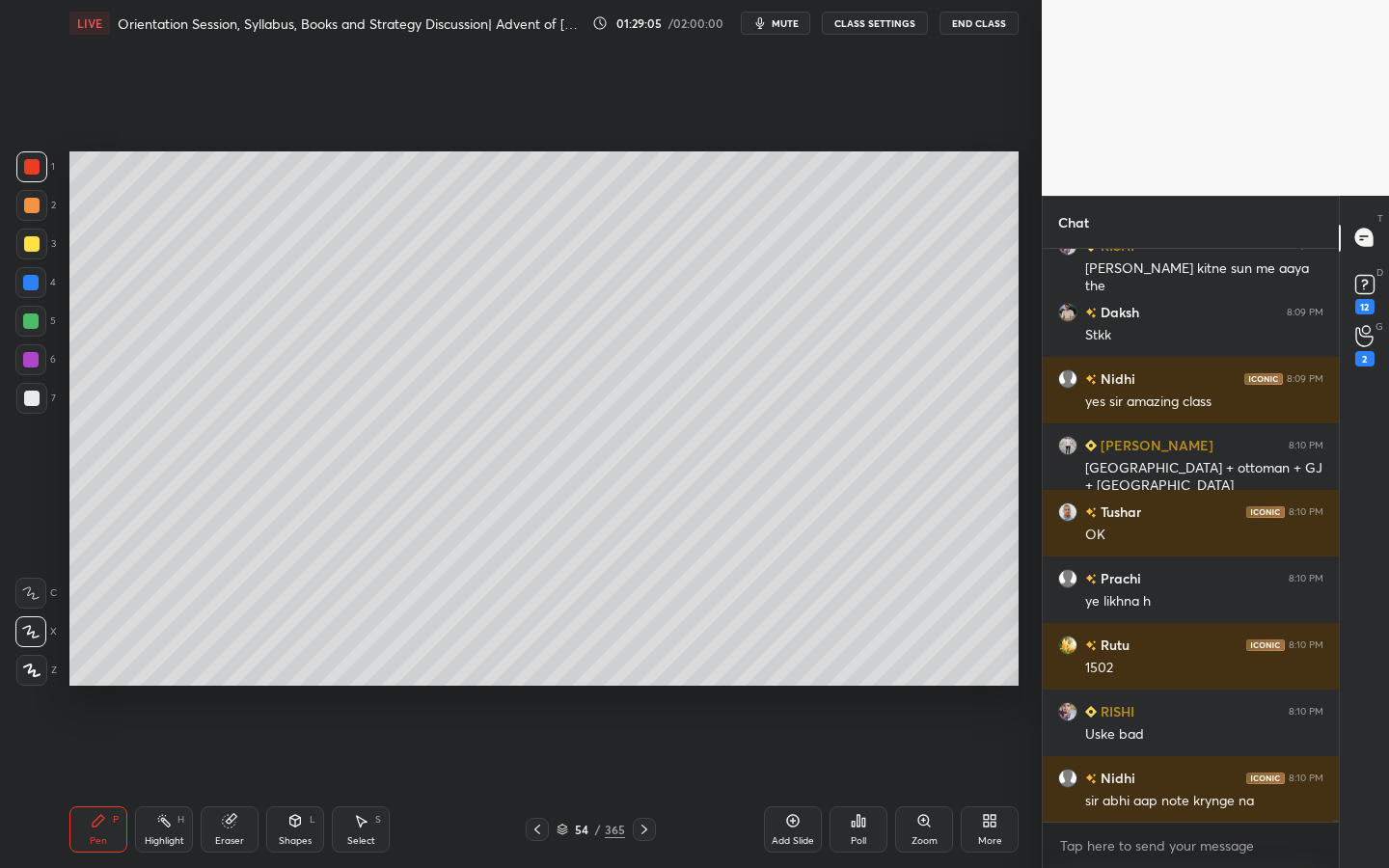 click on "54" at bounding box center [582, 829] 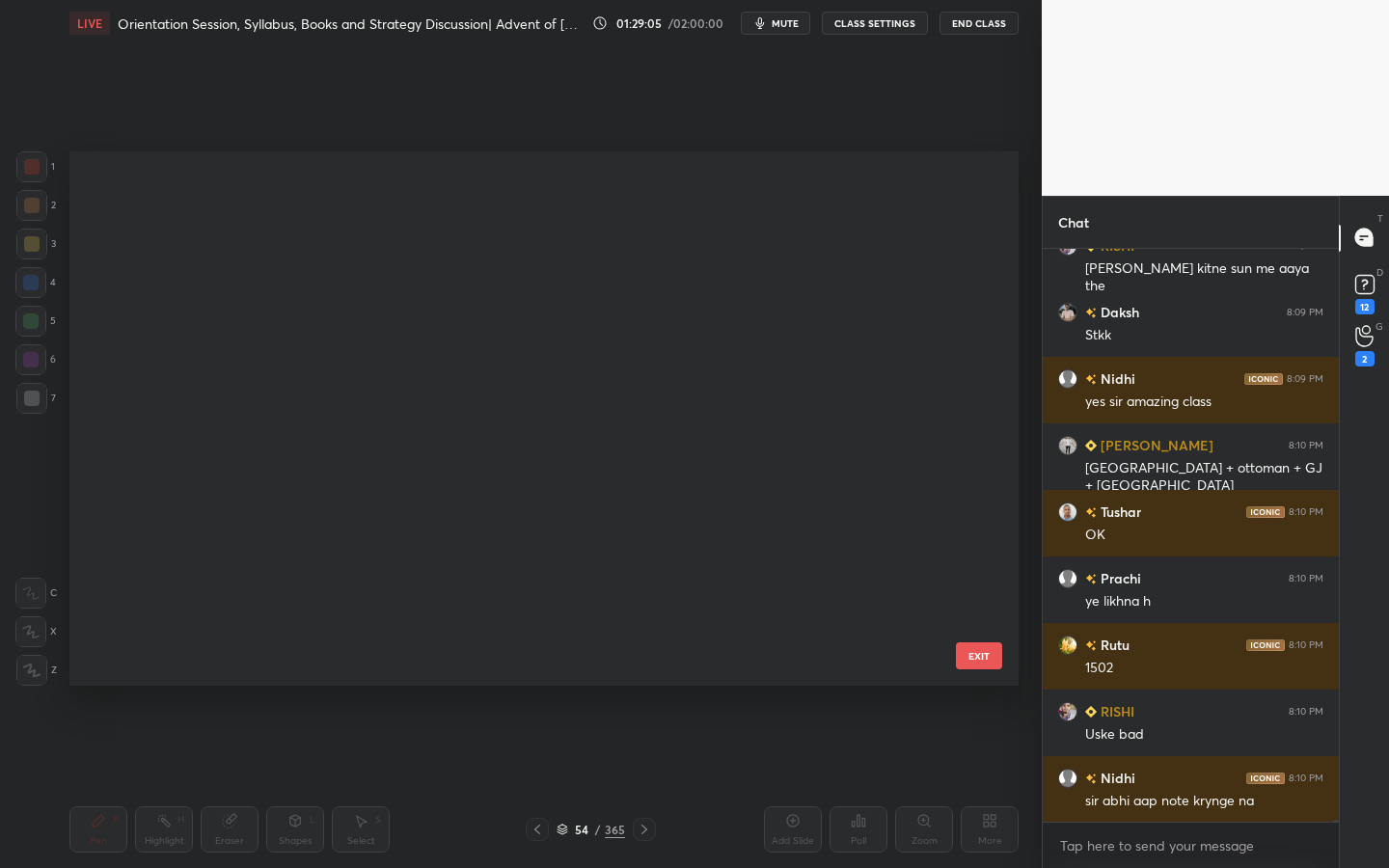 scroll, scrollTop: 2408, scrollLeft: 0, axis: vertical 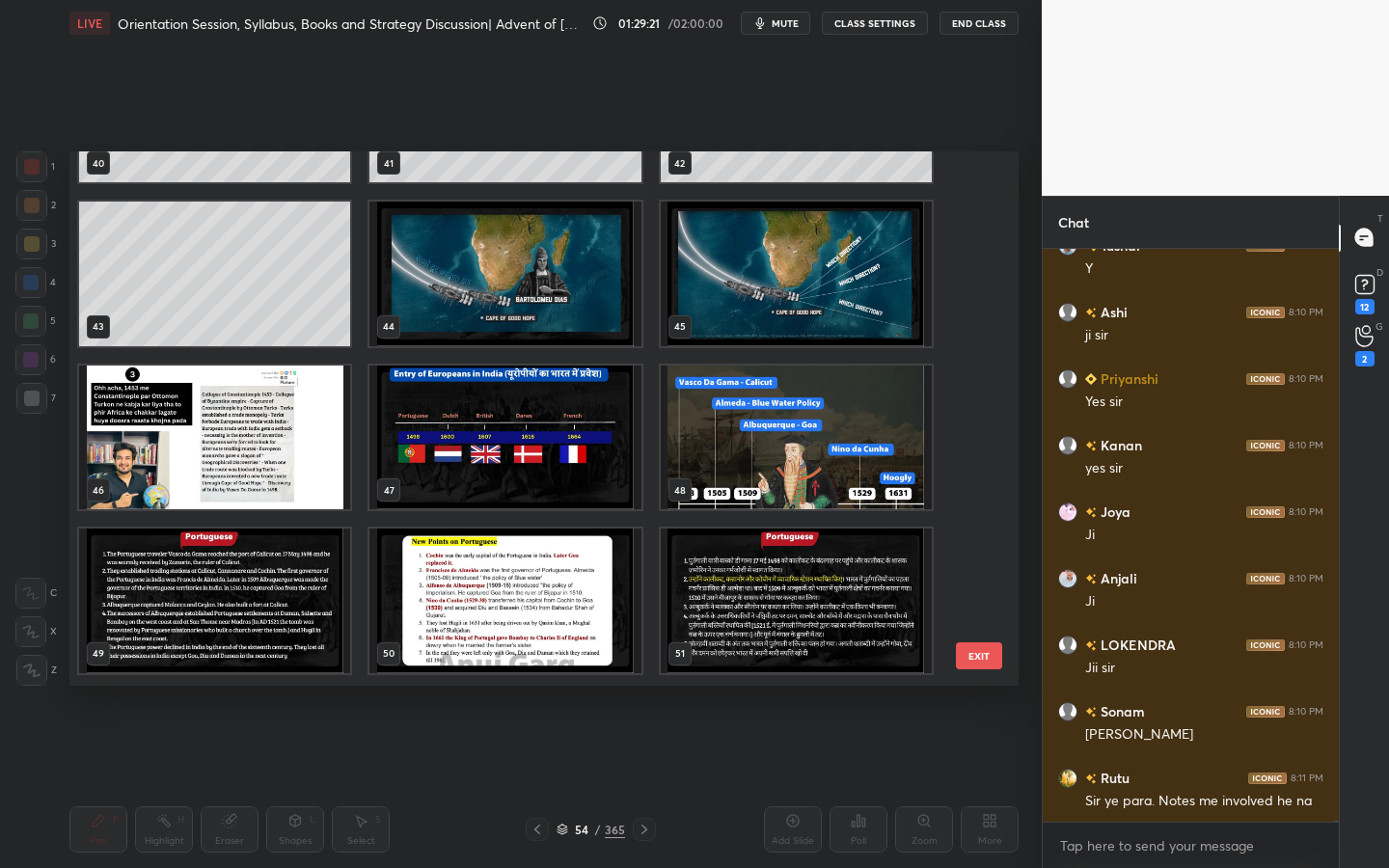 click at bounding box center [214, 438] 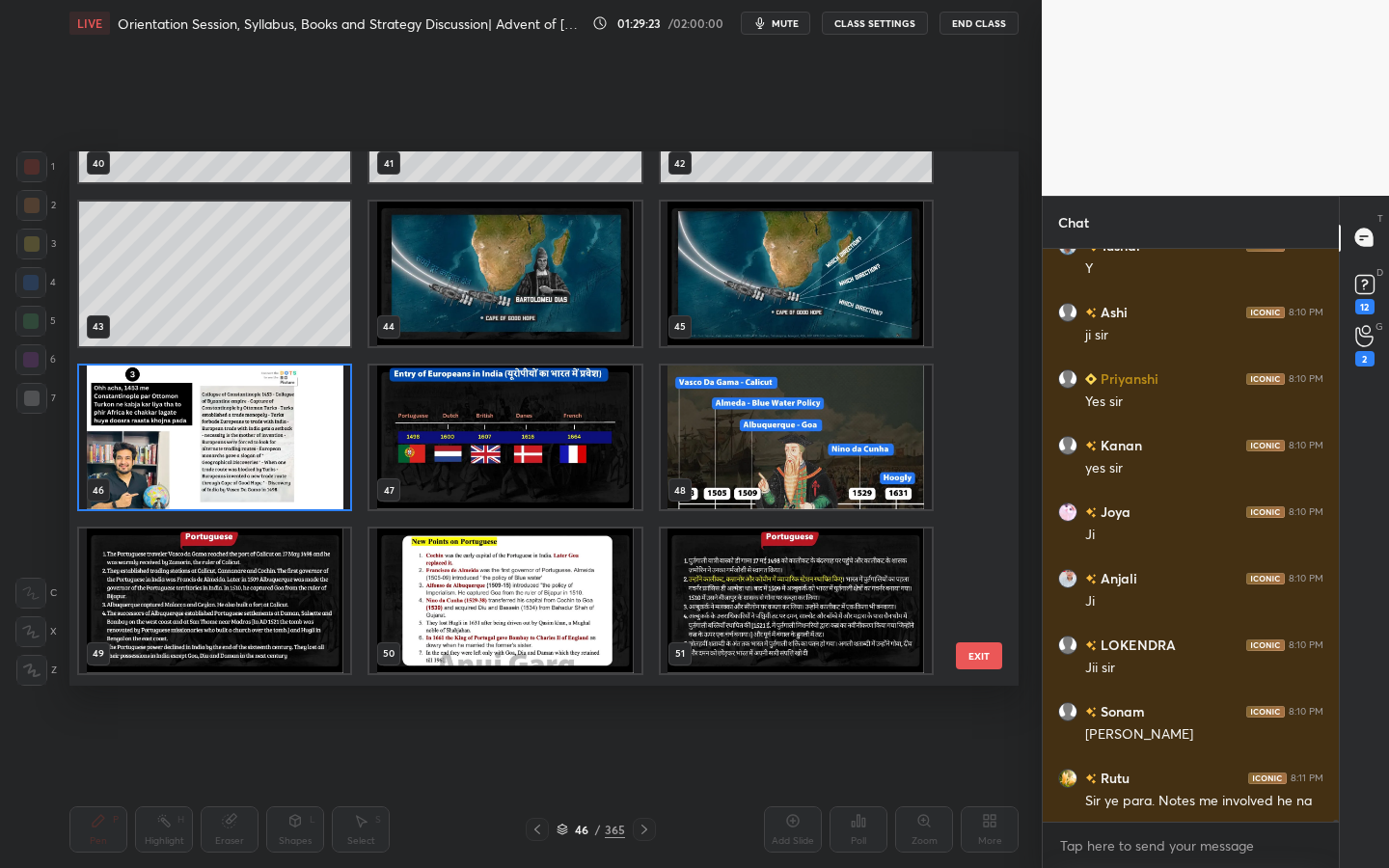 click at bounding box center [504, 601] 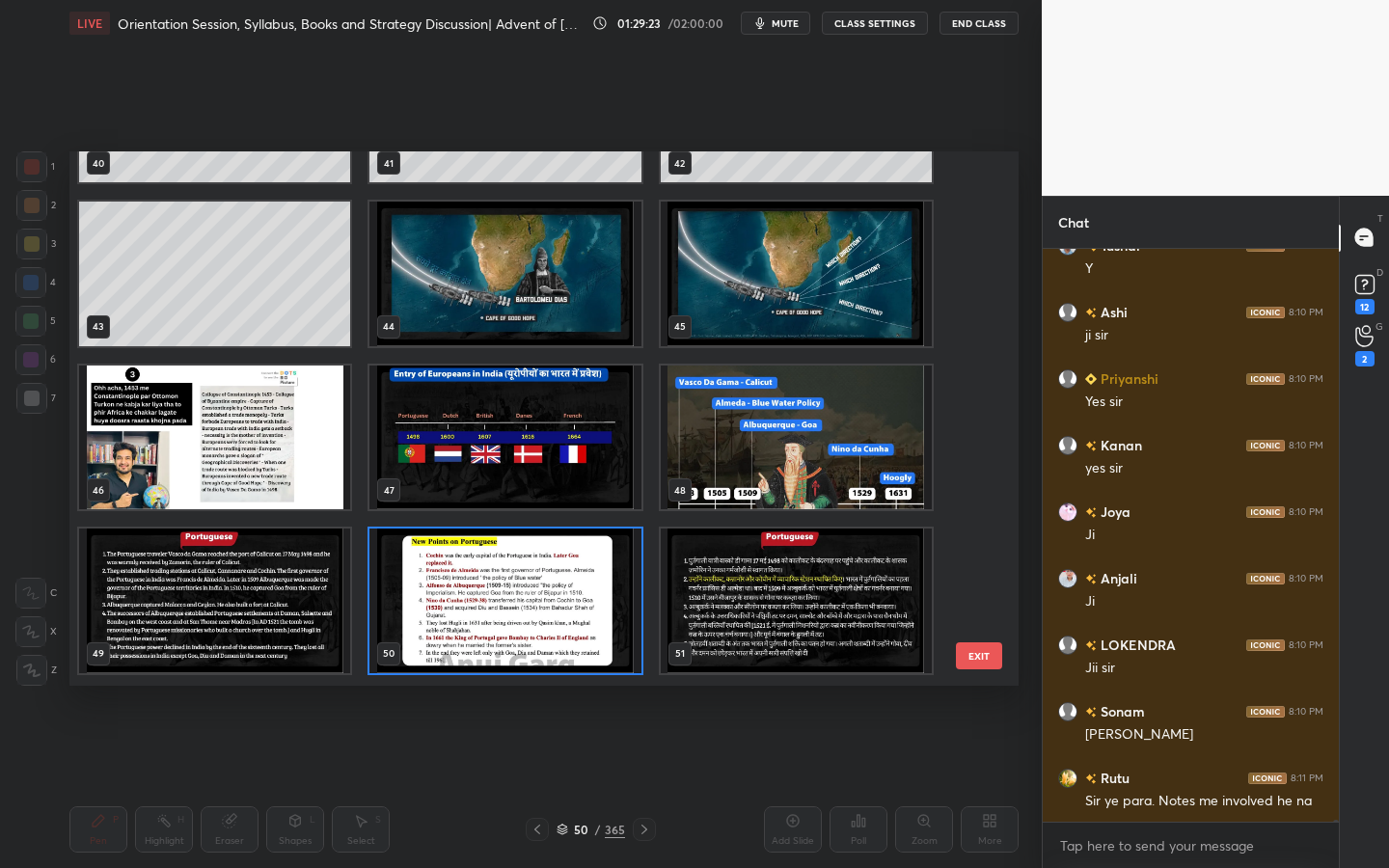 click at bounding box center [504, 601] 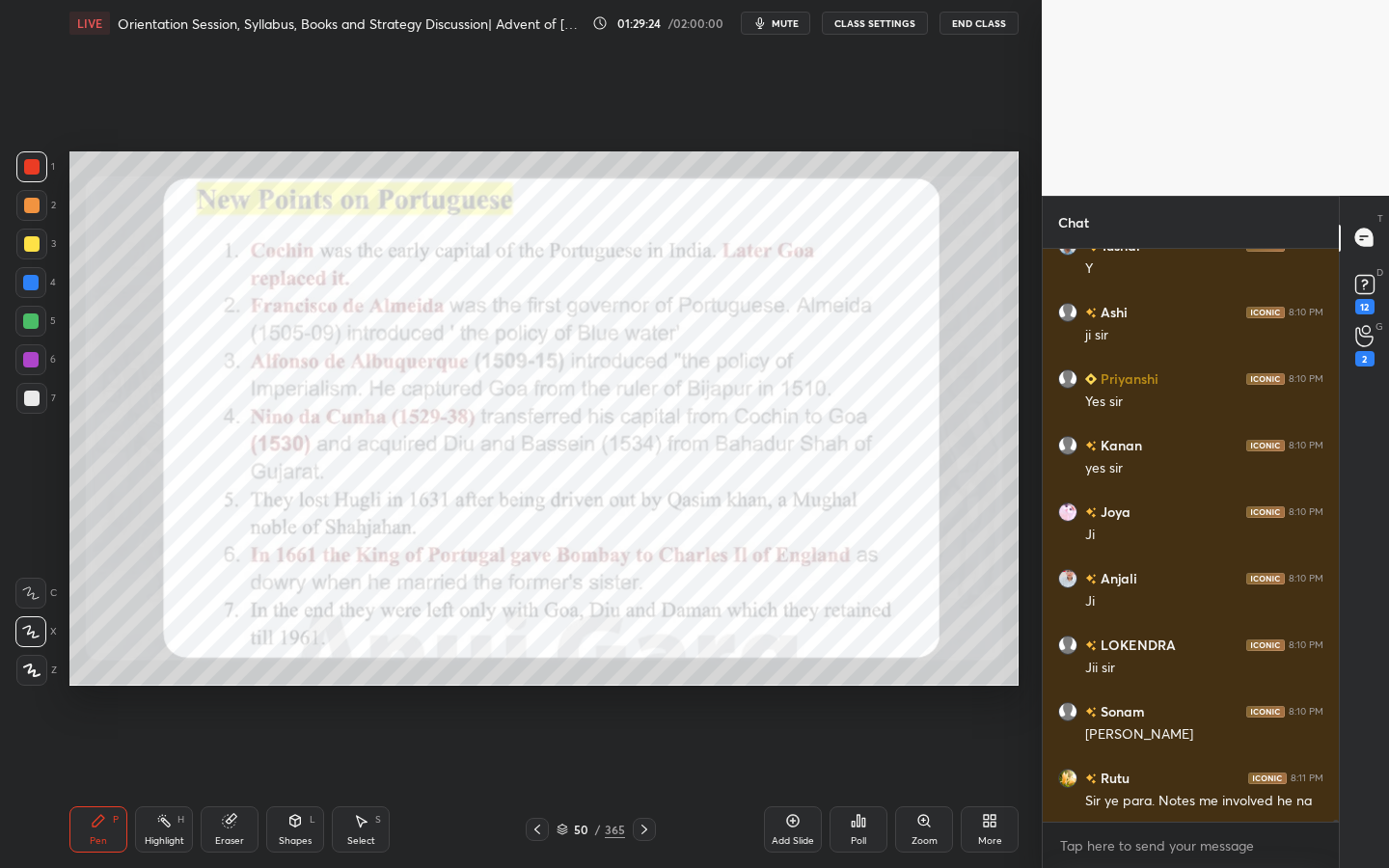 scroll, scrollTop: 139737, scrollLeft: 0, axis: vertical 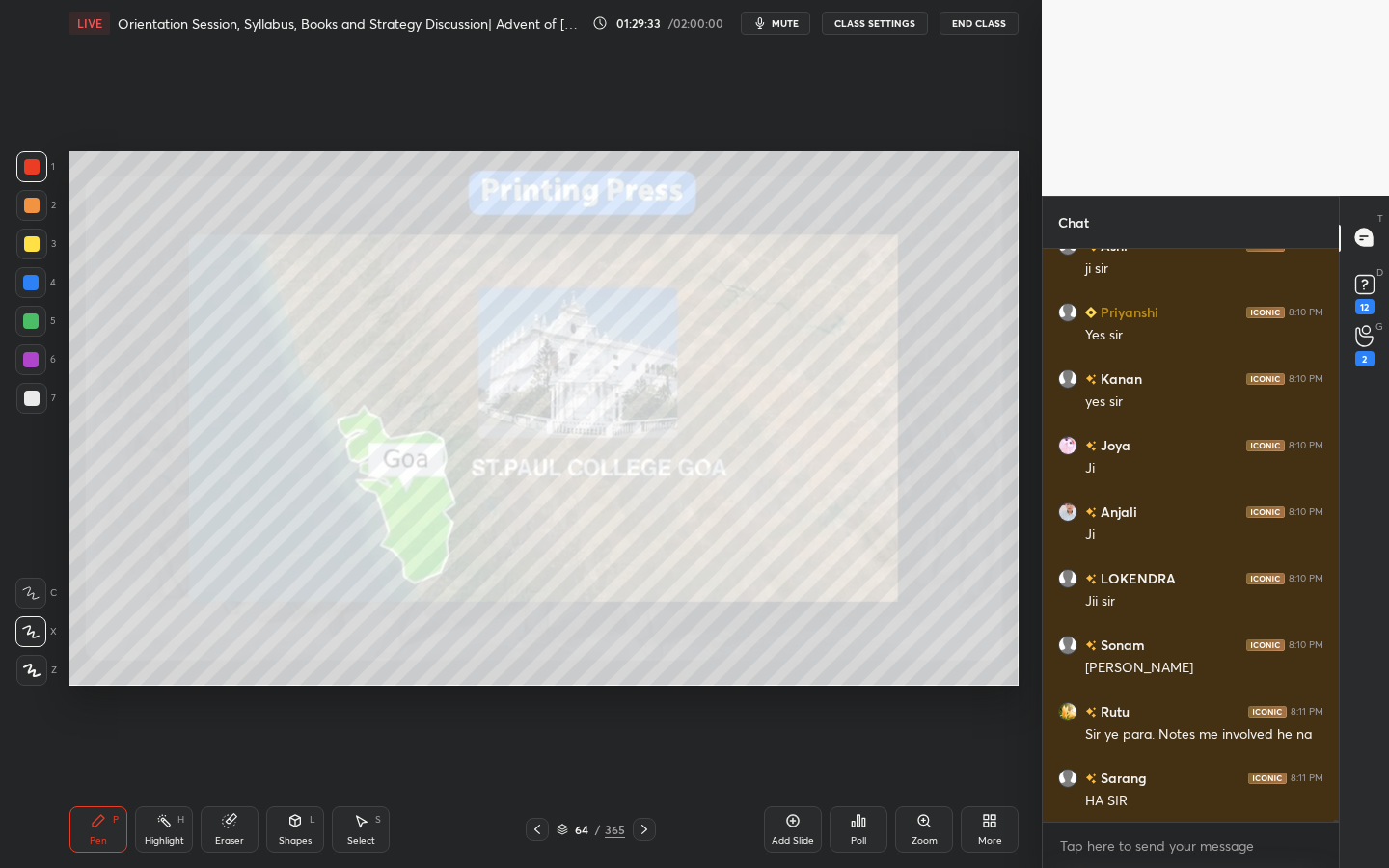 click on "365" at bounding box center (614, 829) 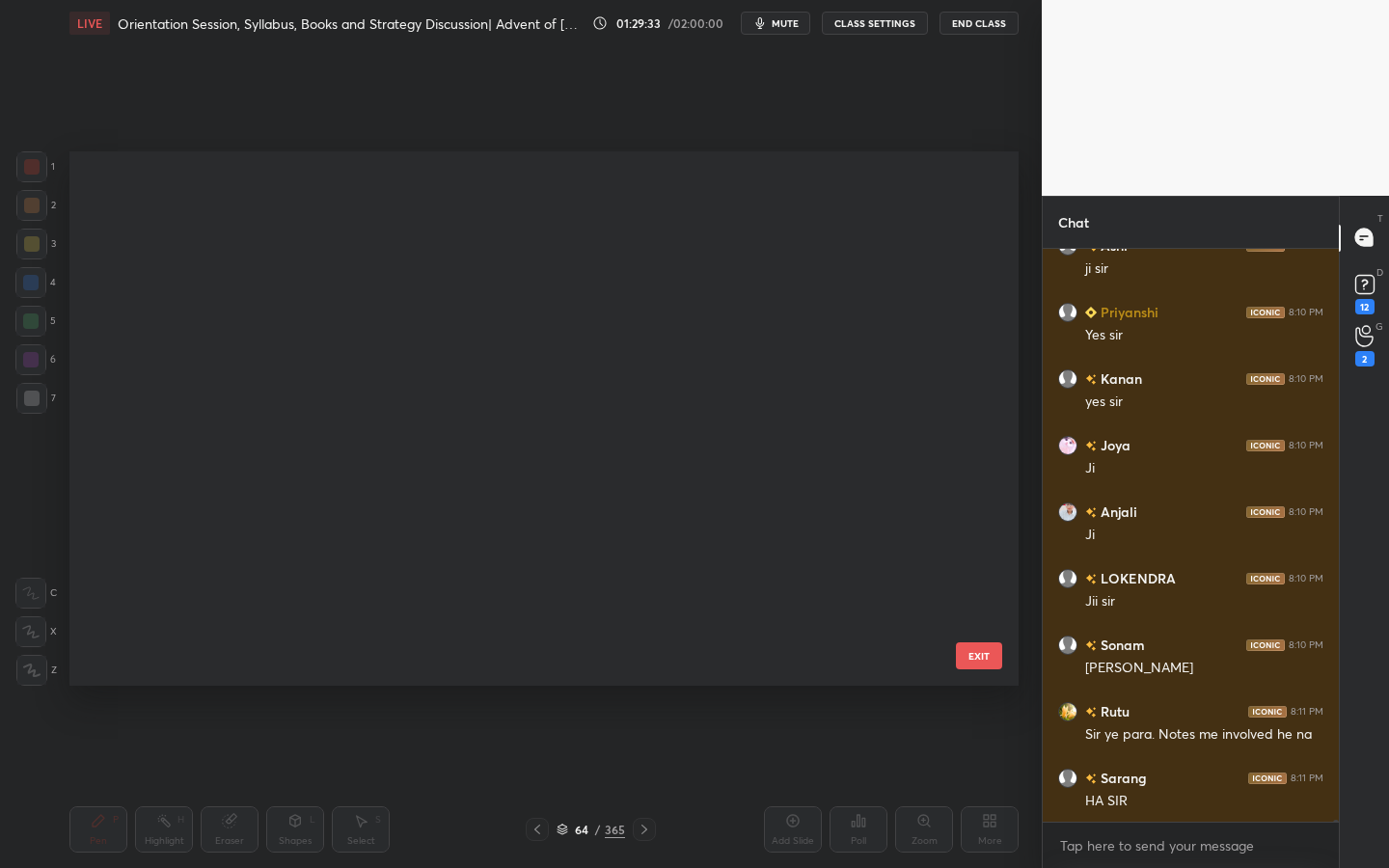 scroll, scrollTop: 3062, scrollLeft: 0, axis: vertical 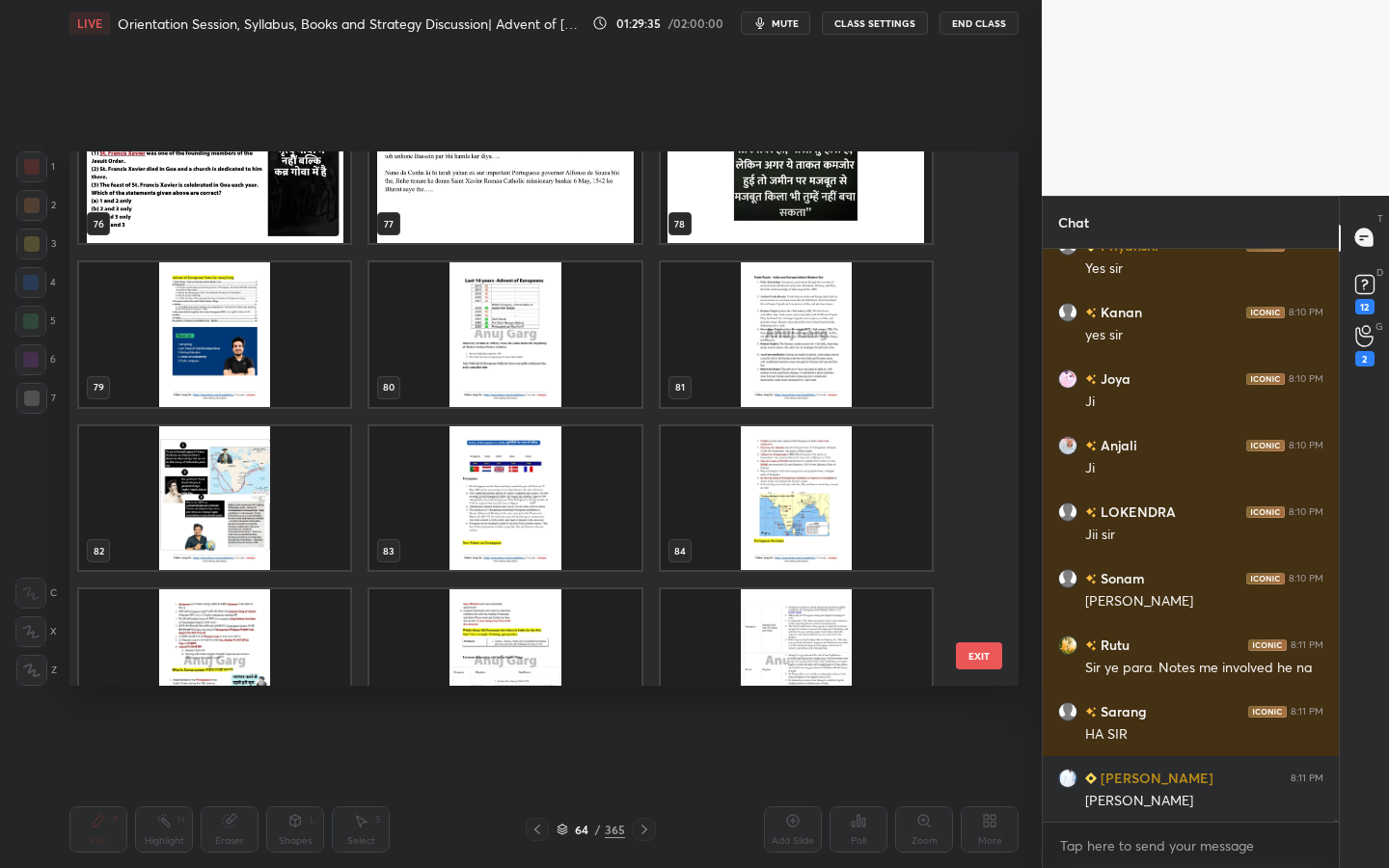 click at bounding box center [504, 335] 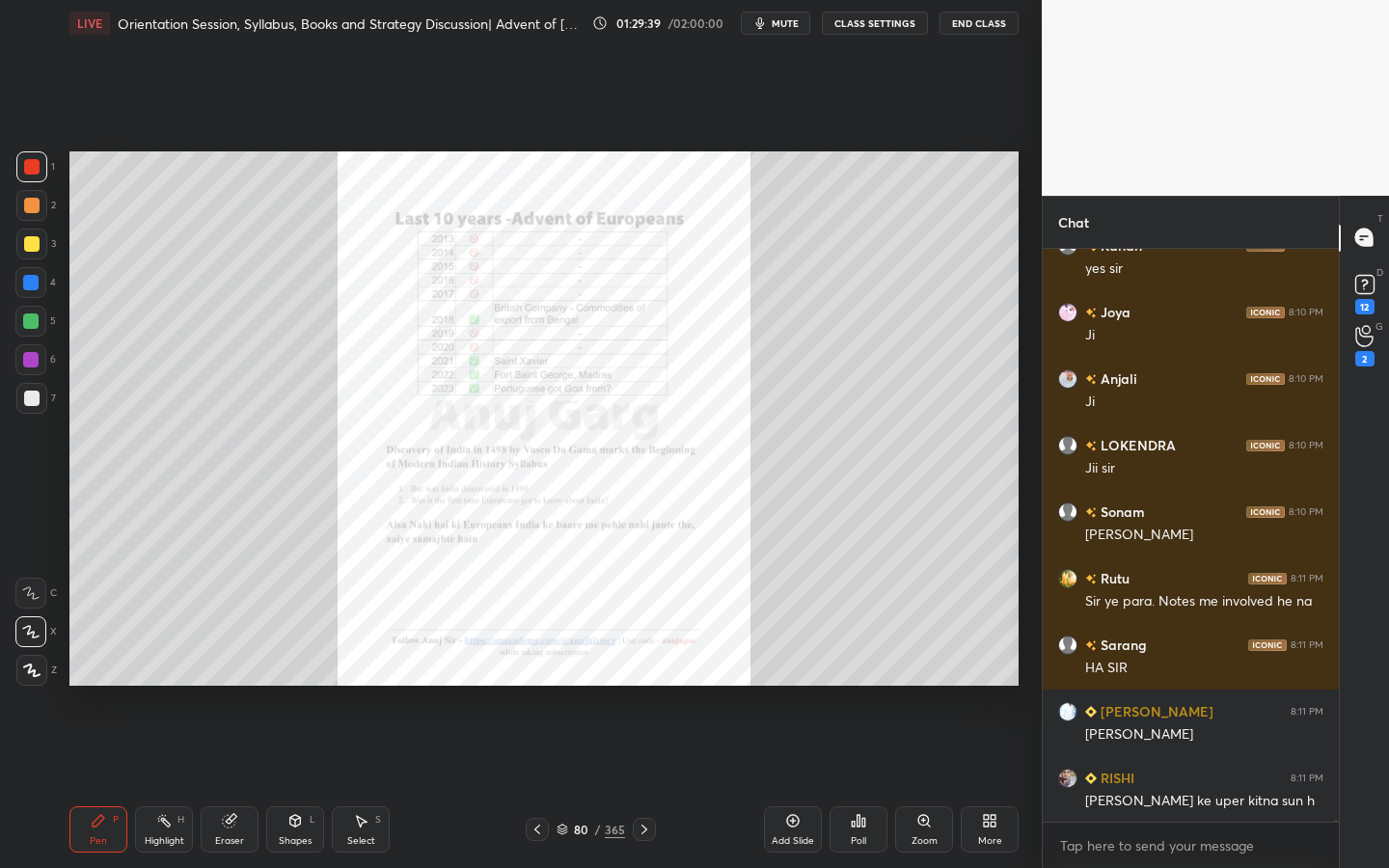 click on "Zoom" at bounding box center (924, 829) 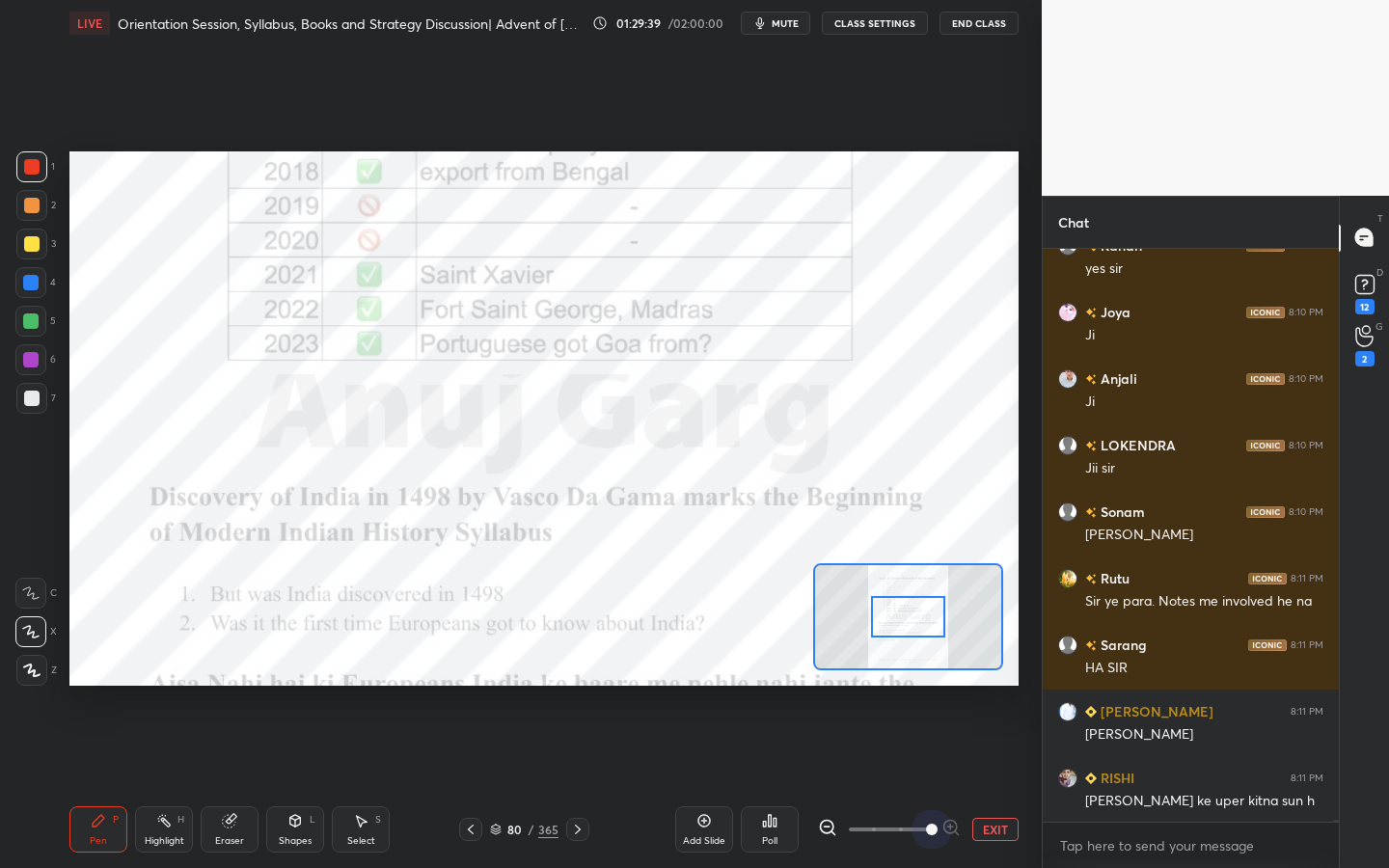 drag, startPoint x: 913, startPoint y: 828, endPoint x: 994, endPoint y: 822, distance: 81.22192 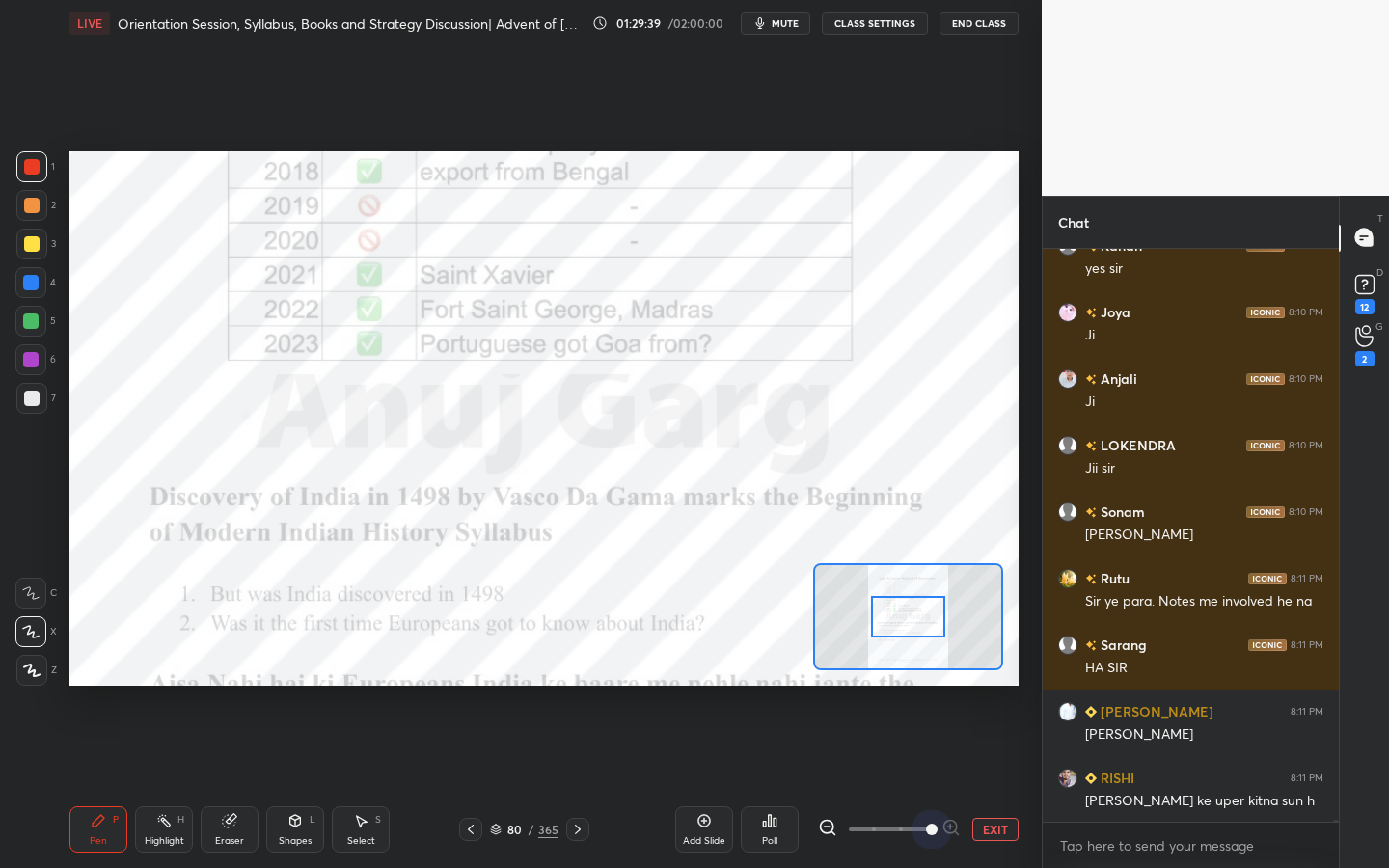 click on "EXIT" at bounding box center [918, 829] 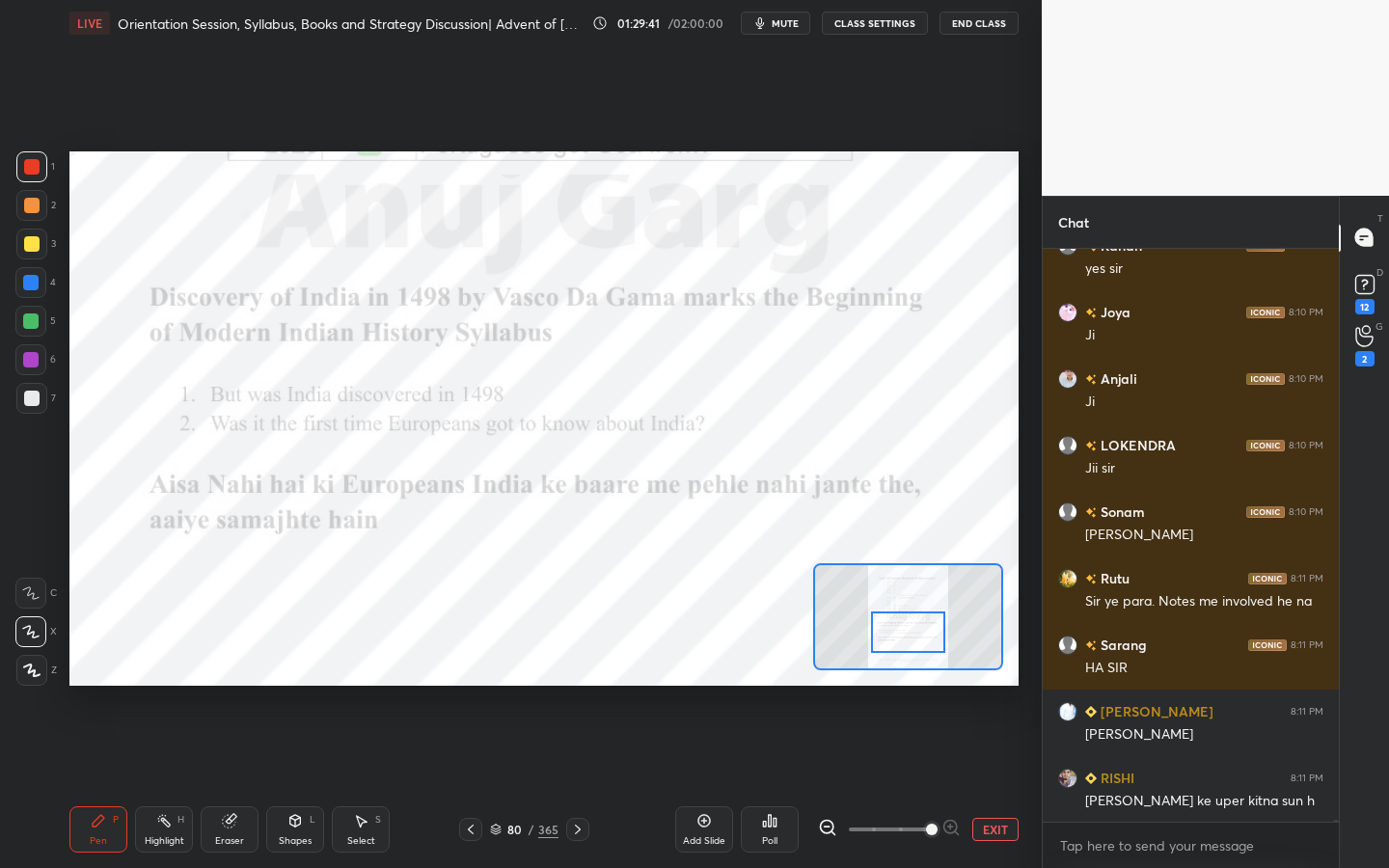 drag, startPoint x: 930, startPoint y: 614, endPoint x: 930, endPoint y: 628, distance: 14 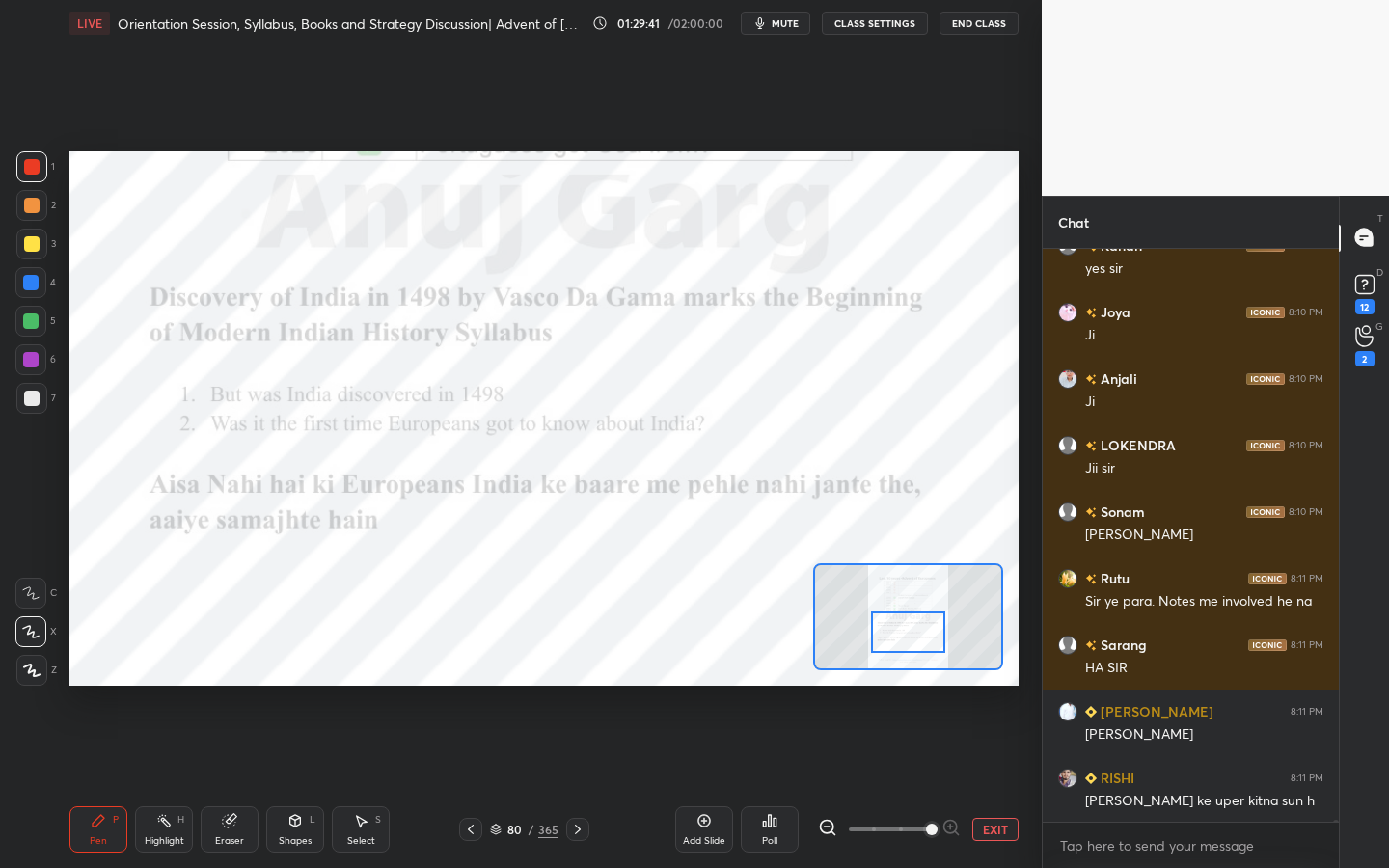 click at bounding box center (908, 632) 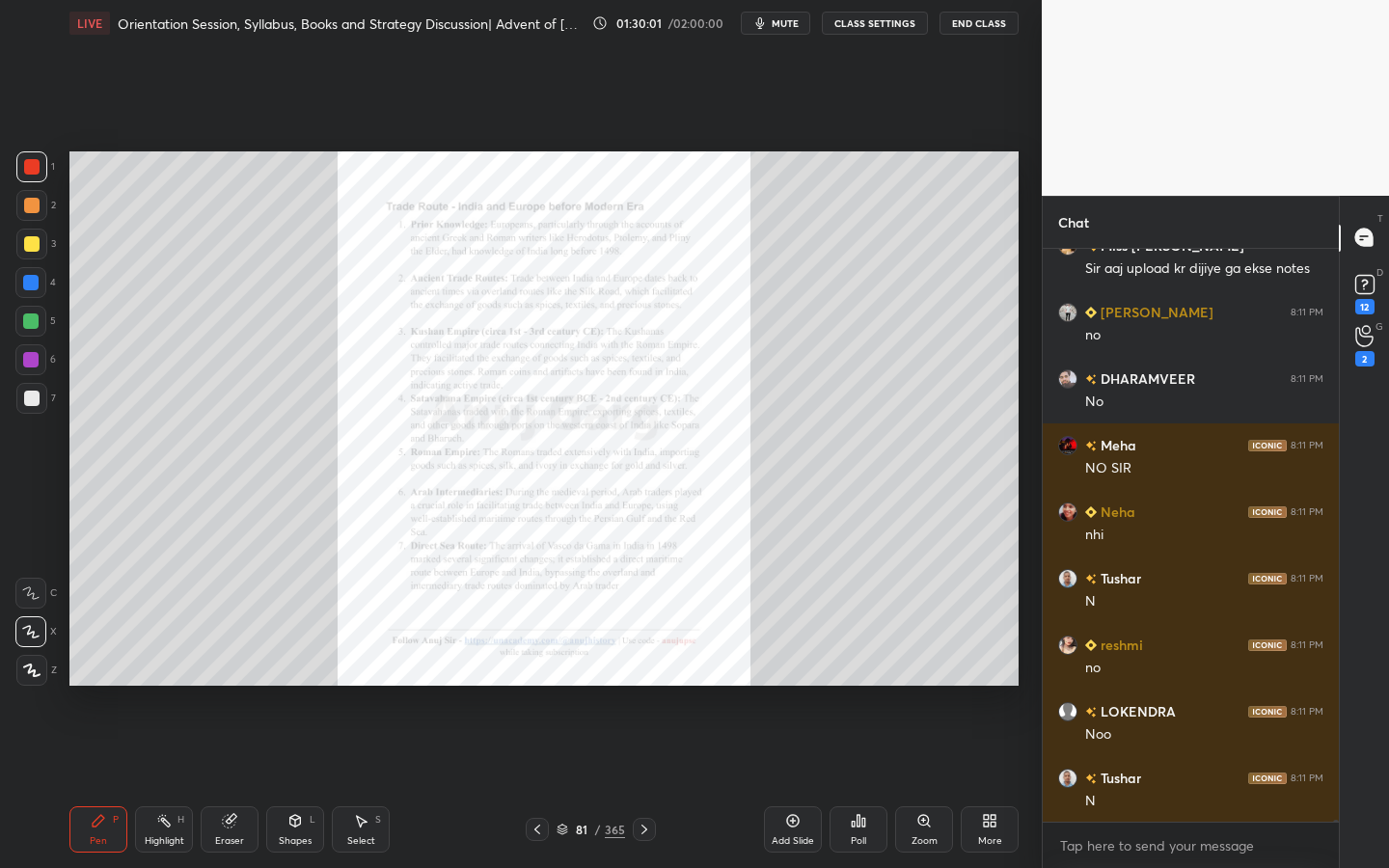 click 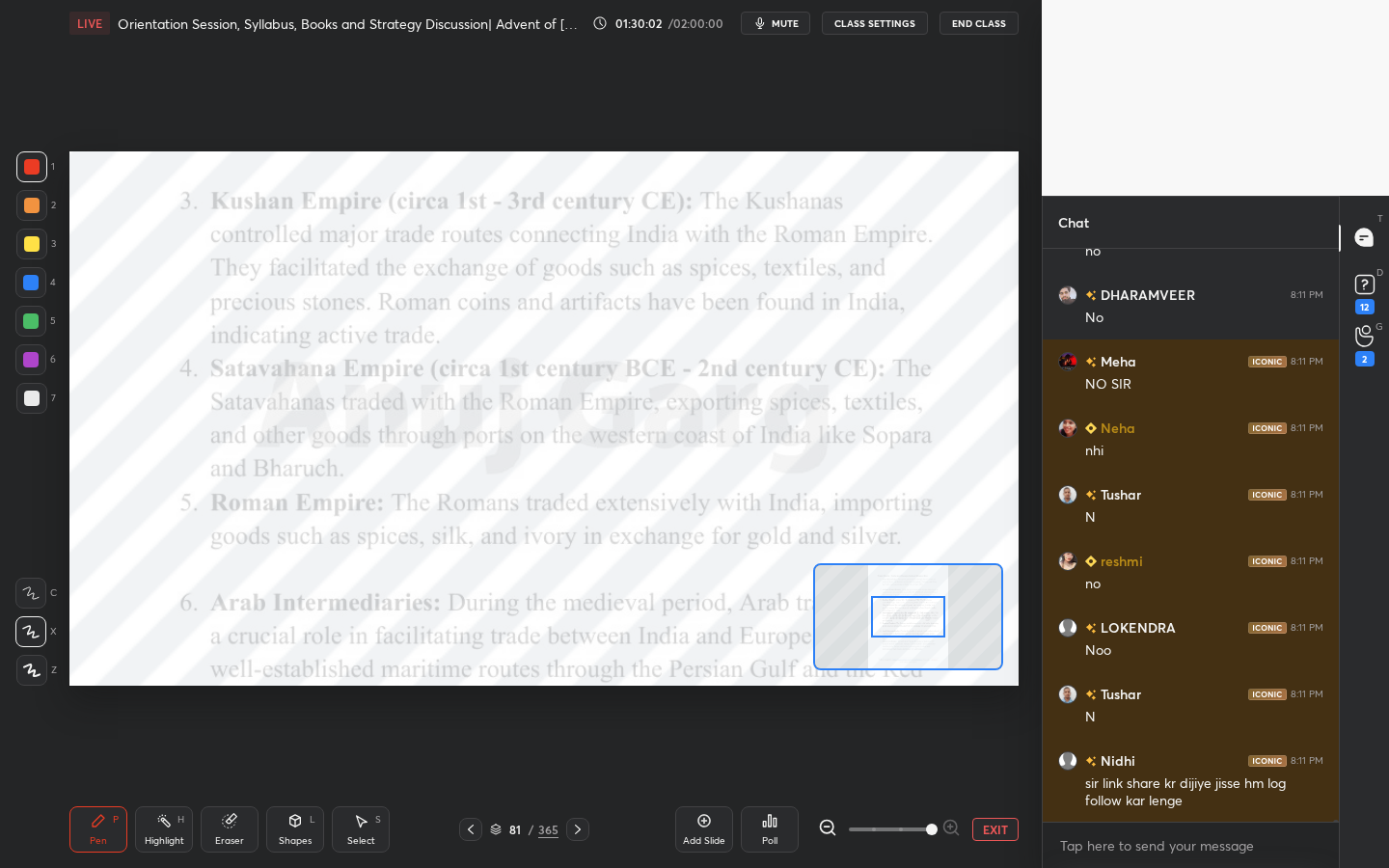 drag, startPoint x: 990, startPoint y: 814, endPoint x: 1001, endPoint y: 806, distance: 13.601471 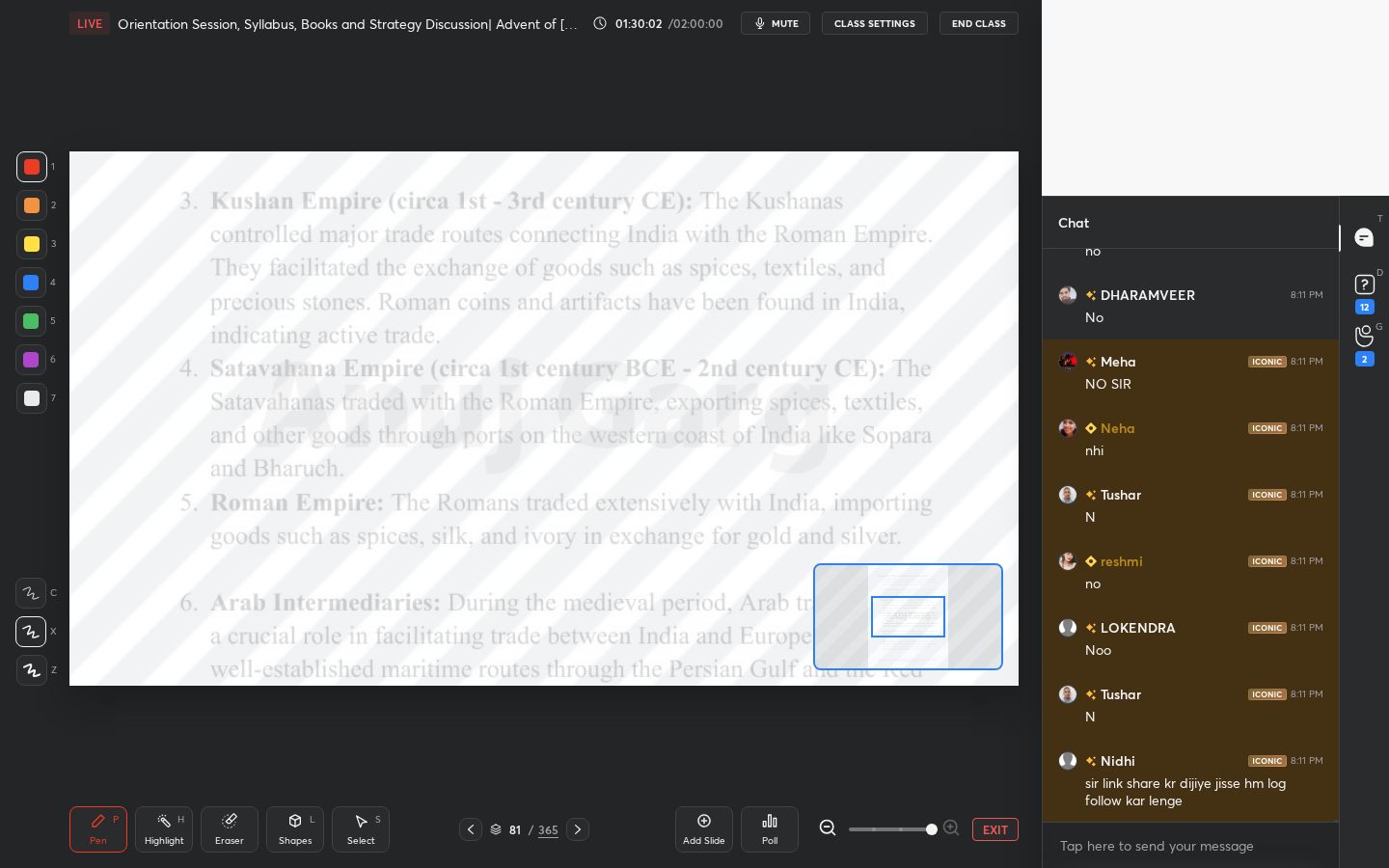 click on "Add Slide Poll EXIT" at bounding box center (847, 829) 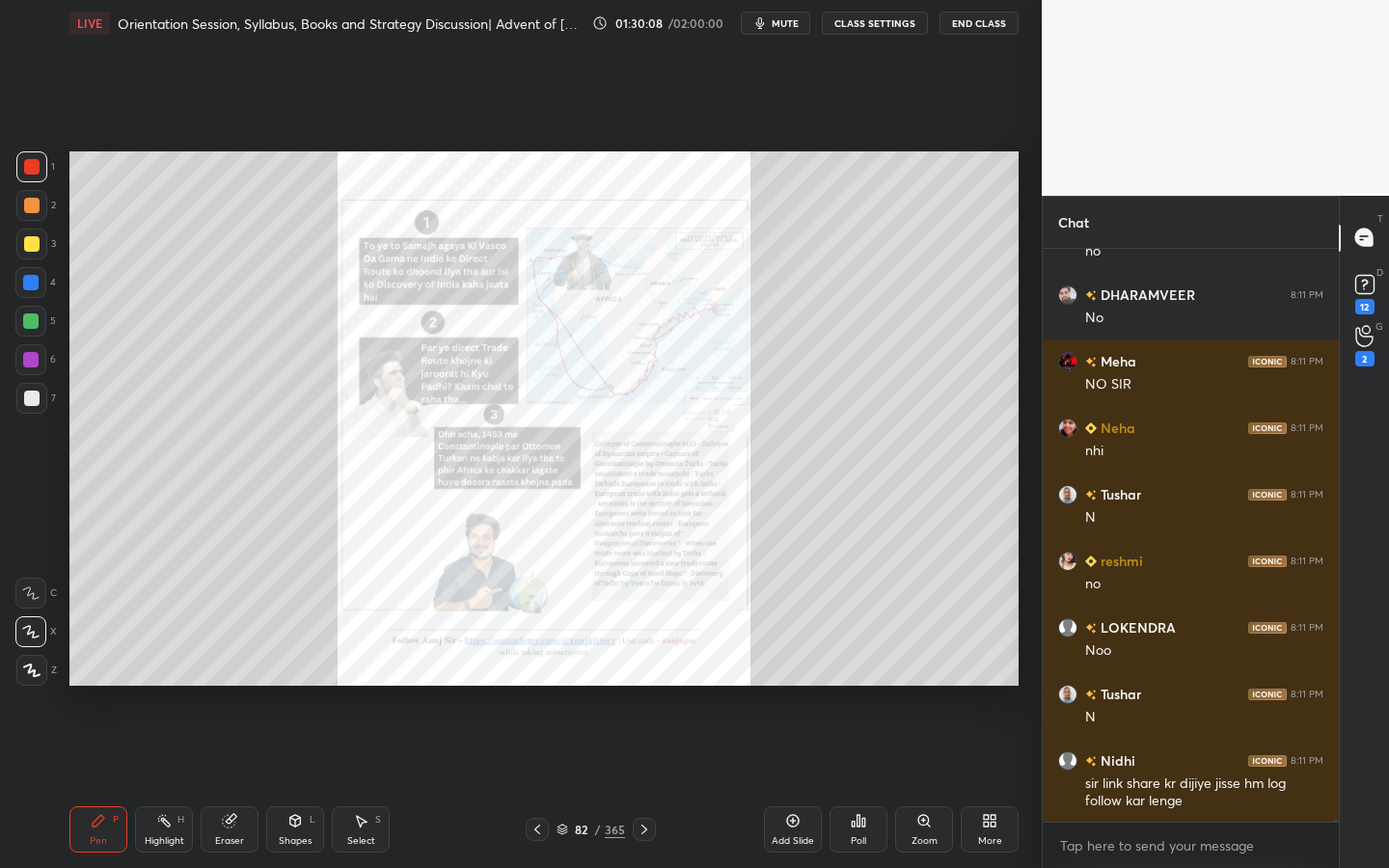 click on "Zoom" at bounding box center [924, 841] 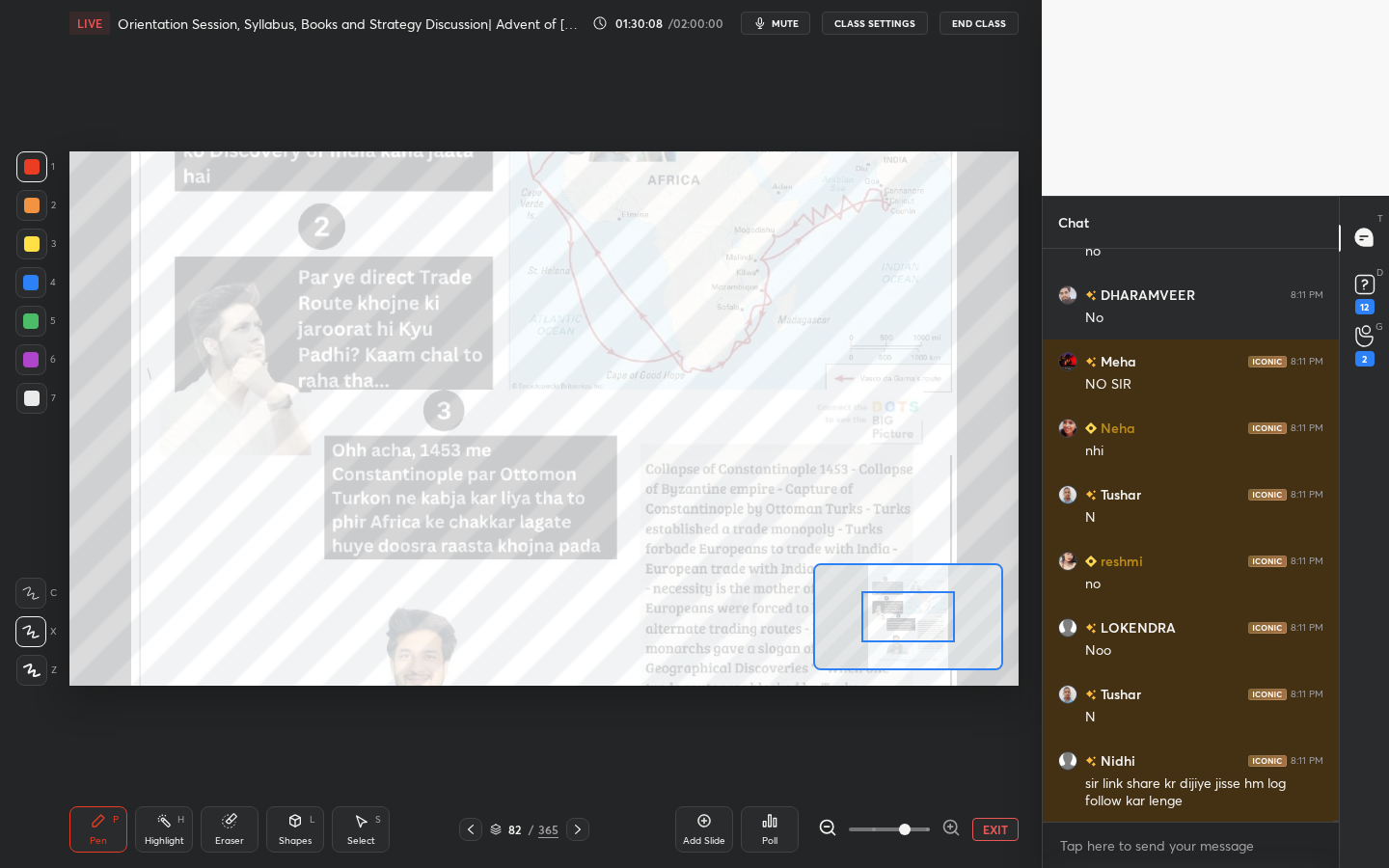 click on "EXIT" at bounding box center [918, 829] 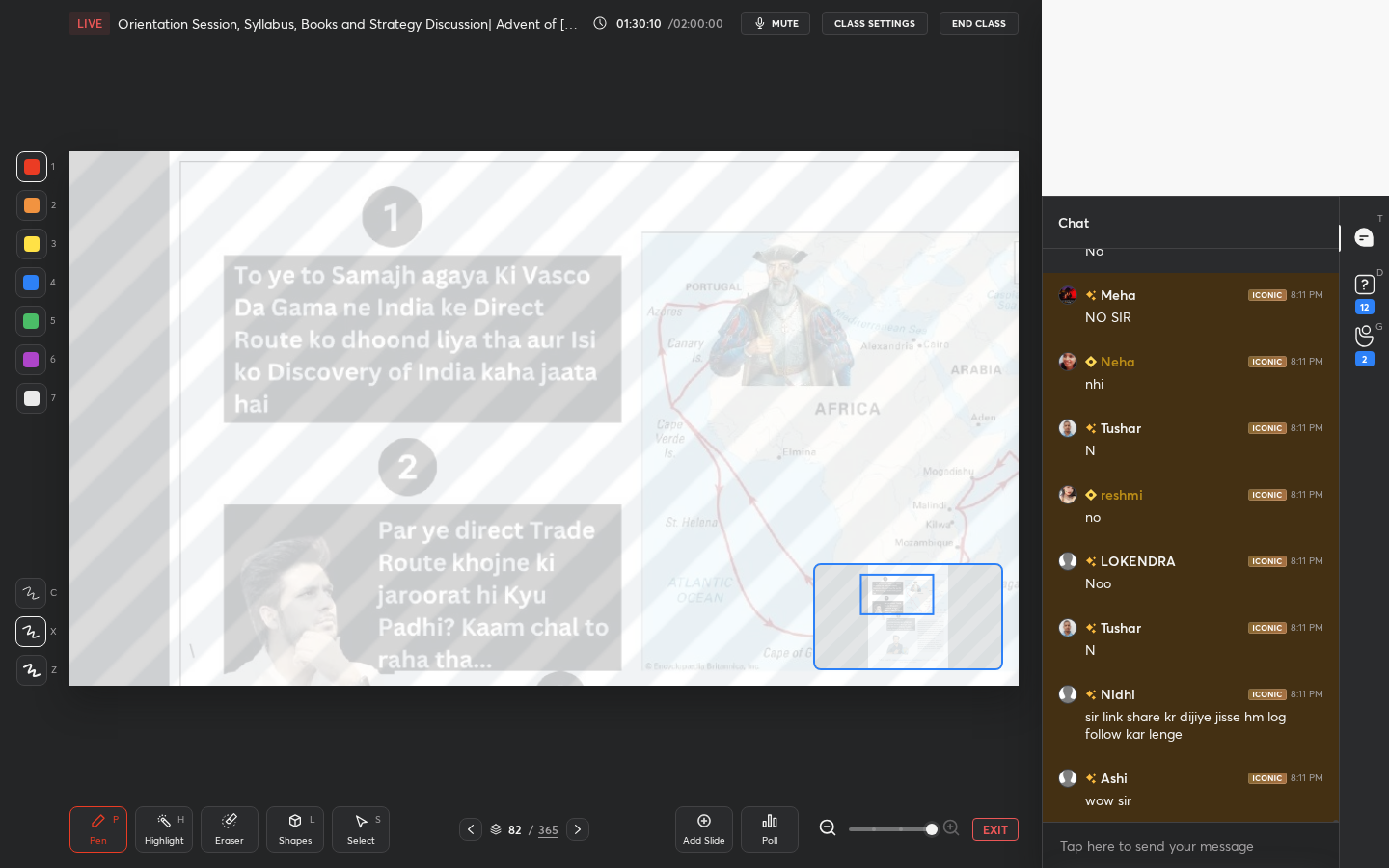 drag, startPoint x: 885, startPoint y: 575, endPoint x: 895, endPoint y: 594, distance: 21.47091 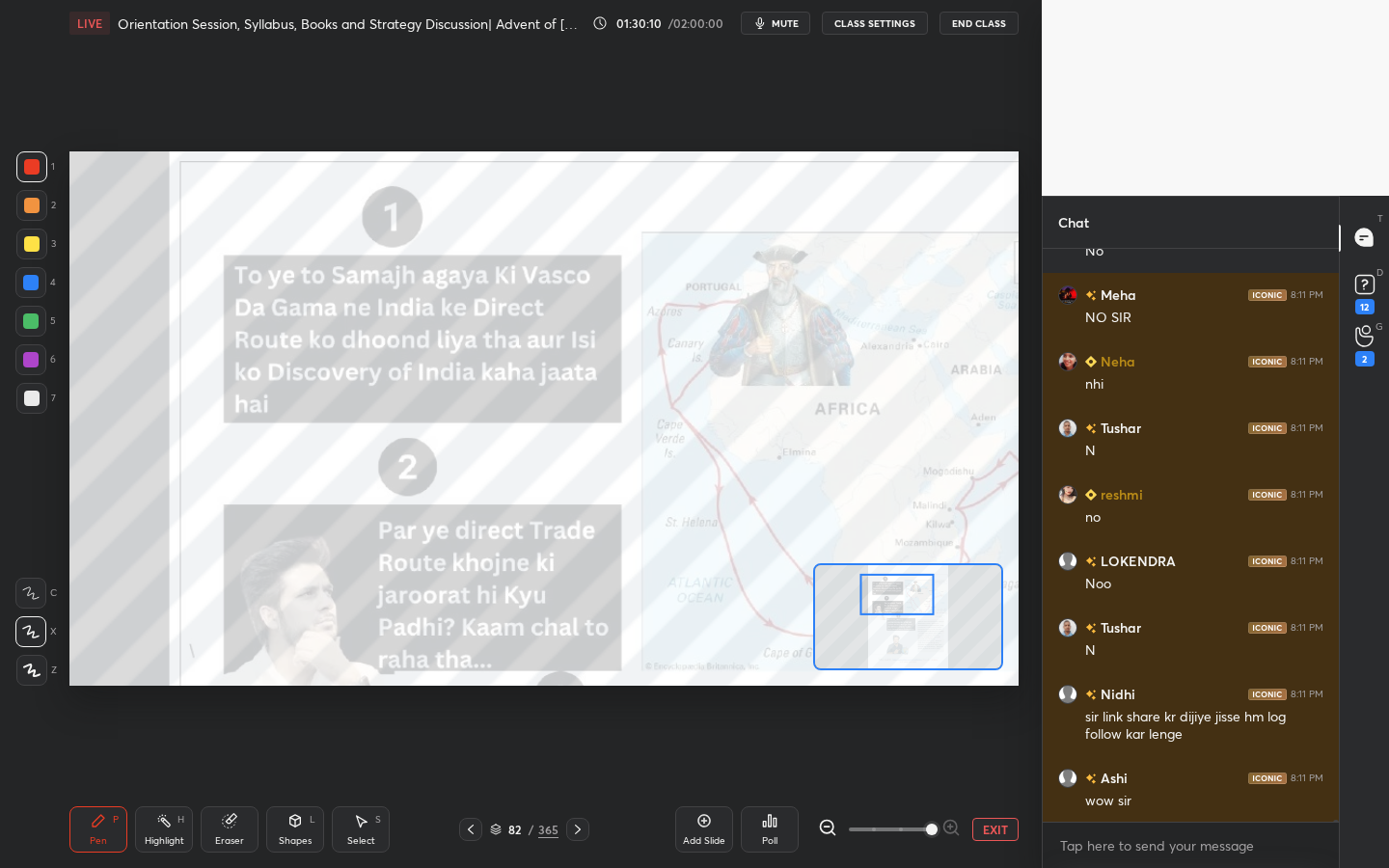 click at bounding box center (897, 594) 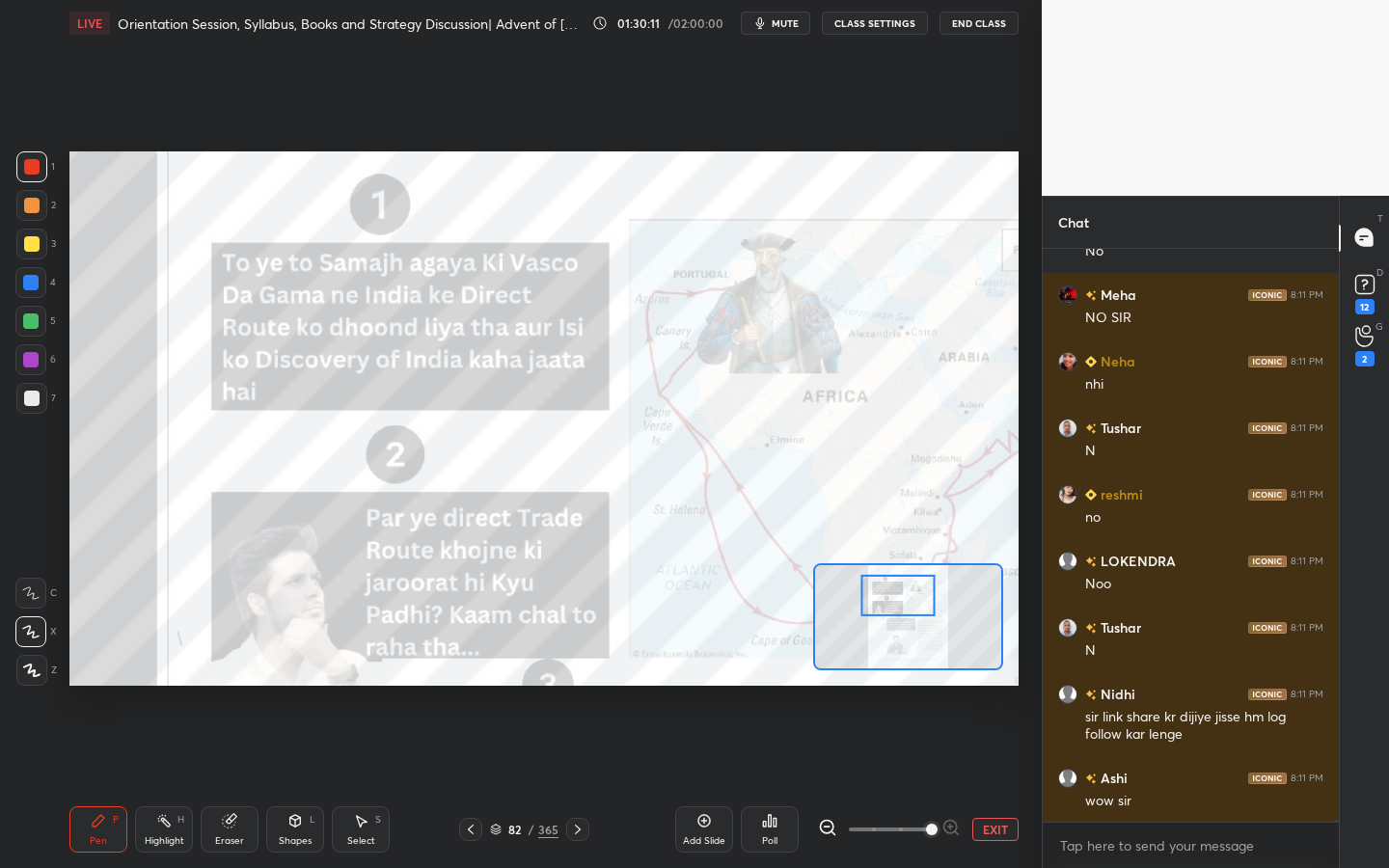 click on "Eraser" at bounding box center (230, 841) 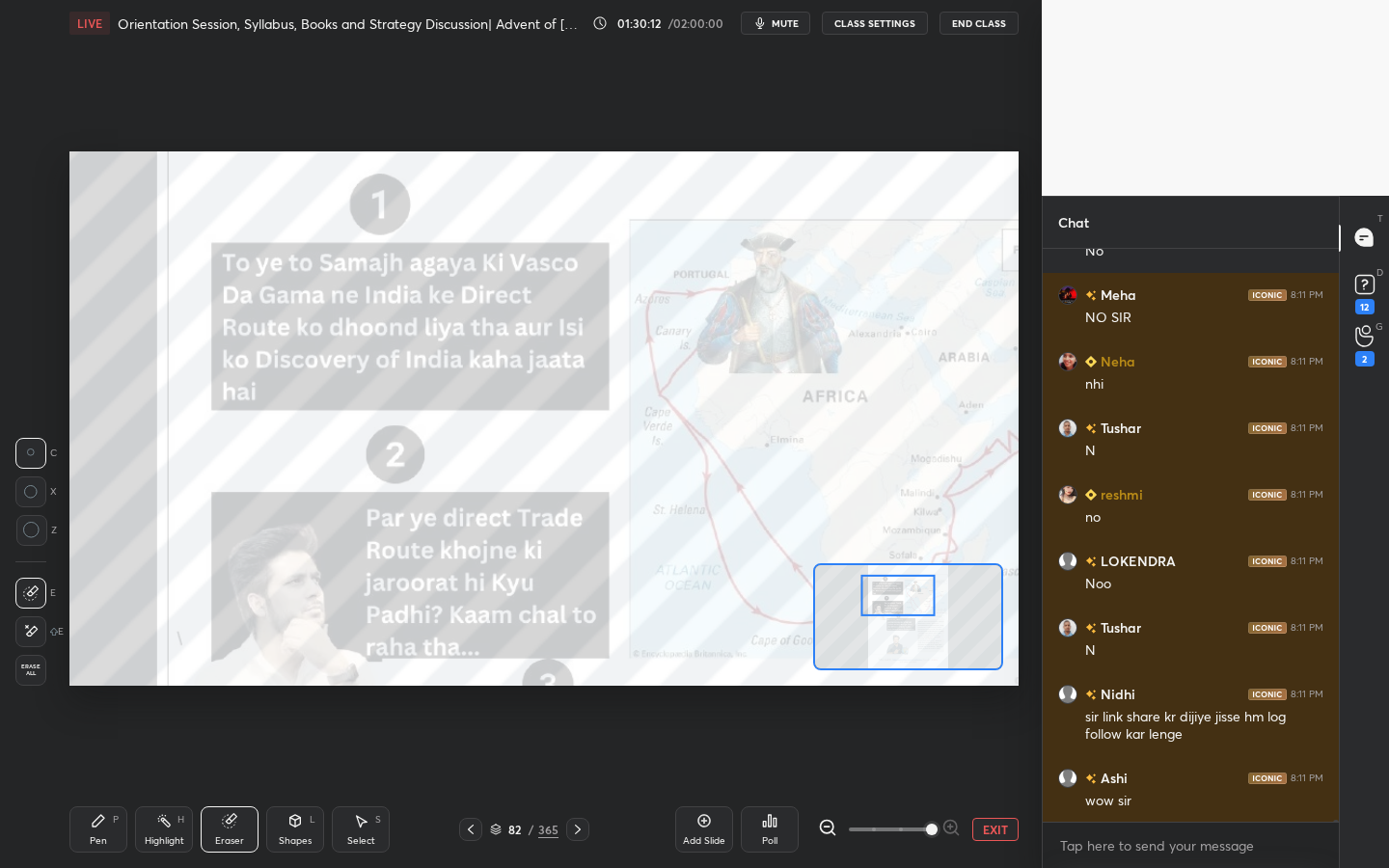 scroll, scrollTop: 140819, scrollLeft: 0, axis: vertical 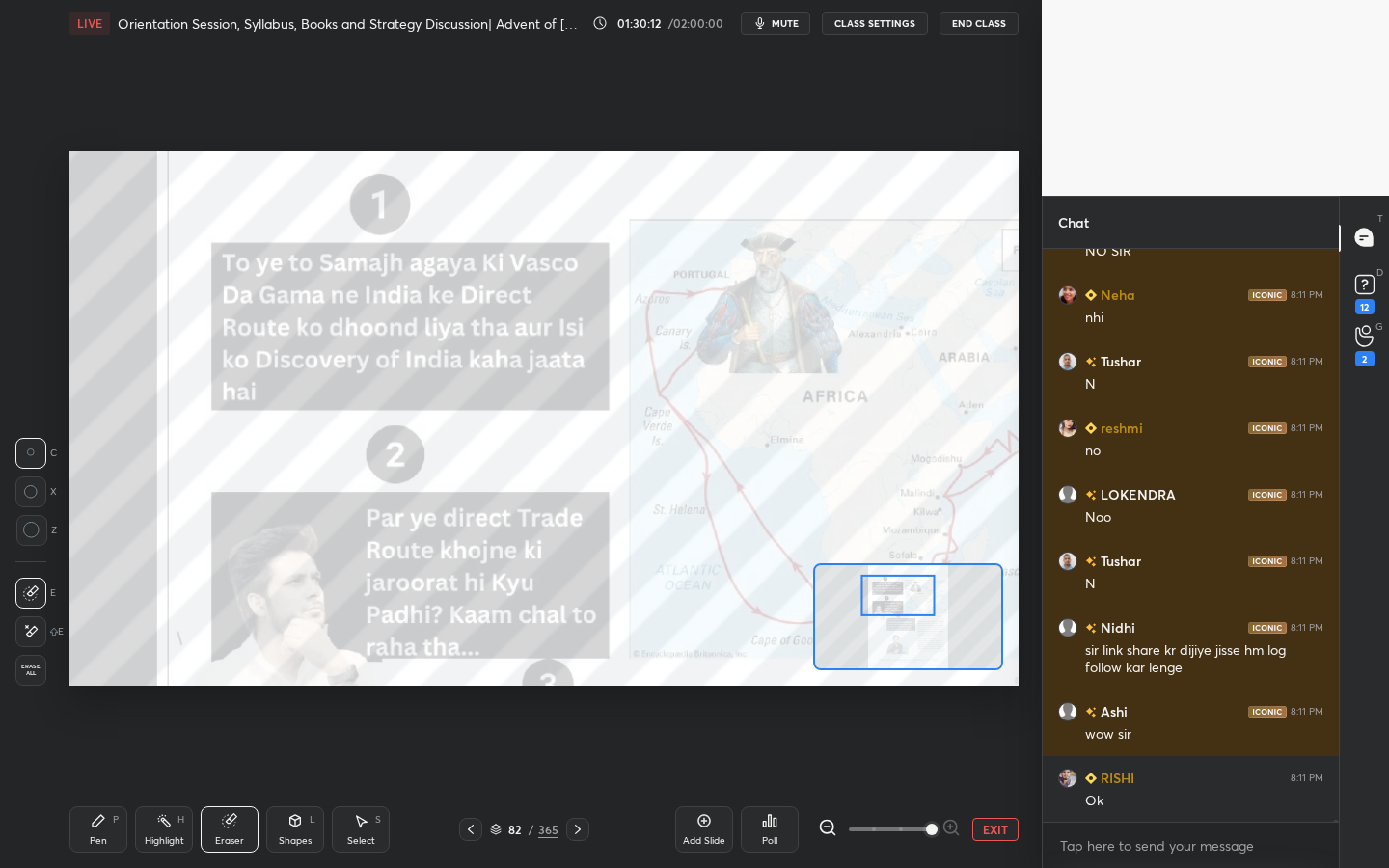 click on "Erase all" at bounding box center [31, 670] 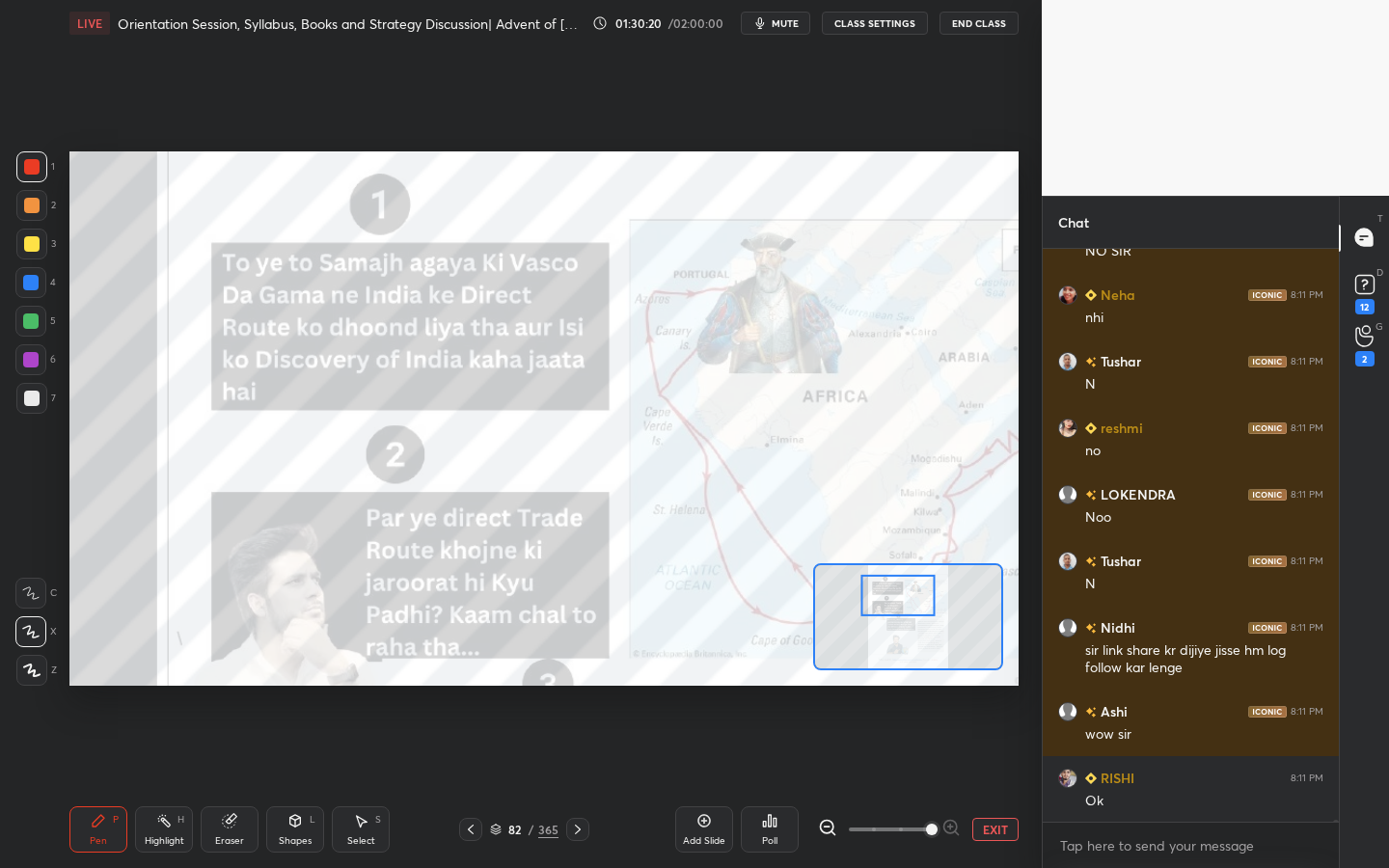 scroll, scrollTop: 140886, scrollLeft: 0, axis: vertical 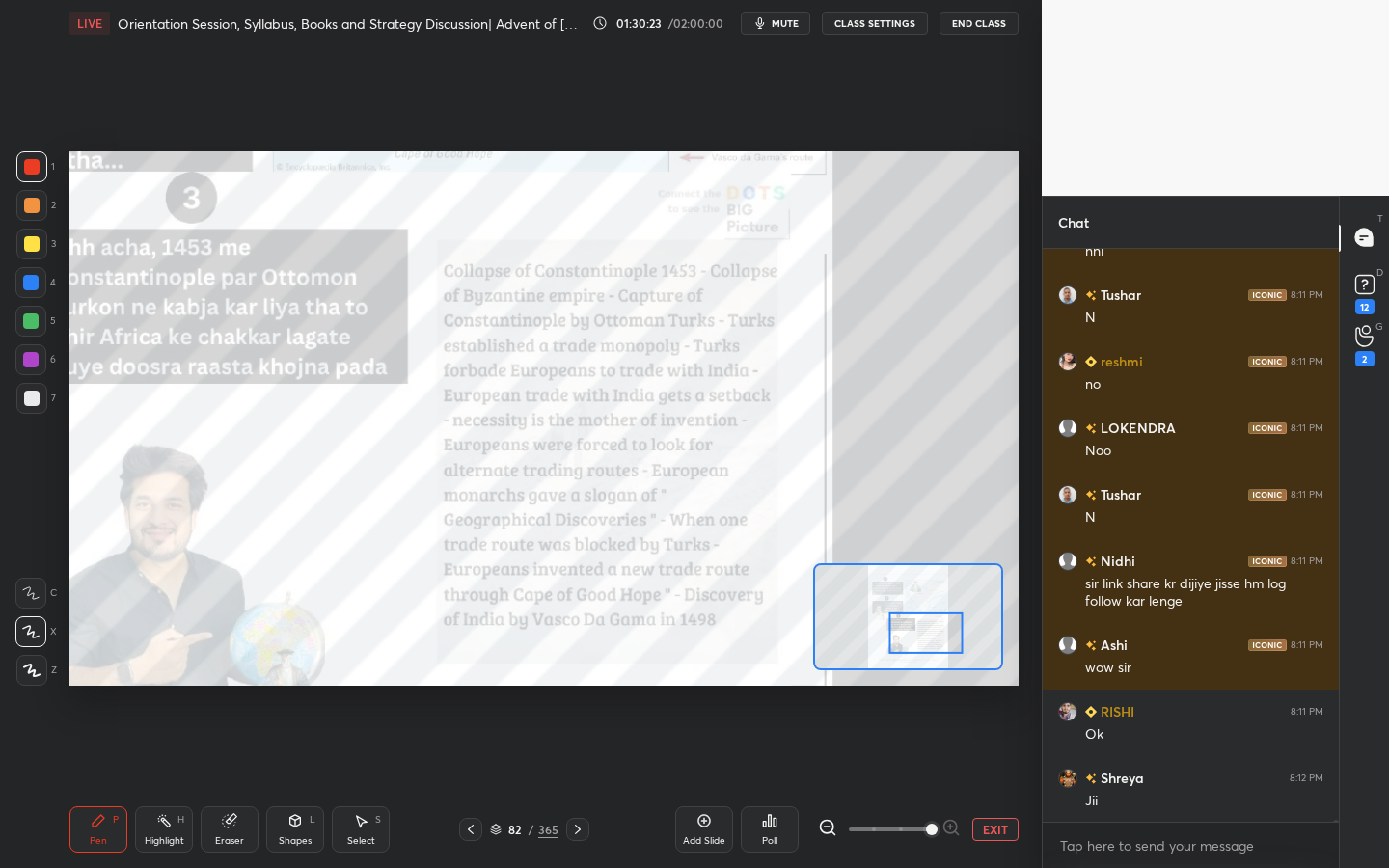 drag, startPoint x: 930, startPoint y: 584, endPoint x: 953, endPoint y: 621, distance: 43.56604 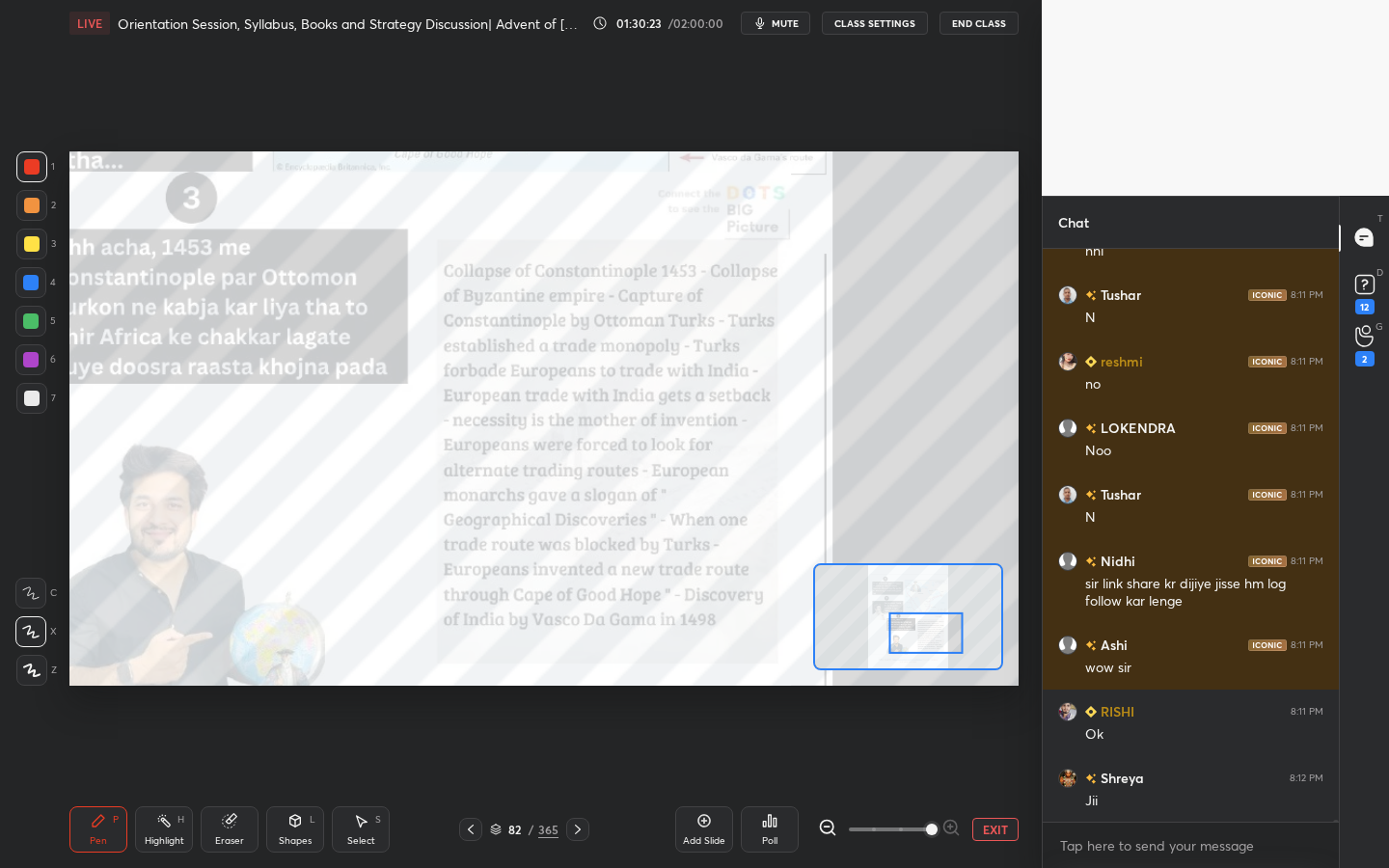 click at bounding box center [926, 633] 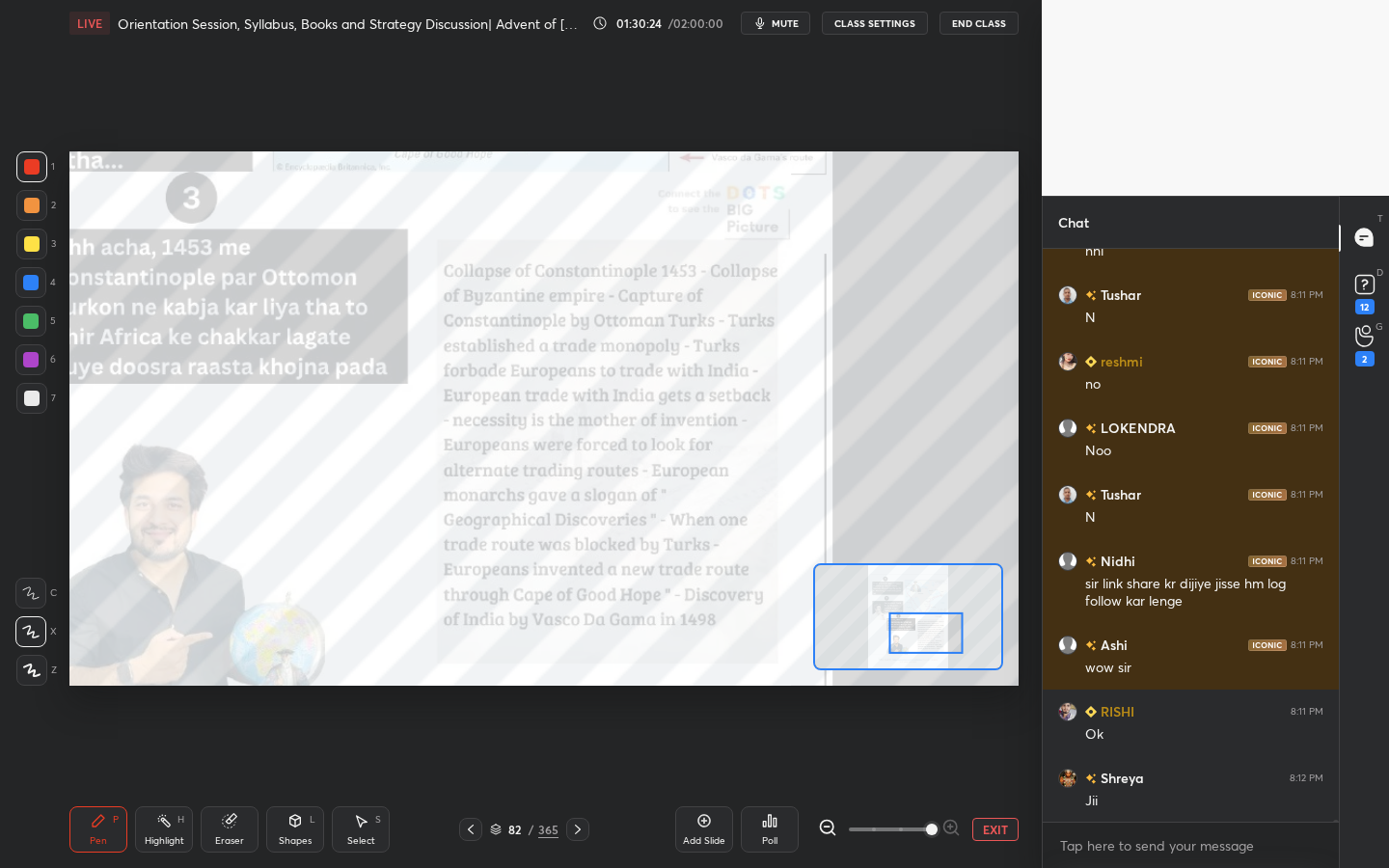 scroll, scrollTop: 140932, scrollLeft: 0, axis: vertical 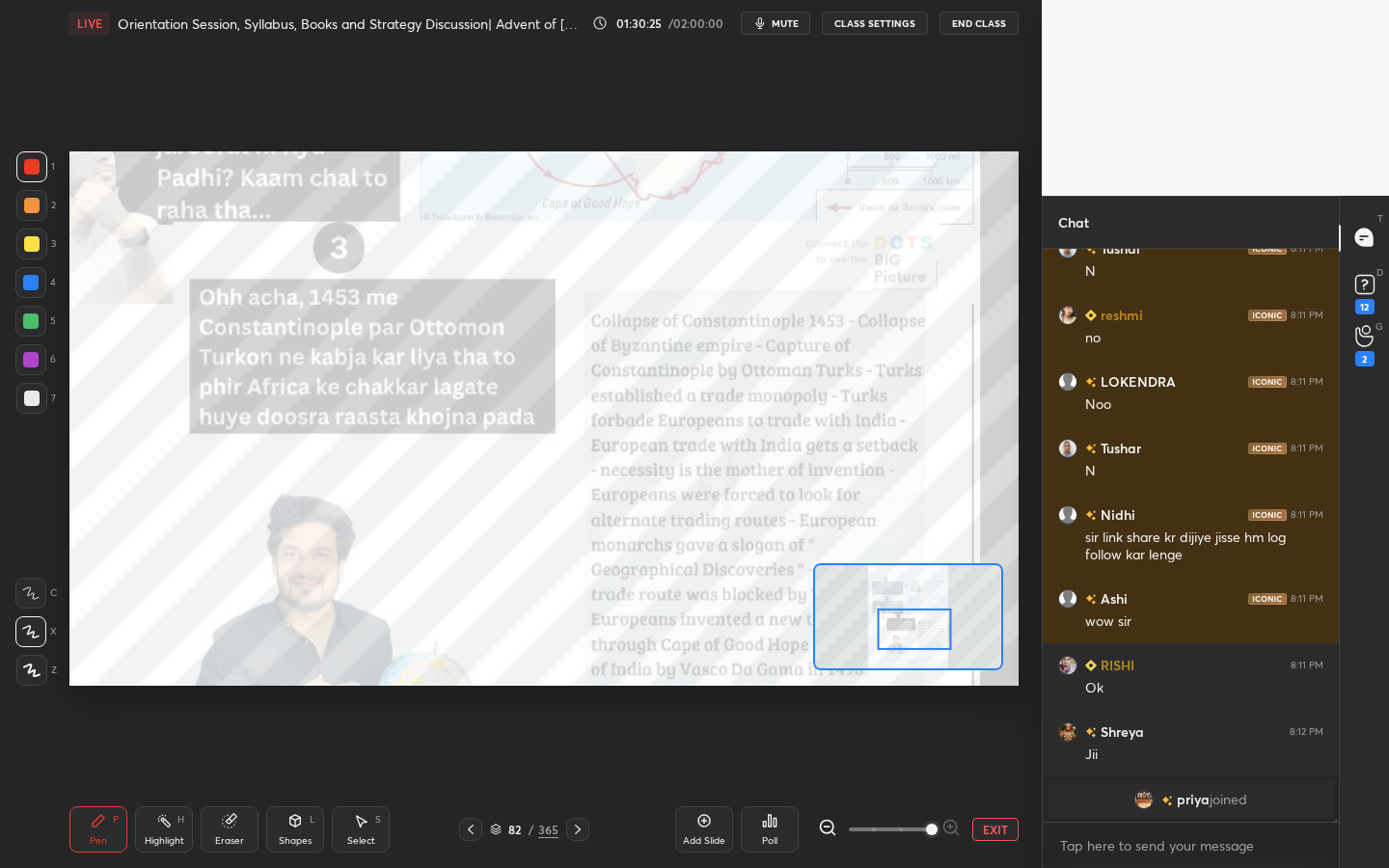 click at bounding box center (914, 629) 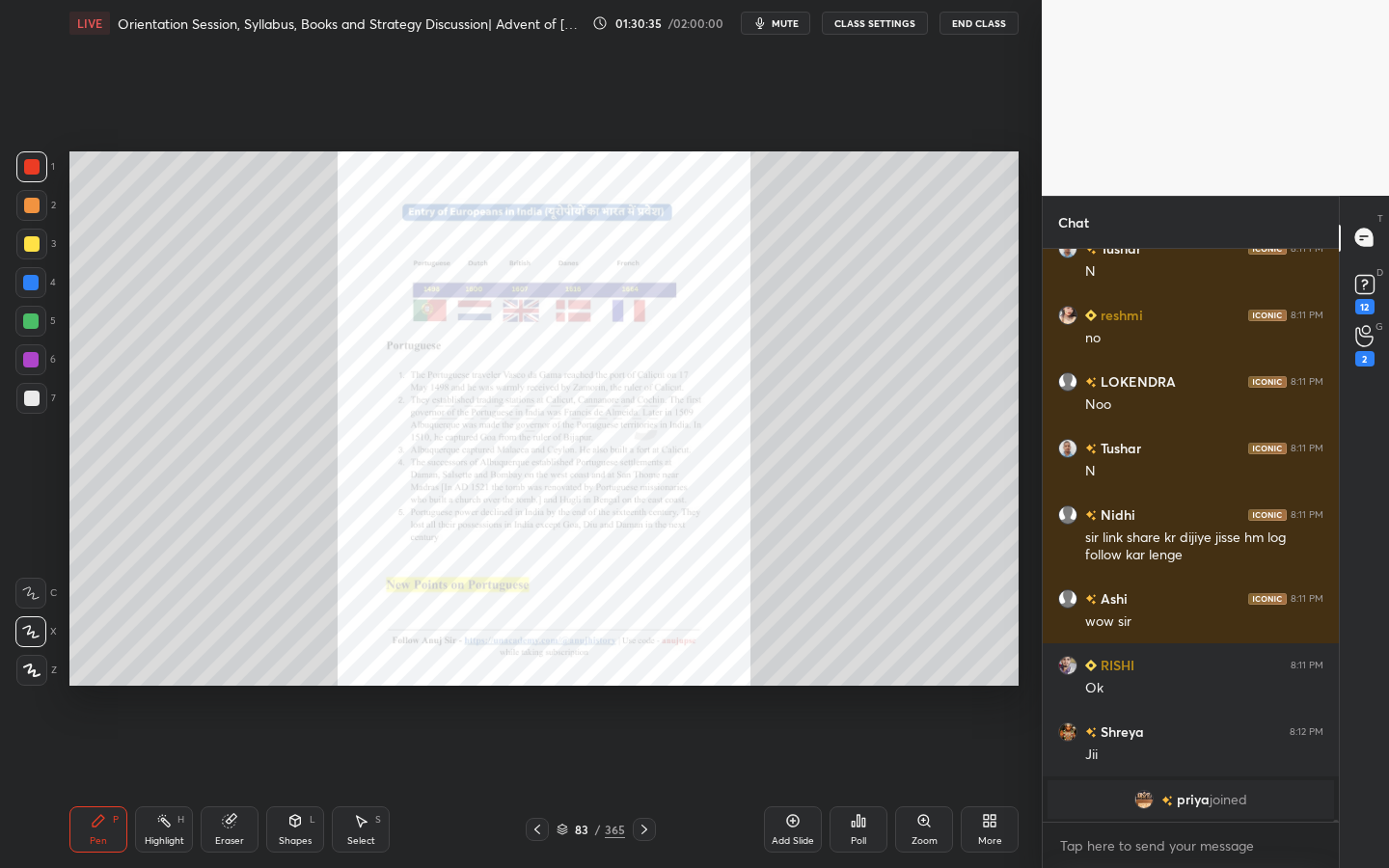 click 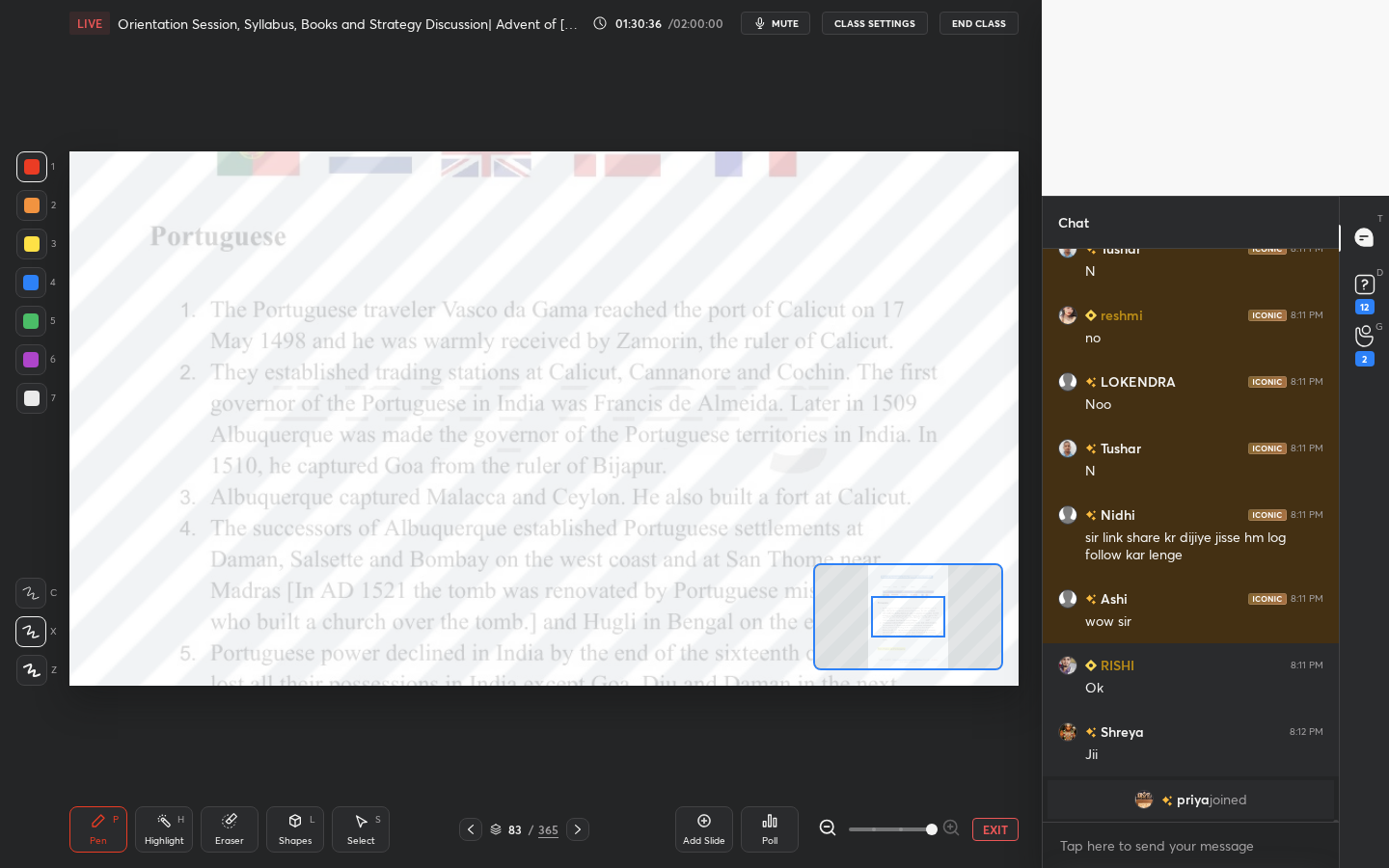 click on "Add Slide Poll EXIT" at bounding box center [847, 829] 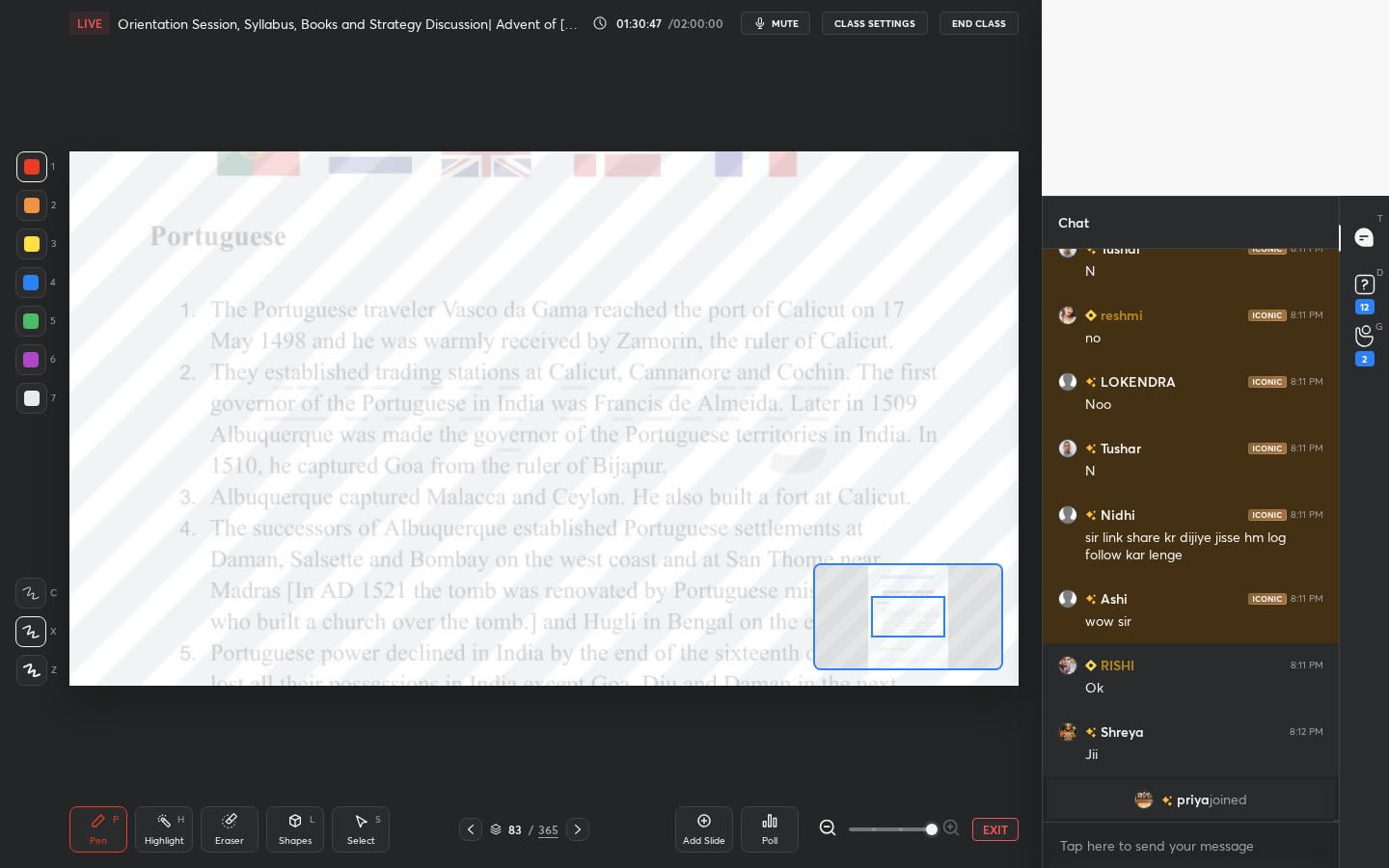 scroll, scrollTop: 140057, scrollLeft: 0, axis: vertical 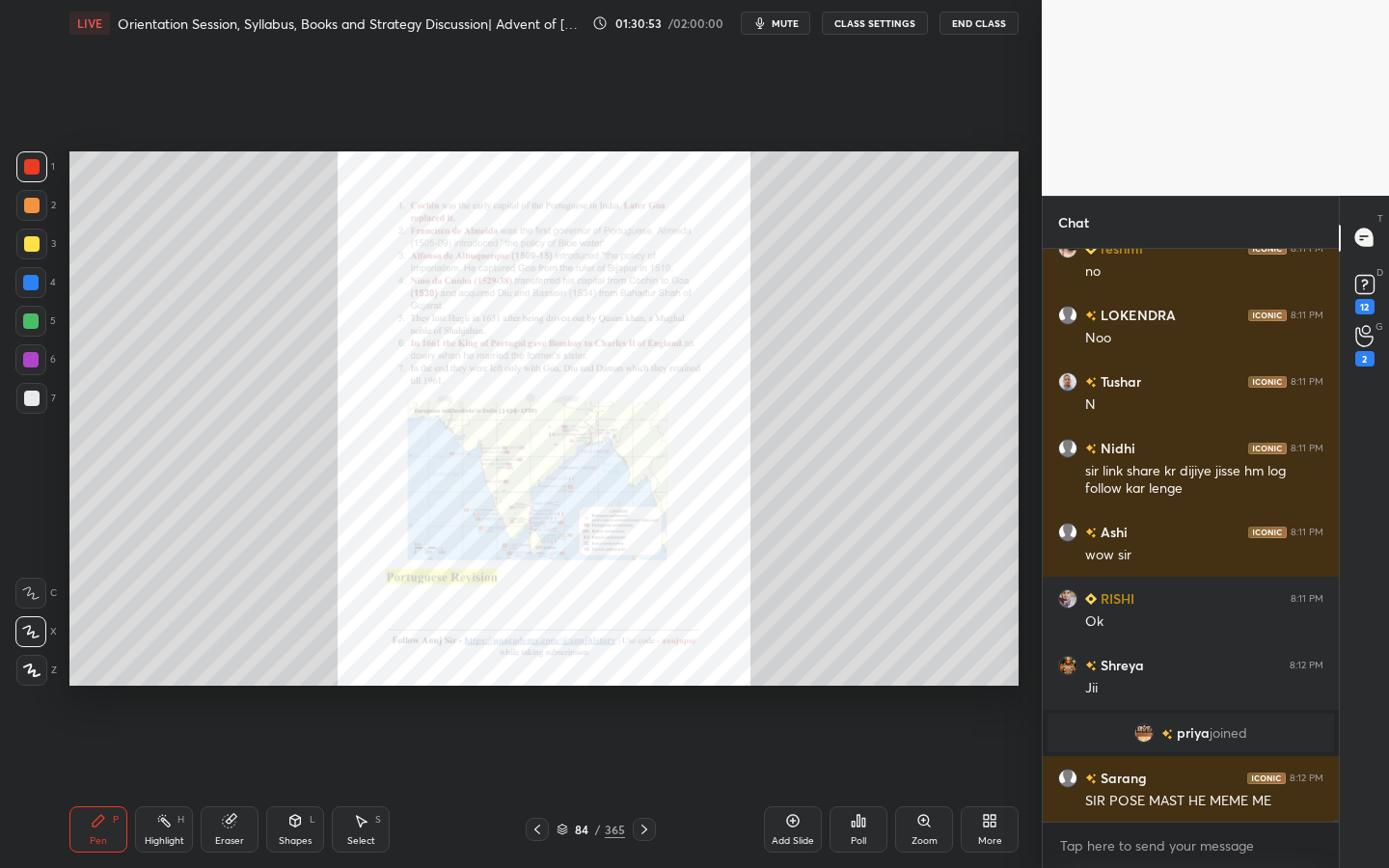 click on "Zoom" at bounding box center [924, 841] 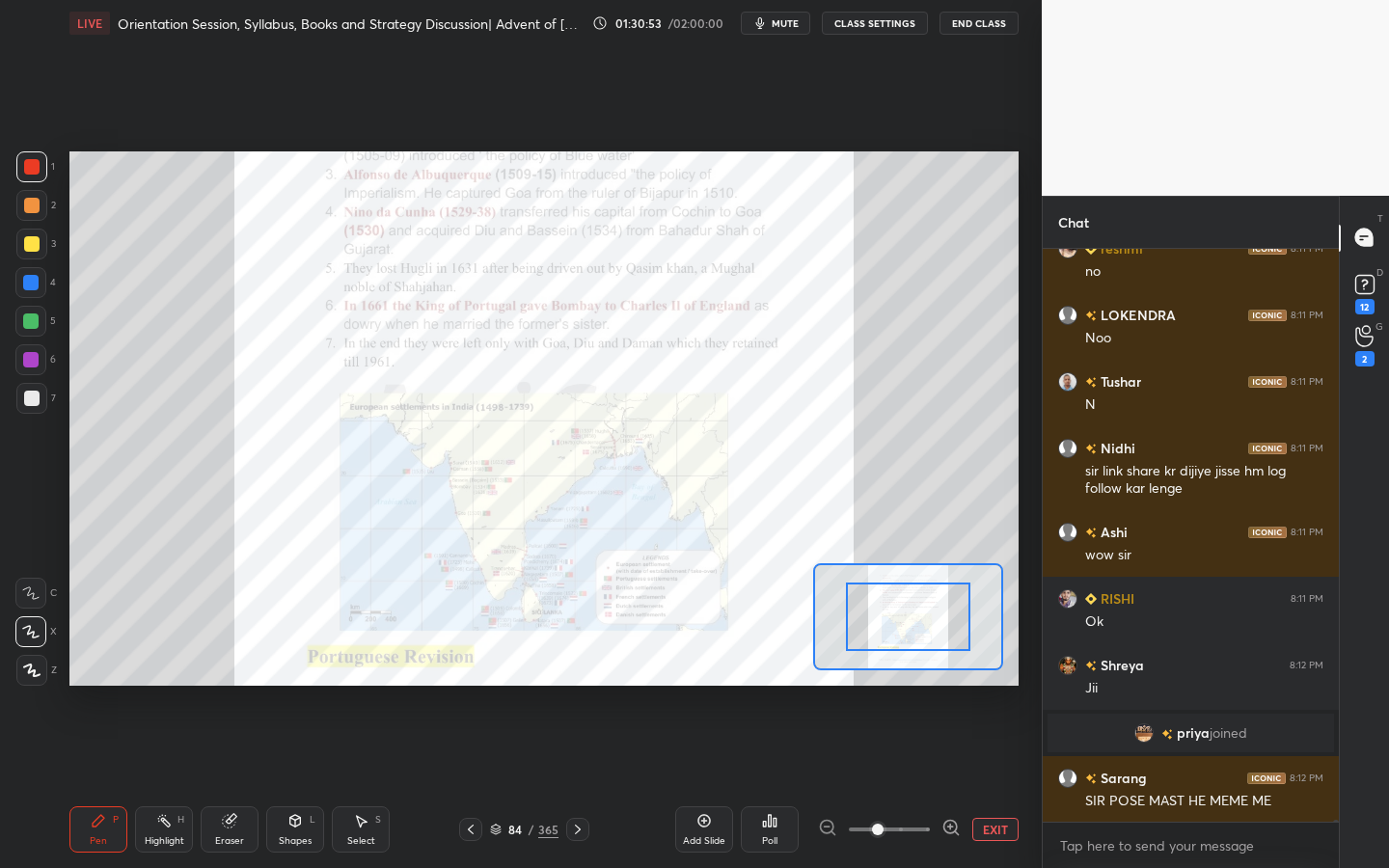 drag, startPoint x: 913, startPoint y: 845, endPoint x: 1002, endPoint y: 823, distance: 91.67879 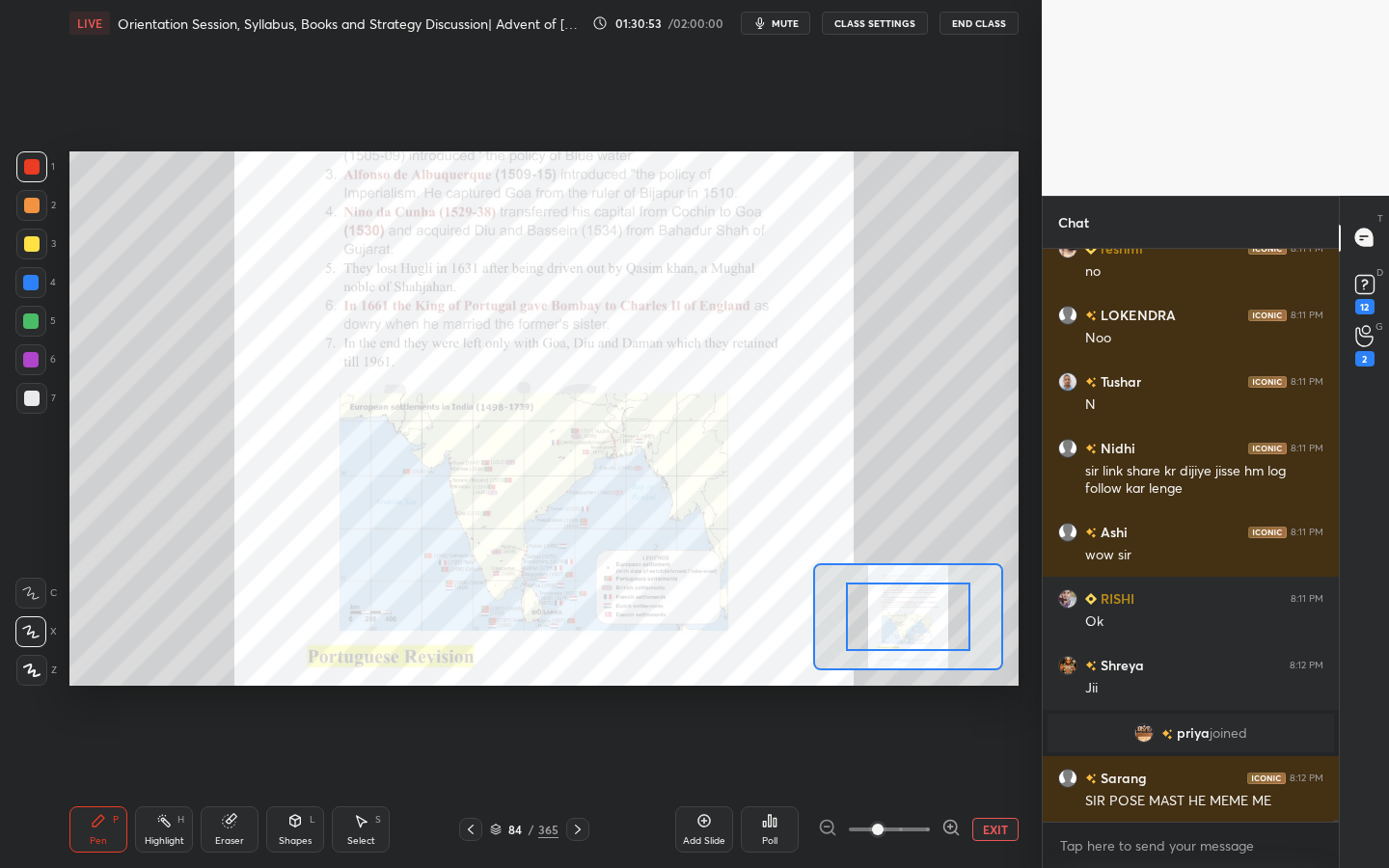 click on "Add Slide Poll EXIT" at bounding box center (847, 829) 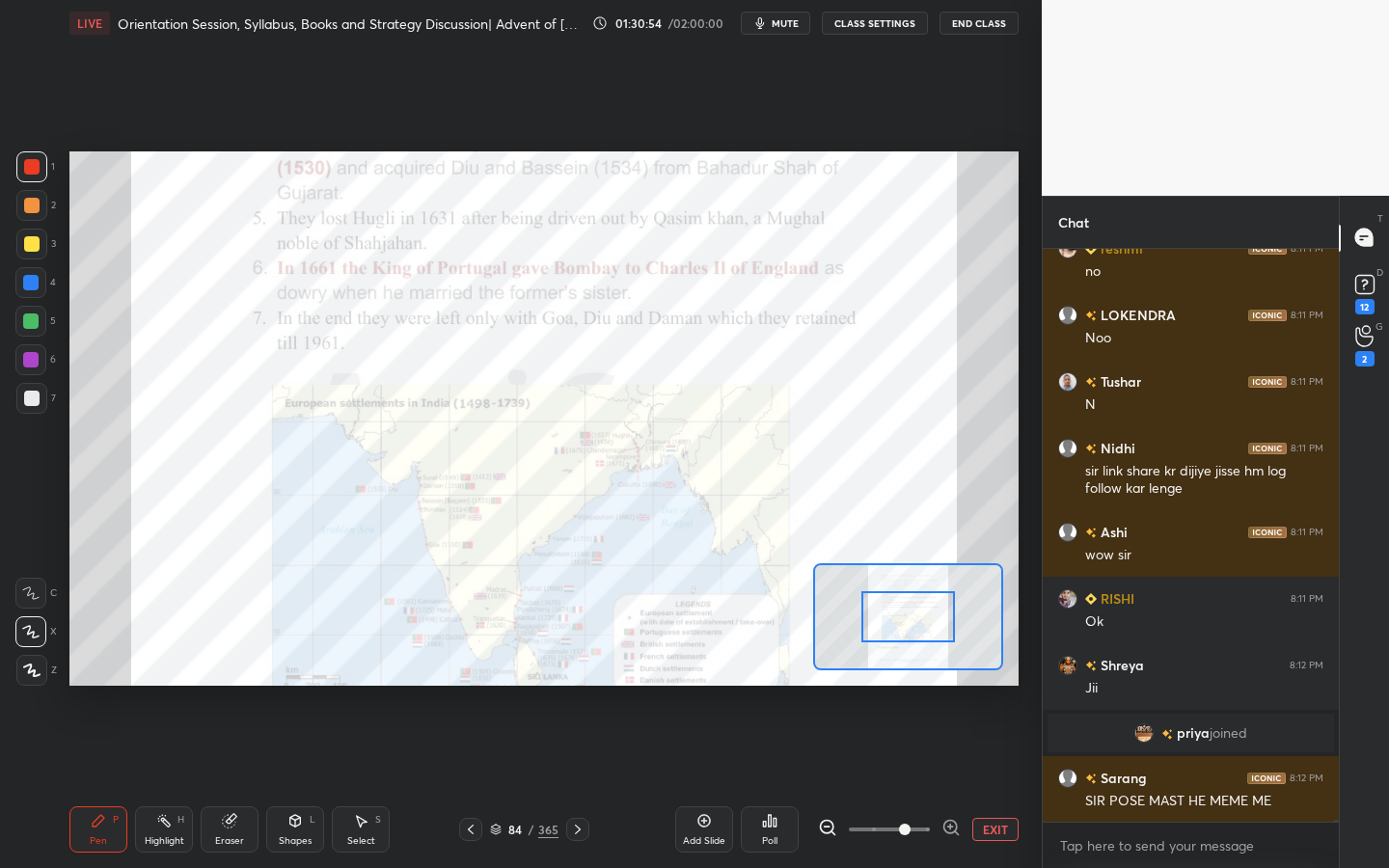 drag, startPoint x: 894, startPoint y: 836, endPoint x: 970, endPoint y: 771, distance: 100.005 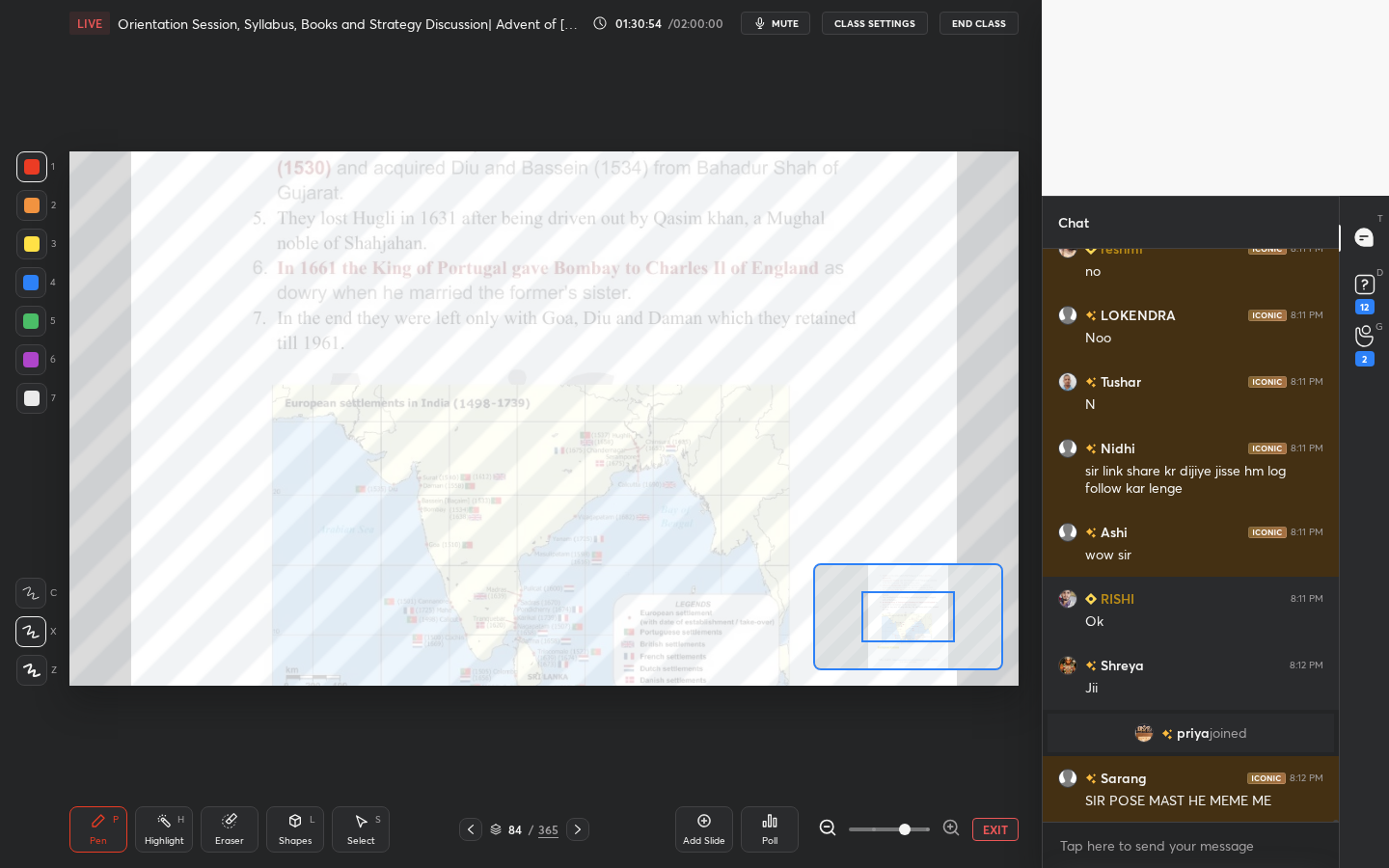click on "Add Slide Poll EXIT" at bounding box center (847, 829) 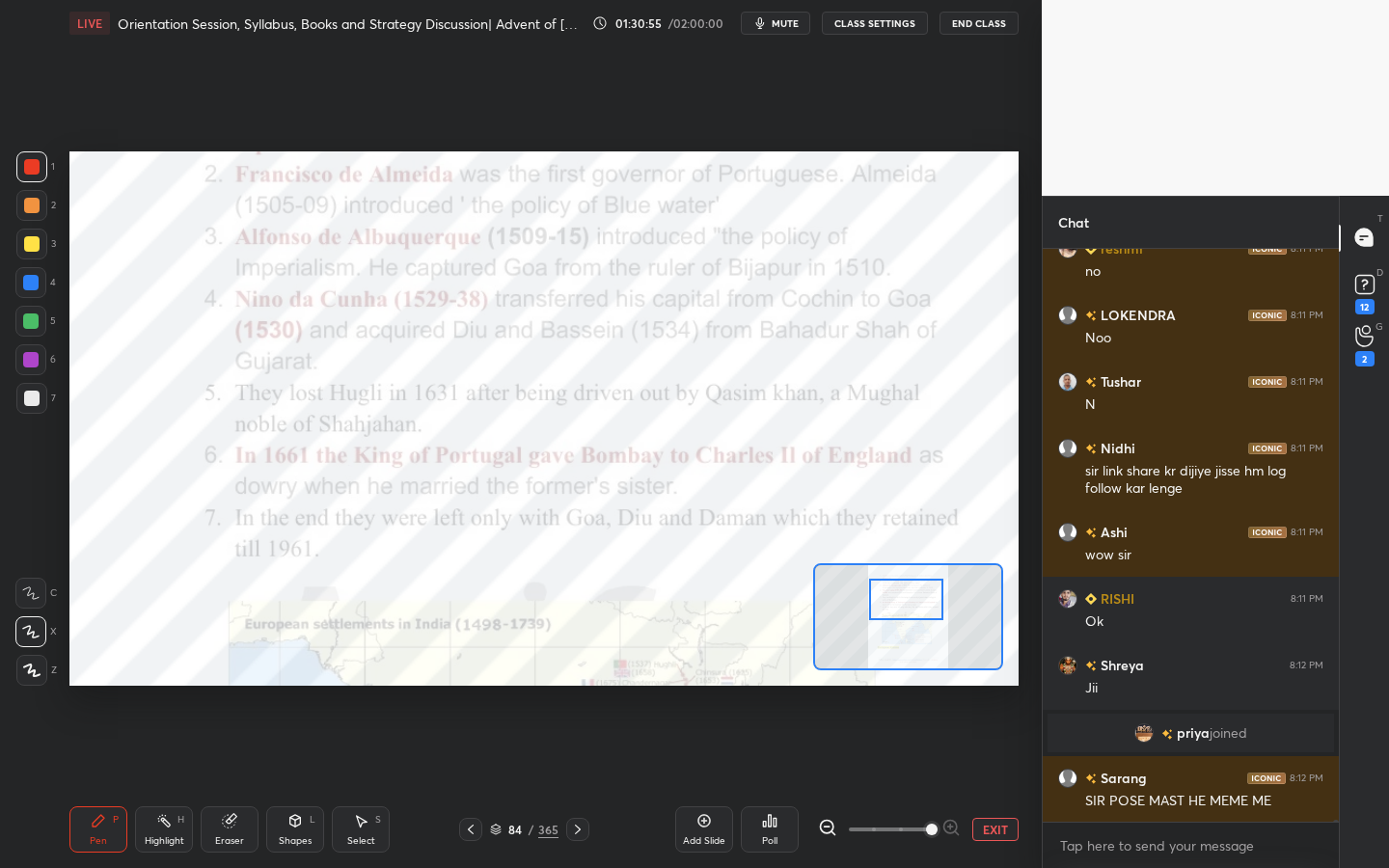 scroll, scrollTop: 140123, scrollLeft: 0, axis: vertical 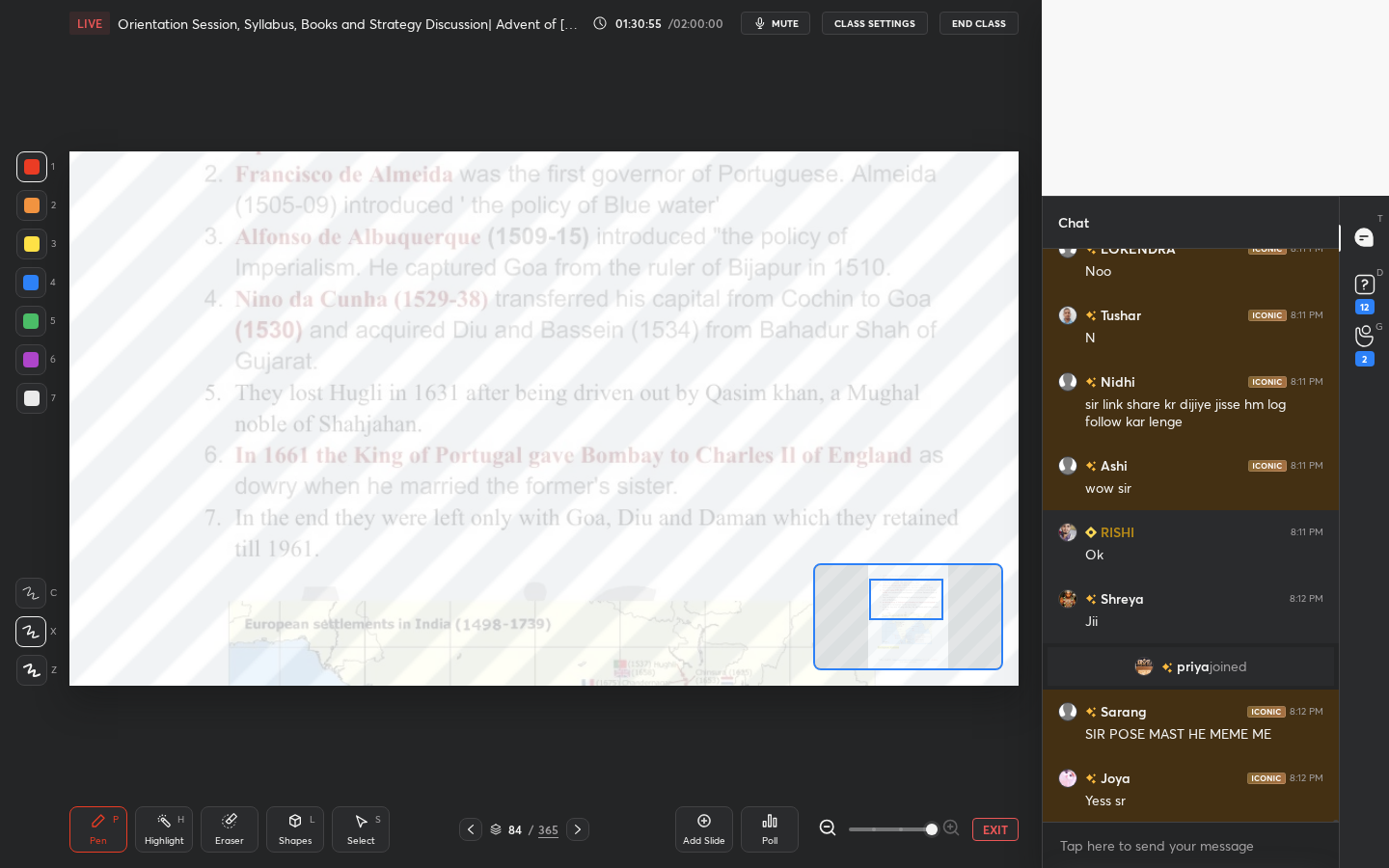 drag, startPoint x: 914, startPoint y: 616, endPoint x: 913, endPoint y: 603, distance: 13.038405 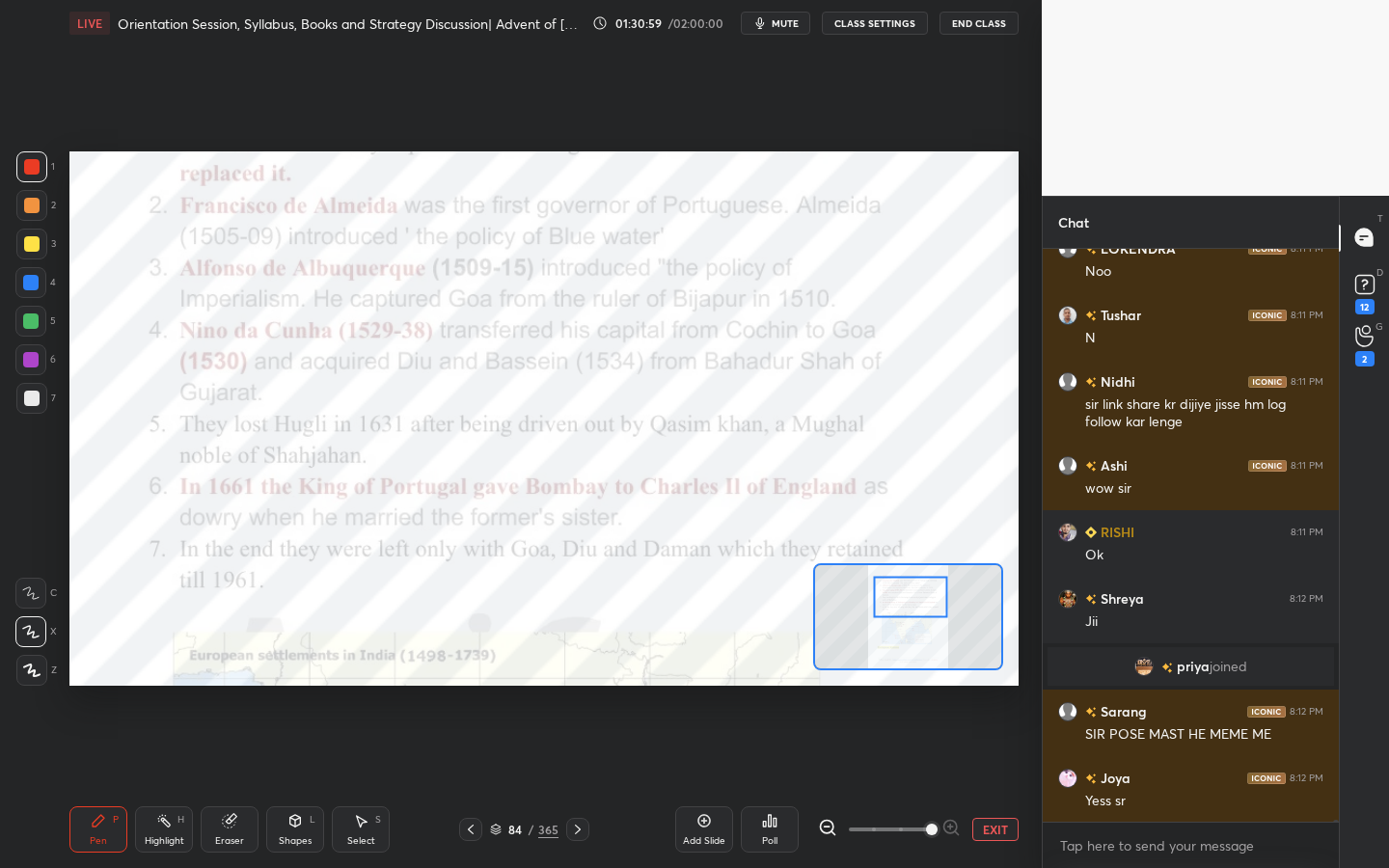 drag, startPoint x: 926, startPoint y: 623, endPoint x: 913, endPoint y: 597, distance: 29.068884 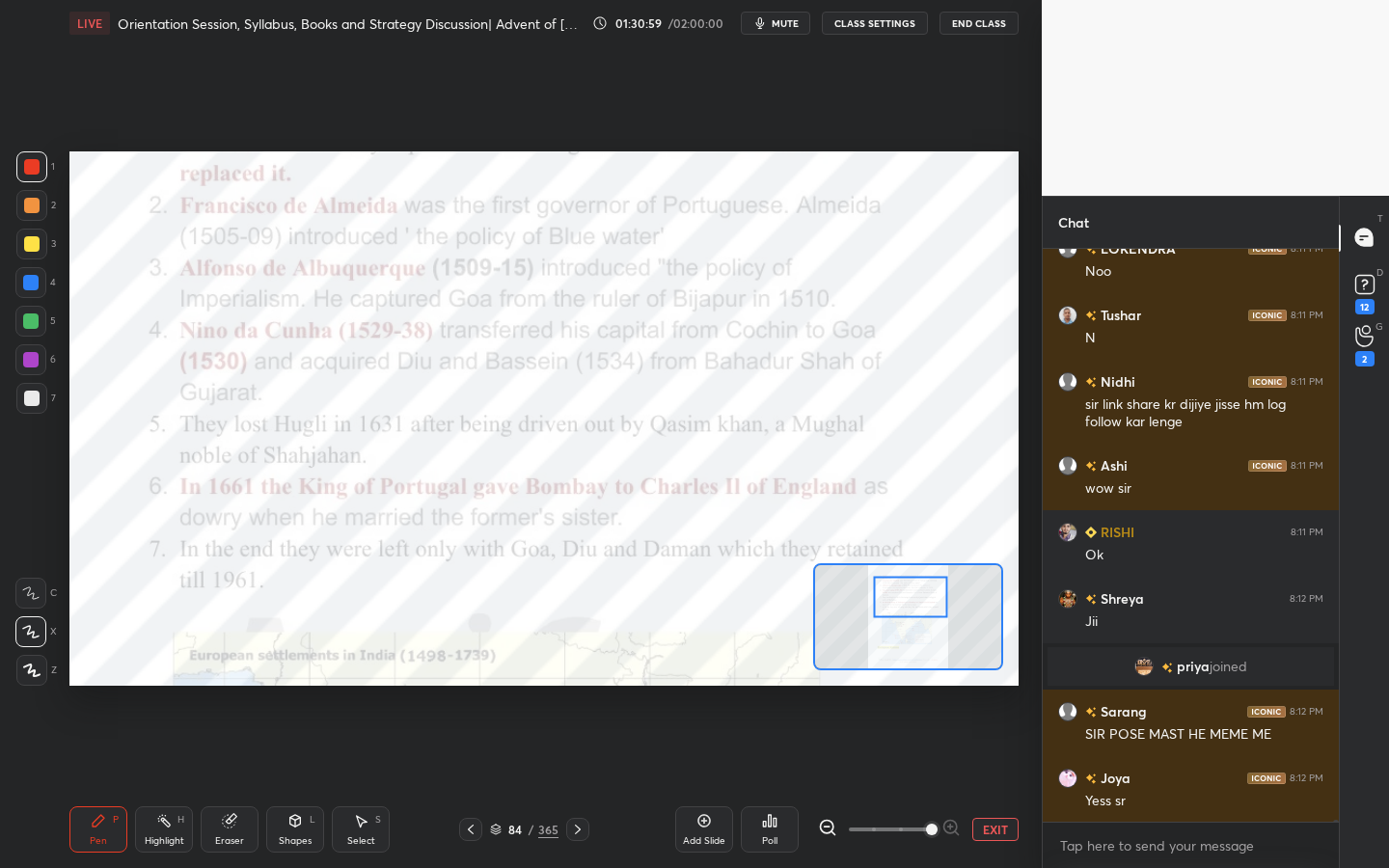 click at bounding box center (911, 597) 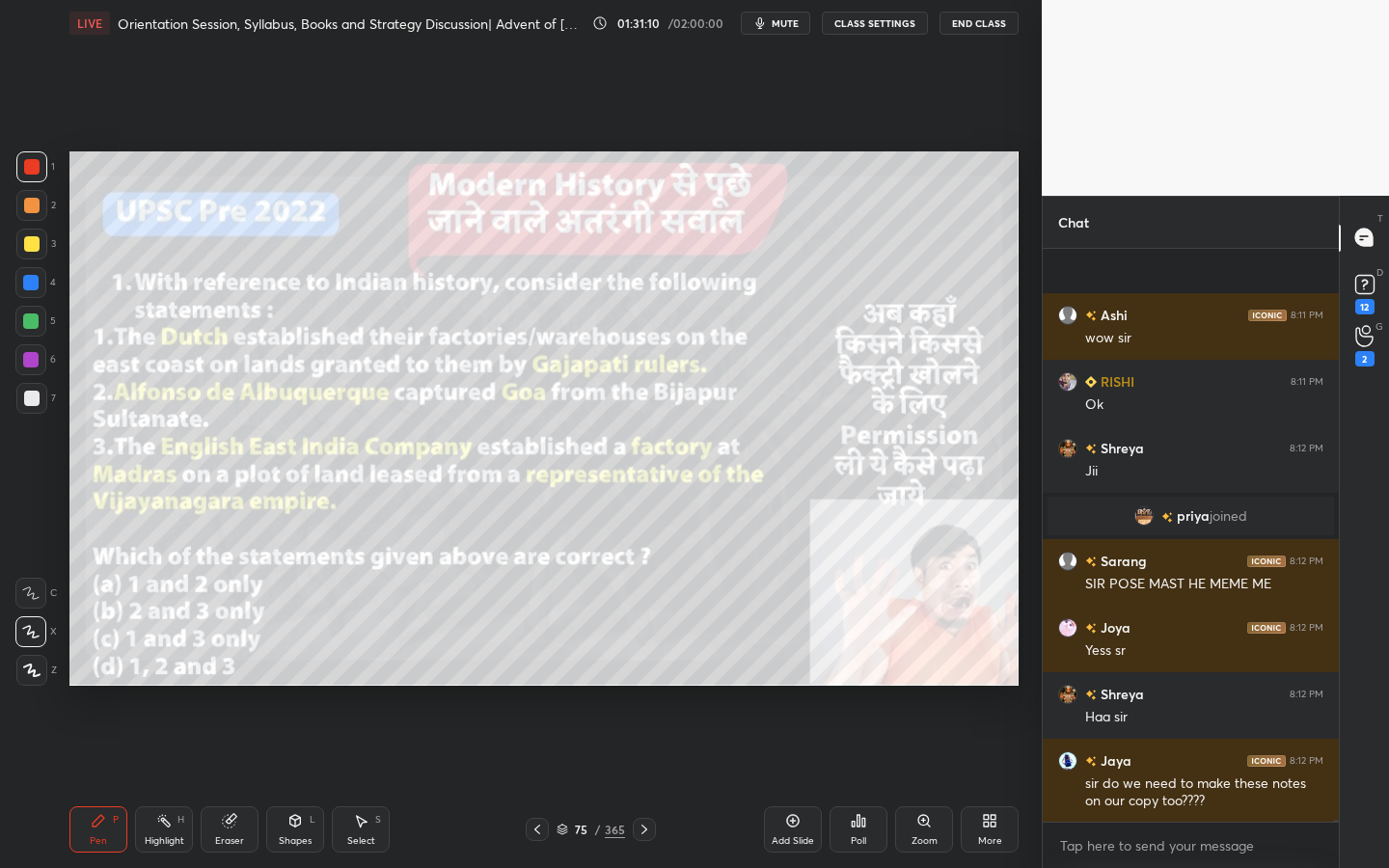 scroll, scrollTop: 140410, scrollLeft: 0, axis: vertical 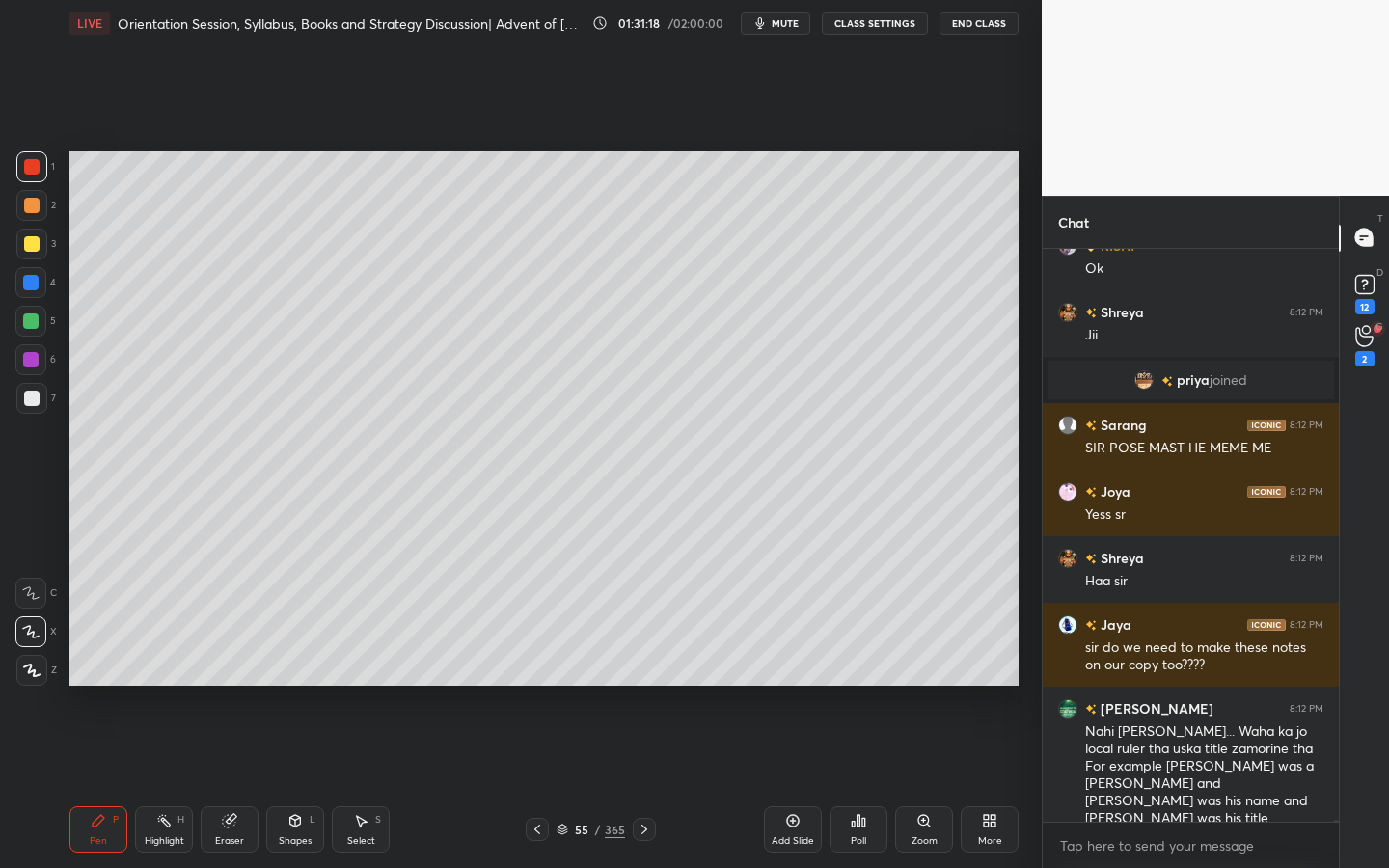 click on "Add Slide" at bounding box center (793, 829) 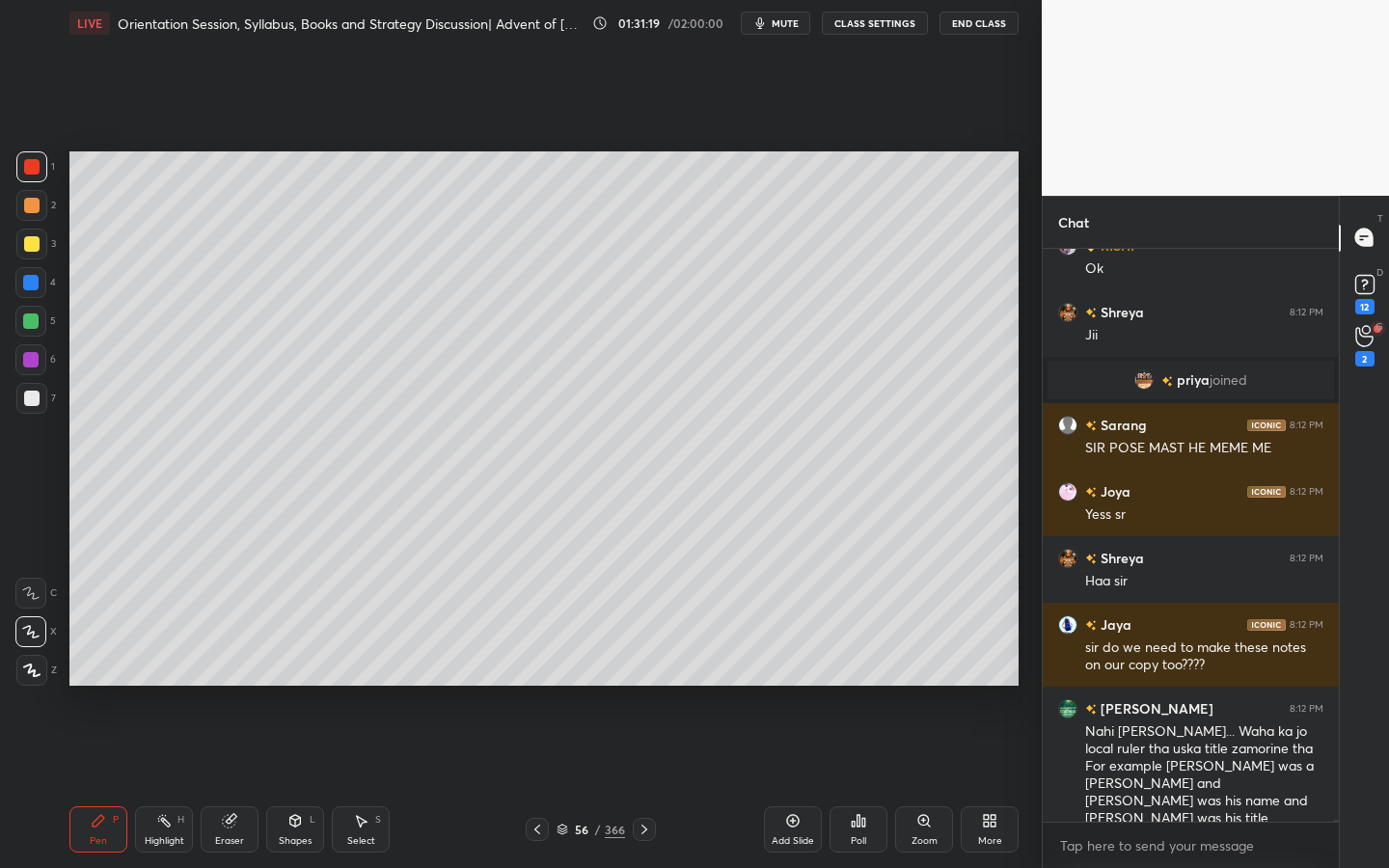click at bounding box center (32, 670) 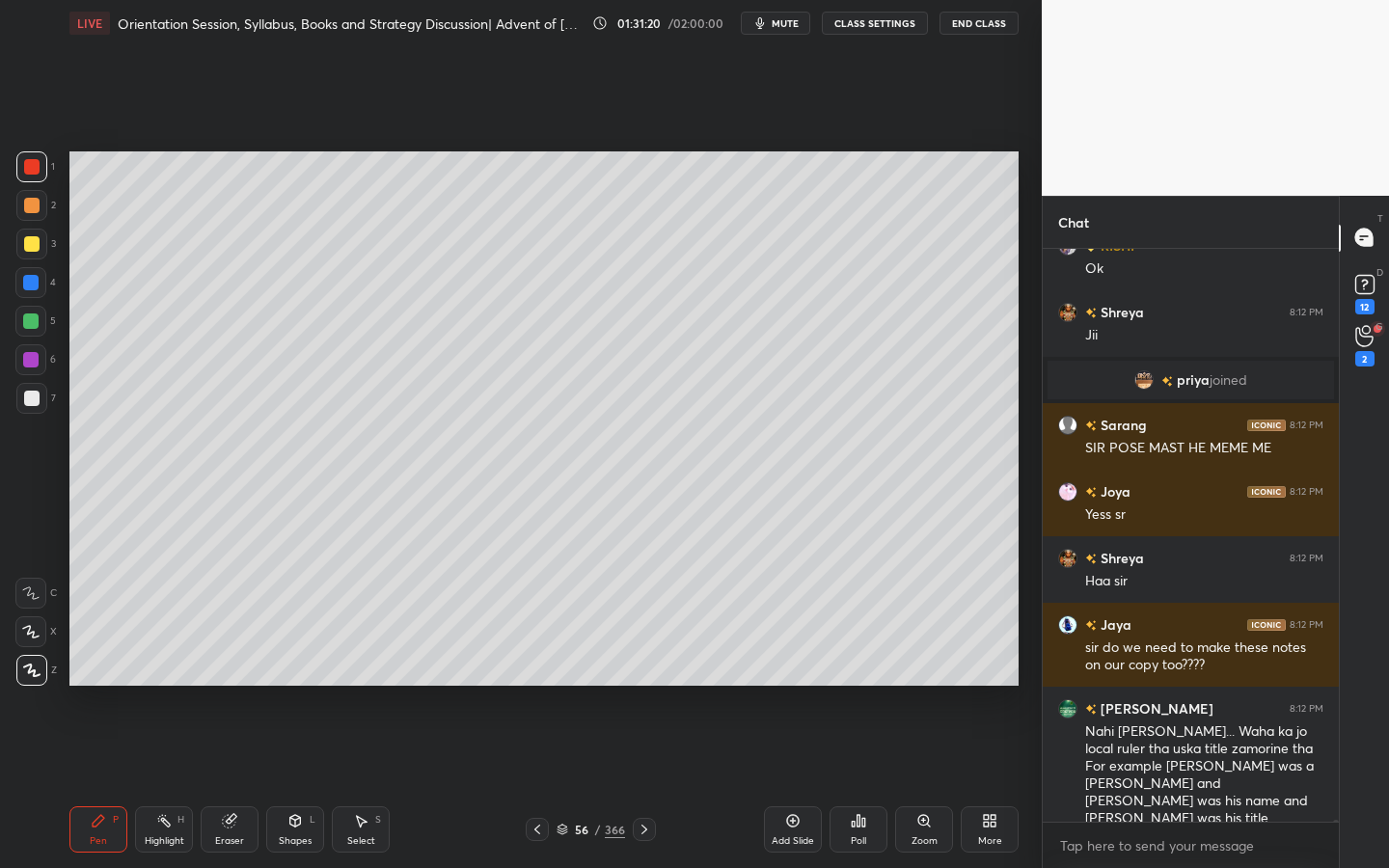 click at bounding box center [32, 244] 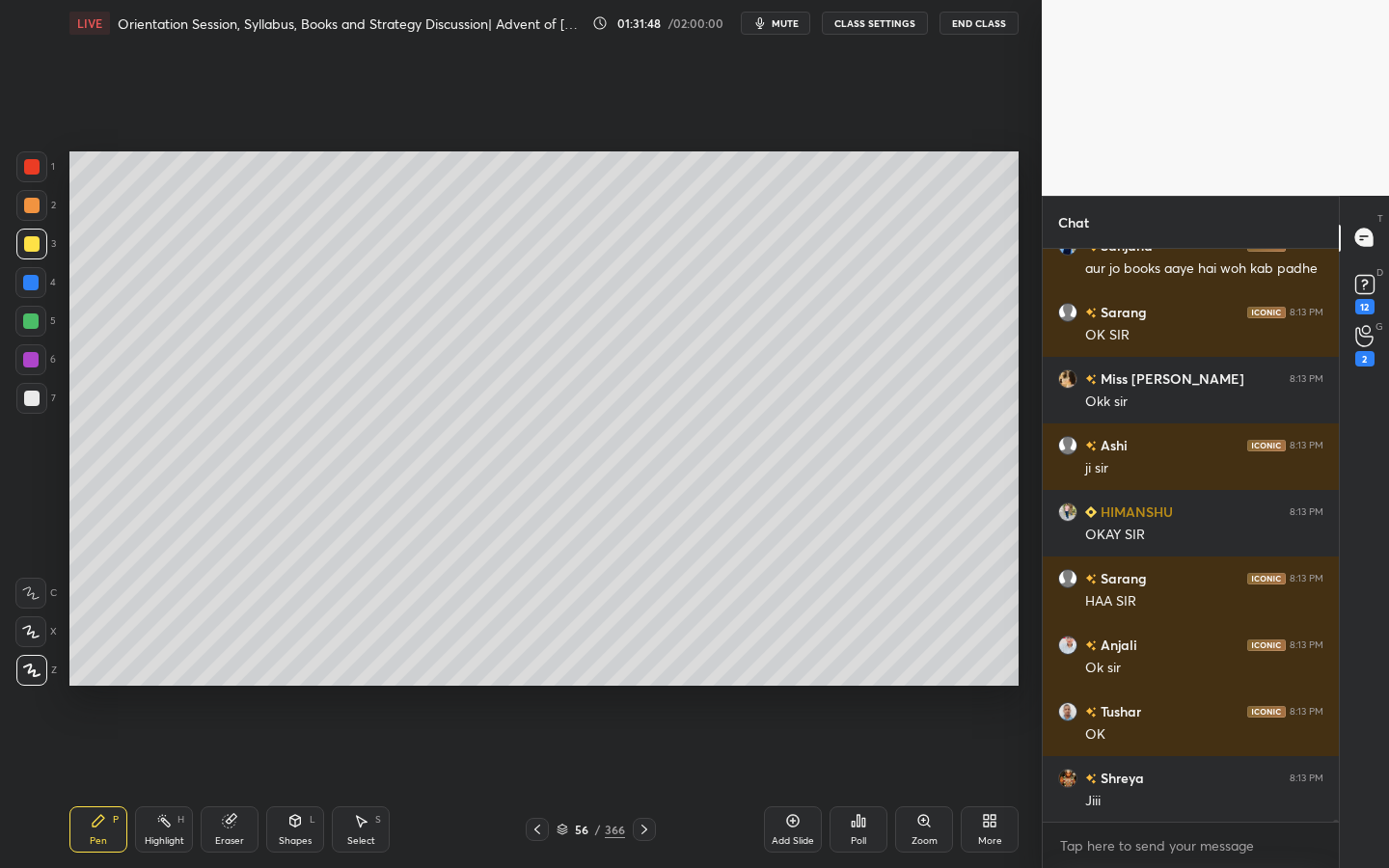 scroll, scrollTop: 141558, scrollLeft: 0, axis: vertical 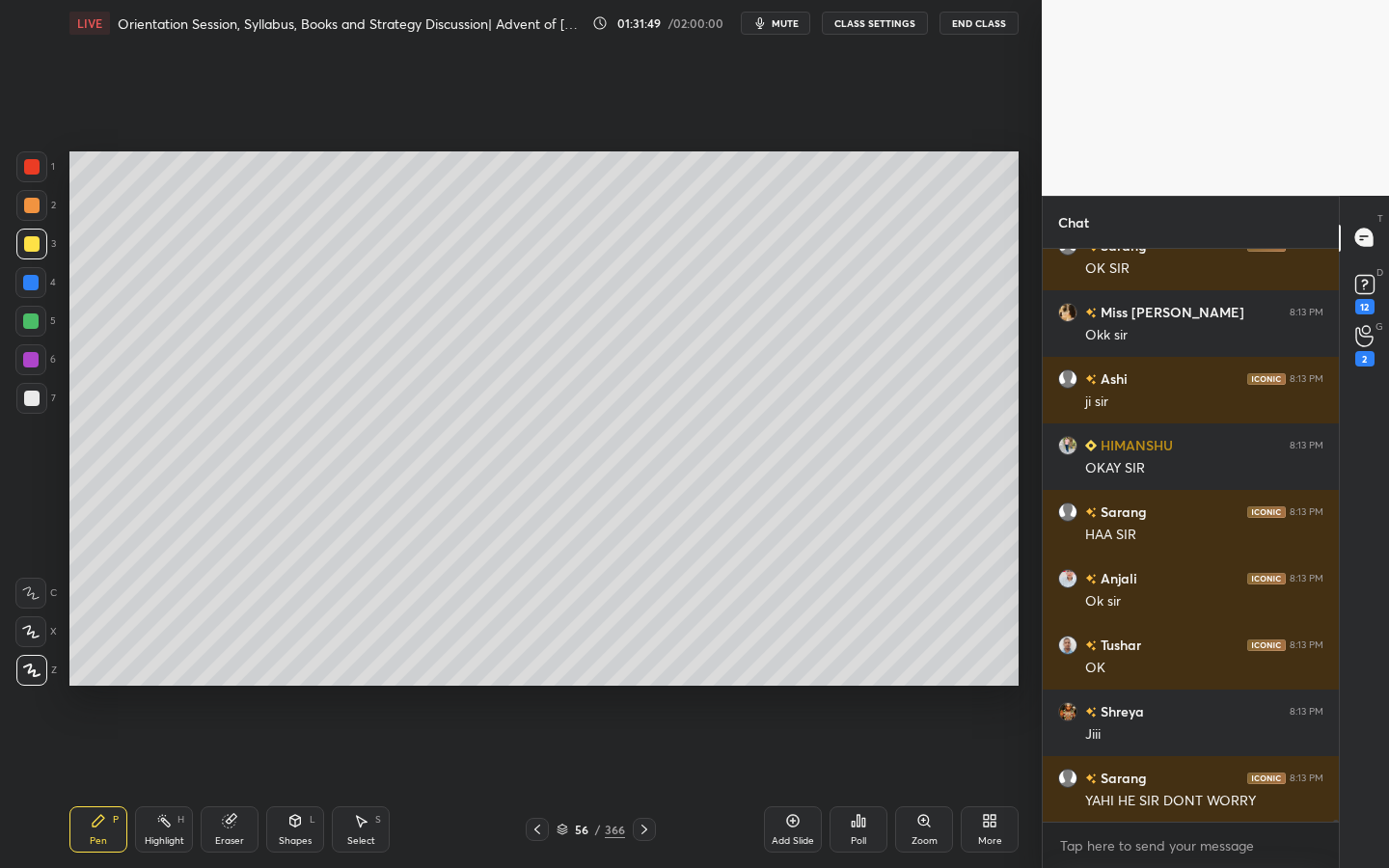 click on "mute" at bounding box center [785, 23] 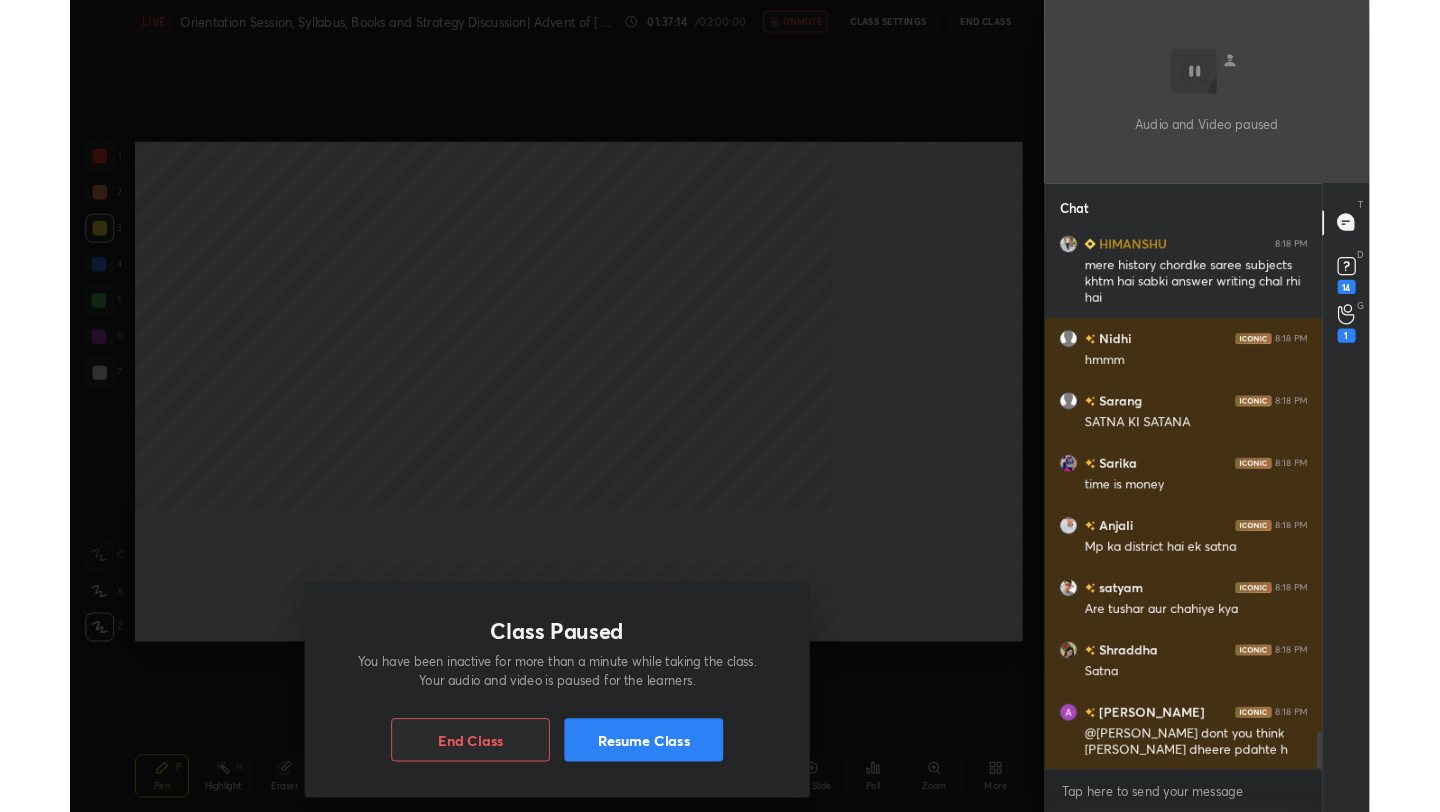 scroll, scrollTop: 8127, scrollLeft: 0, axis: vertical 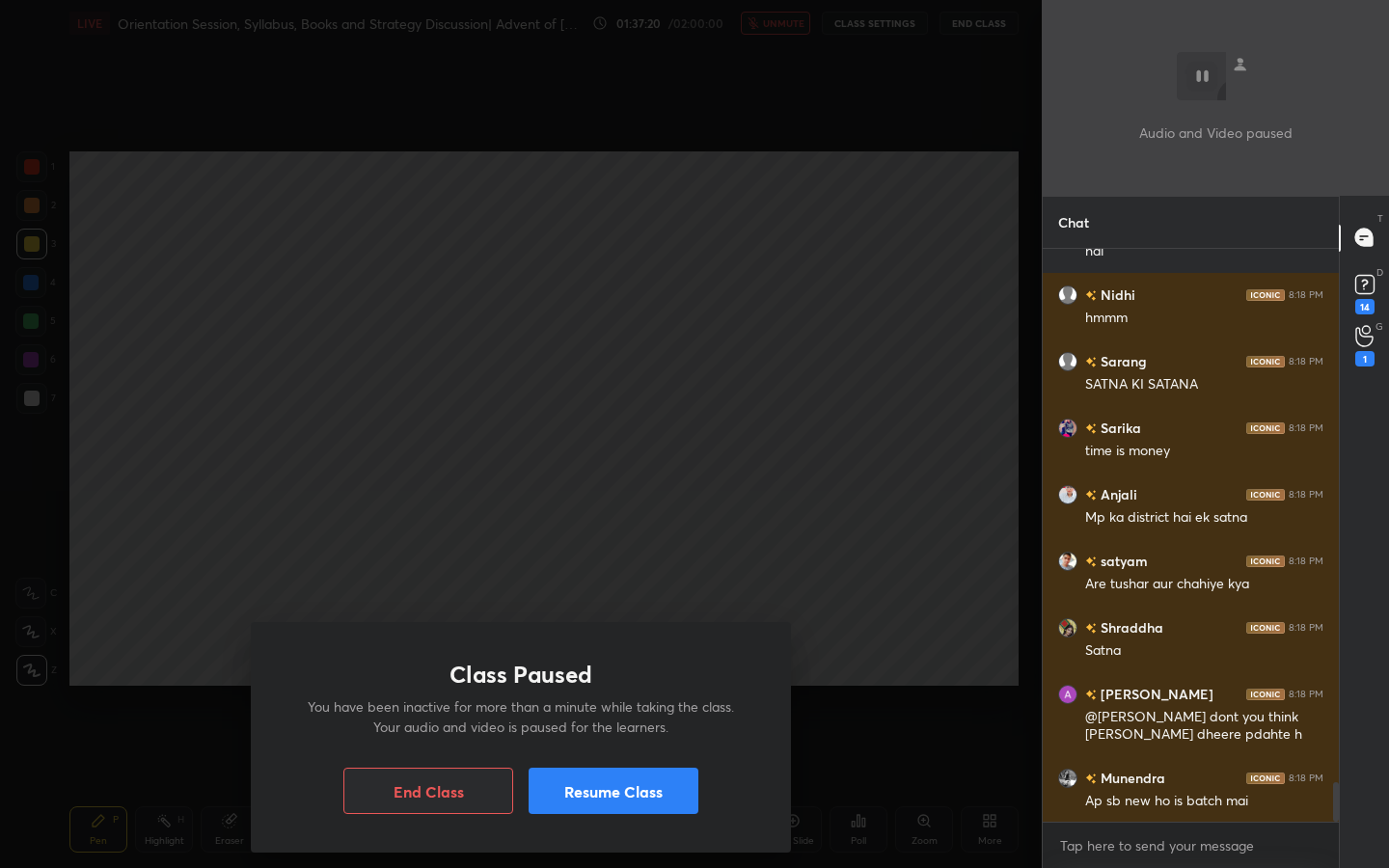 click on "Resume Class" at bounding box center (613, 791) 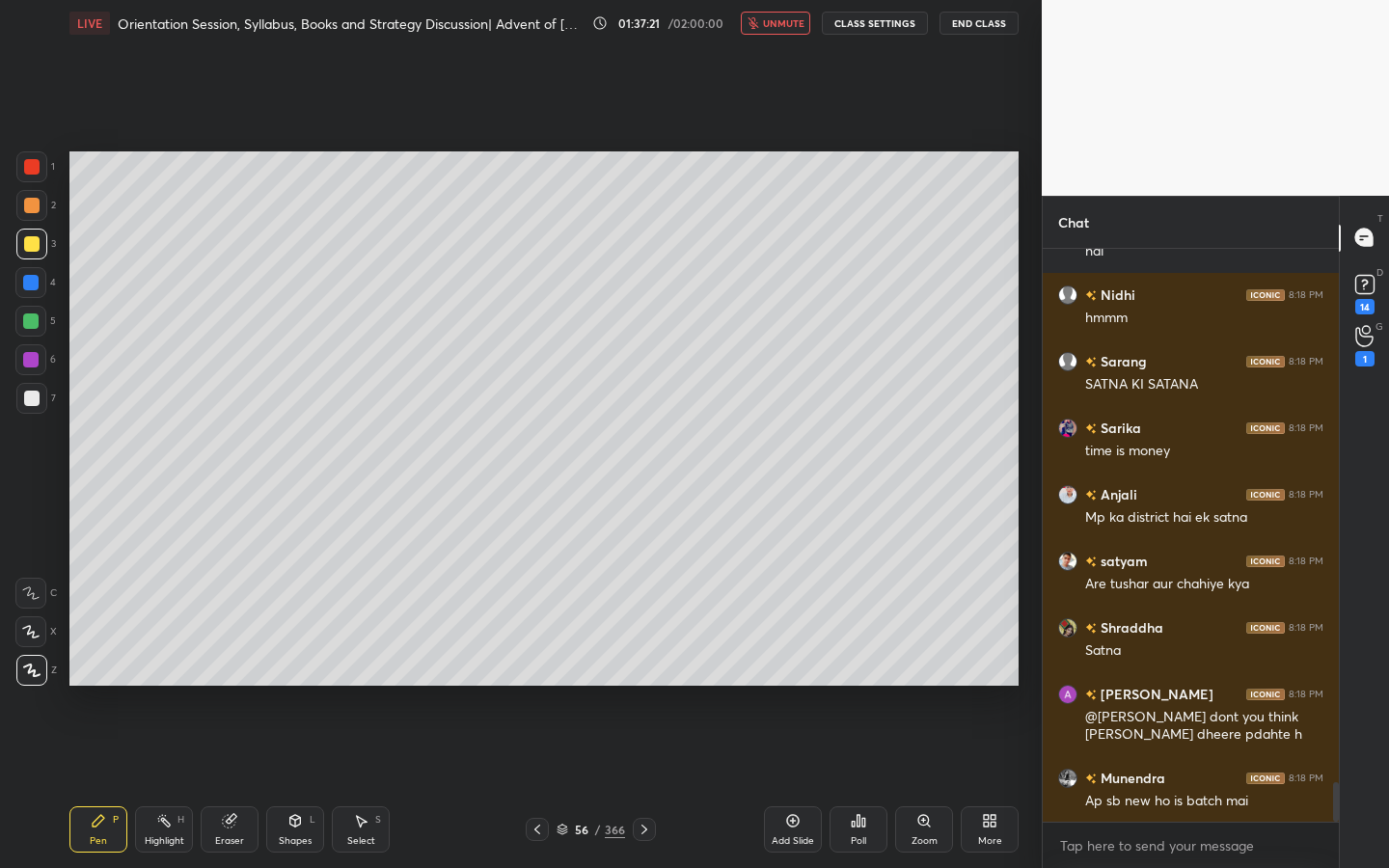 click on "unmute" at bounding box center (783, 23) 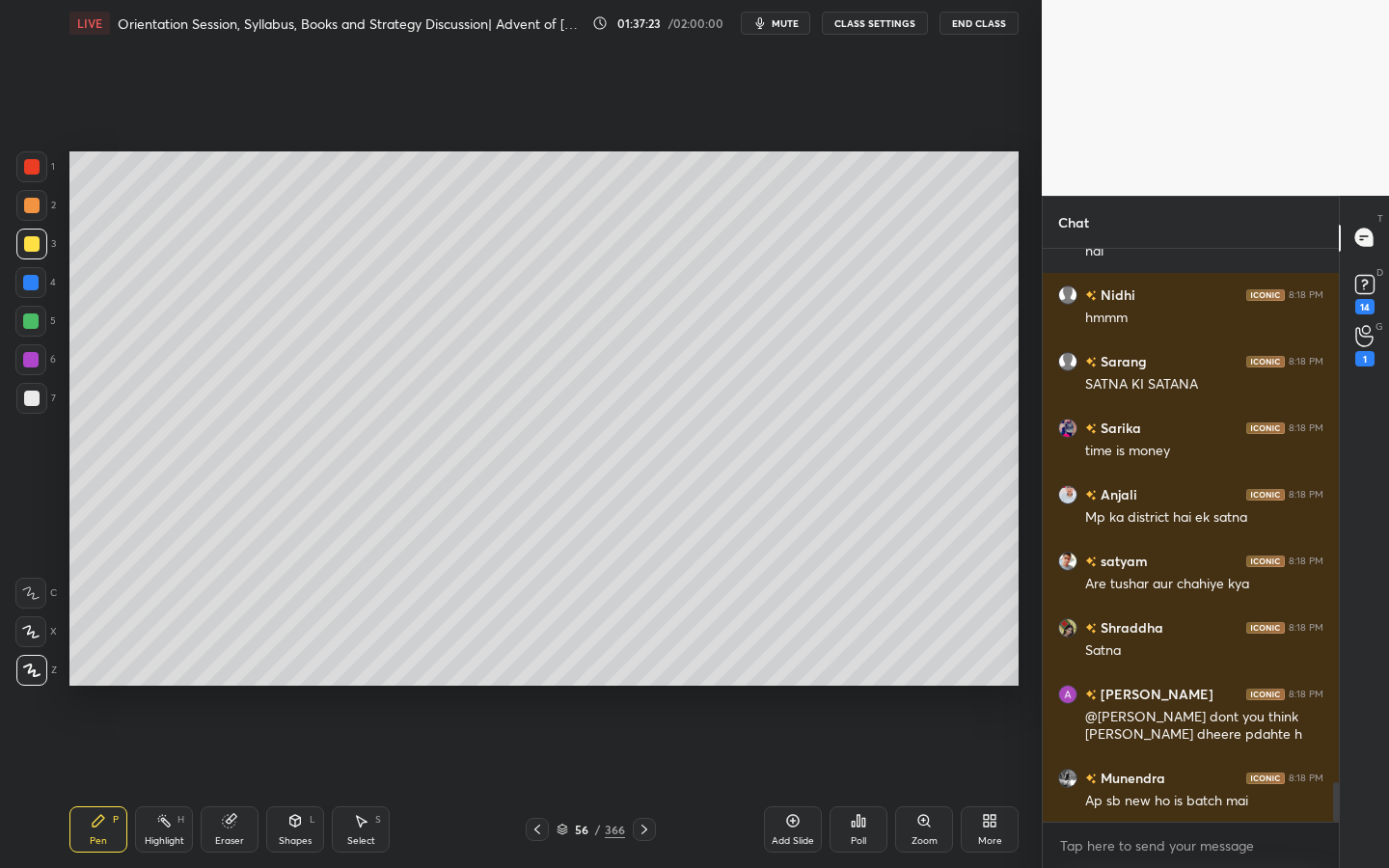 click on "More" at bounding box center [990, 829] 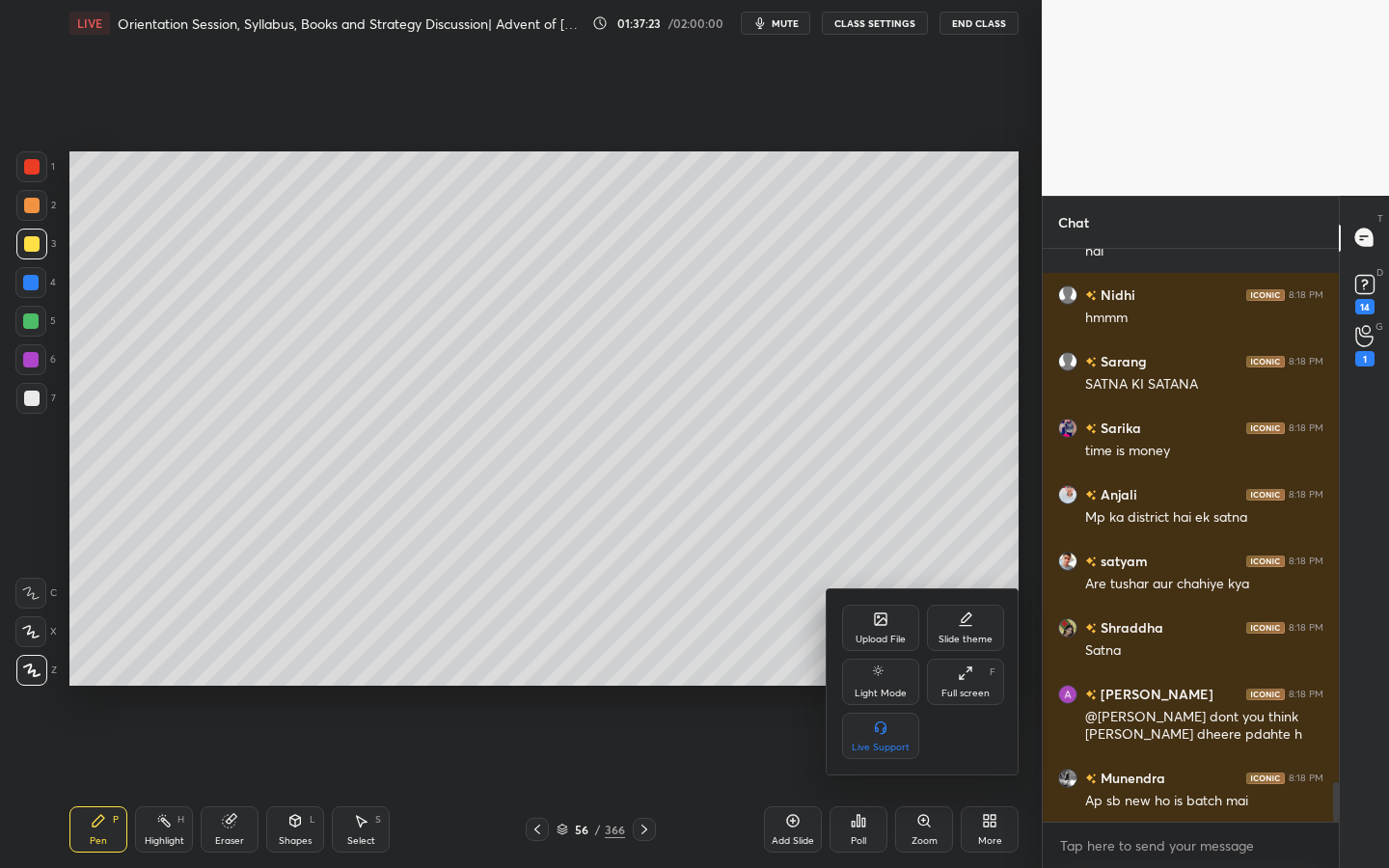 click on "Full screen" at bounding box center [966, 693] 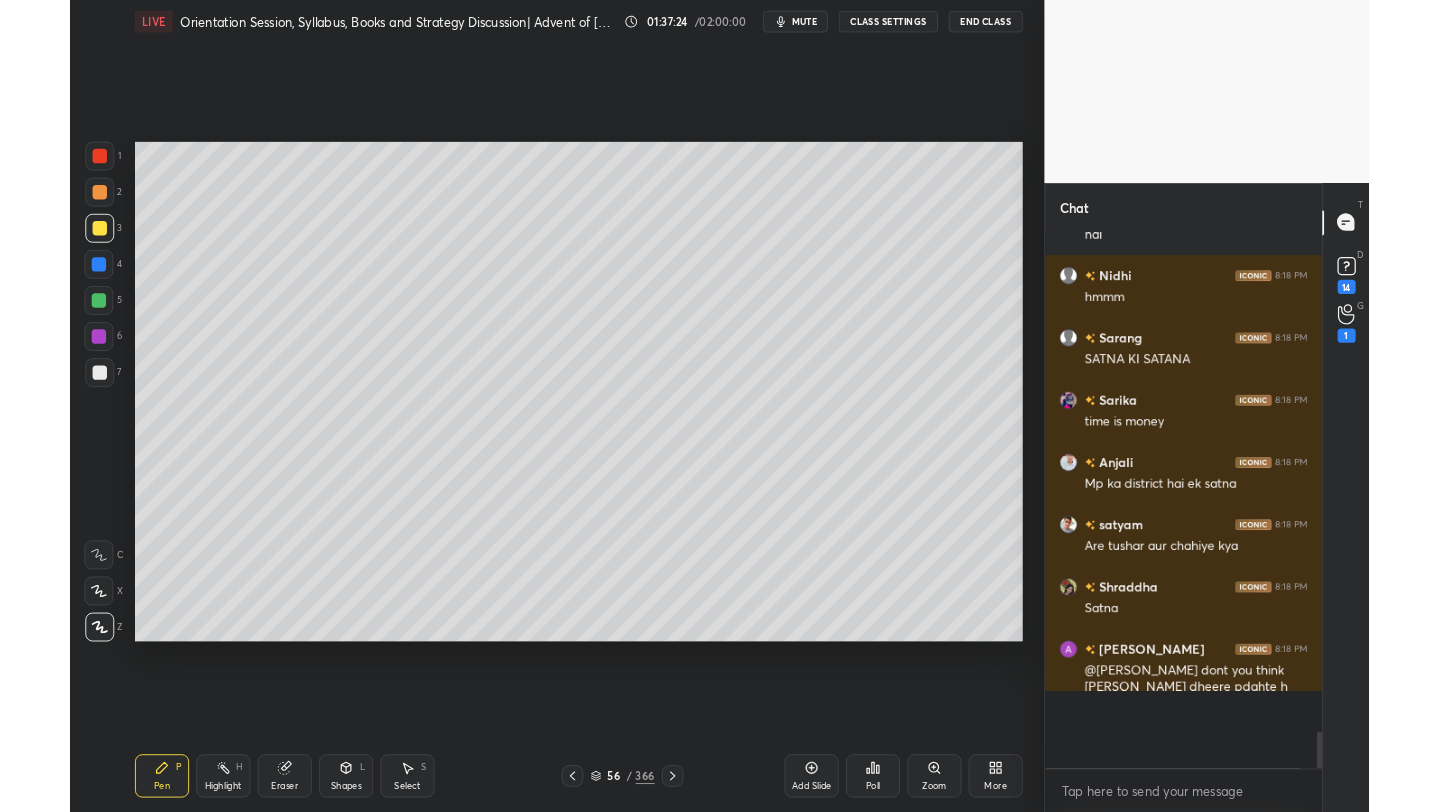 scroll, scrollTop: 684, scrollLeft: 1000, axis: both 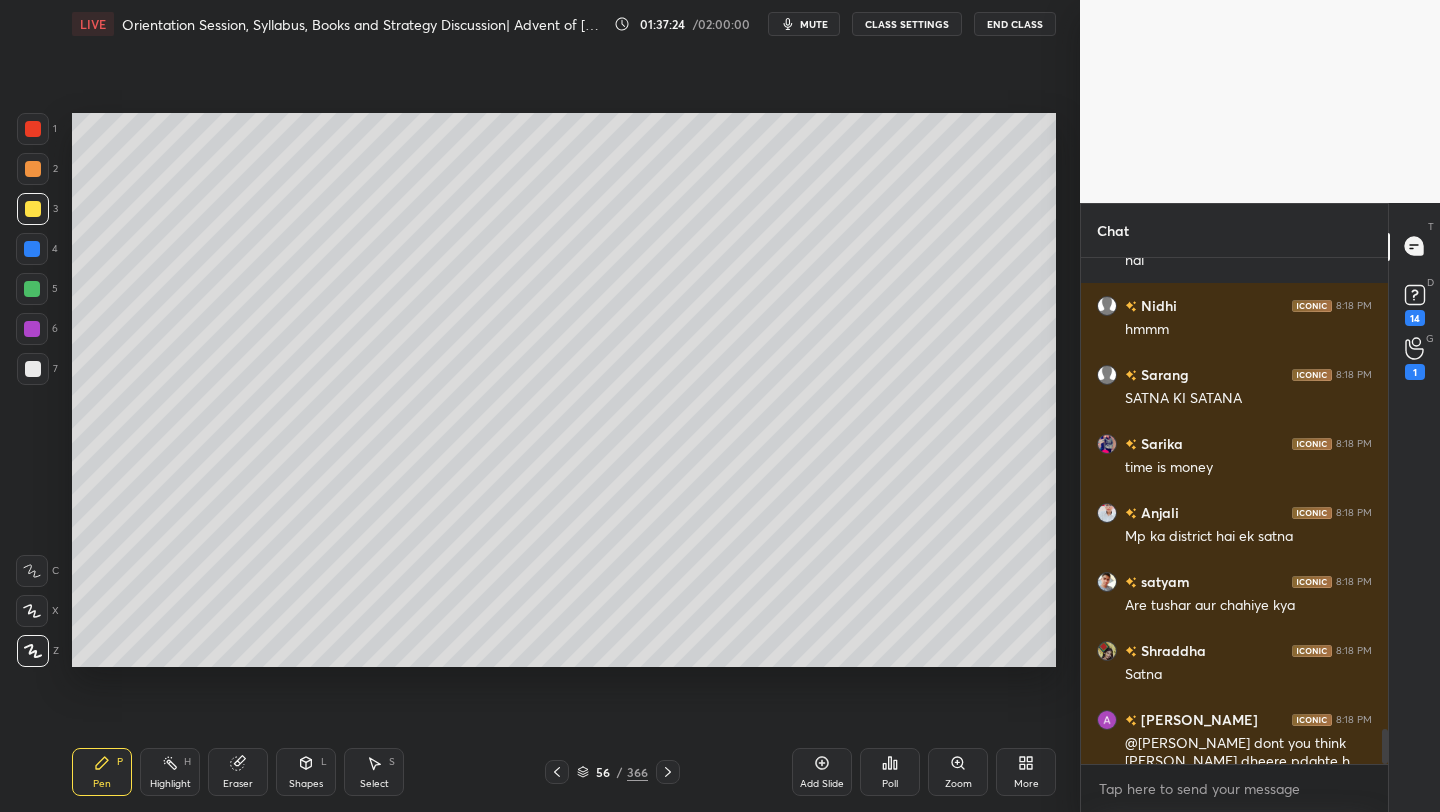 type on "x" 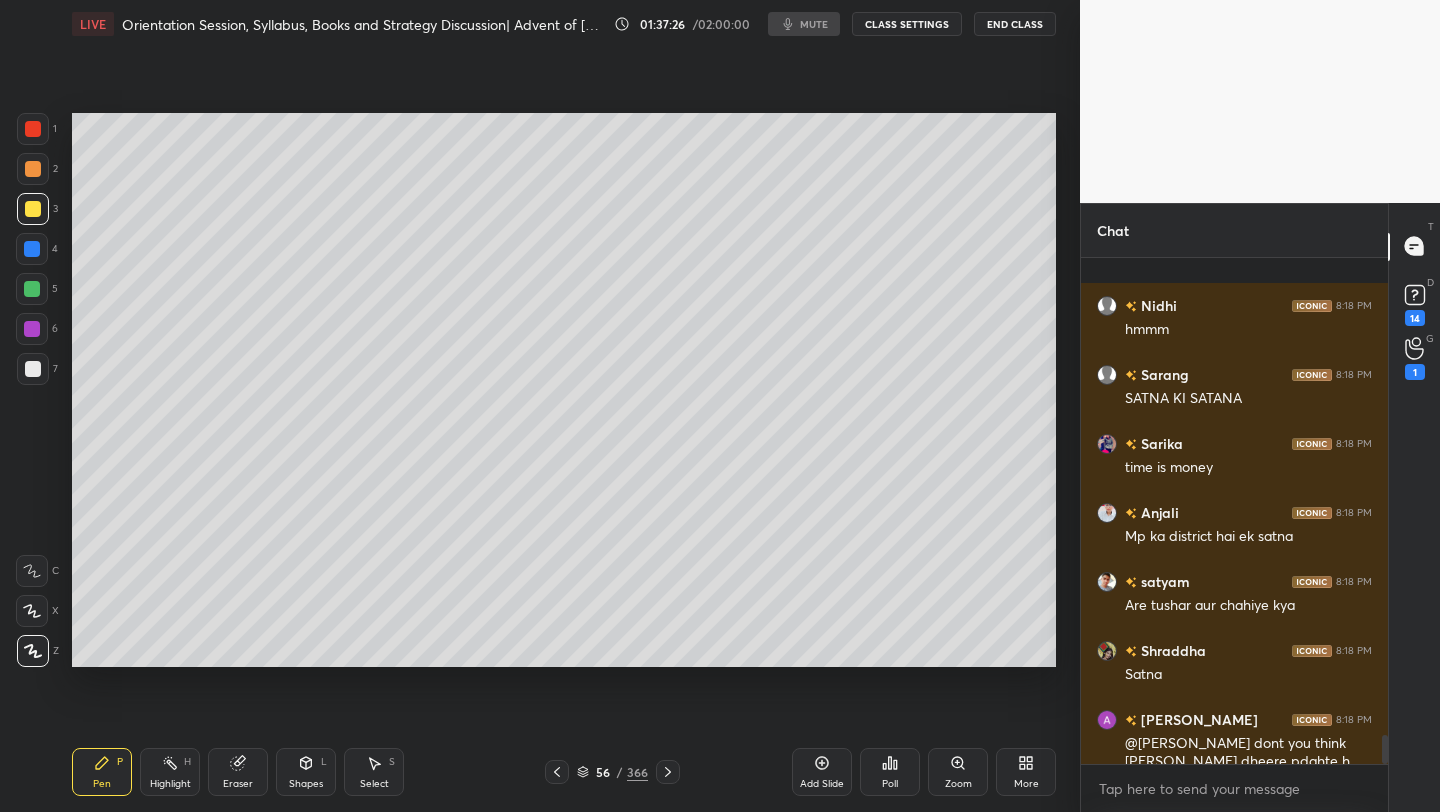 scroll, scrollTop: 8284, scrollLeft: 0, axis: vertical 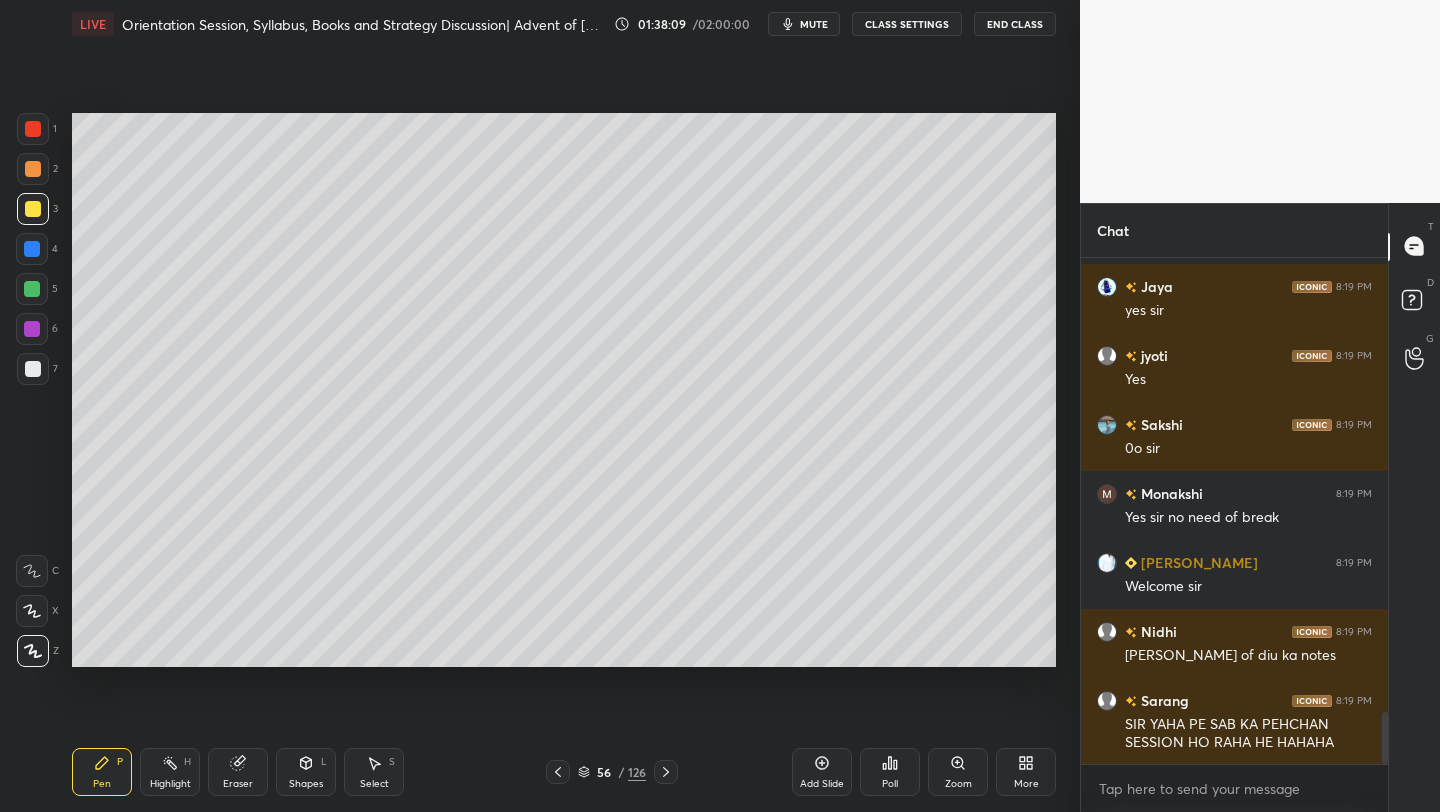 click on "126" at bounding box center [637, 772] 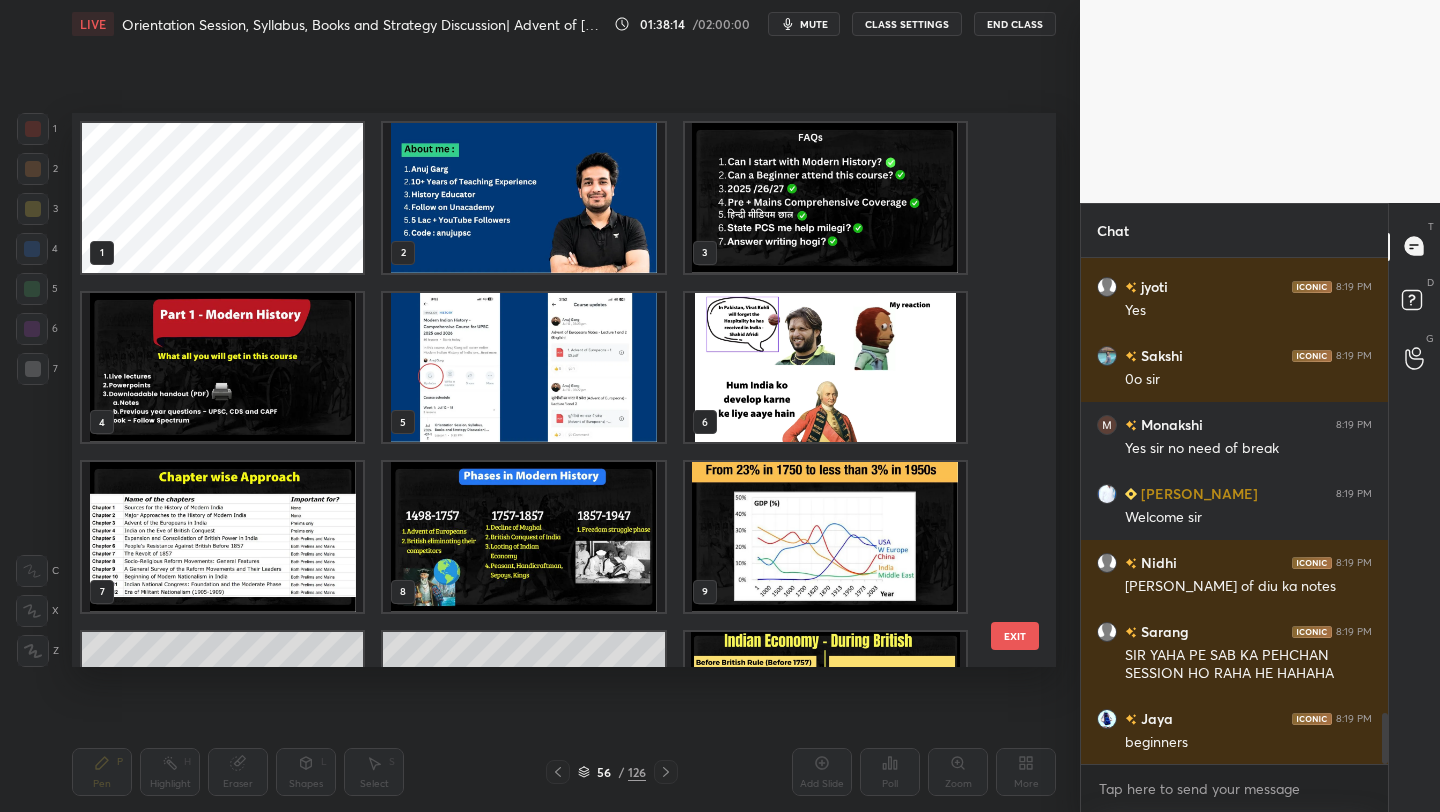 click at bounding box center (523, 198) 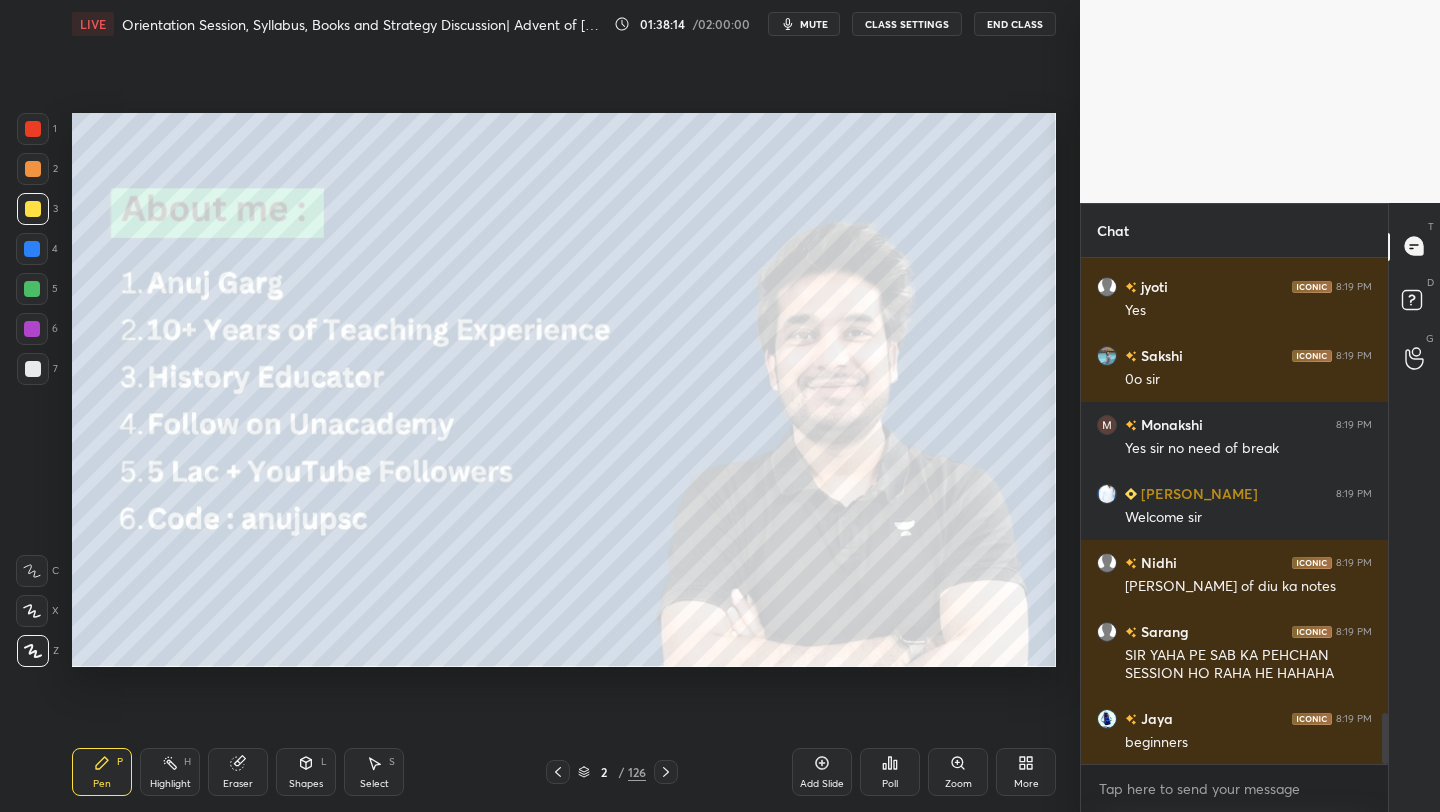 click at bounding box center (523, 198) 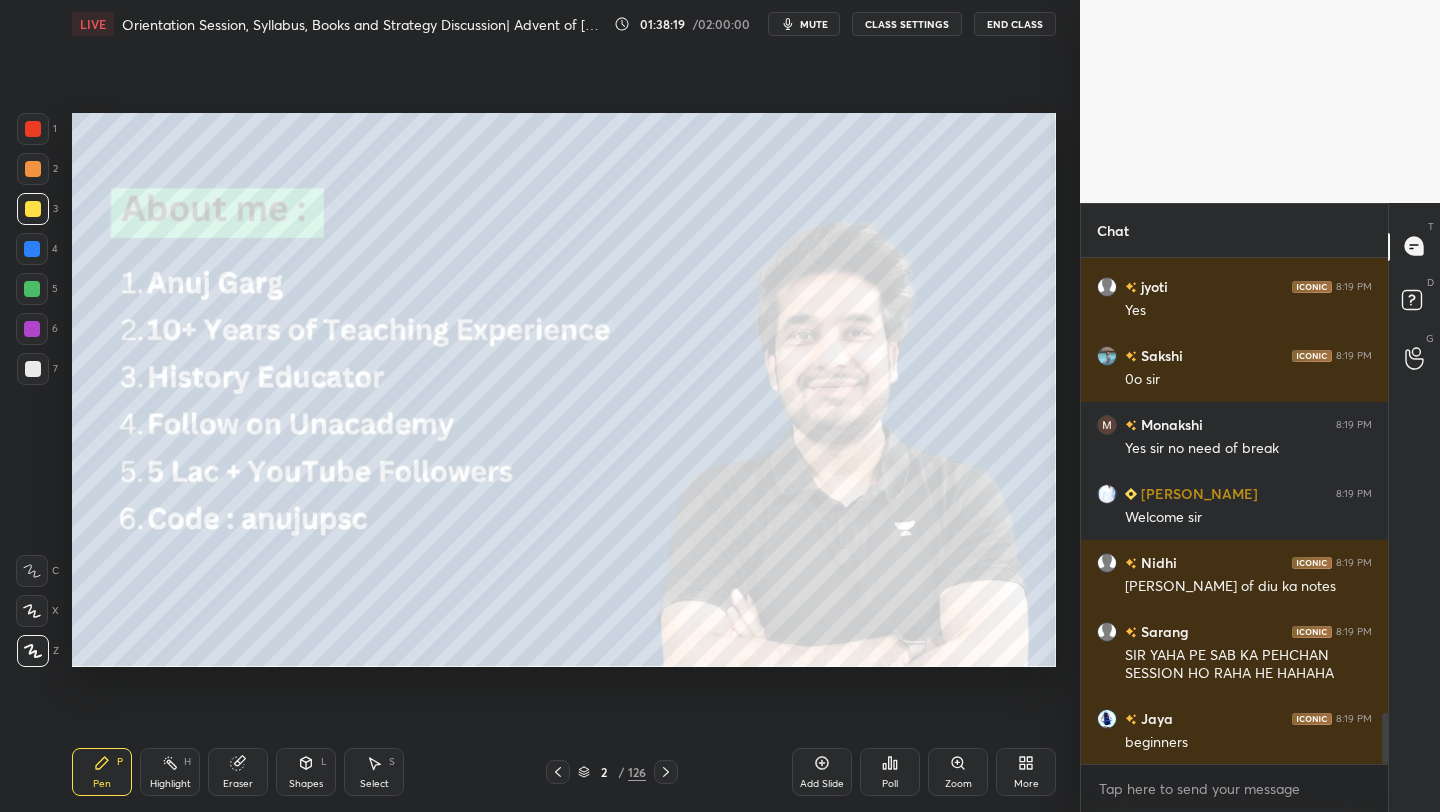 click on "/" at bounding box center (621, 772) 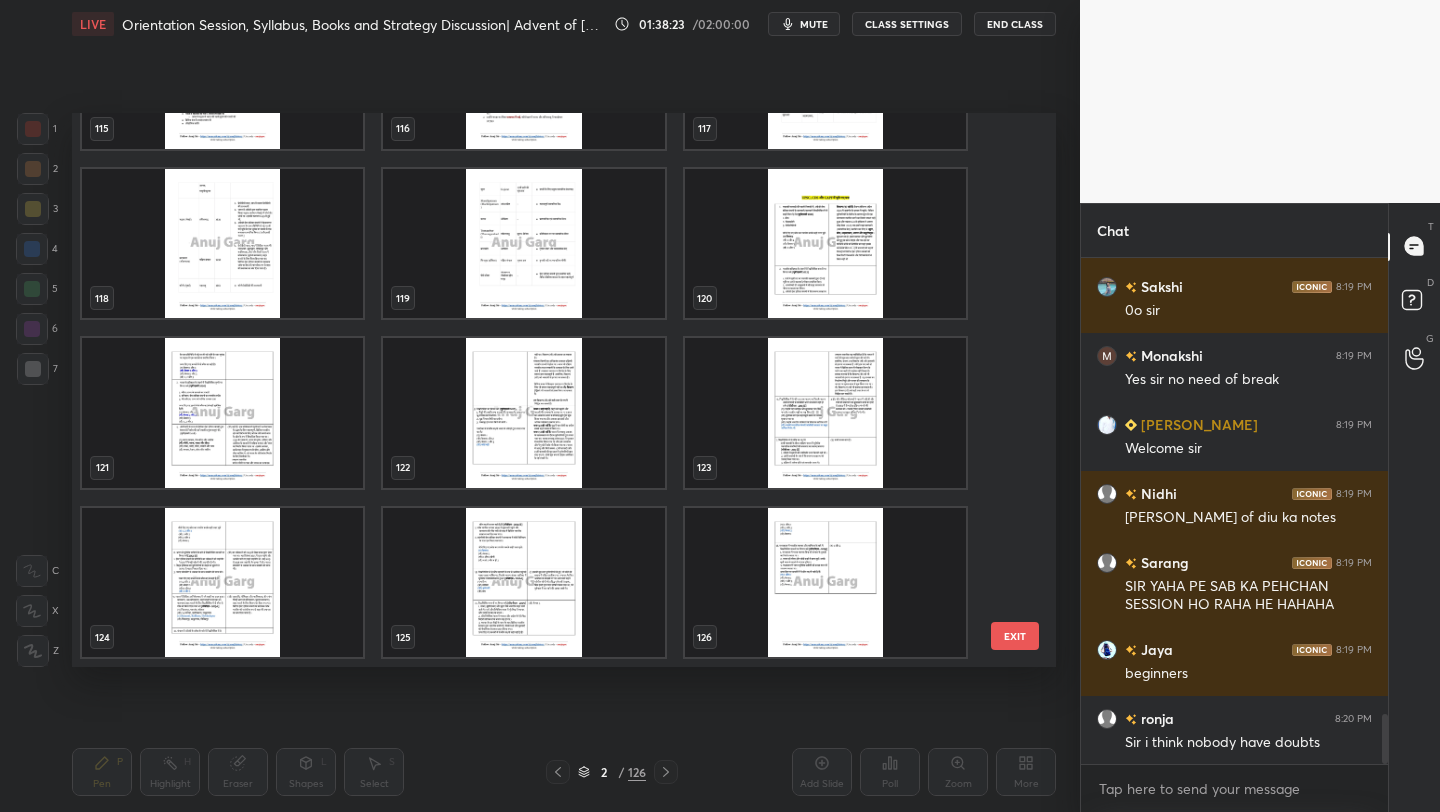 click at bounding box center [825, 583] 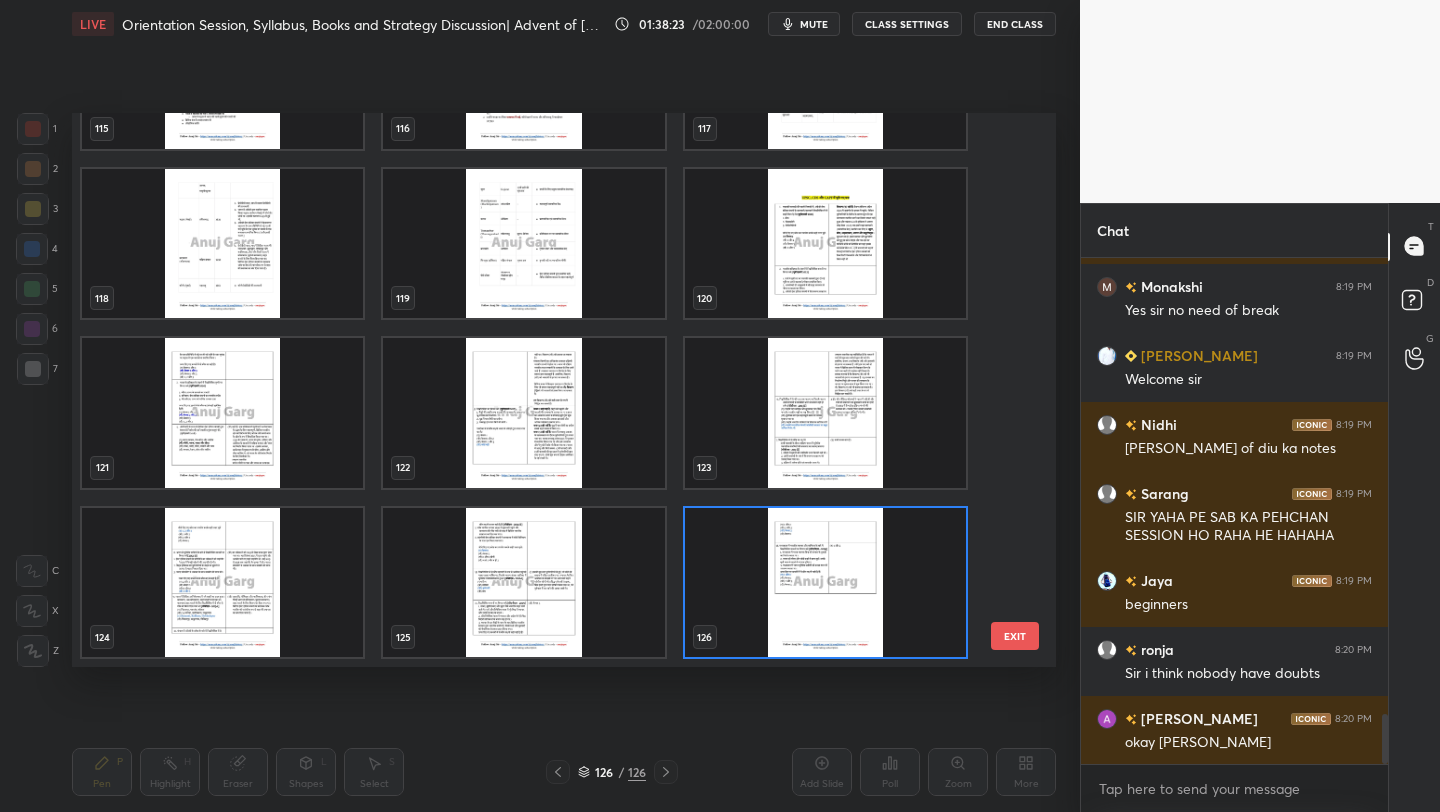 click at bounding box center (825, 583) 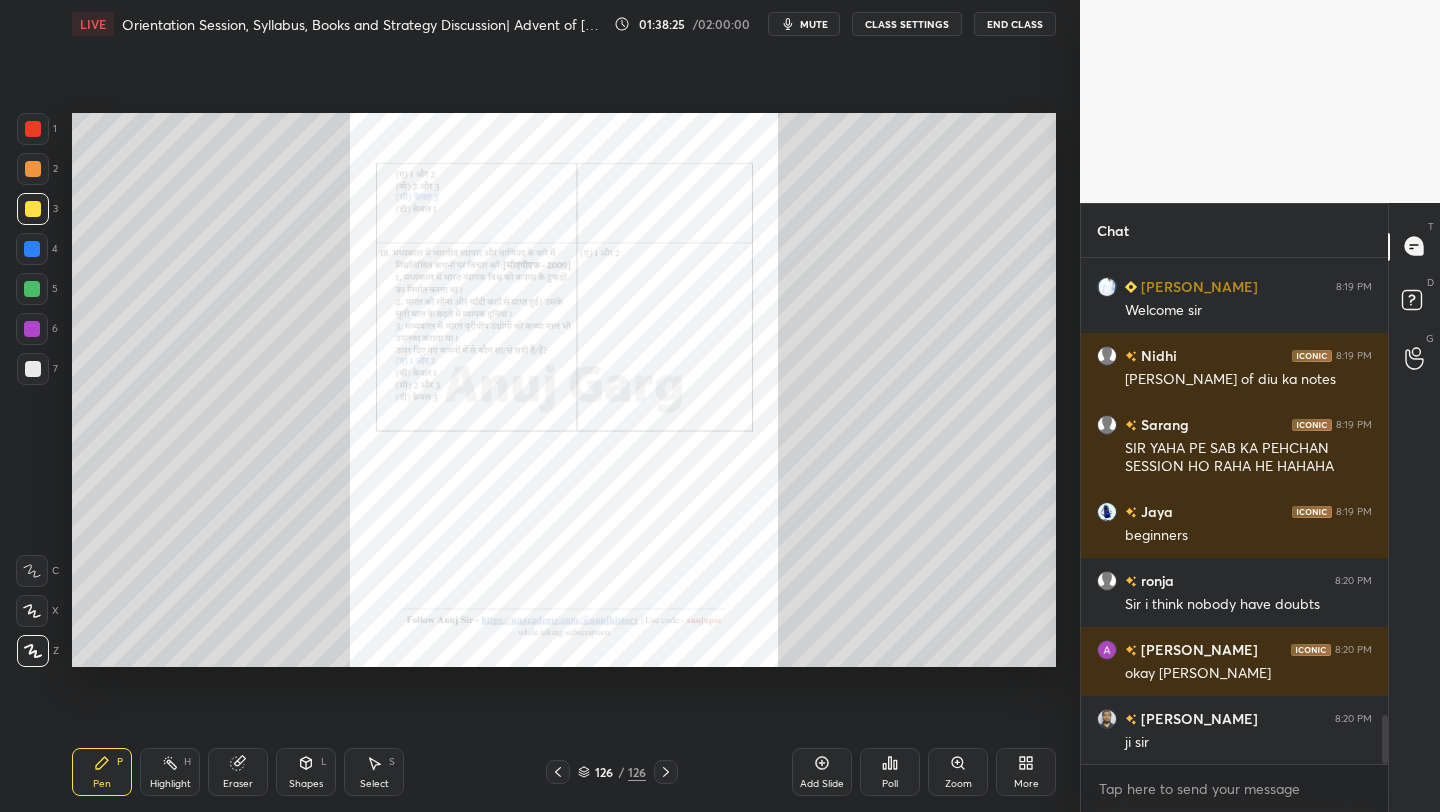 click on "Add Slide" at bounding box center [822, 772] 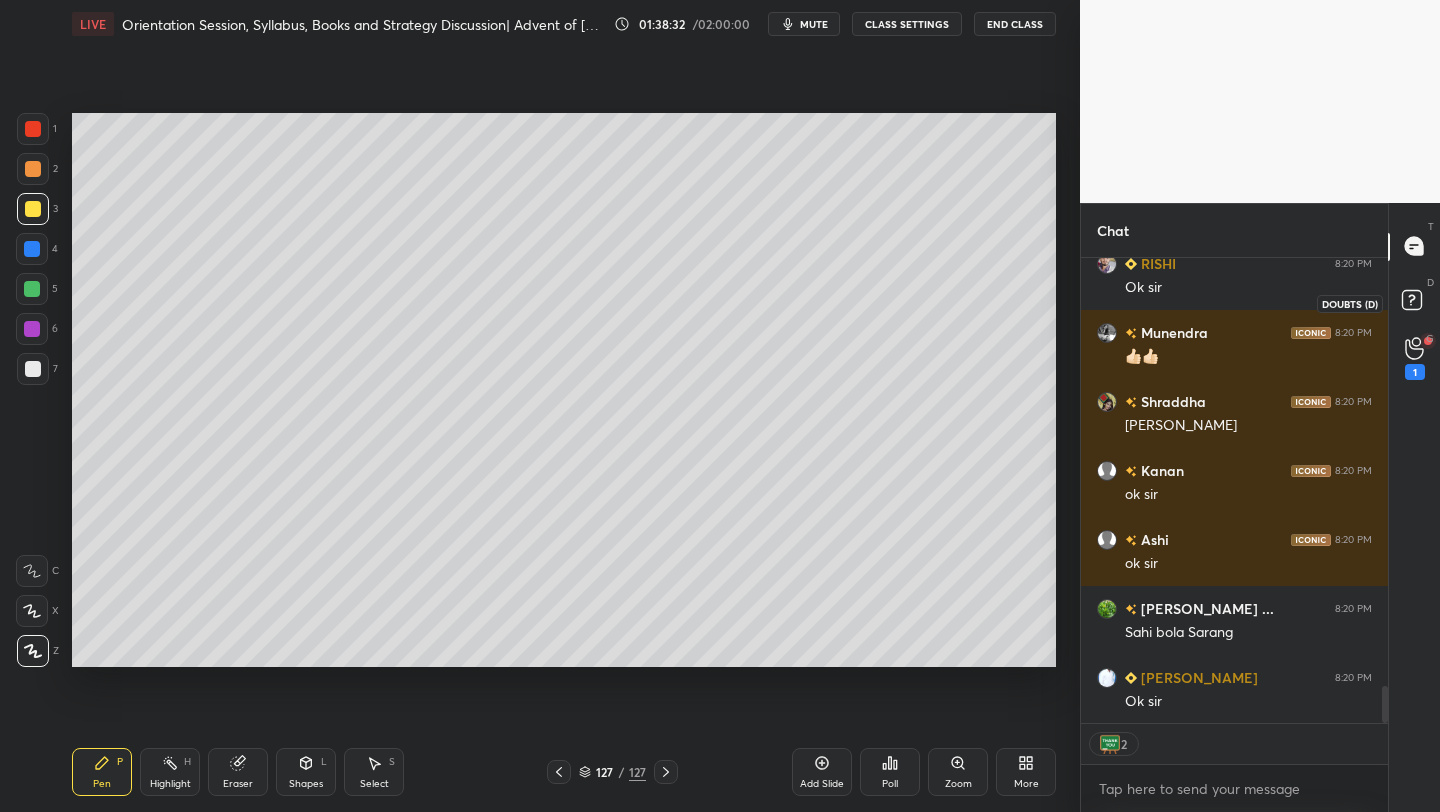click 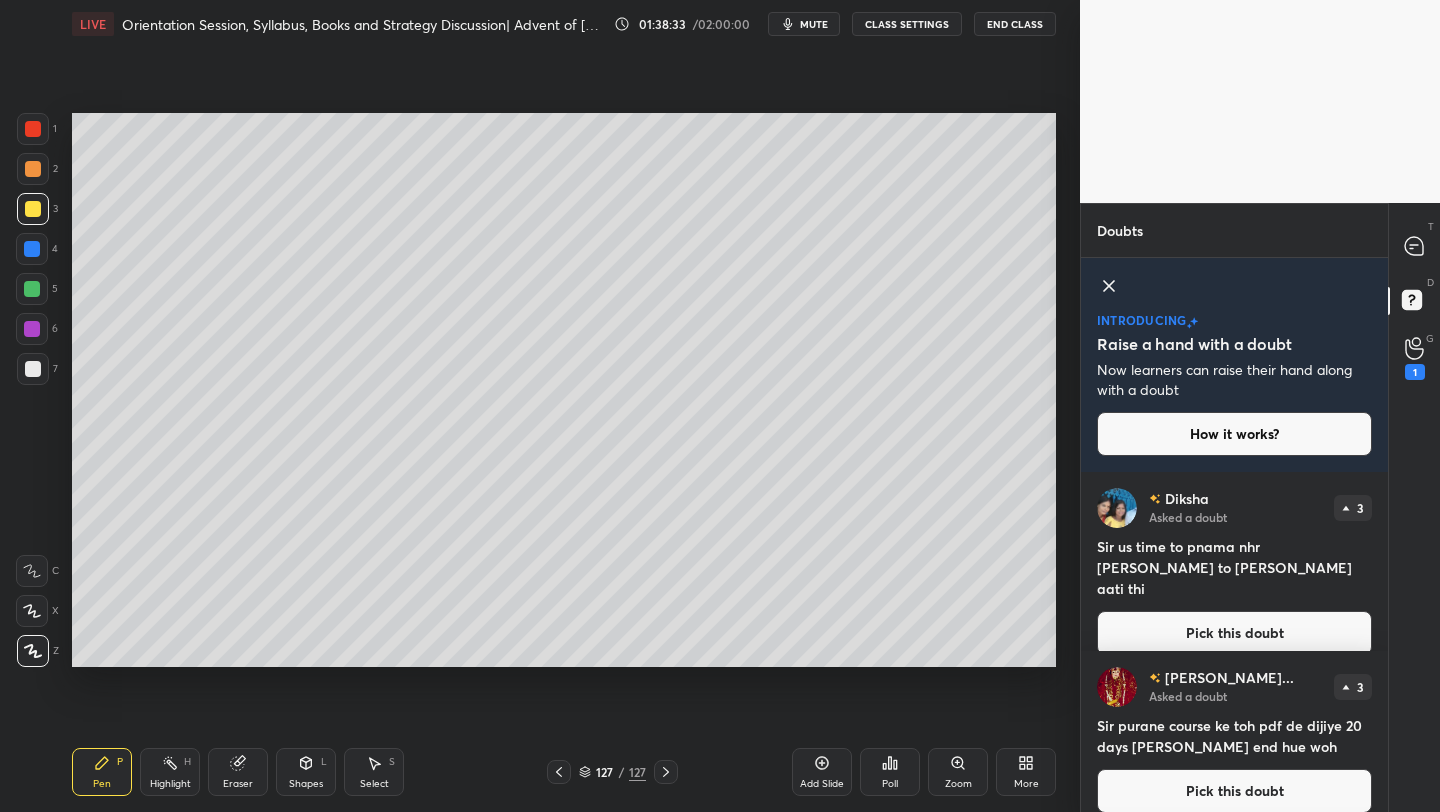 click on "Pick this doubt" at bounding box center (1234, 633) 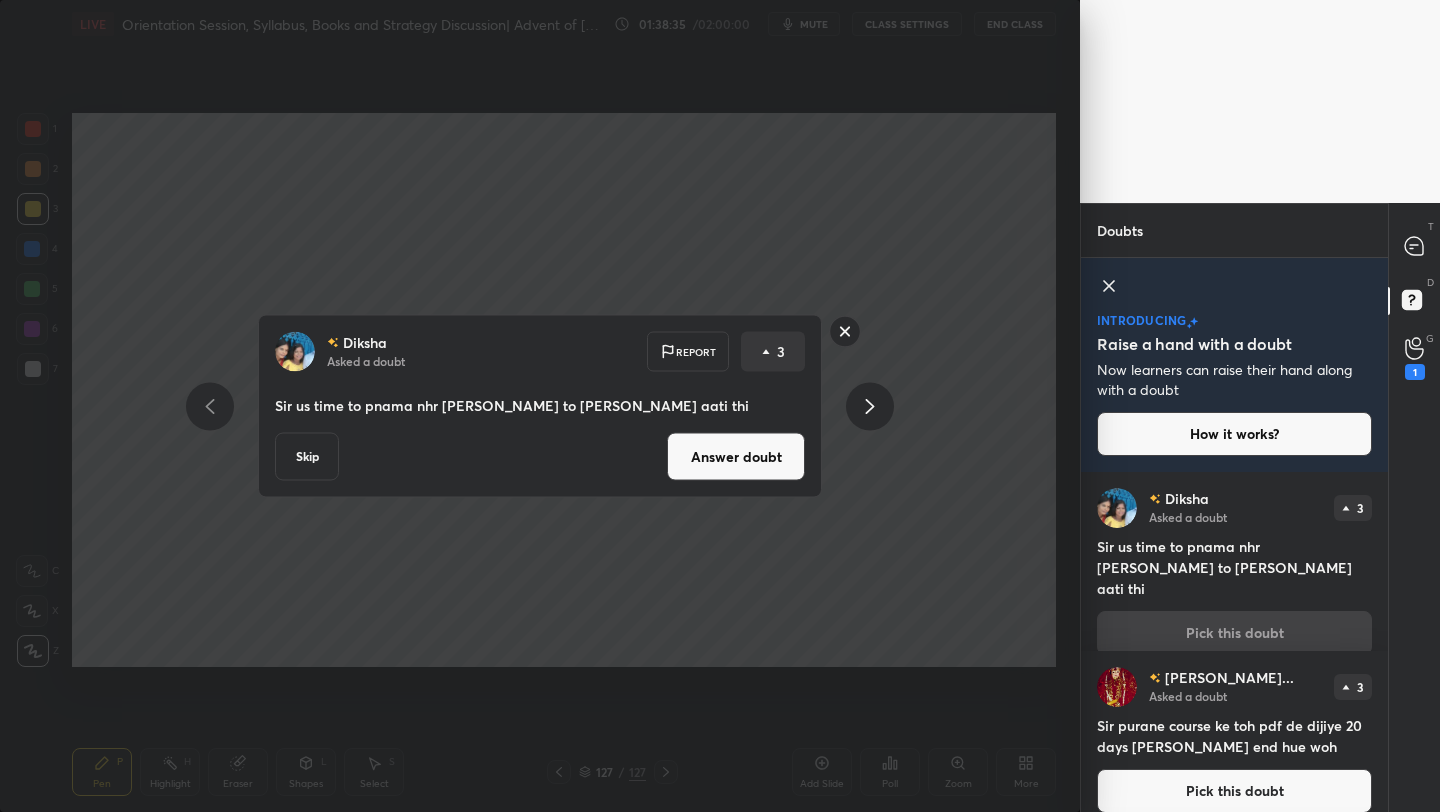 click on "Answer doubt" at bounding box center [736, 457] 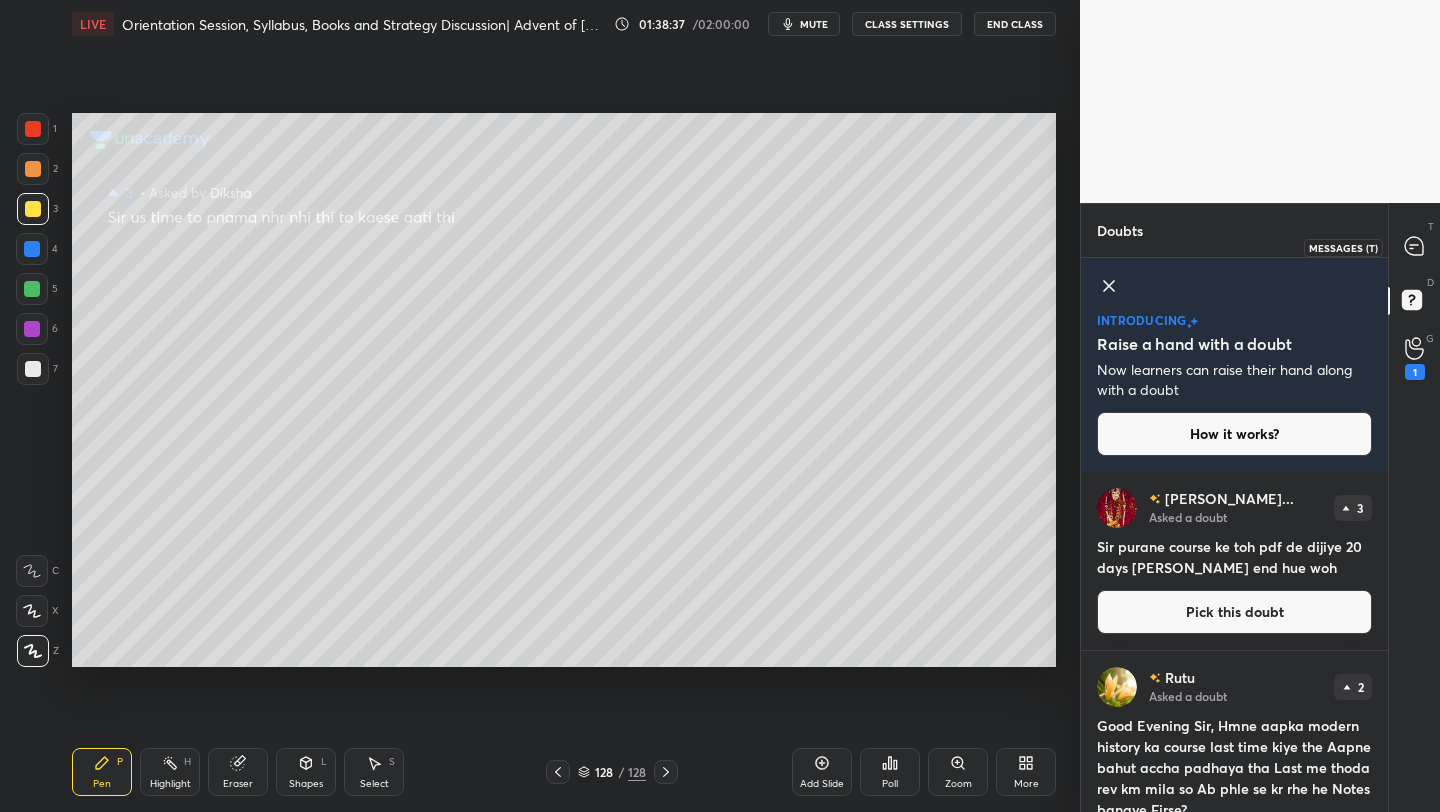 click at bounding box center (1415, 247) 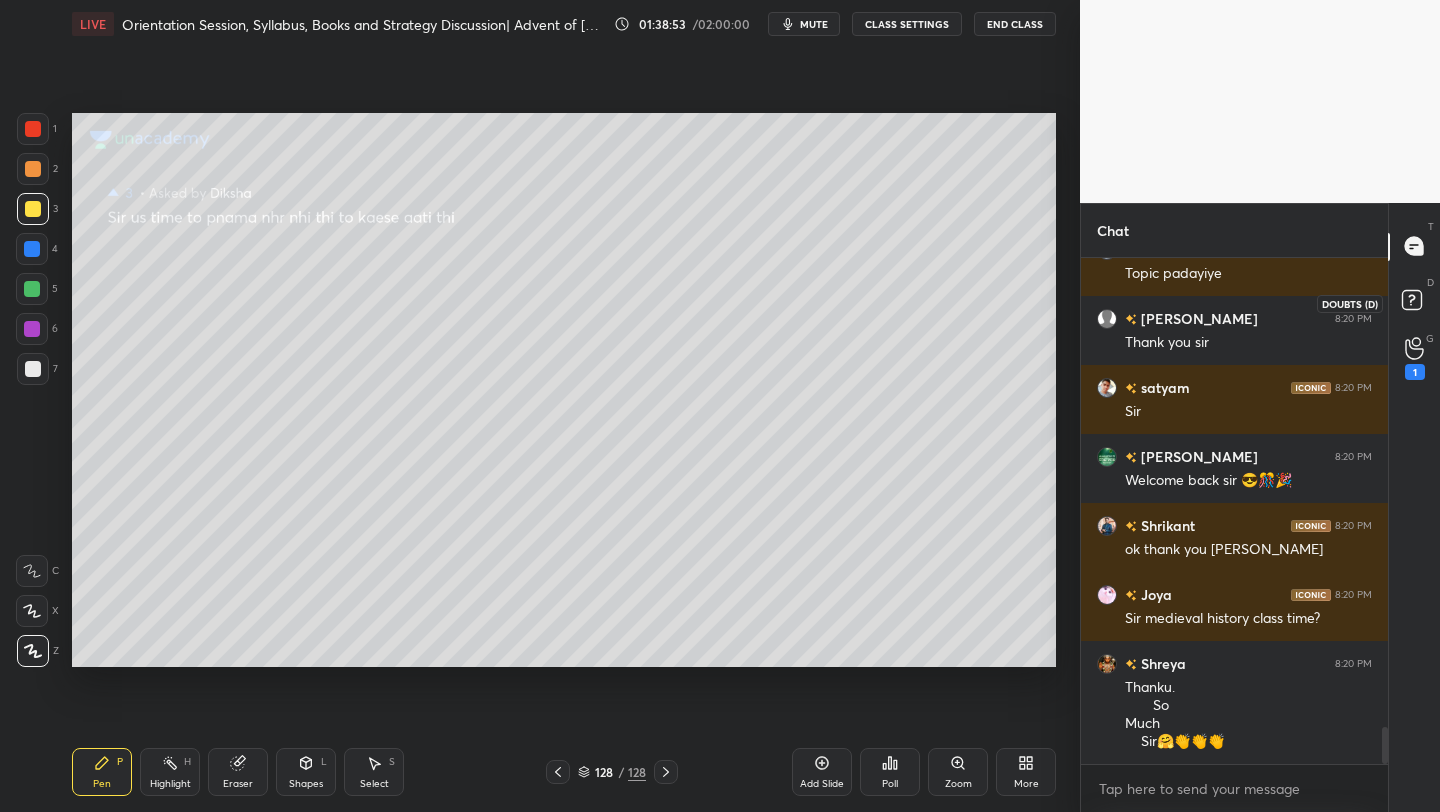 click 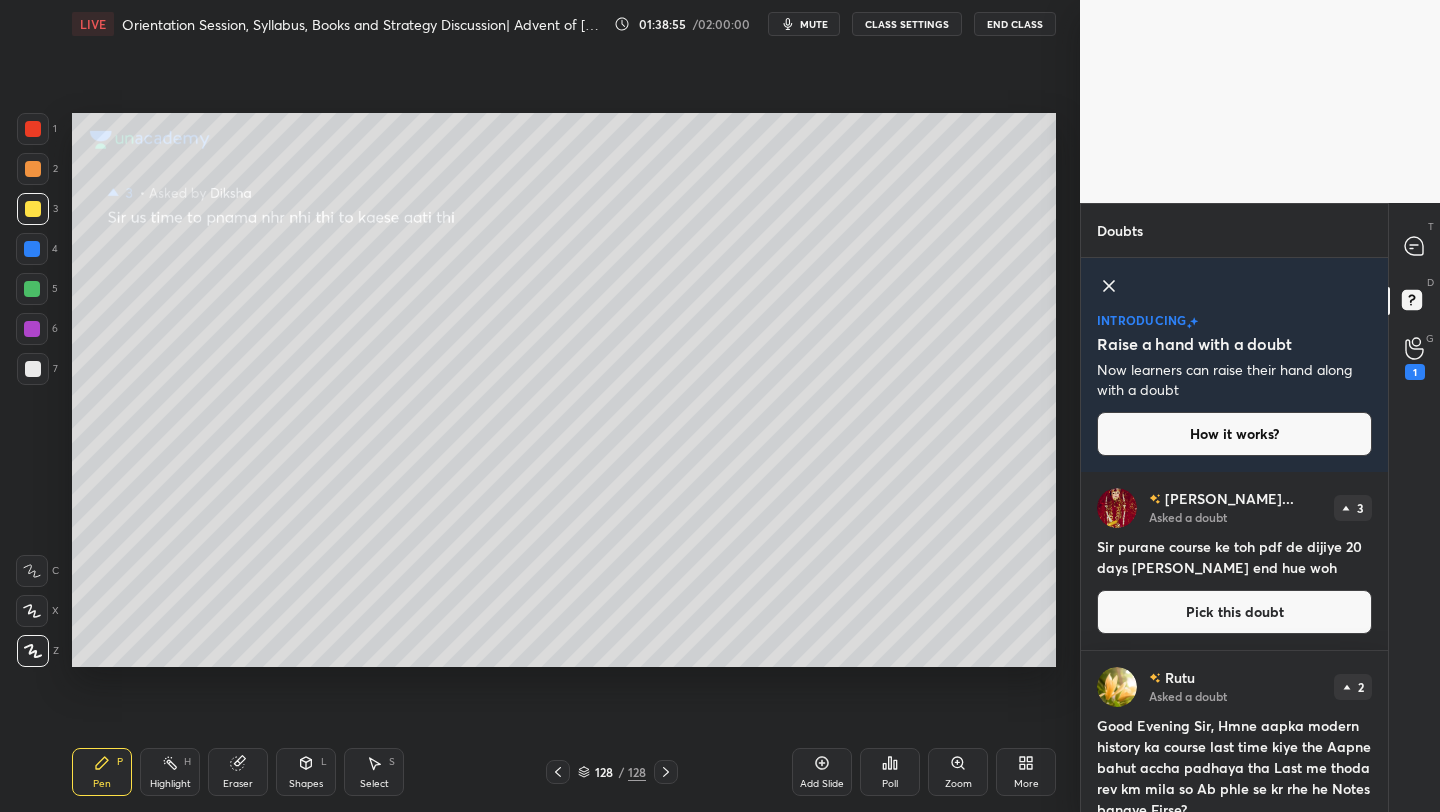 click on "Pick this doubt" at bounding box center (1234, 612) 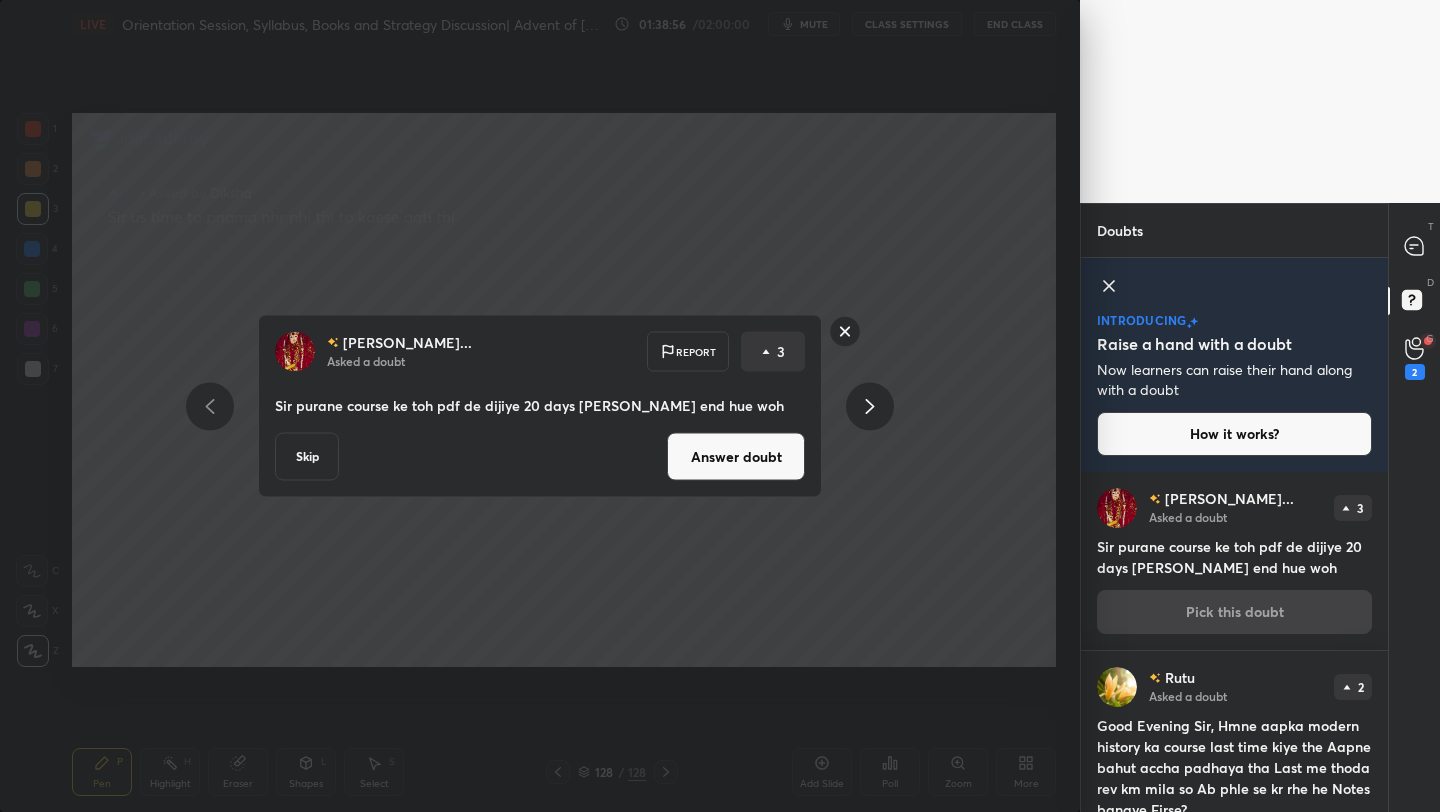 click on "Skip" at bounding box center [307, 457] 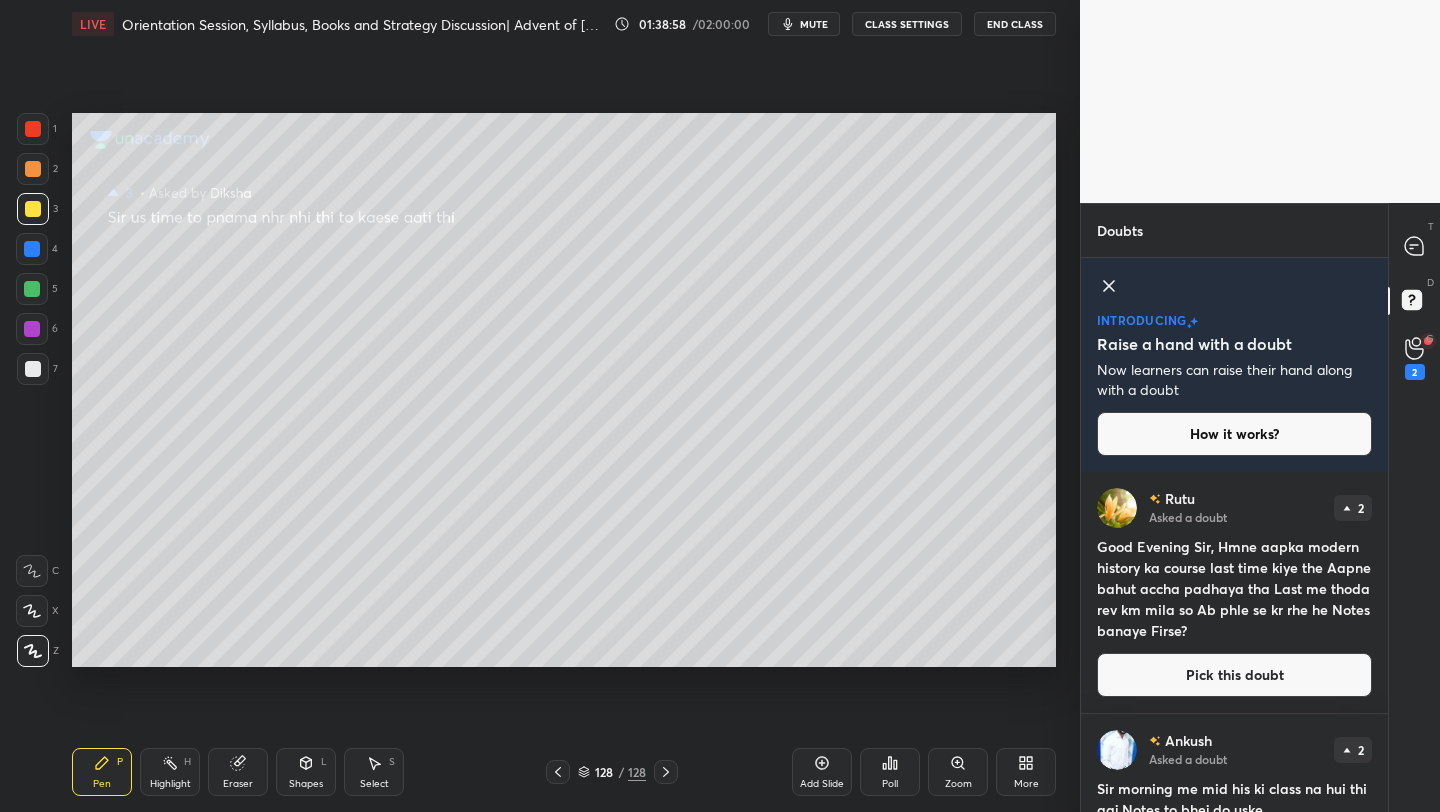 click on "Rutu Asked a doubt 2 Good Evening Sir,
Hmne aapka modern history ka course last time kiye the
Aapne bahut accha padhaya tha
Last me thoda rev km mila so
Ab phle se kr rhe he
Notes banaye Firse? Pick this doubt" at bounding box center (1234, 592) 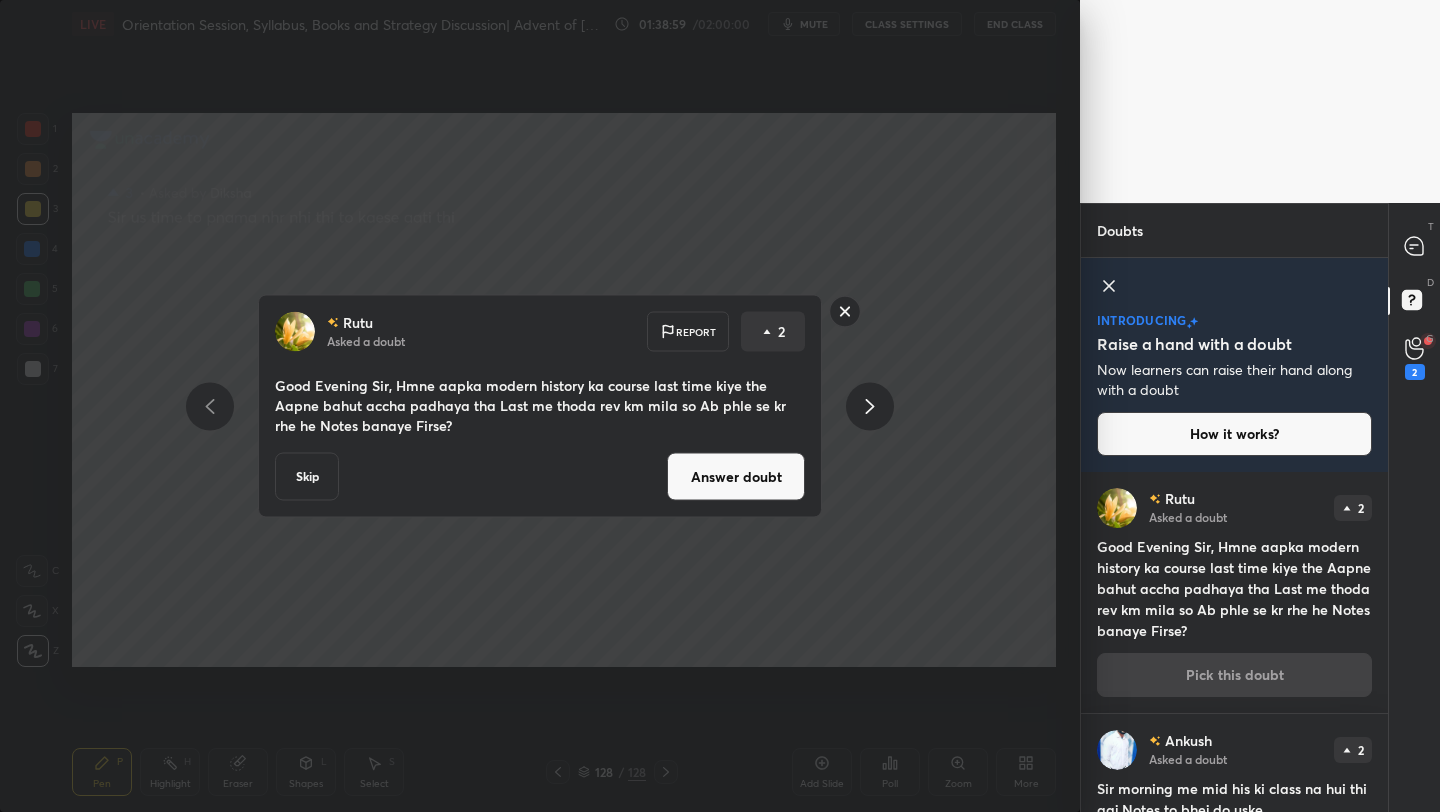 click on "Answer doubt" at bounding box center [736, 477] 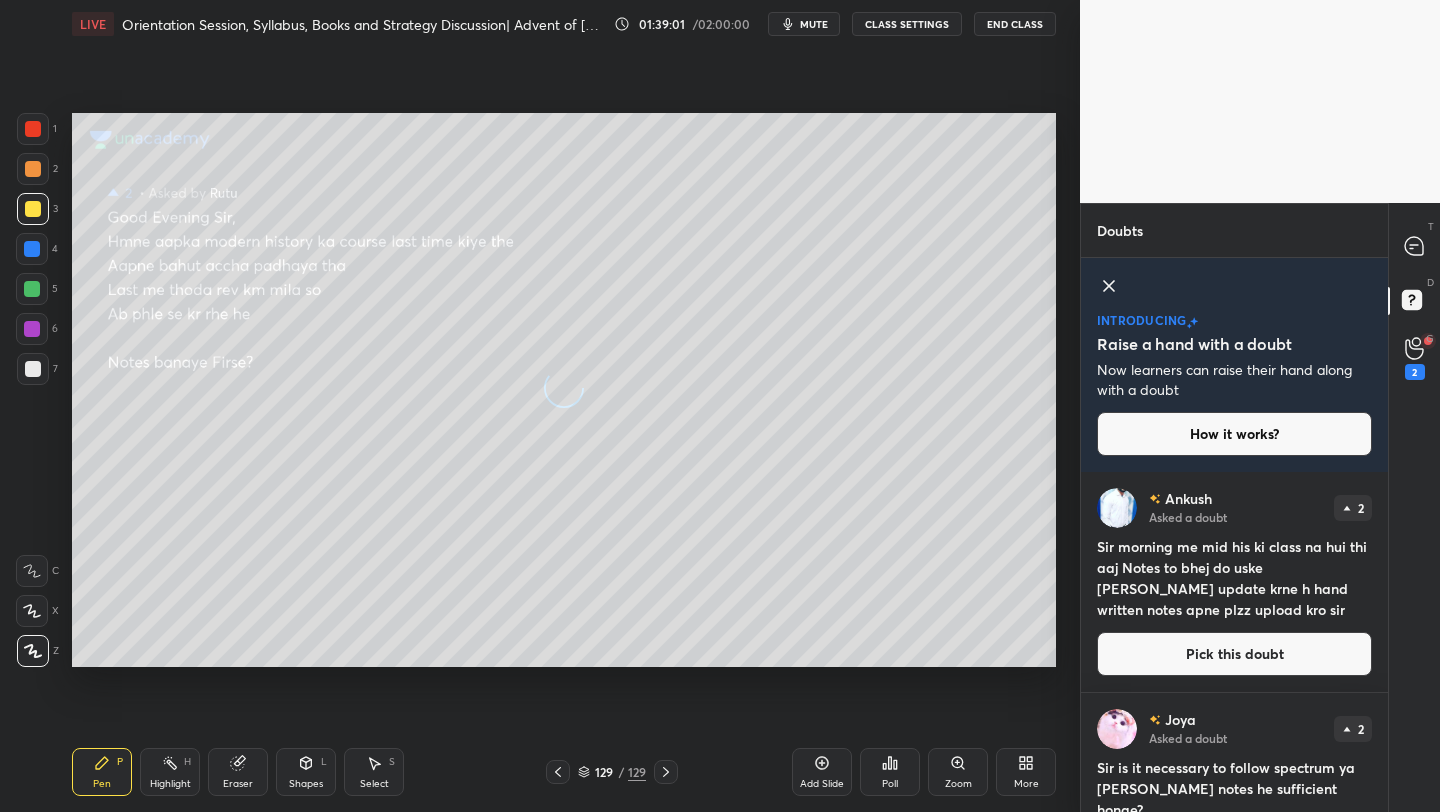 click on "T Messages (T)" at bounding box center [1414, 247] 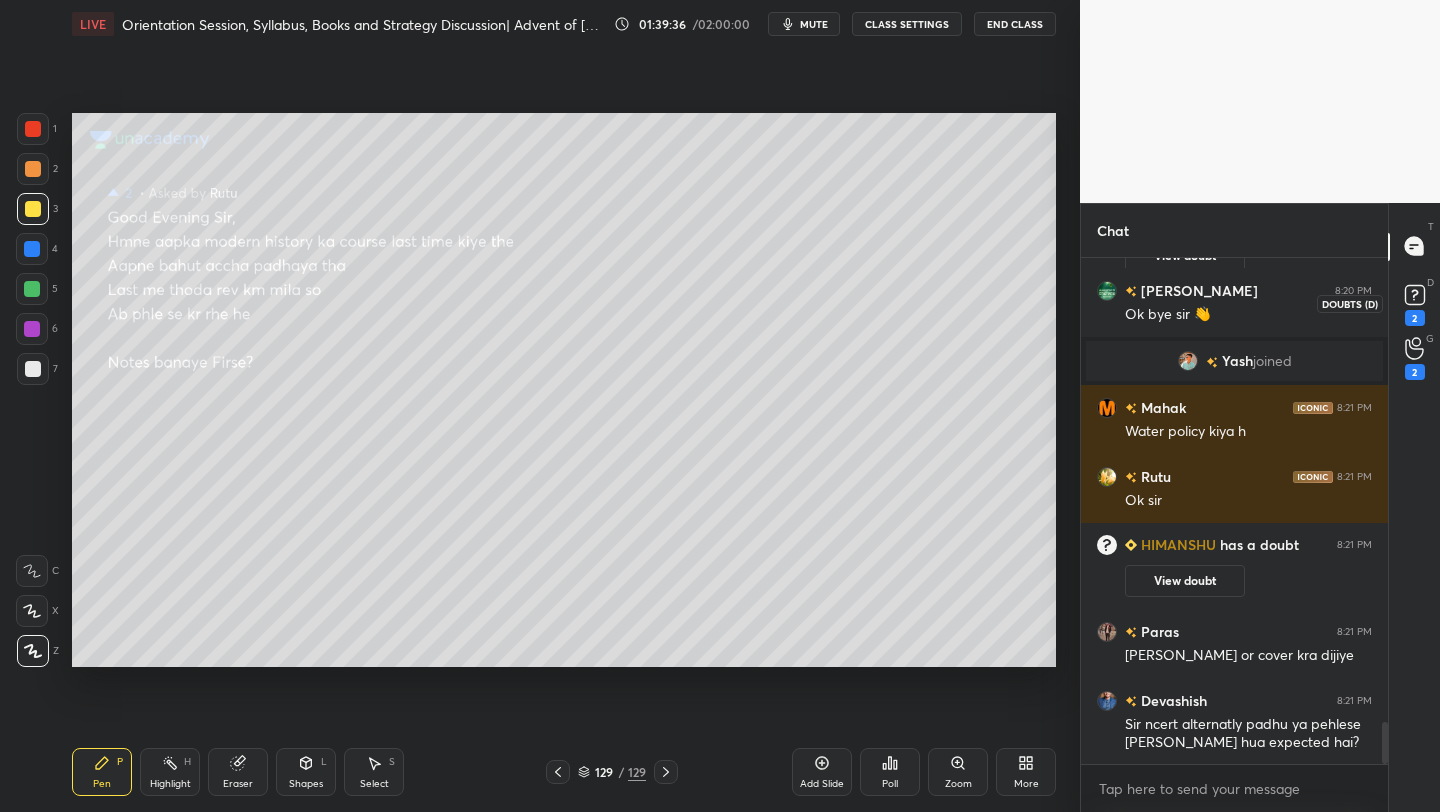 scroll, scrollTop: 5612, scrollLeft: 0, axis: vertical 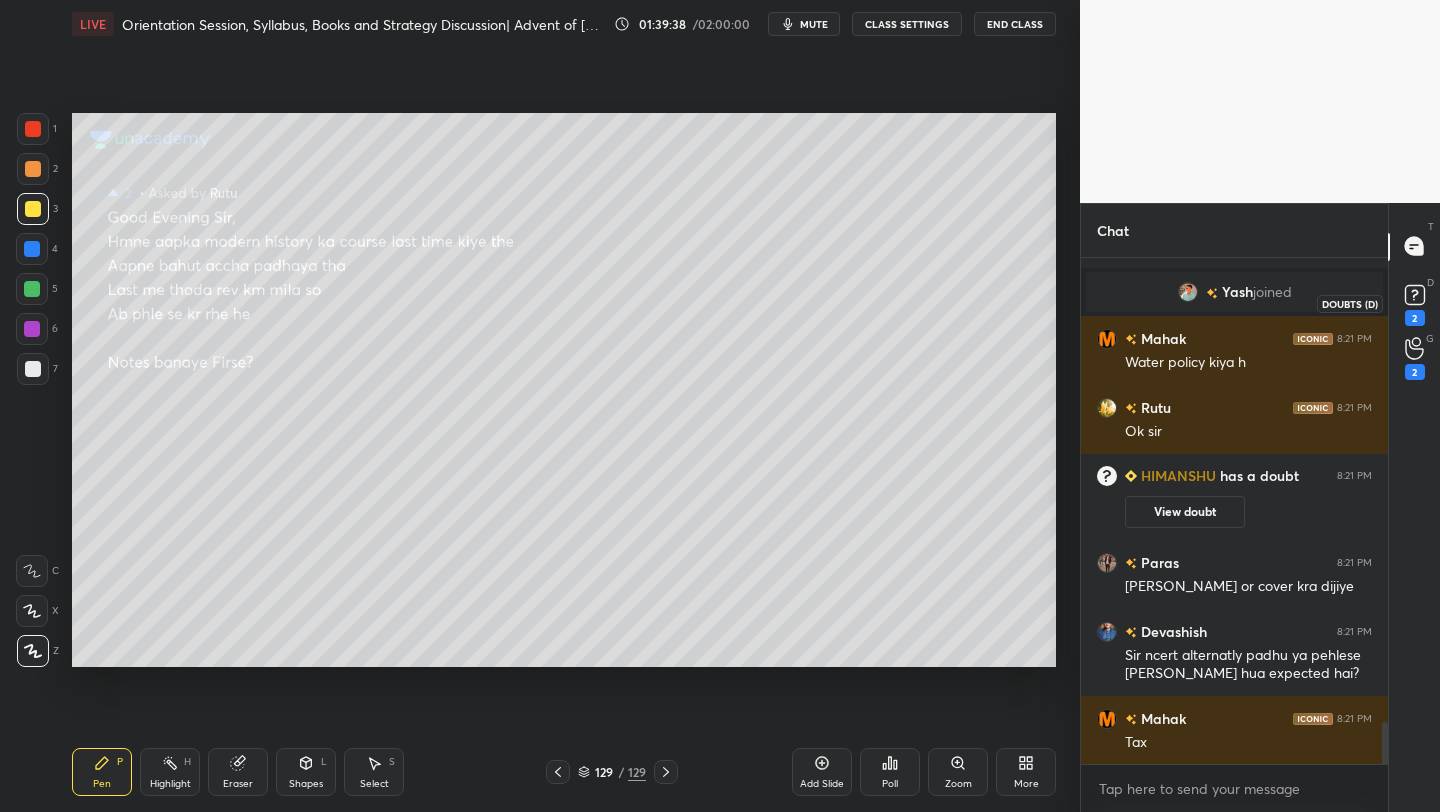 click 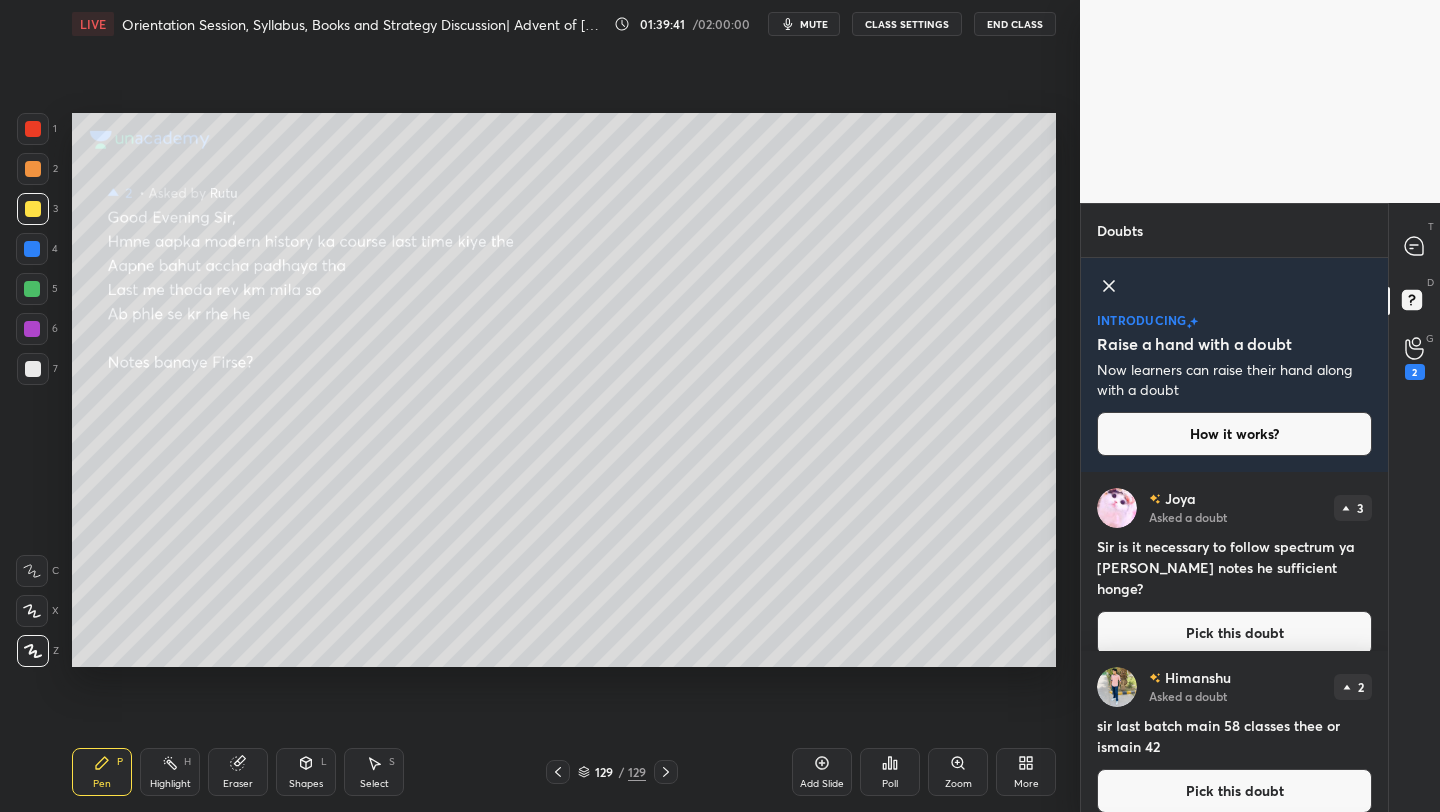 click on "Pick this doubt" at bounding box center (1234, 633) 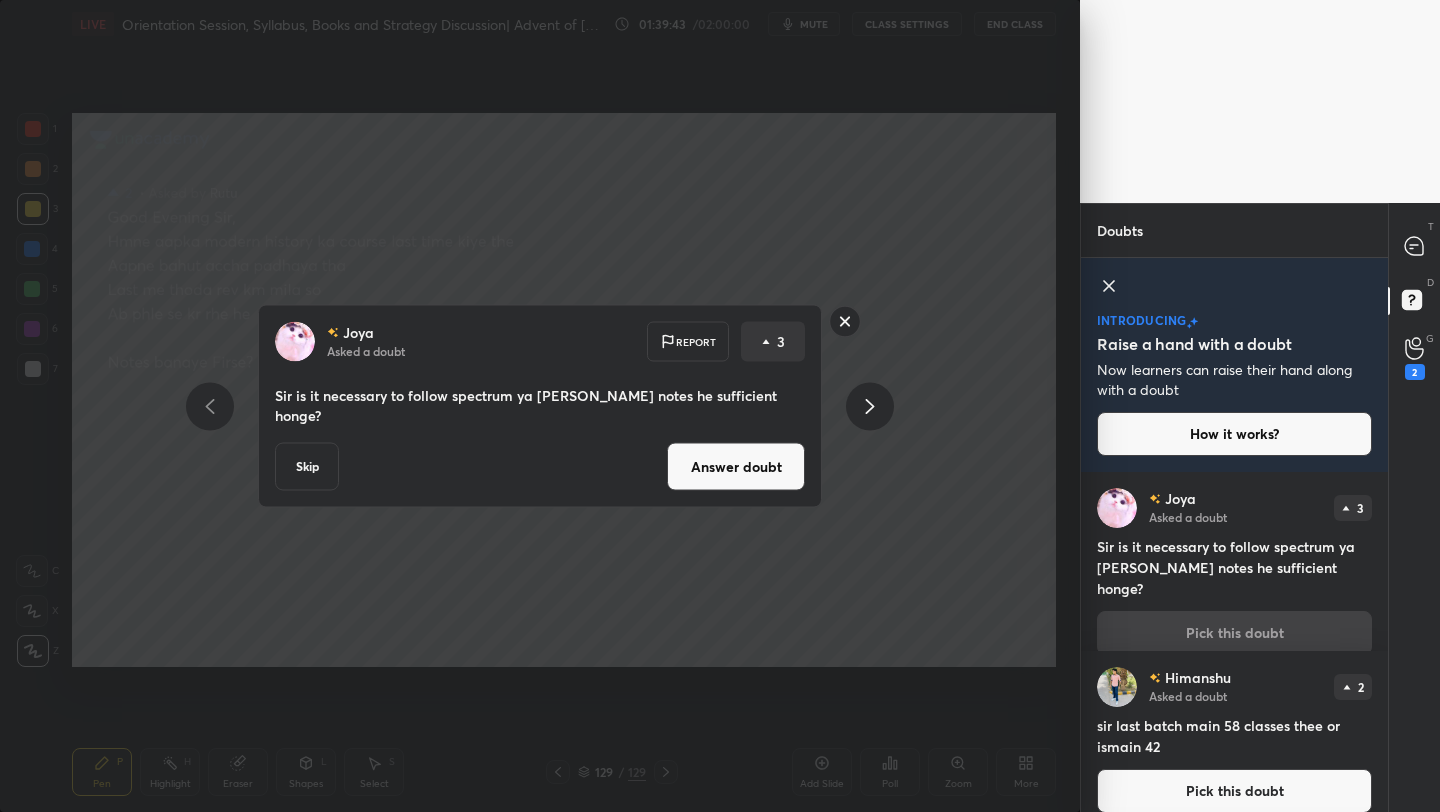 click on "Answer doubt" at bounding box center [736, 467] 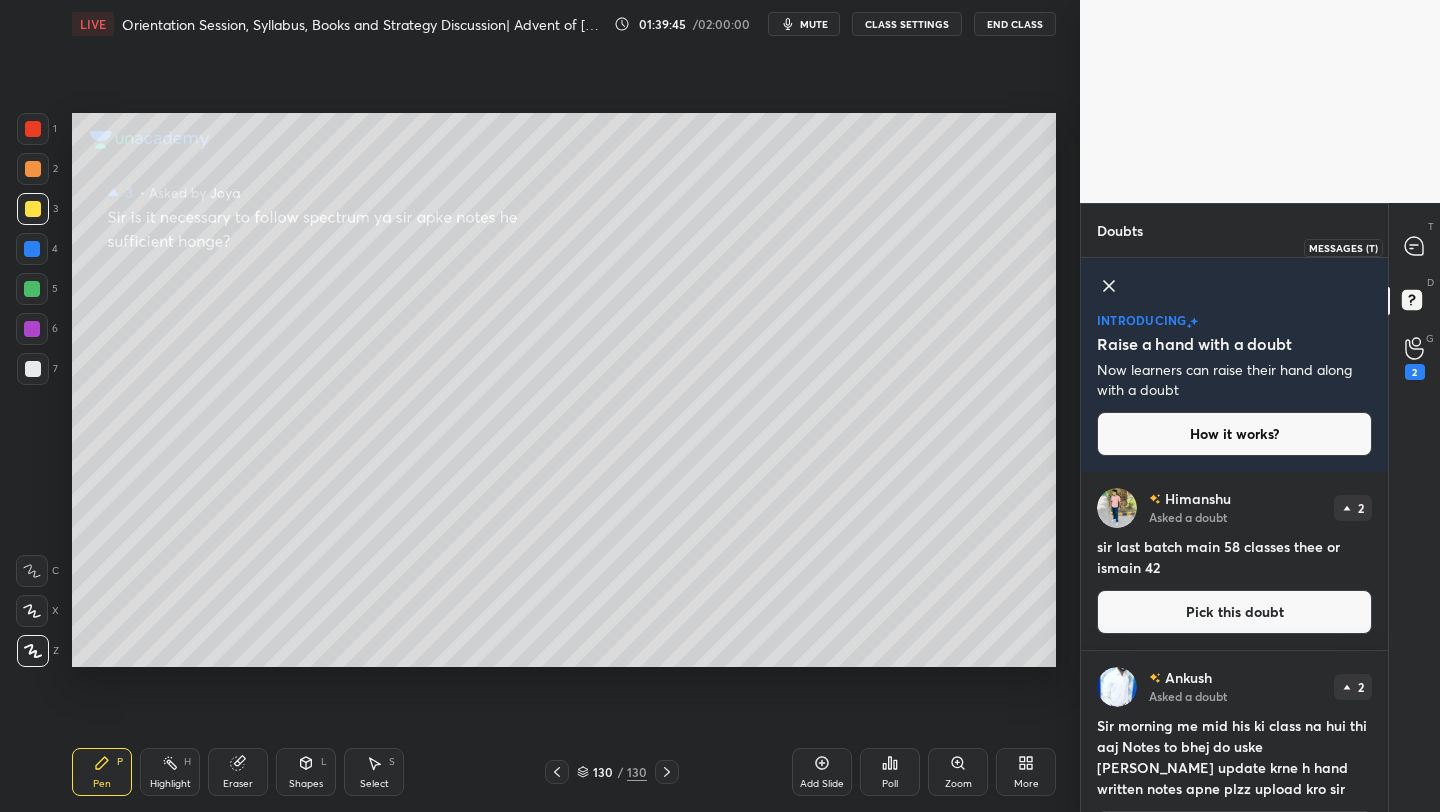 click 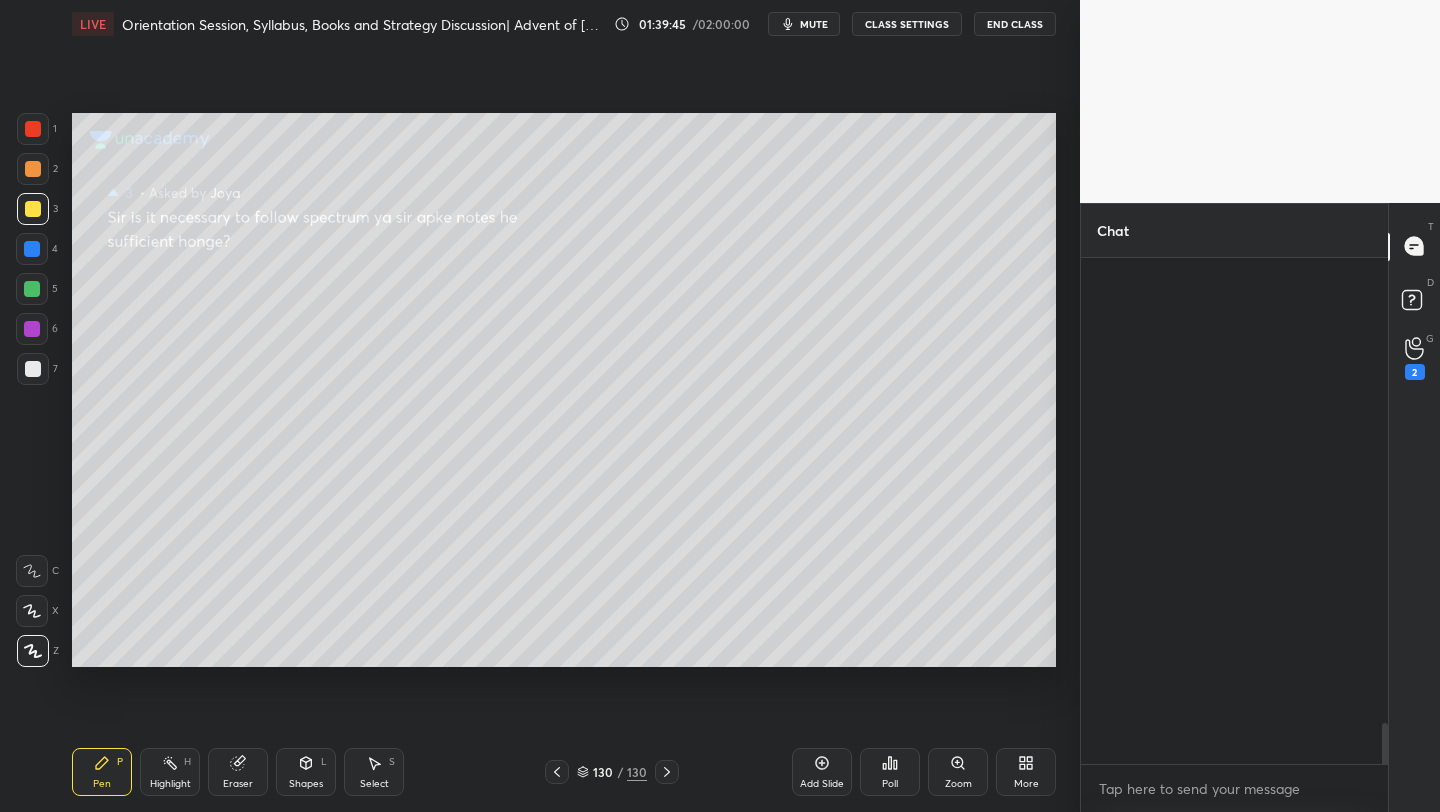 scroll, scrollTop: 6166, scrollLeft: 0, axis: vertical 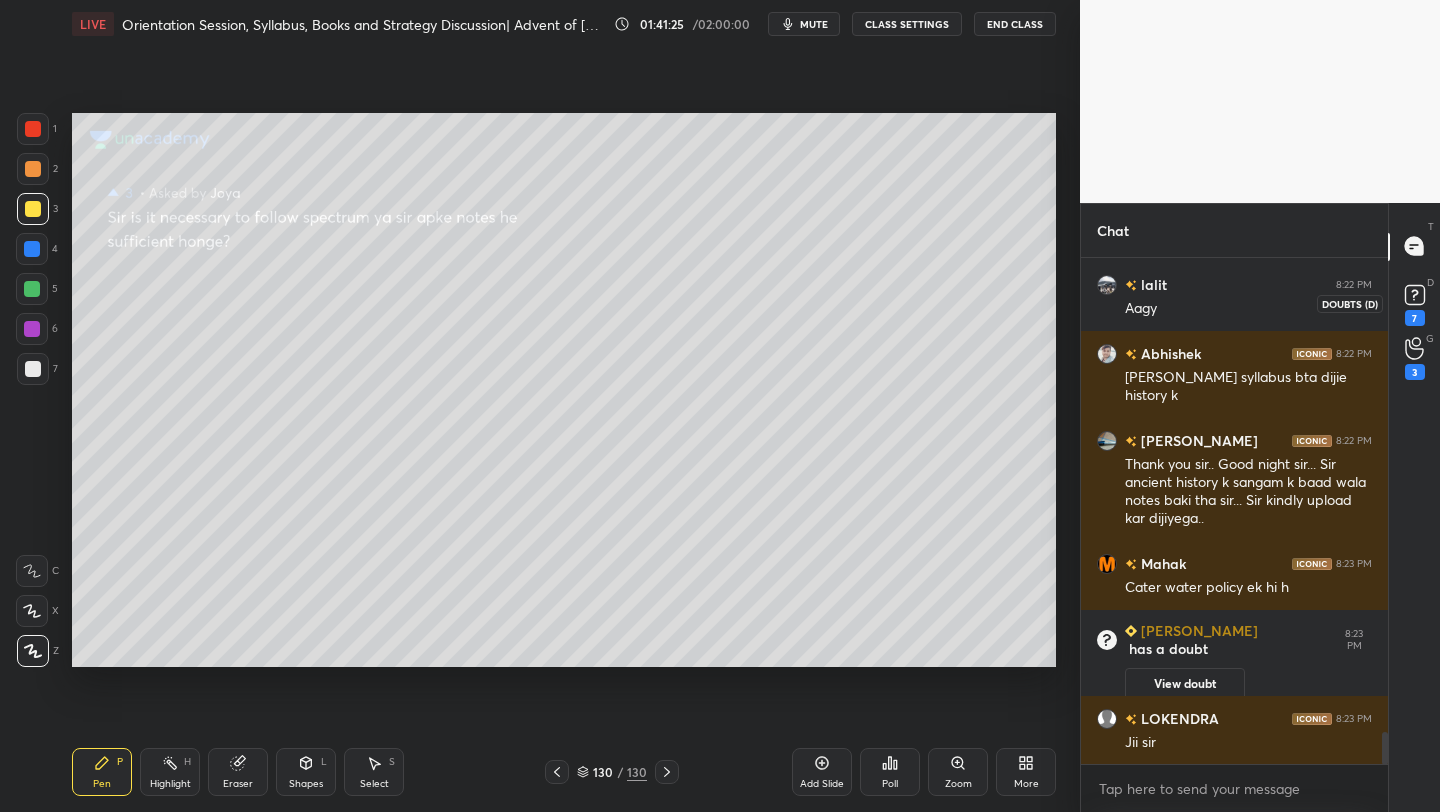 click 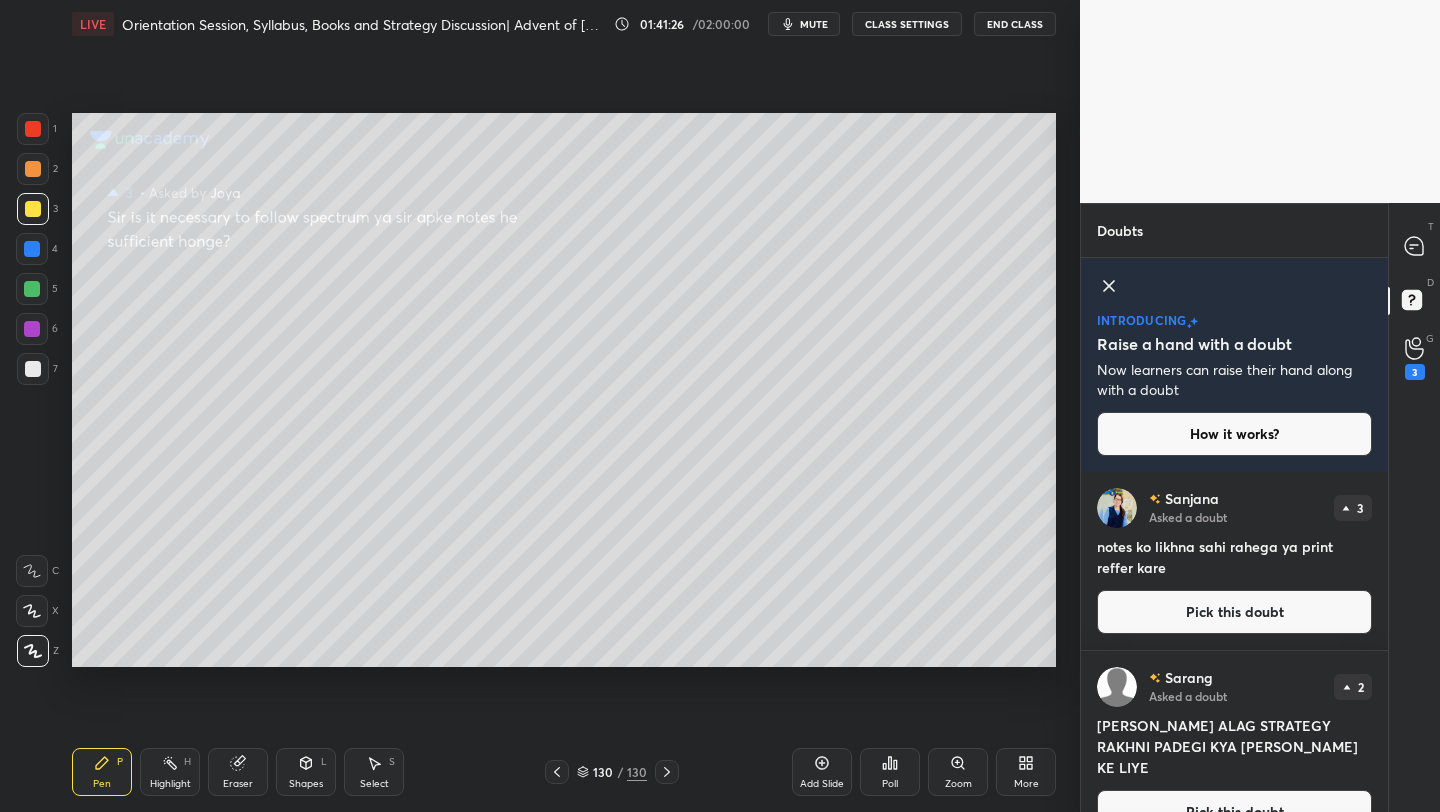 click on "Pick this doubt" at bounding box center (1234, 612) 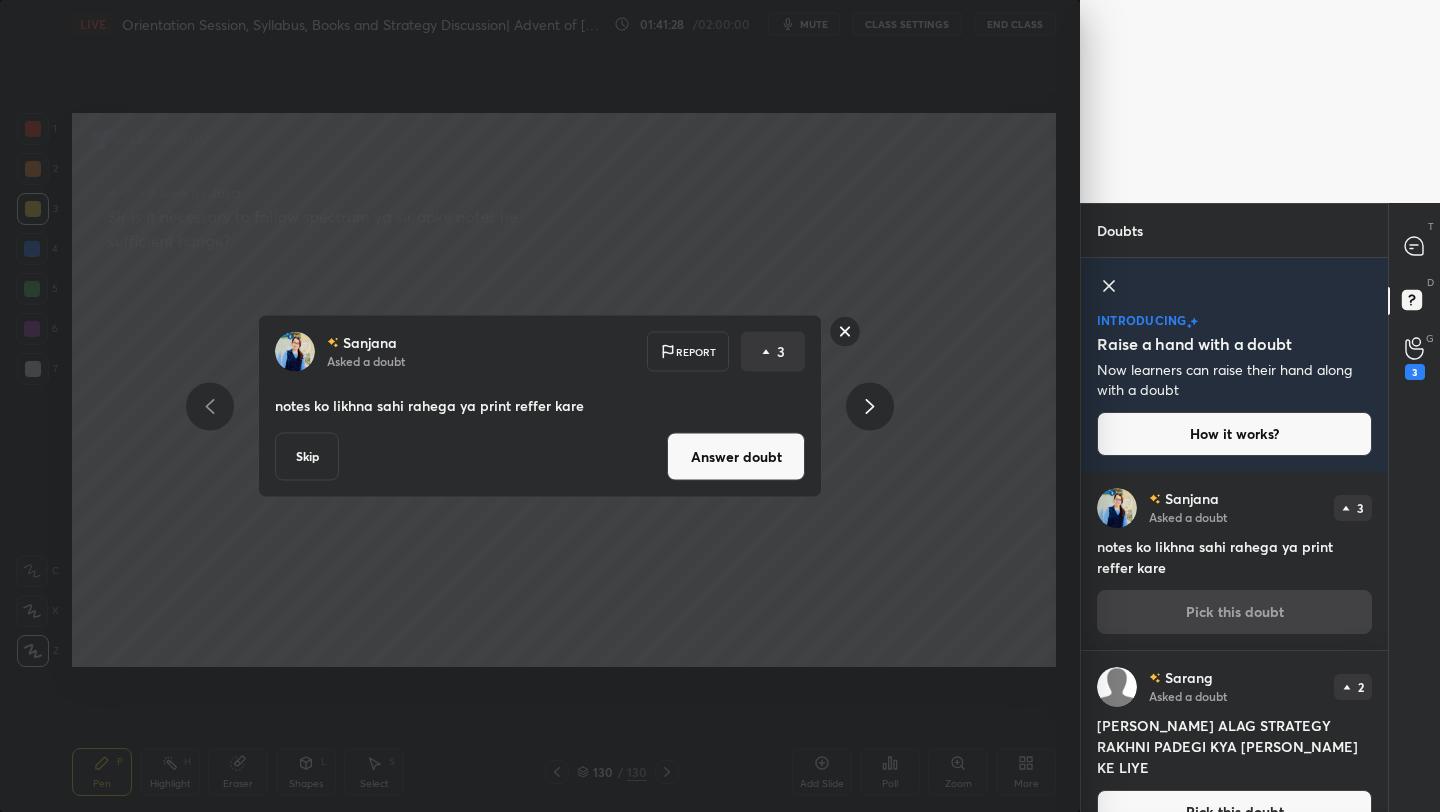 click on "Skip" at bounding box center (307, 457) 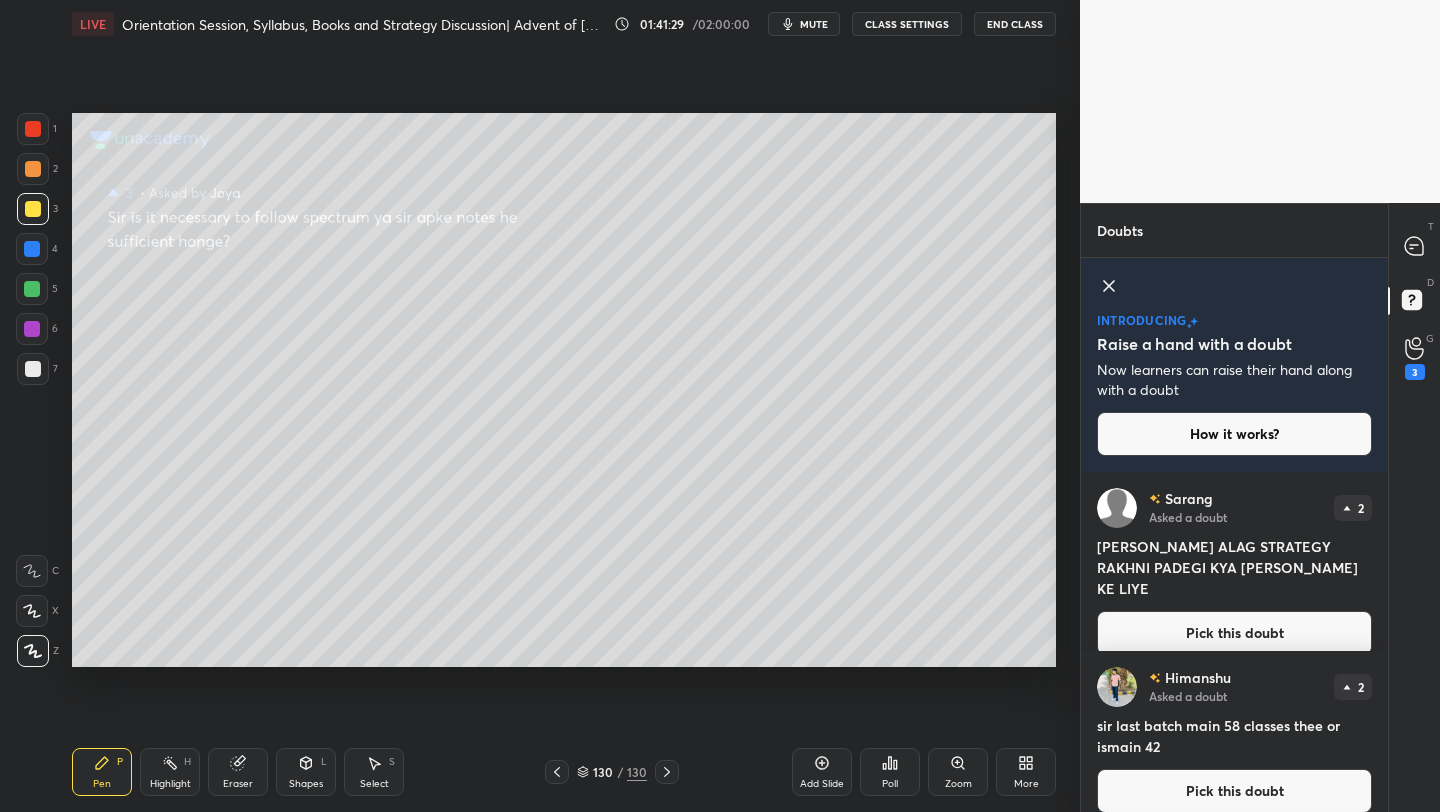 click on "Pick this doubt" at bounding box center [1234, 633] 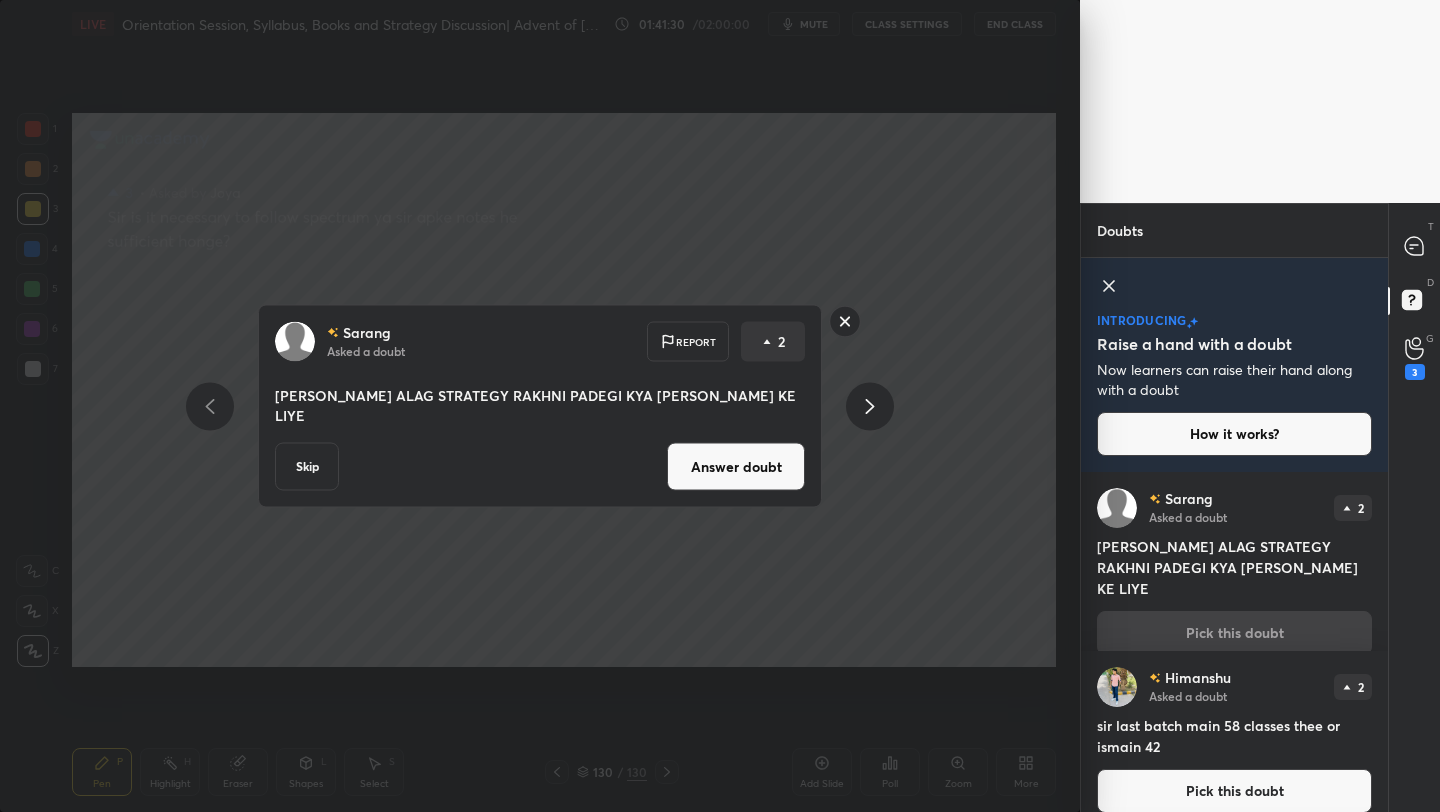 click on "Answer doubt" at bounding box center [736, 467] 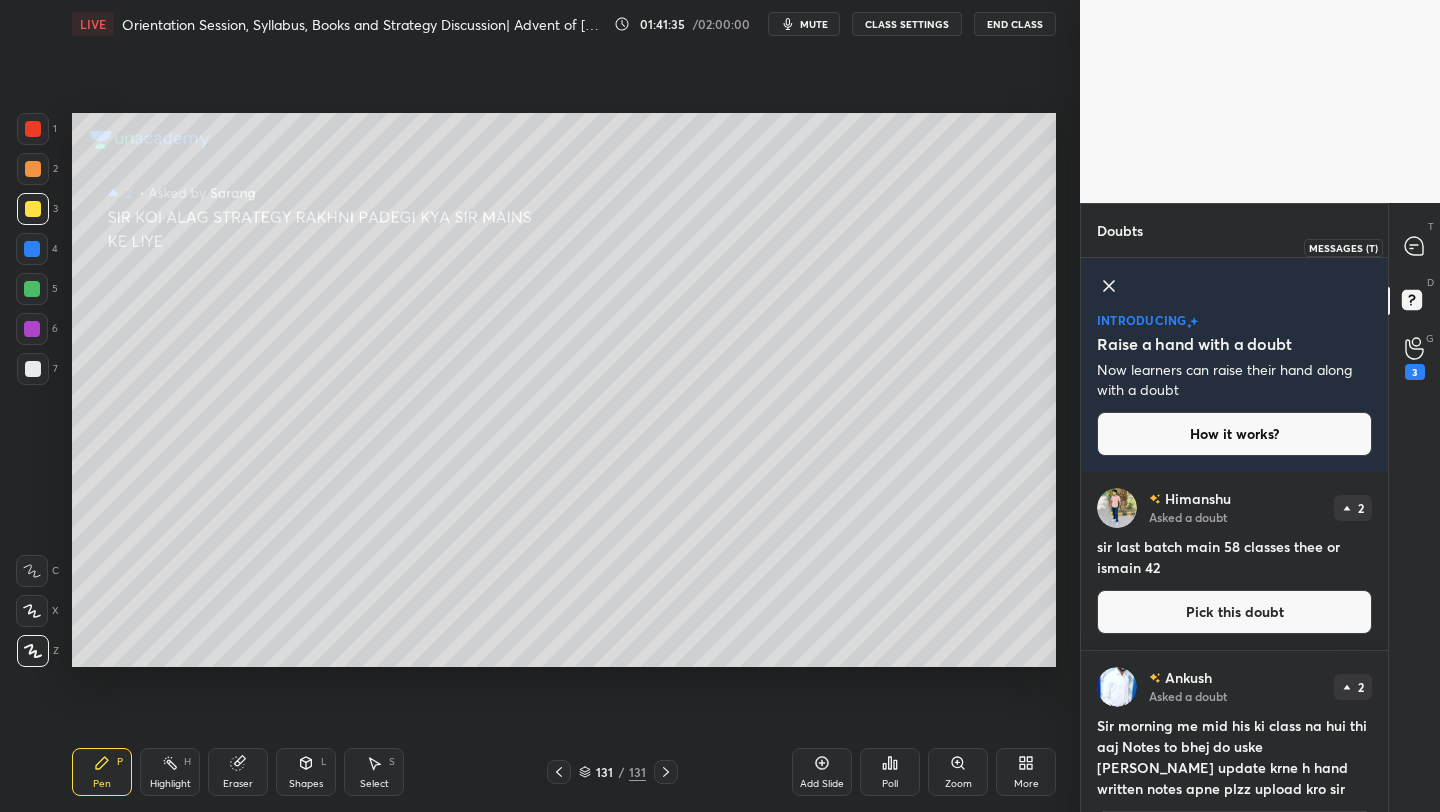 click at bounding box center (1415, 247) 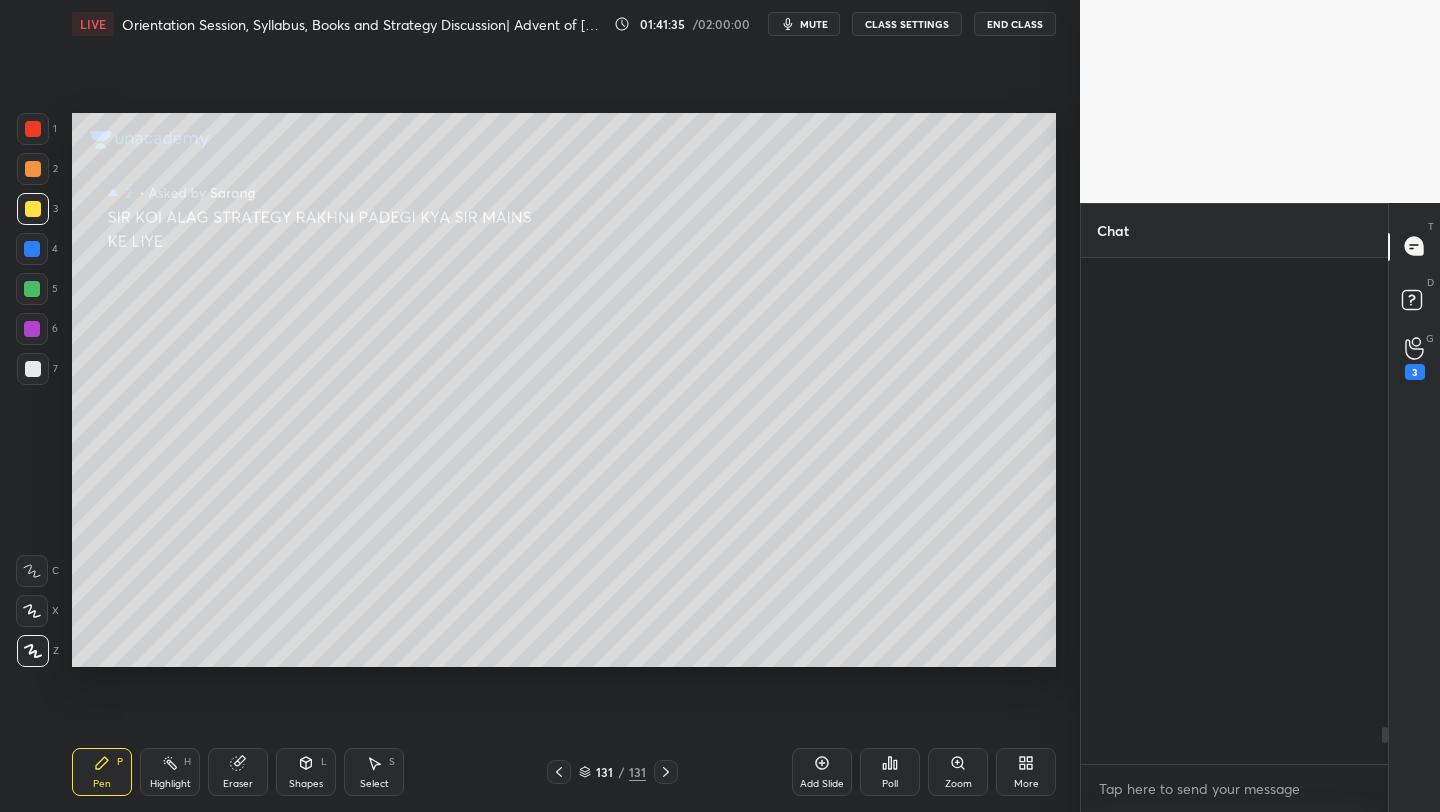 scroll, scrollTop: 7826, scrollLeft: 0, axis: vertical 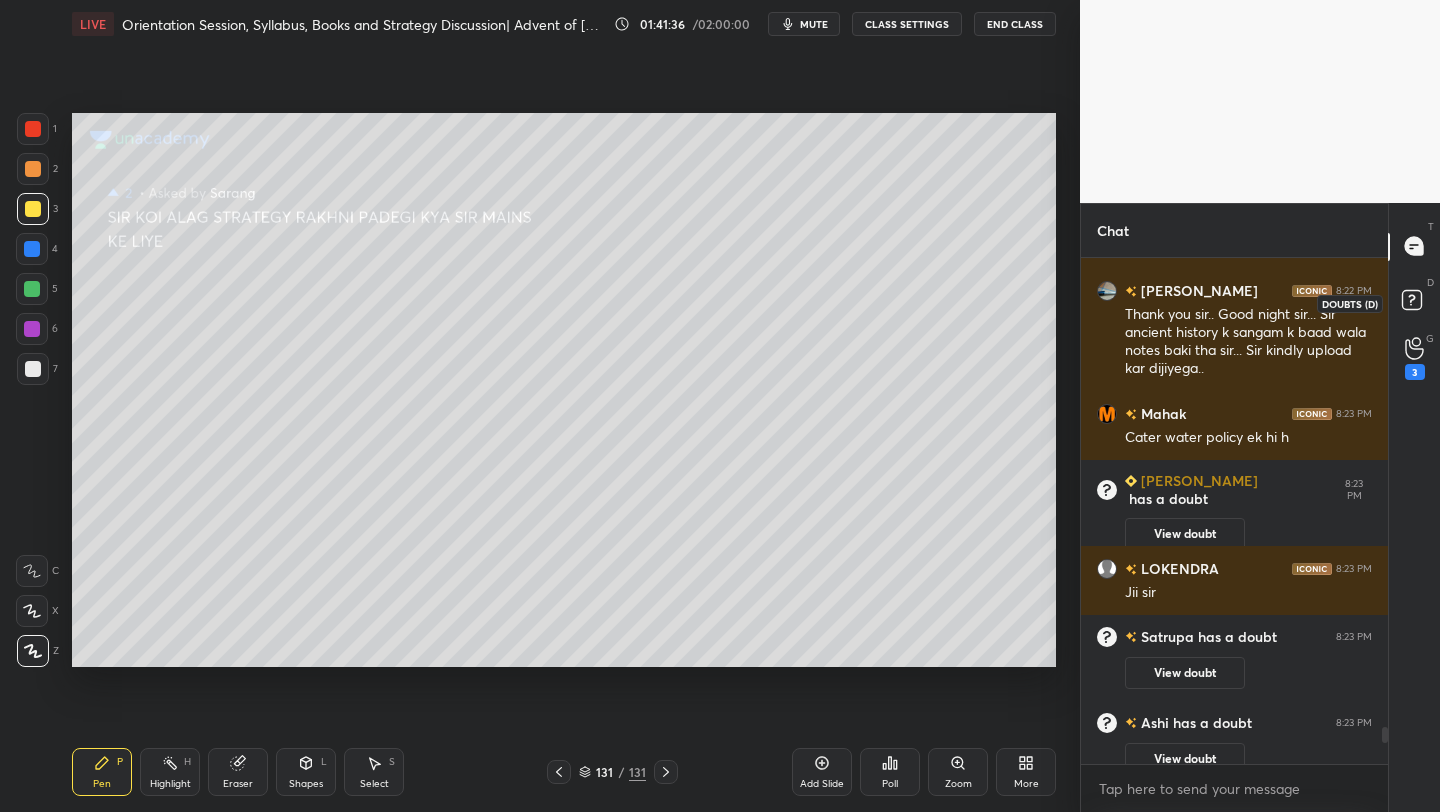 click 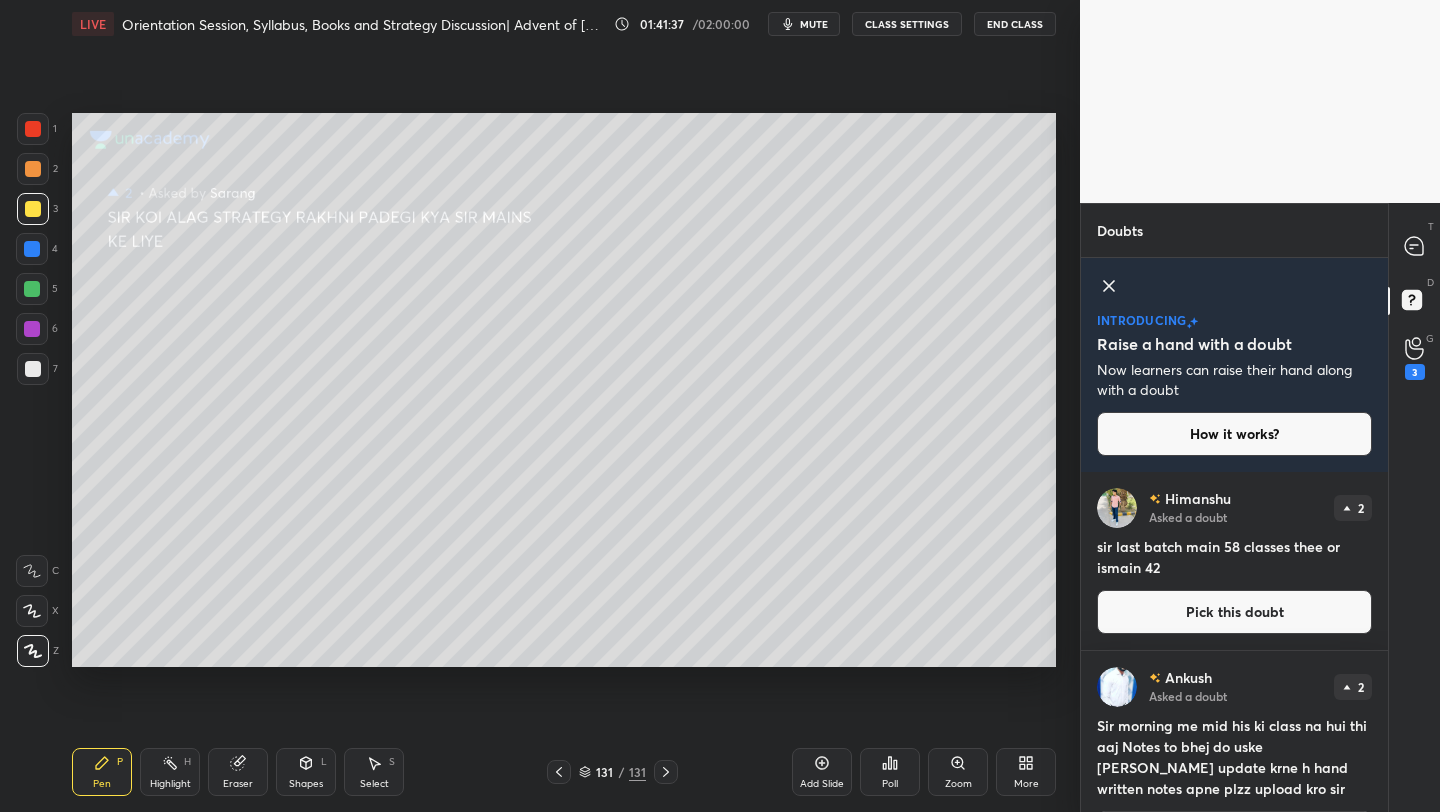 click on "Pick this doubt" at bounding box center [1234, 612] 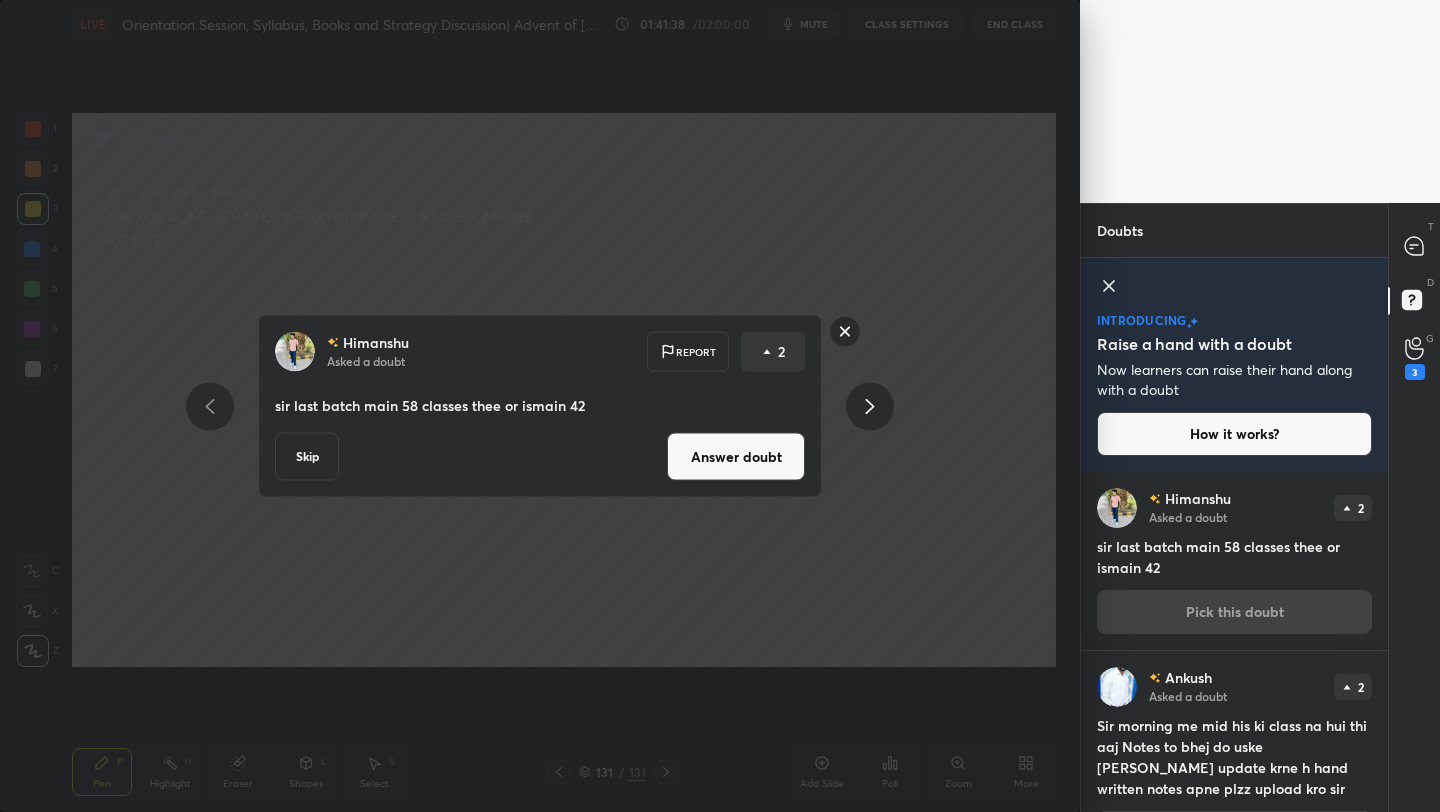click on "Answer doubt" at bounding box center [736, 457] 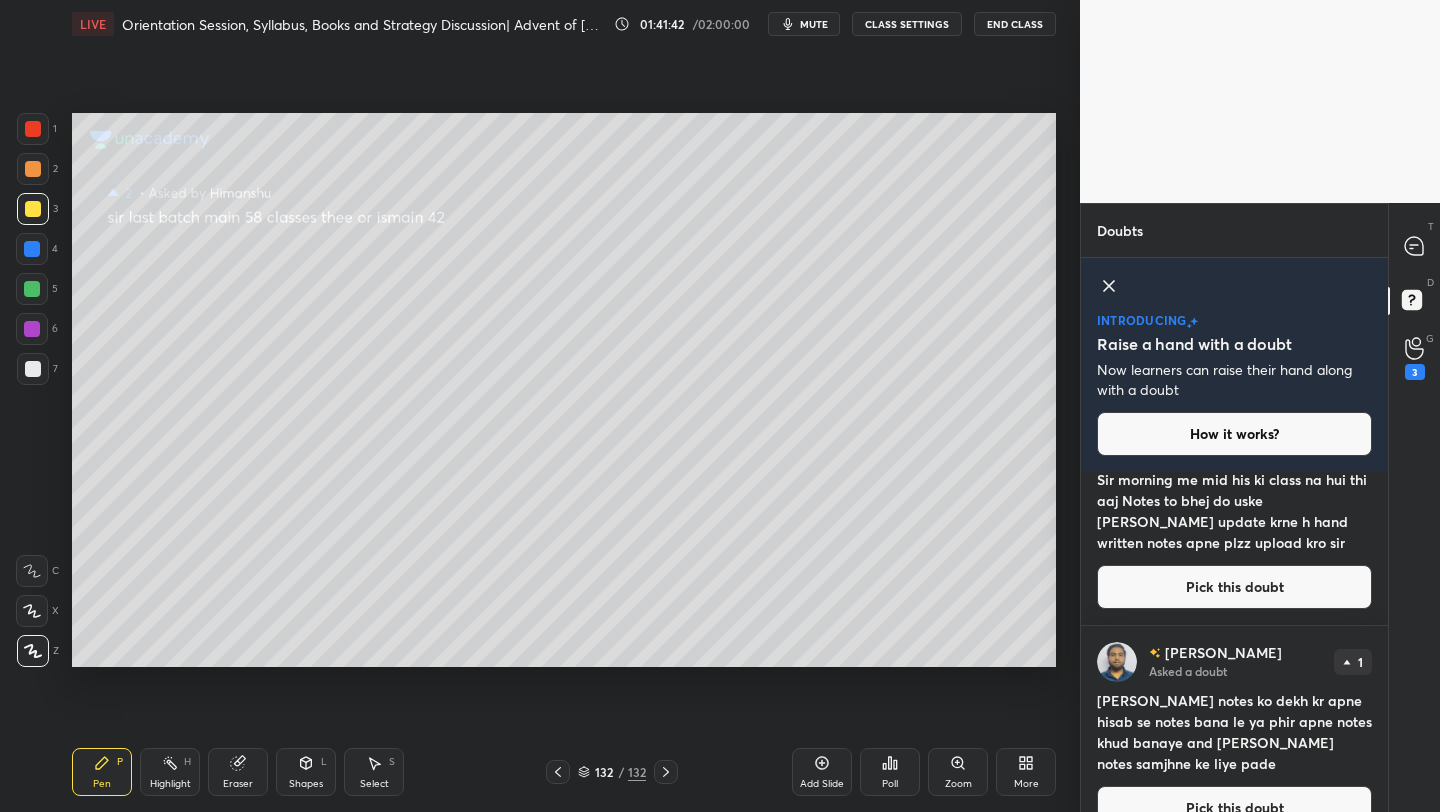 scroll, scrollTop: 58, scrollLeft: 0, axis: vertical 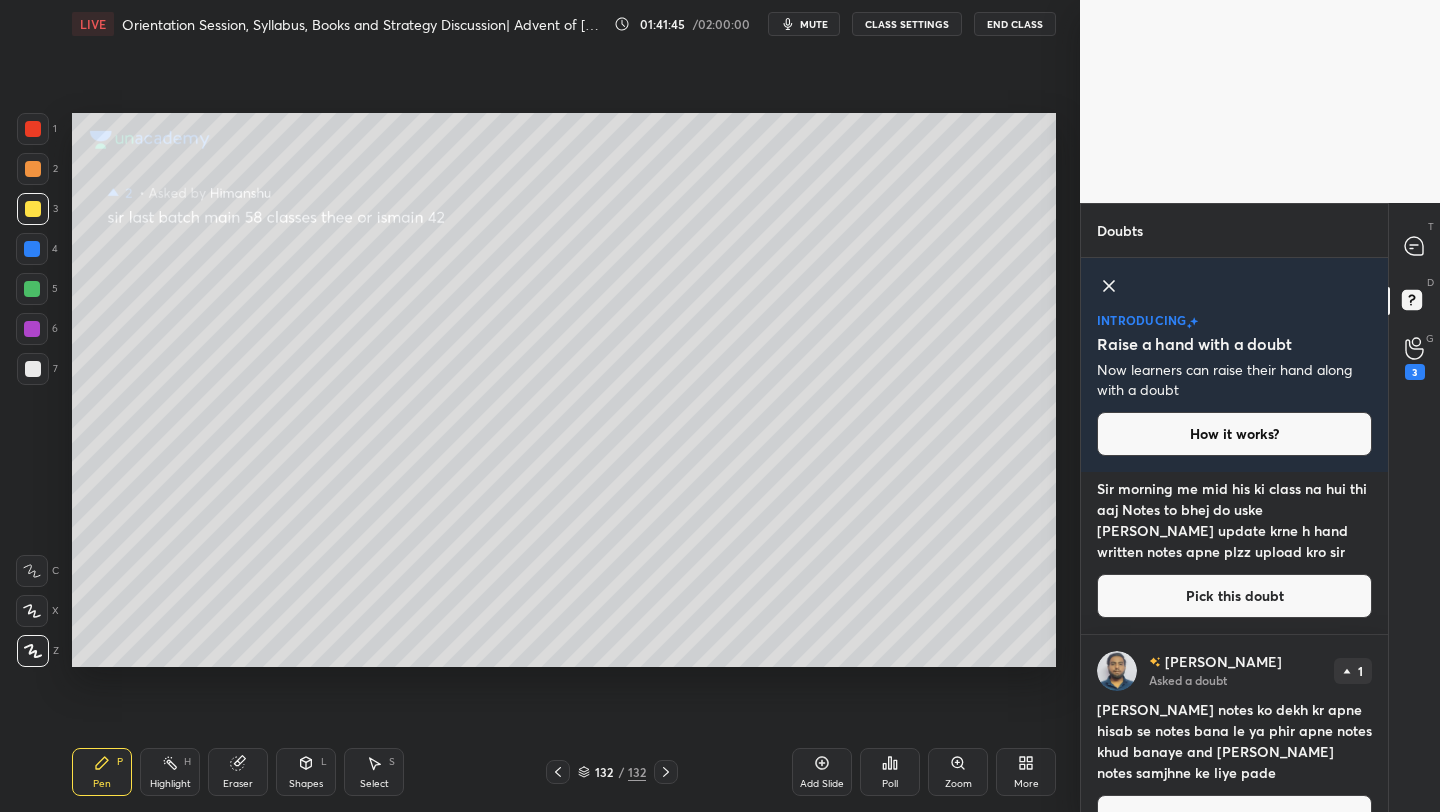 click on "Pick this doubt" at bounding box center [1234, 596] 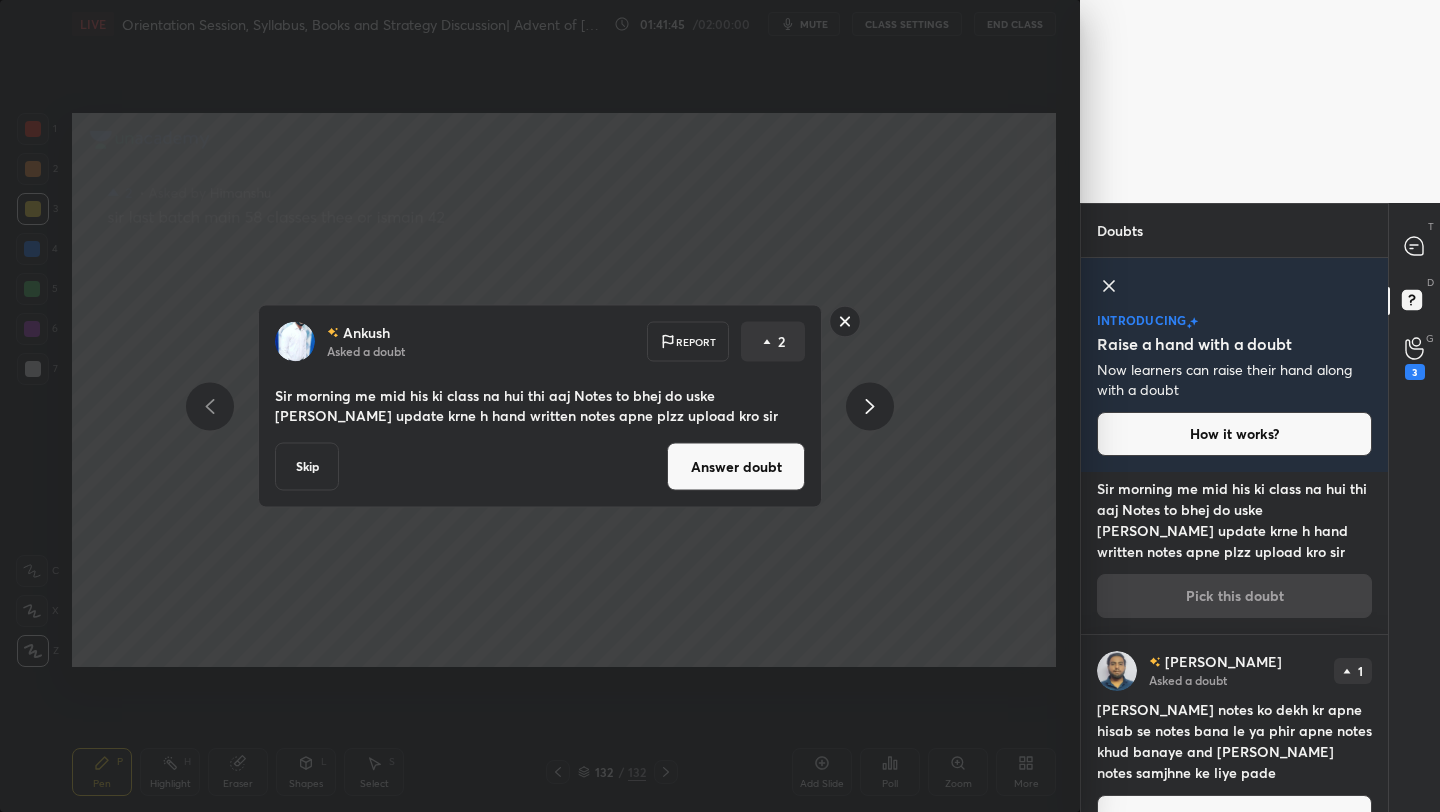 scroll, scrollTop: 0, scrollLeft: 0, axis: both 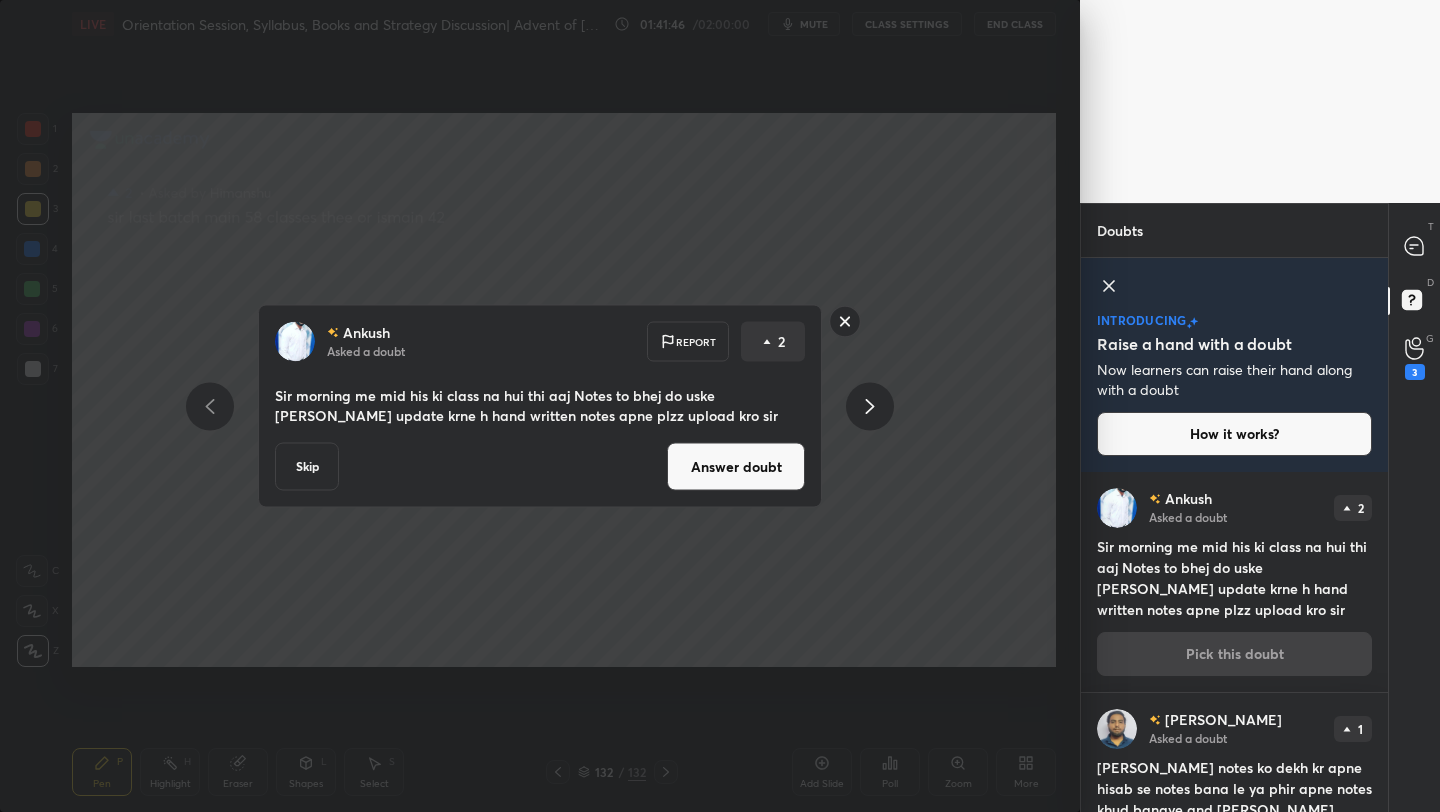 click on "Answer doubt" at bounding box center [736, 467] 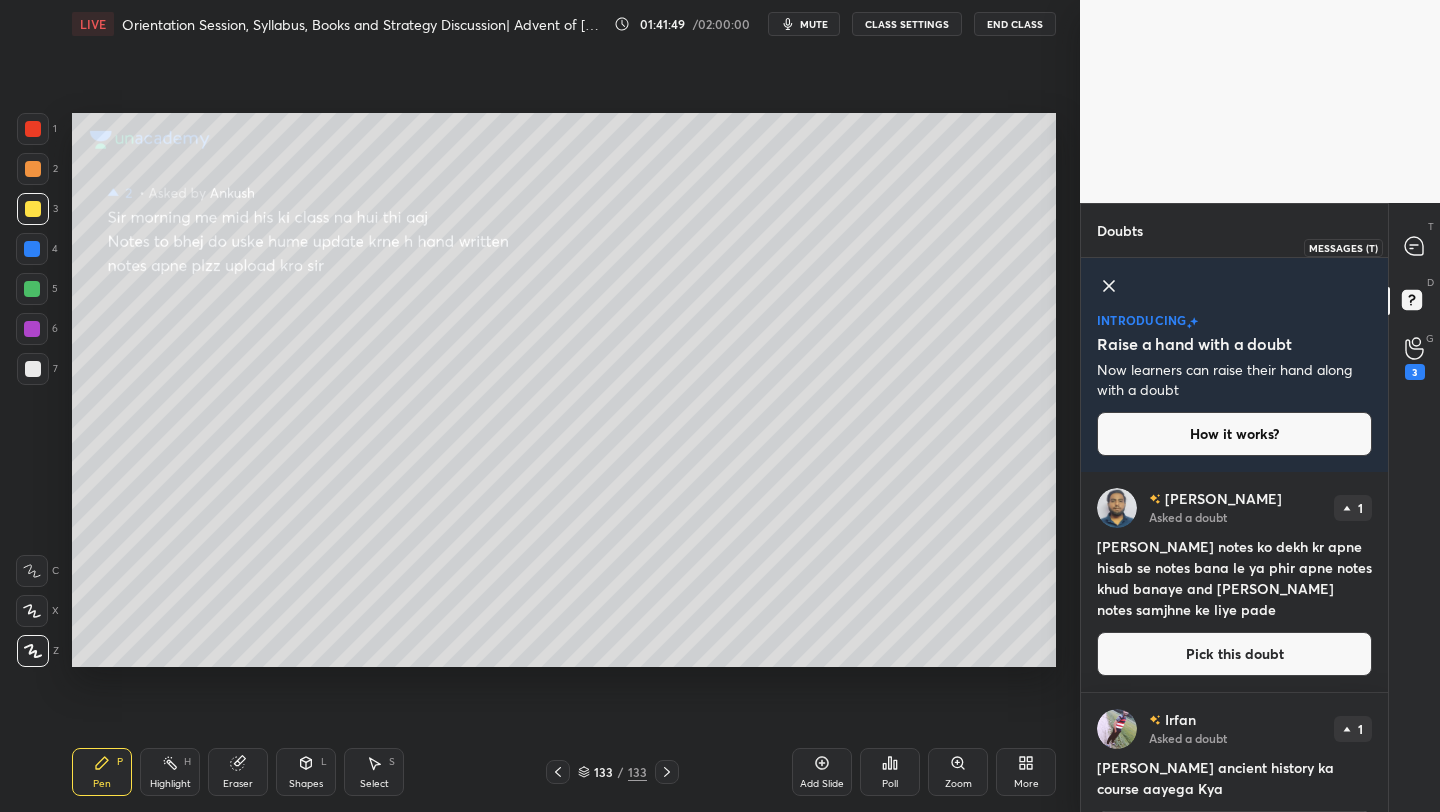 click 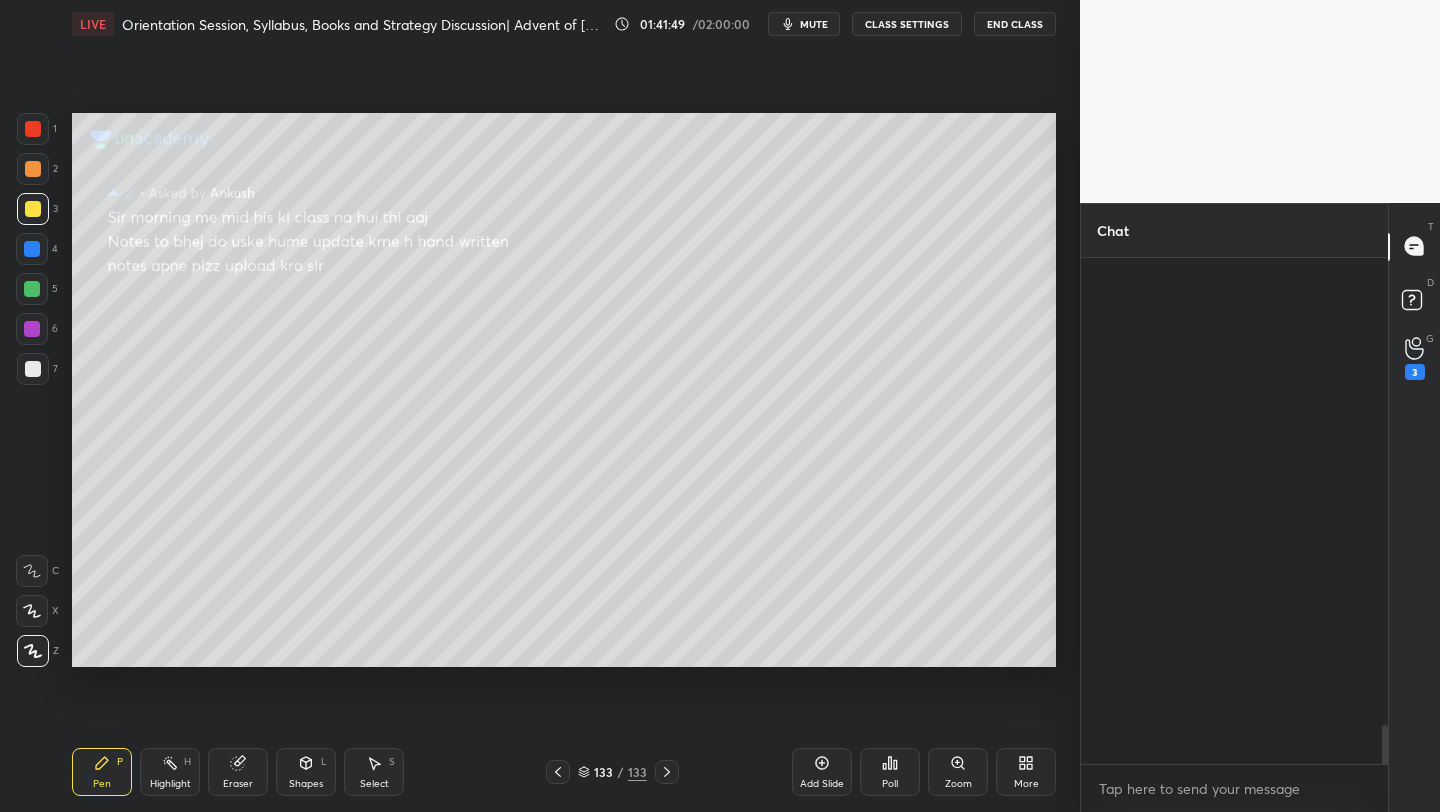 scroll, scrollTop: 8234, scrollLeft: 0, axis: vertical 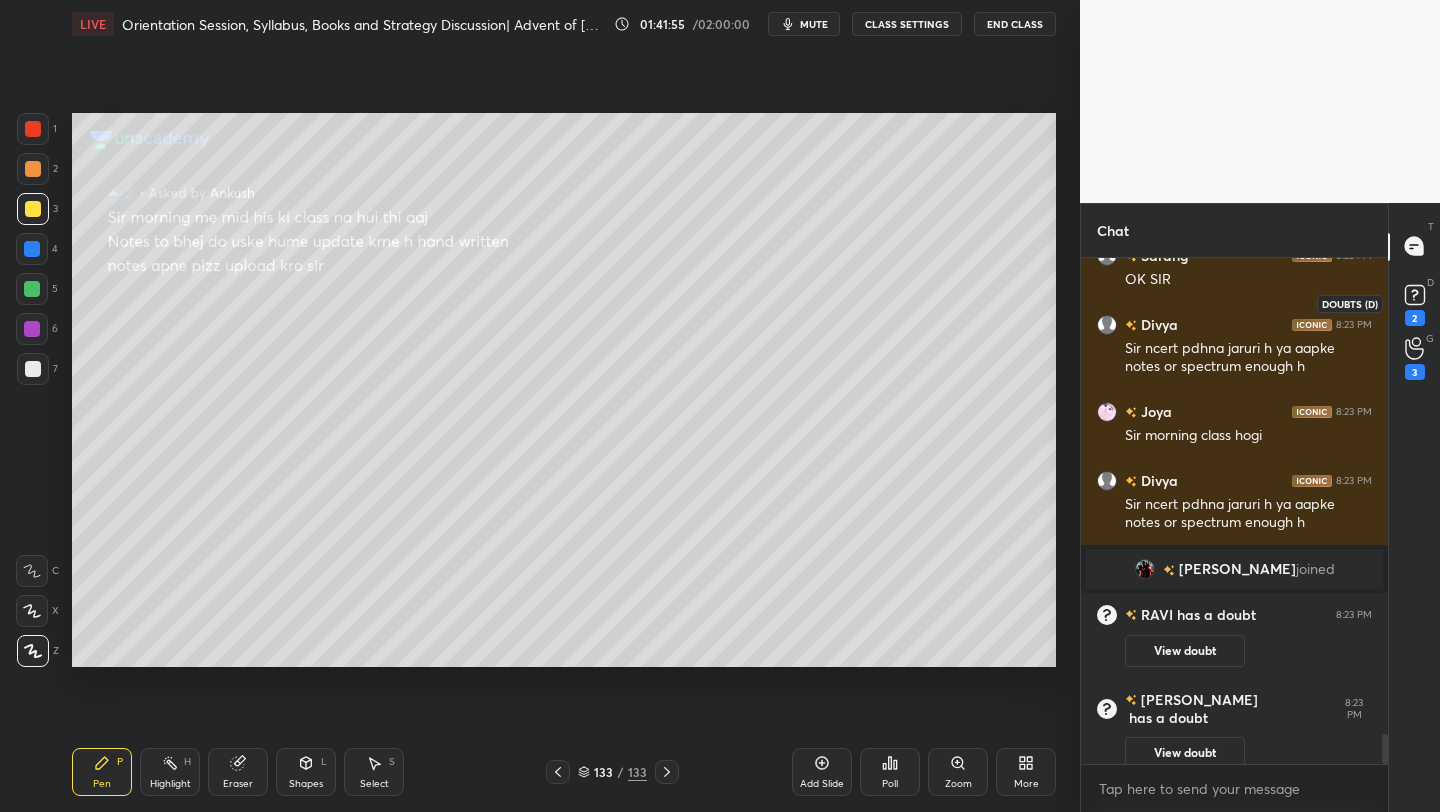 click 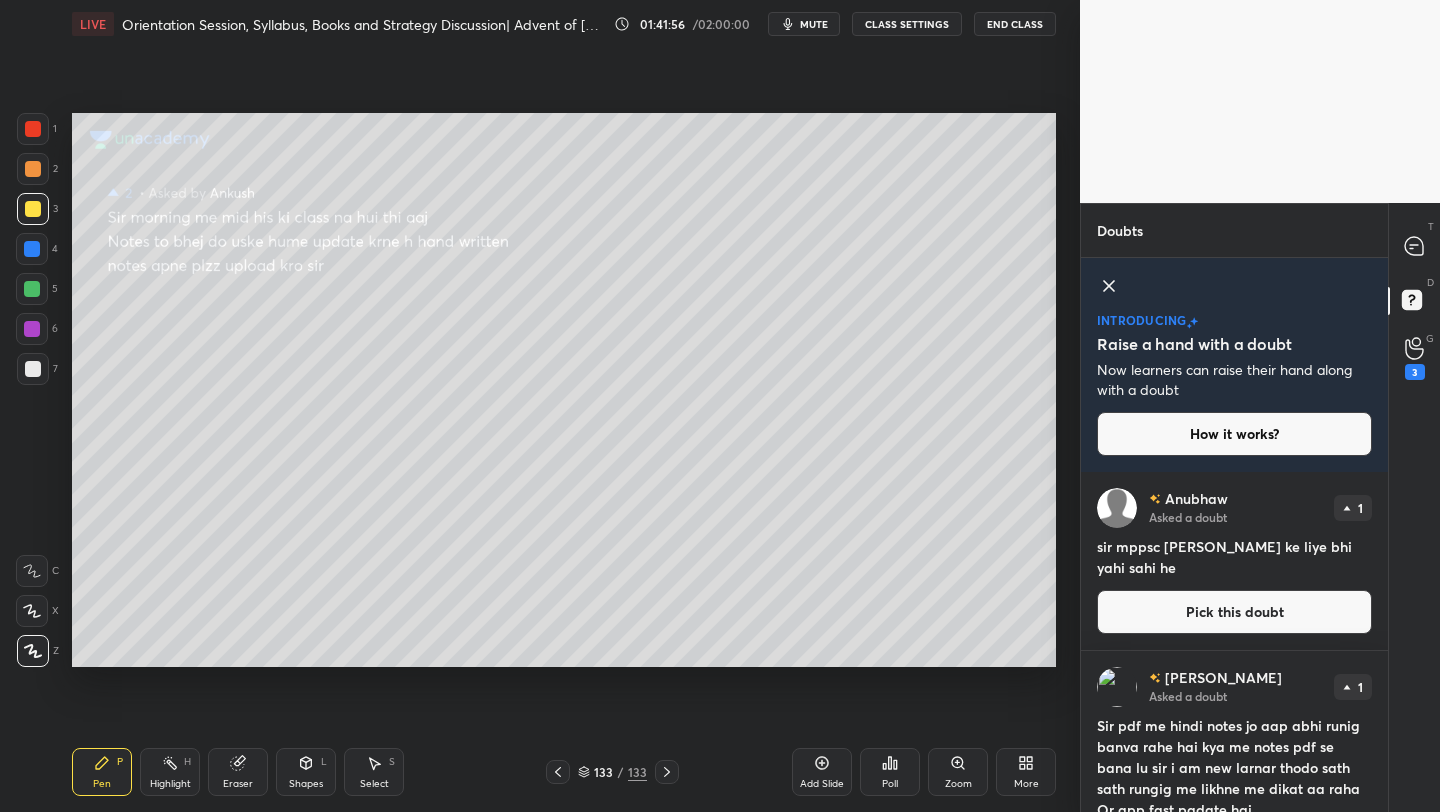 click on "Pick this doubt" at bounding box center [1234, 612] 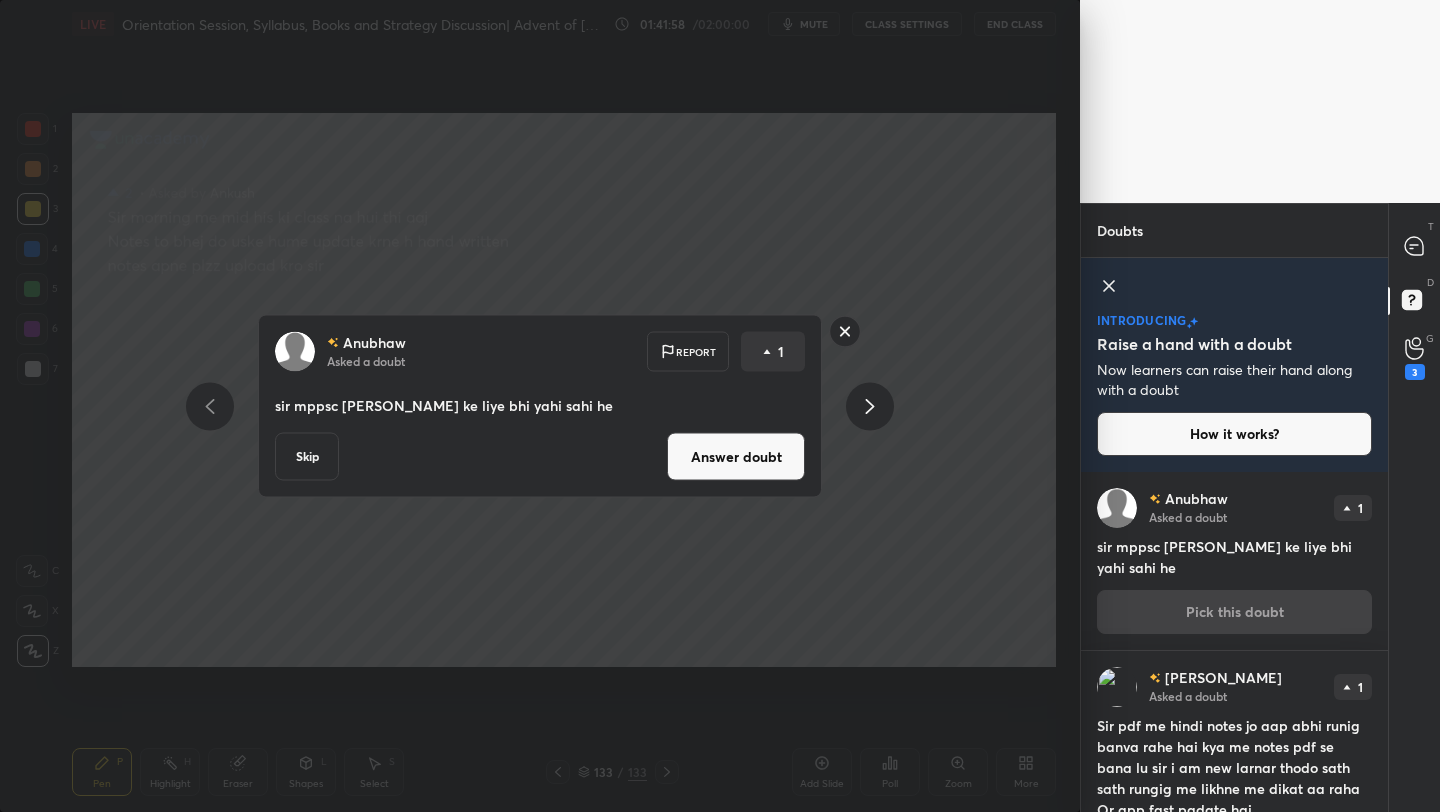 click on "Skip" at bounding box center (307, 457) 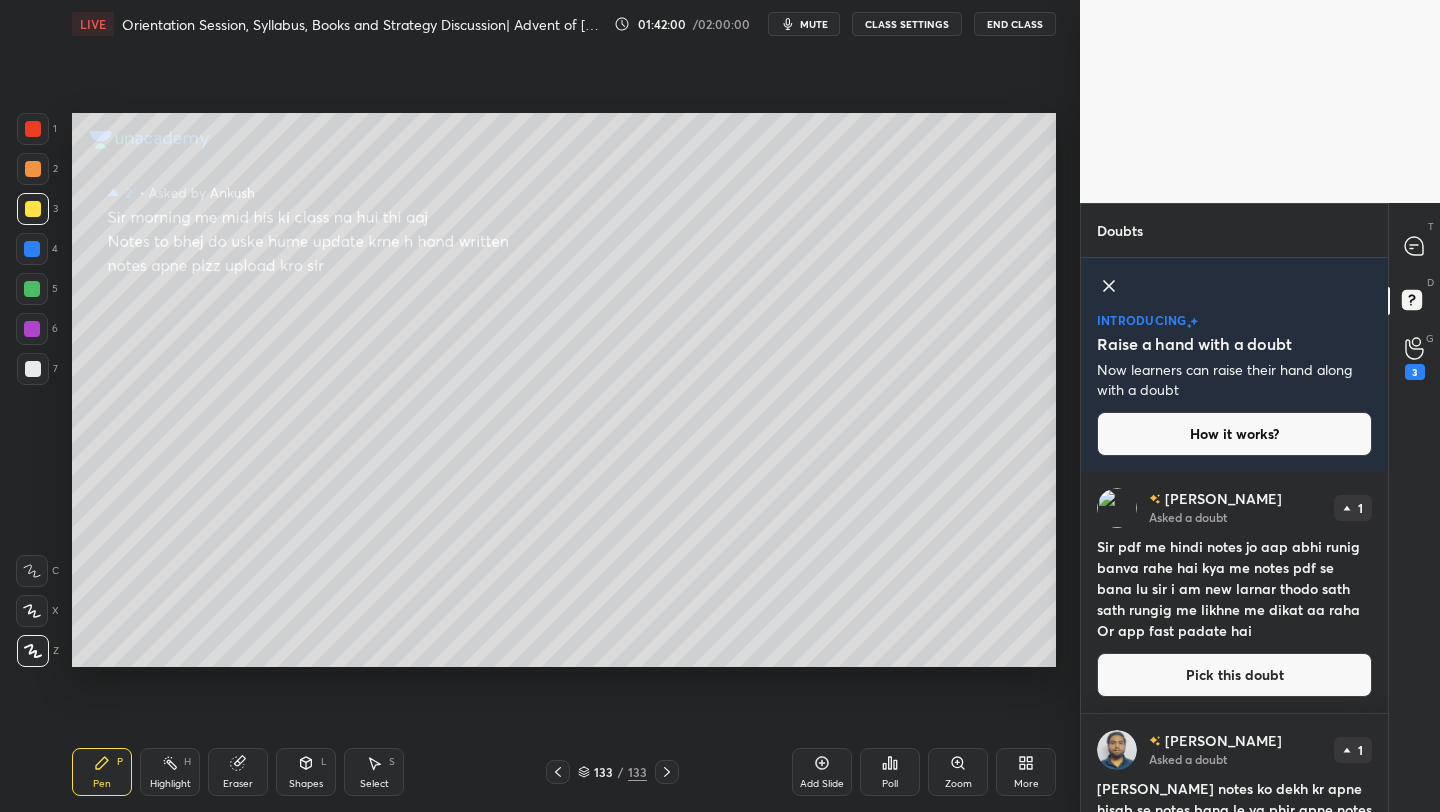 click on "Pick this doubt" at bounding box center [1234, 675] 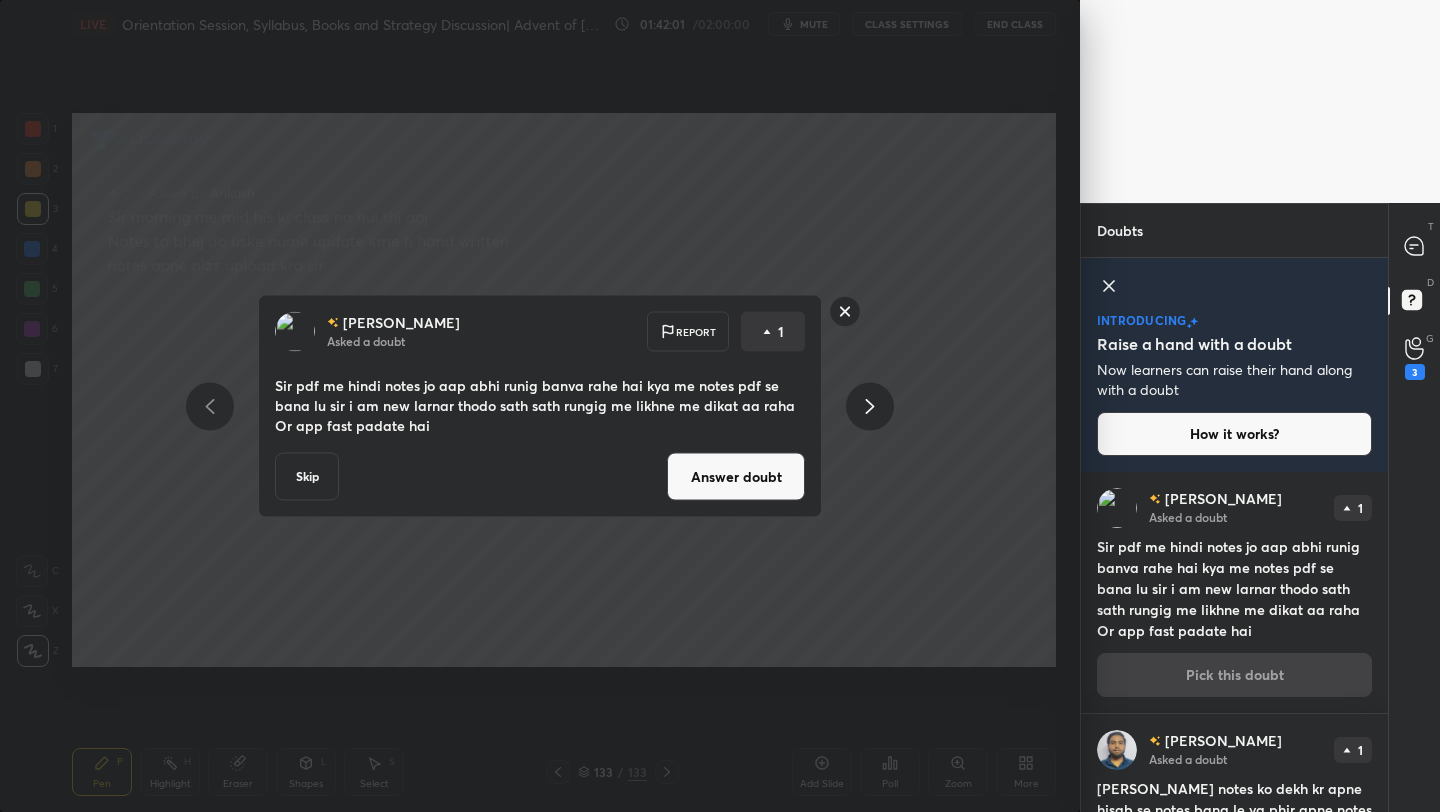 click on "Ravi Asked a doubt Report 1 Sir pdf me hindi notes jo aap abhi runig banva rahe hai kya me notes pdf se bana lu sir i am new larnar thodo sath sath rungig me likhne me dikat aa raha
Or app fast padate hai Skip Answer doubt" at bounding box center [540, 406] 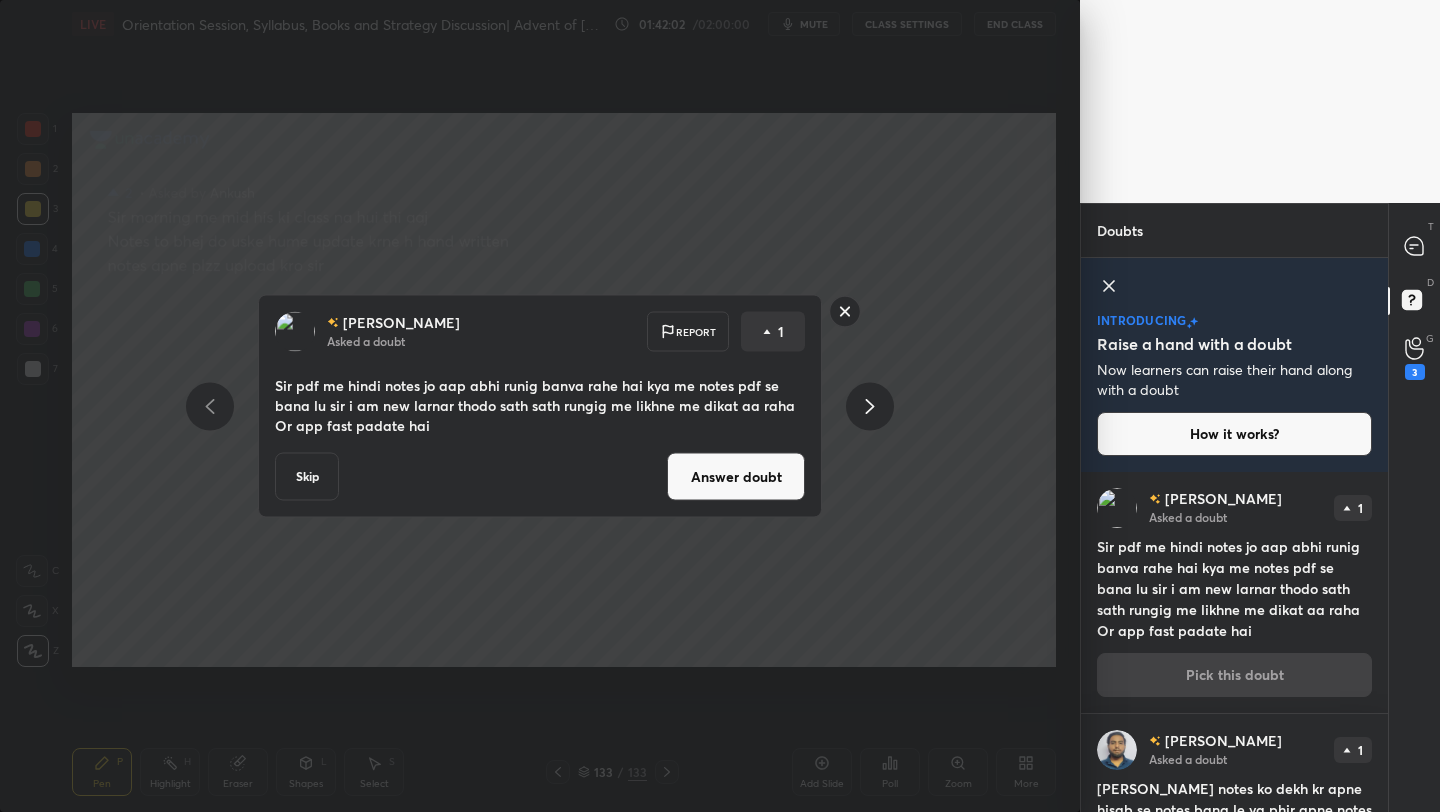 click on "Answer doubt" at bounding box center (736, 477) 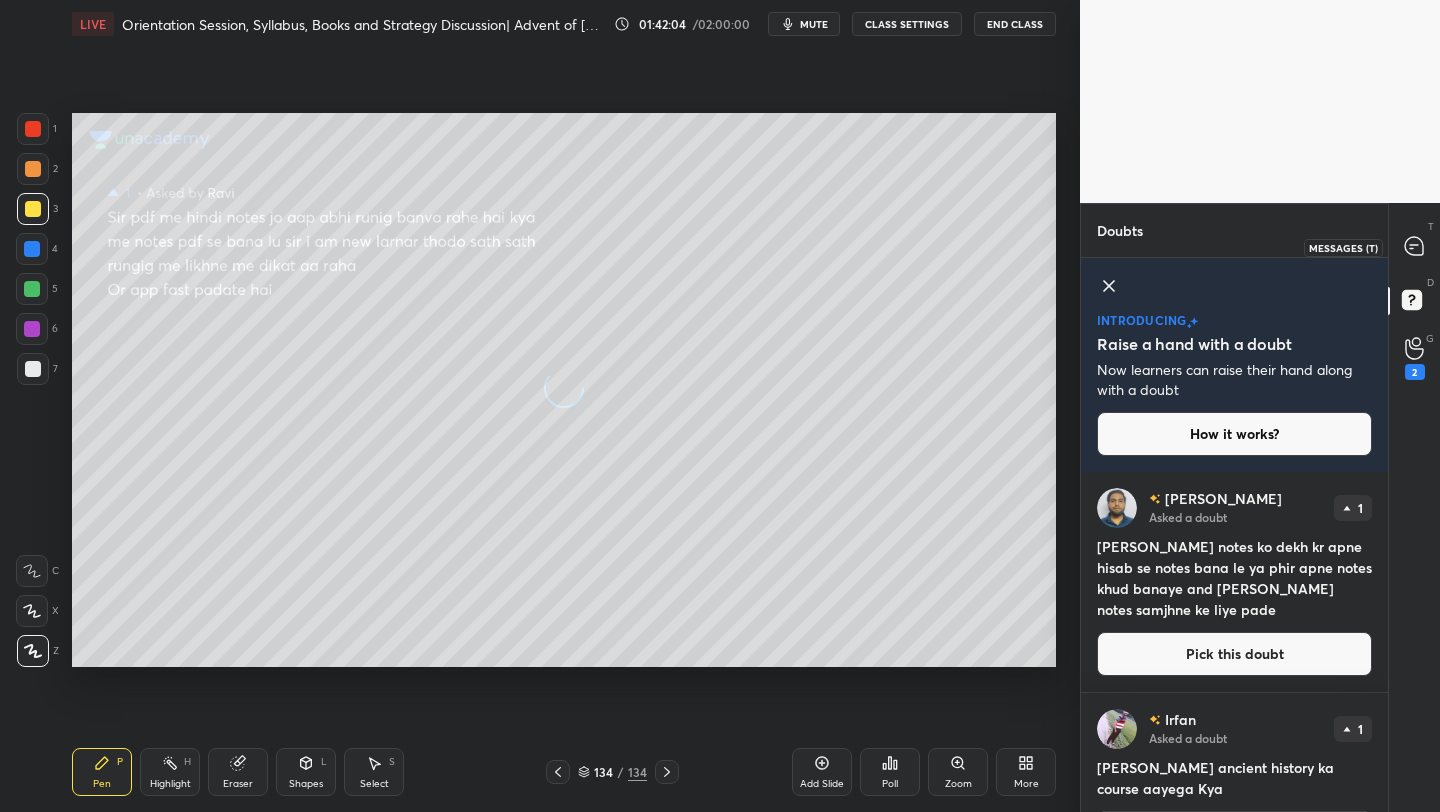 click at bounding box center (1415, 247) 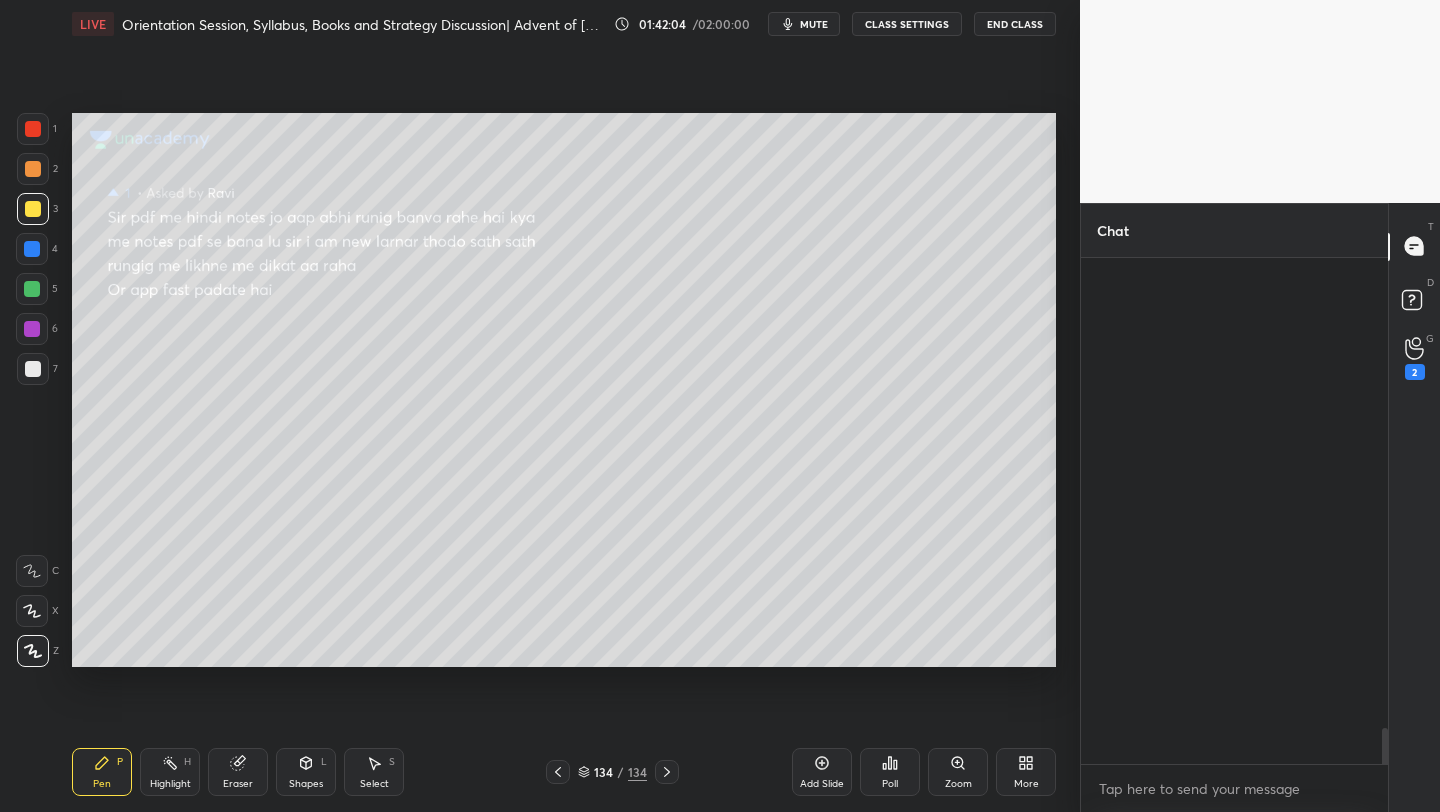 scroll, scrollTop: 7911, scrollLeft: 0, axis: vertical 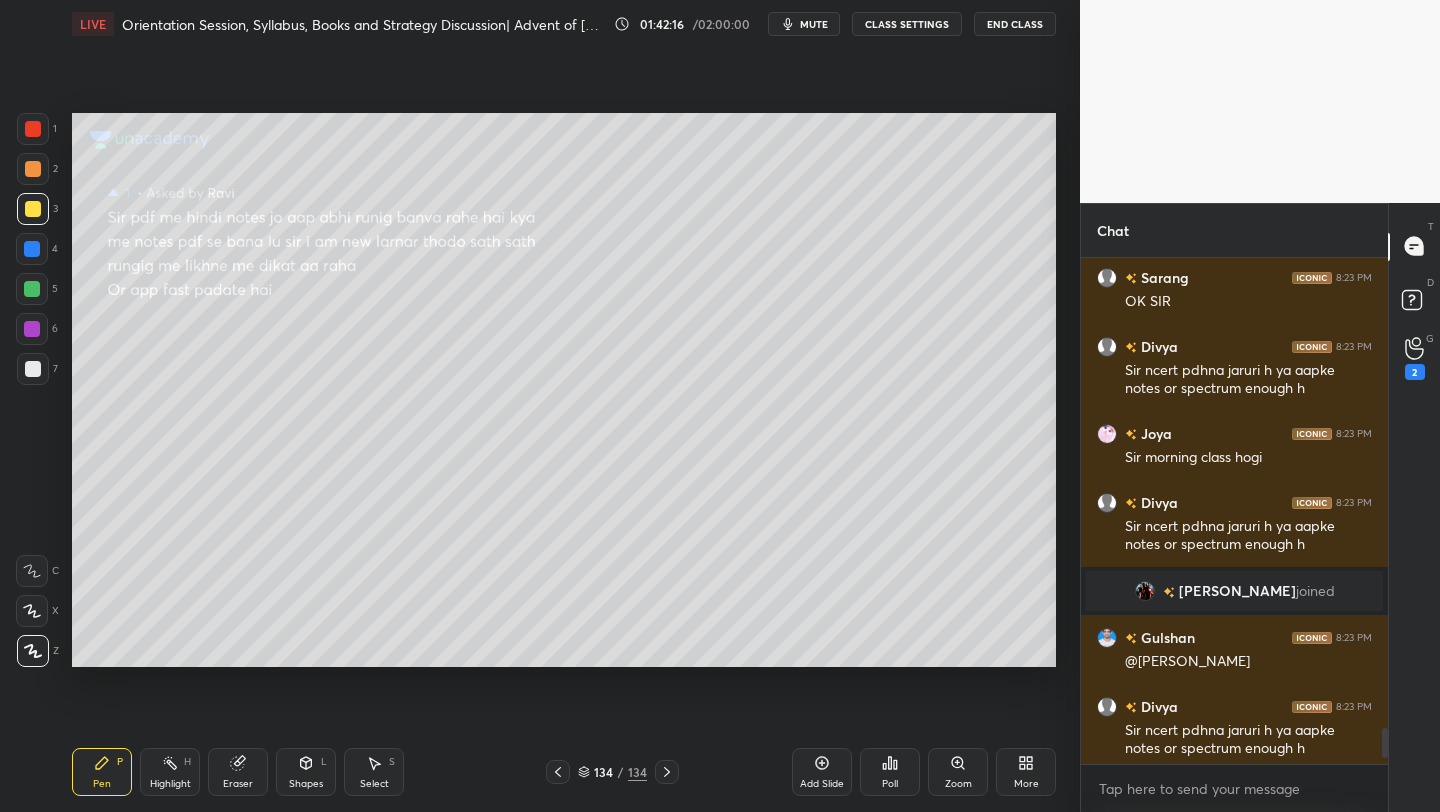 click on "D Doubts (D)" at bounding box center [1414, 303] 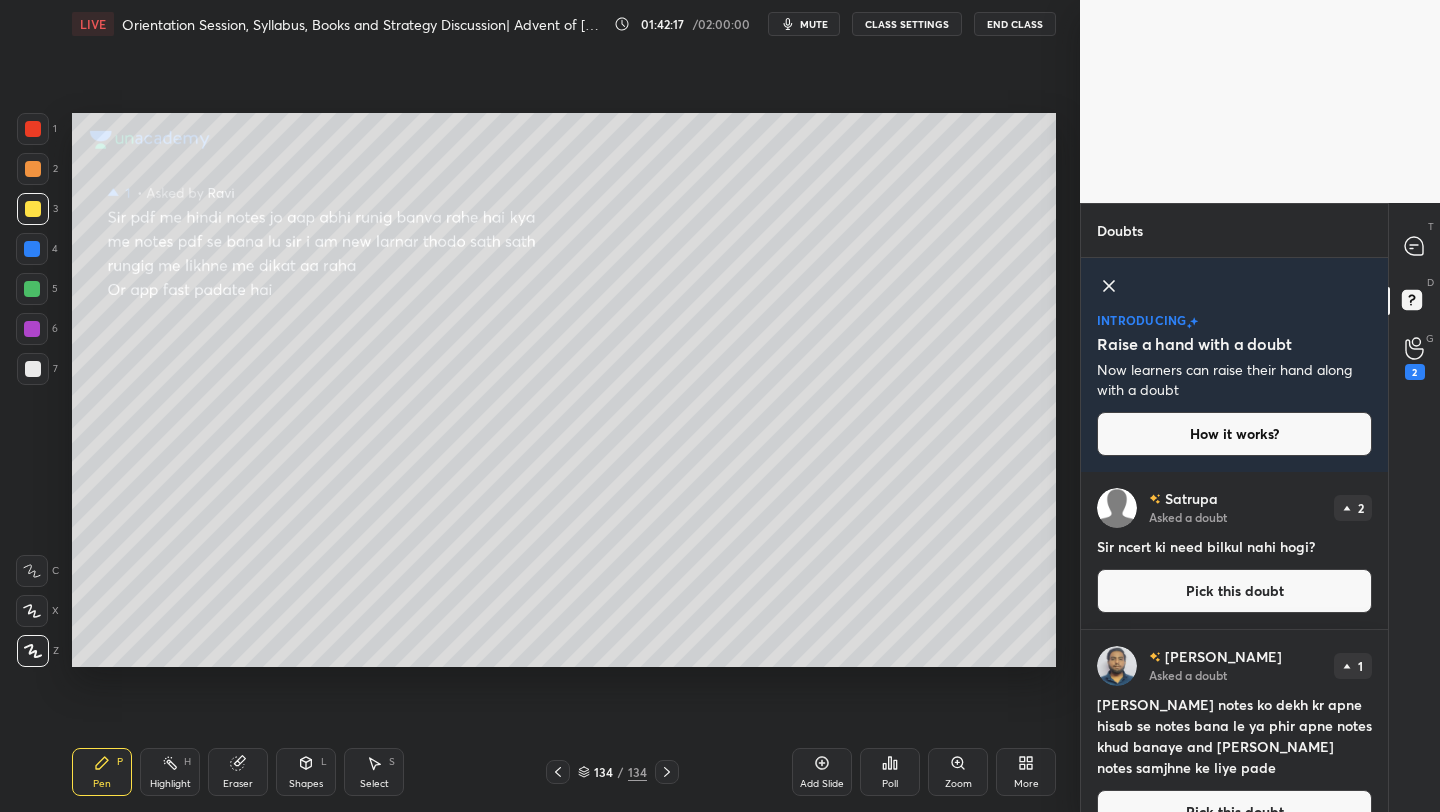 click on "Pick this doubt" at bounding box center (1234, 591) 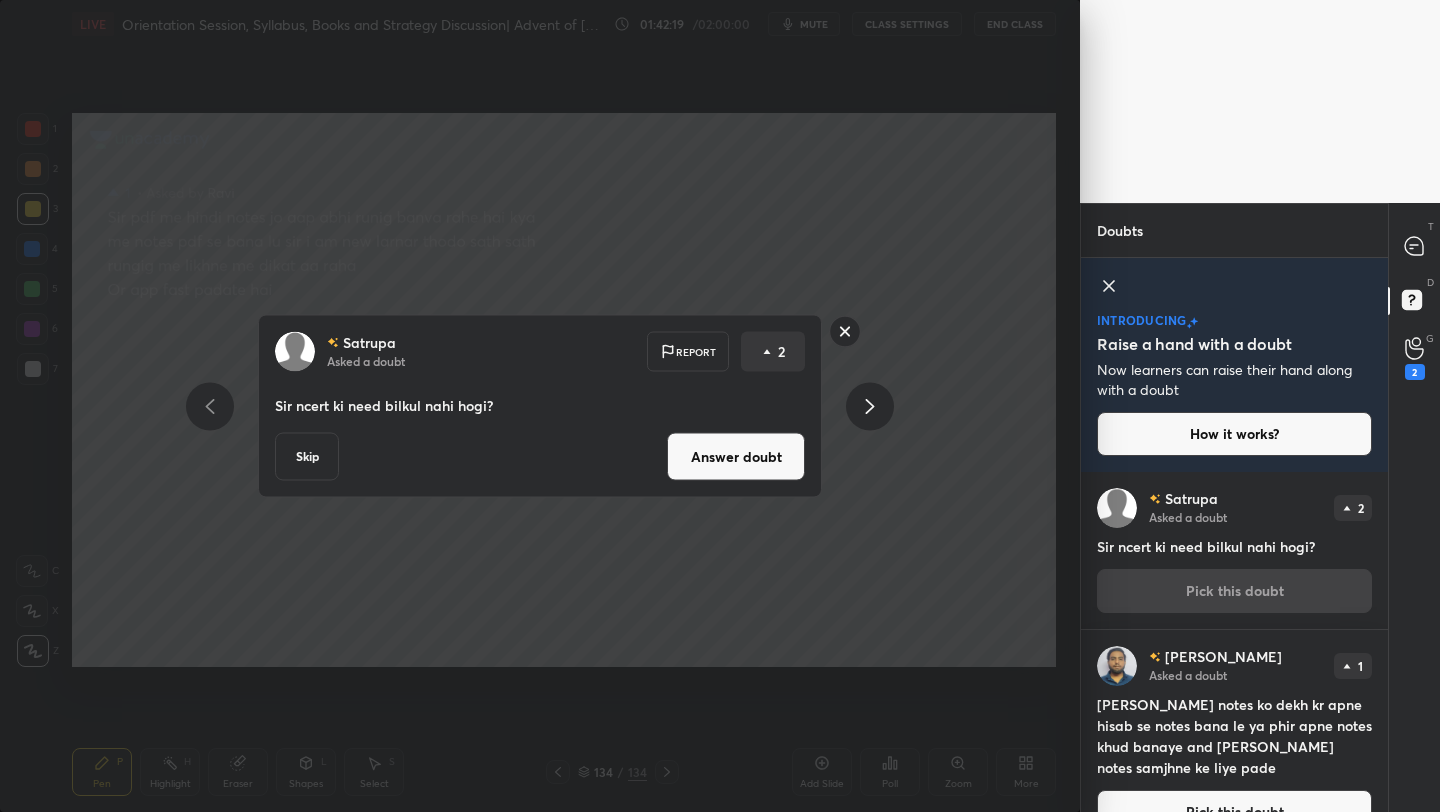 click on "Skip" at bounding box center [307, 457] 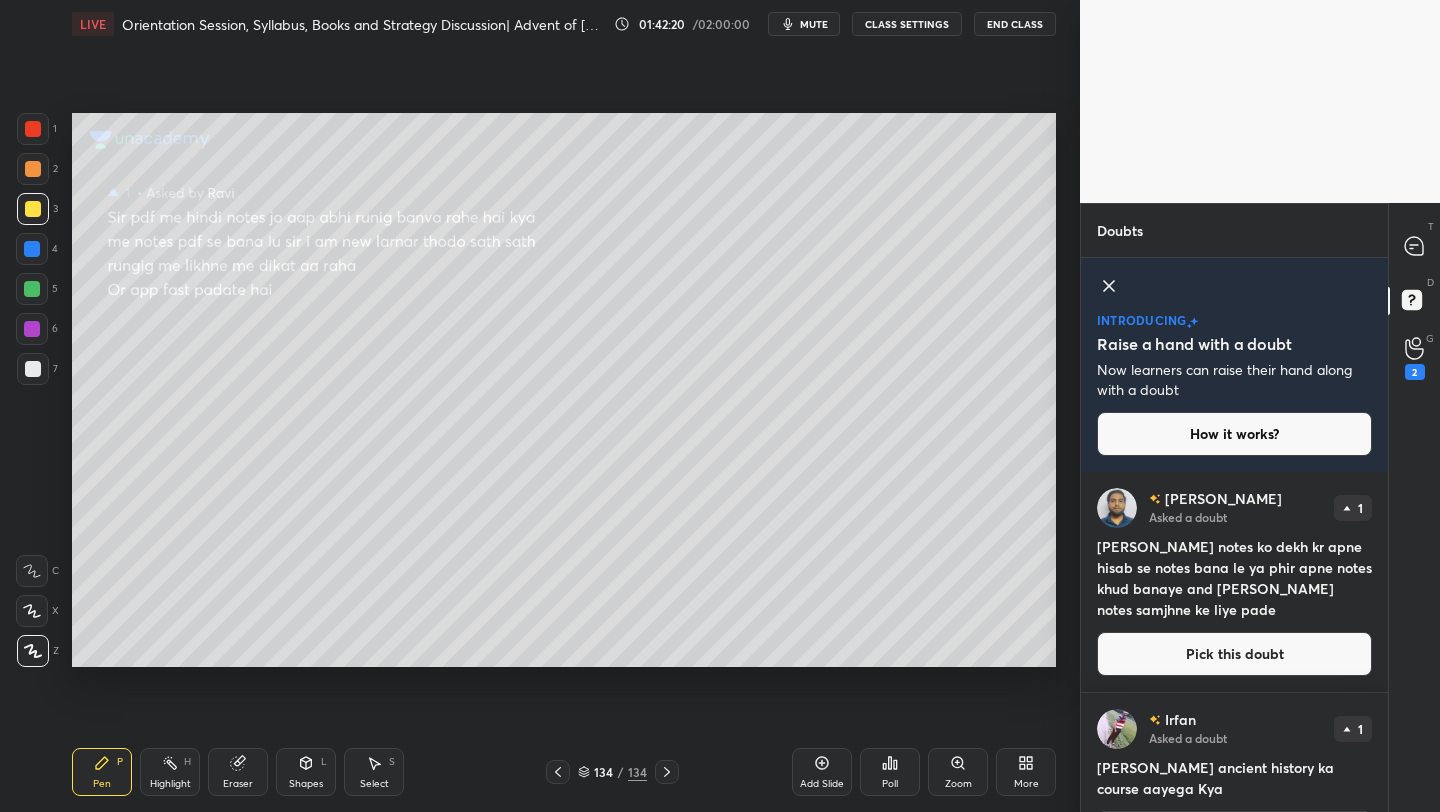 click on "Pick this doubt" at bounding box center [1234, 654] 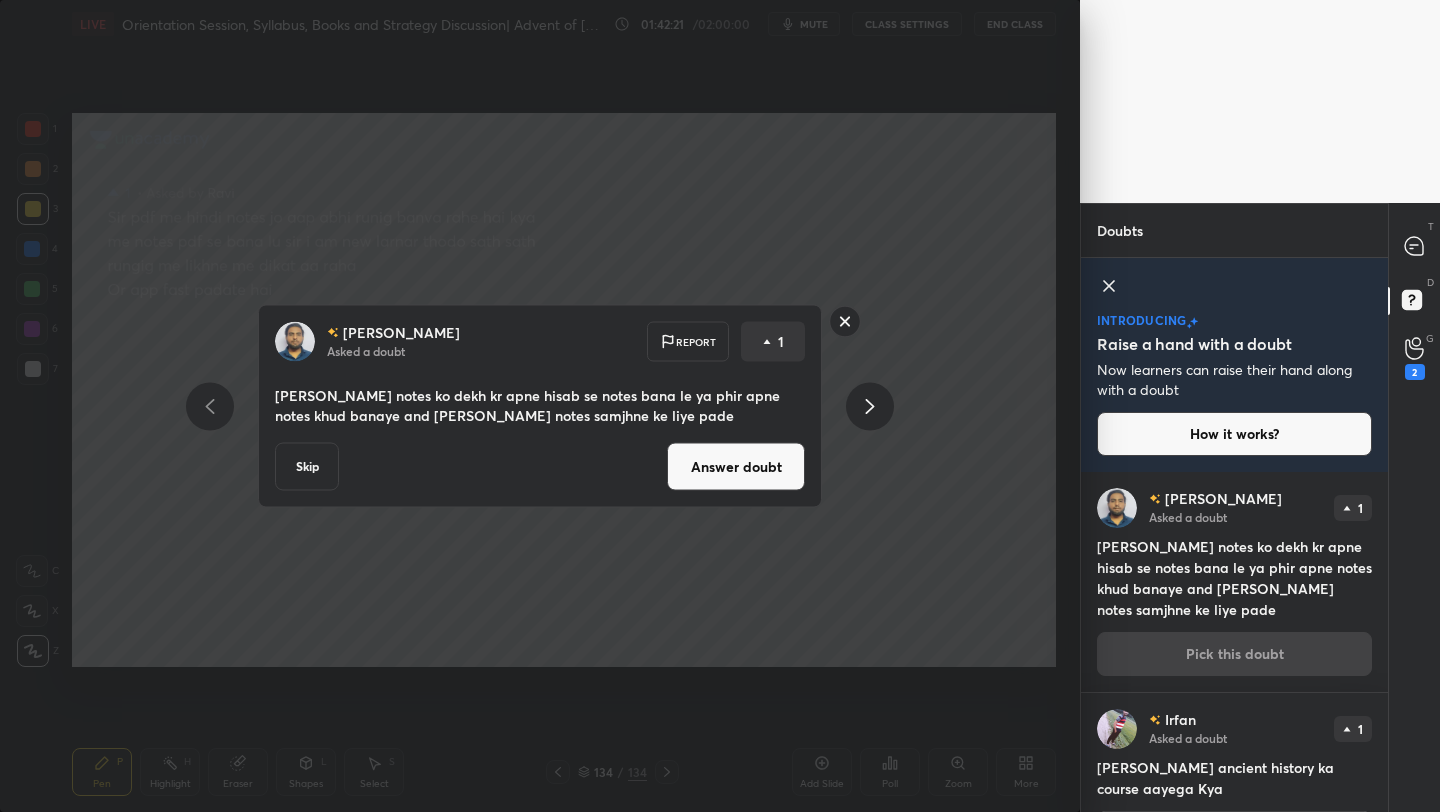 click on "Answer doubt" at bounding box center [736, 467] 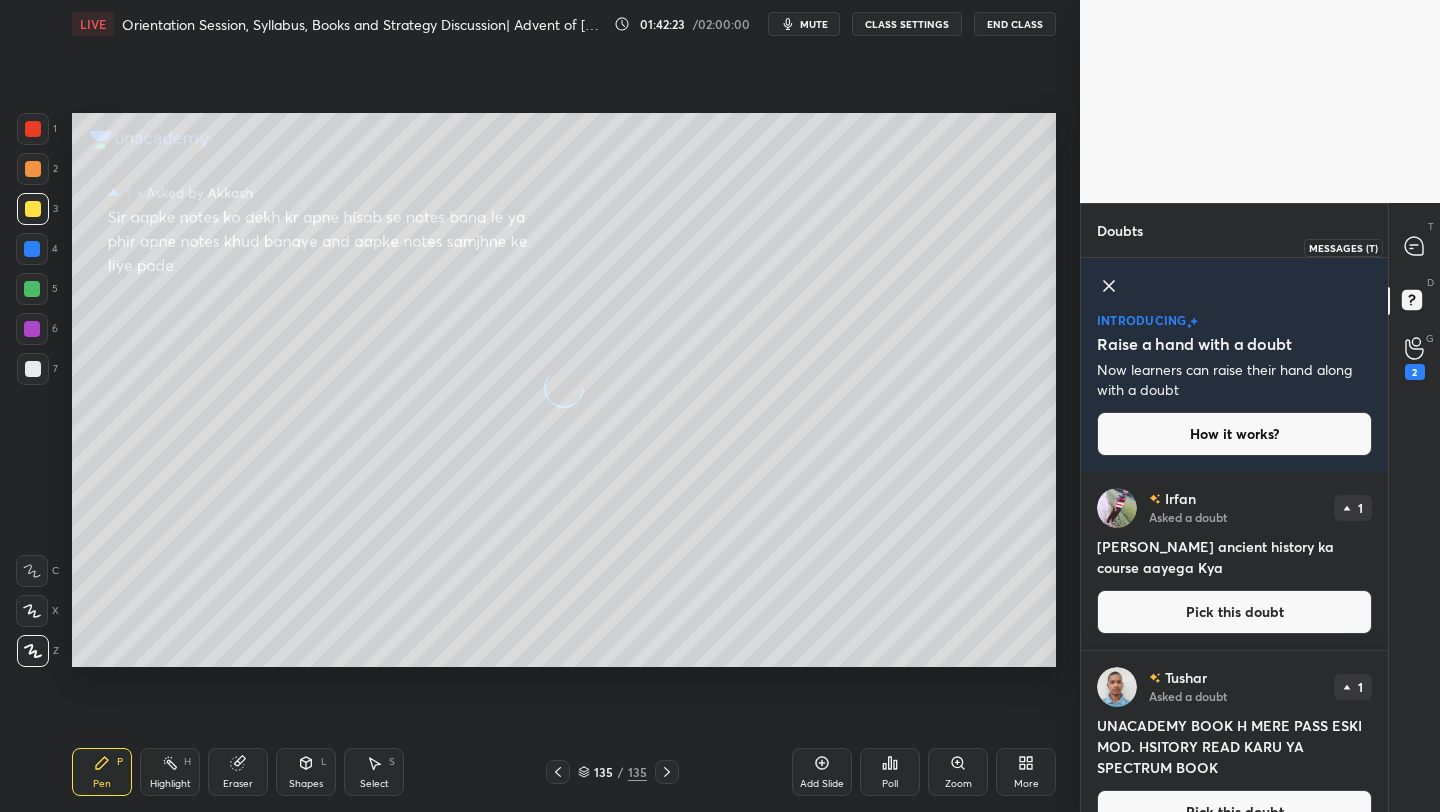 click 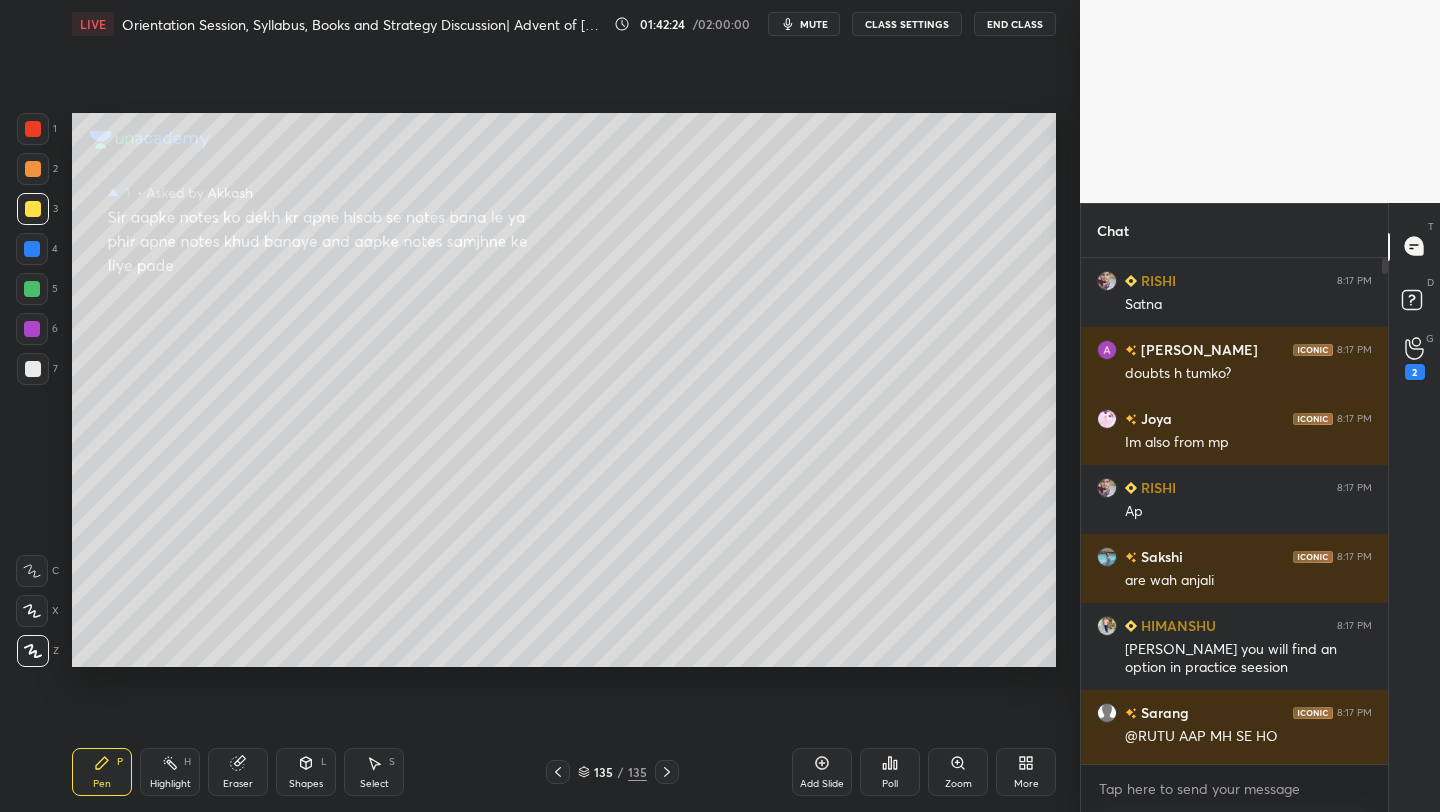 scroll, scrollTop: 7916, scrollLeft: 0, axis: vertical 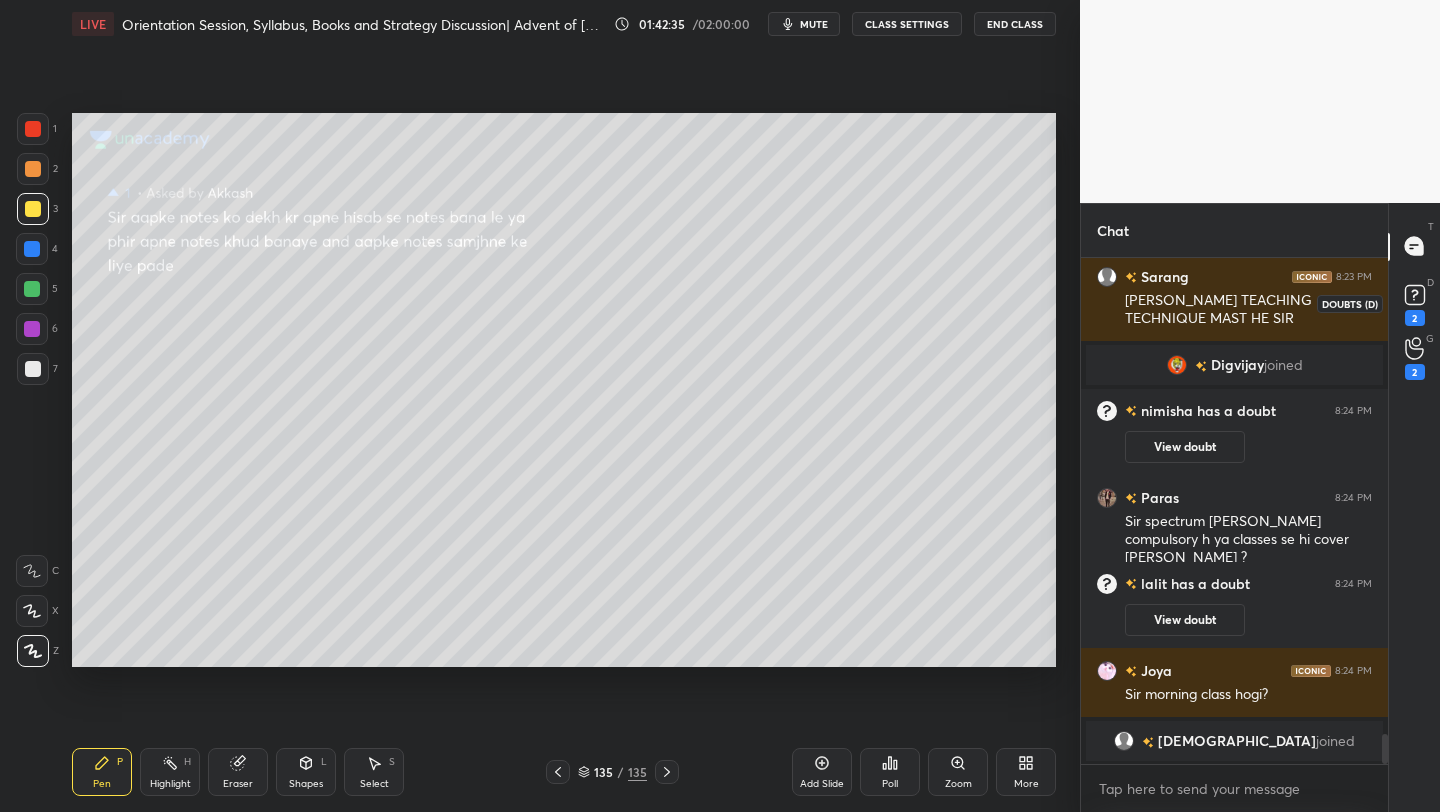 click 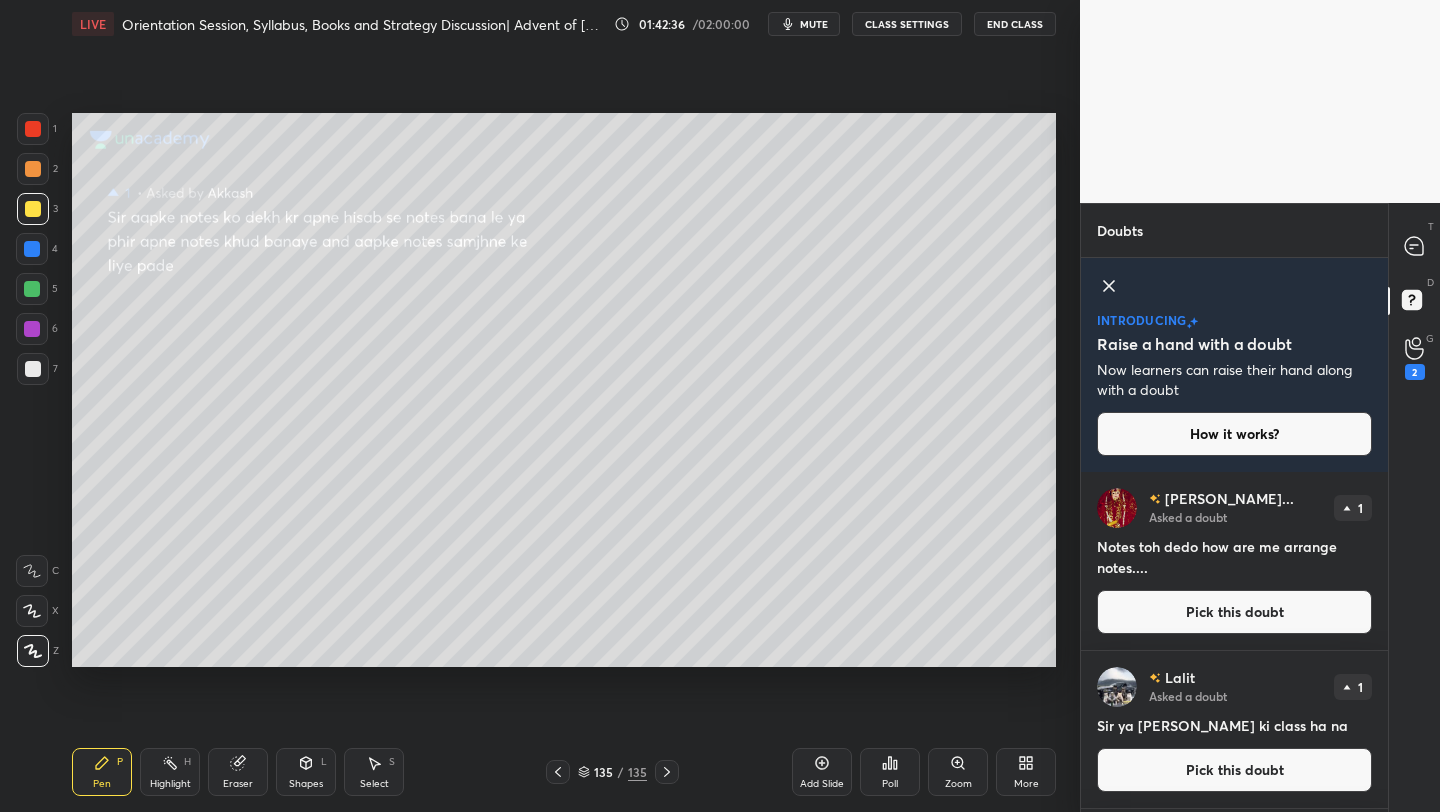 click on "Pick this doubt" at bounding box center (1234, 612) 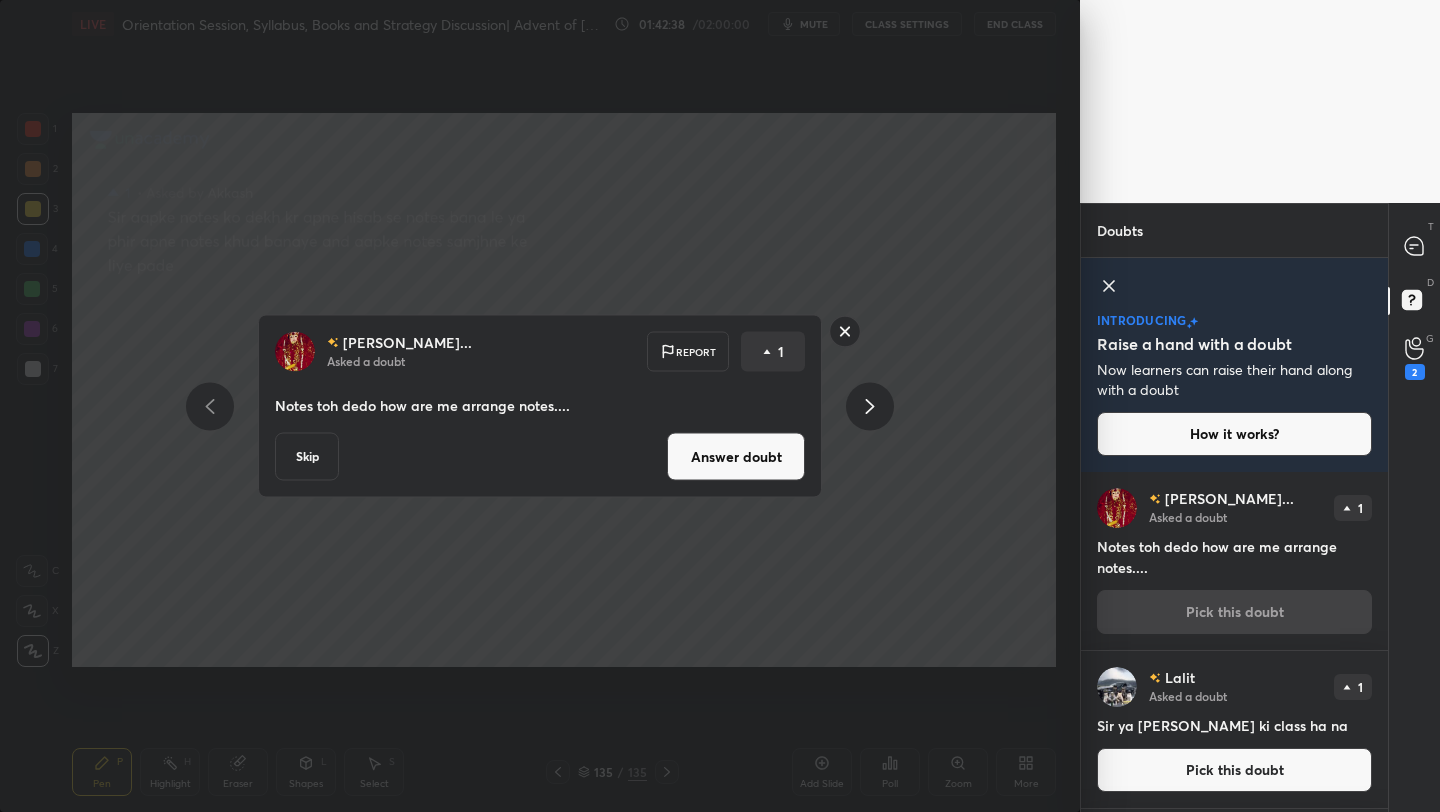 click on "Skip" at bounding box center (307, 457) 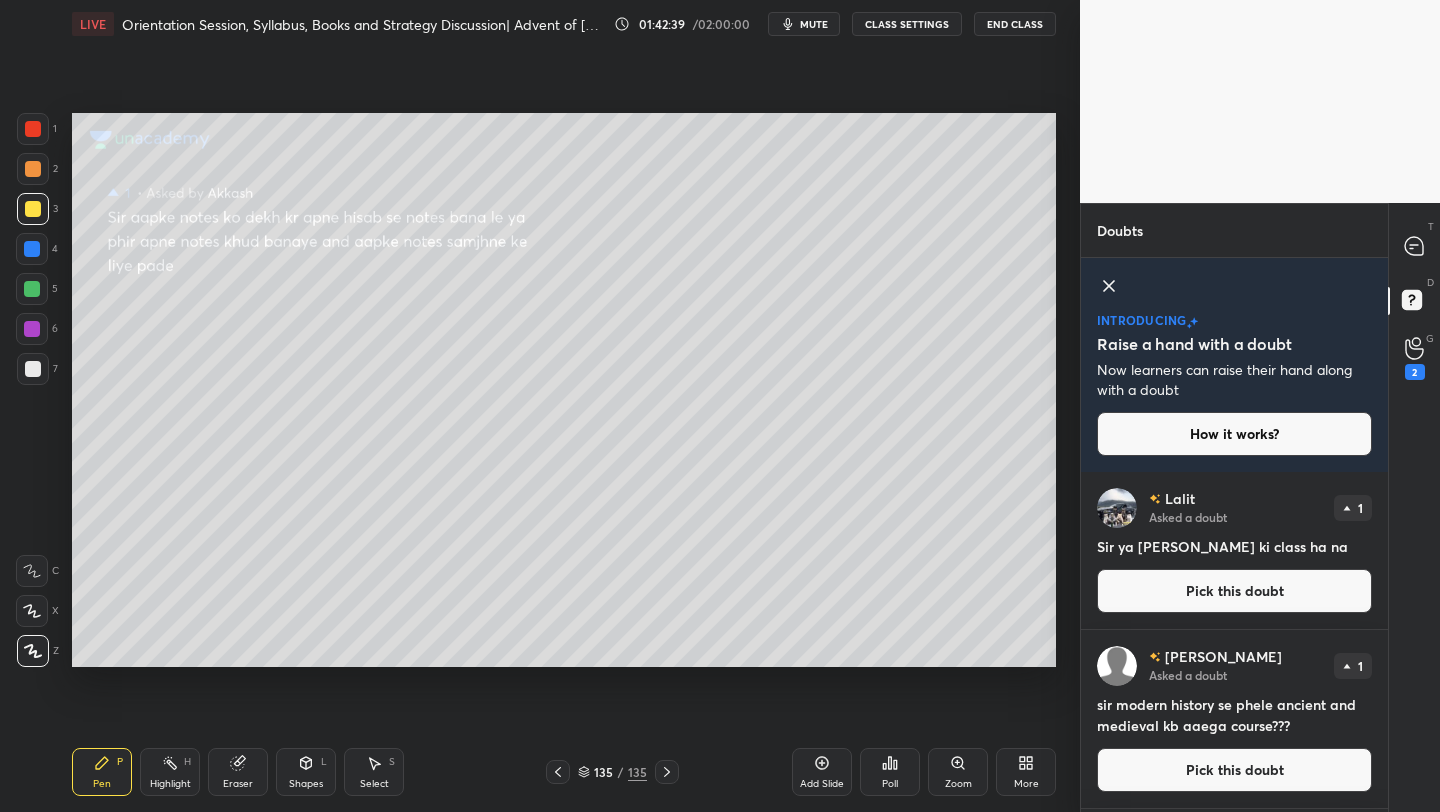 click on "Pick this doubt" at bounding box center (1234, 591) 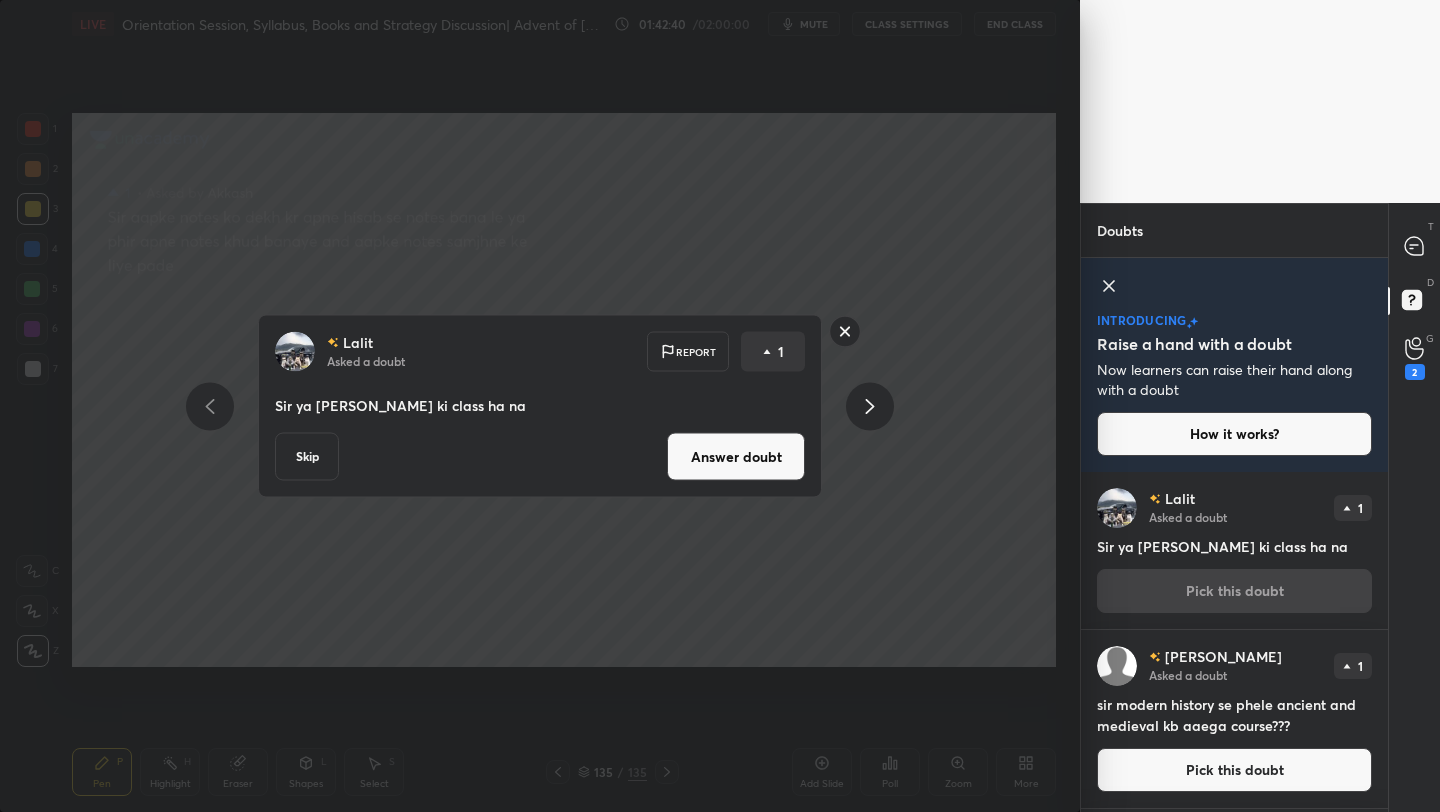 click on "Skip" at bounding box center (307, 457) 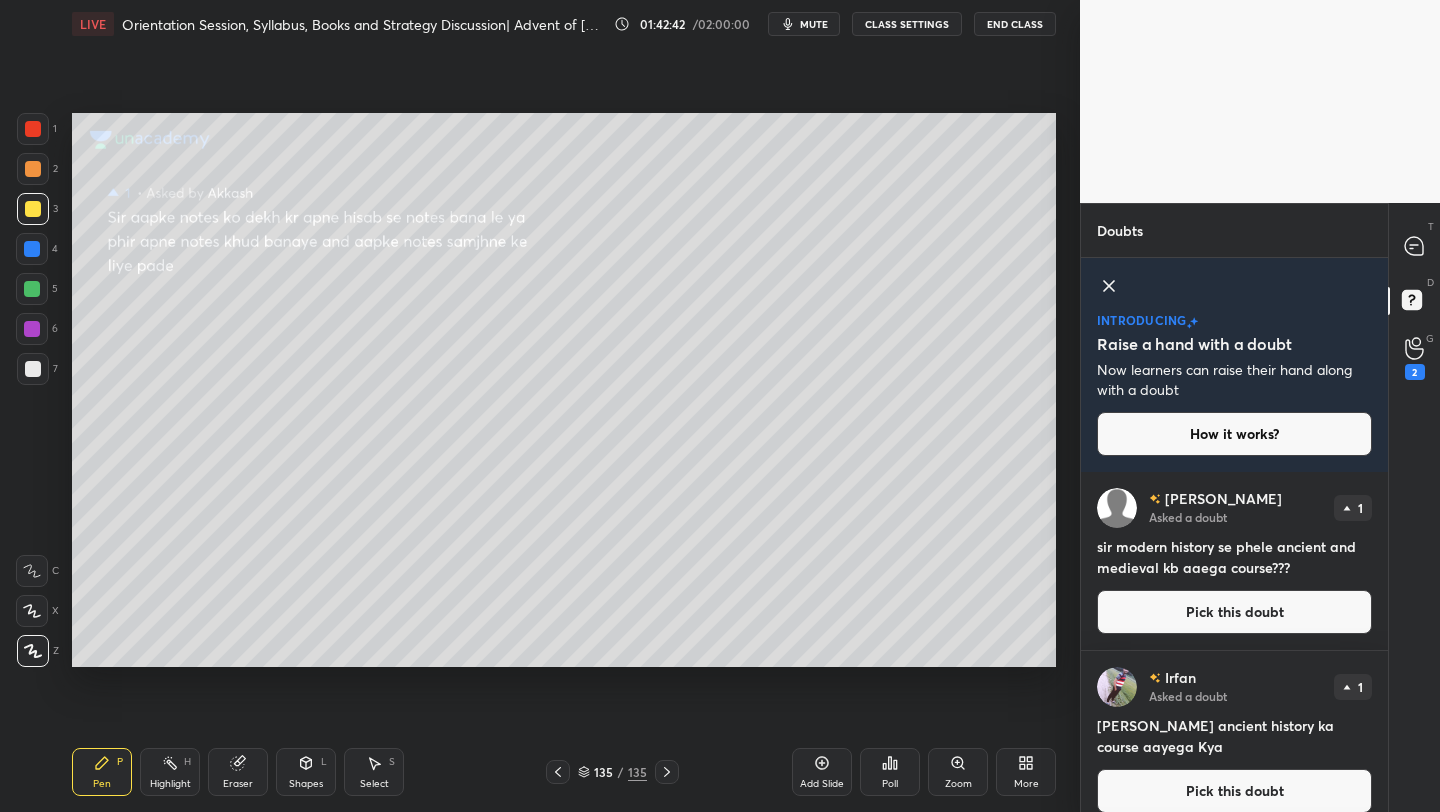 click on "Pick this doubt" at bounding box center (1234, 612) 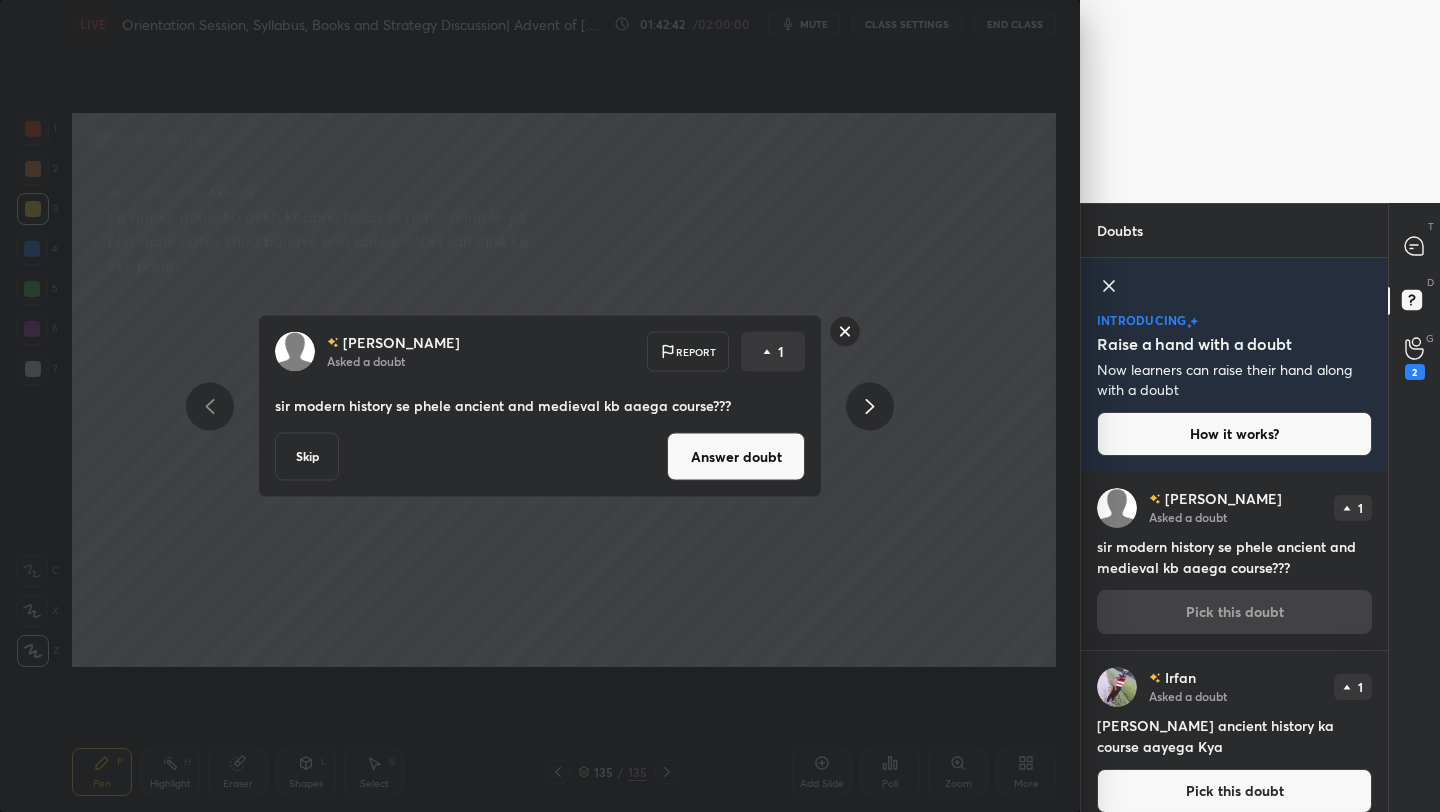 click on "Answer doubt" at bounding box center [736, 457] 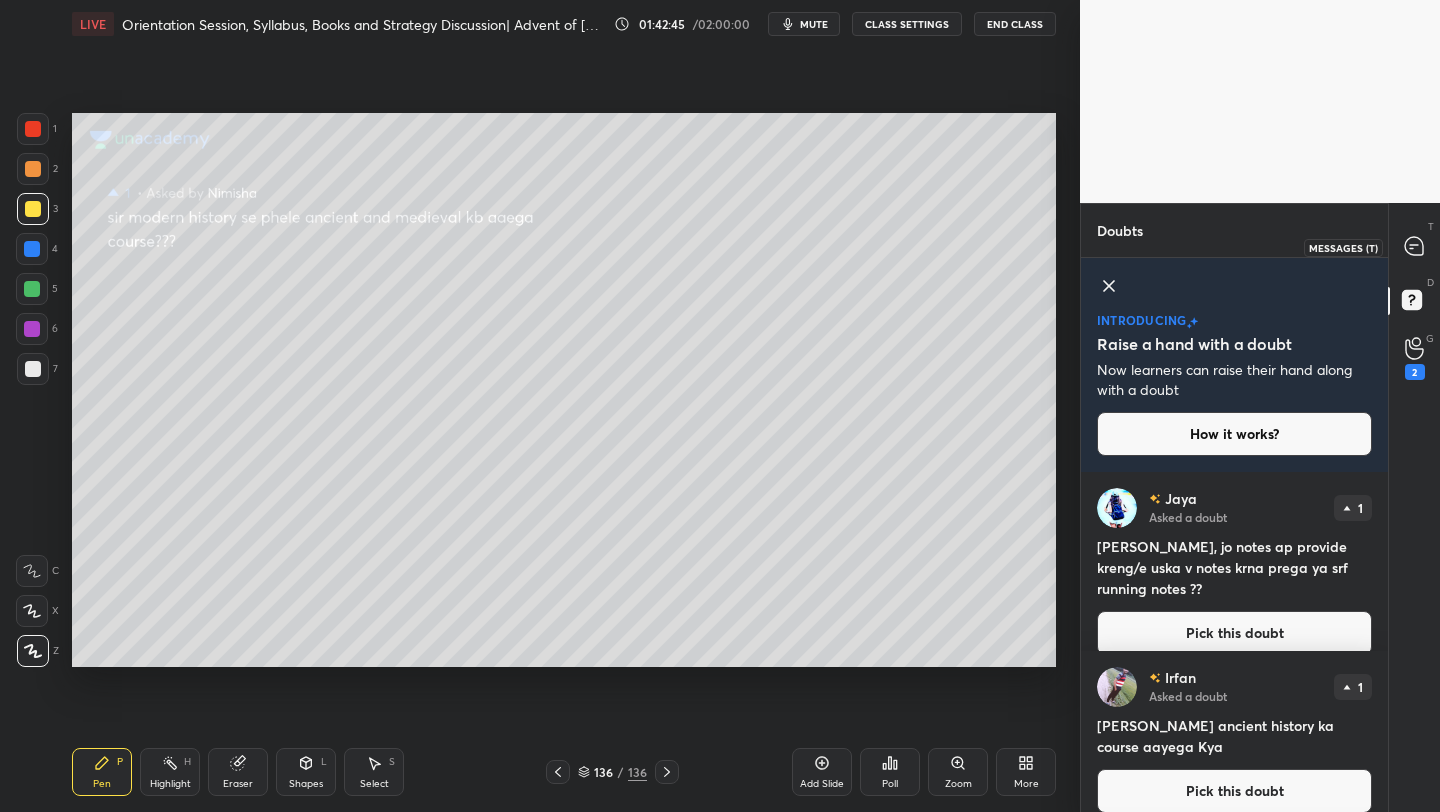 click 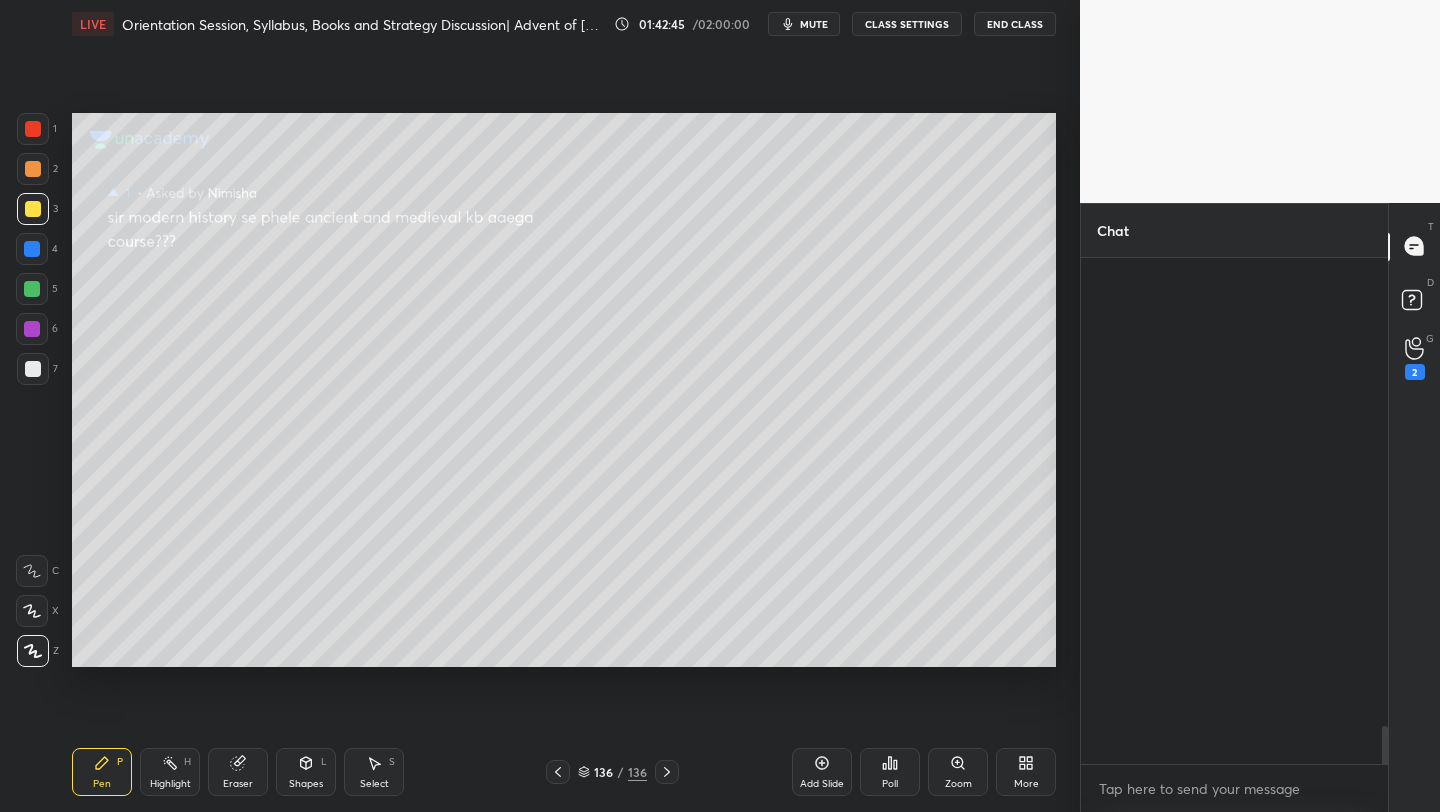 scroll, scrollTop: 8206, scrollLeft: 0, axis: vertical 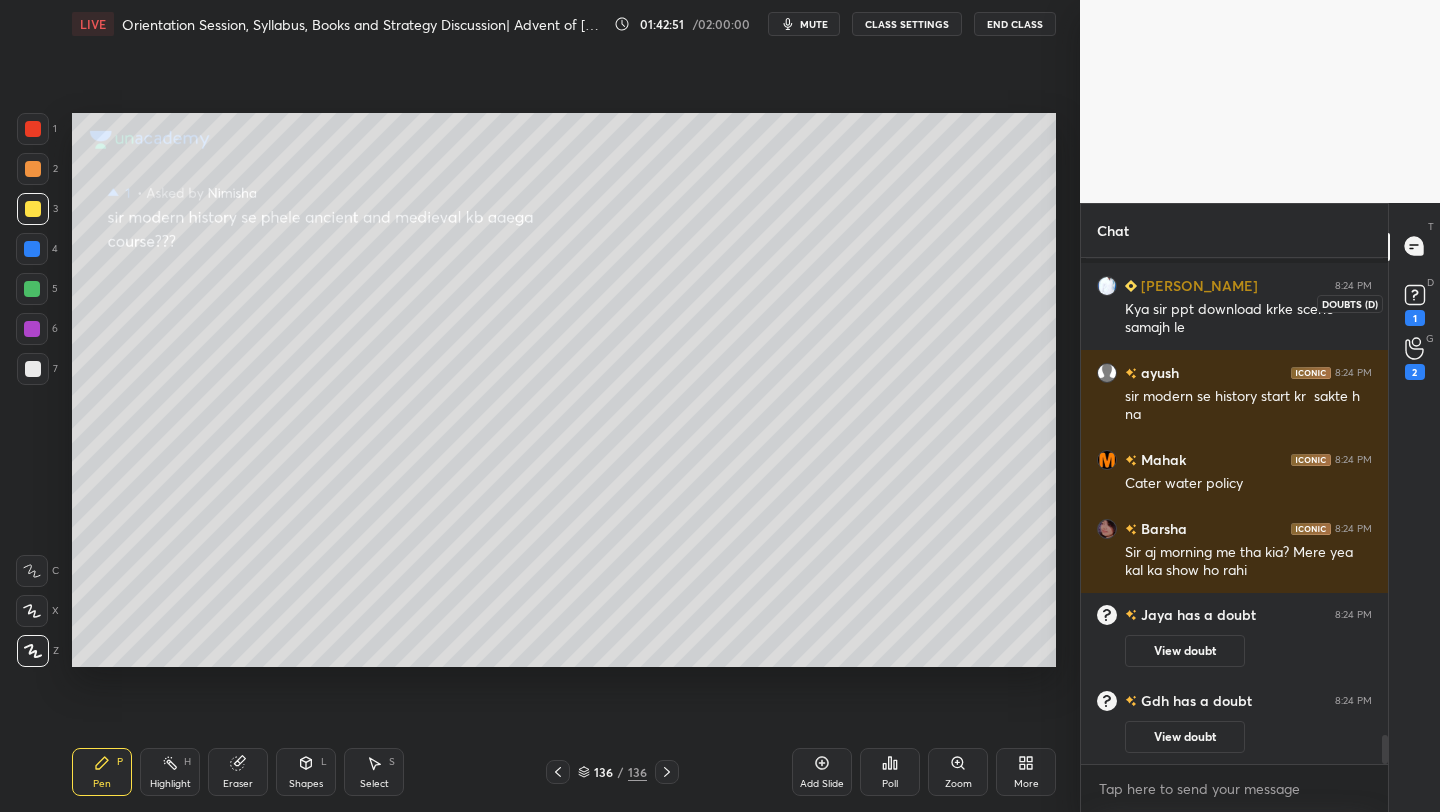 click on "1" at bounding box center (1415, 318) 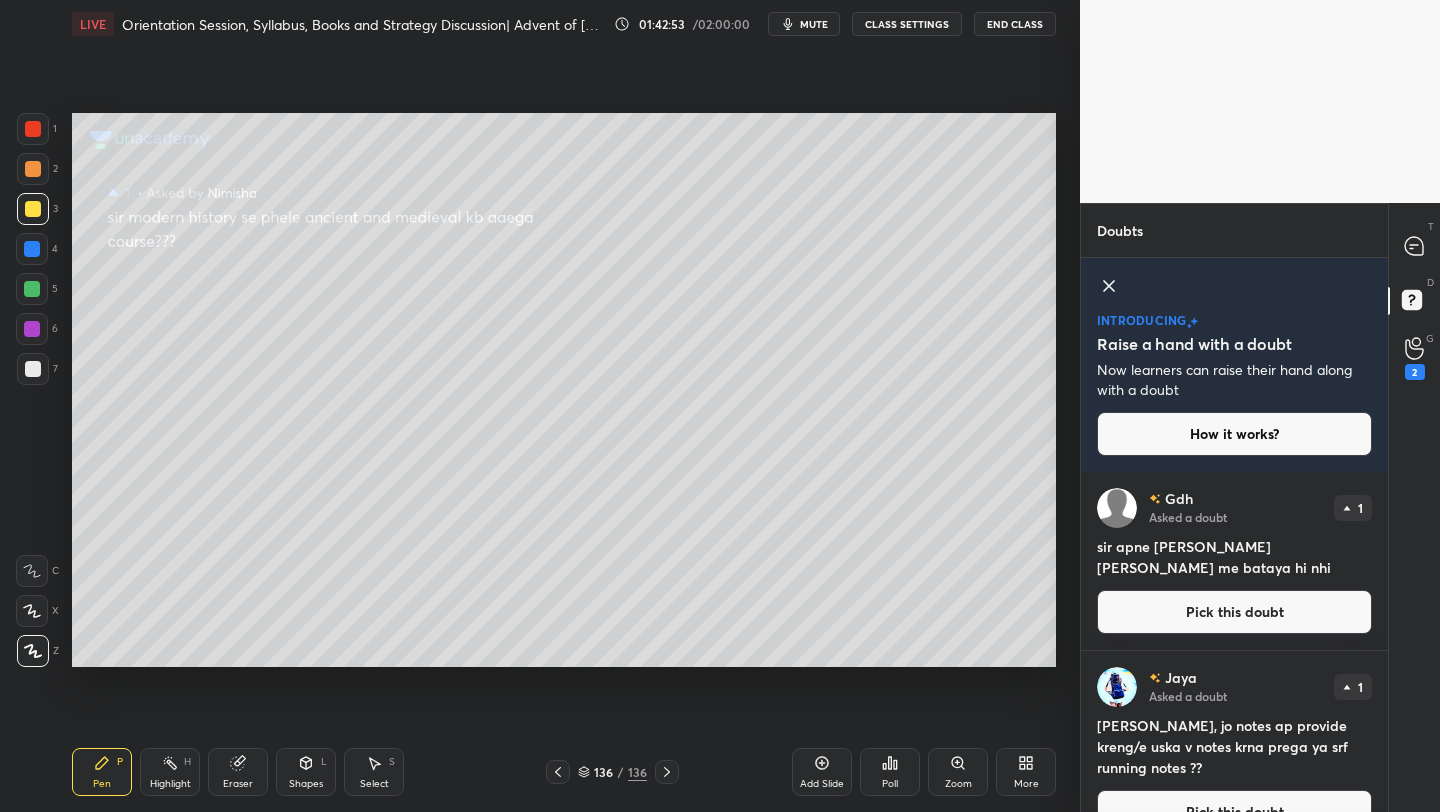 click on "Pick this doubt" at bounding box center (1234, 612) 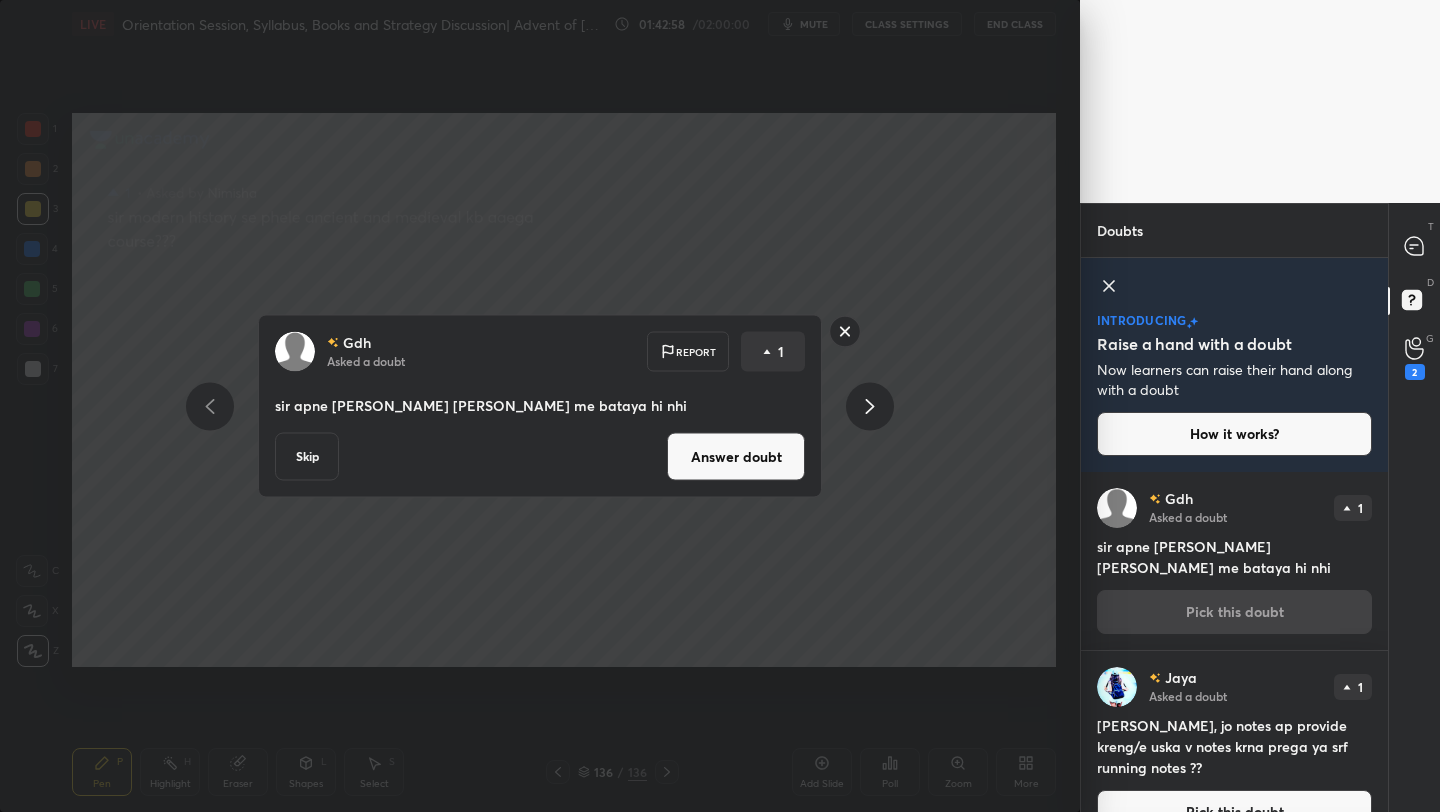 click on "Skip" at bounding box center [307, 457] 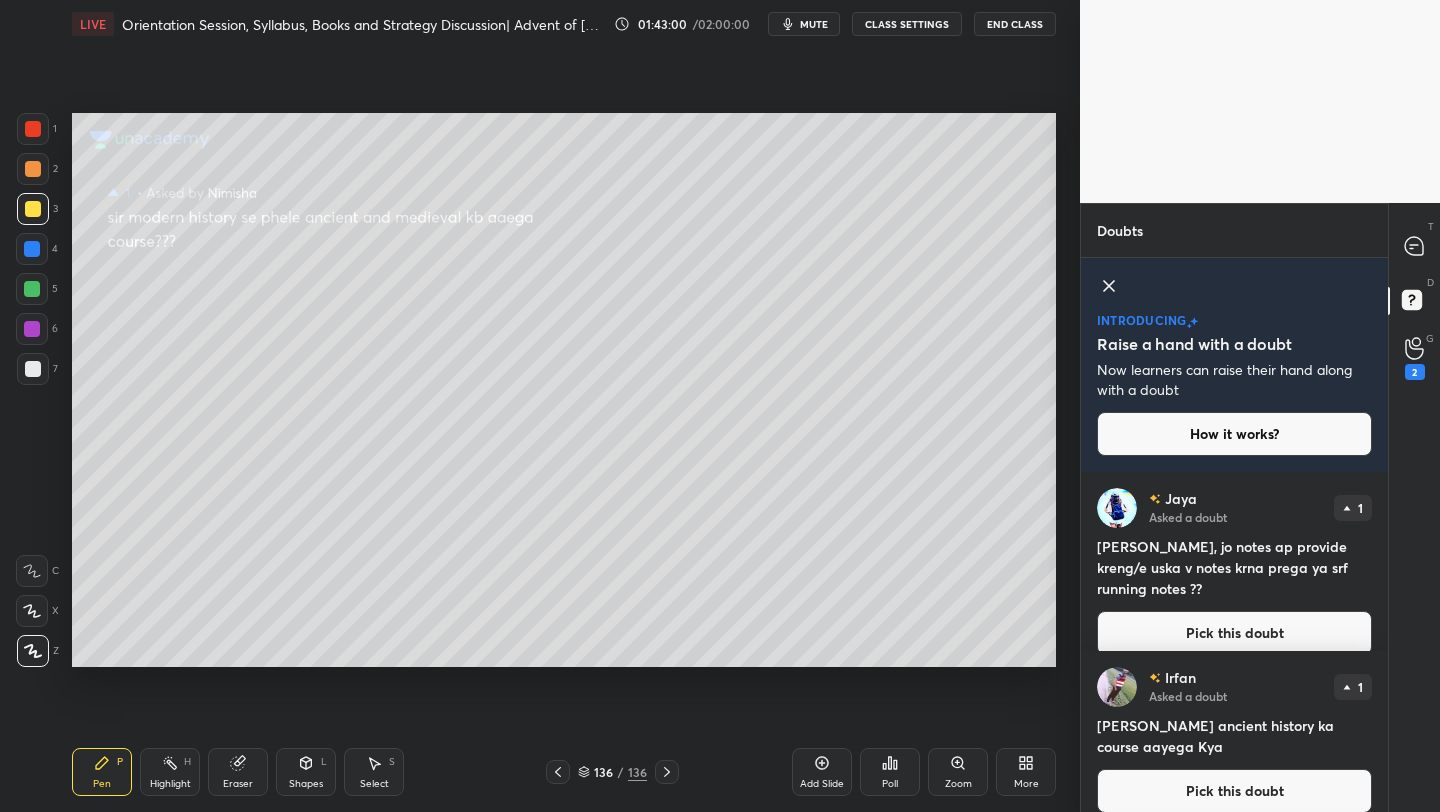 click on "Pick this doubt" at bounding box center (1234, 633) 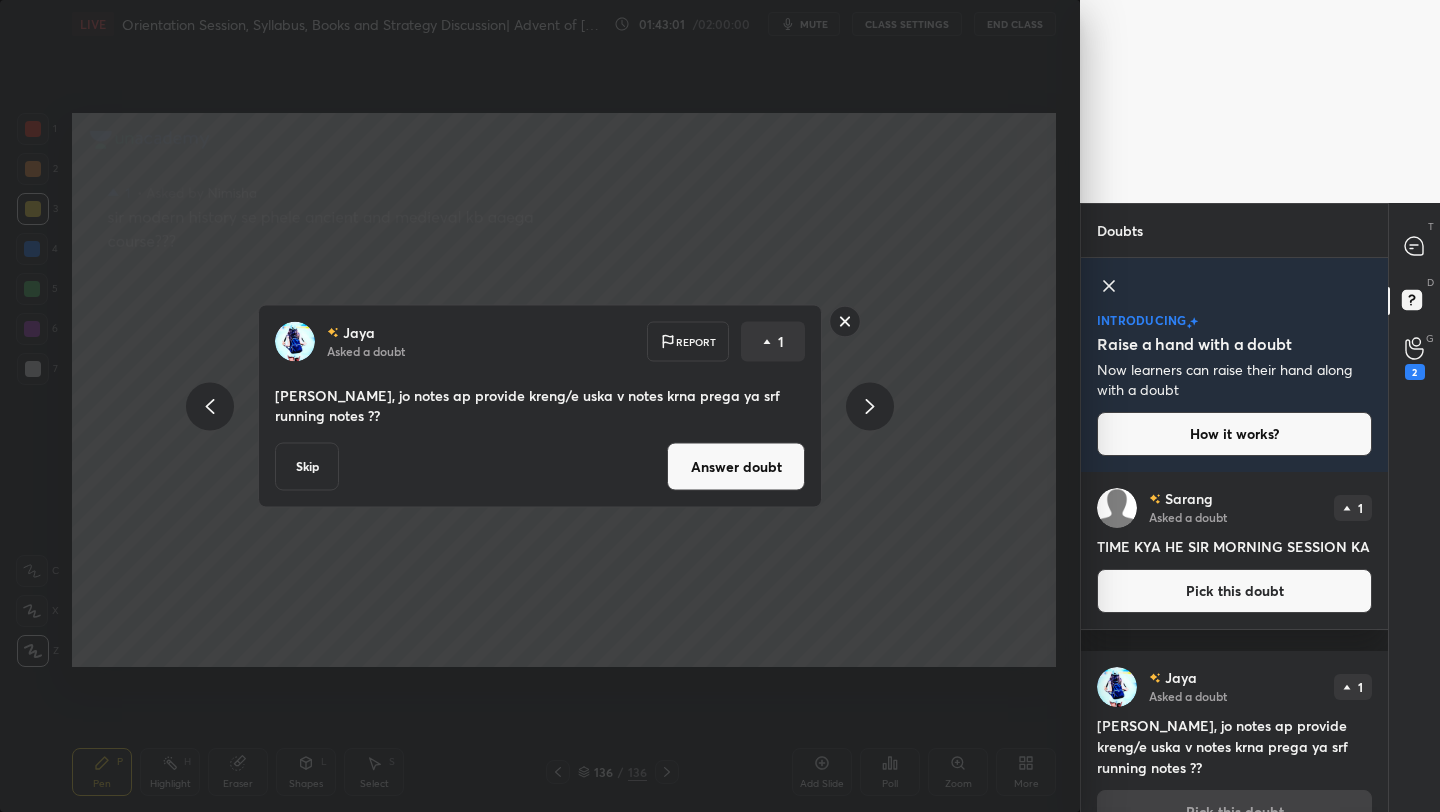 click on "Answer doubt" at bounding box center [736, 467] 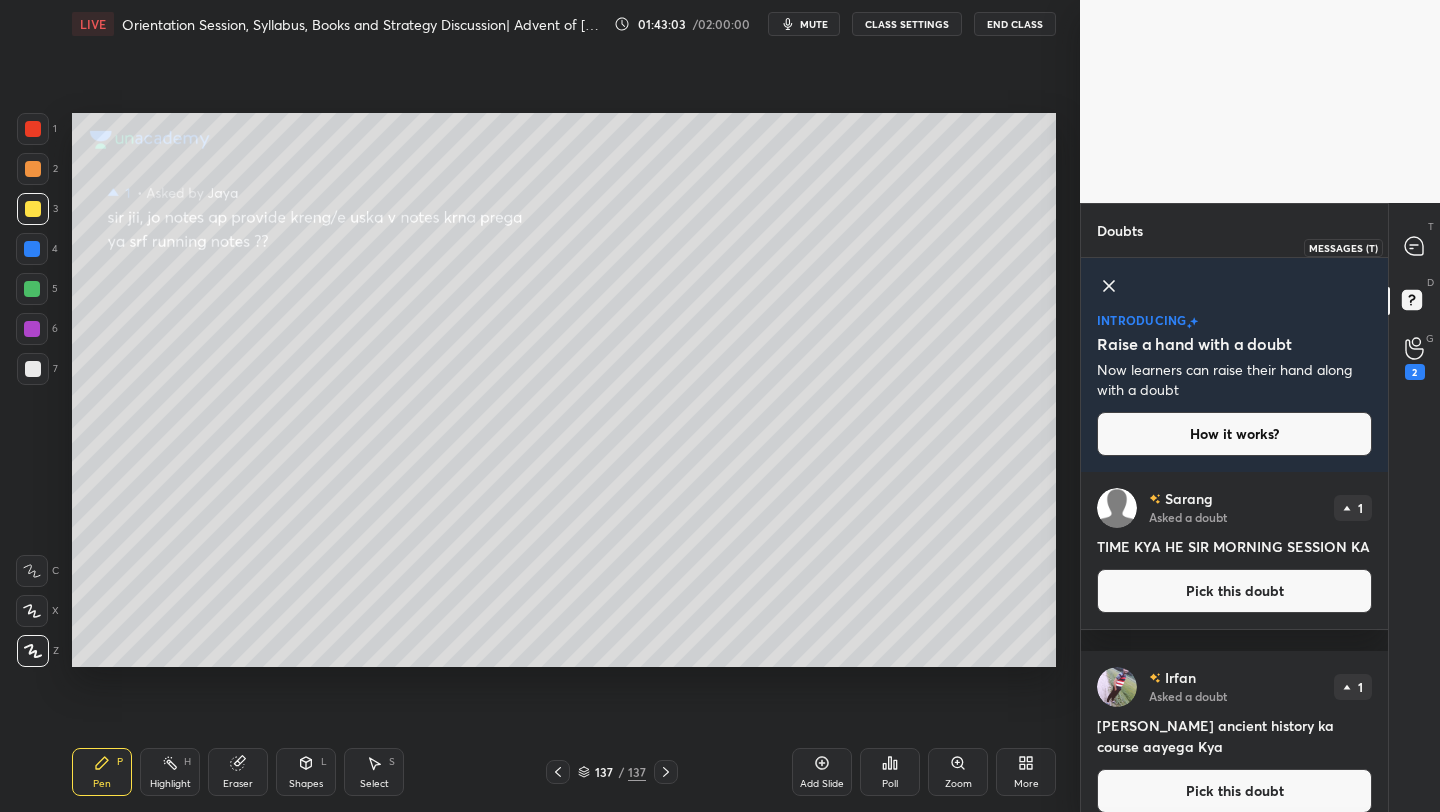 click at bounding box center (1415, 247) 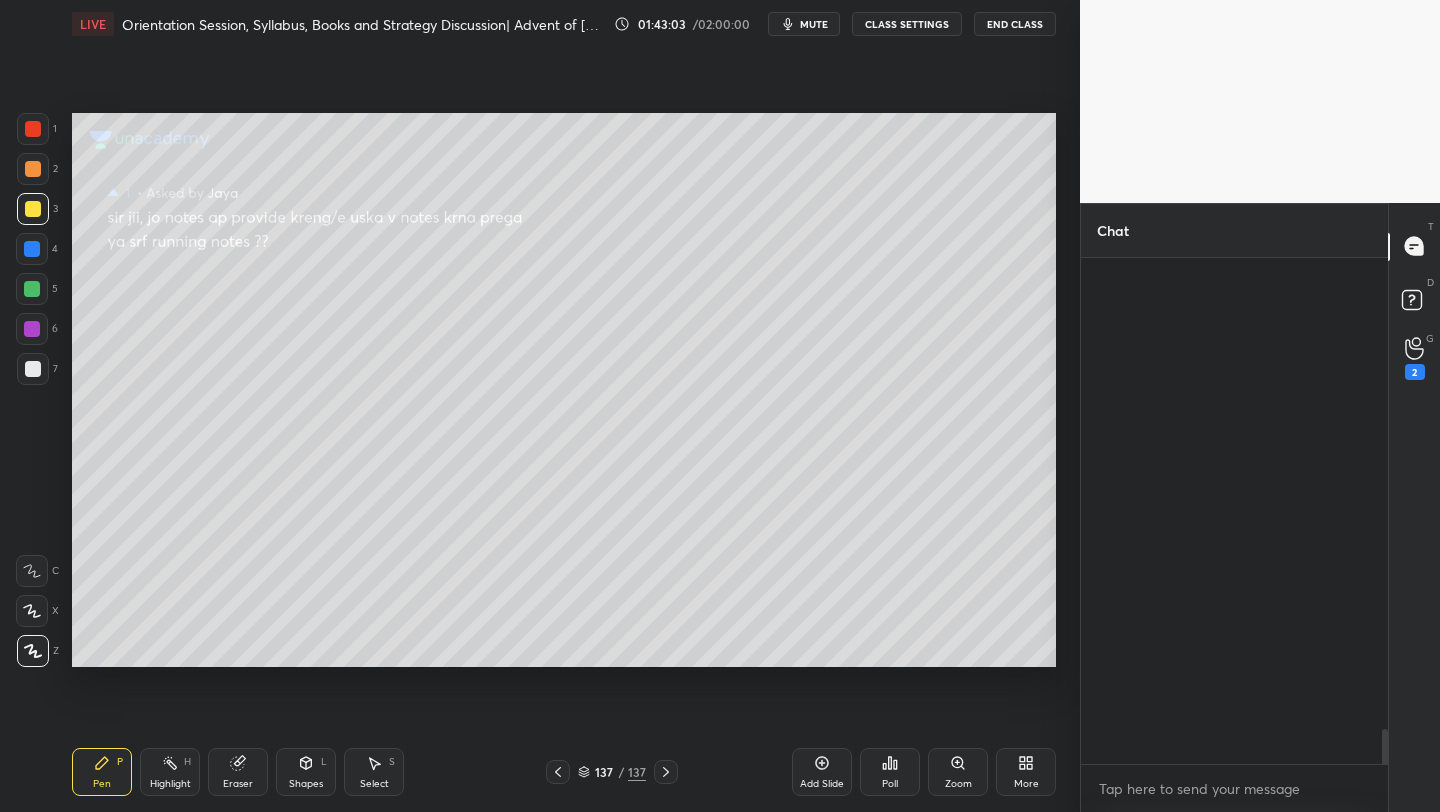 scroll, scrollTop: 8634, scrollLeft: 0, axis: vertical 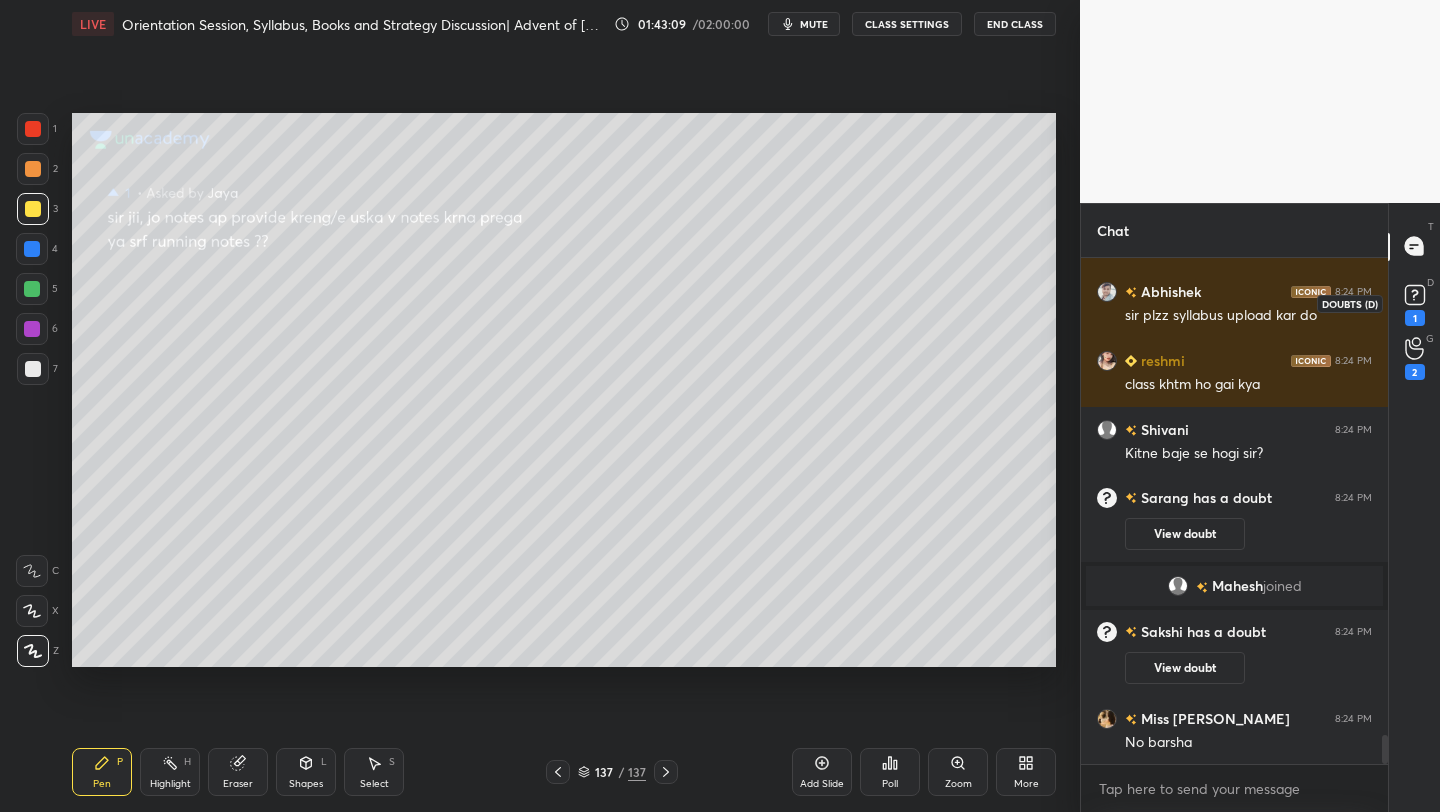 click on "1" at bounding box center [1415, 318] 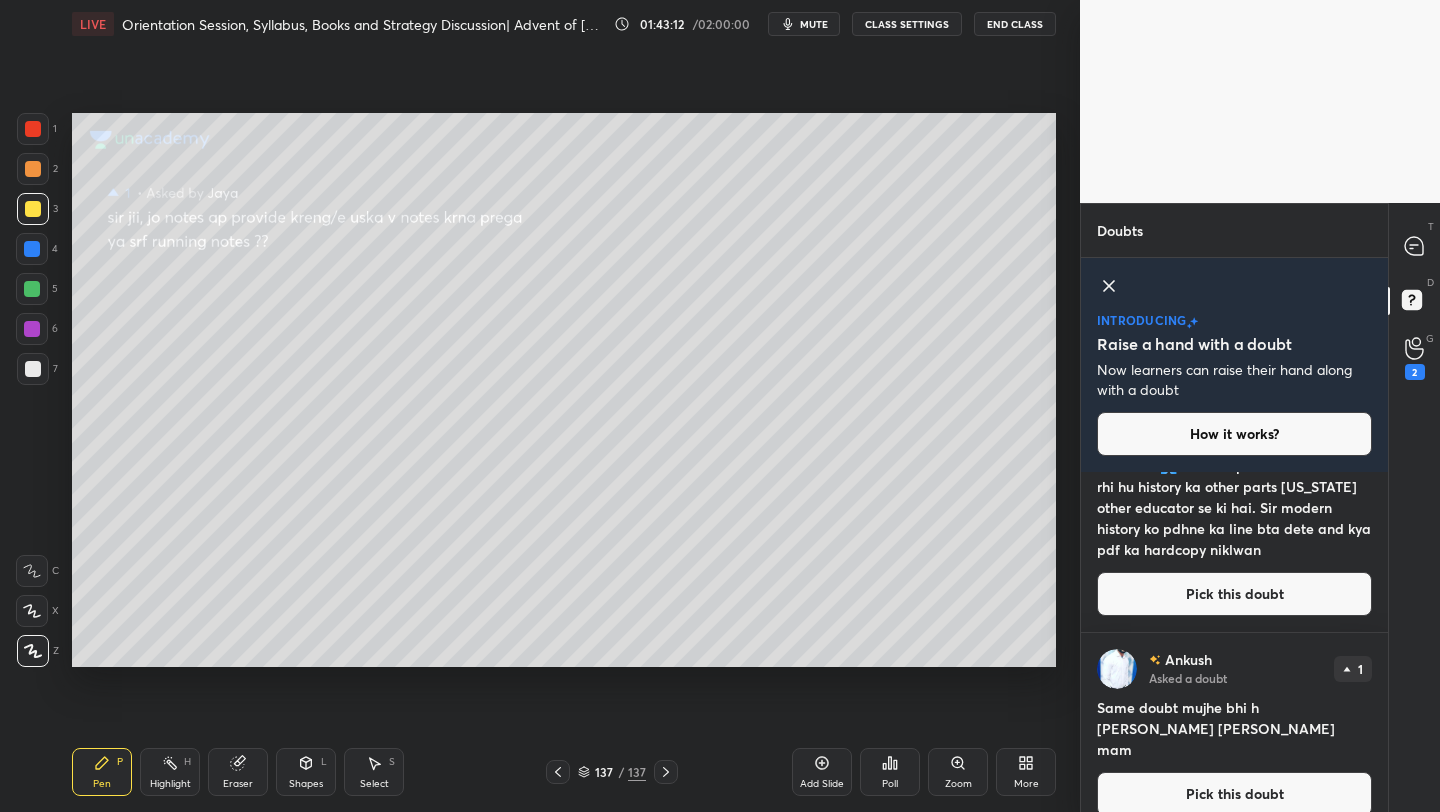 scroll, scrollTop: 3425, scrollLeft: 0, axis: vertical 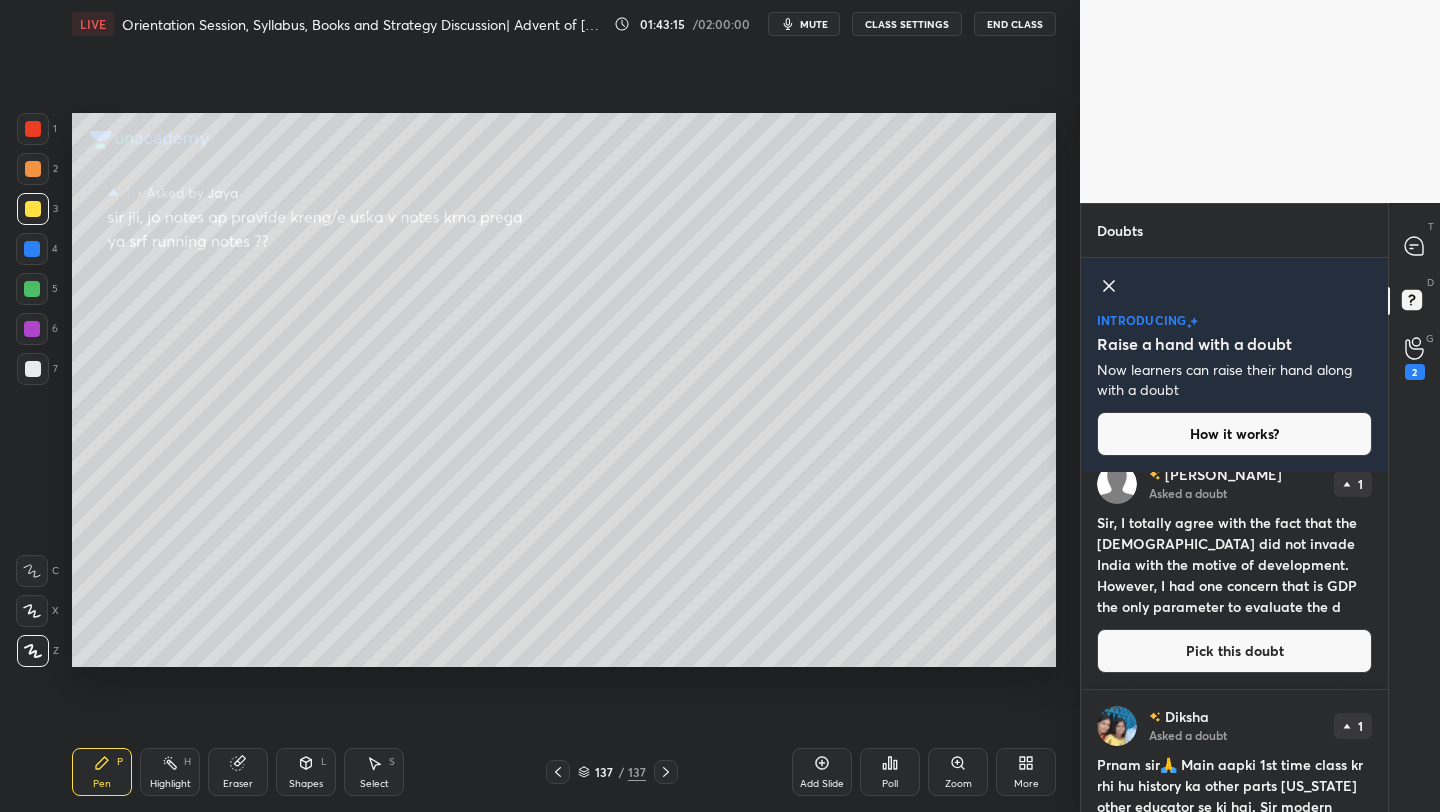 click on "Pick this doubt" at bounding box center [1234, 651] 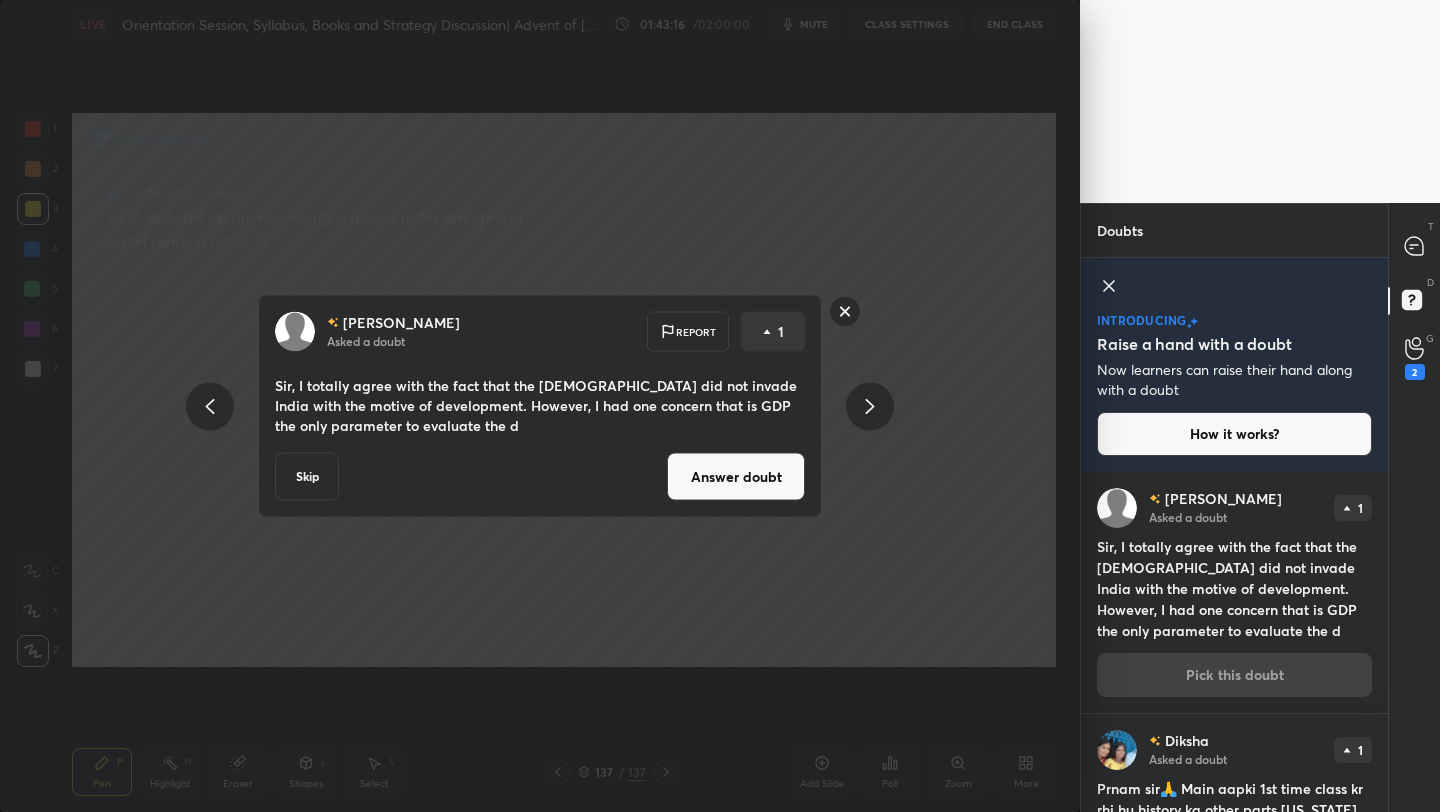 click on "Answer doubt" at bounding box center (736, 477) 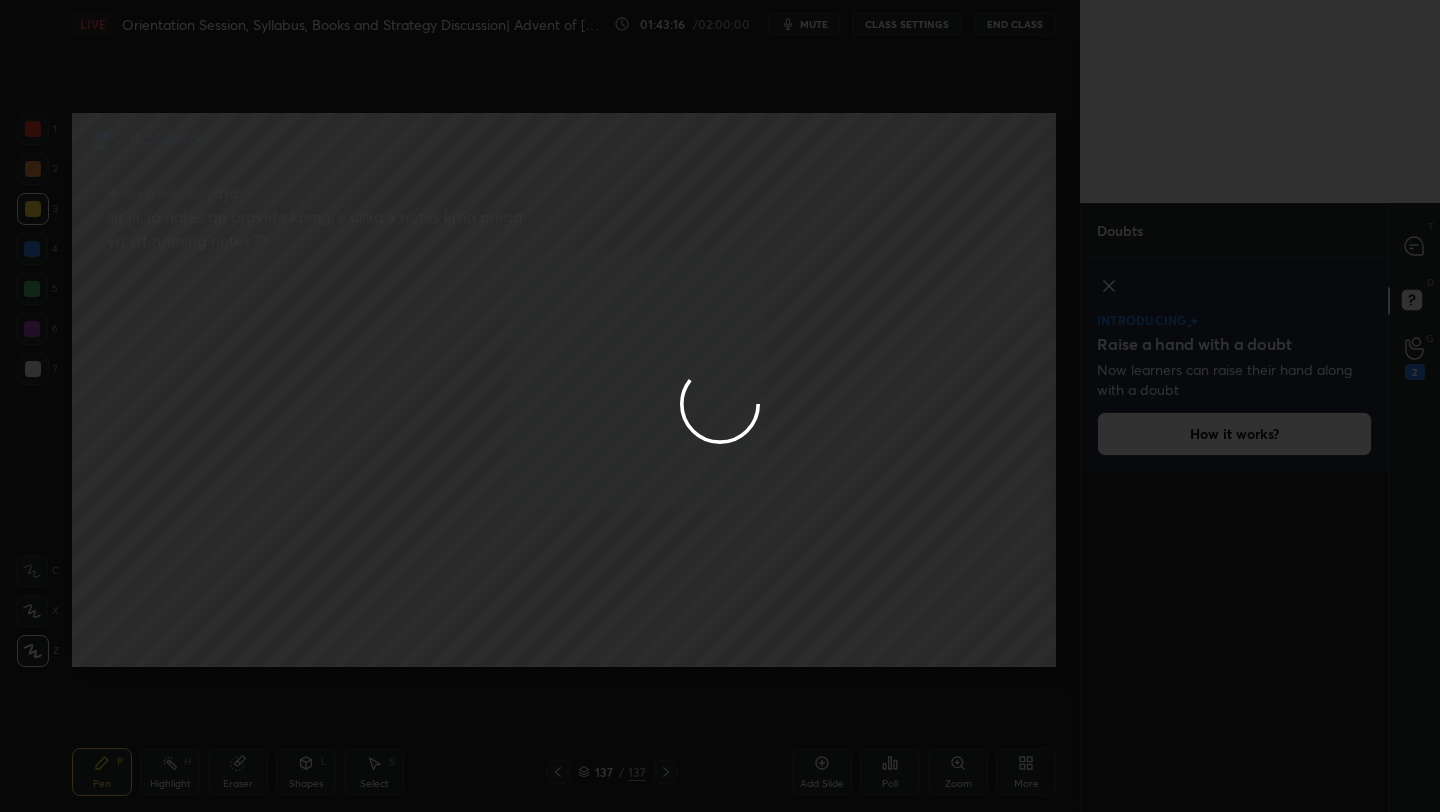scroll, scrollTop: 0, scrollLeft: 0, axis: both 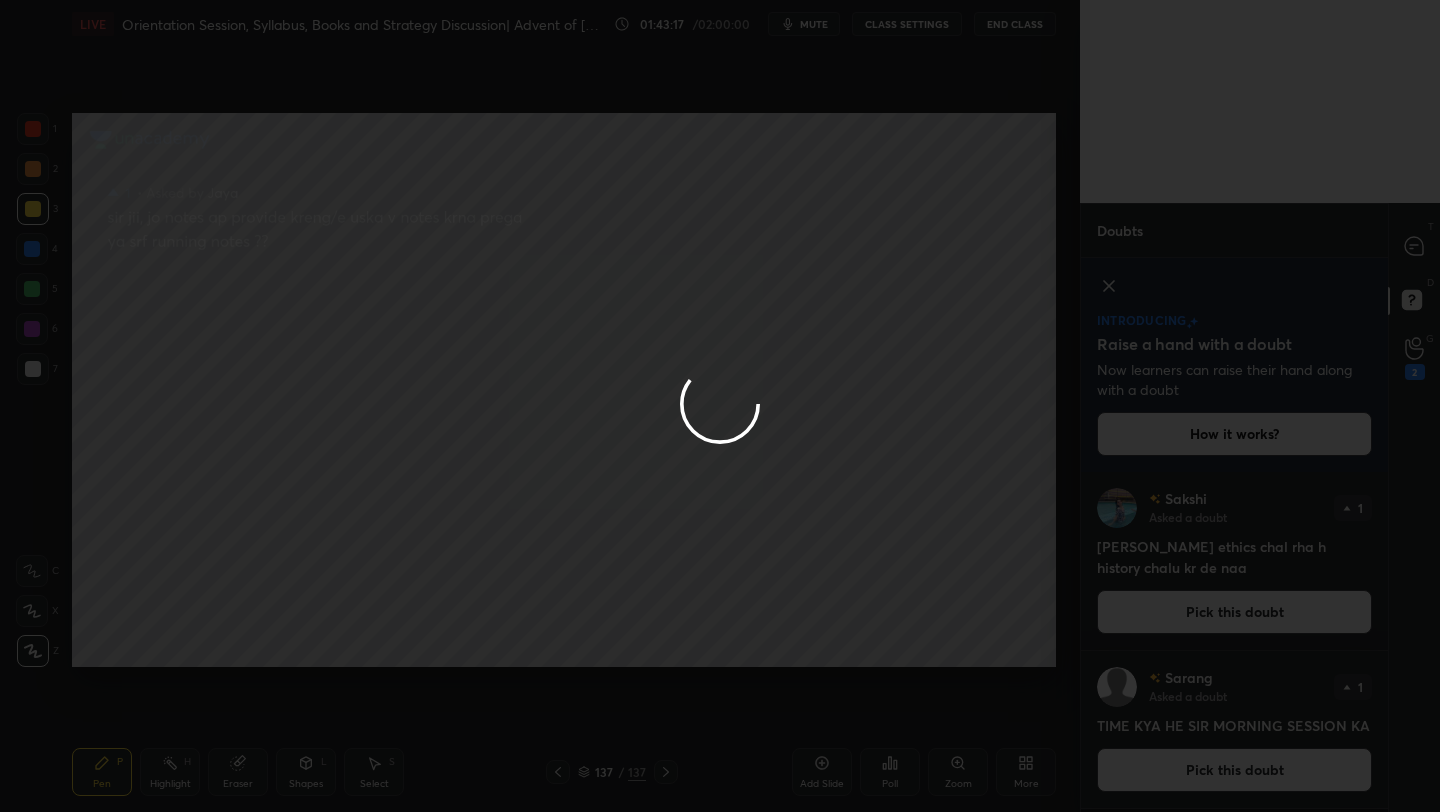 click at bounding box center [720, 406] 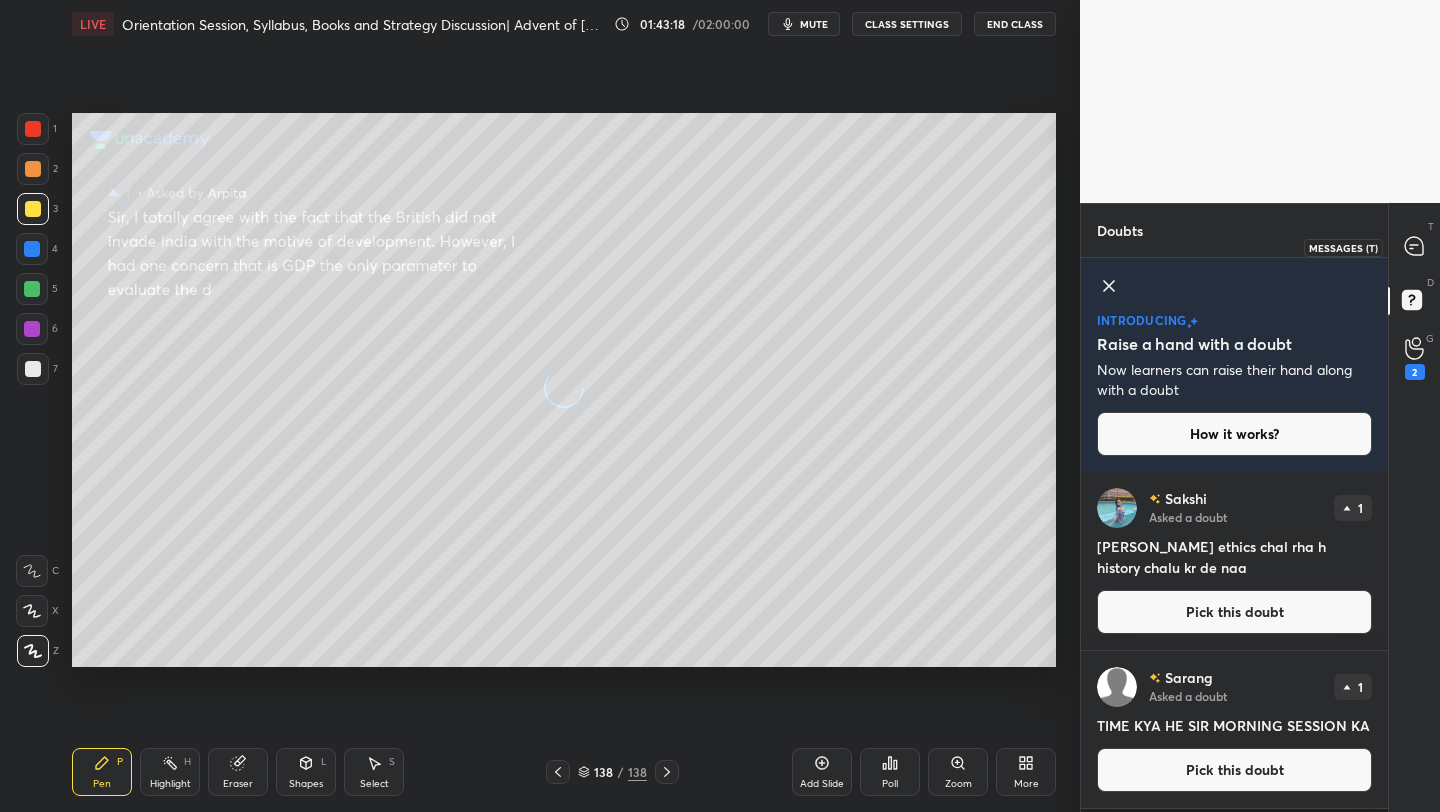 click 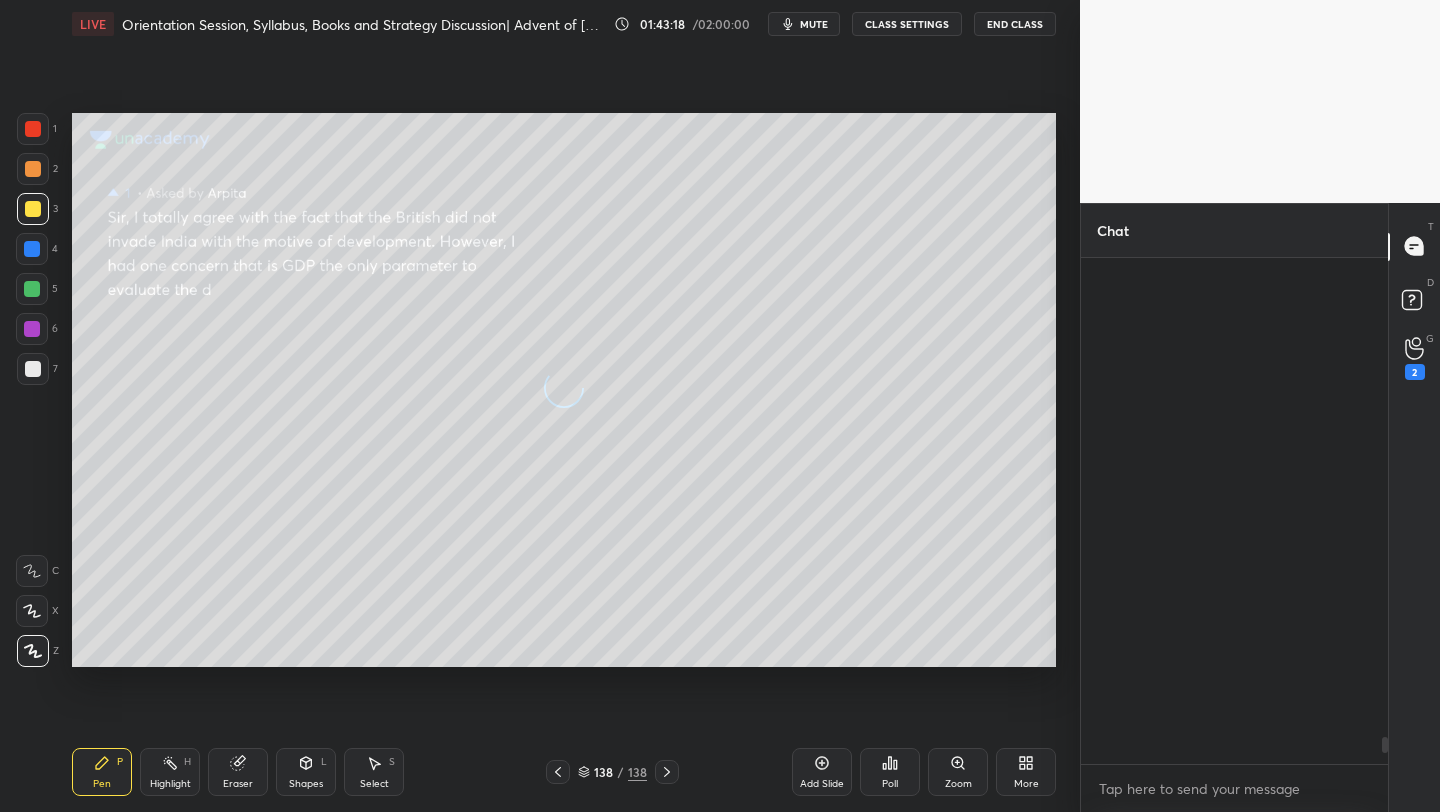 scroll, scrollTop: 8935, scrollLeft: 0, axis: vertical 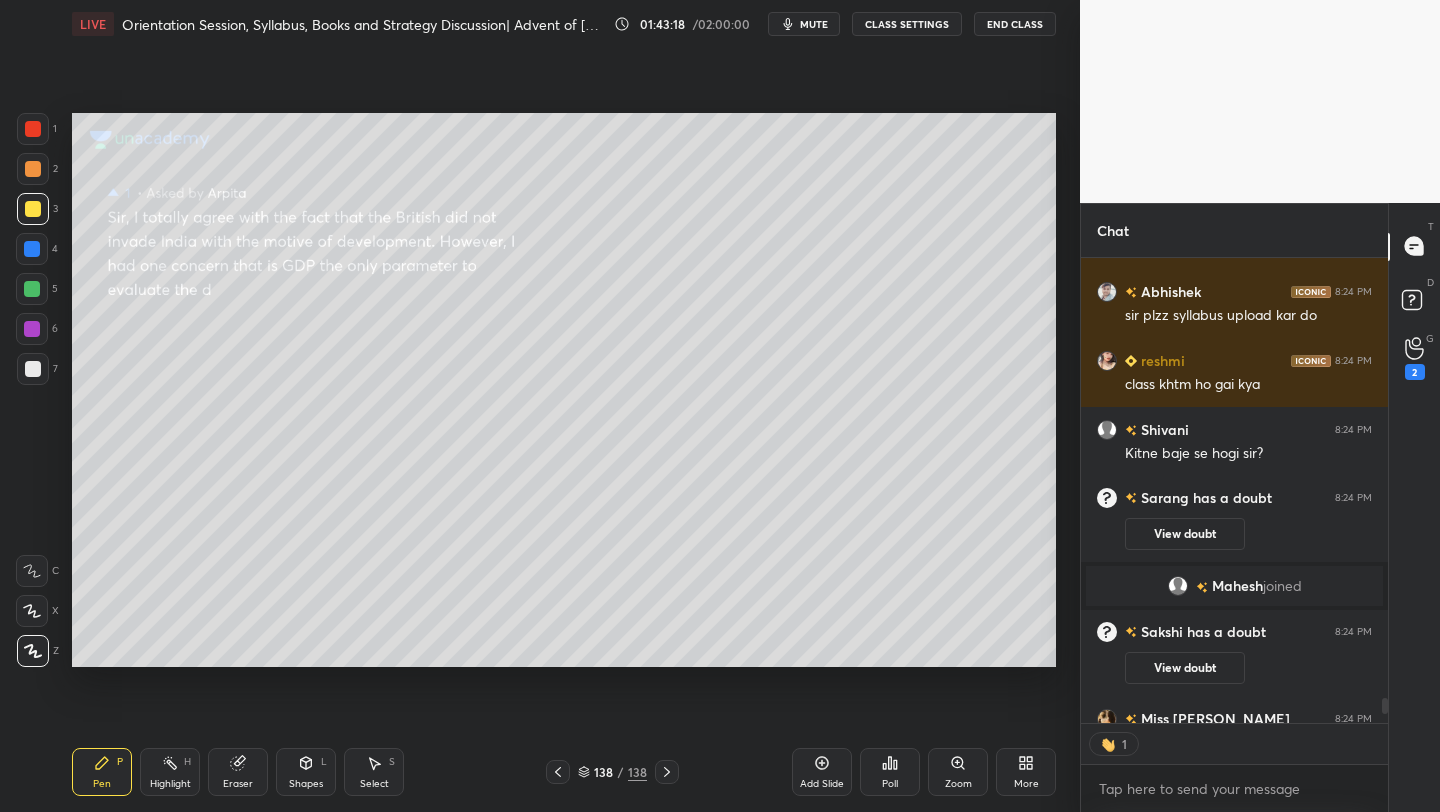 click 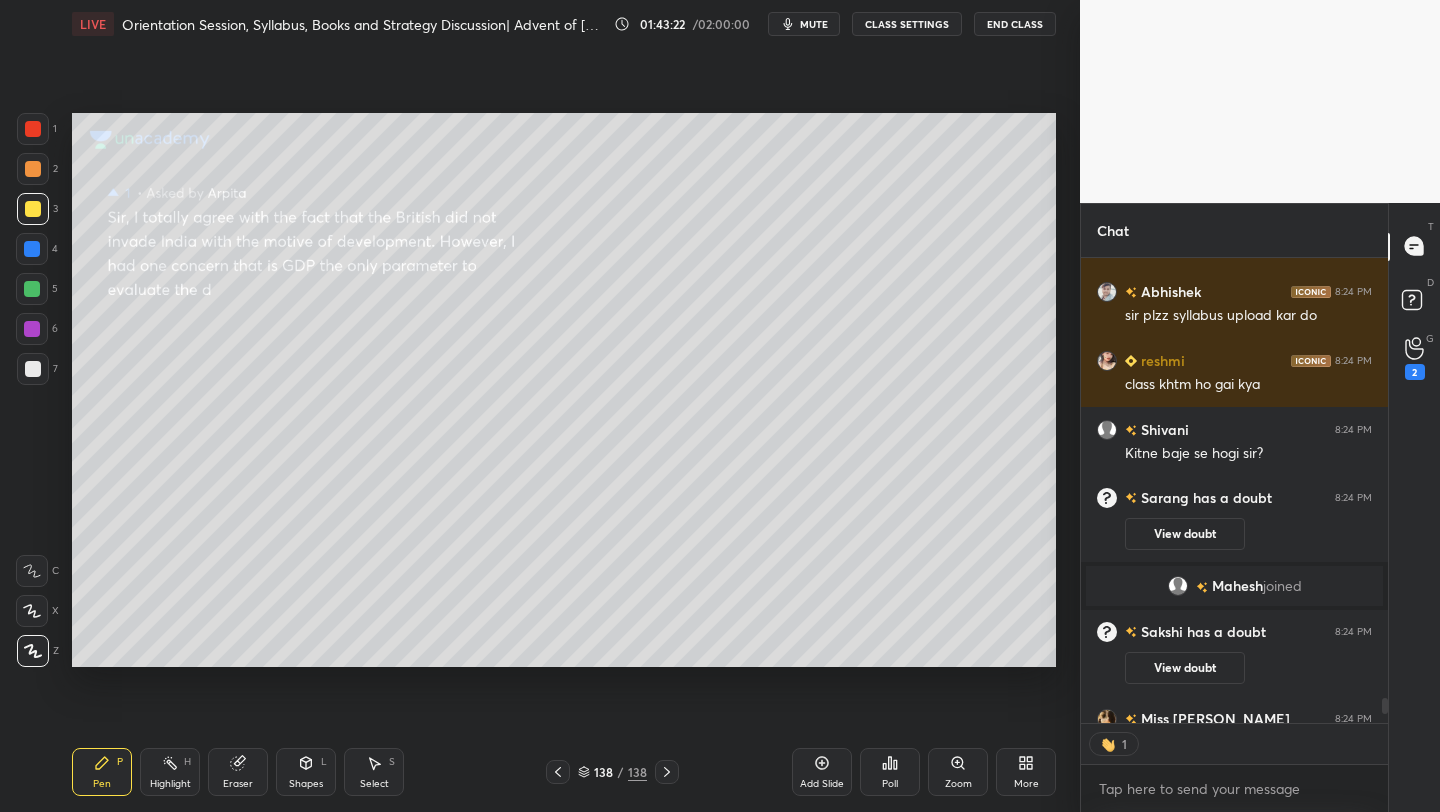 click 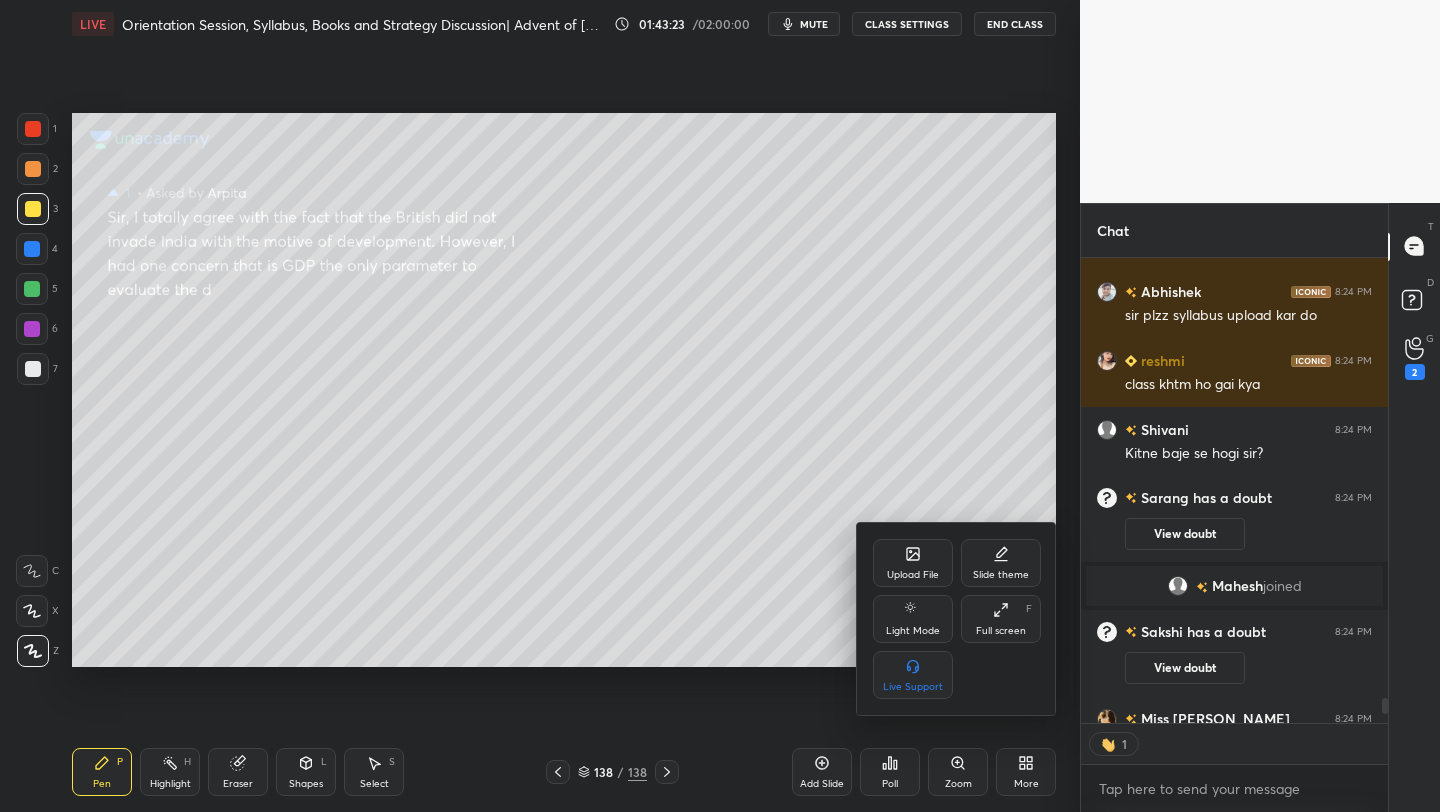 click on "Full screen F" at bounding box center [1001, 619] 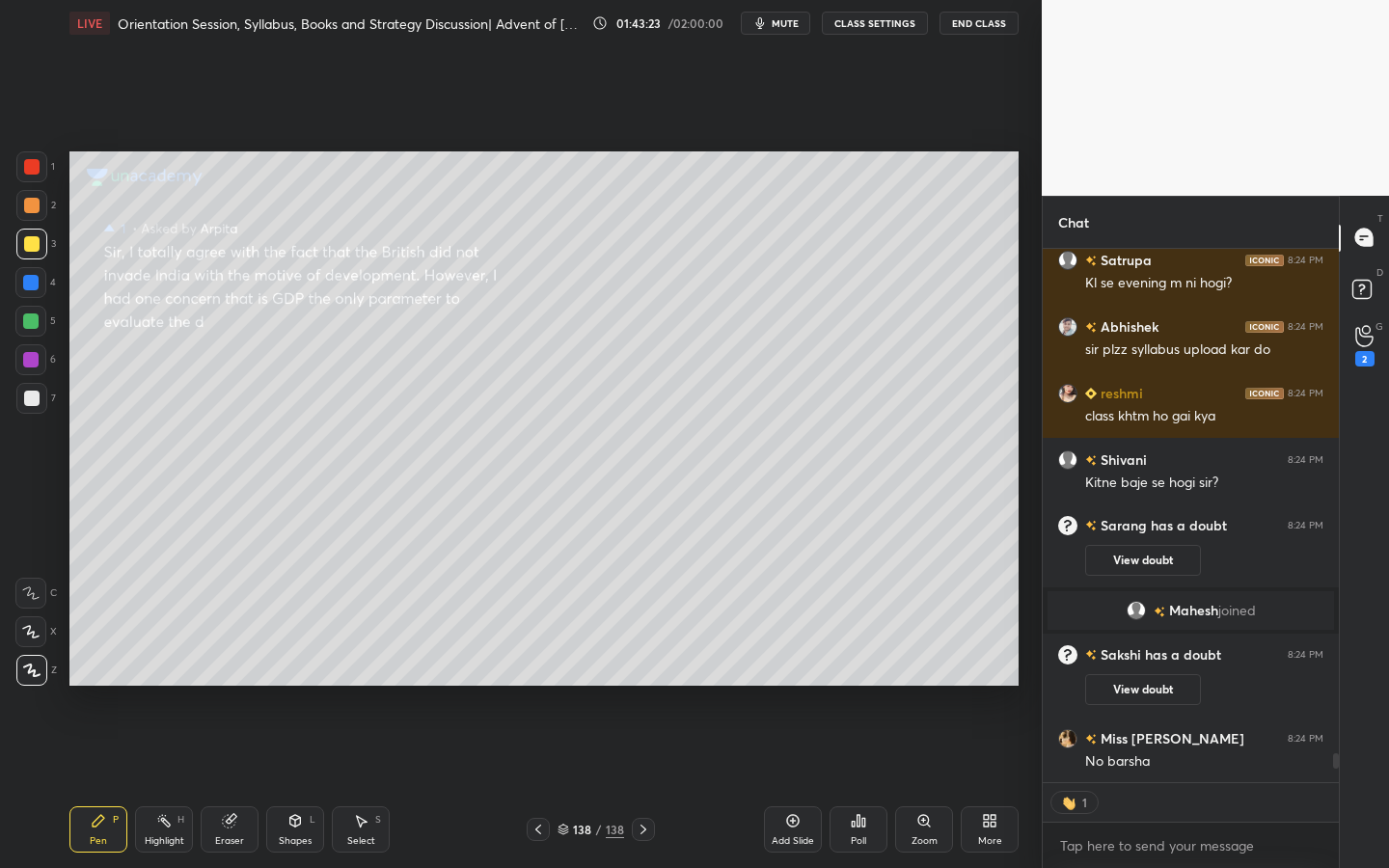 scroll, scrollTop: 95700, scrollLeft: 95494, axis: both 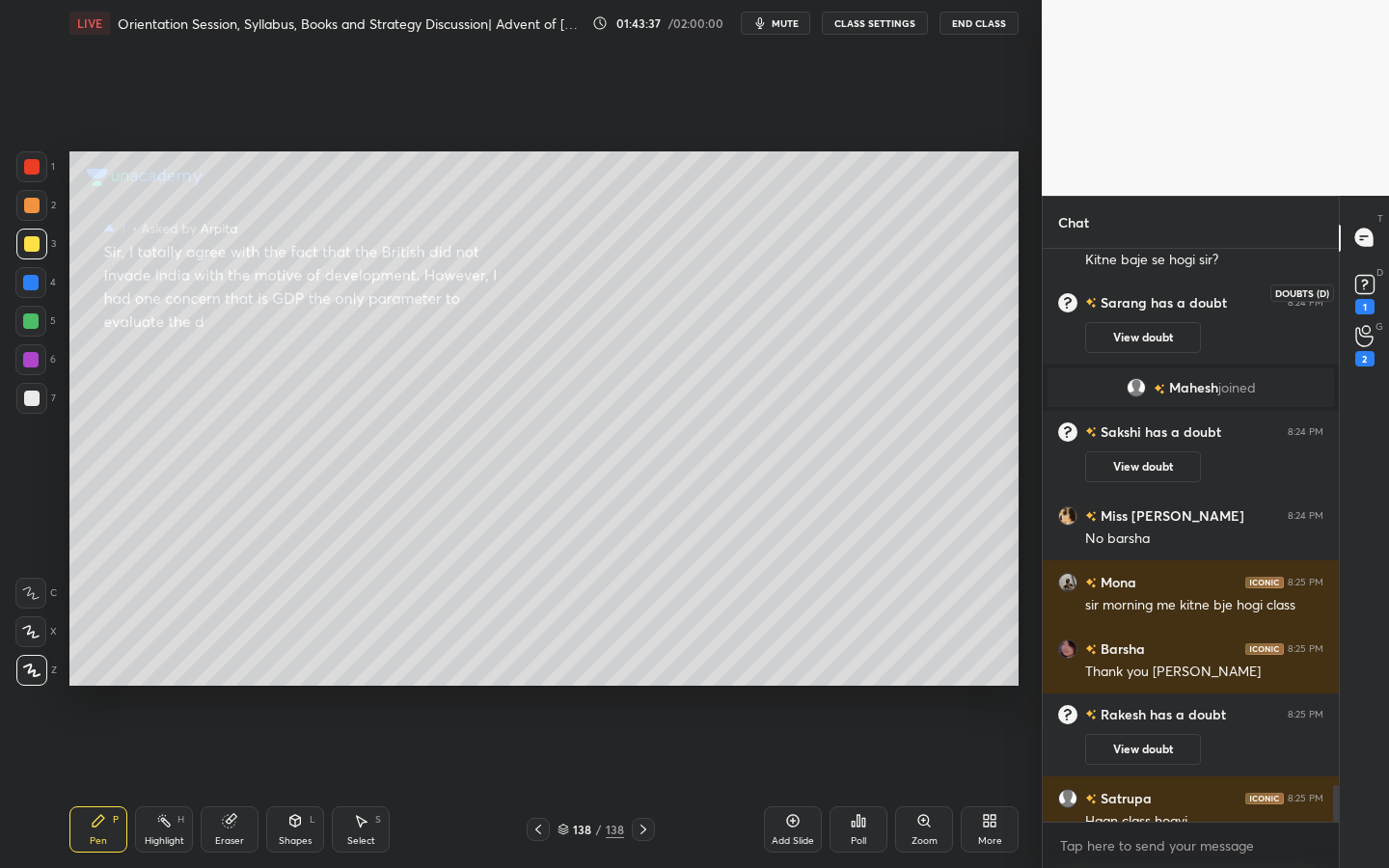 click on "1" at bounding box center (1365, 307) 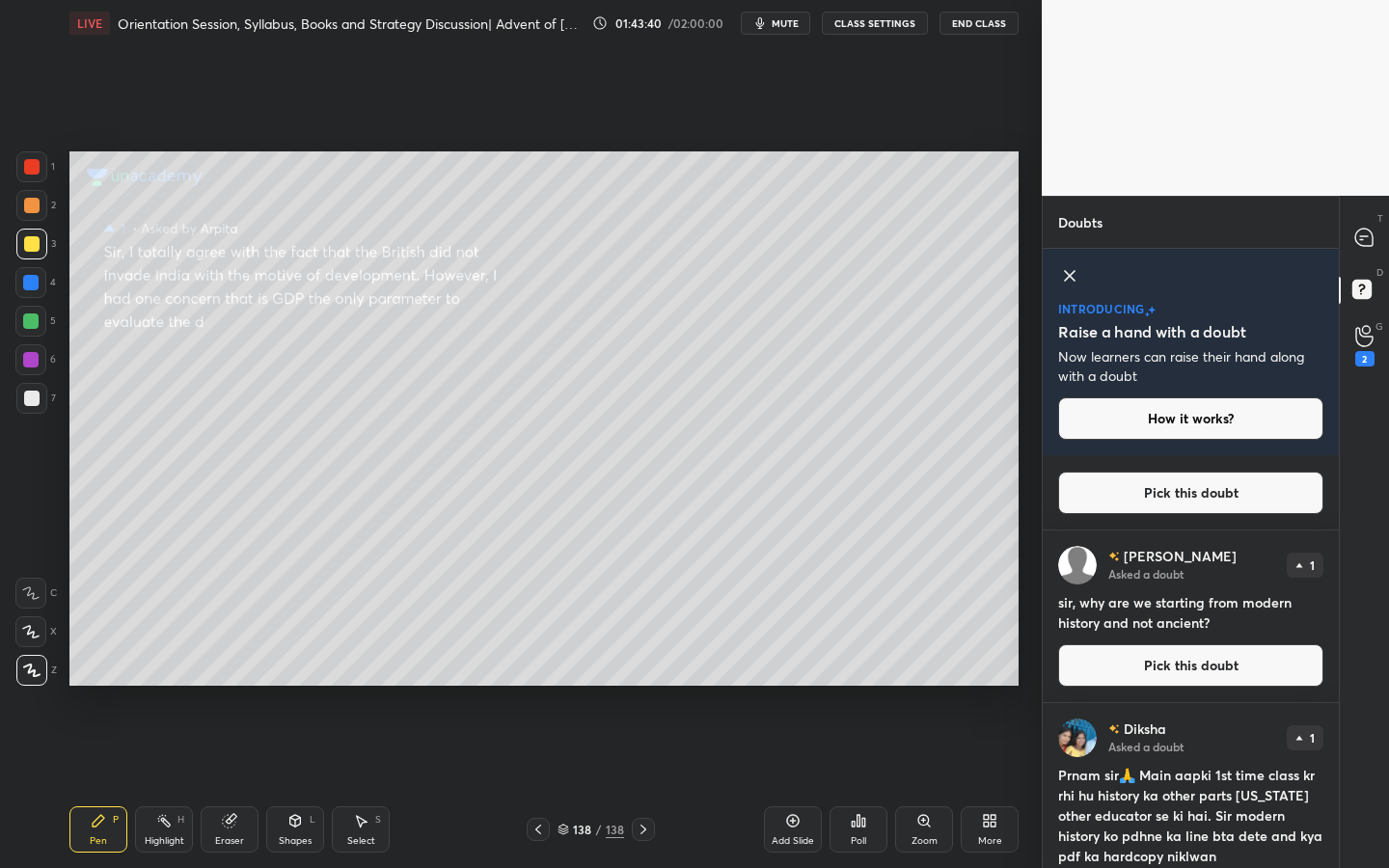 scroll, scrollTop: 2793, scrollLeft: 0, axis: vertical 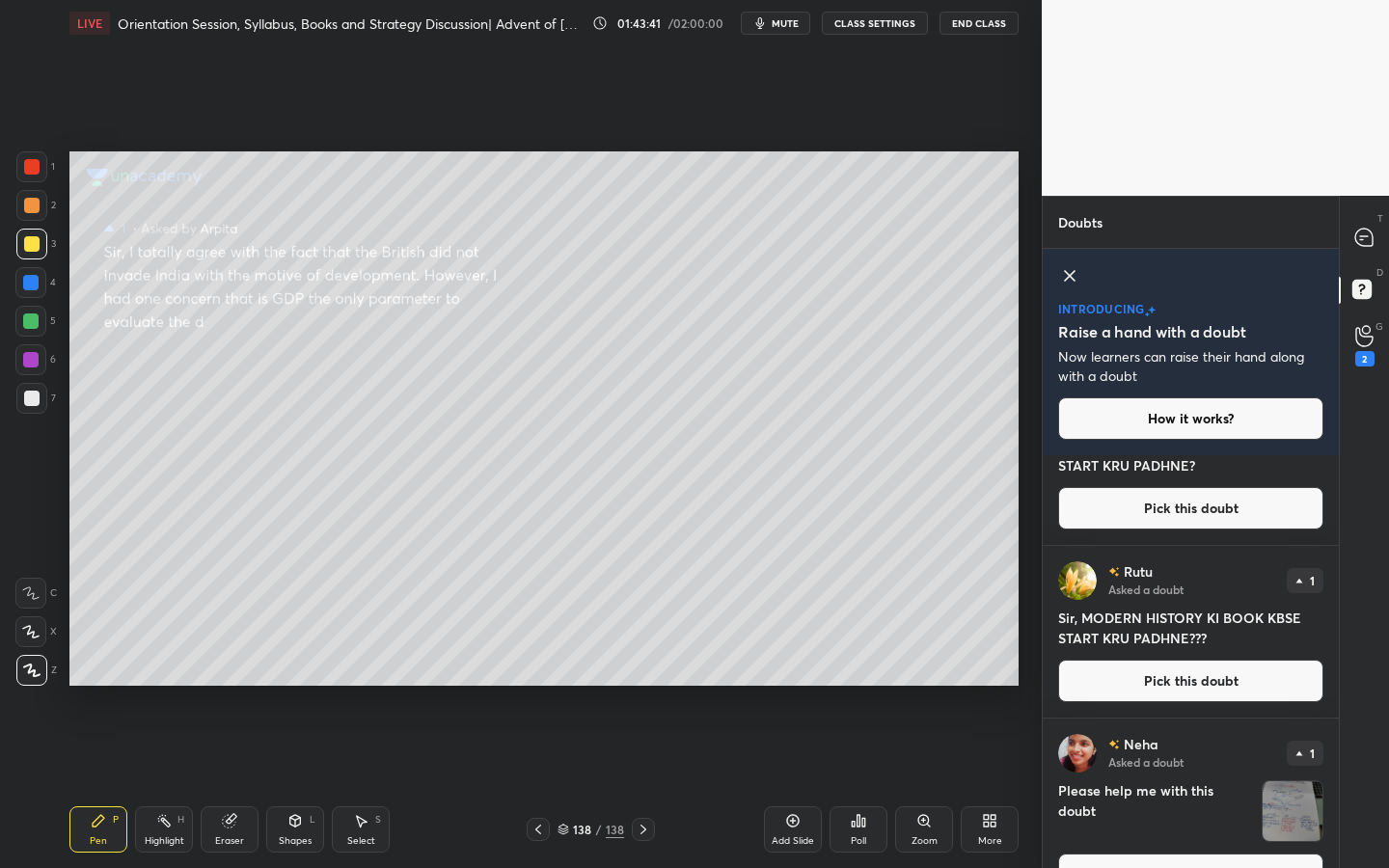click on "Sir,
MODERN HISTORY KI BOOK KBSE START KRU PADHNE???" at bounding box center (1190, 628) 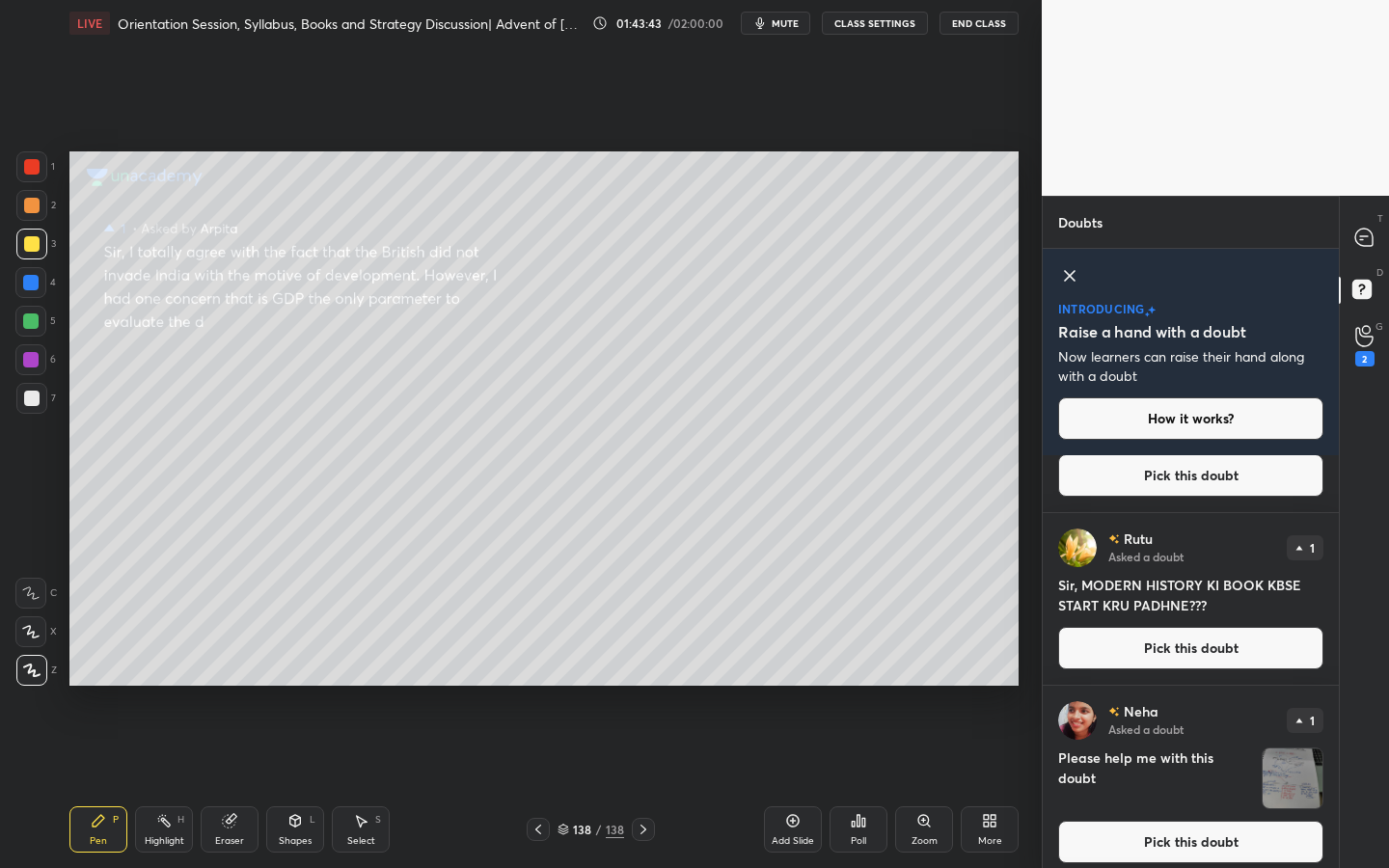 click on "Pick this doubt" at bounding box center [1190, 842] 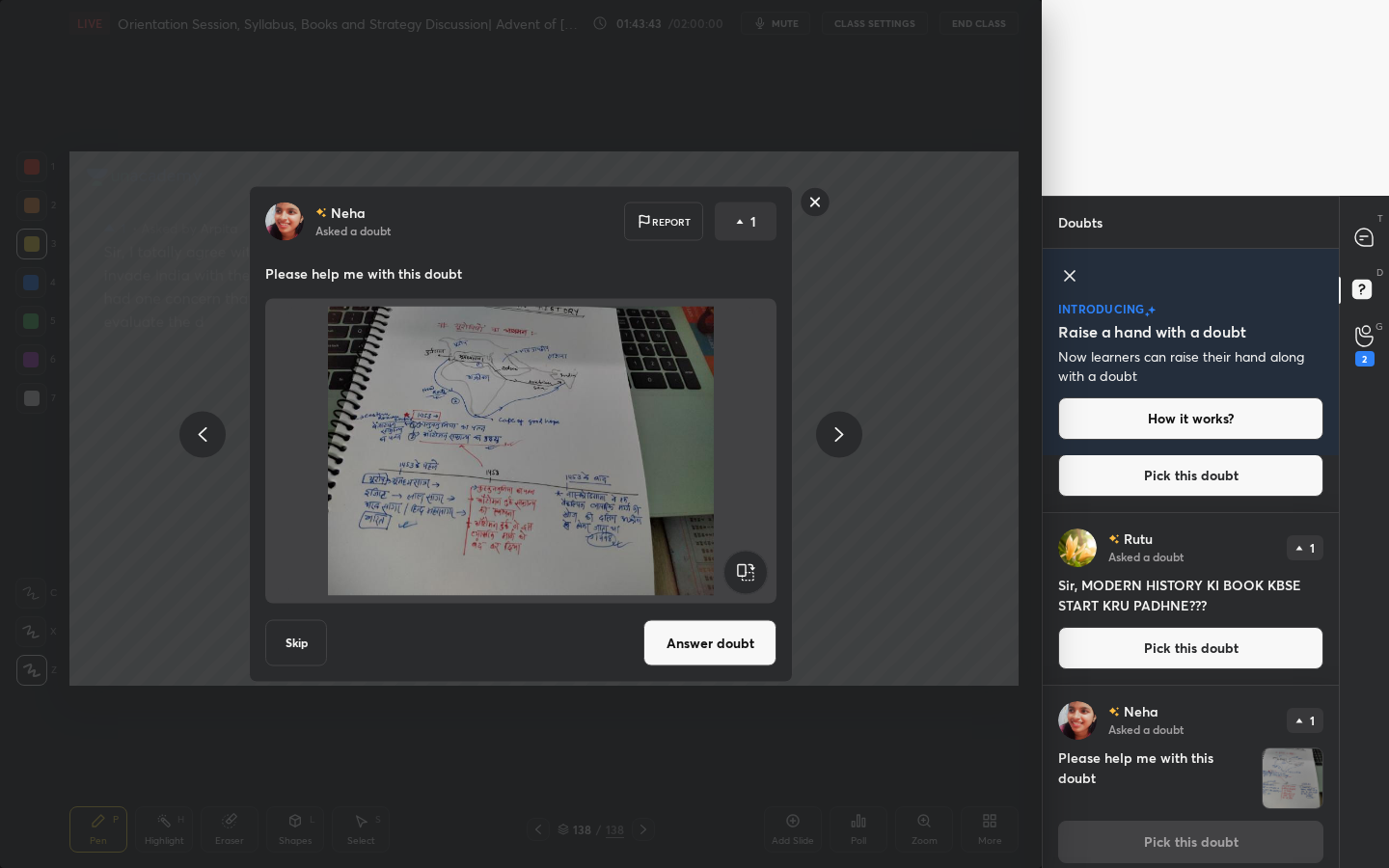 scroll, scrollTop: 2837, scrollLeft: 0, axis: vertical 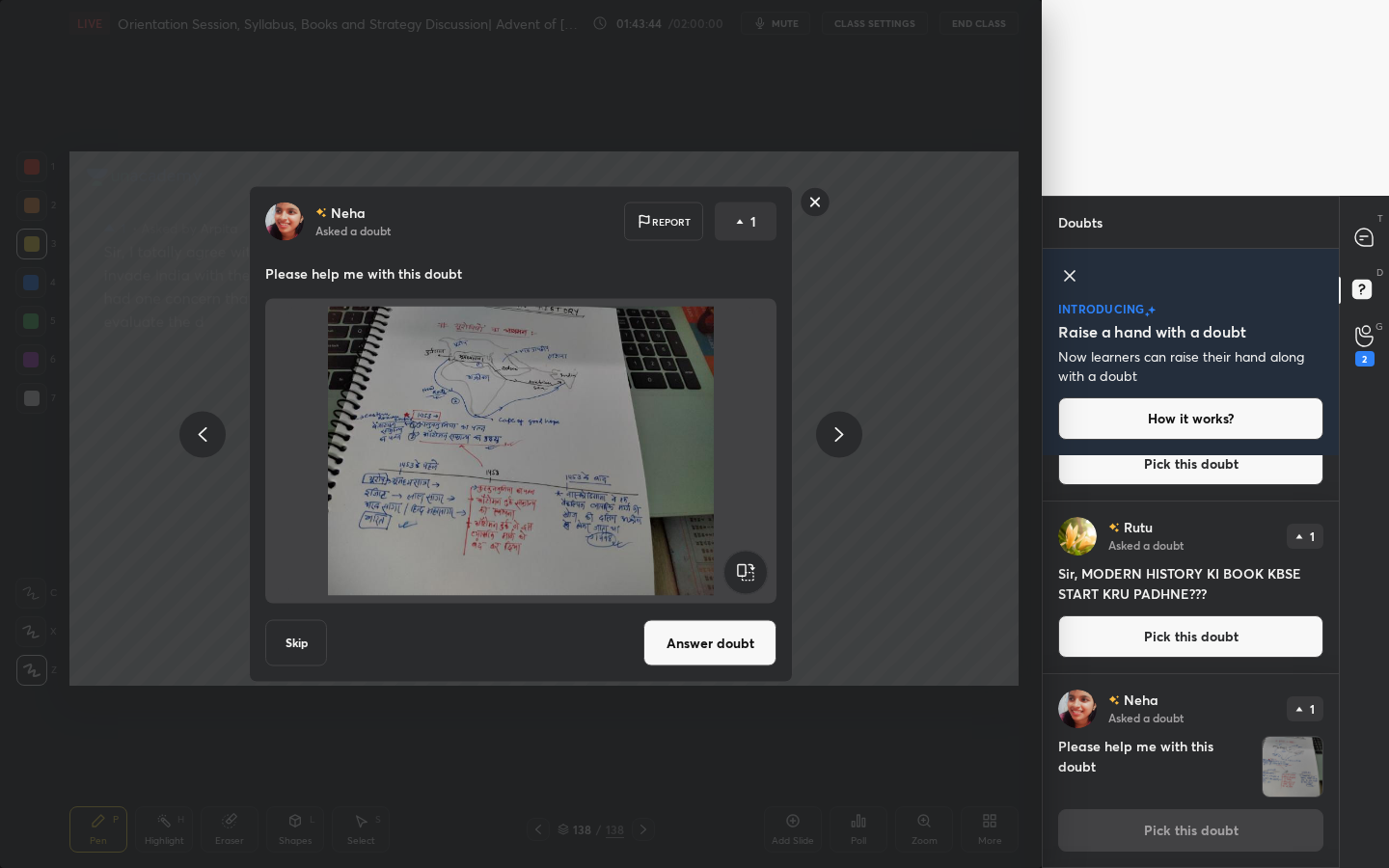 click on "Answer doubt" at bounding box center (710, 643) 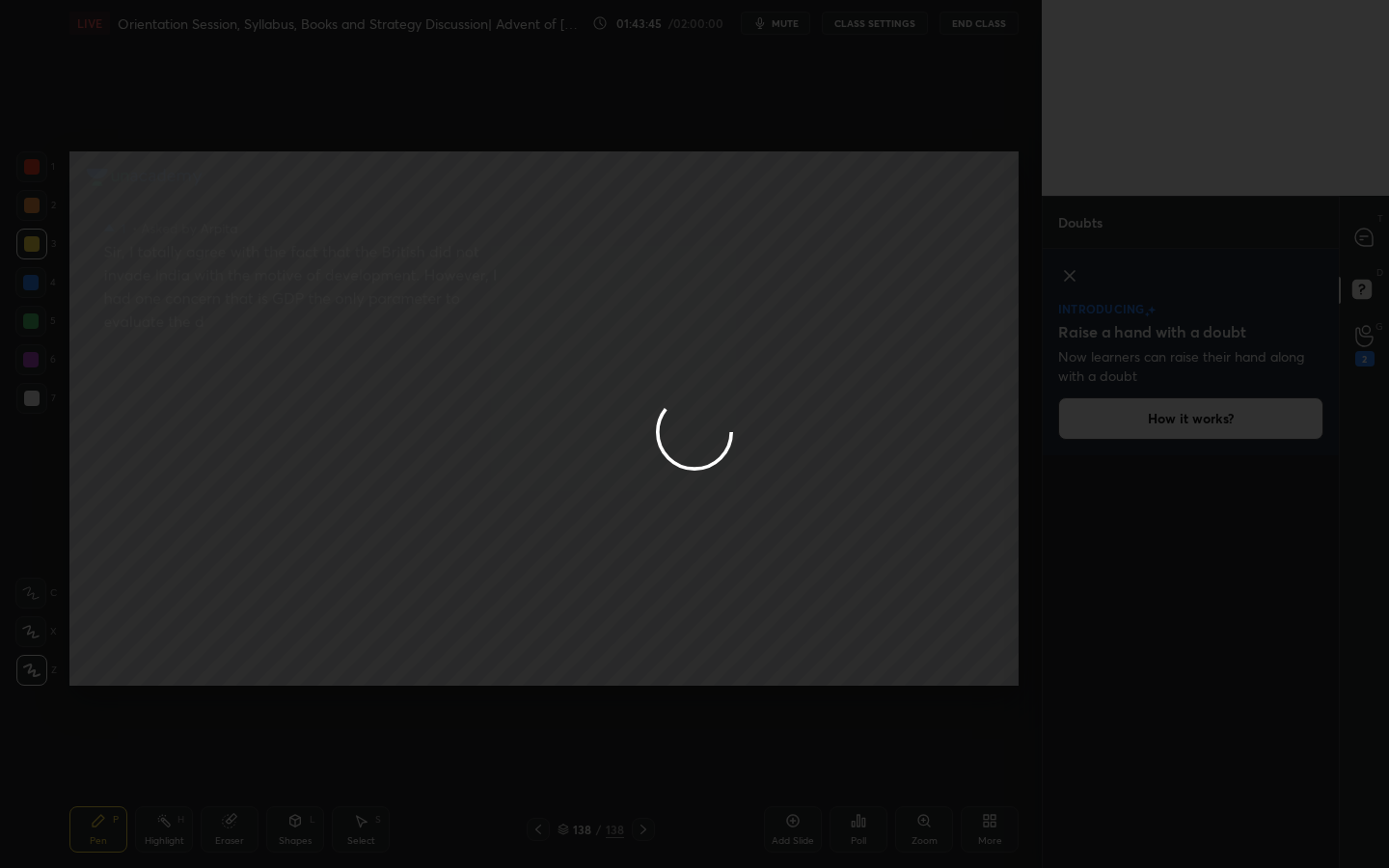 scroll, scrollTop: 0, scrollLeft: 0, axis: both 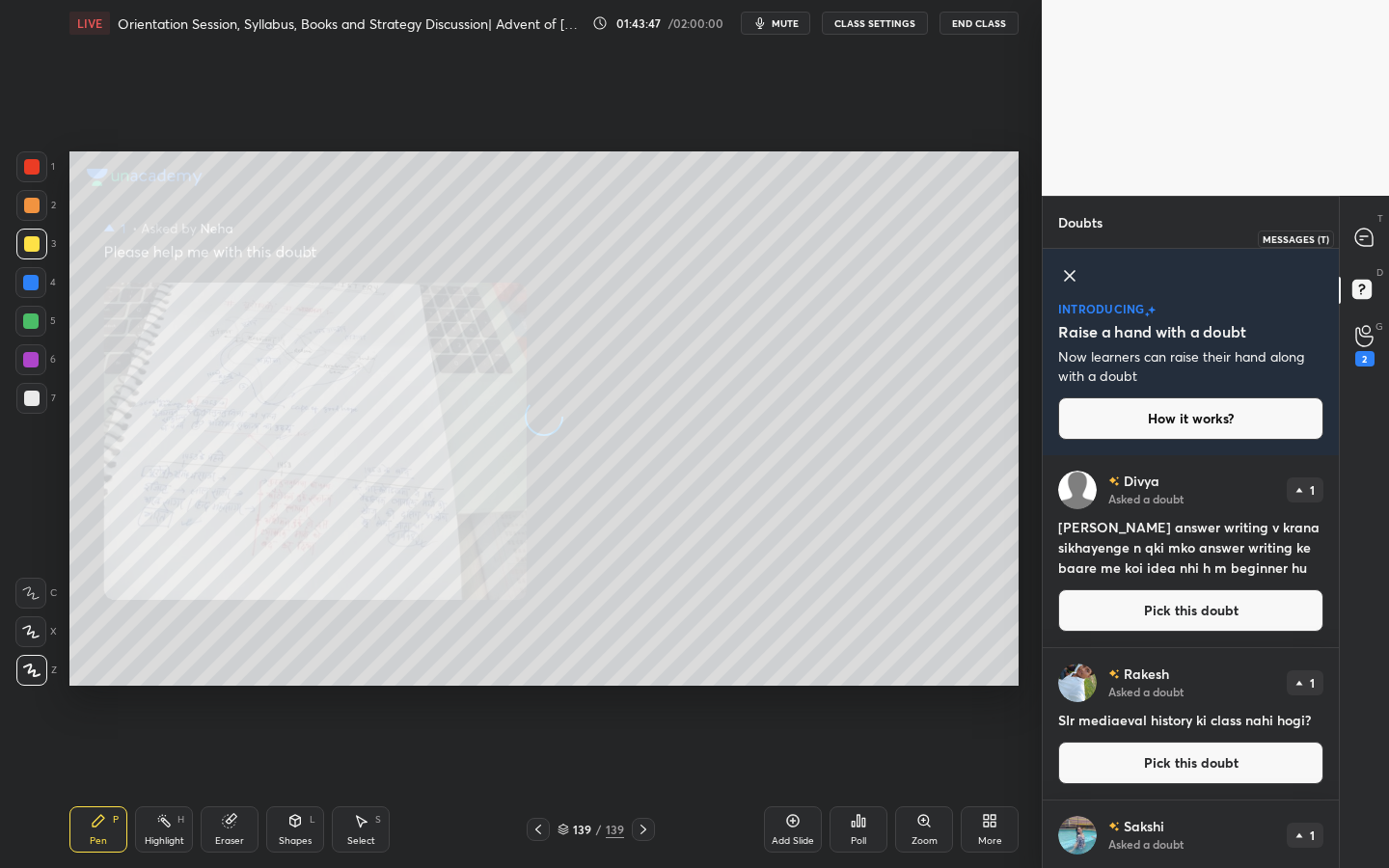 click at bounding box center [1365, 238] 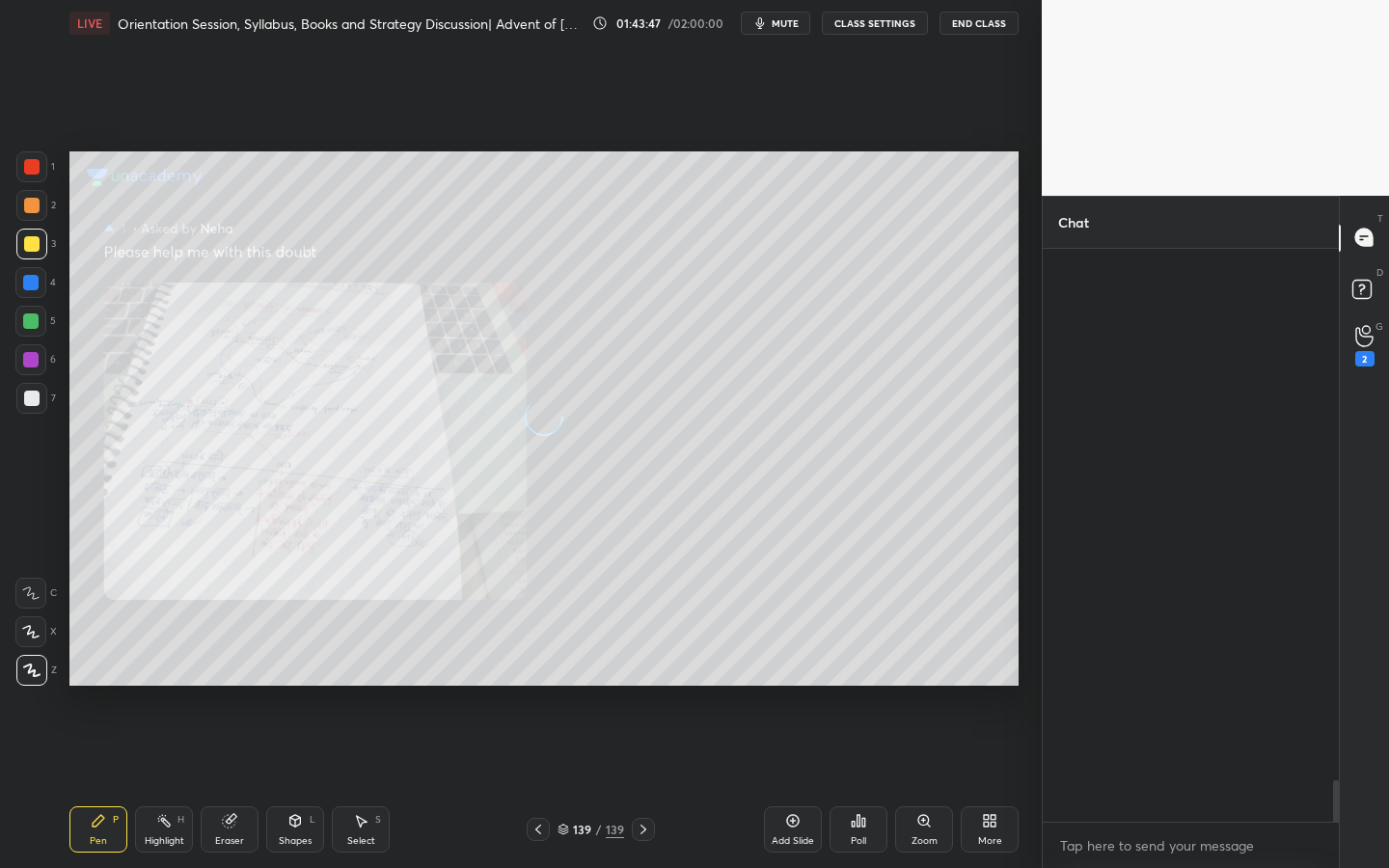 scroll, scrollTop: 9085, scrollLeft: 0, axis: vertical 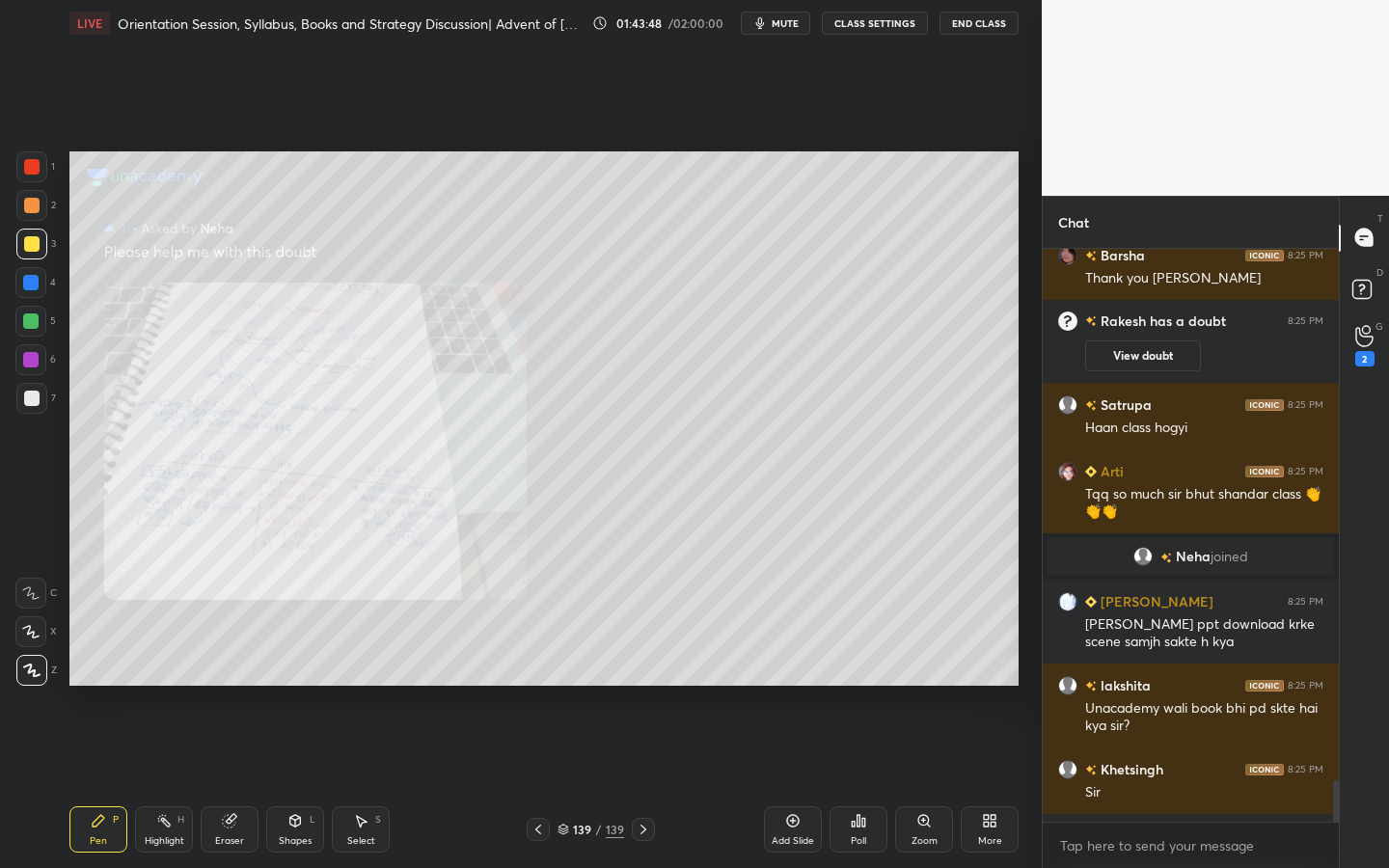 click 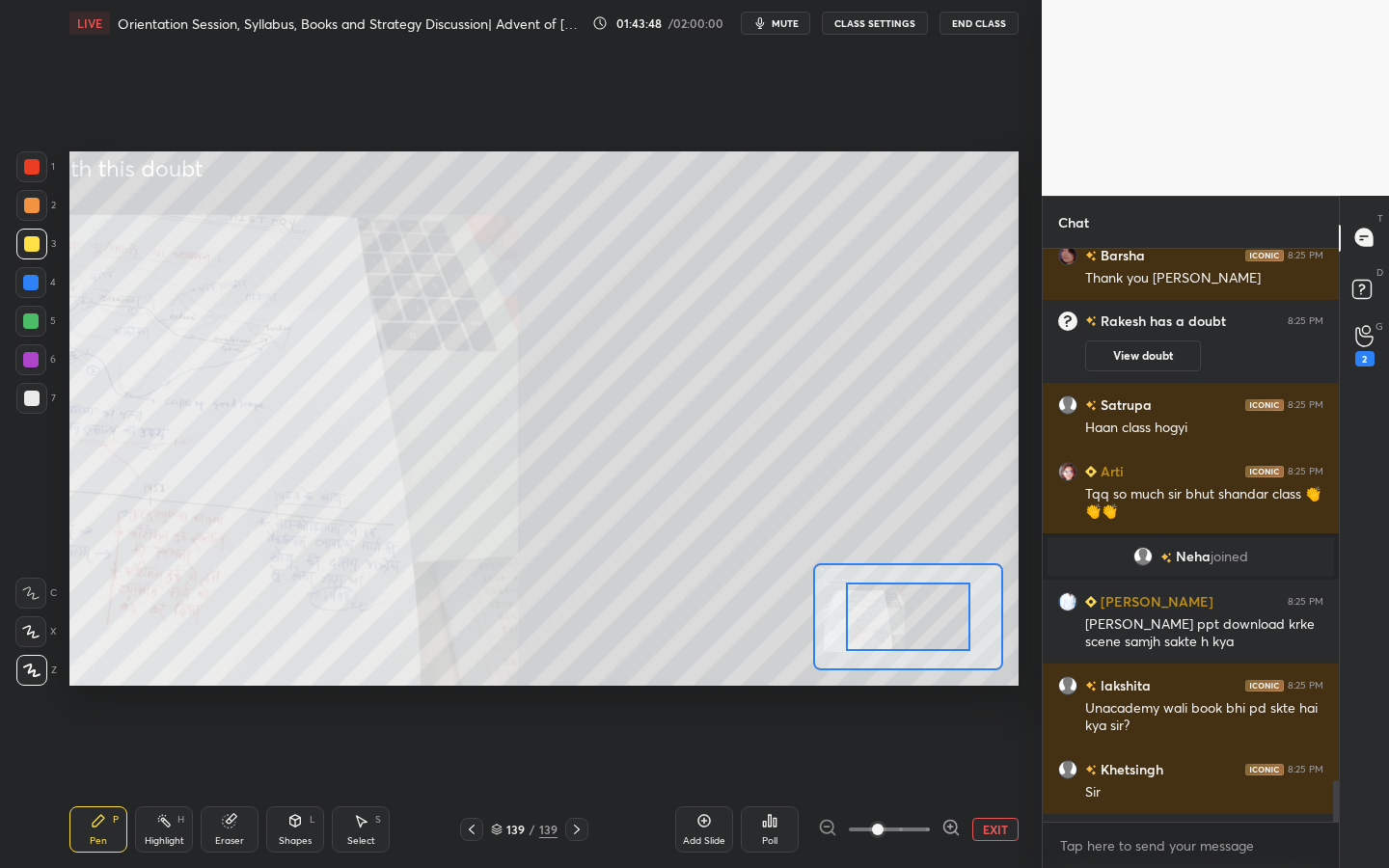 click at bounding box center [889, 829] 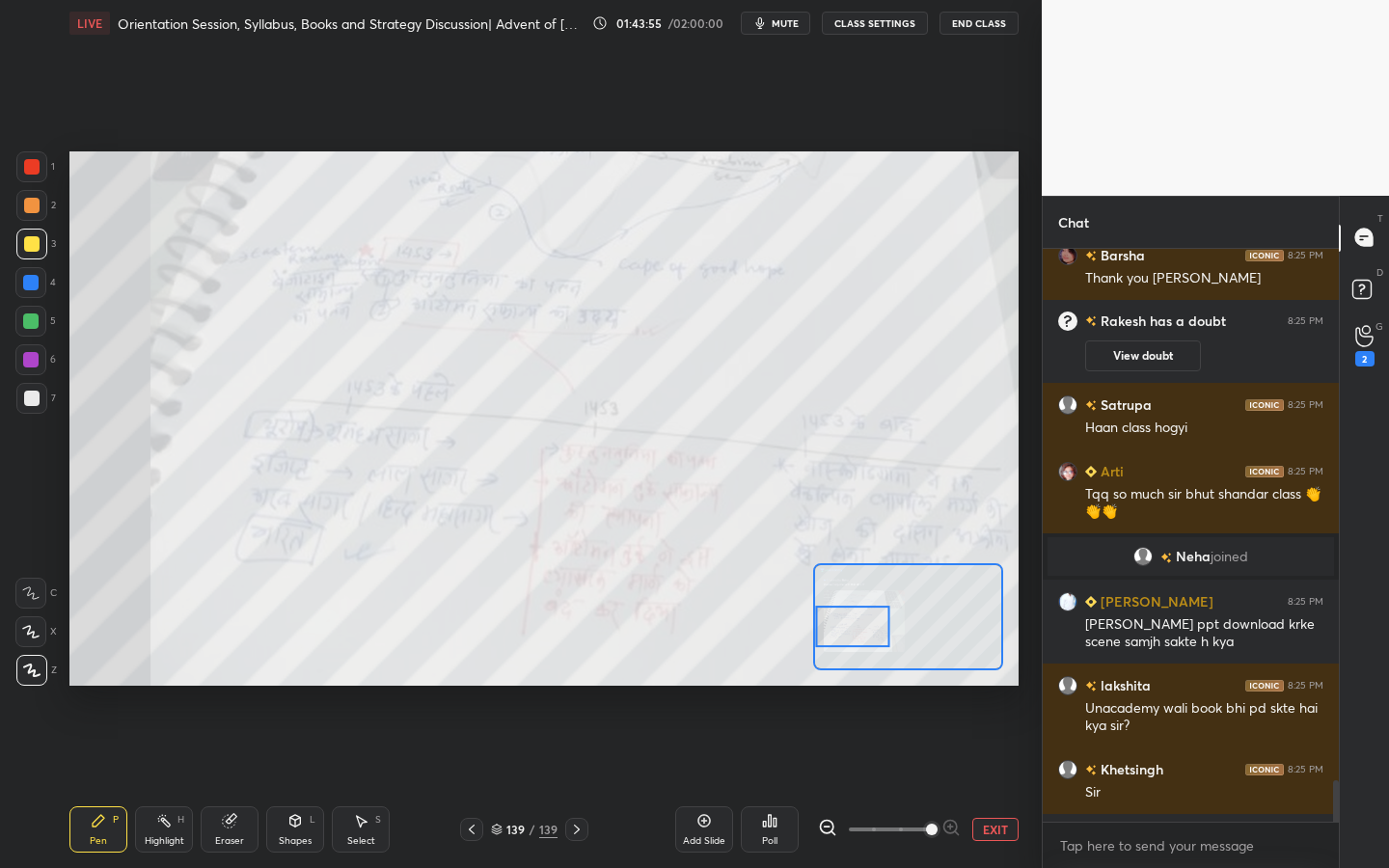 drag, startPoint x: 856, startPoint y: 635, endPoint x: 851, endPoint y: 610, distance: 25.495098 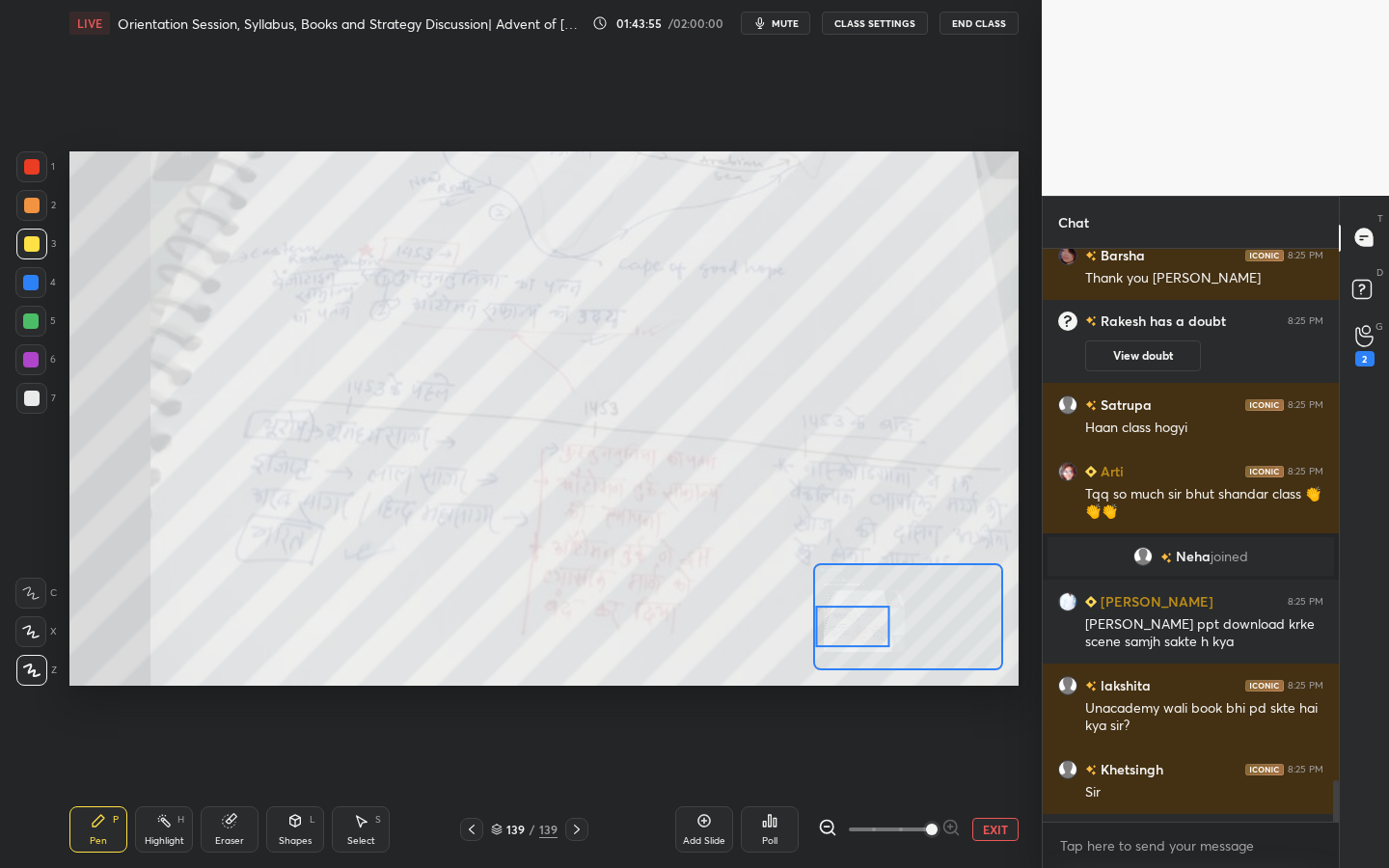 click at bounding box center (853, 626) 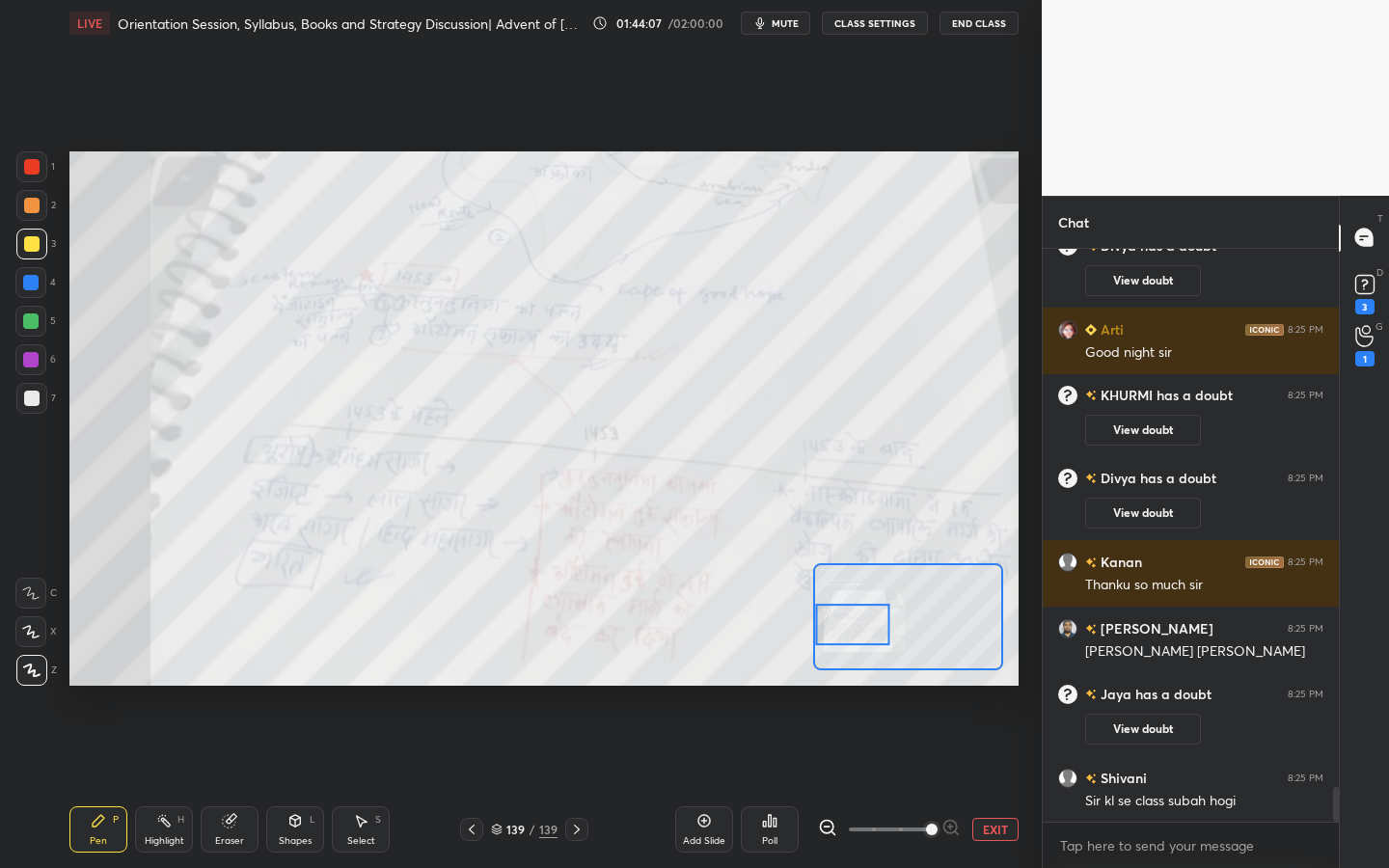 scroll, scrollTop: 8968, scrollLeft: 0, axis: vertical 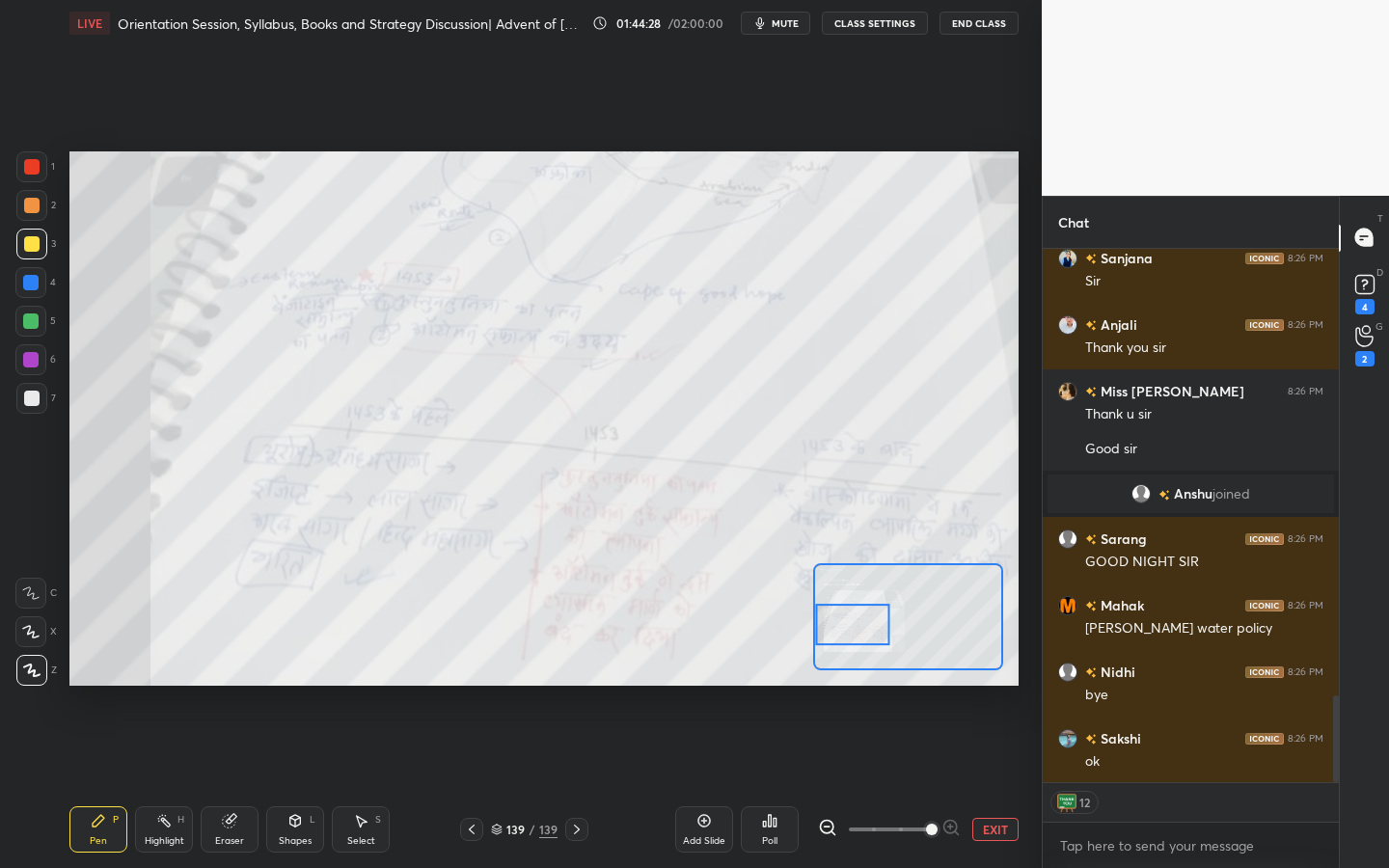 click on "End Class" at bounding box center [979, 23] 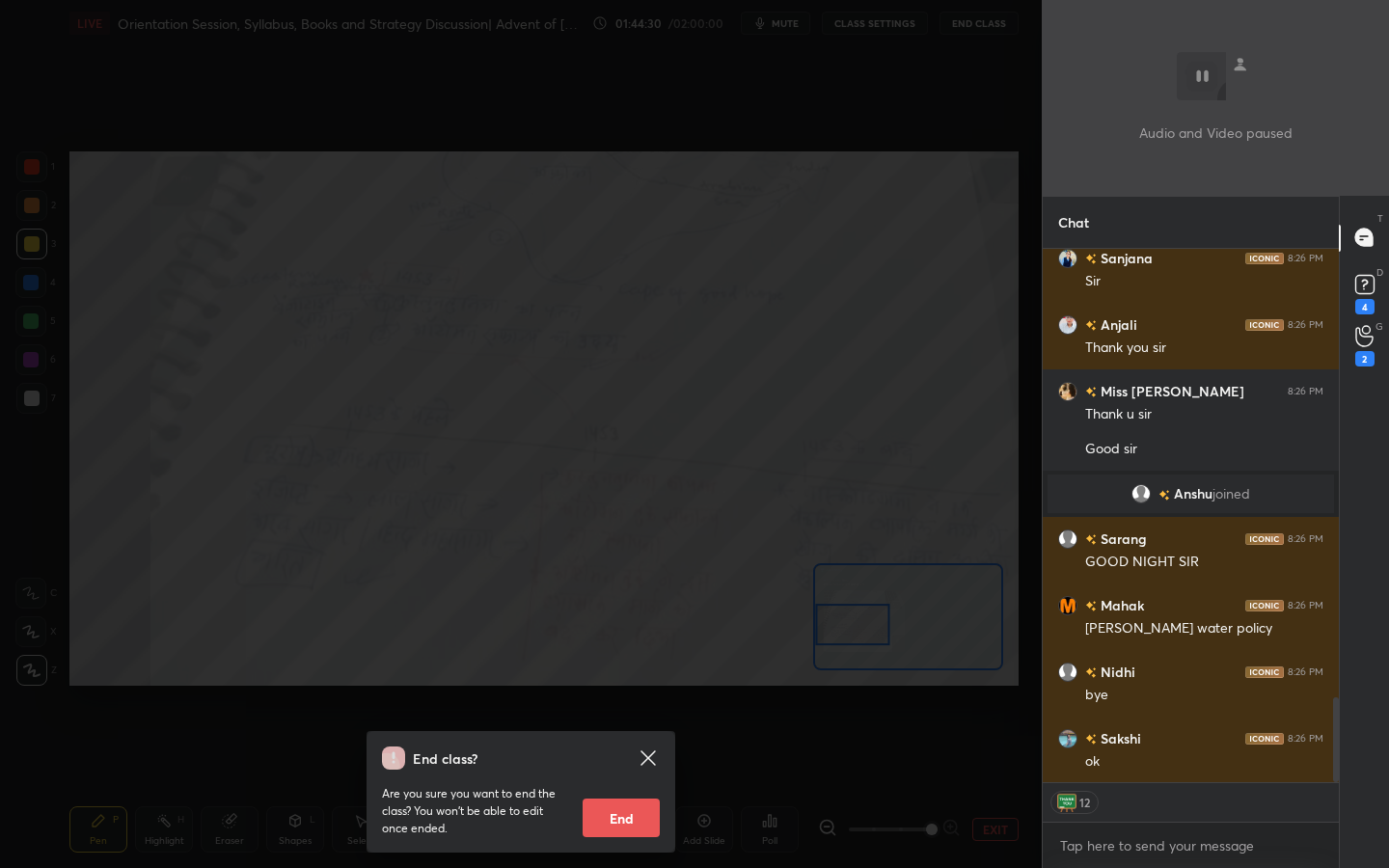 scroll, scrollTop: 2833, scrollLeft: 0, axis: vertical 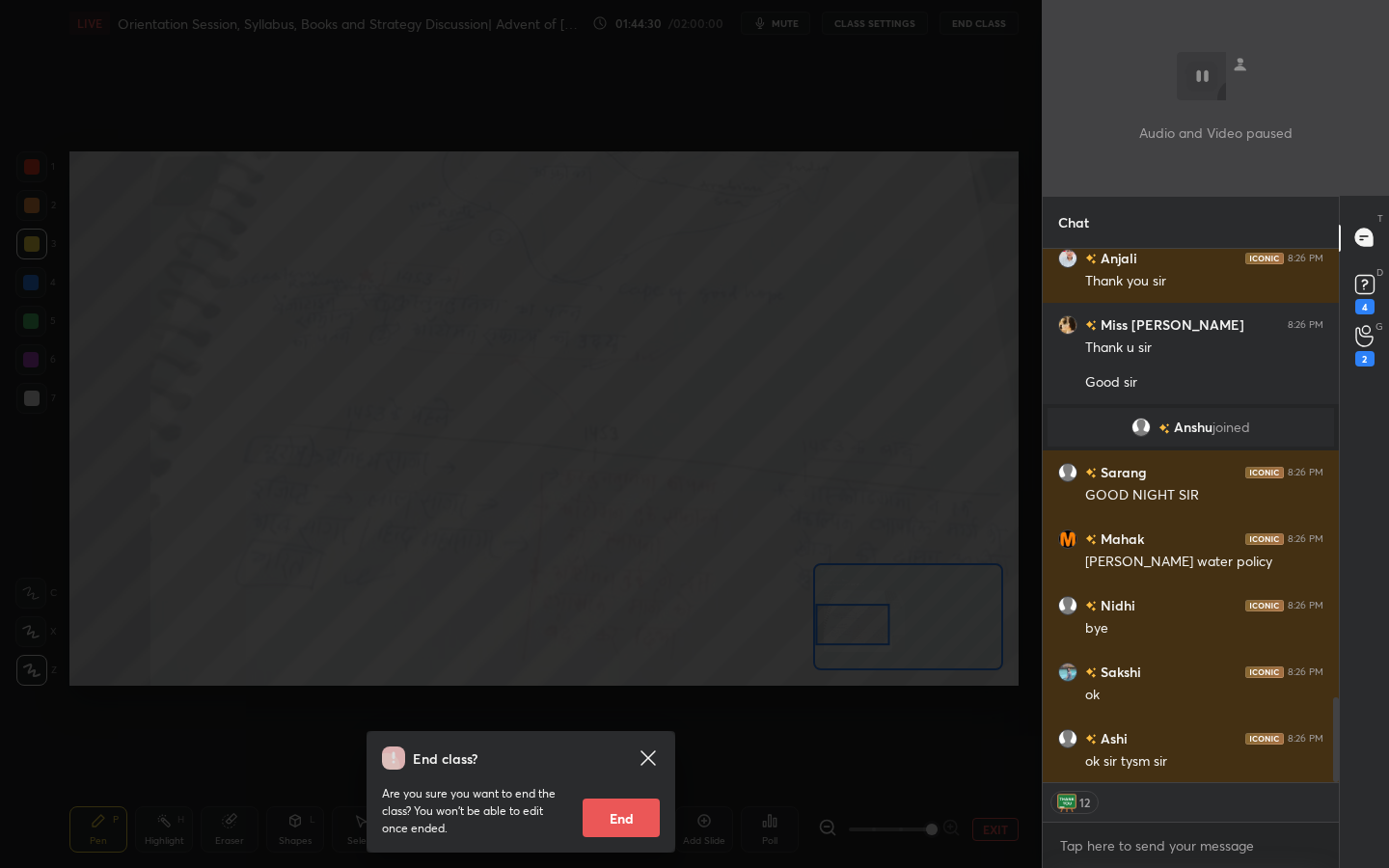 click on "End" at bounding box center [621, 818] 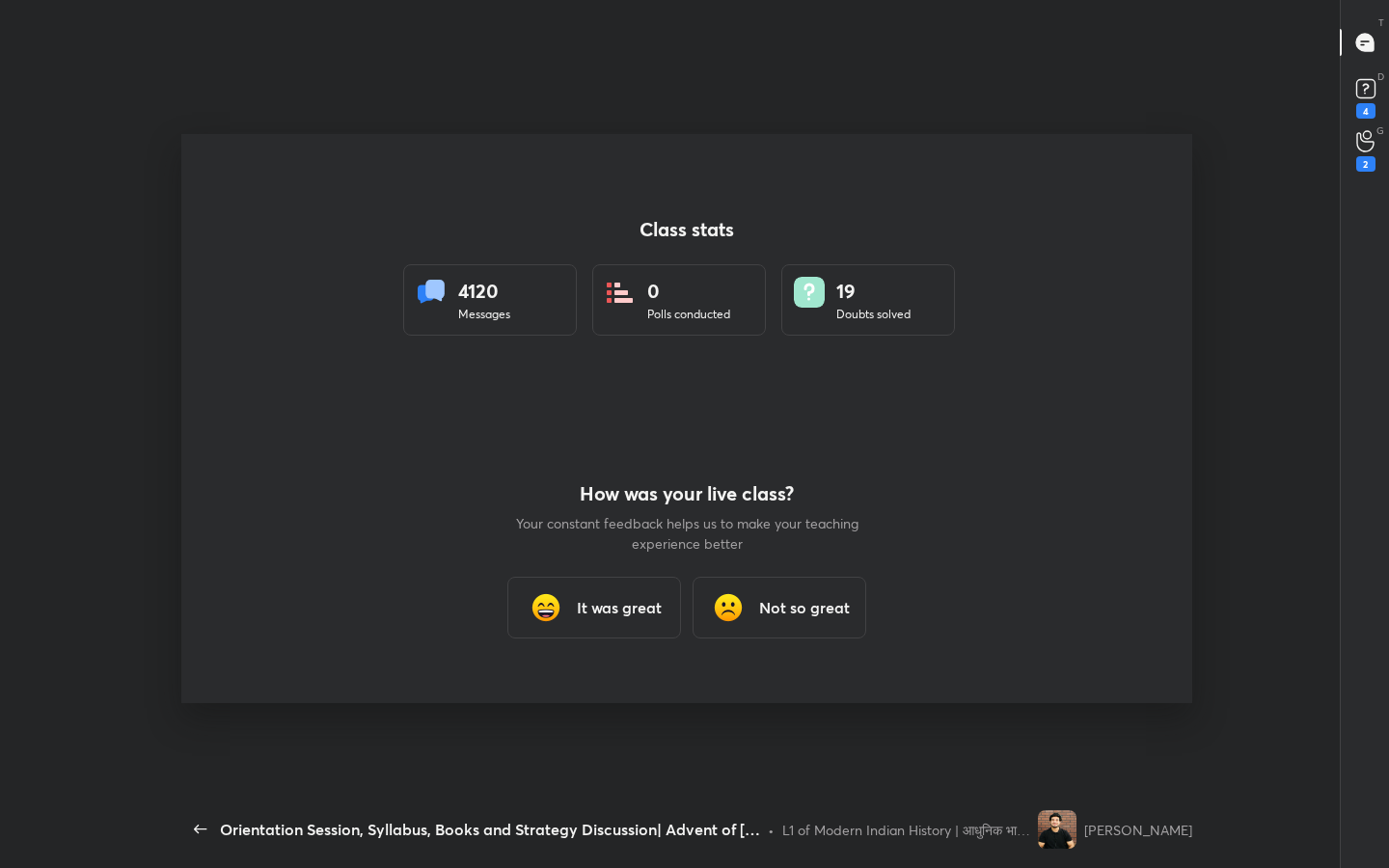 scroll, scrollTop: 95700, scrollLeft: 95431, axis: both 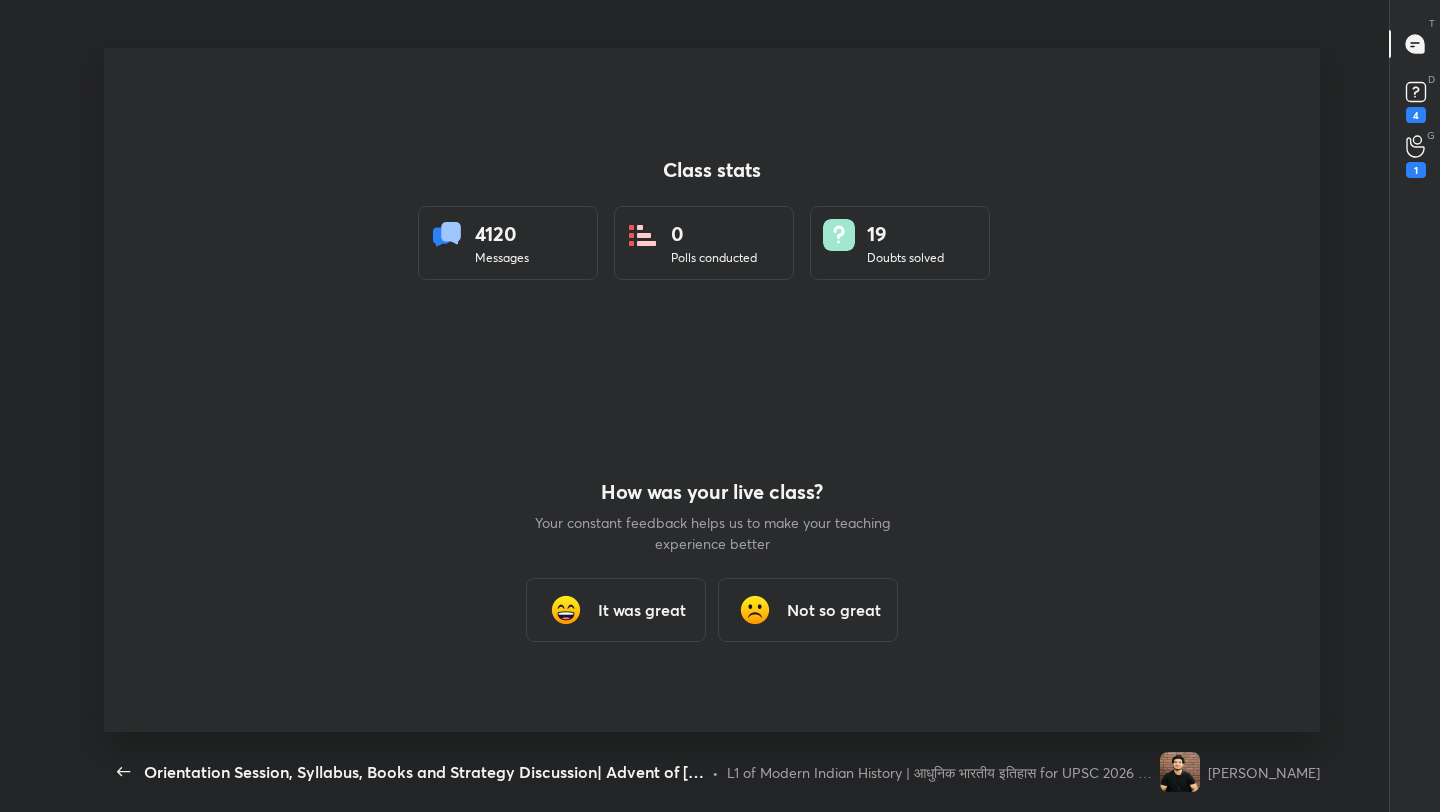 type on "x" 